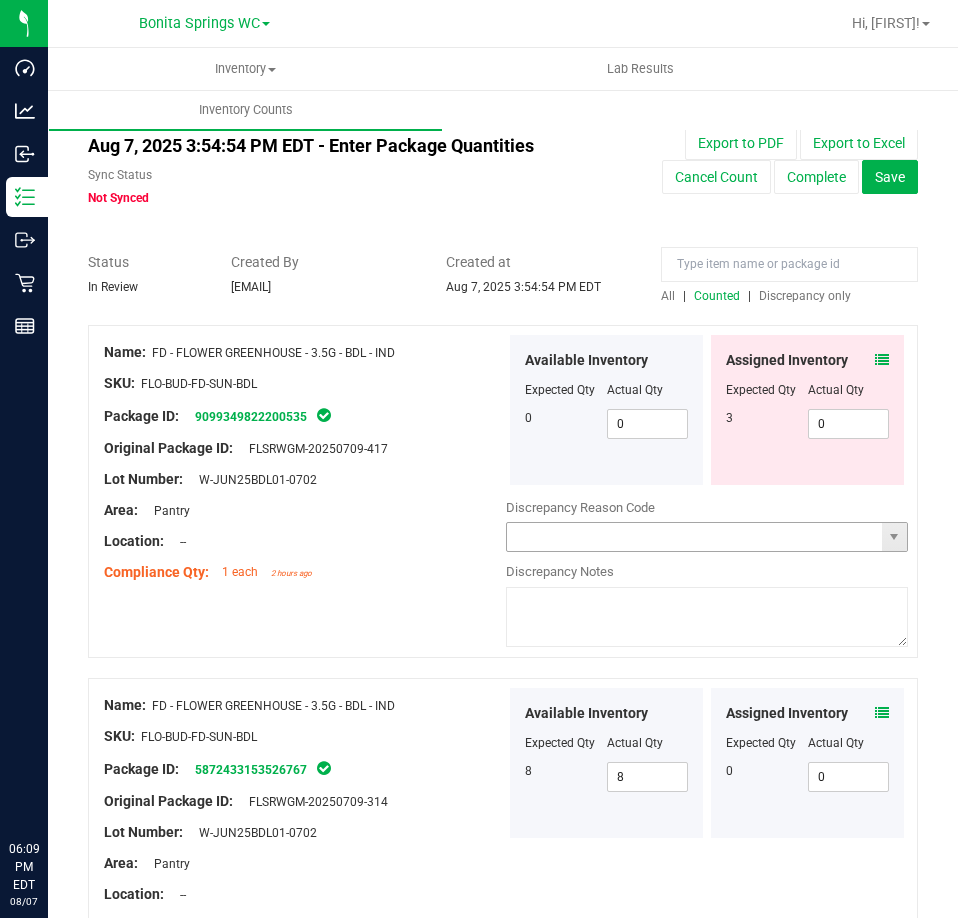 scroll, scrollTop: 0, scrollLeft: 0, axis: both 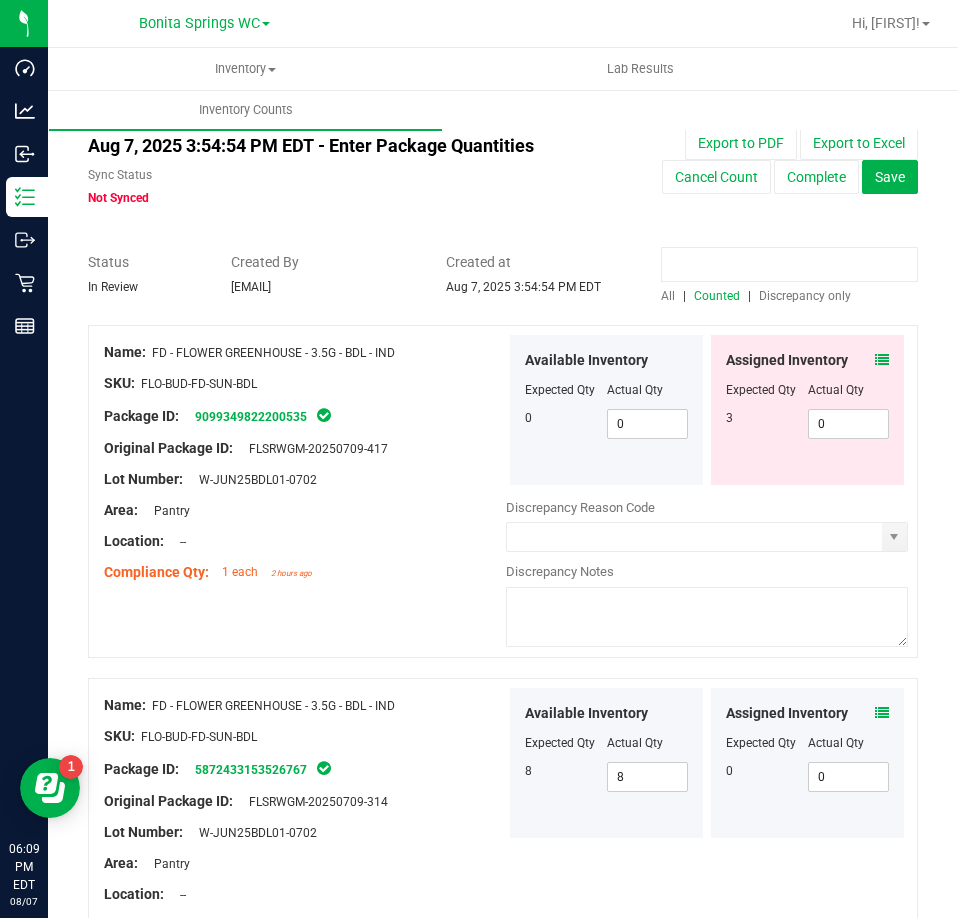 click at bounding box center [789, 264] 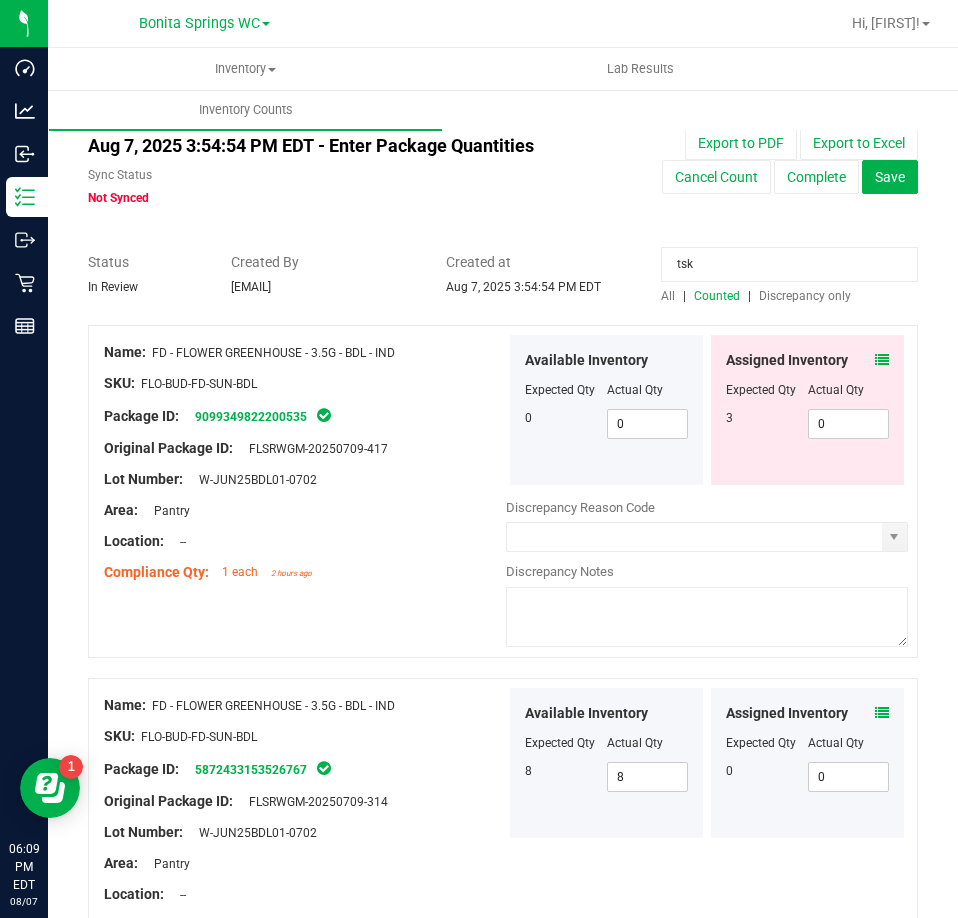 type on "tsk" 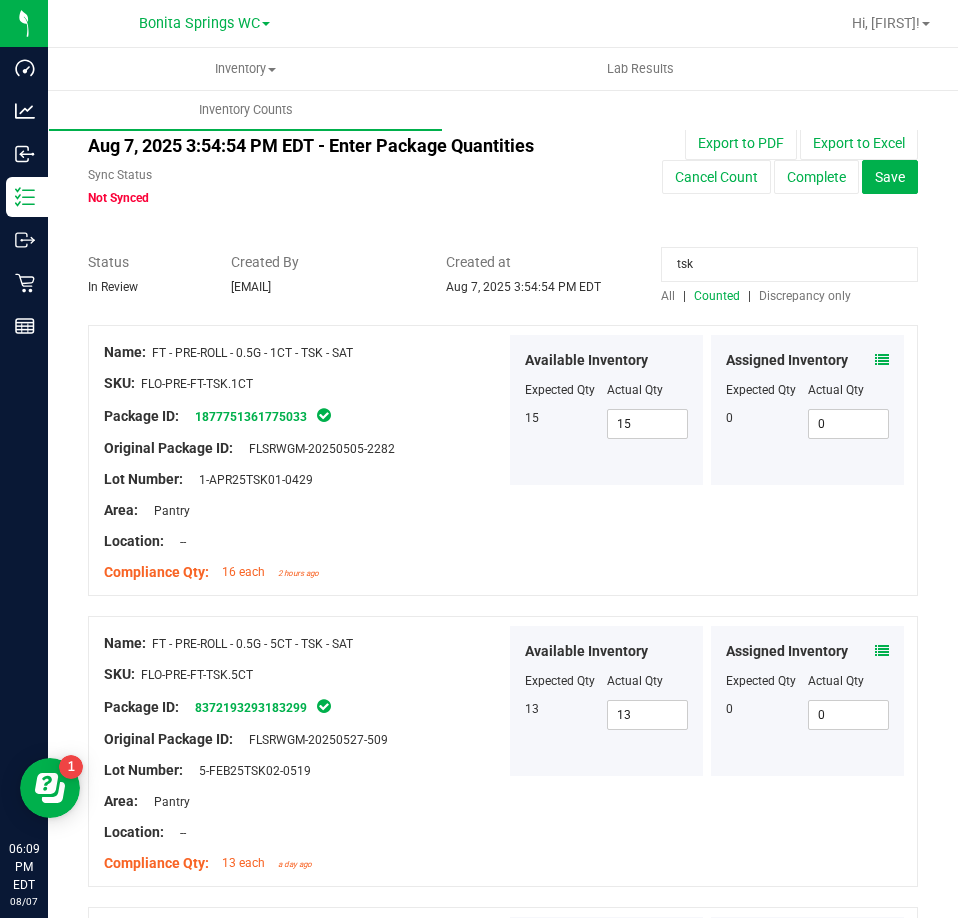 click on "Assigned Inventory" at bounding box center (807, 651) 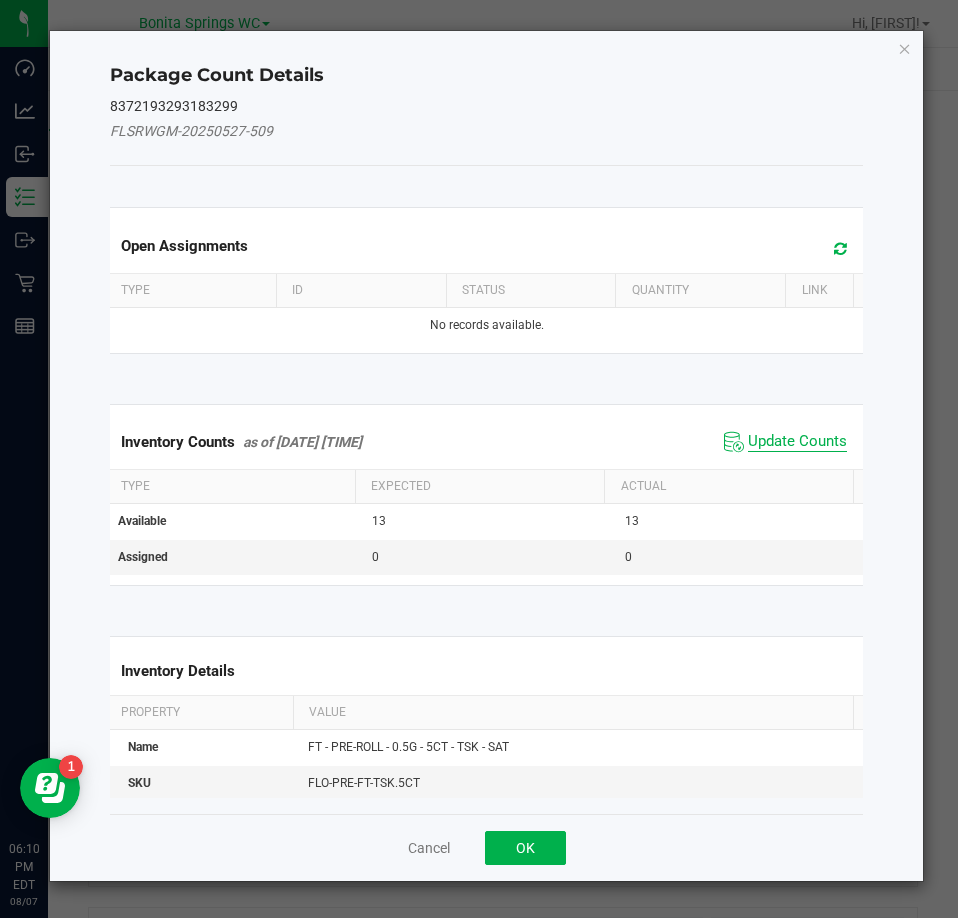 click on "Update Counts" 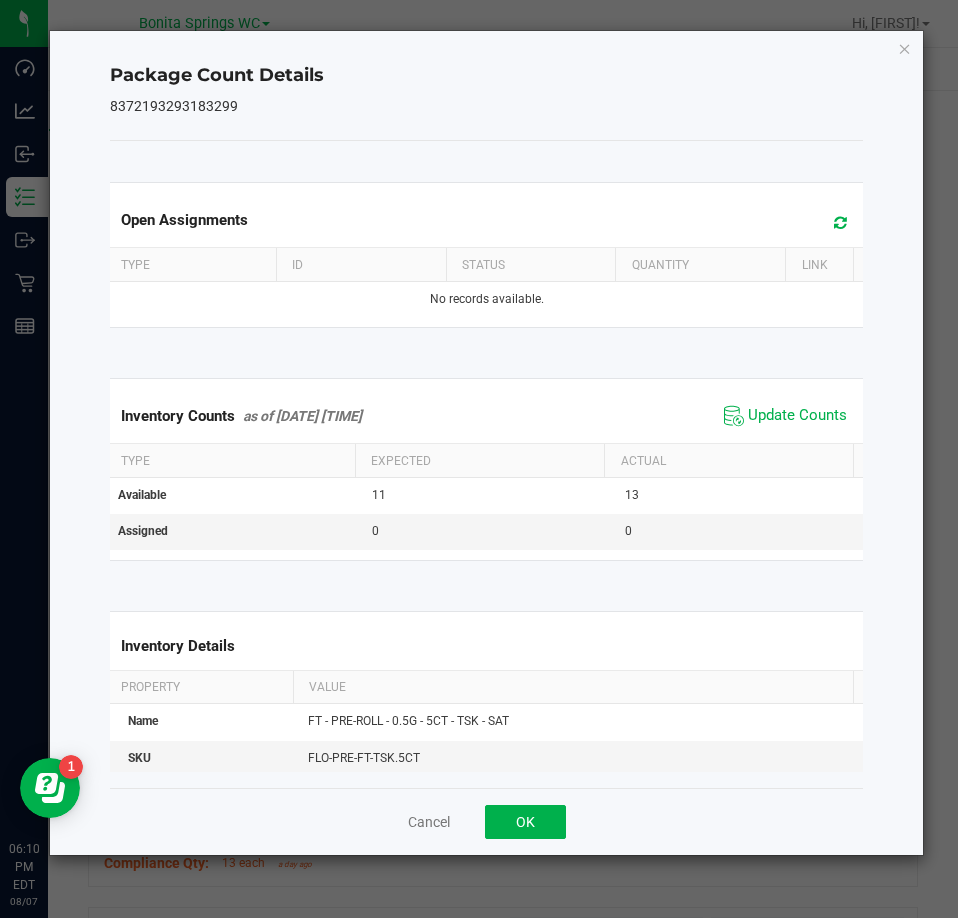 click on "Package Count Details   8372193293183299   Open Assignments  Type ID Status Quantity Link  No records available.  Inventory Counts     as of Aug 7, 2025 6:10:01 PM EDT
Update Counts Type Expected Actual Available 11 13 Assigned 0 0  Inventory Details  Property Value Name FT - PRE-ROLL - 0.5G - 5CT - TSK - SAT SKU FLO-PRE-FT-TSK.5CT Package ID 8372193293183299 Original Package ID FLSRWGM-20250527-509 Lot Number 5-FEB25TSK02-0519 Area Pantry Location  -  Compliance Qty 13 Compliance Updated Aug 6, 2025 5:16:16 PM EDT  Cancel   OK" 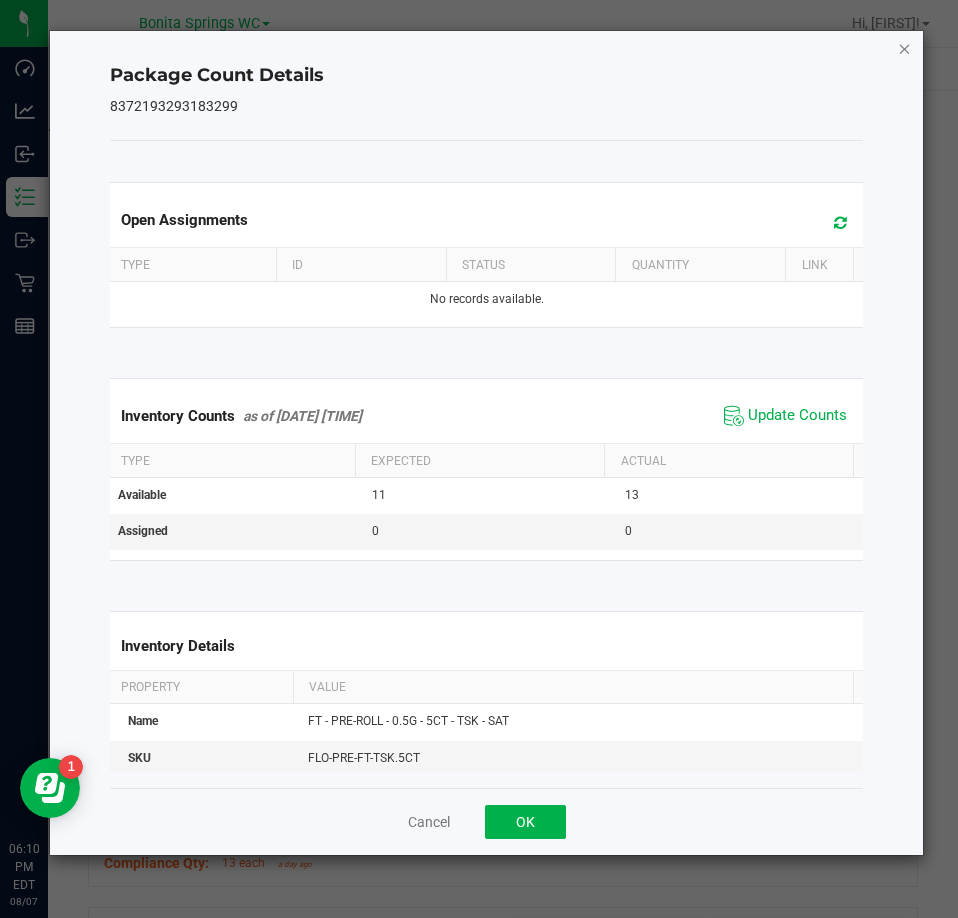 click 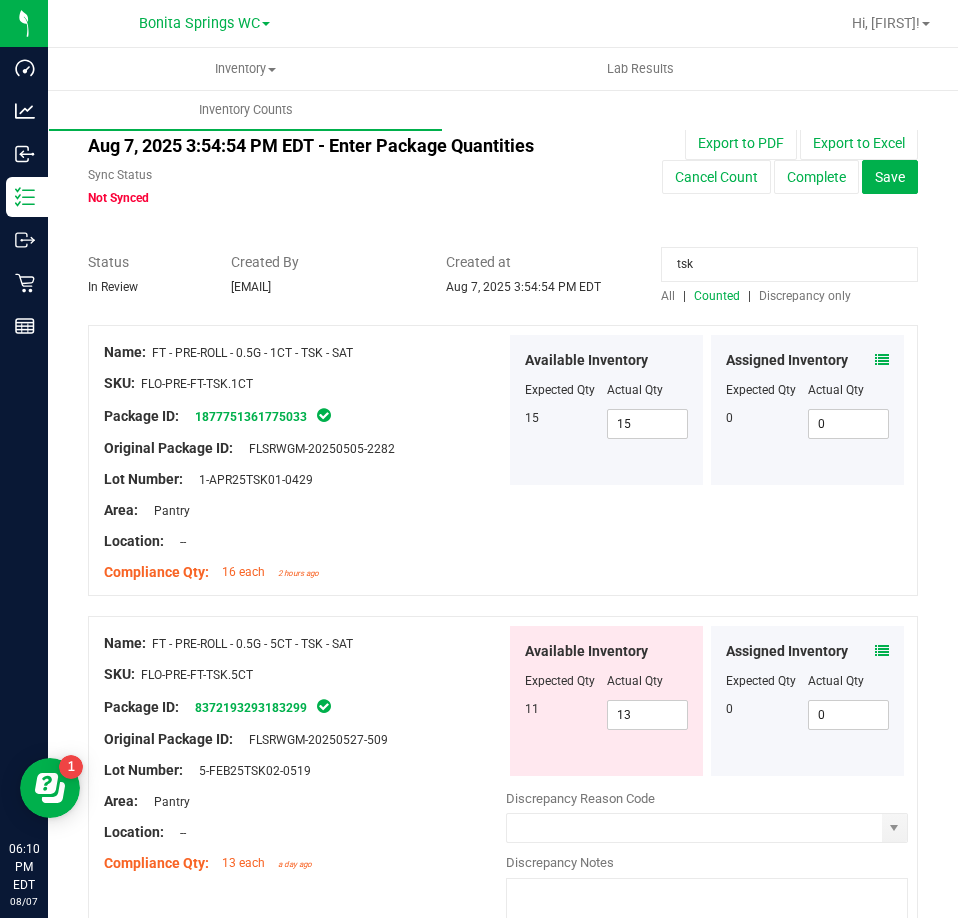 click at bounding box center [606, 695] 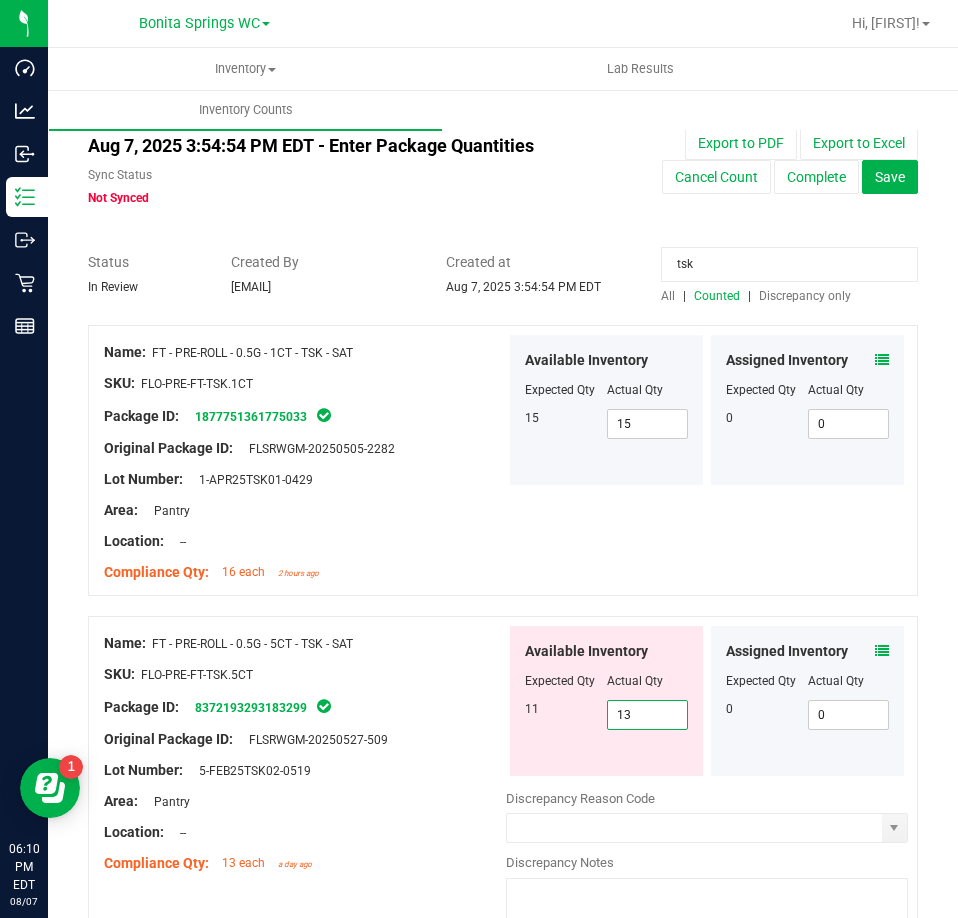 click on "13 13" at bounding box center [648, 715] 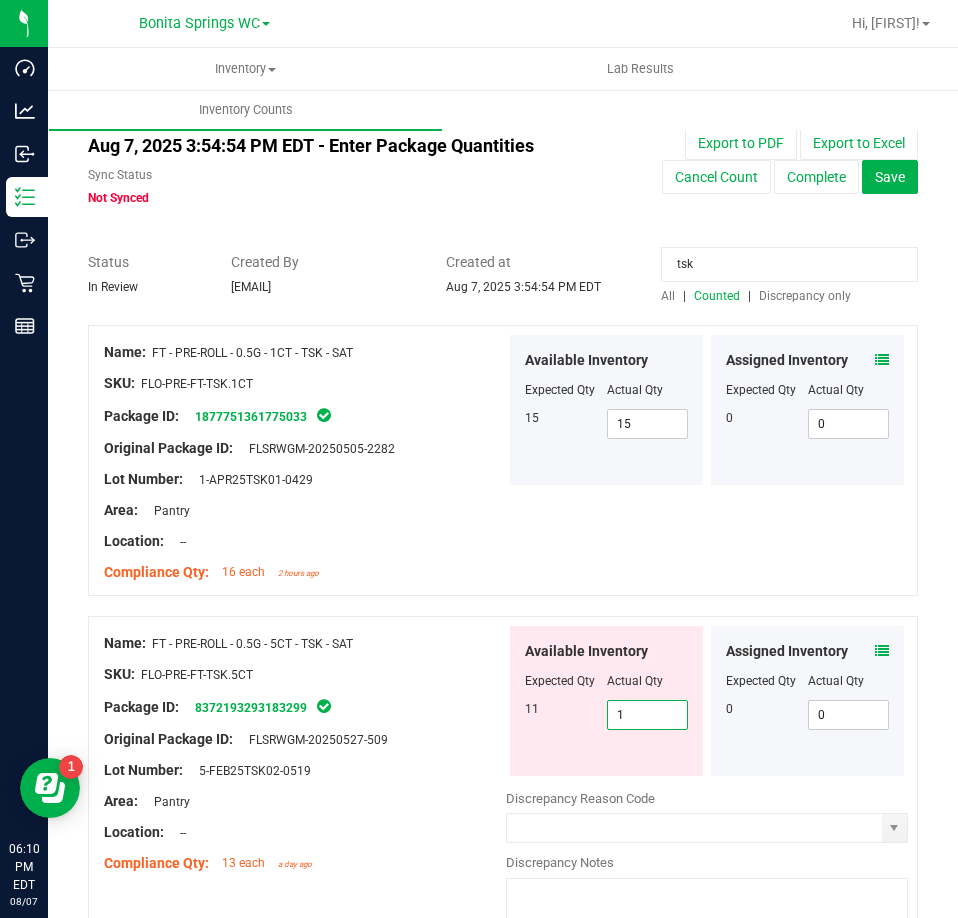 type on "11" 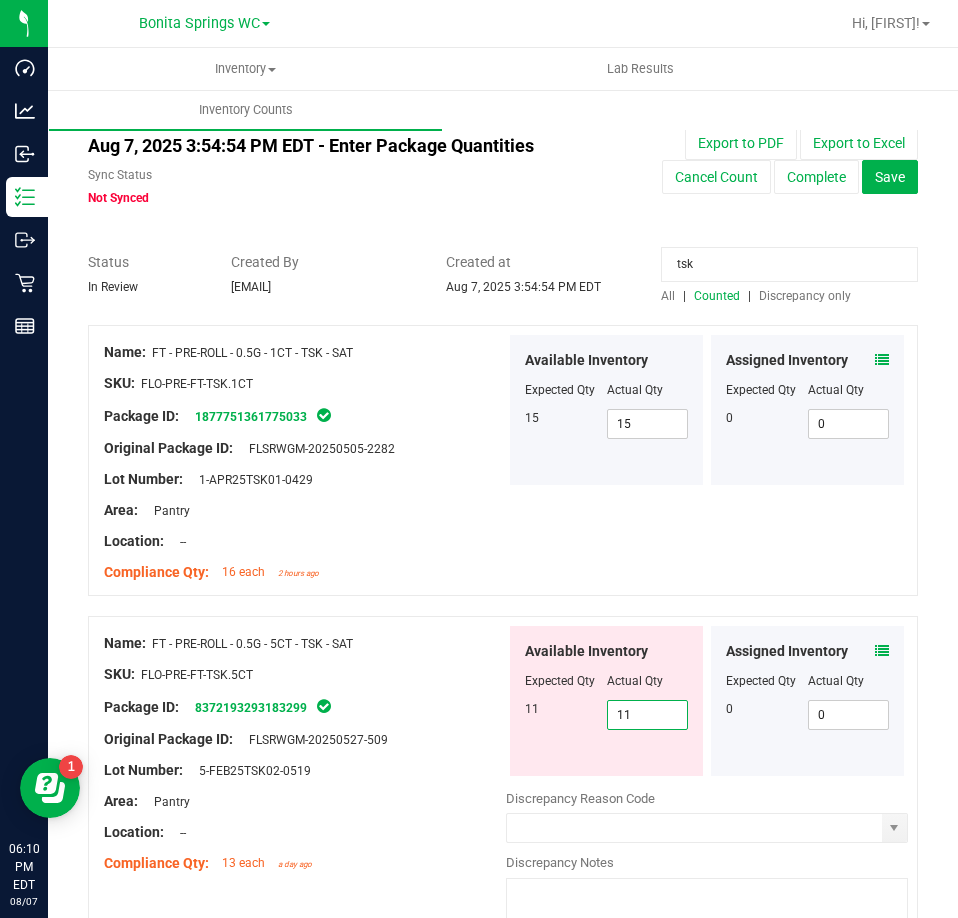 type on "11" 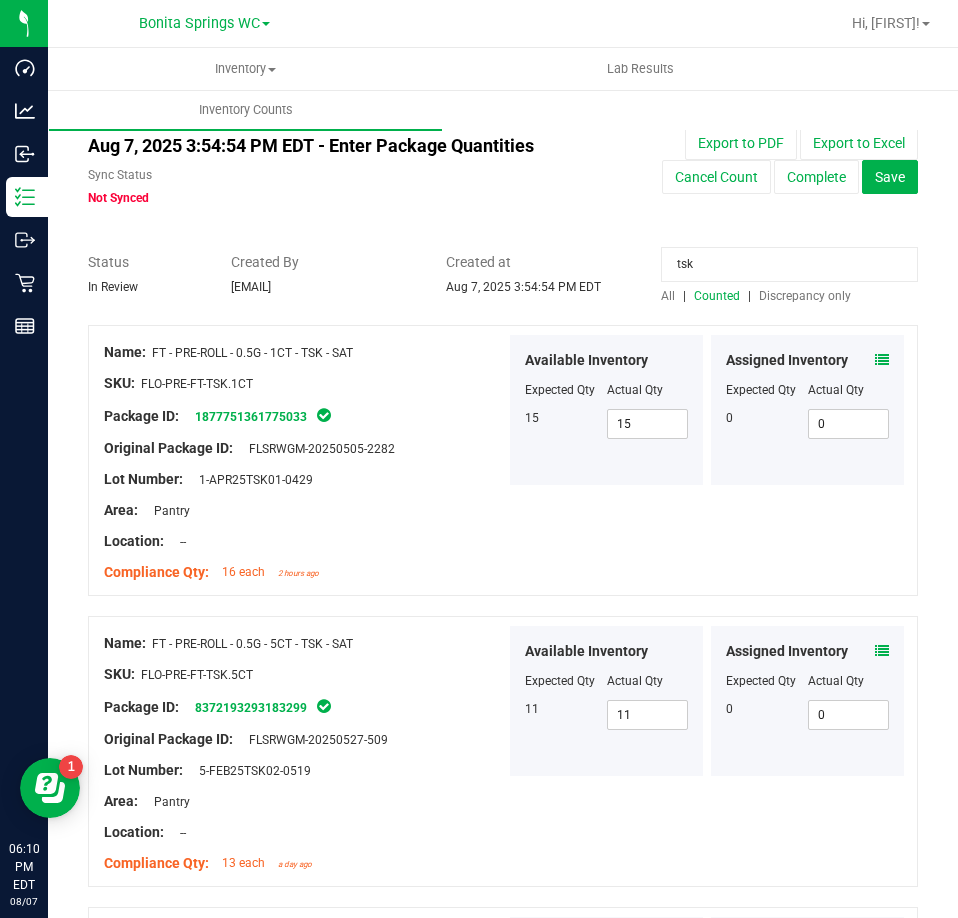 click on "tsk" at bounding box center [789, 264] 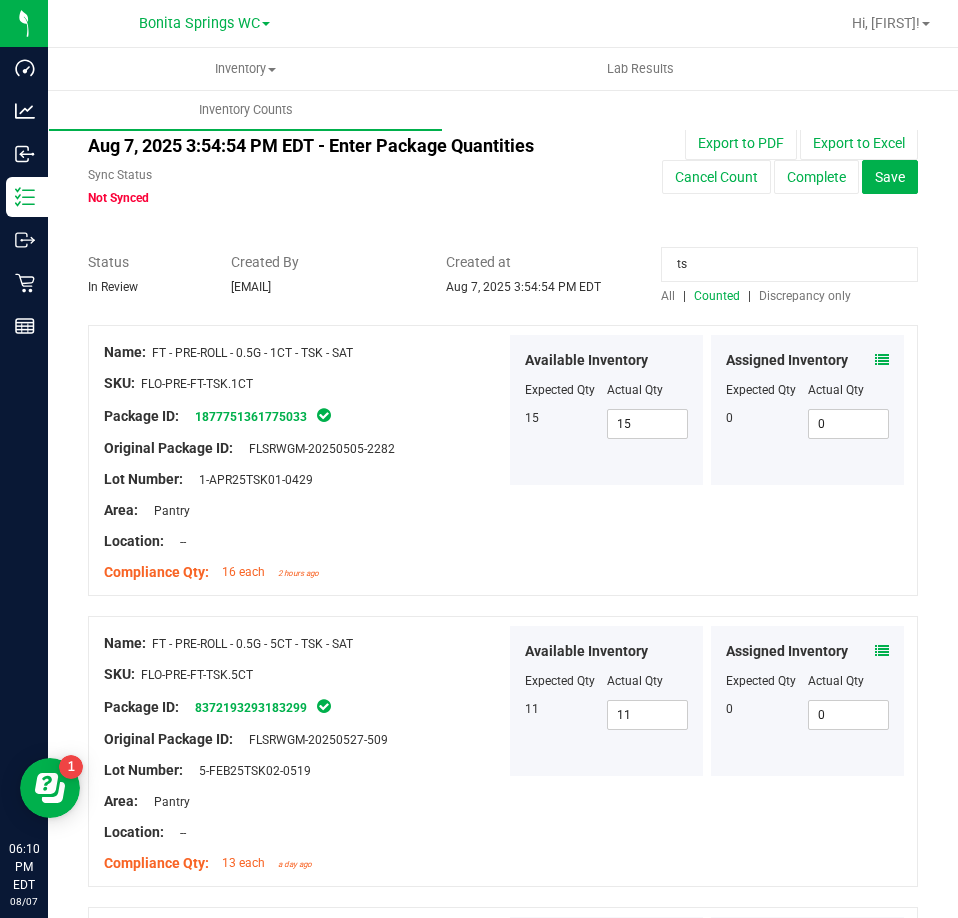 type on "t" 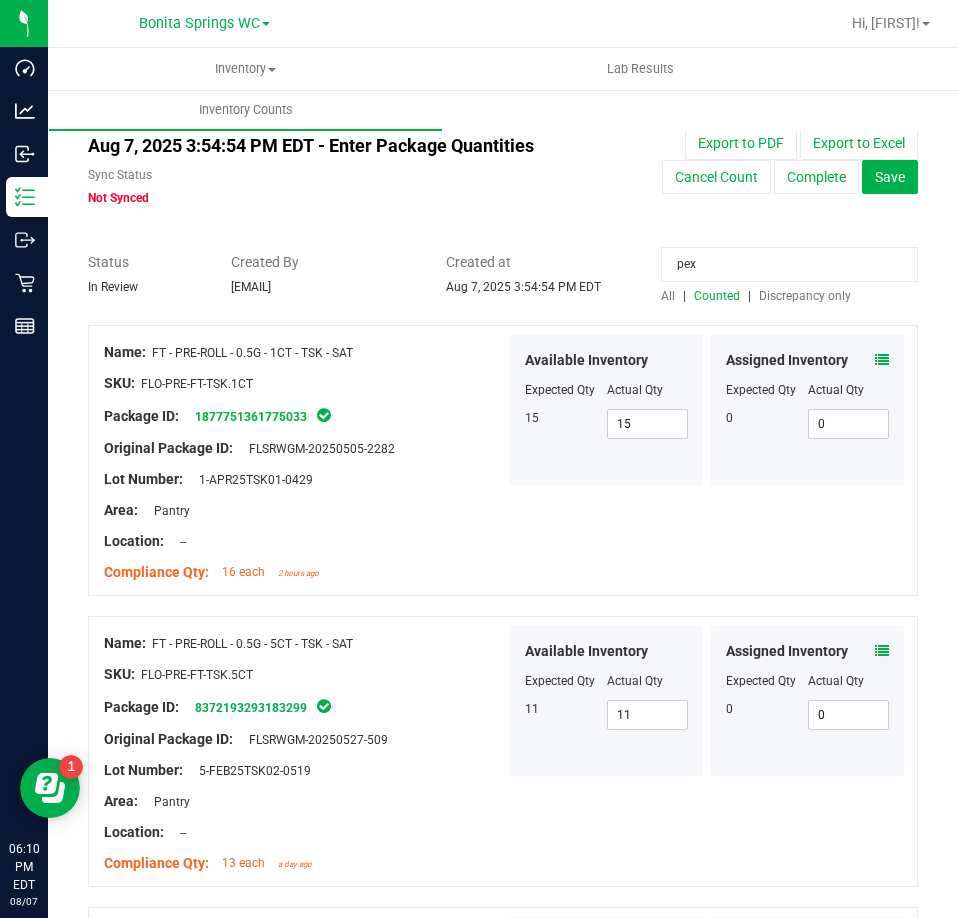 type on "pex" 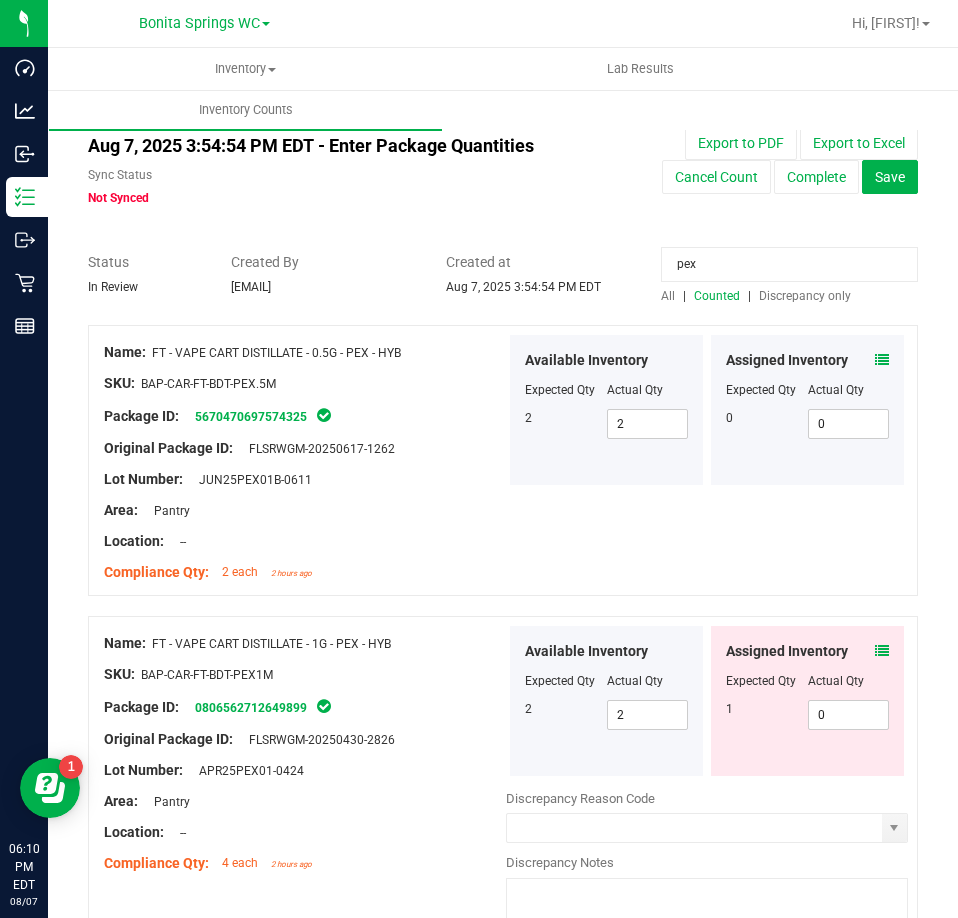 click on "Assigned Inventory" at bounding box center (807, 651) 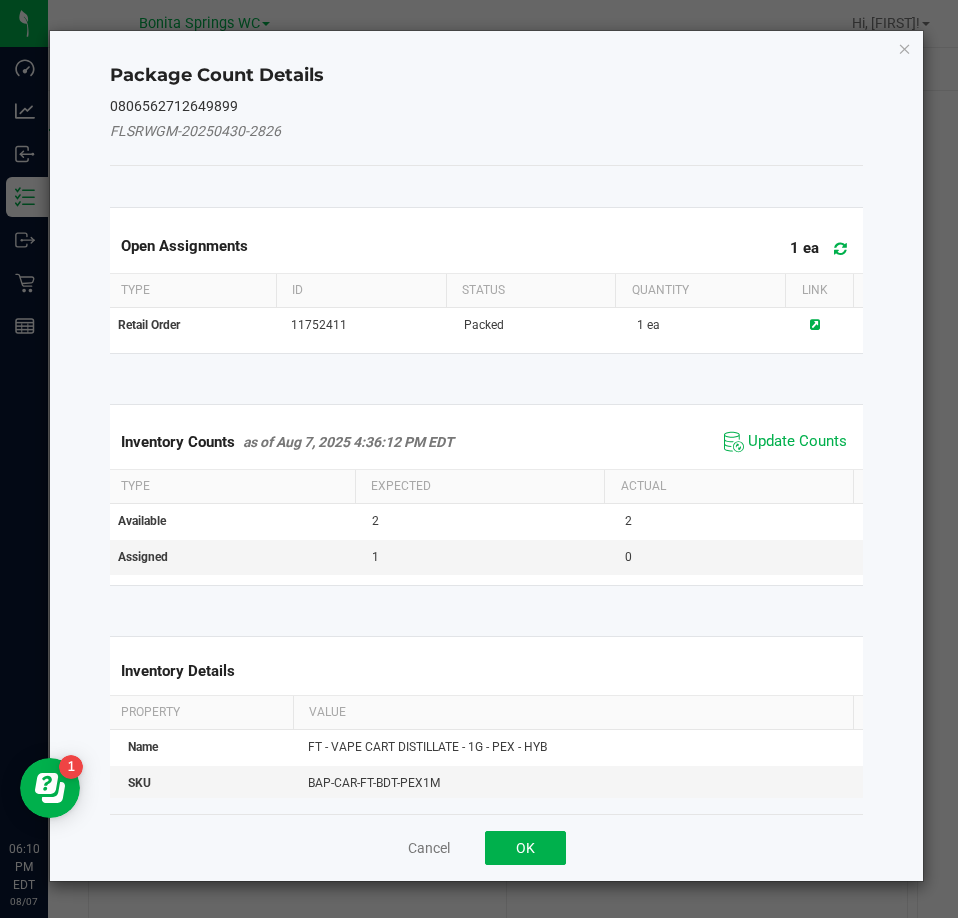 click on "Update Counts" 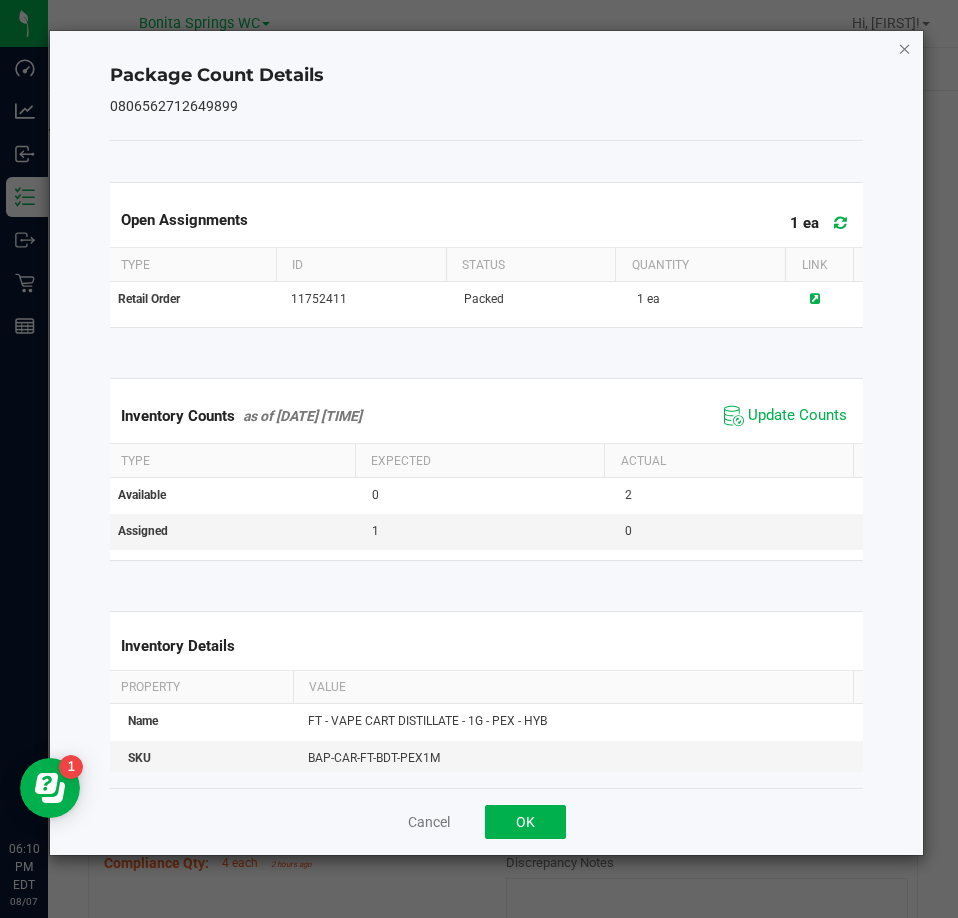 click 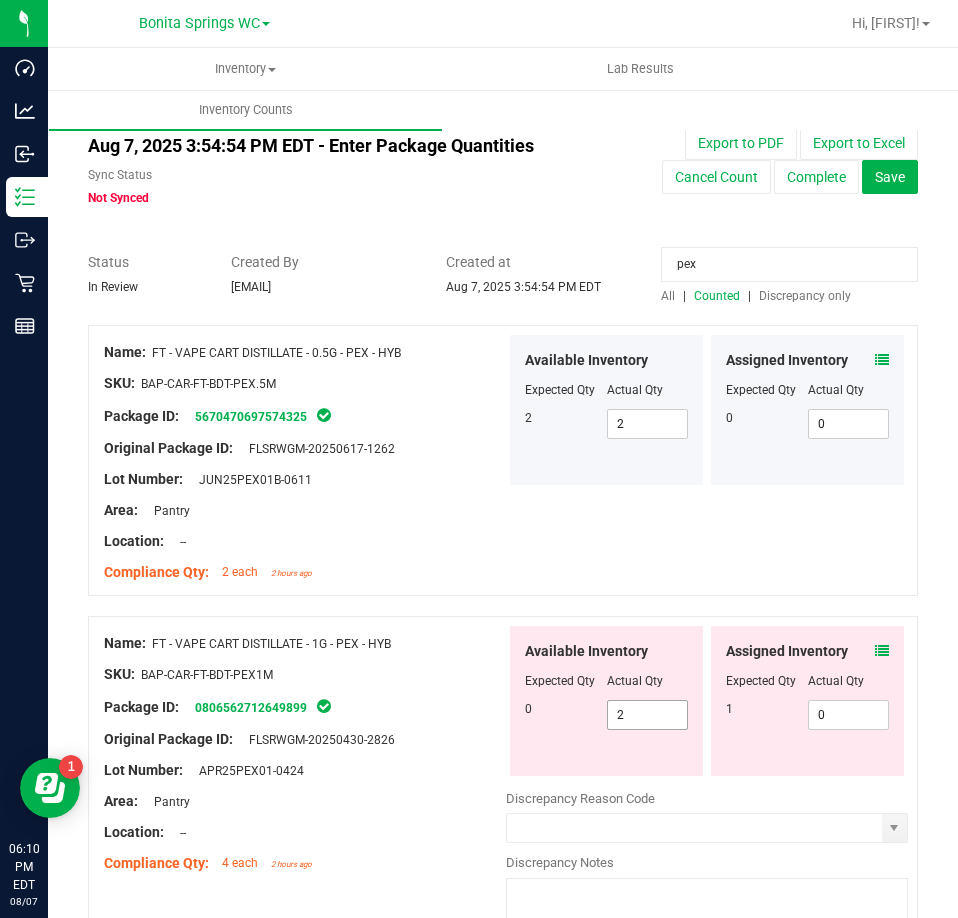 click on "2 2" at bounding box center (648, 715) 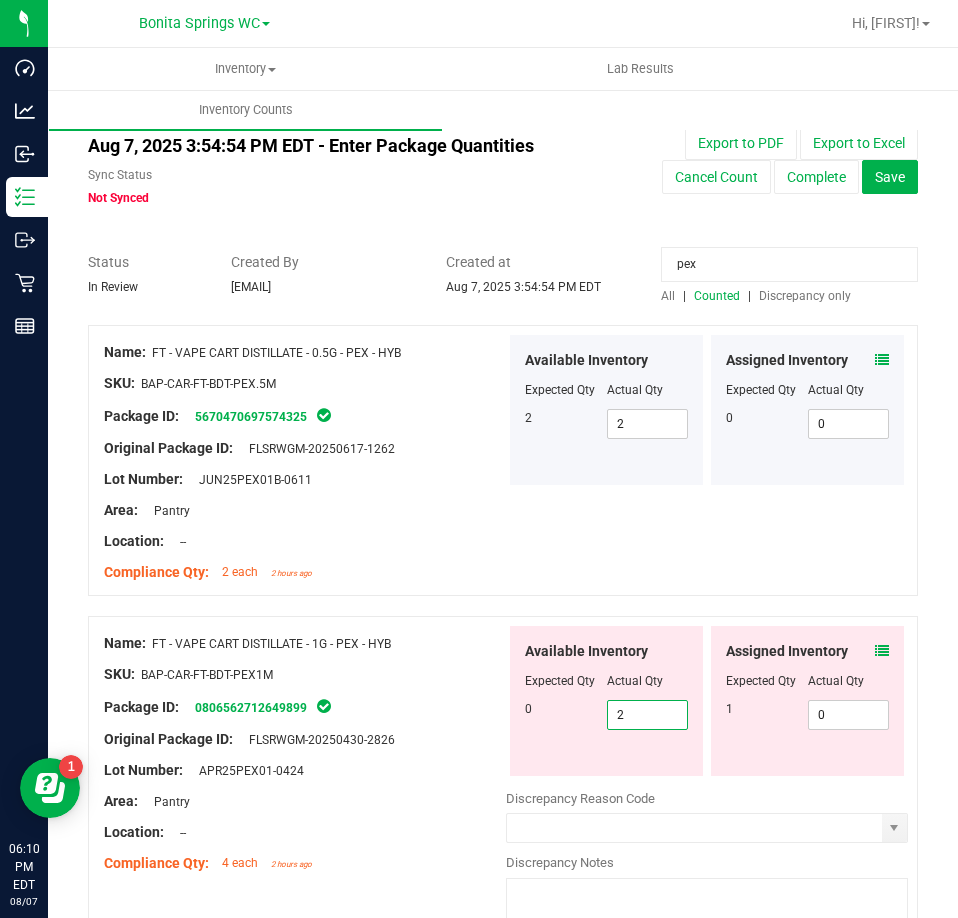 click on "2" at bounding box center [648, 715] 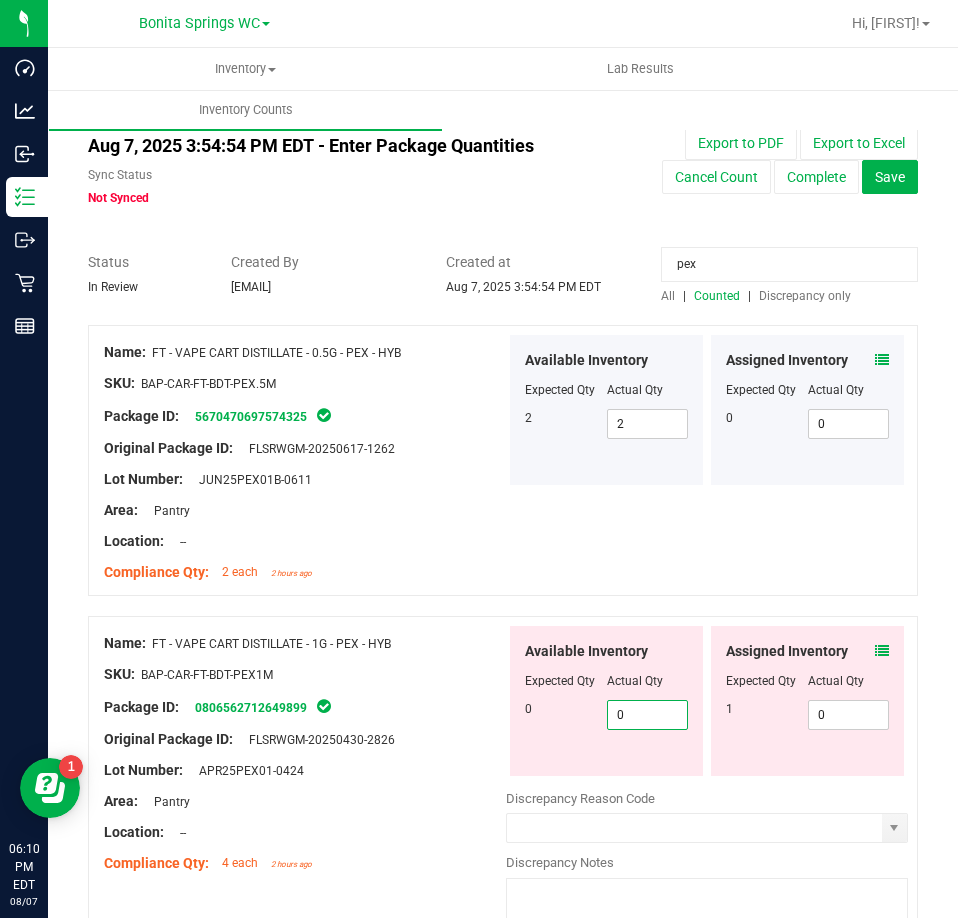 type on "0" 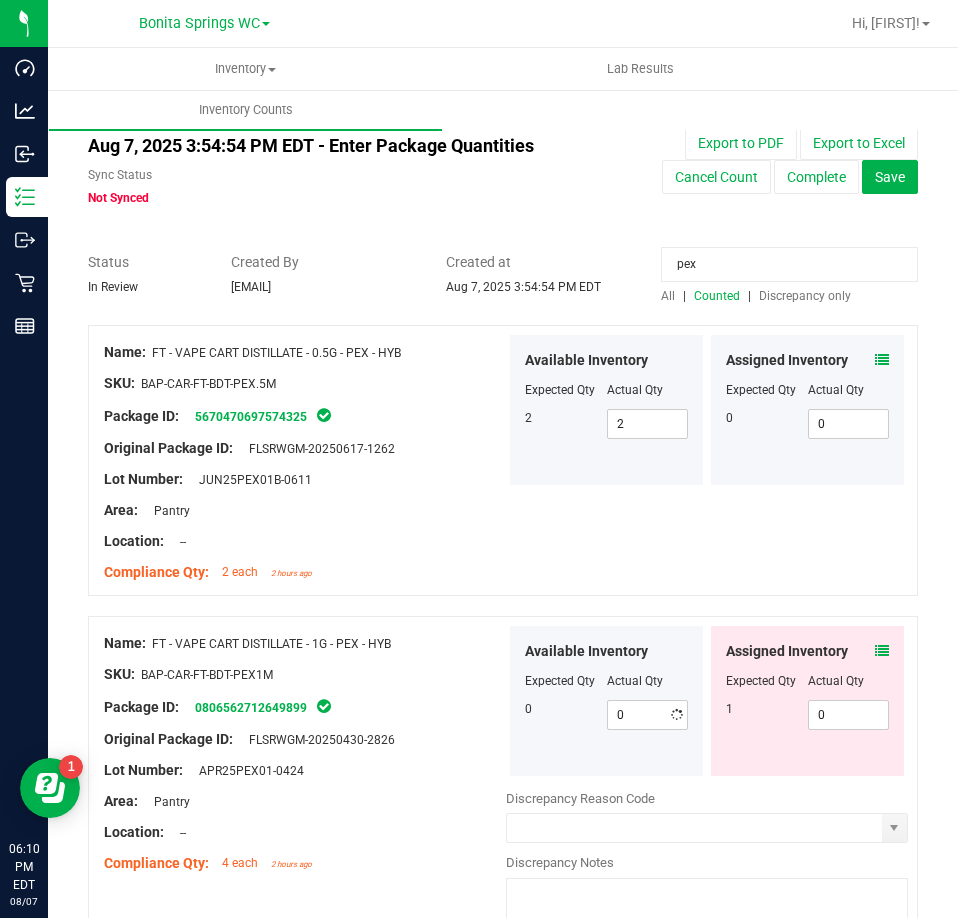 click on "pex" at bounding box center (789, 264) 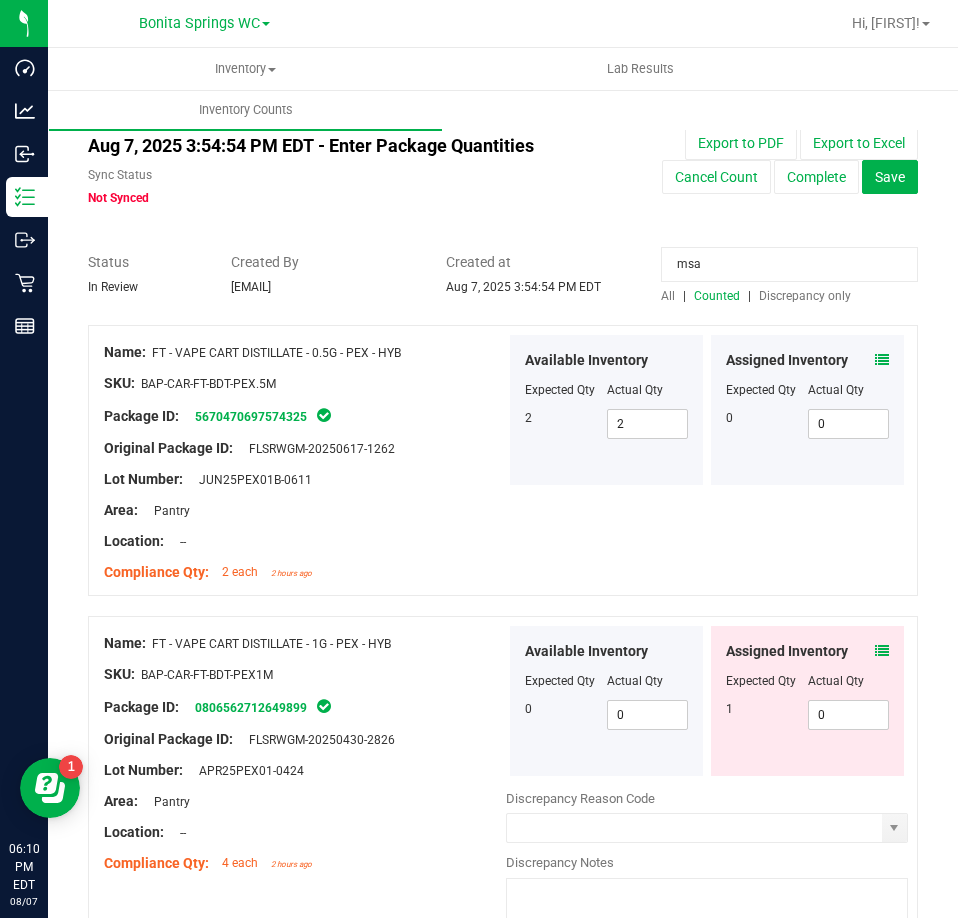 type on "msa" 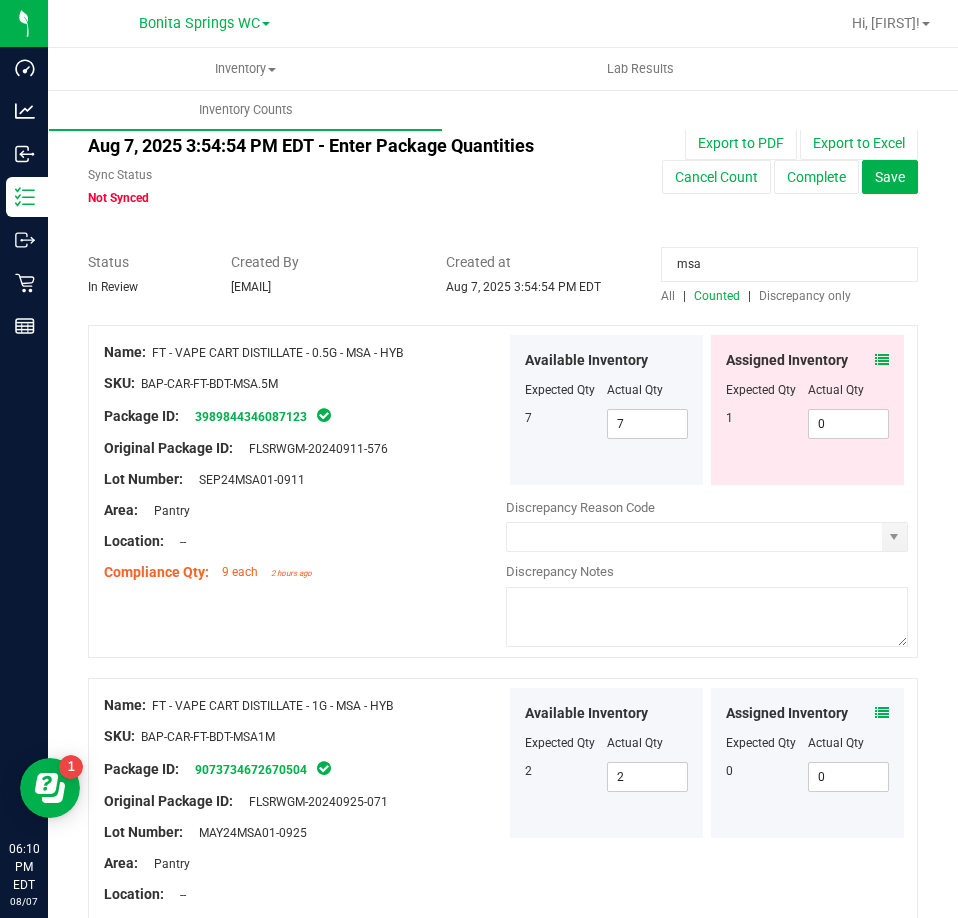 click at bounding box center [882, 360] 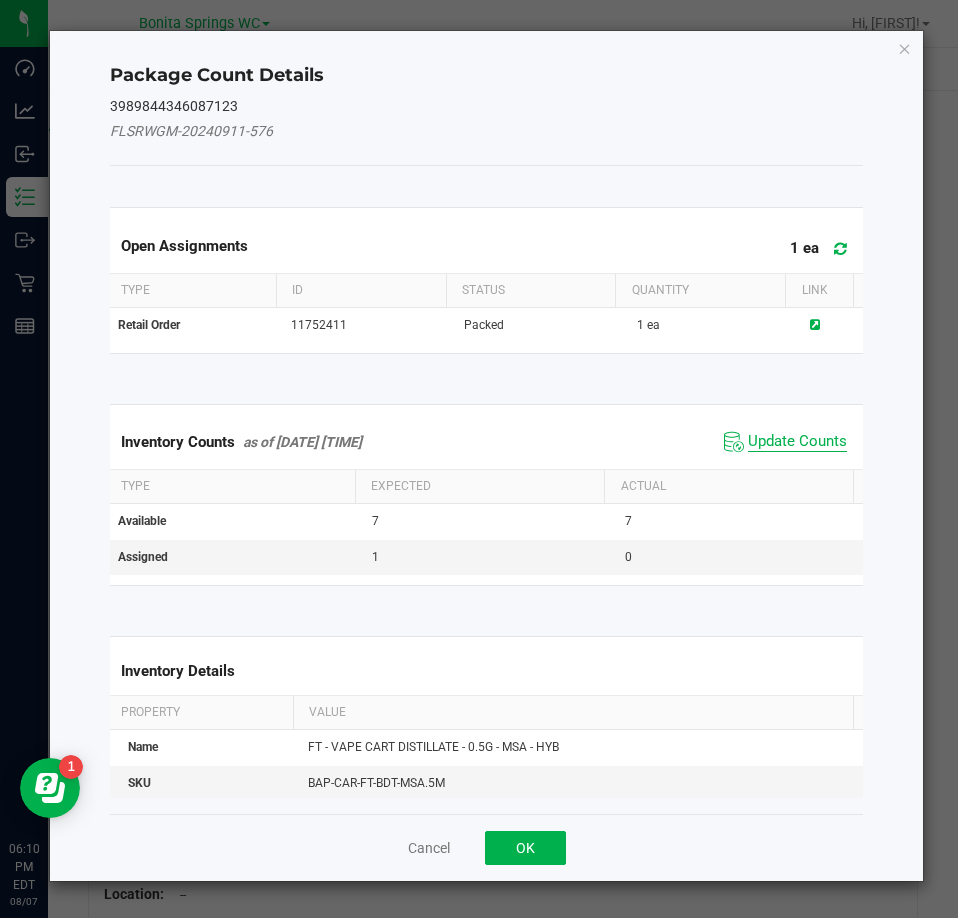 click on "Update Counts" 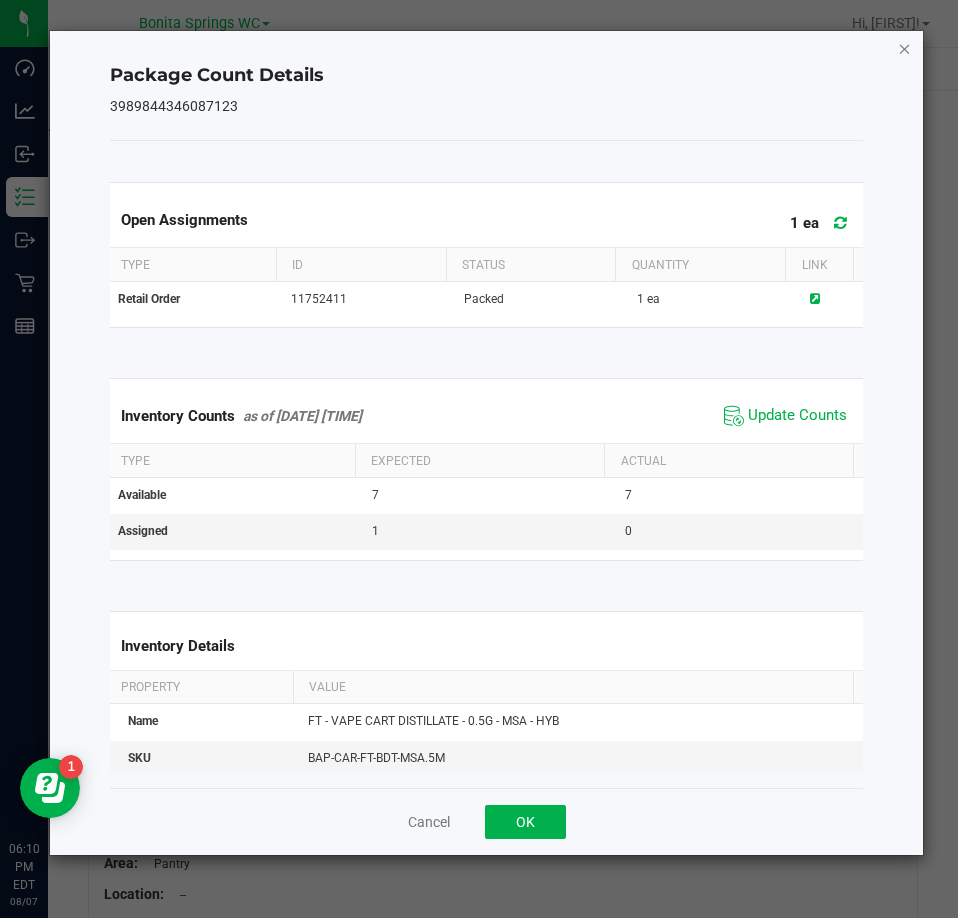 click 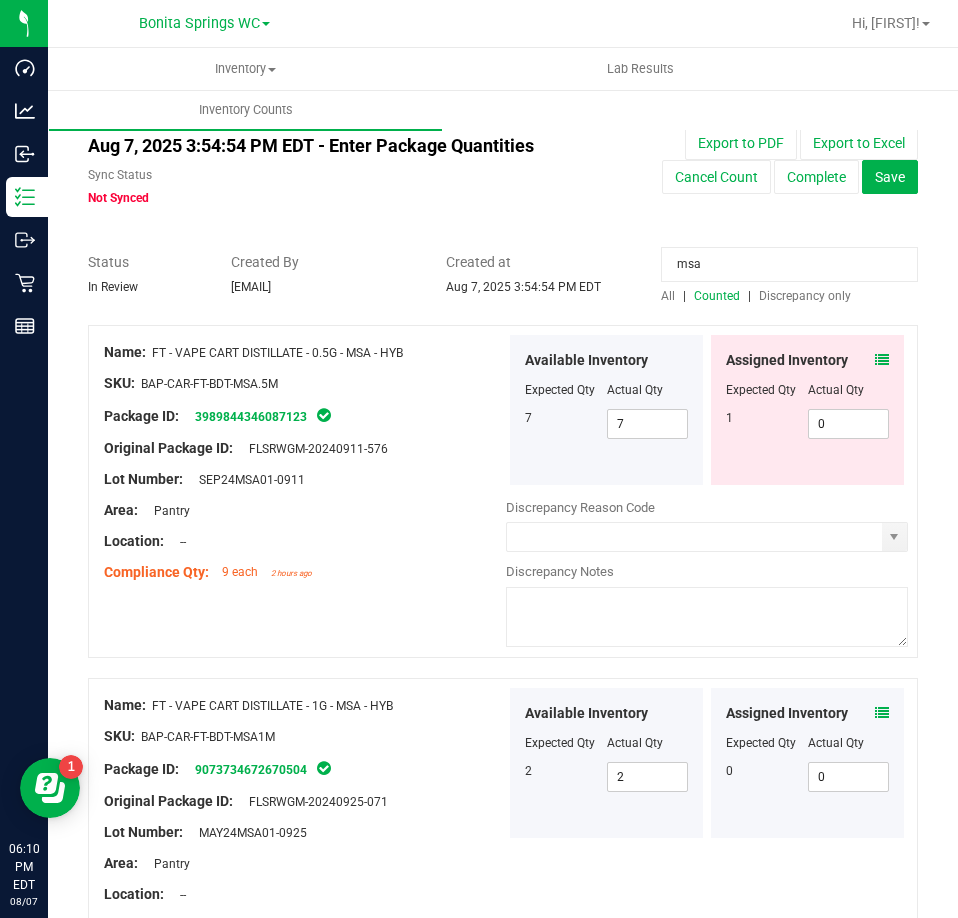 click at bounding box center (882, 713) 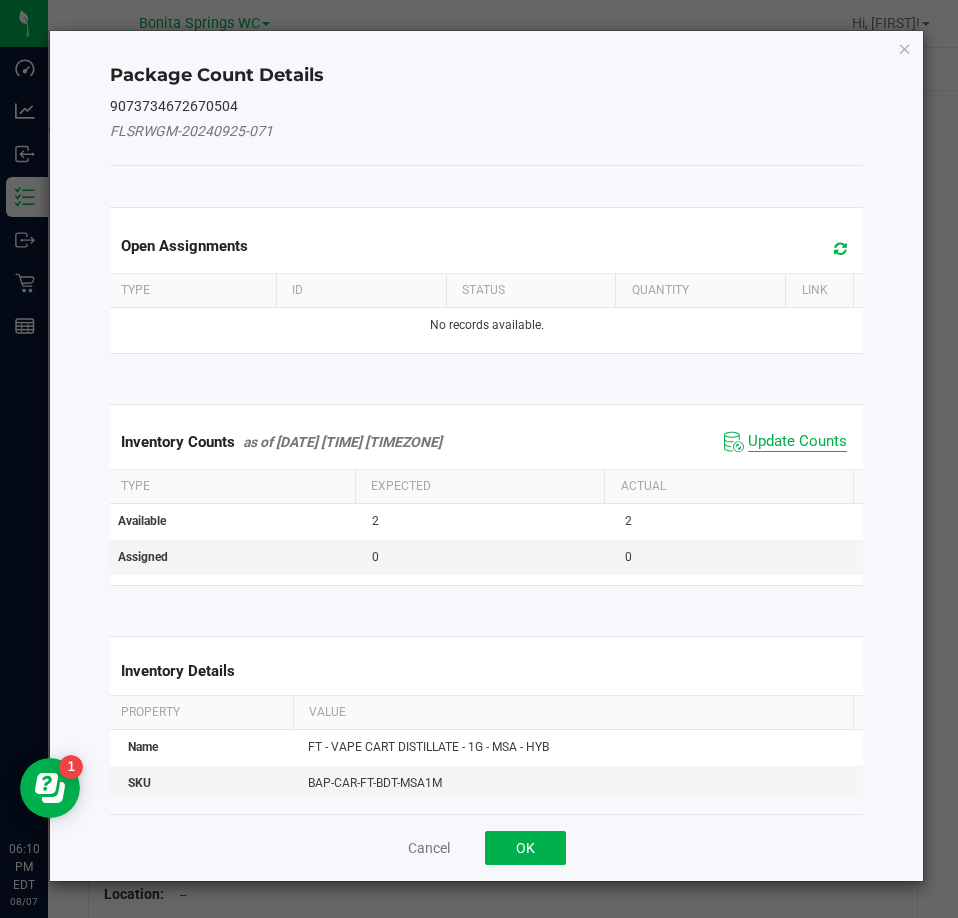 click on "Update Counts" 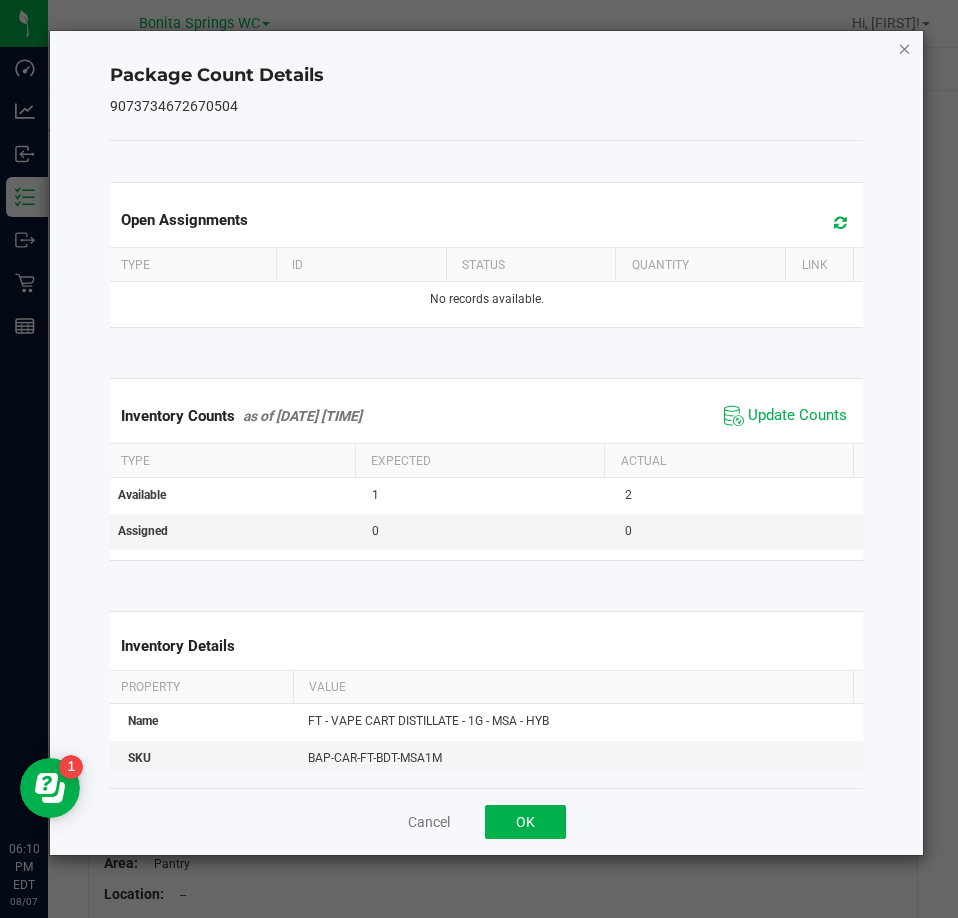 click 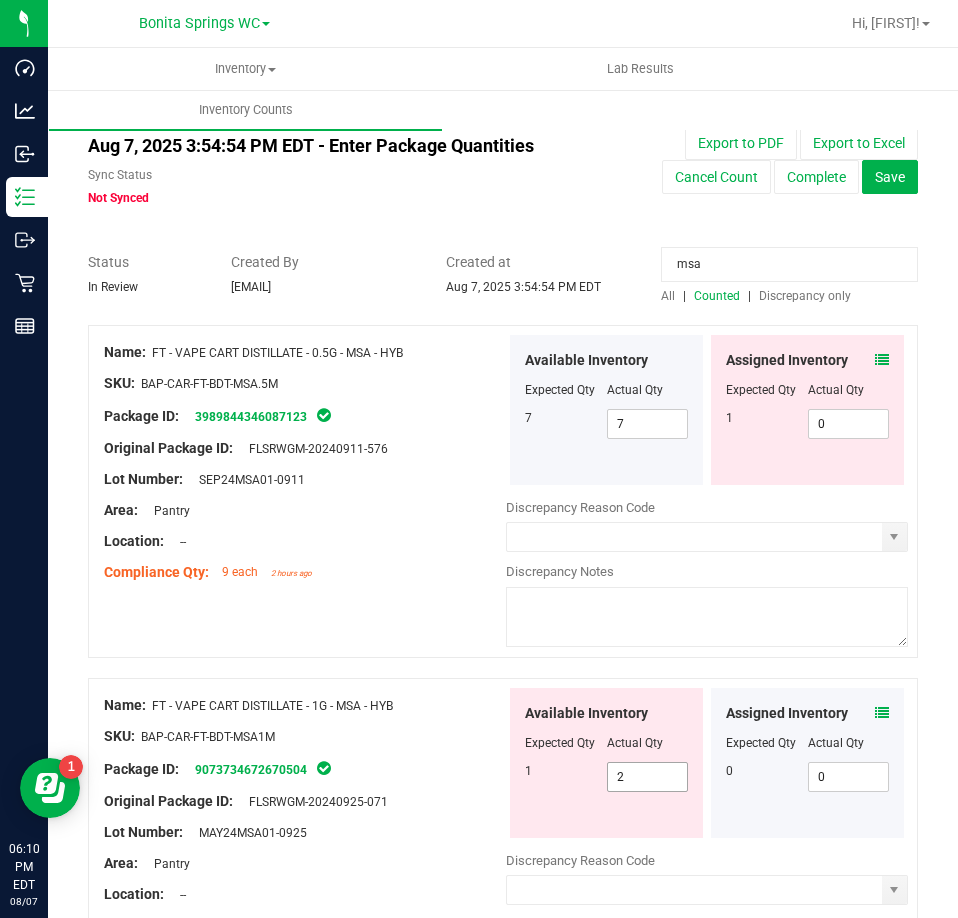 click on "2 2" at bounding box center [648, 777] 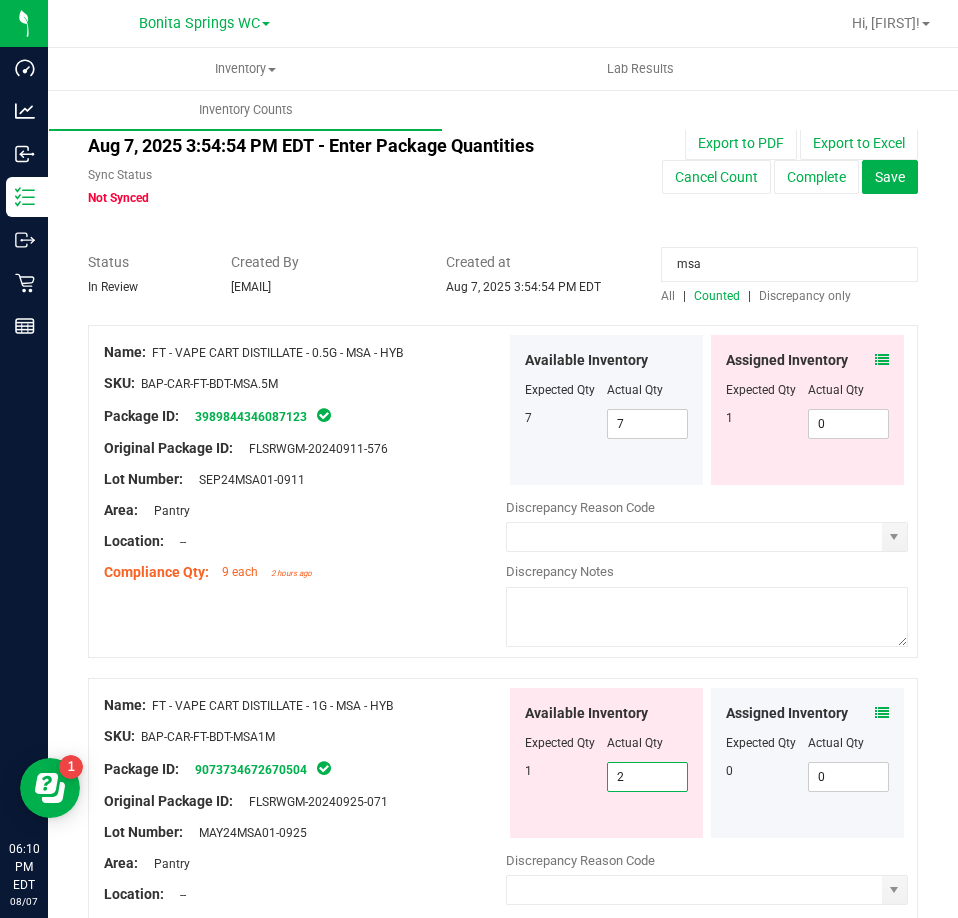 type on "1" 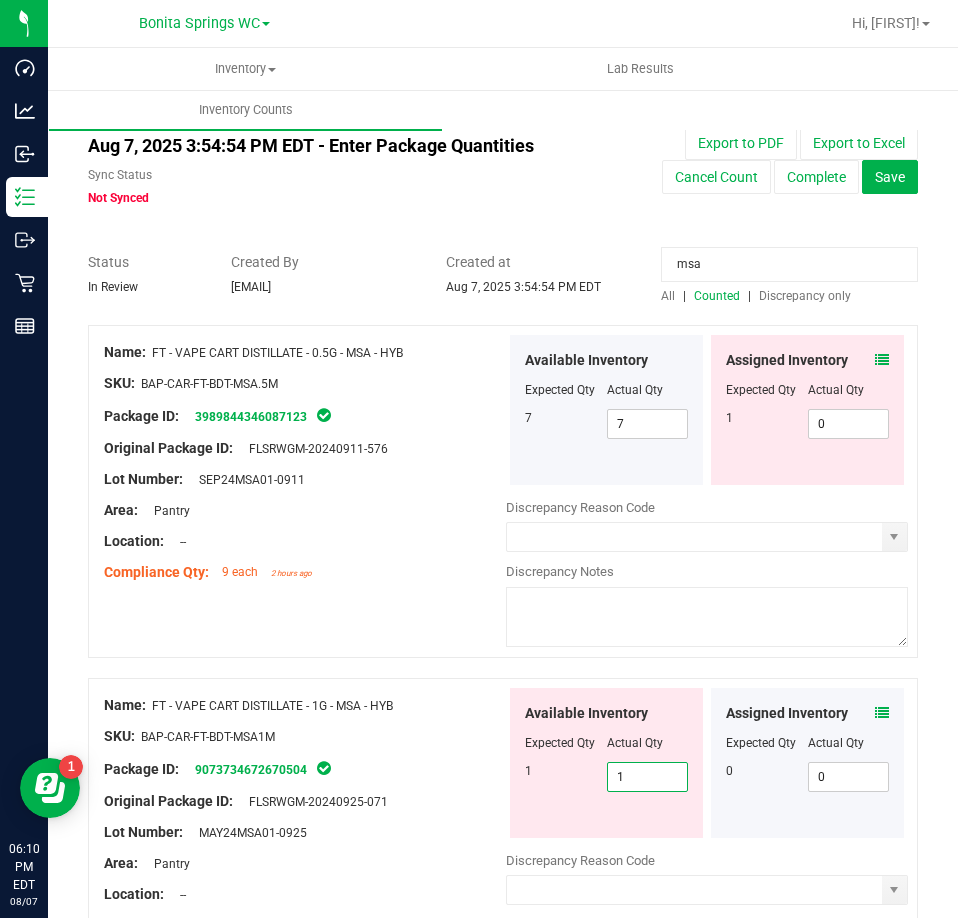 type on "1" 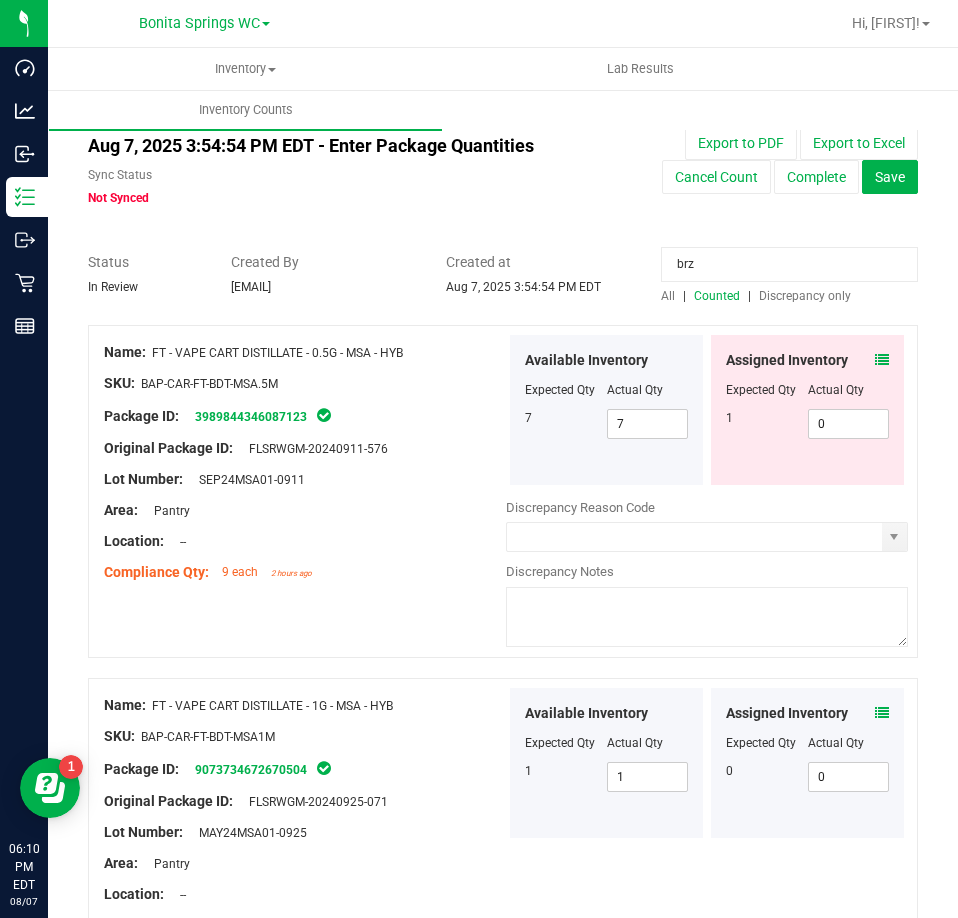 type on "brz" 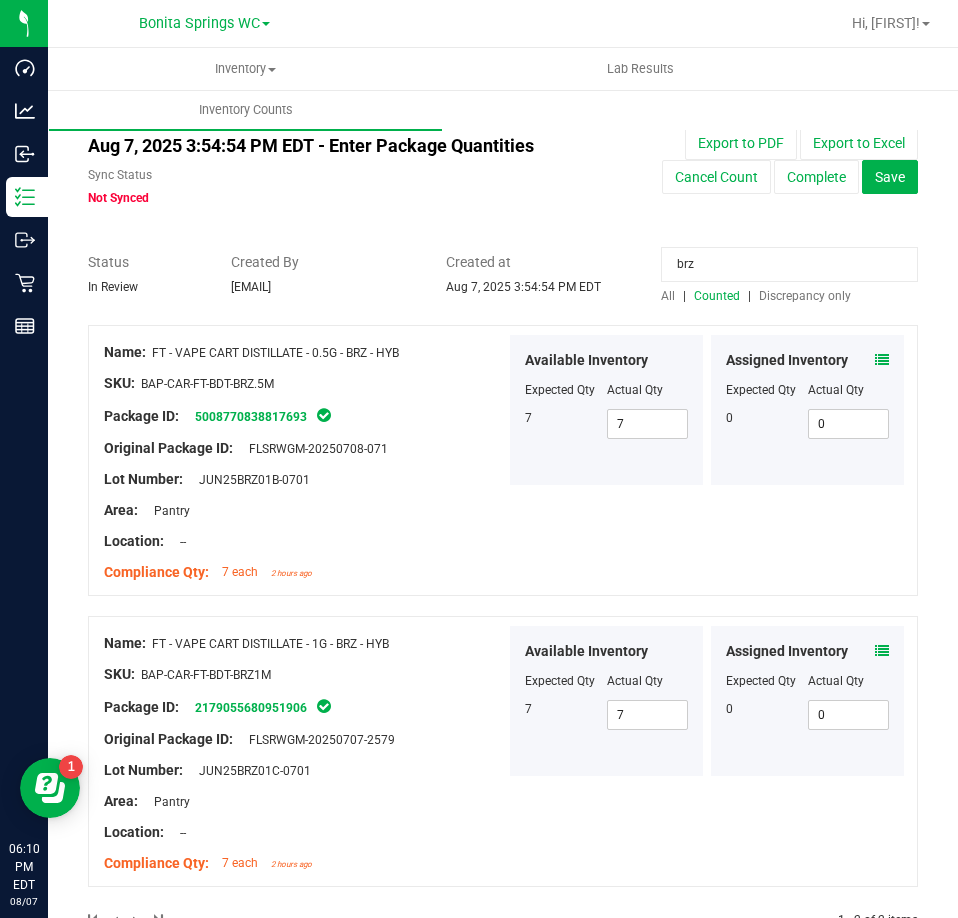 click at bounding box center [882, 651] 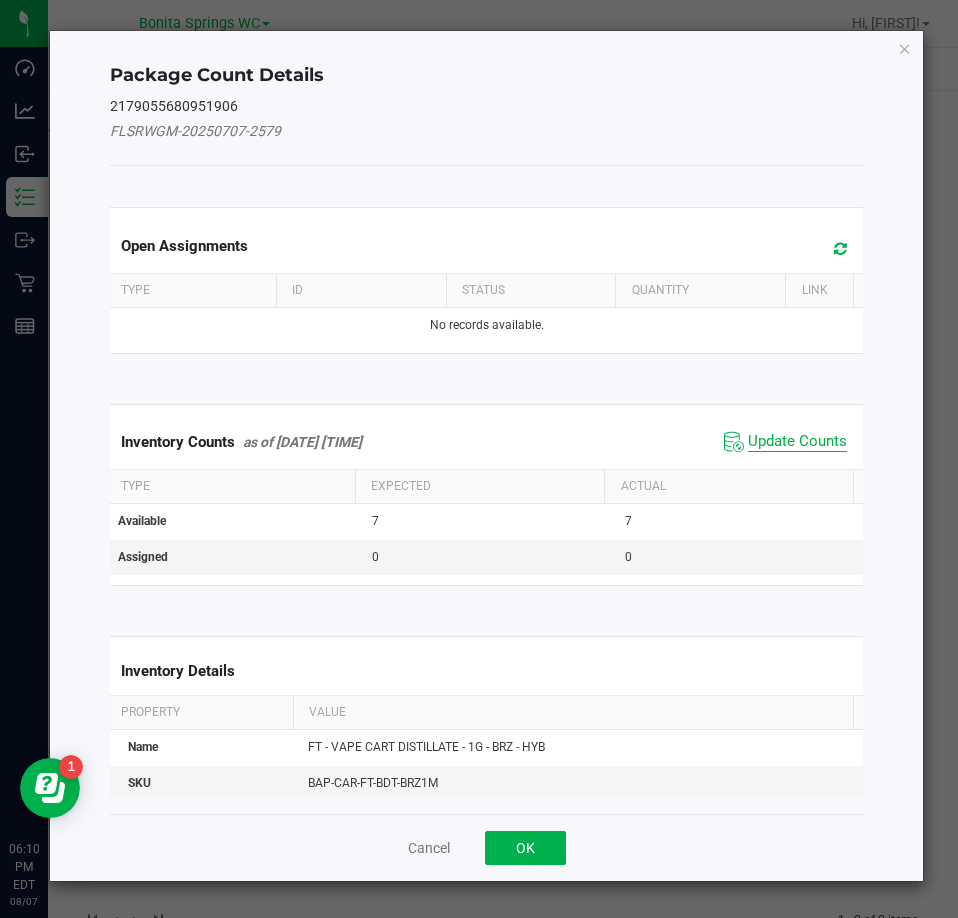 click on "Update Counts" 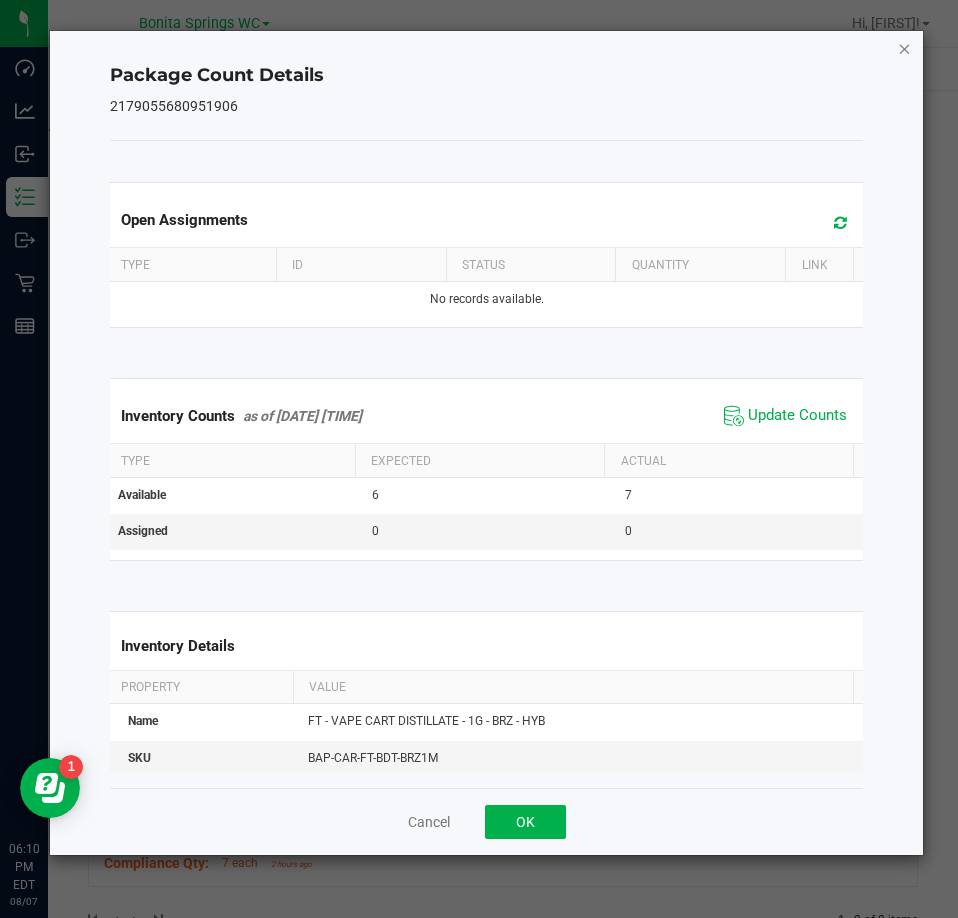 click 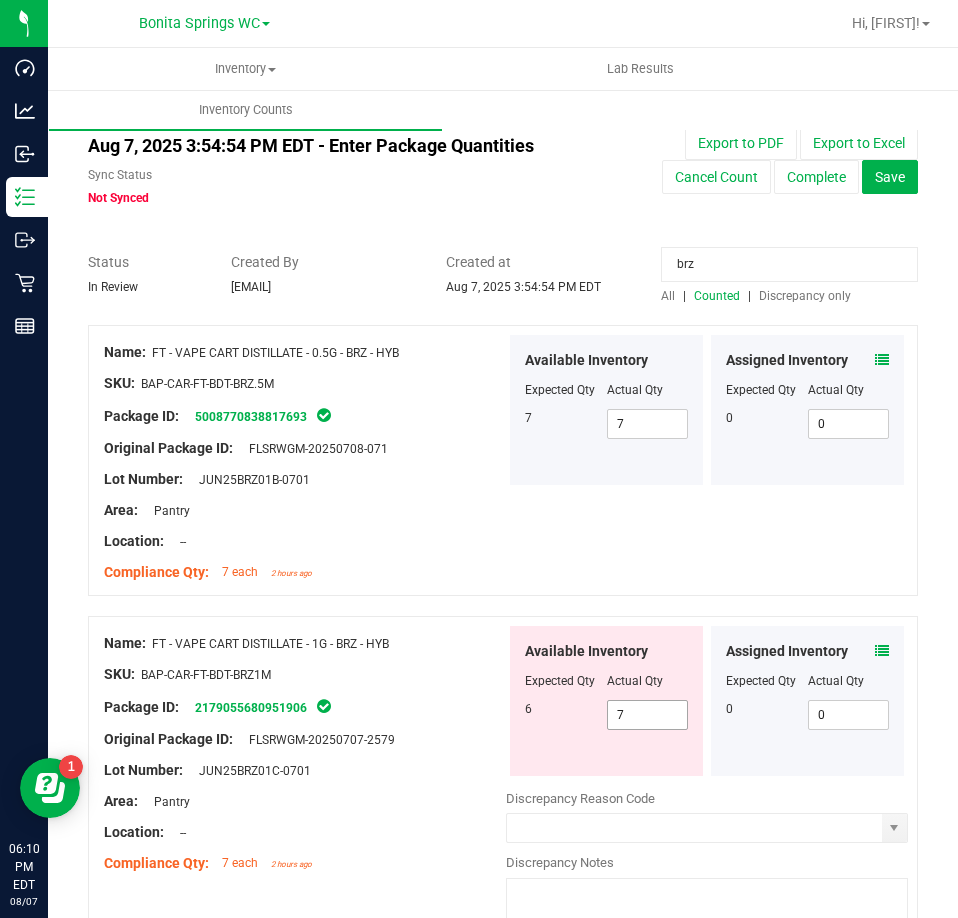click on "7 7" at bounding box center [648, 715] 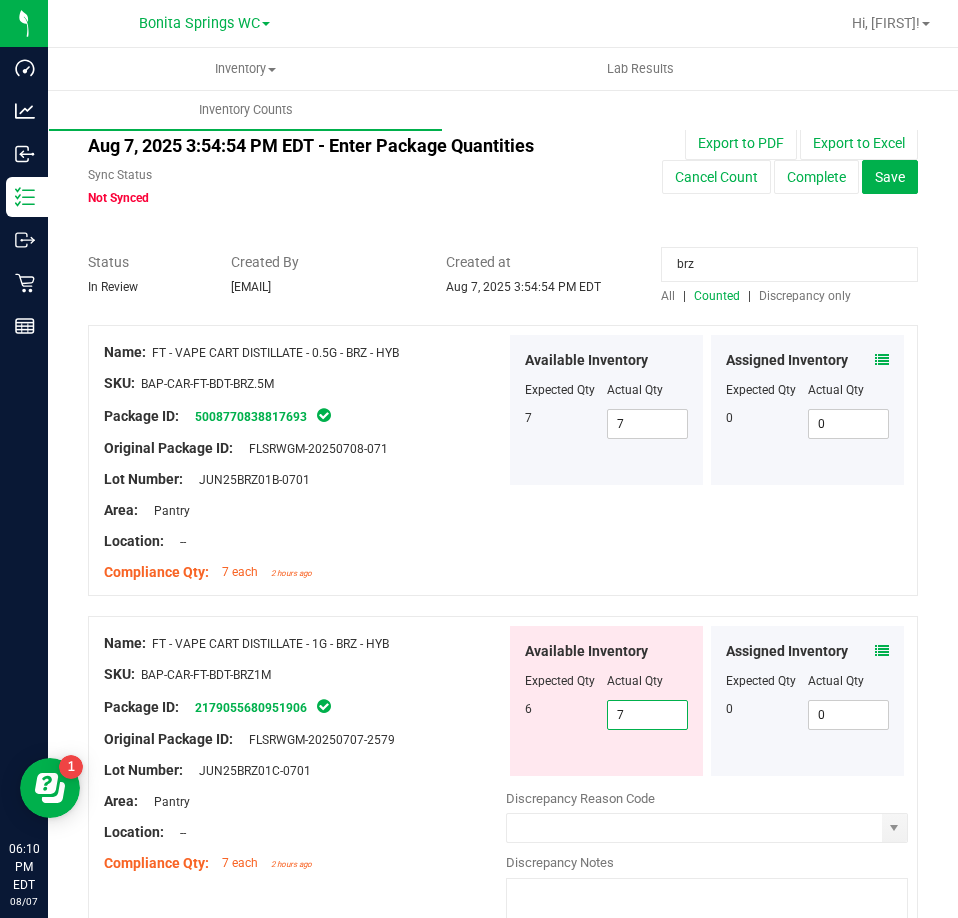 click on "7" at bounding box center [648, 715] 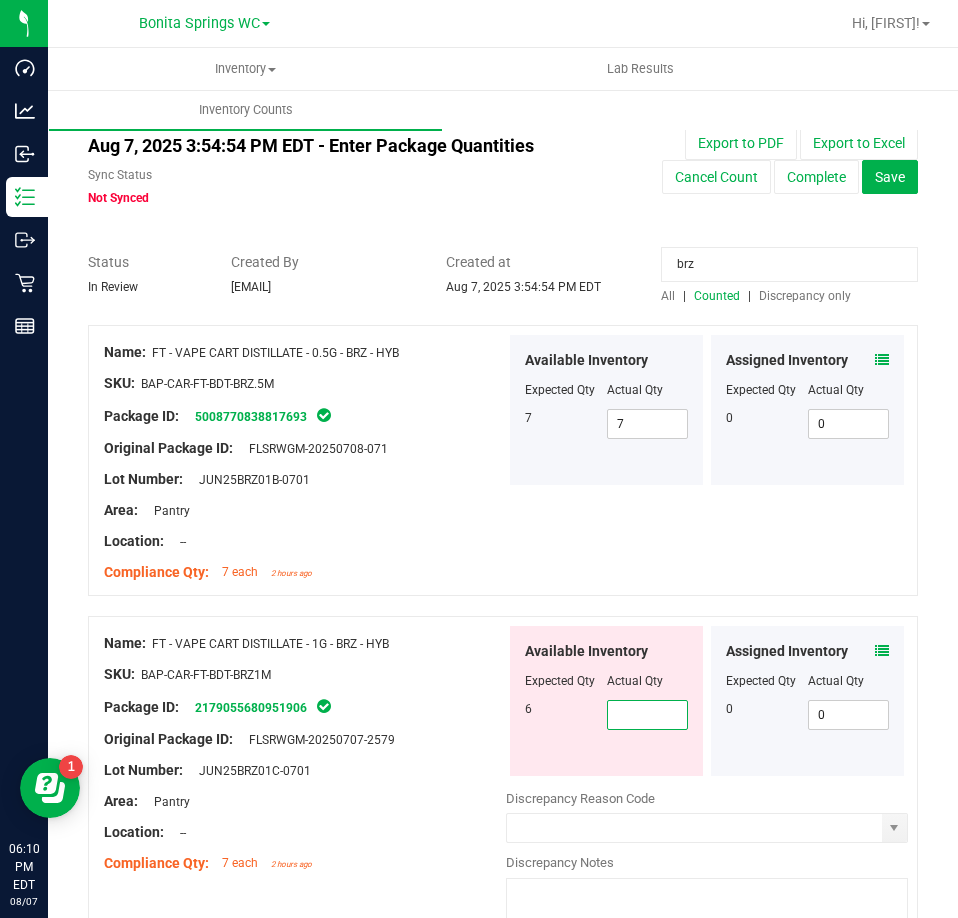 type on "6" 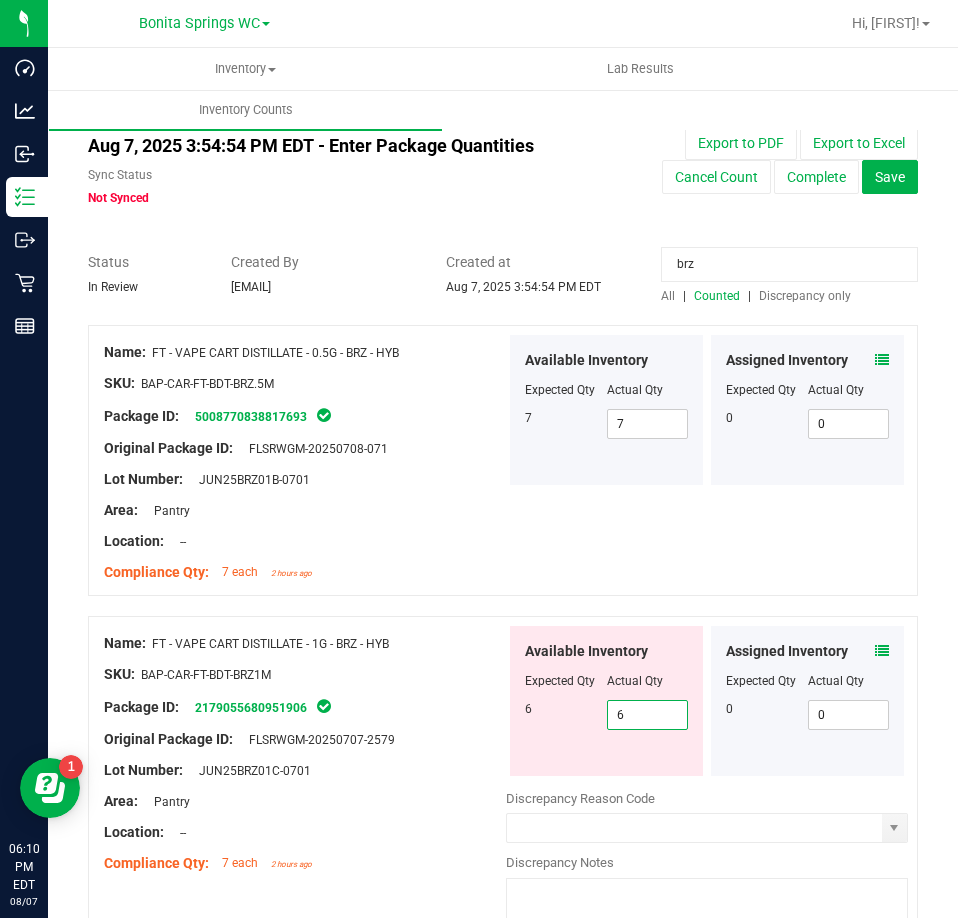 type on "6" 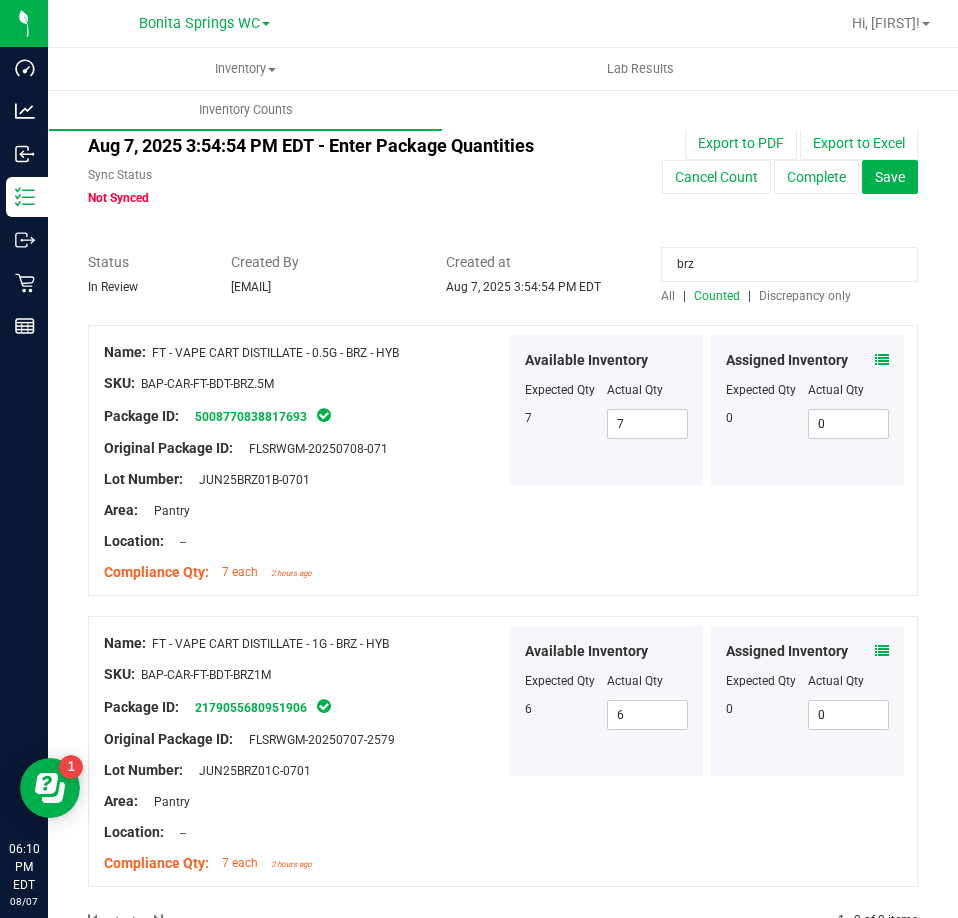 click on "brz" at bounding box center (789, 264) 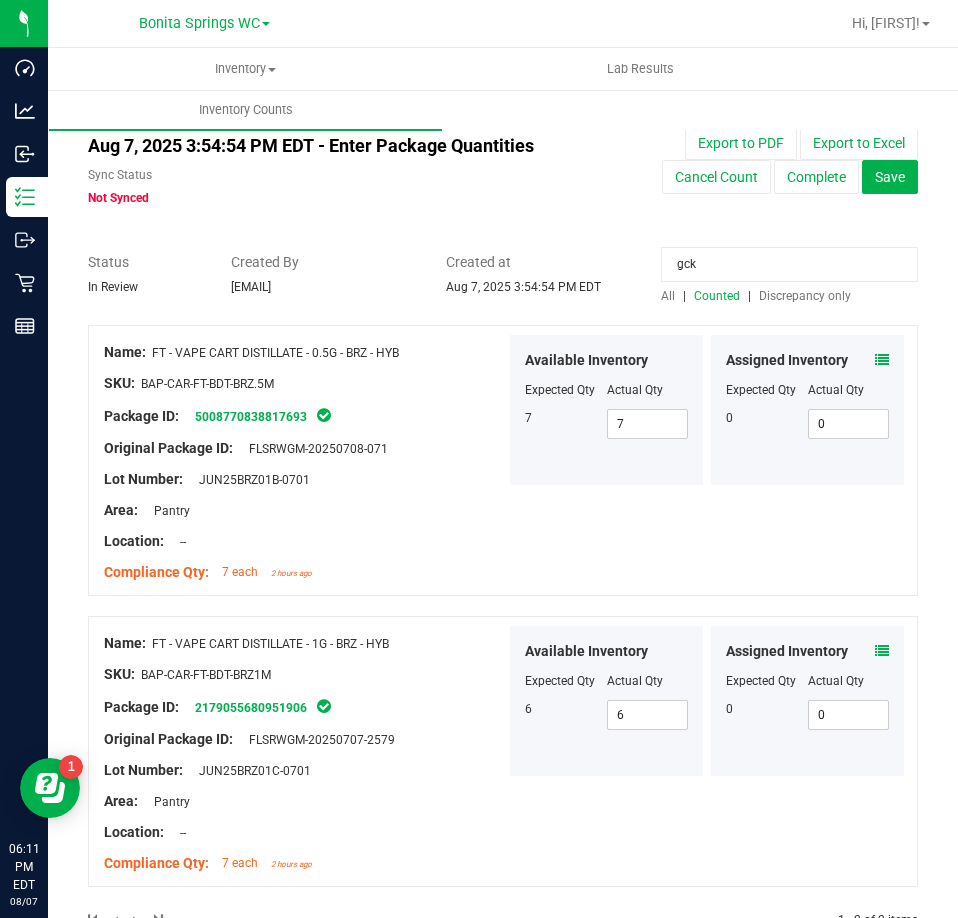 type on "gck" 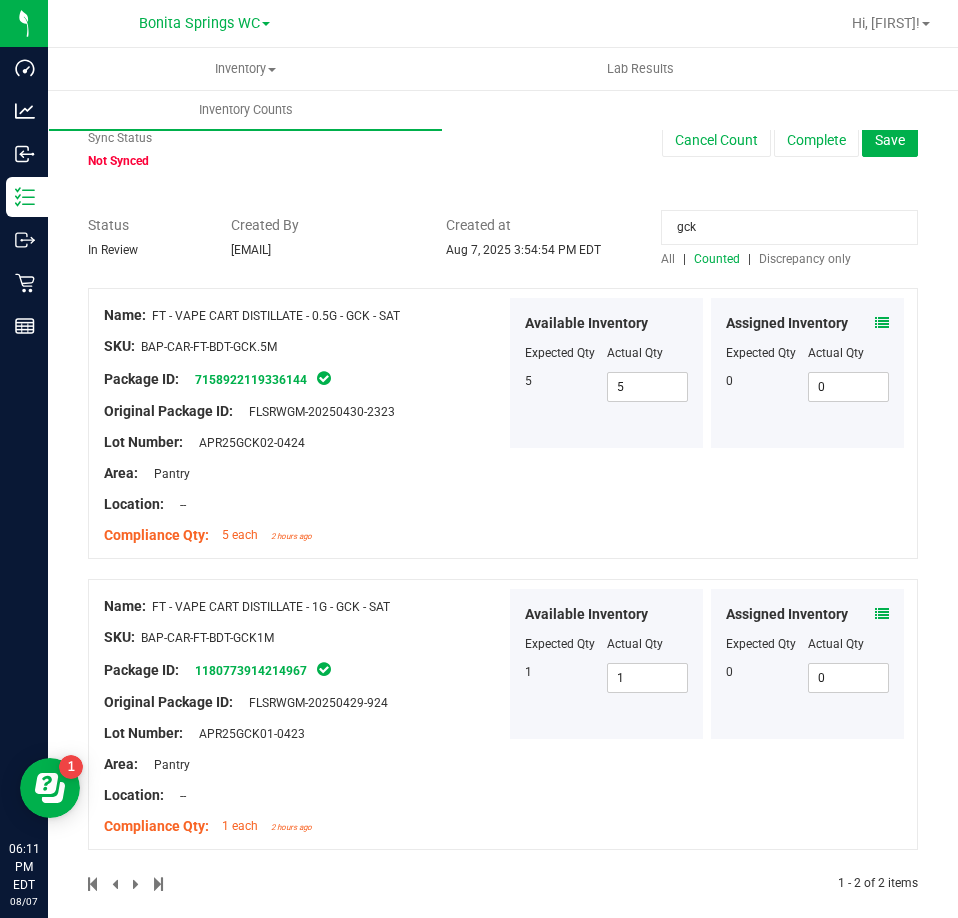 scroll, scrollTop: 57, scrollLeft: 0, axis: vertical 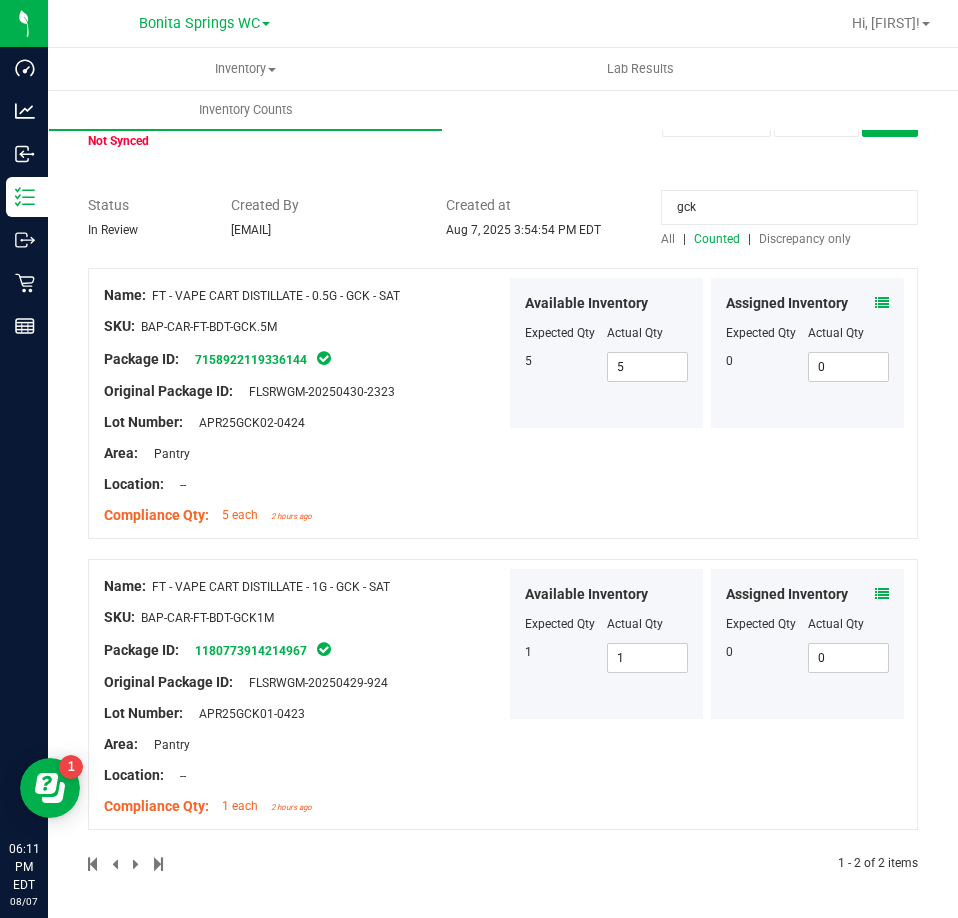 click at bounding box center (882, 594) 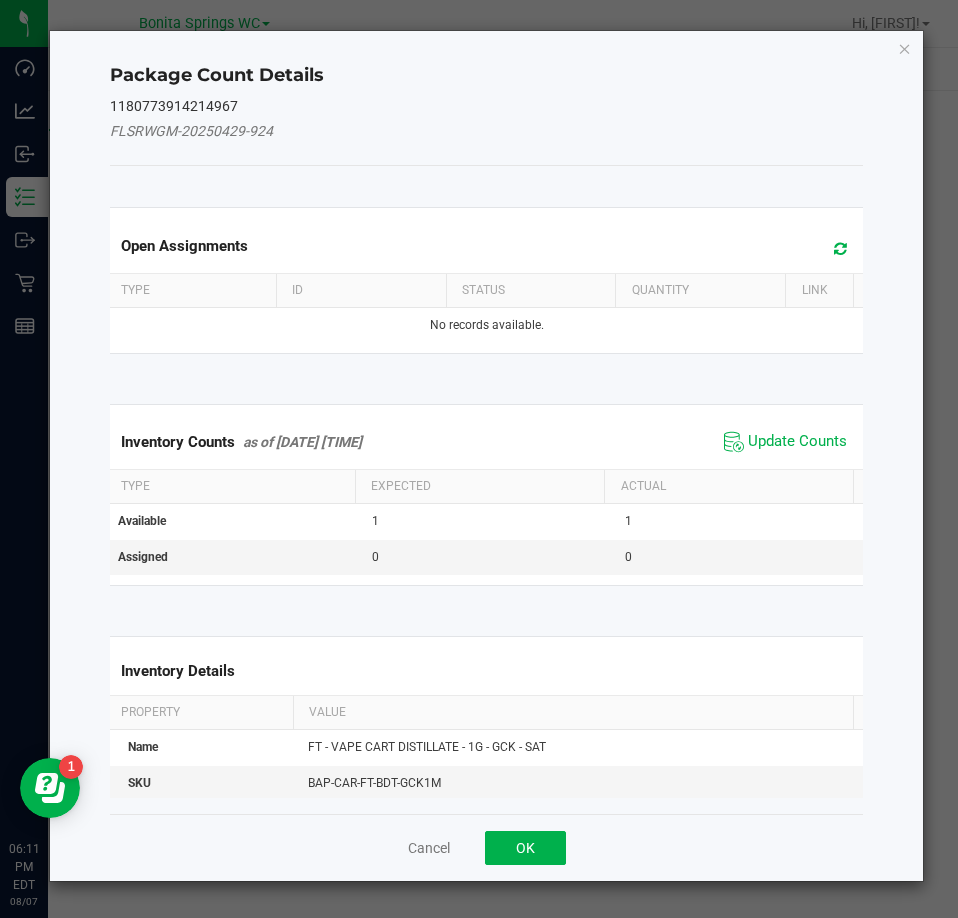 click on "Inventory Counts     as of Aug 7, 2025 4:14:30 PM EDT
Update Counts" 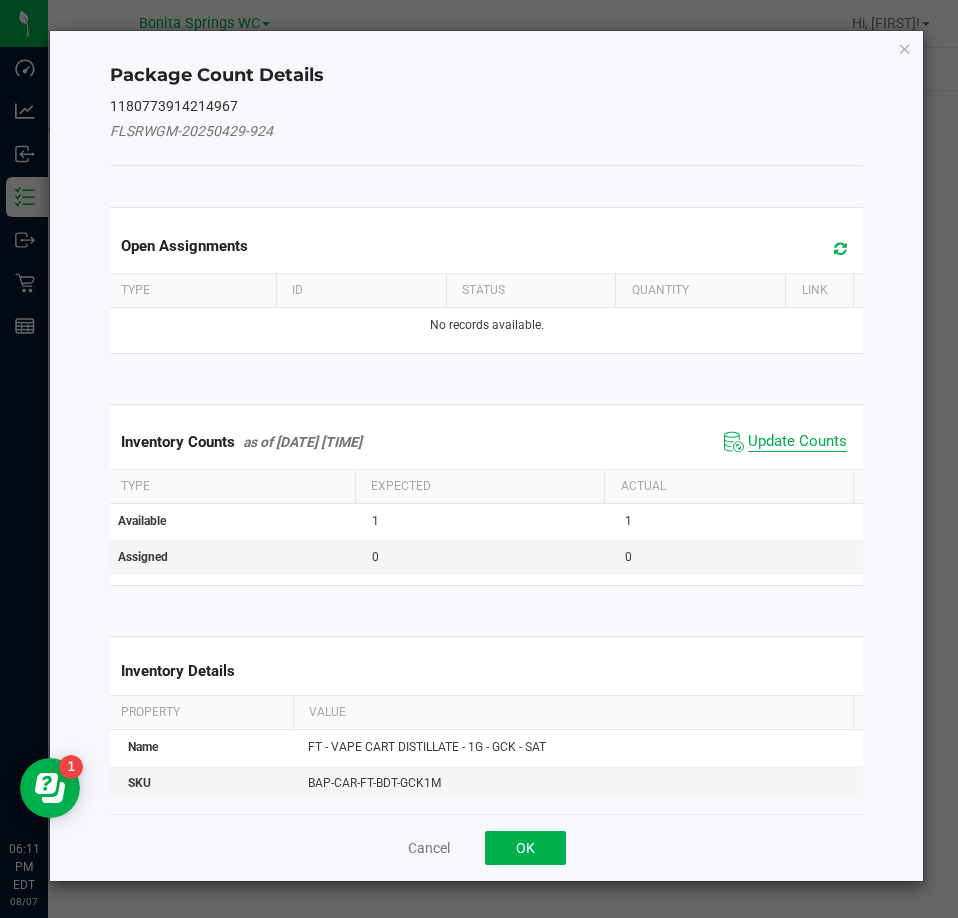 click on "Update Counts" 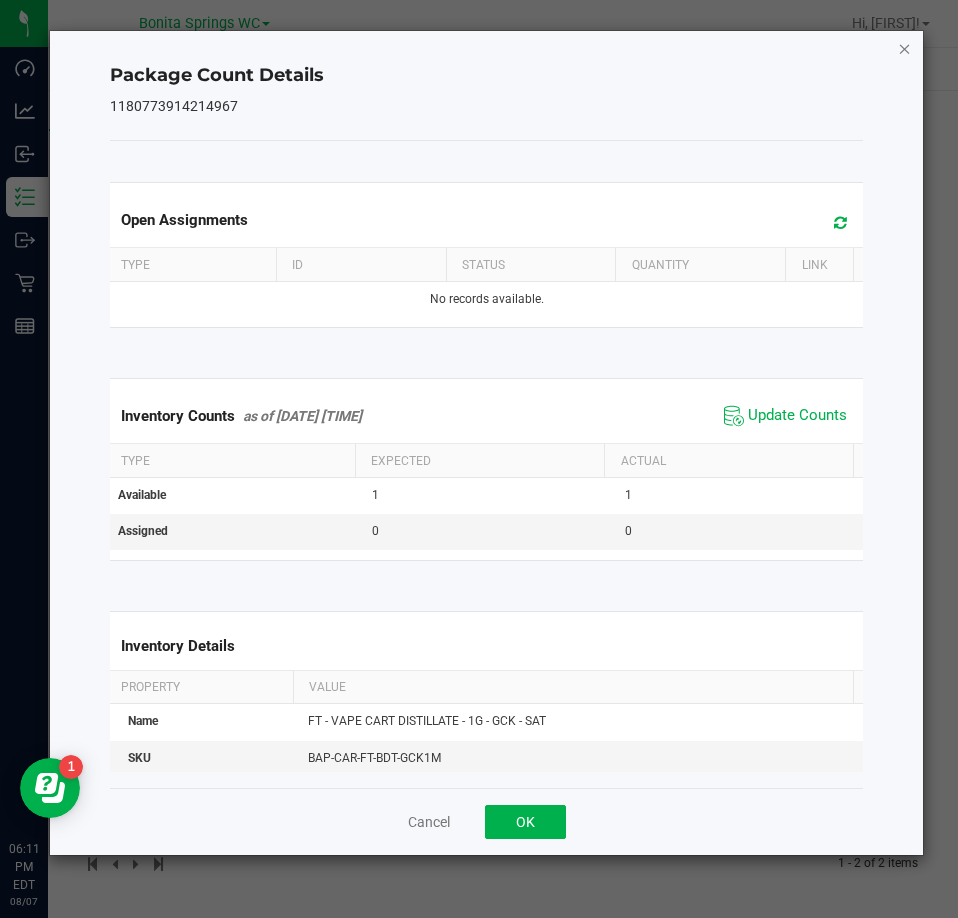 click 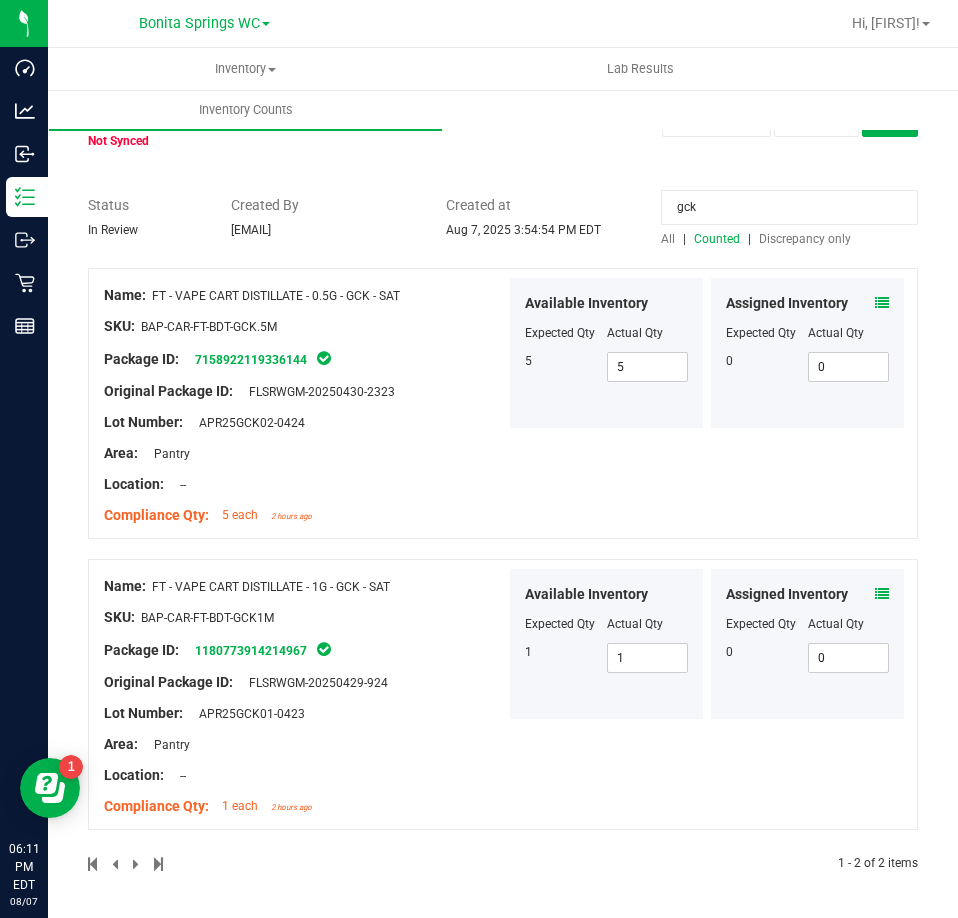 click at bounding box center [882, 303] 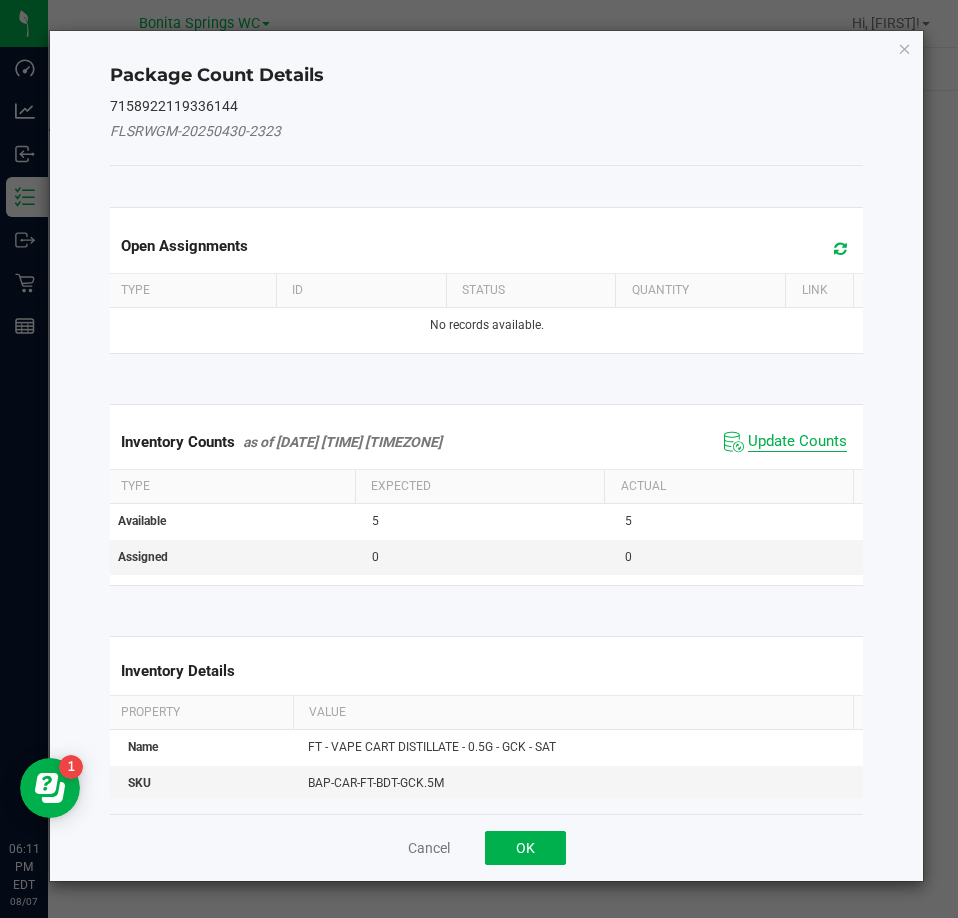 click on "Update Counts" 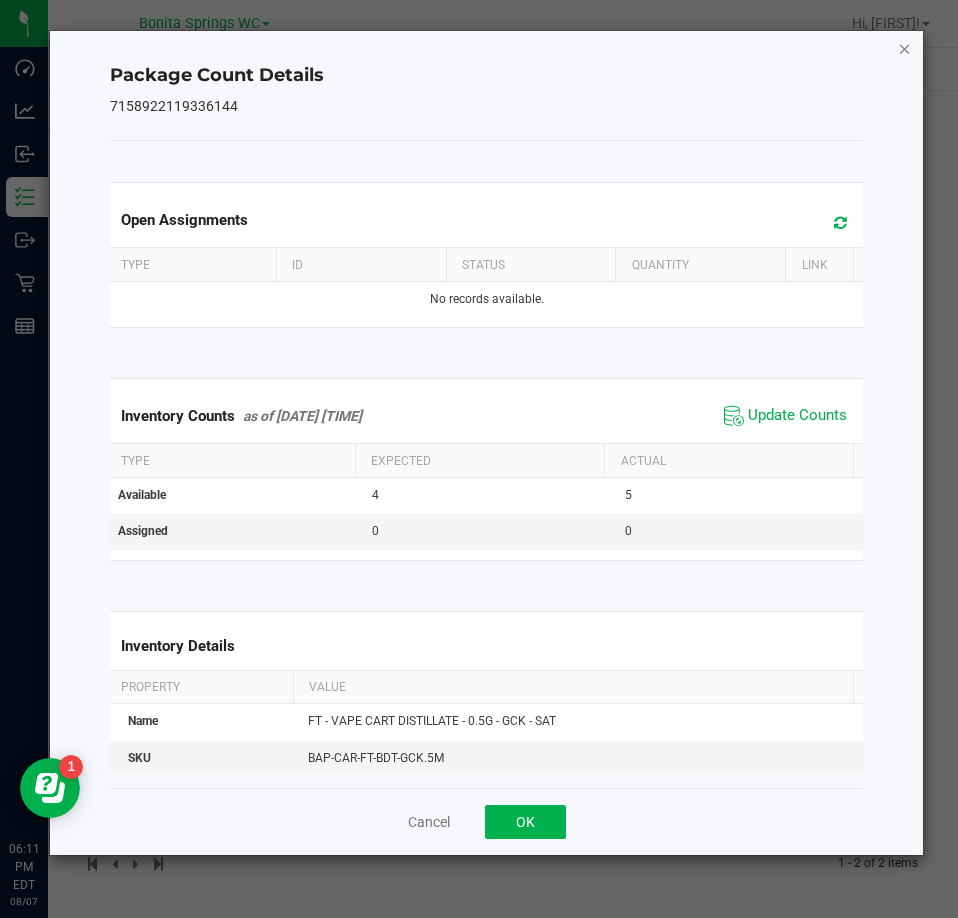click 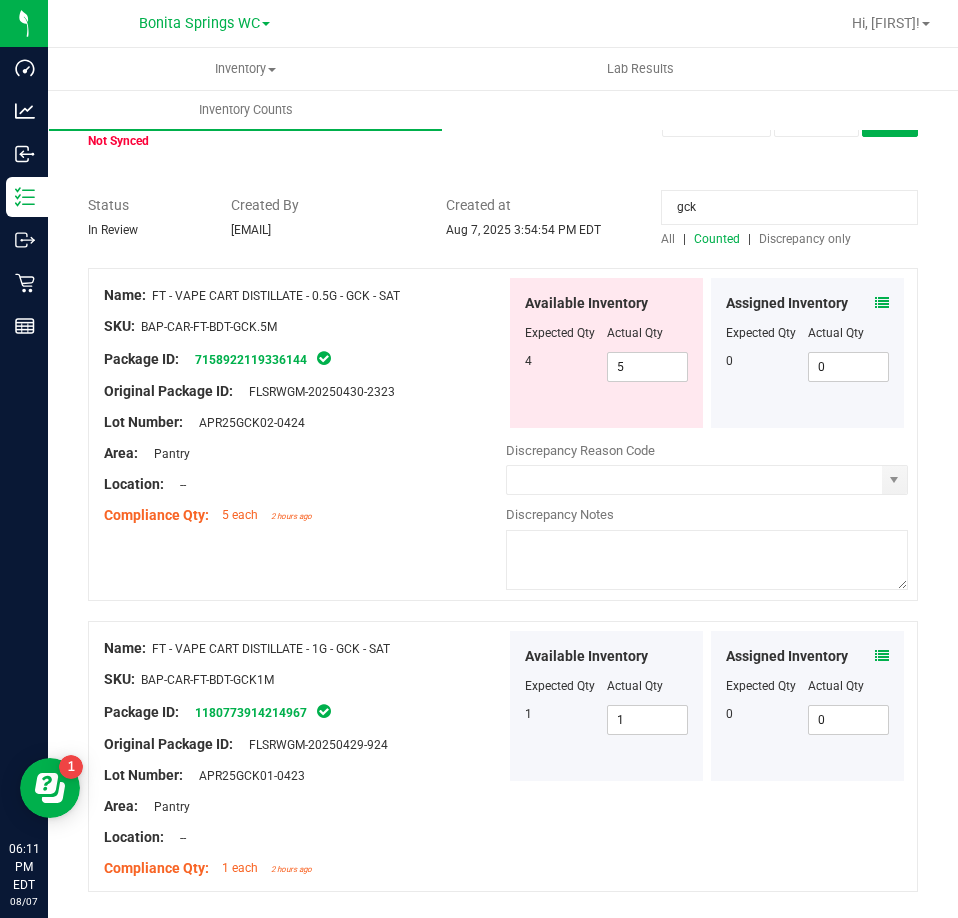 click on "Available Inventory
Expected Qty
Actual Qty
4
5 5" at bounding box center [606, 353] 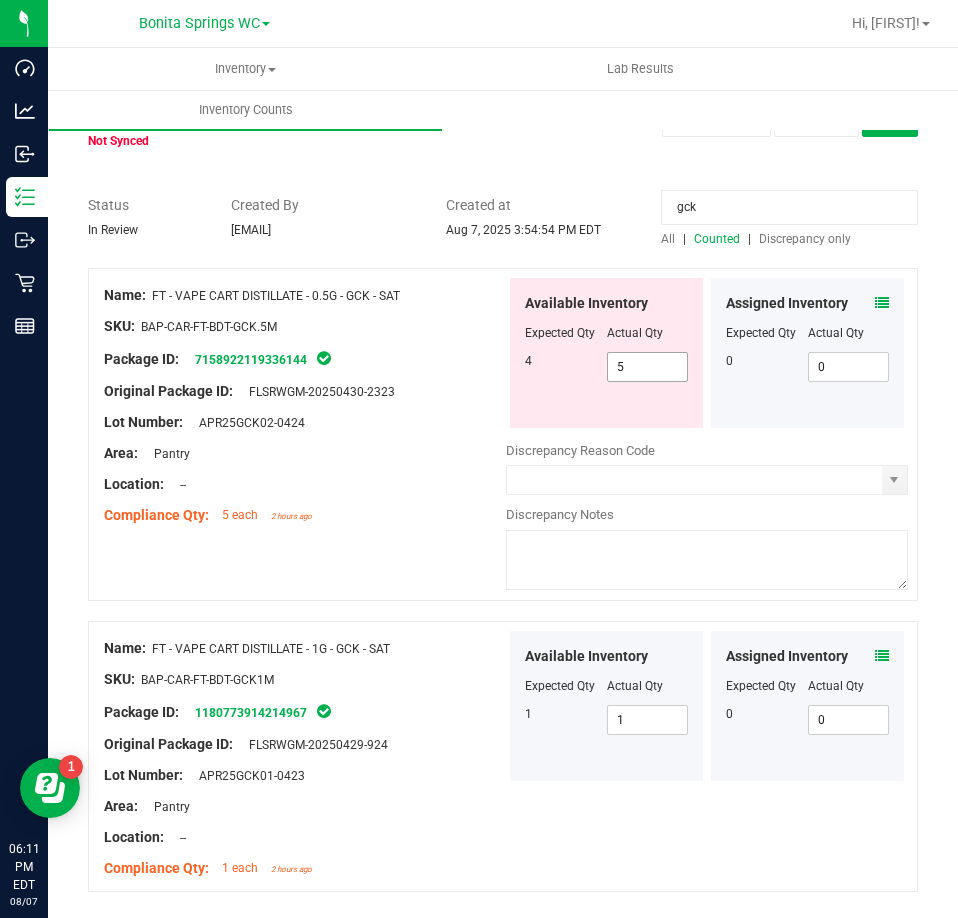 click on "5 5" at bounding box center [648, 367] 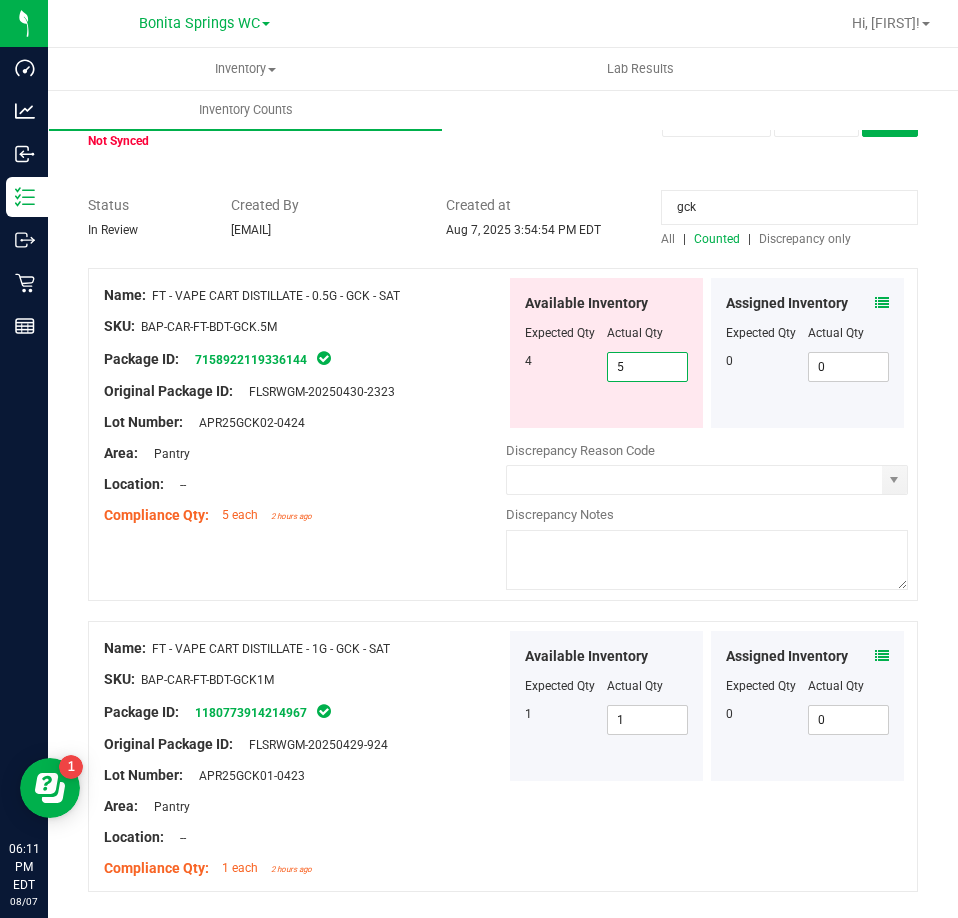 click on "5" at bounding box center (648, 367) 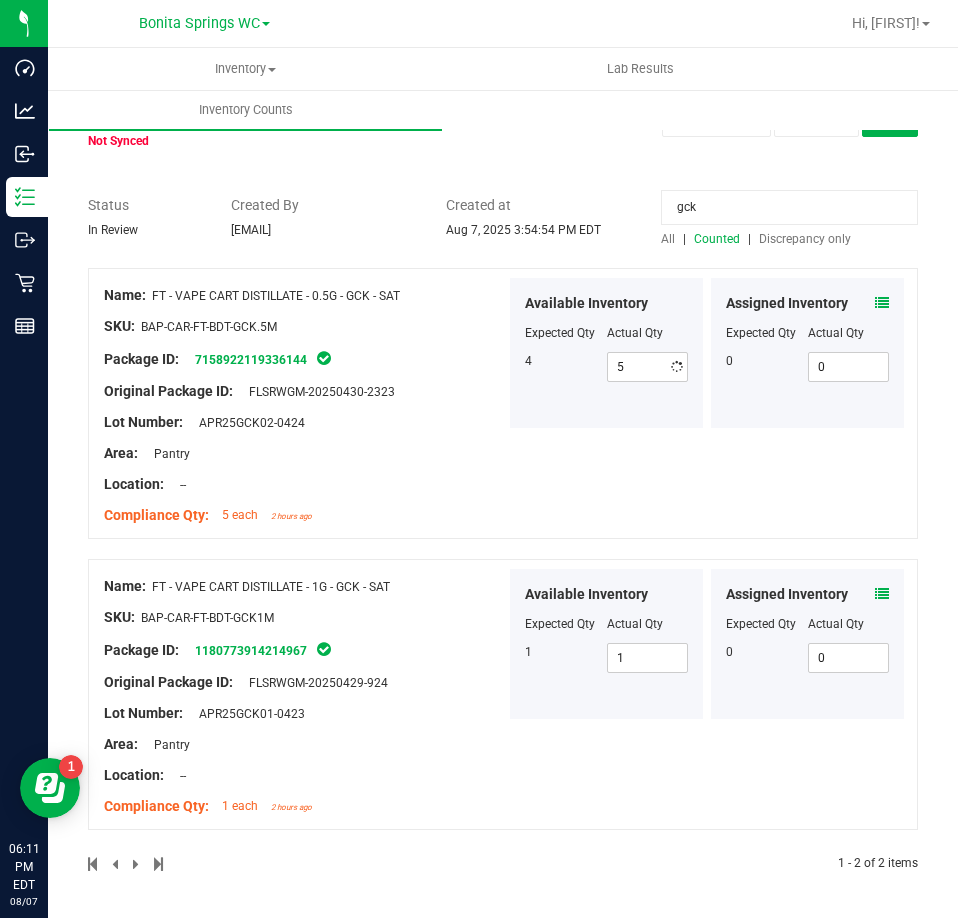 type on "4" 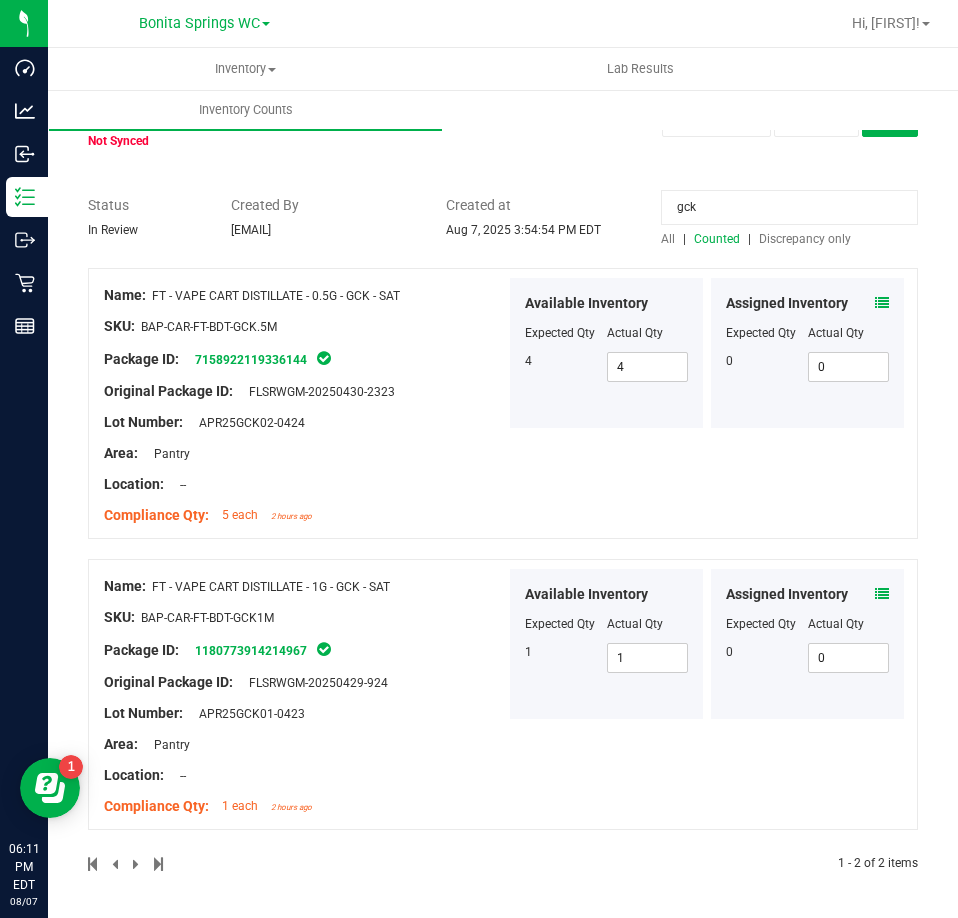 click on "gck" at bounding box center (789, 207) 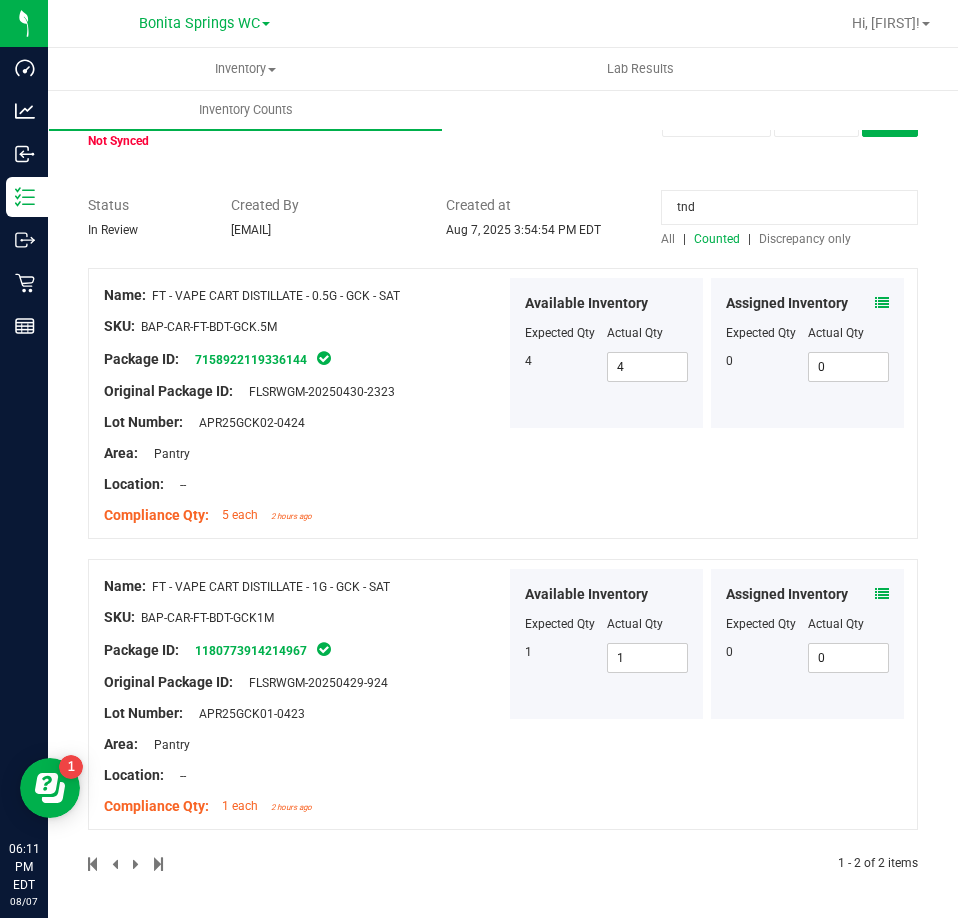 type on "tnd" 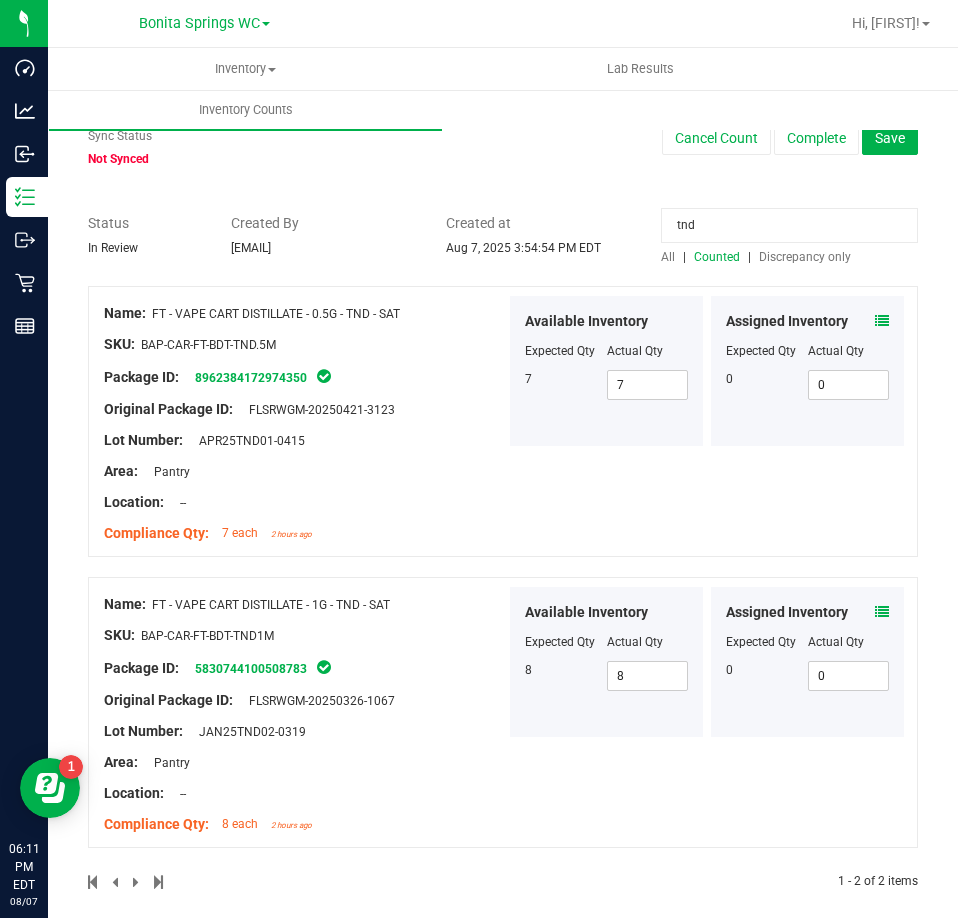 scroll, scrollTop: 57, scrollLeft: 0, axis: vertical 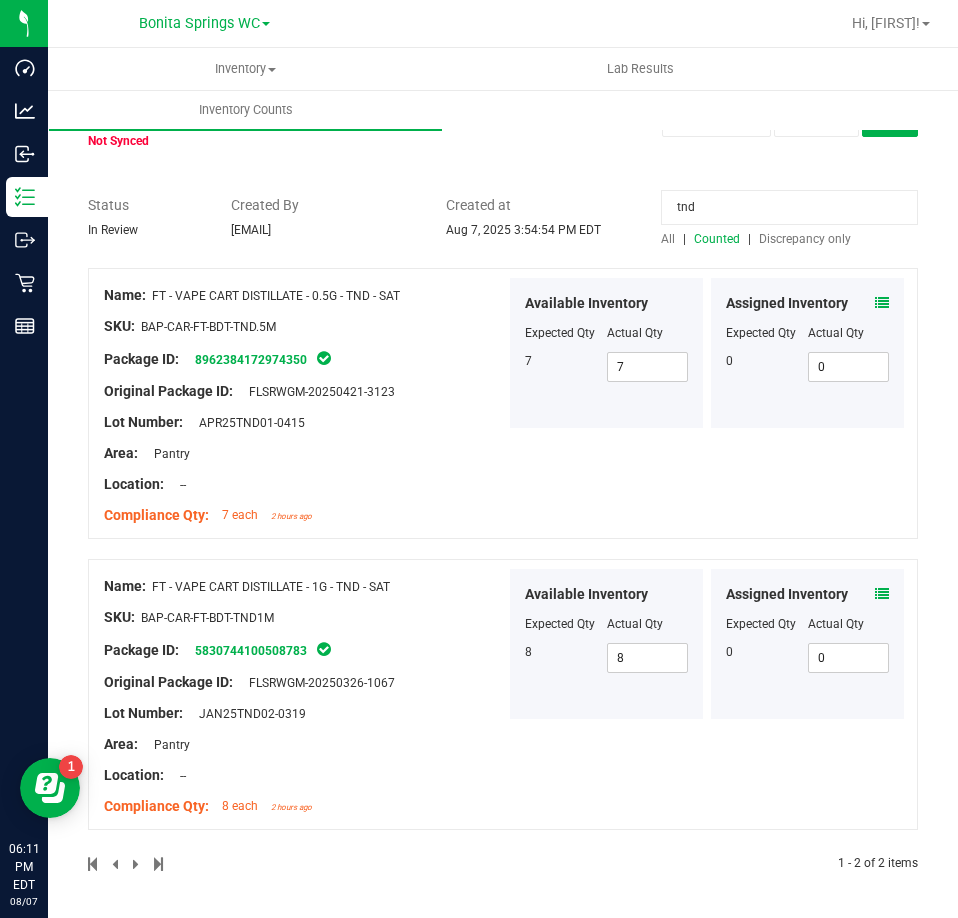 click at bounding box center (882, 594) 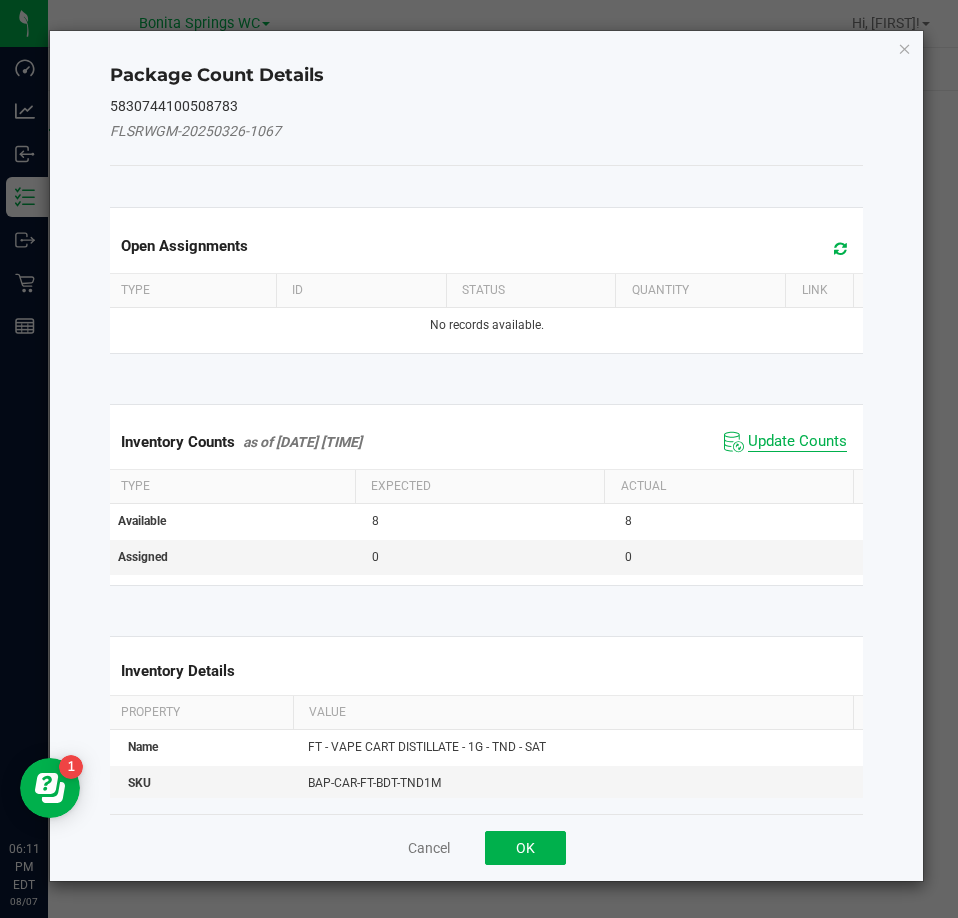 click on "Update Counts" 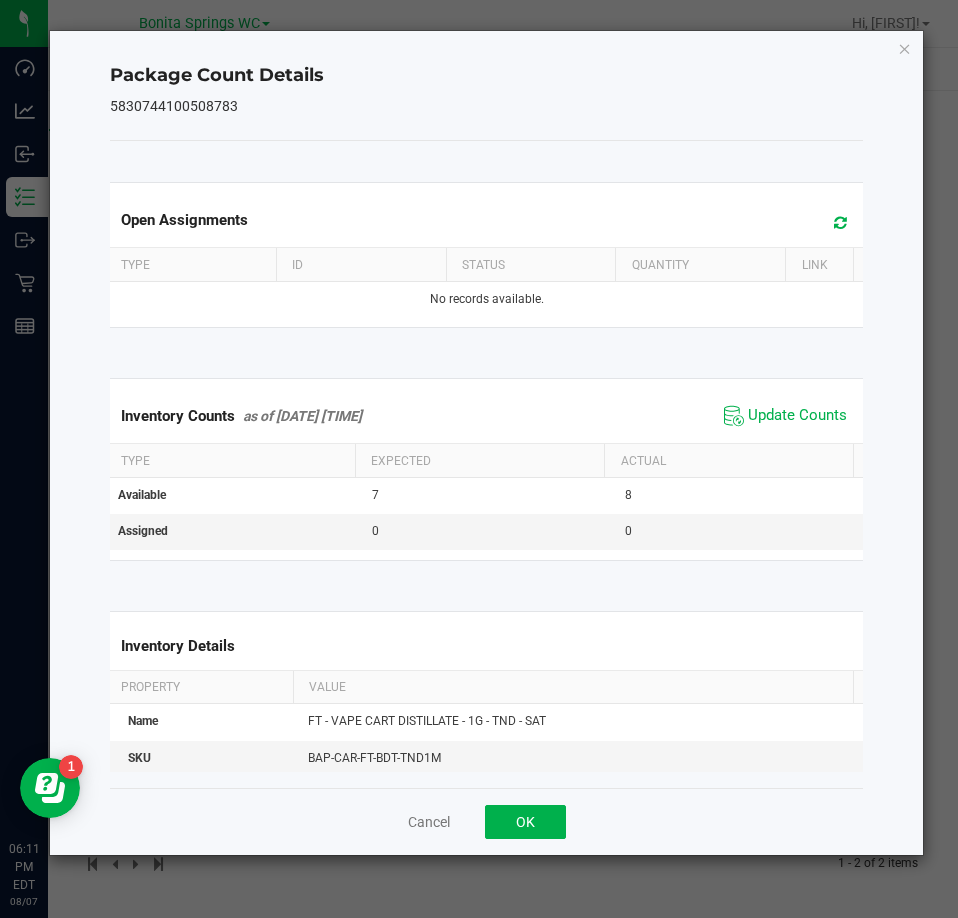 click 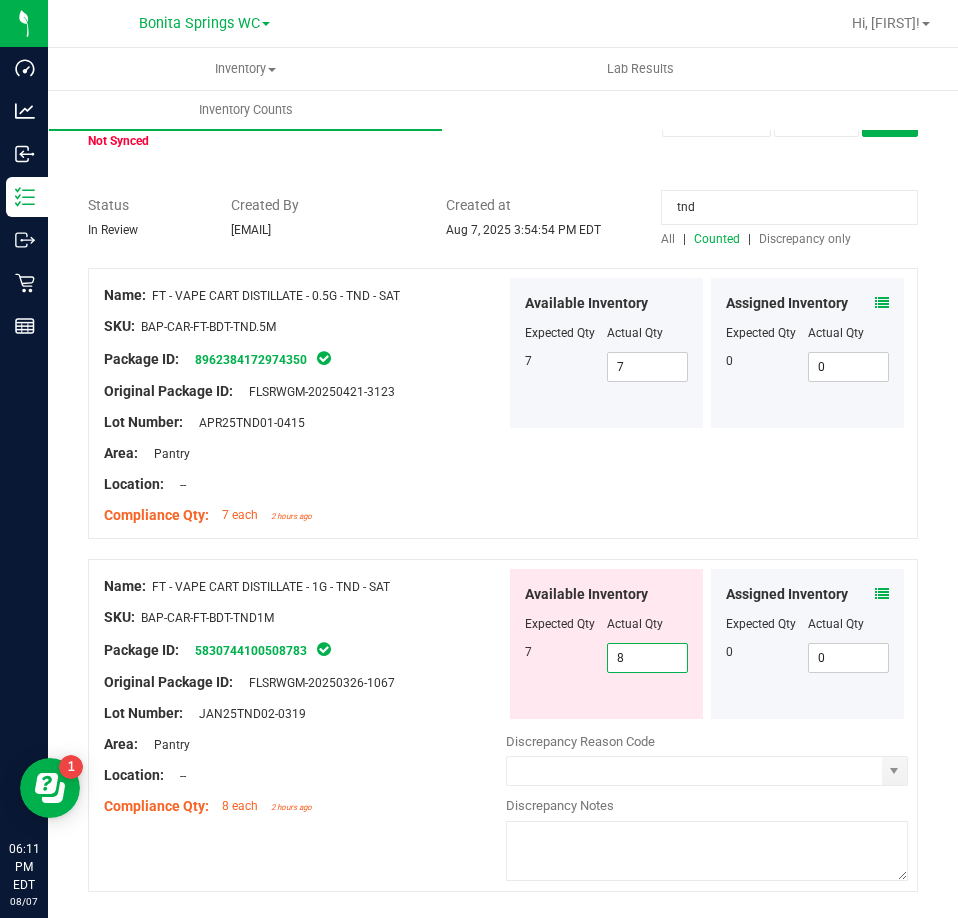 click on "8 8" at bounding box center [648, 658] 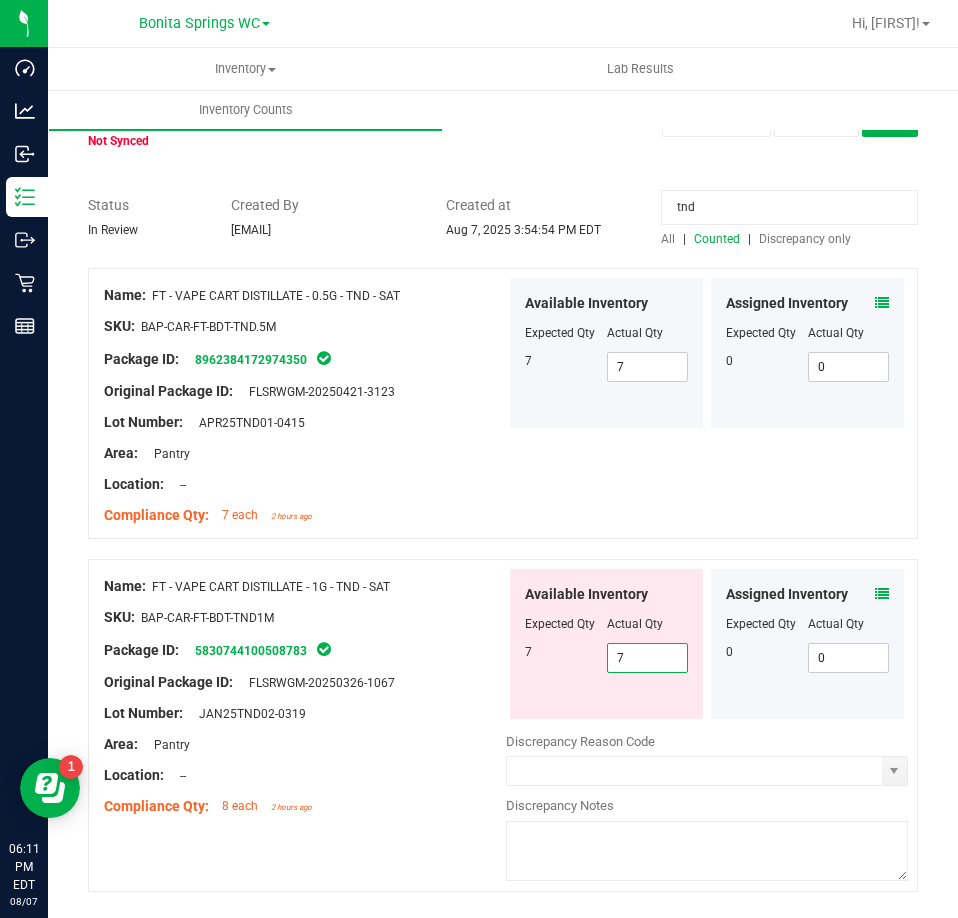 type on "7" 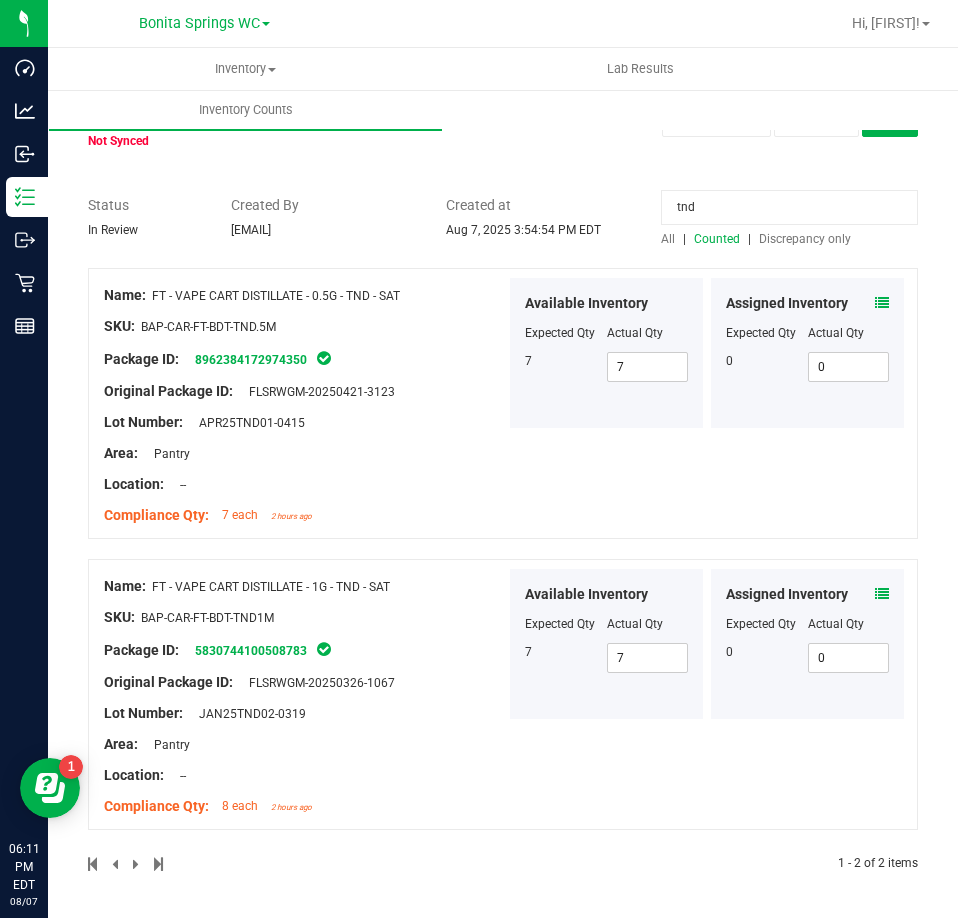 click on "tnd" at bounding box center [789, 207] 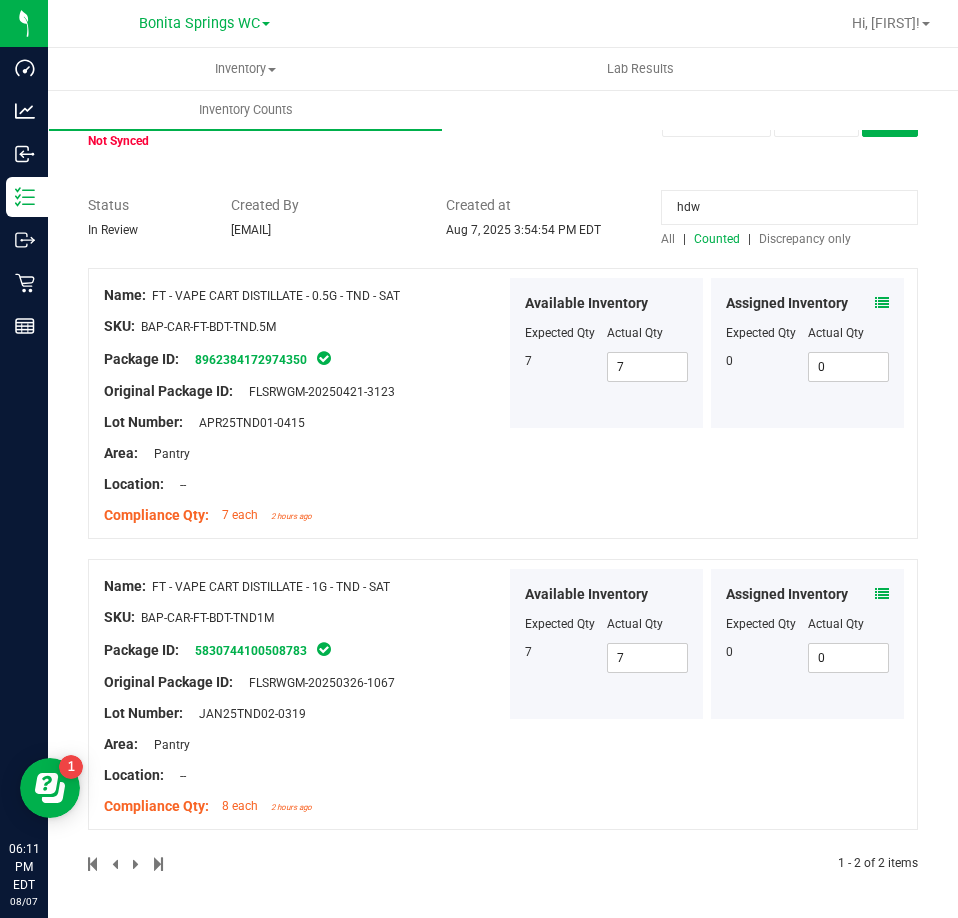 type on "hdw" 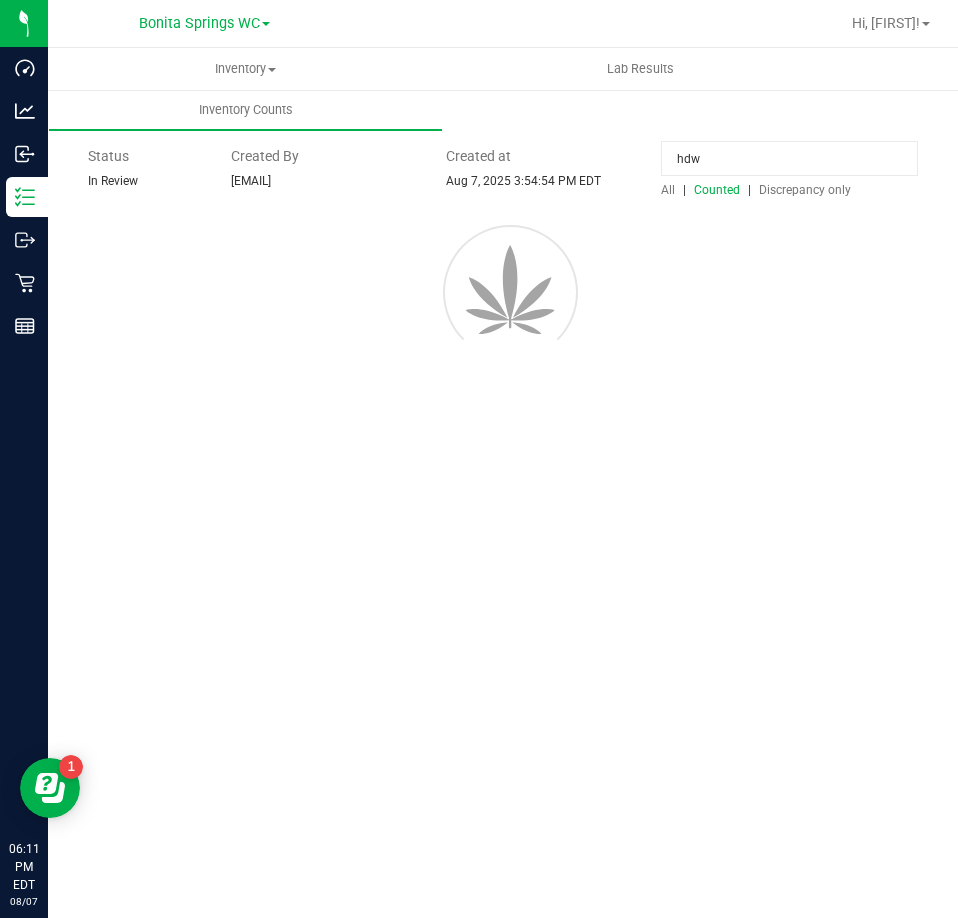 scroll, scrollTop: 0, scrollLeft: 0, axis: both 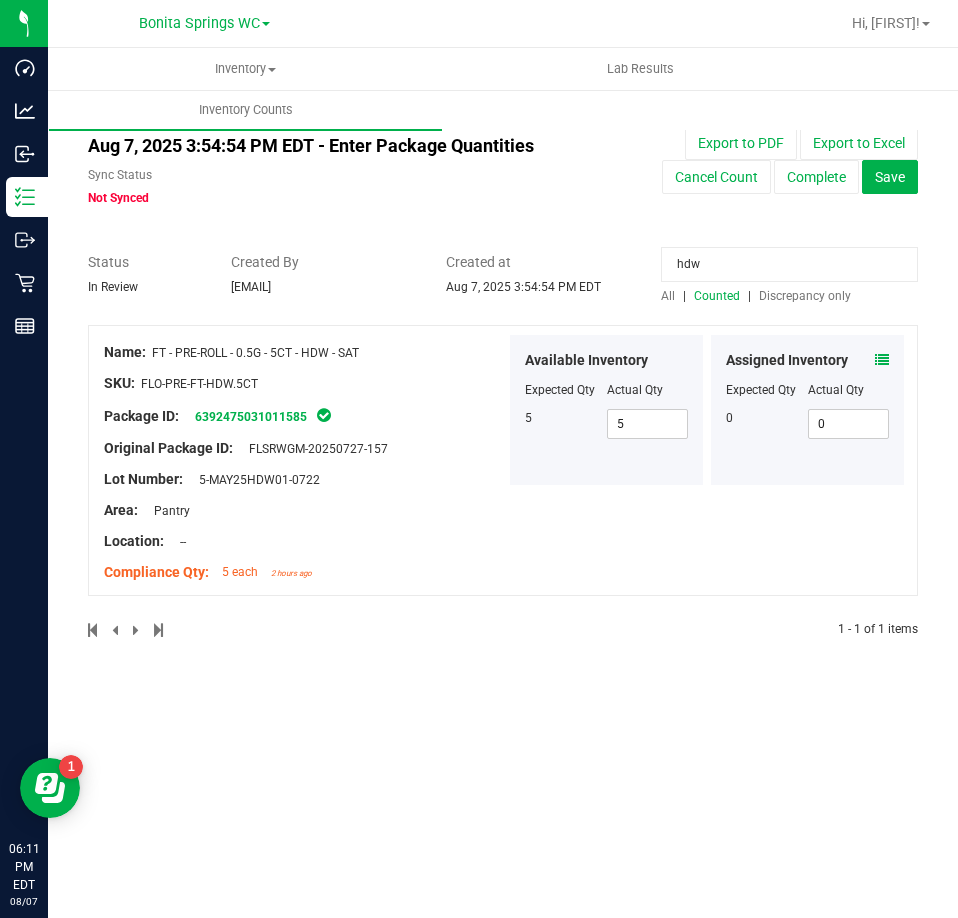 click at bounding box center [882, 360] 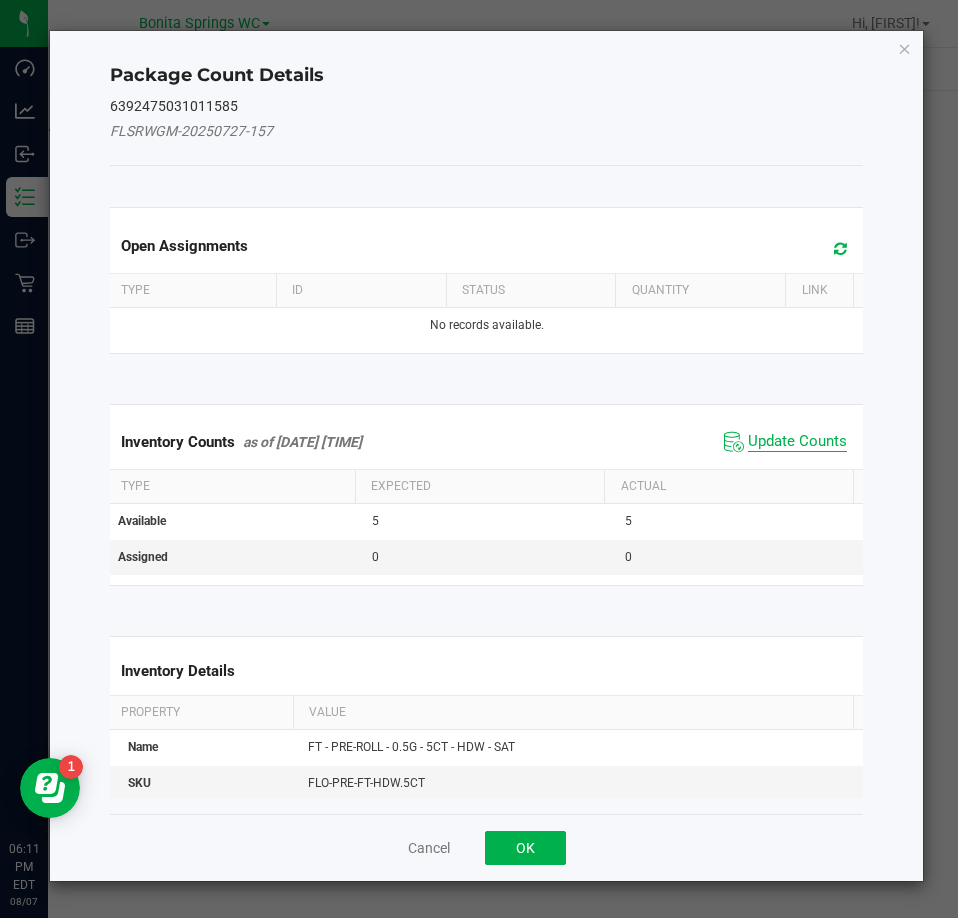 click on "Update Counts" 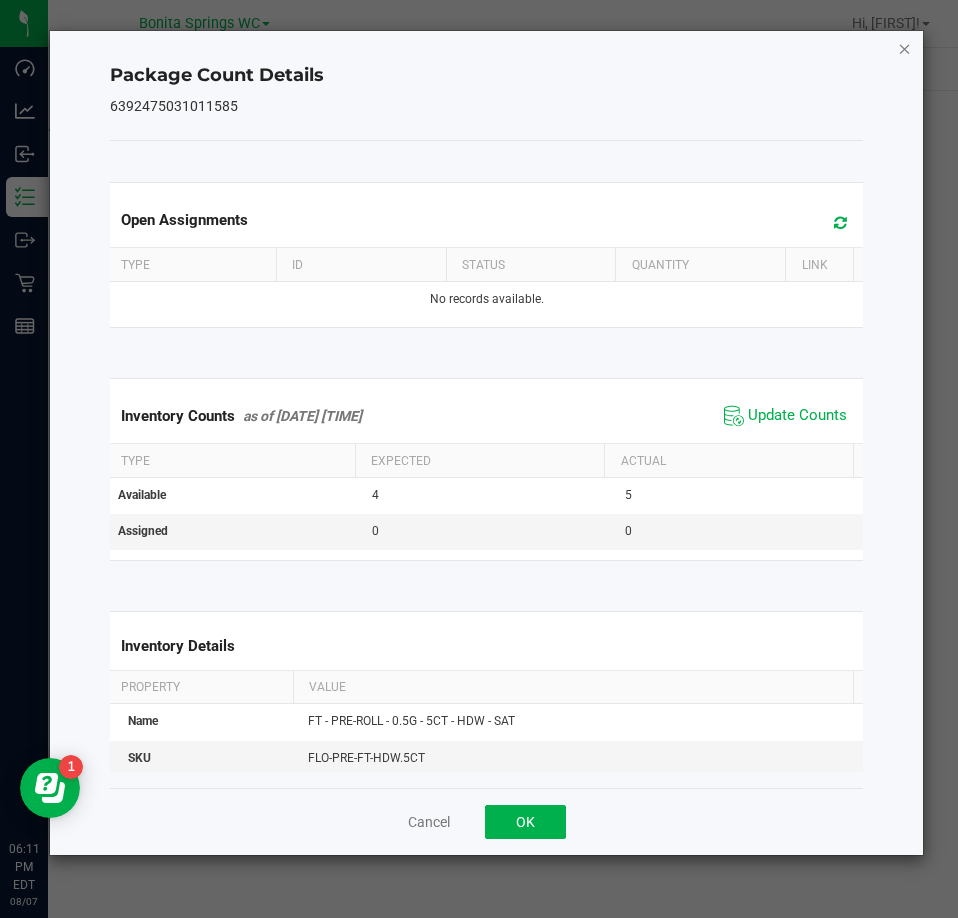 click 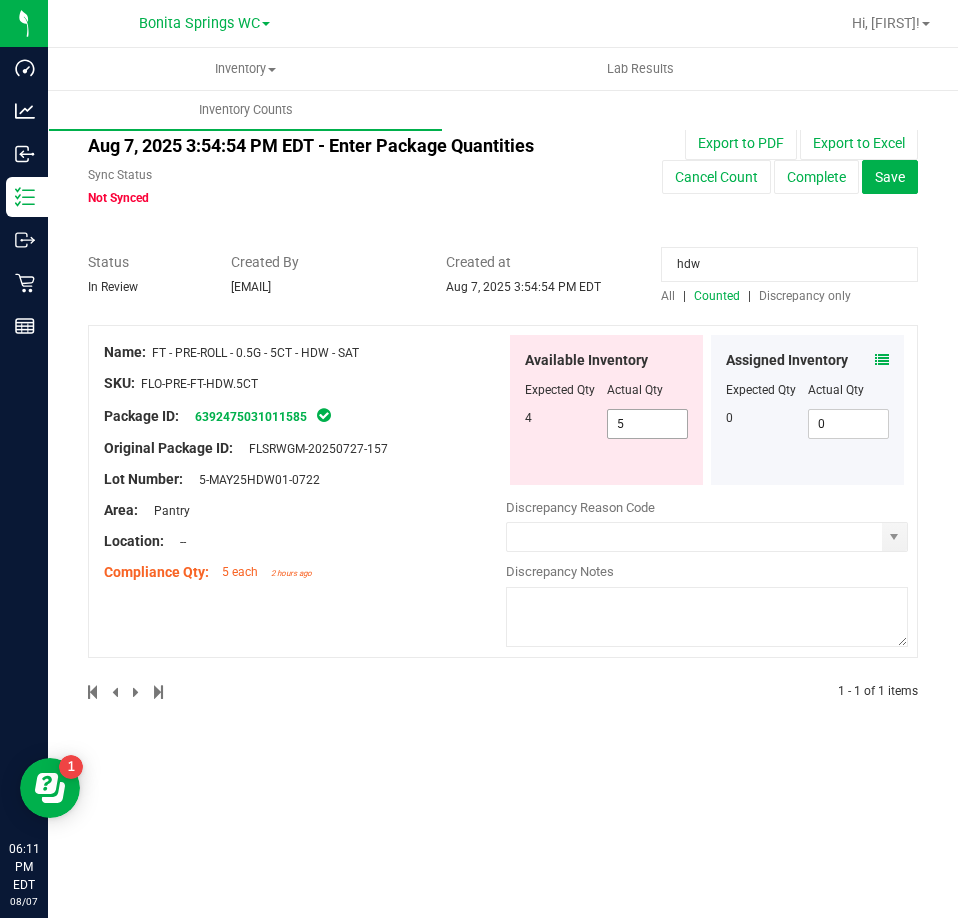 click on "5 5" at bounding box center [648, 424] 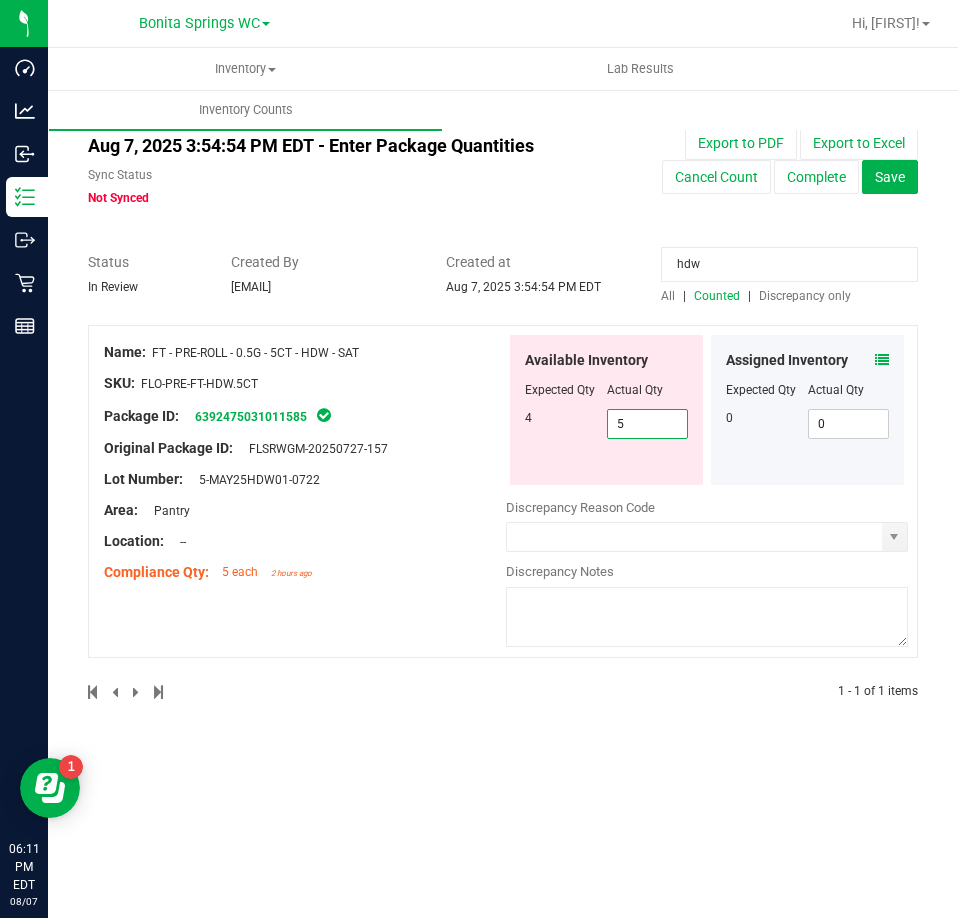 click on "5" at bounding box center [648, 424] 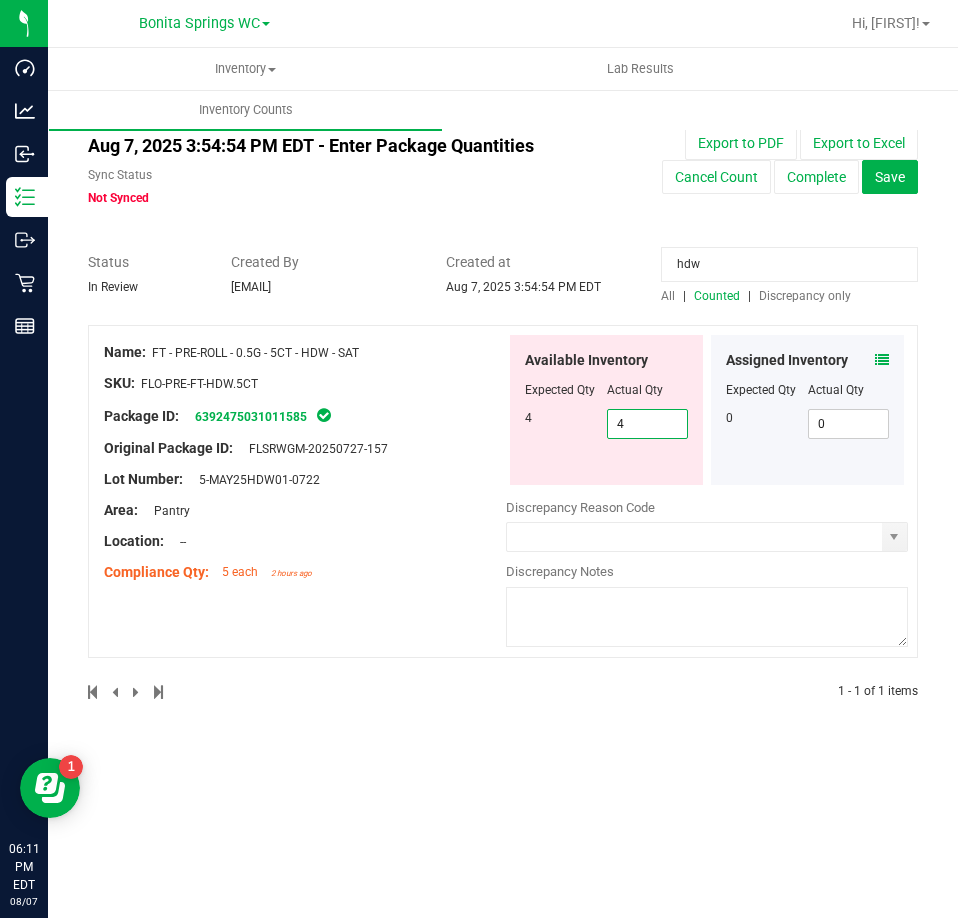 type on "4" 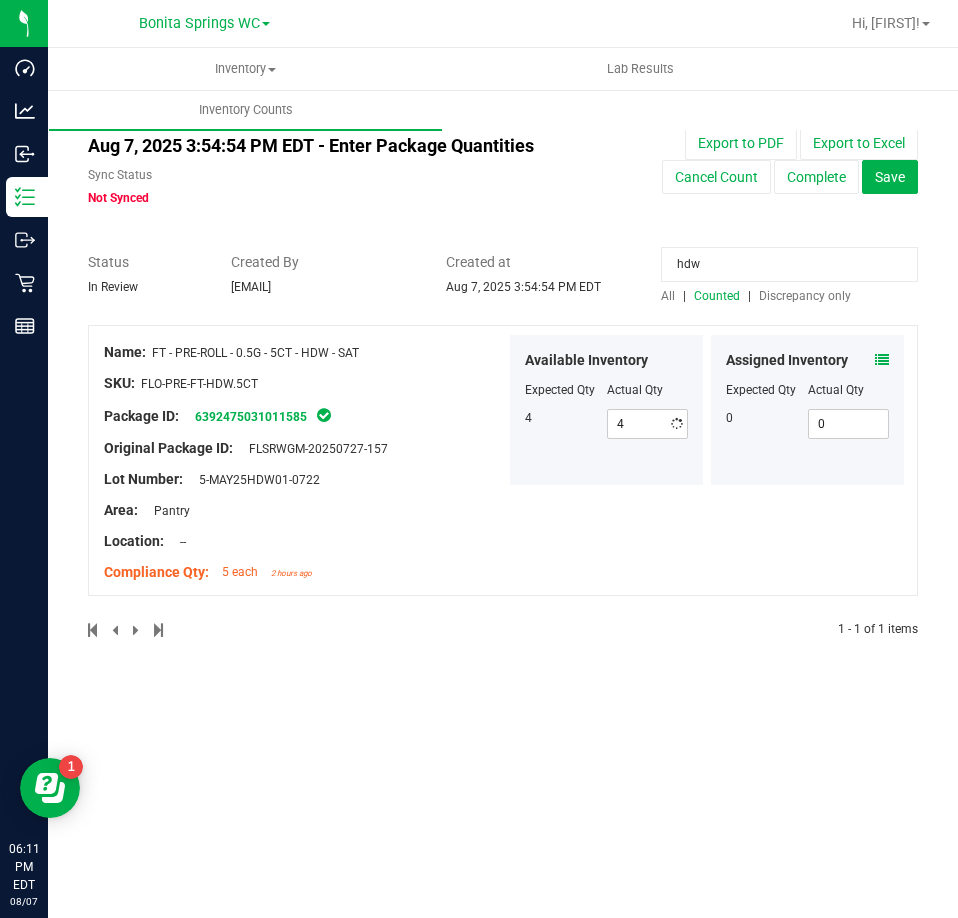 click on "hdw" at bounding box center (789, 264) 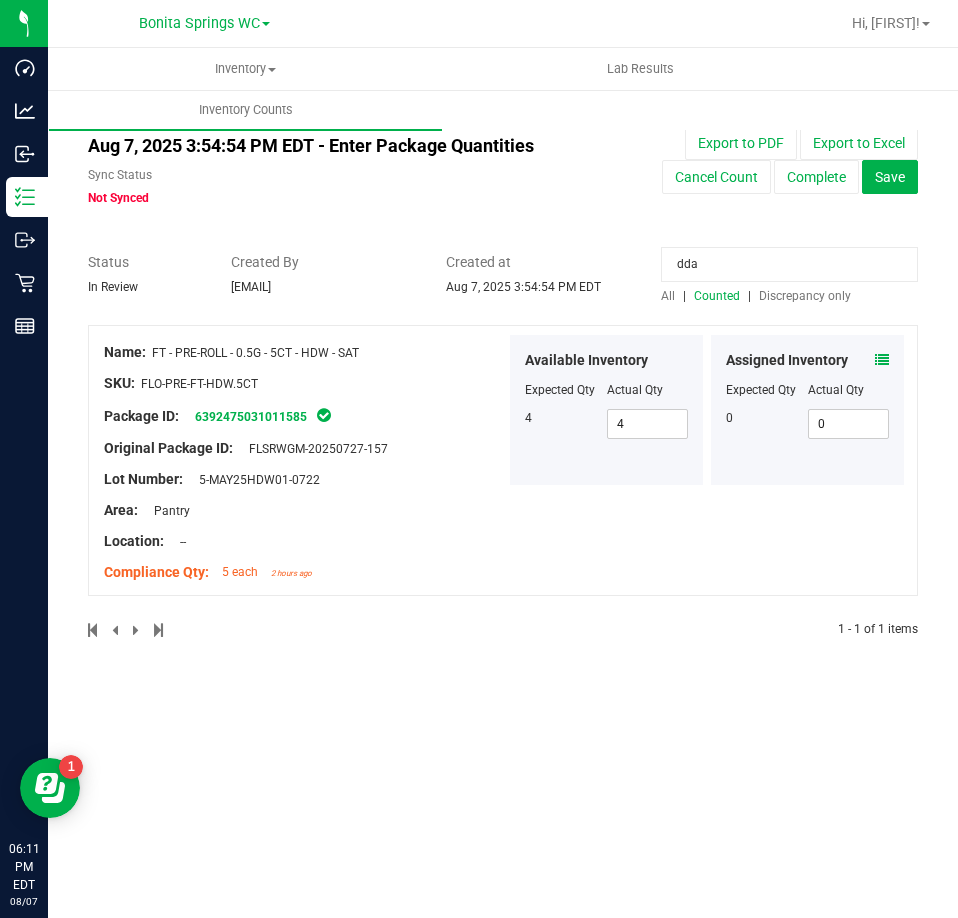 type on "dda" 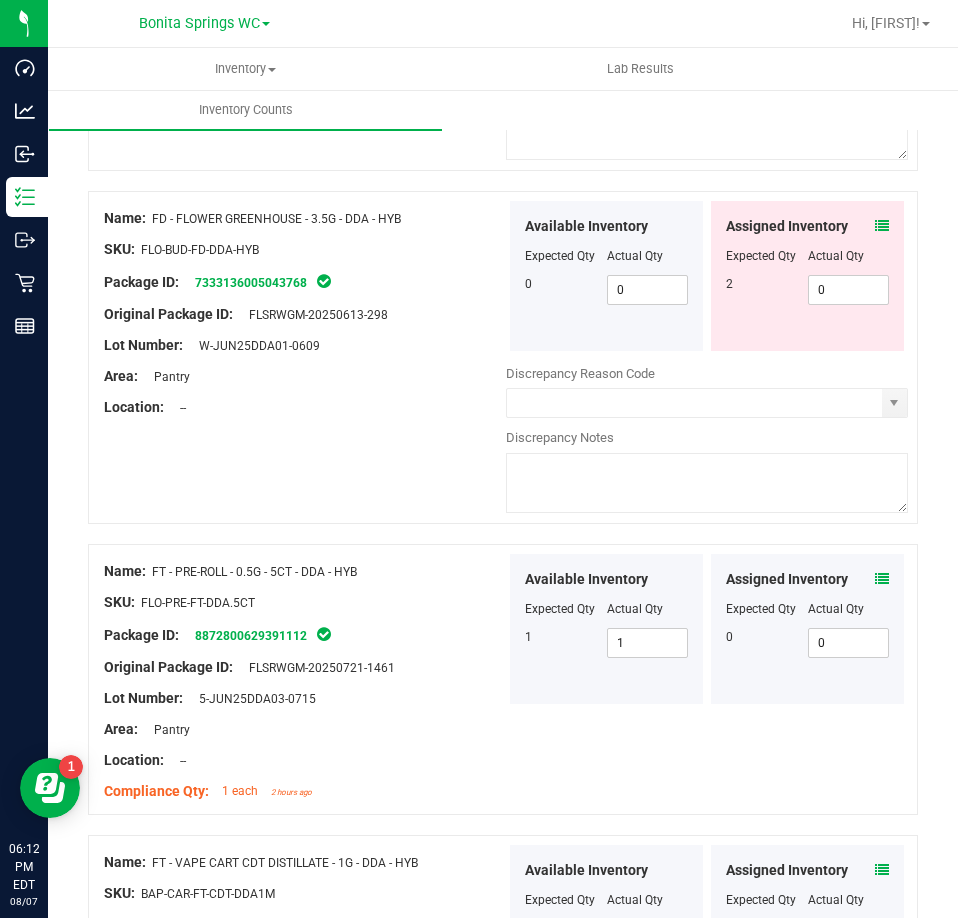 scroll, scrollTop: 500, scrollLeft: 0, axis: vertical 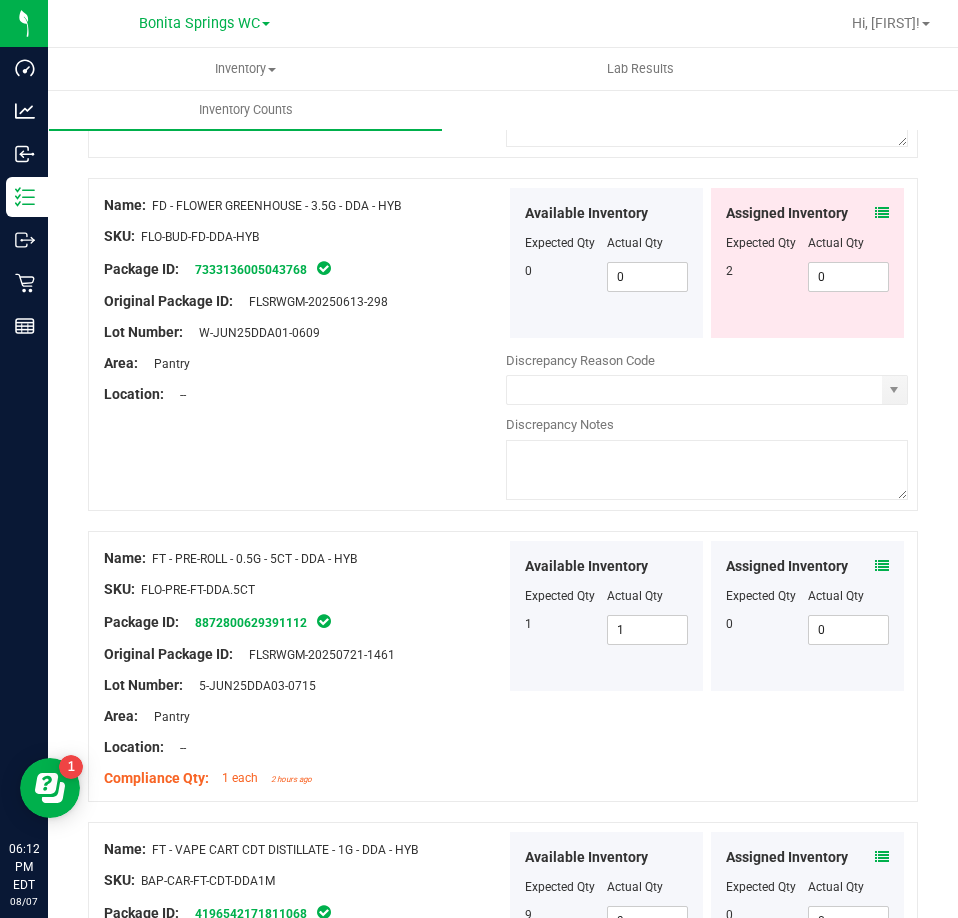 click at bounding box center (882, 566) 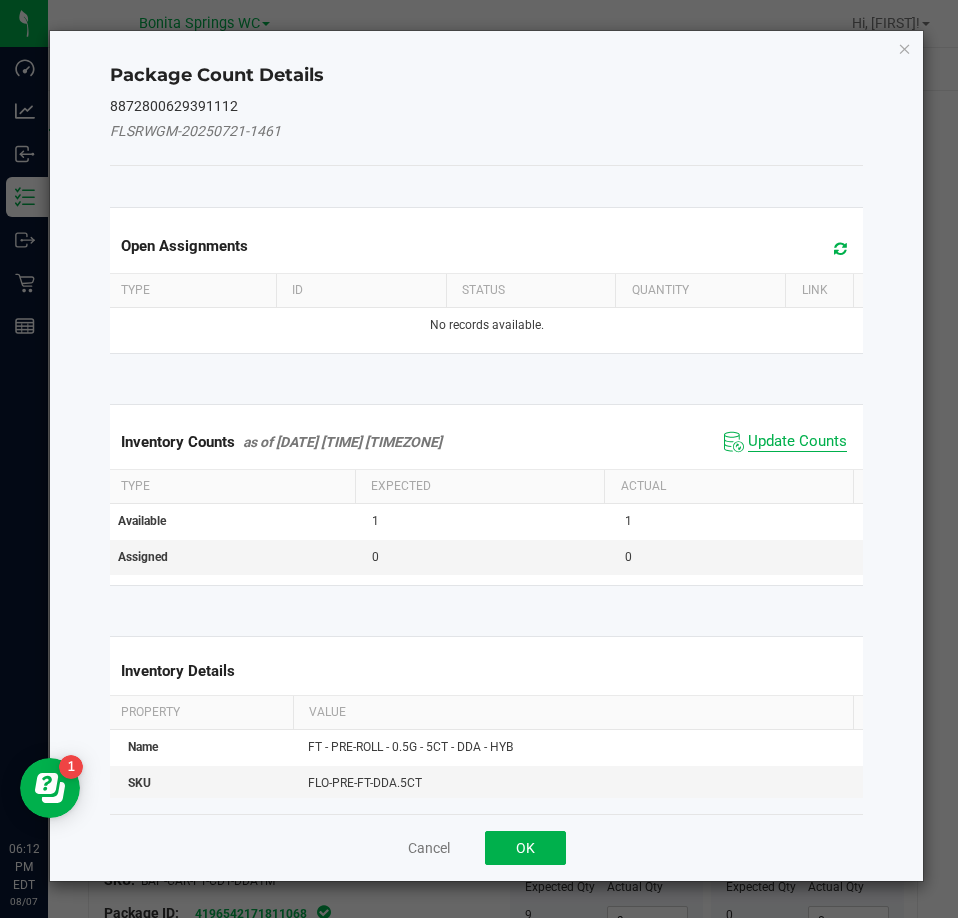 click on "Update Counts" 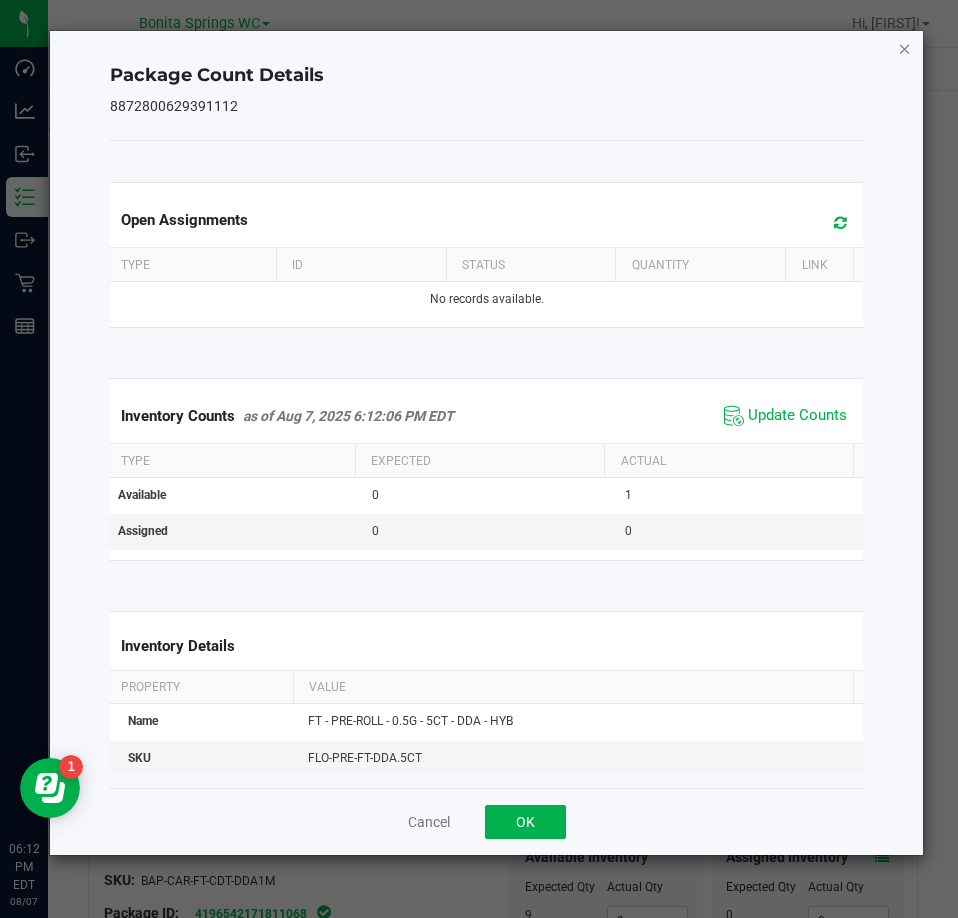 click 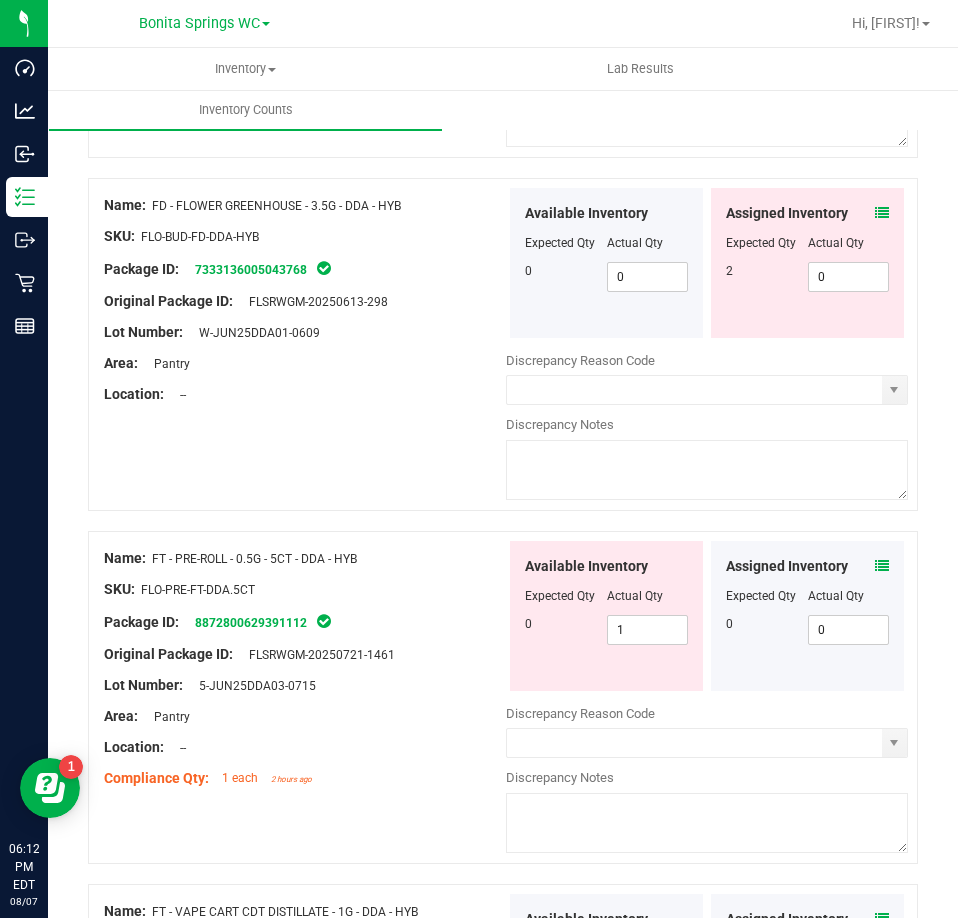 click at bounding box center [606, 610] 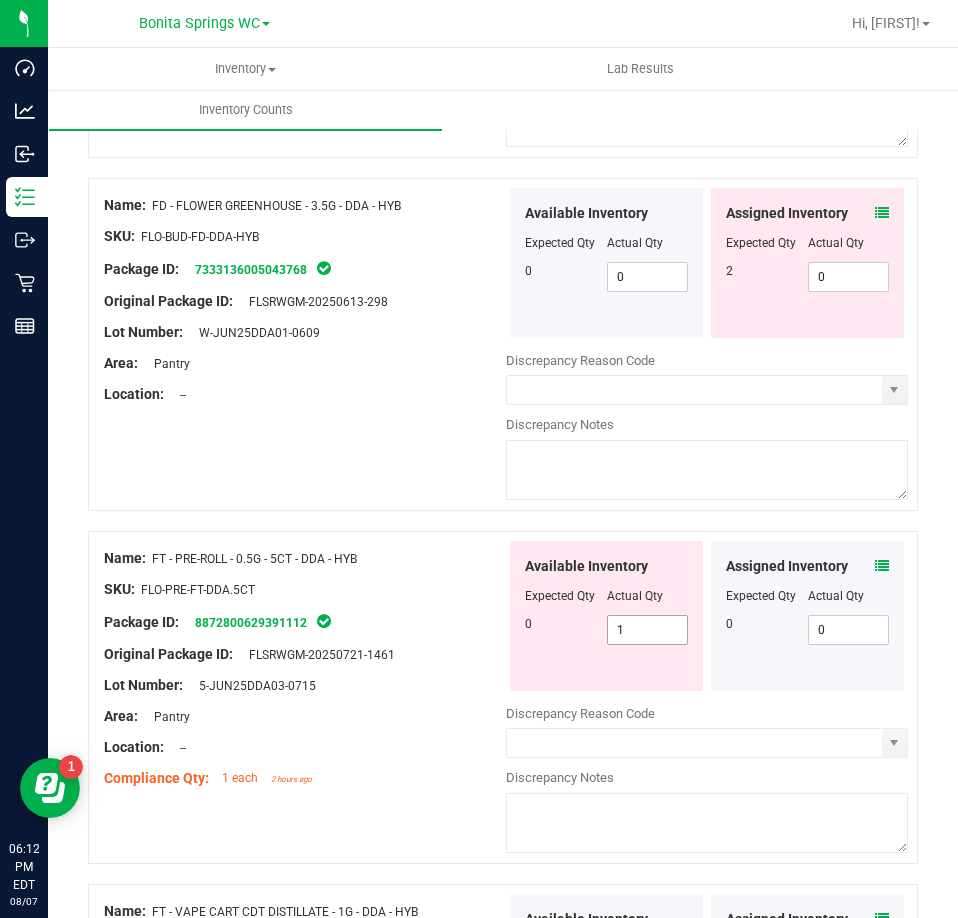 click on "1 1" at bounding box center [648, 630] 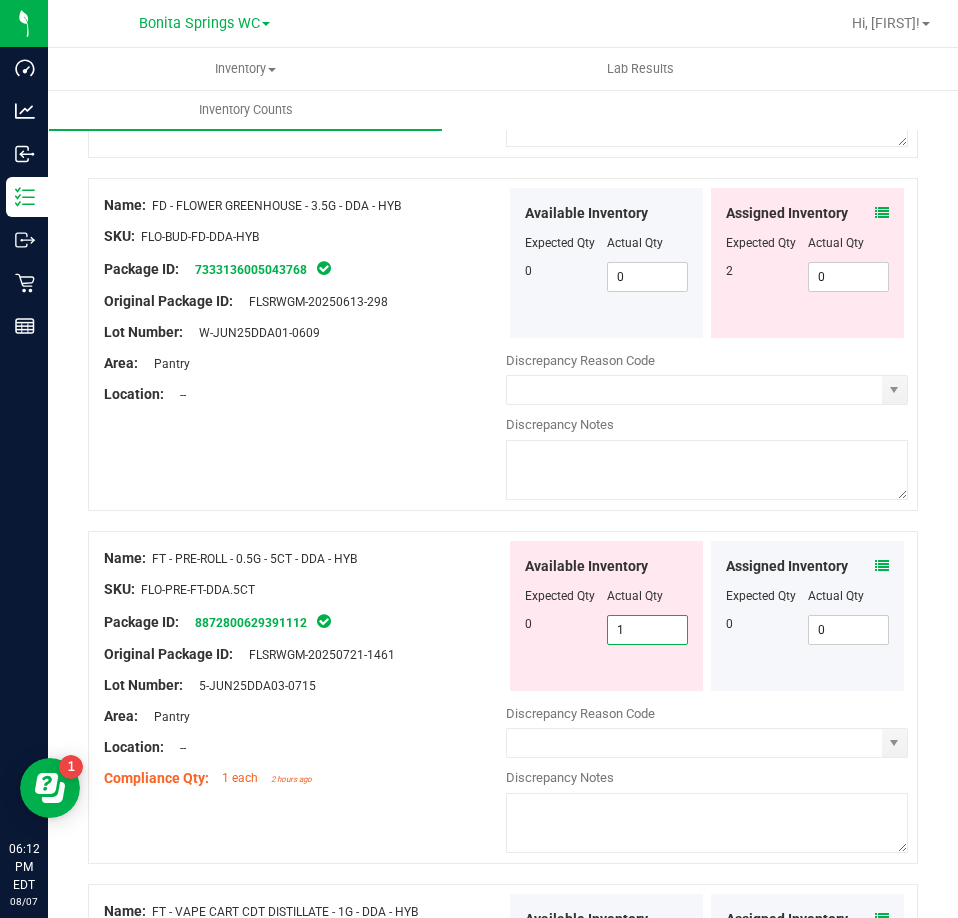 type on "0" 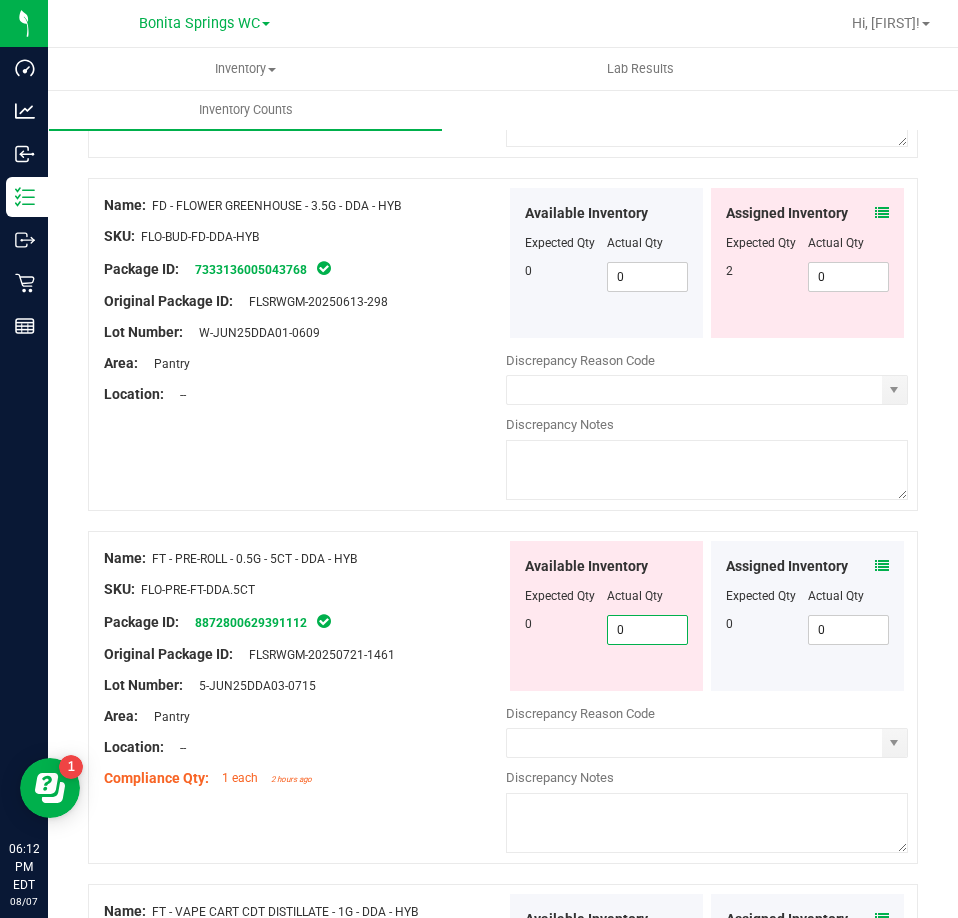 type on "0" 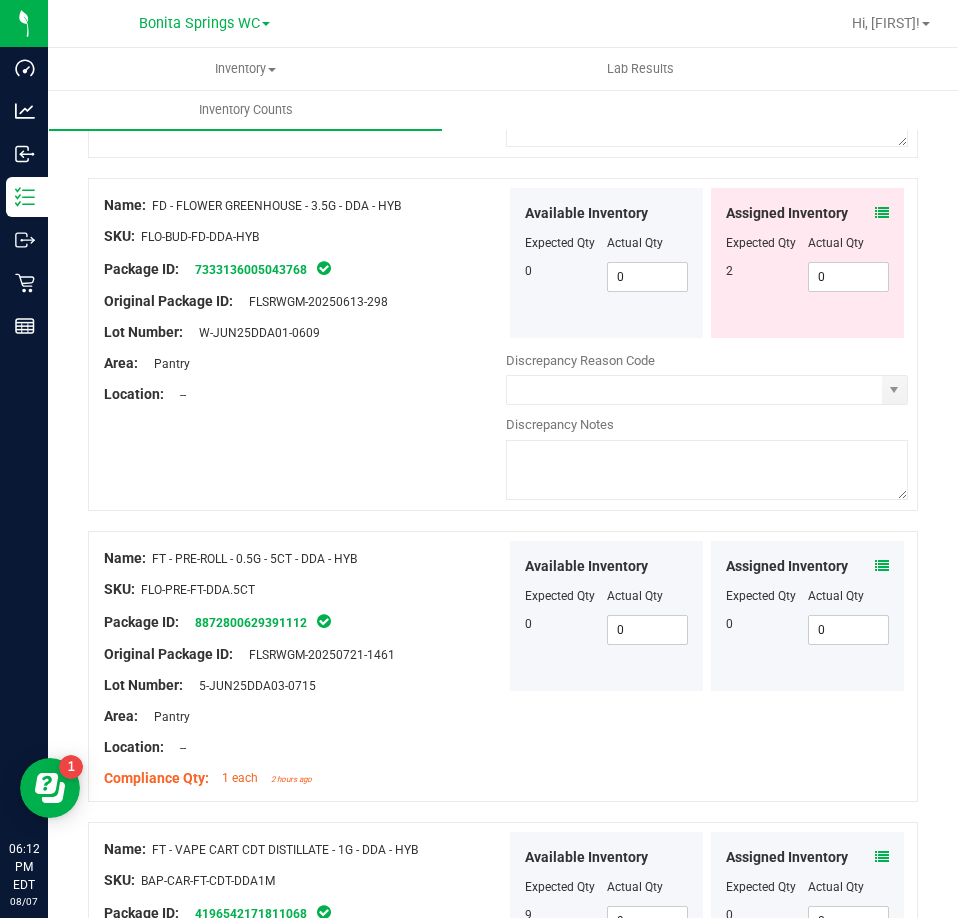 scroll, scrollTop: 0, scrollLeft: 0, axis: both 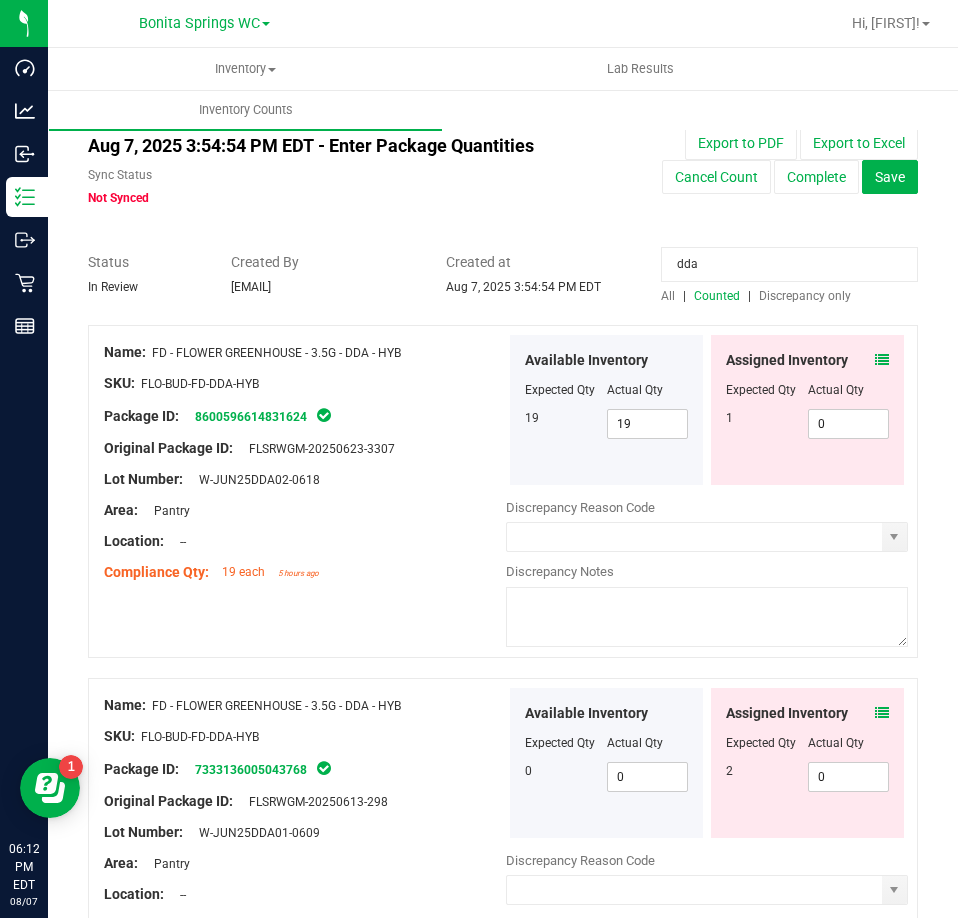 click on "dda" at bounding box center (789, 264) 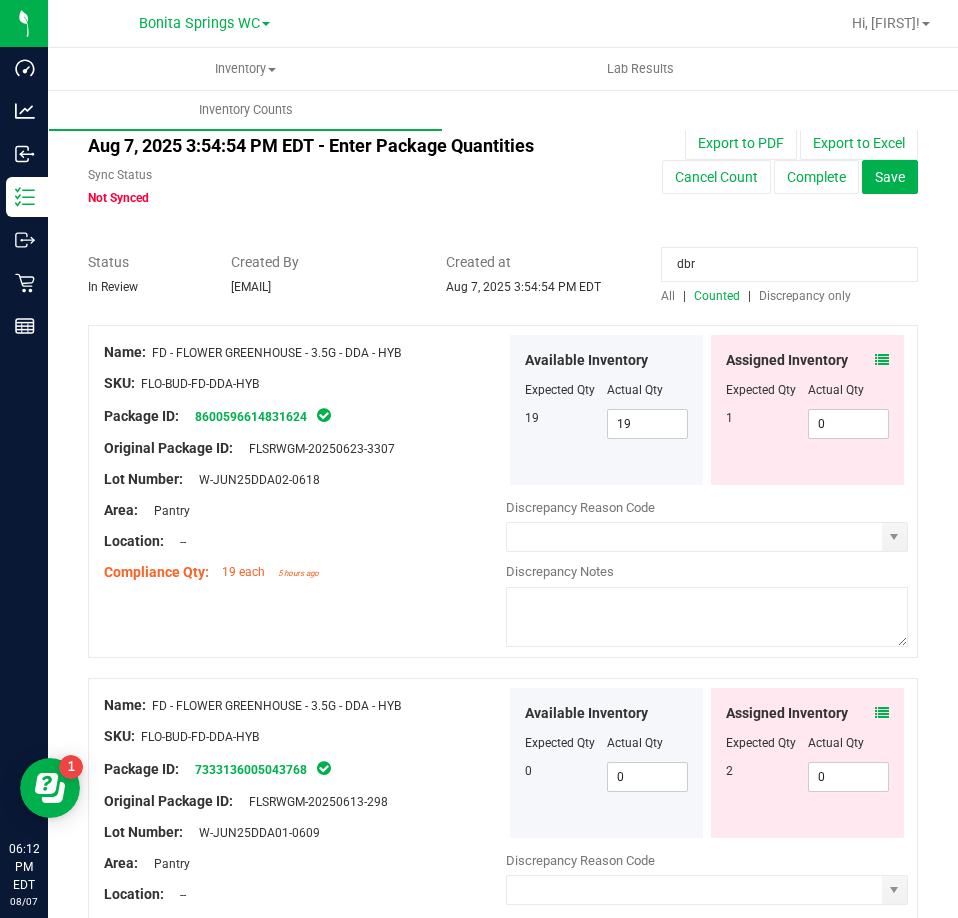 type on "dbr" 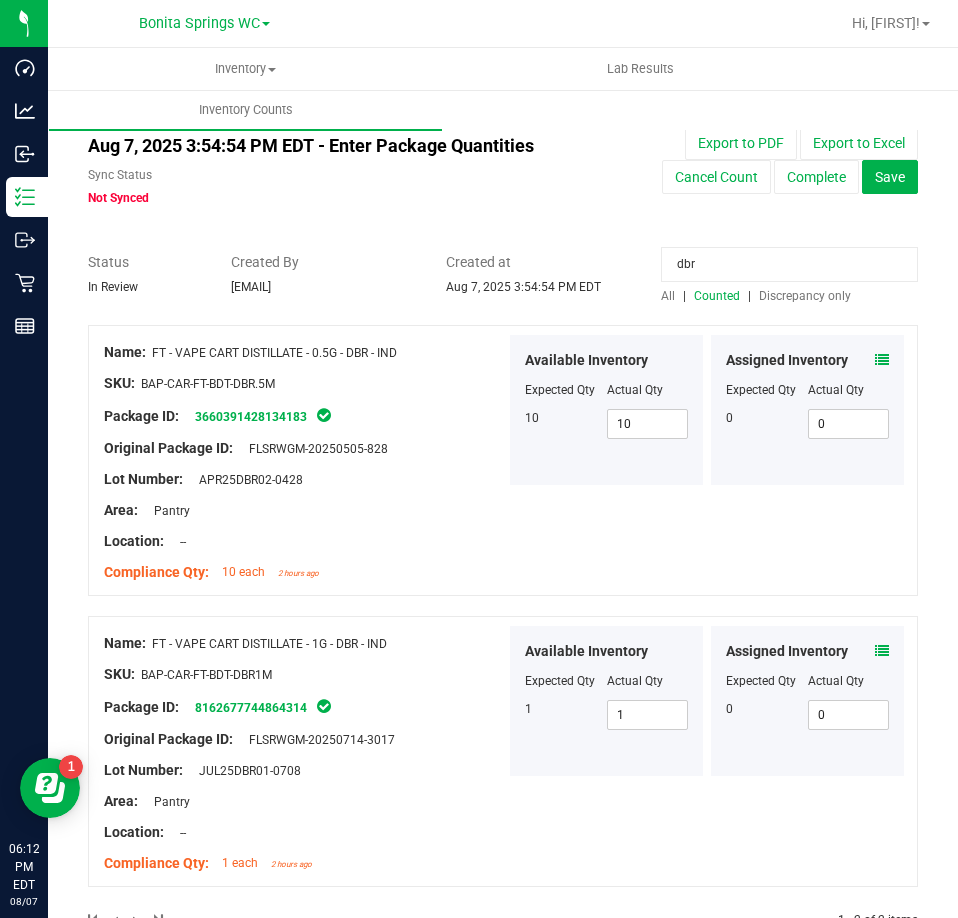 click on "Assigned Inventory
Expected Qty
Actual Qty
0
0 0" at bounding box center (807, 701) 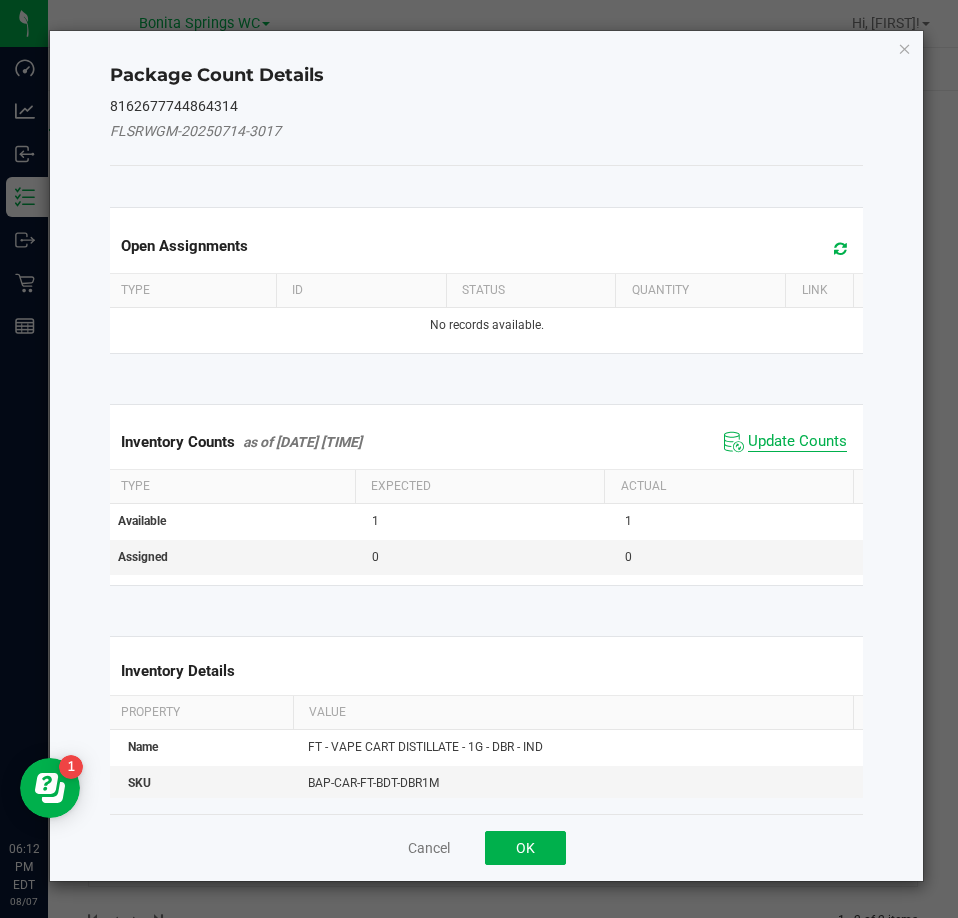 click on "Update Counts" 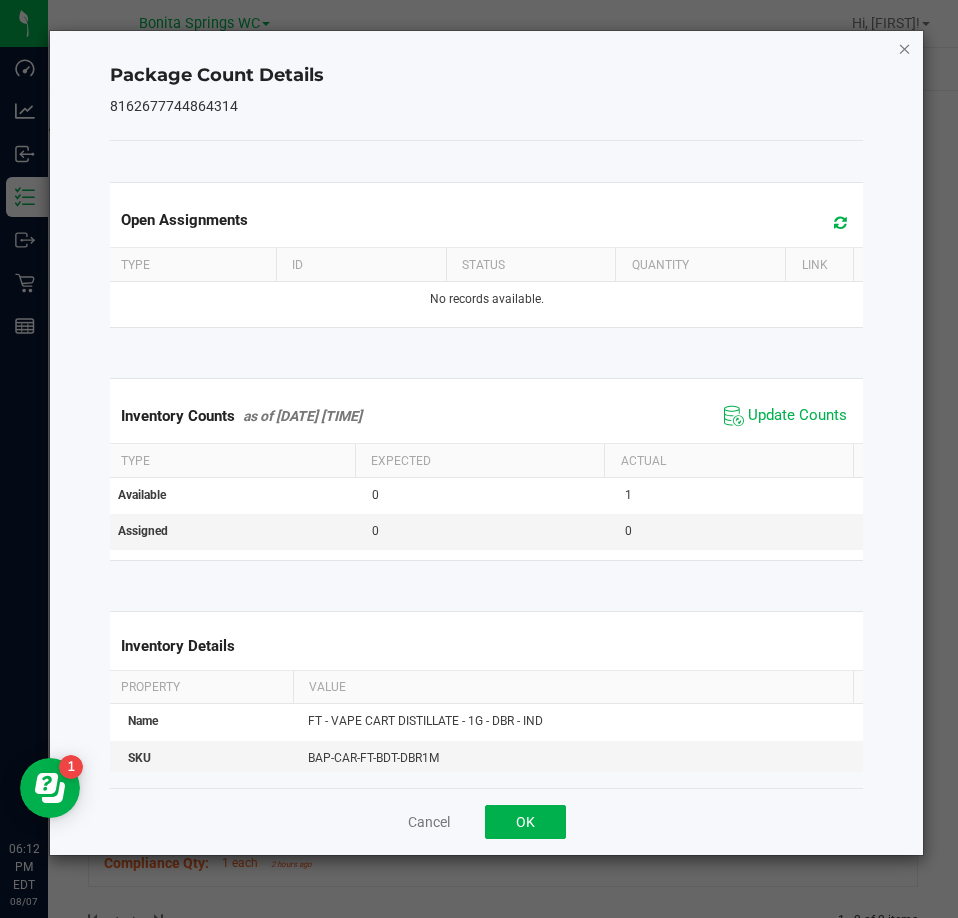 click 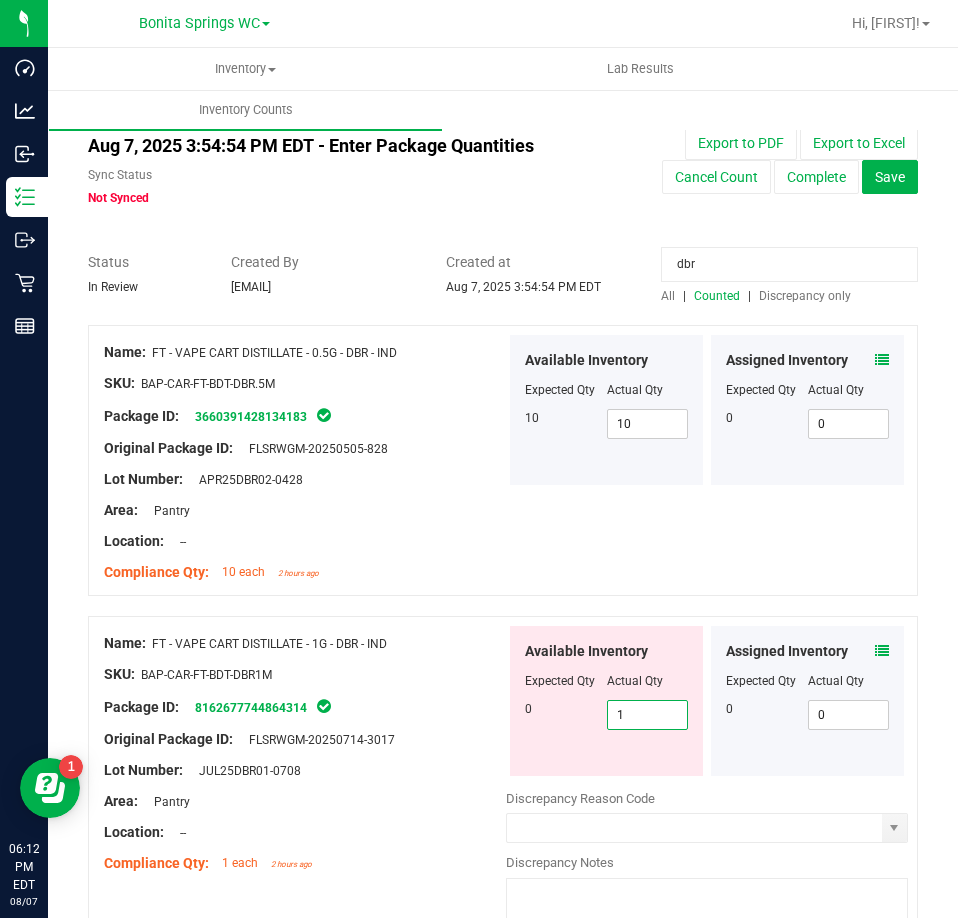 click on "1 1" at bounding box center (648, 715) 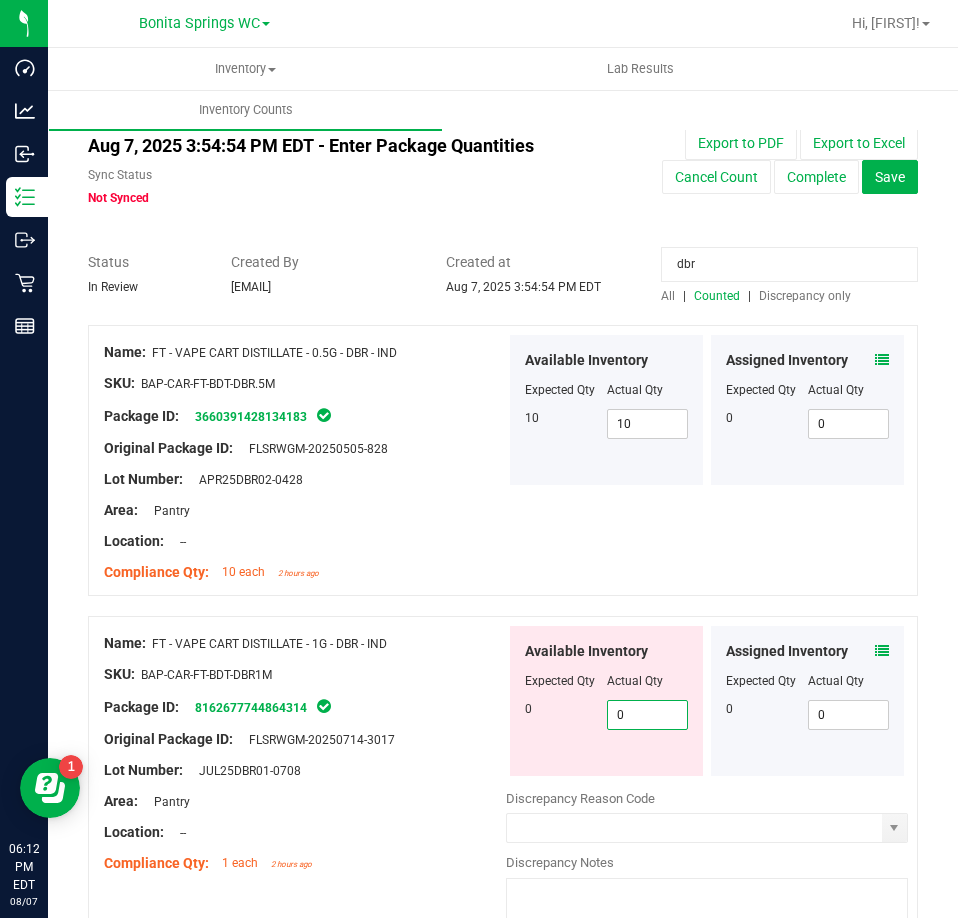 type on "0" 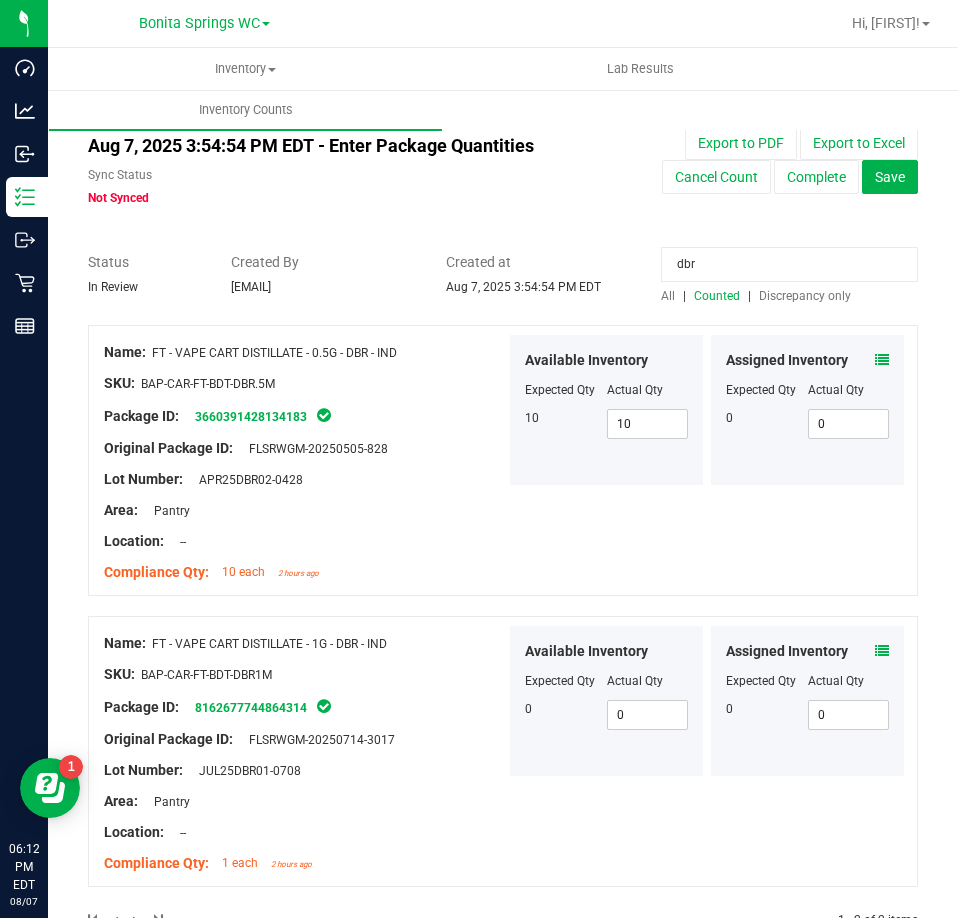 click on "dbr" at bounding box center (789, 264) 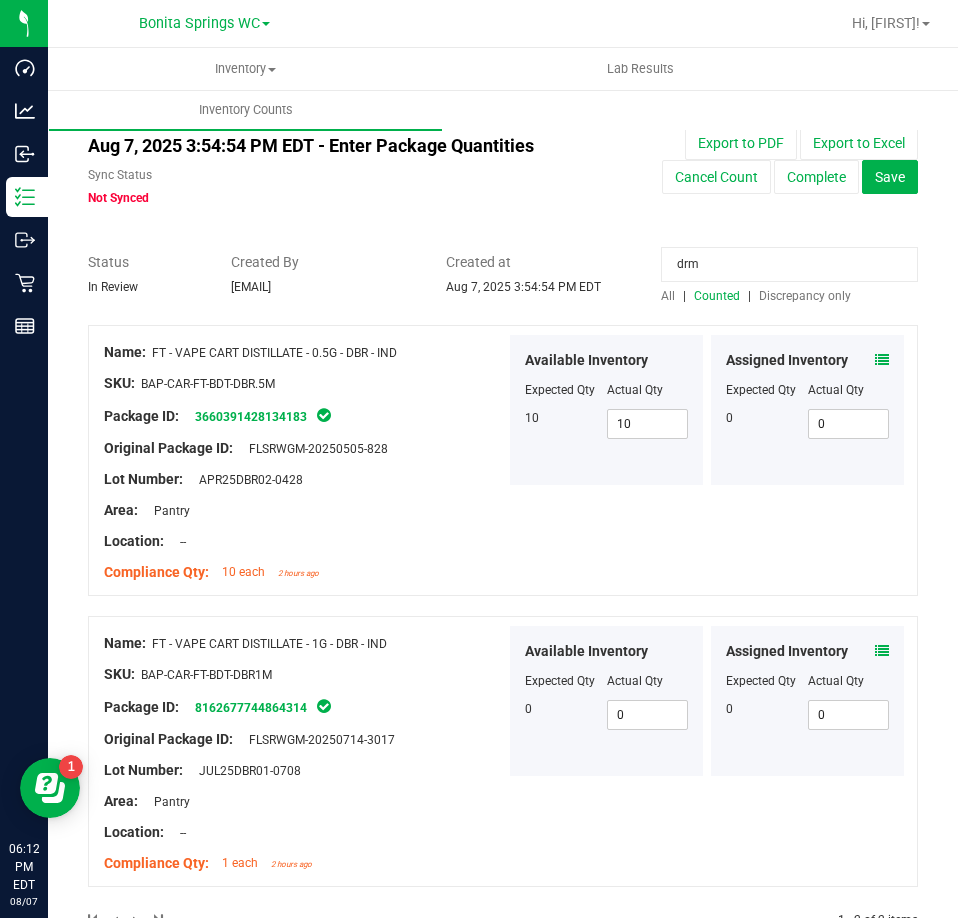 type on "drm" 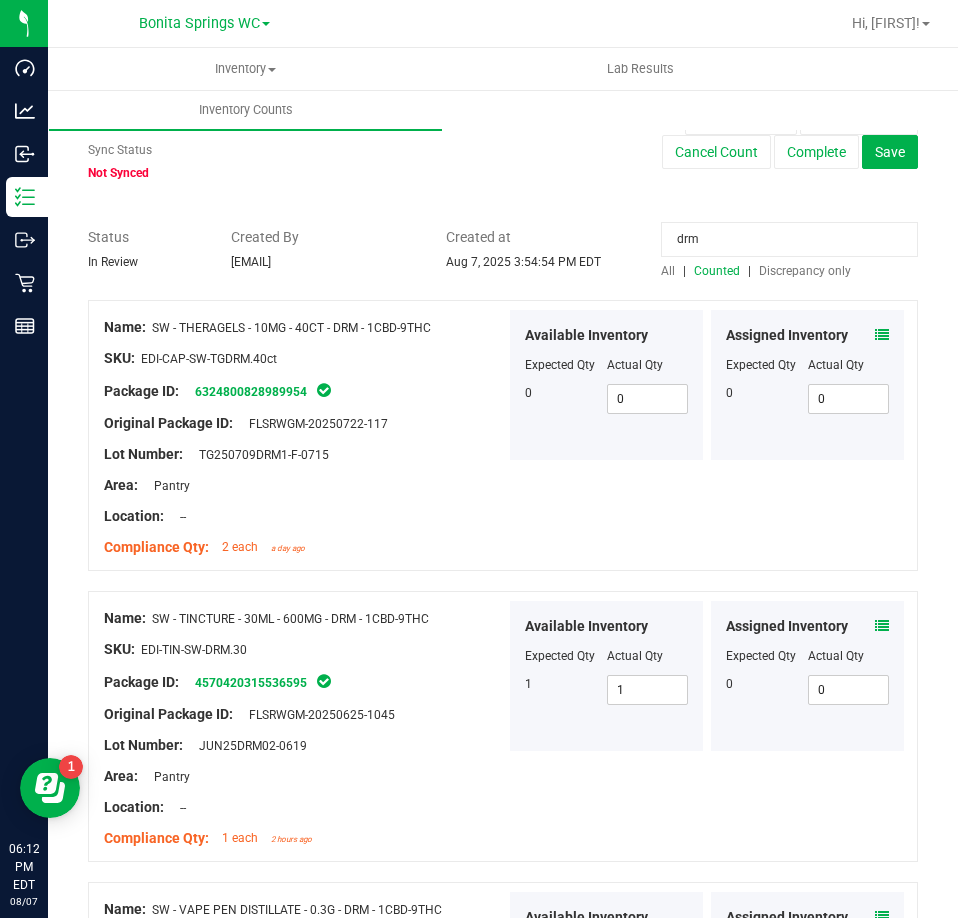 scroll, scrollTop: 100, scrollLeft: 0, axis: vertical 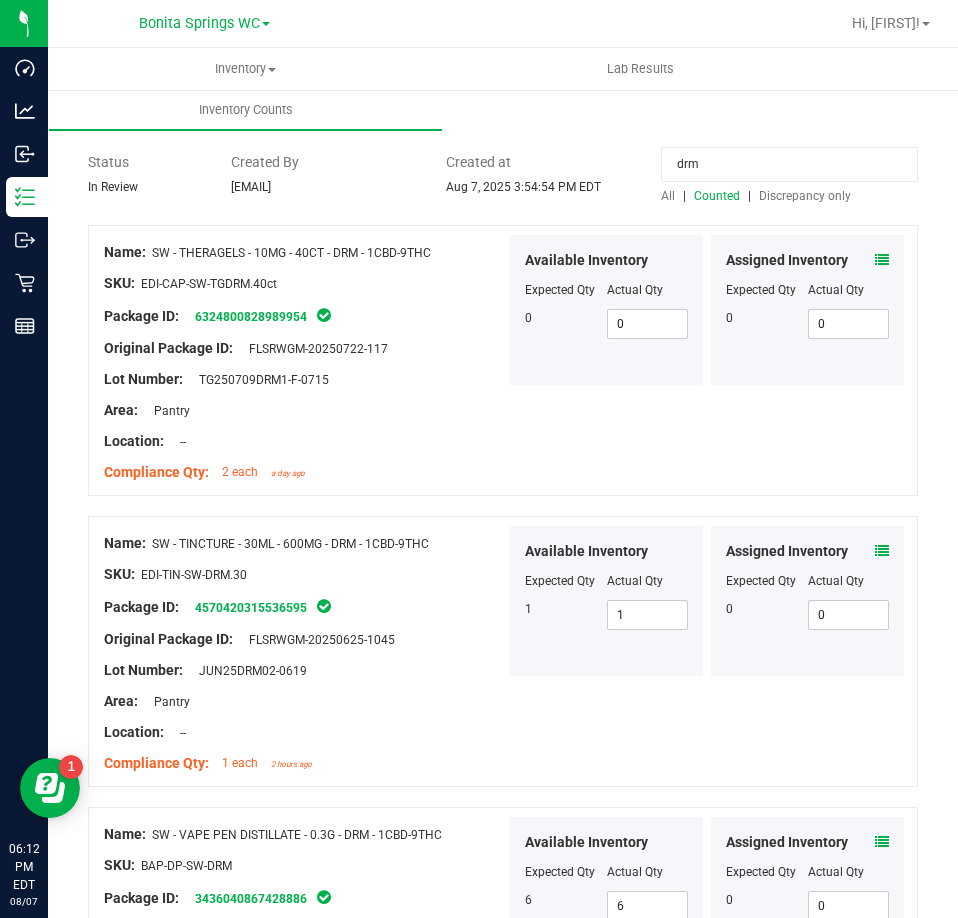 click at bounding box center (882, 551) 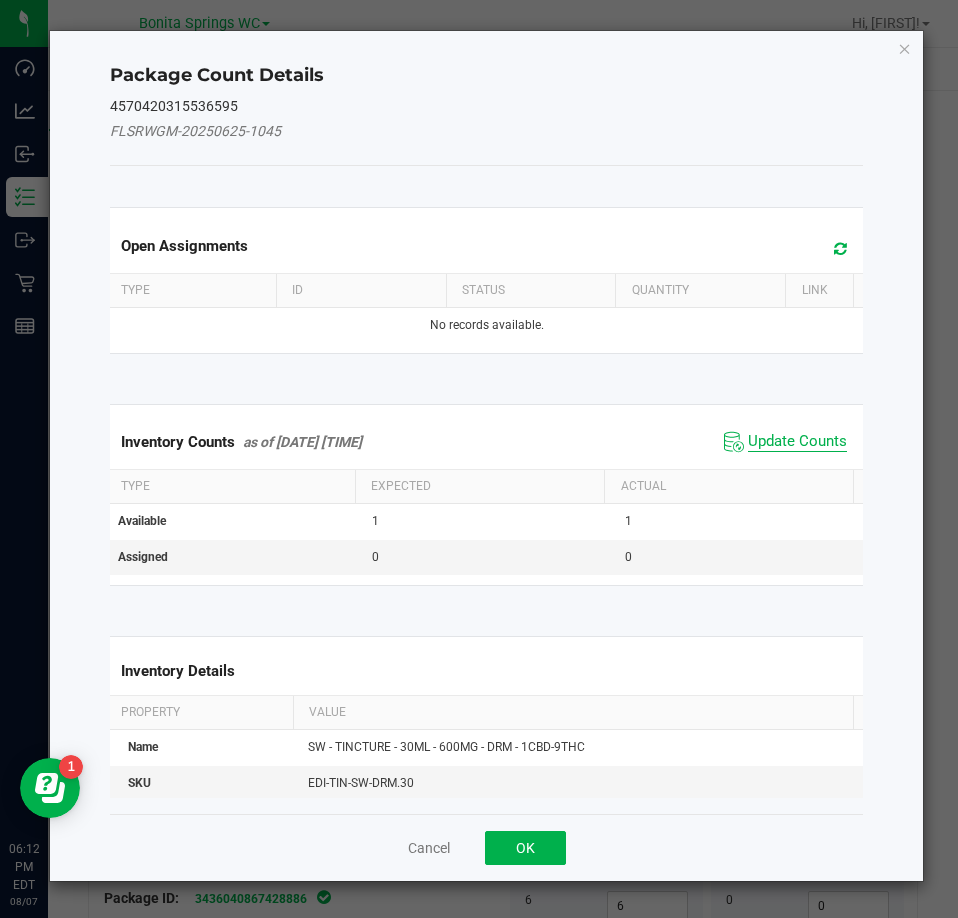 click on "Update Counts" 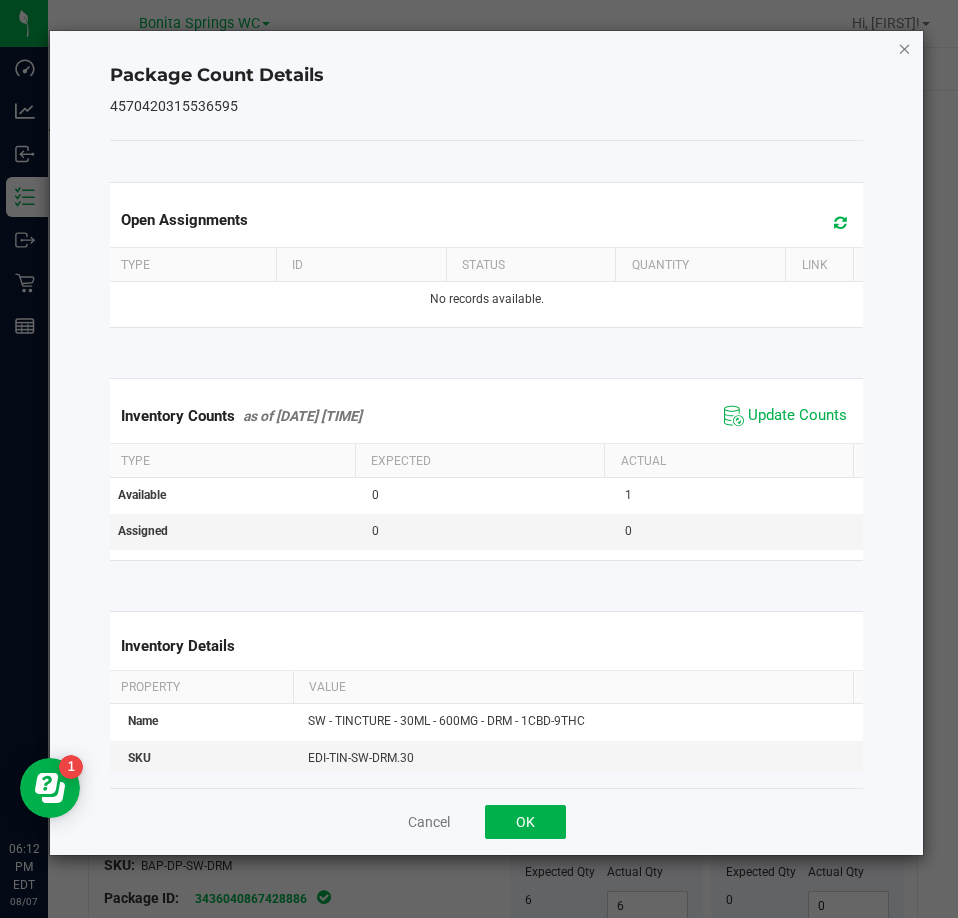 click 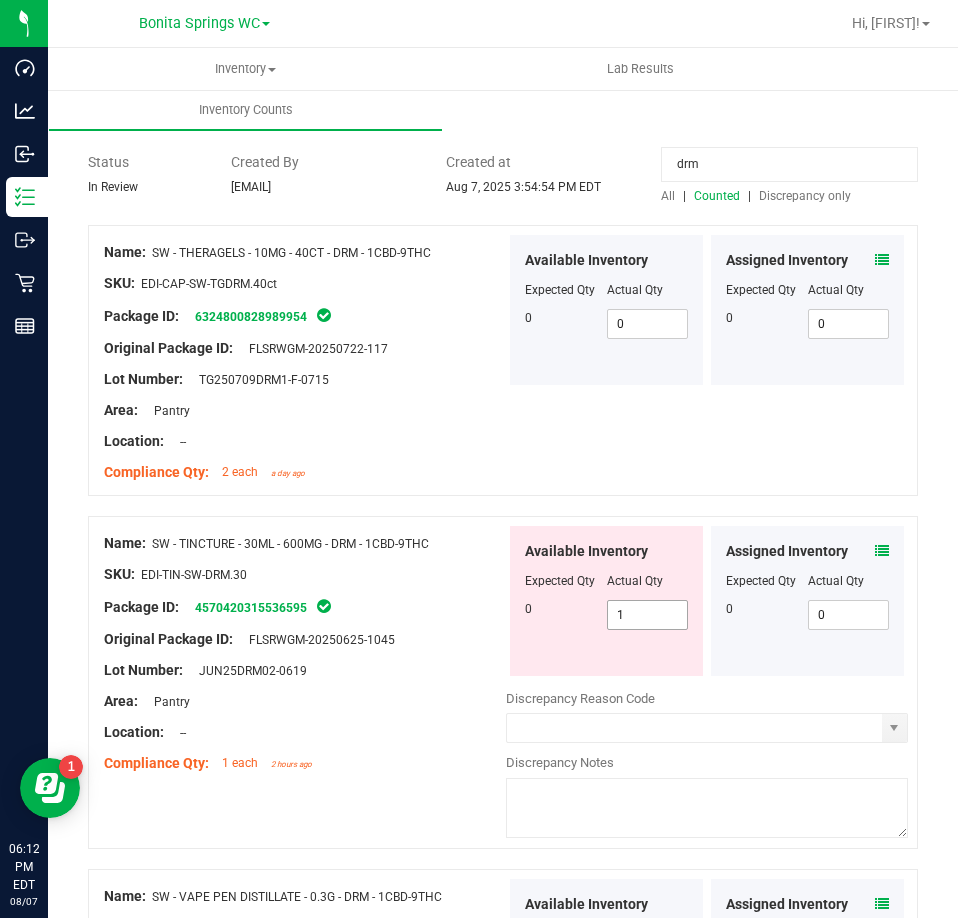 click on "1 1" at bounding box center [648, 615] 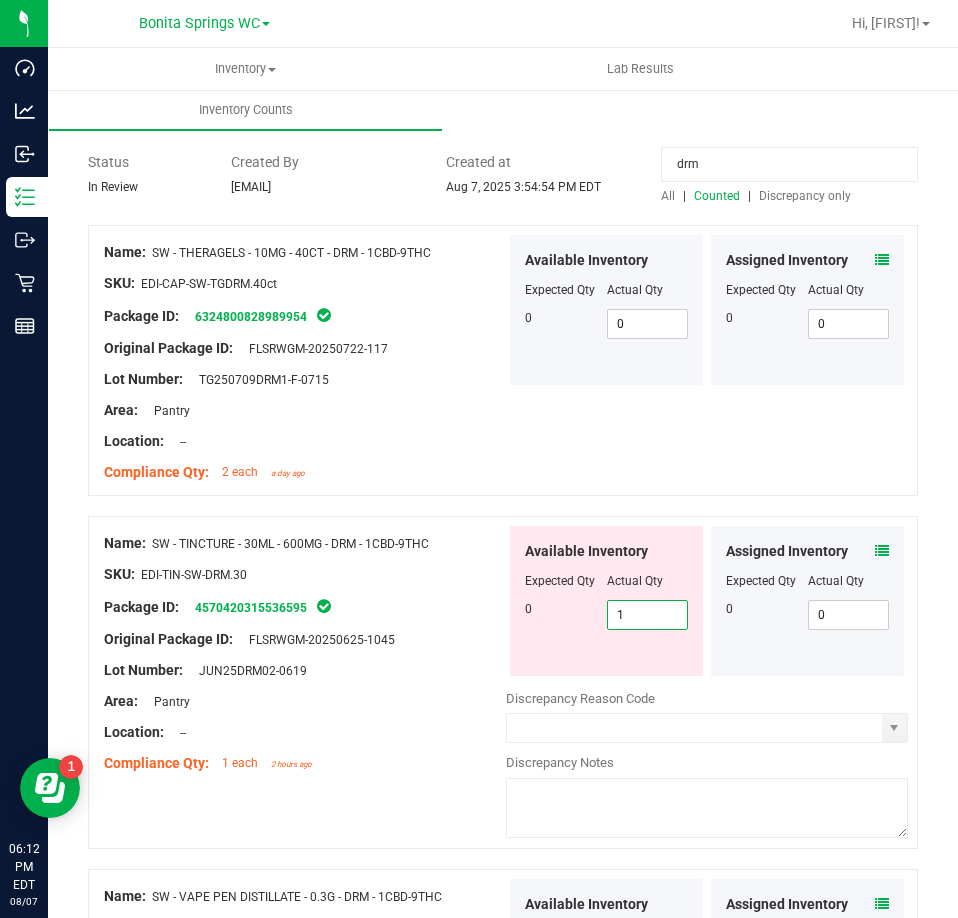 click on "1" at bounding box center (648, 615) 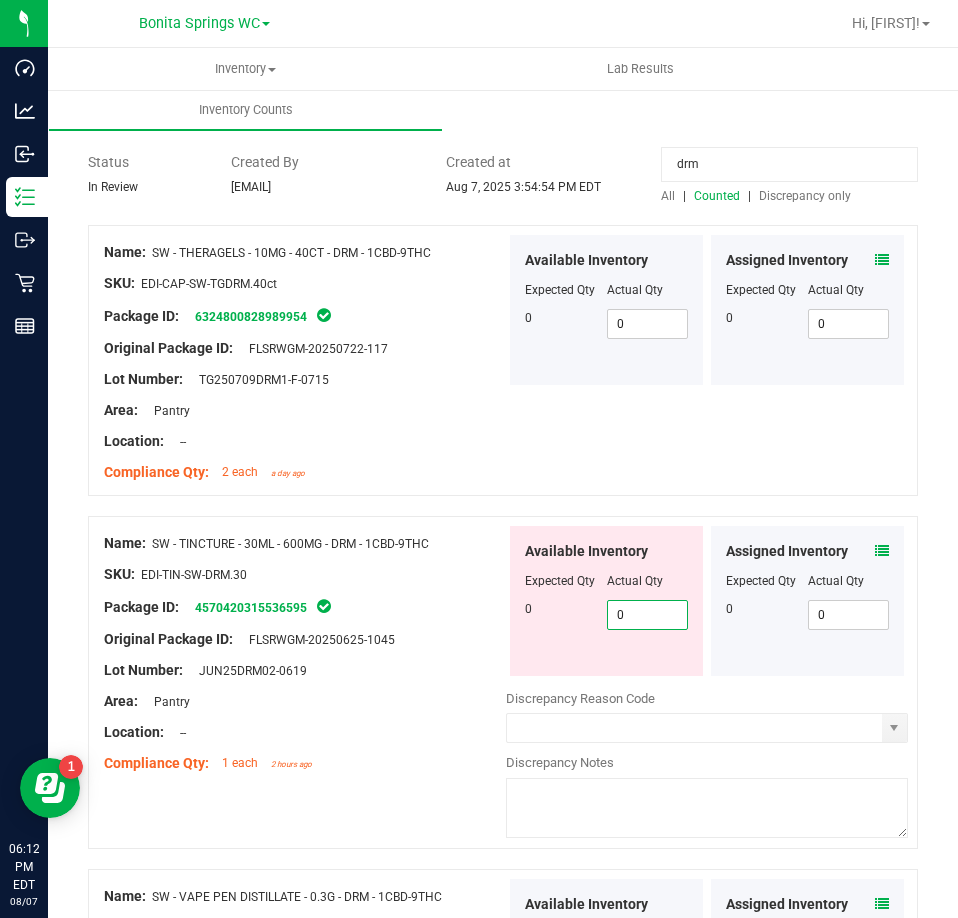 type on "0" 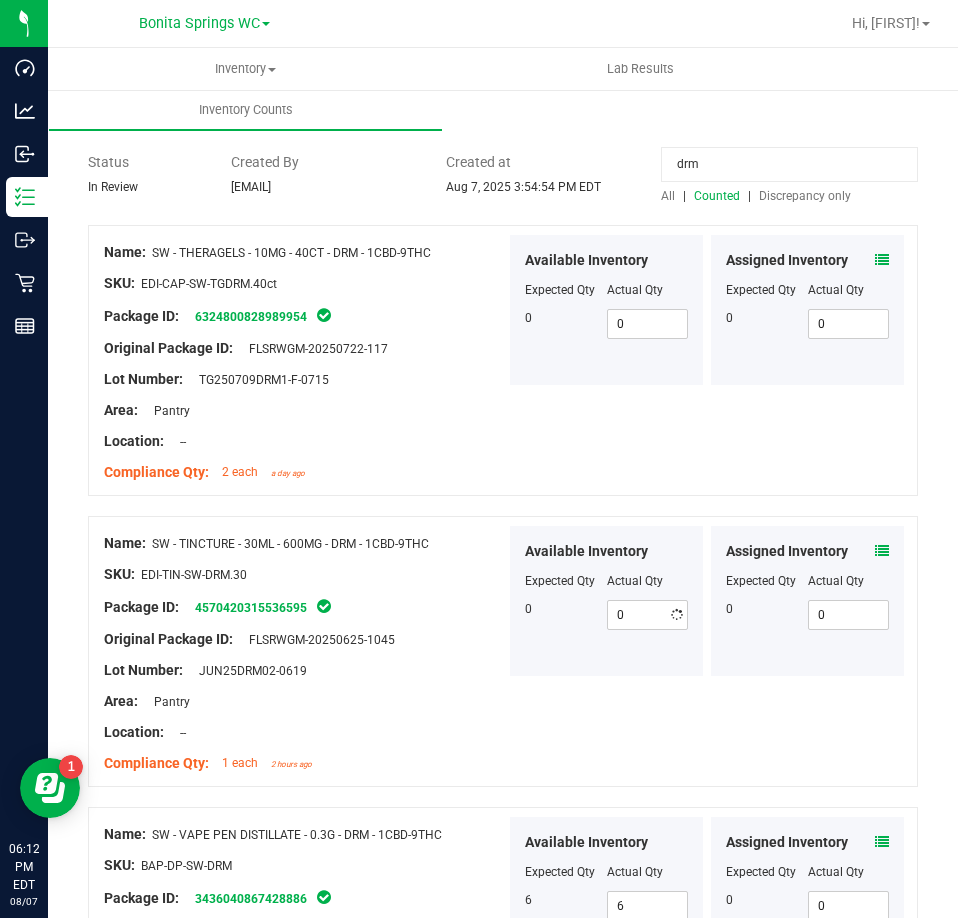 click on "drm" at bounding box center (789, 164) 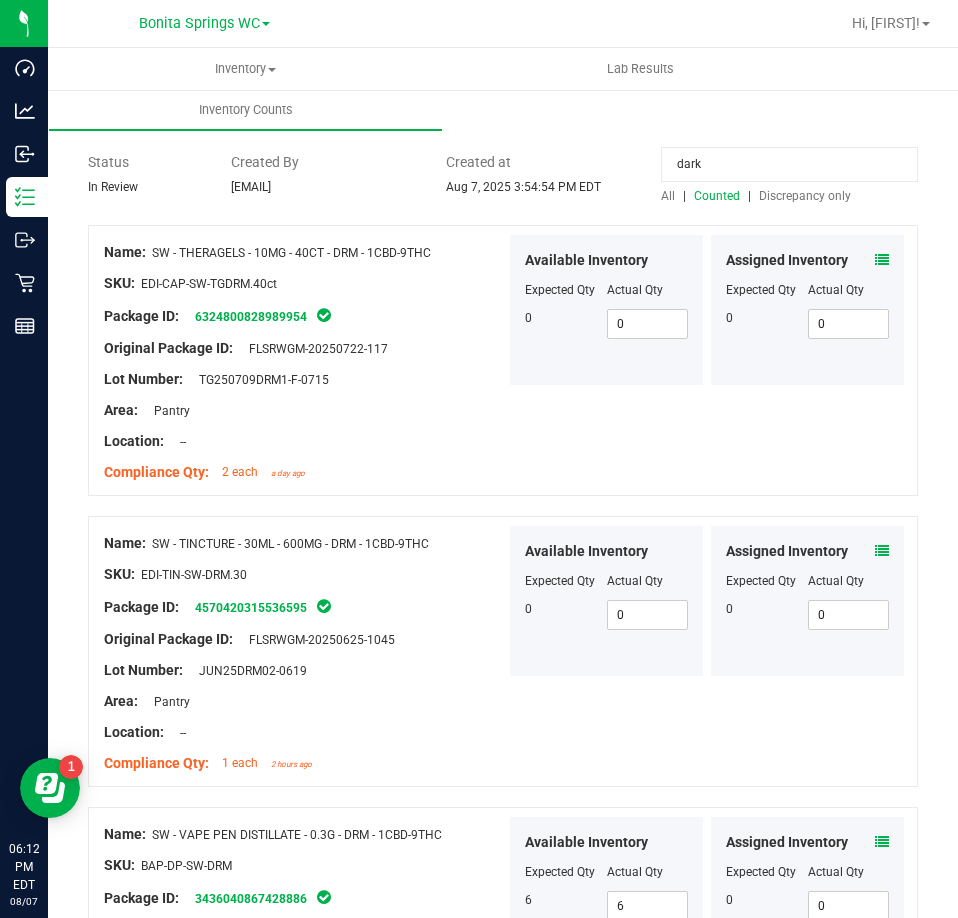 type on "dark" 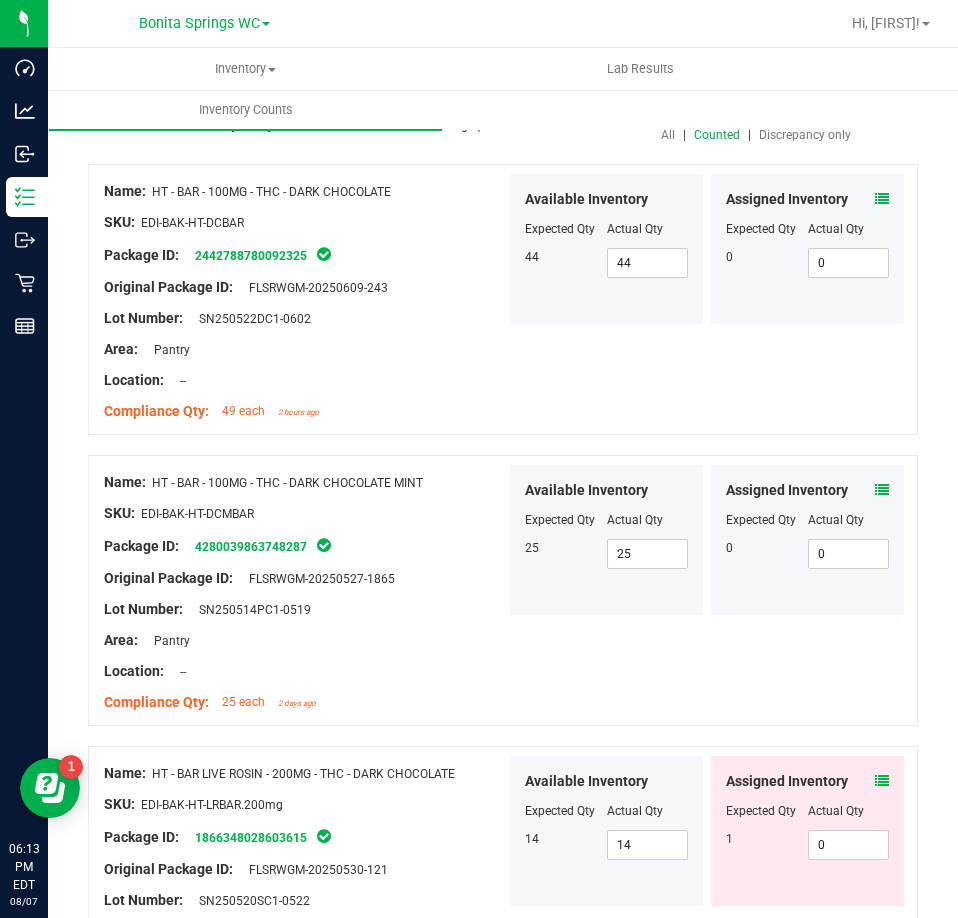 scroll, scrollTop: 200, scrollLeft: 0, axis: vertical 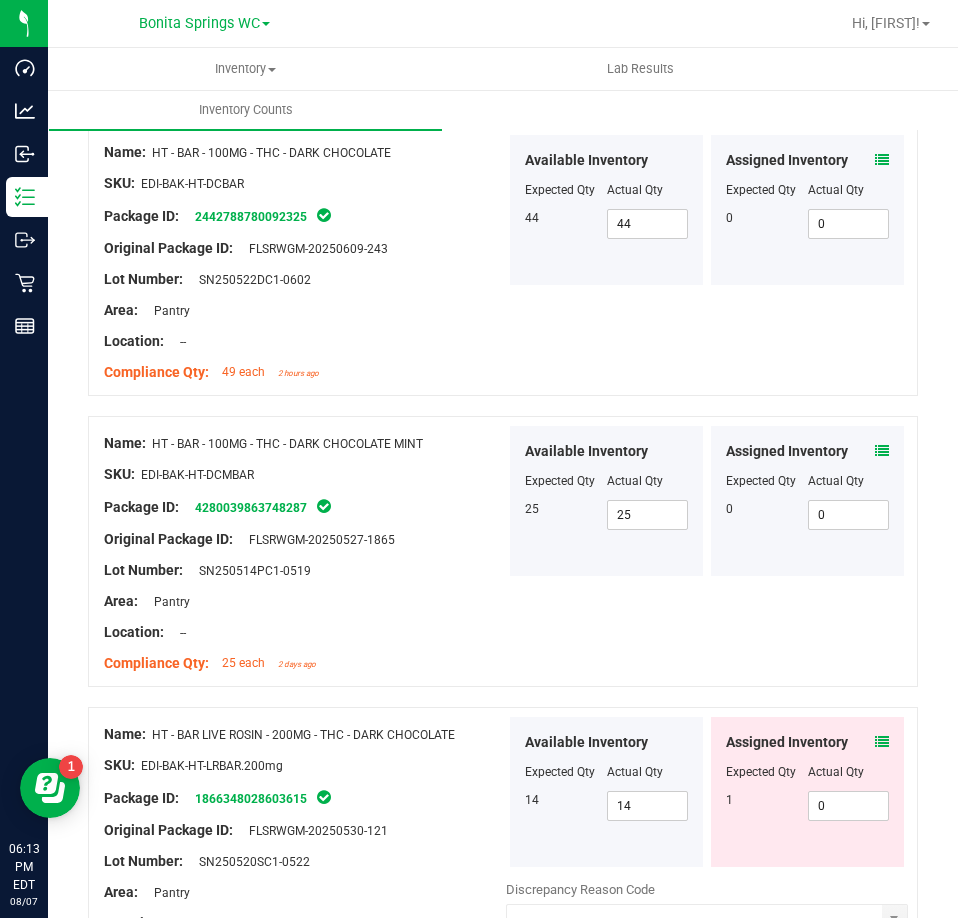 click at bounding box center (807, 467) 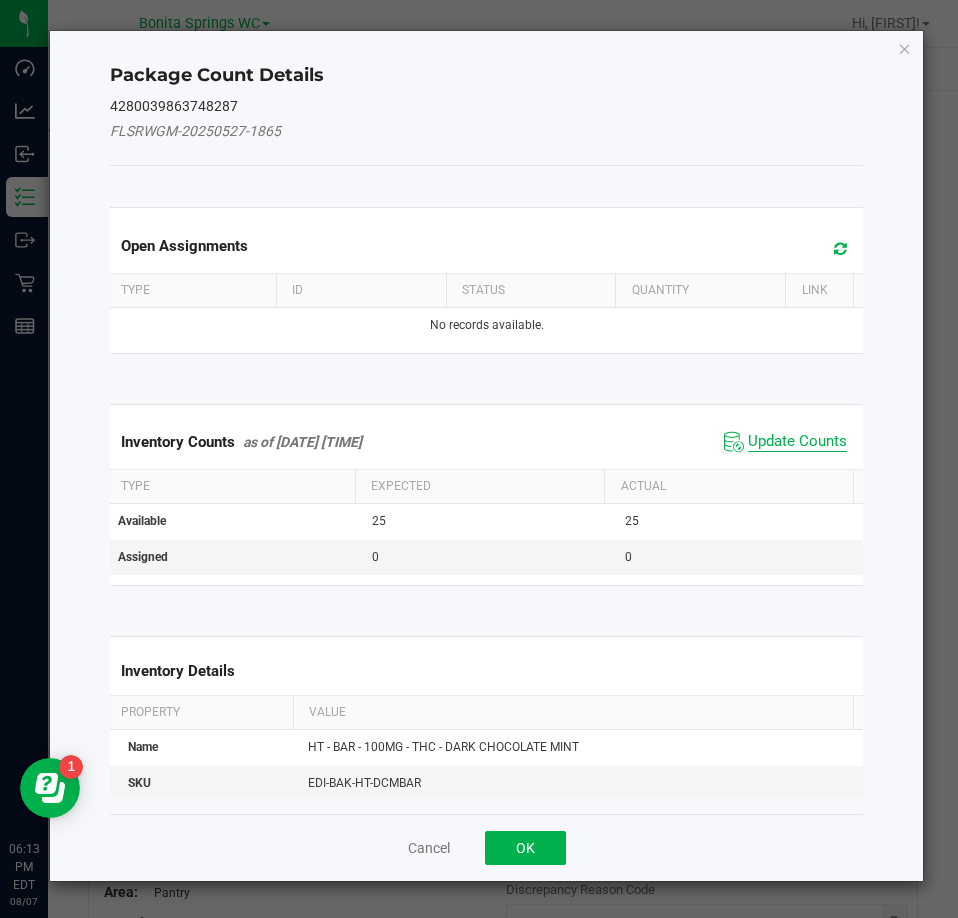 click on "Update Counts" 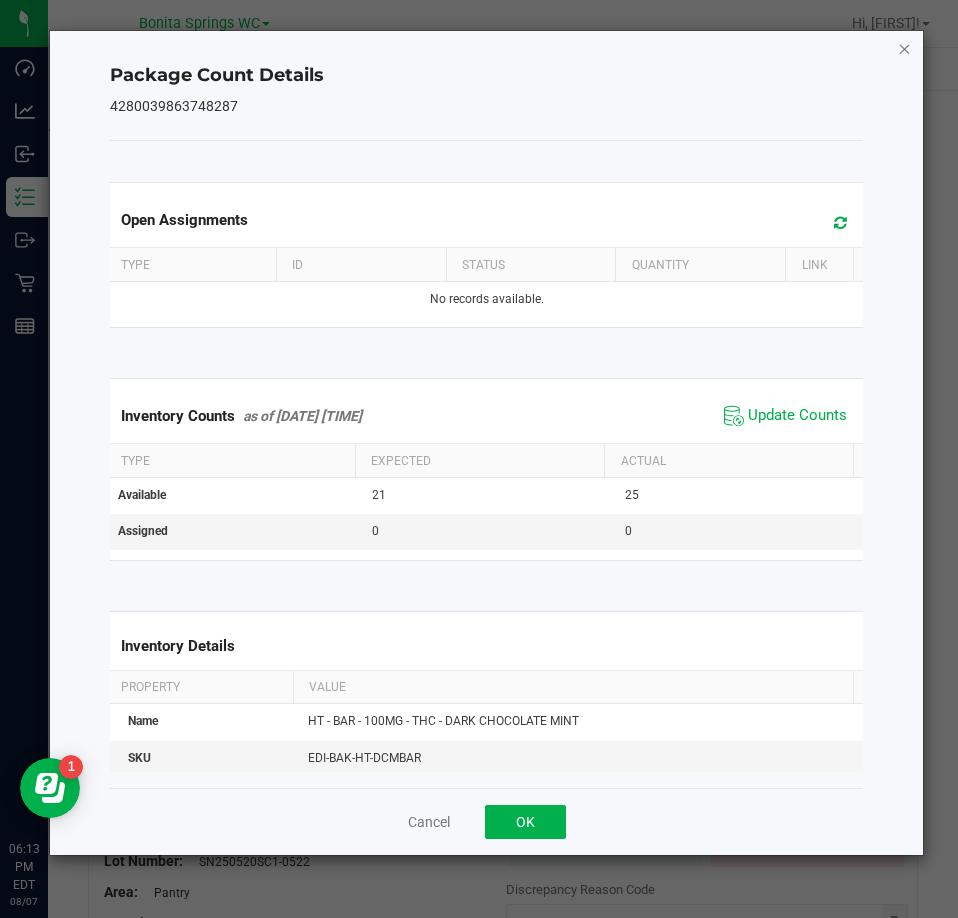 click 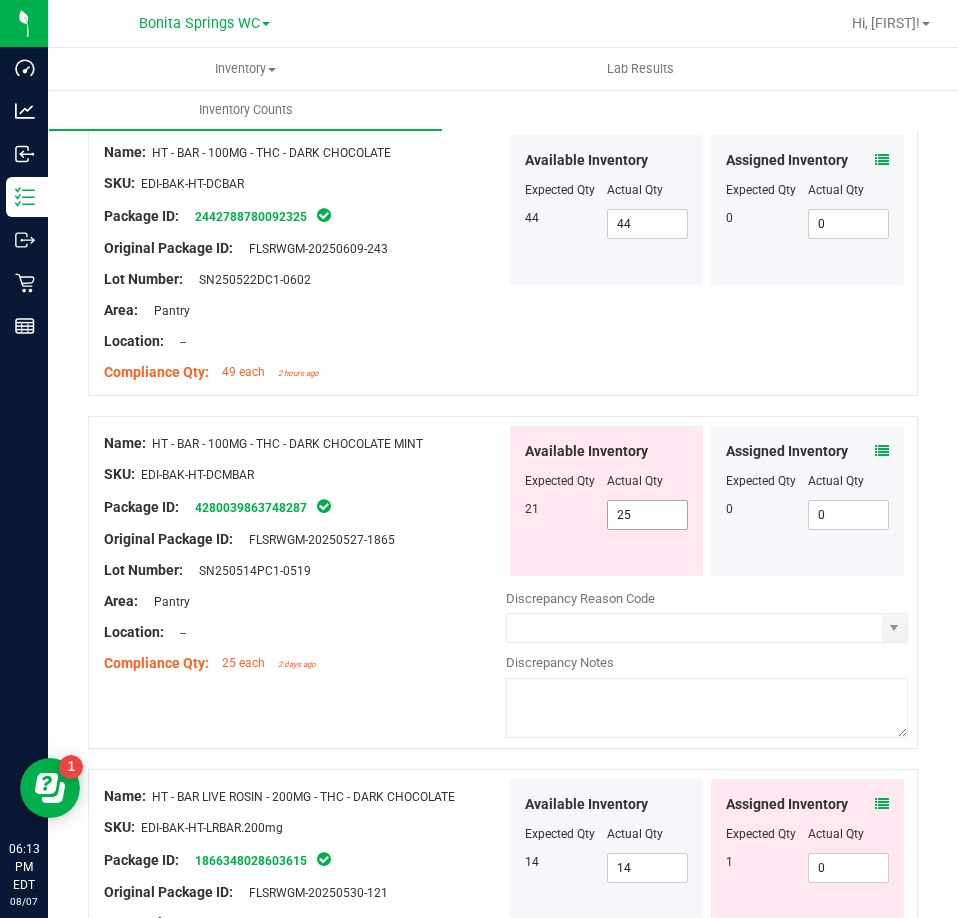 click on "25 25" at bounding box center [648, 515] 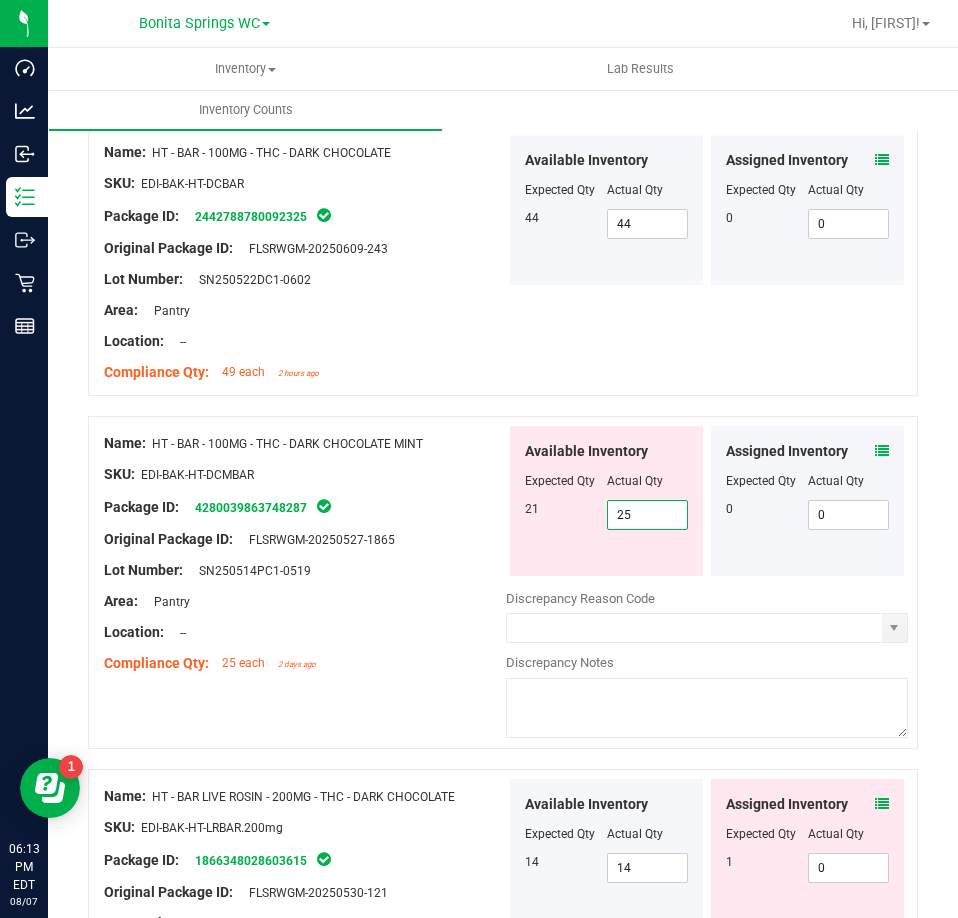 click on "25" at bounding box center (648, 515) 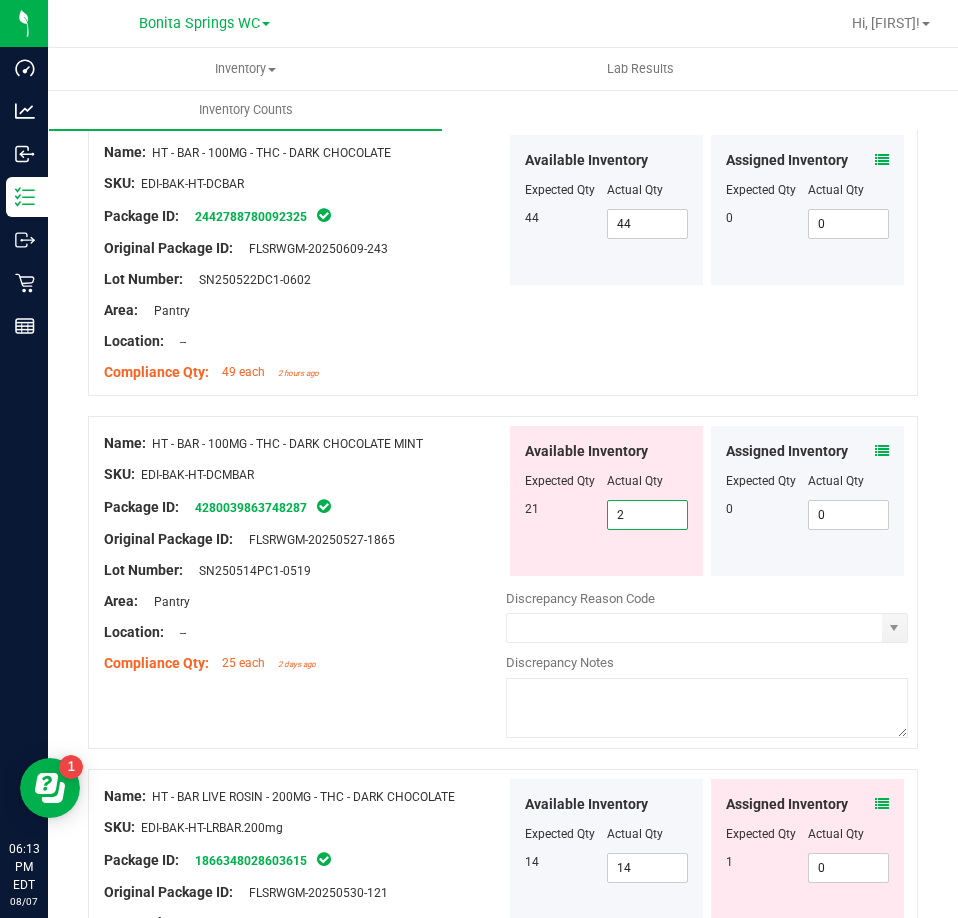 type on "21" 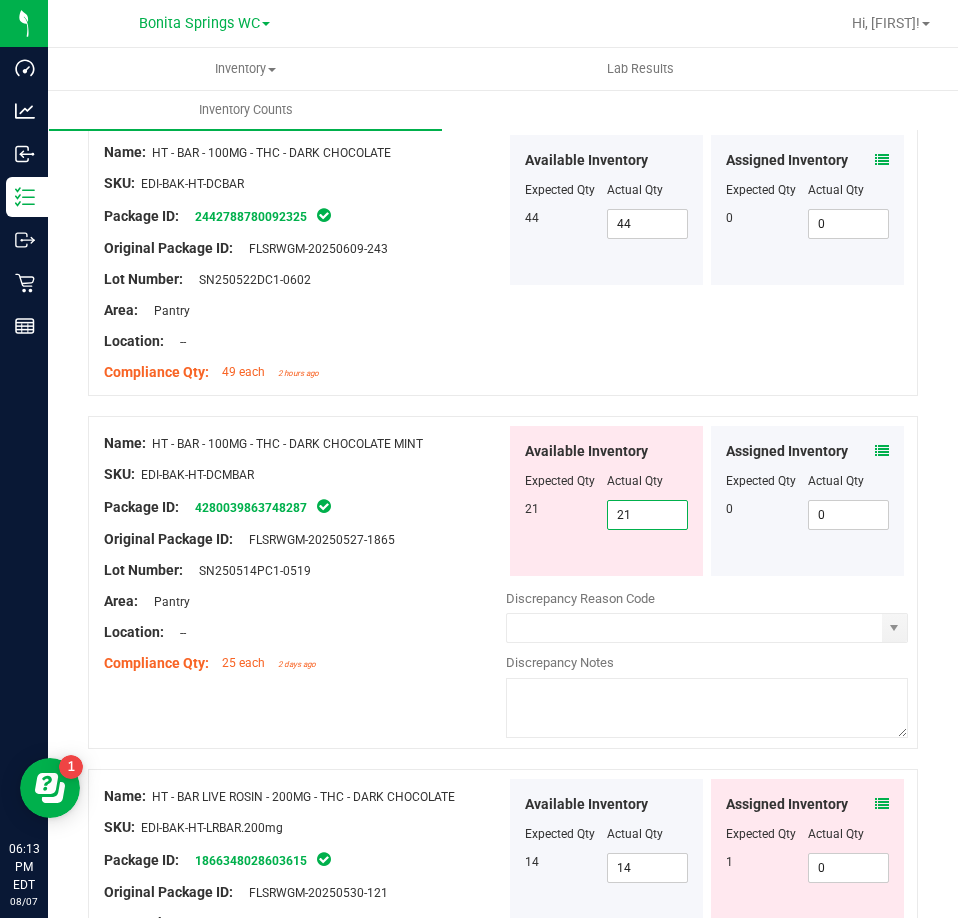 type on "21" 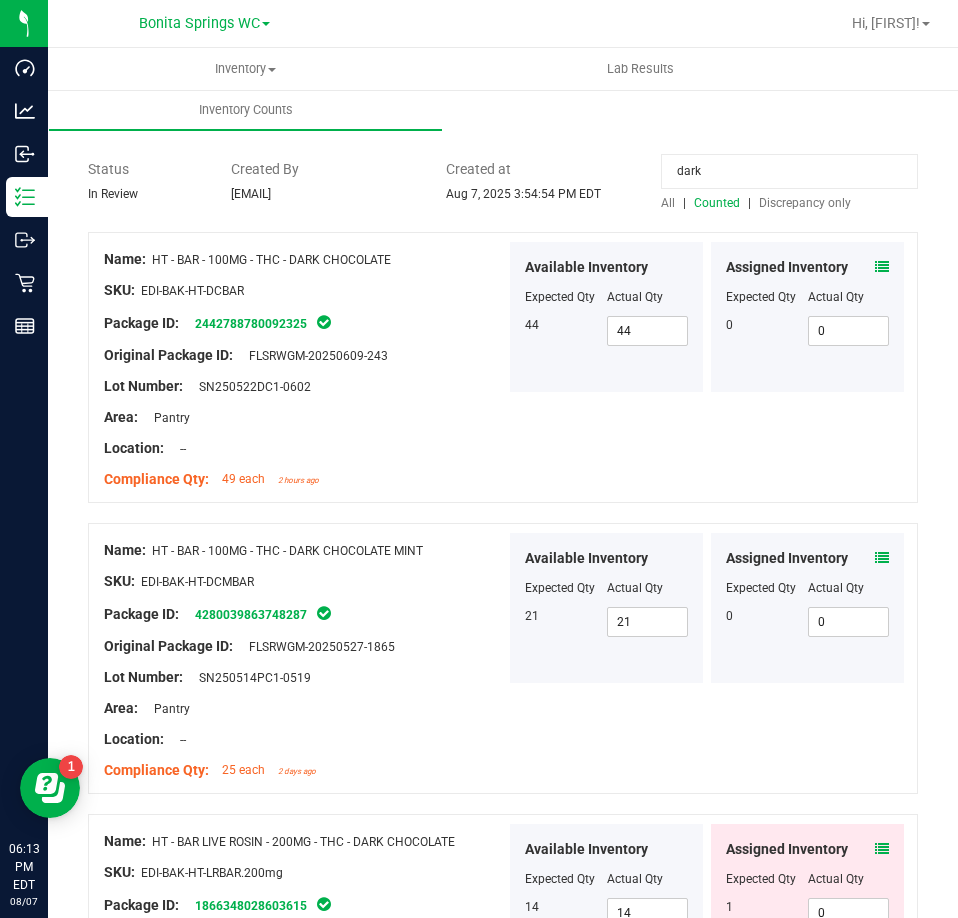 scroll, scrollTop: 0, scrollLeft: 0, axis: both 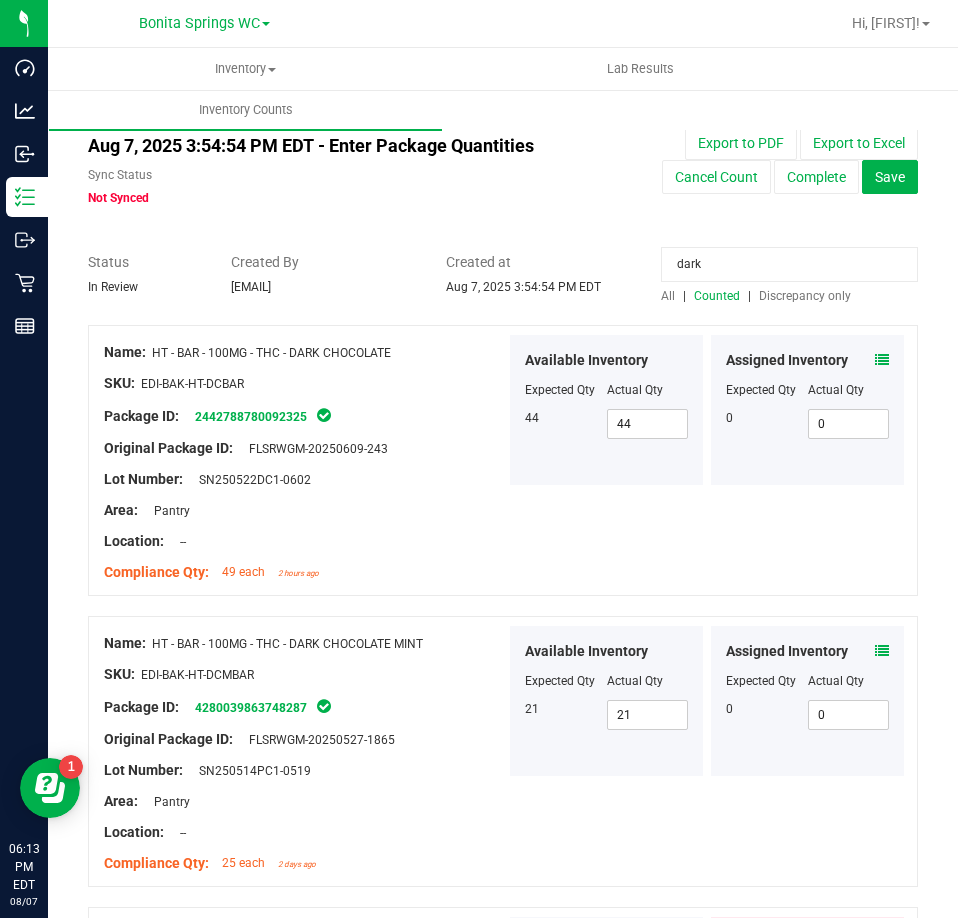 click on "dark" at bounding box center [789, 264] 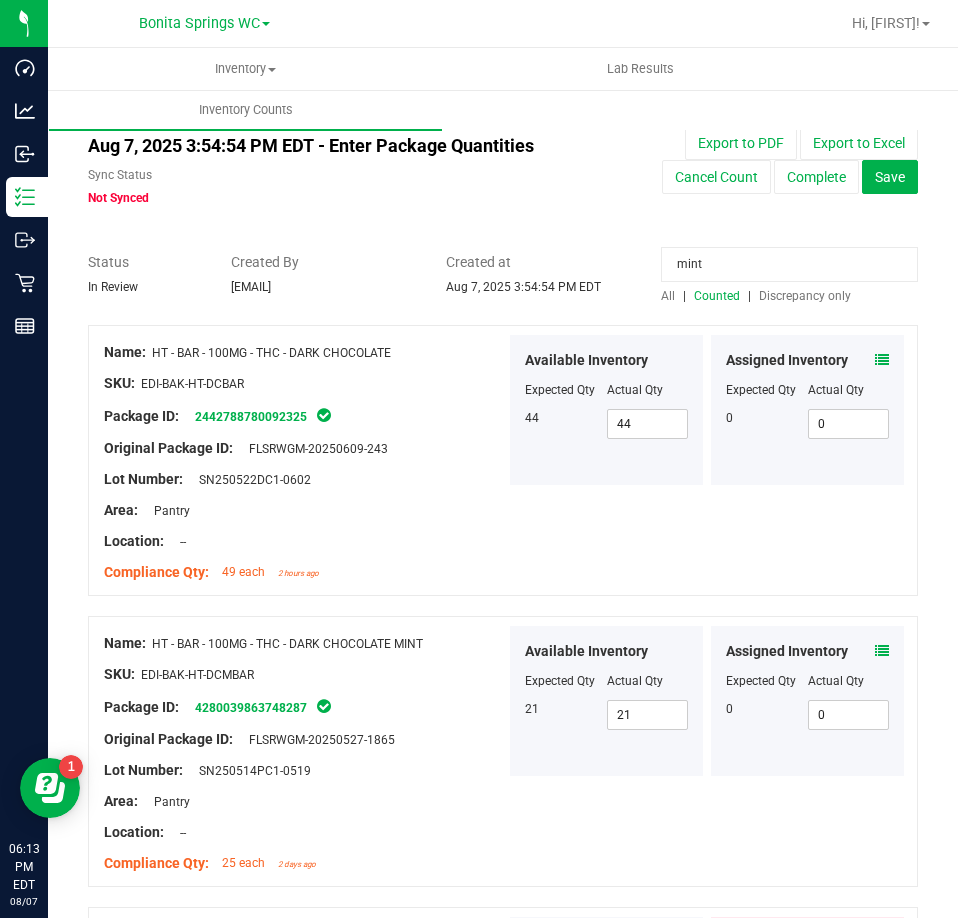 type on "mint" 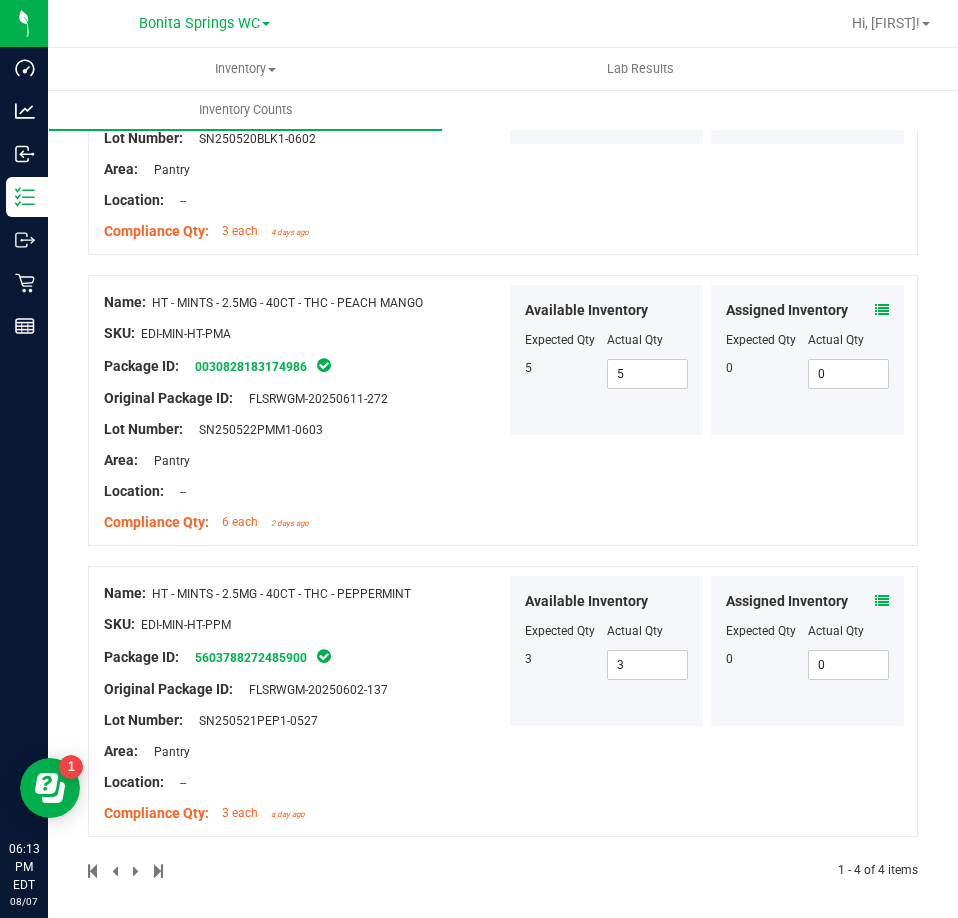 scroll, scrollTop: 639, scrollLeft: 0, axis: vertical 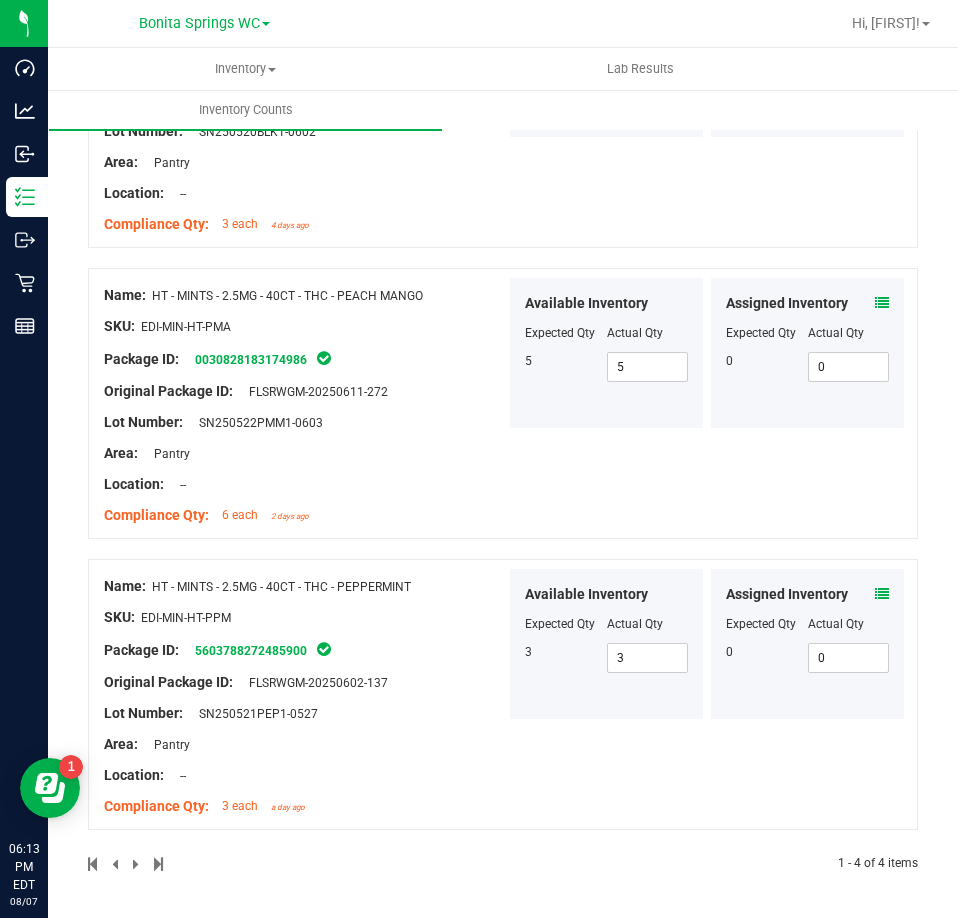 drag, startPoint x: 888, startPoint y: 594, endPoint x: 876, endPoint y: 591, distance: 12.369317 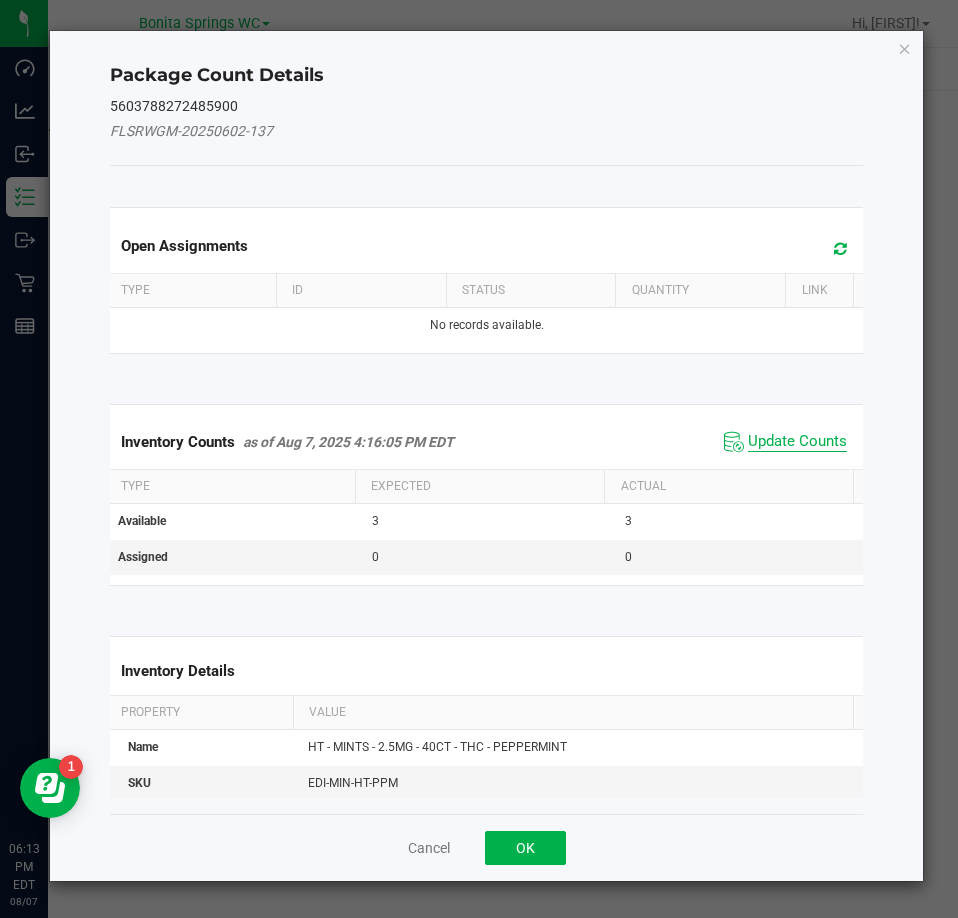 click on "Update Counts" 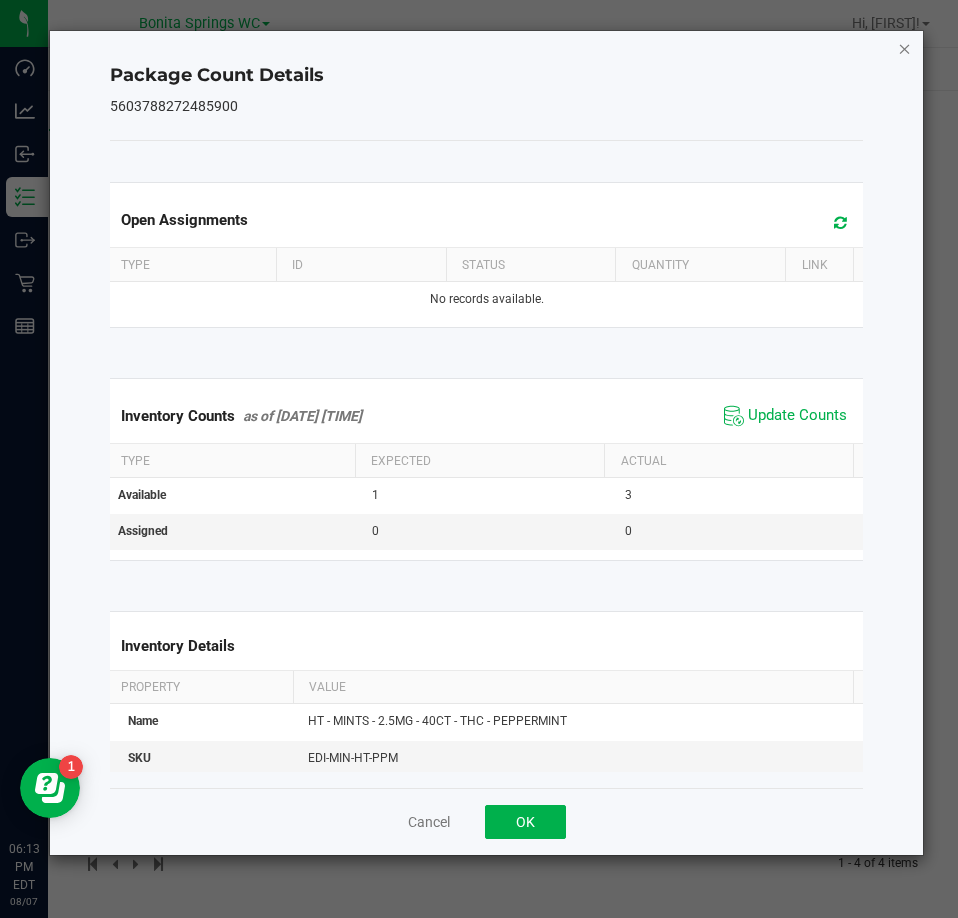 click 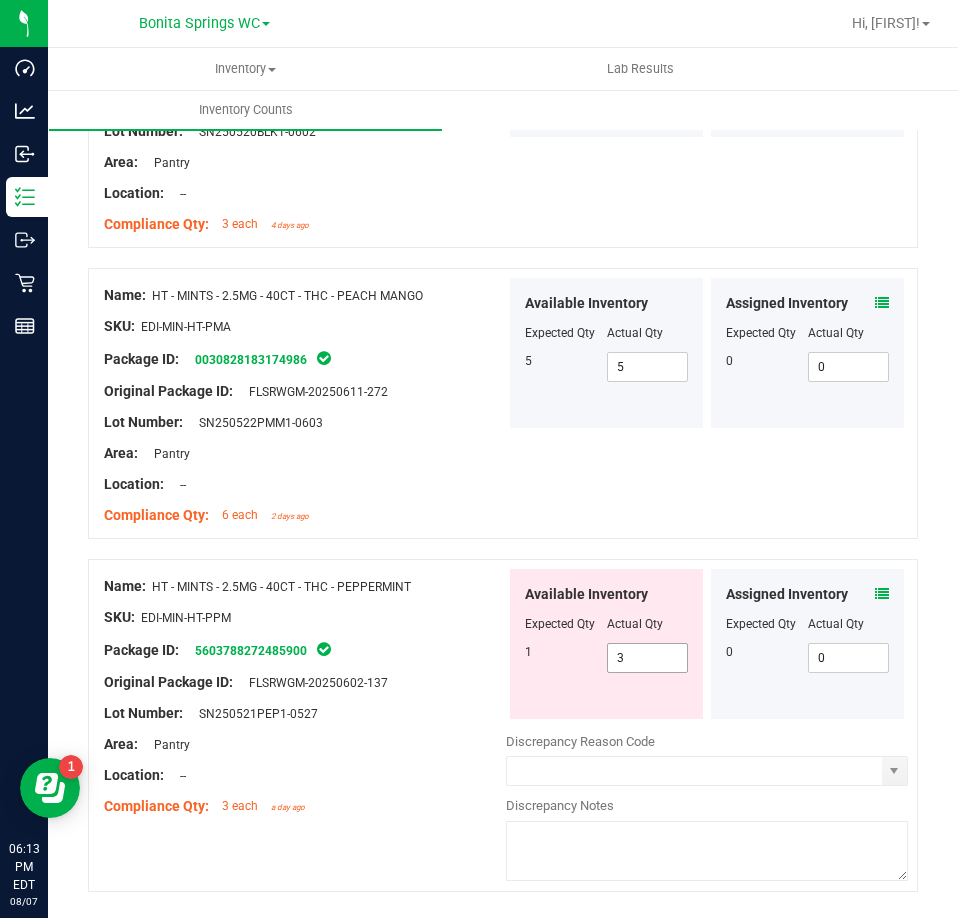 click on "3 3" at bounding box center (648, 658) 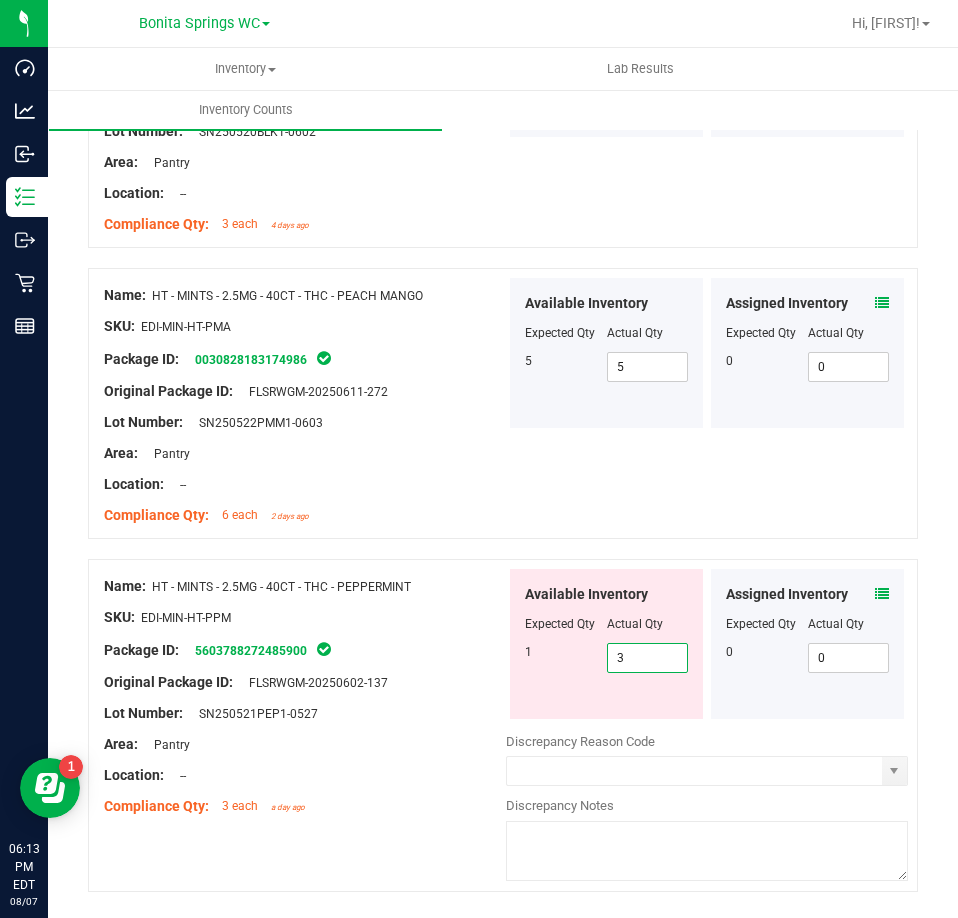 click on "3" at bounding box center [648, 658] 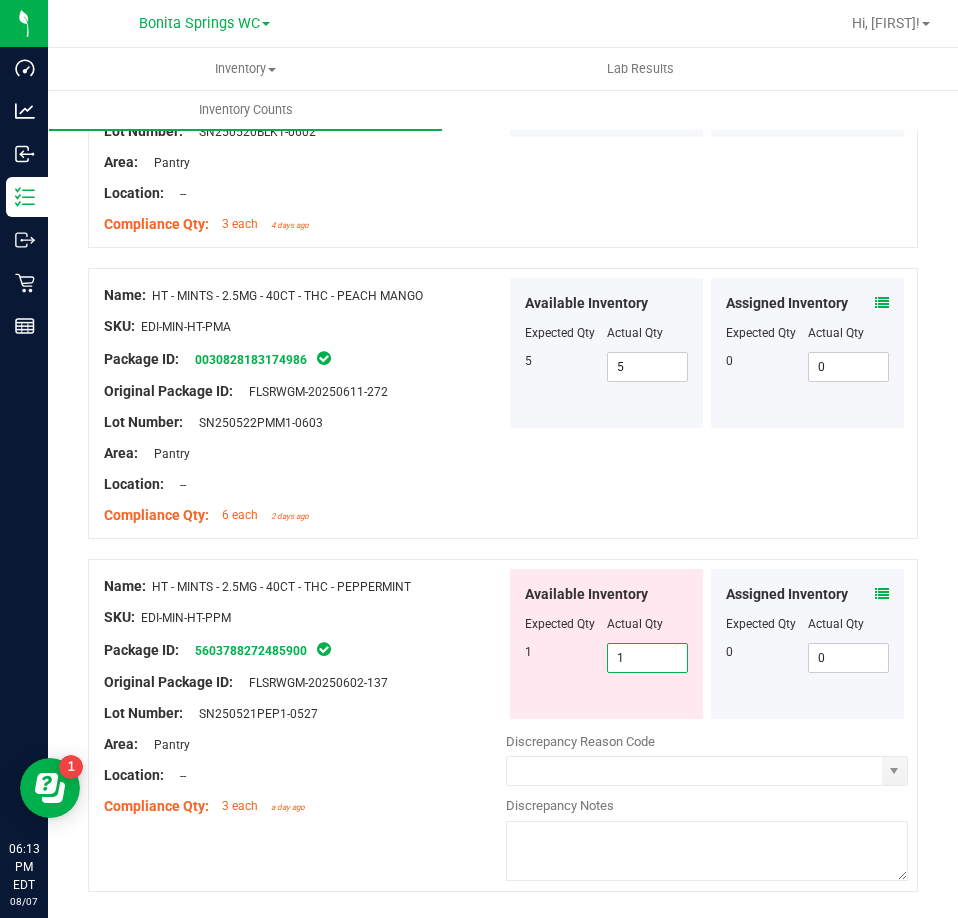 type on "1" 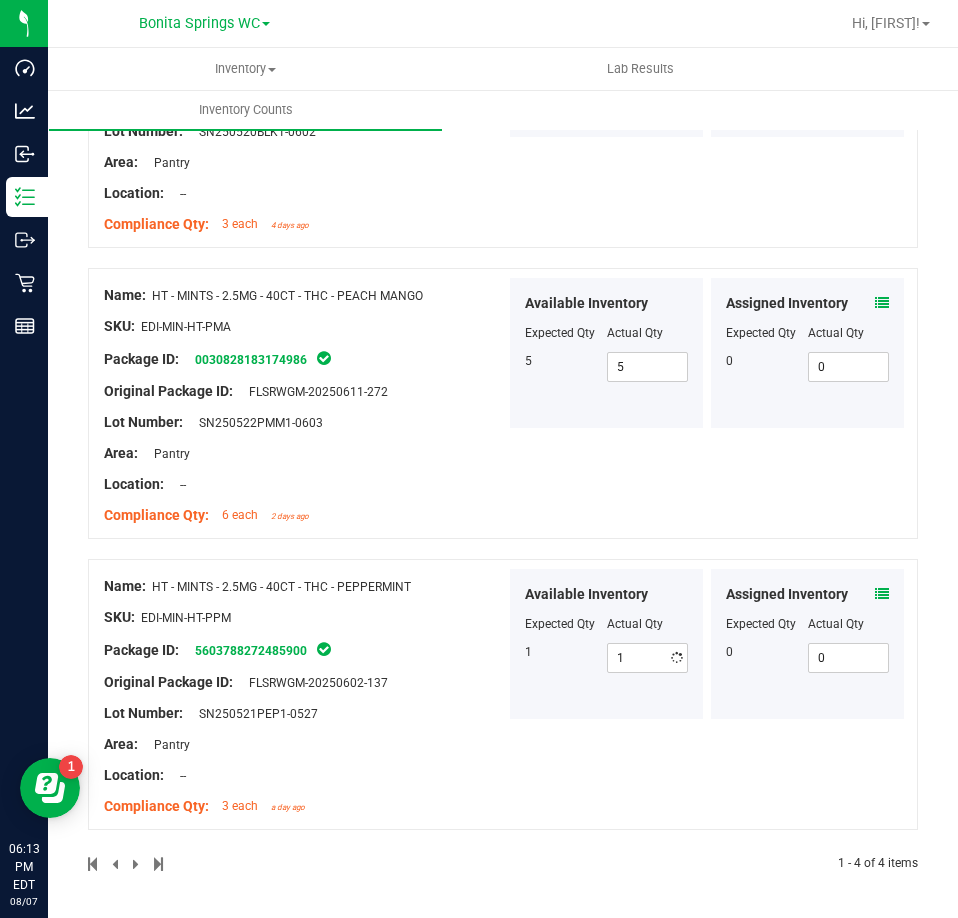 click on "Name:
HT - MINTS - 2.5MG - 40CT - THC - PEACH MANGO
SKU:
EDI-MIN-HT-PMA
Package ID:
0030828183174986
Original Package ID:
FLSRWGM-20250611-272
Lot Number:
SN250522PMM1-0603
5 5 0" at bounding box center (503, 403) 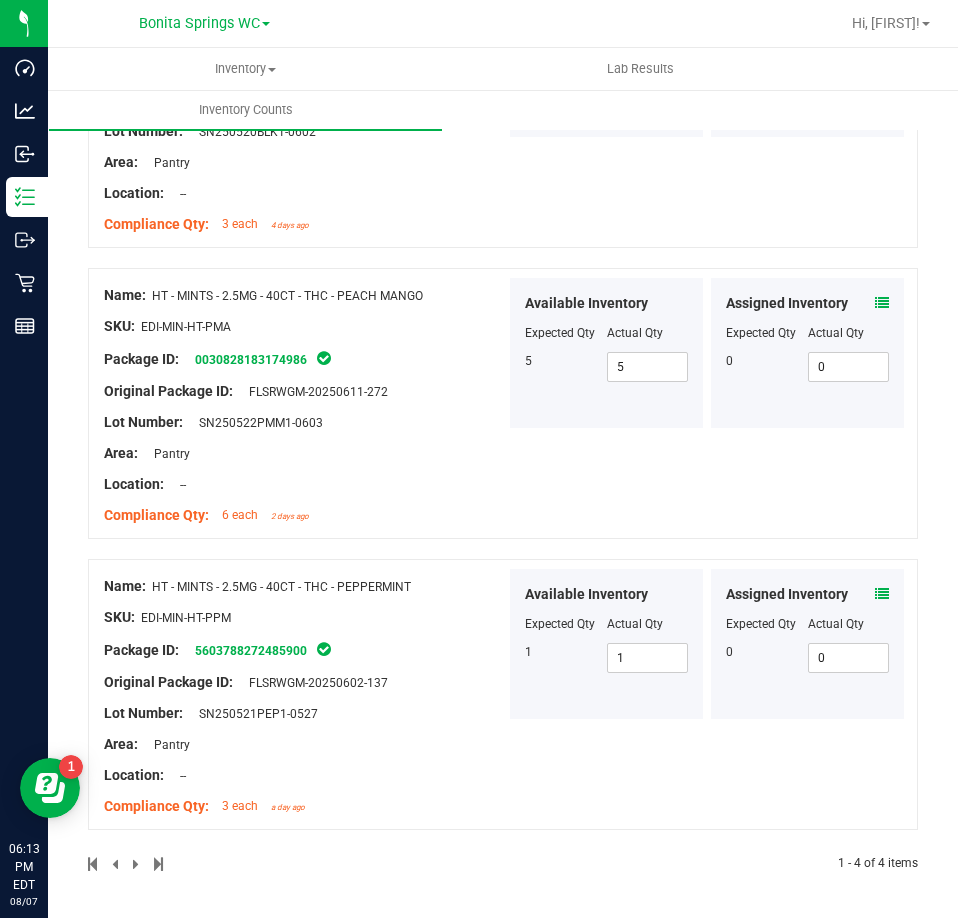scroll, scrollTop: 0, scrollLeft: 0, axis: both 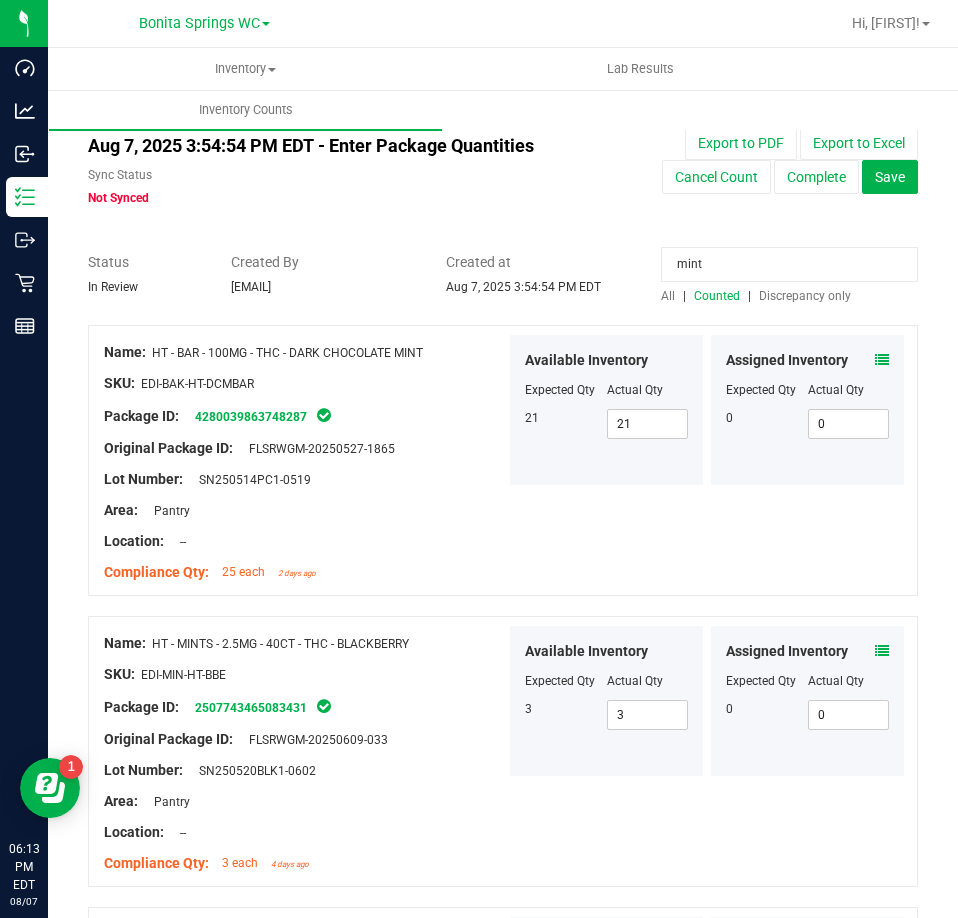 click on "mint" at bounding box center [789, 264] 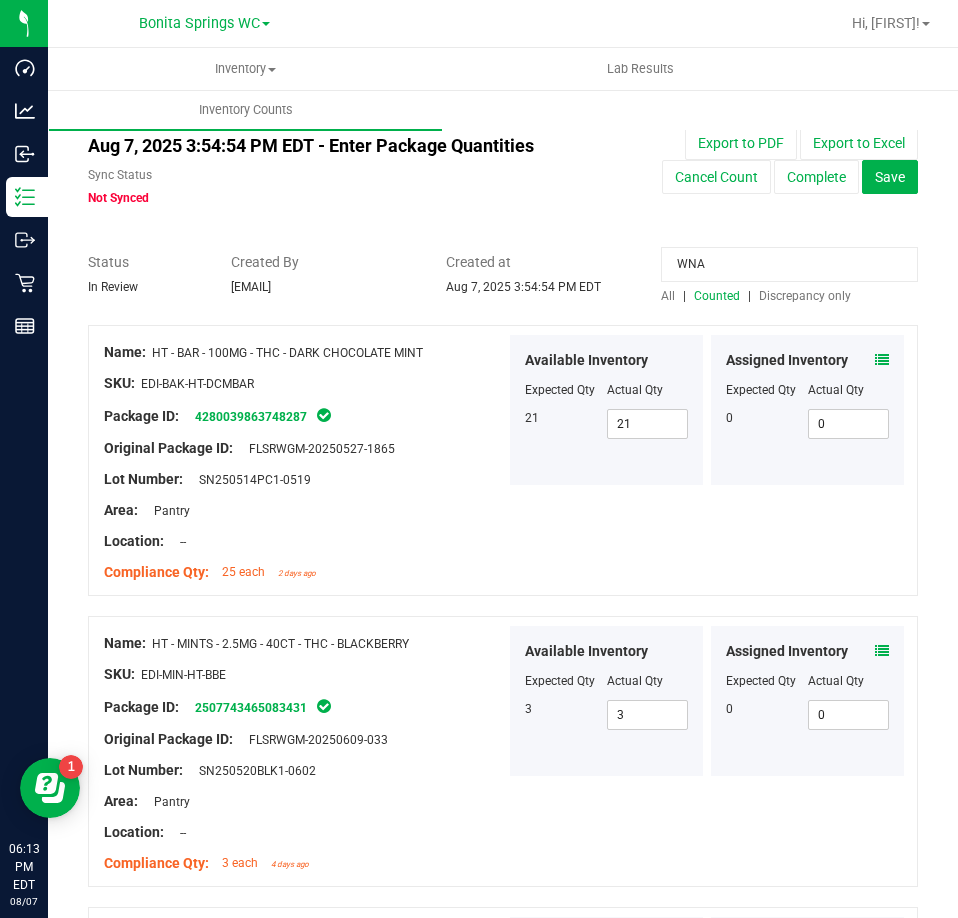 type on "WNA" 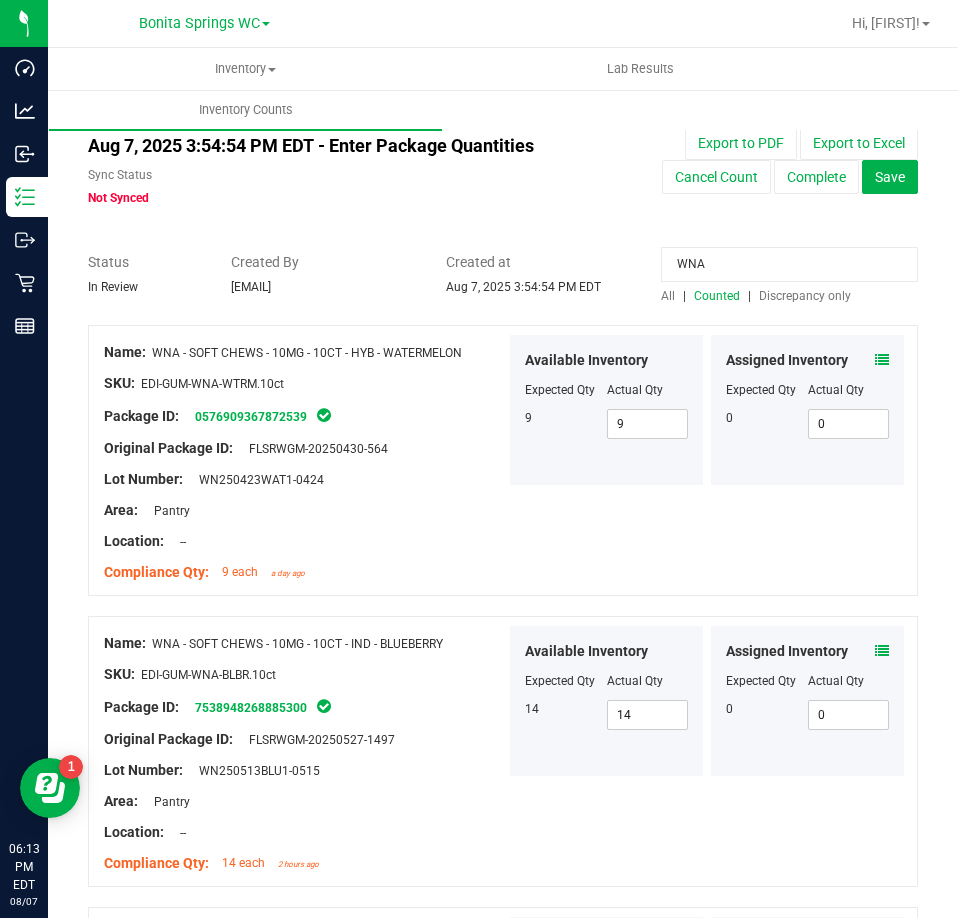 click at bounding box center (882, 651) 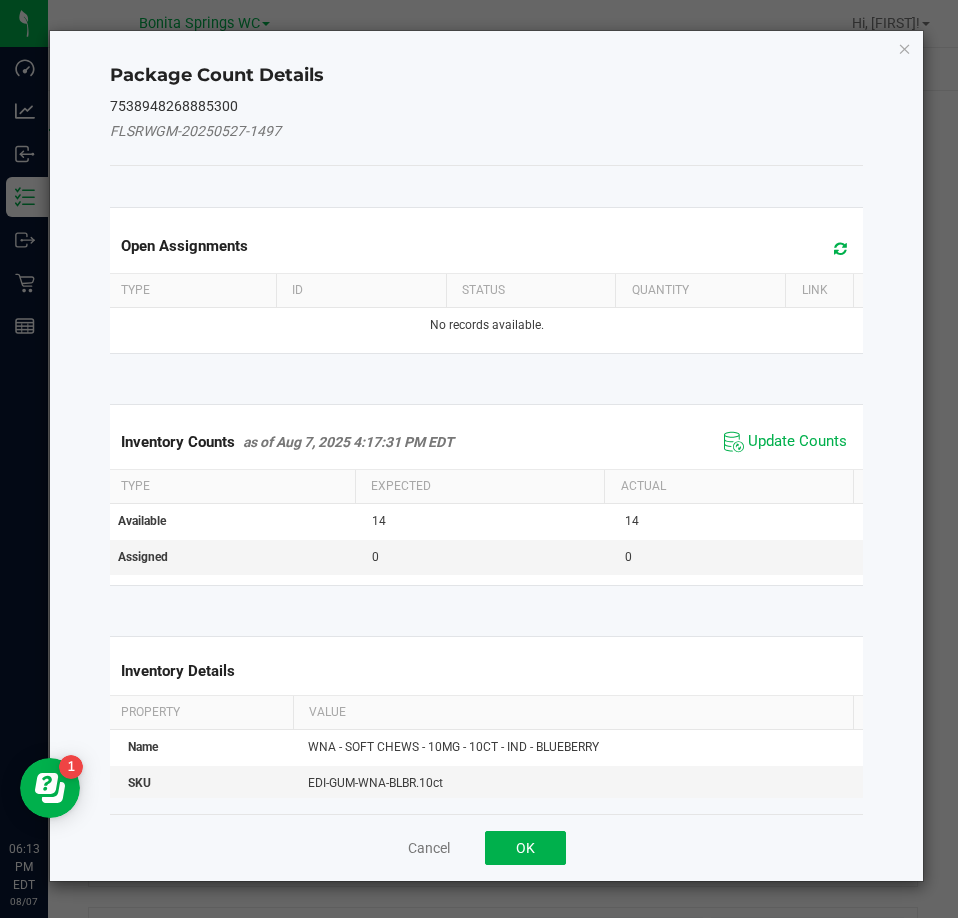click on "Update Counts" 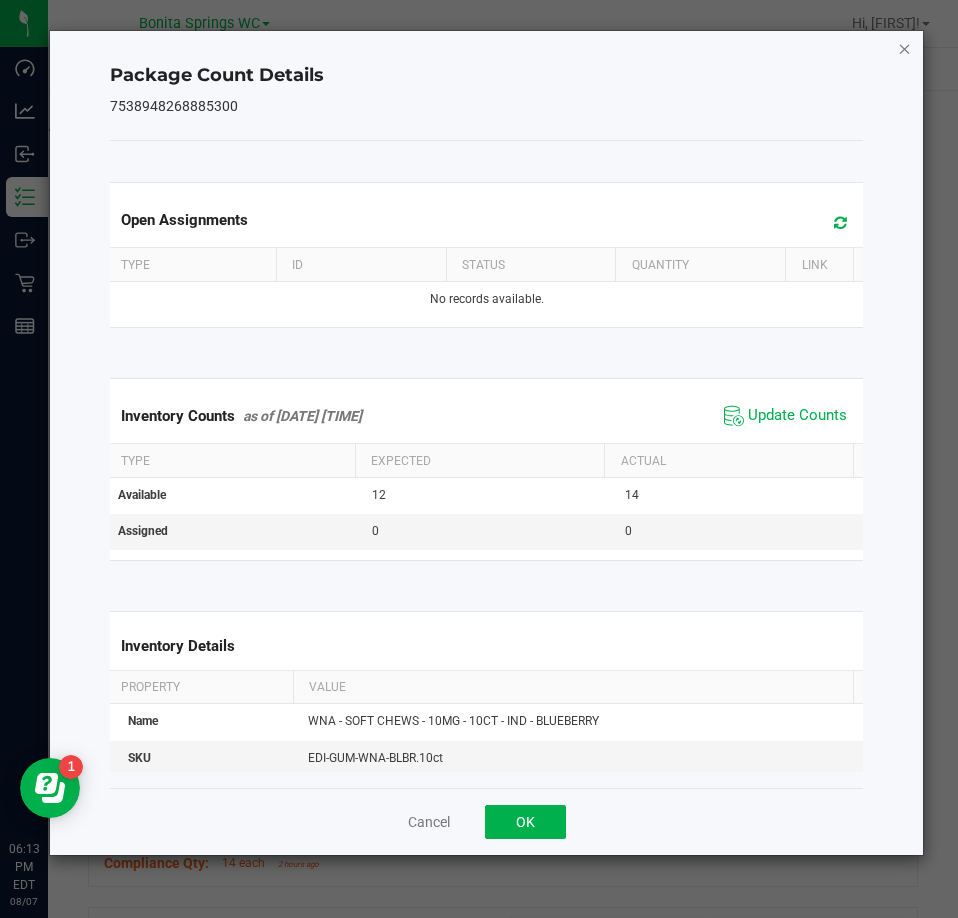 click 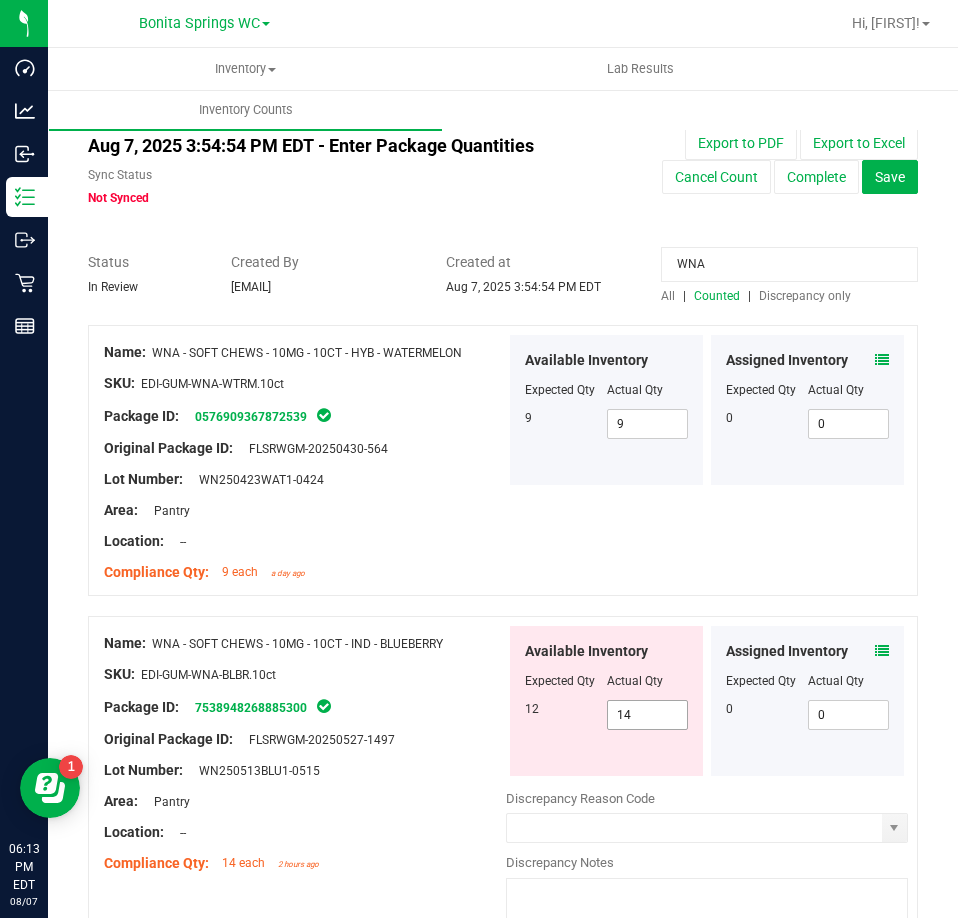 click on "14 14" at bounding box center (648, 715) 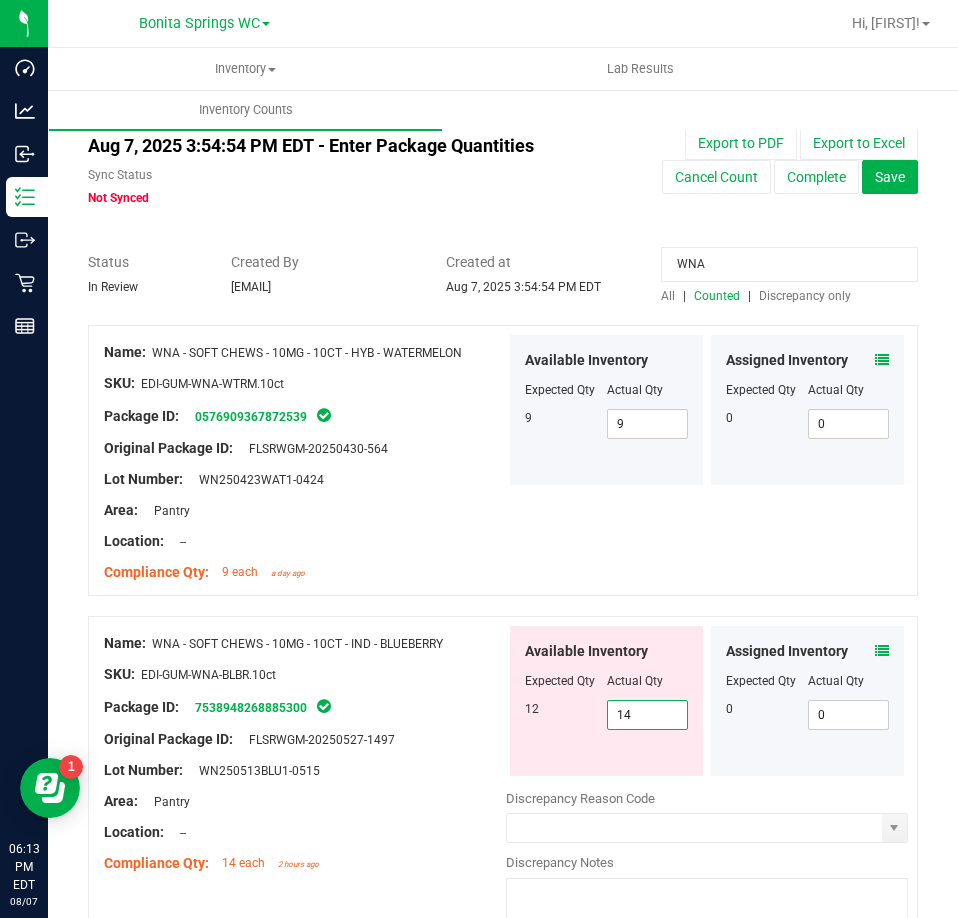 click on "14" at bounding box center (648, 715) 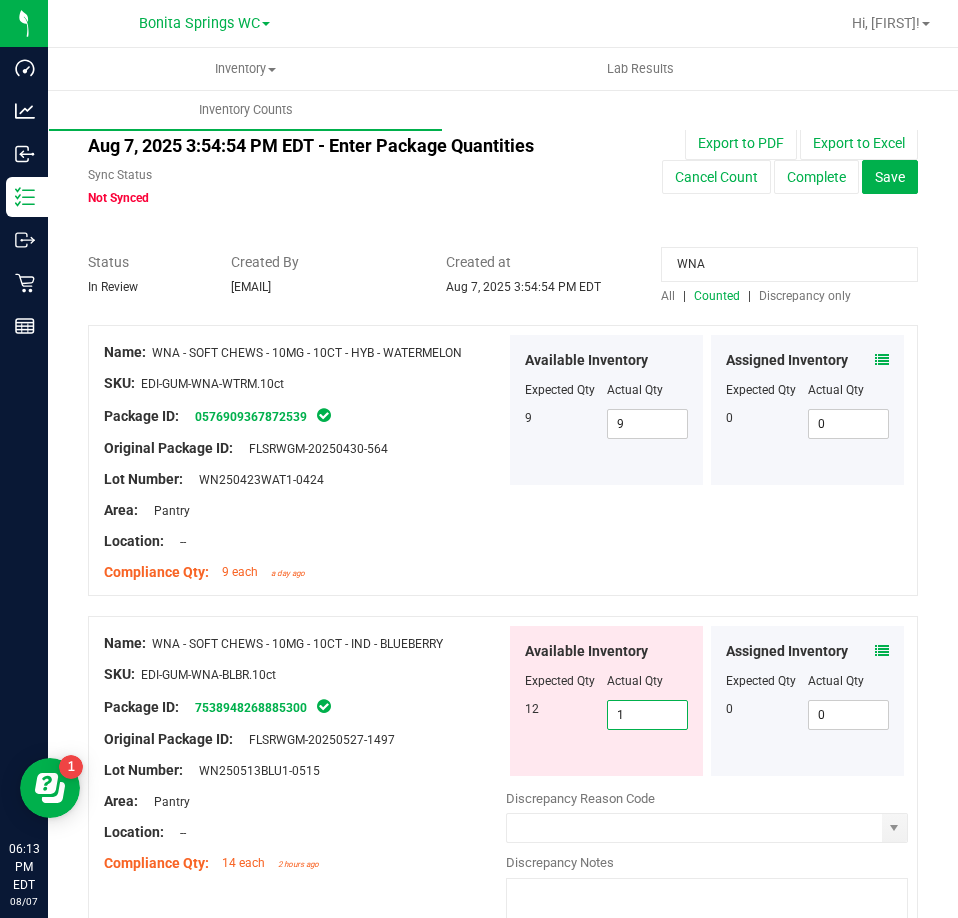 type on "12" 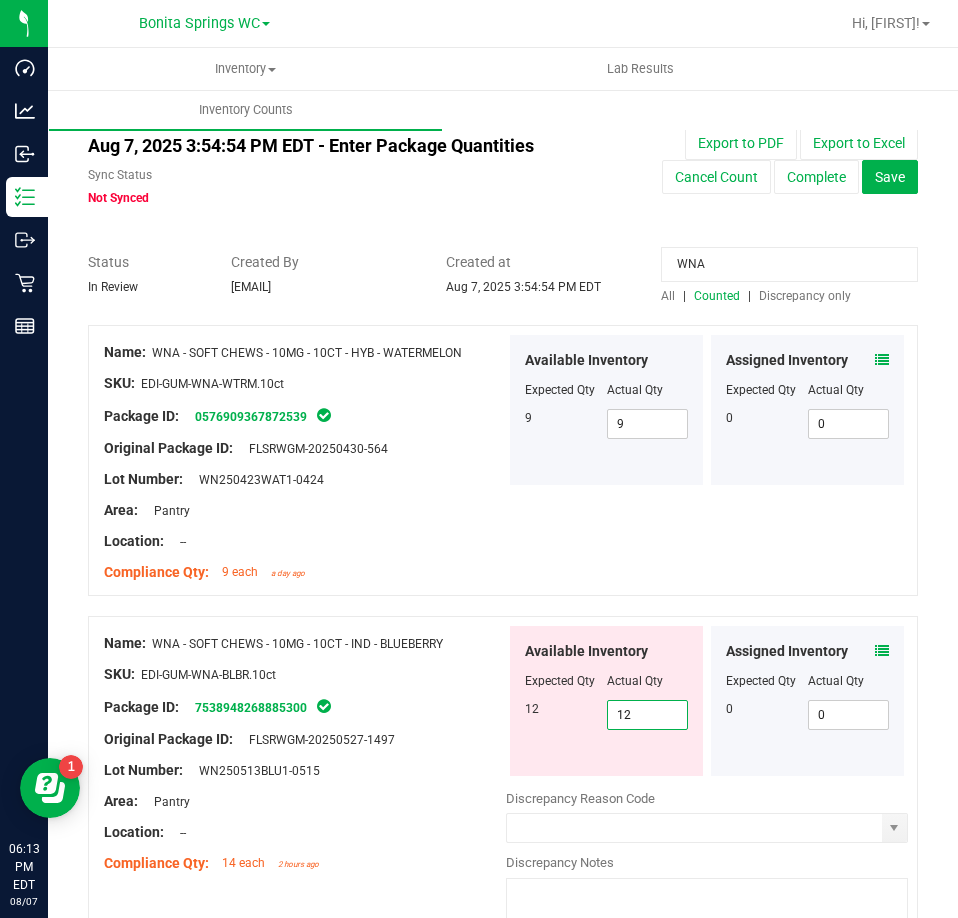 type on "12" 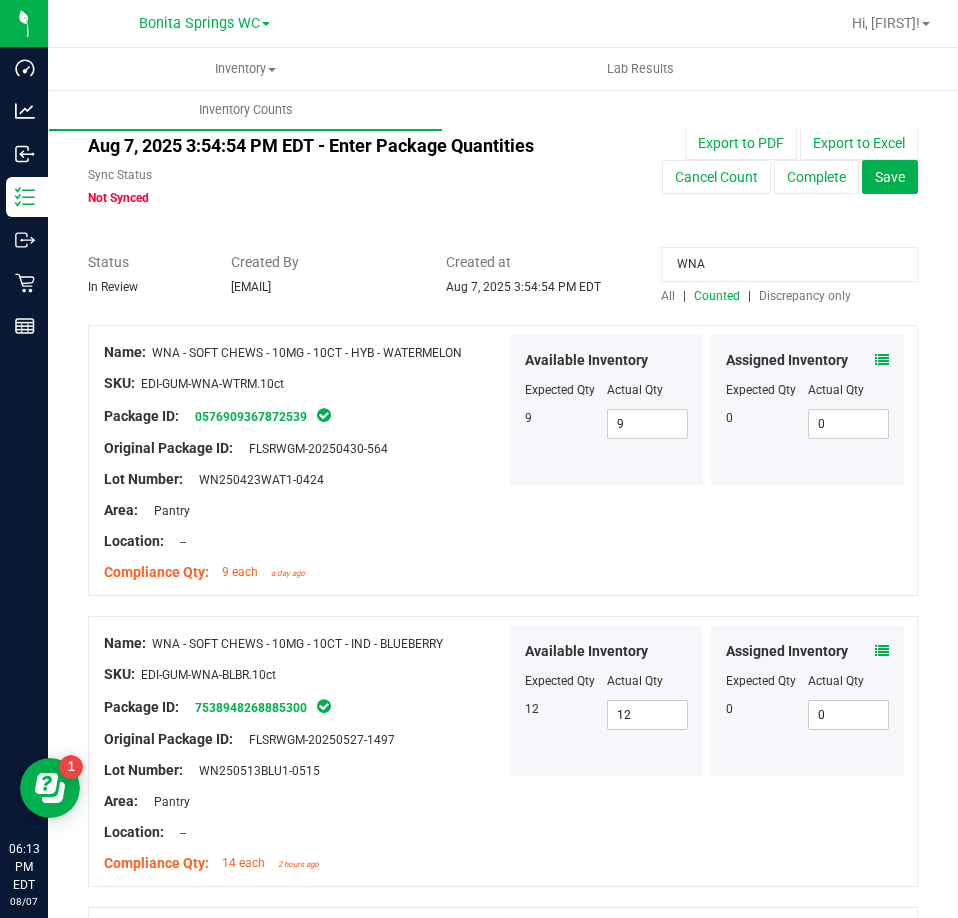 click on "WNA" at bounding box center (789, 264) 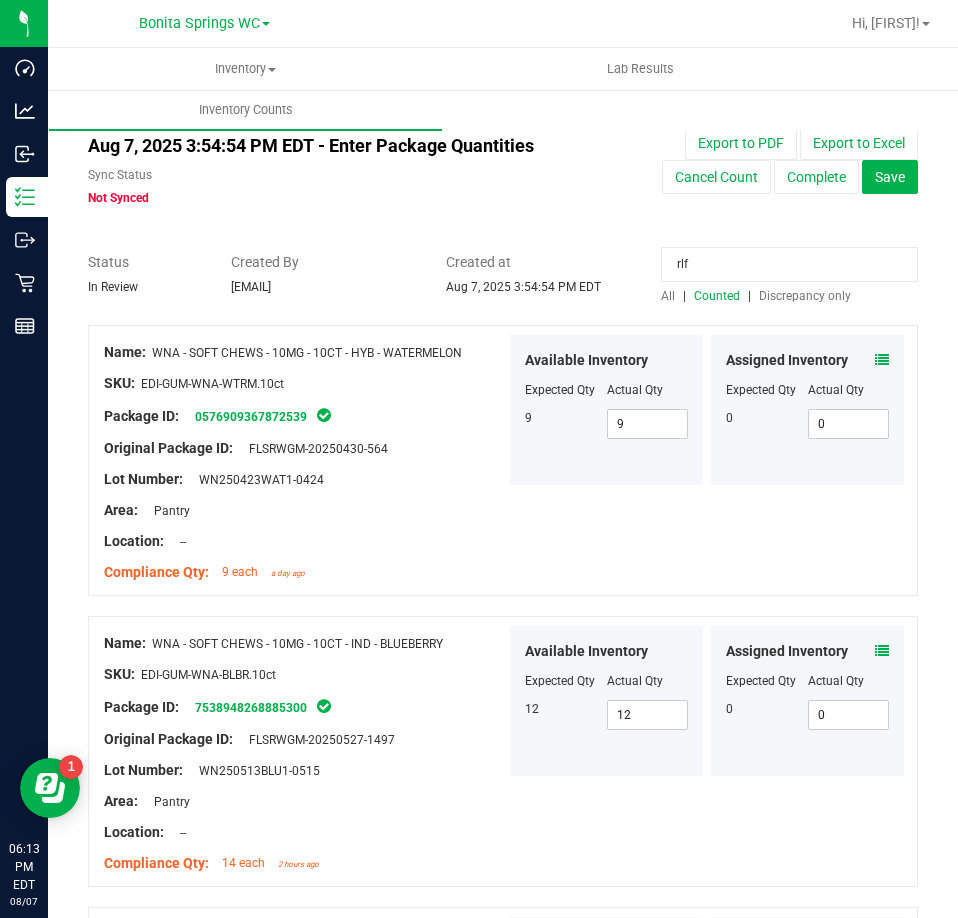 type on "rlf" 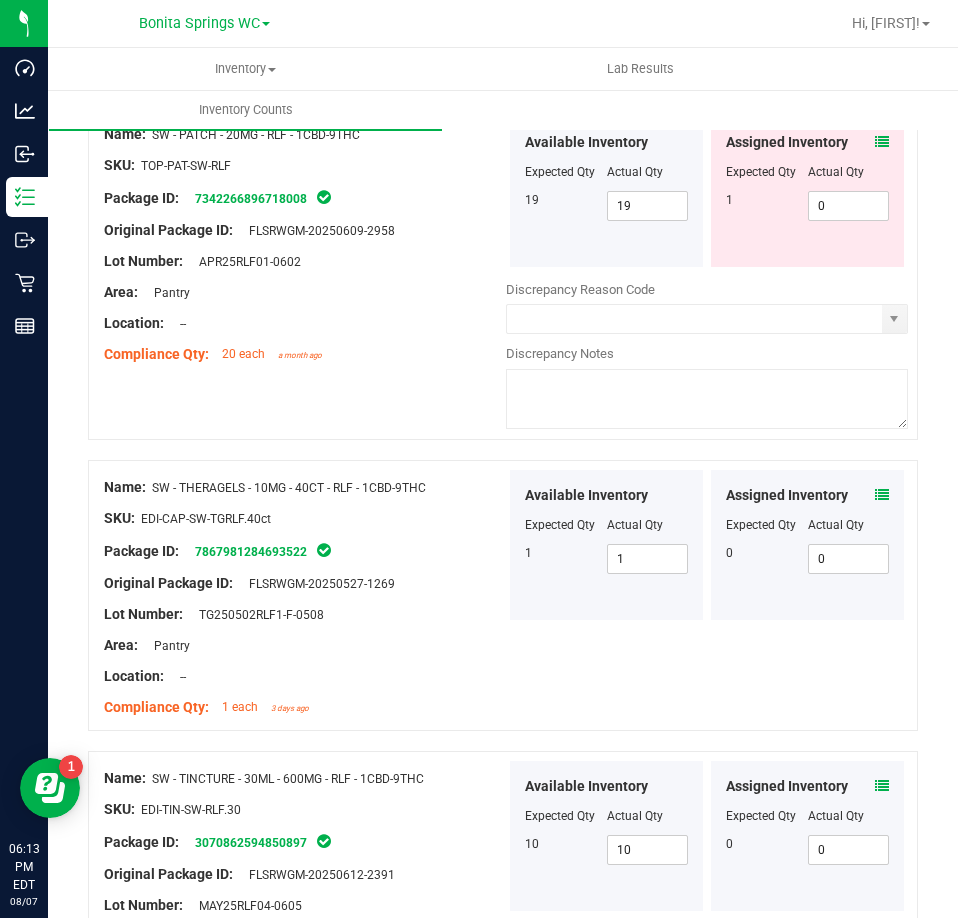 scroll, scrollTop: 1283, scrollLeft: 0, axis: vertical 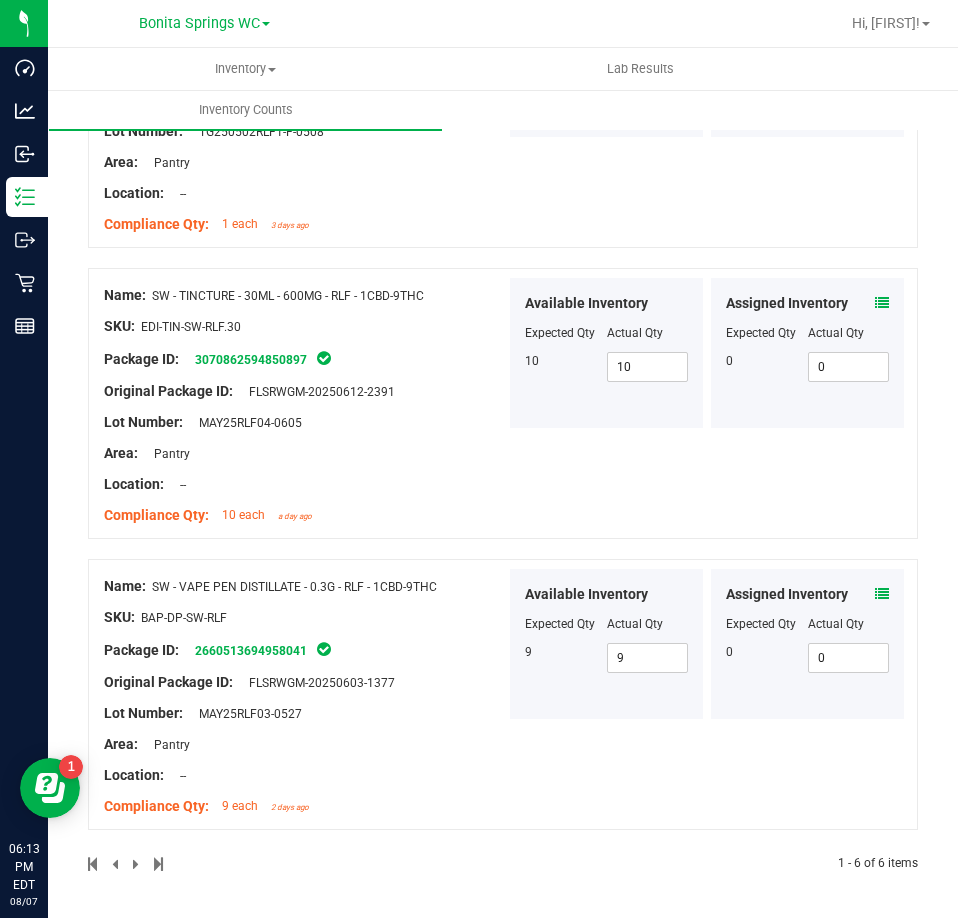 click at bounding box center (882, 594) 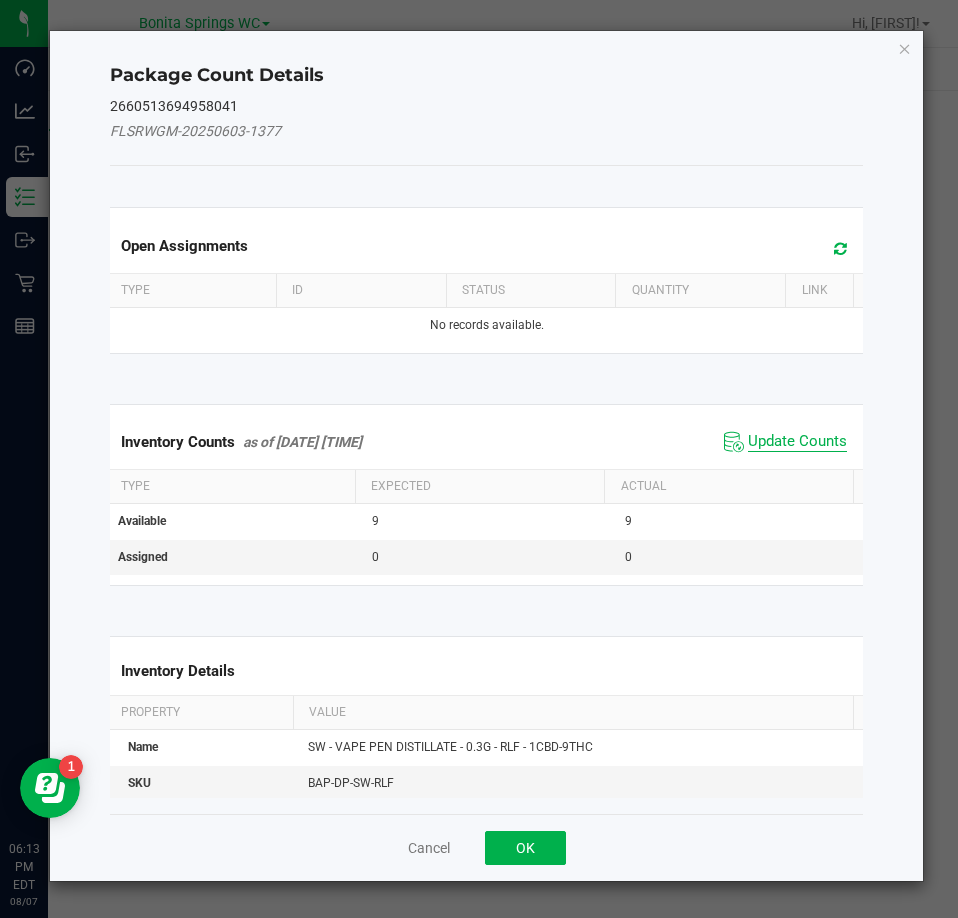 click on "Update Counts" 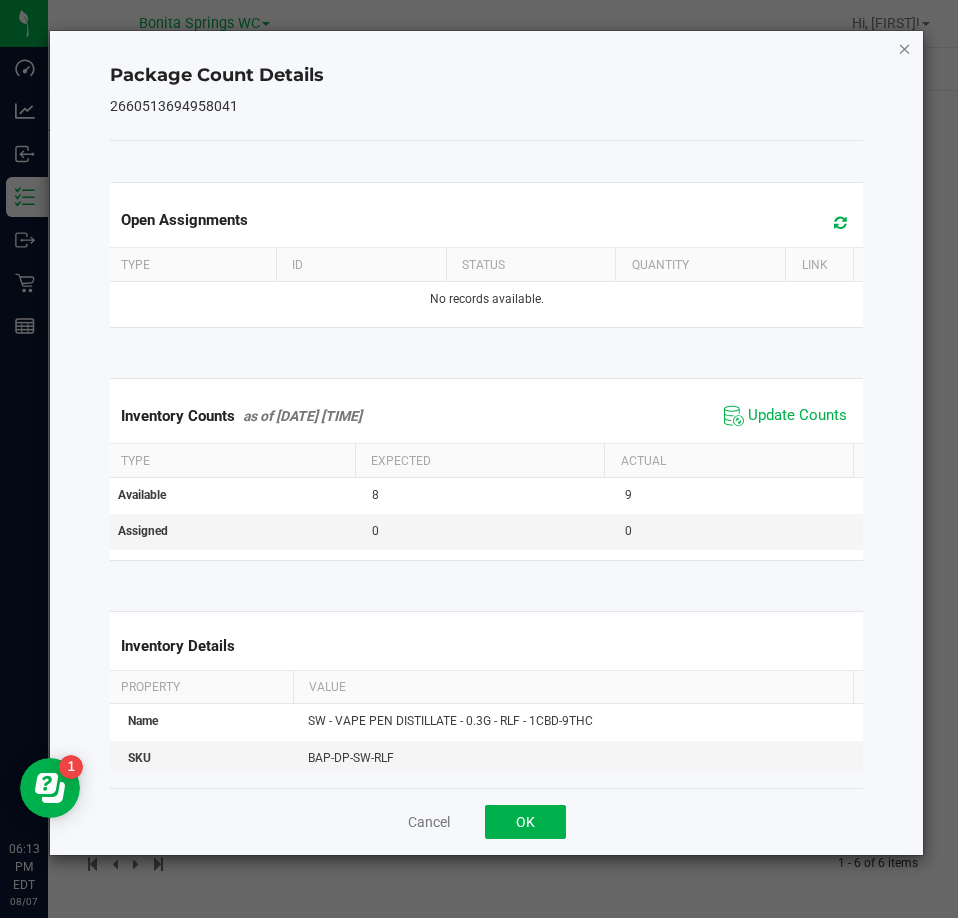 click 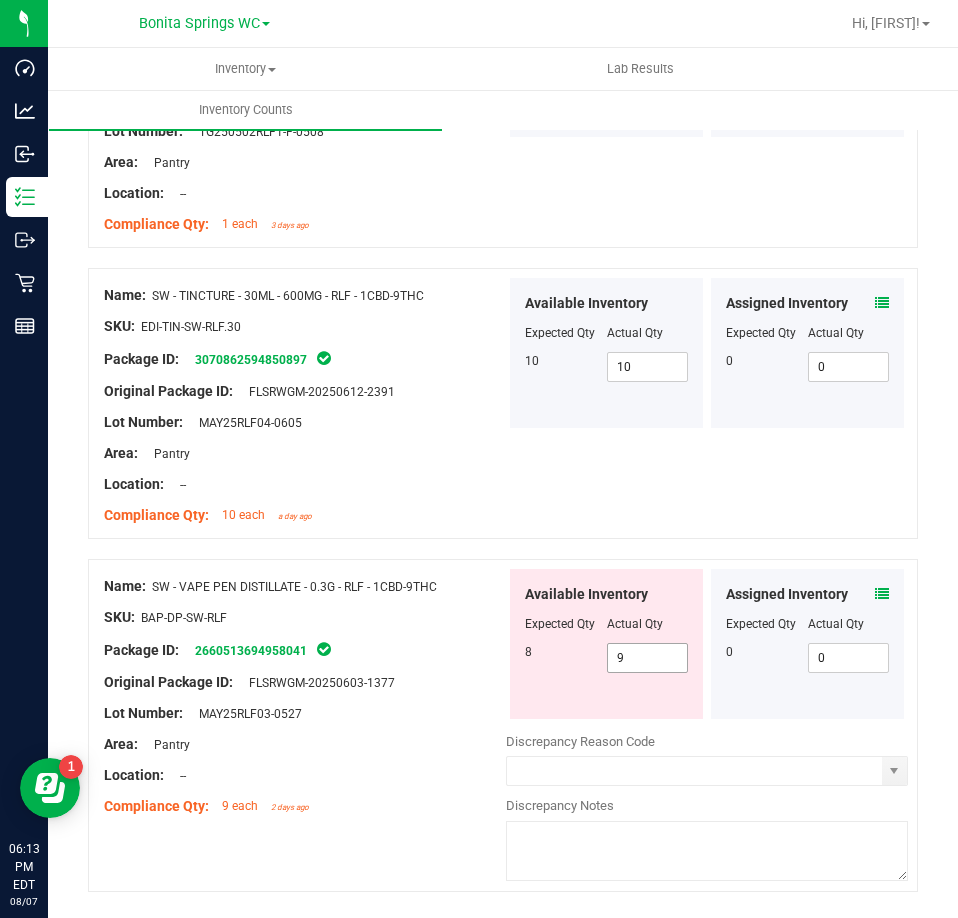 click on "9 9" at bounding box center (648, 658) 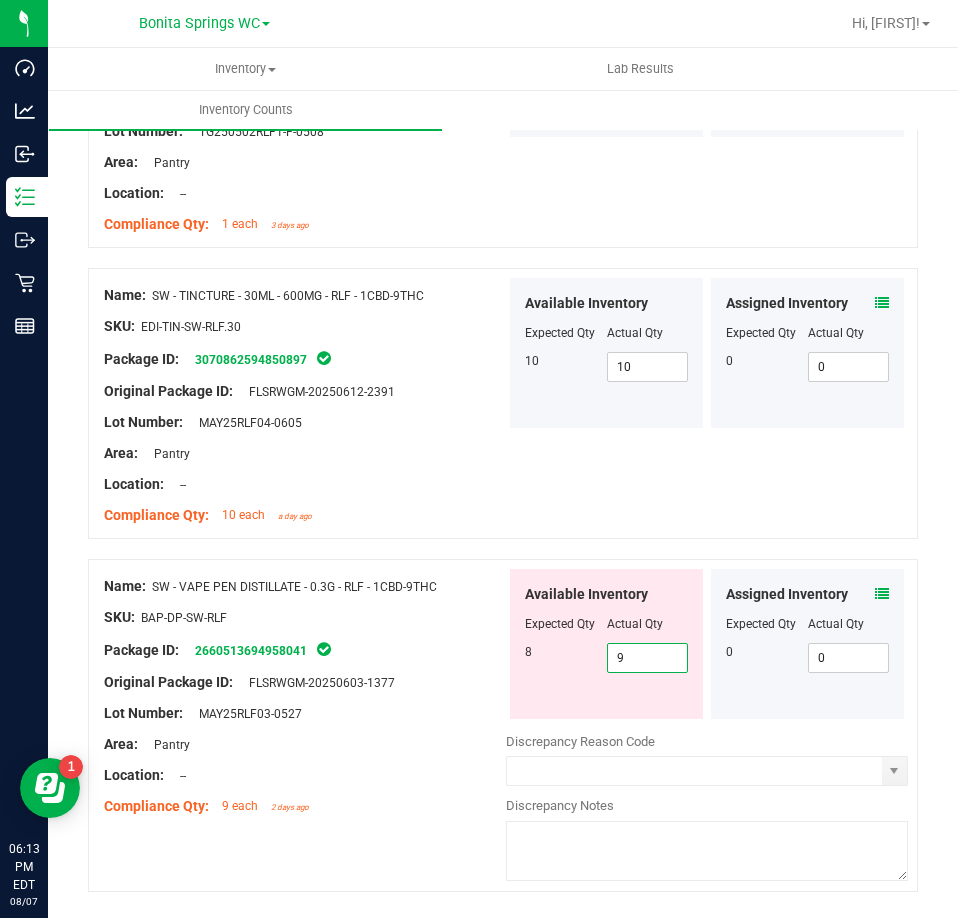 click on "9" at bounding box center [648, 658] 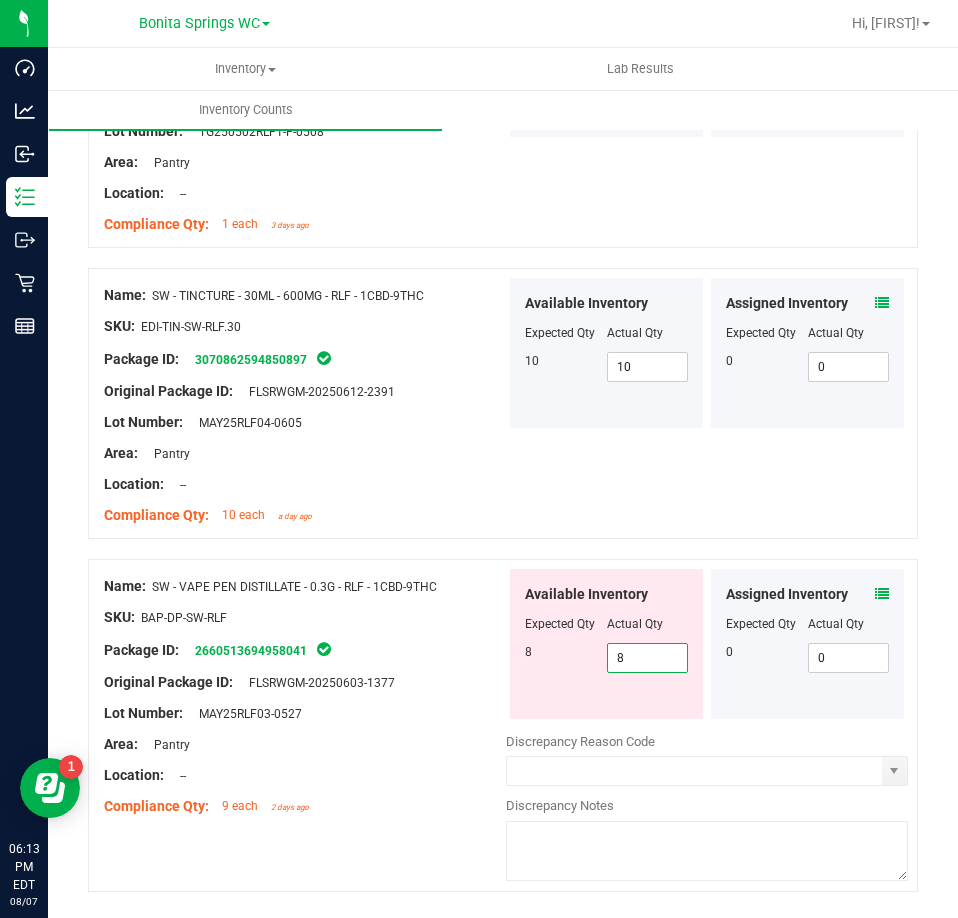 type on "8" 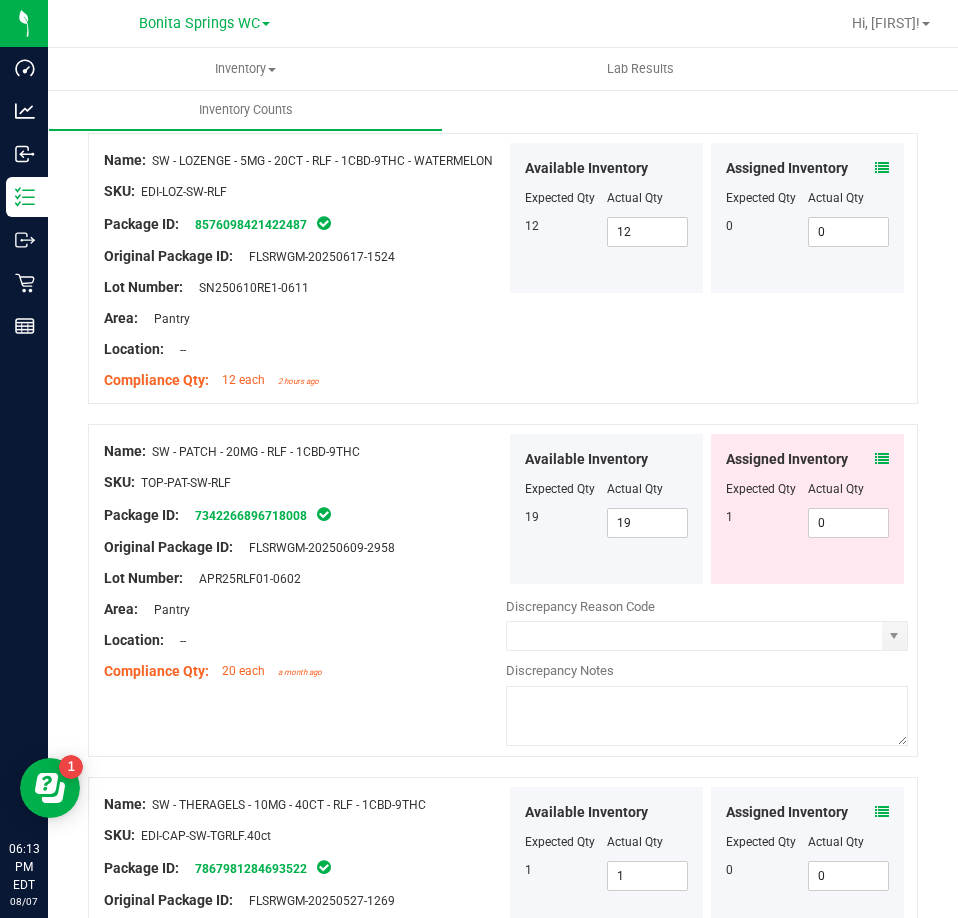 scroll, scrollTop: 0, scrollLeft: 0, axis: both 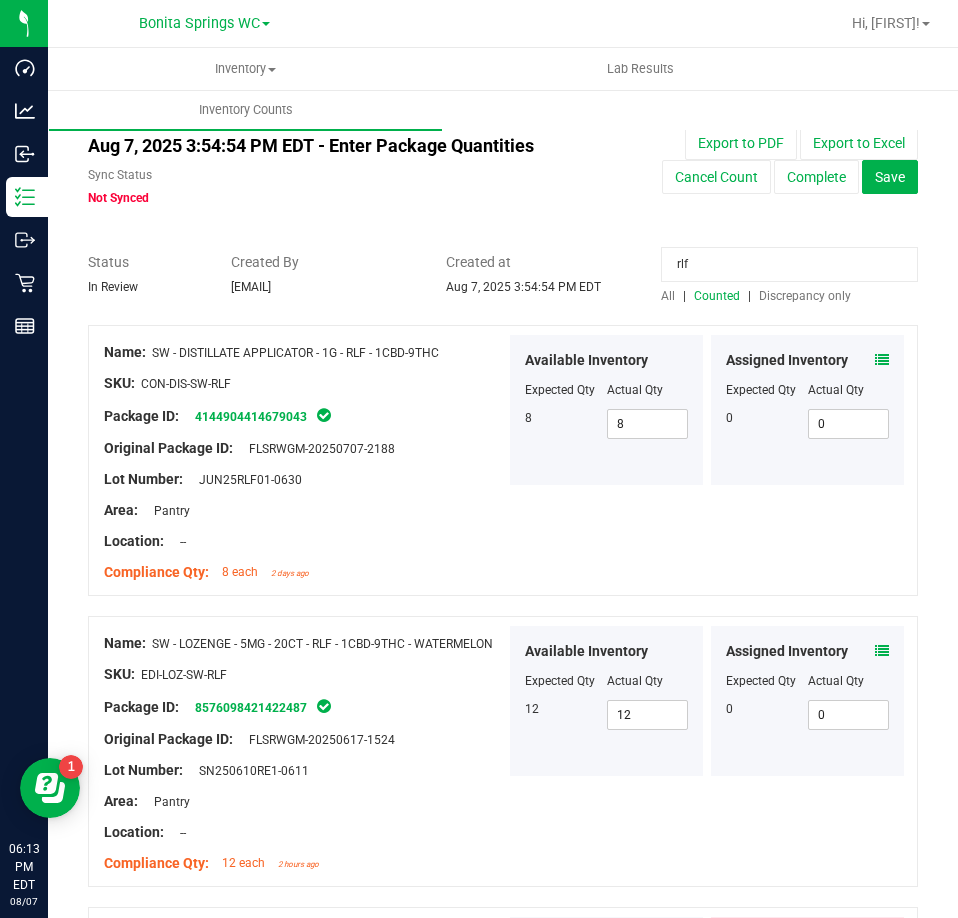 click on "rlf" at bounding box center (789, 264) 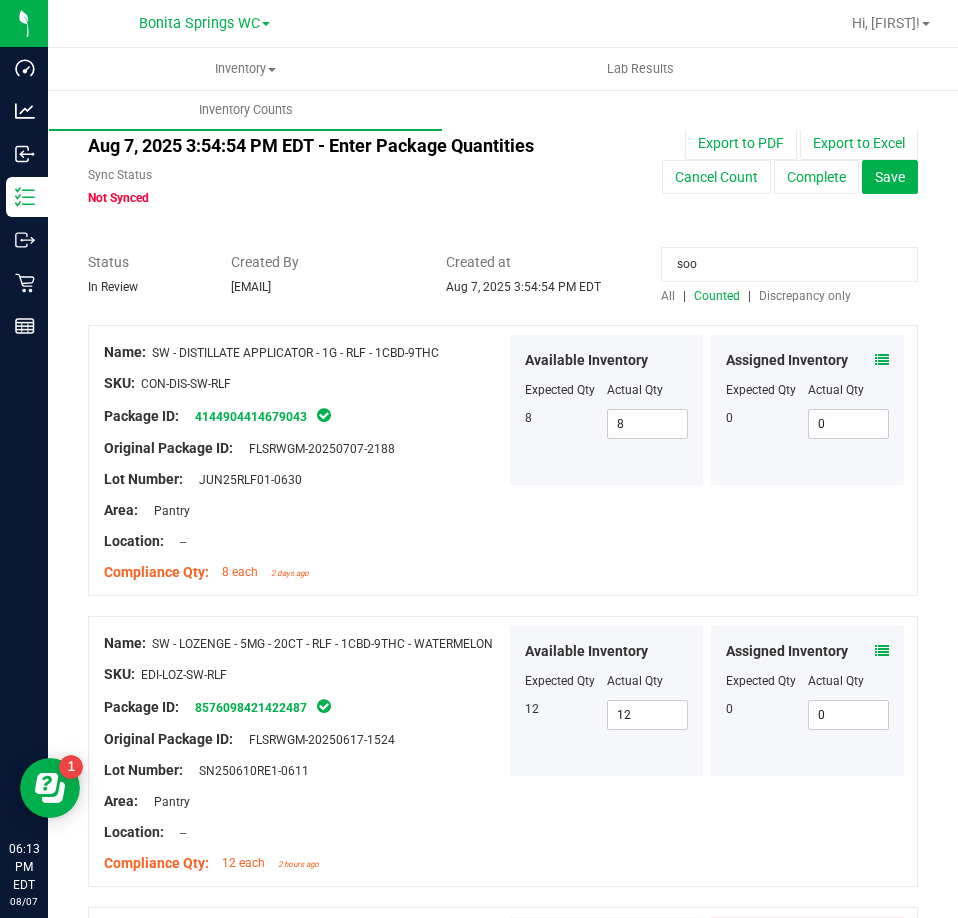 type on "soo" 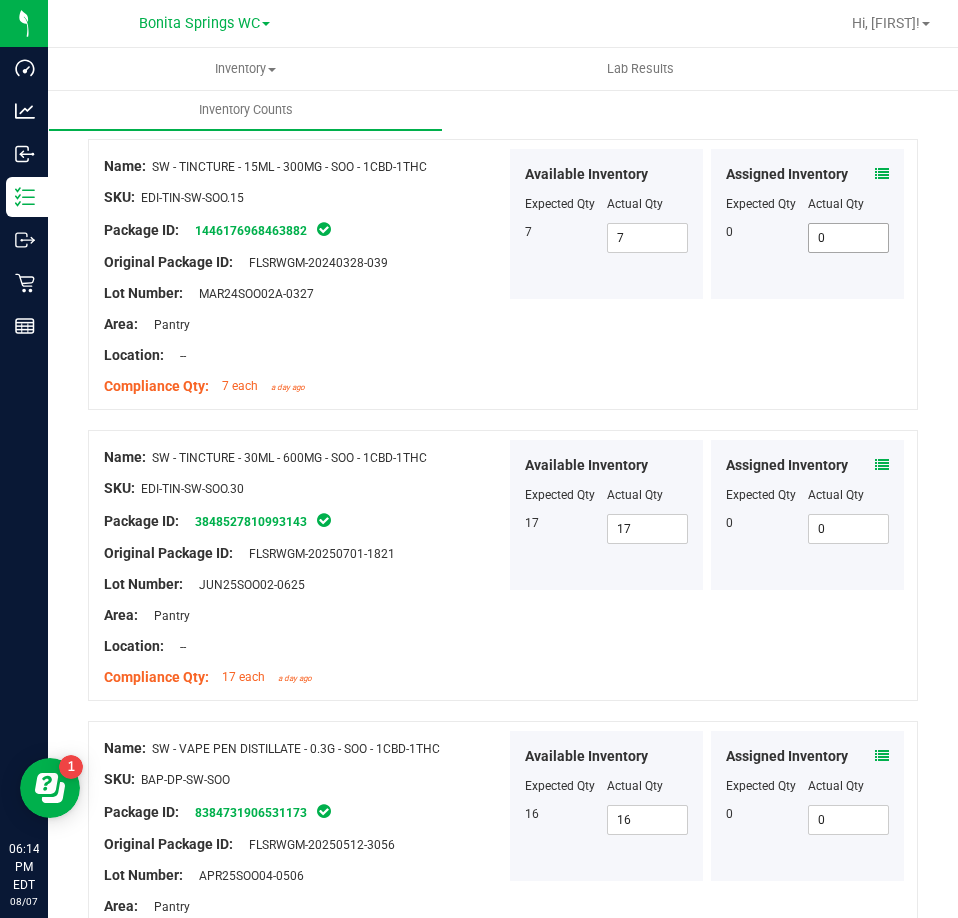 scroll, scrollTop: 1283, scrollLeft: 0, axis: vertical 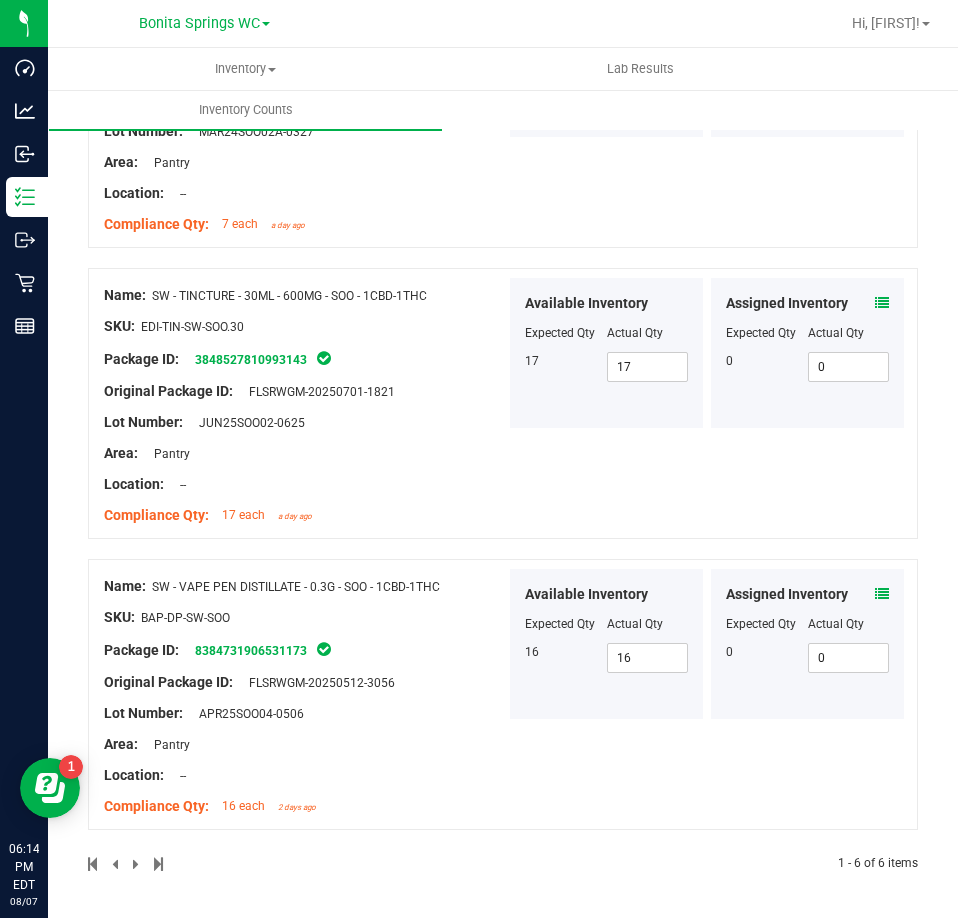 click at bounding box center [882, 594] 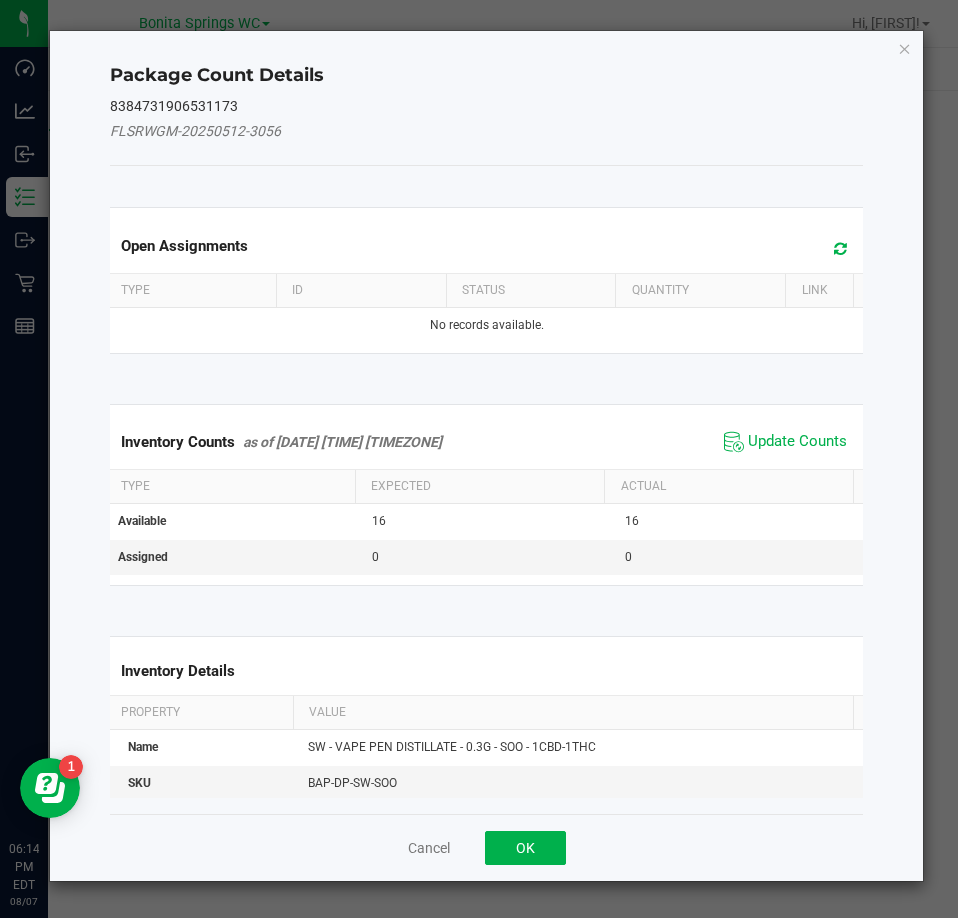click on "Update Counts" 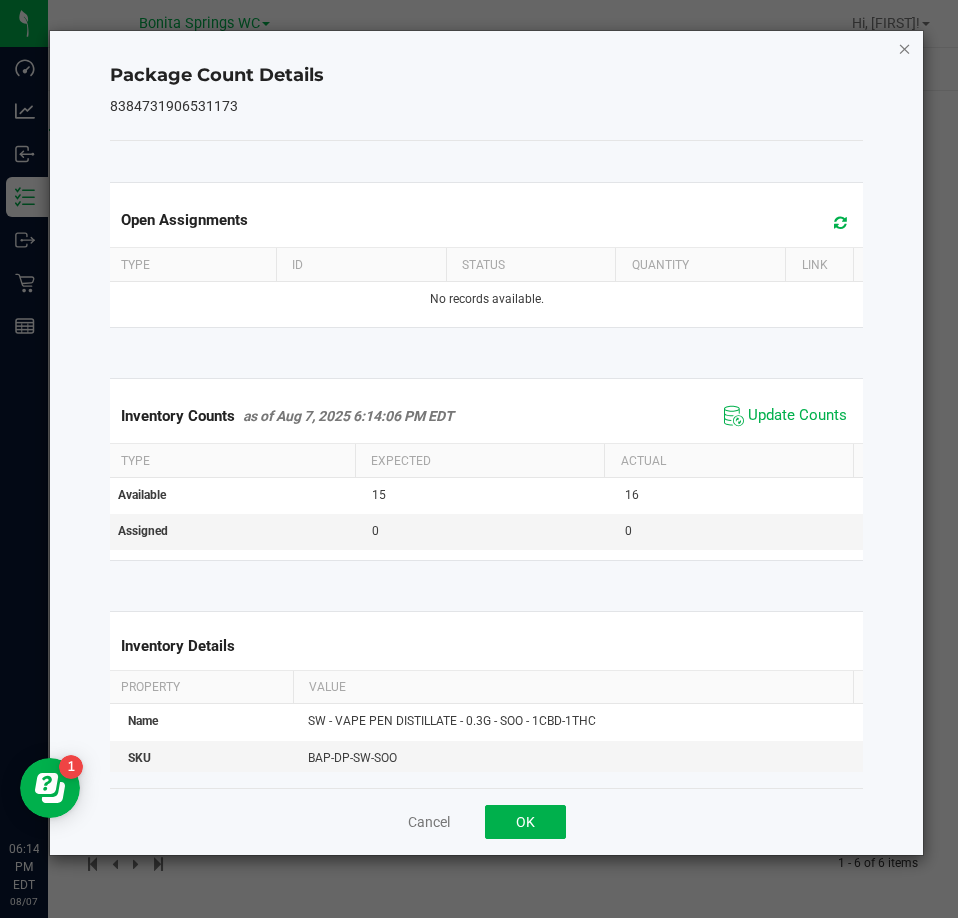 click 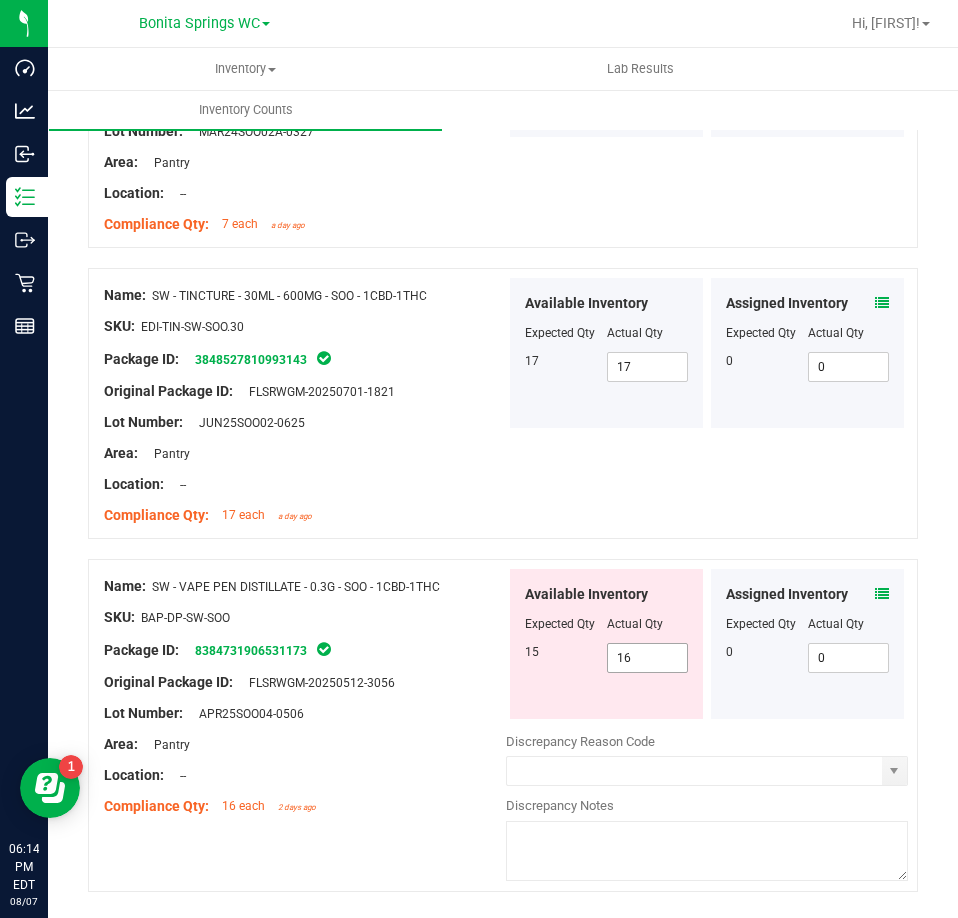 click on "16 16" at bounding box center [648, 658] 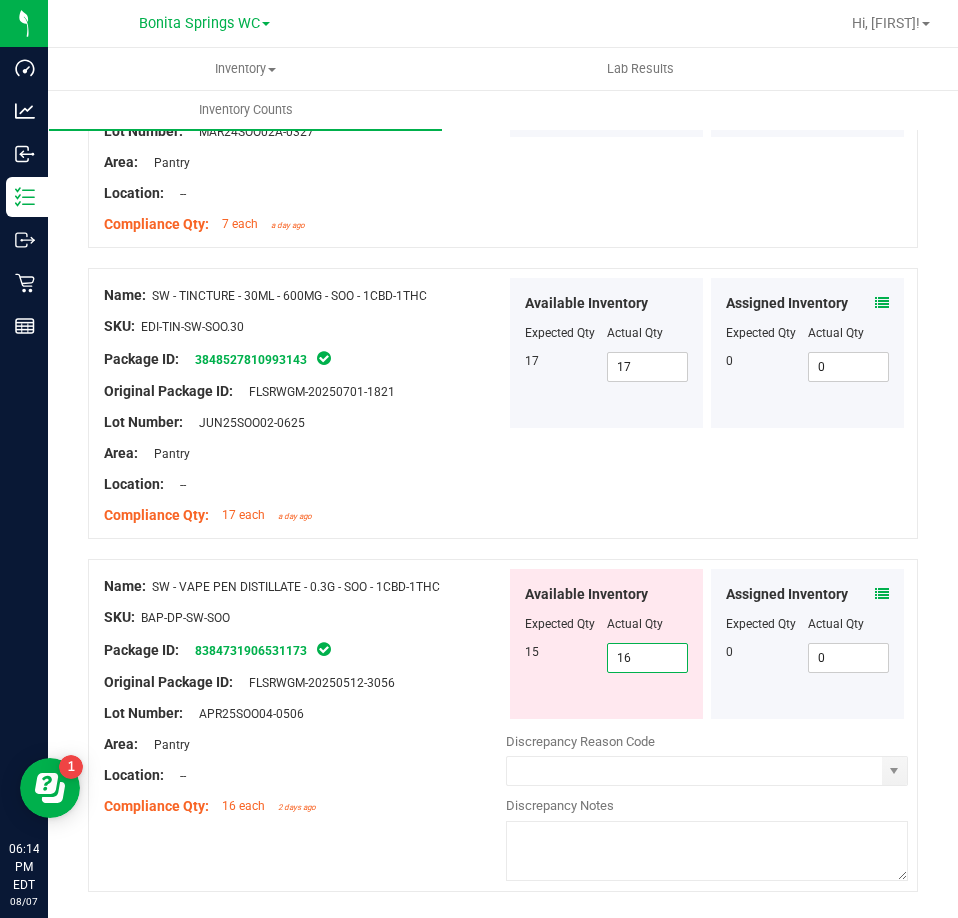 click on "16" at bounding box center (648, 658) 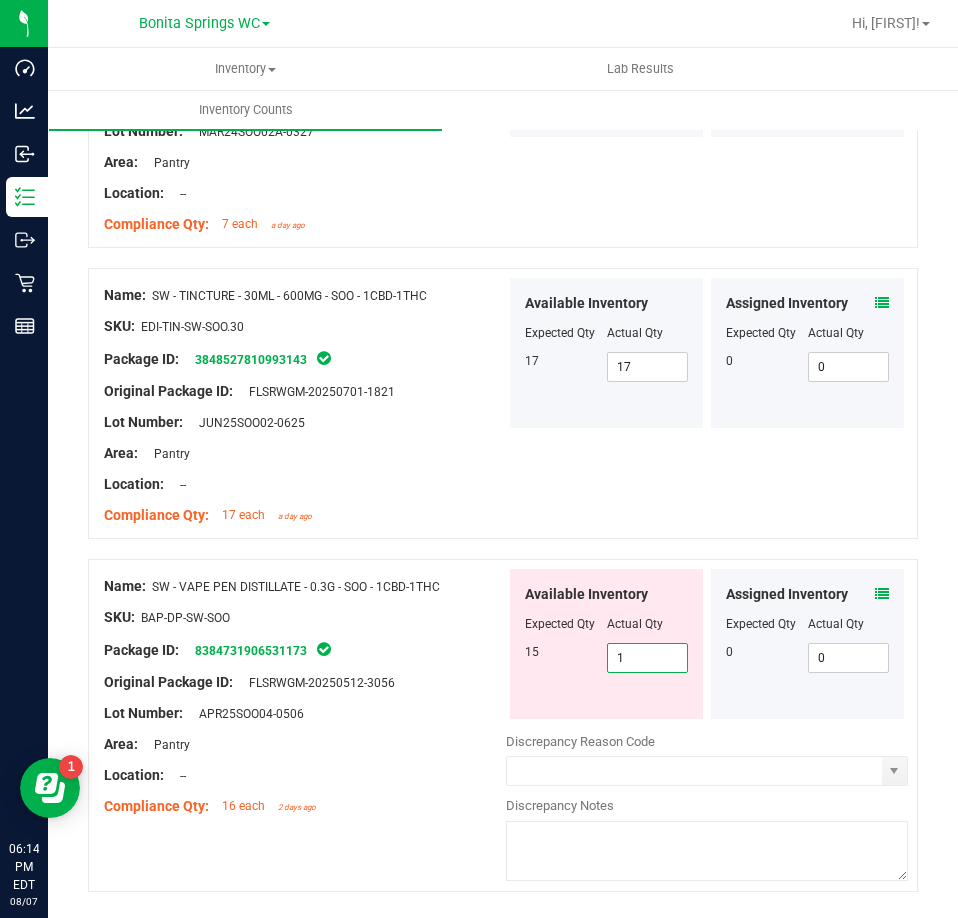 type on "15" 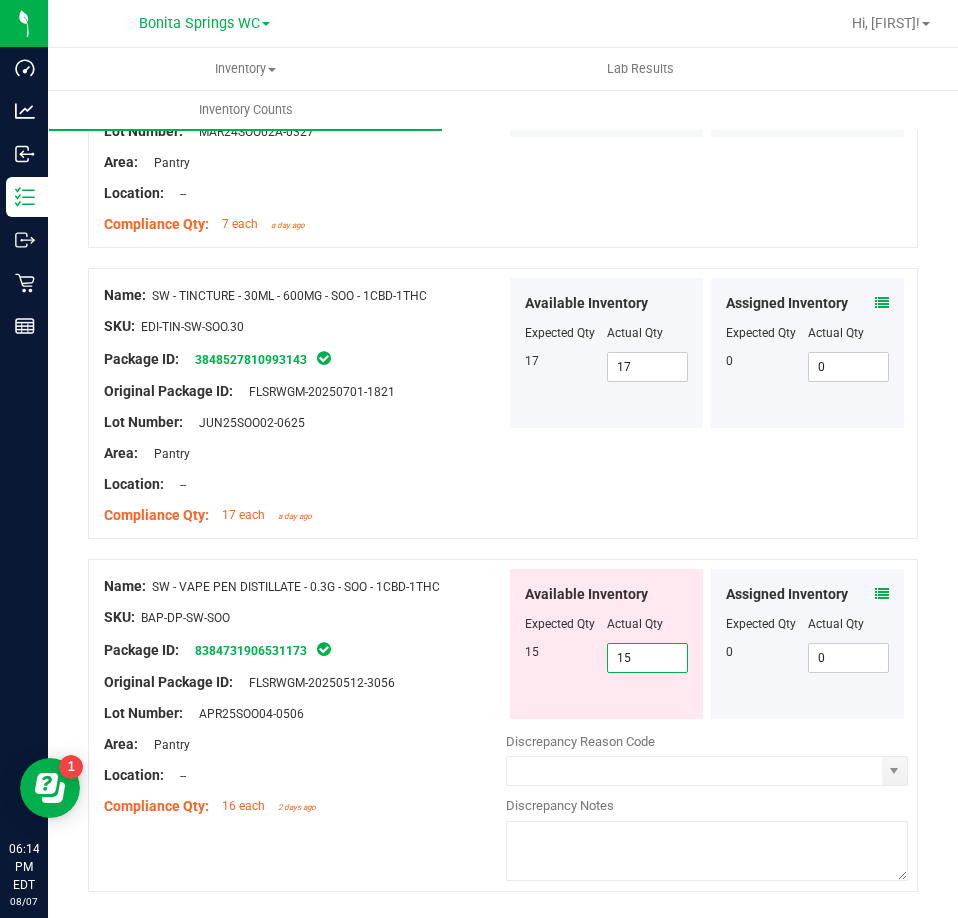 type on "15" 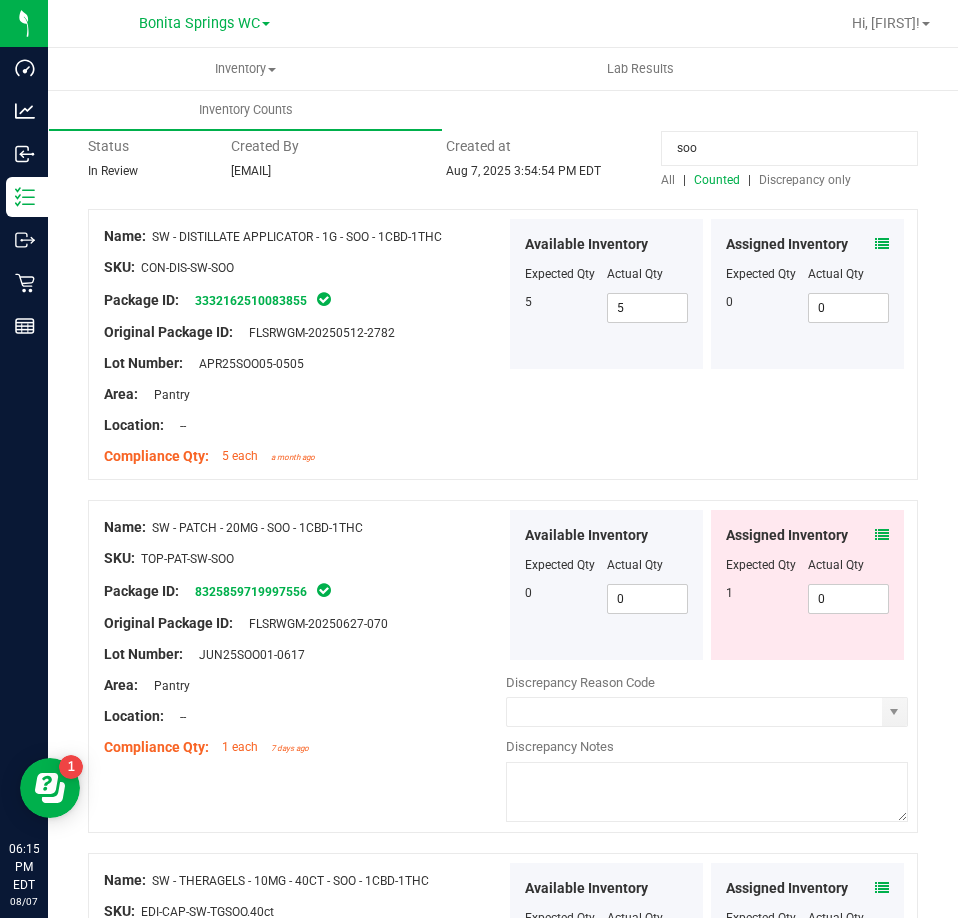 scroll, scrollTop: 0, scrollLeft: 0, axis: both 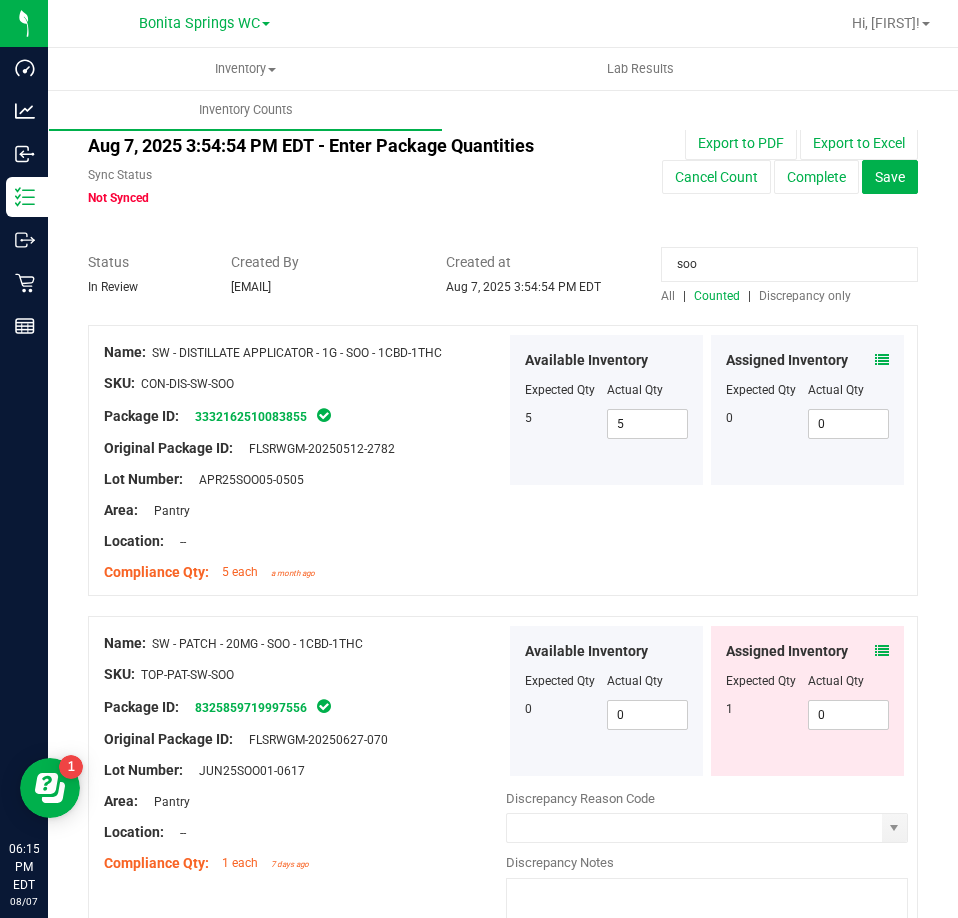 click on "soo" at bounding box center (789, 264) 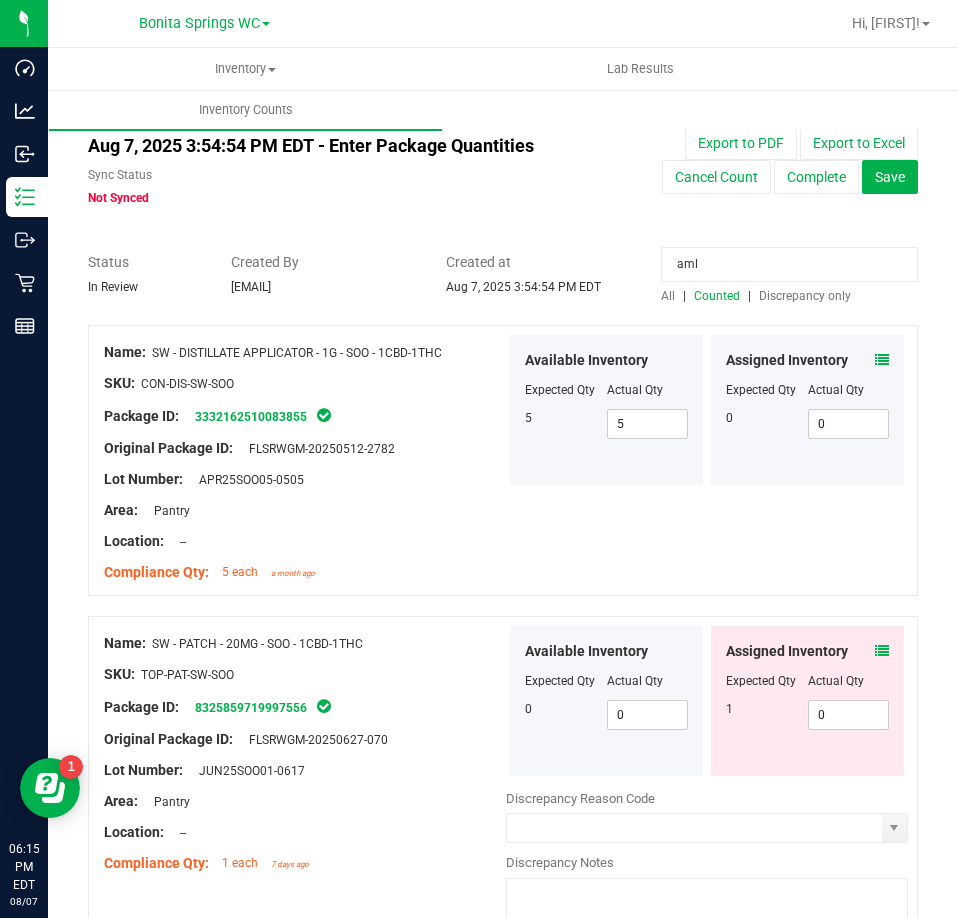 type on "aml" 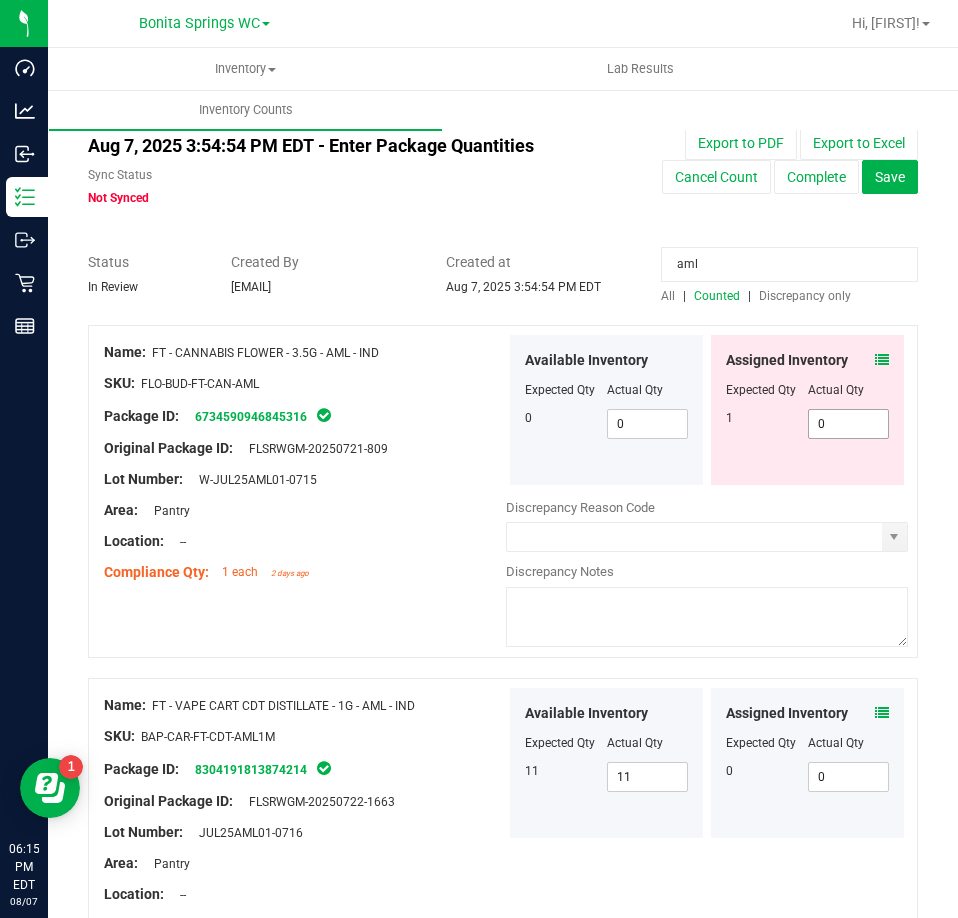 click on "0 0" at bounding box center [849, 424] 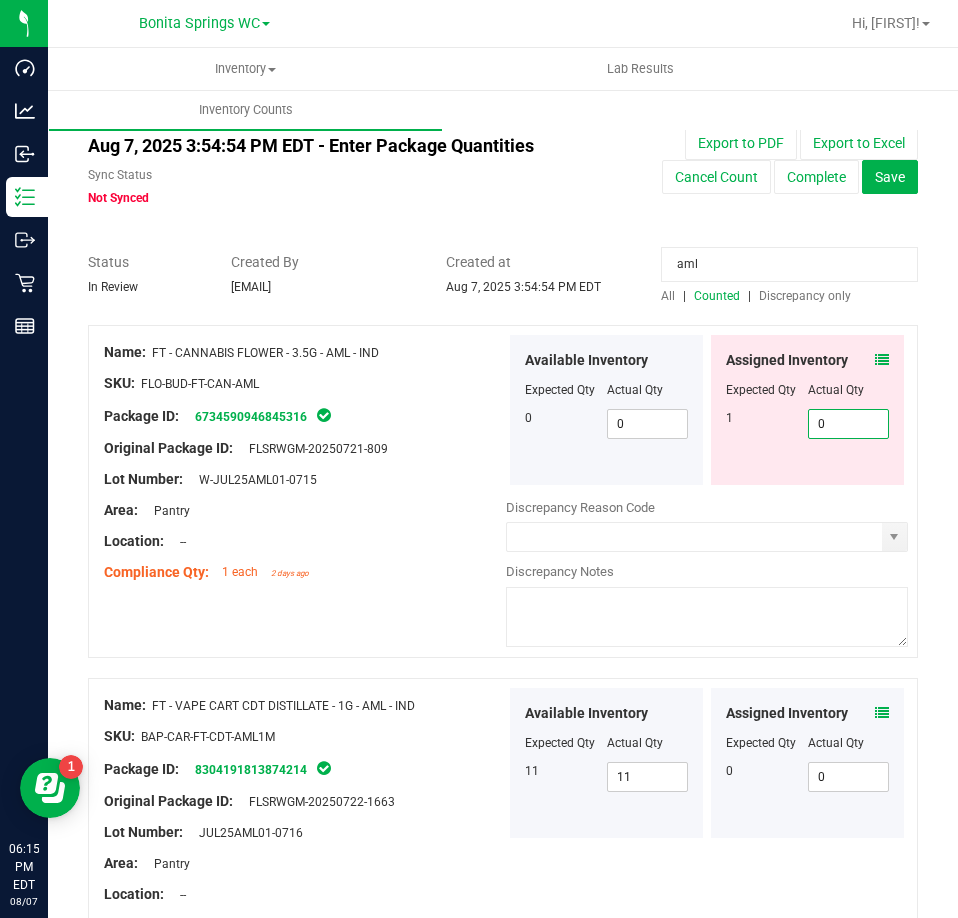 click on "0" at bounding box center [849, 424] 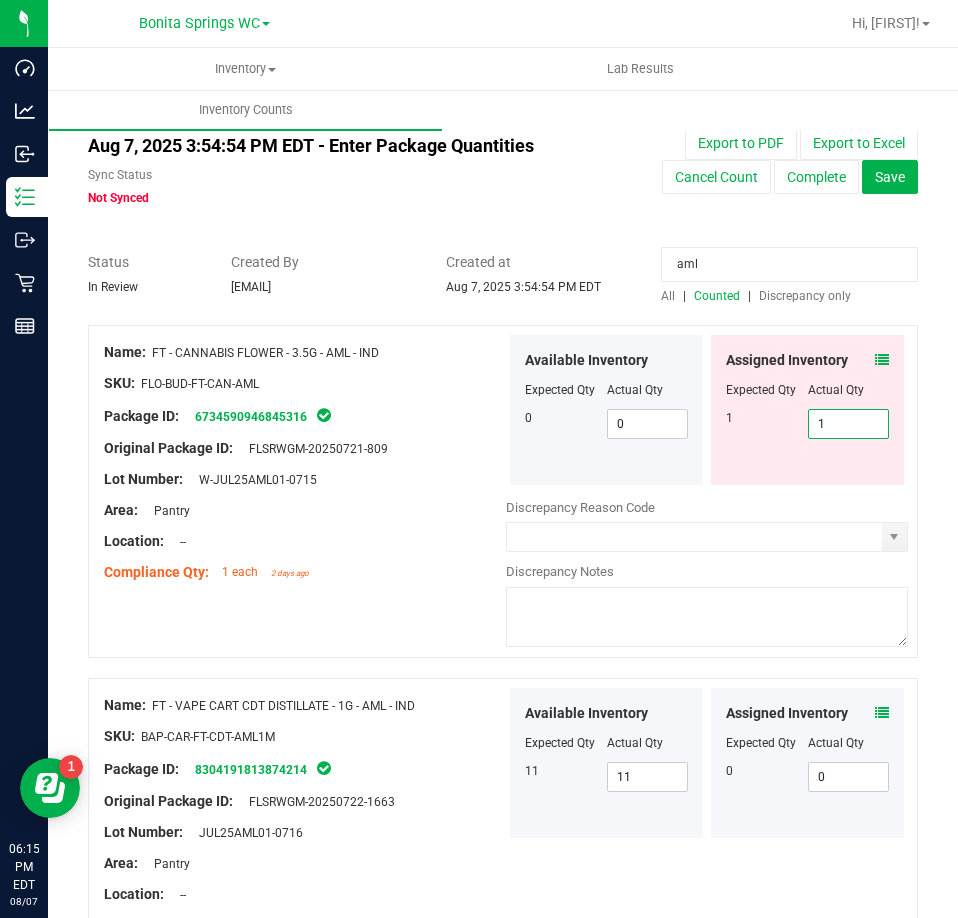 type on "1" 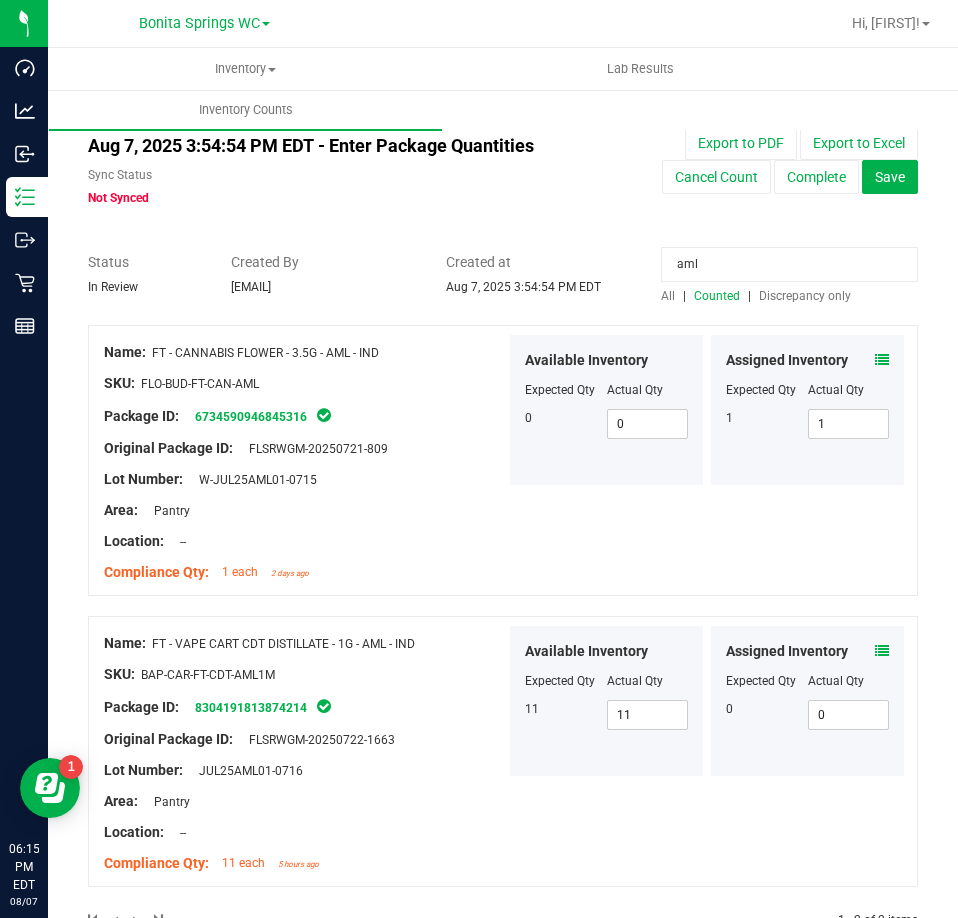 click on "aml" at bounding box center (789, 264) 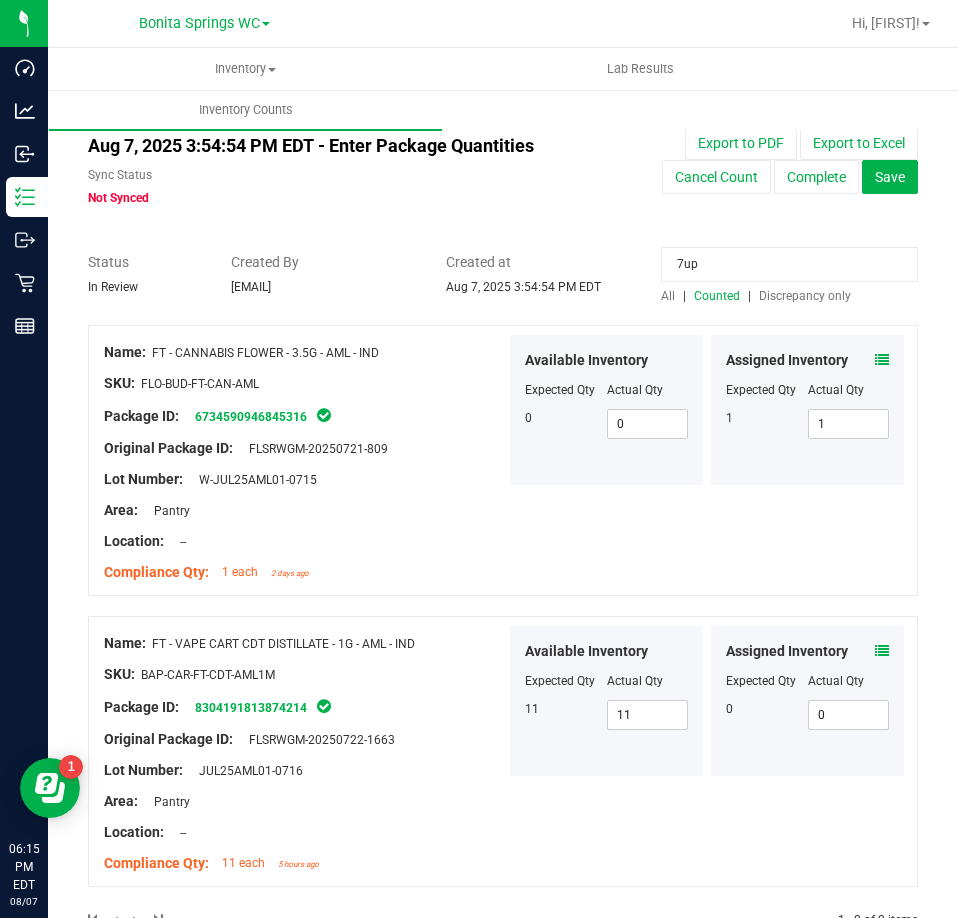 type on "7up" 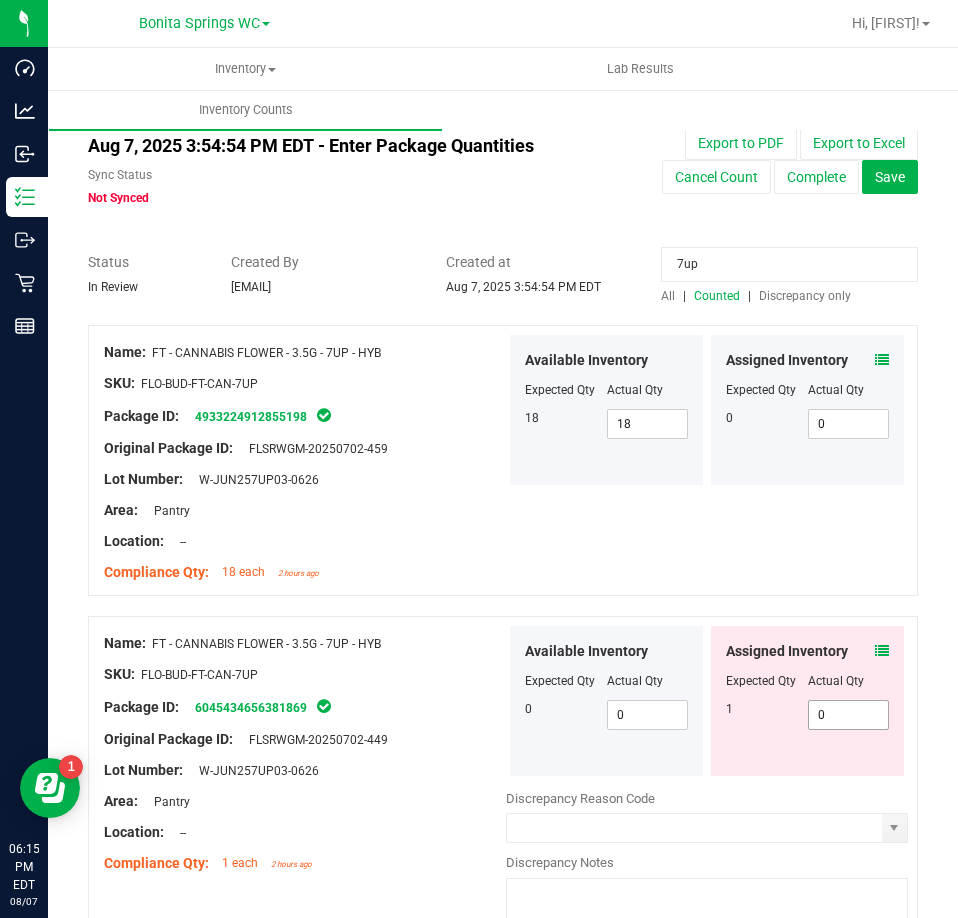 click on "0 0" at bounding box center [849, 715] 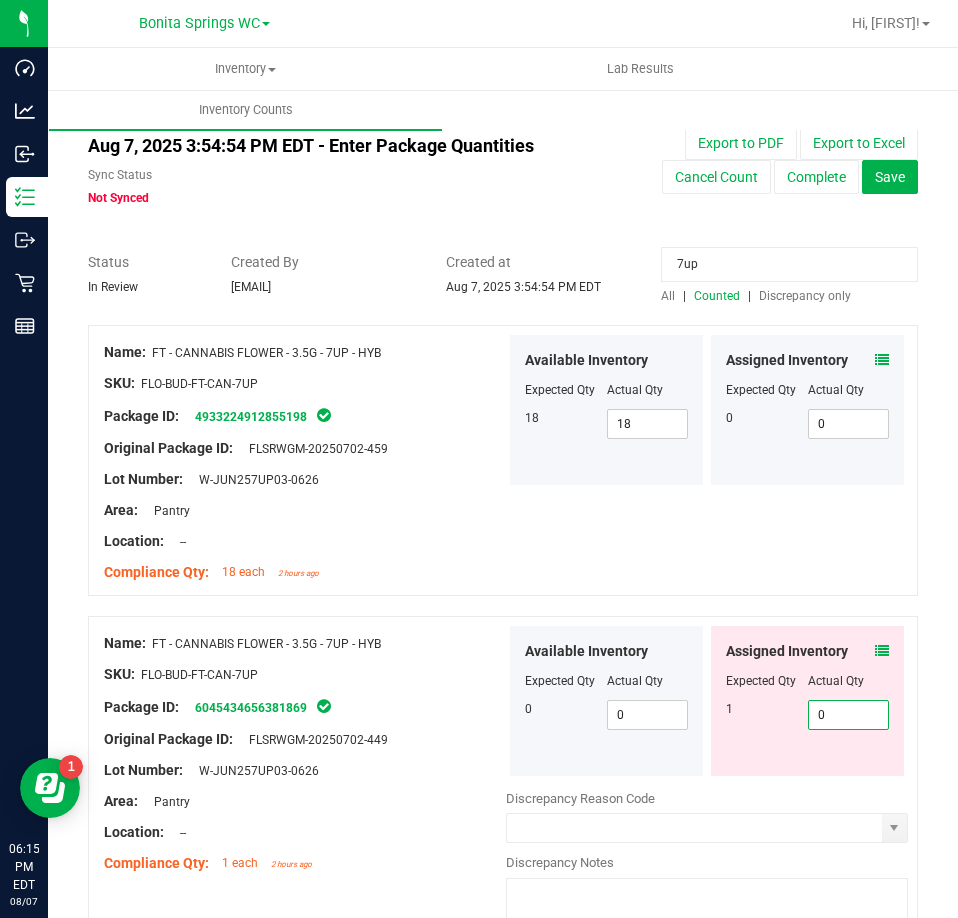 click on "0" at bounding box center [849, 715] 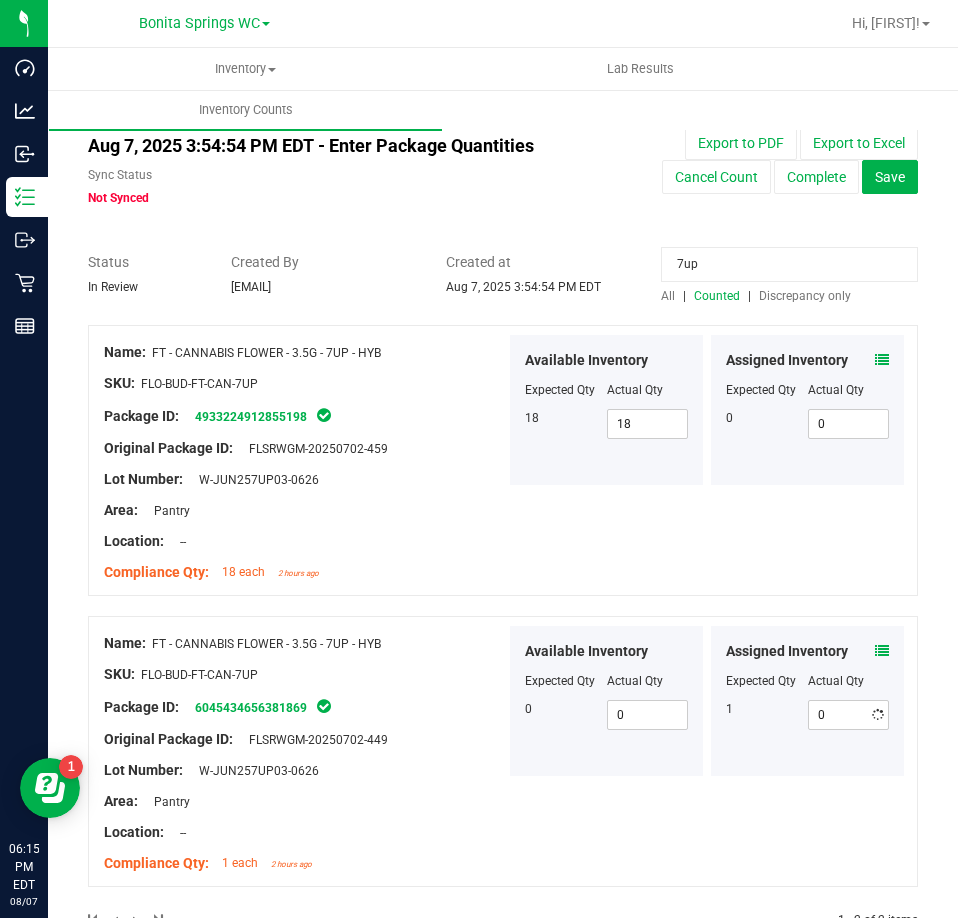 type on "1" 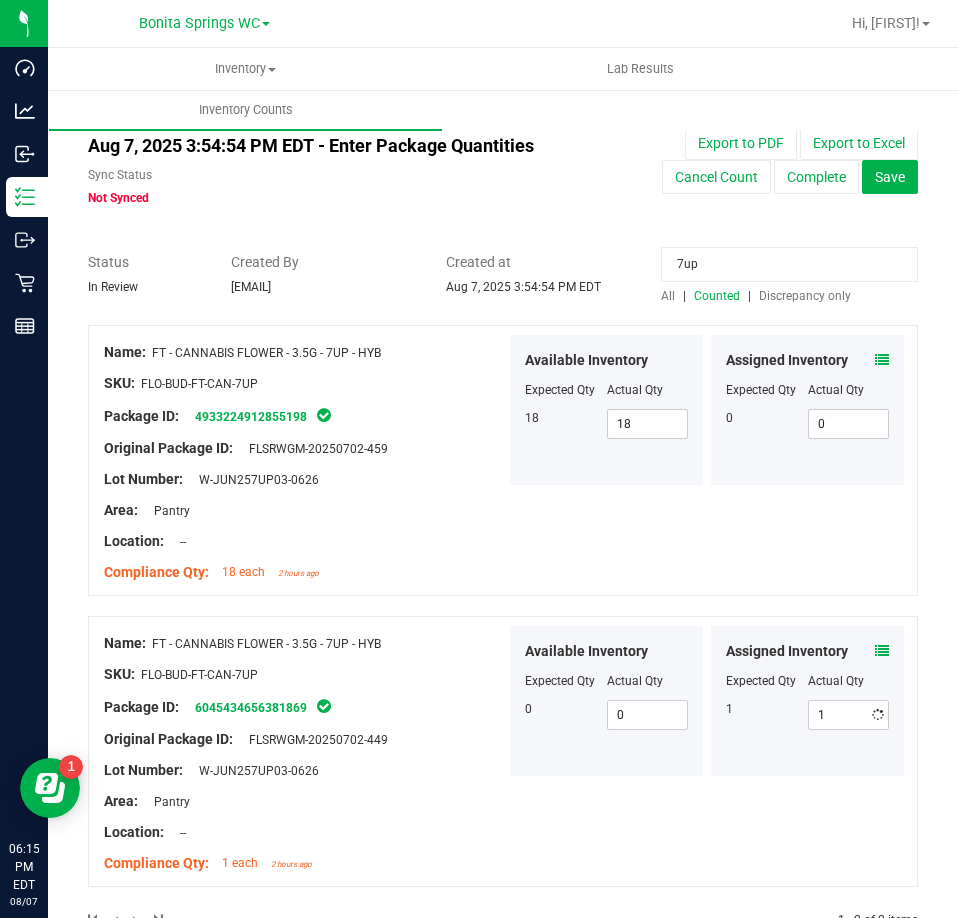 click on "7up" at bounding box center [789, 264] 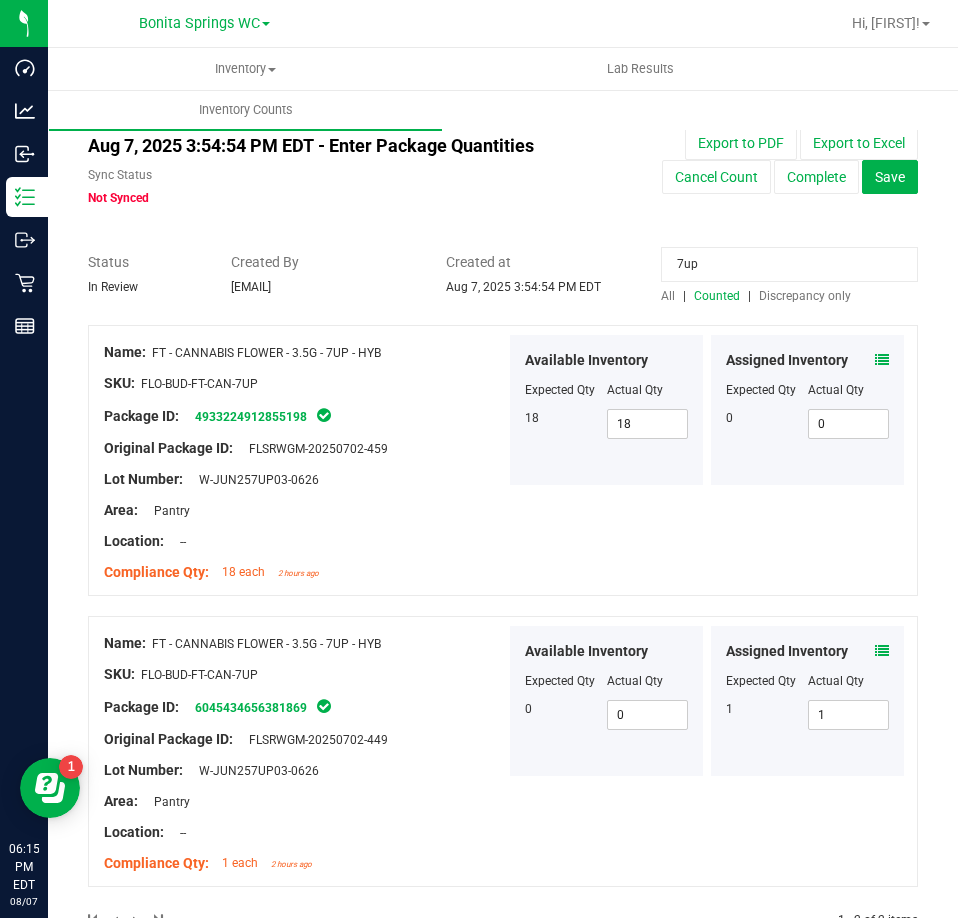 type on "d" 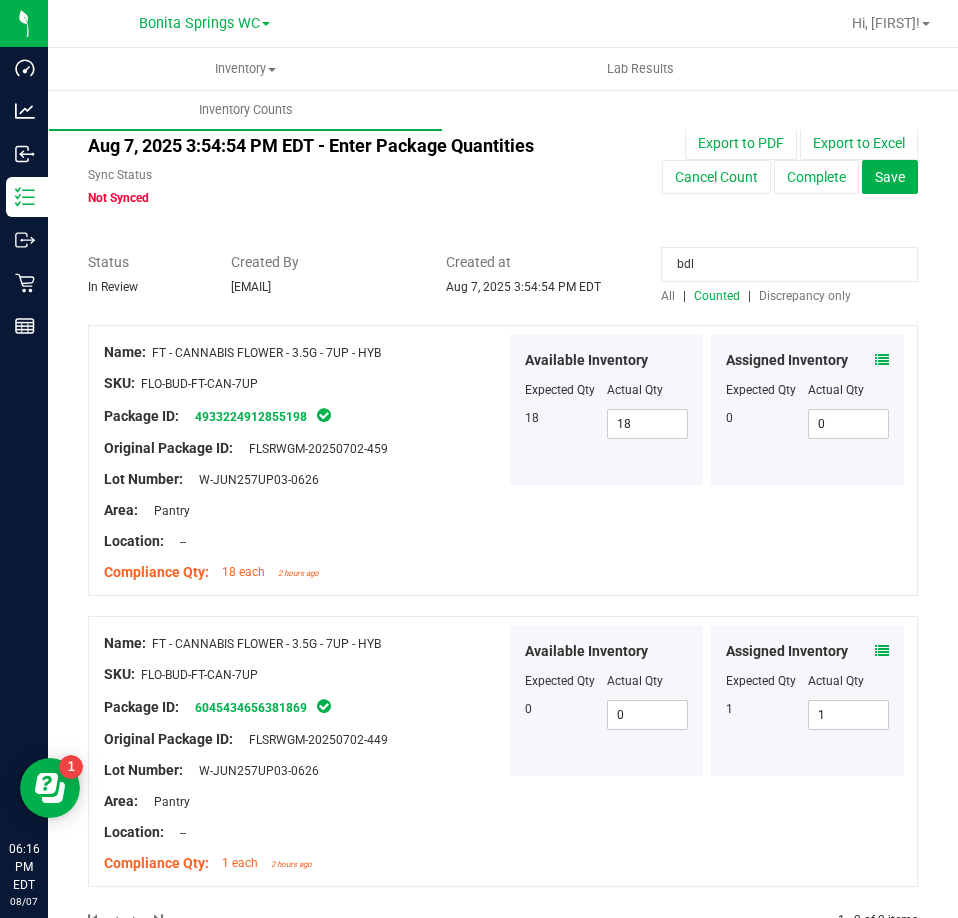 type on "bdl" 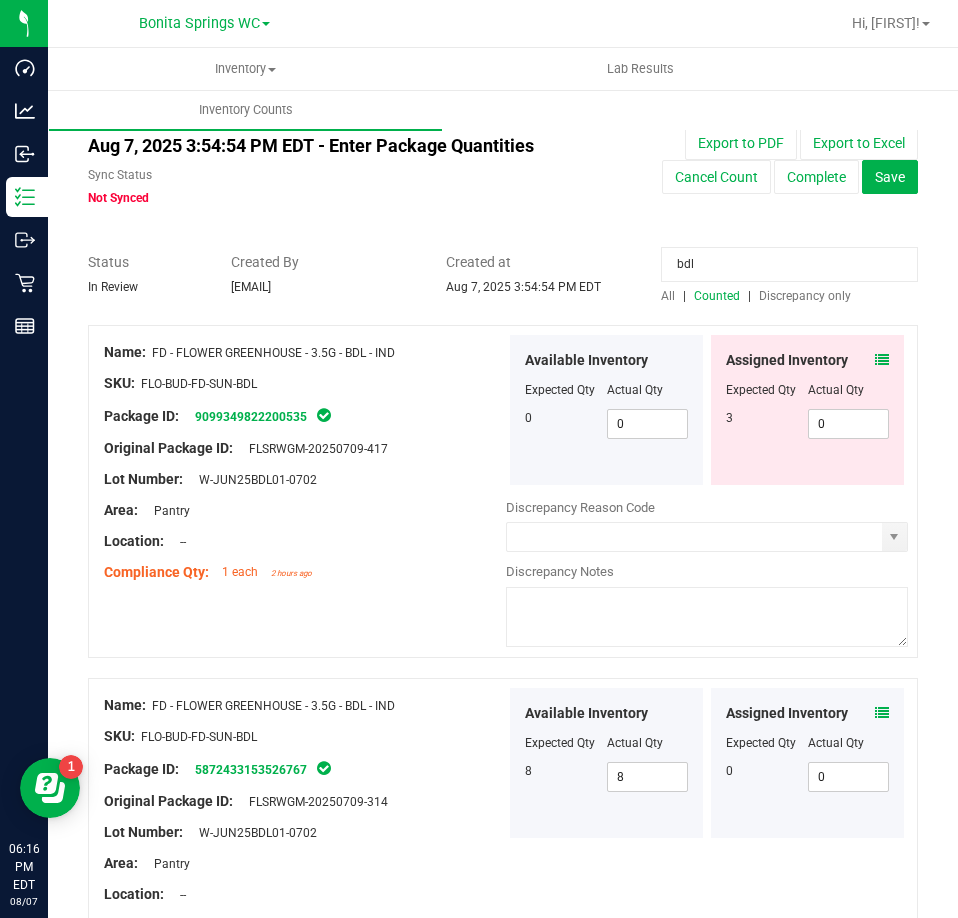 click at bounding box center [882, 360] 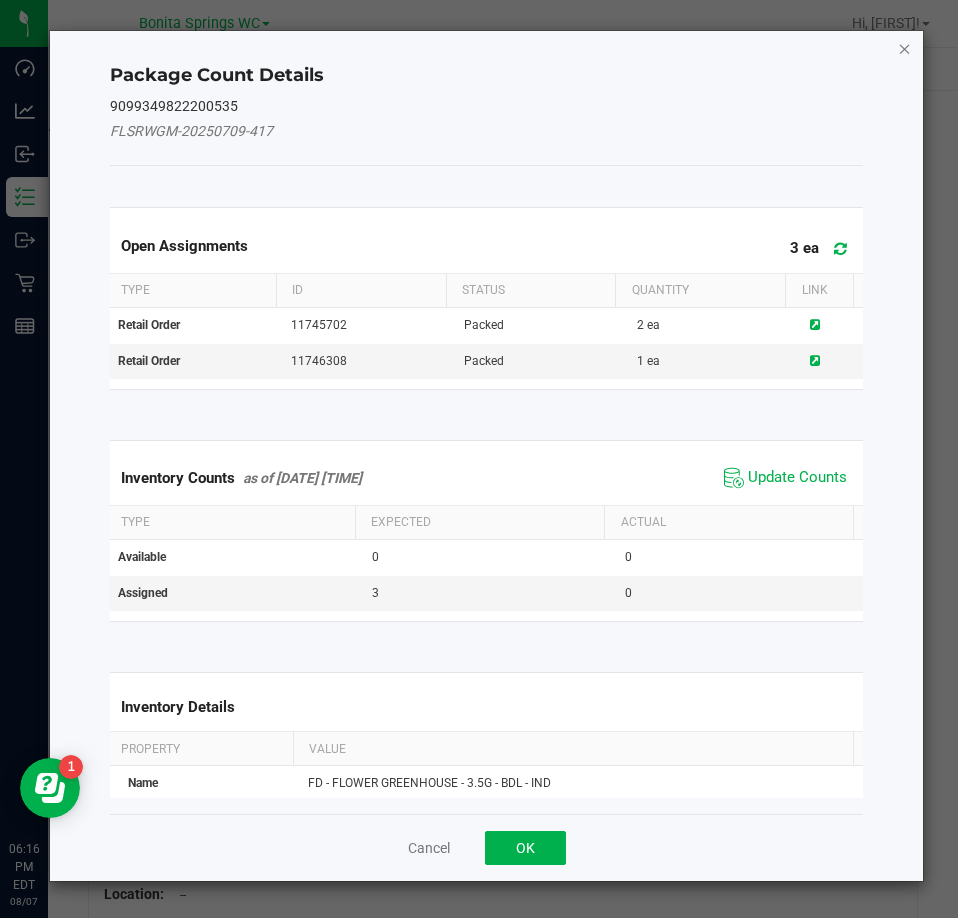 click 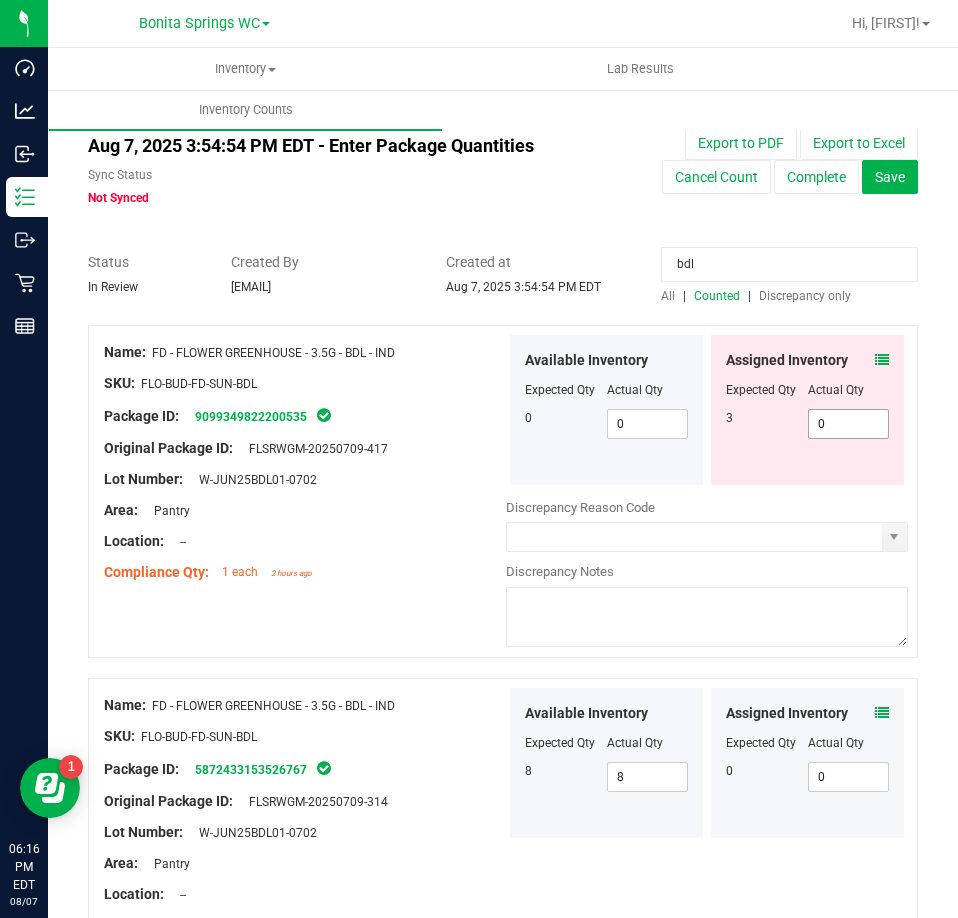 click on "0 0" at bounding box center [849, 424] 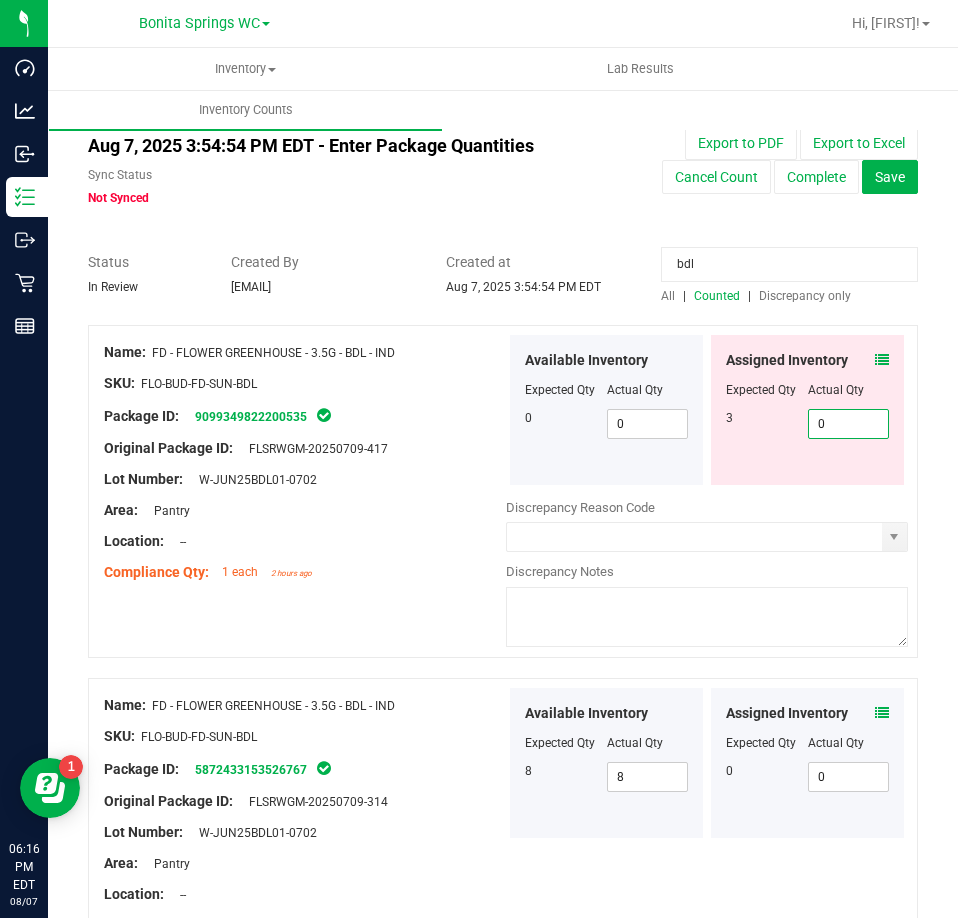 type on "1" 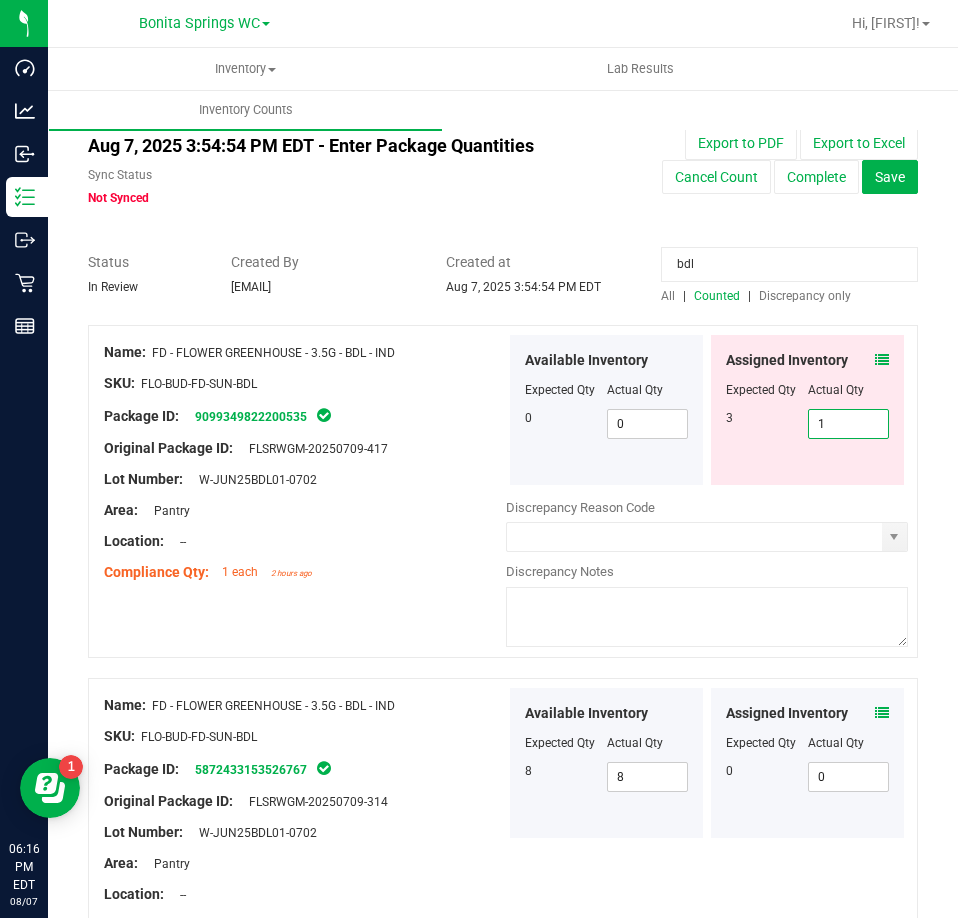 type on "1" 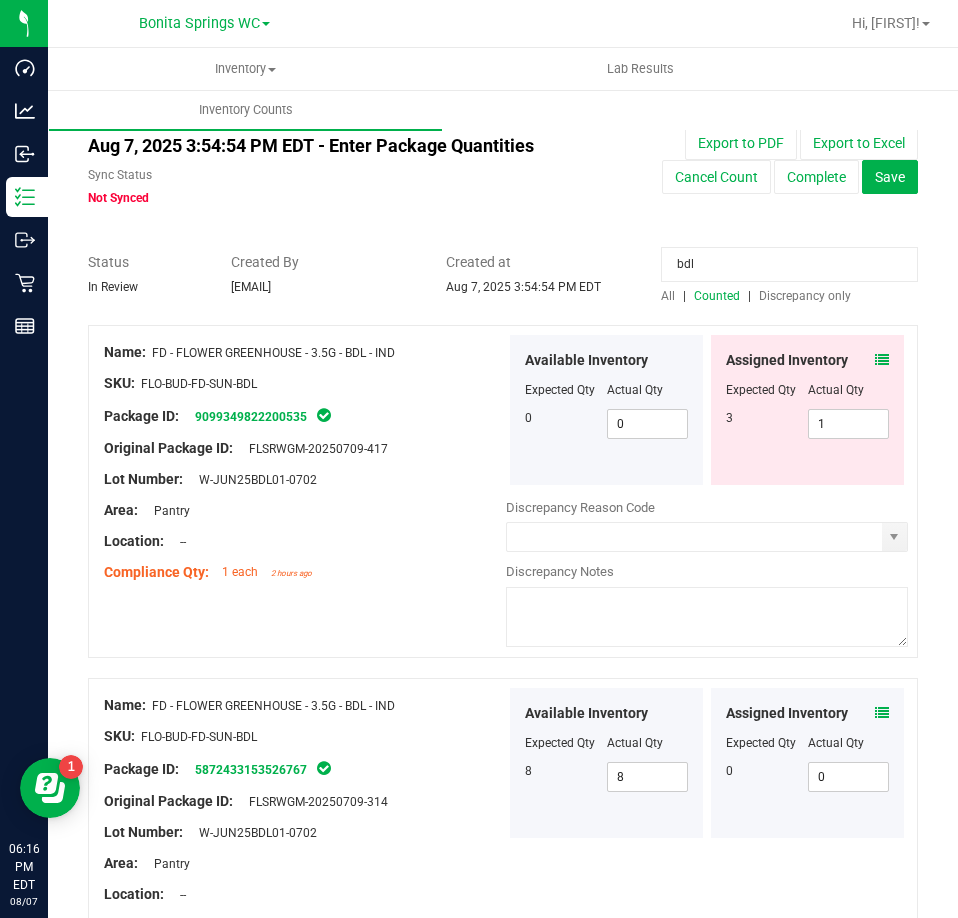click on "bdl" at bounding box center [789, 264] 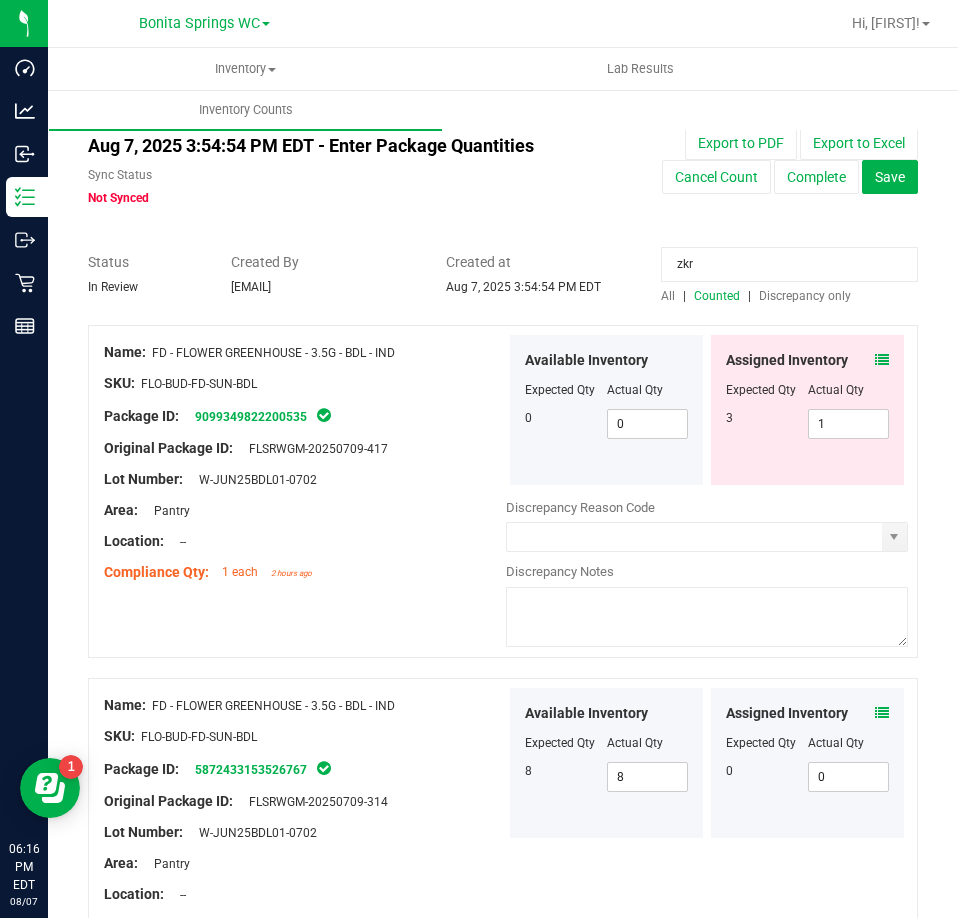 type on "zkr" 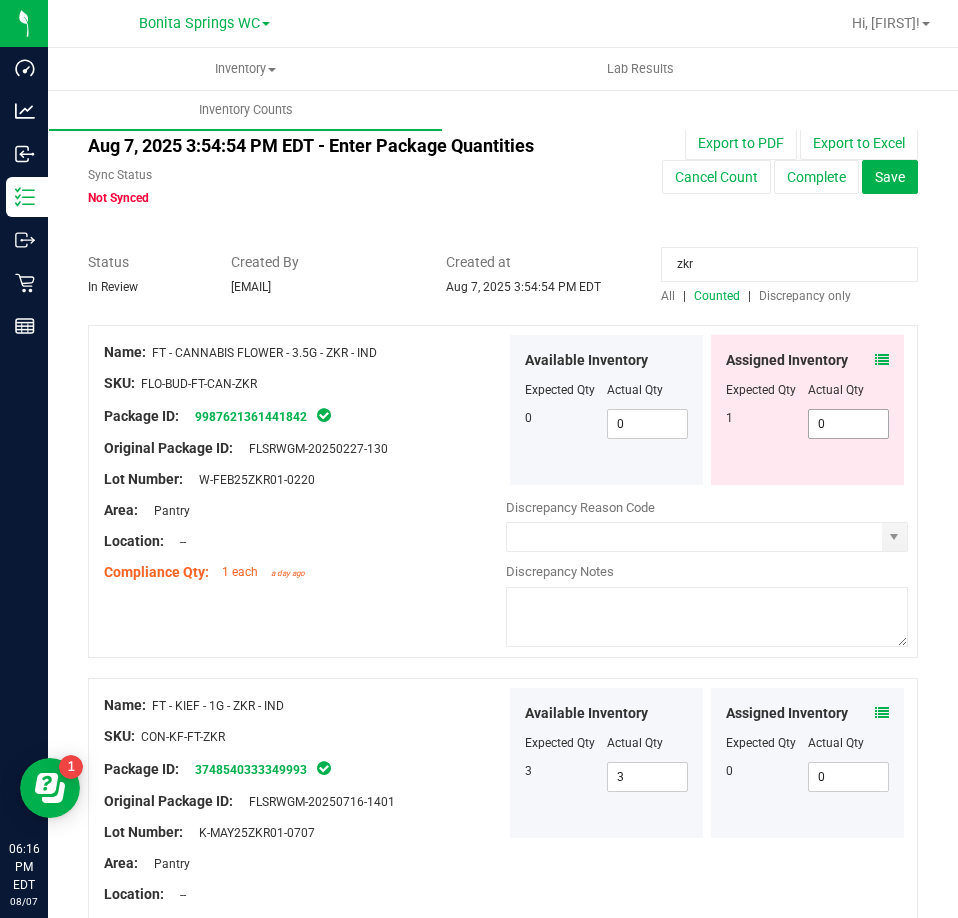 click on "0 0" at bounding box center [849, 424] 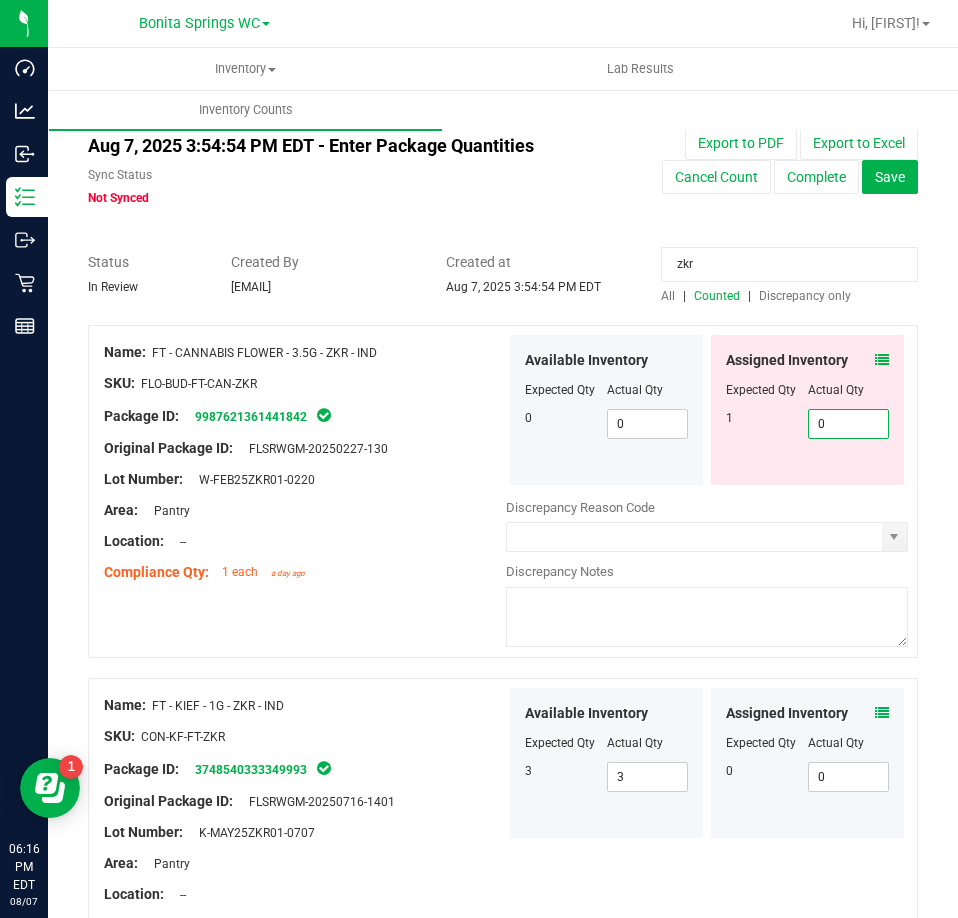 type on "1" 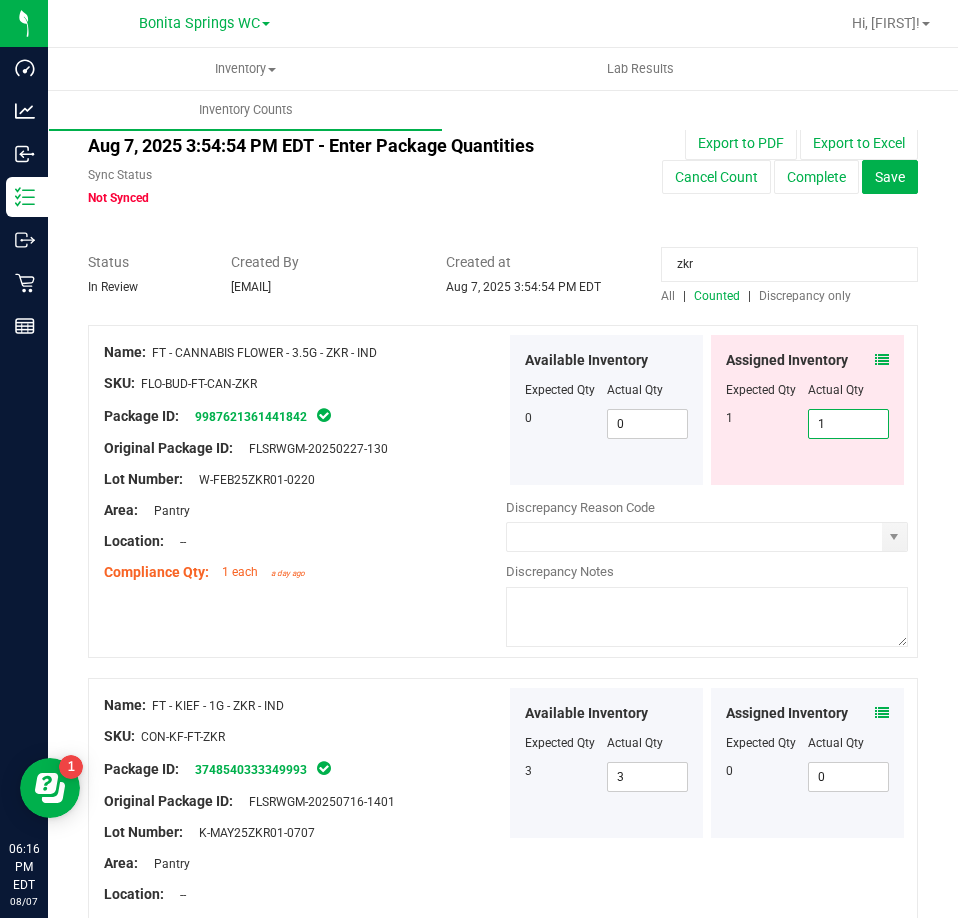 type on "1" 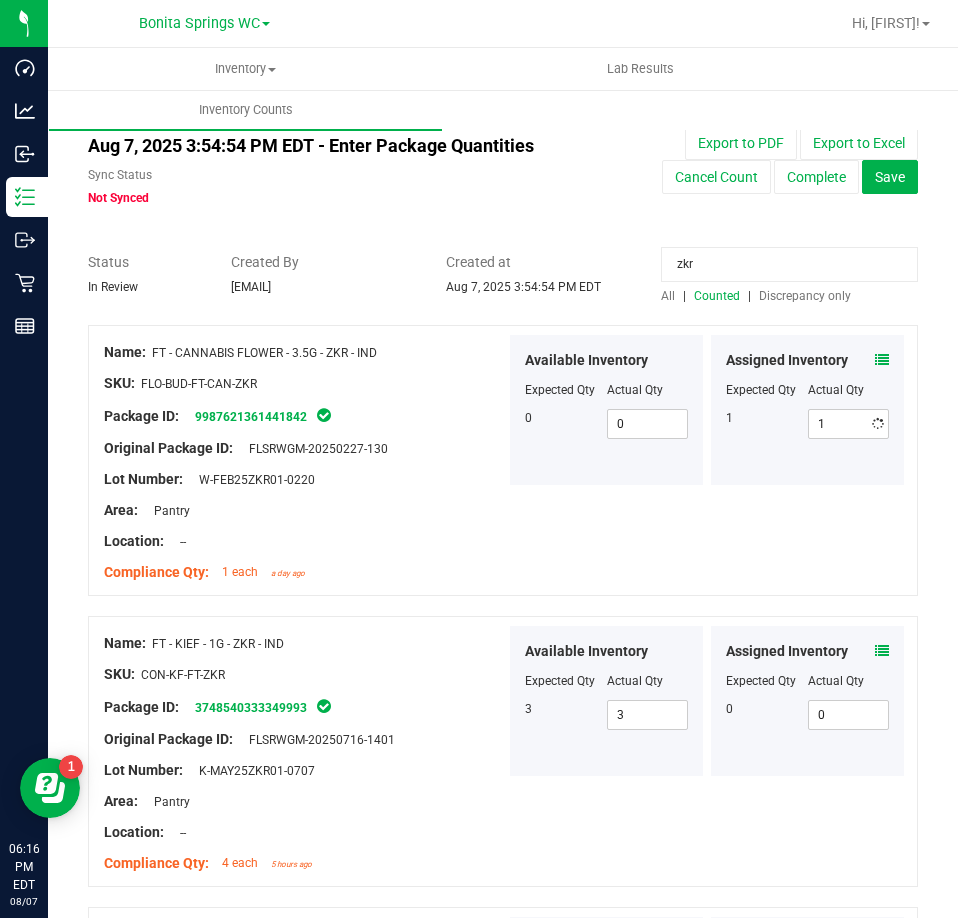 click on "zkr" at bounding box center [789, 264] 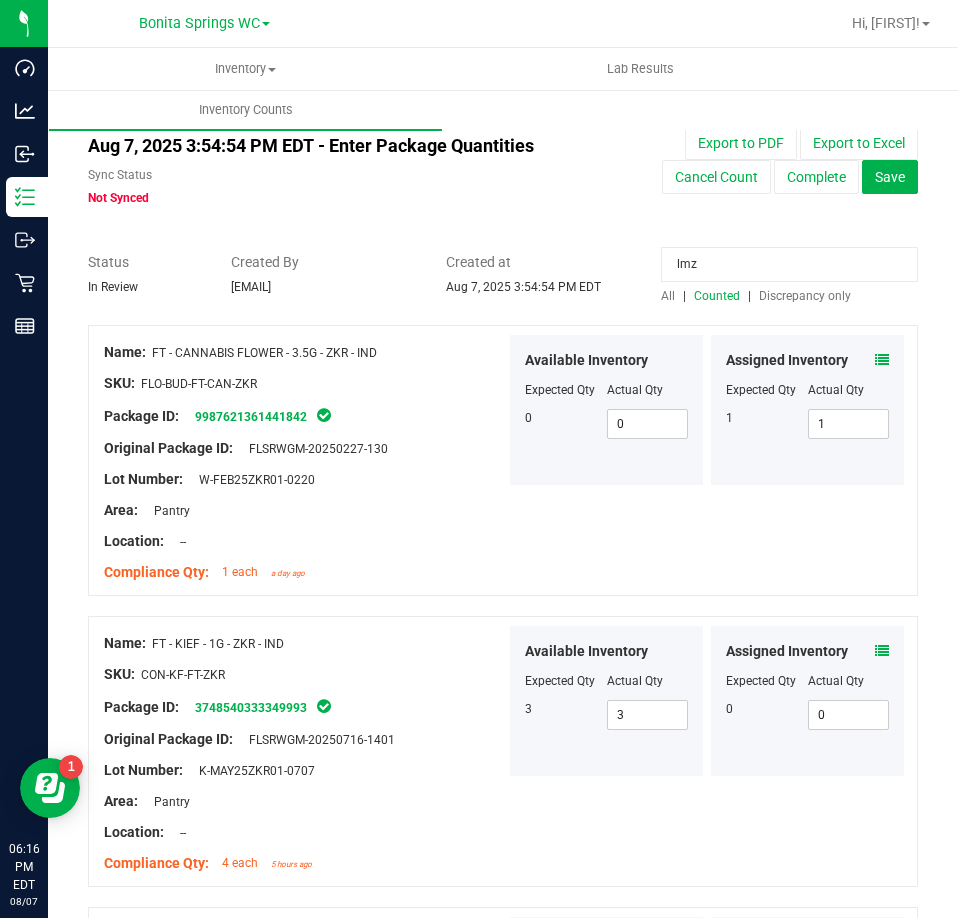 type on "lmz" 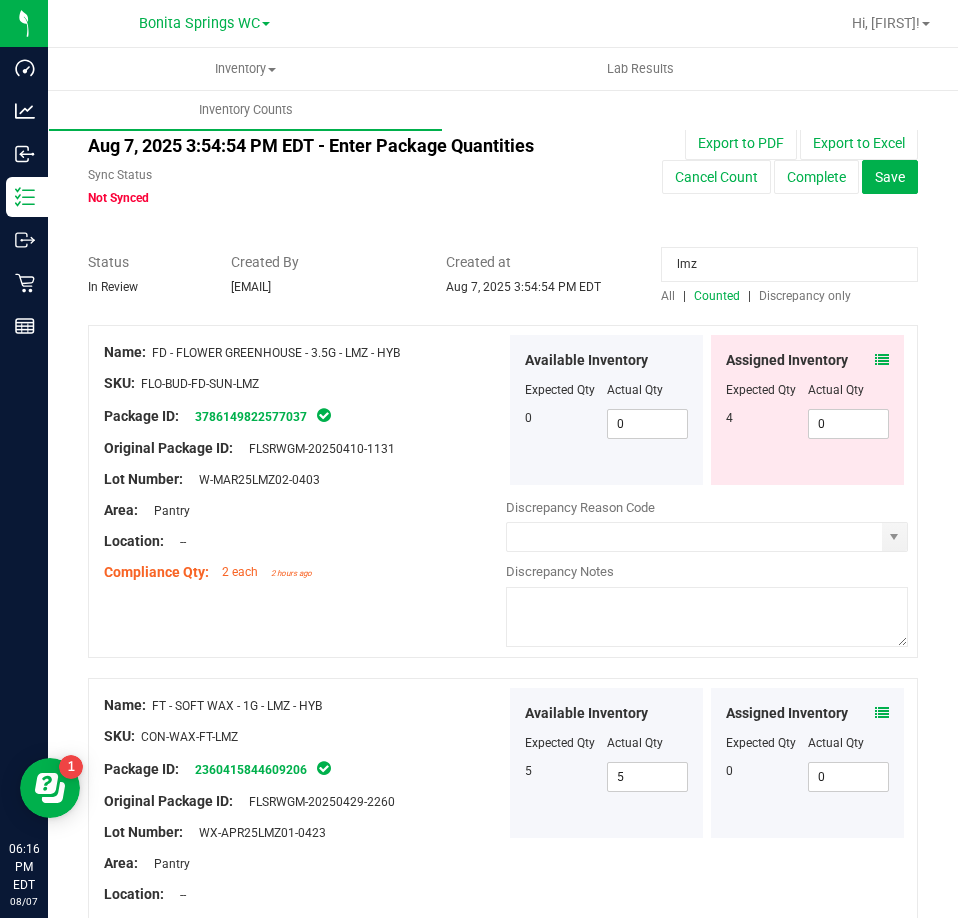 click at bounding box center [882, 360] 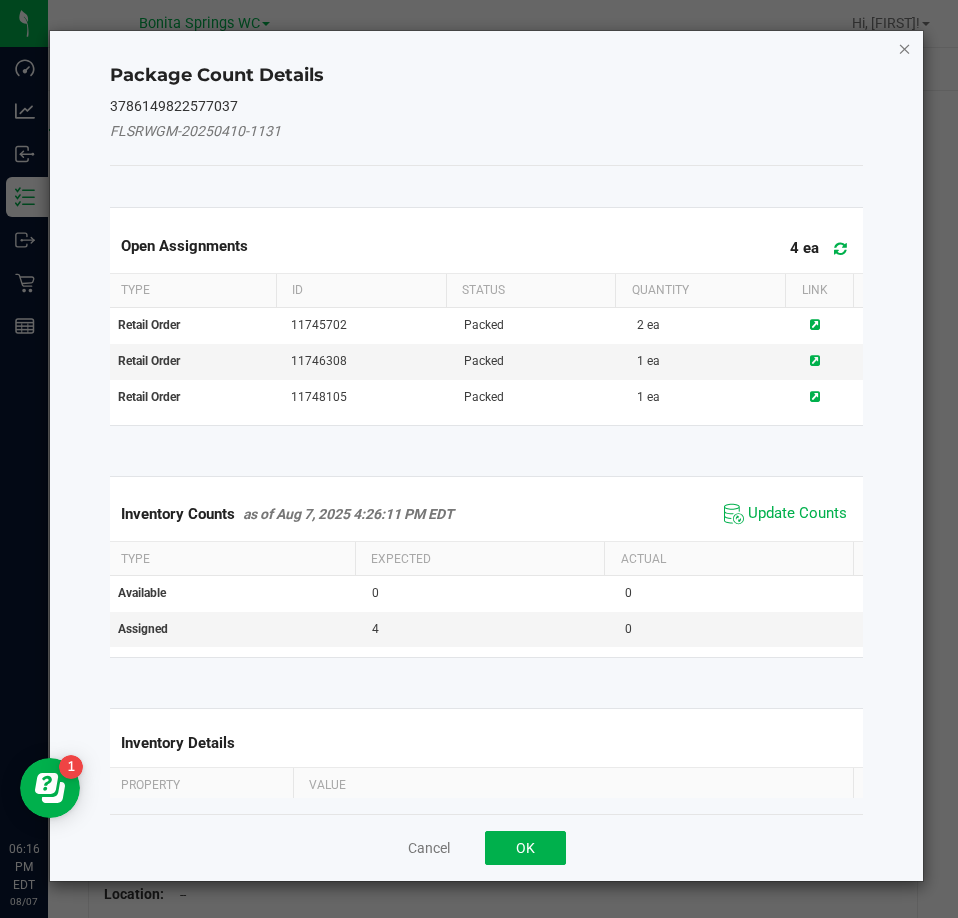 click 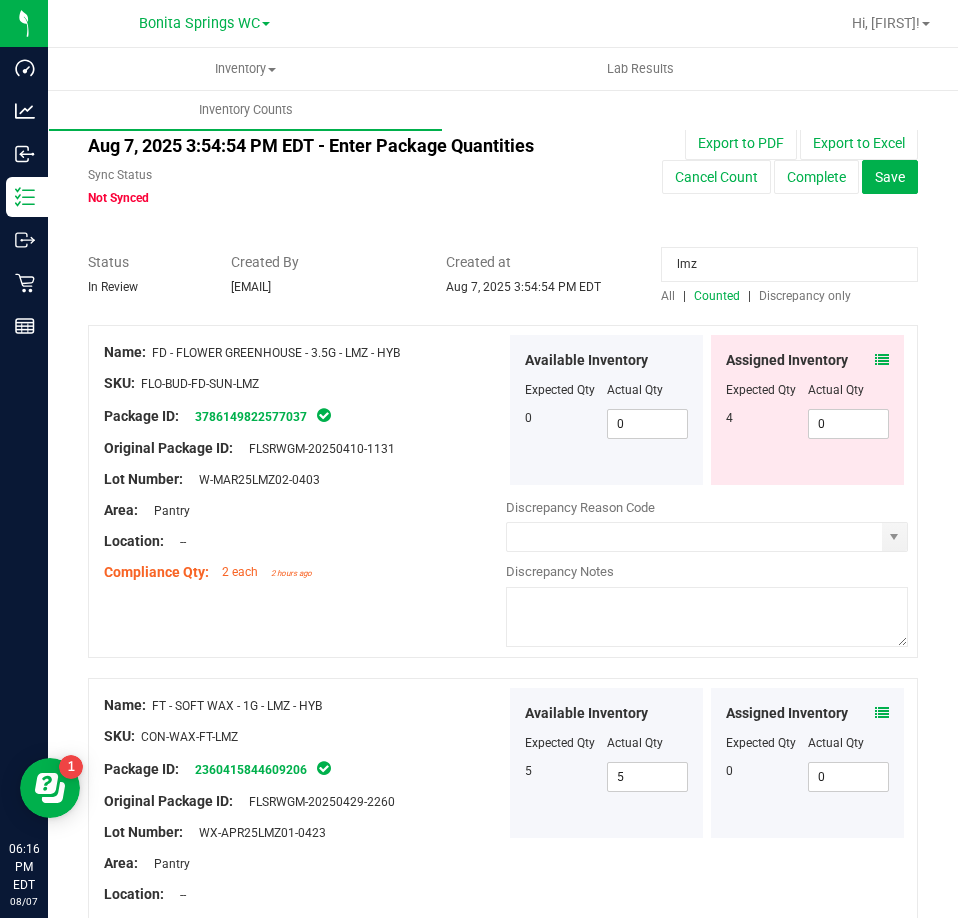 click at bounding box center [882, 360] 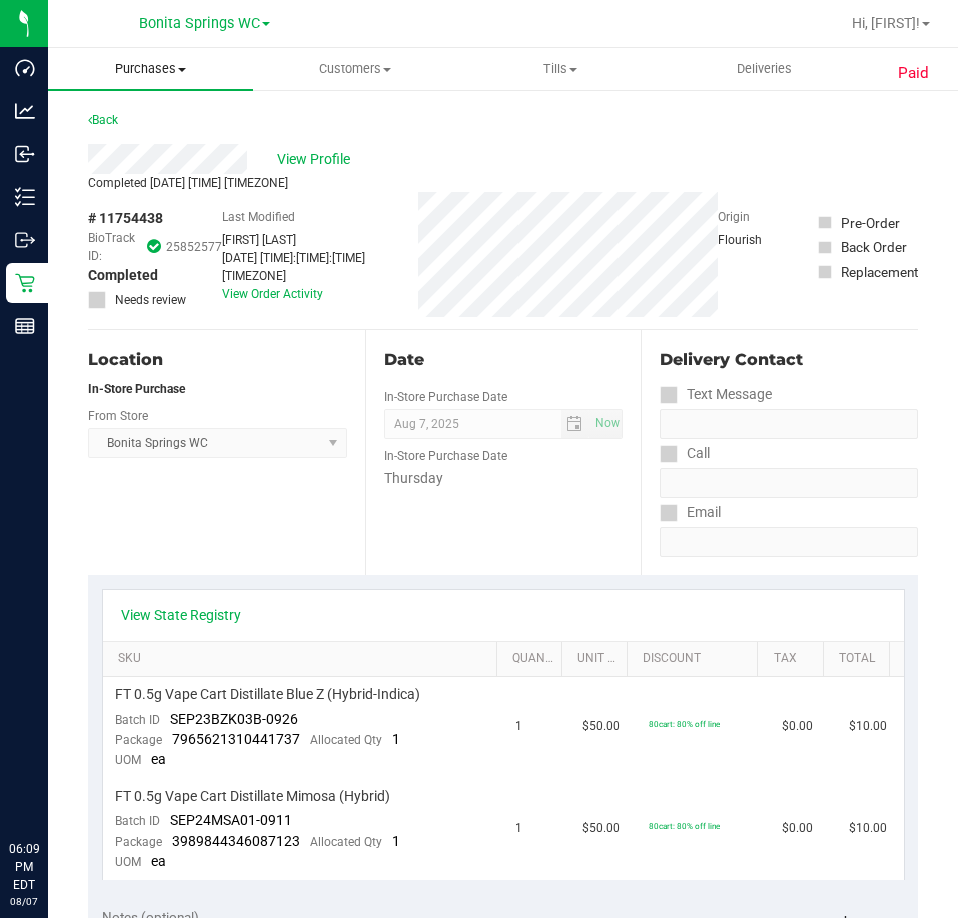 scroll, scrollTop: 0, scrollLeft: 0, axis: both 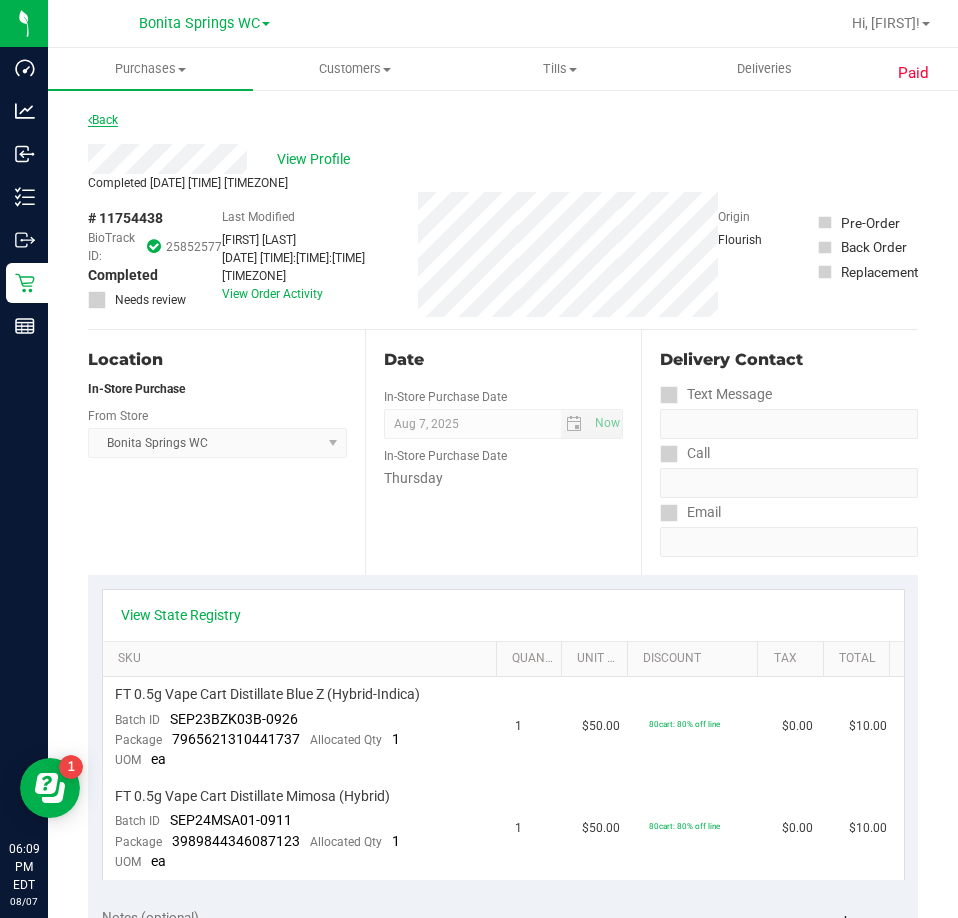 click on "Back" at bounding box center [103, 120] 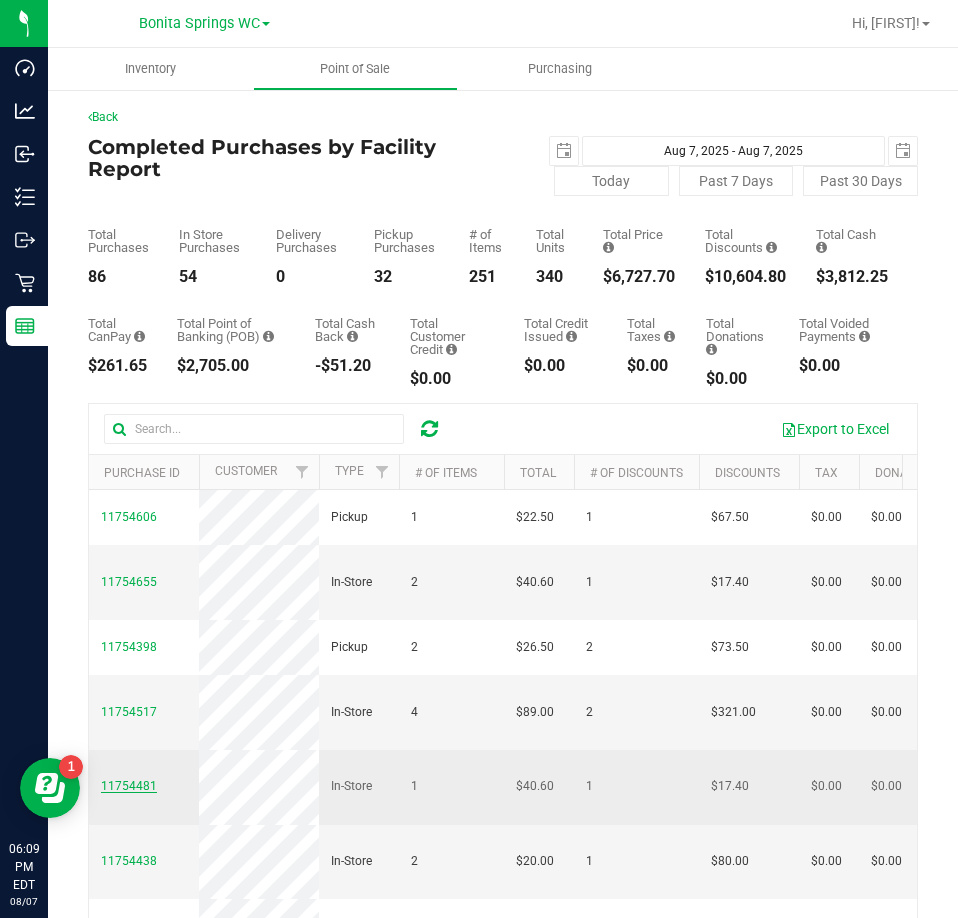 click on "11754481" at bounding box center [129, 786] 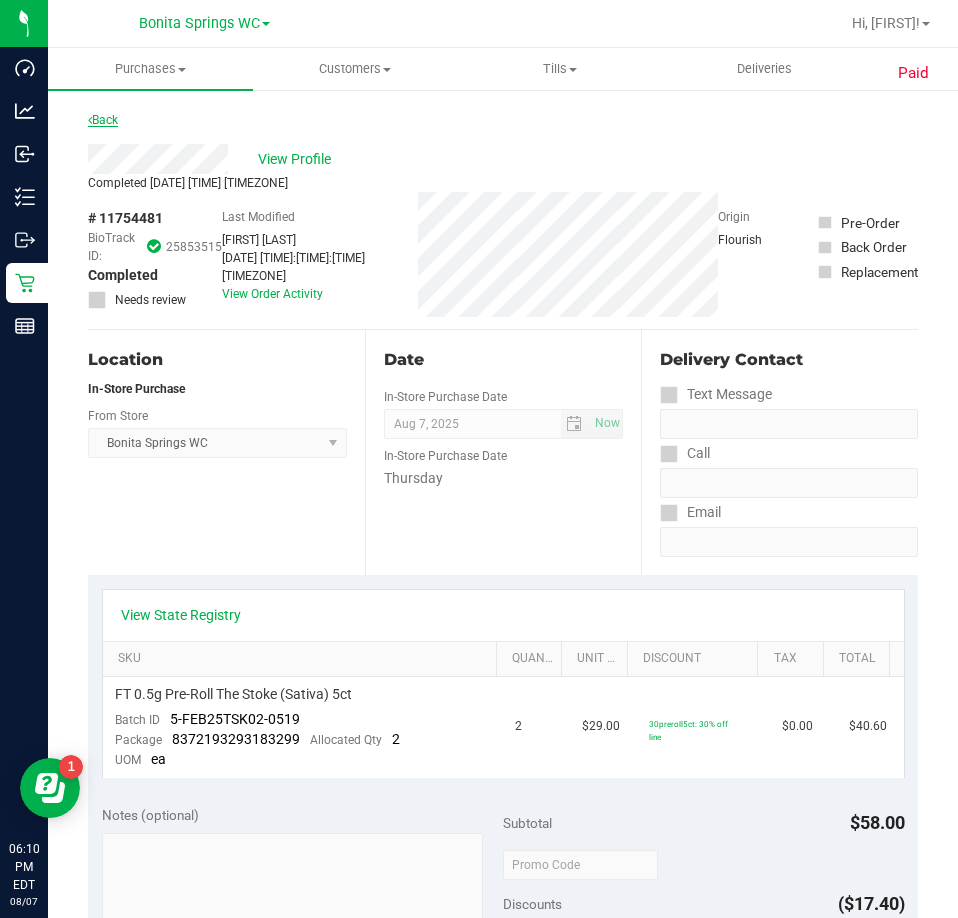 click on "Back" at bounding box center [103, 120] 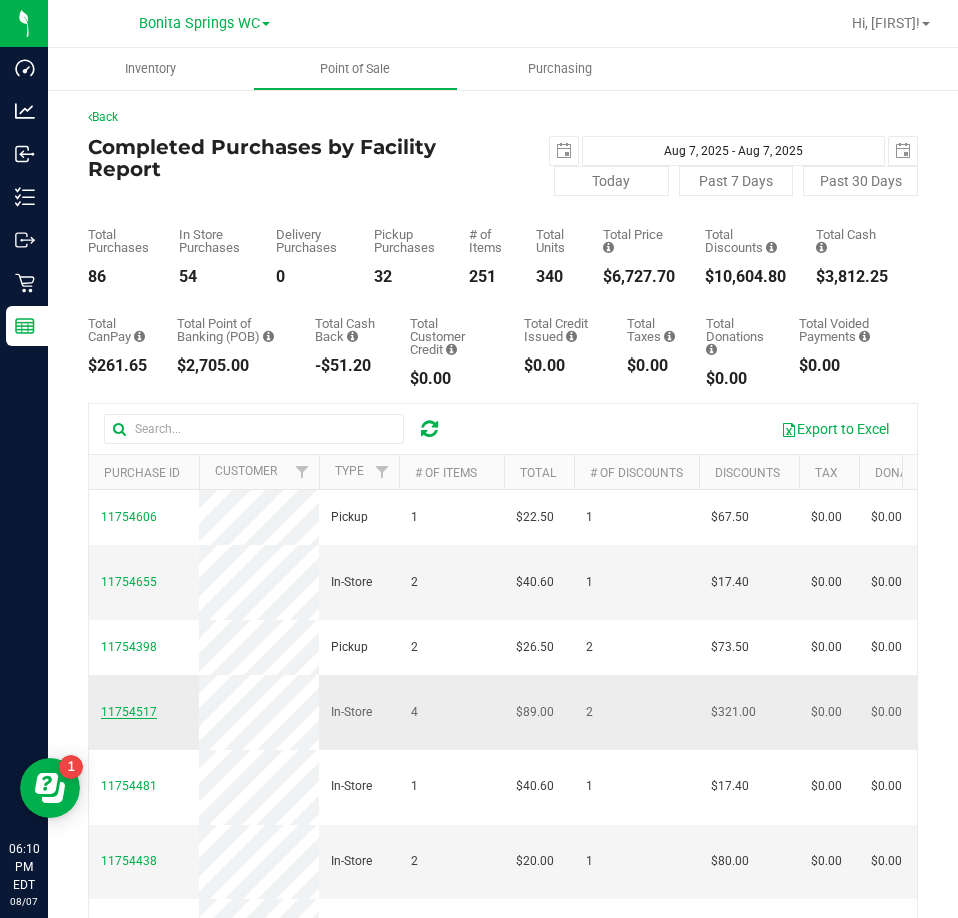 click on "11754517" at bounding box center (129, 712) 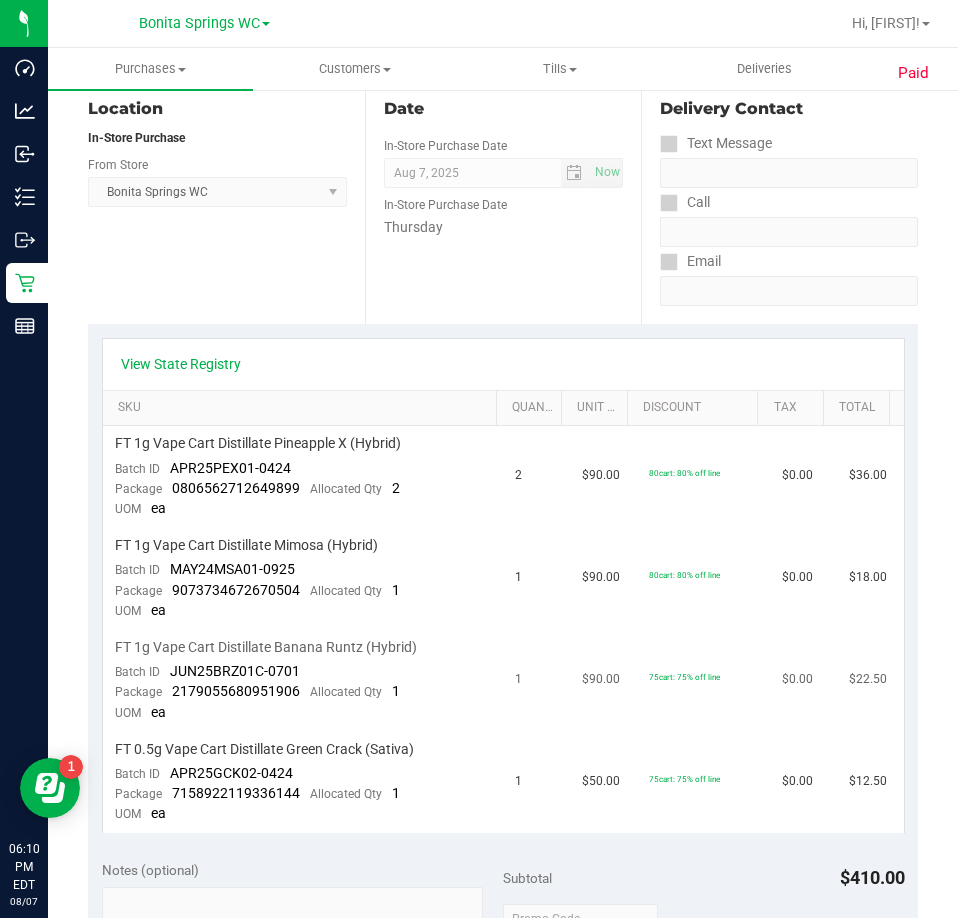 scroll, scrollTop: 300, scrollLeft: 0, axis: vertical 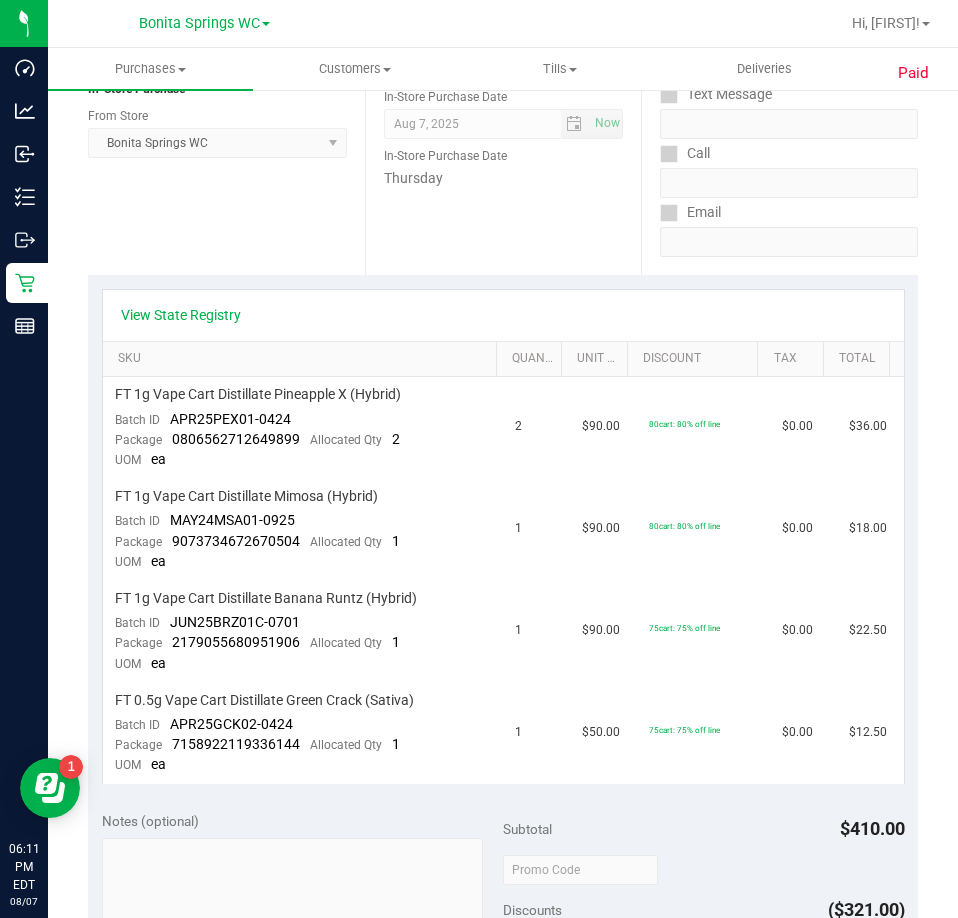 click on "Location
In-Store Purchase
From Store
Bonita Springs WC Select Store Bonita Springs WC Boynton Beach WC Bradenton WC Brandon WC Brooksville WC Call Center Clermont WC Crestview WC Deerfield Beach WC Delray Beach WC Deltona WC Ft Walton Beach WC Ft. Lauderdale WC Ft. Myers WC Gainesville WC Jax Atlantic WC JAX DC REP Jax WC Key West WC Lakeland WC Largo WC Lehigh Acres DC REP Merritt Island WC Miami 72nd WC Miami Beach WC Miami Dadeland WC Miramar DC REP New Port Richey WC North Palm Beach WC North Port WC Ocala WC Orange Park WC Orlando Colonial WC Orlando DC REP Orlando WC Oviedo WC Palm Bay WC Palm Coast WC Panama City WC Pensacola WC Port Orange WC Port St. Lucie WC Sebring WC South Tampa WC St. Pete WC Summerfield WC Tallahassee DC REP Tallahassee WC Tampa DC Testing Tampa Warehouse Tampa WC TX Austin DC TX Plano Retail" at bounding box center (226, 152) 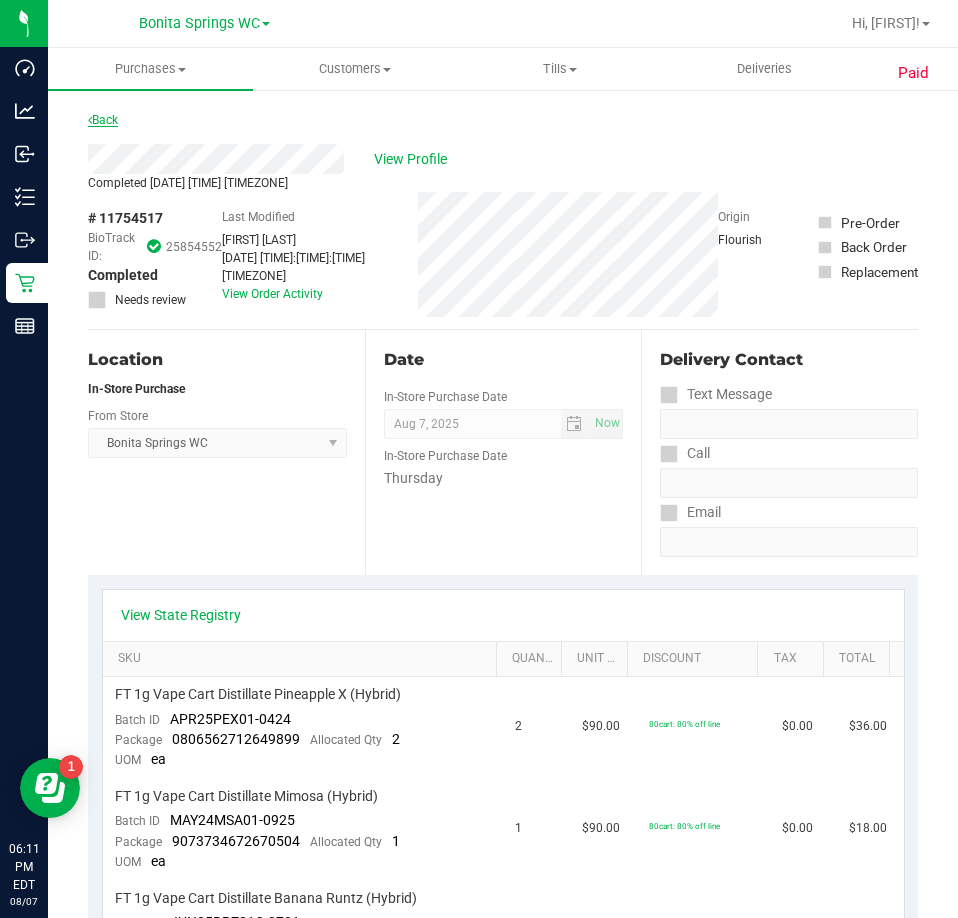 click on "Paid
Back
View Profile
Completed [DATE] [TIME] [TIMEZONE]
# [NUMBER]
BioTrack ID:
[NUMBER]
Completed
Needs review
Last Modified" at bounding box center (503, 1035) 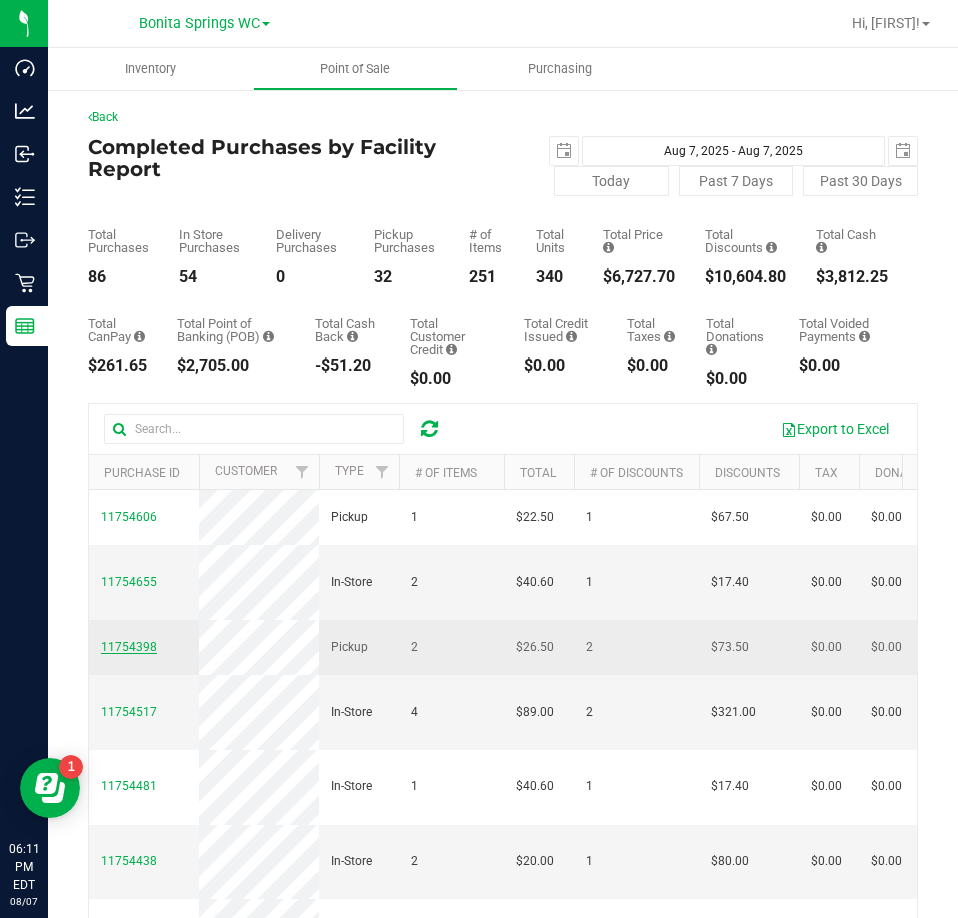 click on "11754398" at bounding box center [129, 647] 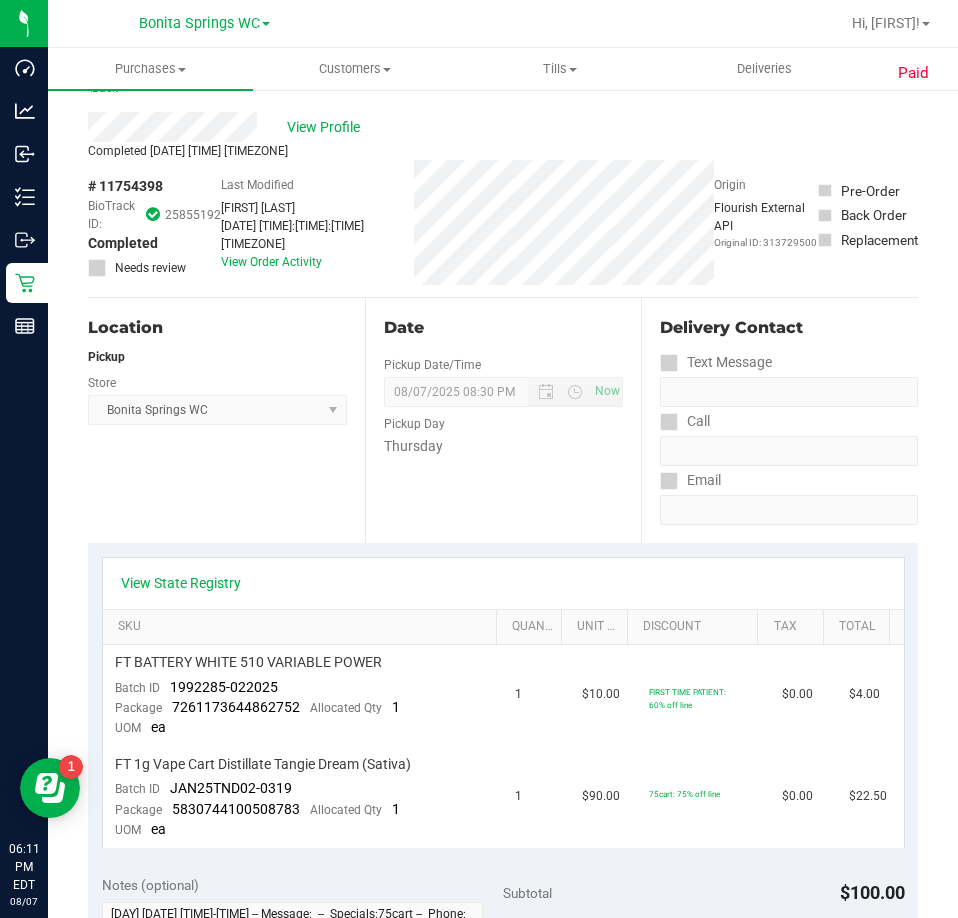 scroll, scrollTop: 0, scrollLeft: 0, axis: both 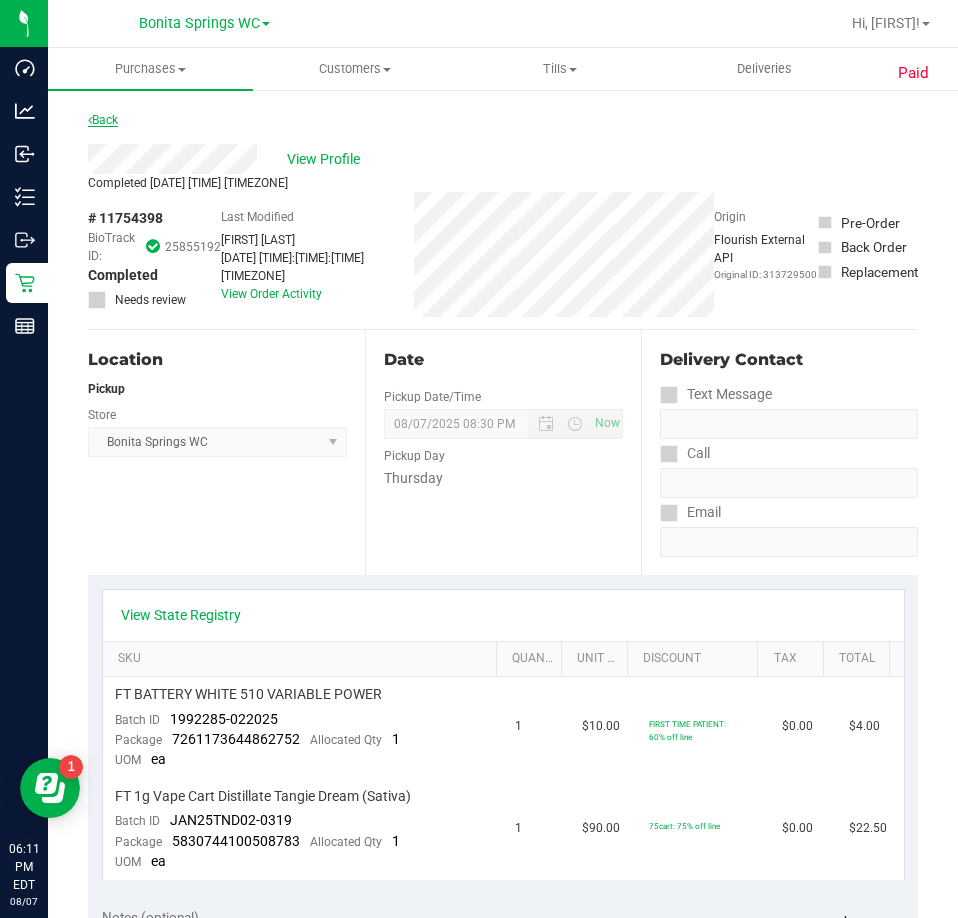 click on "Back" at bounding box center [103, 120] 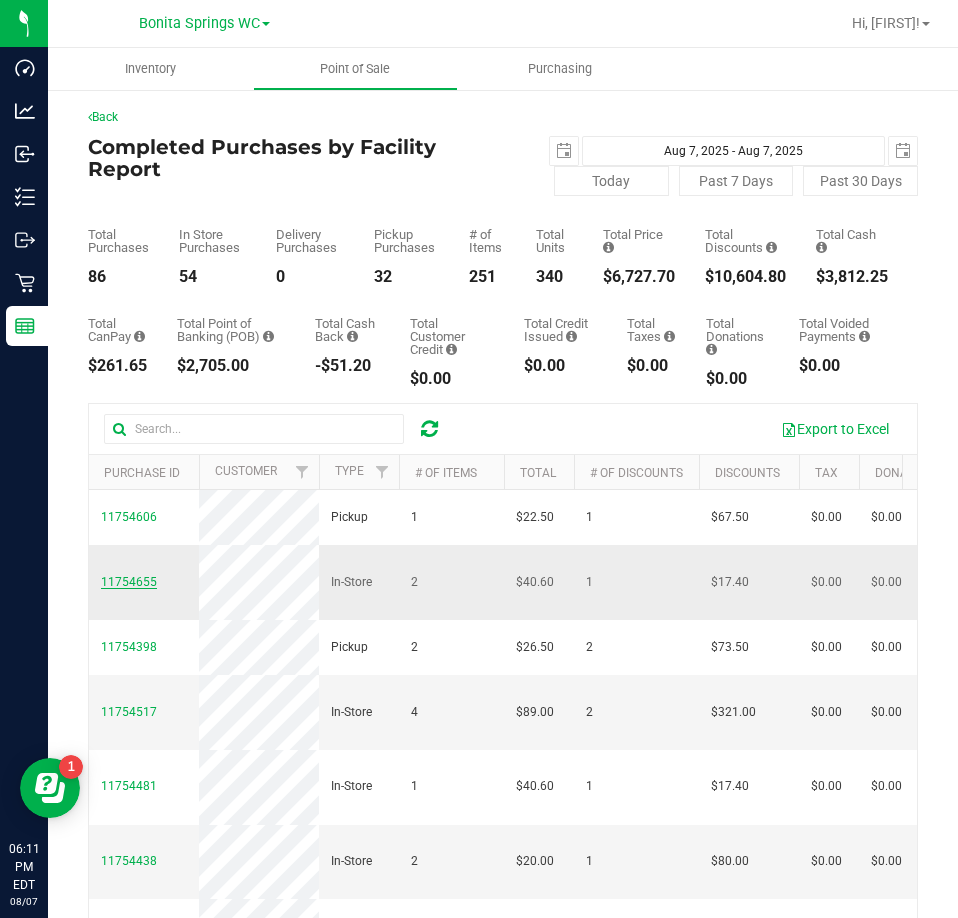 click on "11754655" at bounding box center [129, 582] 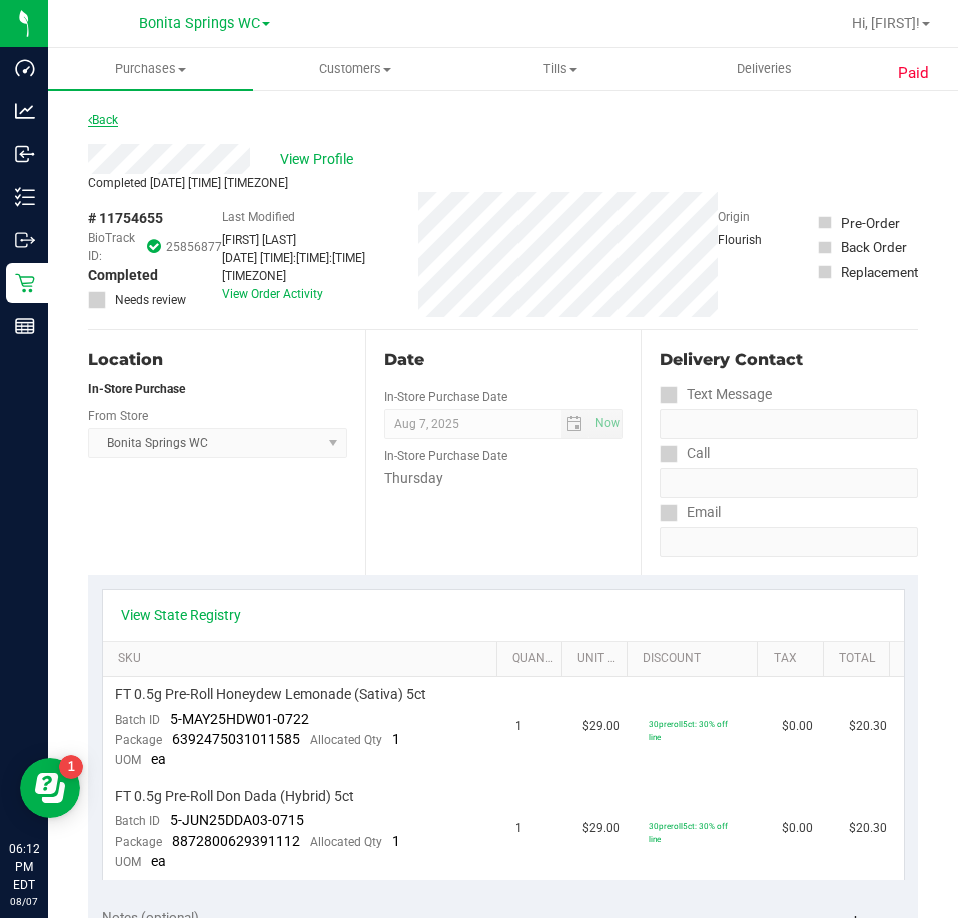 click on "Back" at bounding box center (103, 120) 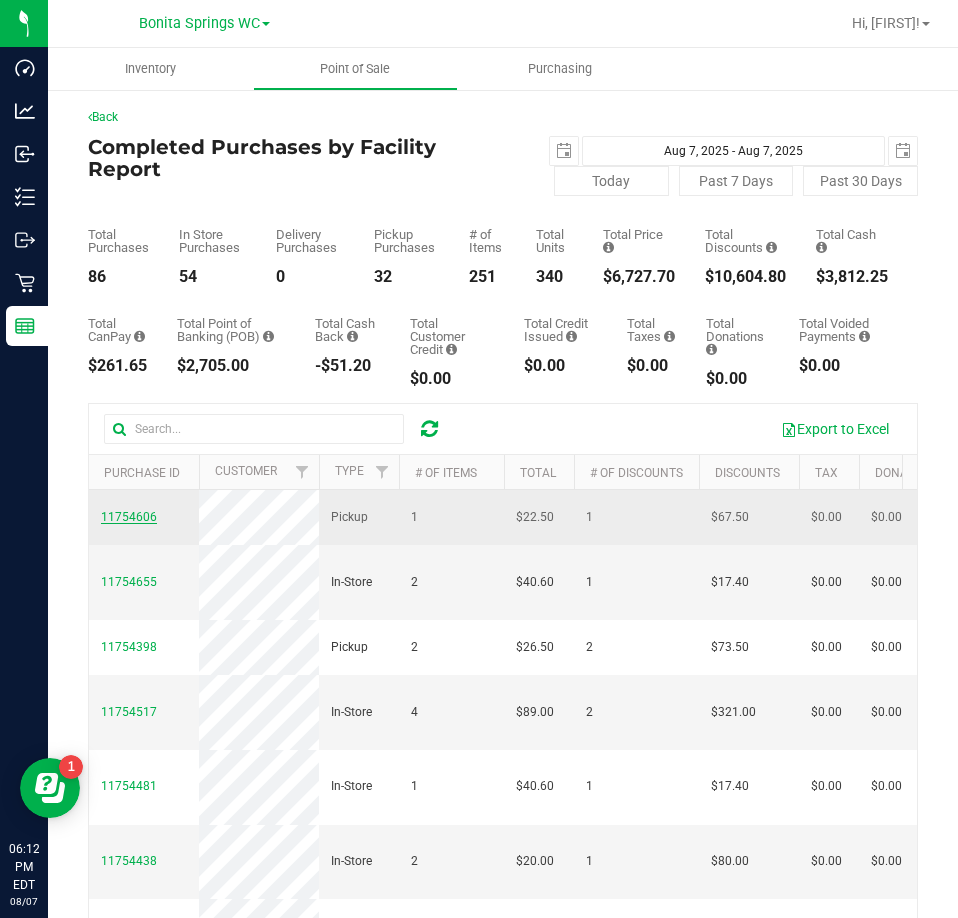 click on "11754606" at bounding box center [129, 517] 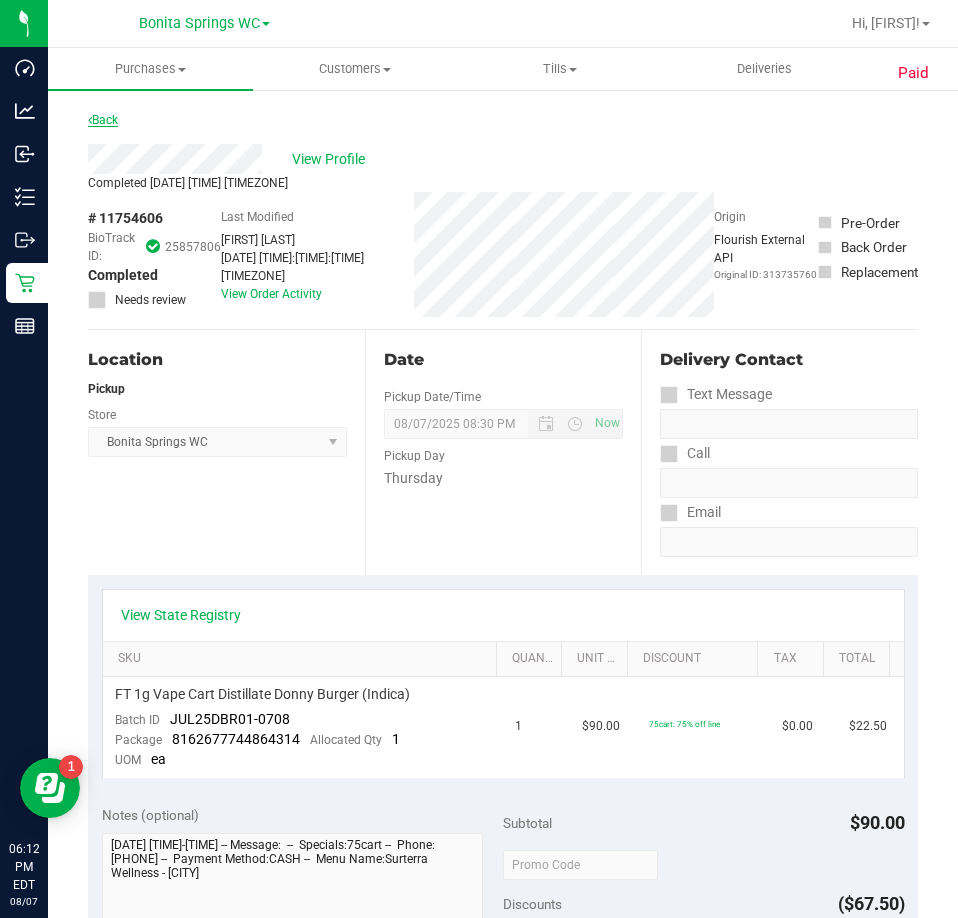 click on "Back" at bounding box center (103, 120) 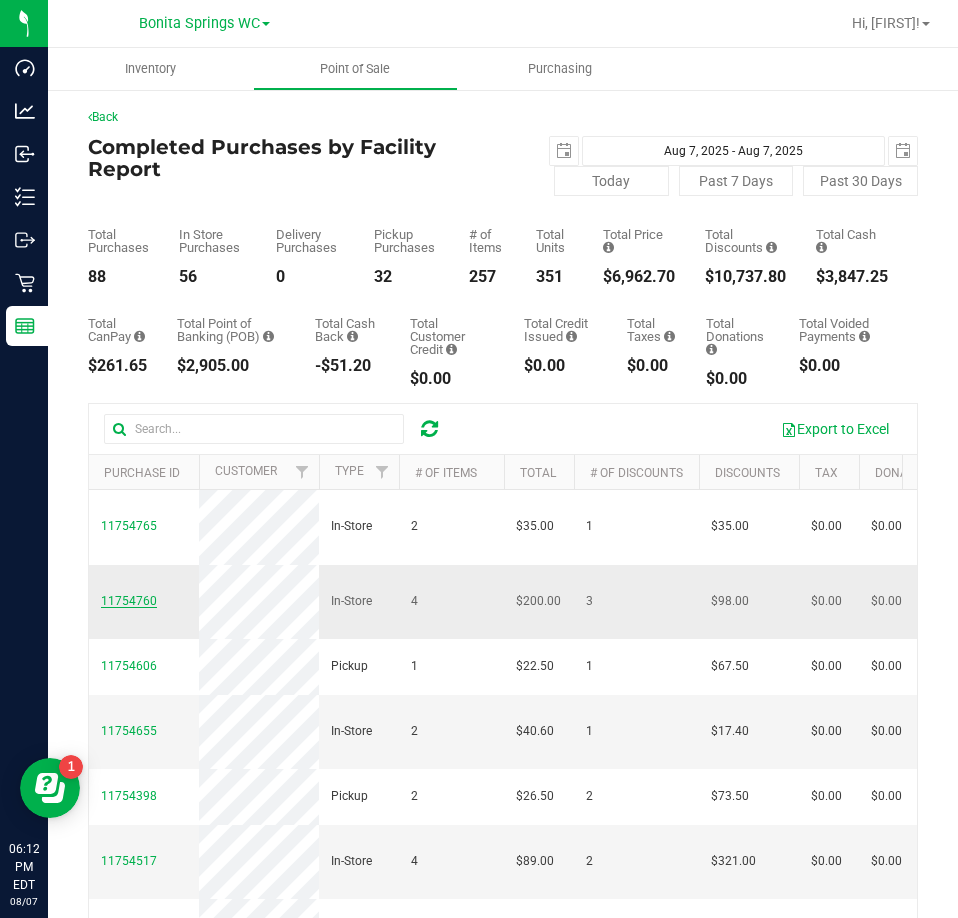 click on "11754760" at bounding box center (129, 601) 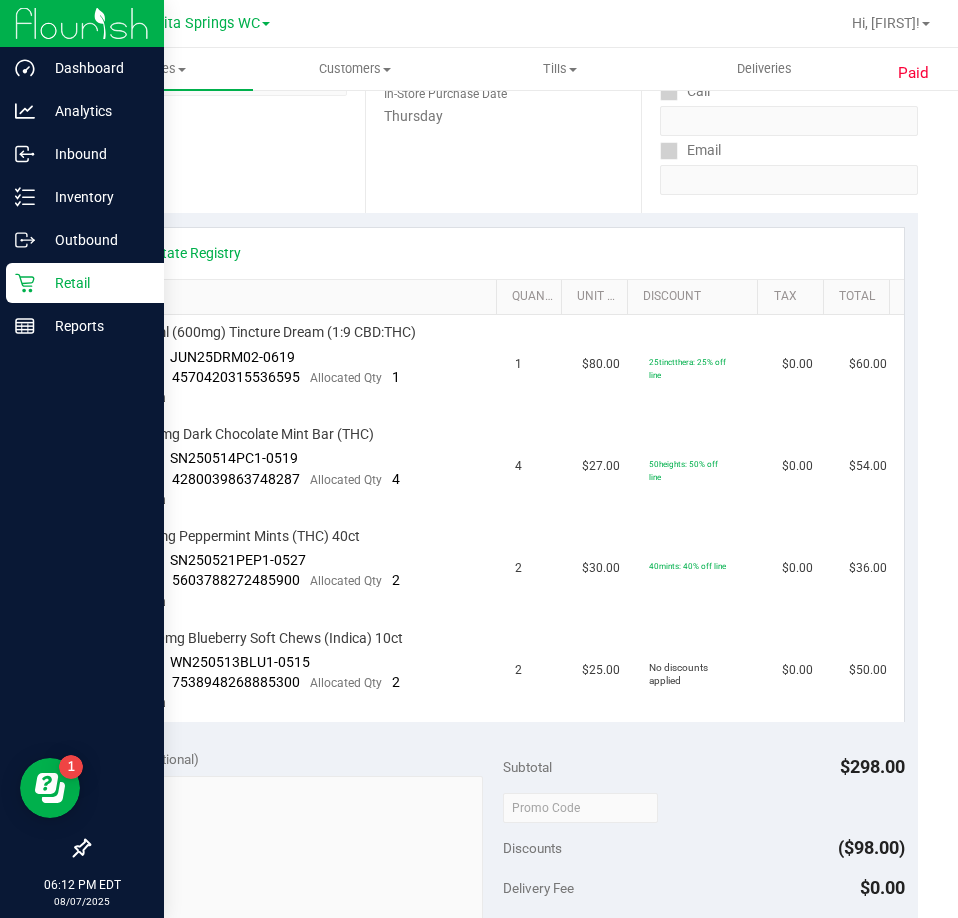 scroll, scrollTop: 400, scrollLeft: 0, axis: vertical 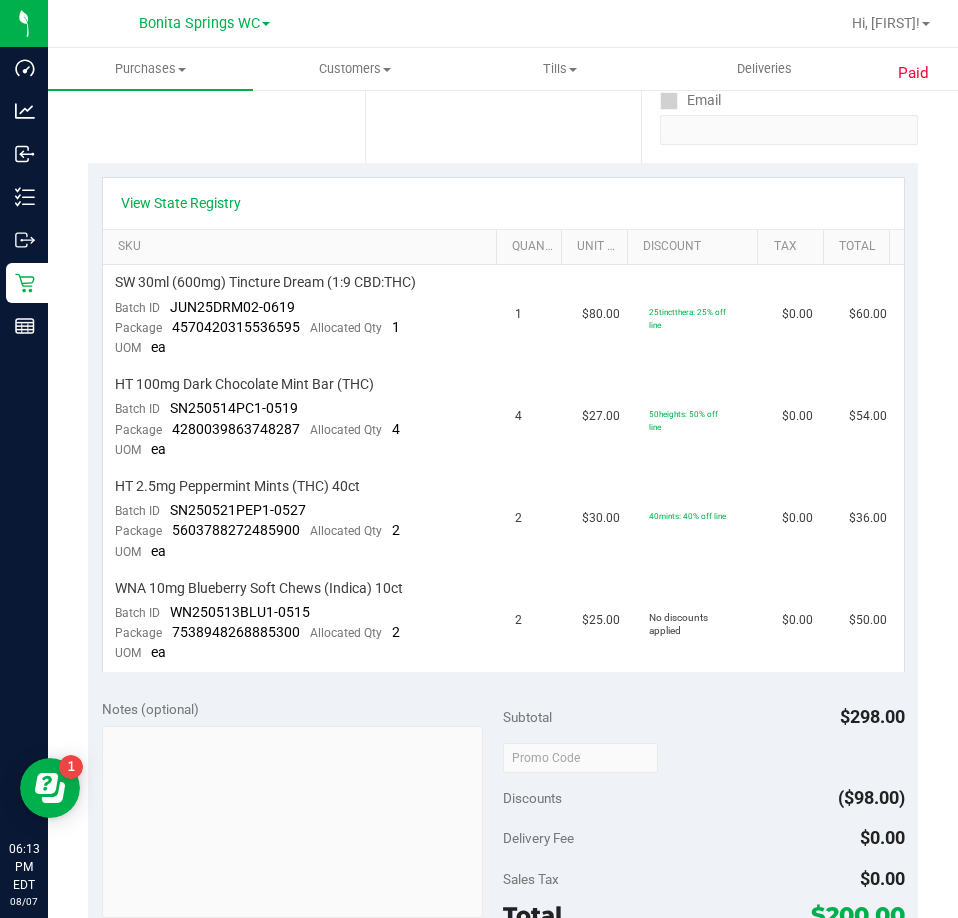 click on "Location
In-Store Purchase
From Store
Bonita Springs WC Select Store Bonita Springs WC Boynton Beach WC Bradenton WC Brandon WC Brooksville WC Call Center Clermont WC Crestview WC Deerfield Beach WC Delray Beach WC Deltona WC Ft Walton Beach WC Ft. Lauderdale WC Ft. Myers WC Gainesville WC Jax Atlantic WC JAX DC REP Jax WC Key West WC Lakeland WC Largo WC Lehigh Acres DC REP Merritt Island WC Miami 72nd WC Miami Beach WC Miami Dadeland WC Miramar DC REP New Port Richey WC North Palm Beach WC North Port WC Ocala WC Orange Park WC Orlando Colonial WC Orlando DC REP Orlando WC Oviedo WC Palm Bay WC Palm Coast WC Panama City WC Pensacola WC Port Orange WC Port St. Lucie WC Sebring WC South Tampa WC St. Pete WC Summerfield WC Tallahassee DC REP Tallahassee WC Tampa DC Testing Tampa Warehouse Tampa WC TX Austin DC TX Plano Retail" at bounding box center (226, 40) 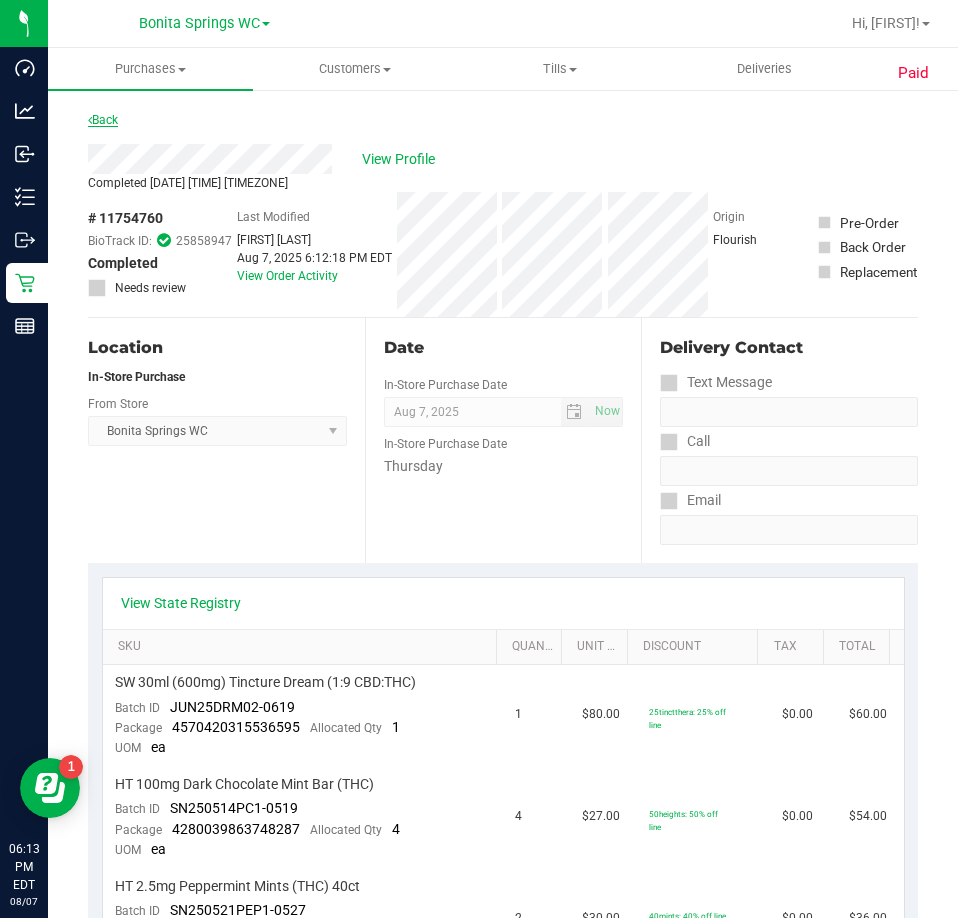 click on "Back" at bounding box center (103, 120) 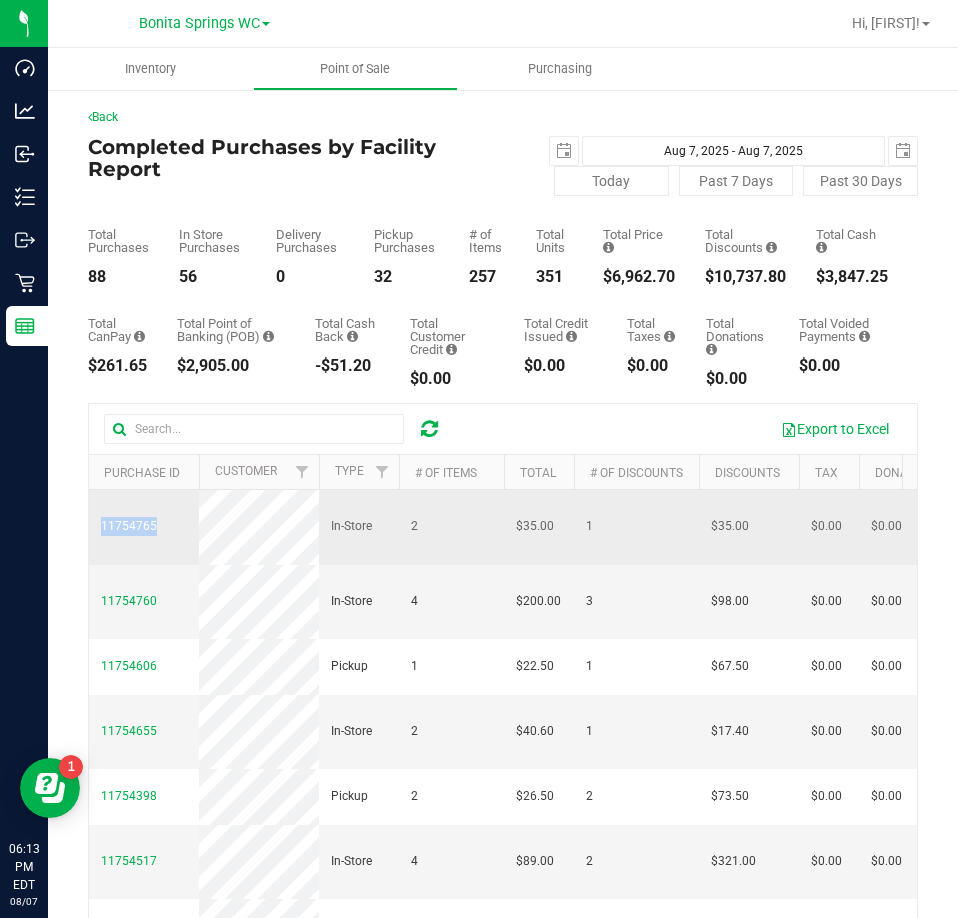 click on "11754765" at bounding box center [144, 527] 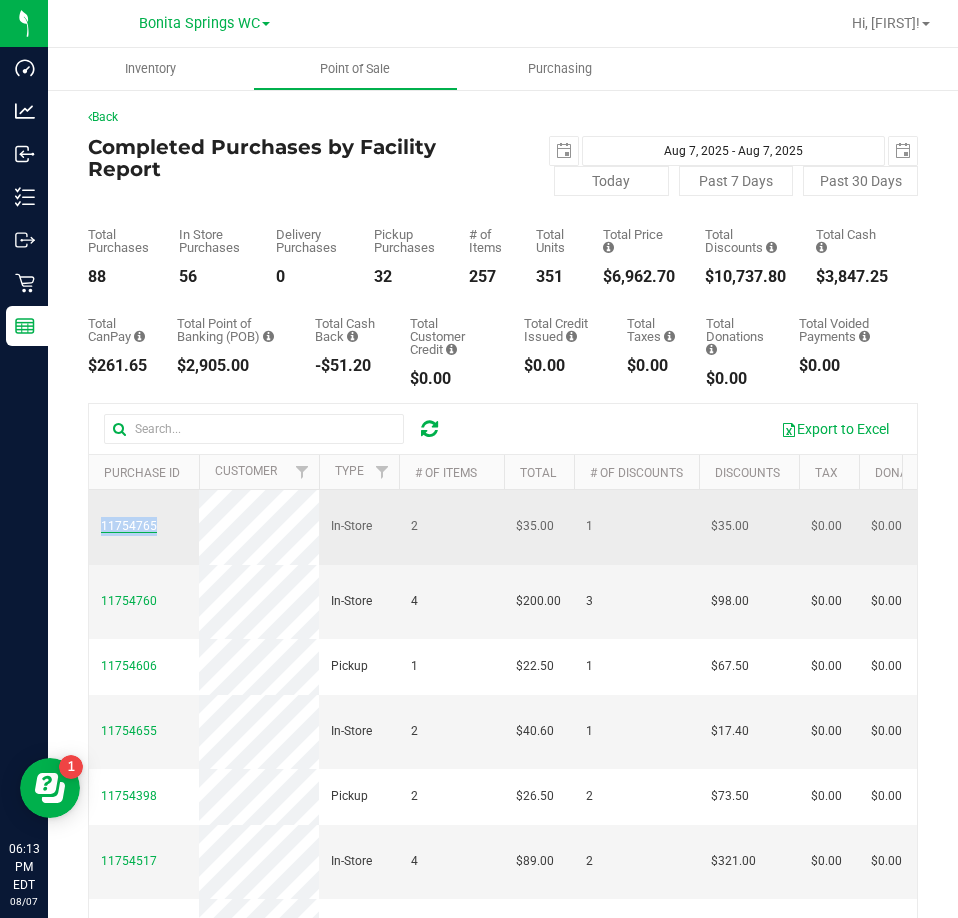 click on "11754765" at bounding box center (129, 526) 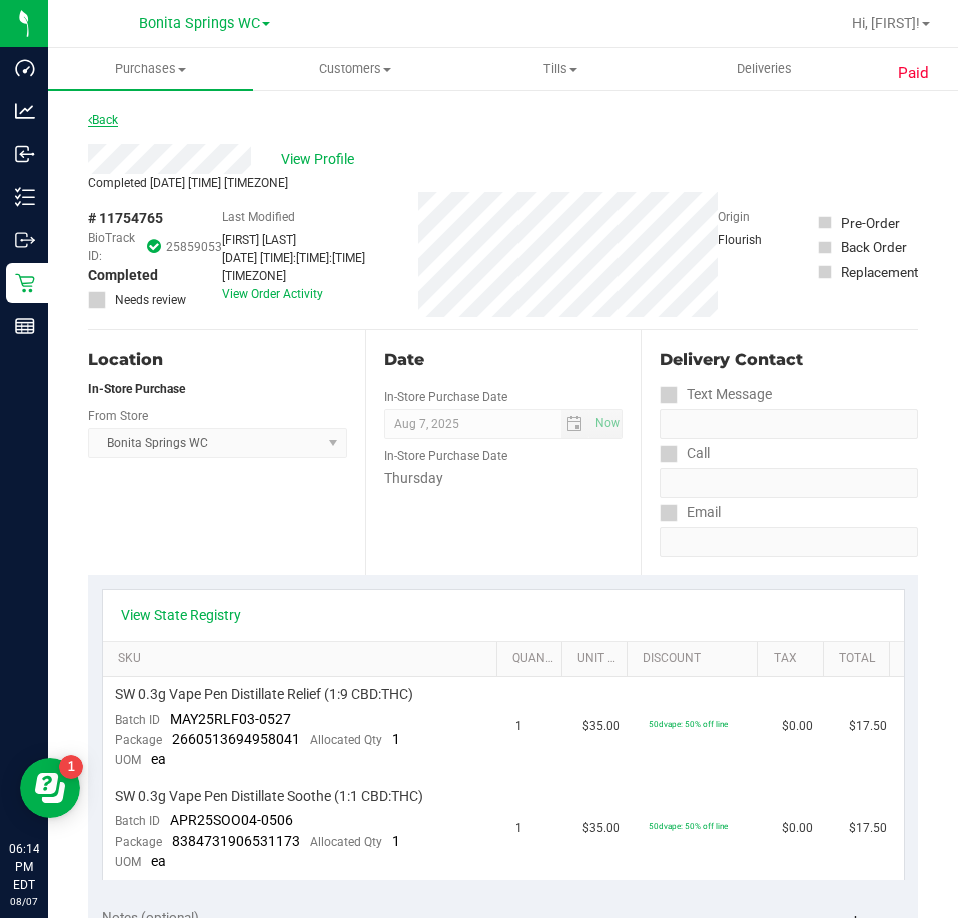 click on "Back" at bounding box center [103, 120] 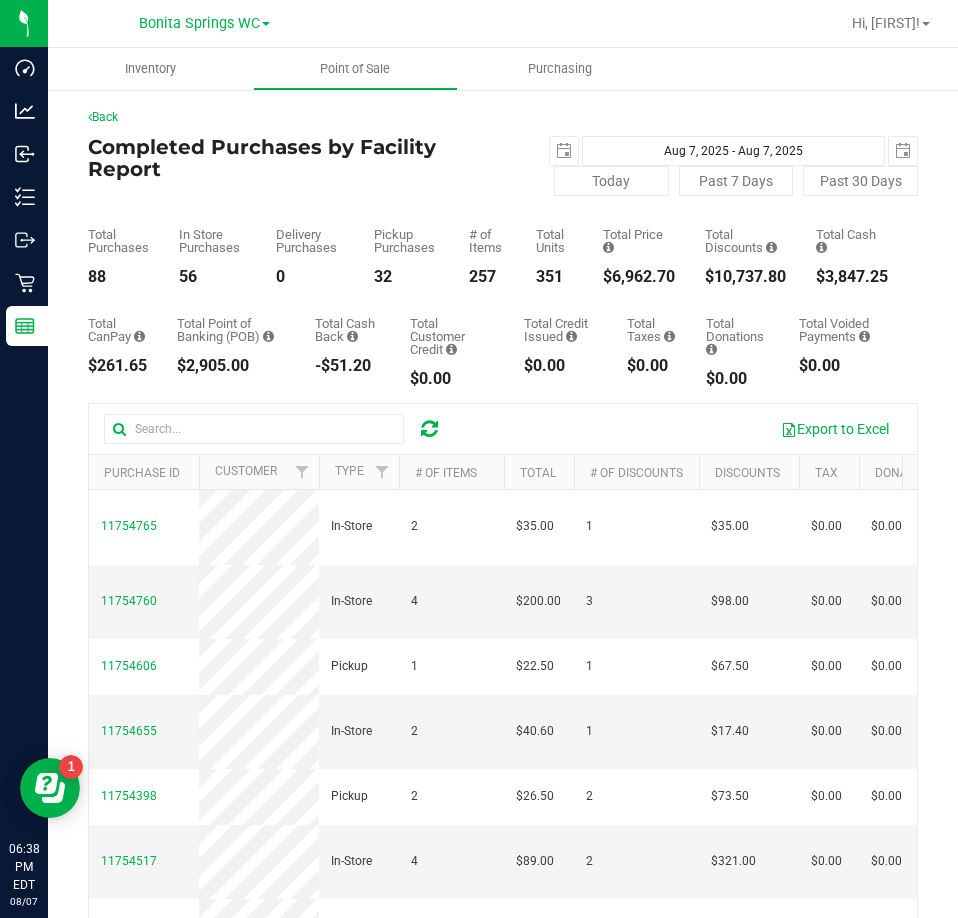 click at bounding box center (429, 429) 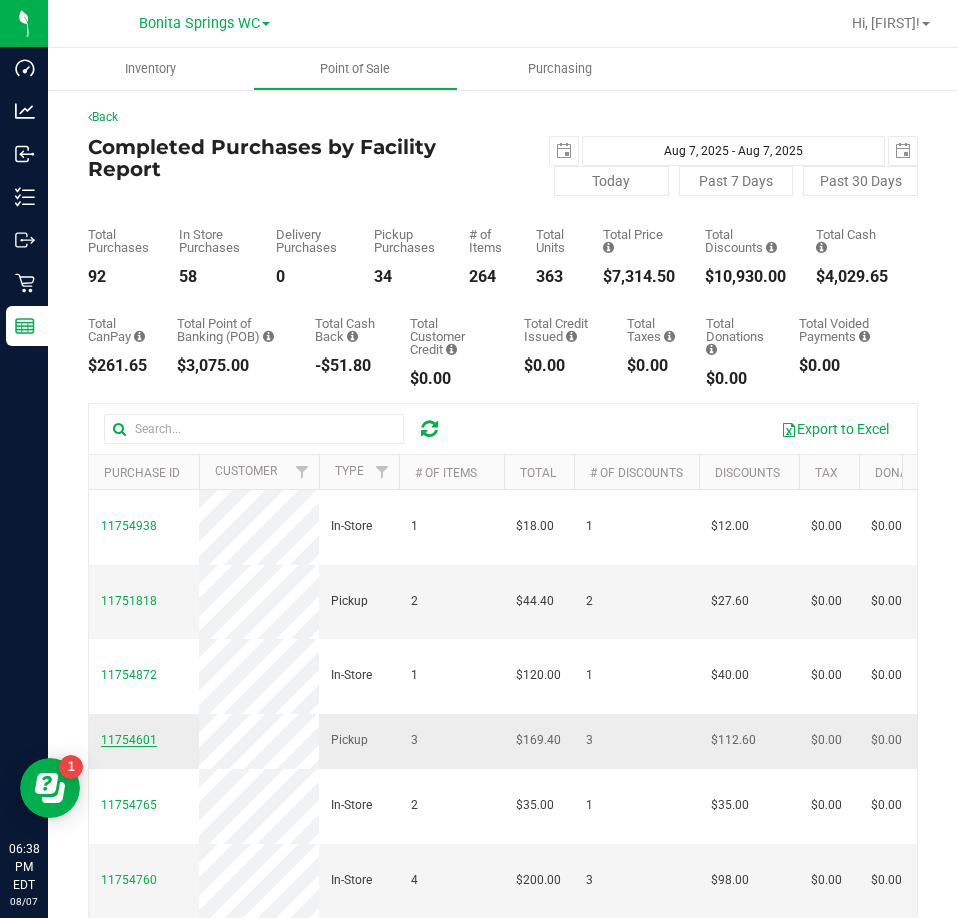click on "11754601" at bounding box center [129, 740] 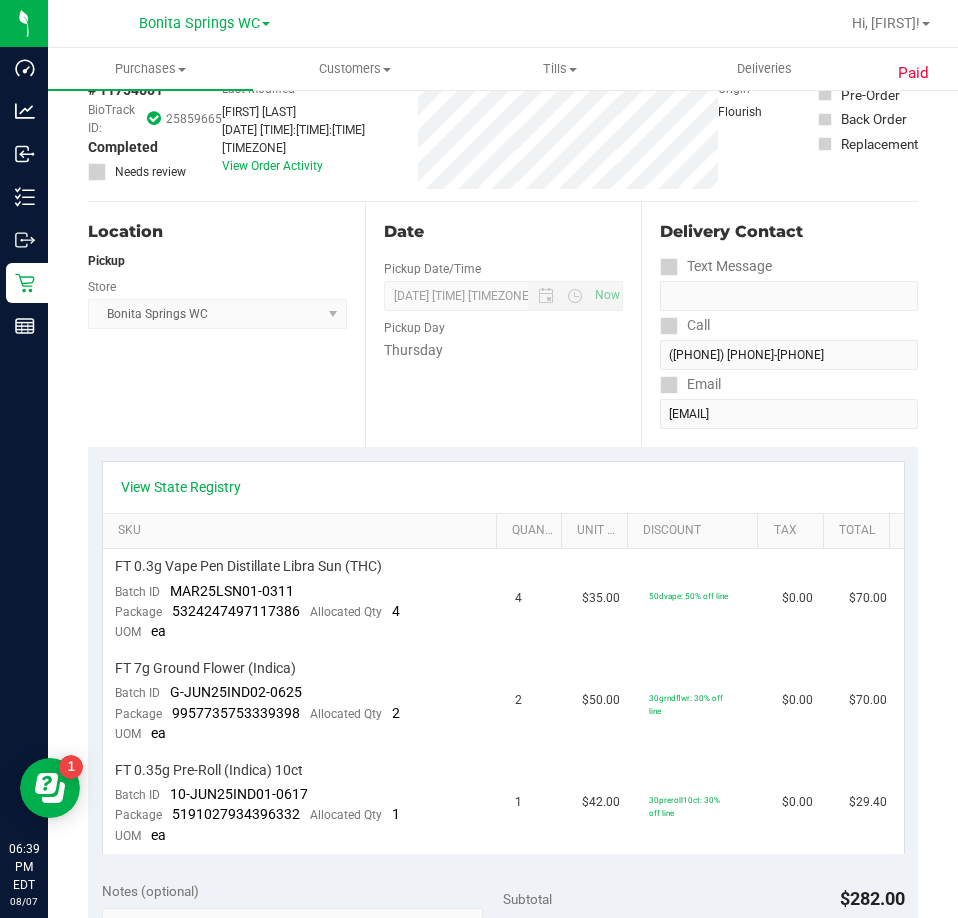 scroll, scrollTop: 0, scrollLeft: 0, axis: both 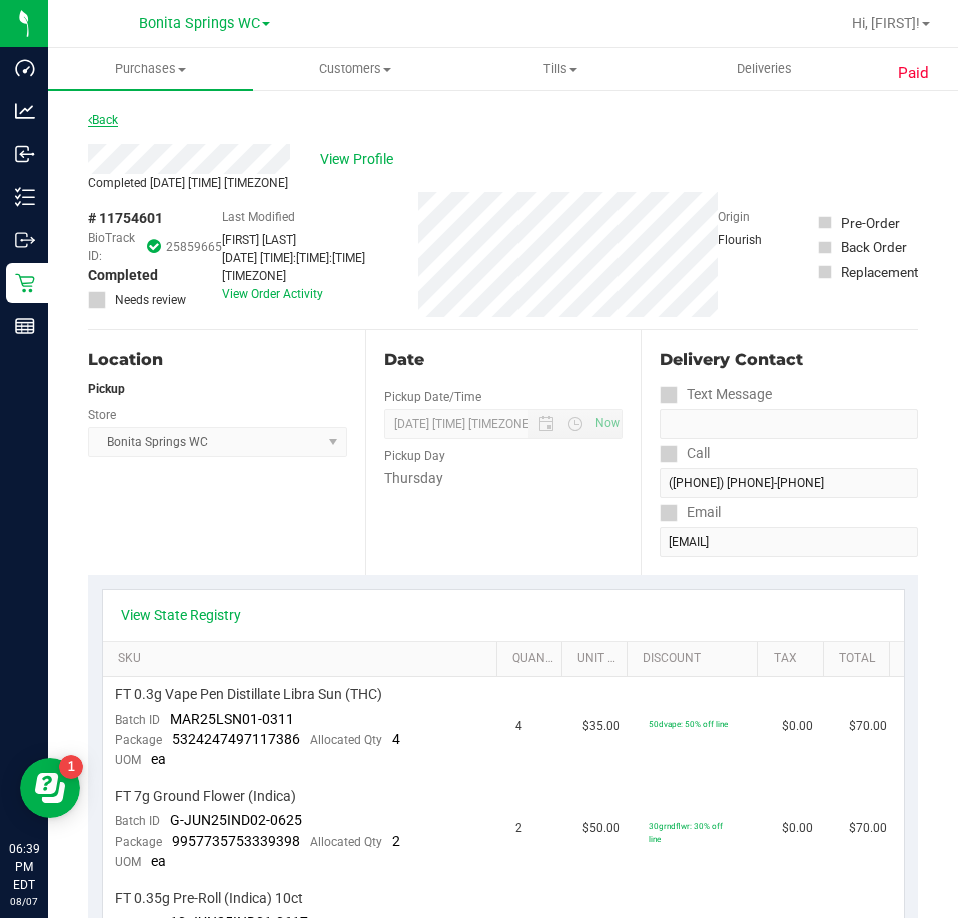 click on "Back" at bounding box center [103, 120] 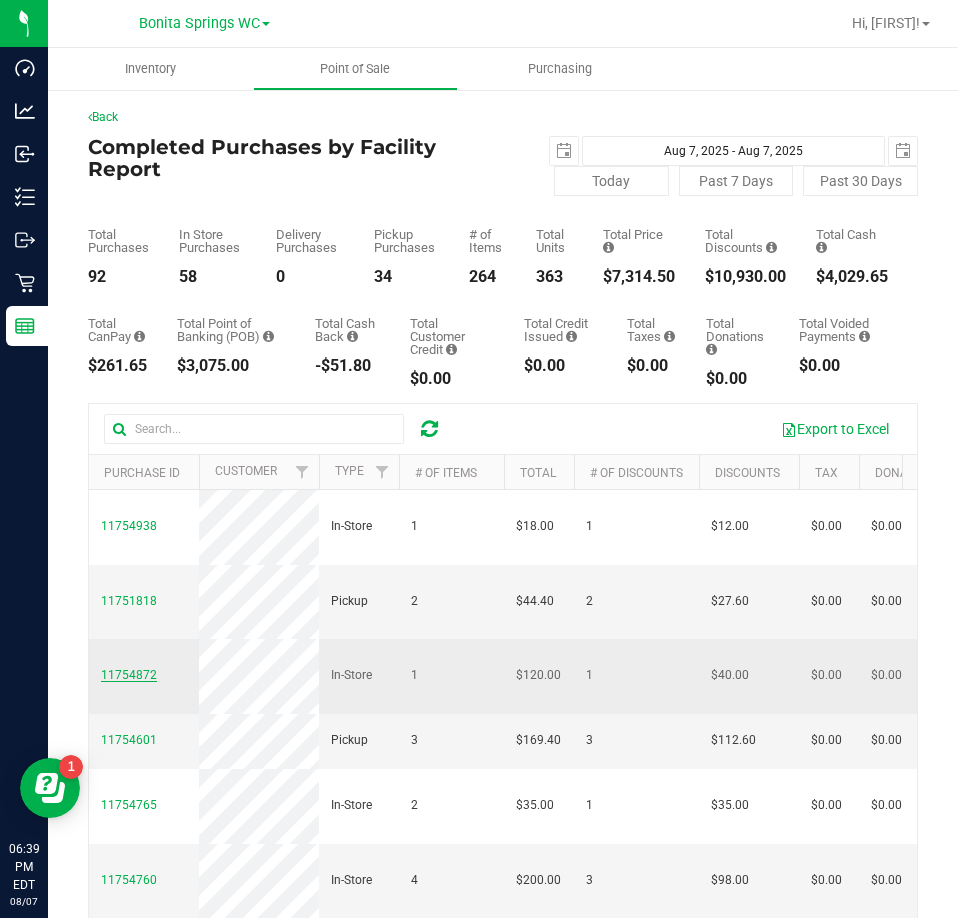 click on "11754872" at bounding box center (129, 675) 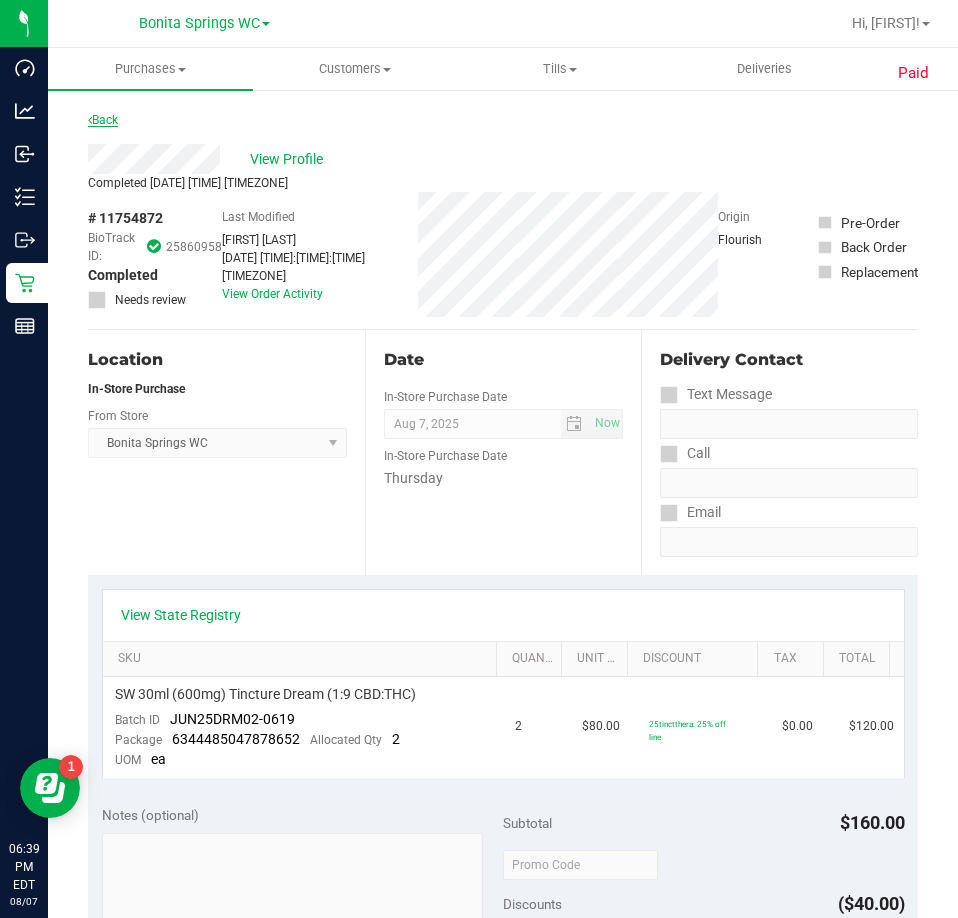 click on "Back" at bounding box center [103, 120] 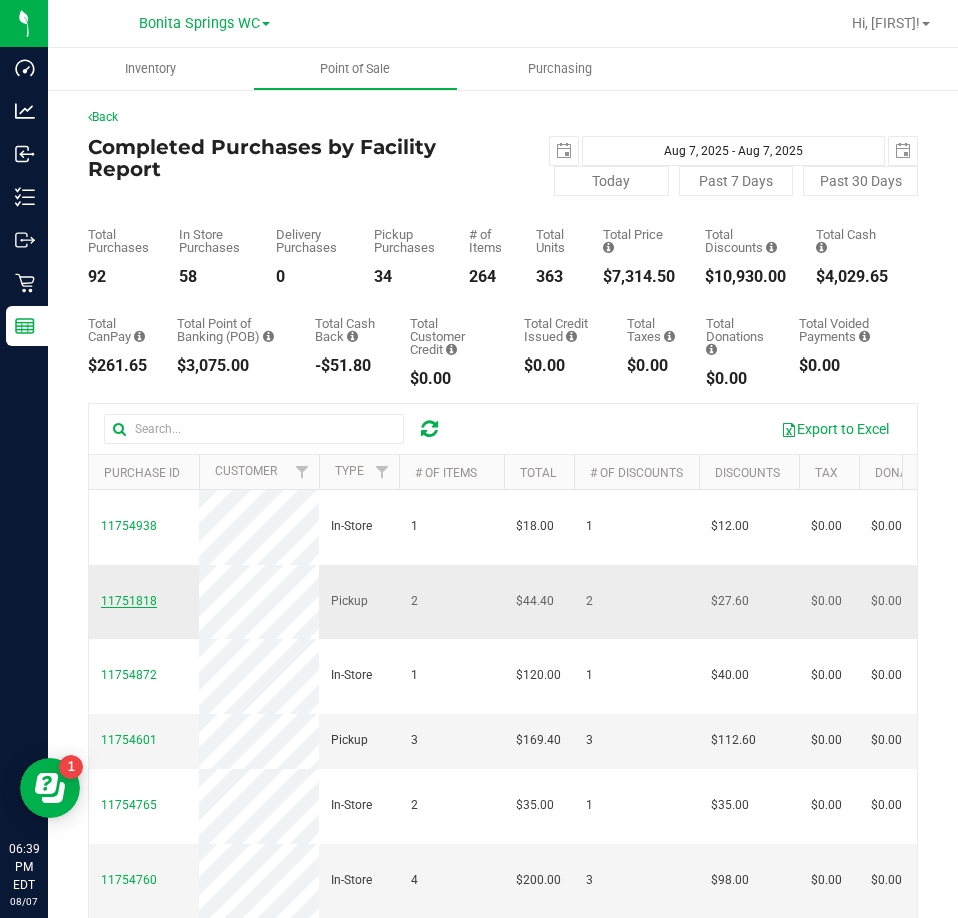 click on "11751818" at bounding box center (129, 601) 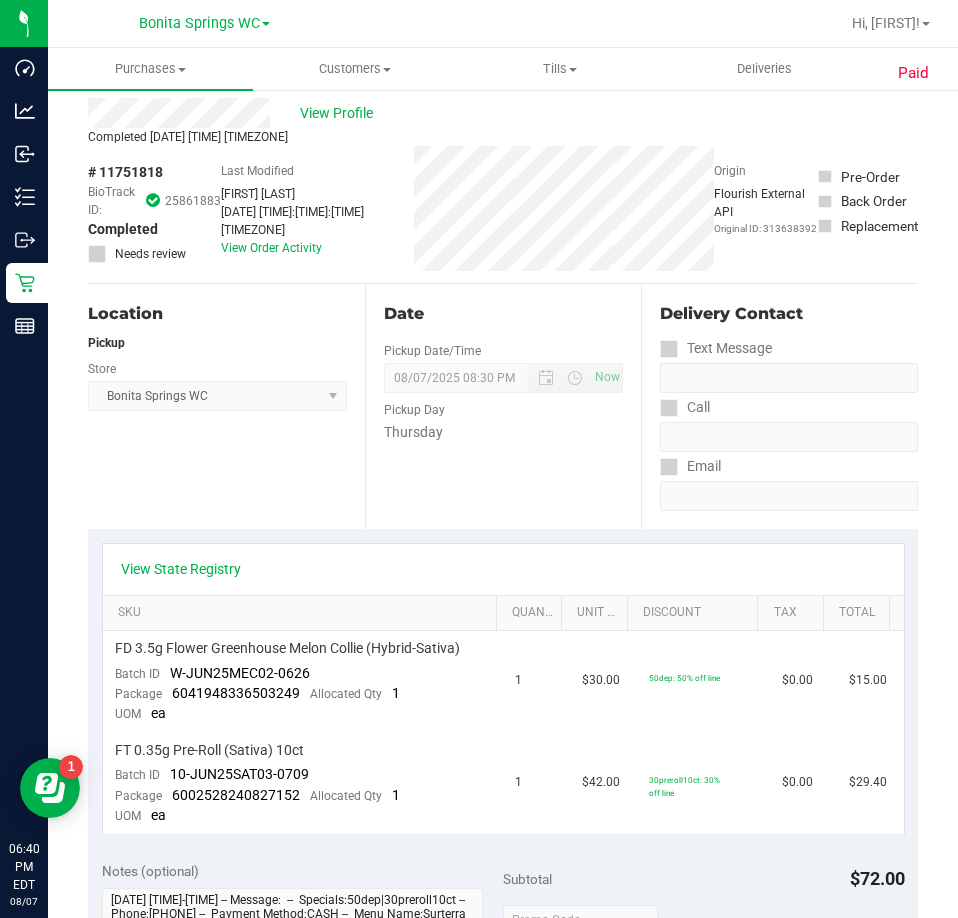 scroll, scrollTop: 0, scrollLeft: 0, axis: both 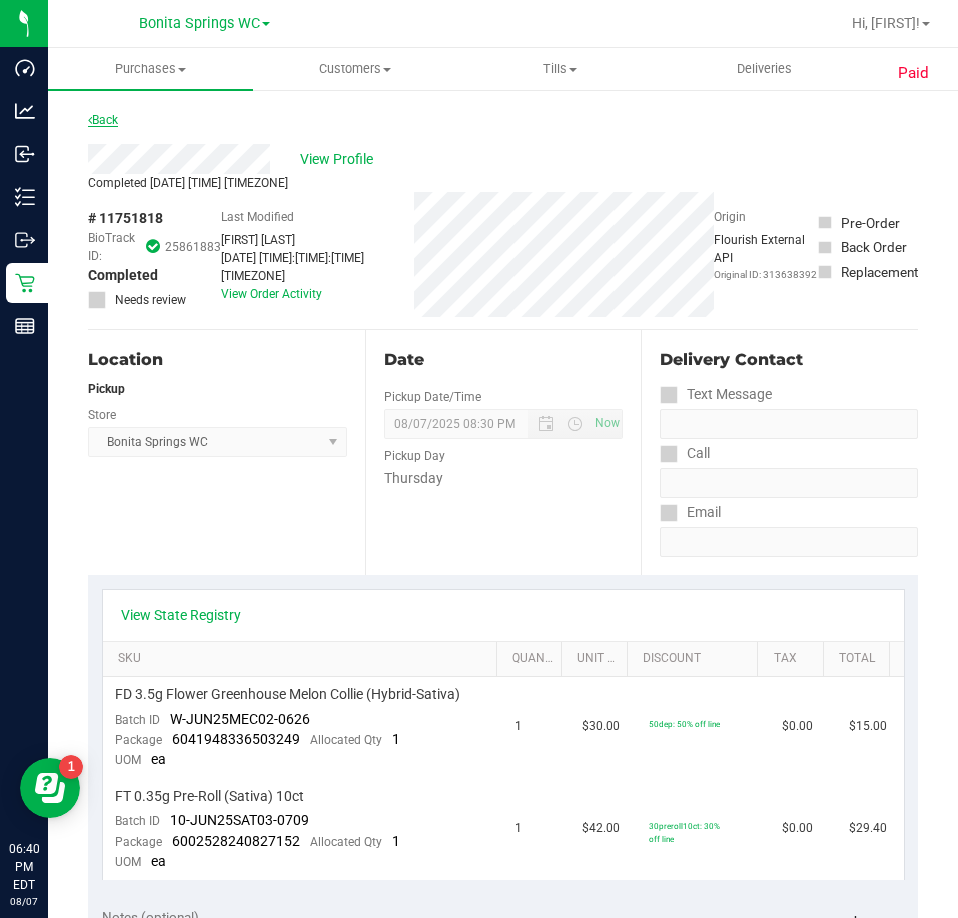 click on "Back" at bounding box center [103, 120] 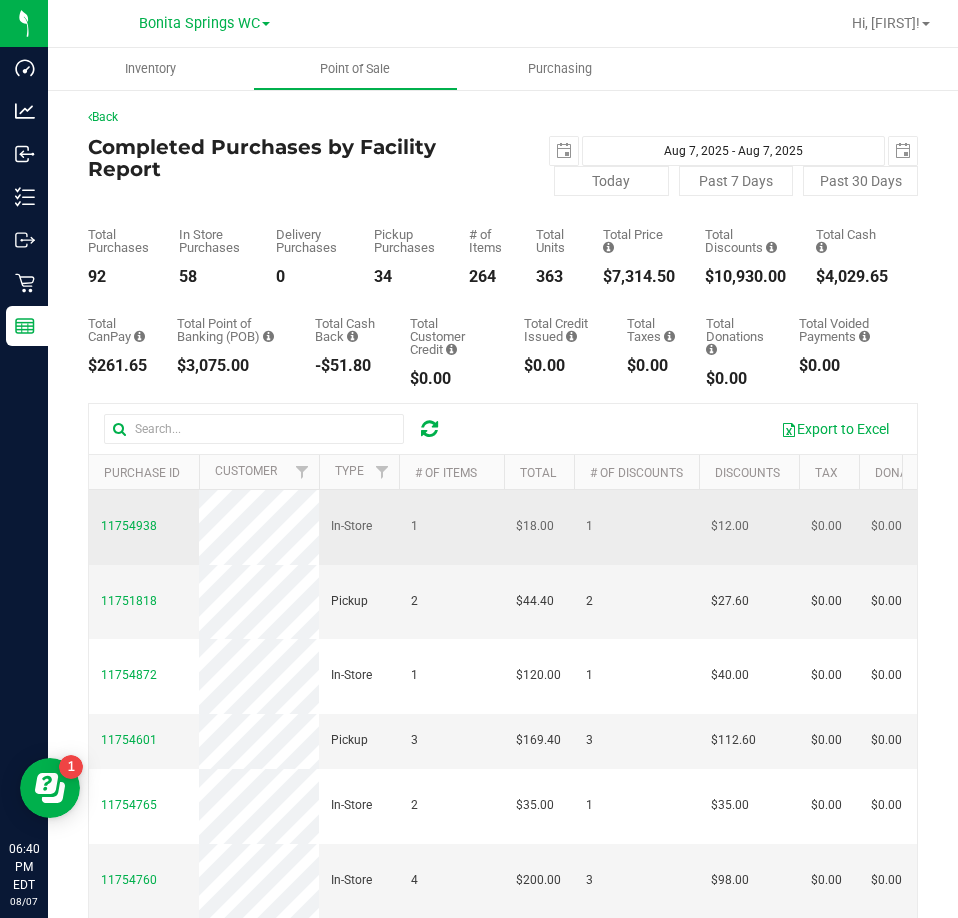click on "11754938" at bounding box center (129, 526) 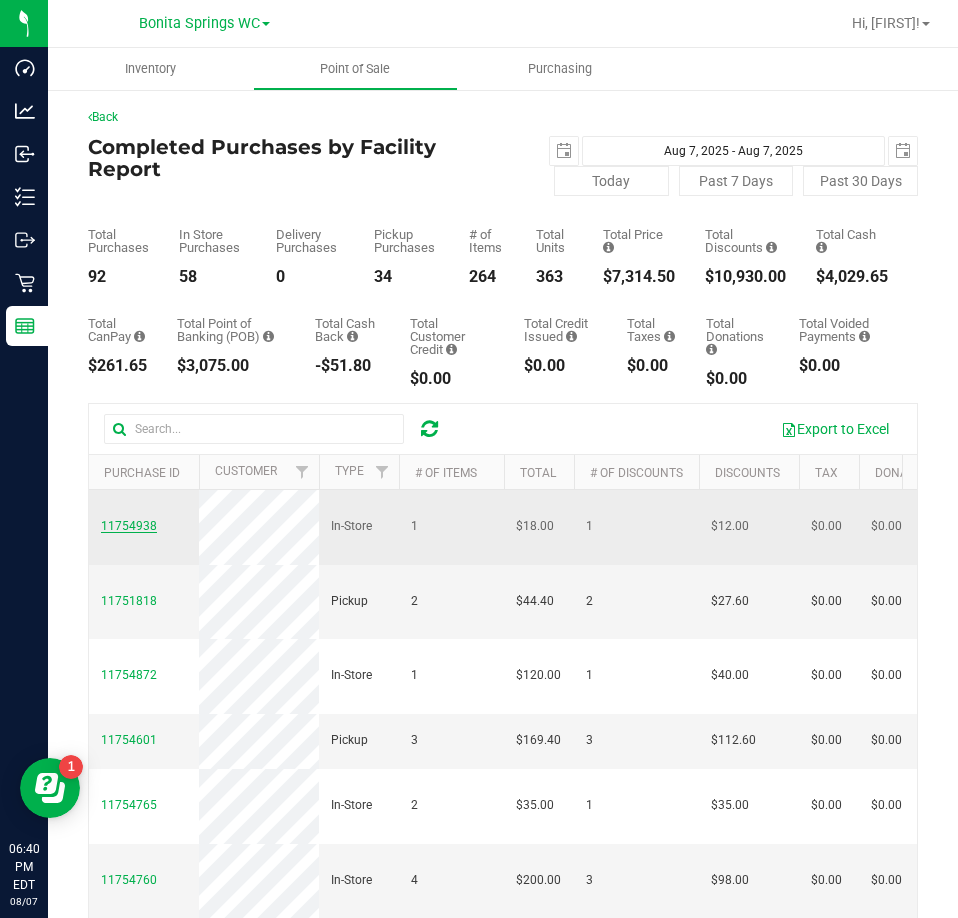 click on "11754938" at bounding box center (129, 526) 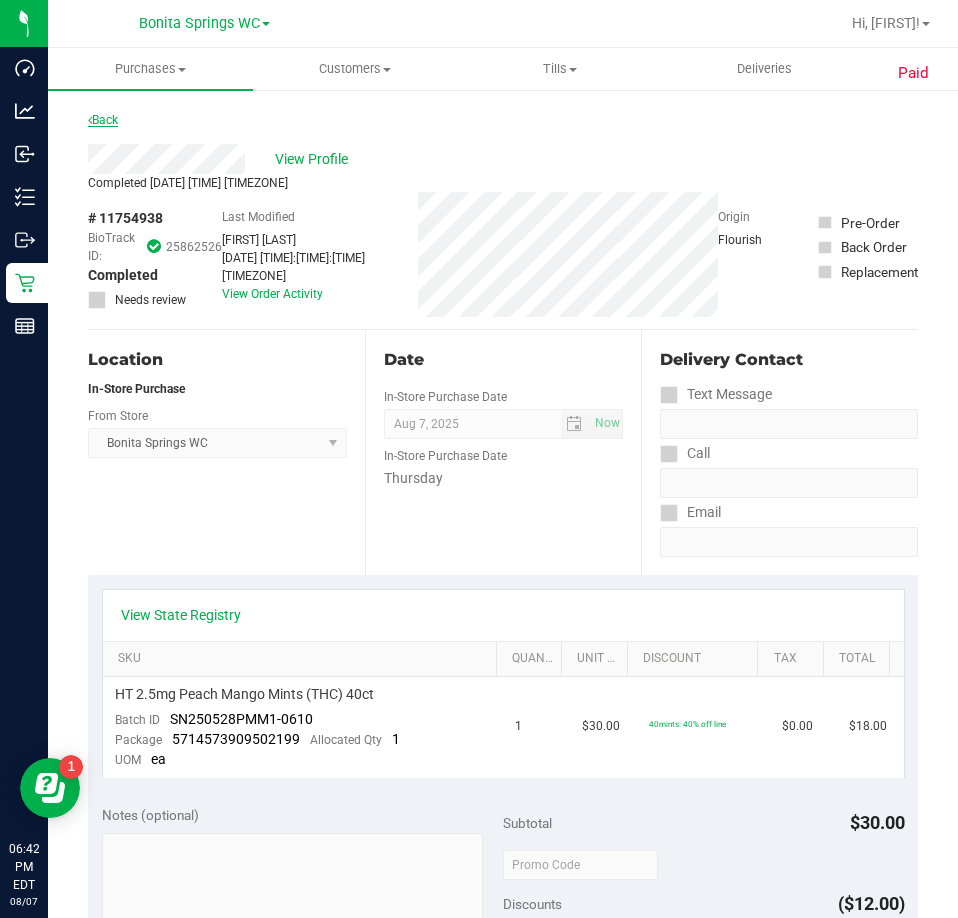 click on "Back" at bounding box center [103, 120] 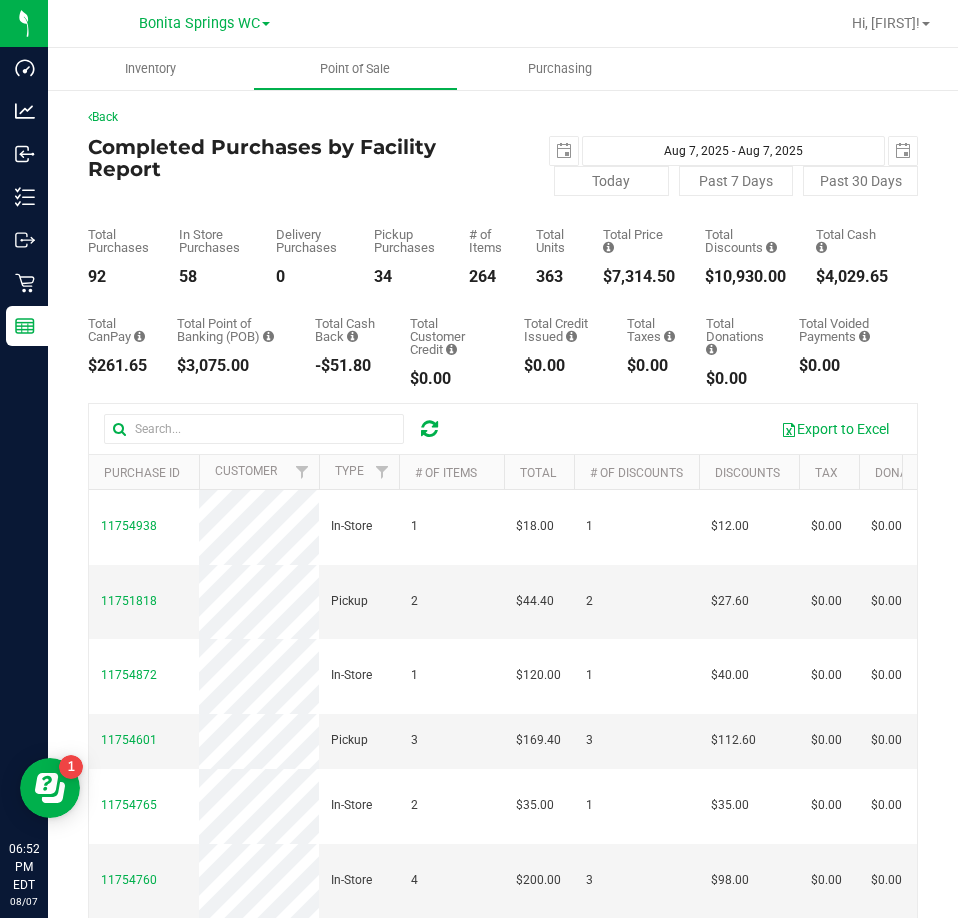 click at bounding box center [429, 429] 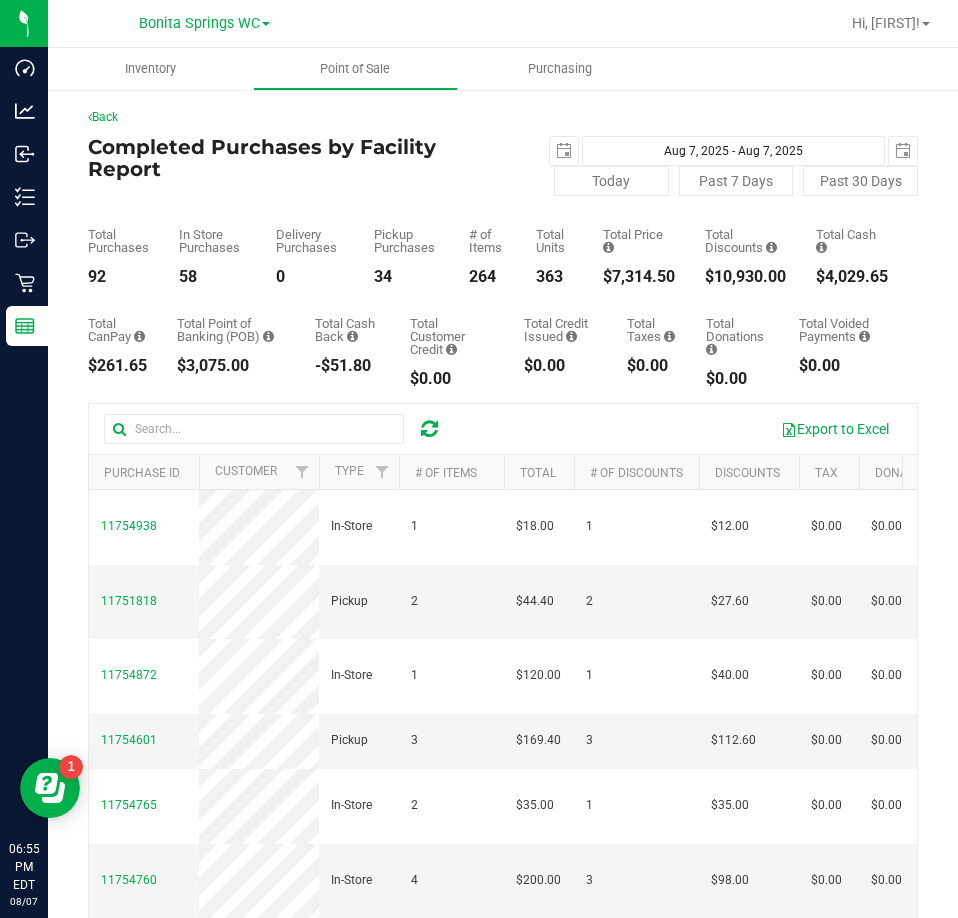 click at bounding box center (429, 429) 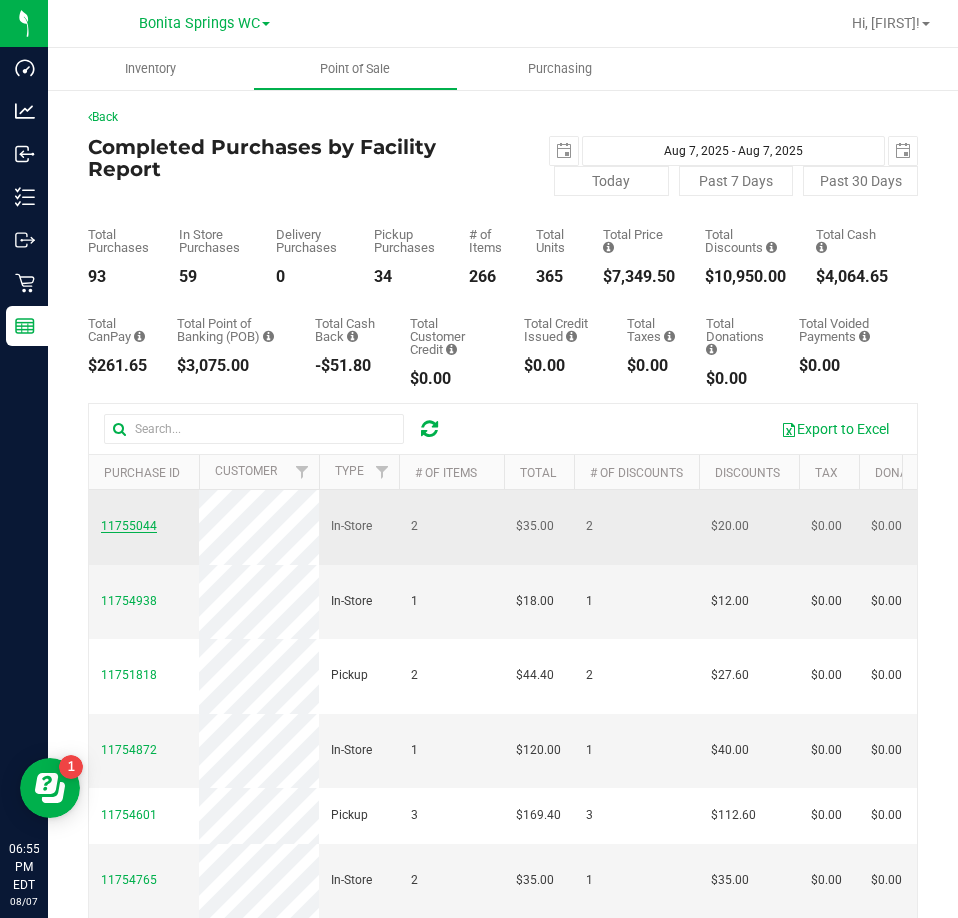 click on "11755044" at bounding box center [129, 526] 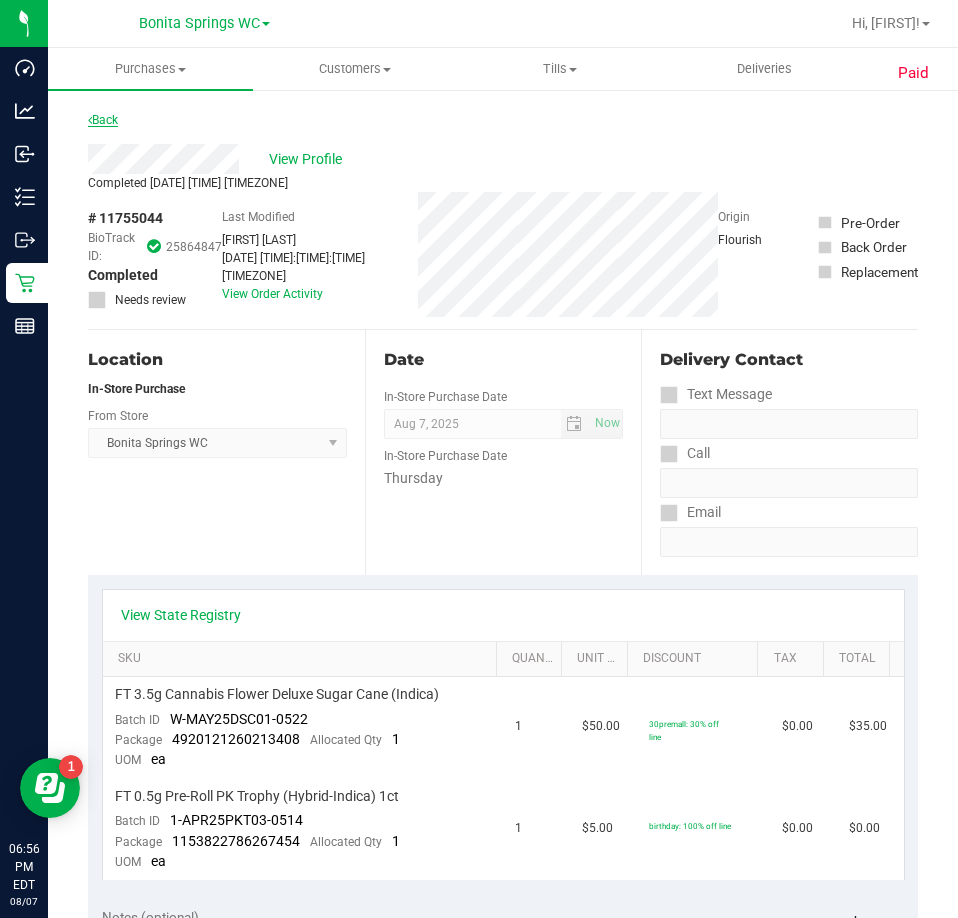 click on "Back" at bounding box center (103, 120) 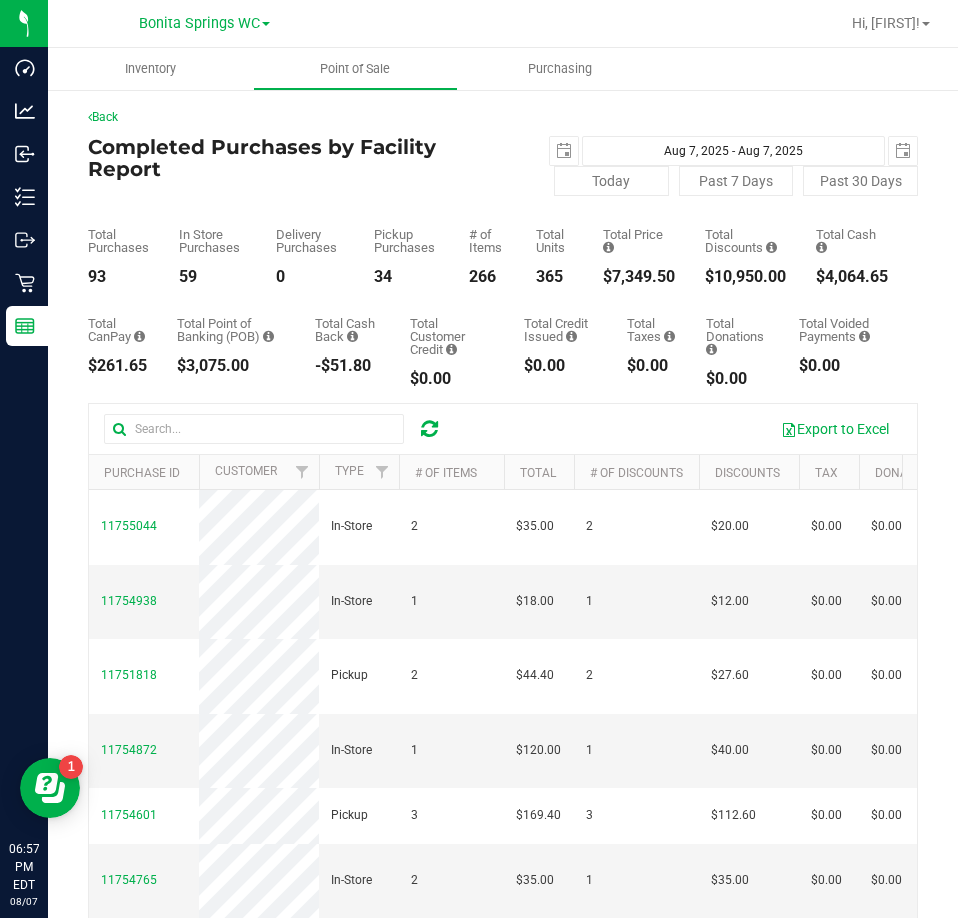 click at bounding box center [429, 429] 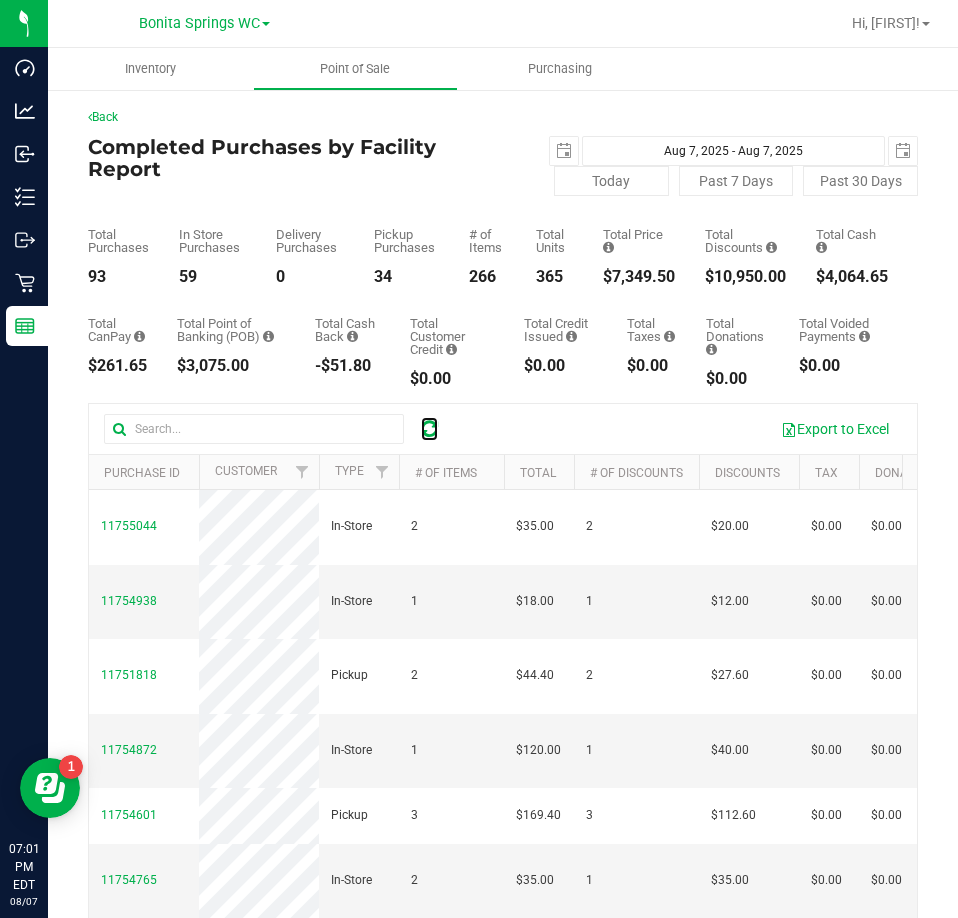 click at bounding box center (429, 429) 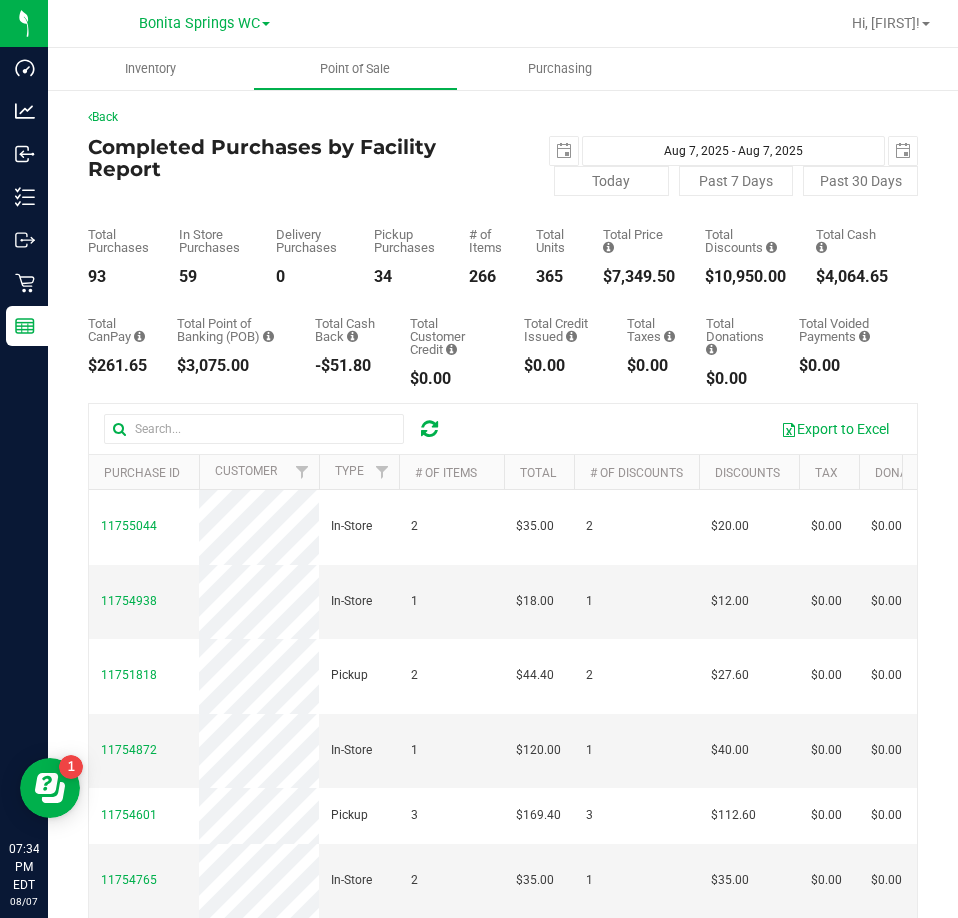 click at bounding box center (429, 429) 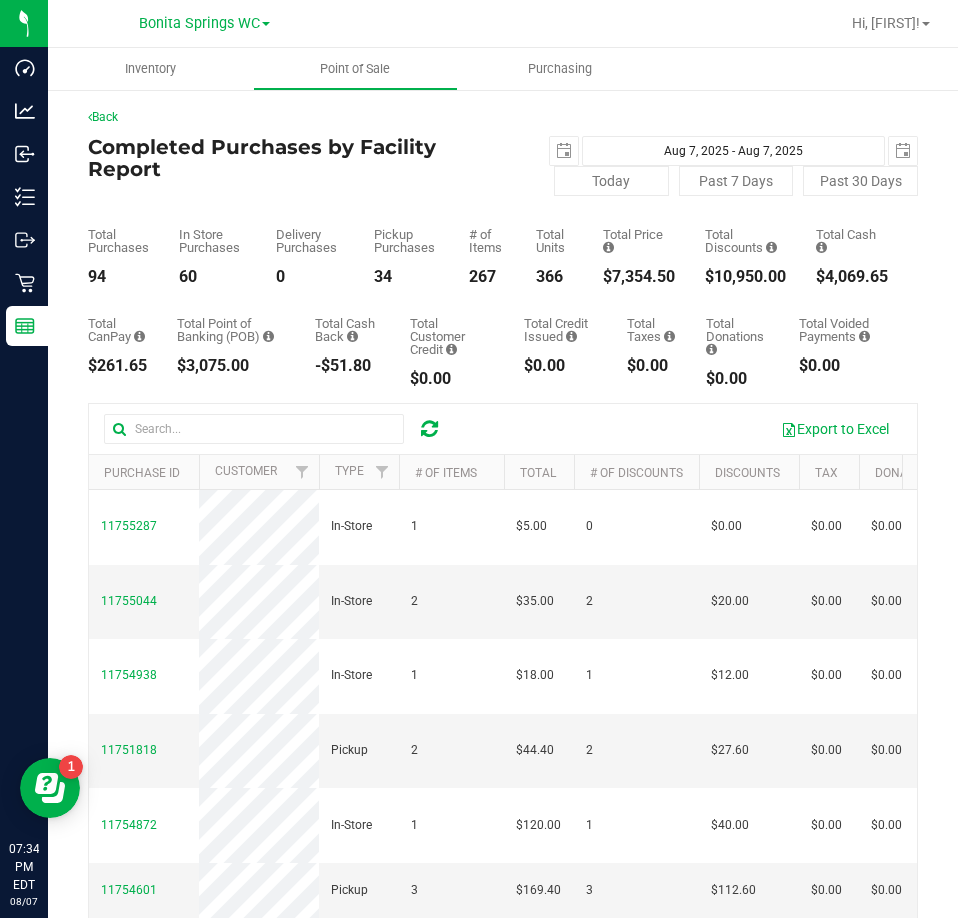 click at bounding box center (429, 429) 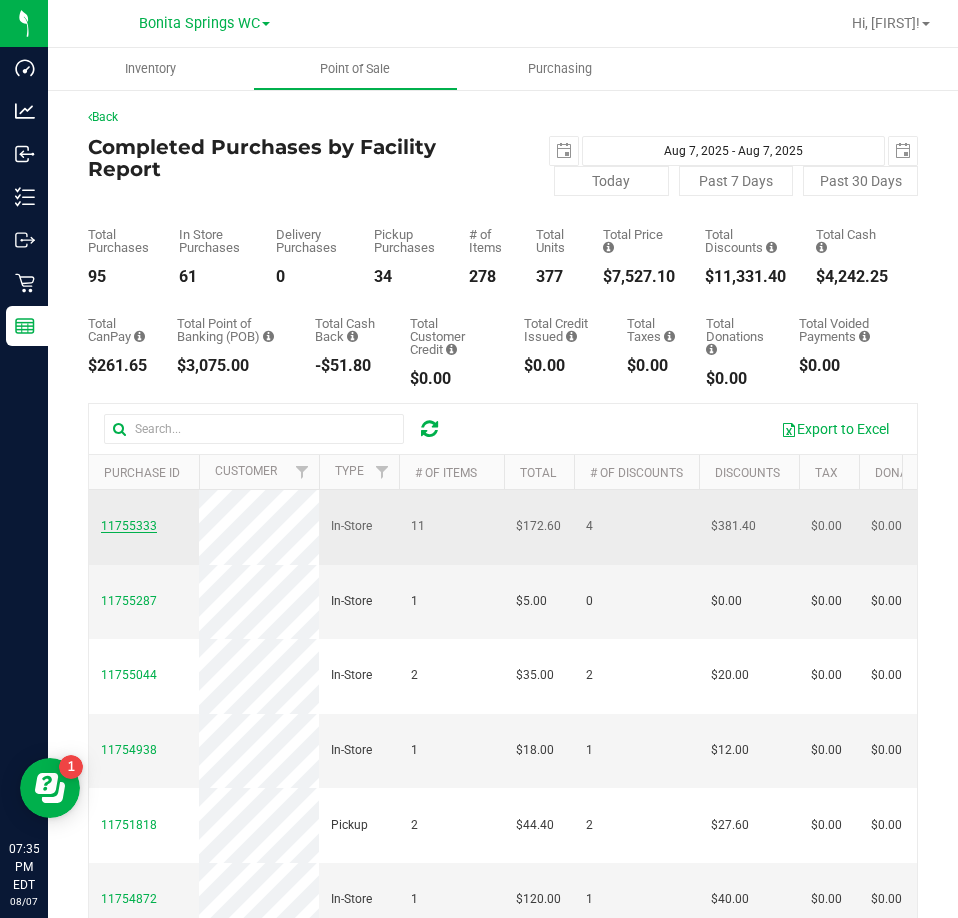 click on "11755333" at bounding box center (129, 526) 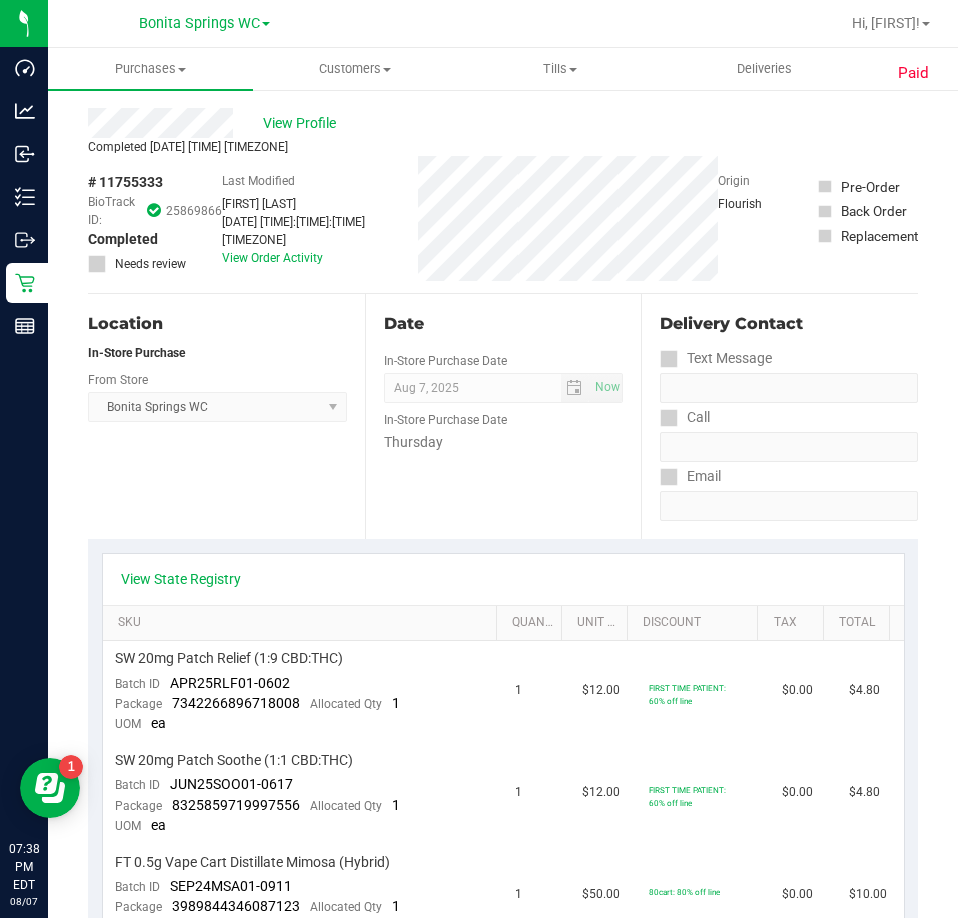 scroll, scrollTop: 0, scrollLeft: 0, axis: both 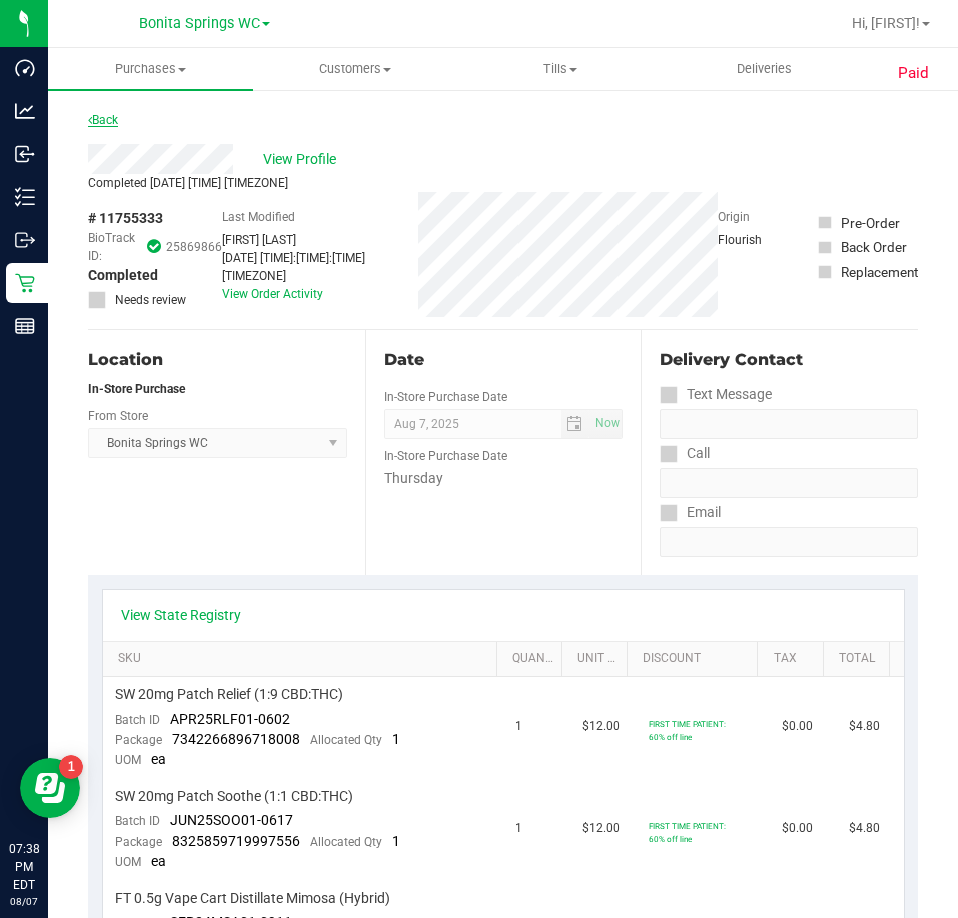 click on "Back" at bounding box center [103, 120] 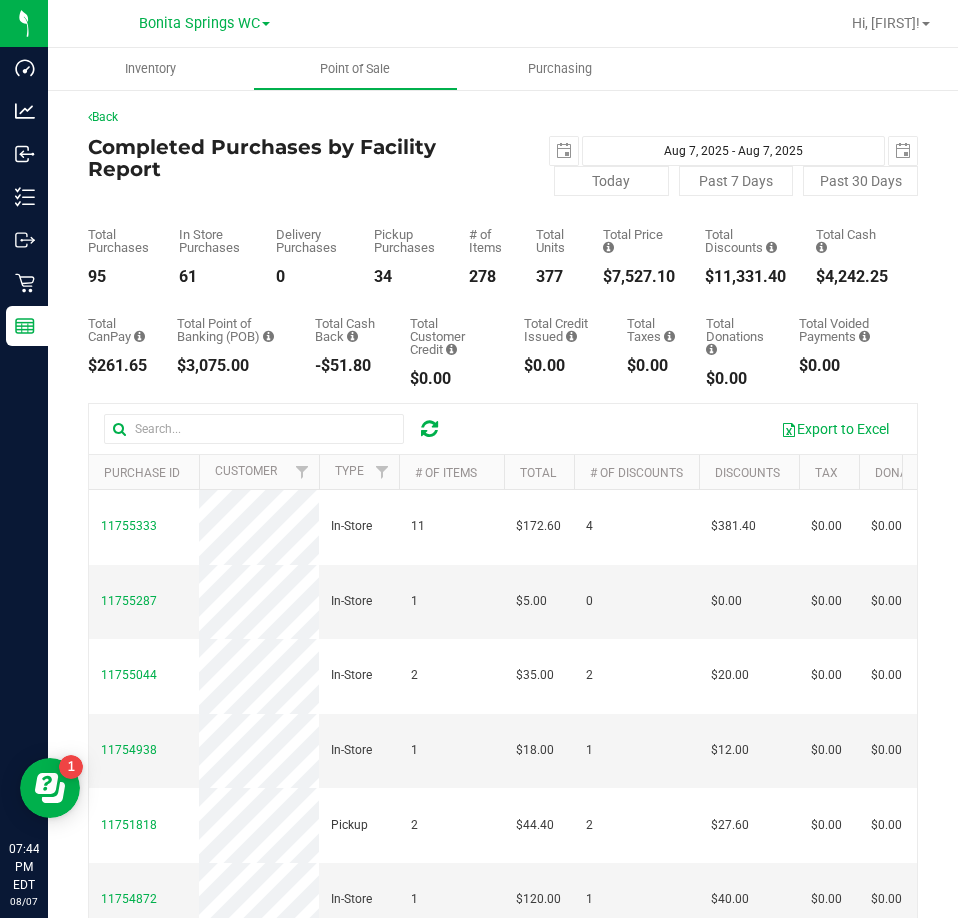 click at bounding box center [429, 429] 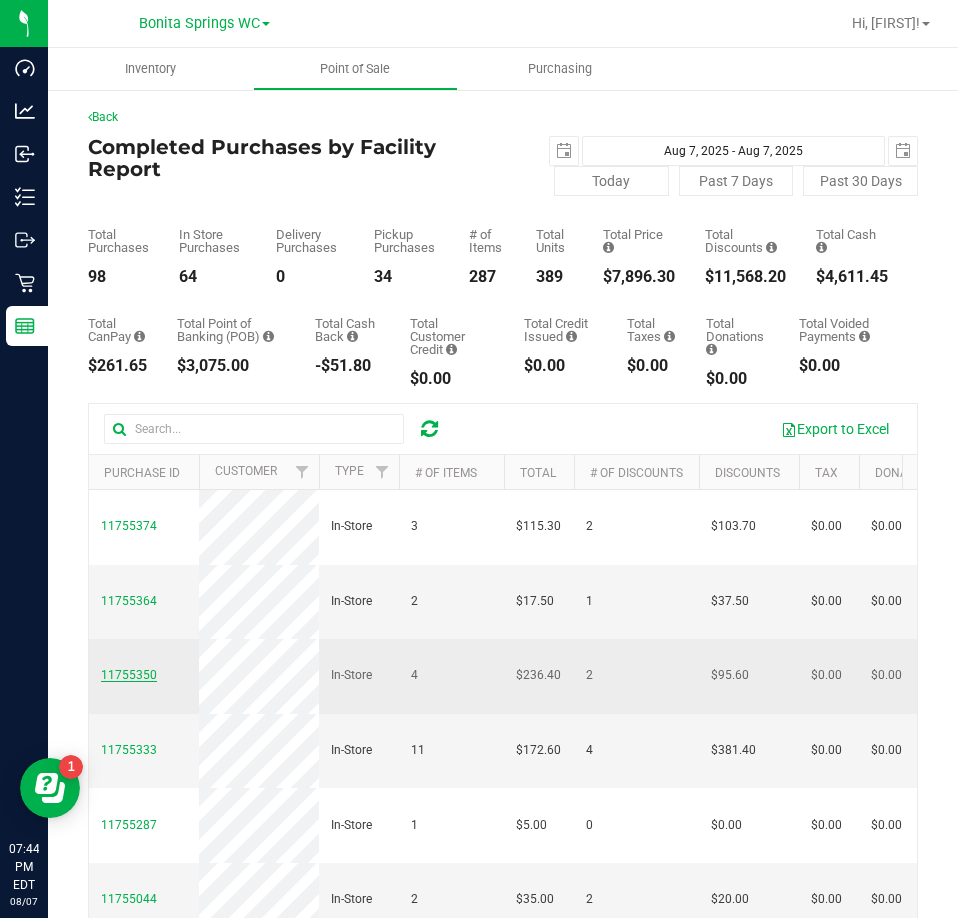 click on "11755350" at bounding box center [129, 675] 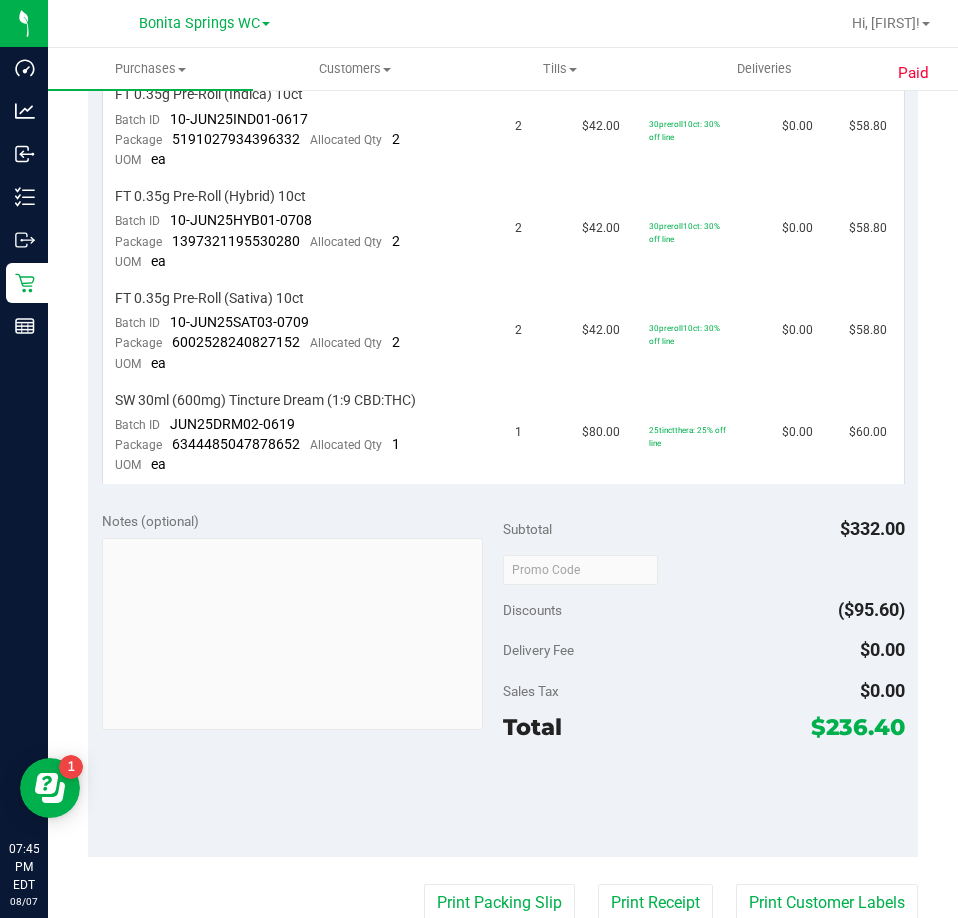 scroll, scrollTop: 0, scrollLeft: 0, axis: both 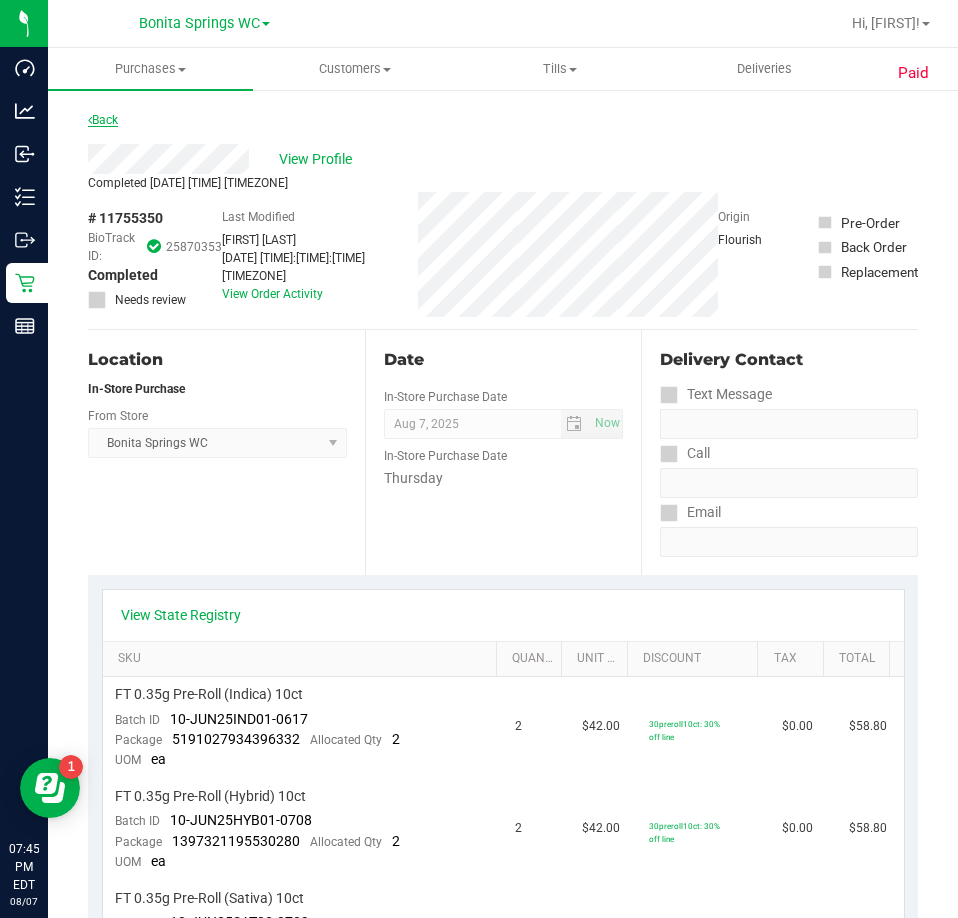 click on "Back" at bounding box center [103, 120] 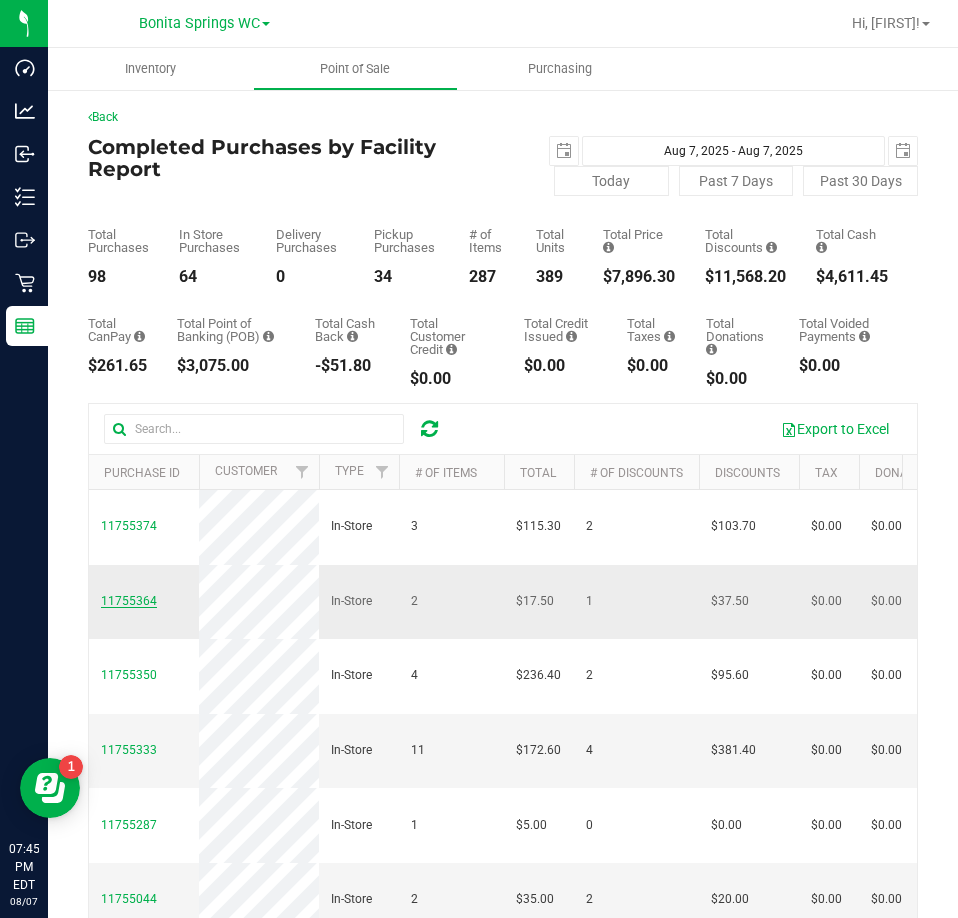 click on "11755364" at bounding box center [129, 601] 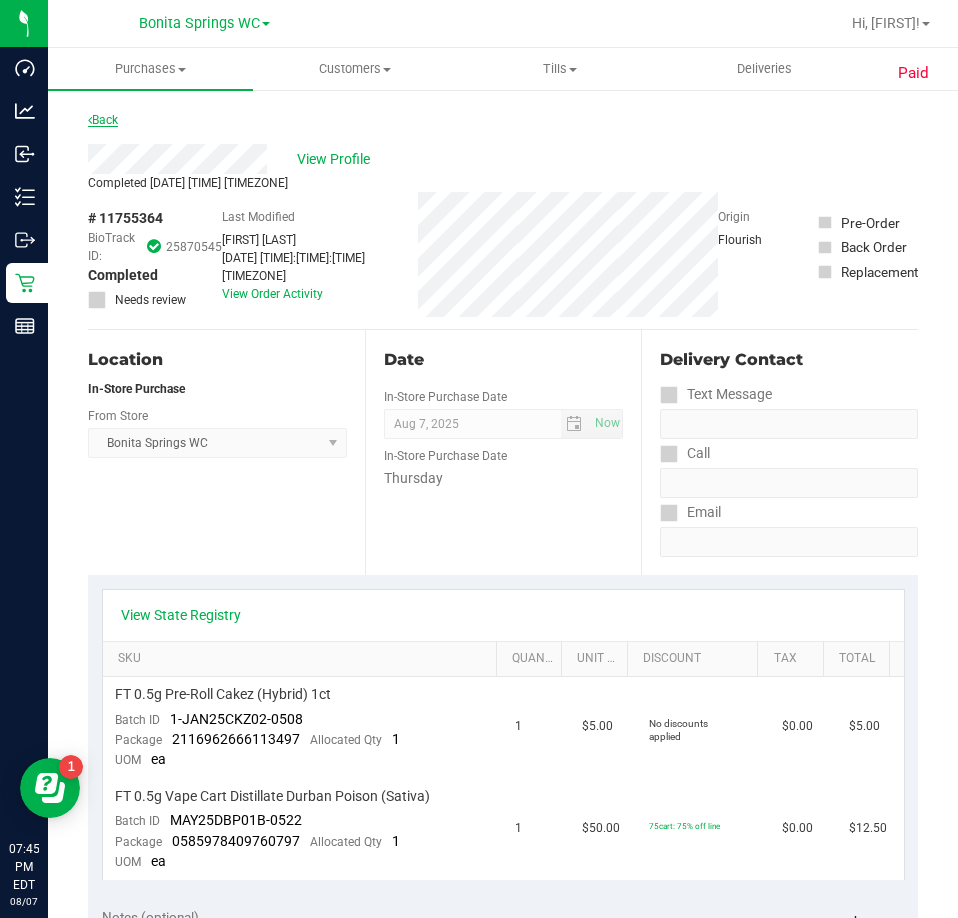 click on "Back" at bounding box center (103, 120) 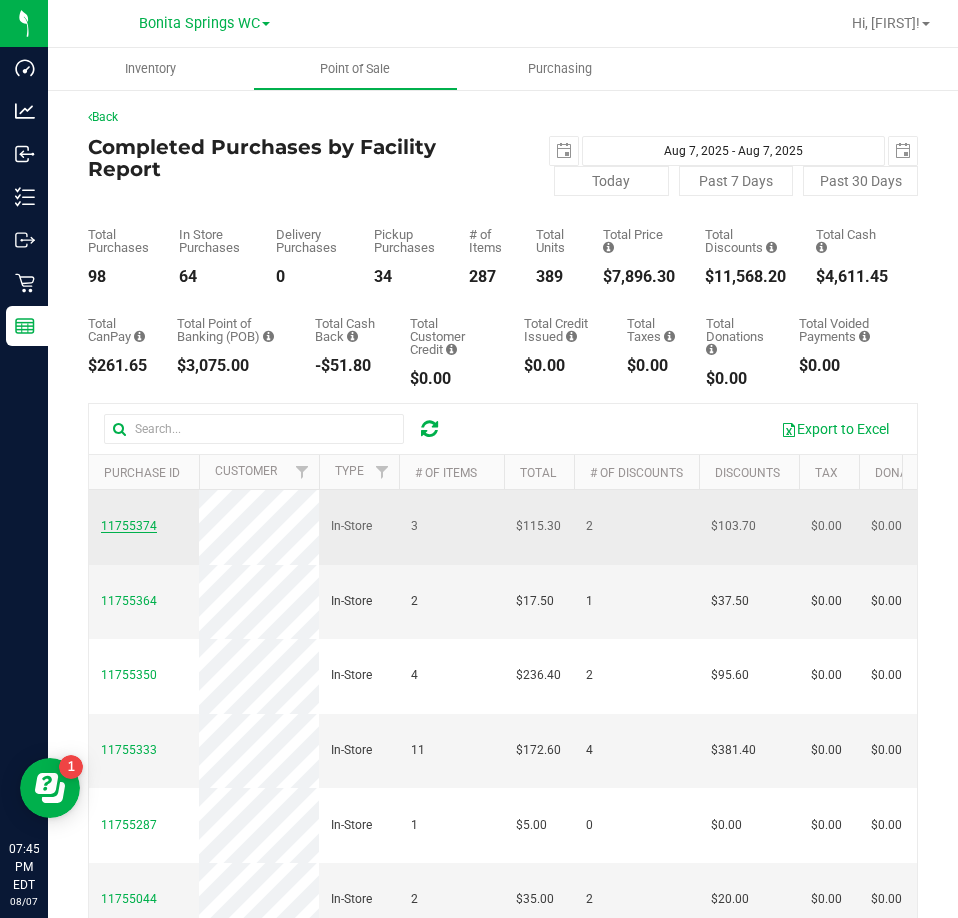 click on "11755374" at bounding box center [129, 526] 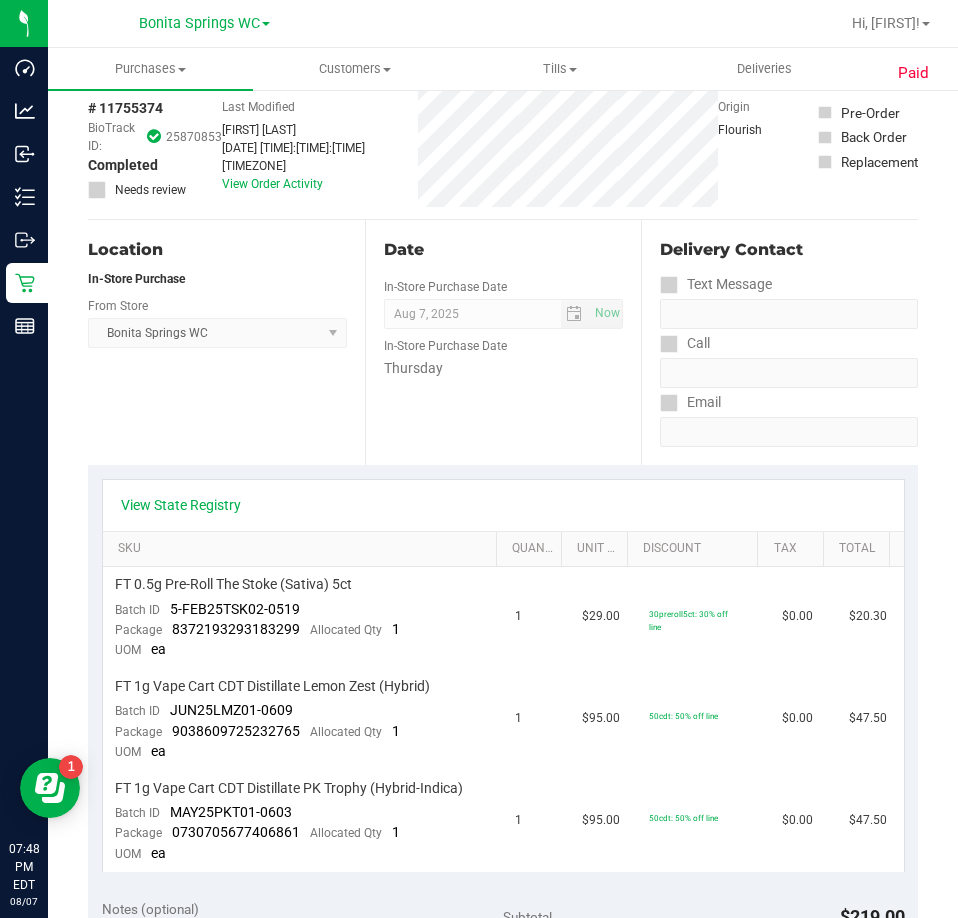 scroll, scrollTop: 0, scrollLeft: 0, axis: both 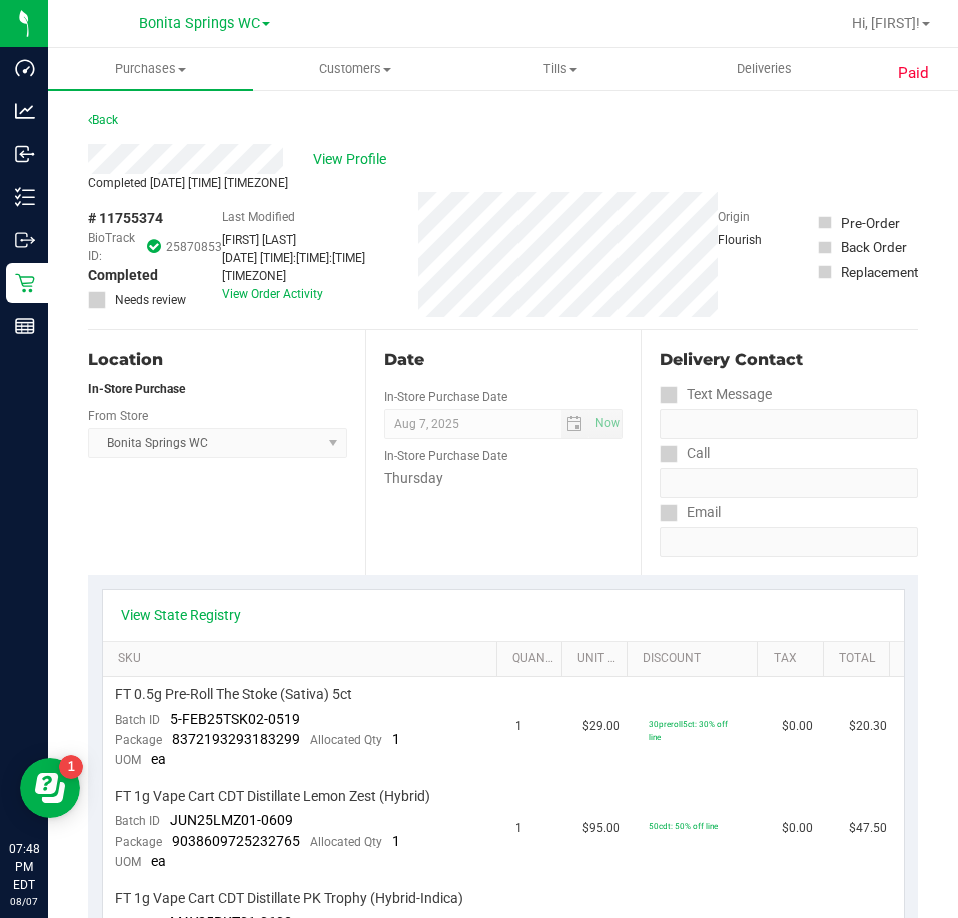 click on "Paid
Back
View Profile
Completed Aug 7, 2025 7:43 PM EDT
# 11755374
BioTrack ID:
25870853
Completed
Needs review
Last Modified" at bounding box center [503, 982] 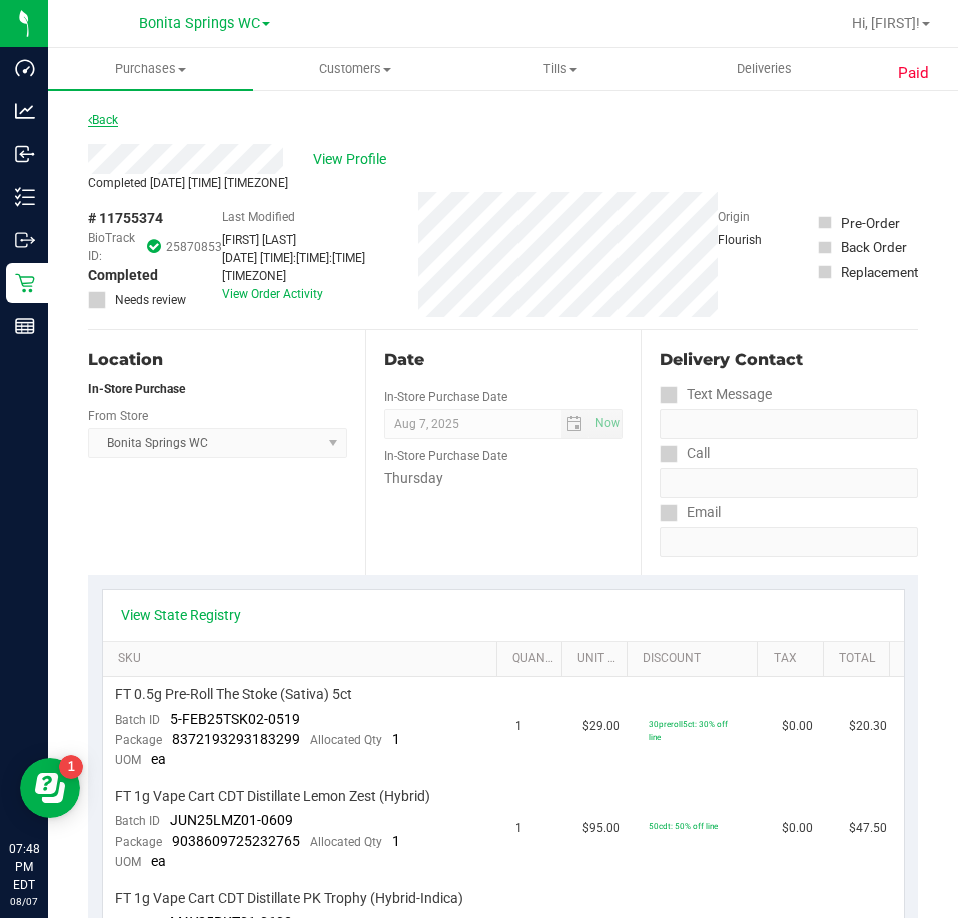 click on "Back" at bounding box center (103, 120) 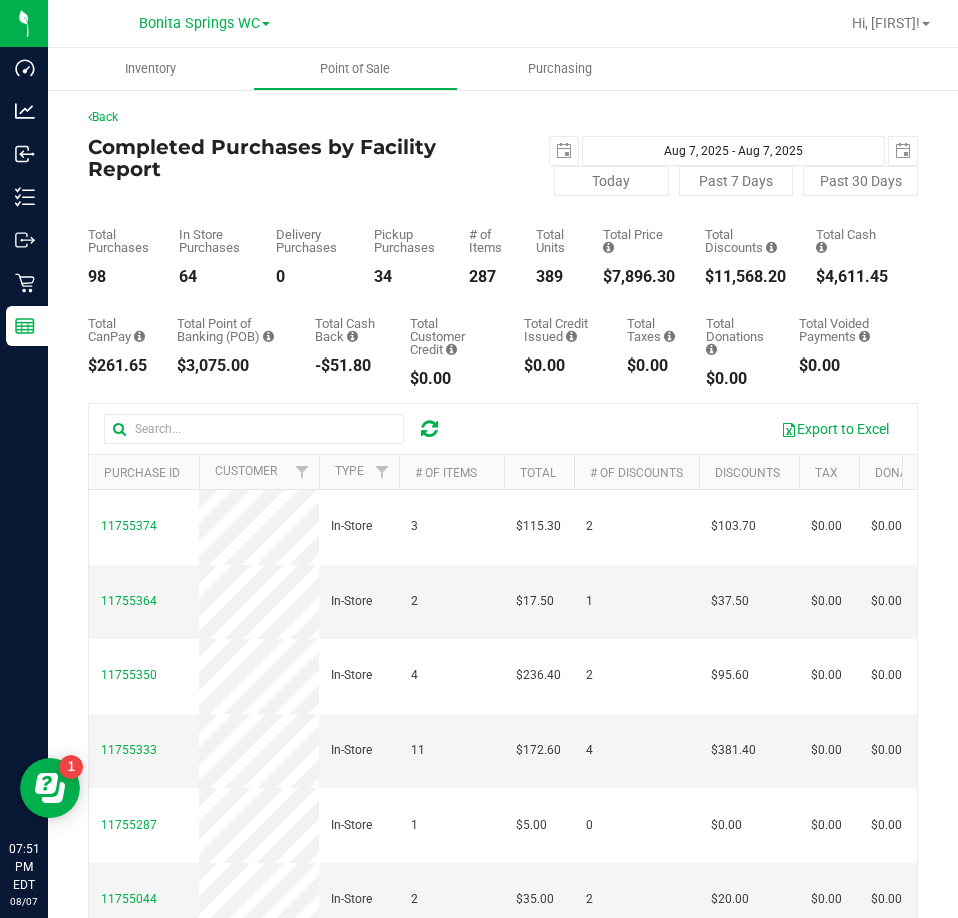 click at bounding box center [429, 429] 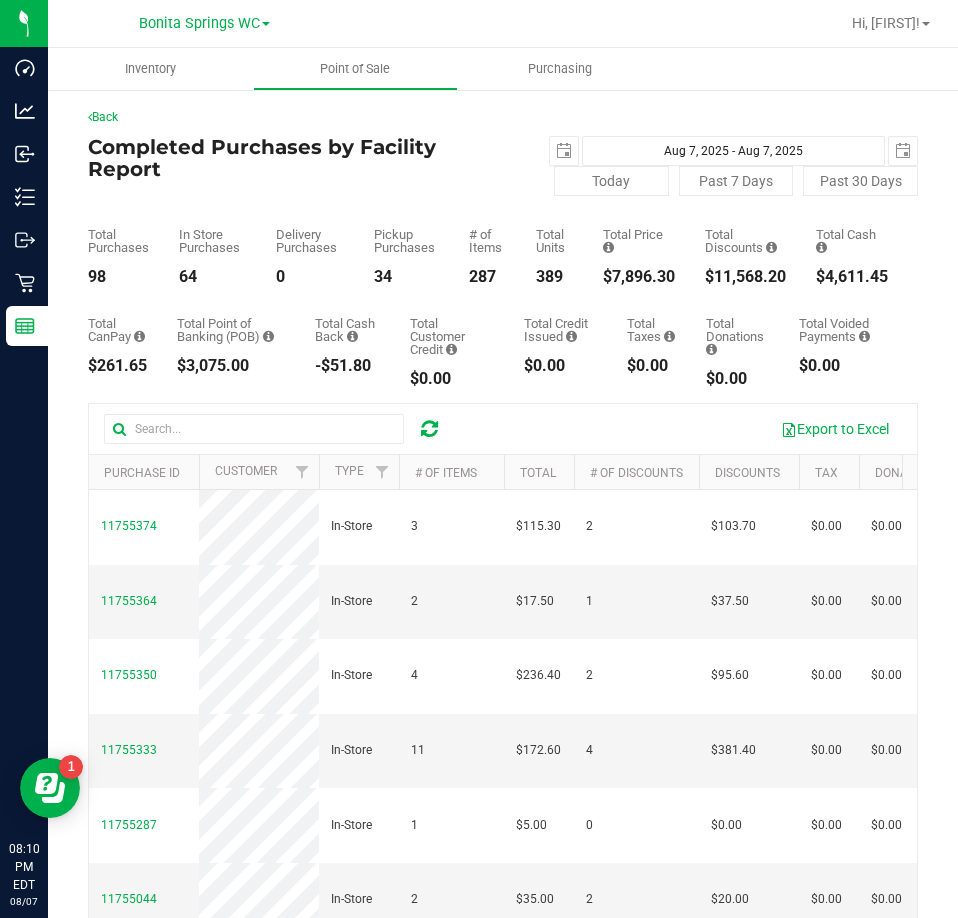 click at bounding box center (429, 429) 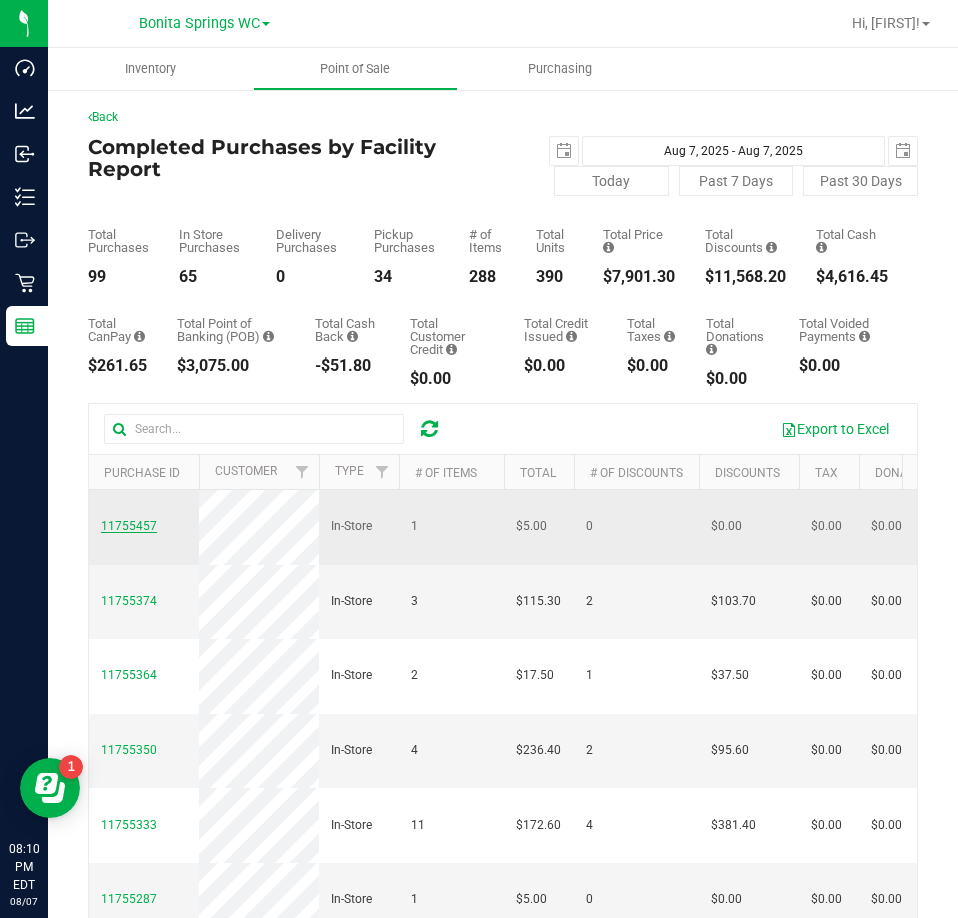 click on "11755457" at bounding box center (129, 526) 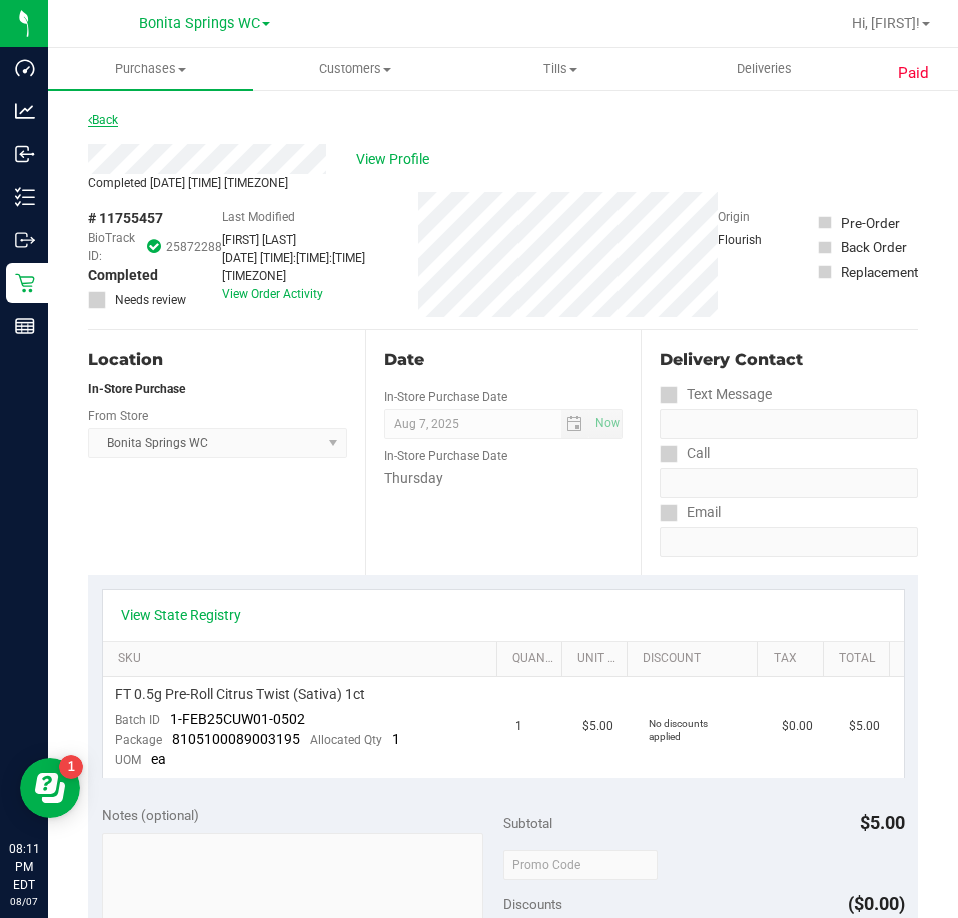 click on "Back" at bounding box center (103, 120) 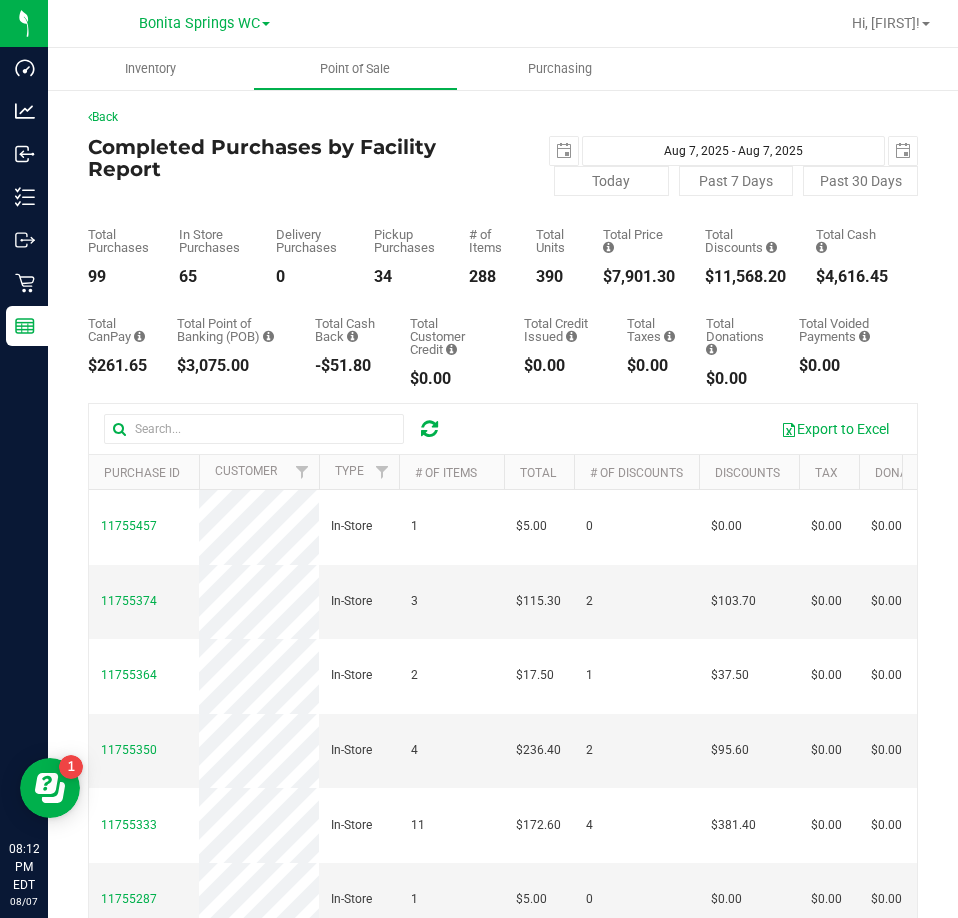 click at bounding box center [429, 429] 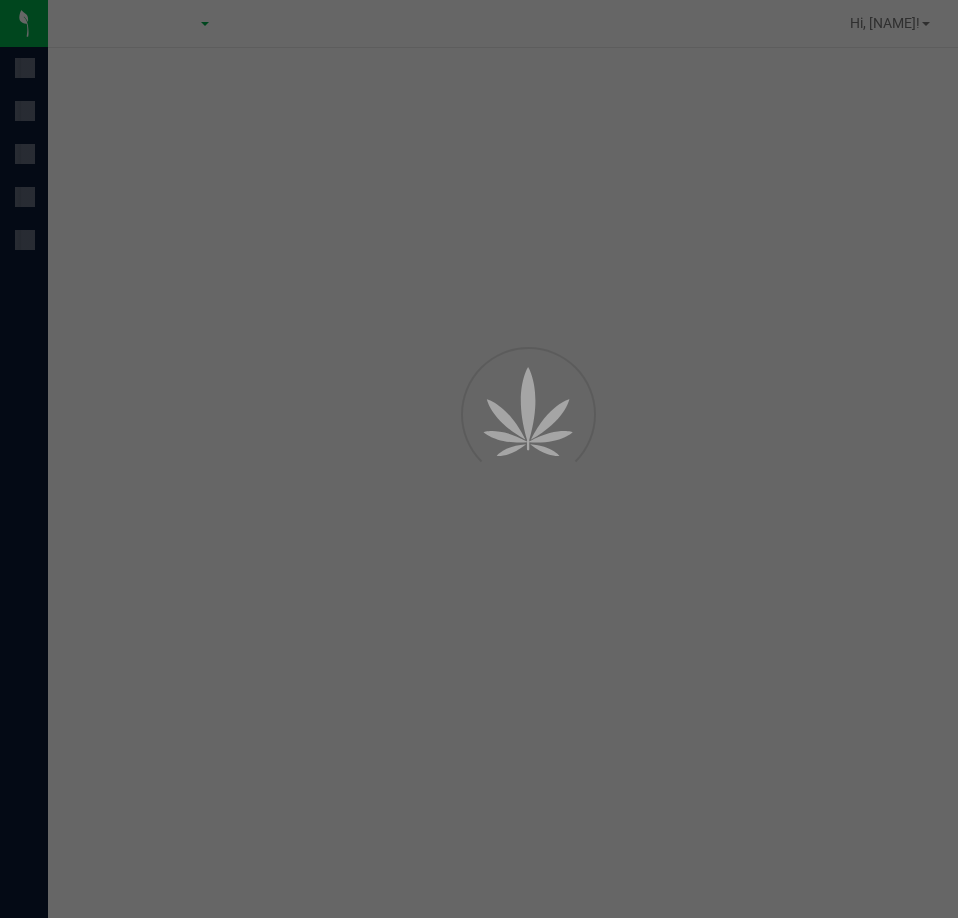 scroll, scrollTop: 0, scrollLeft: 0, axis: both 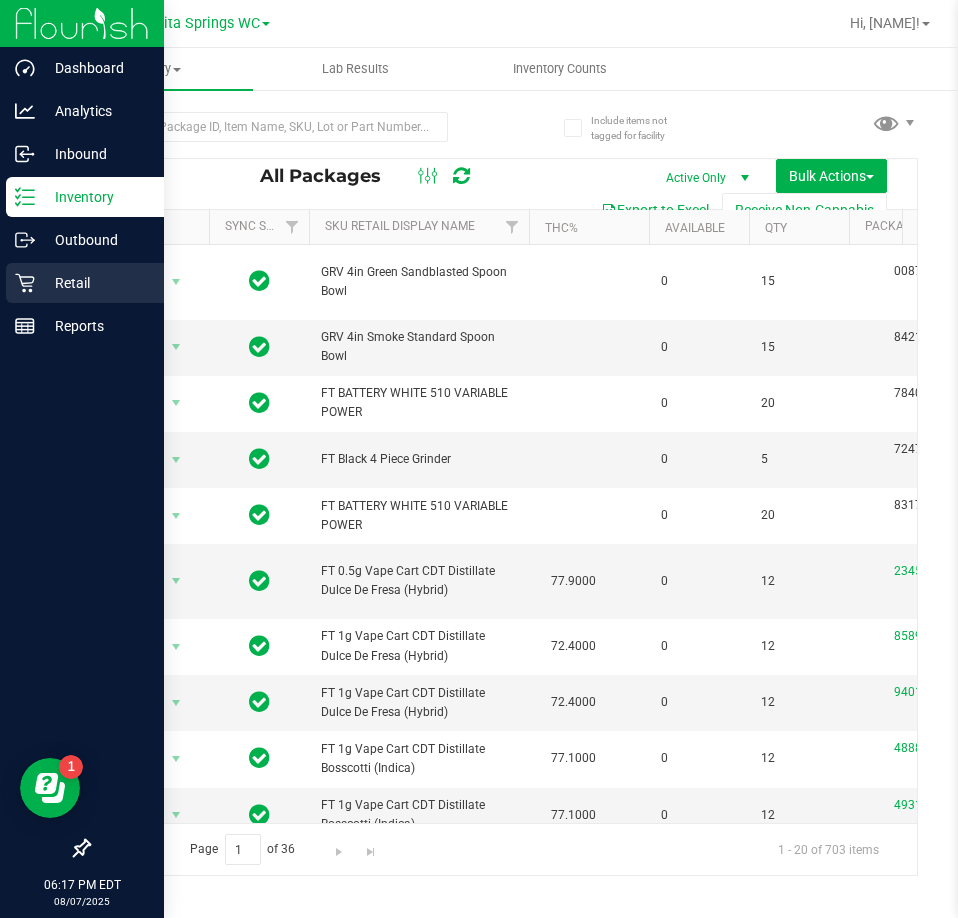 click on "Retail" at bounding box center [95, 283] 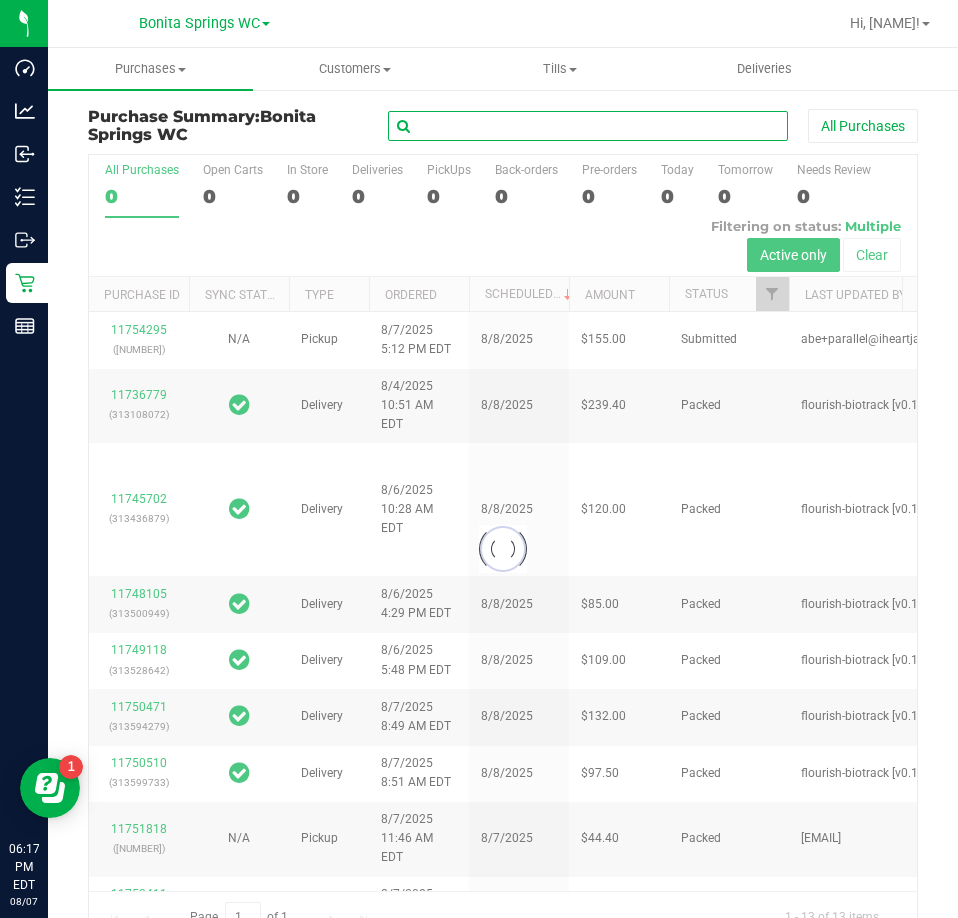 click at bounding box center (588, 126) 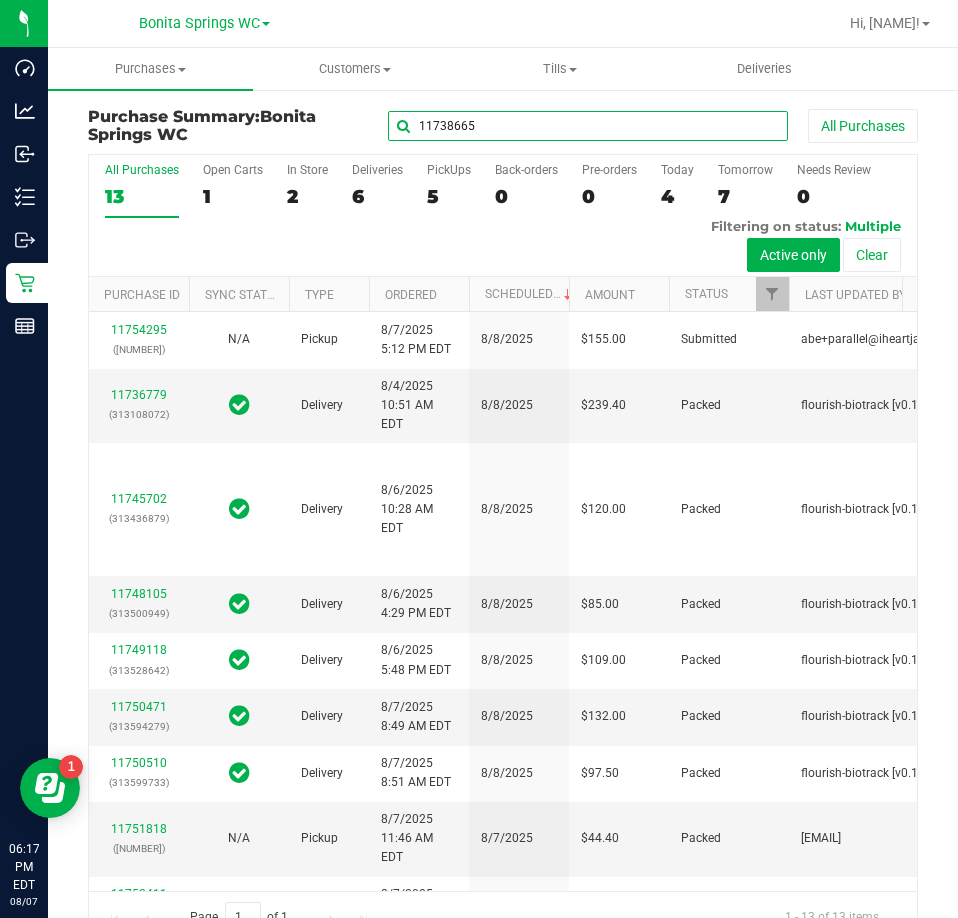 type on "11738665" 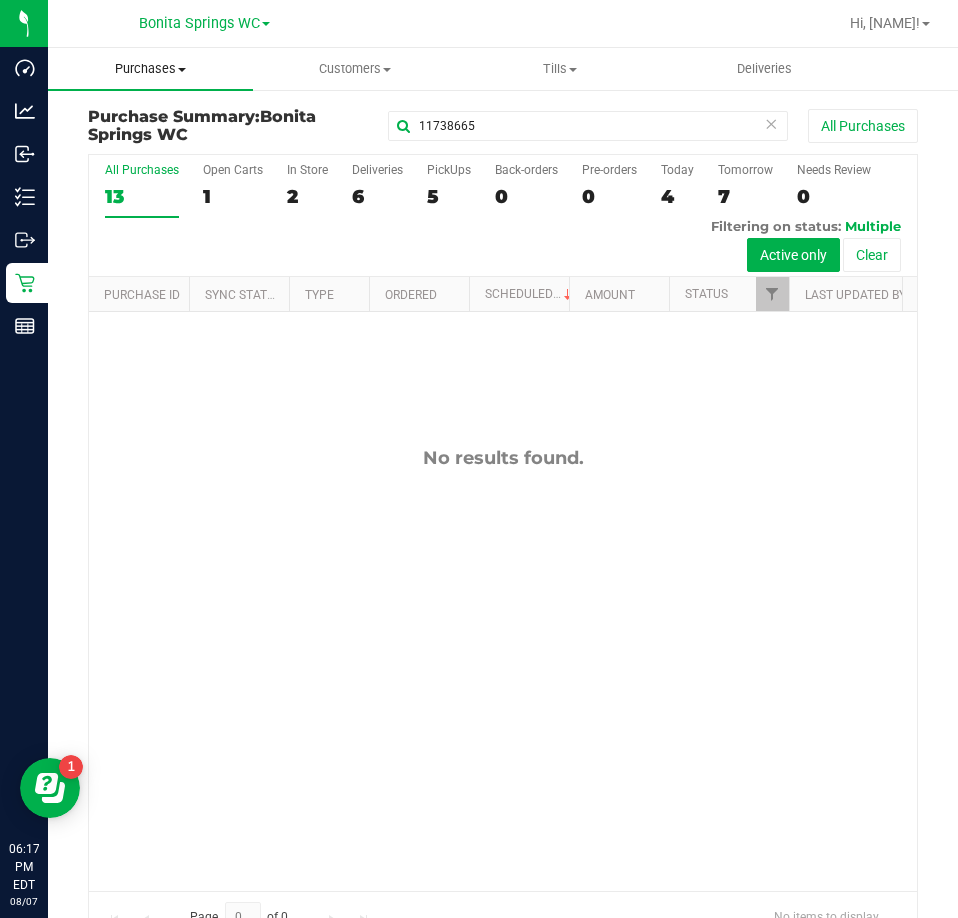 click on "Purchases" at bounding box center (150, 69) 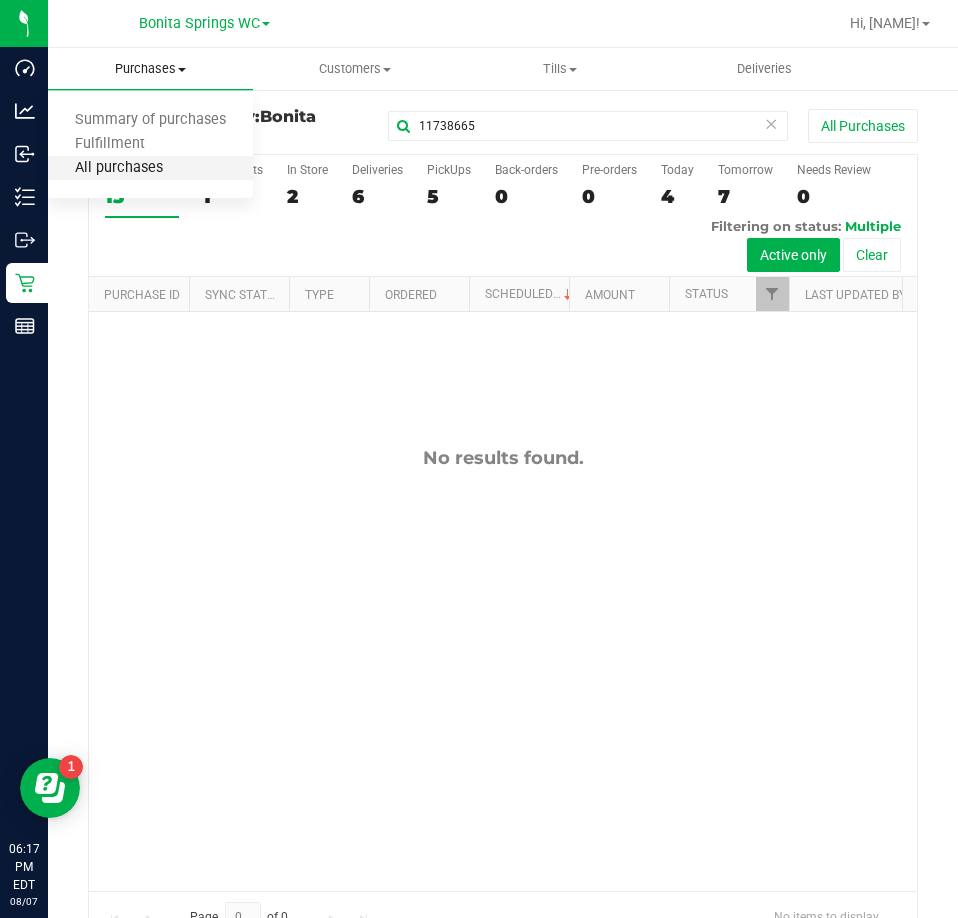 click on "All purchases" at bounding box center [119, 168] 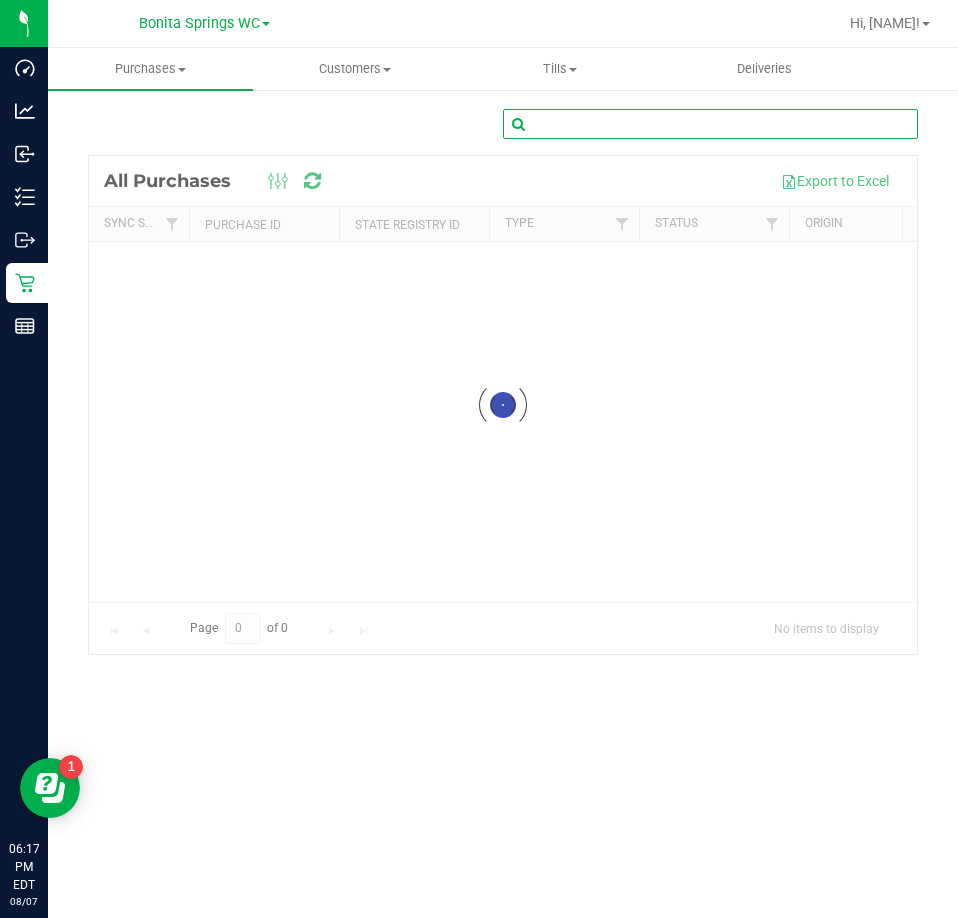 click at bounding box center [710, 124] 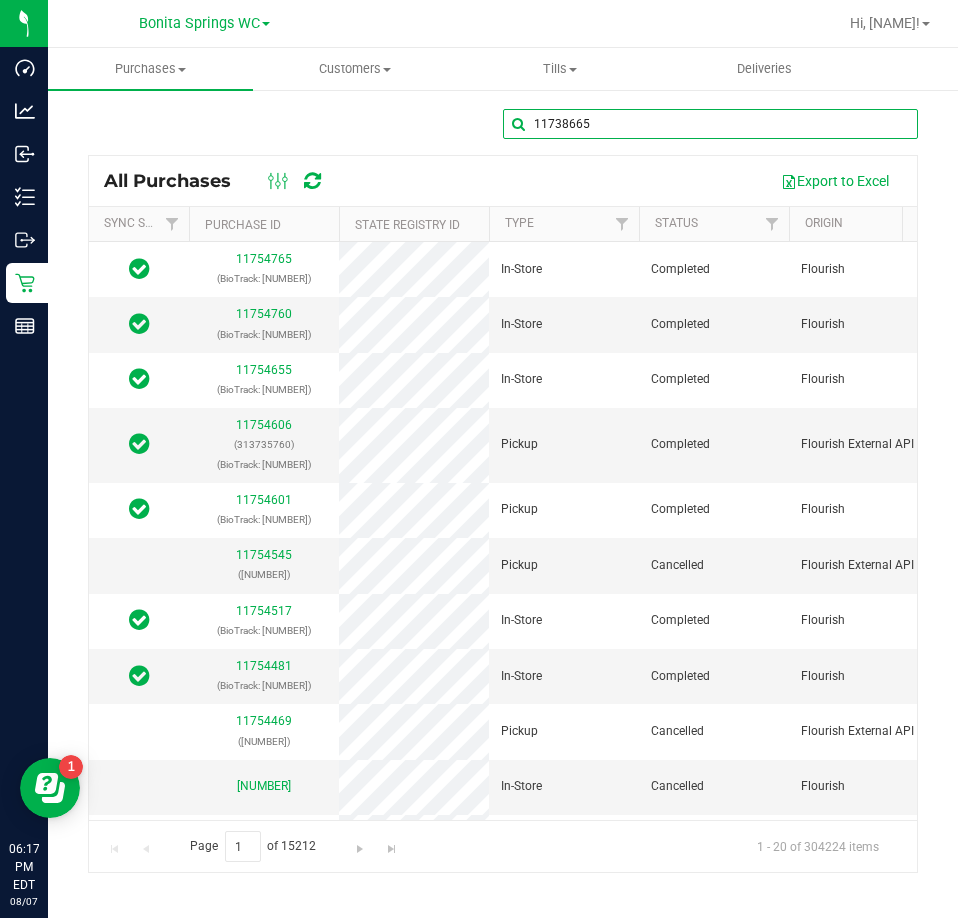 type on "11738665" 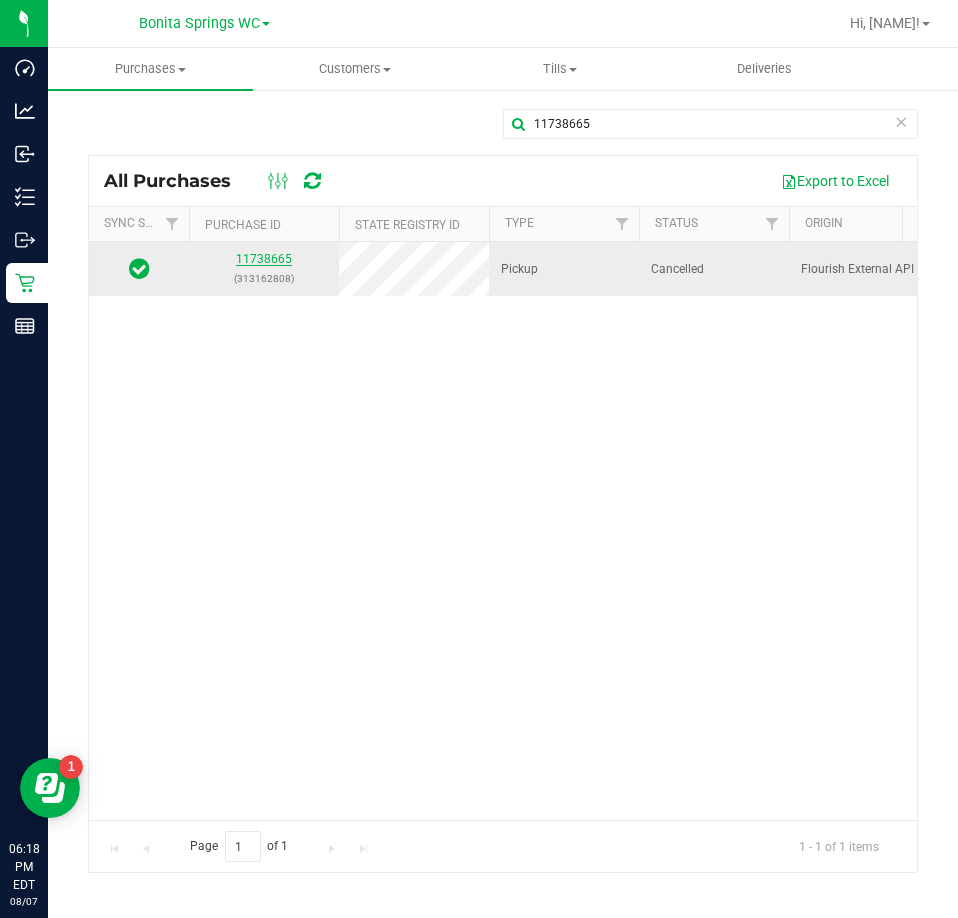 click on "11738665" at bounding box center [264, 259] 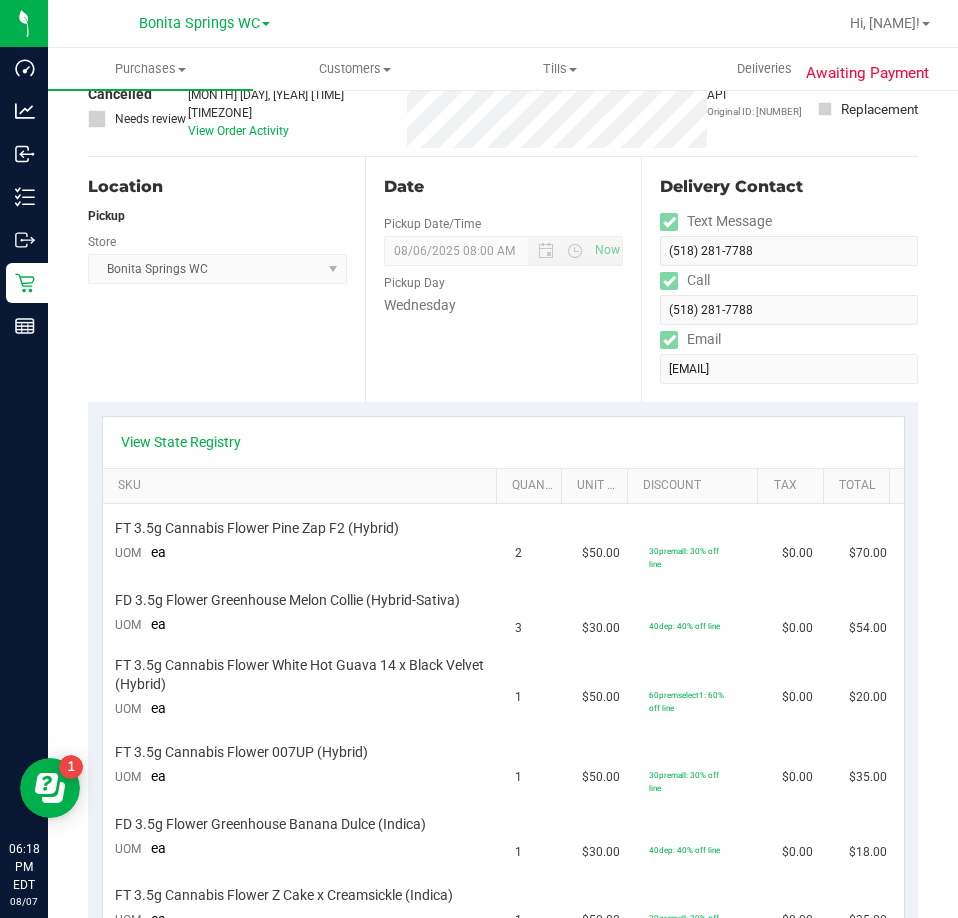 scroll, scrollTop: 0, scrollLeft: 0, axis: both 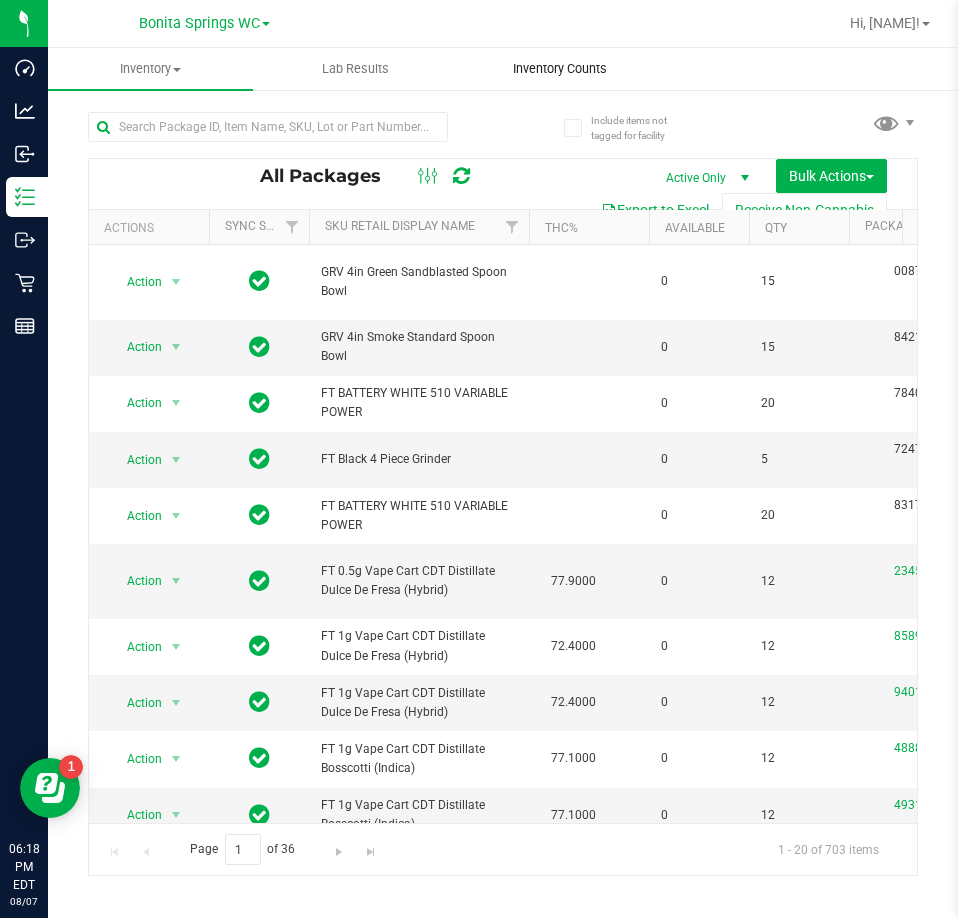 click on "Inventory Counts" at bounding box center [560, 69] 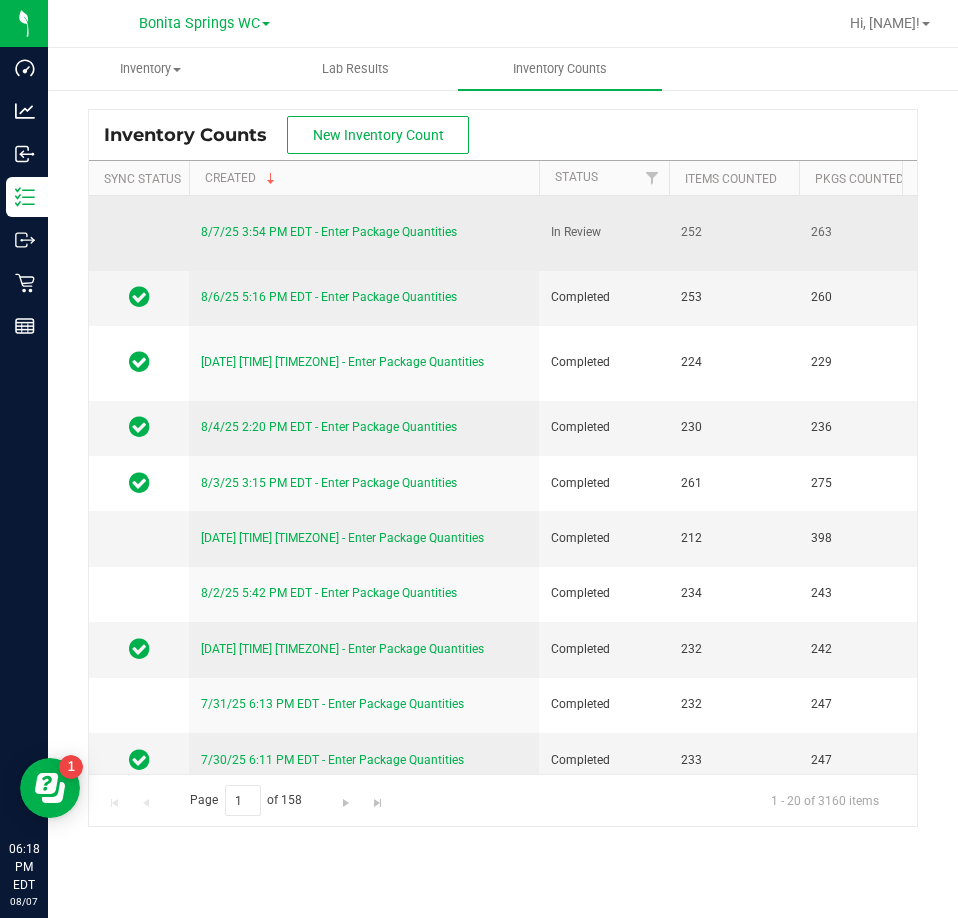 click on "8/7/25 3:54 PM EDT - Enter Package Quantities" at bounding box center (329, 232) 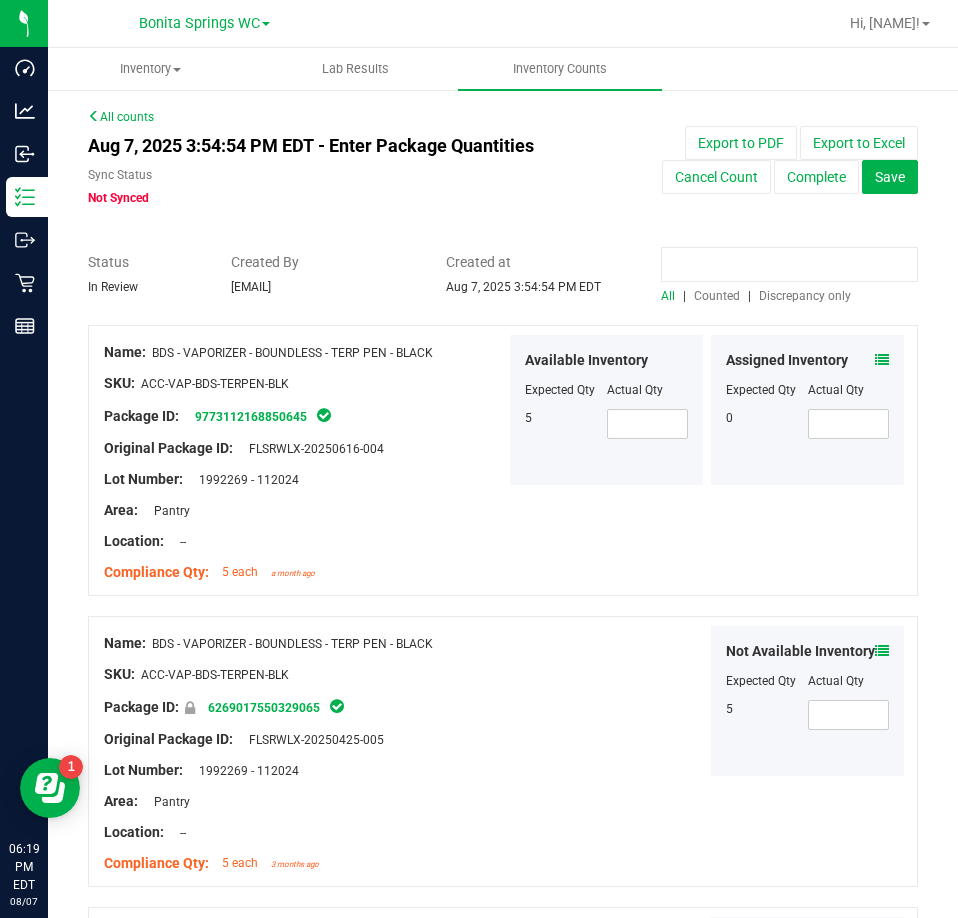 click at bounding box center [789, 264] 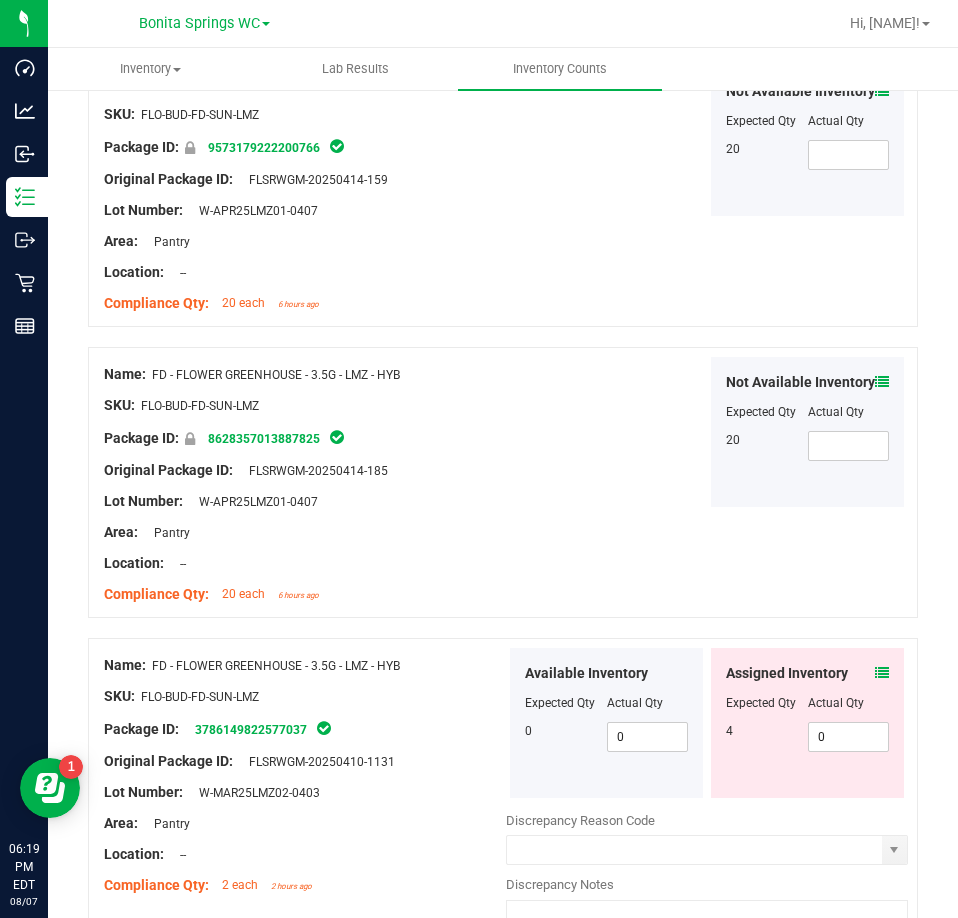 scroll, scrollTop: 300, scrollLeft: 0, axis: vertical 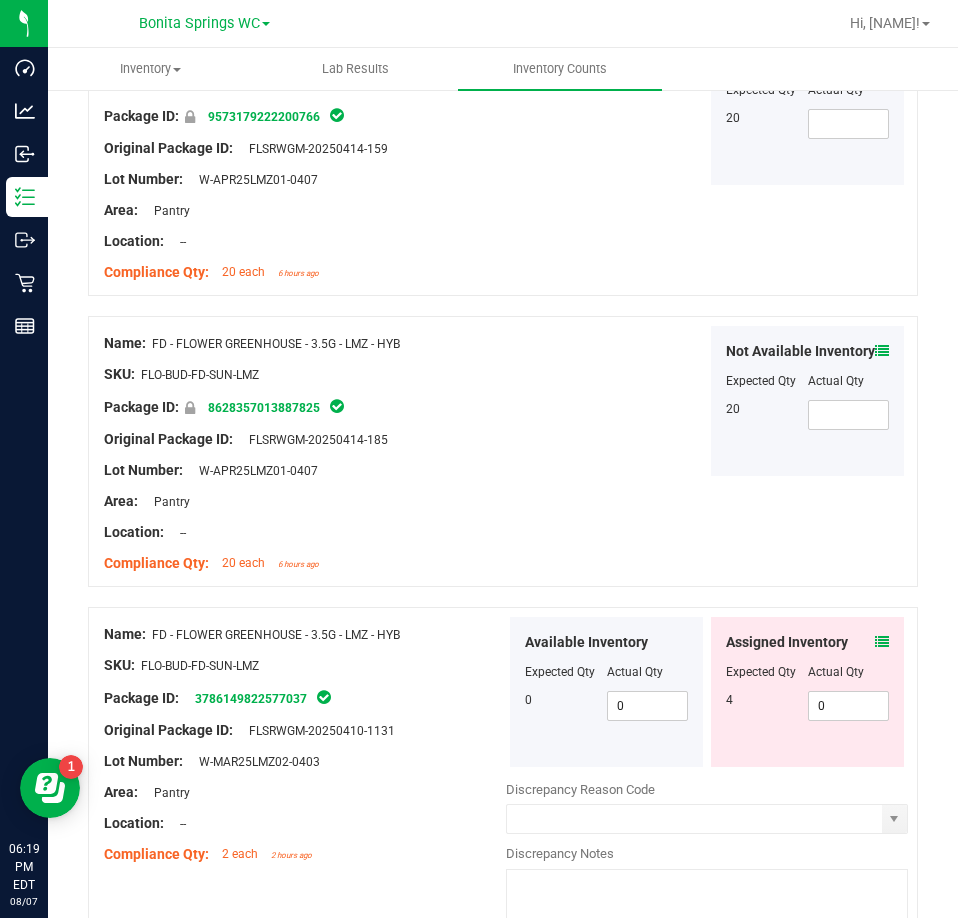 click at bounding box center (882, 642) 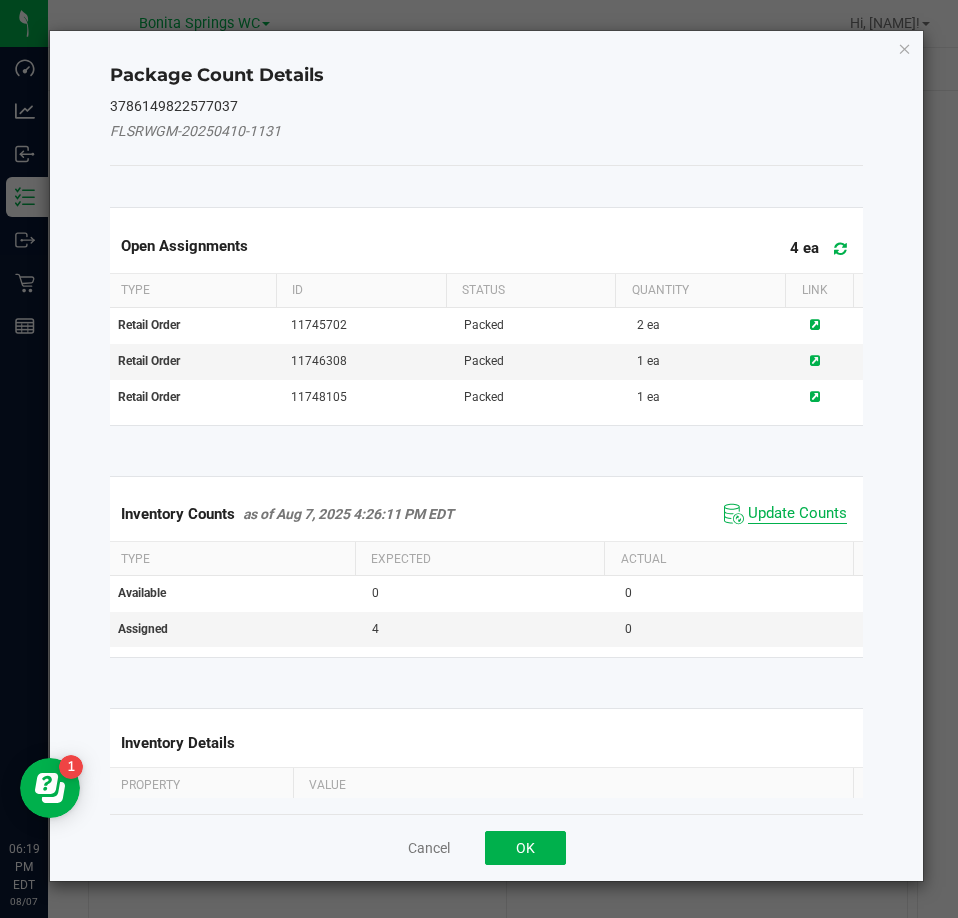 click on "Update Counts" 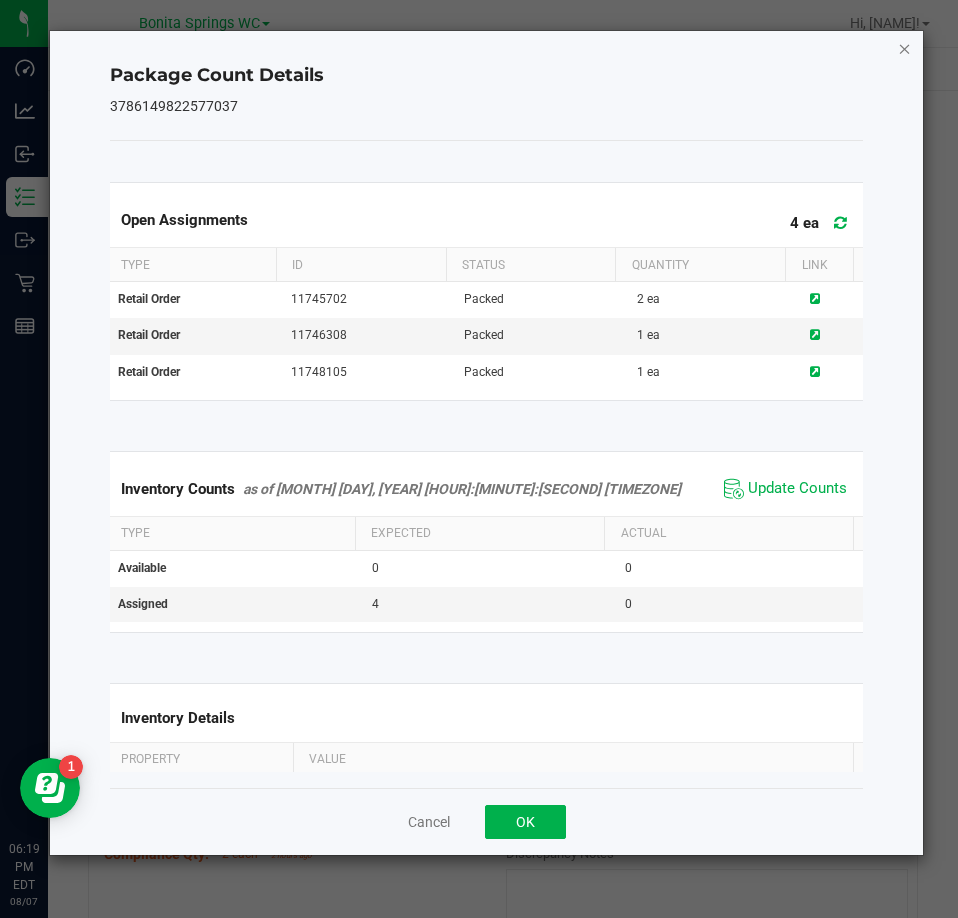 click 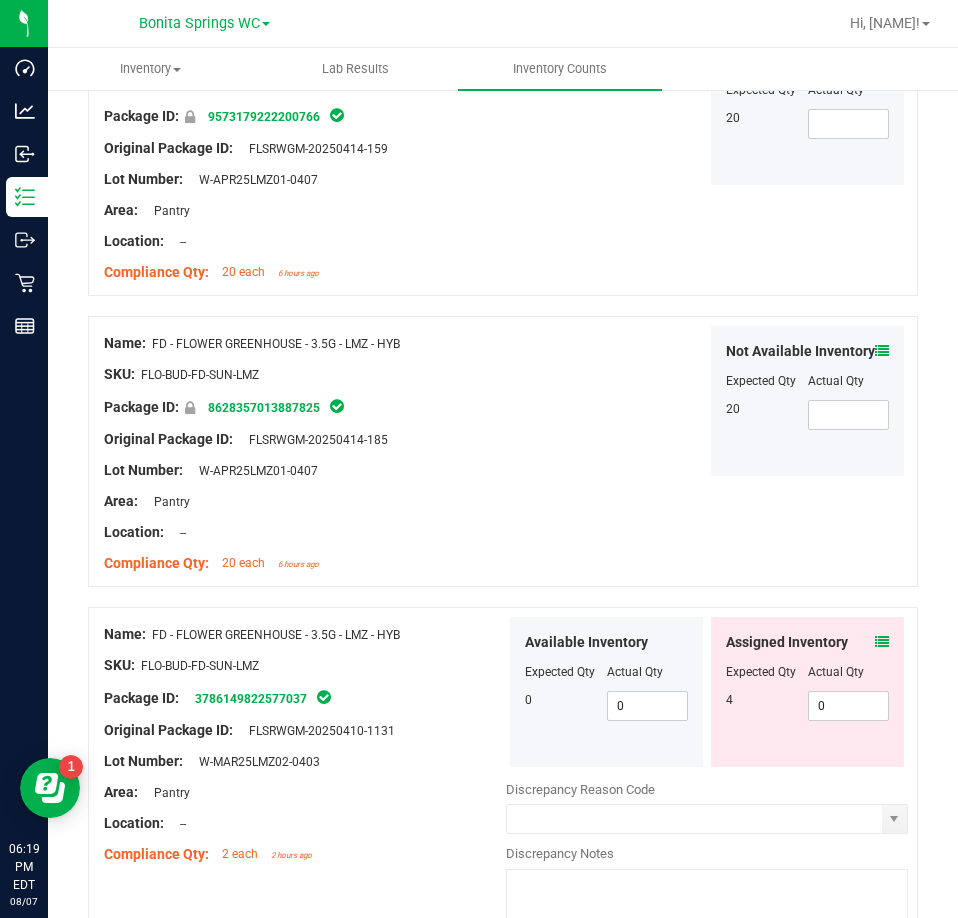 scroll, scrollTop: 0, scrollLeft: 0, axis: both 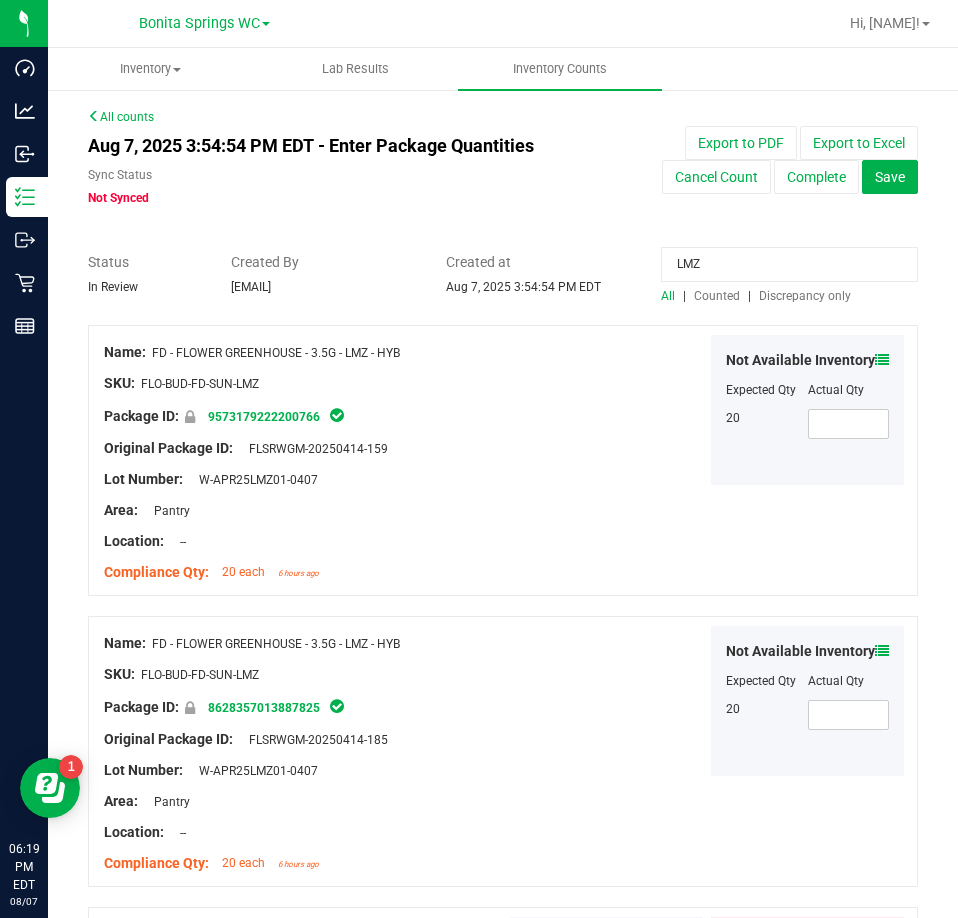 click on "Counted" at bounding box center (717, 296) 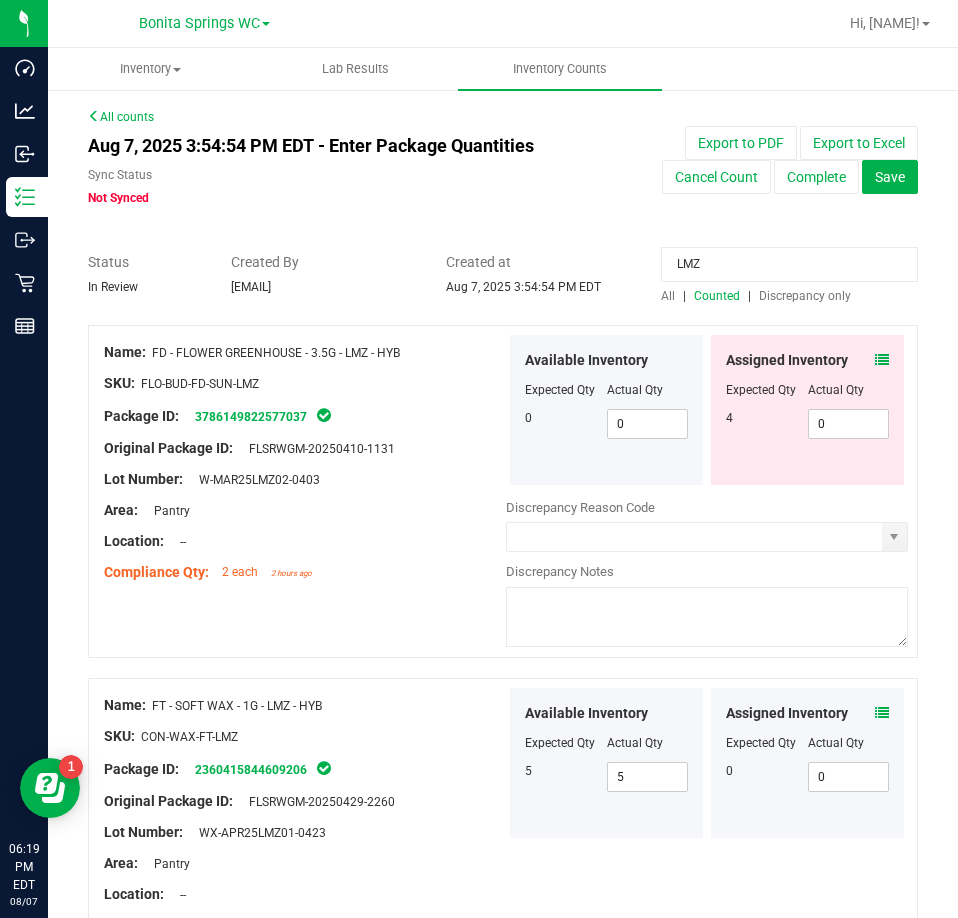 click on "LMZ" at bounding box center [789, 264] 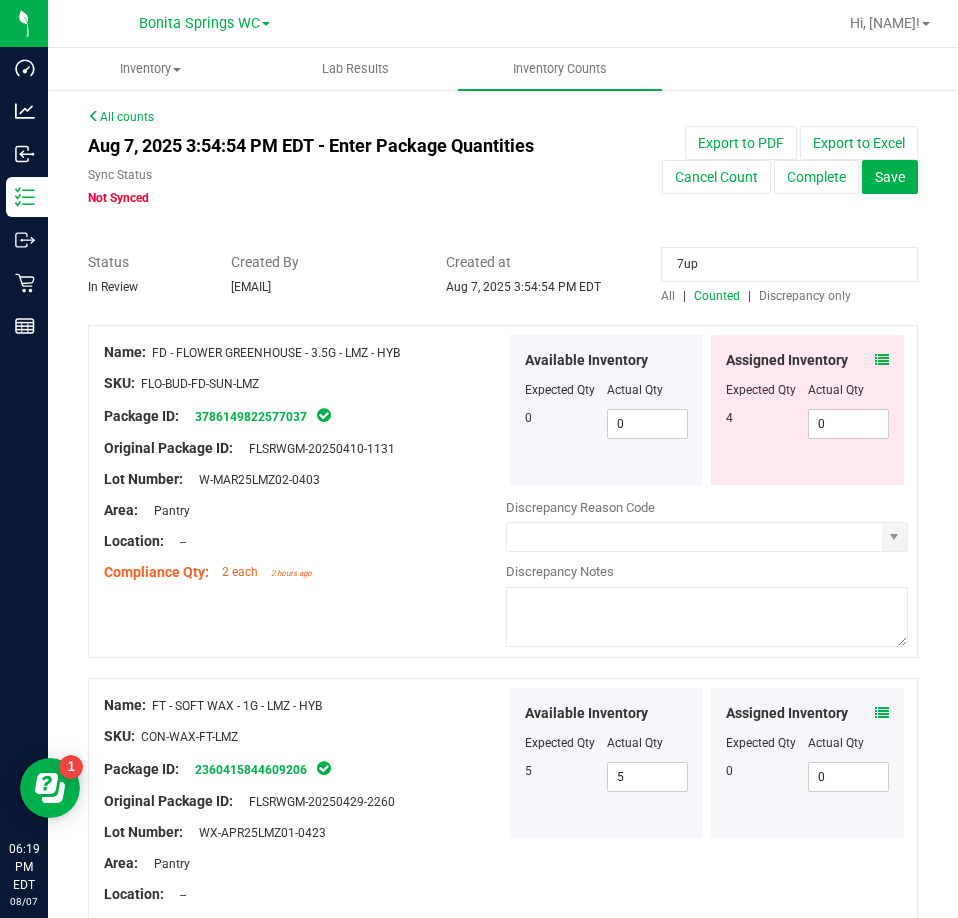type on "7up" 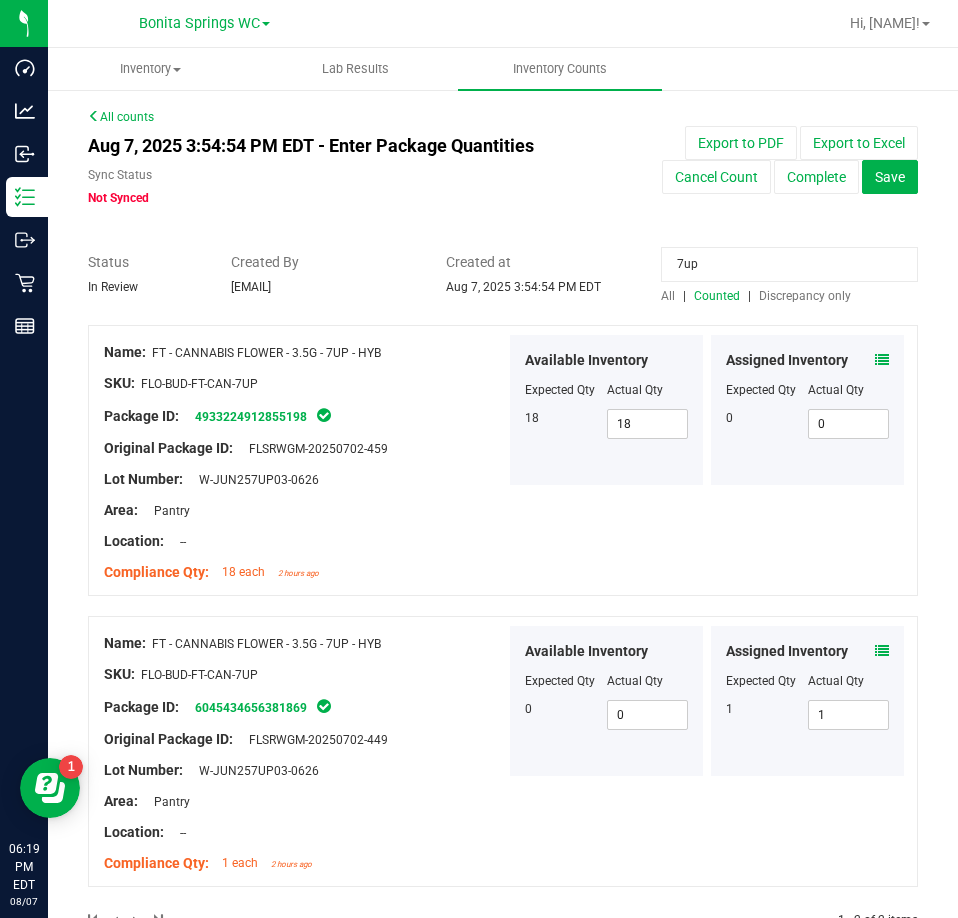 click at bounding box center (882, 651) 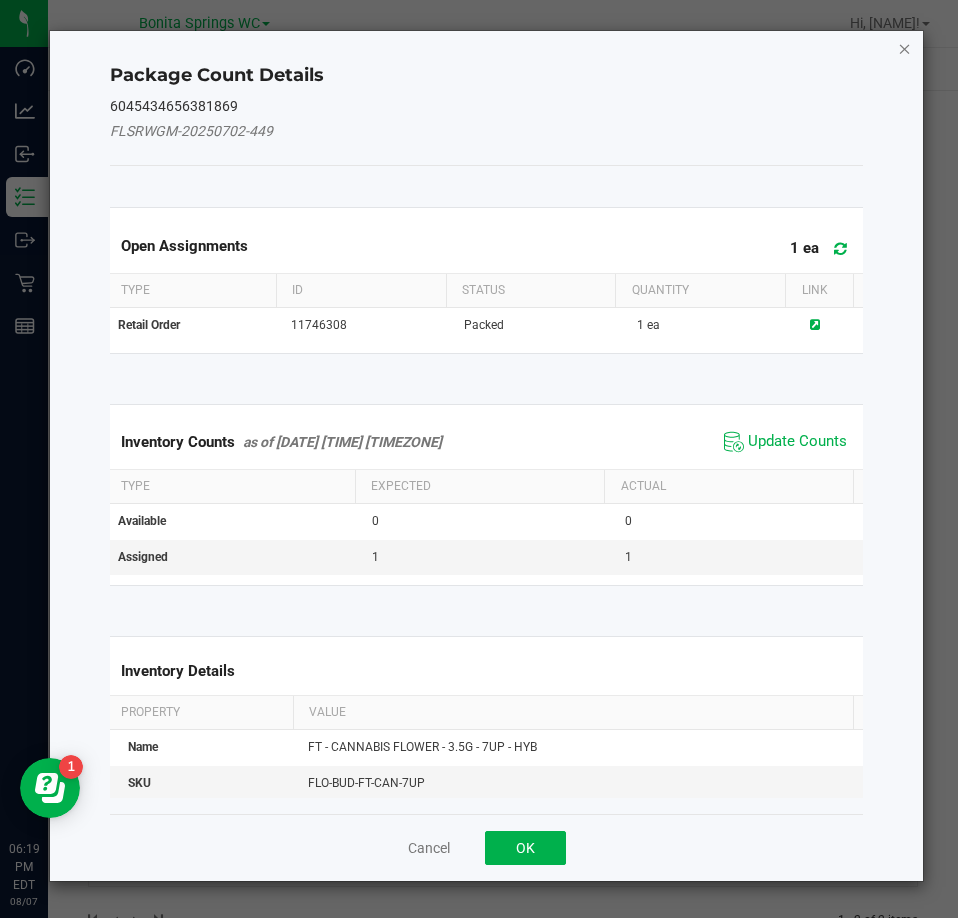 click 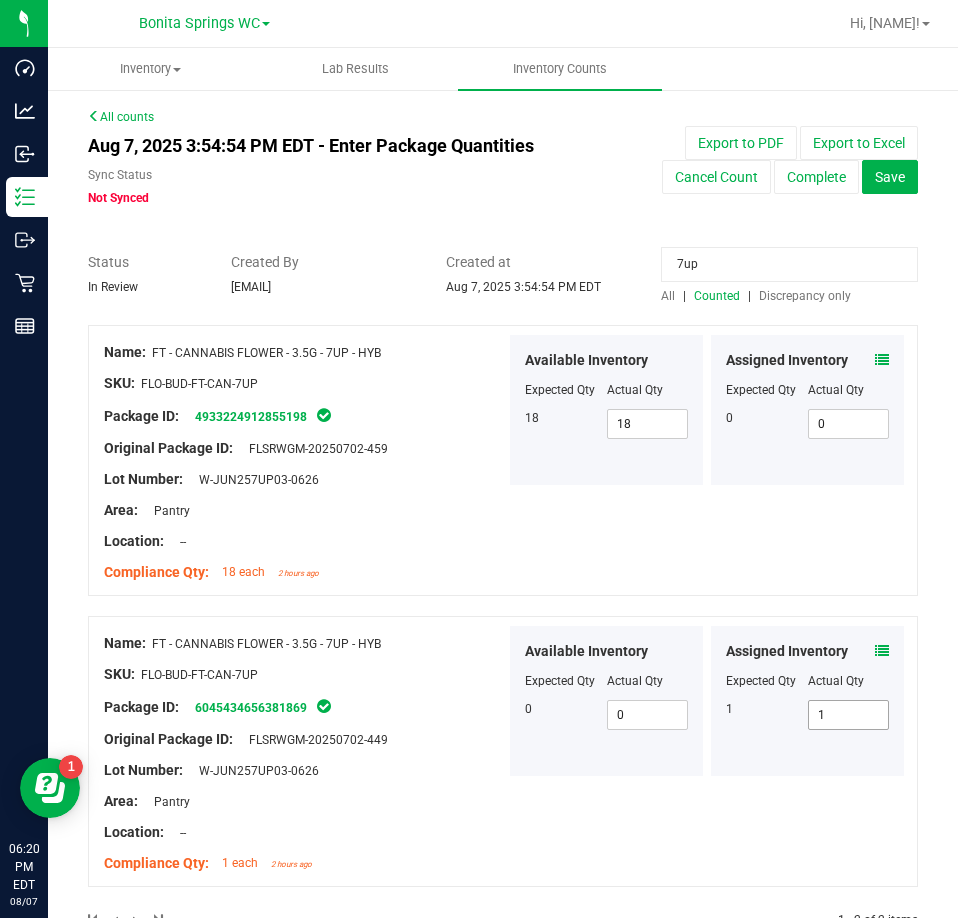 click on "1 1" at bounding box center [849, 715] 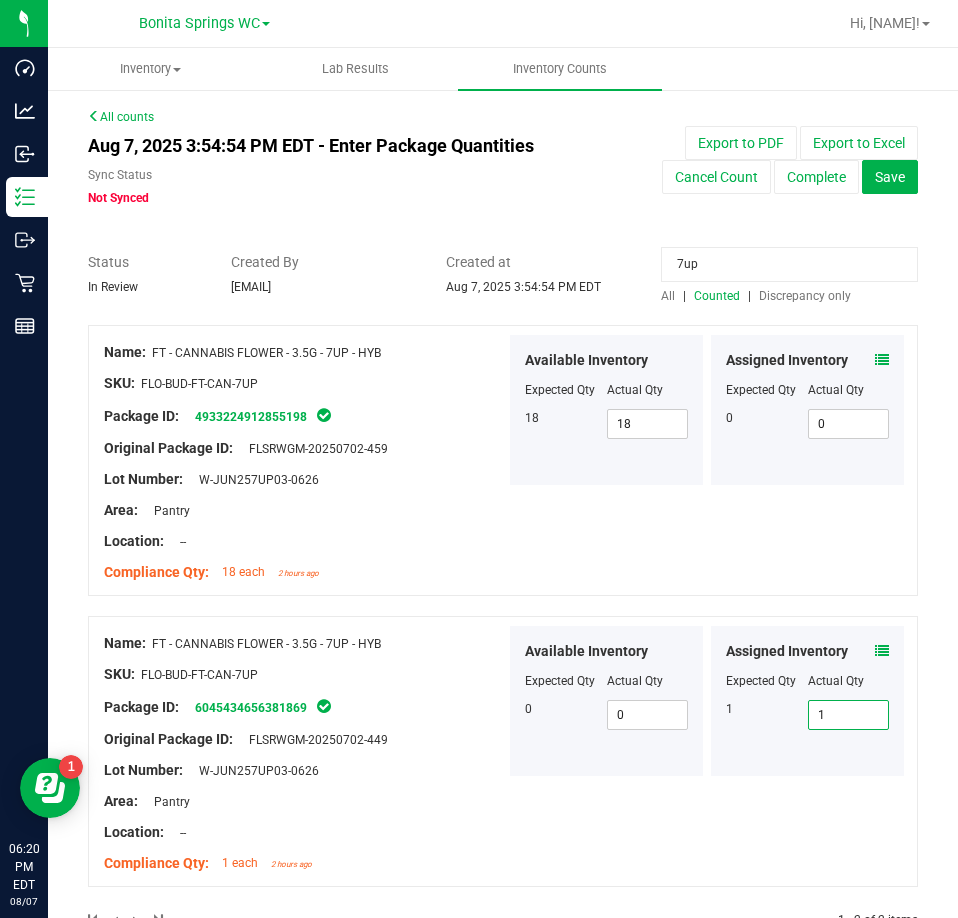 click on "1" at bounding box center [849, 715] 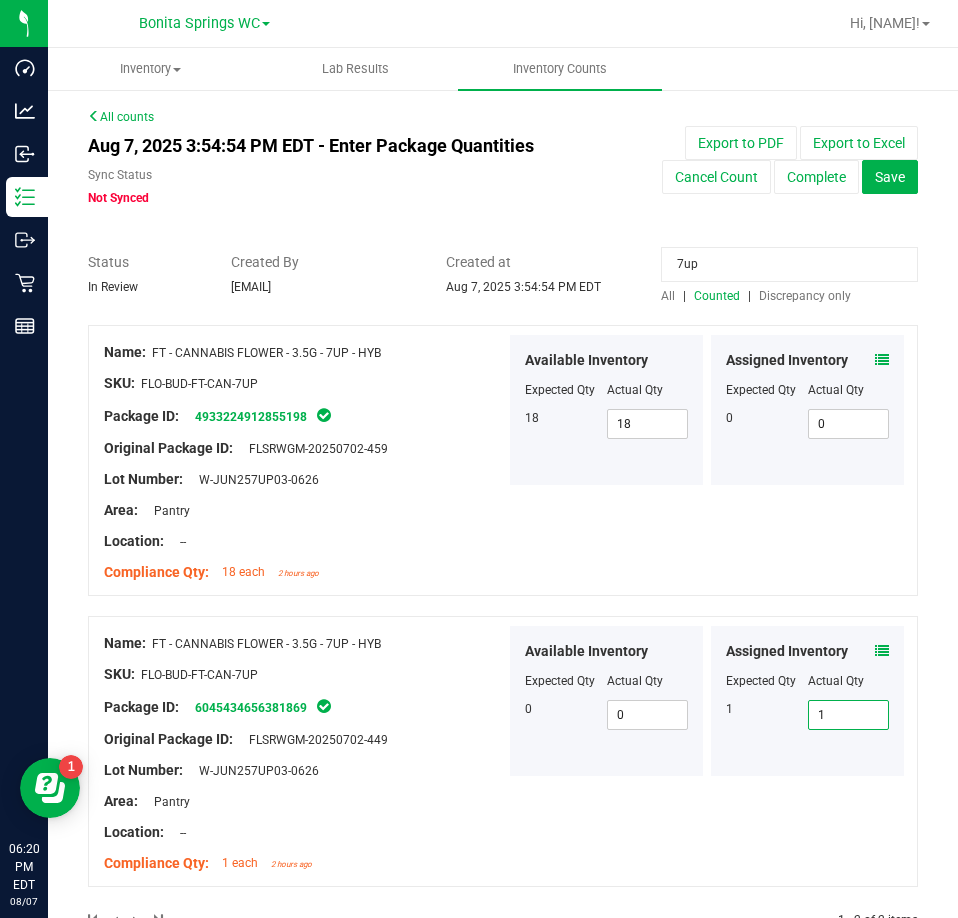 type on "0" 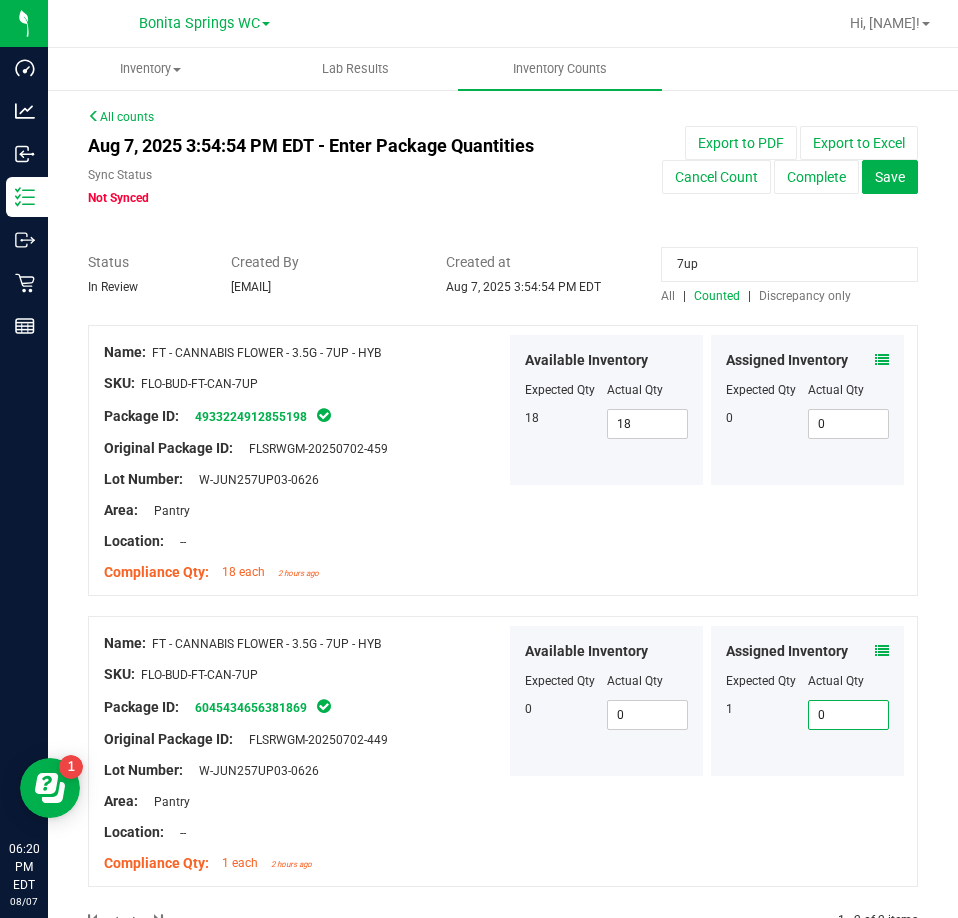 type on "0" 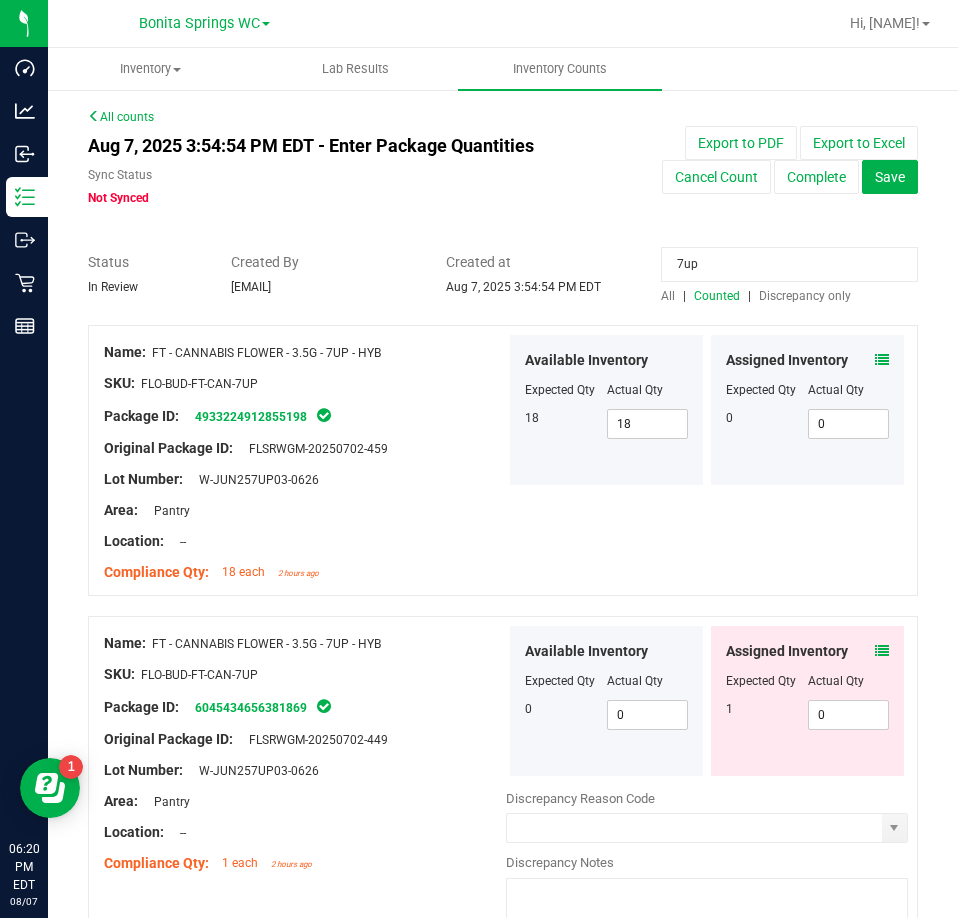 click on "7up" at bounding box center (789, 264) 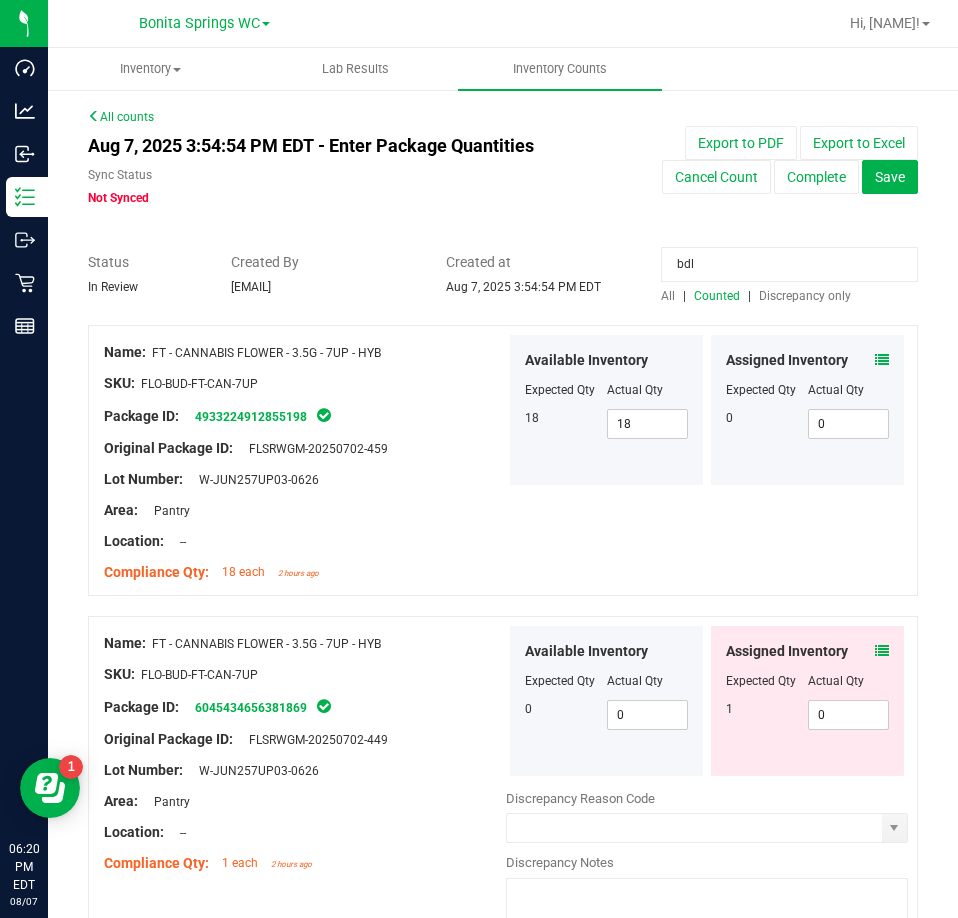 type on "bdl" 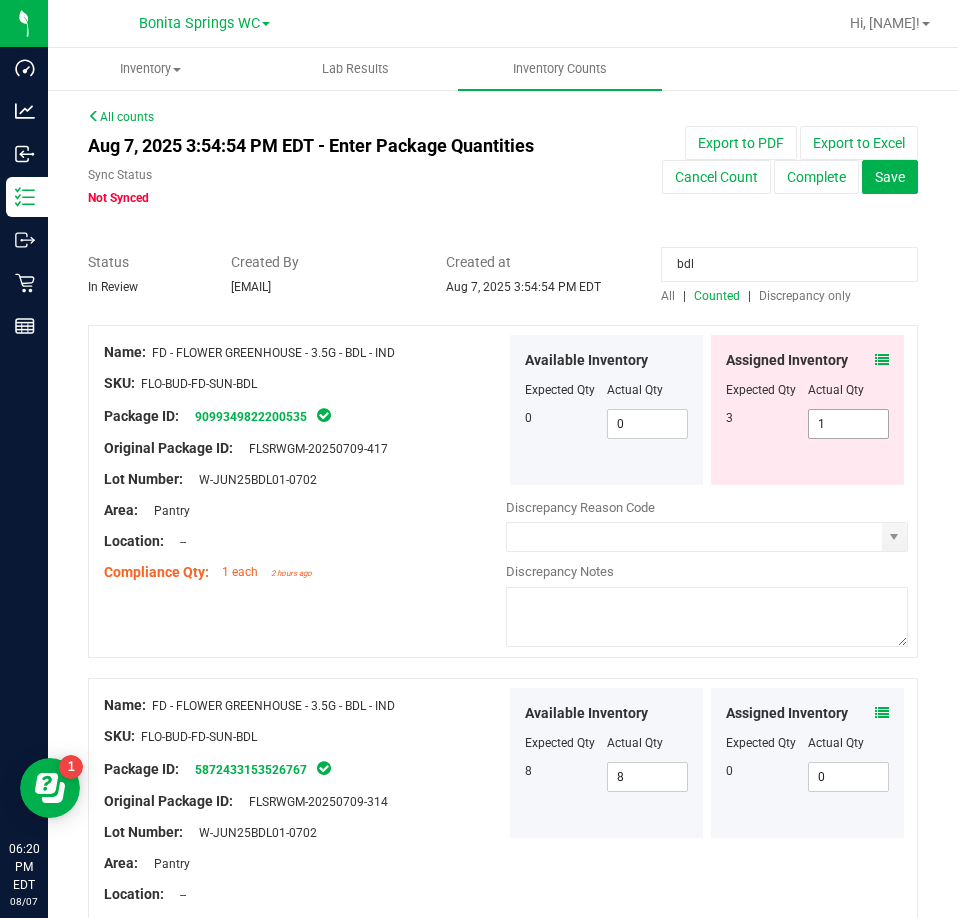 click on "1 1" at bounding box center [849, 424] 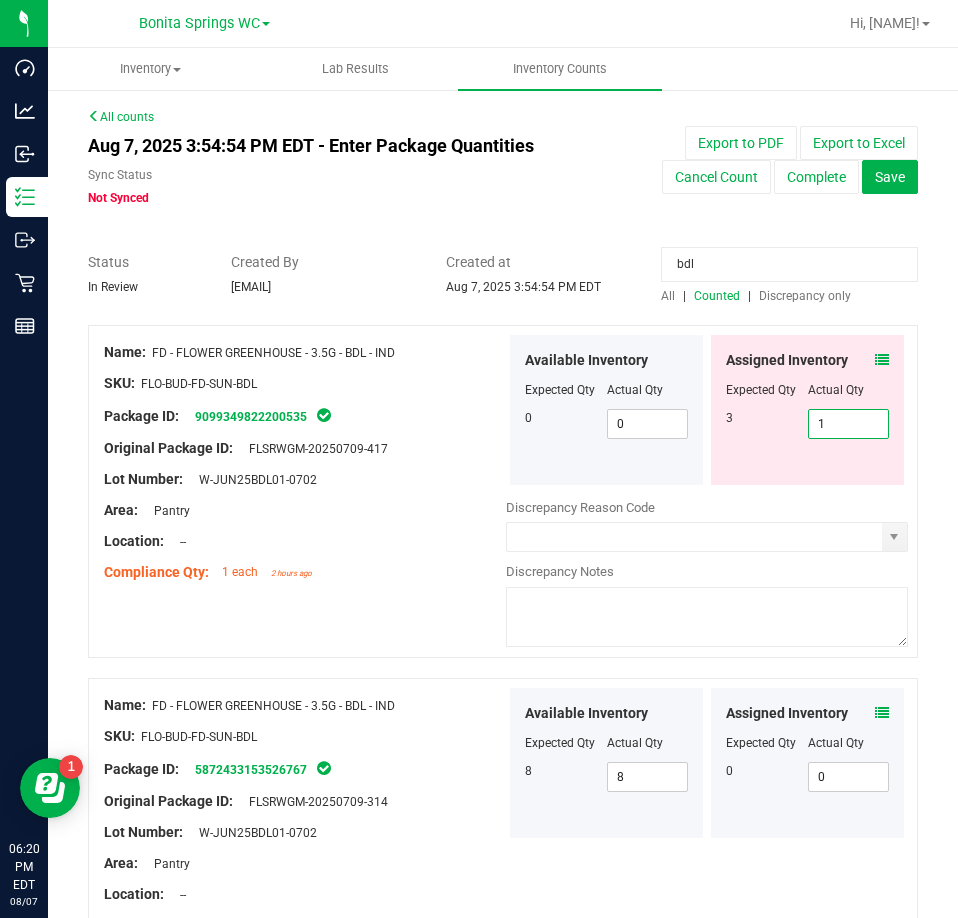 click on "1" at bounding box center (849, 424) 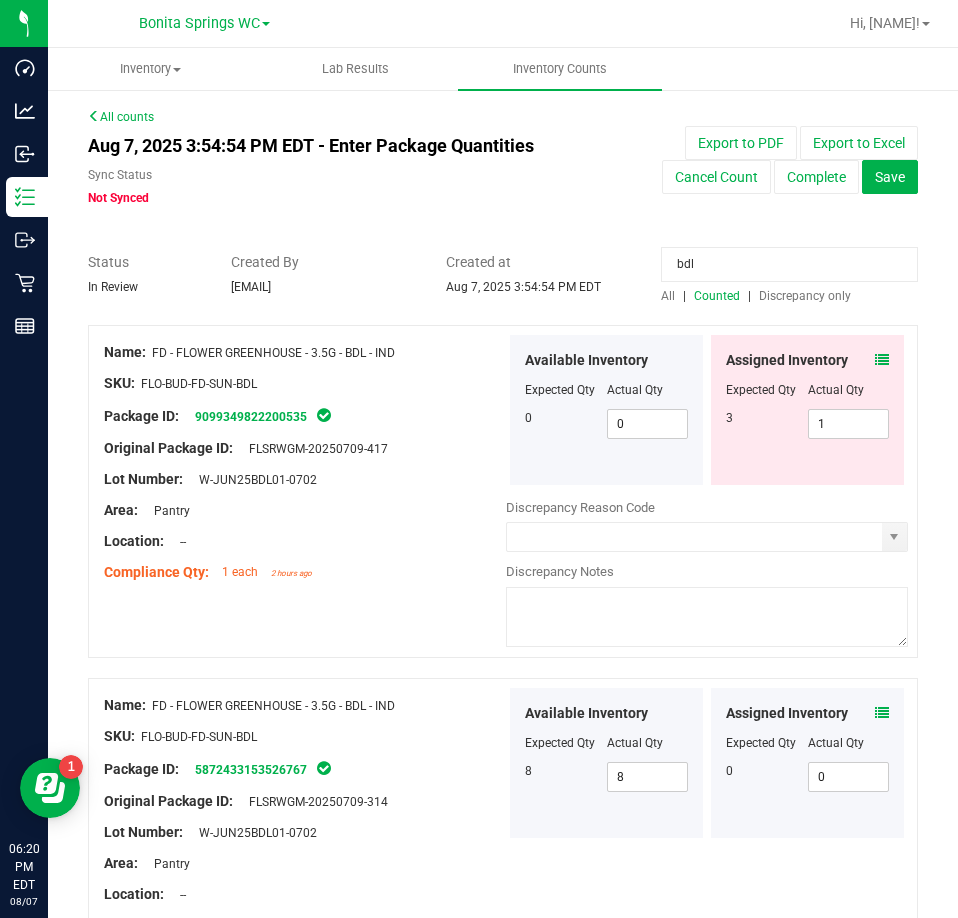 click on "Assigned Inventory" at bounding box center (807, 360) 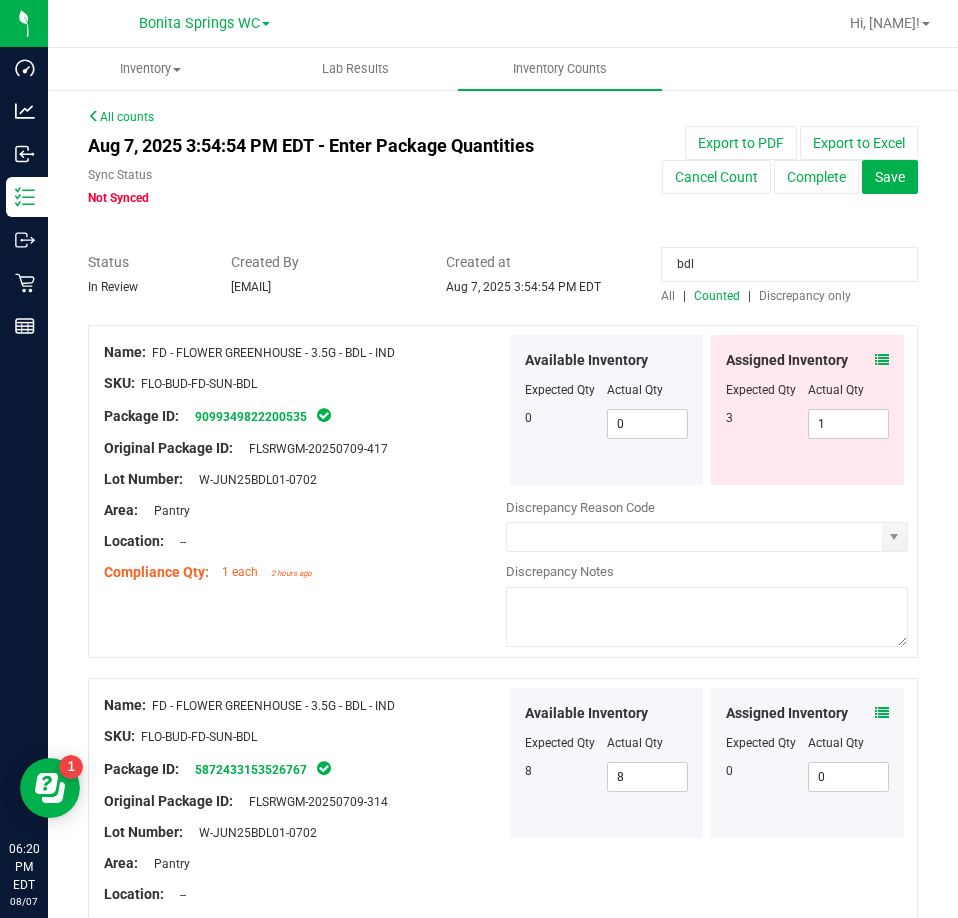 click at bounding box center [882, 360] 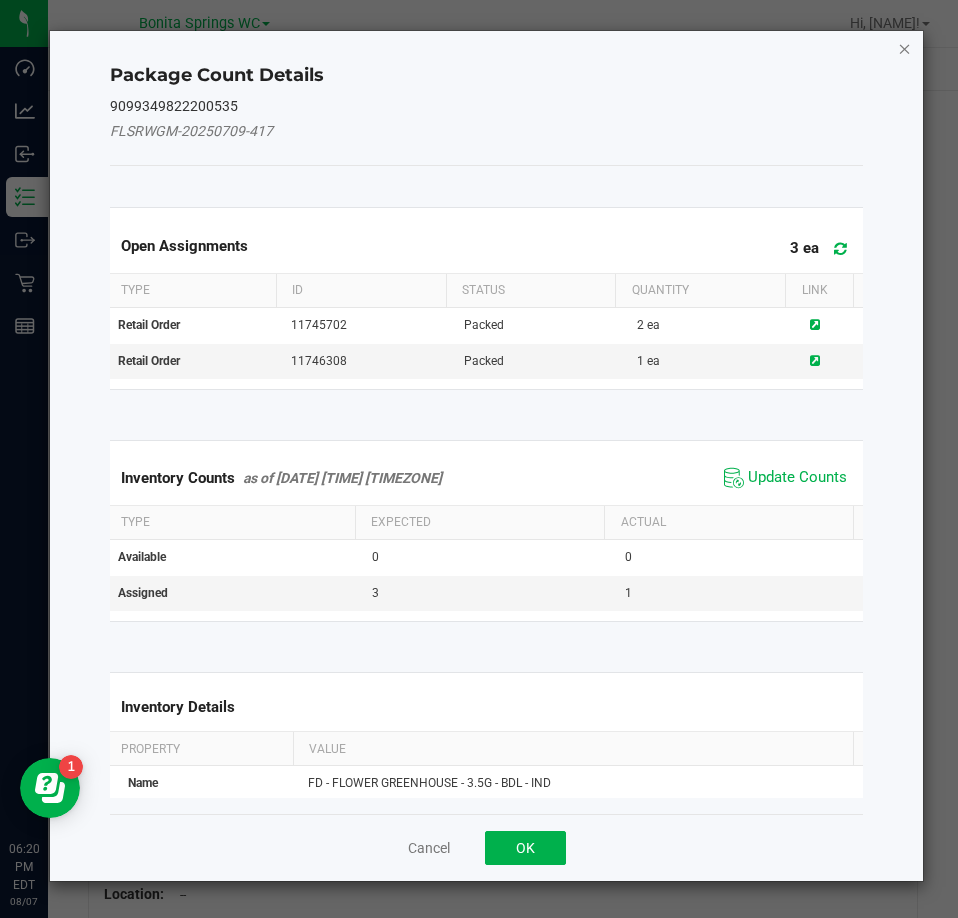 click 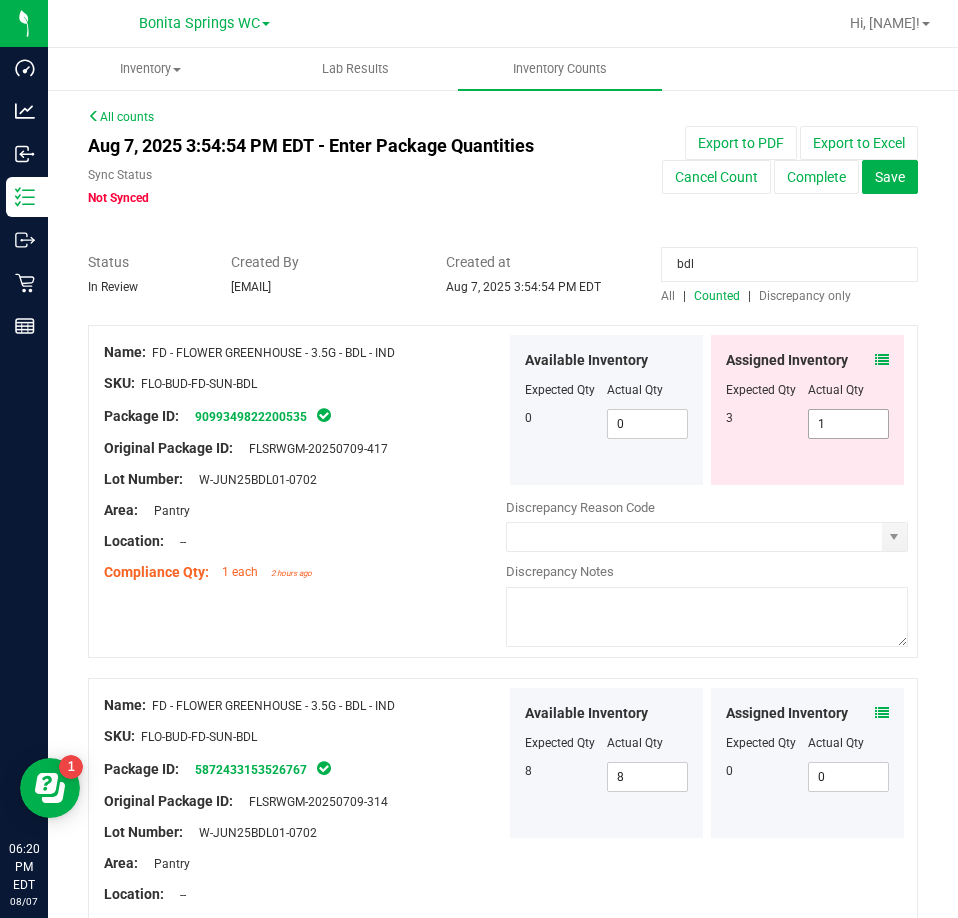 click on "1 1" at bounding box center (849, 424) 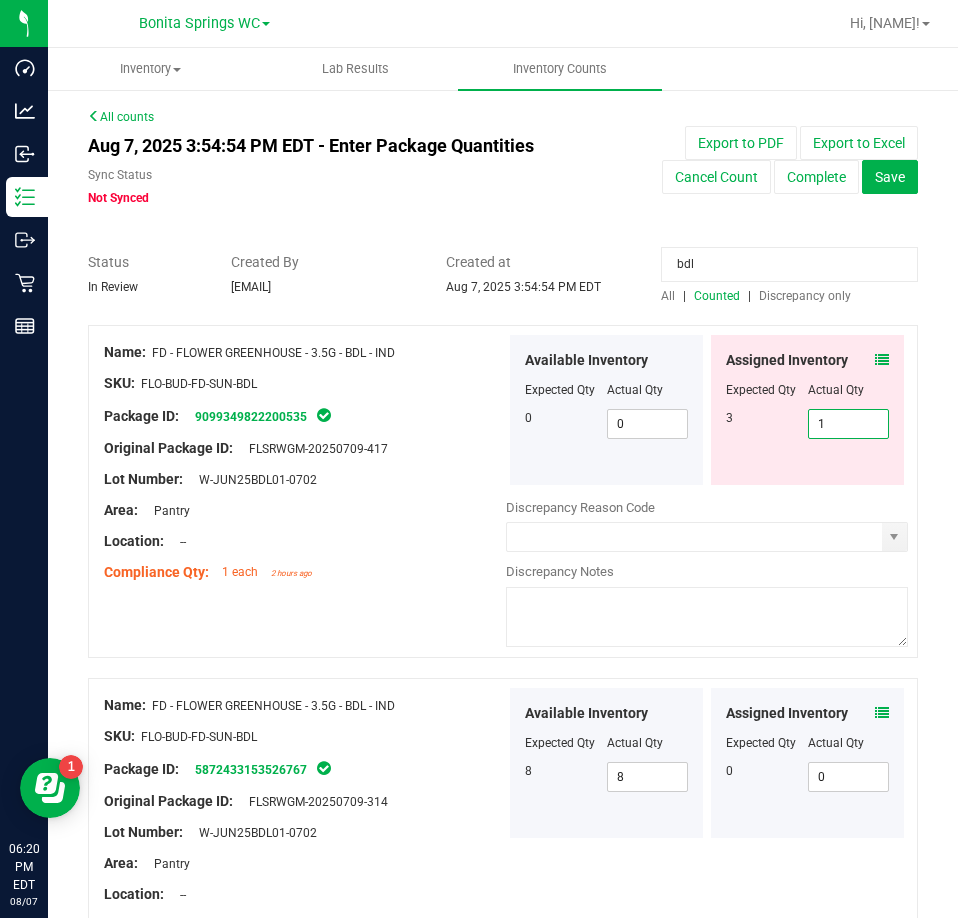 click on "1" at bounding box center (849, 424) 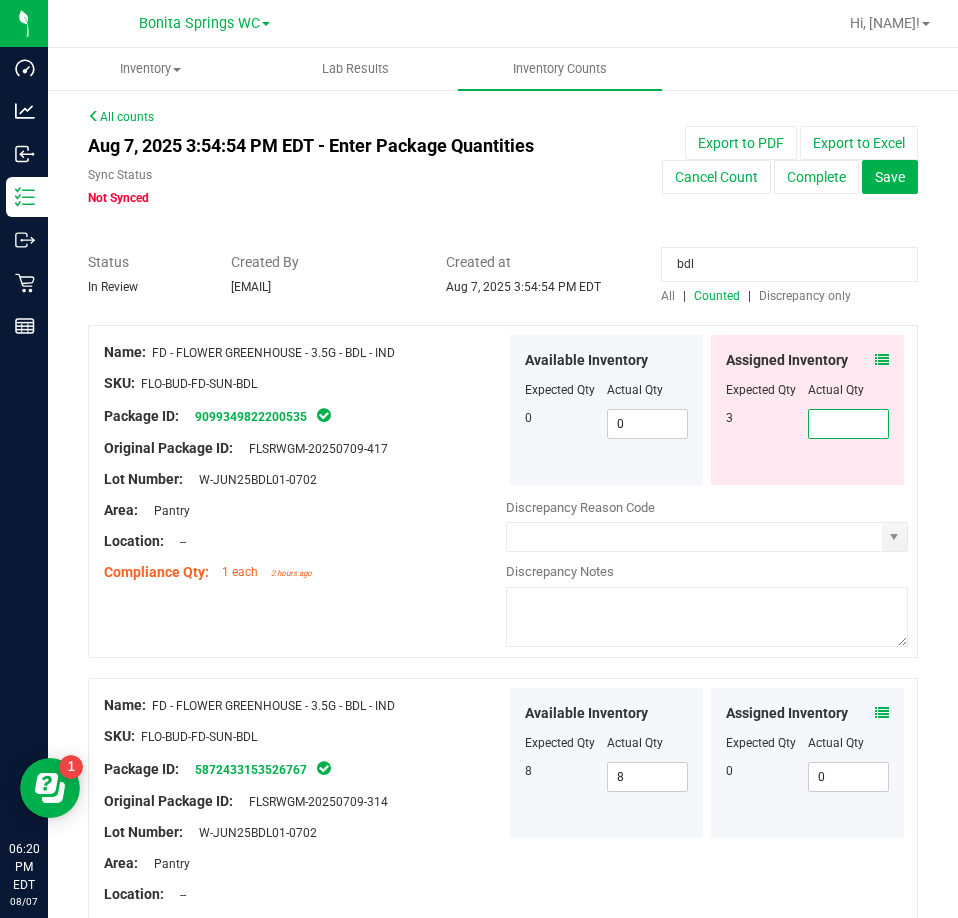 type on "0" 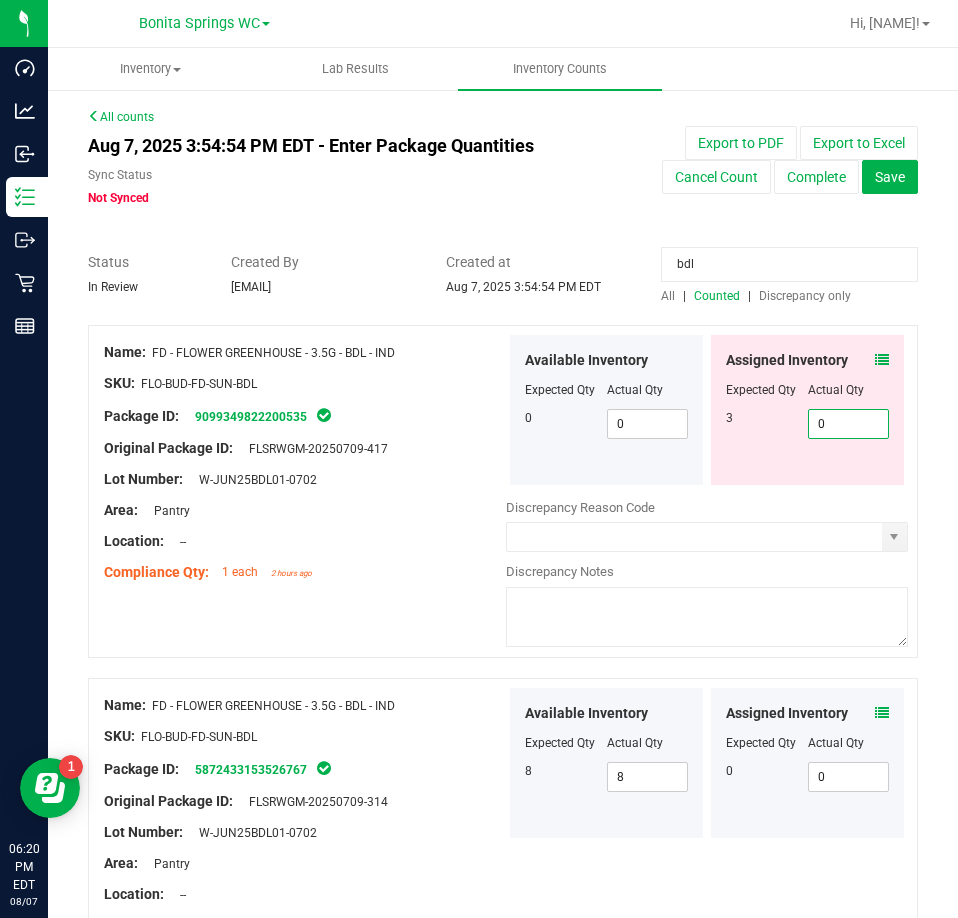 type on "0" 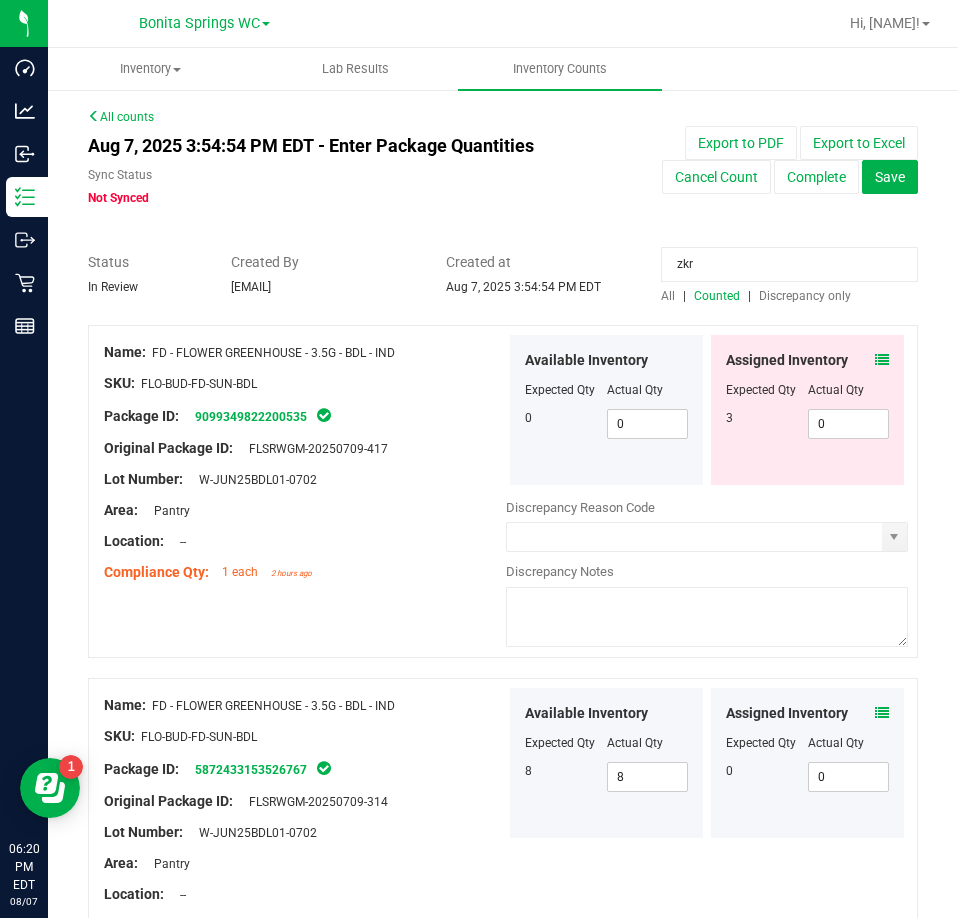 type on "zkr" 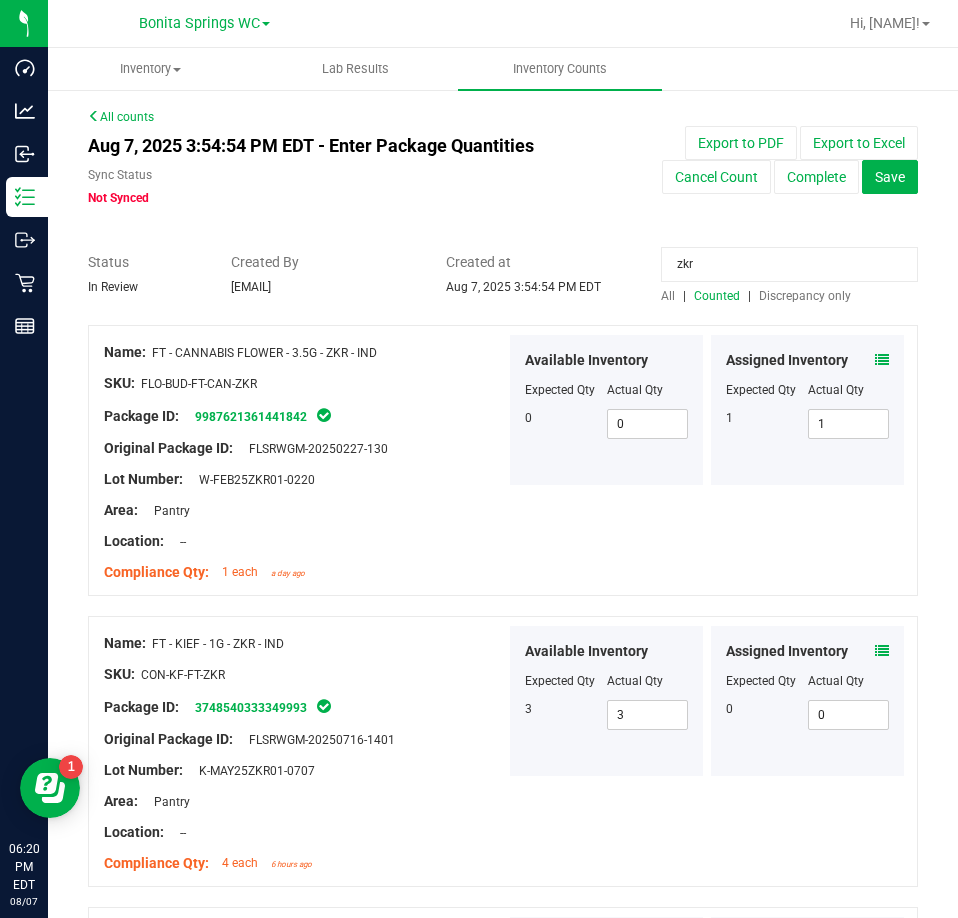 click at bounding box center [882, 360] 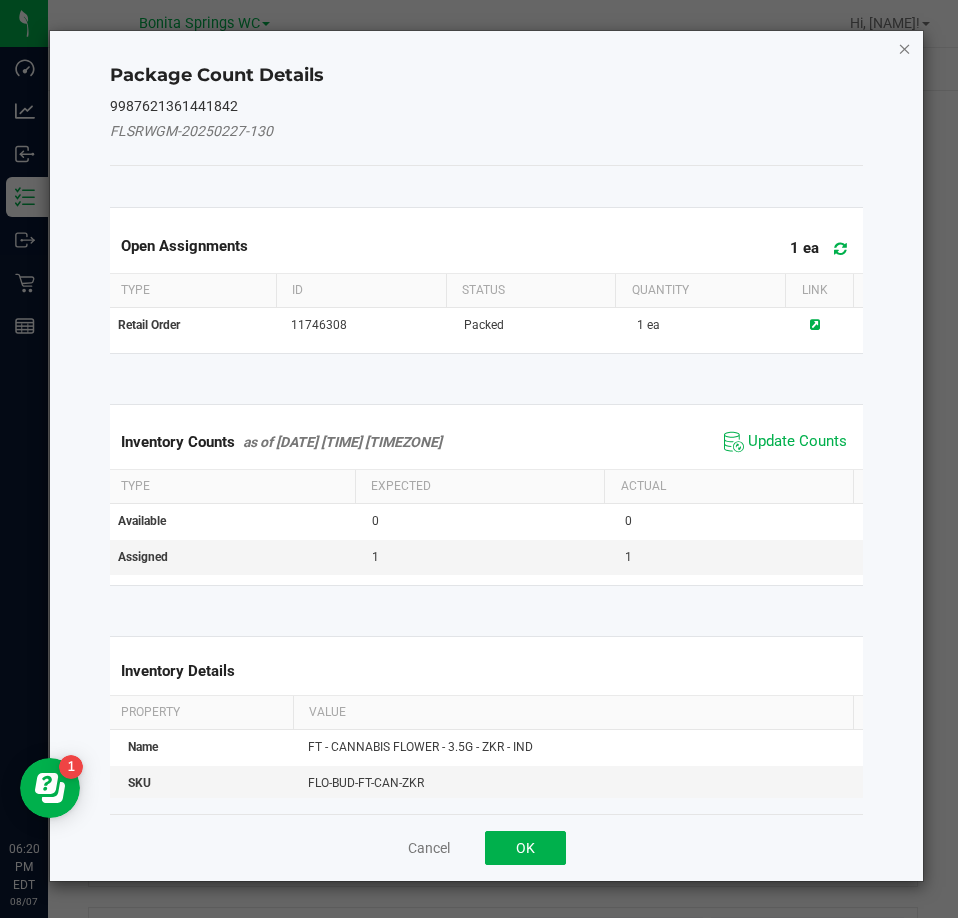 click 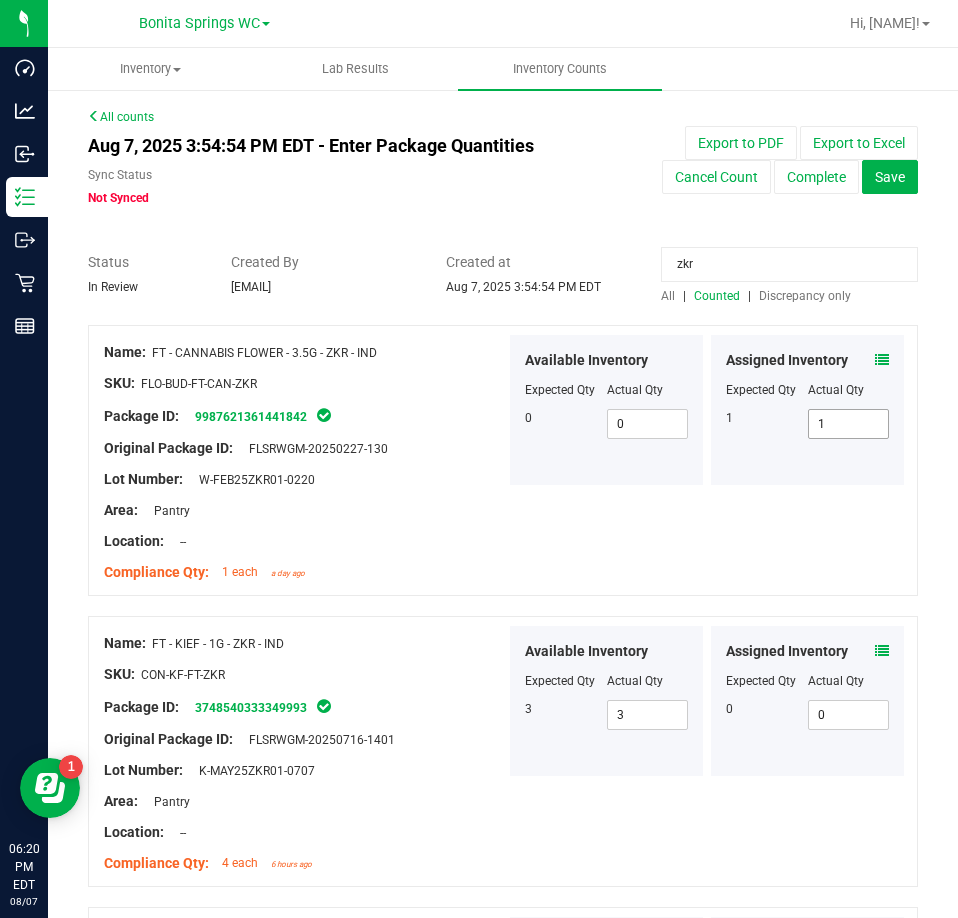 click on "1 1" at bounding box center [849, 424] 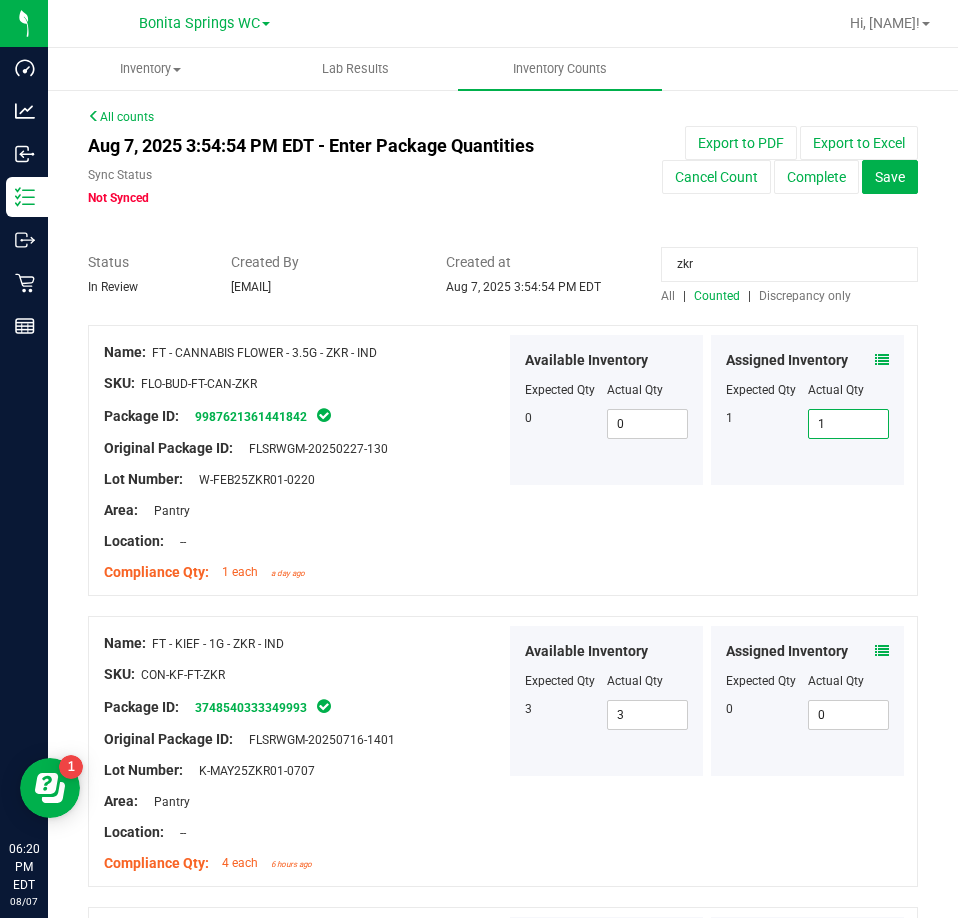 click on "1" at bounding box center (849, 424) 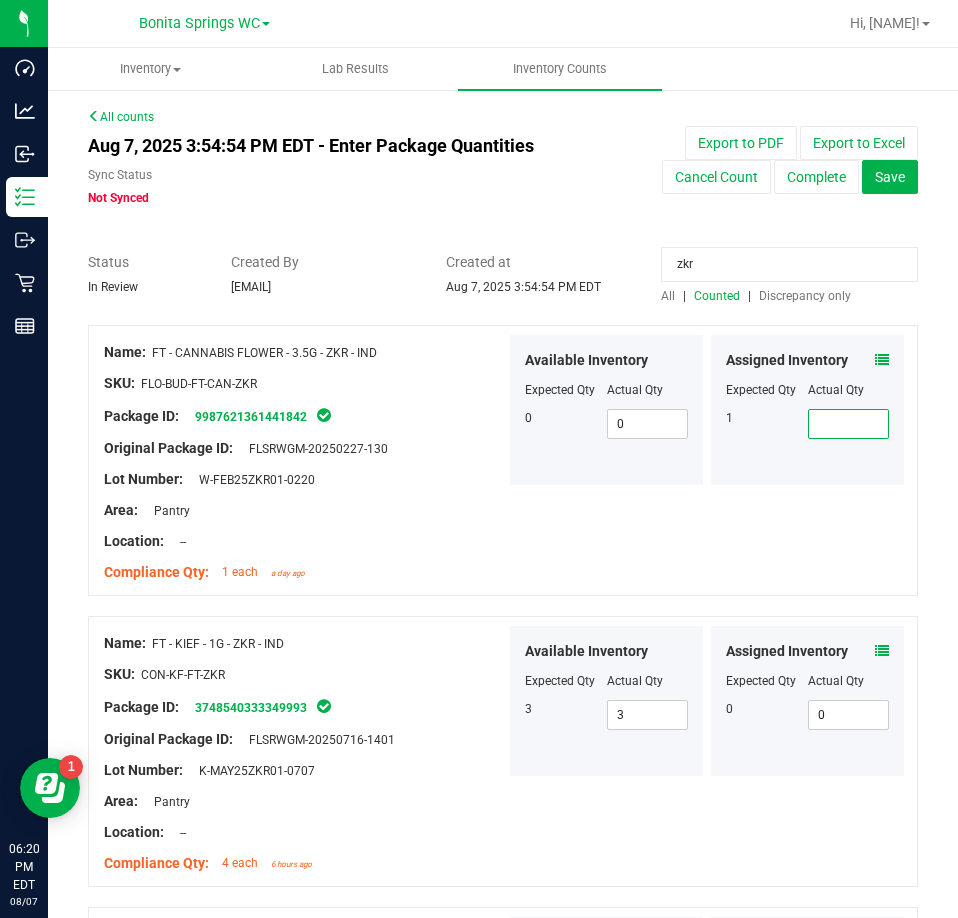 type 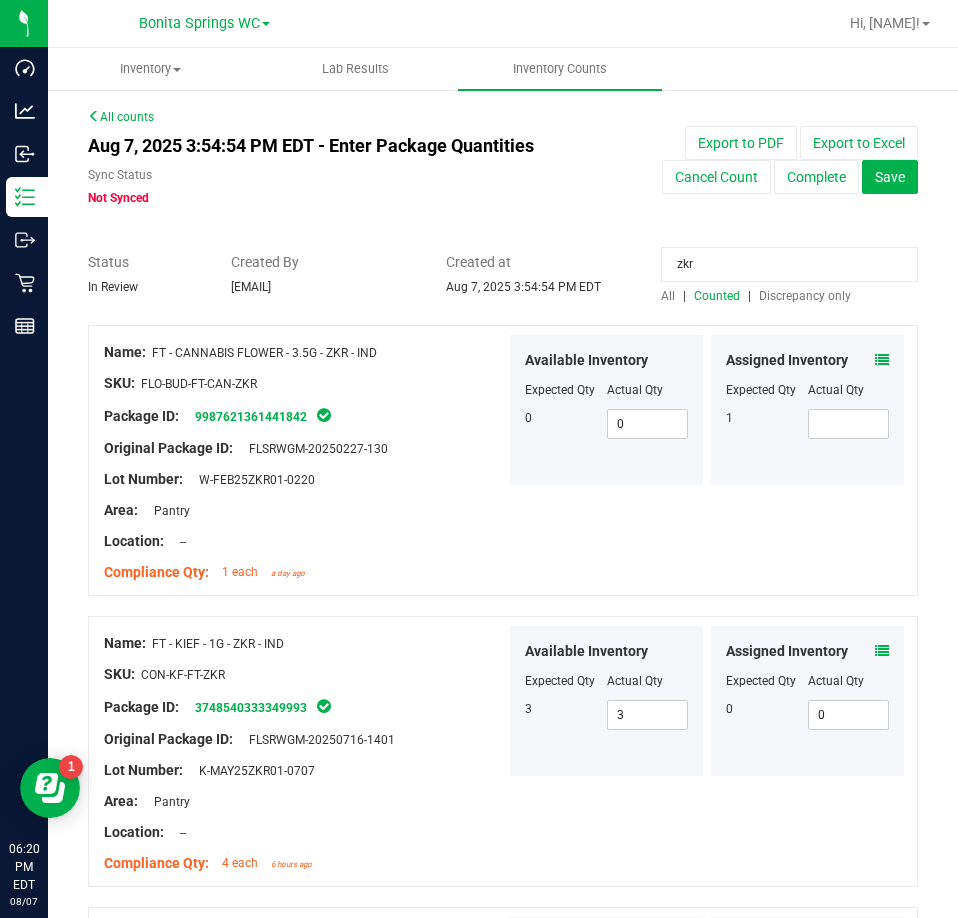 click at bounding box center (882, 360) 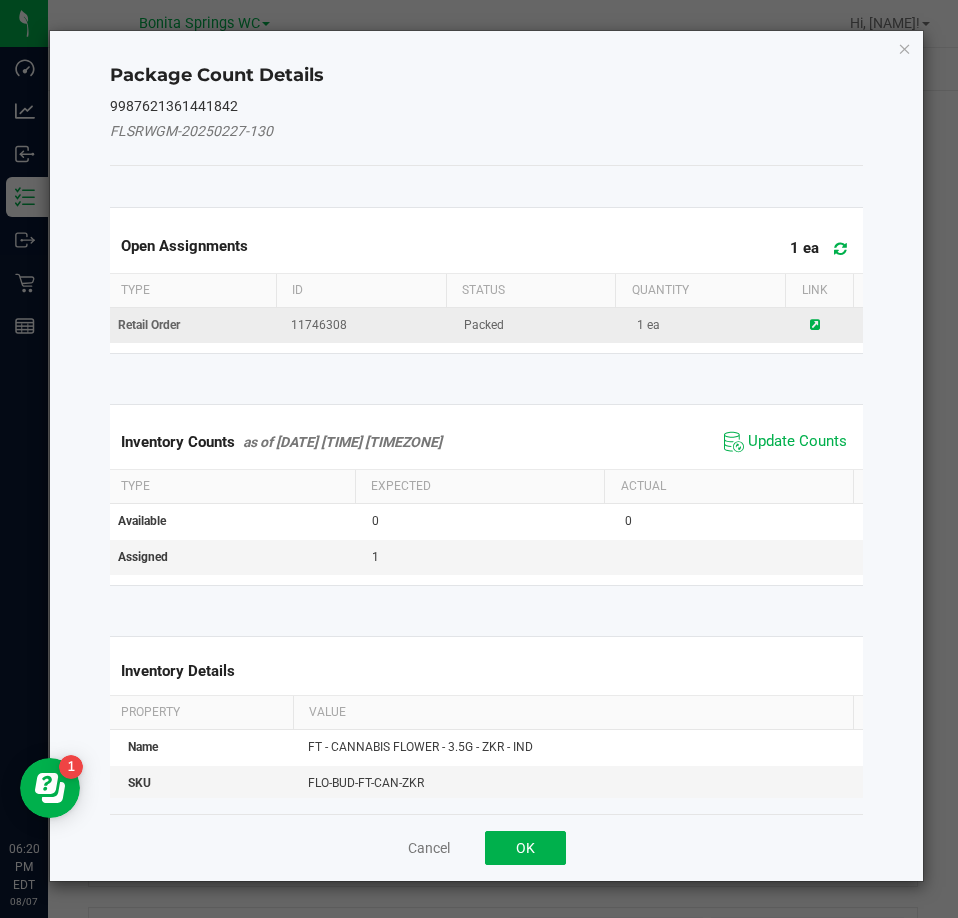click 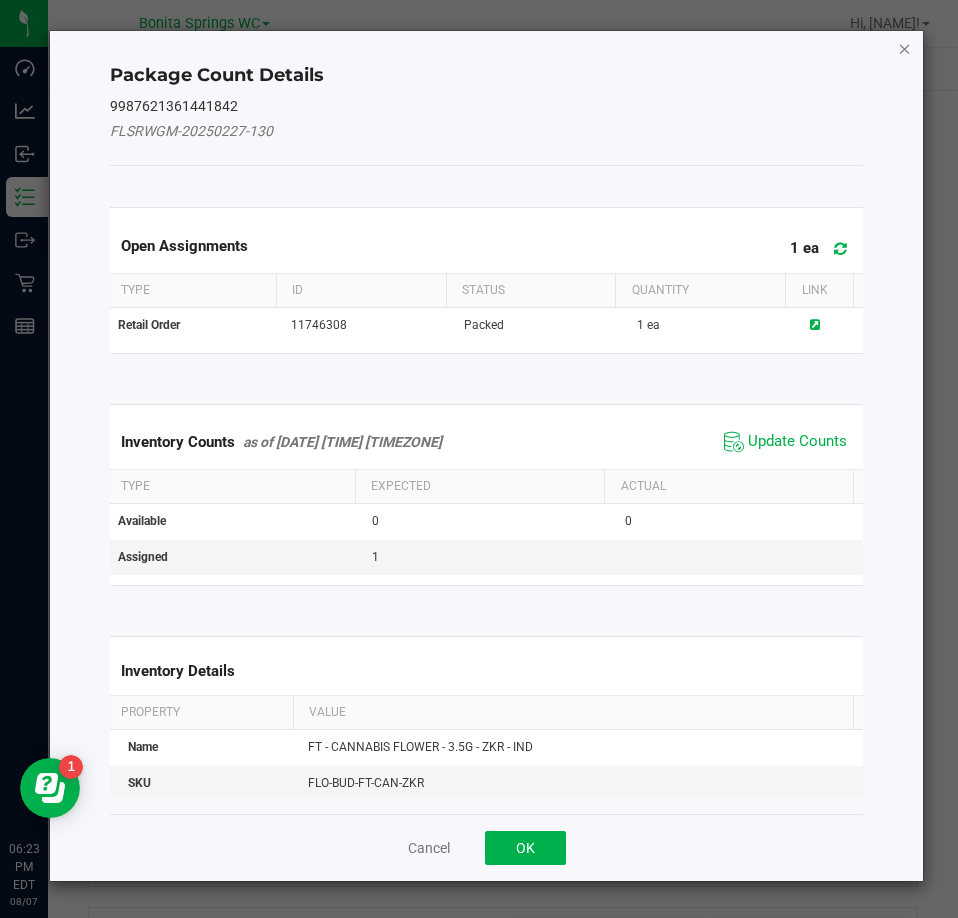 click 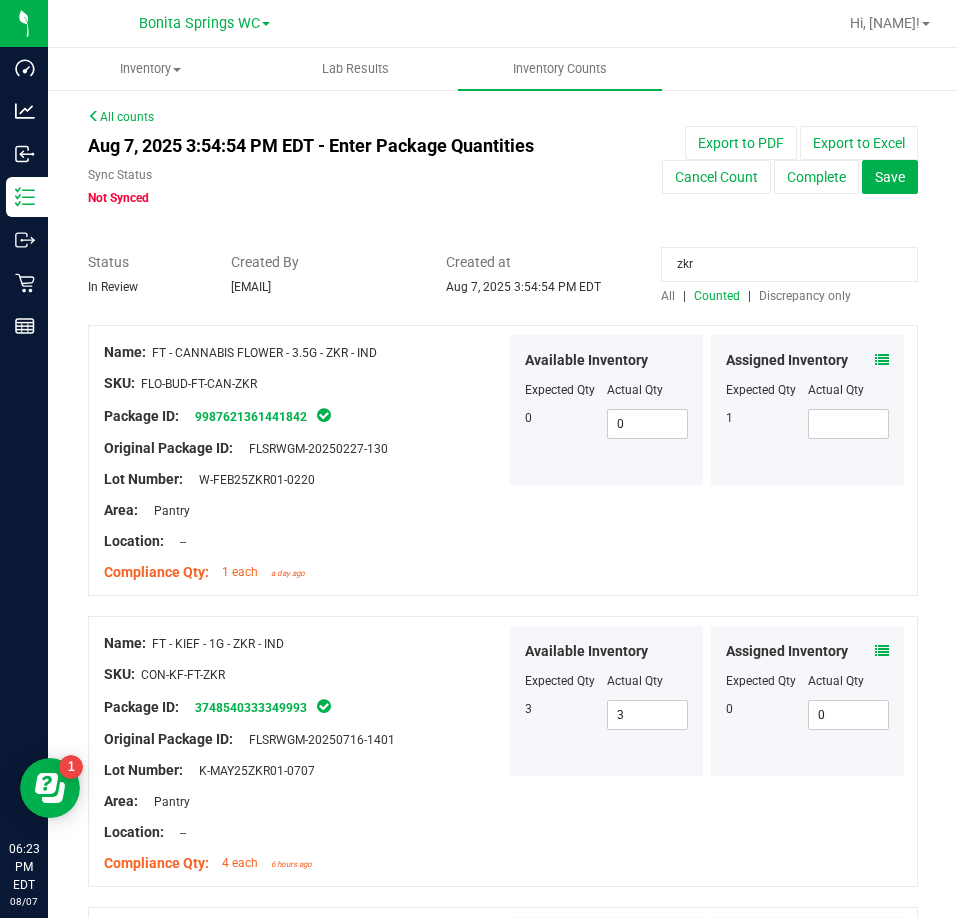 click on "zkr" at bounding box center [789, 264] 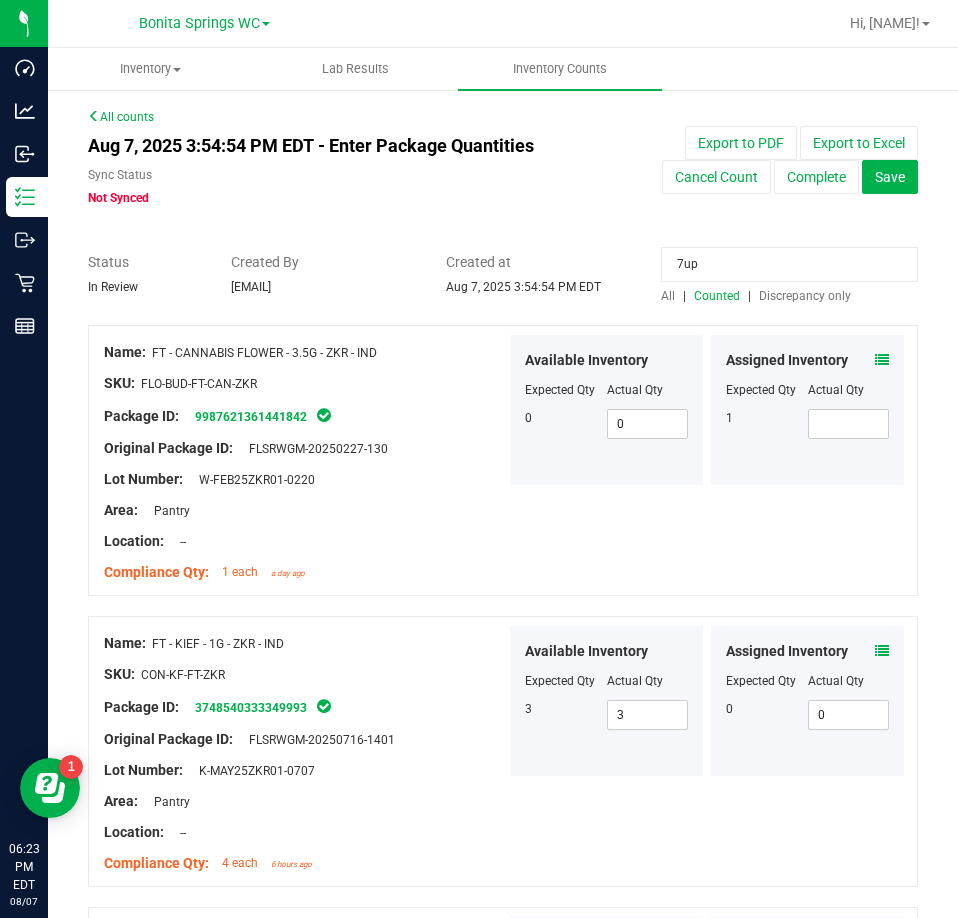 type on "7up" 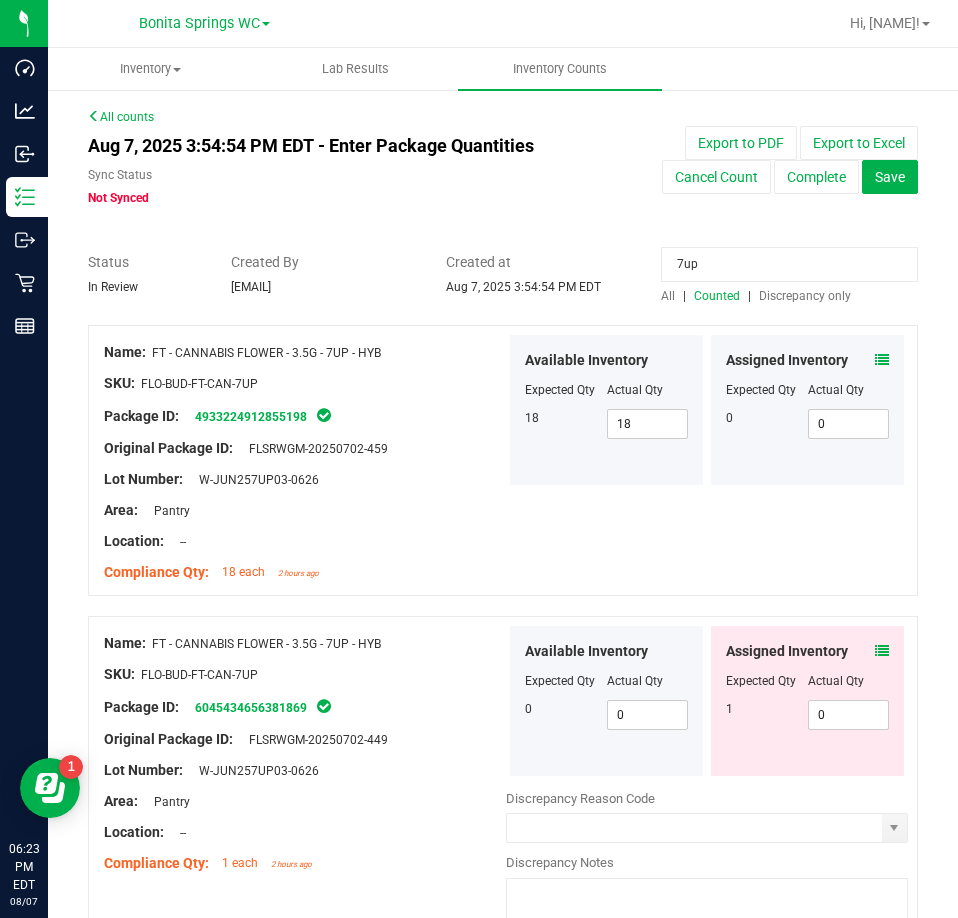 click at bounding box center (882, 651) 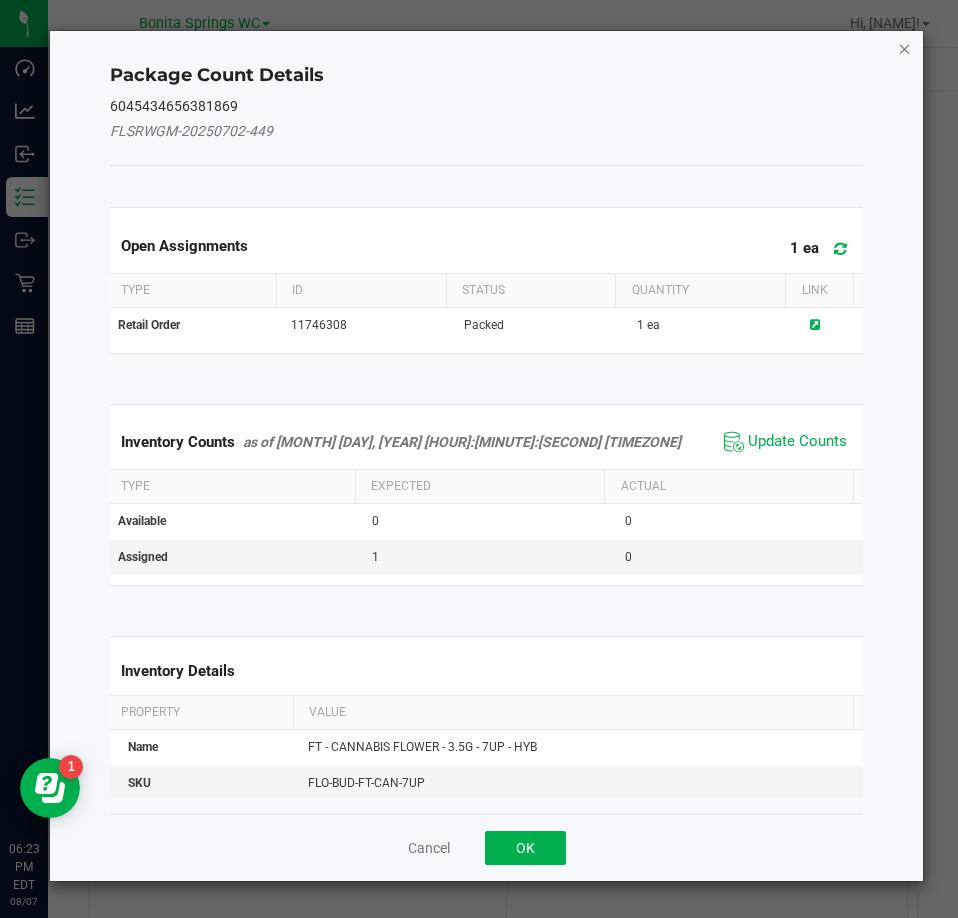 click 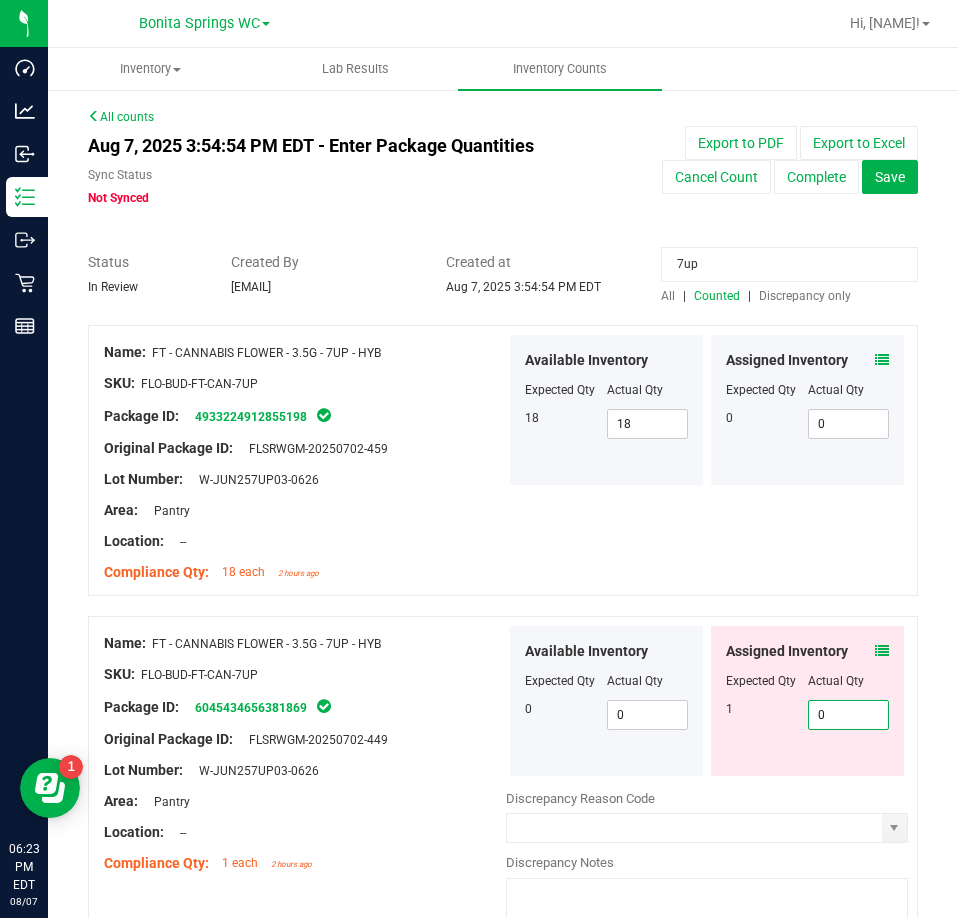 click on "0 0" at bounding box center (849, 715) 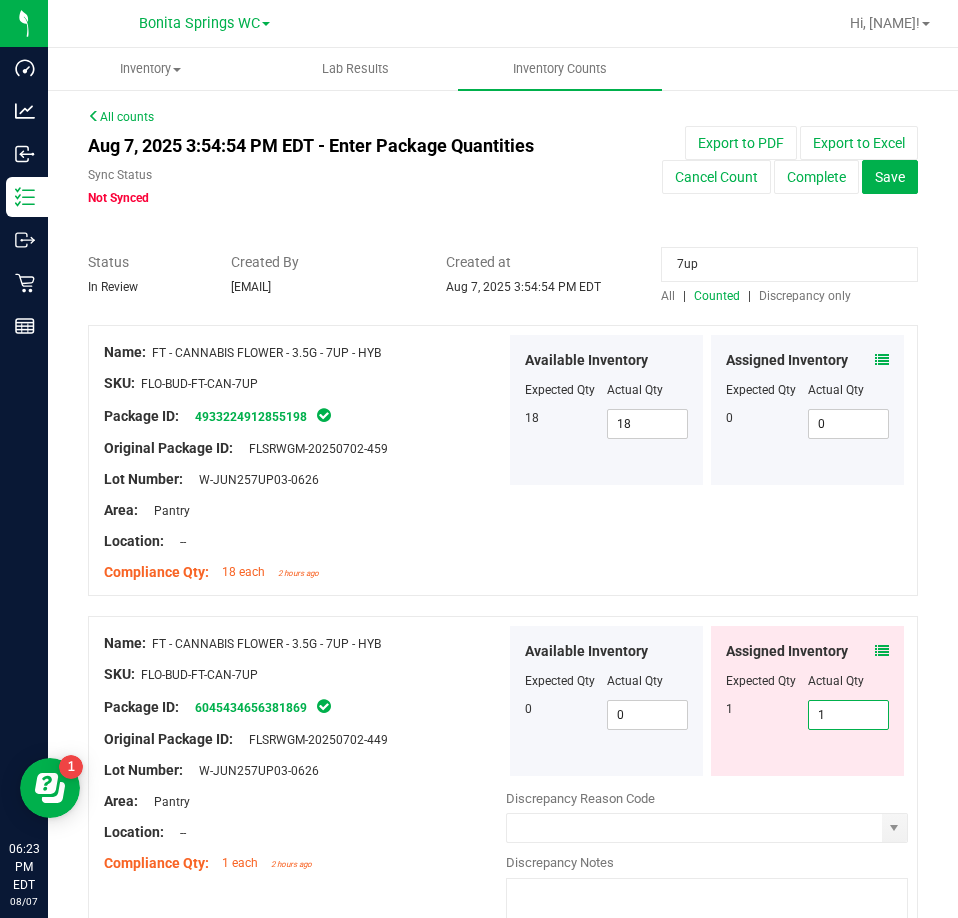 type on "1" 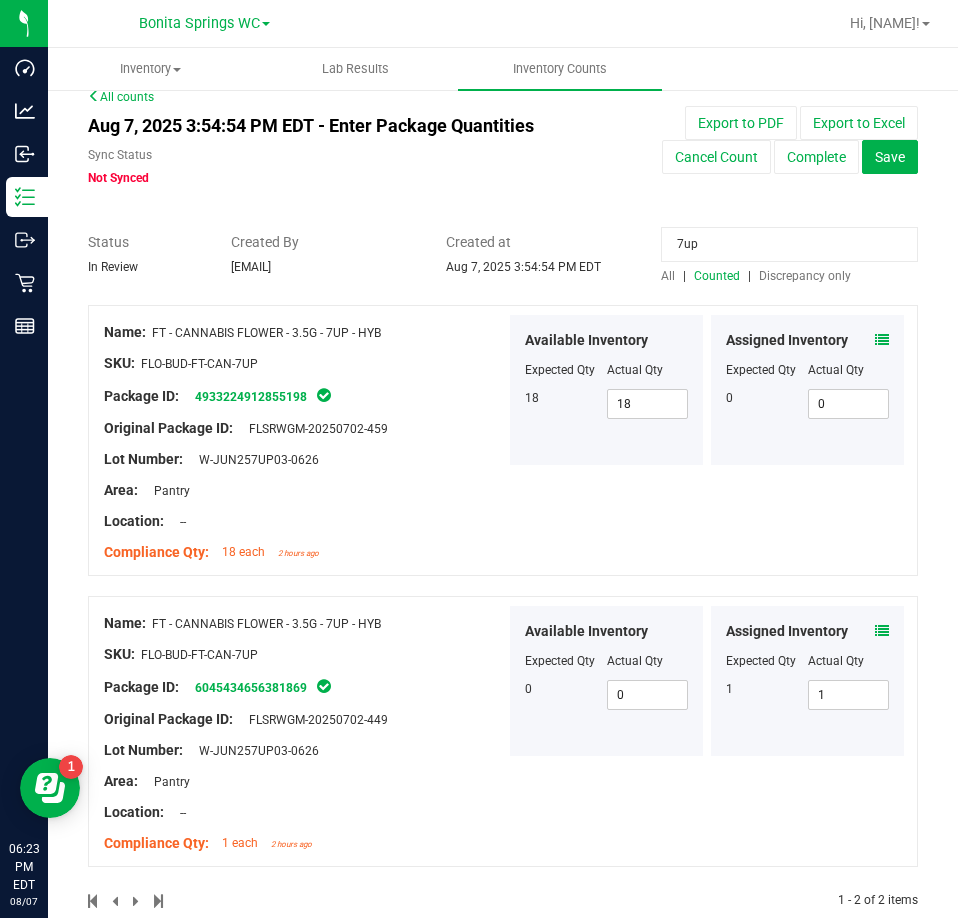 scroll, scrollTop: 0, scrollLeft: 0, axis: both 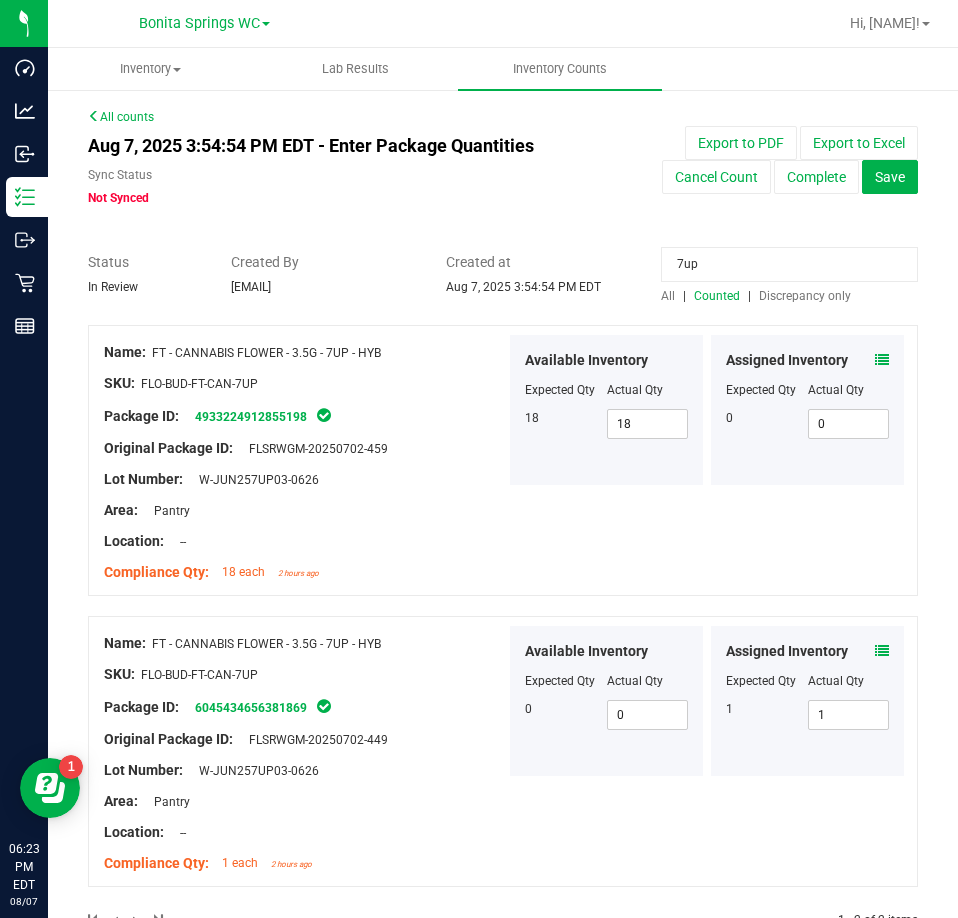 click on "7up" at bounding box center [789, 264] 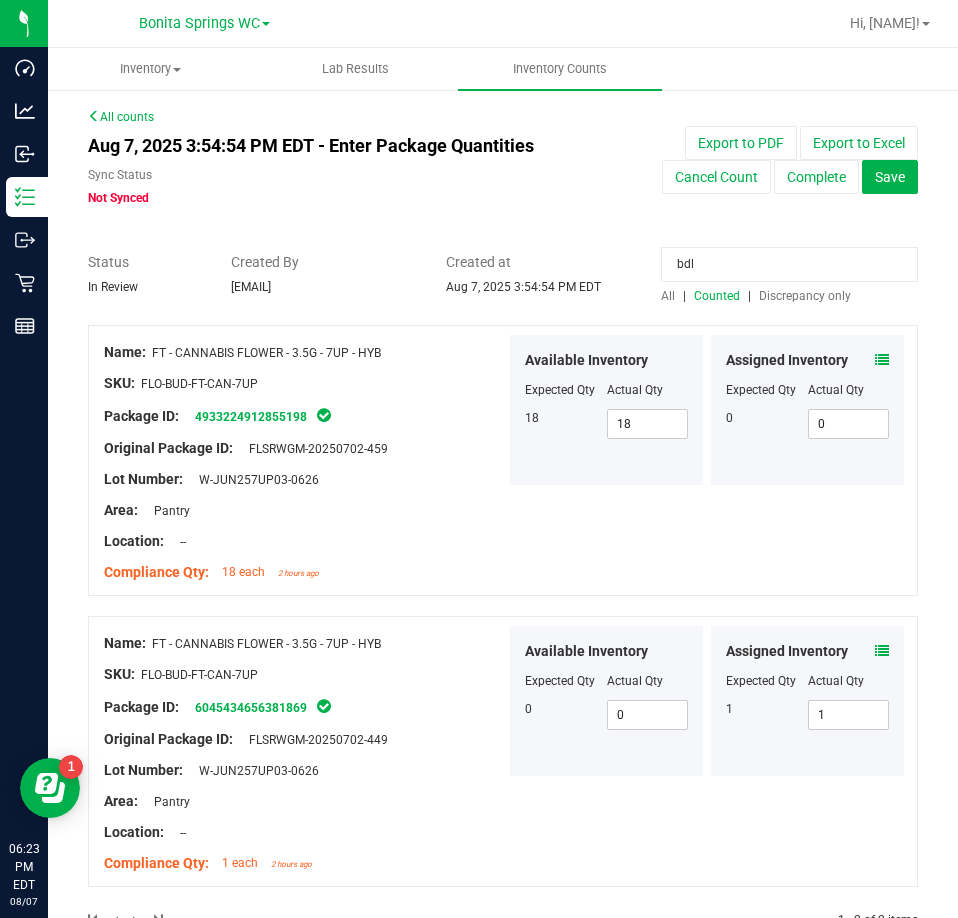 type on "bdl" 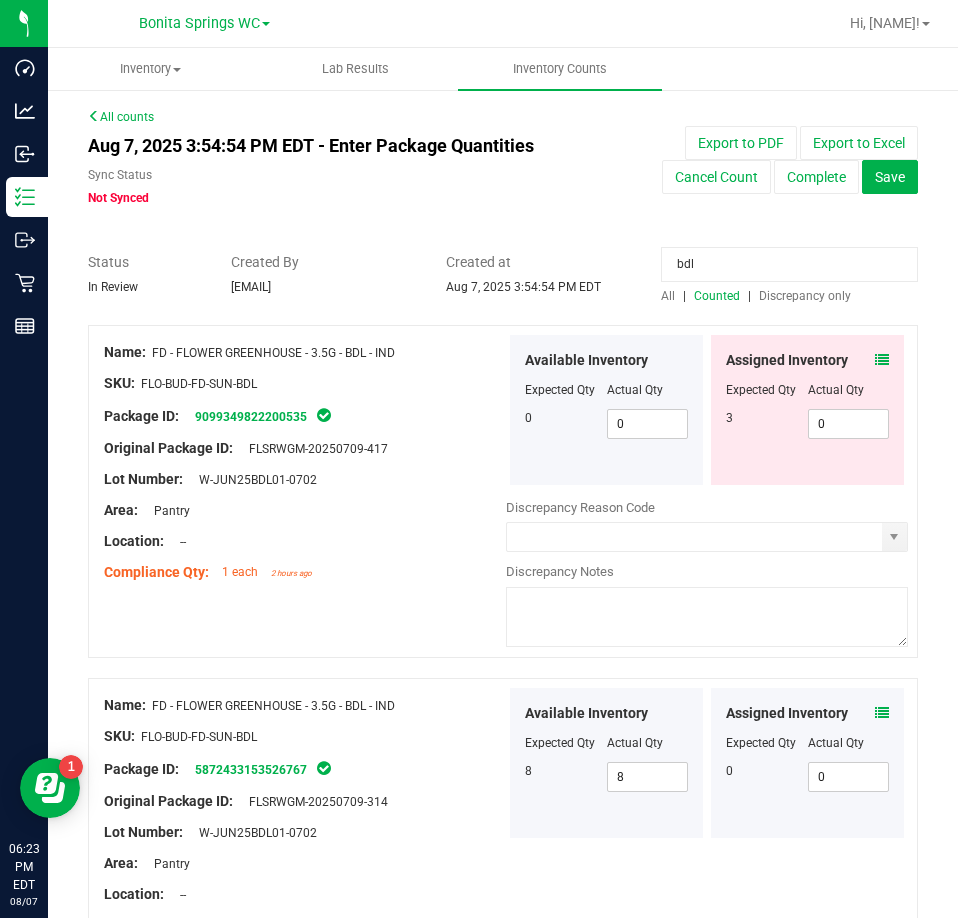 click at bounding box center [882, 360] 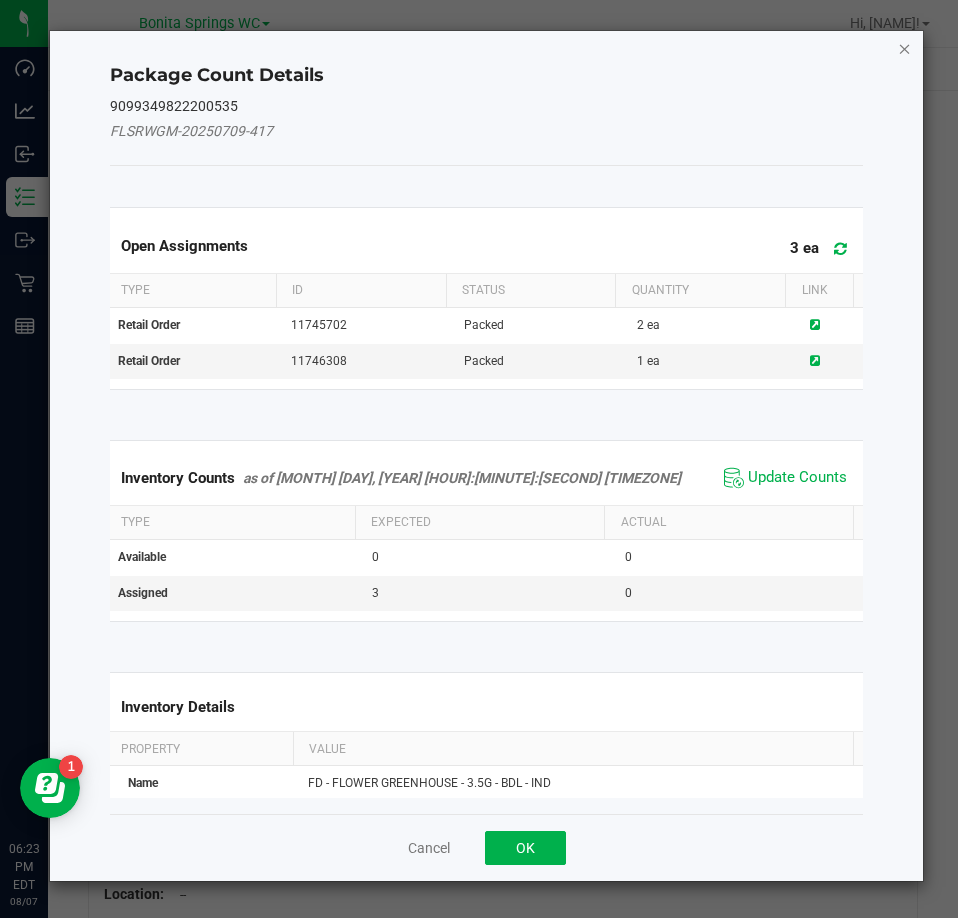 click 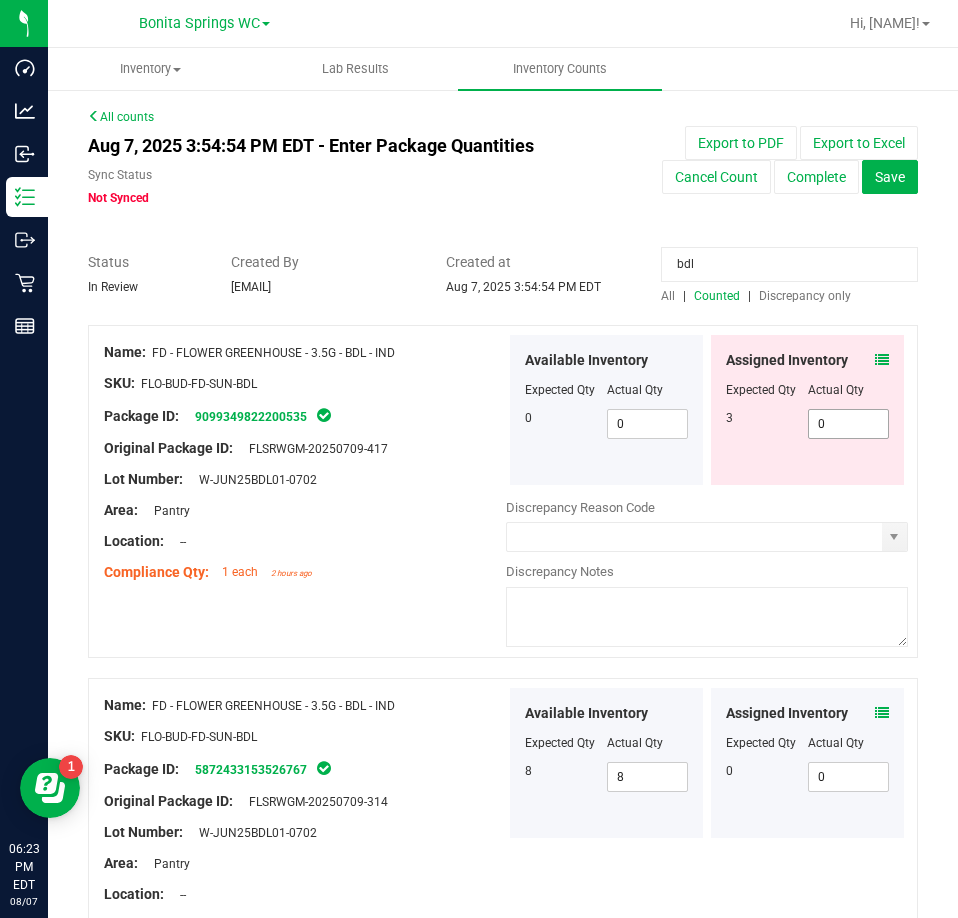 click on "0 0" at bounding box center [849, 424] 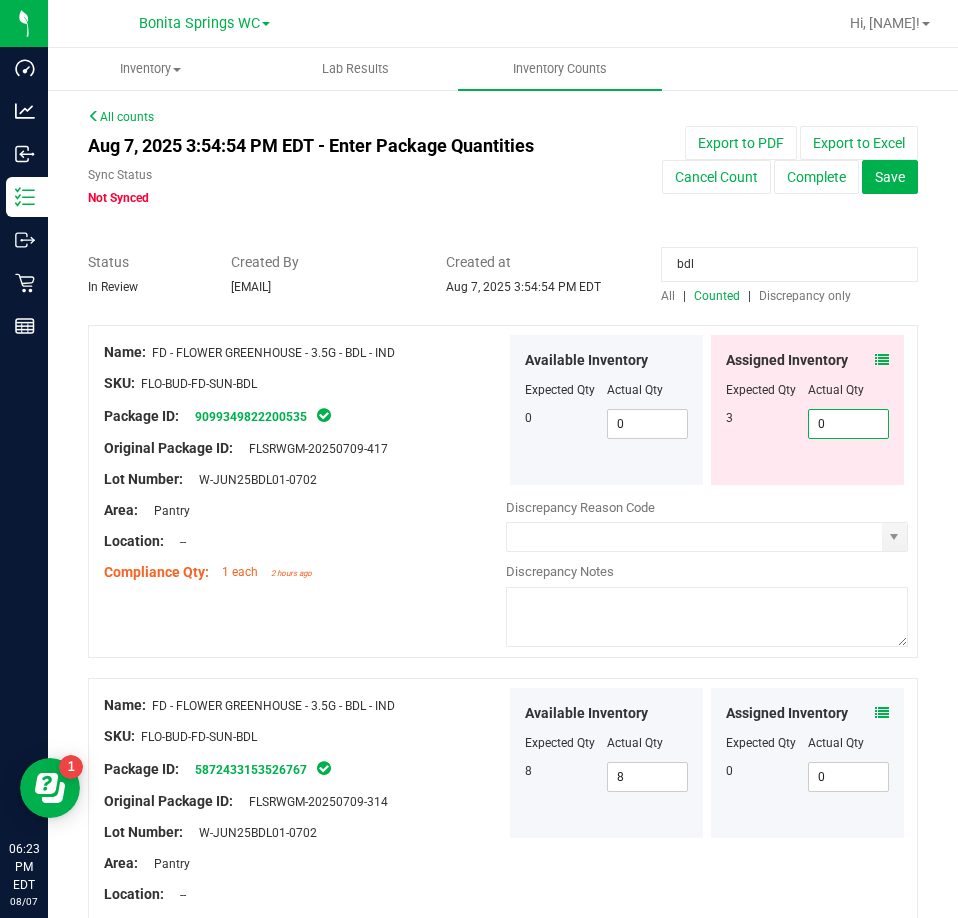type on "1" 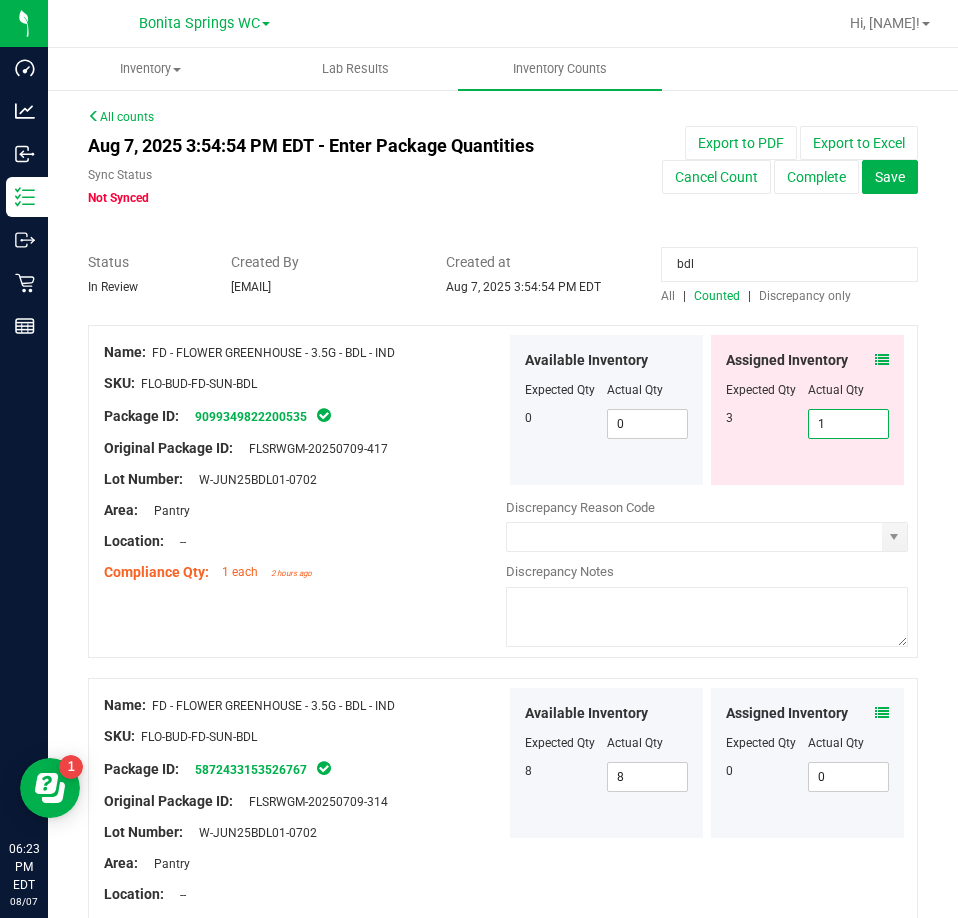 type on "1" 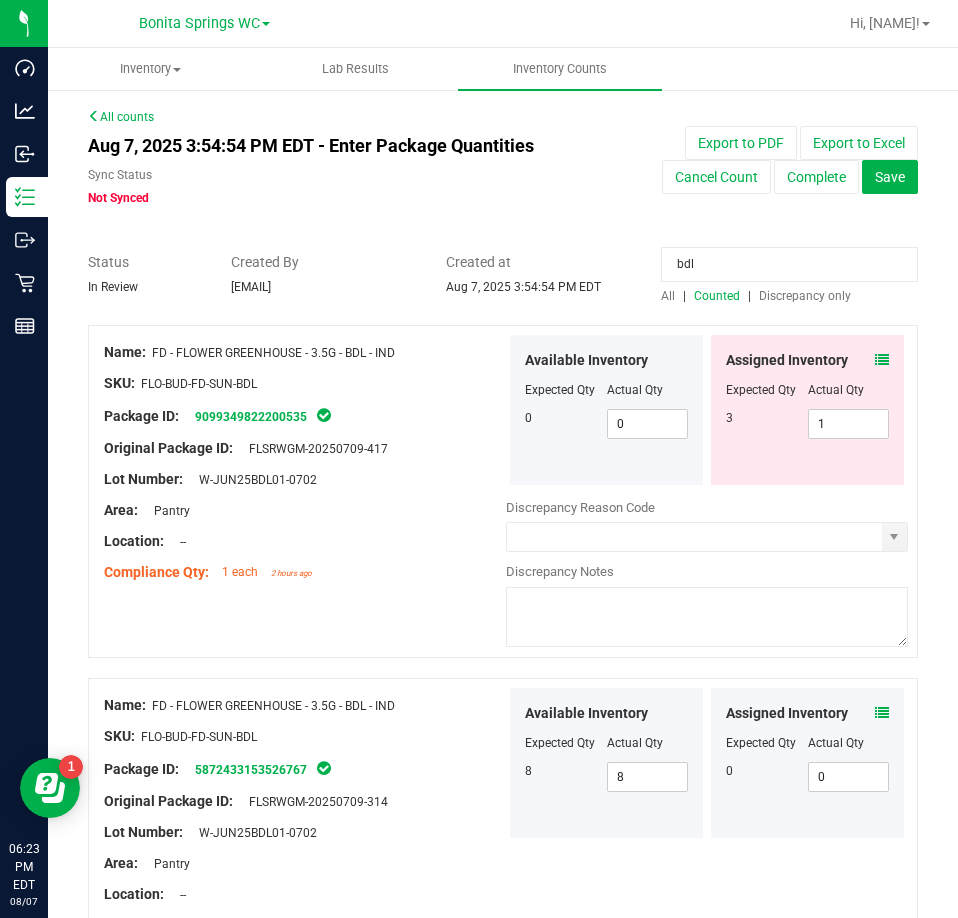 click on "bdl" at bounding box center (789, 264) 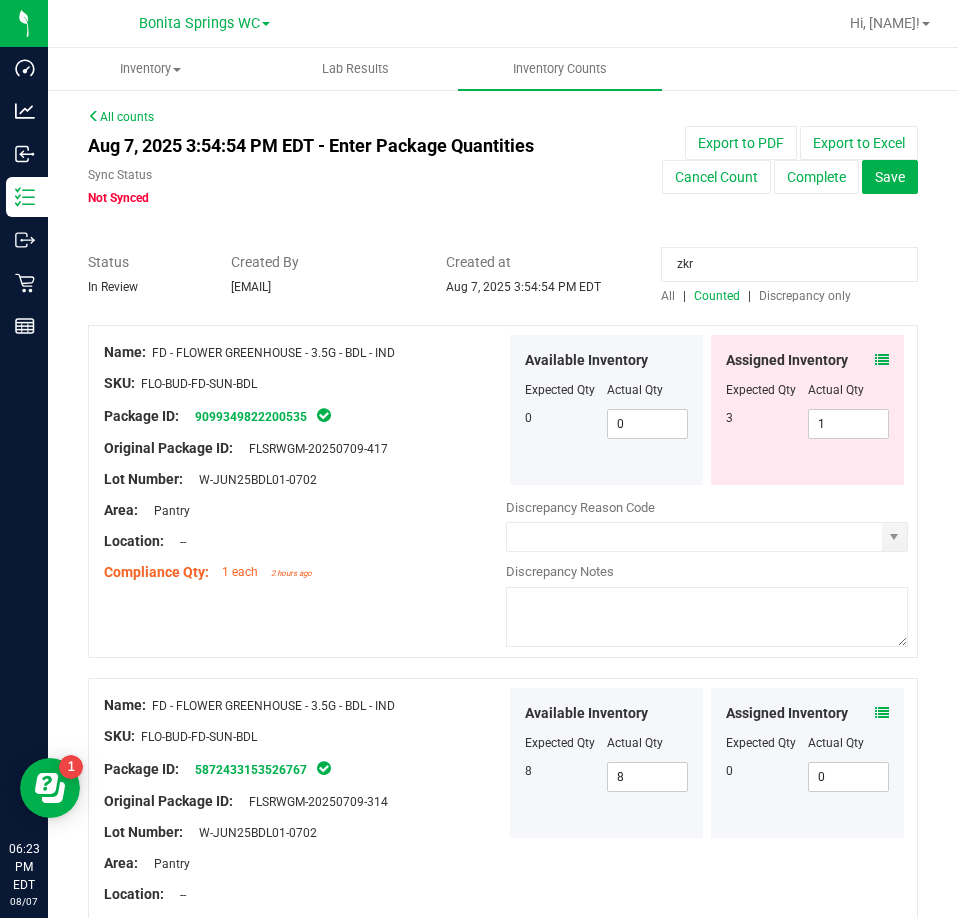 type on "zkr" 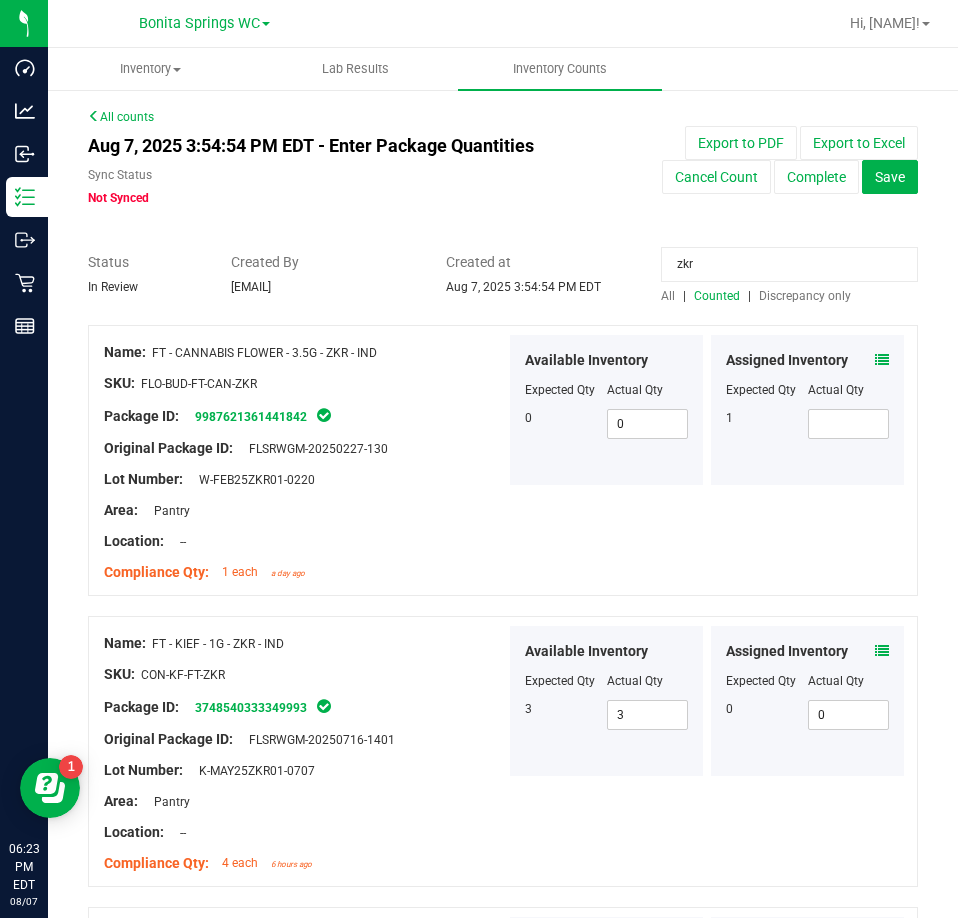click at bounding box center (882, 360) 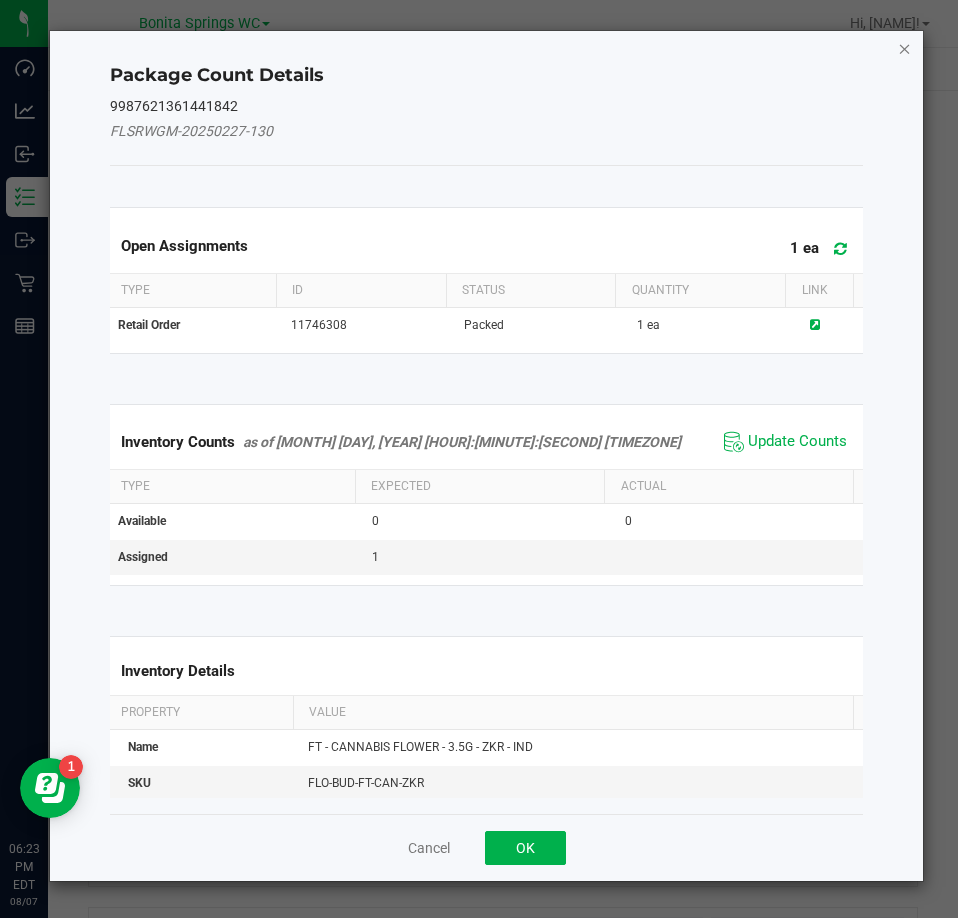 click 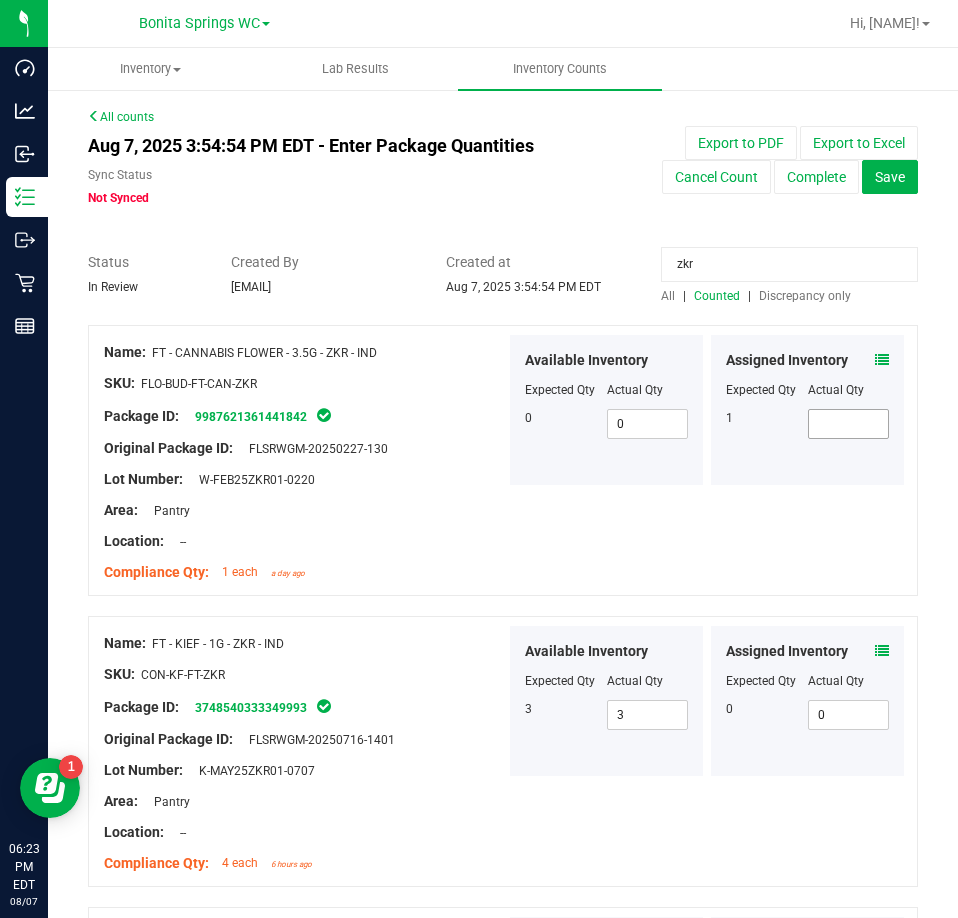 click at bounding box center (849, 424) 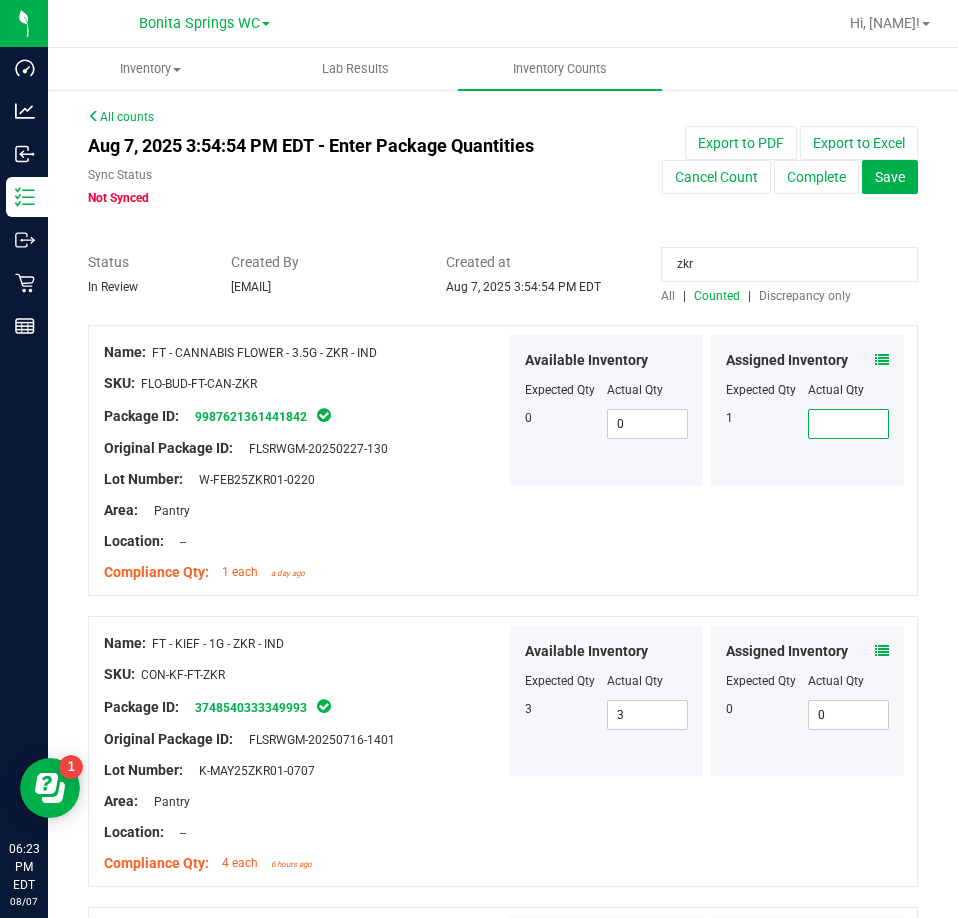 type on "1" 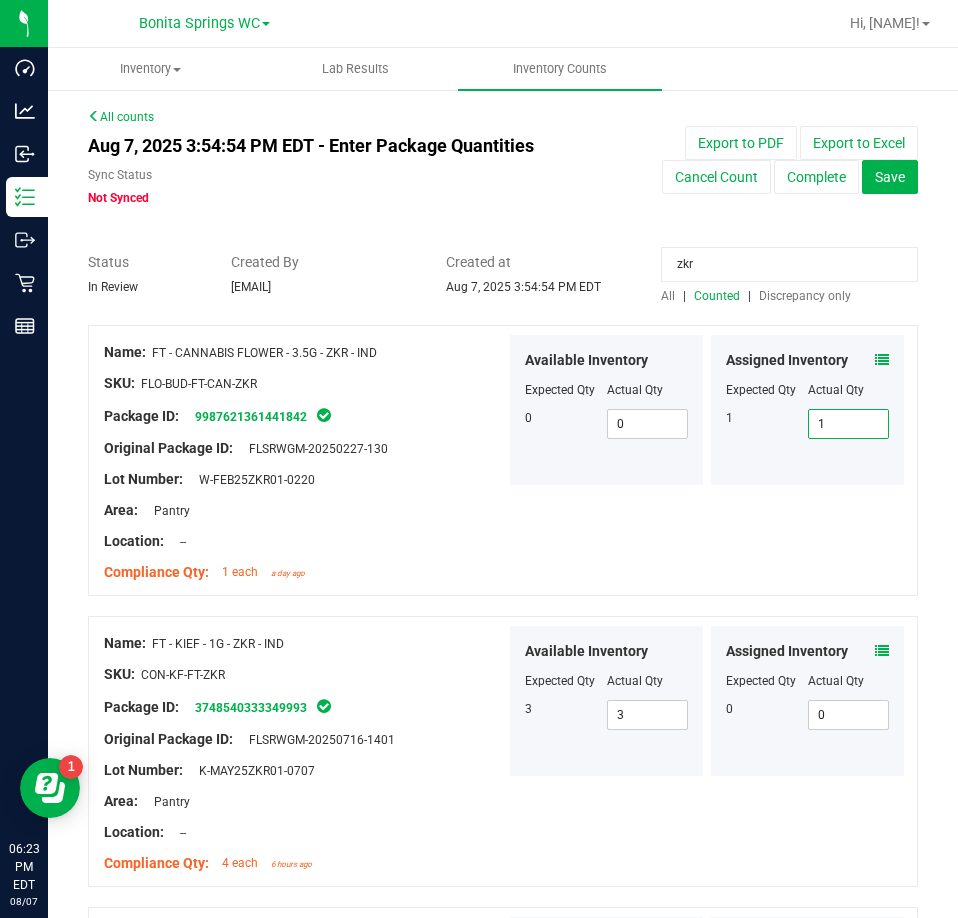 type on "1" 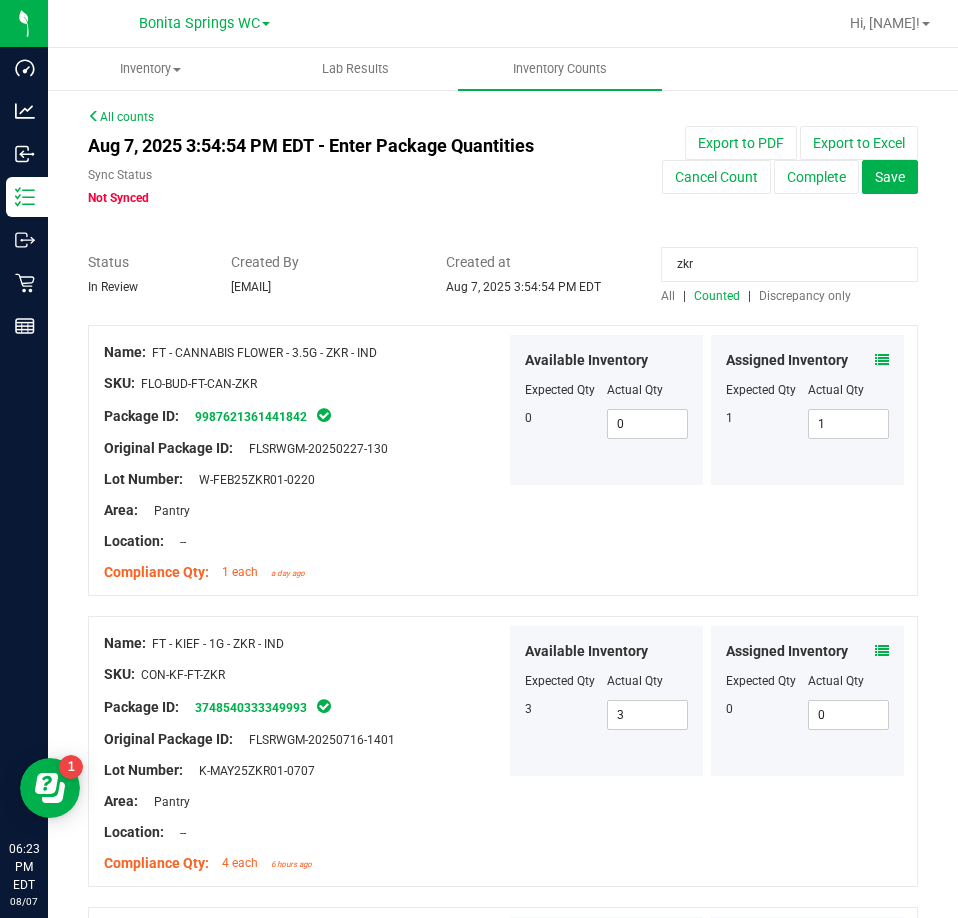click on "zkr" at bounding box center [789, 264] 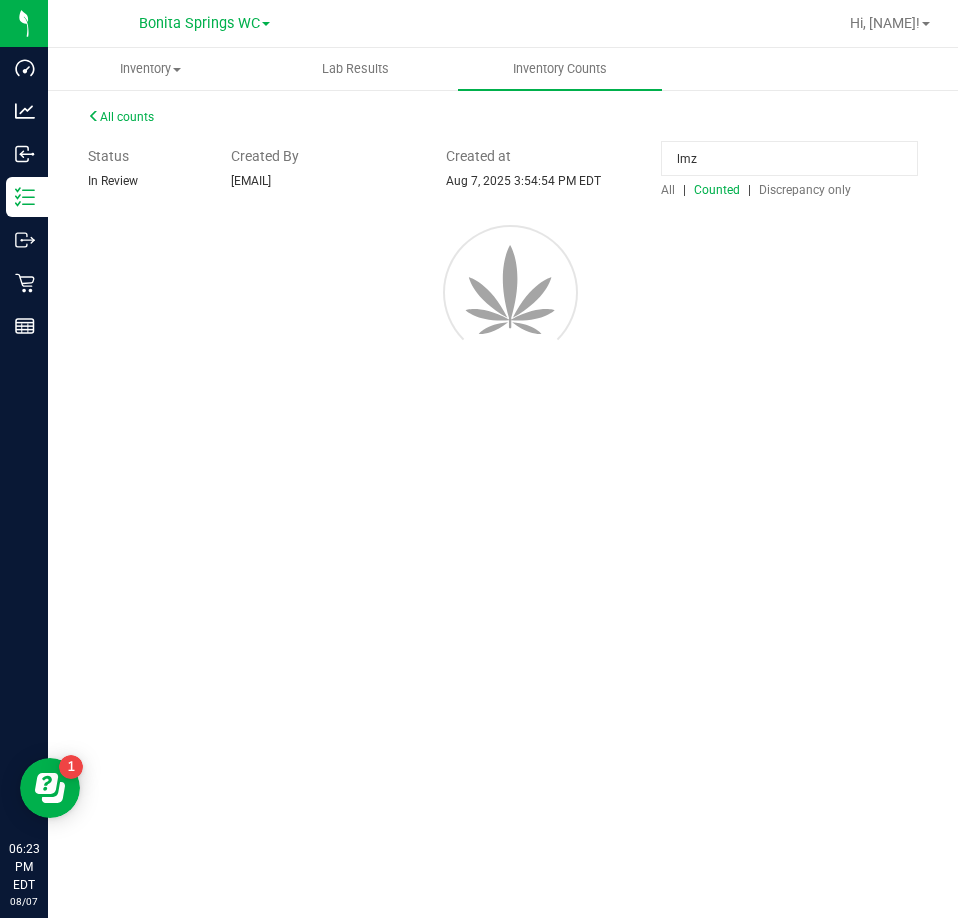 type on "lmz" 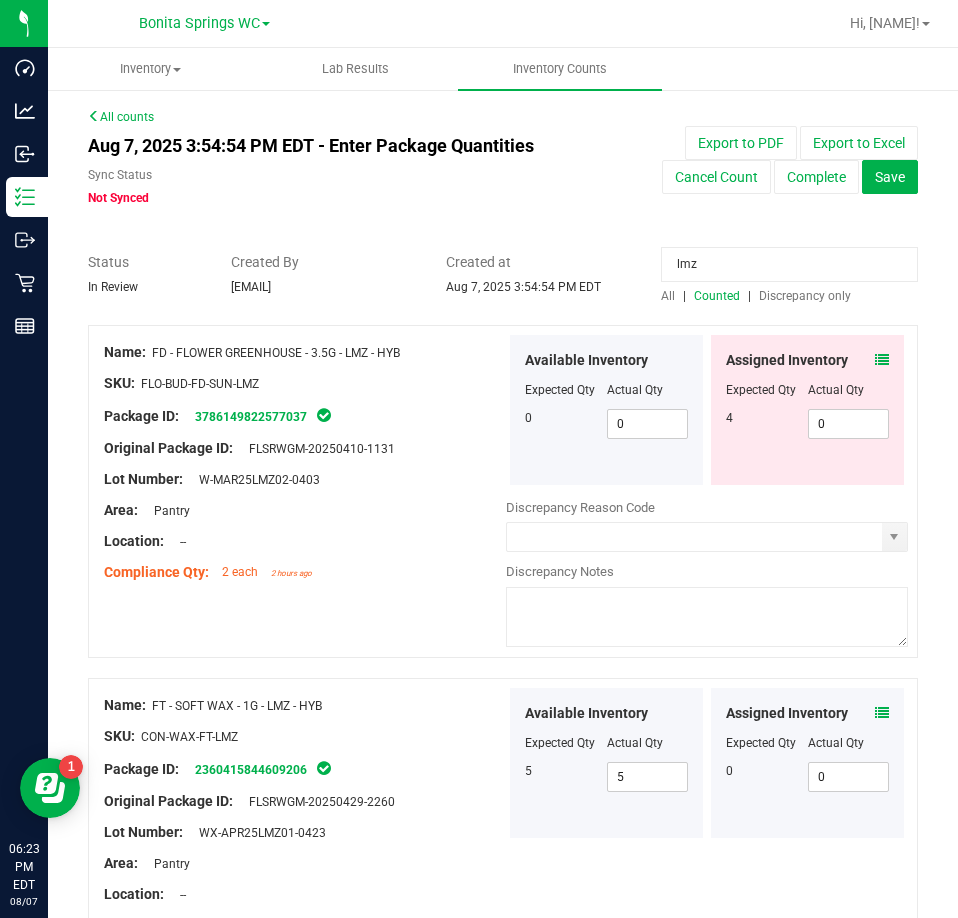 click at bounding box center [882, 360] 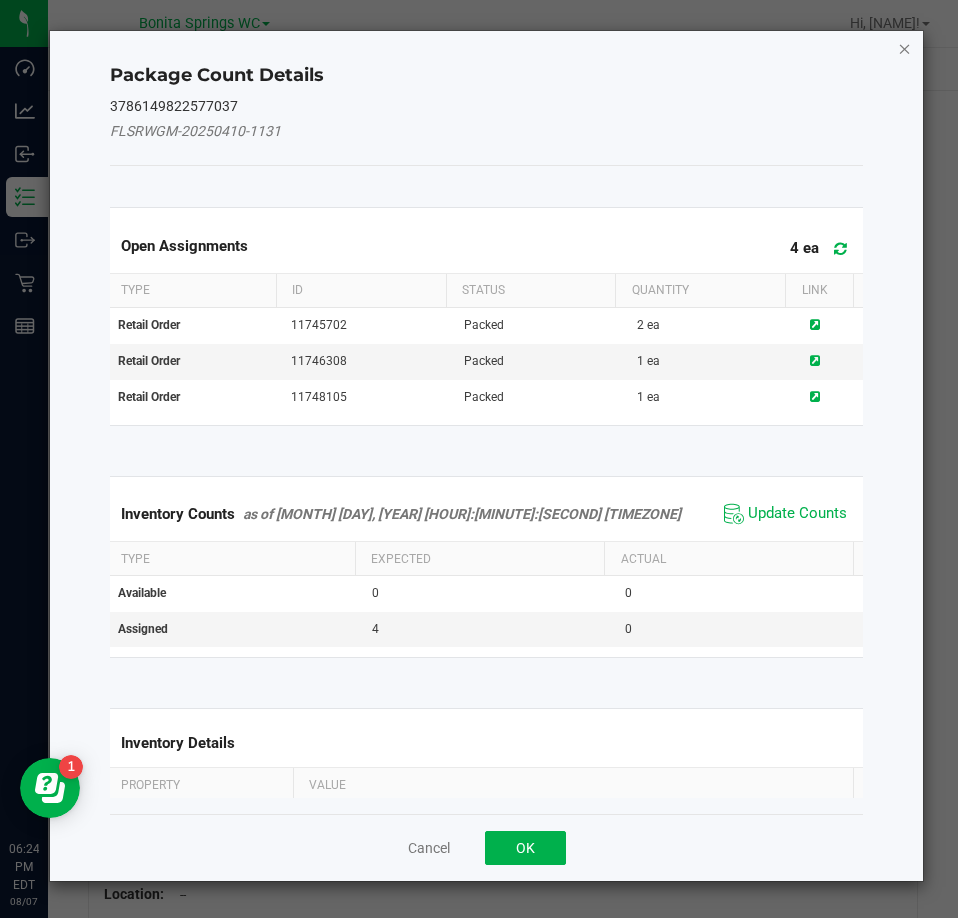click 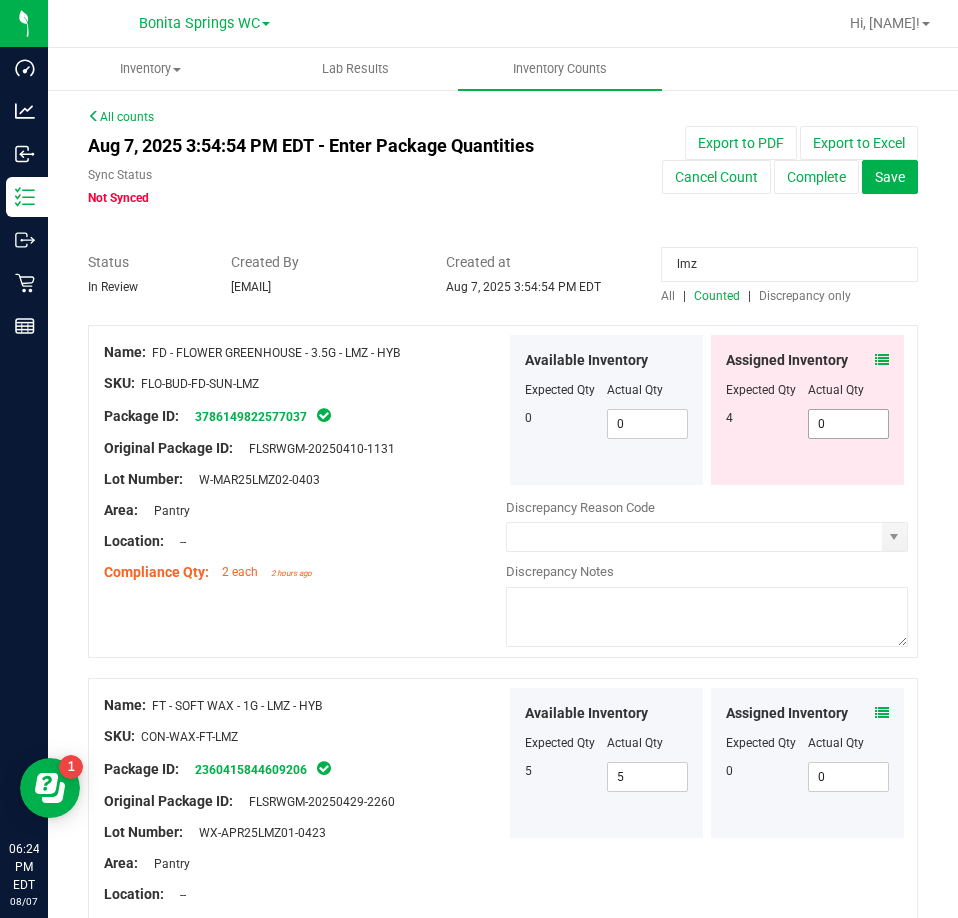 click on "0 0" at bounding box center [849, 424] 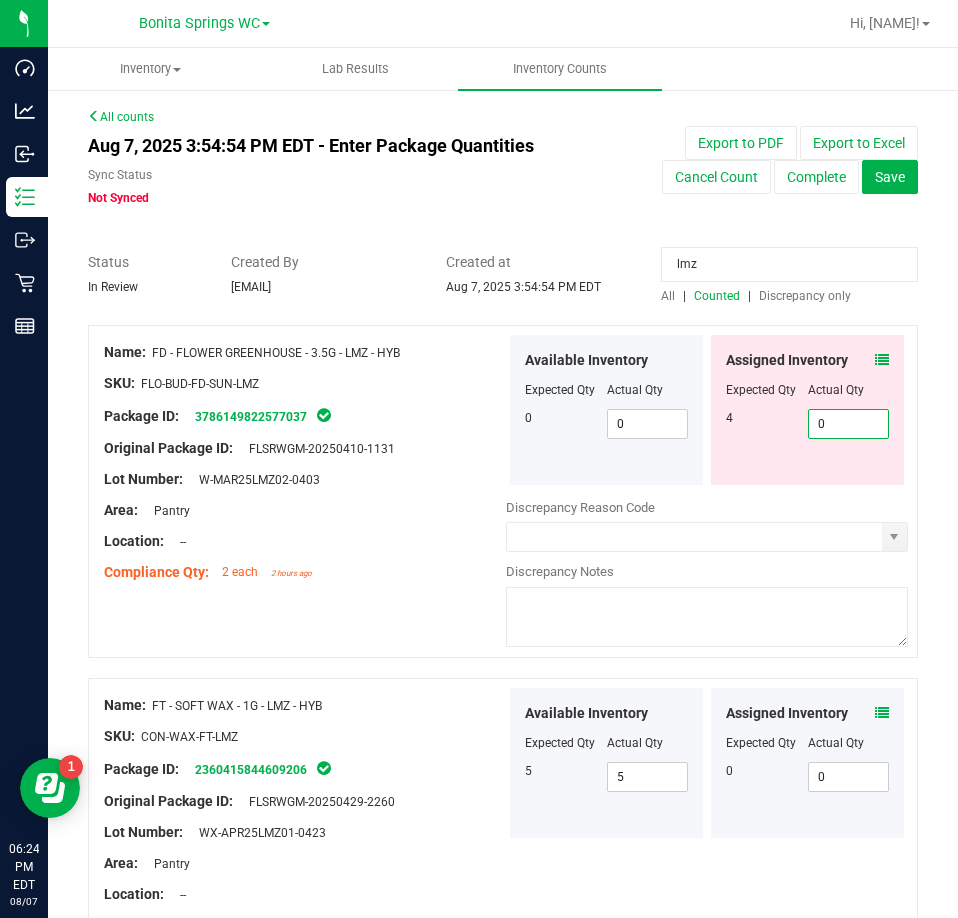 click on "0" at bounding box center [849, 424] 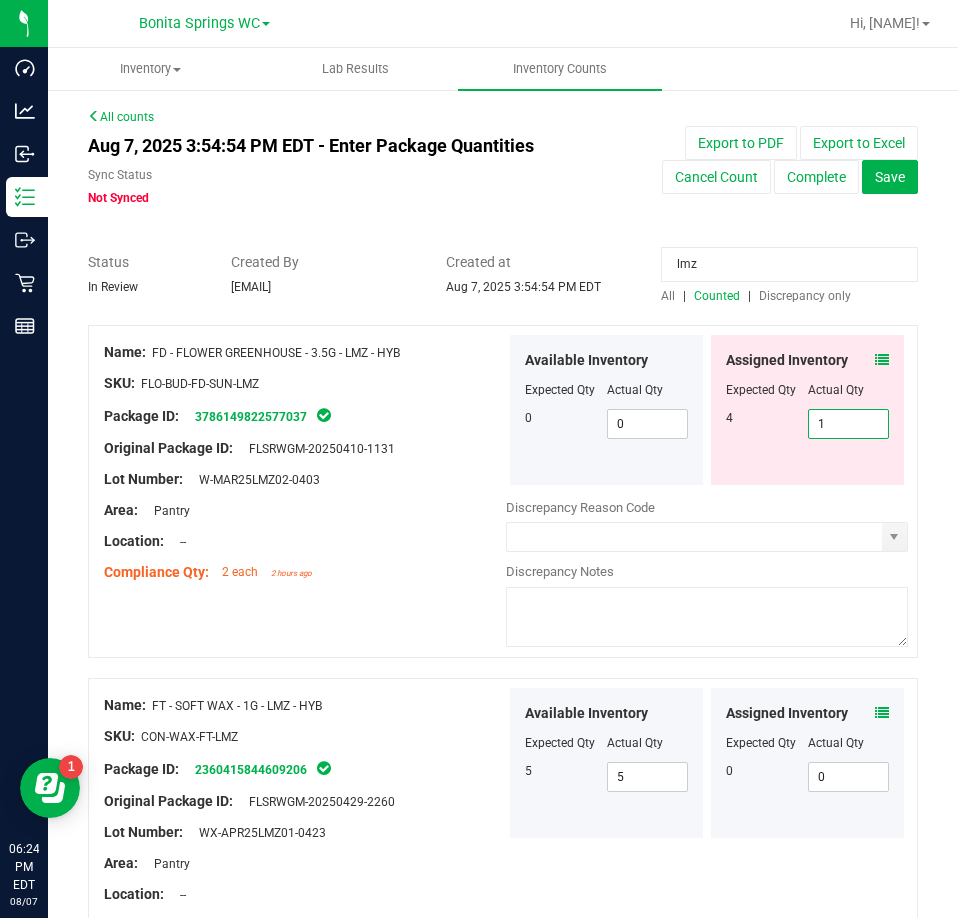 type on "1" 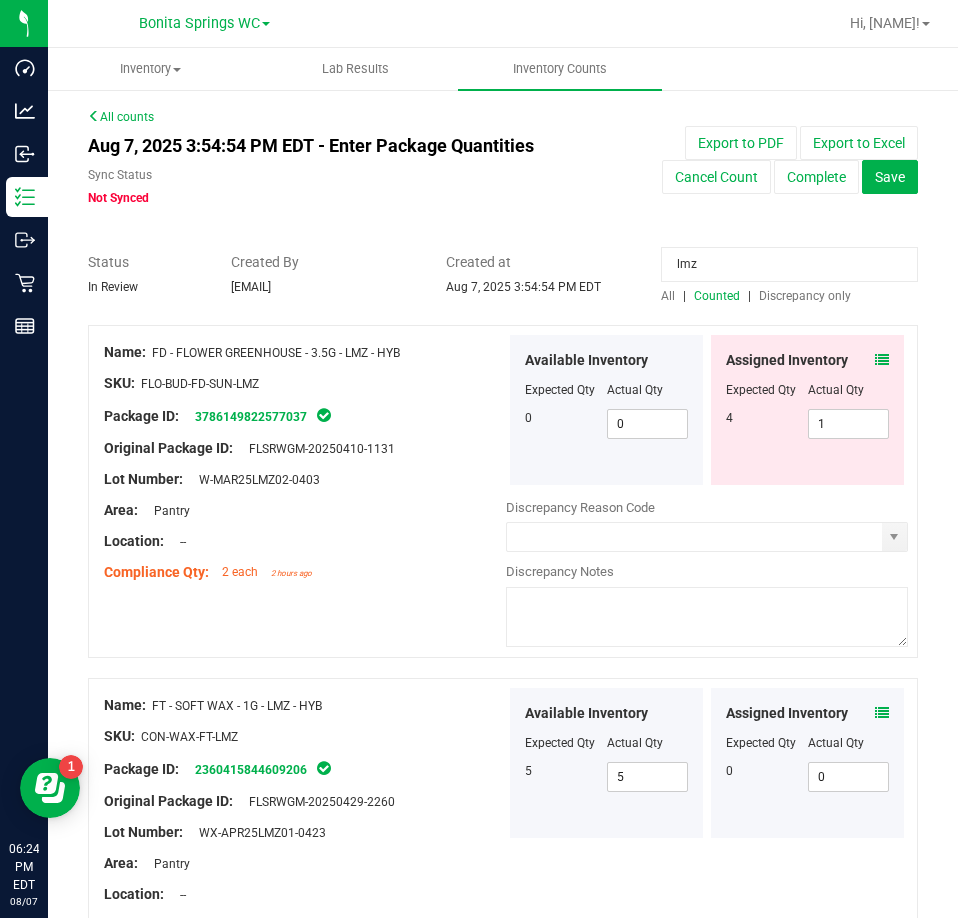 click on "lmz" at bounding box center [789, 264] 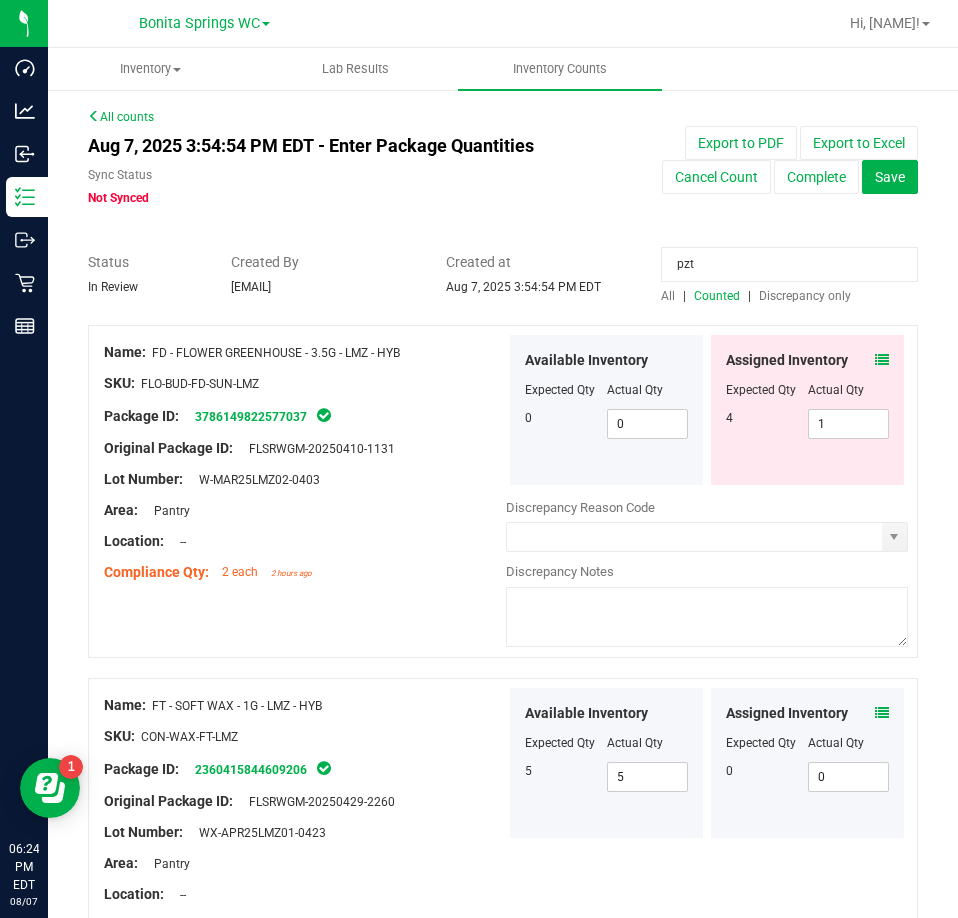 type on "pzt" 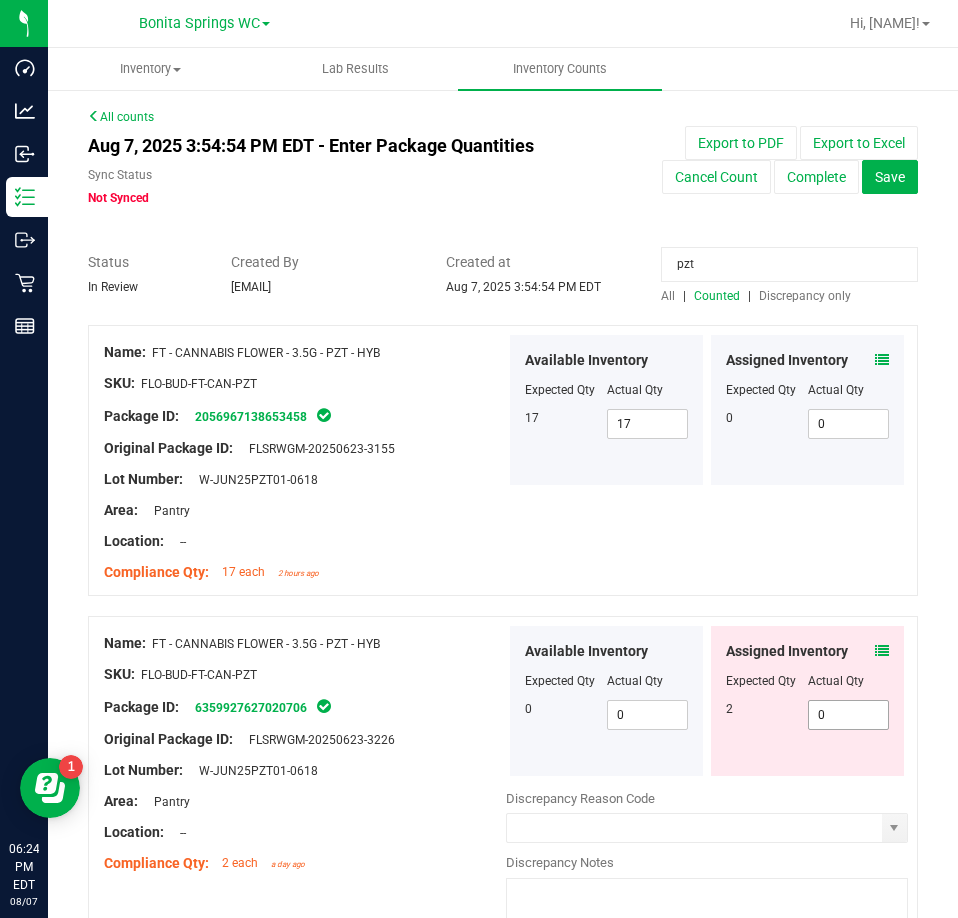 click on "0 0" at bounding box center (849, 715) 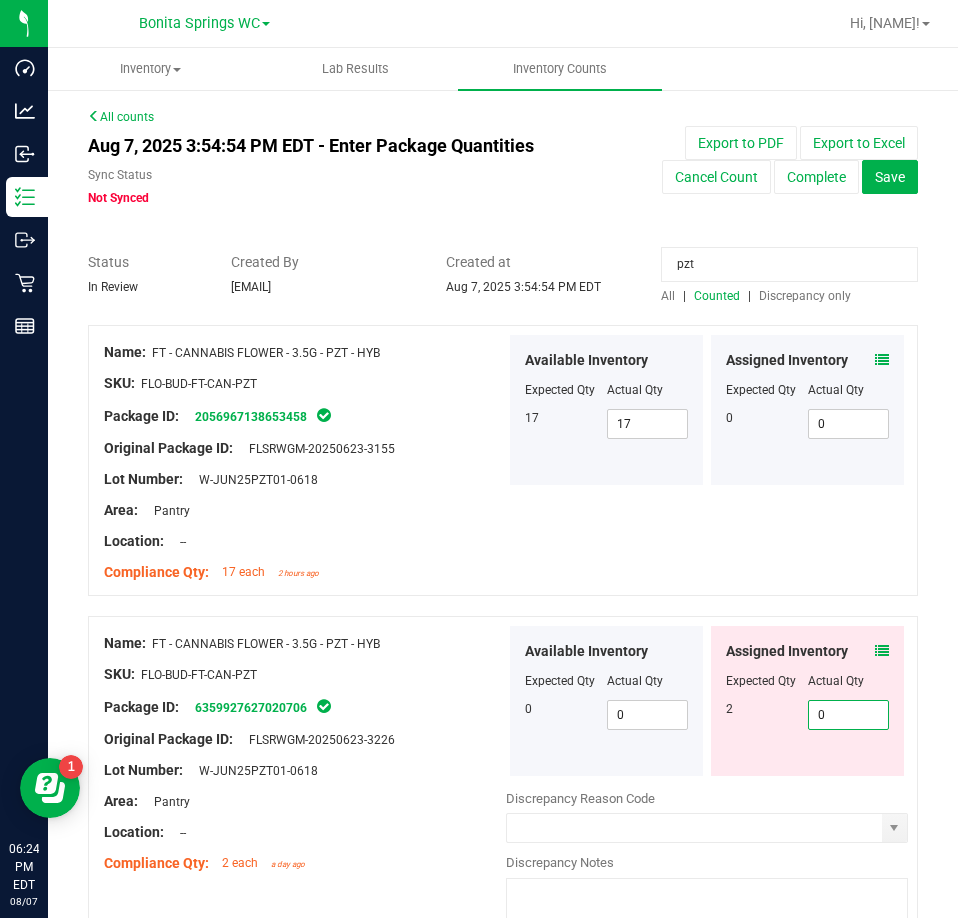 click on "0" at bounding box center [849, 715] 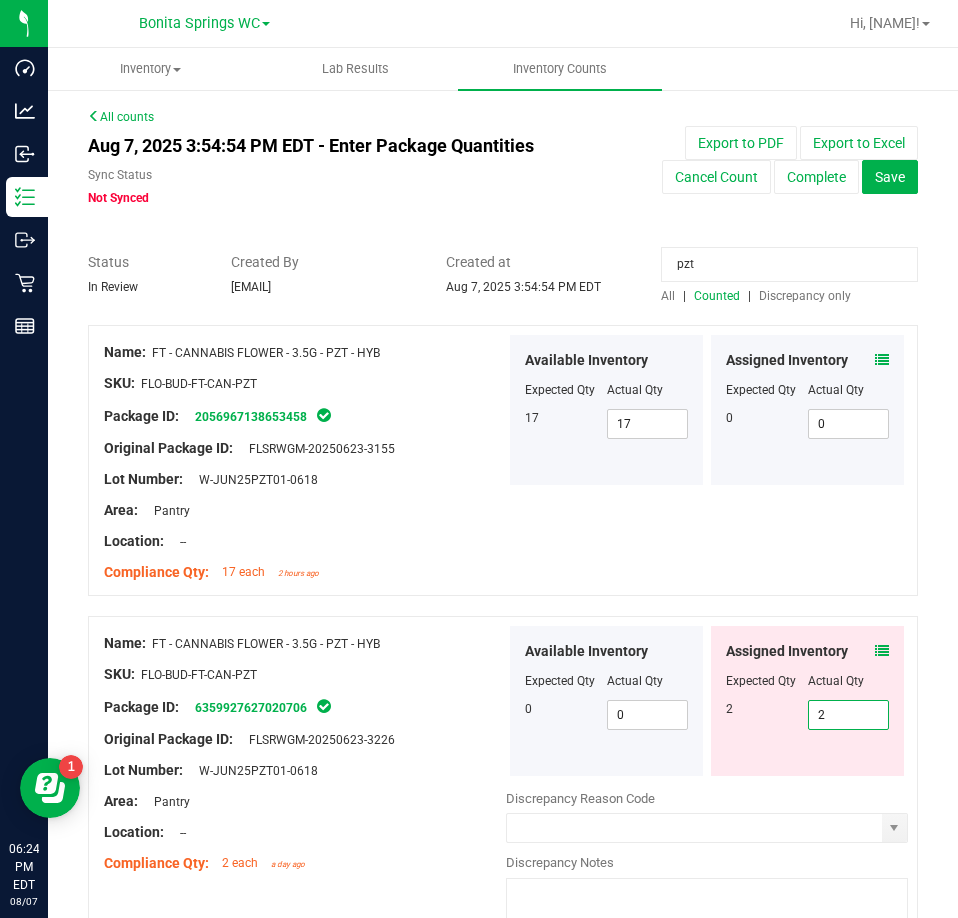 type on "2" 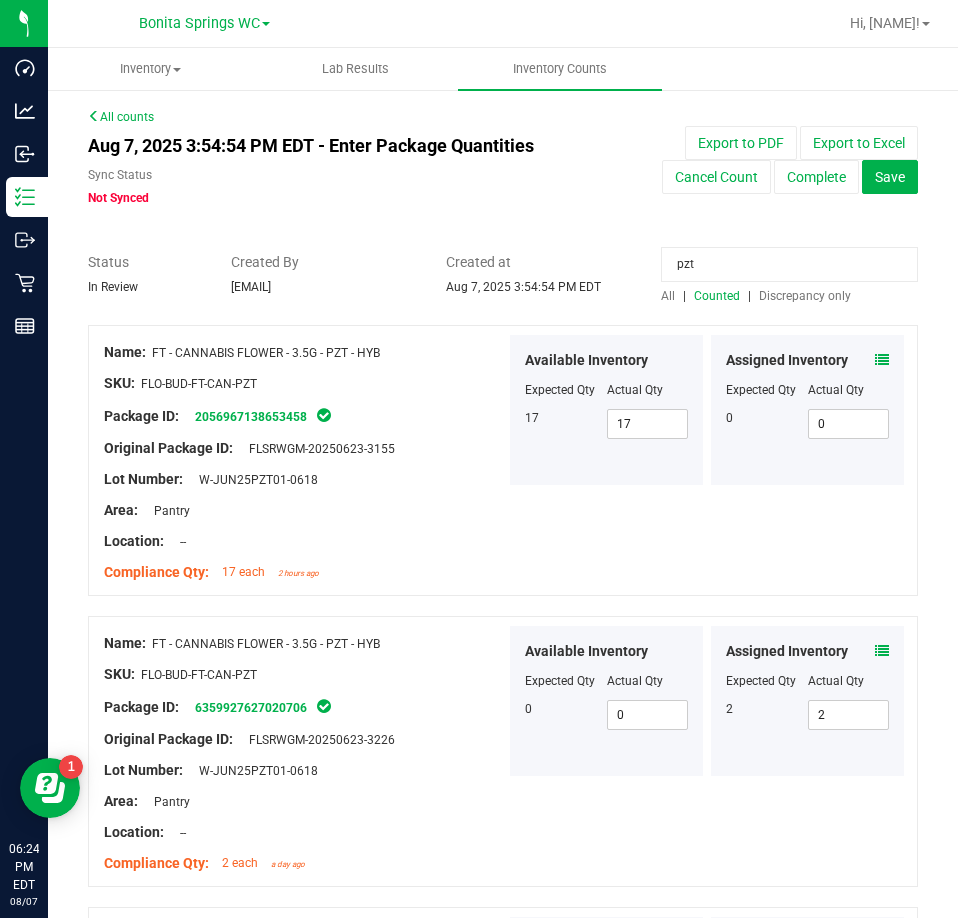 click on "pzt" at bounding box center [789, 264] 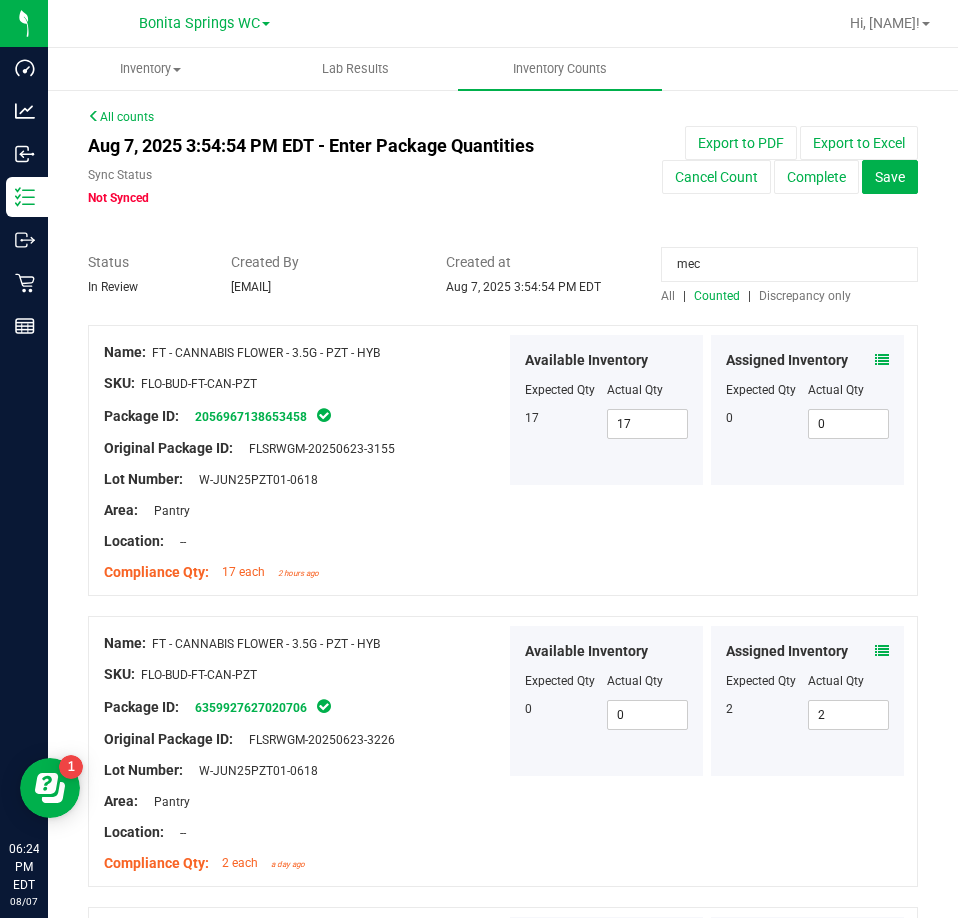 type on "mec" 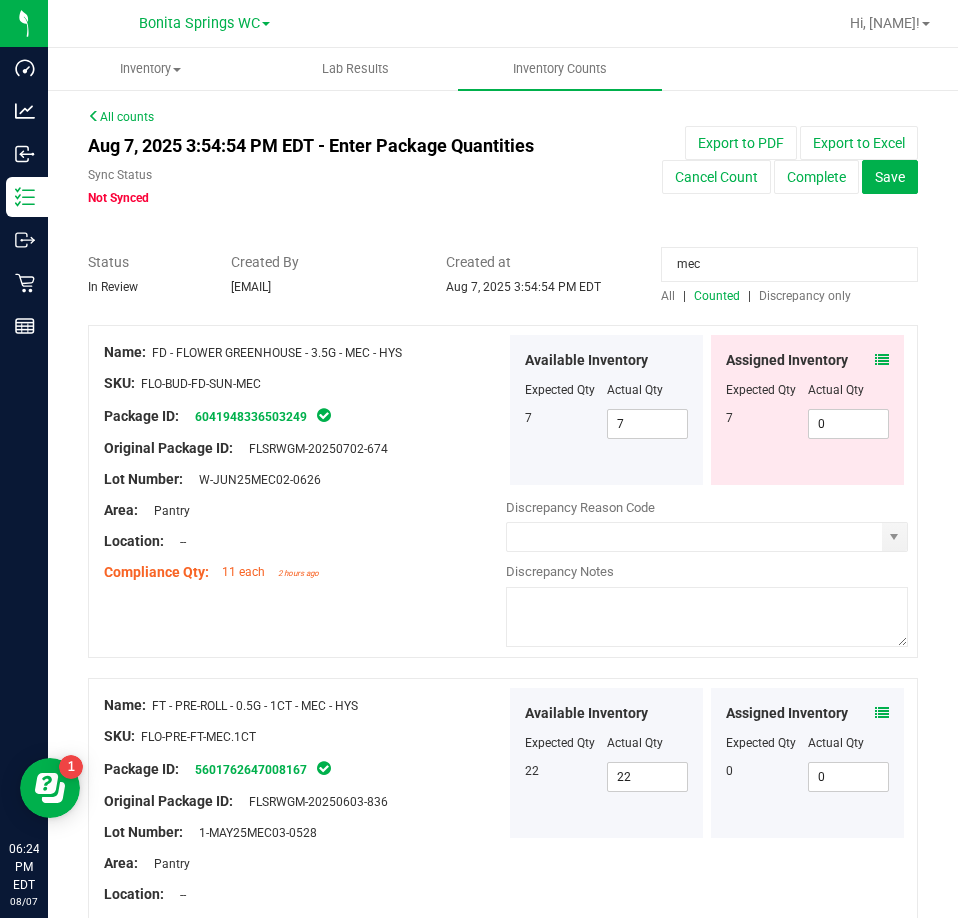 click at bounding box center (882, 360) 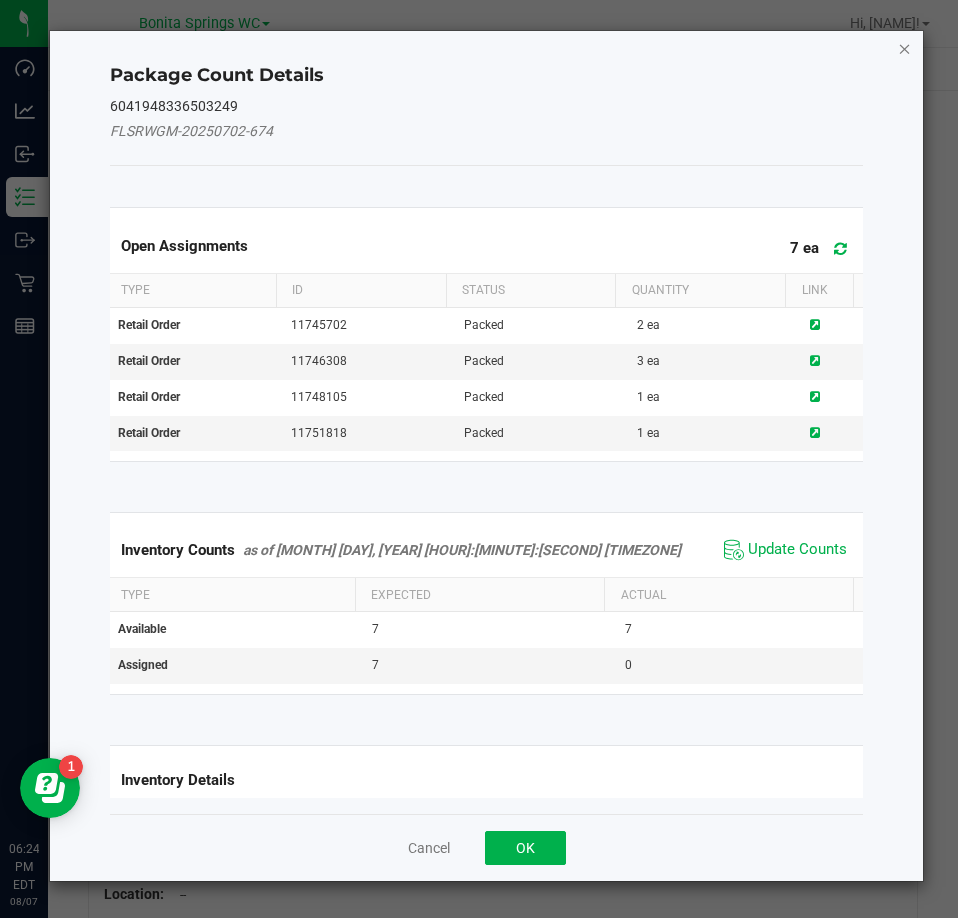 click 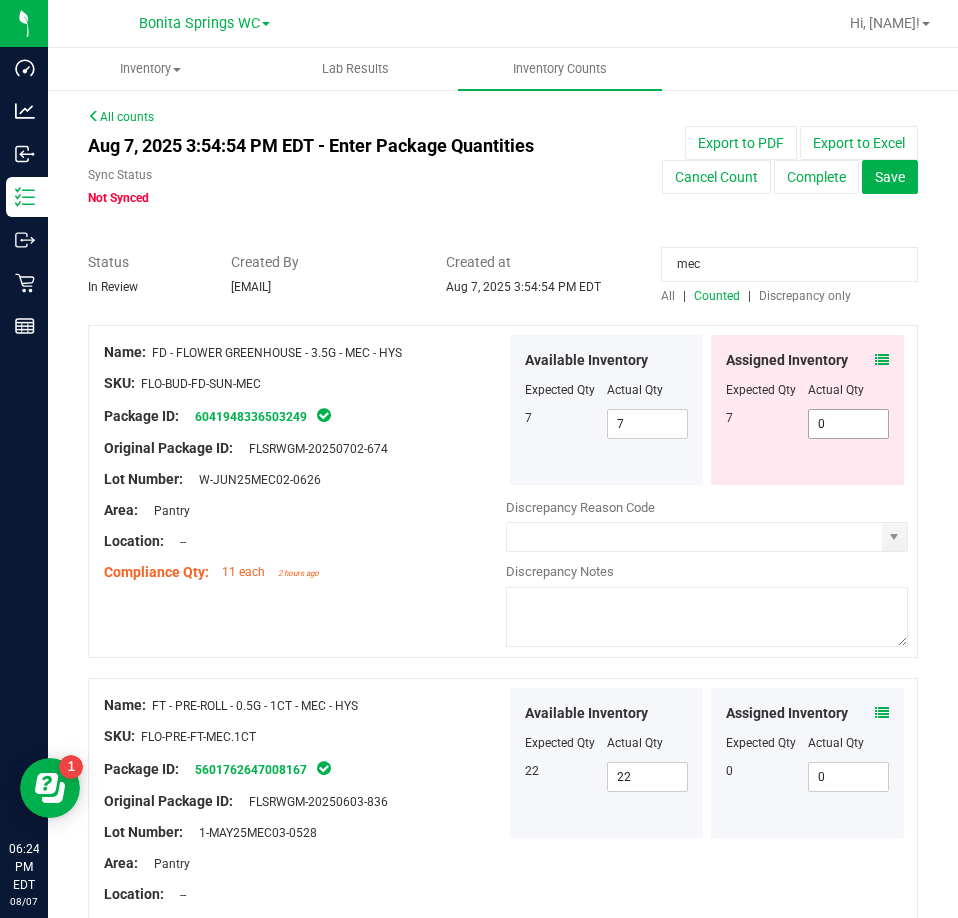 click on "0 0" at bounding box center (849, 424) 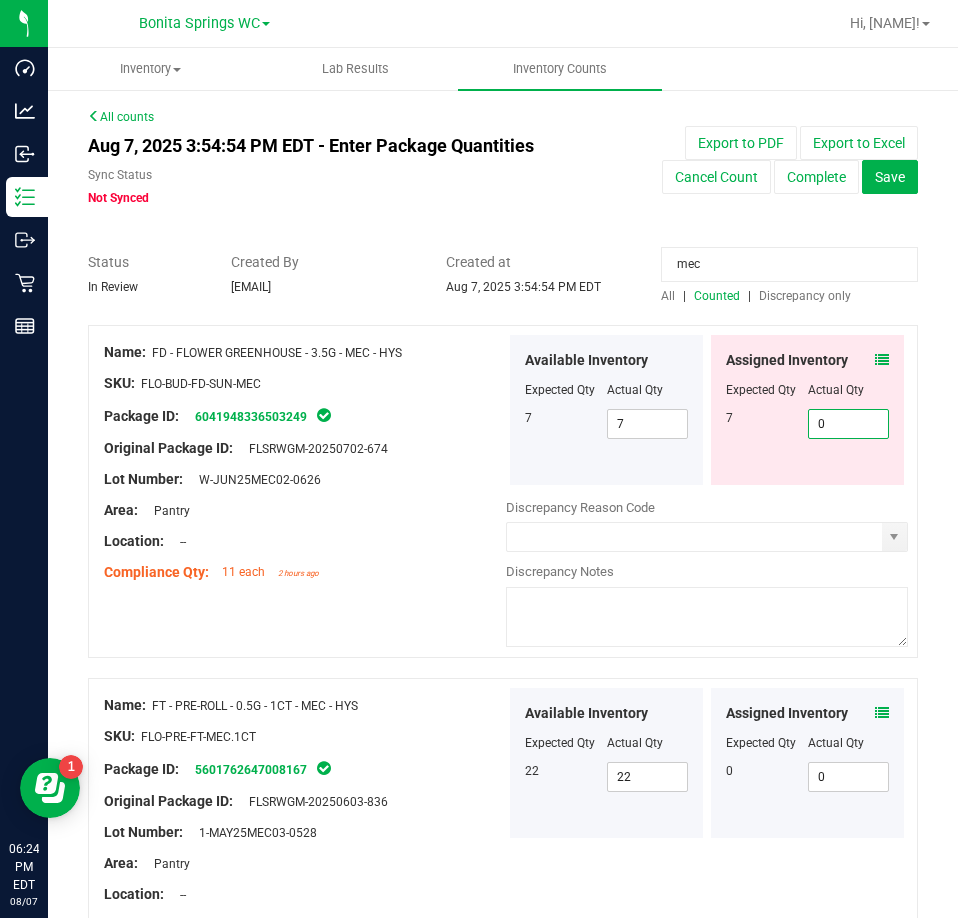 click on "0" at bounding box center [849, 424] 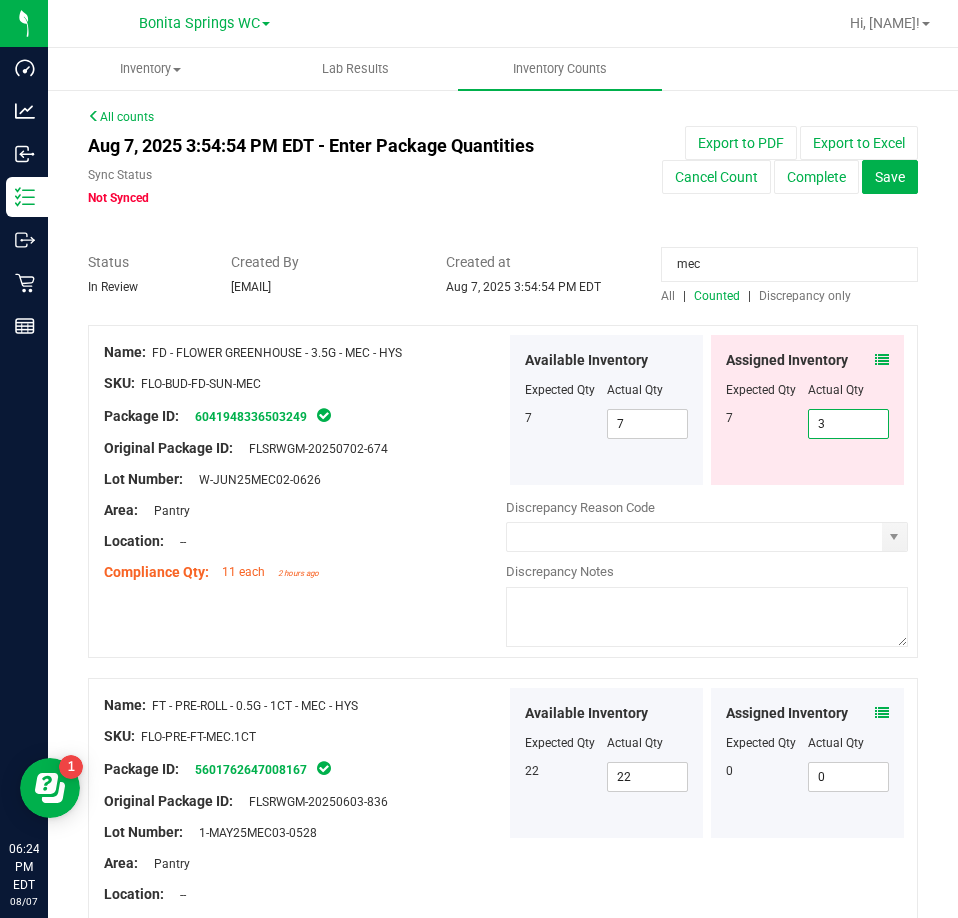 type on "3" 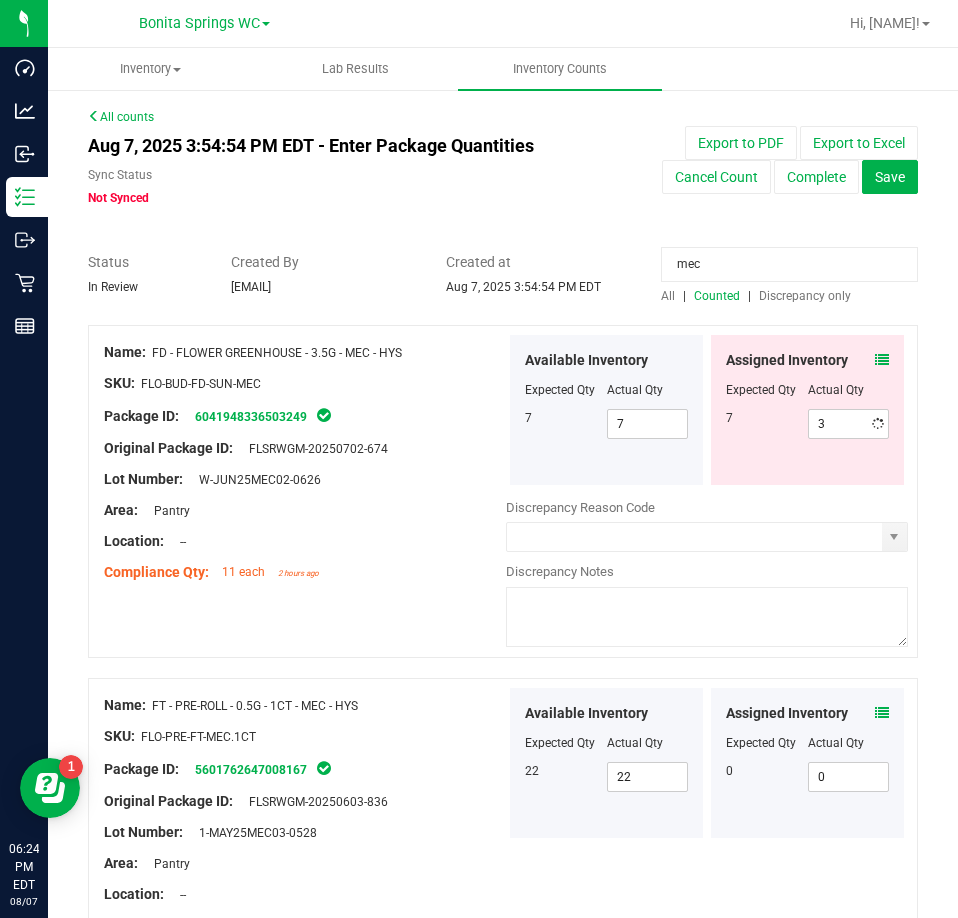 click on "mec" at bounding box center [789, 264] 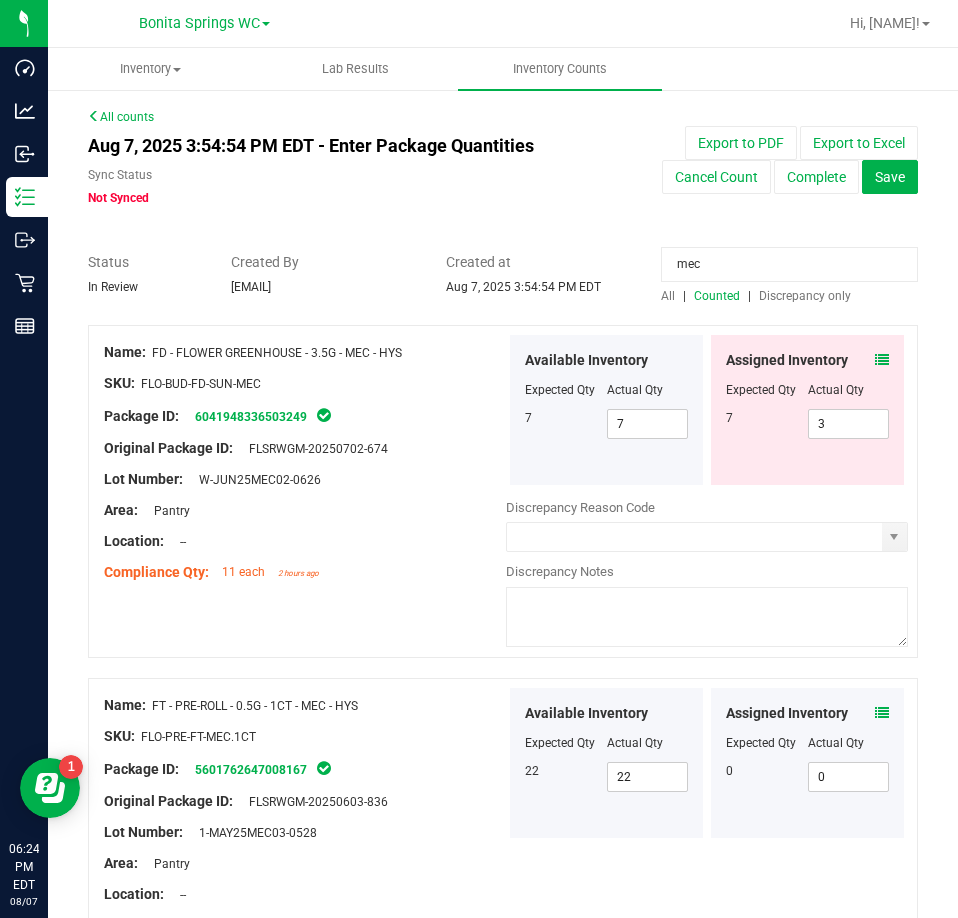 click on "mec" at bounding box center [789, 264] 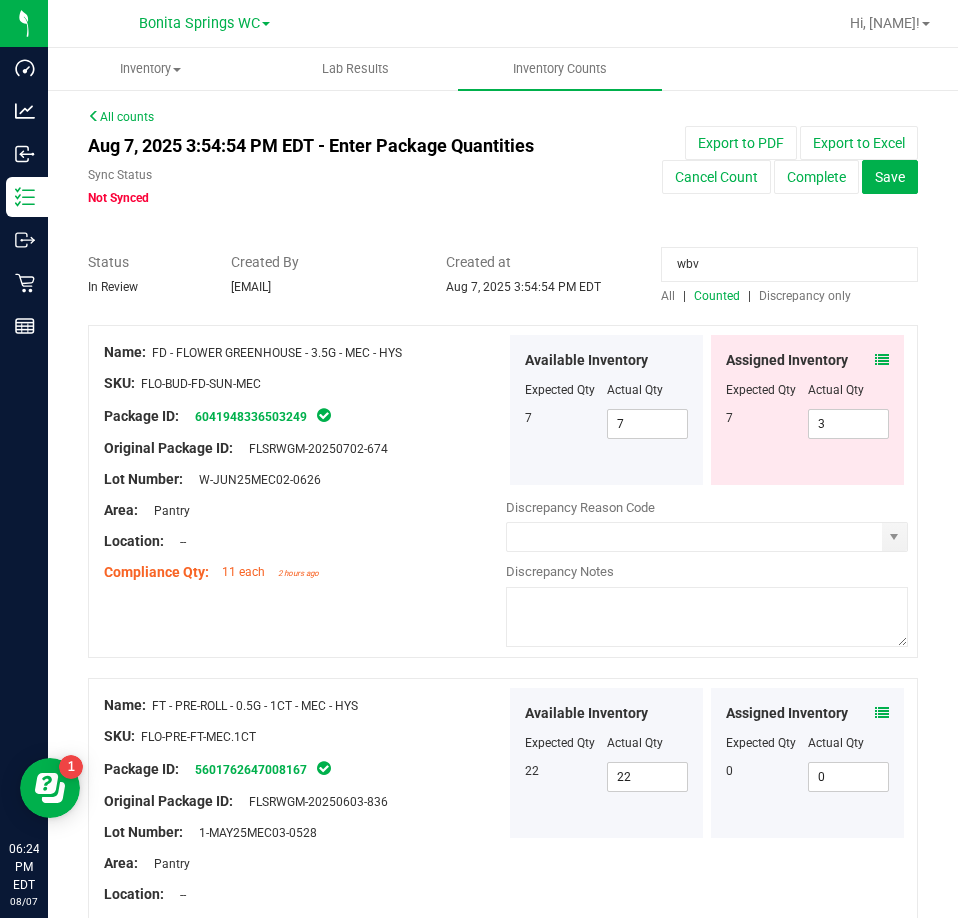 type on "wbv" 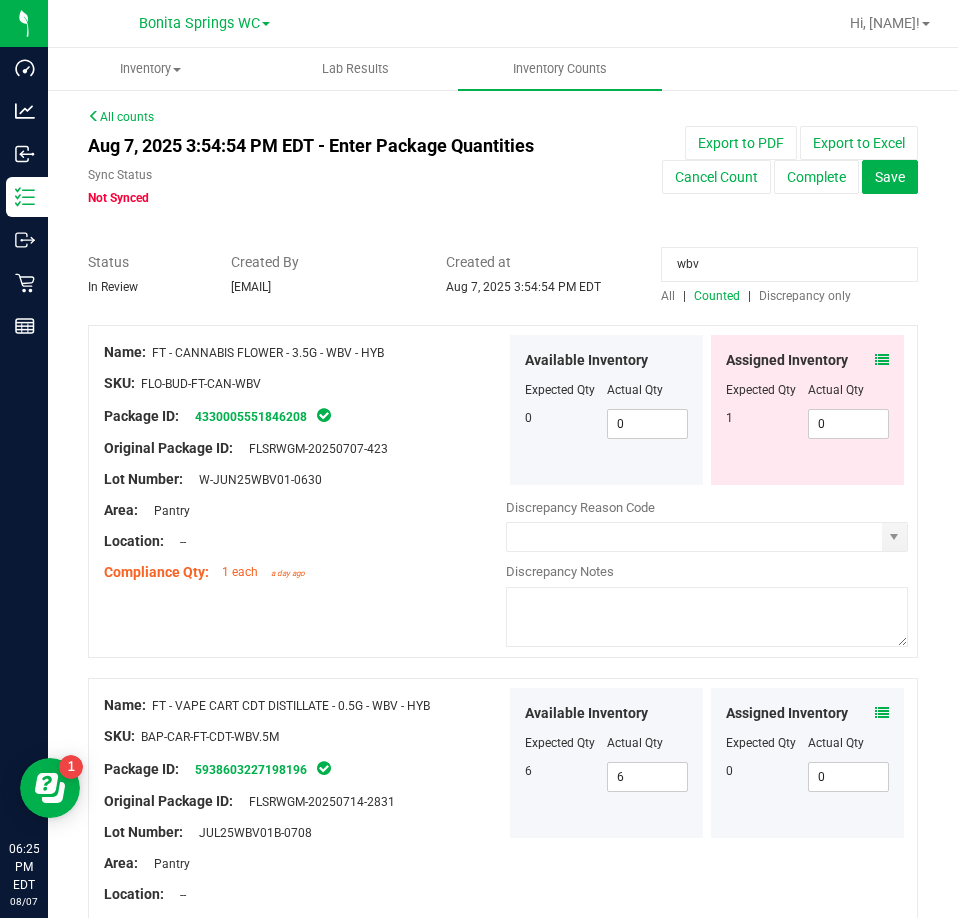 click at bounding box center [882, 360] 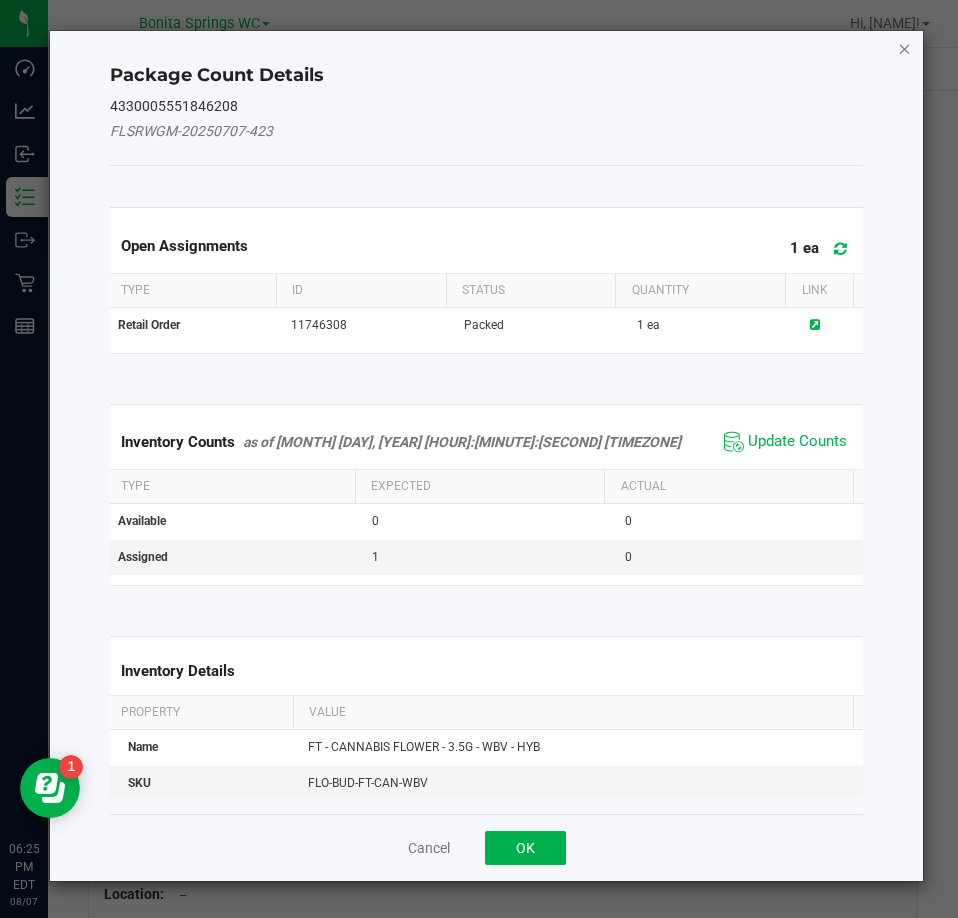 click 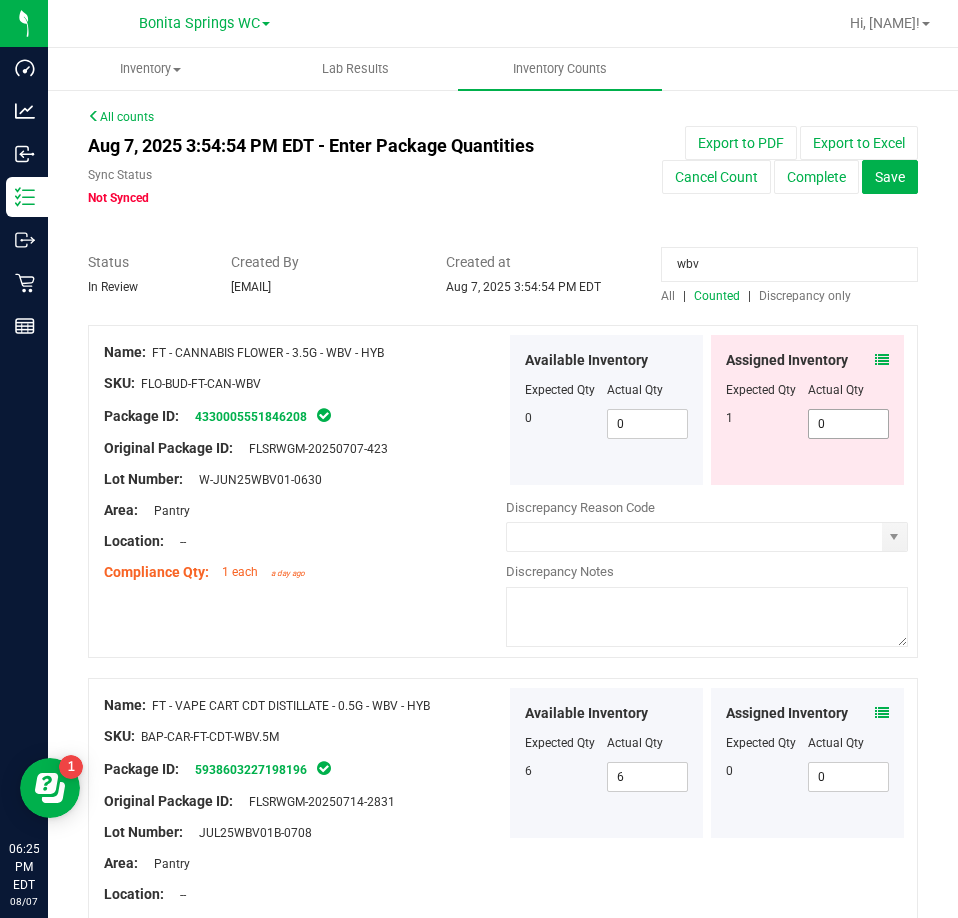 click on "0 0" at bounding box center (849, 424) 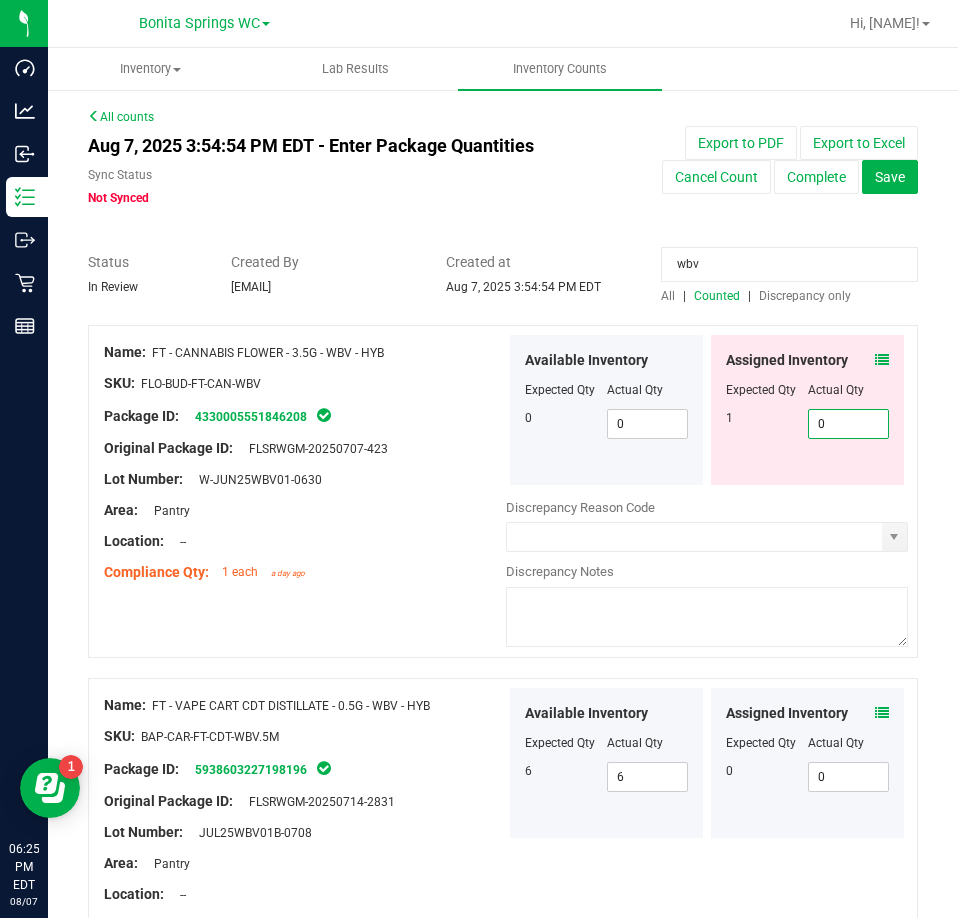 click on "0" at bounding box center (849, 424) 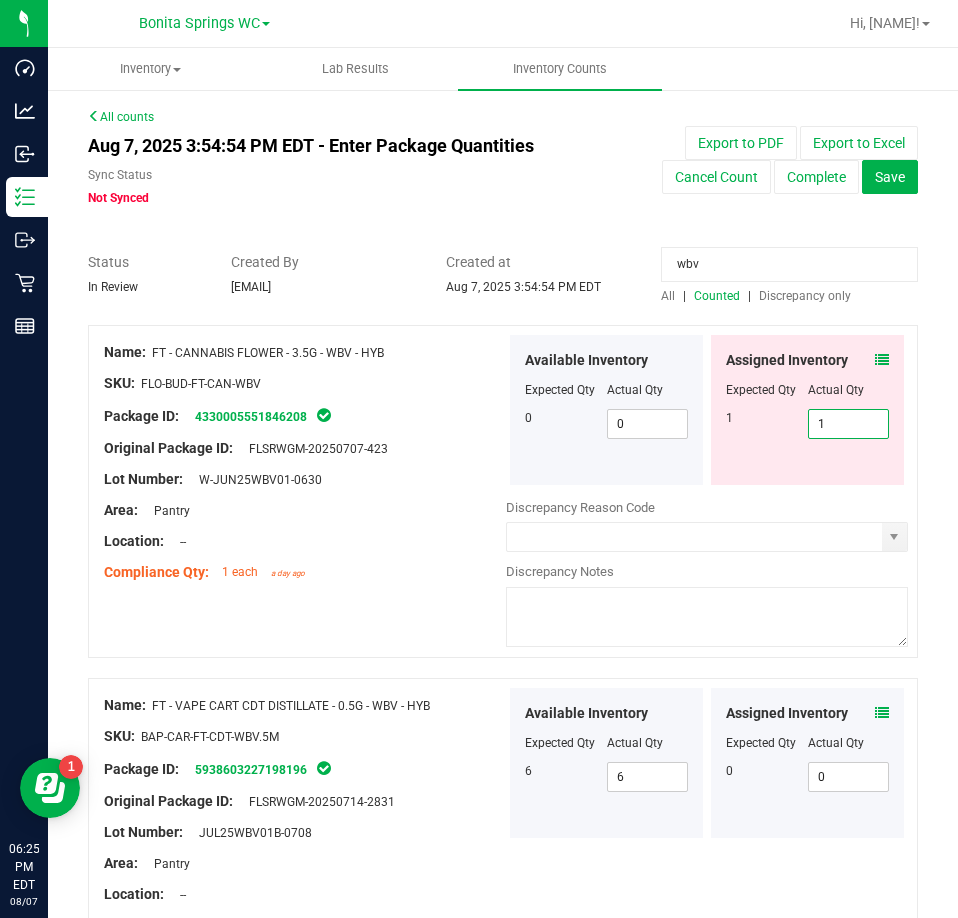 type on "1" 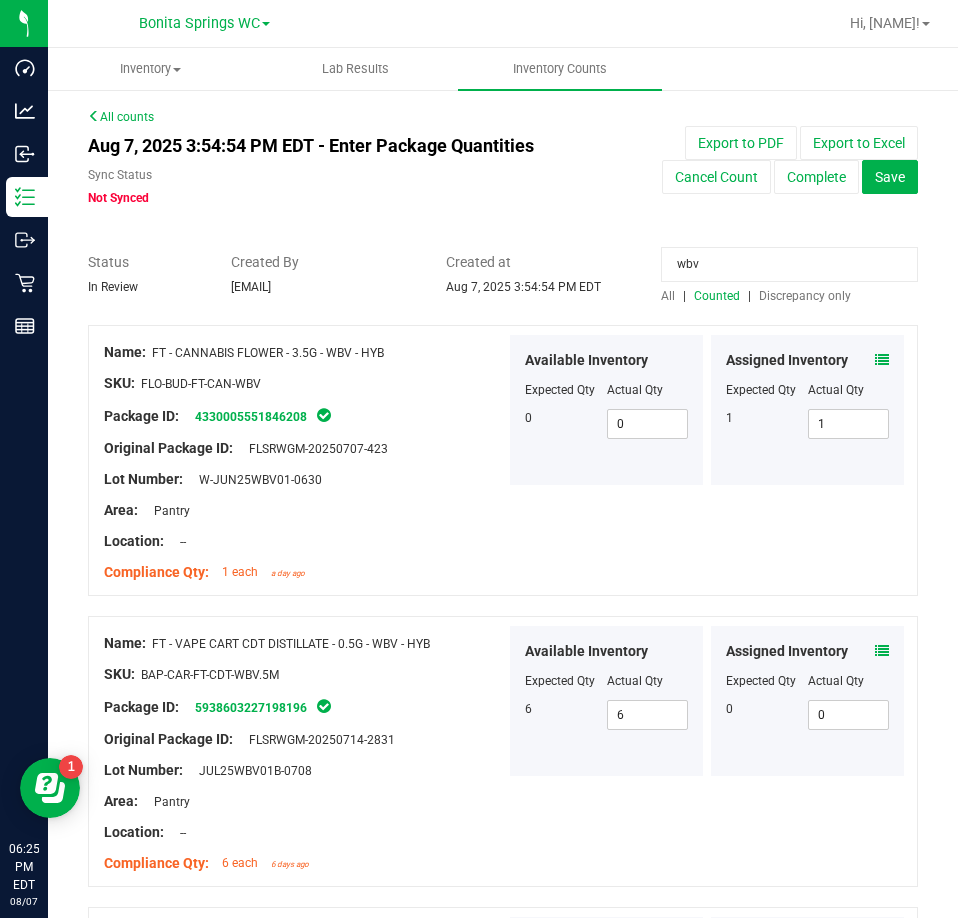 click on "wbv" at bounding box center (789, 264) 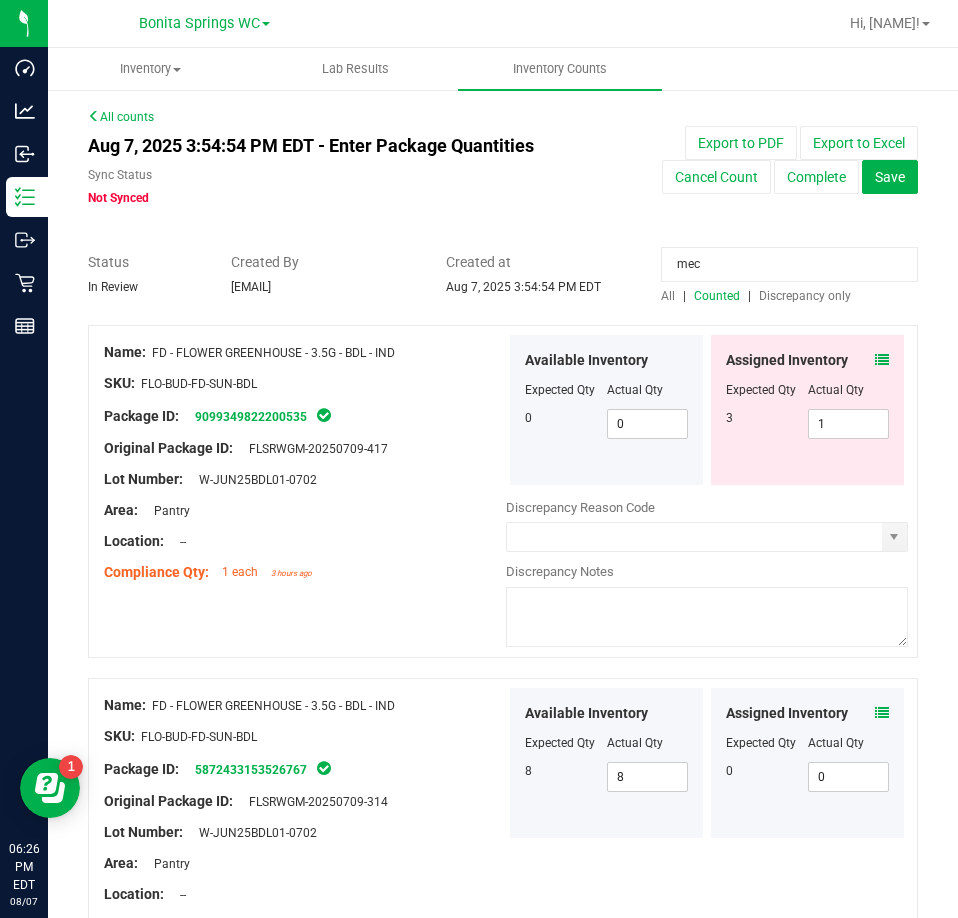 type on "mec" 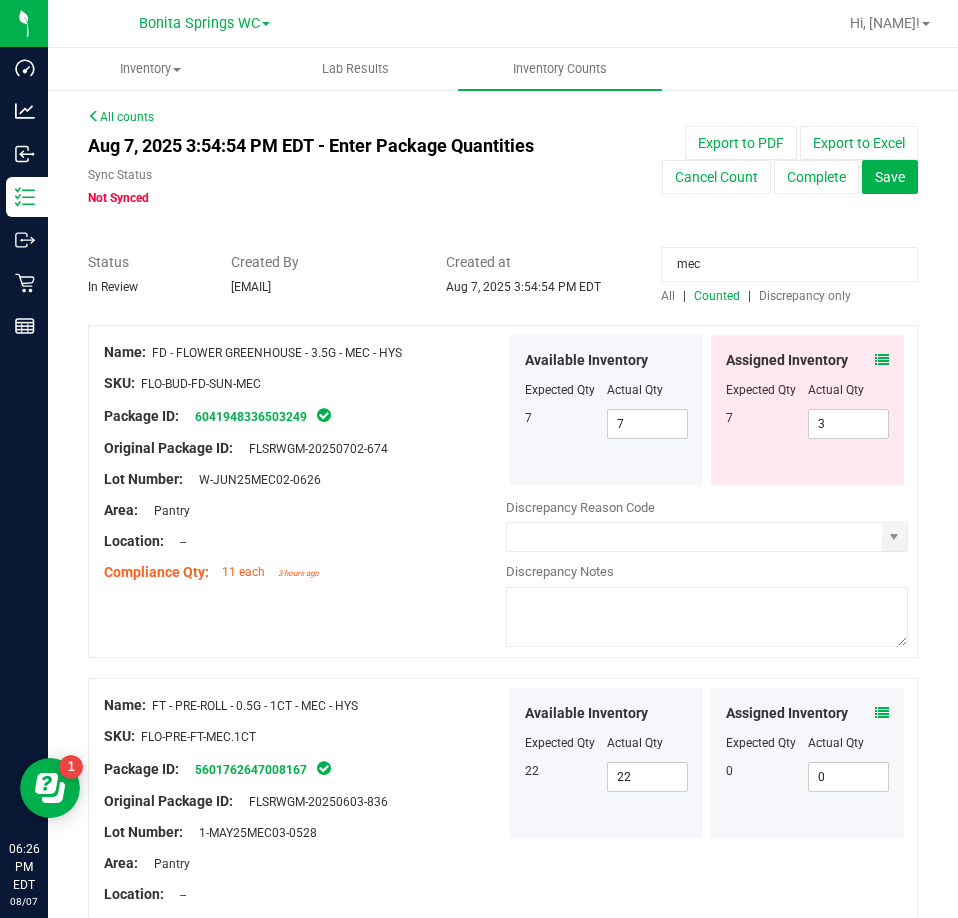 click at bounding box center [882, 360] 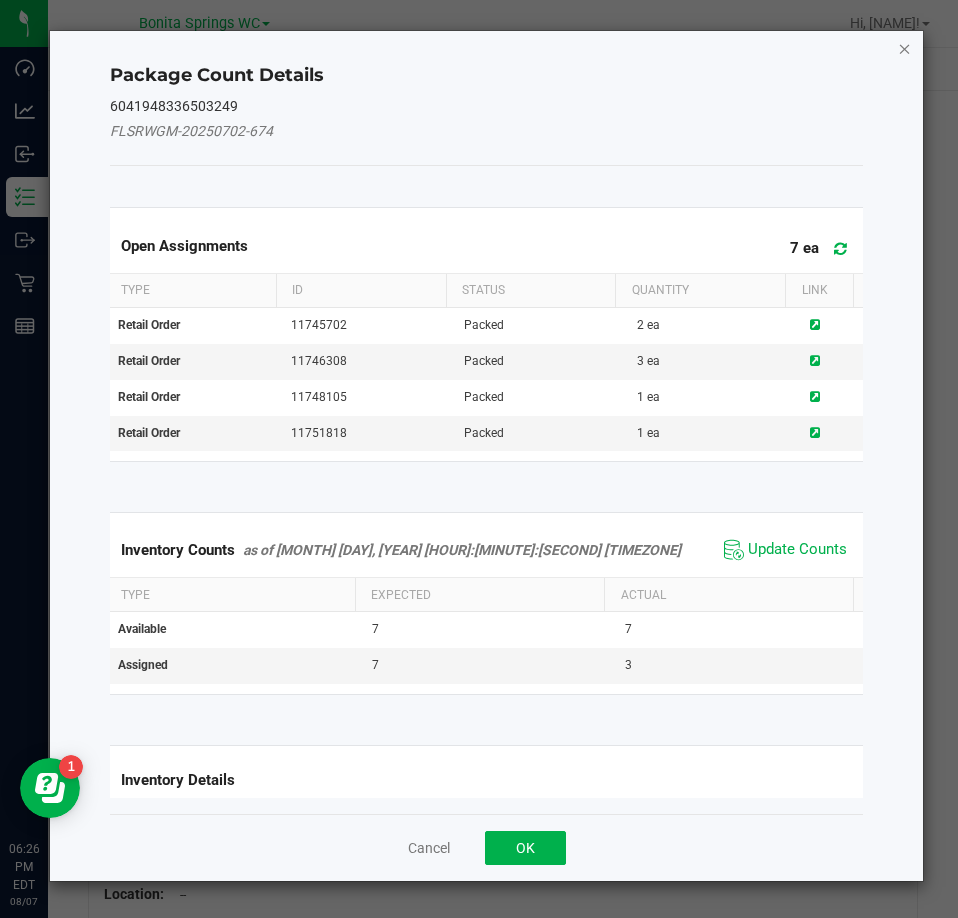 click 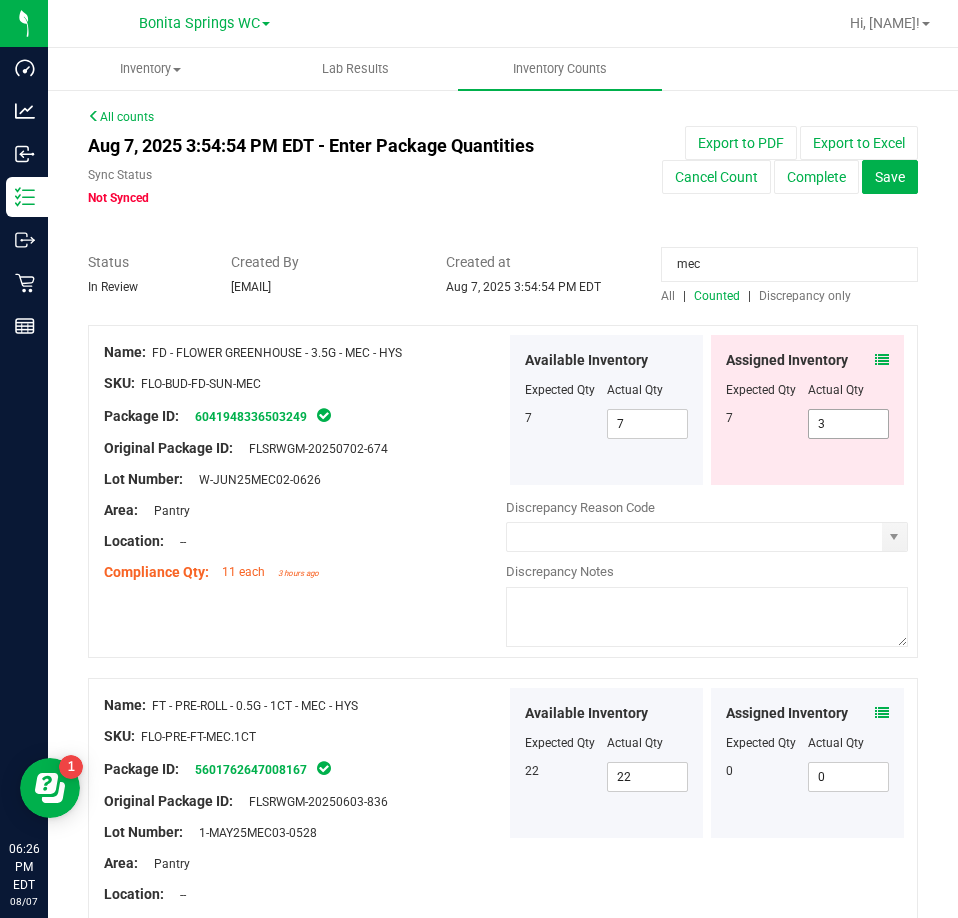 click on "3 3" at bounding box center [849, 424] 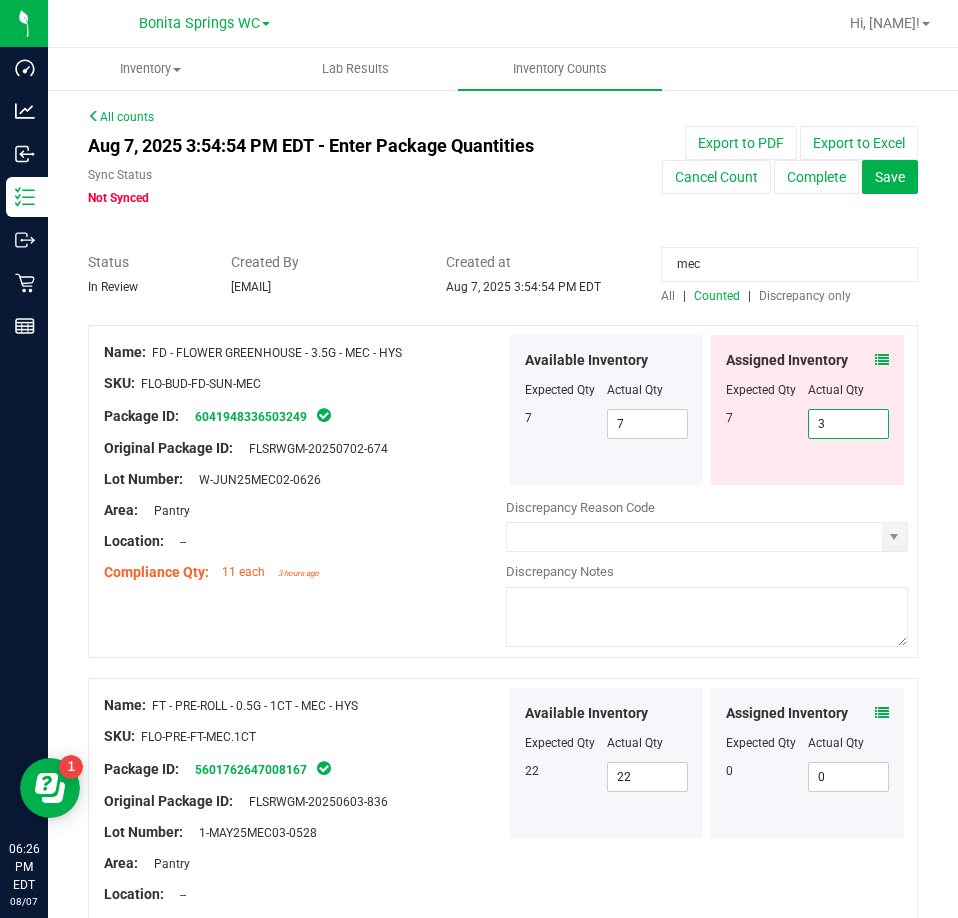 type on "5" 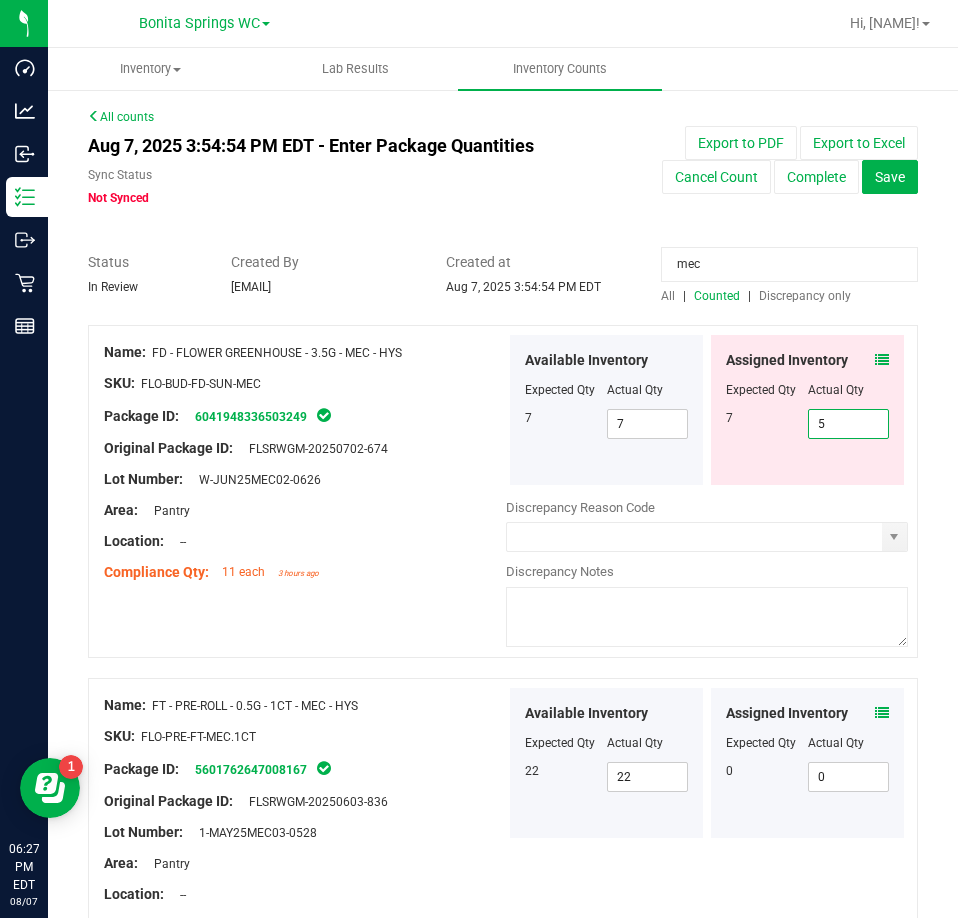 type on "5" 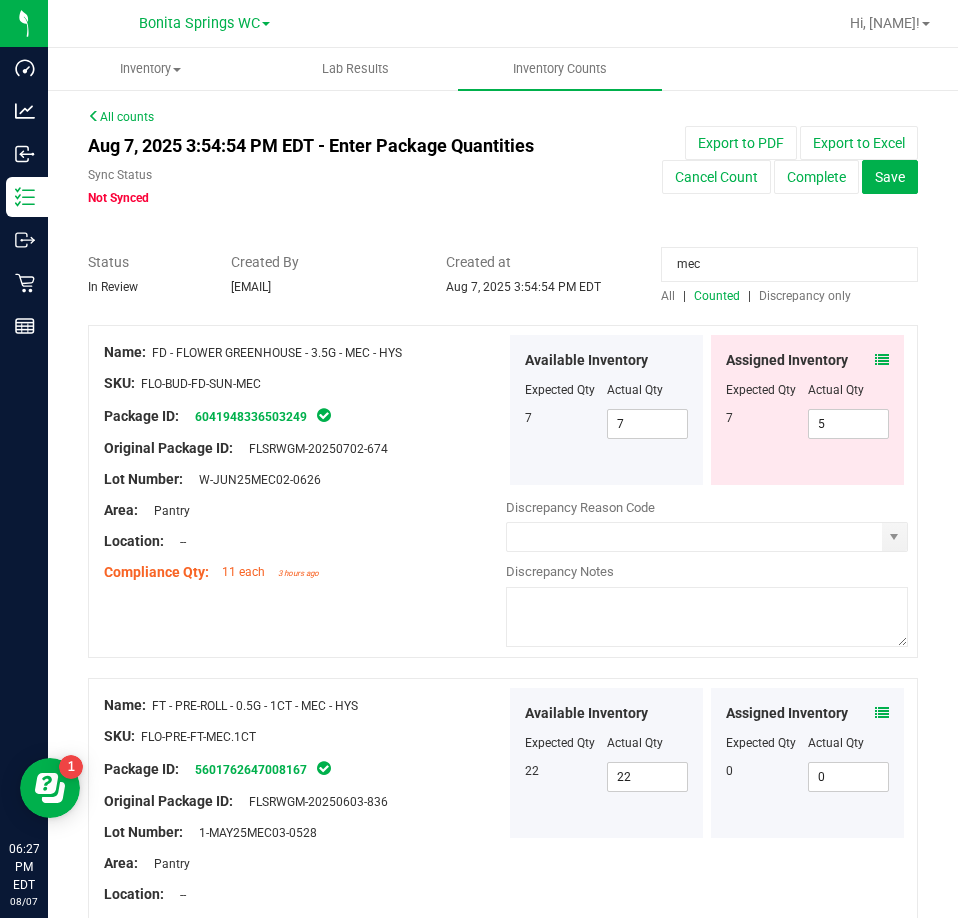click on "mec" at bounding box center (789, 264) 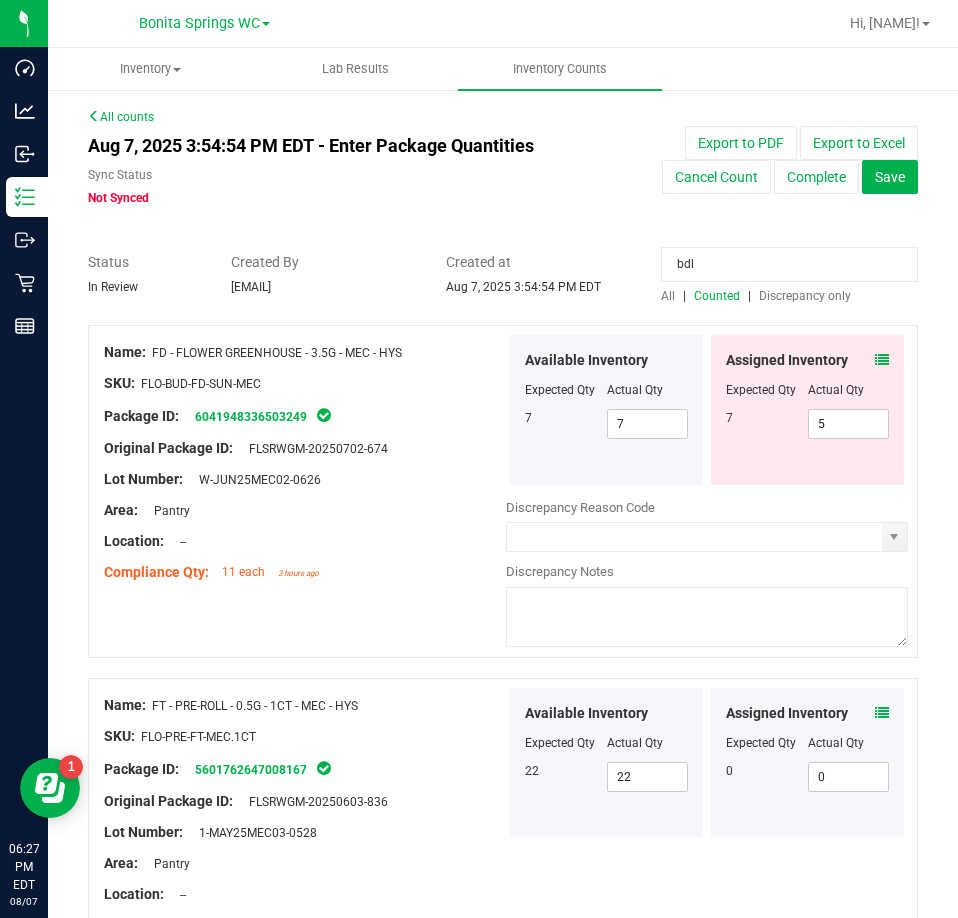 type on "bdl" 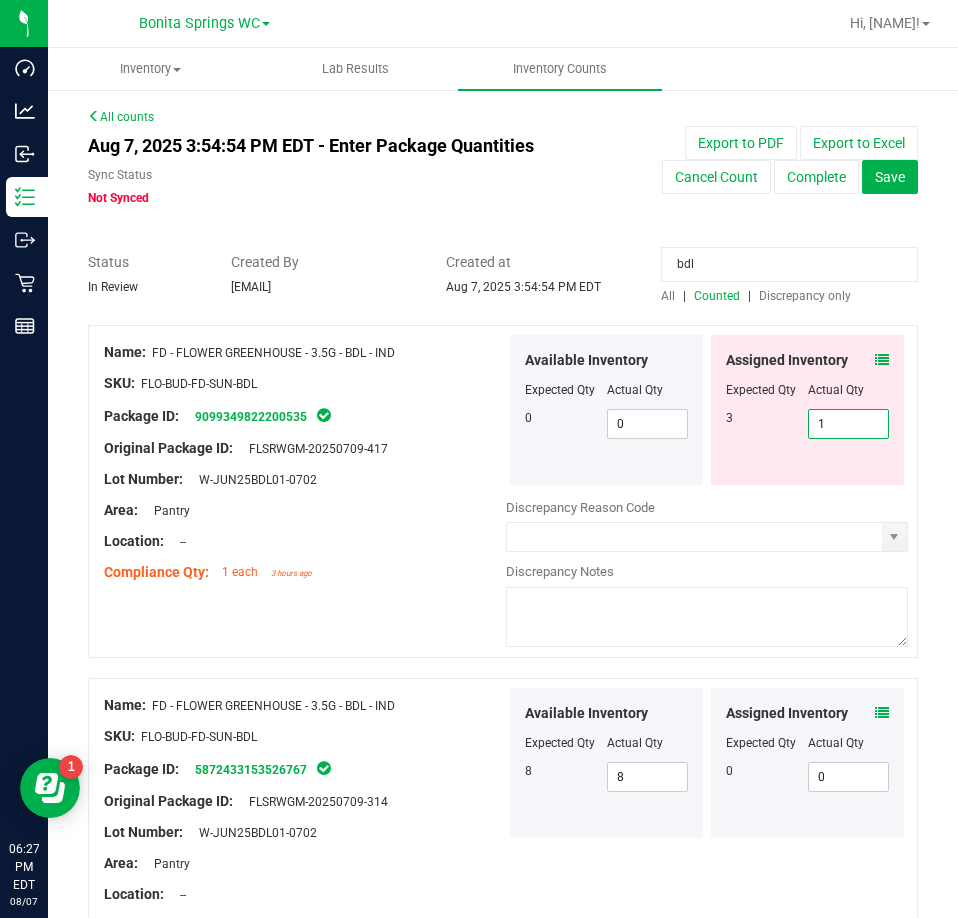 click on "1 1" at bounding box center [849, 424] 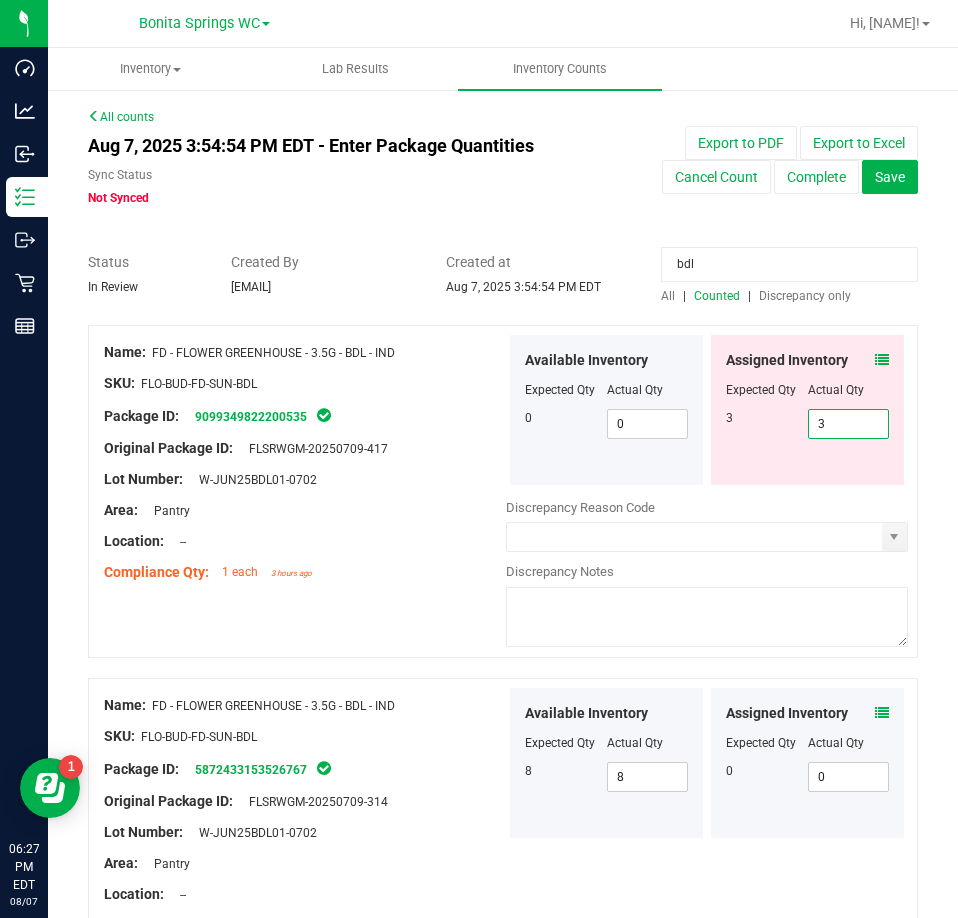 type on "3" 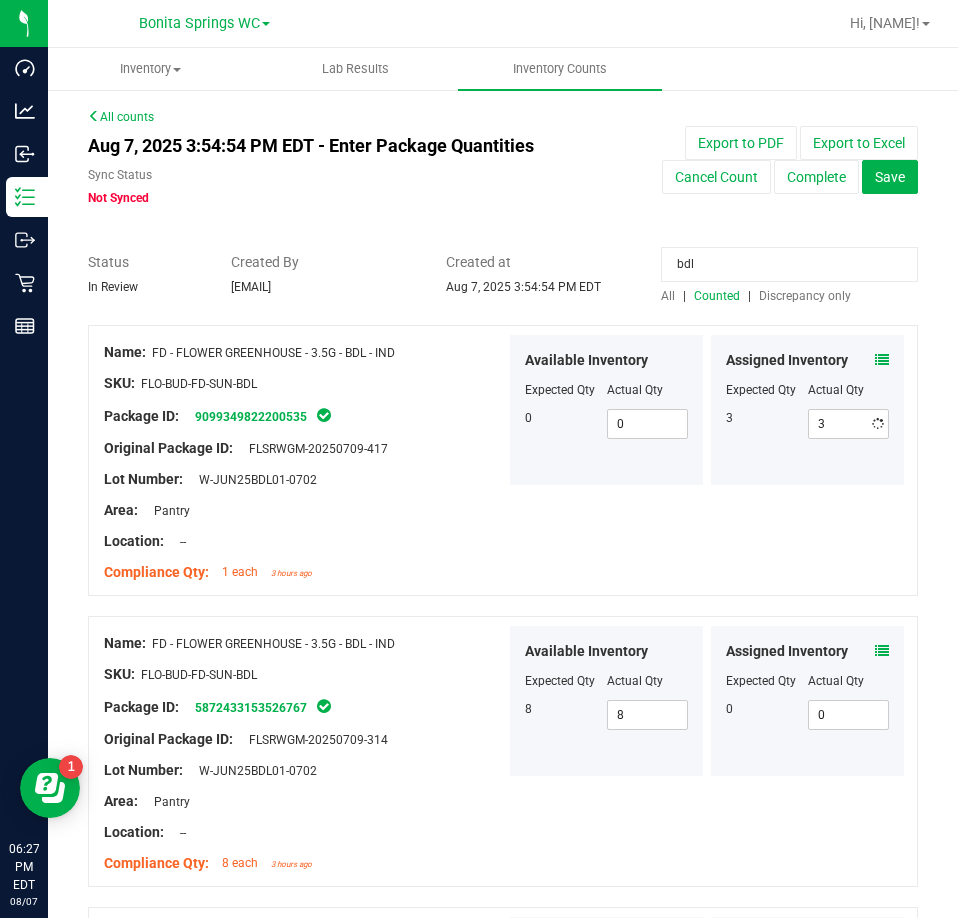 click on "bdl" at bounding box center [789, 264] 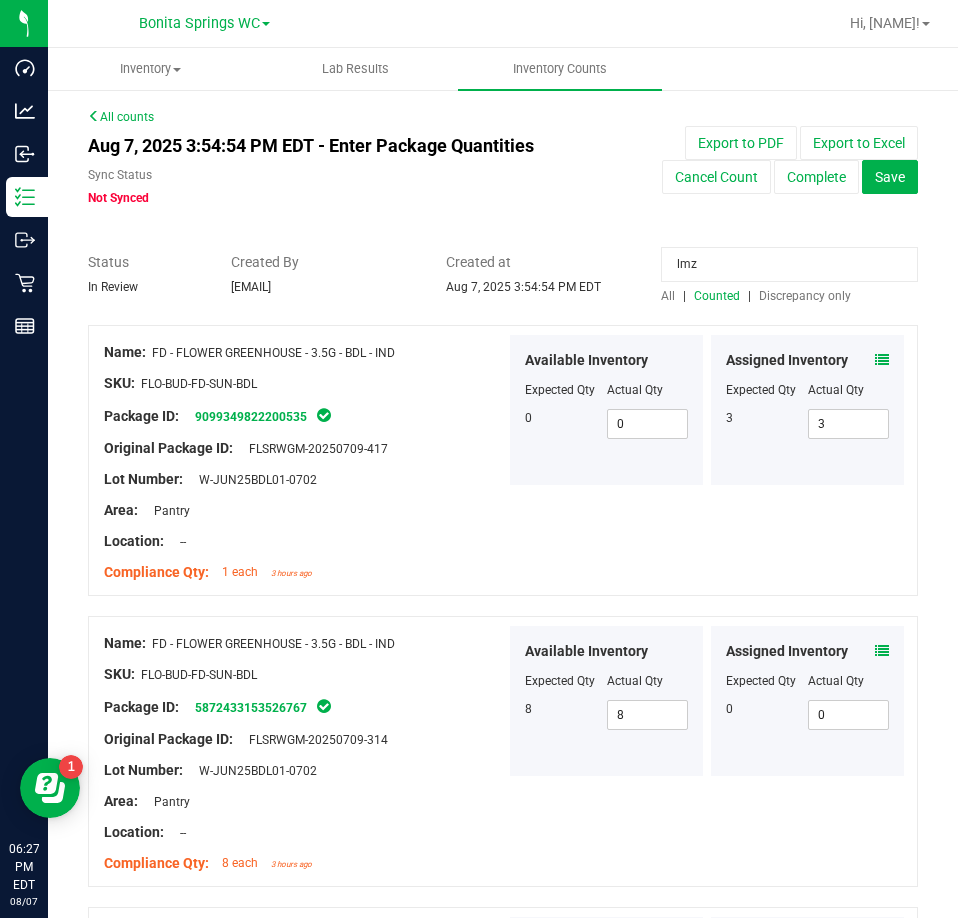 type on "lmz" 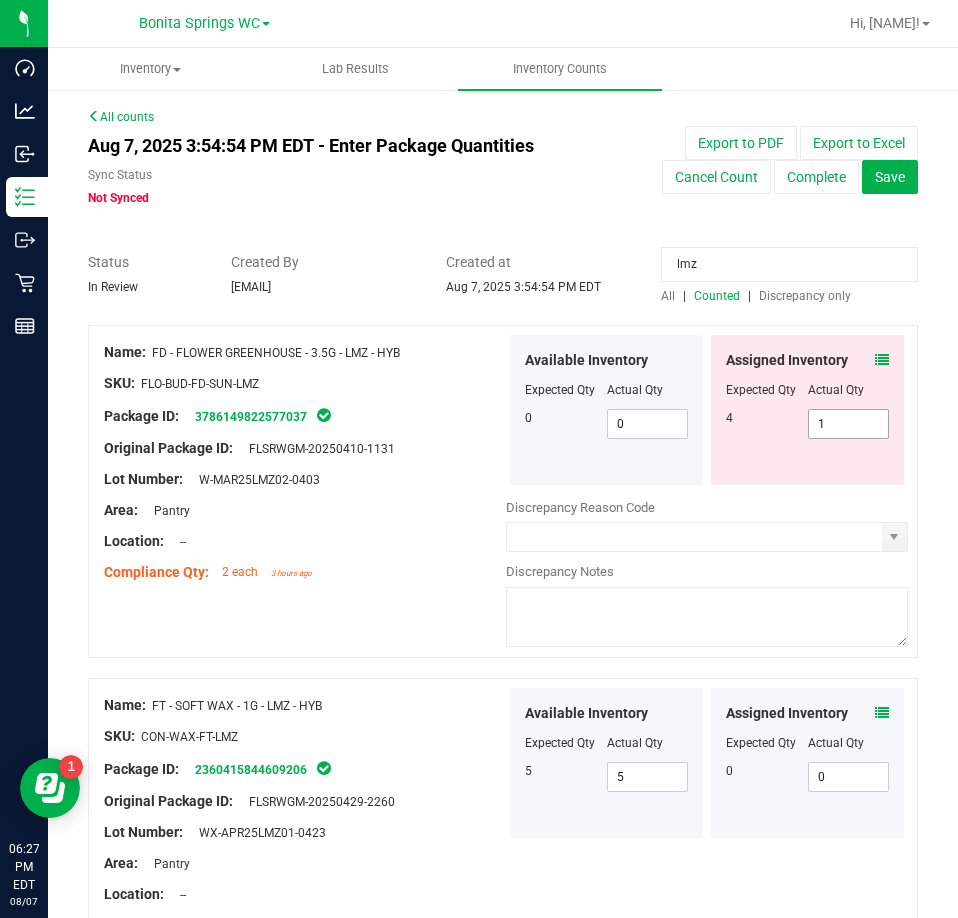 click on "1 1" at bounding box center (849, 424) 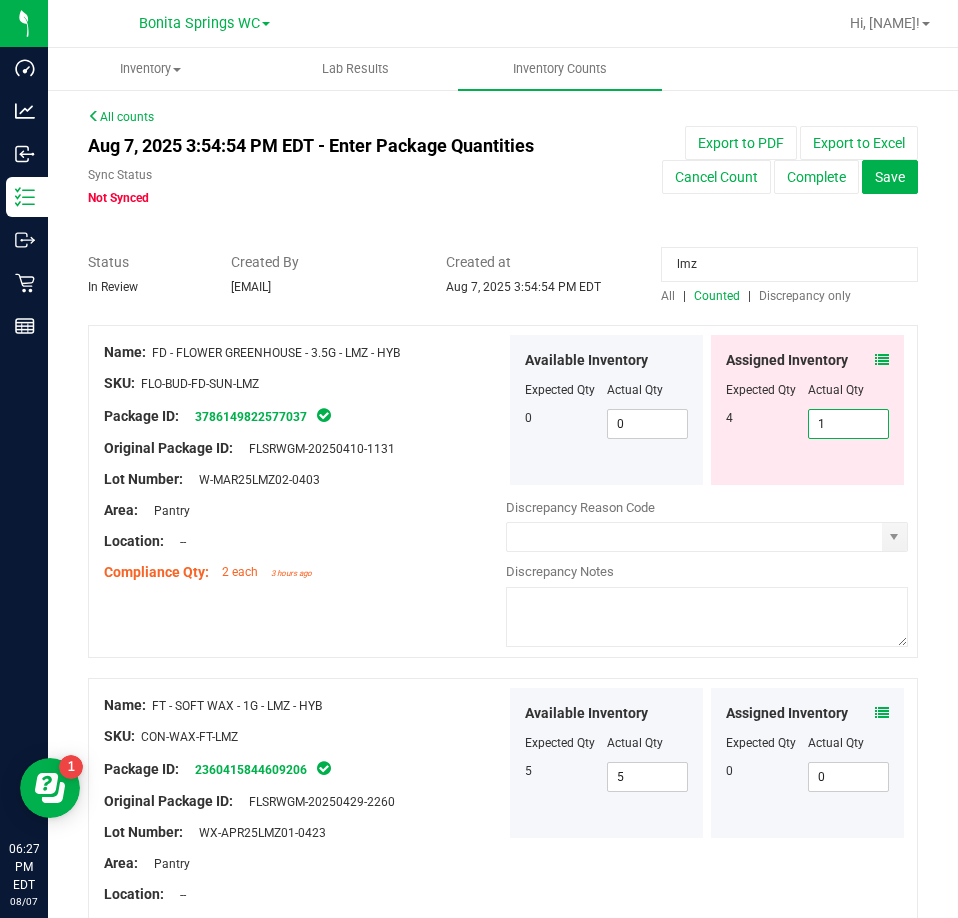 click on "1" at bounding box center (849, 424) 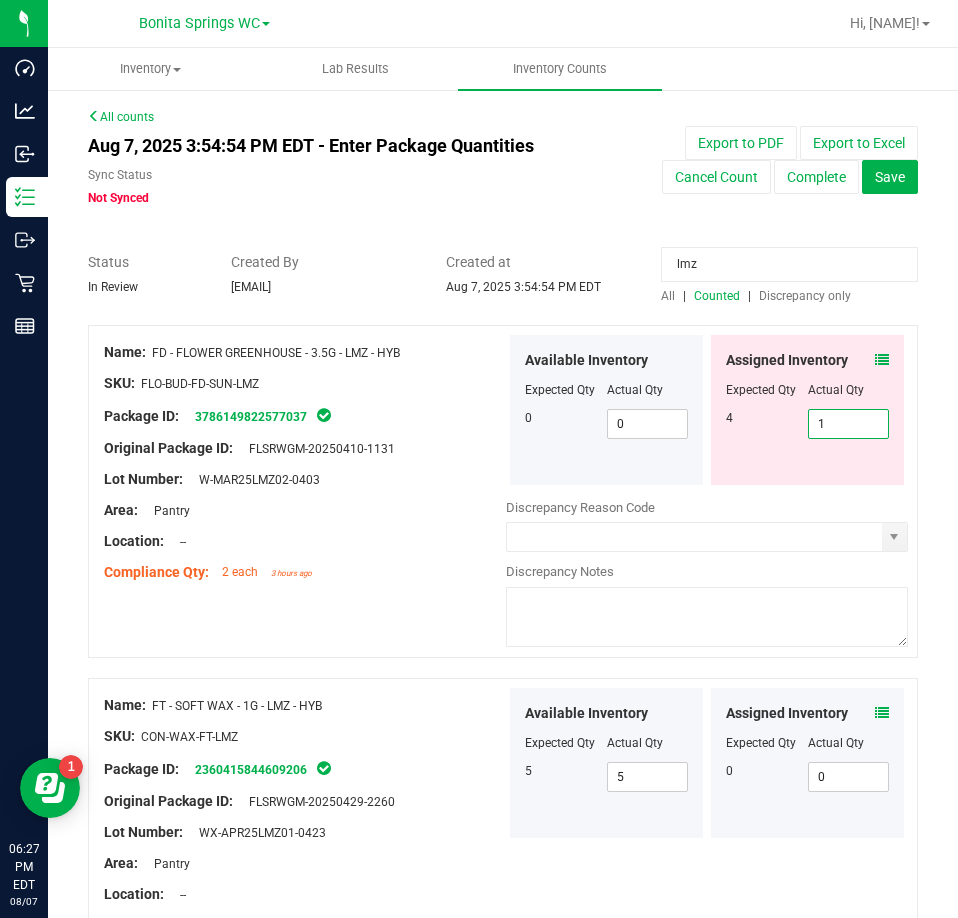 type on "3" 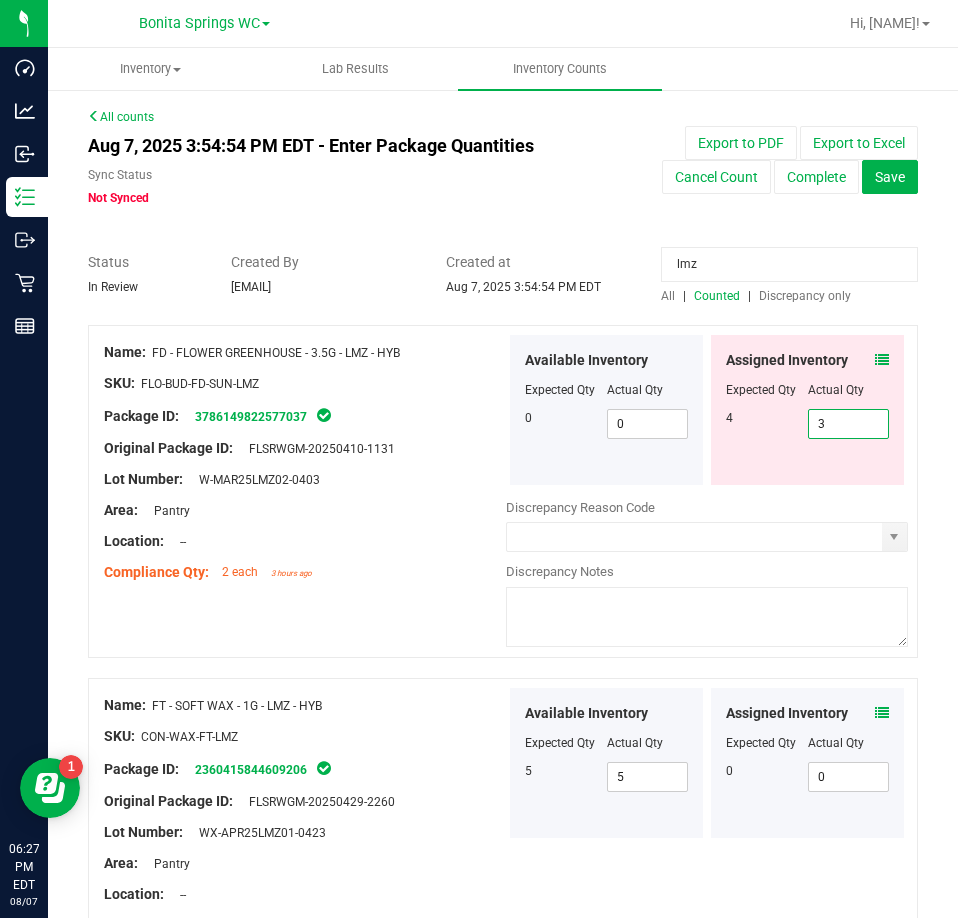 type on "3" 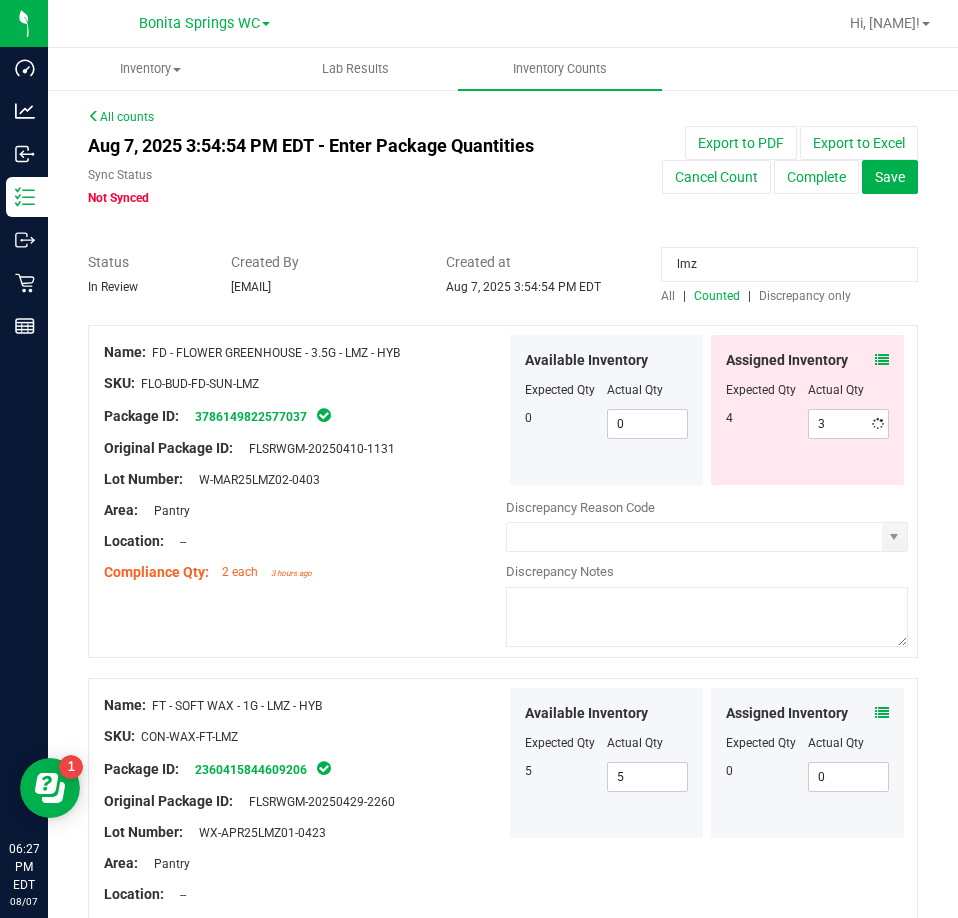 click at bounding box center [882, 360] 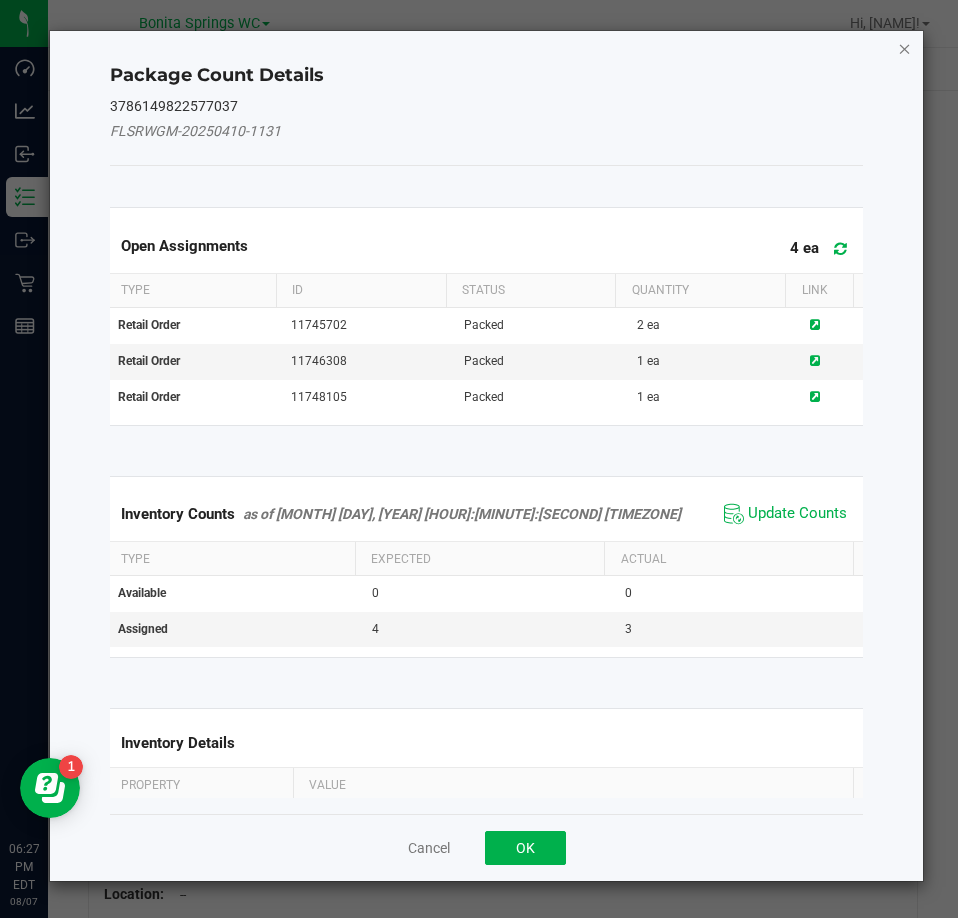 click 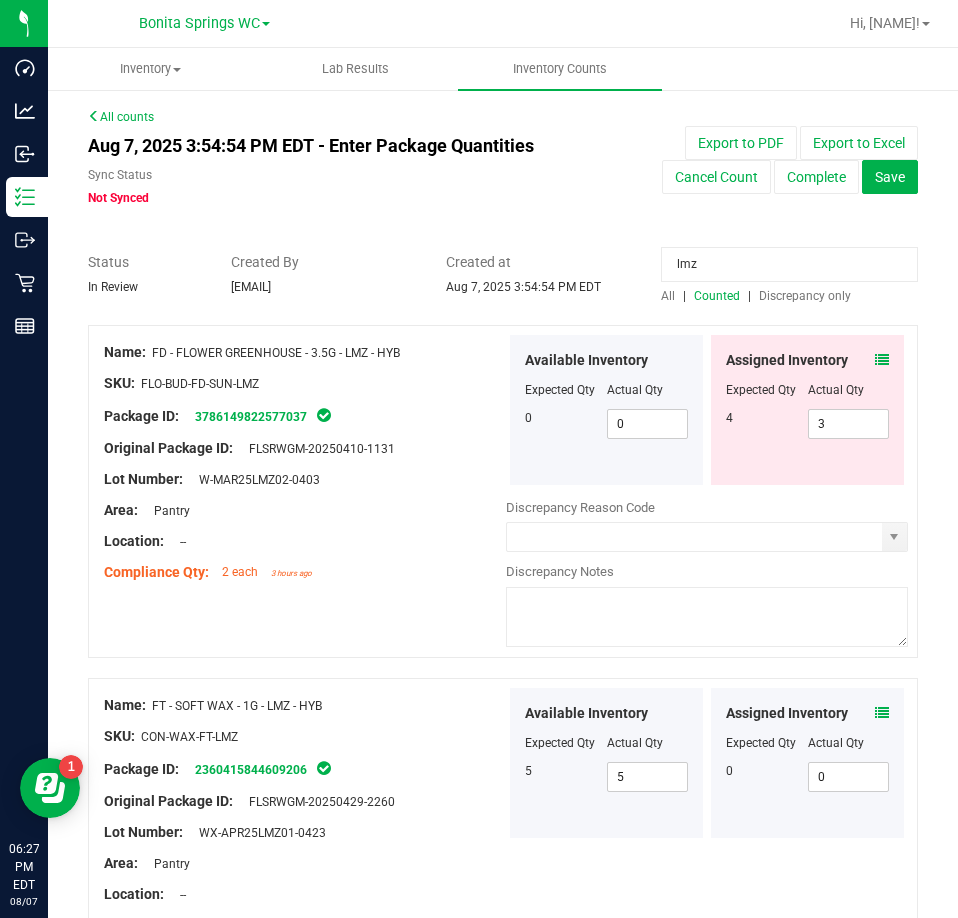 click on "lmz" at bounding box center (789, 264) 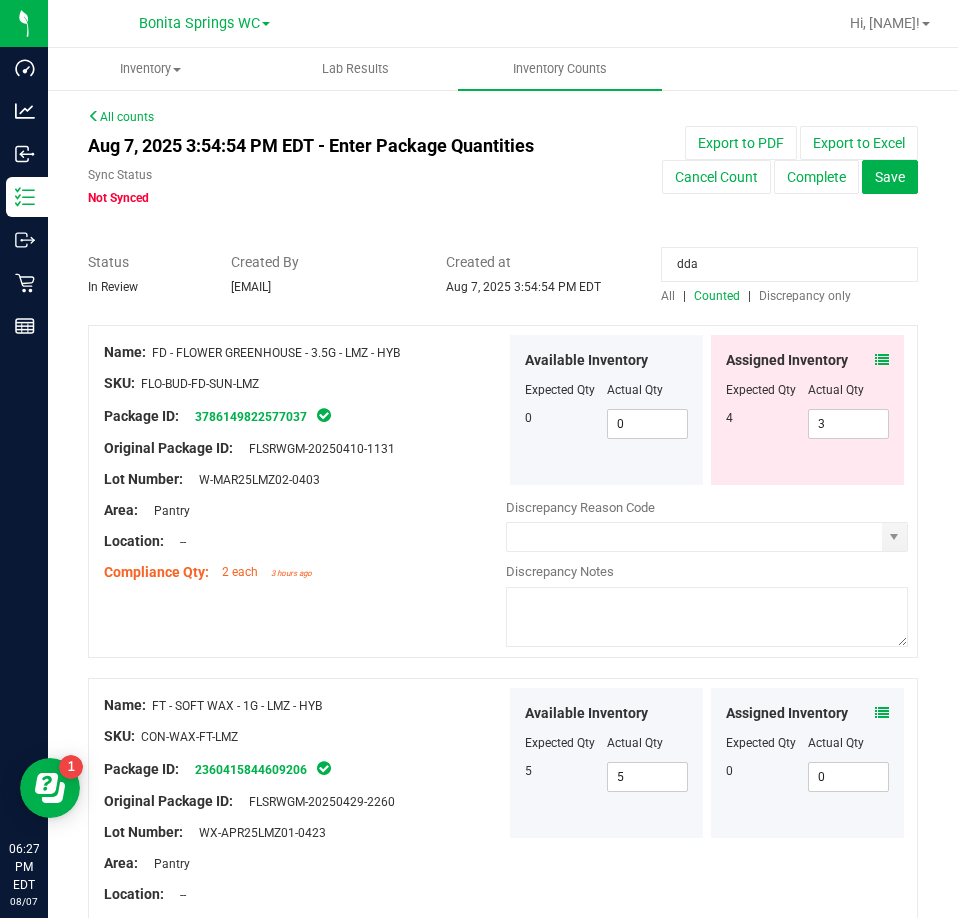 type on "dda" 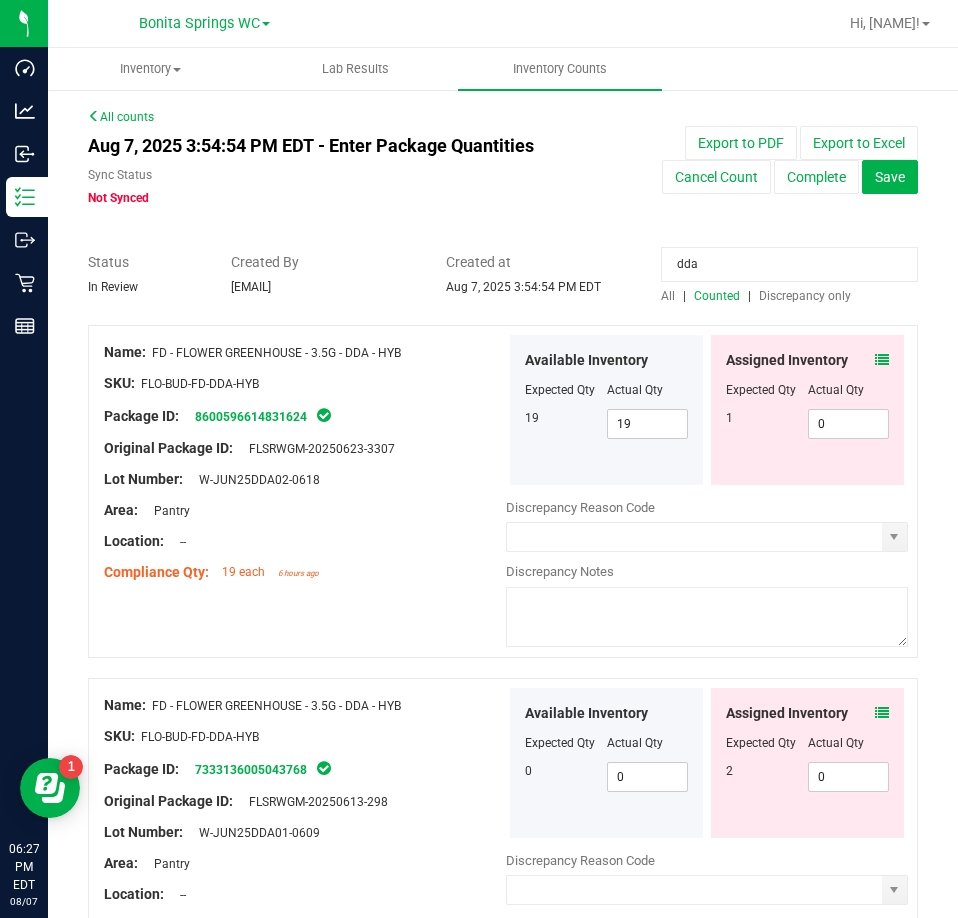 click at bounding box center (882, 360) 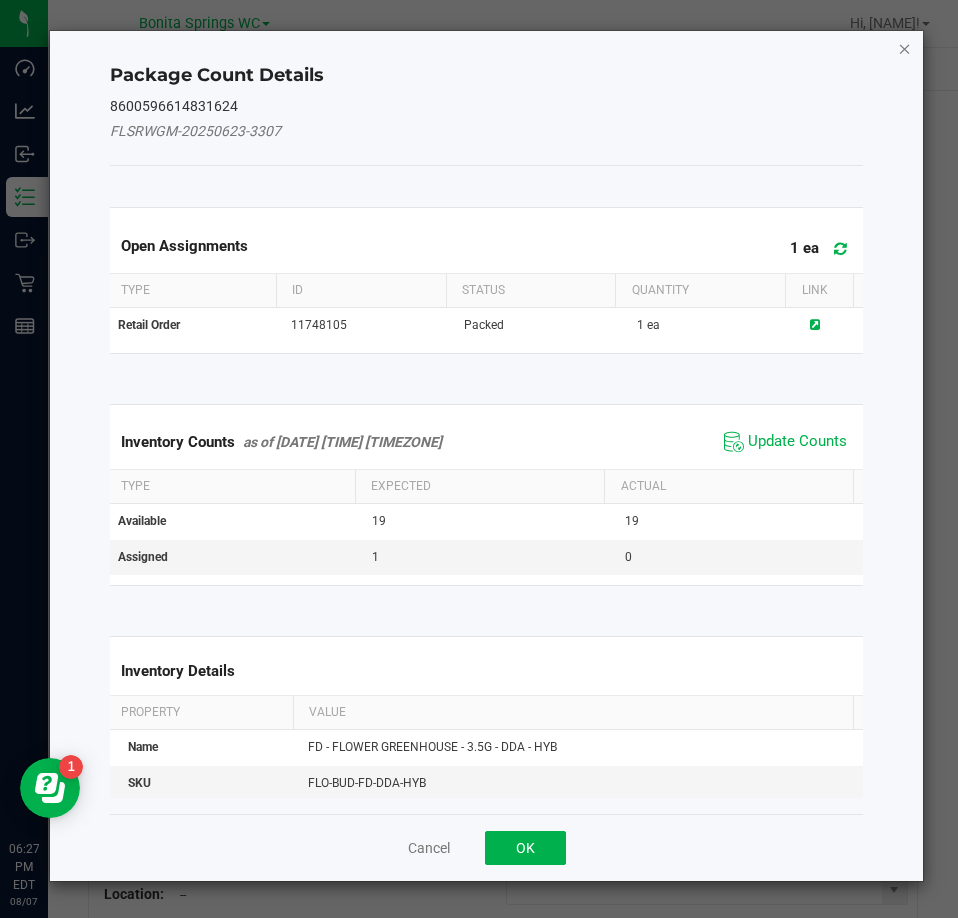 click 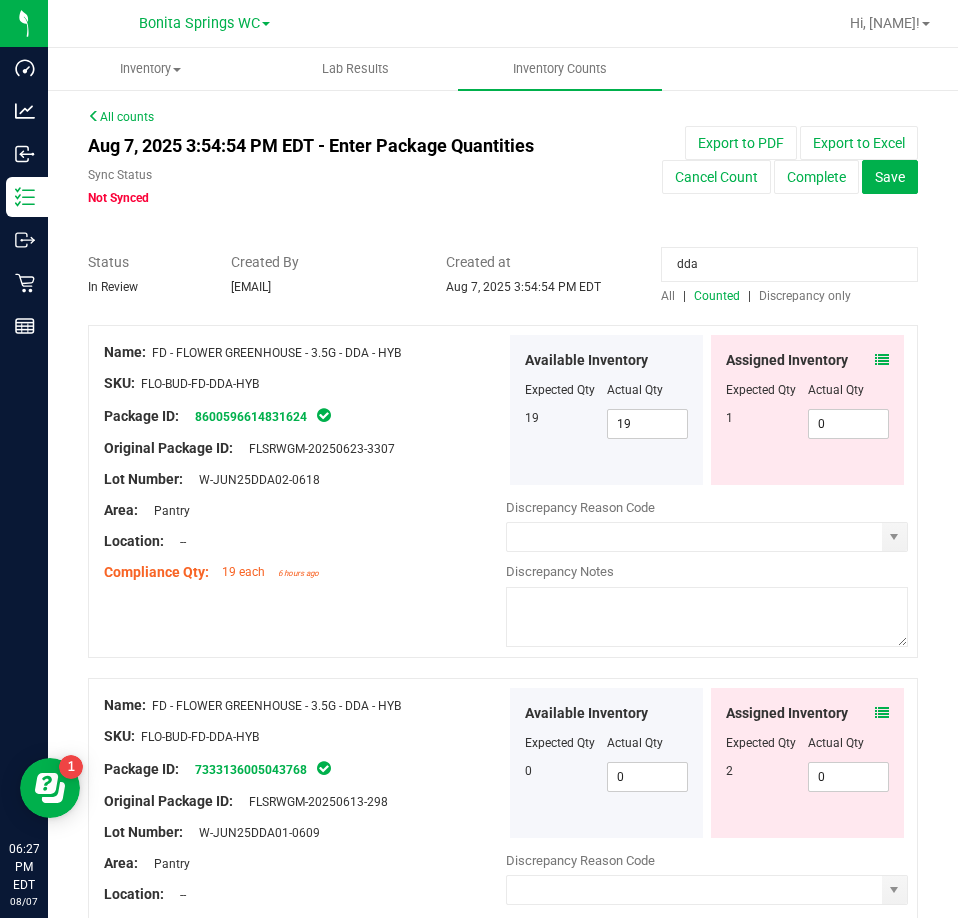 click at bounding box center [882, 713] 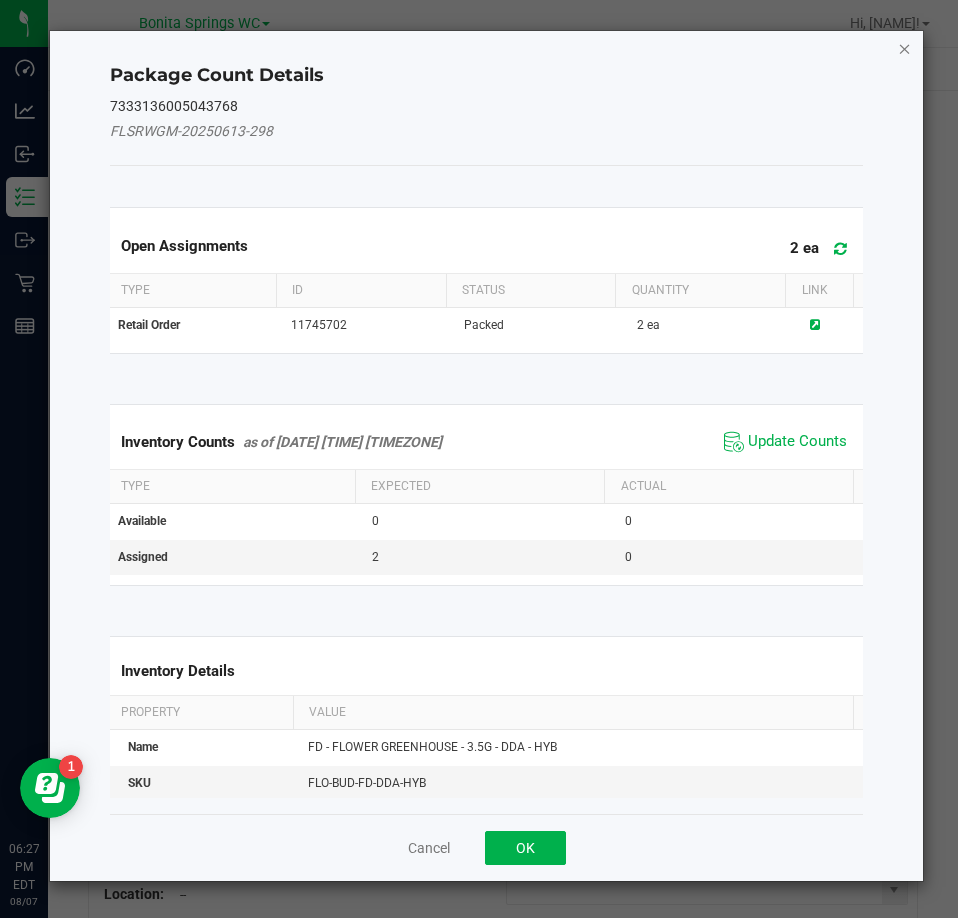 click 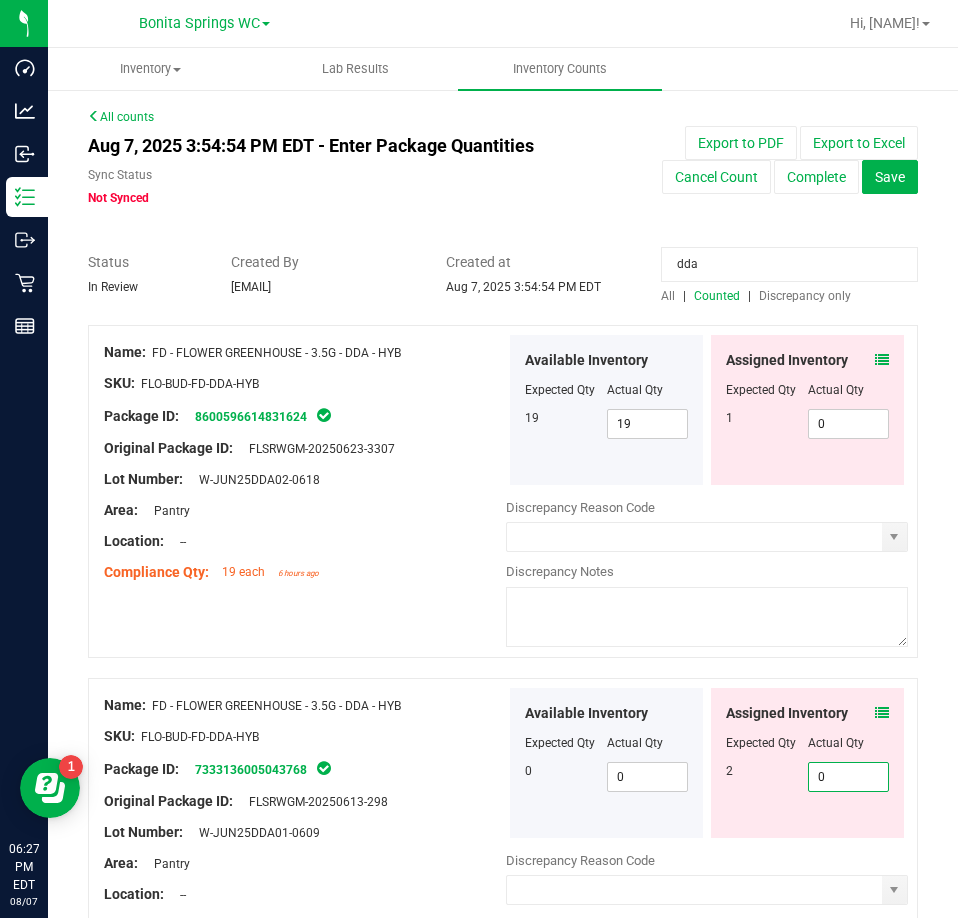 click on "0 0" at bounding box center [849, 777] 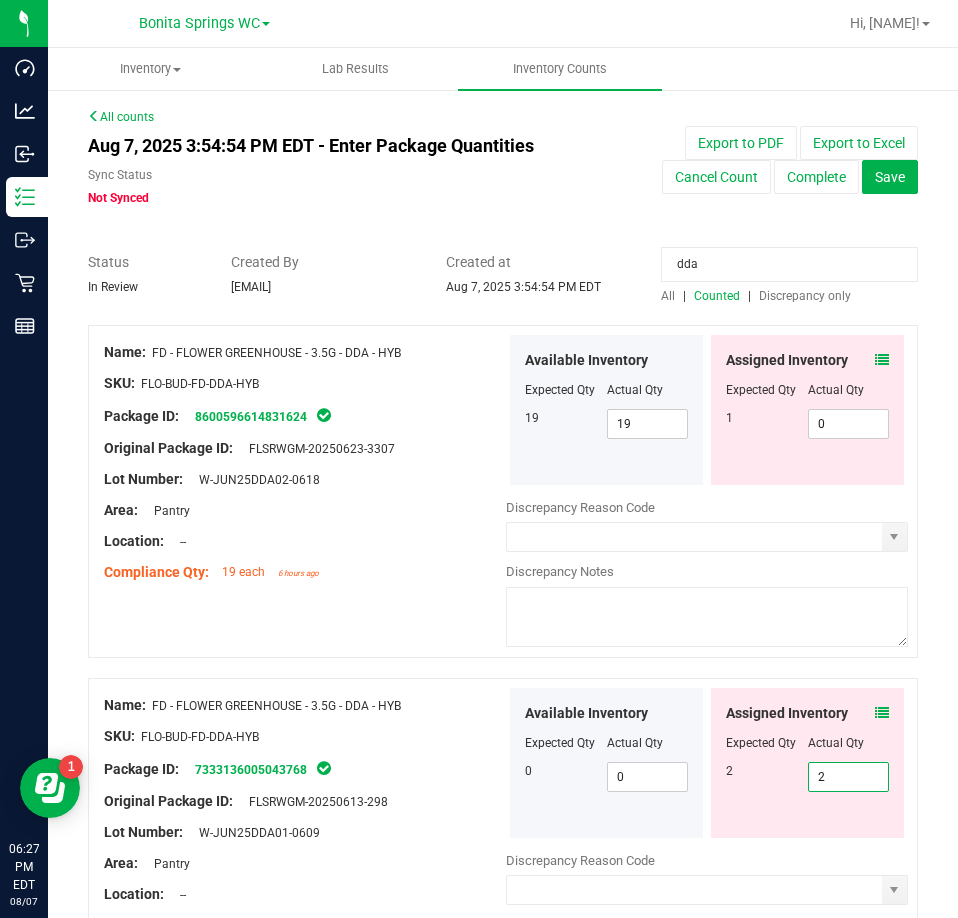 type on "2" 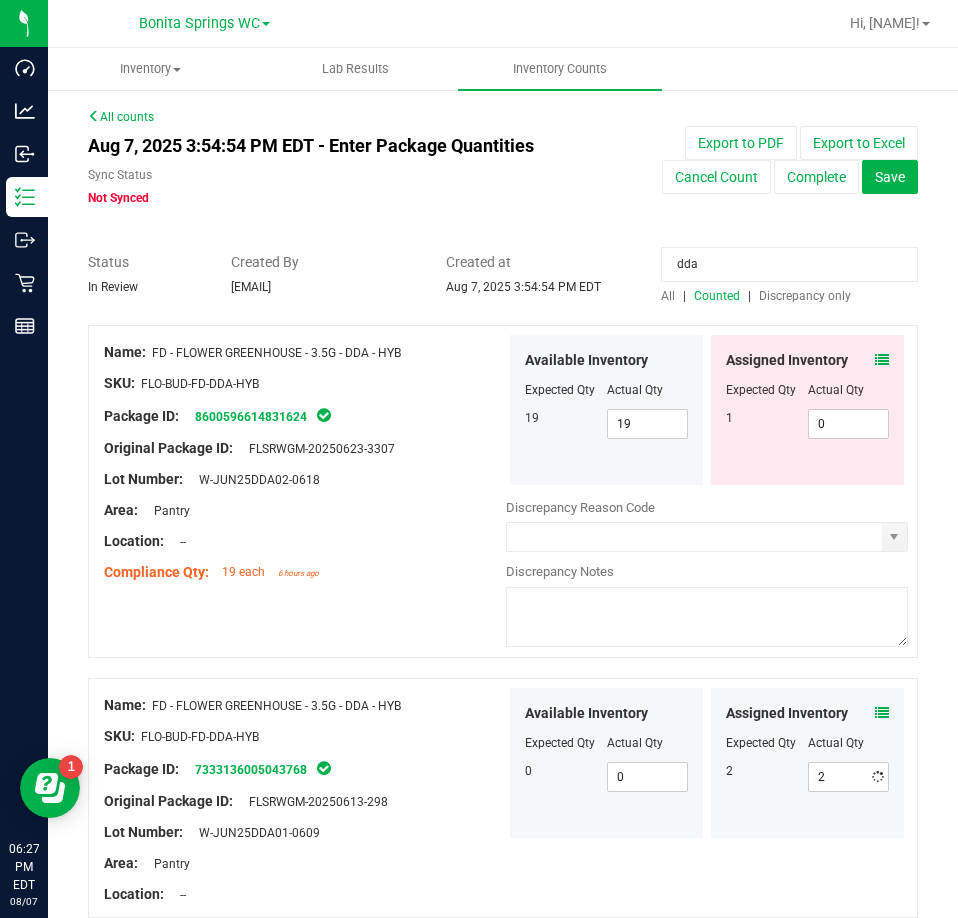 click on "dda" at bounding box center (789, 264) 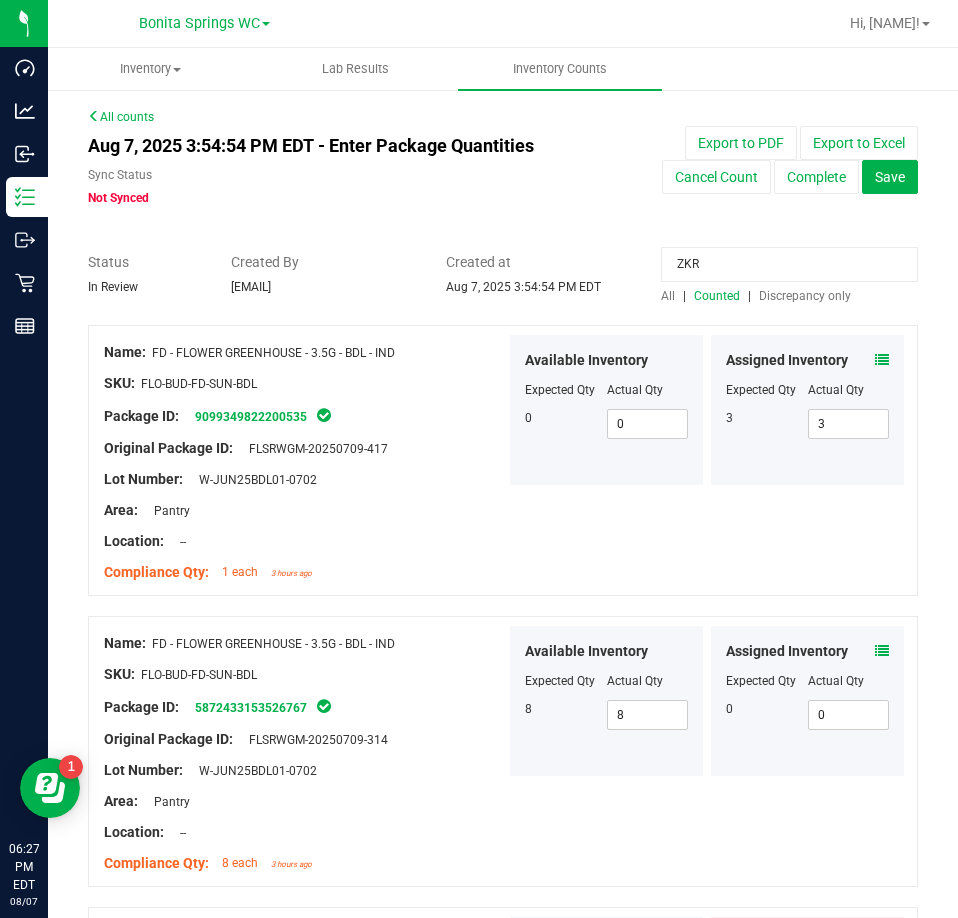 type on "ZKR" 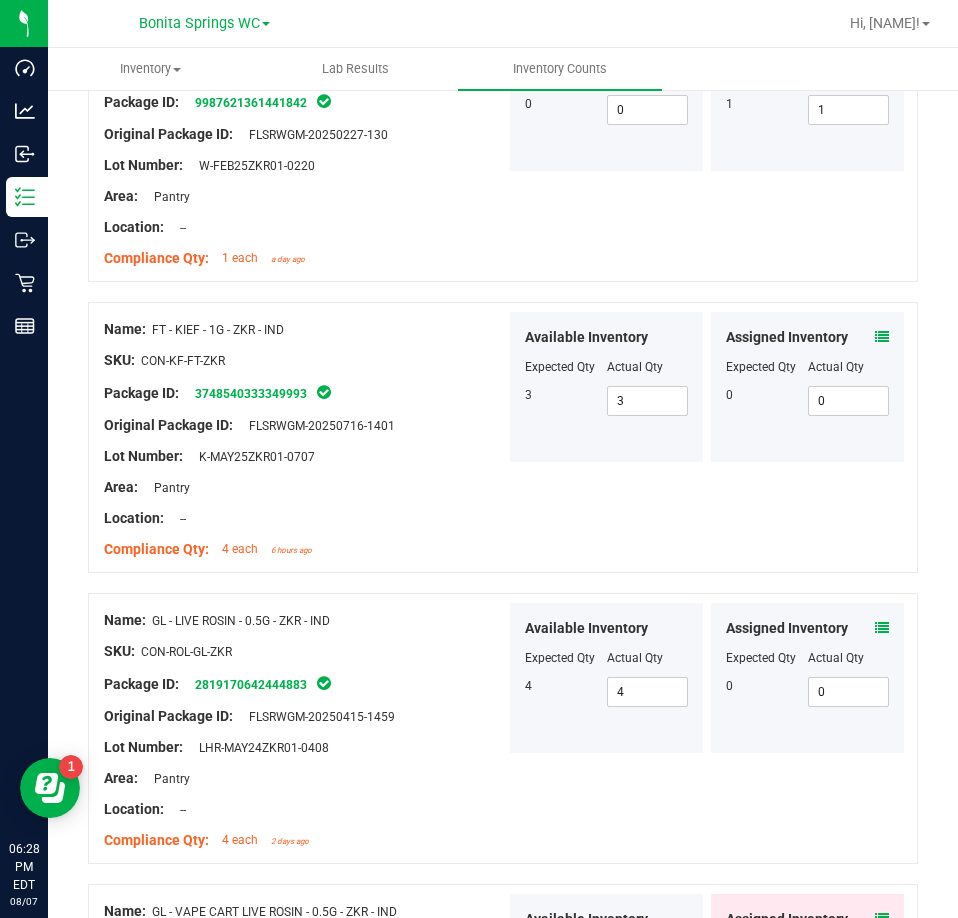scroll, scrollTop: 701, scrollLeft: 0, axis: vertical 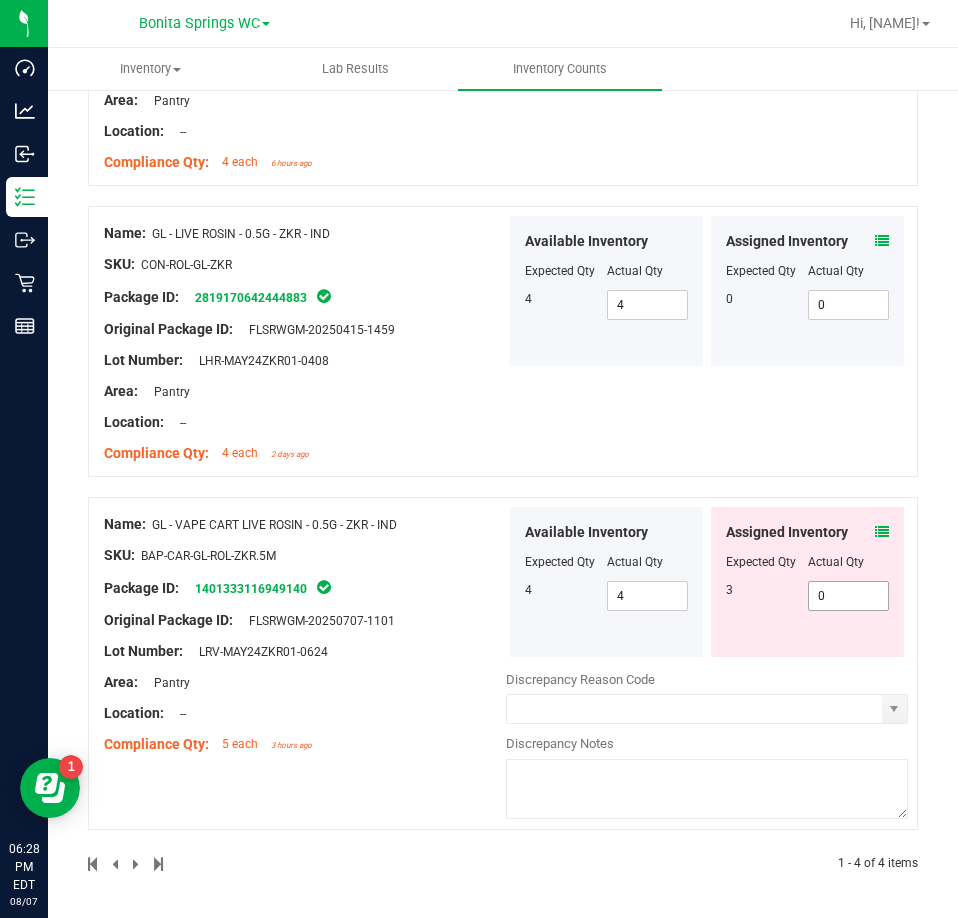 click on "0 0" at bounding box center (849, 596) 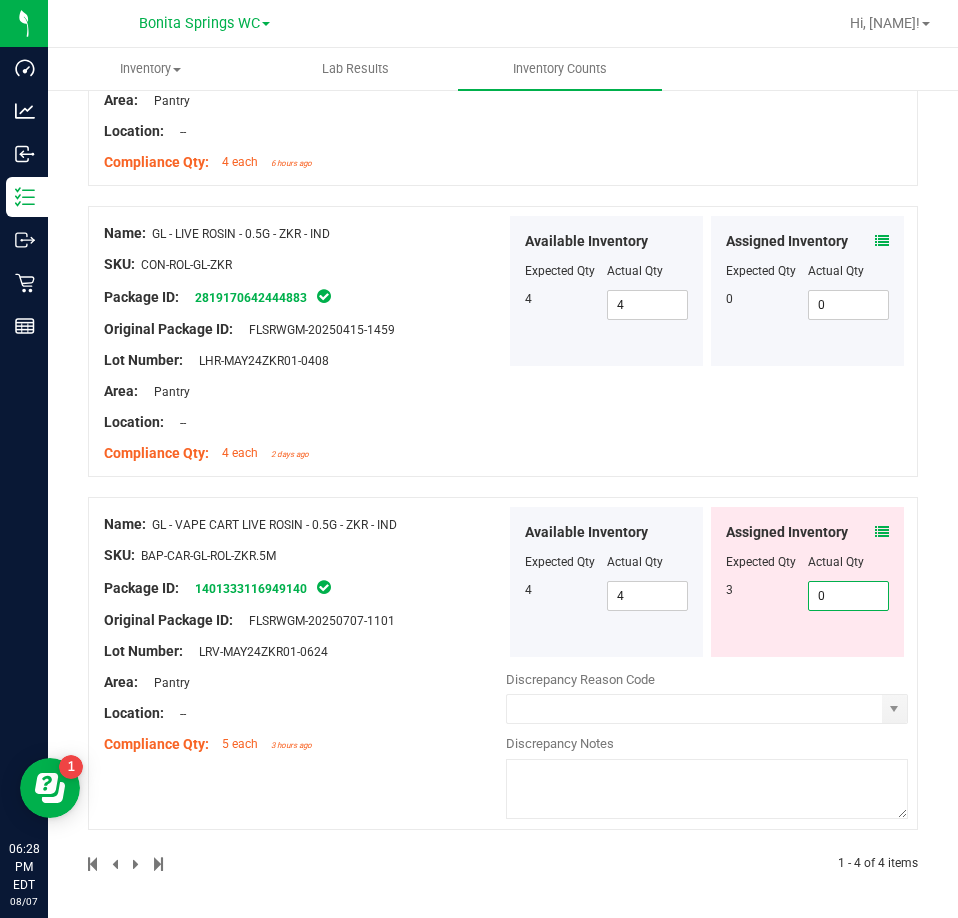 click on "0" at bounding box center [849, 596] 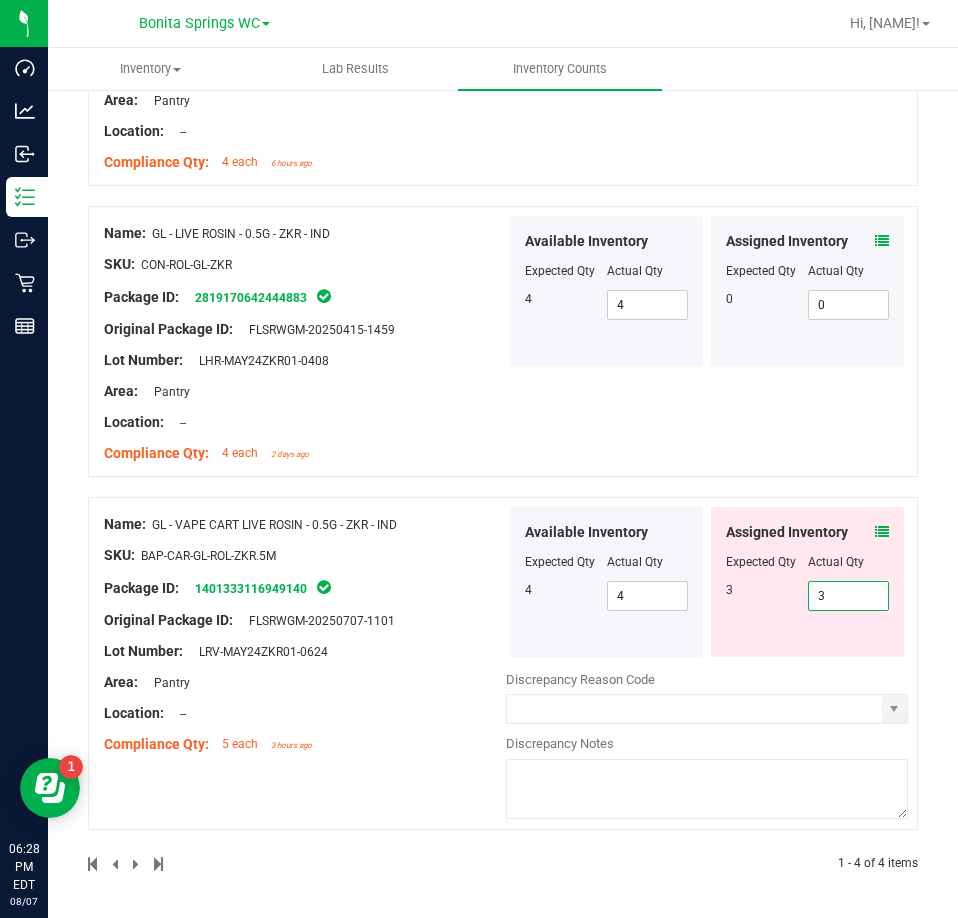 type on "3" 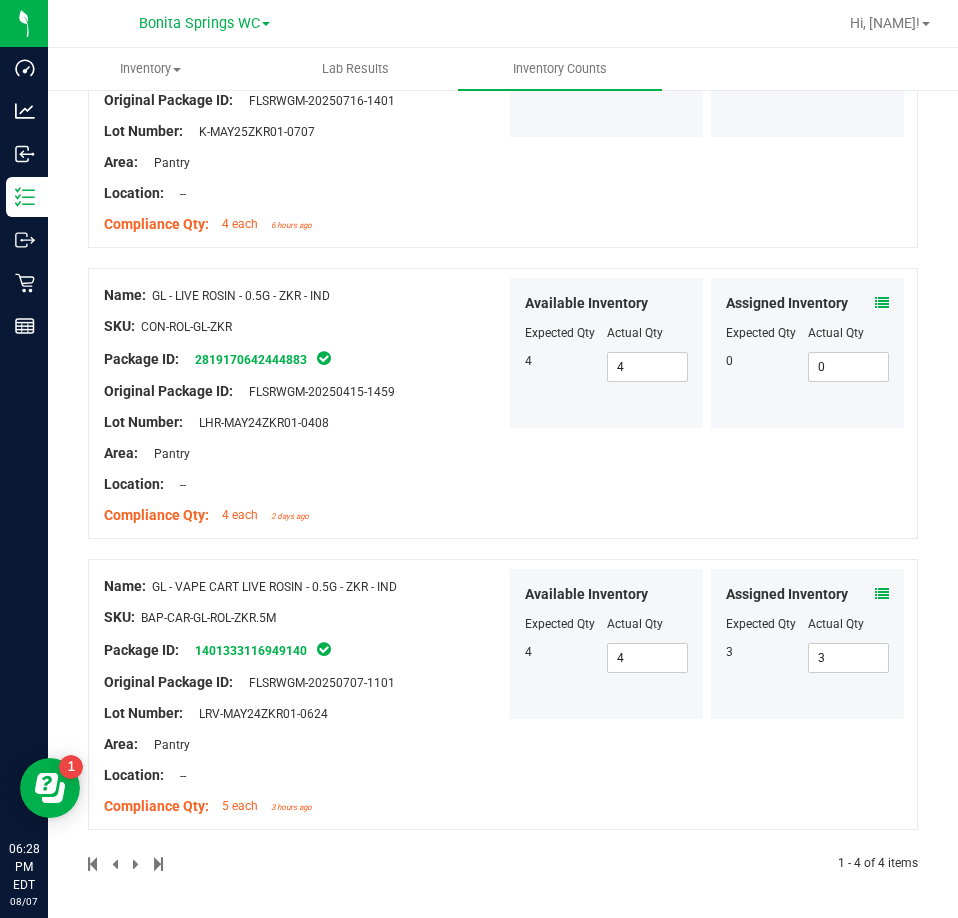 scroll, scrollTop: 0, scrollLeft: 0, axis: both 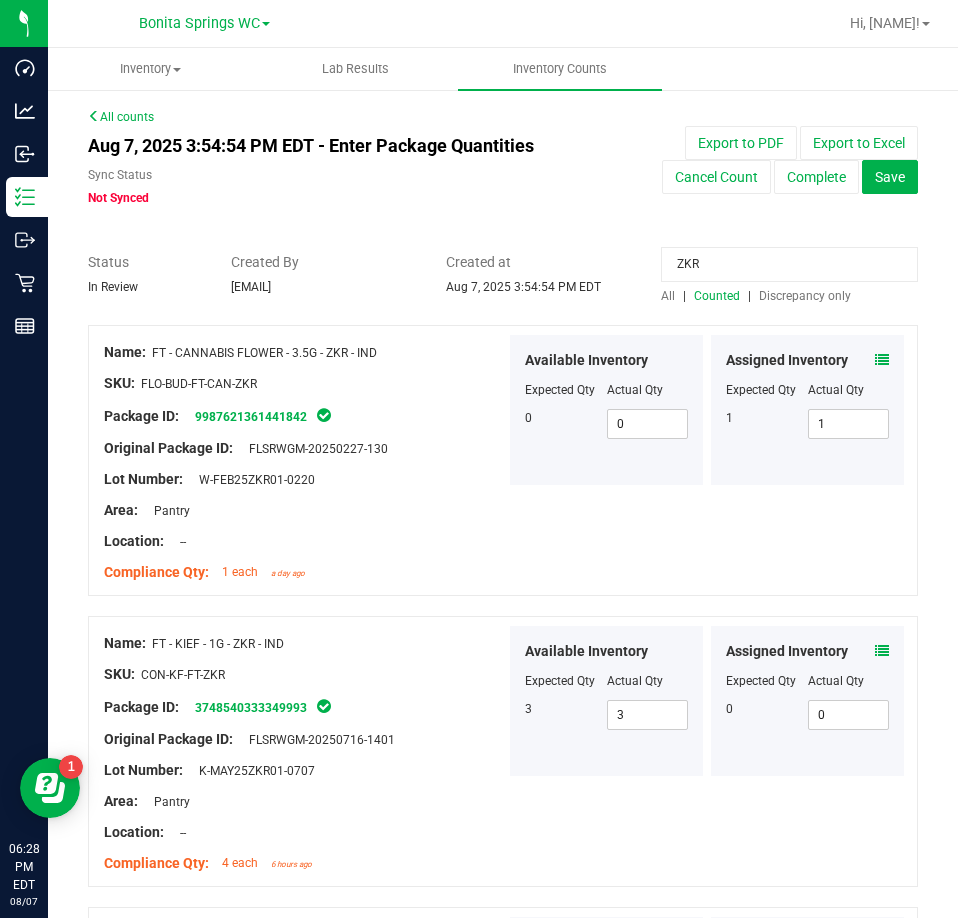 click on "ZKR" at bounding box center (789, 264) 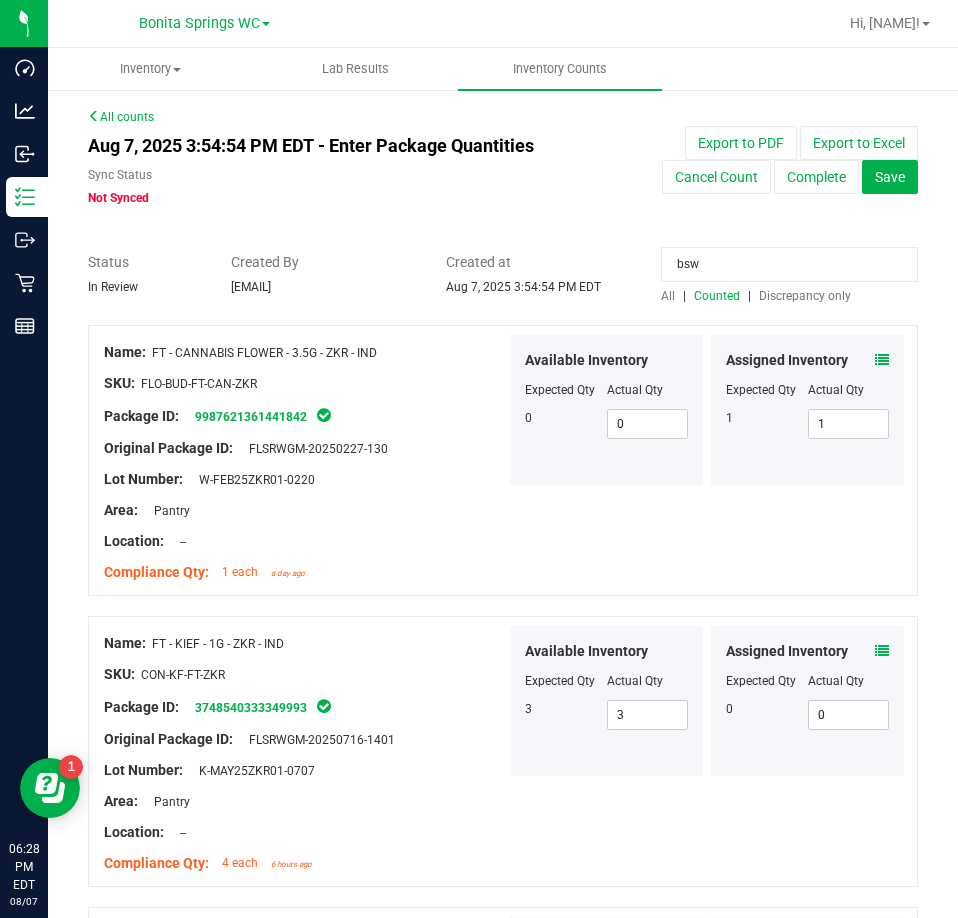 type on "bsw" 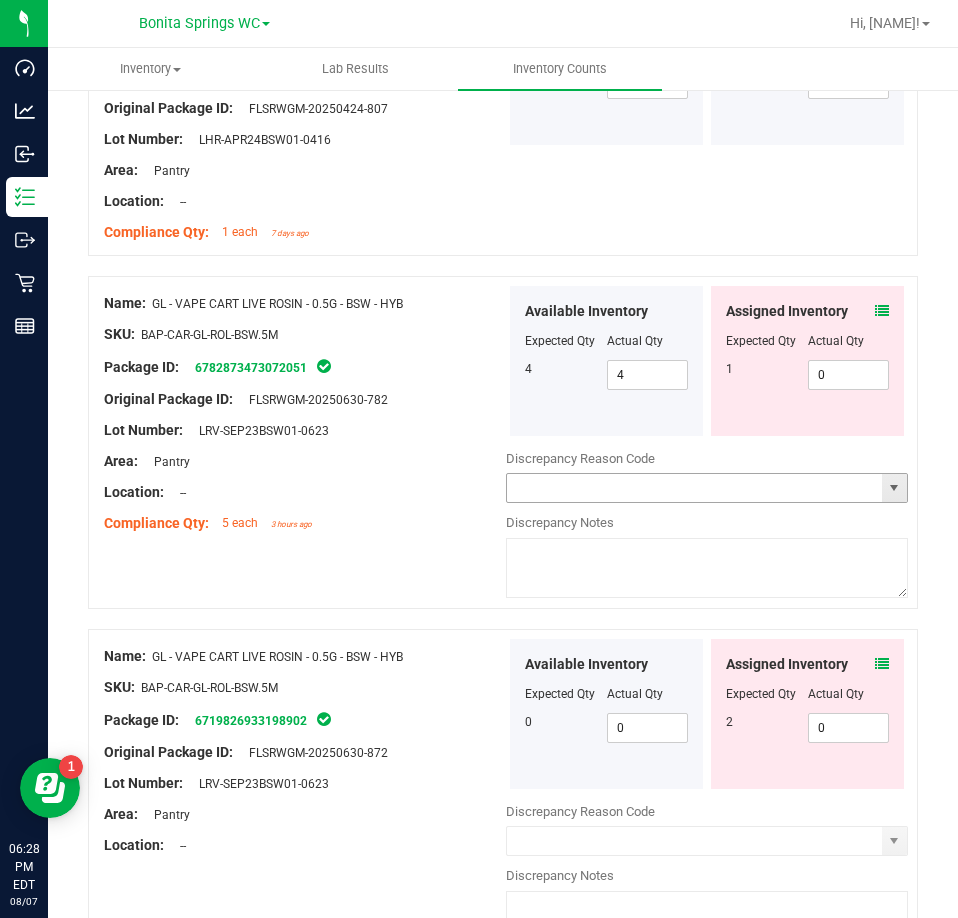 scroll, scrollTop: 663, scrollLeft: 0, axis: vertical 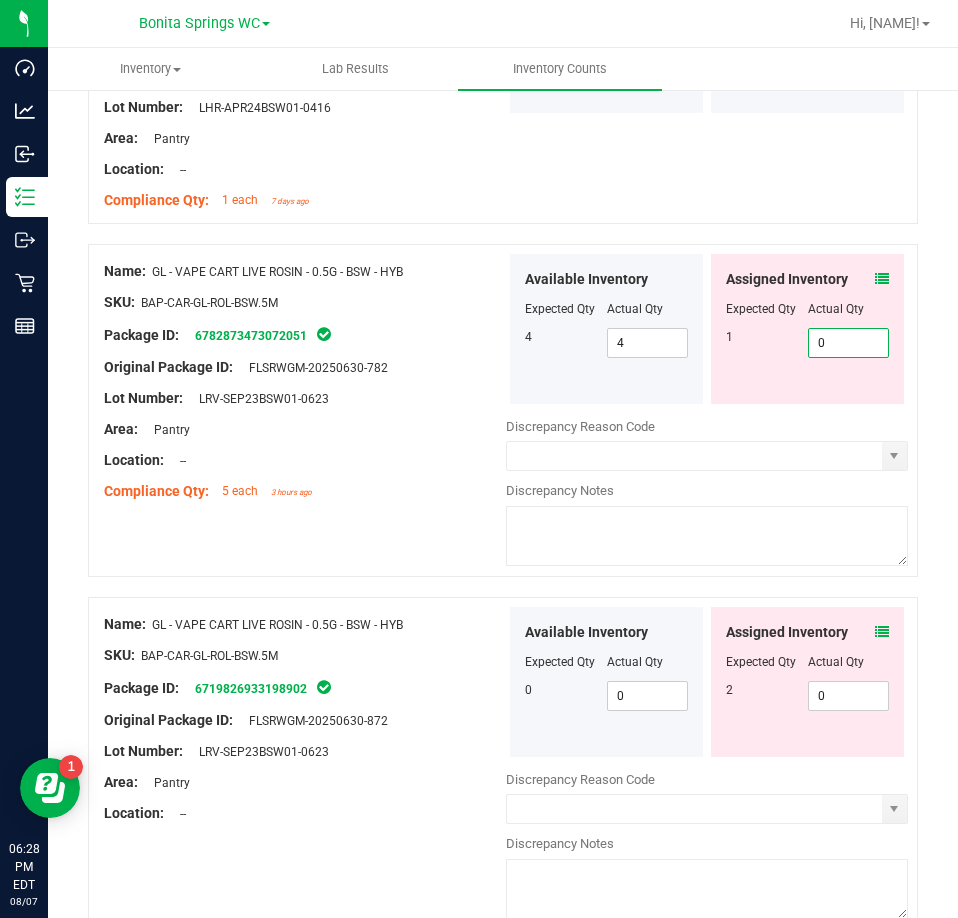 click on "0 0" at bounding box center (849, 343) 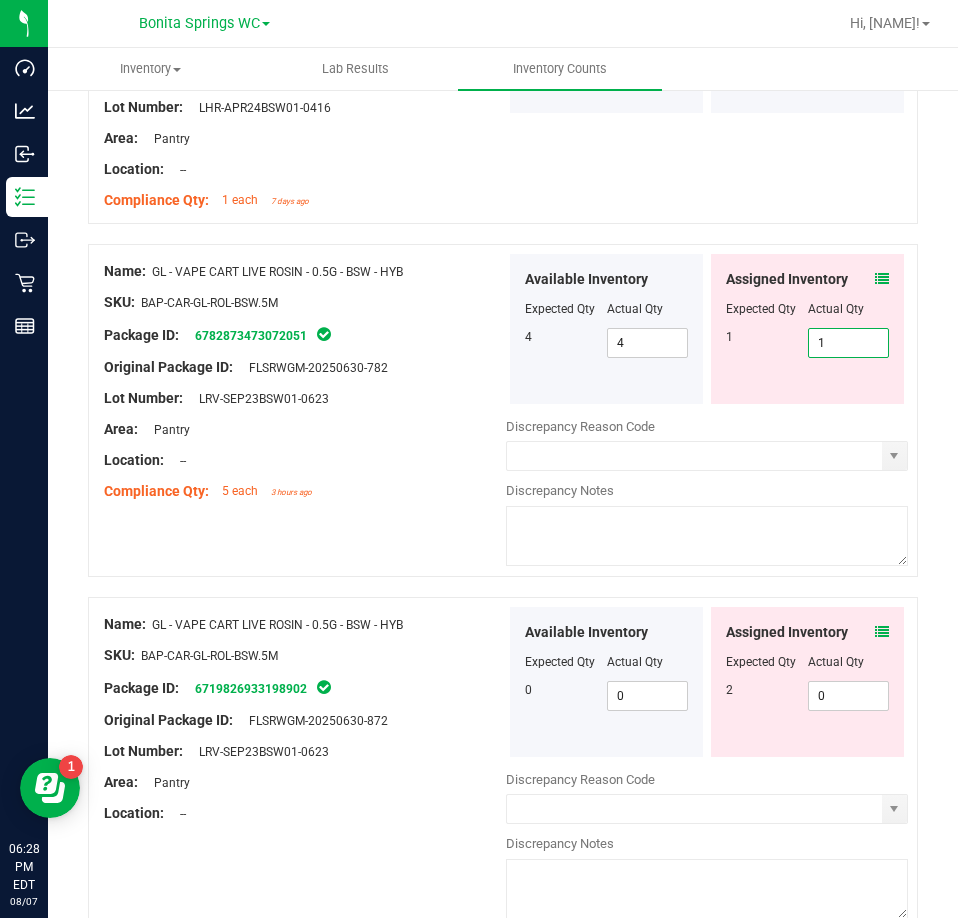 type on "1" 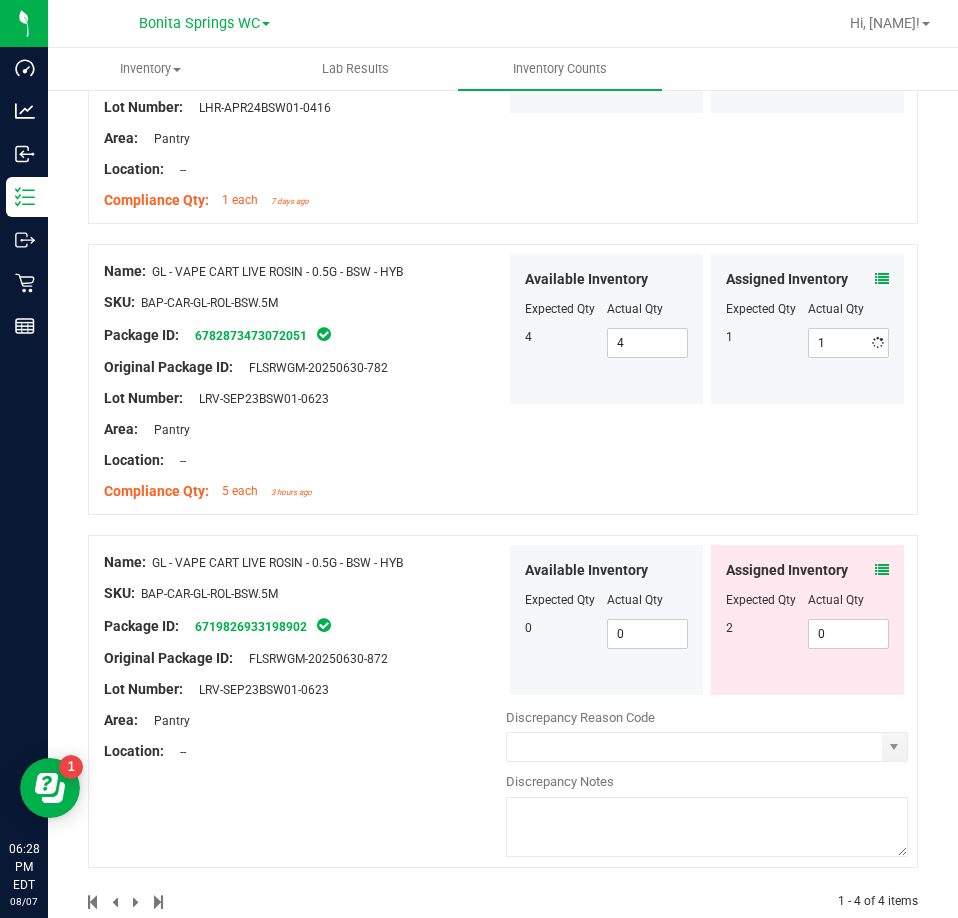 click at bounding box center [882, 279] 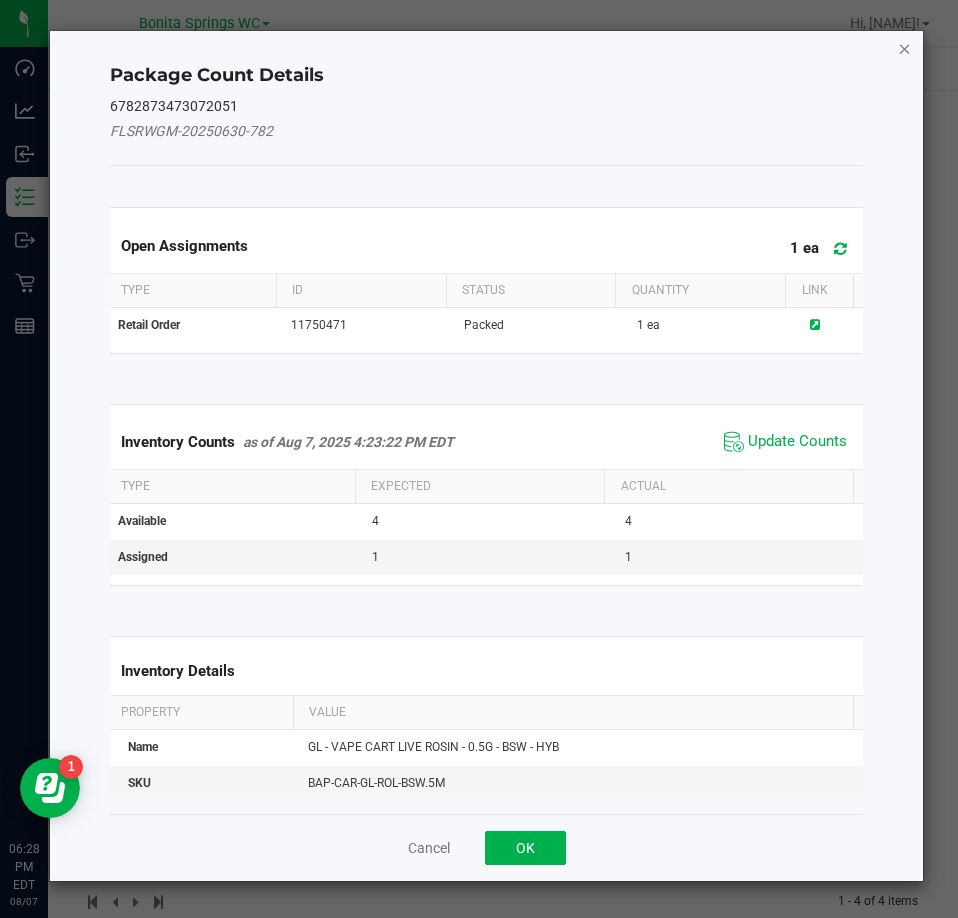 click 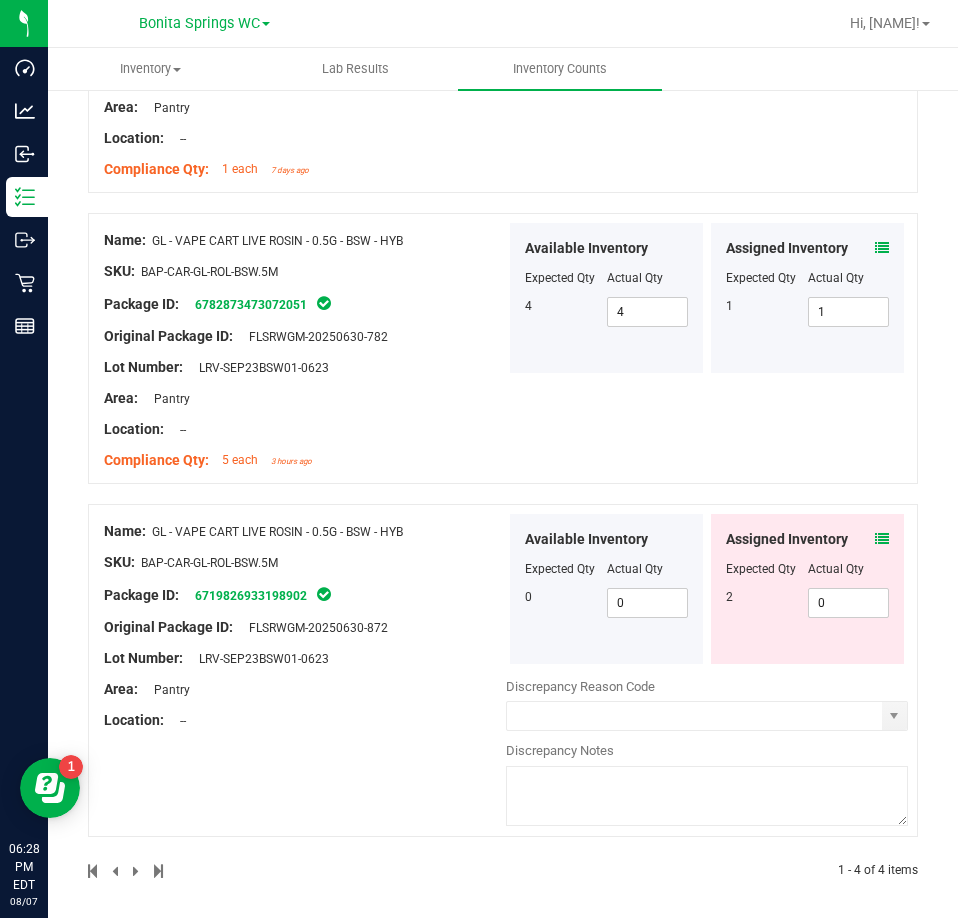 scroll, scrollTop: 701, scrollLeft: 0, axis: vertical 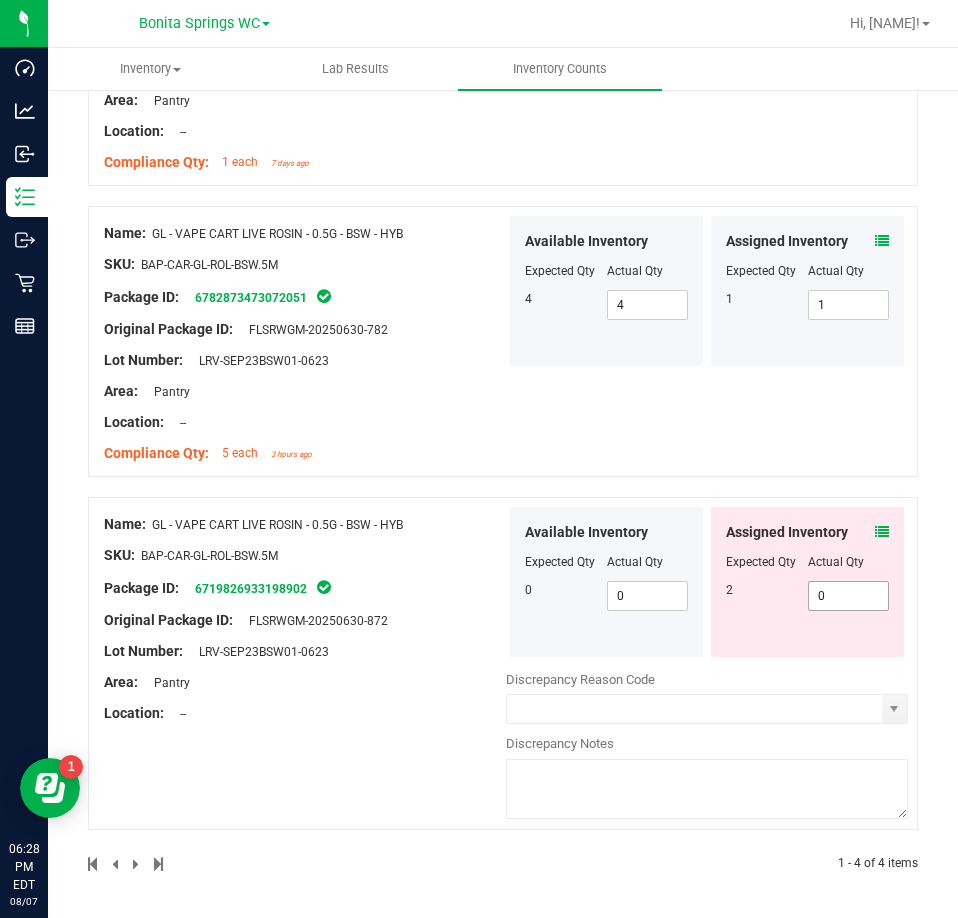 click on "0 0" at bounding box center [849, 596] 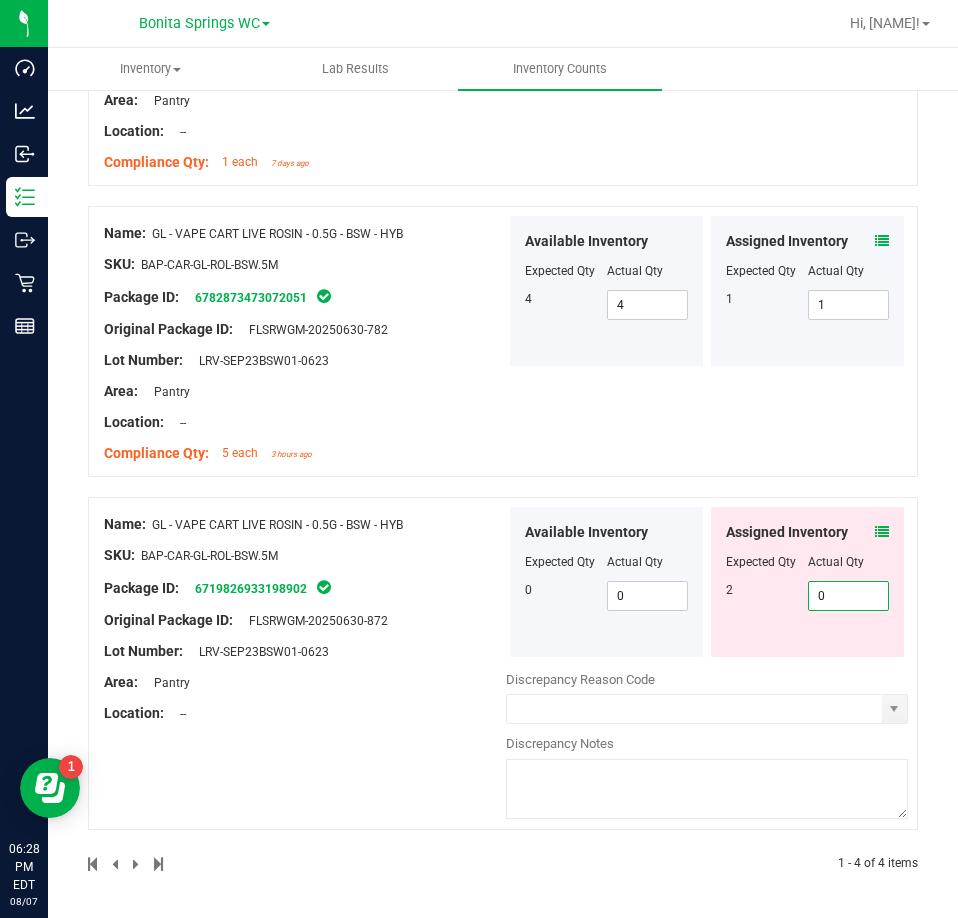 click on "0" at bounding box center (849, 596) 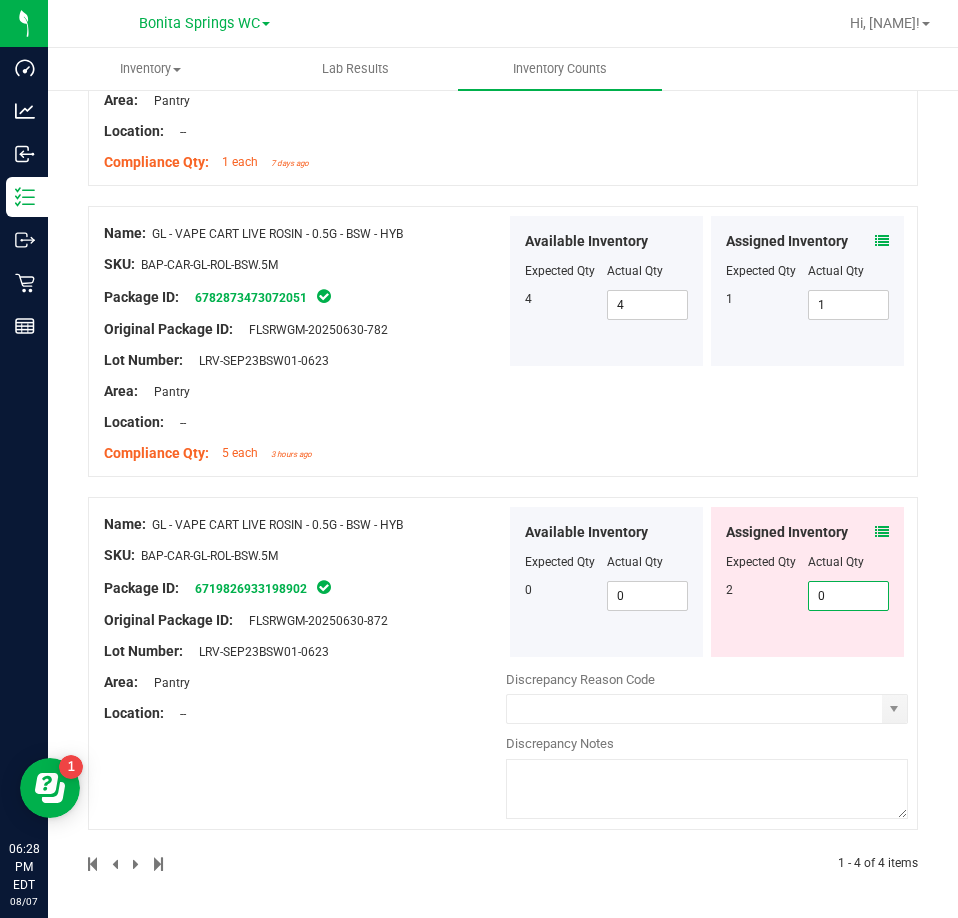 type on "2" 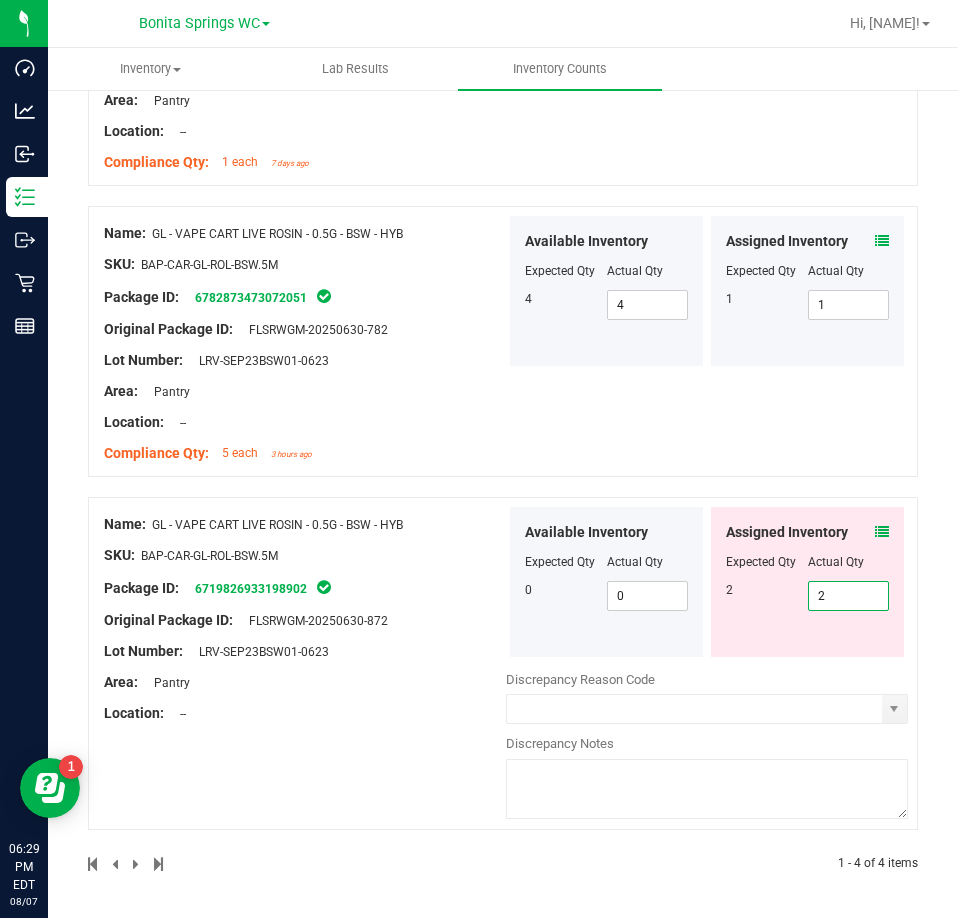 type on "2" 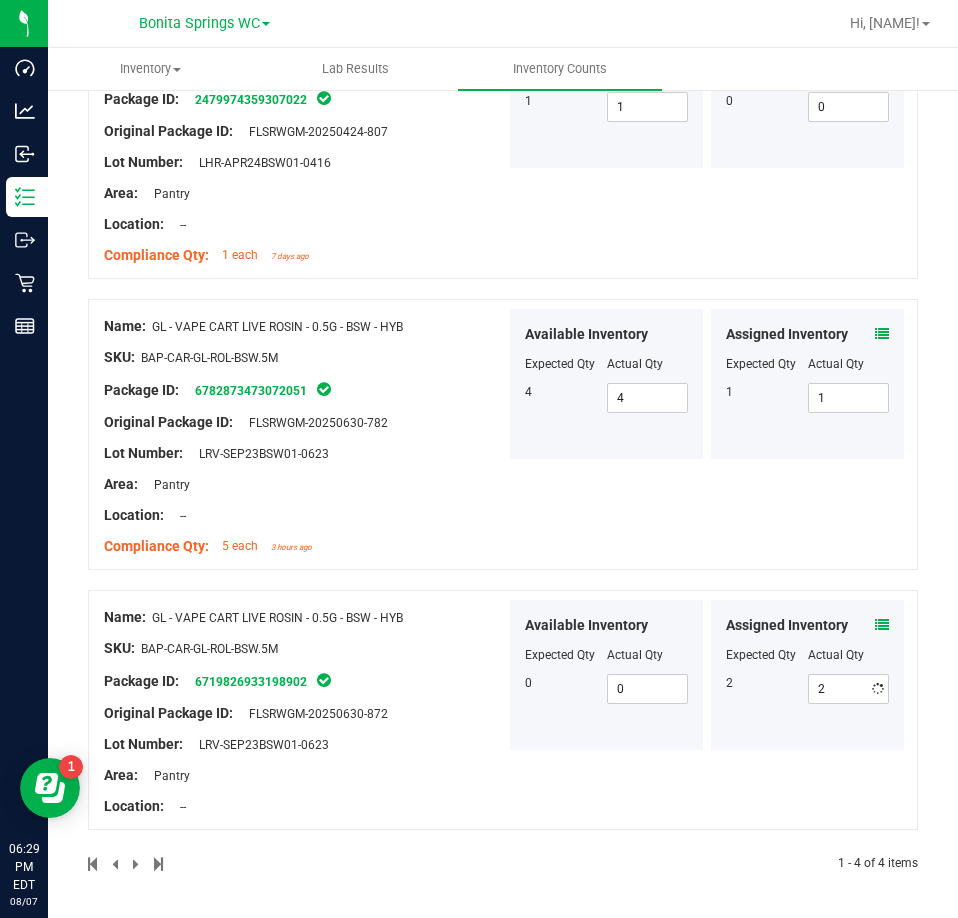 click on "Assigned Inventory
Expected Qty
Actual Qty
2
2 2" at bounding box center (807, 675) 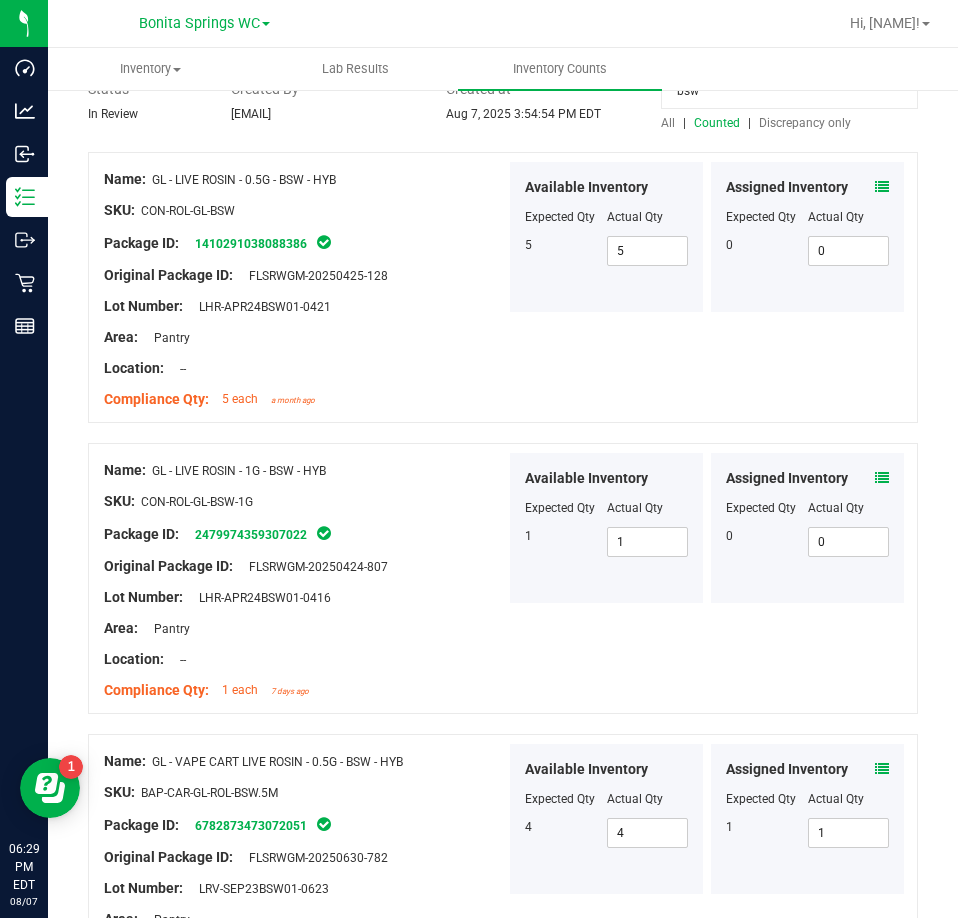 scroll, scrollTop: 0, scrollLeft: 0, axis: both 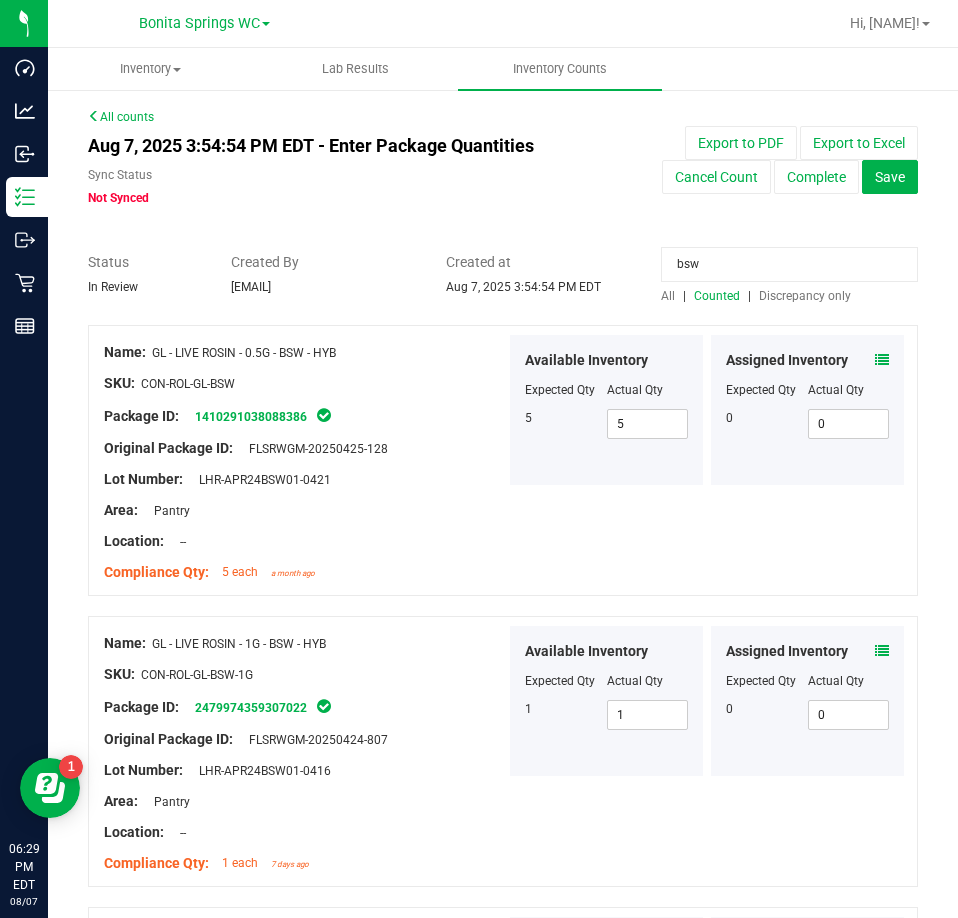click on "bsw" at bounding box center [789, 264] 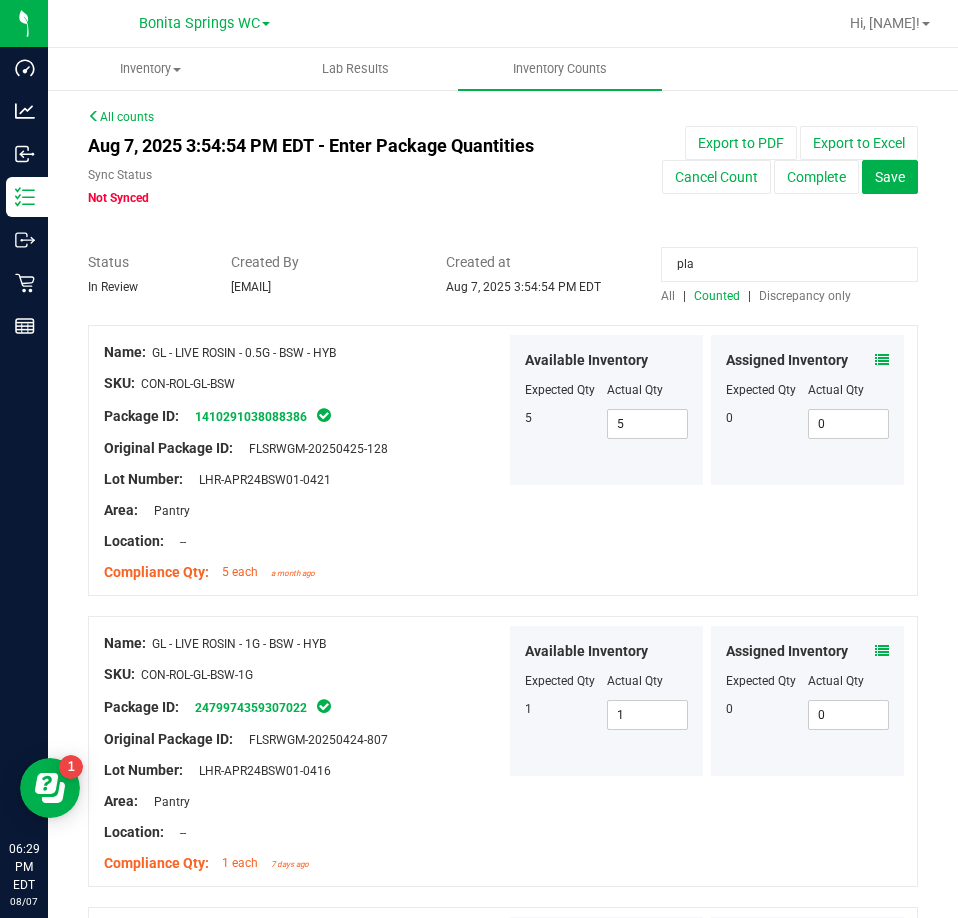 type on "pla" 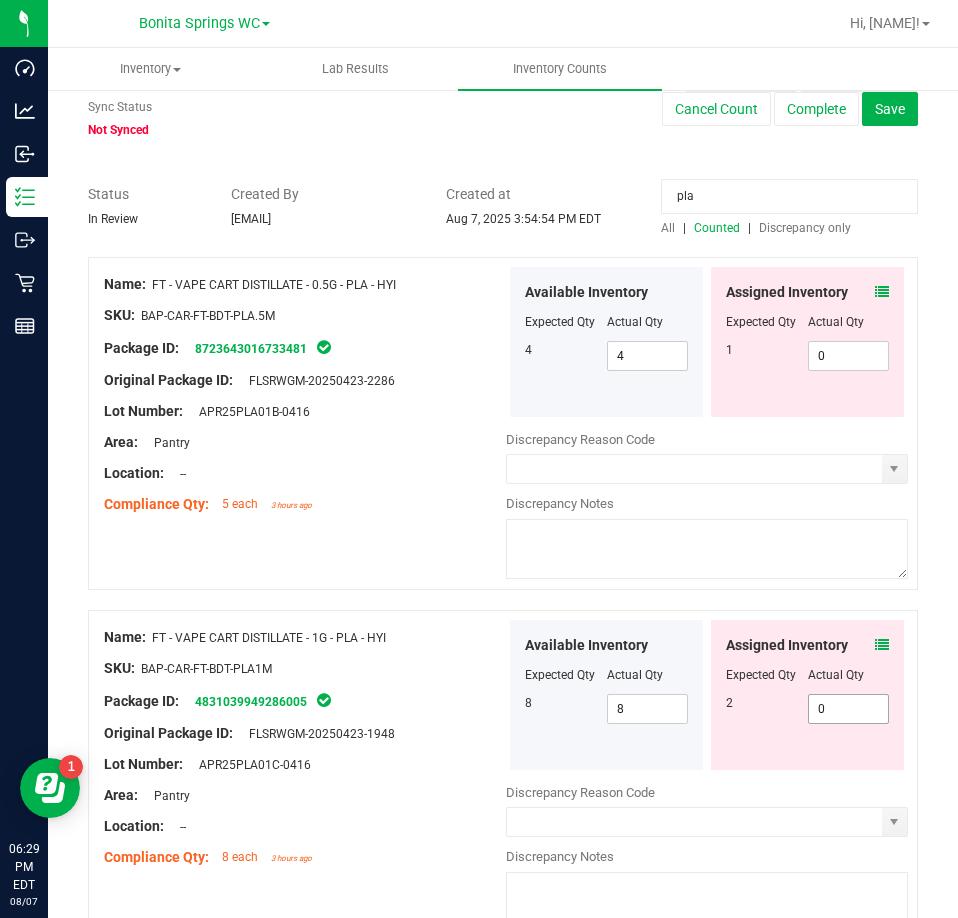 scroll, scrollTop: 100, scrollLeft: 0, axis: vertical 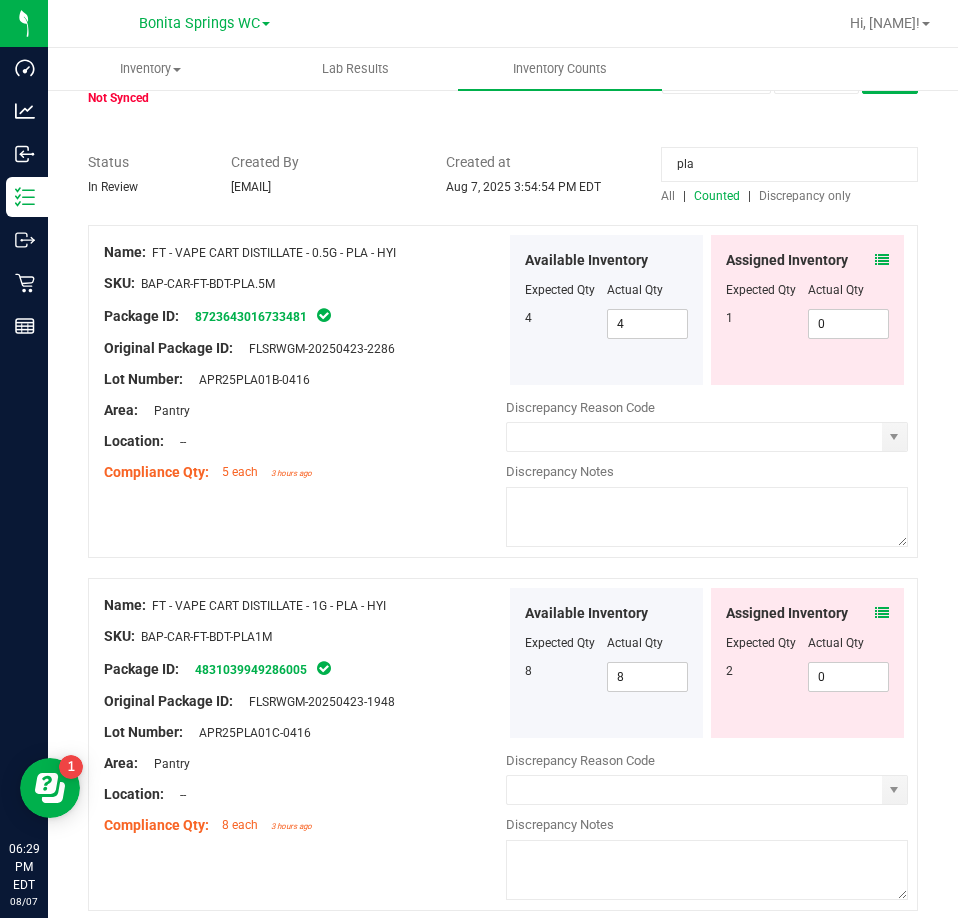 click at bounding box center [882, 613] 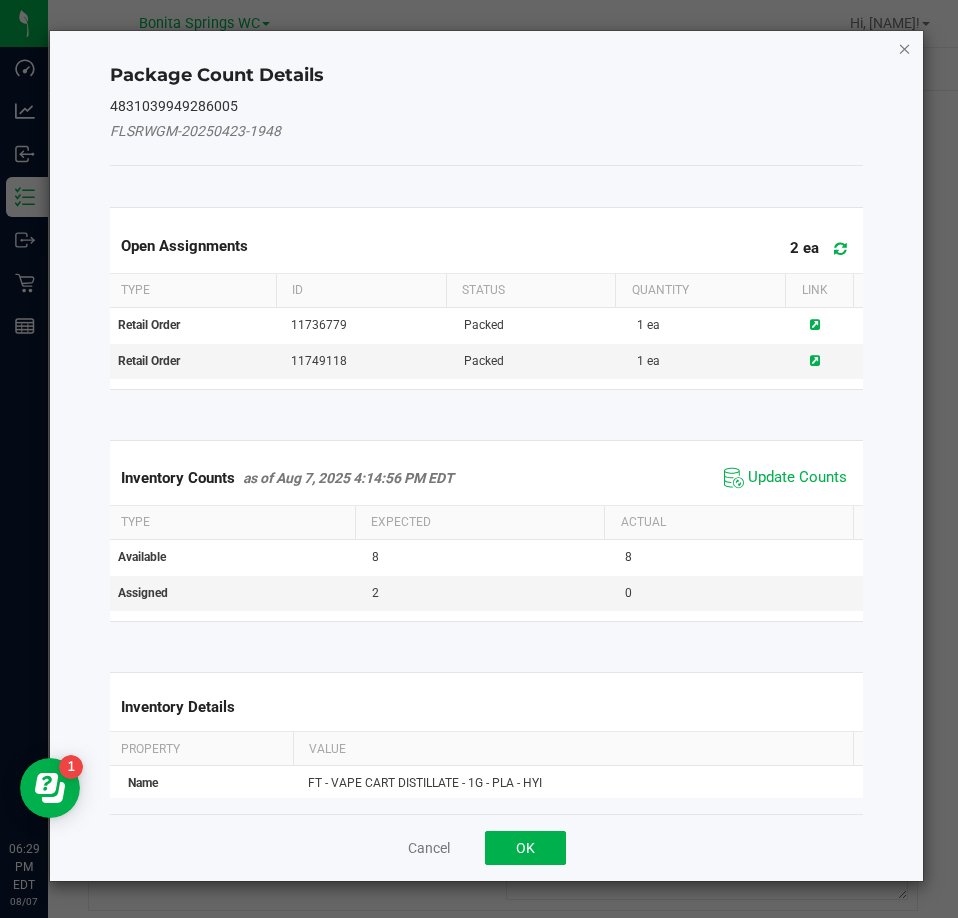 click 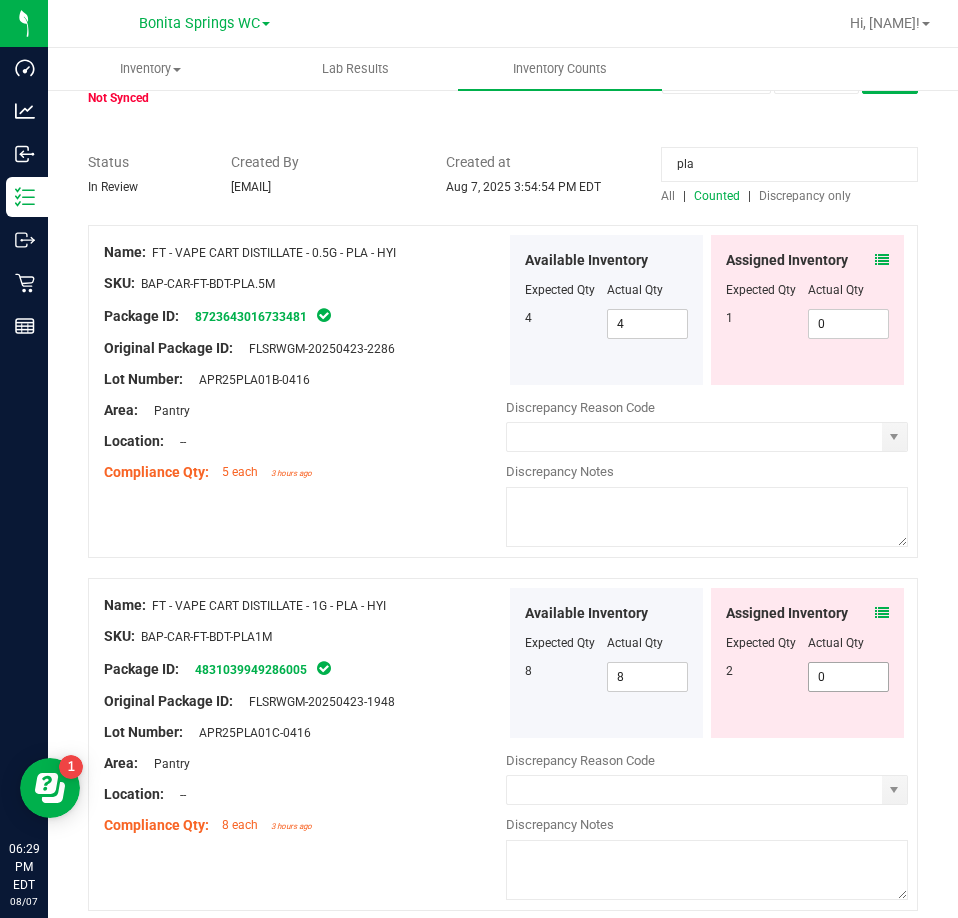 click on "0 0" at bounding box center [849, 677] 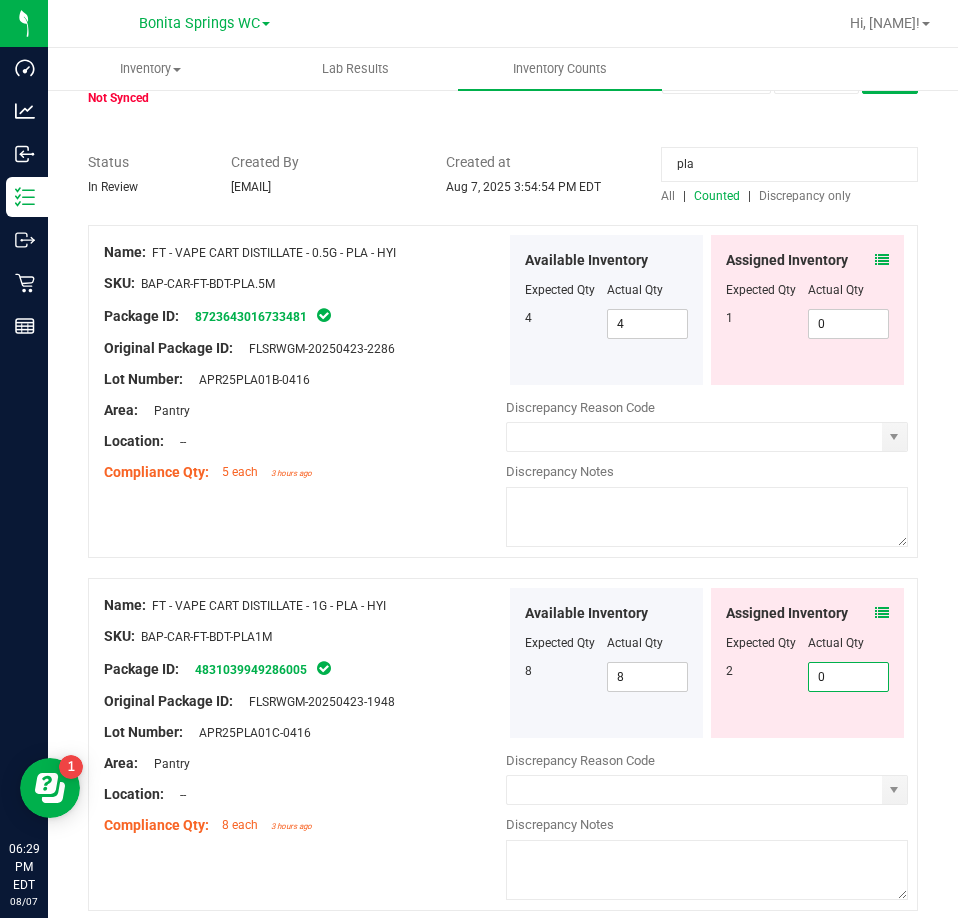 click on "0" at bounding box center [849, 677] 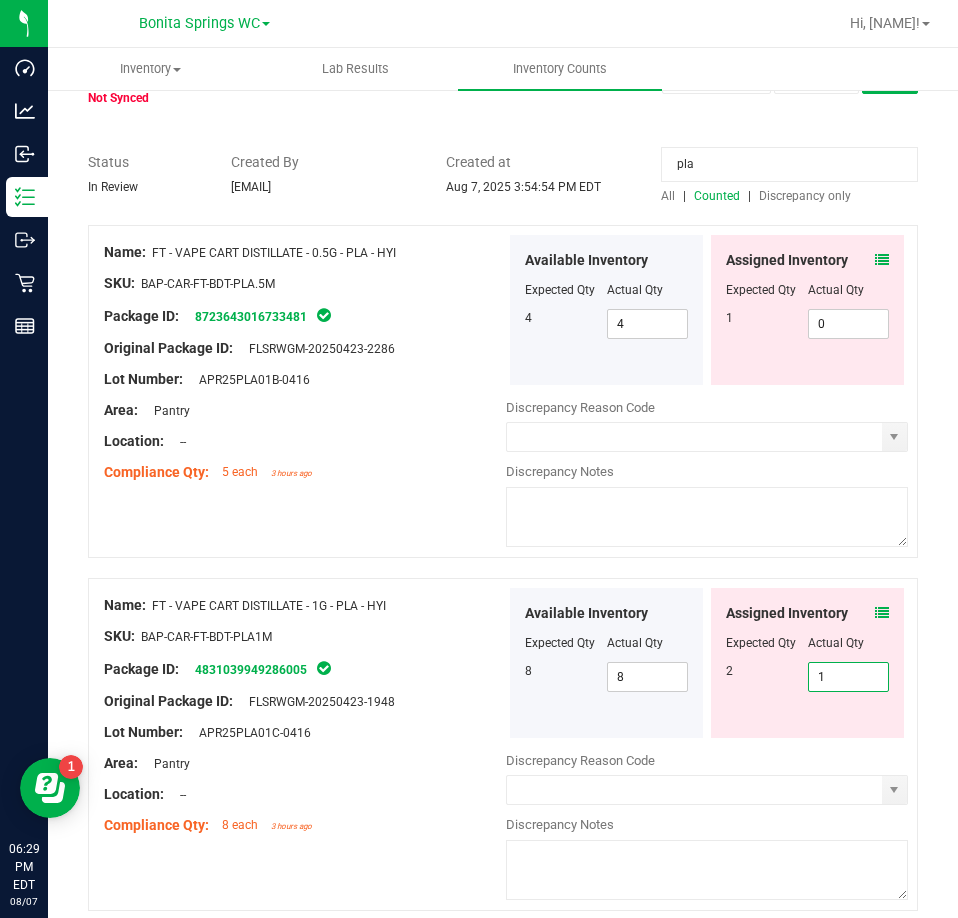 type on "1" 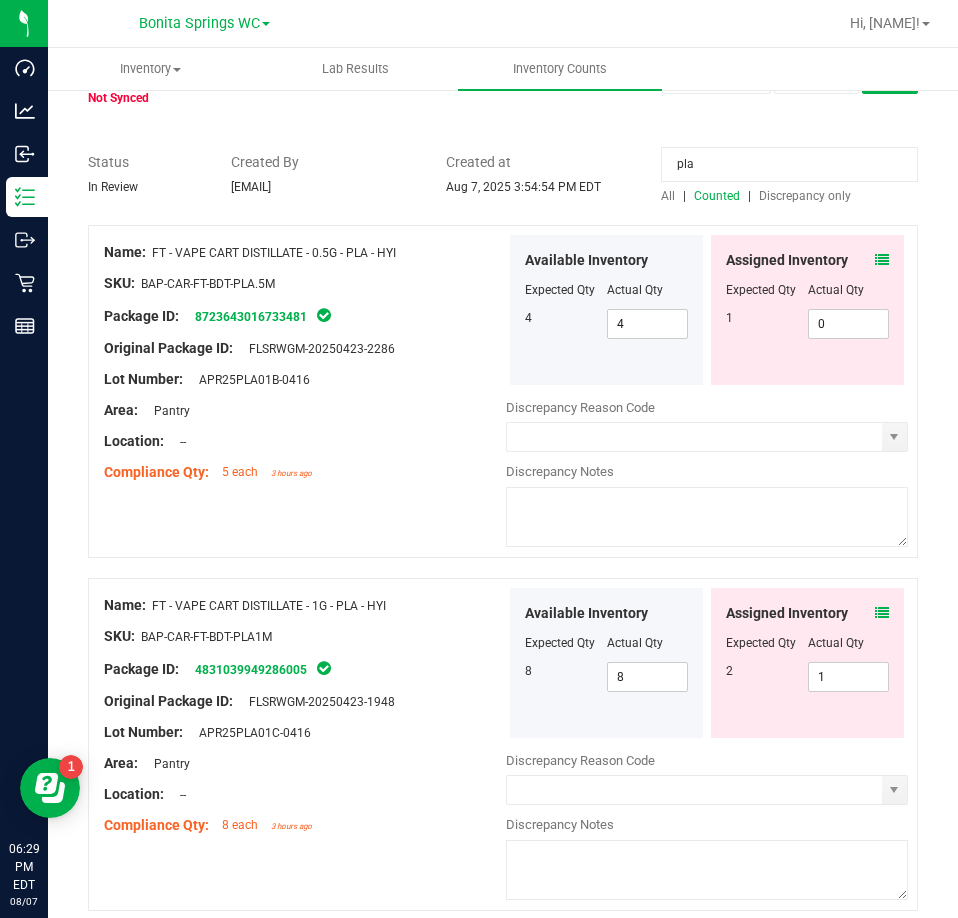 click on "pla" at bounding box center [789, 164] 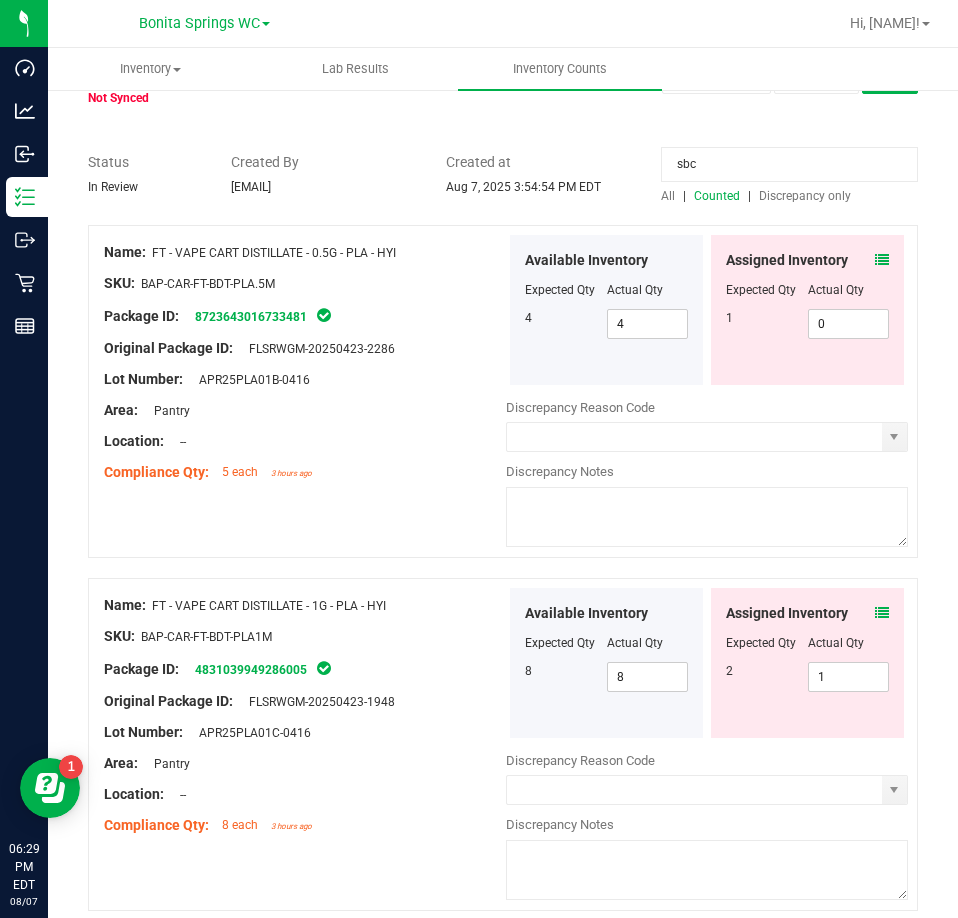 type on "sbc" 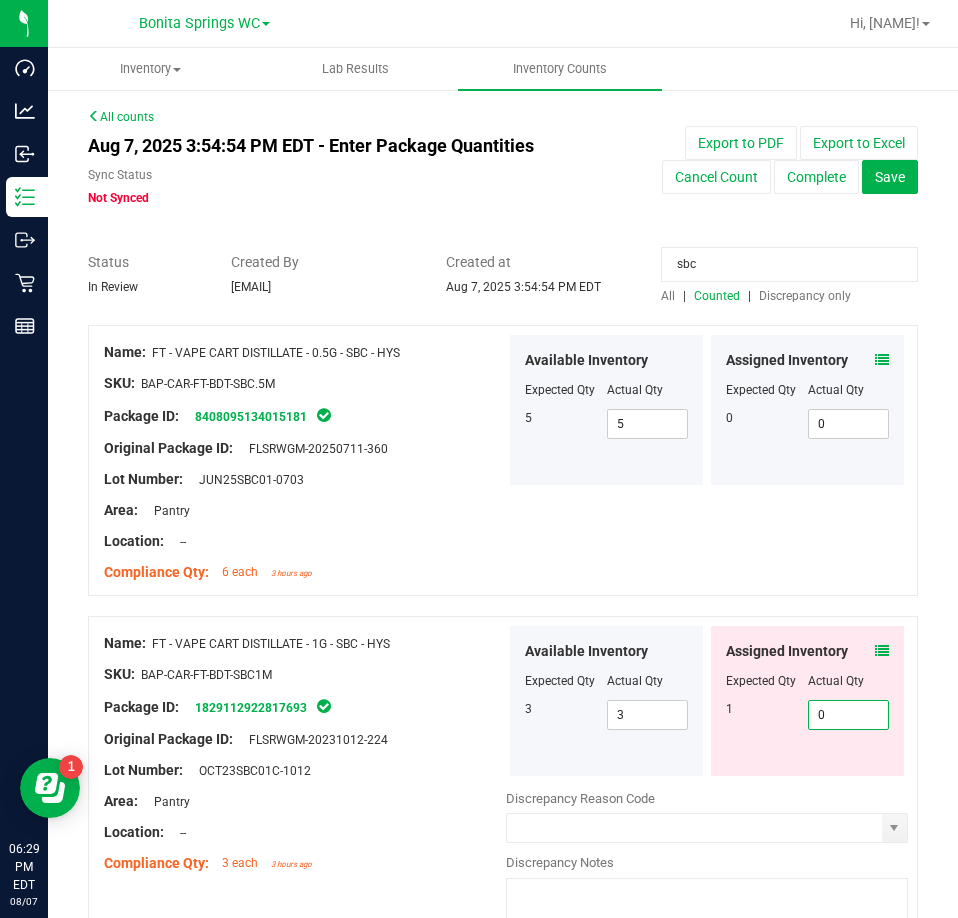 click on "0 0" at bounding box center [849, 715] 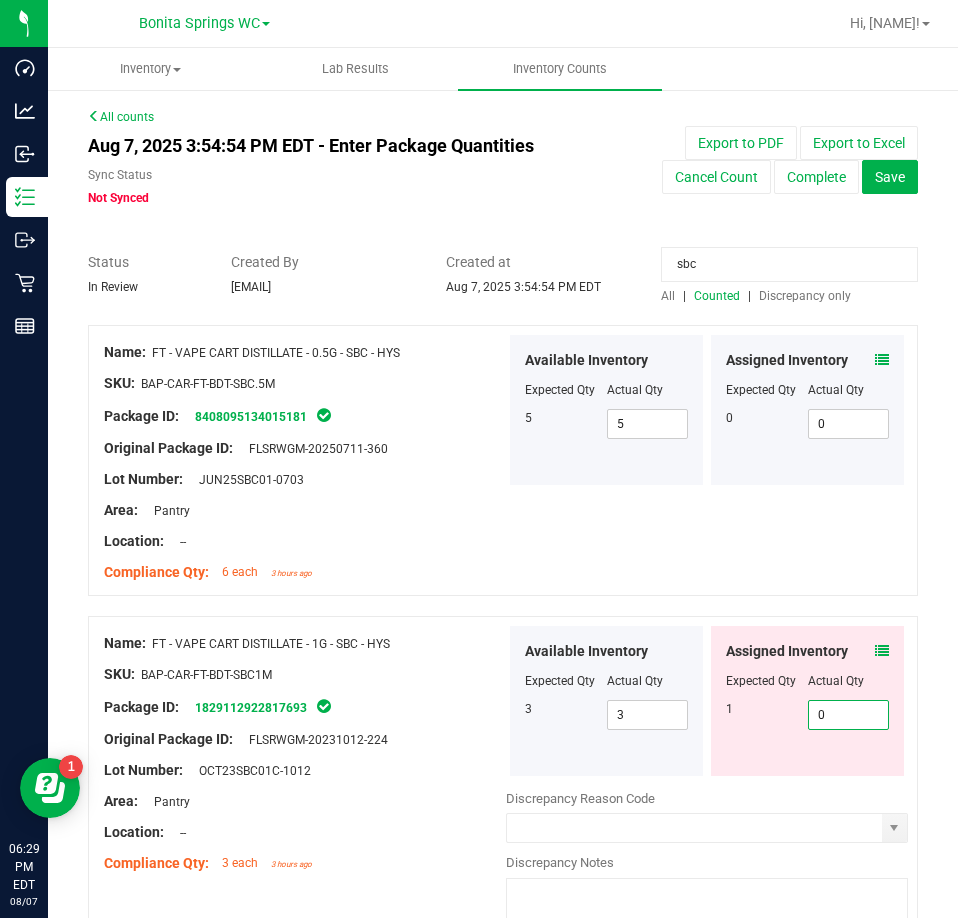 type on "1" 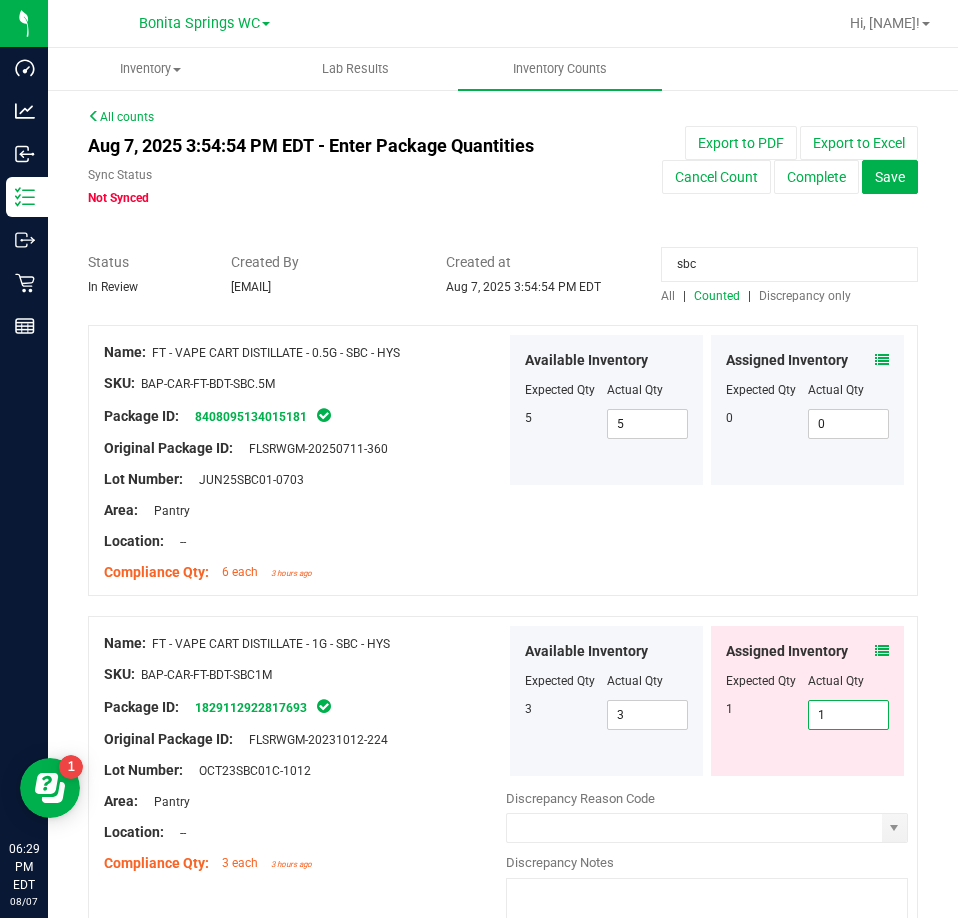 type on "1" 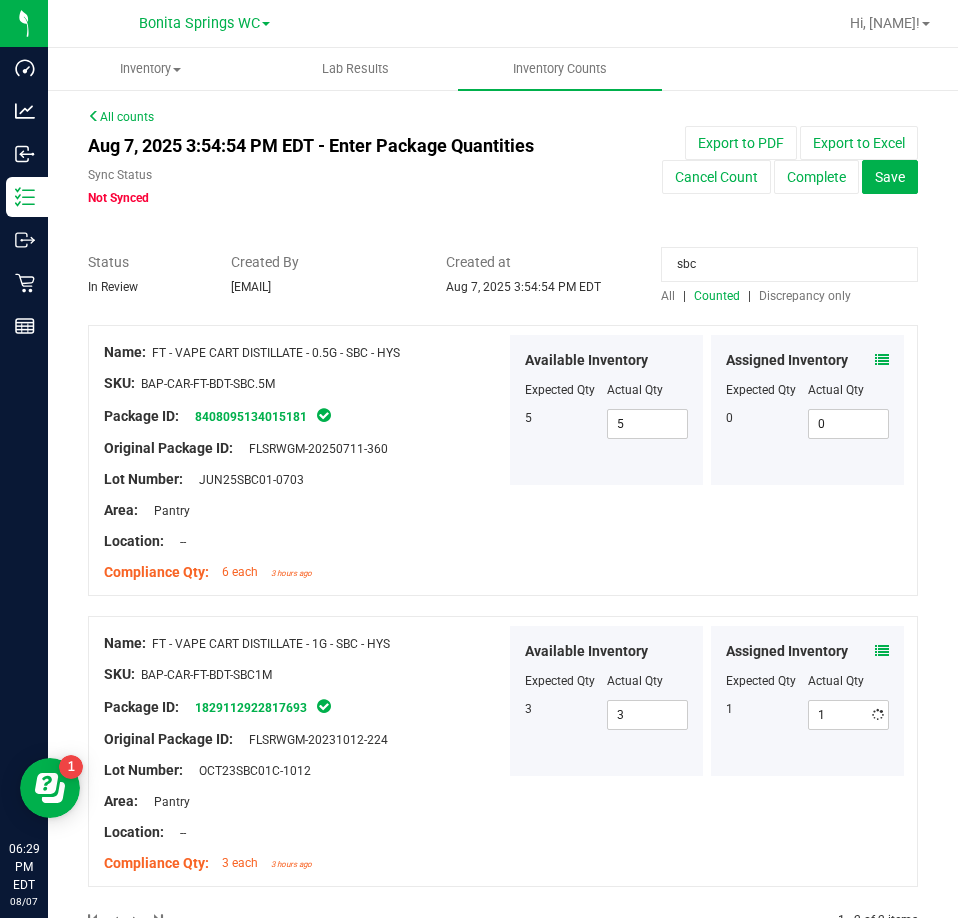 click on "sbc" at bounding box center (789, 264) 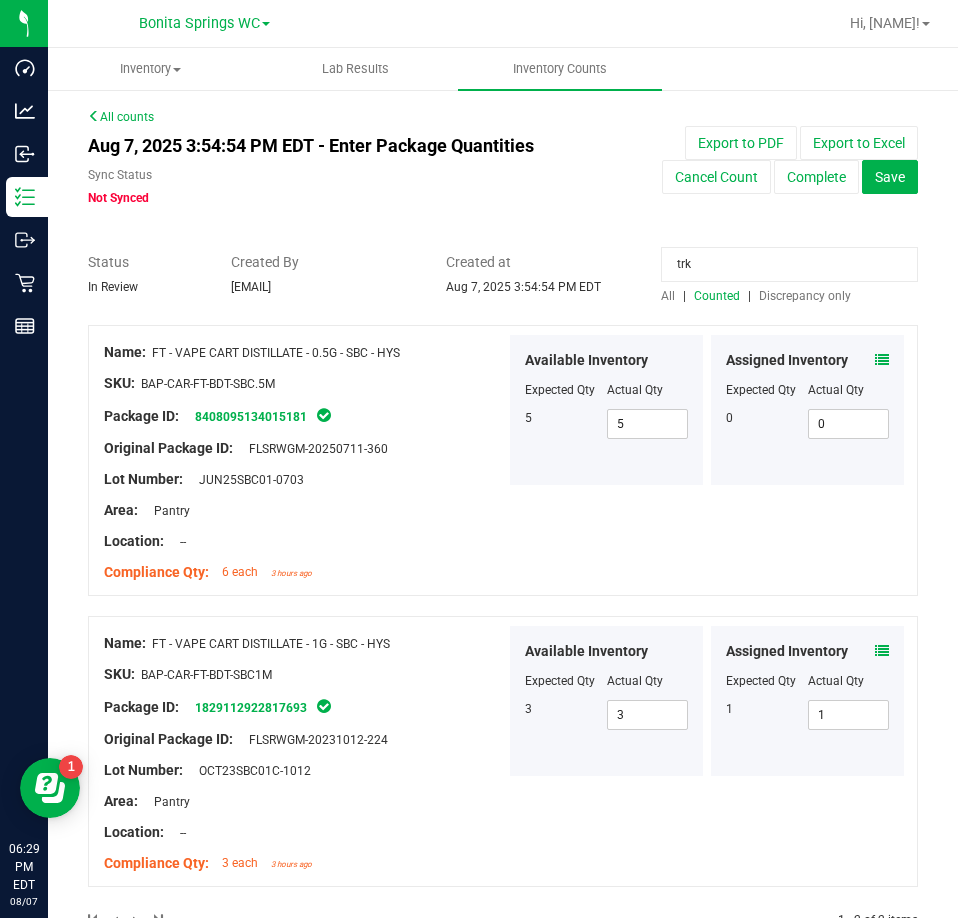 type on "trk" 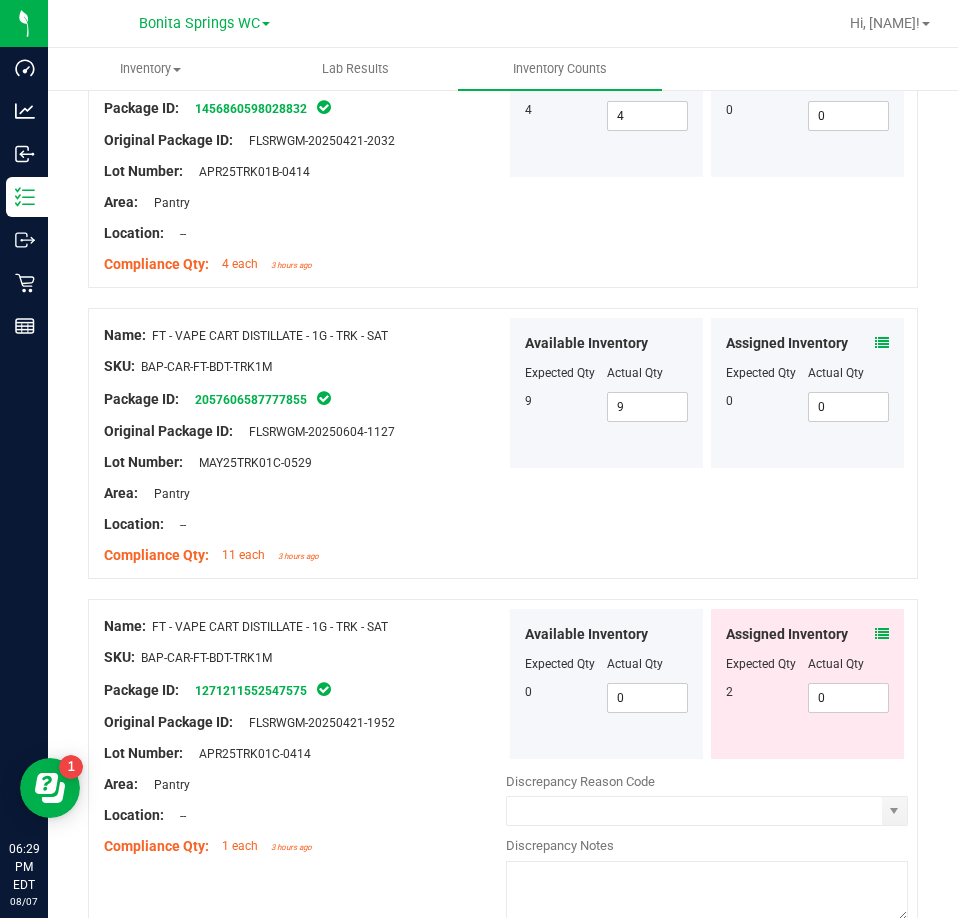 scroll, scrollTop: 700, scrollLeft: 0, axis: vertical 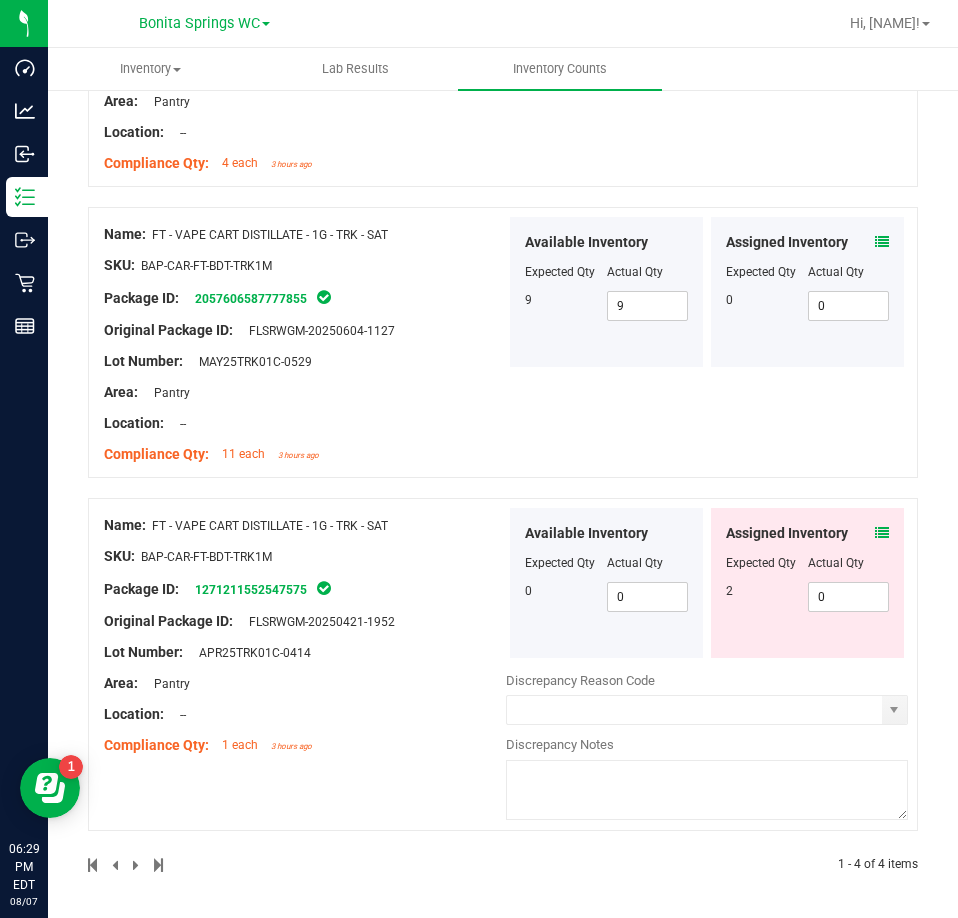 click at bounding box center (882, 533) 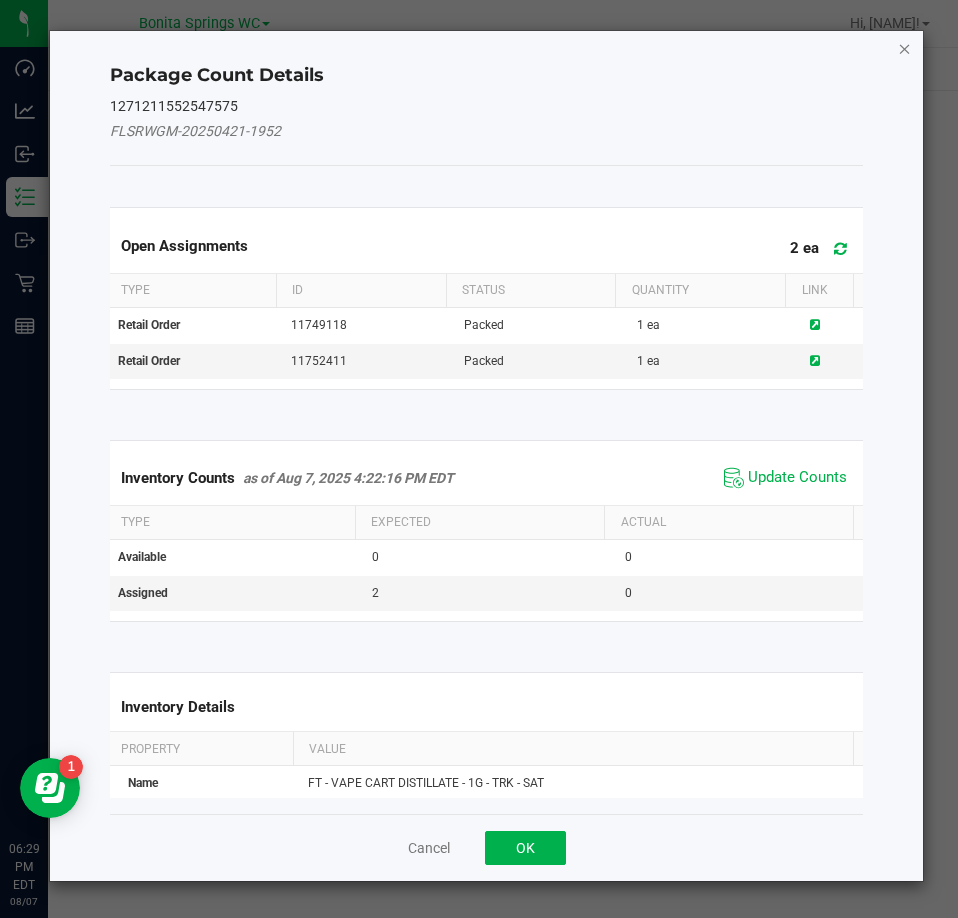click 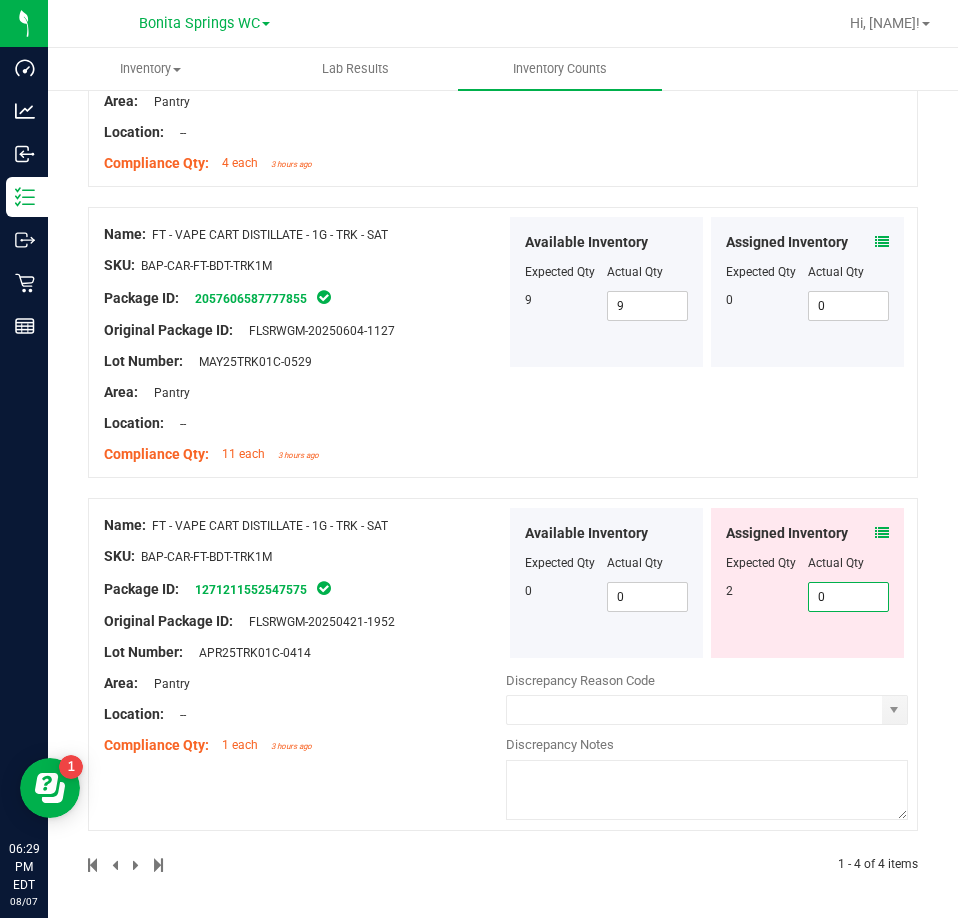 click on "0 0" at bounding box center [849, 597] 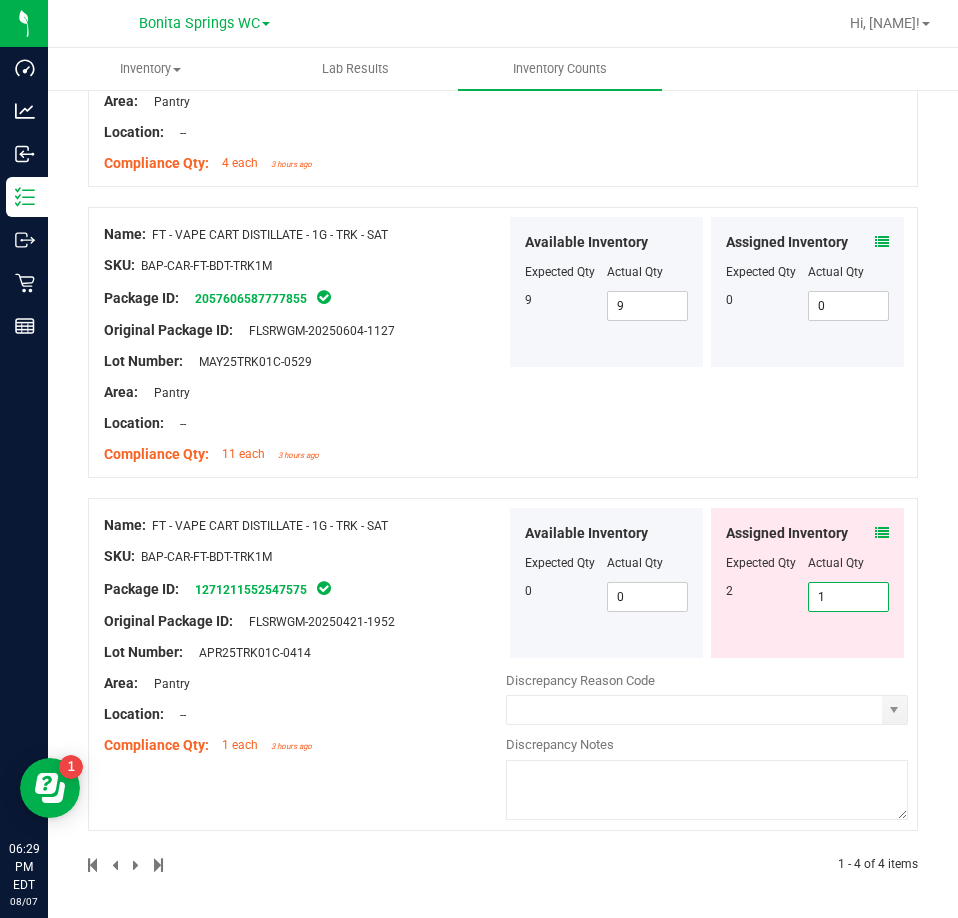 type on "1" 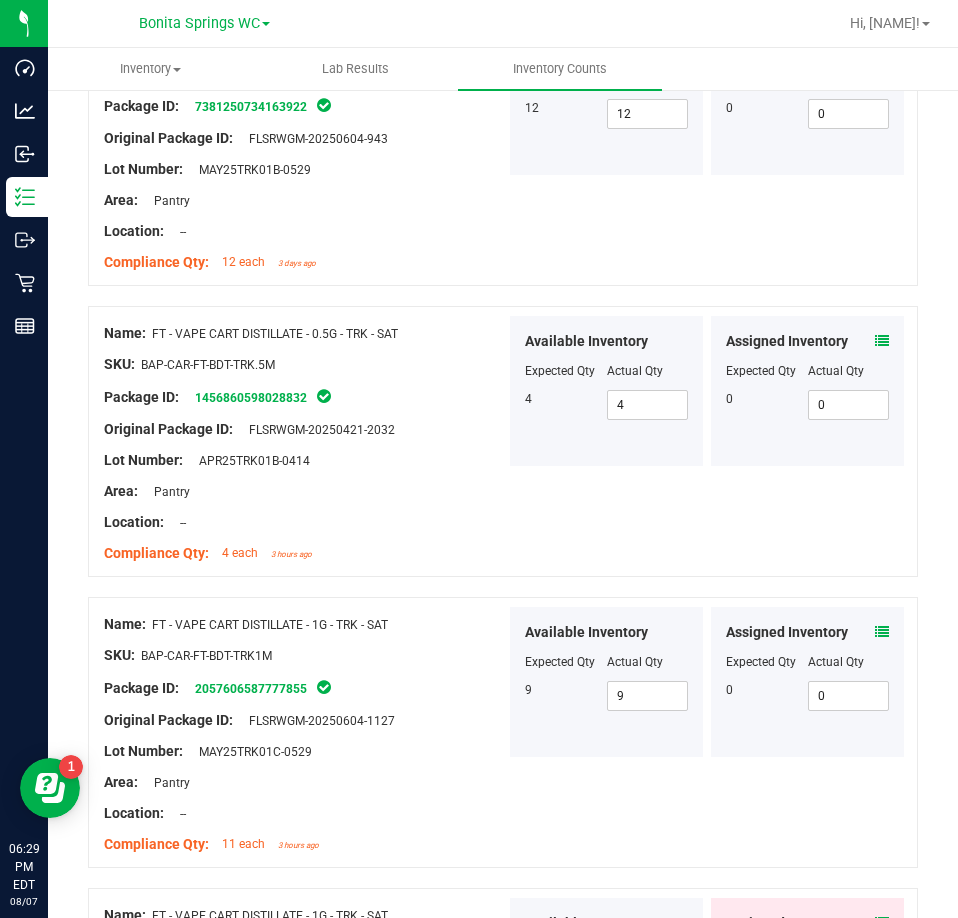 scroll, scrollTop: 0, scrollLeft: 0, axis: both 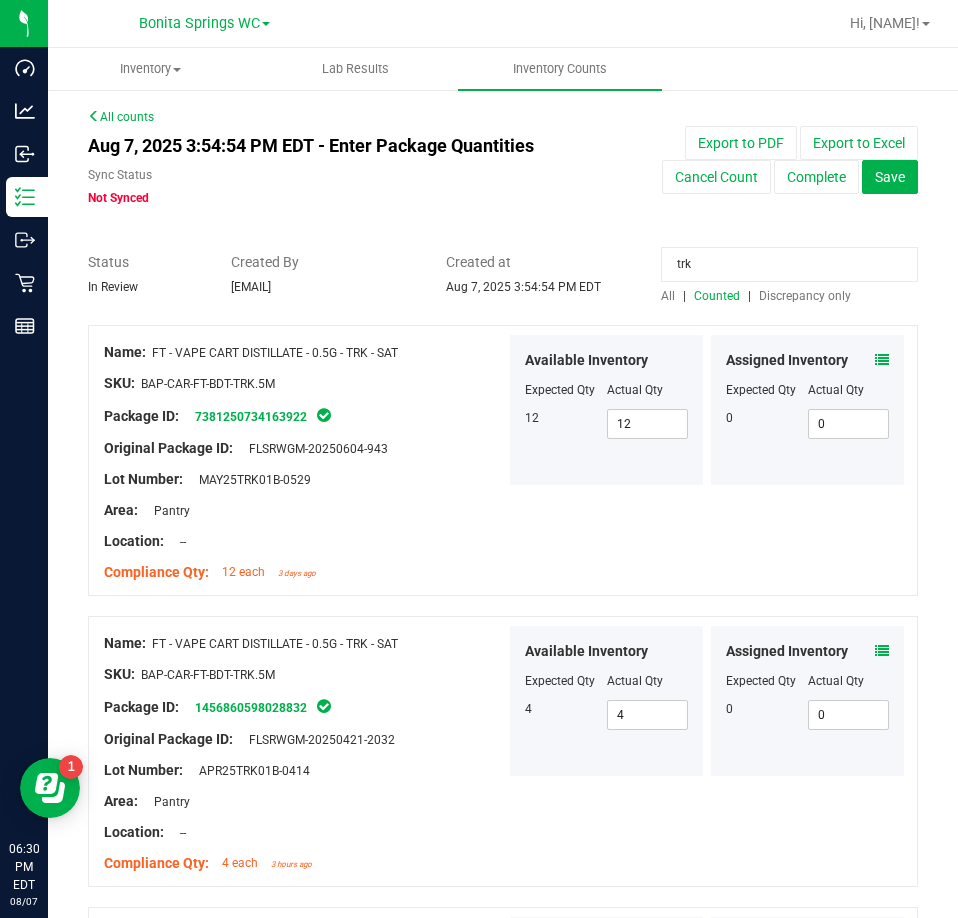 click on "trk" at bounding box center (789, 264) 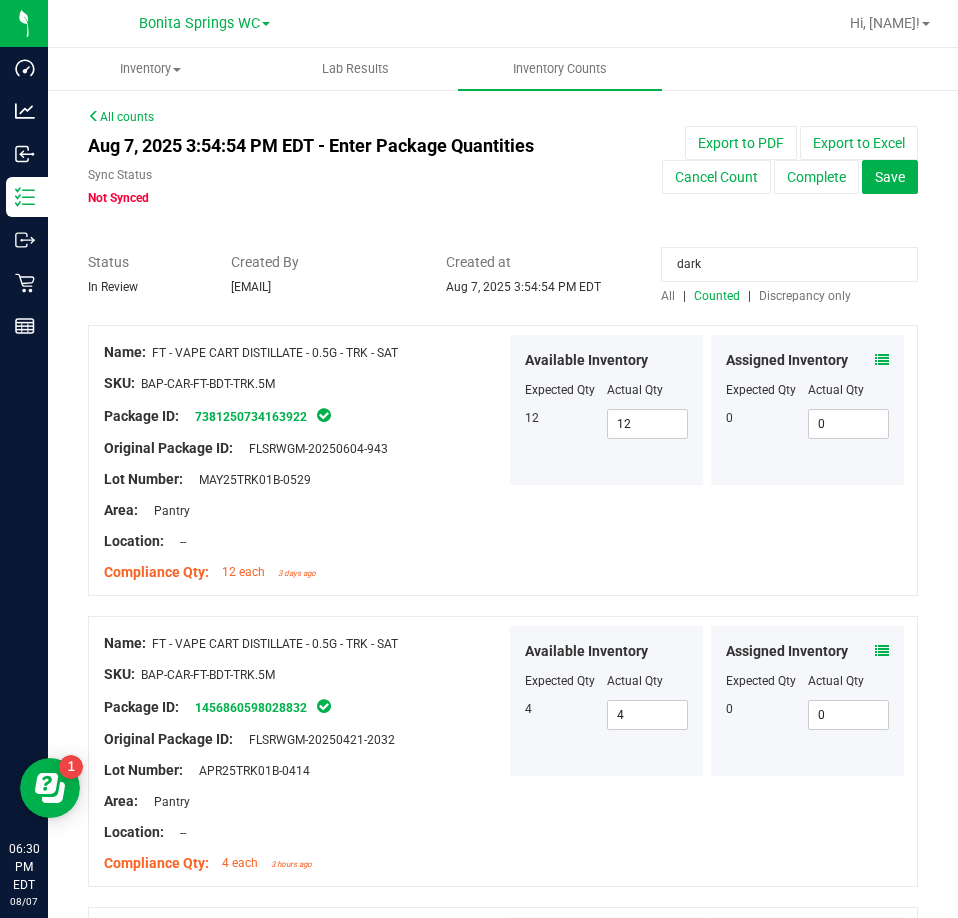 type on "dark" 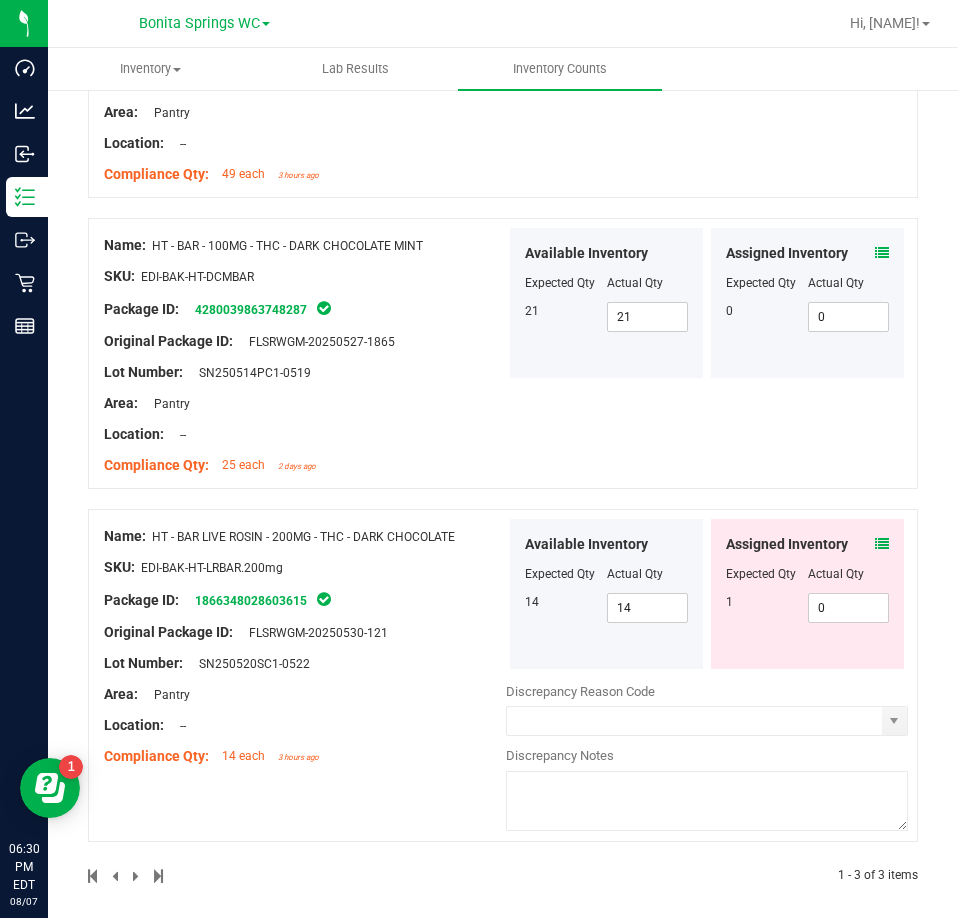 scroll, scrollTop: 400, scrollLeft: 0, axis: vertical 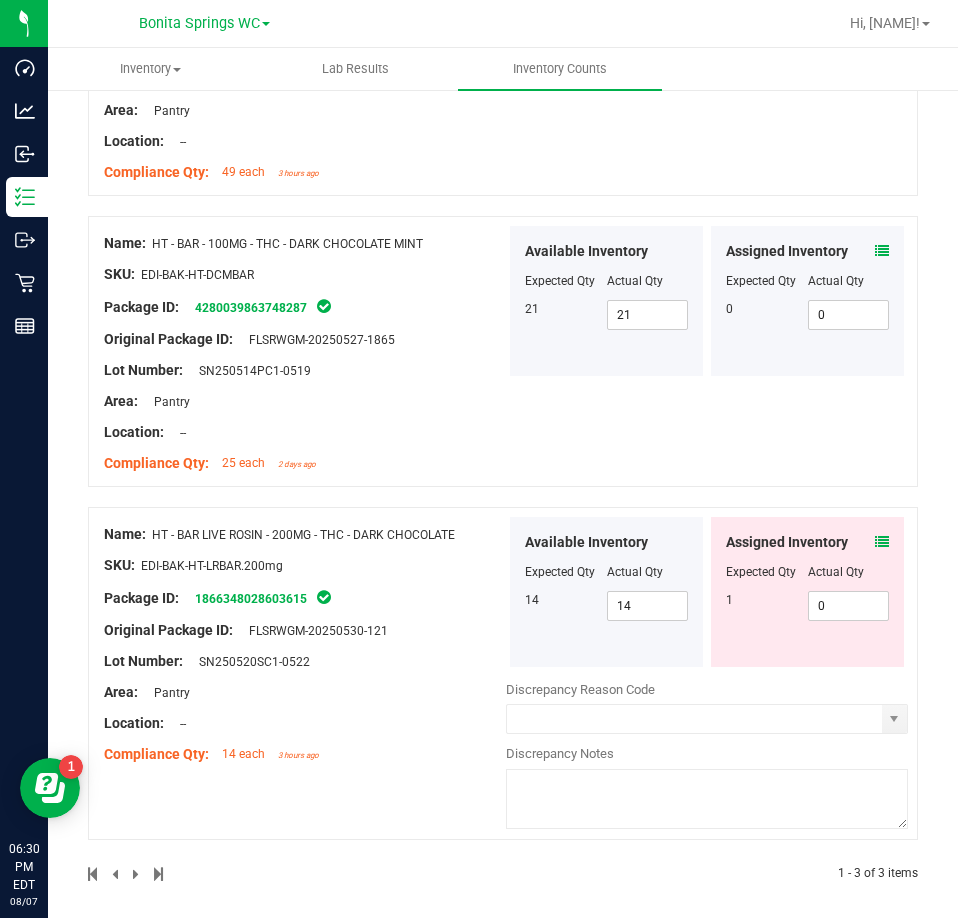 click at bounding box center [882, 542] 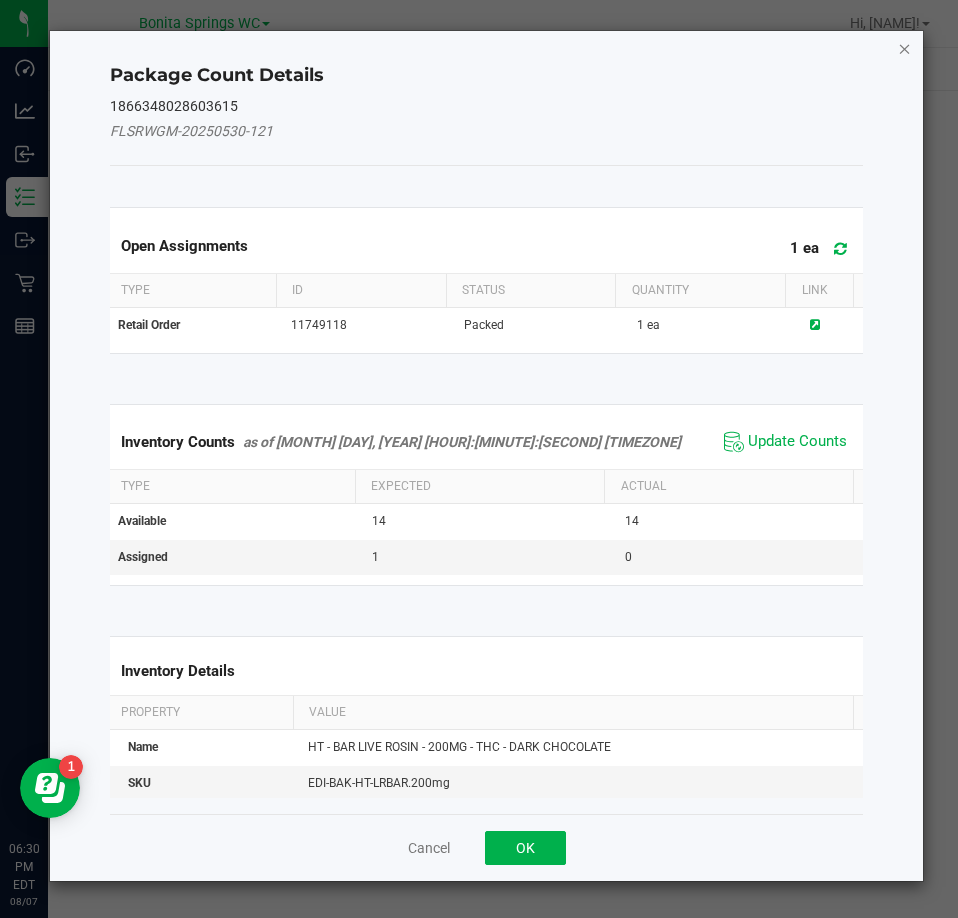 click 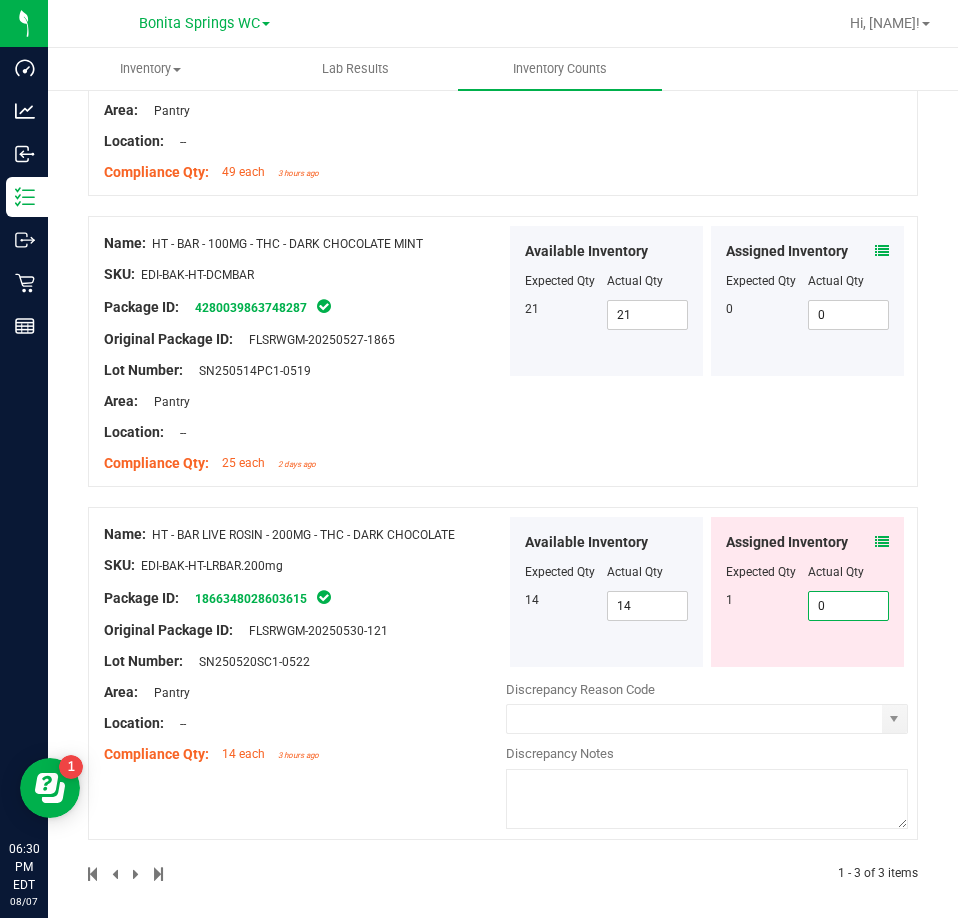 click on "0 0" at bounding box center [849, 606] 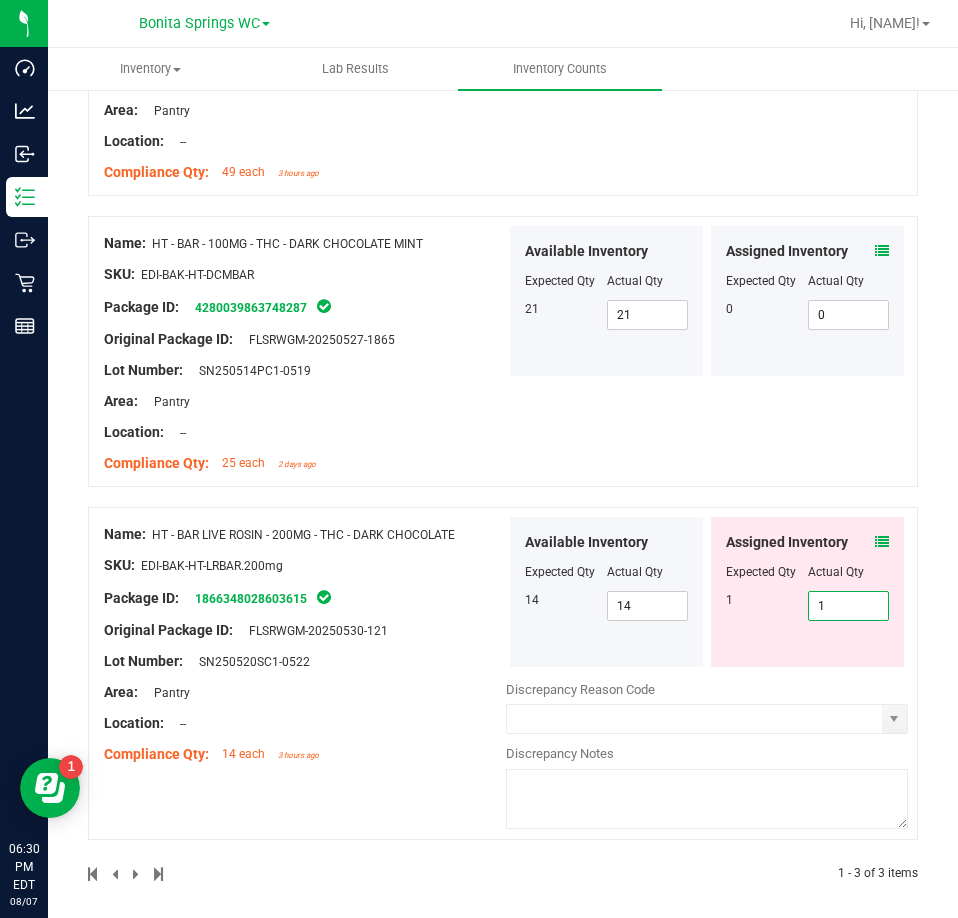 type on "1" 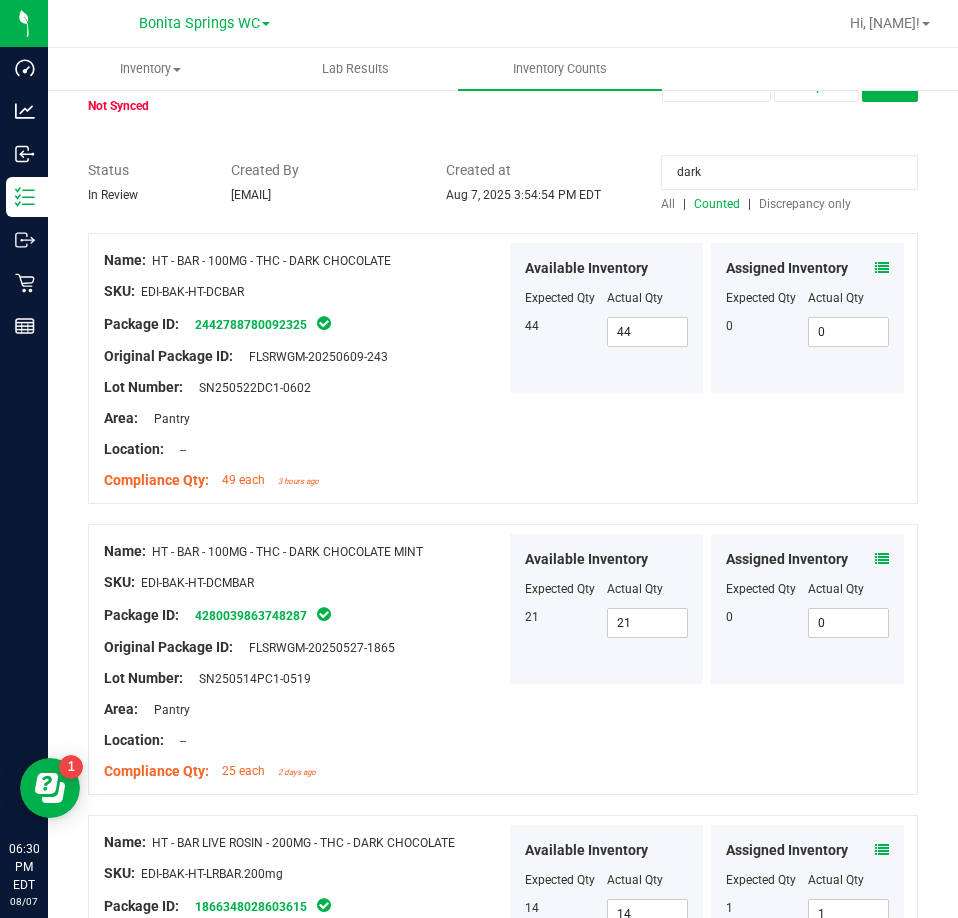 scroll, scrollTop: 0, scrollLeft: 0, axis: both 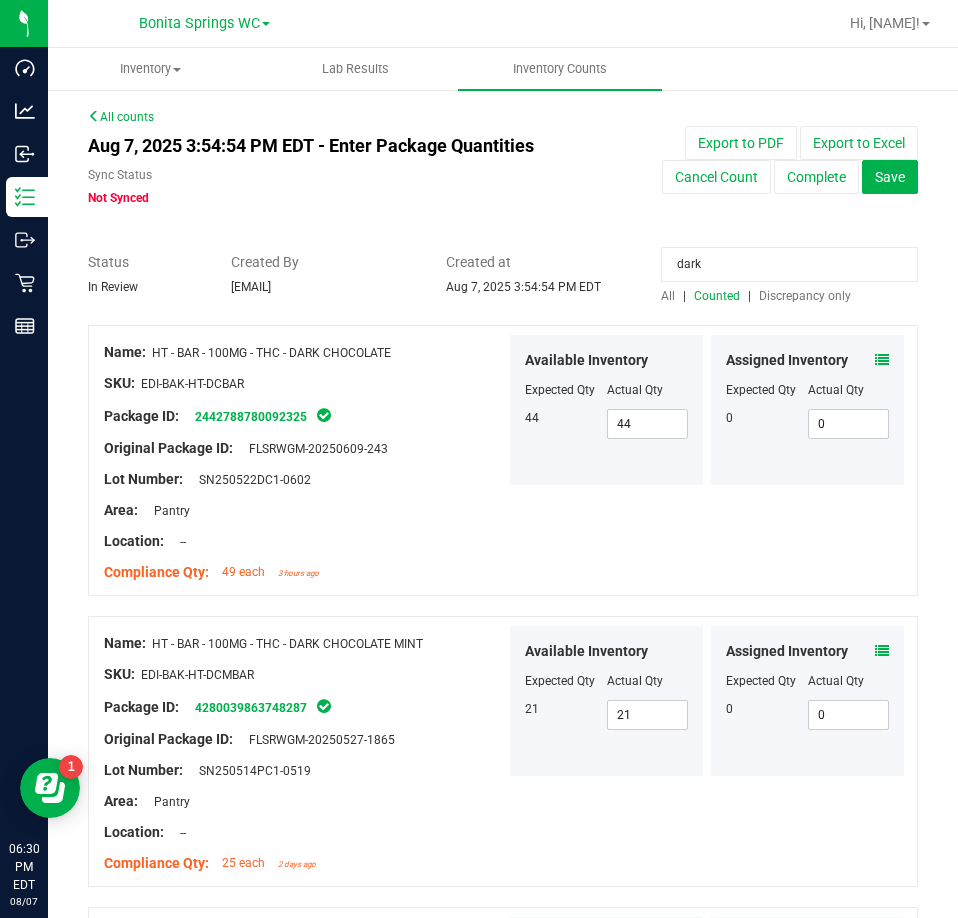 click on "dark" at bounding box center (789, 264) 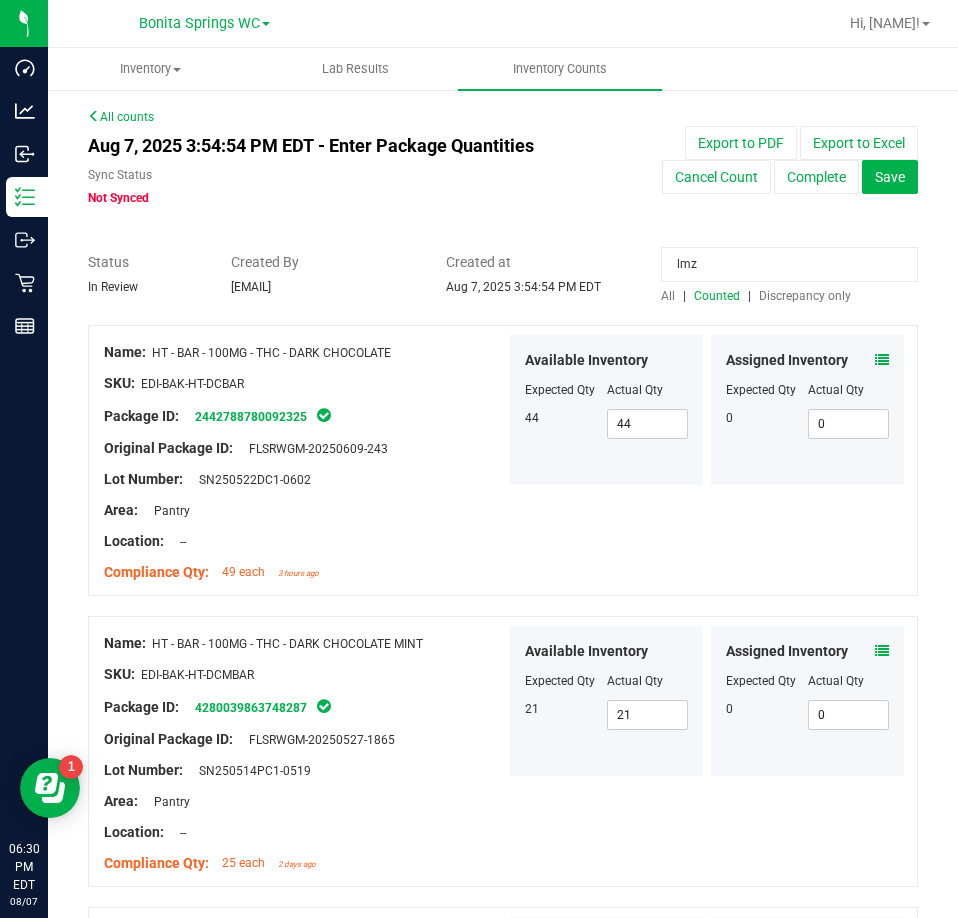 type on "lmz" 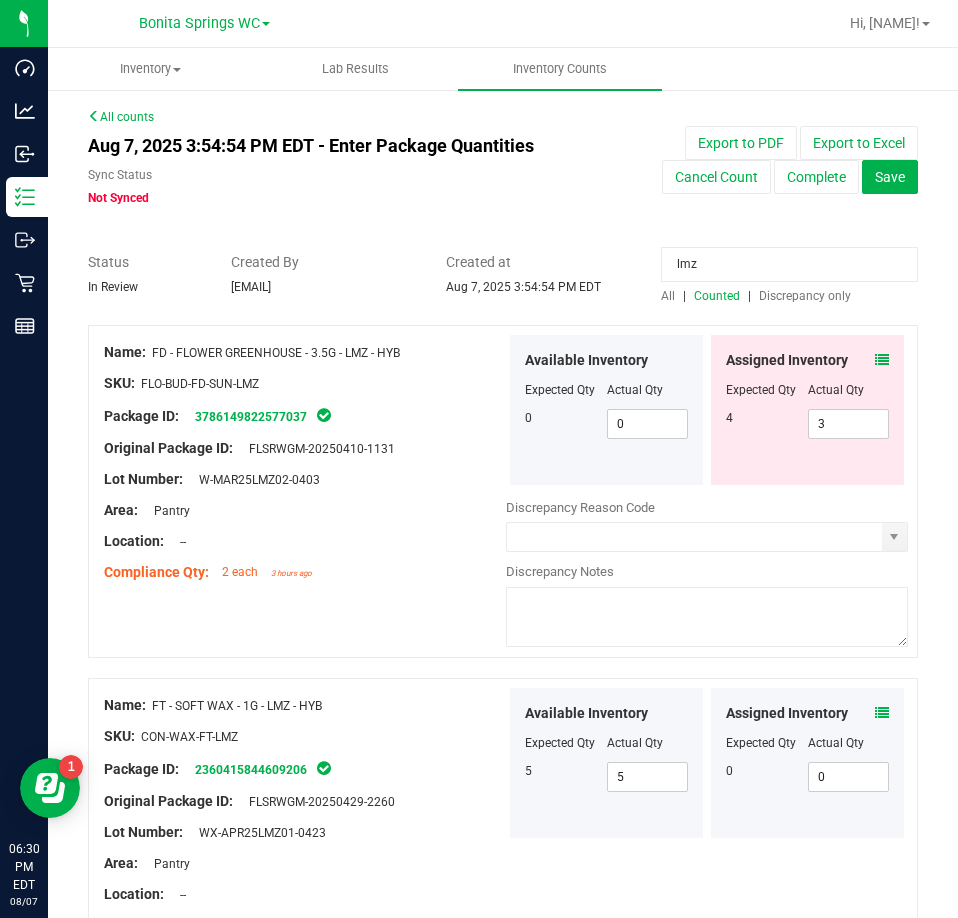 click at bounding box center (807, 404) 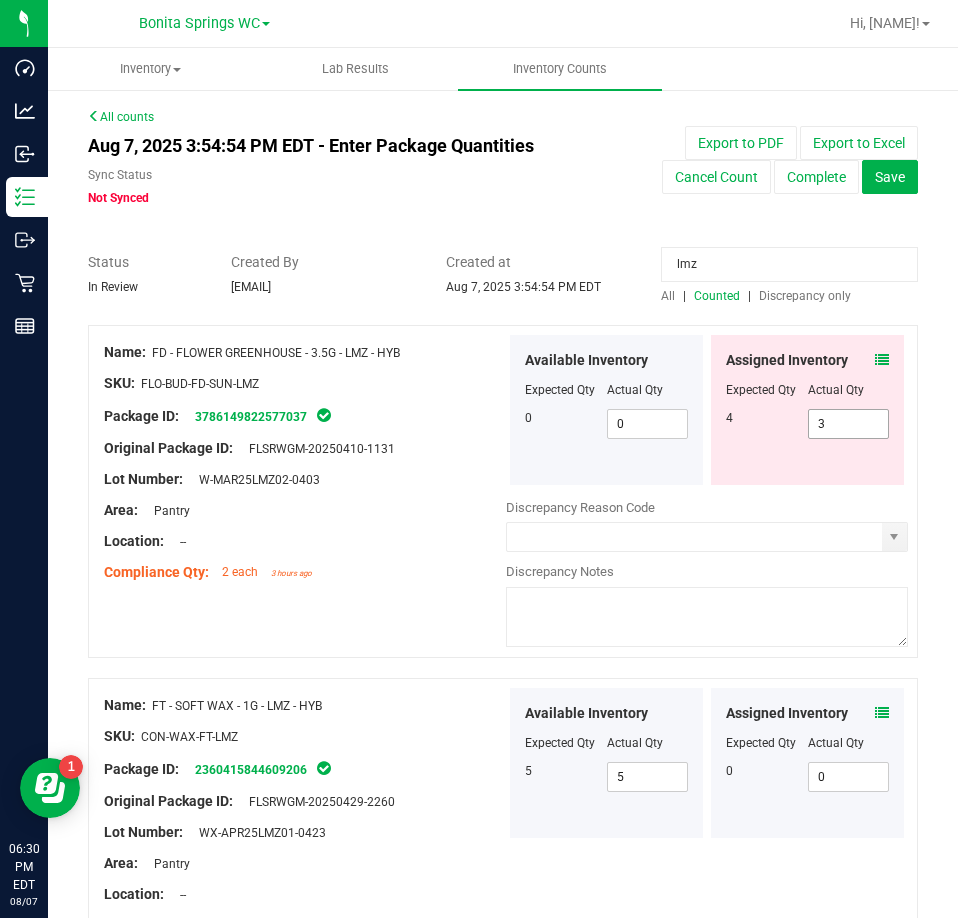 click on "3 3" at bounding box center [849, 424] 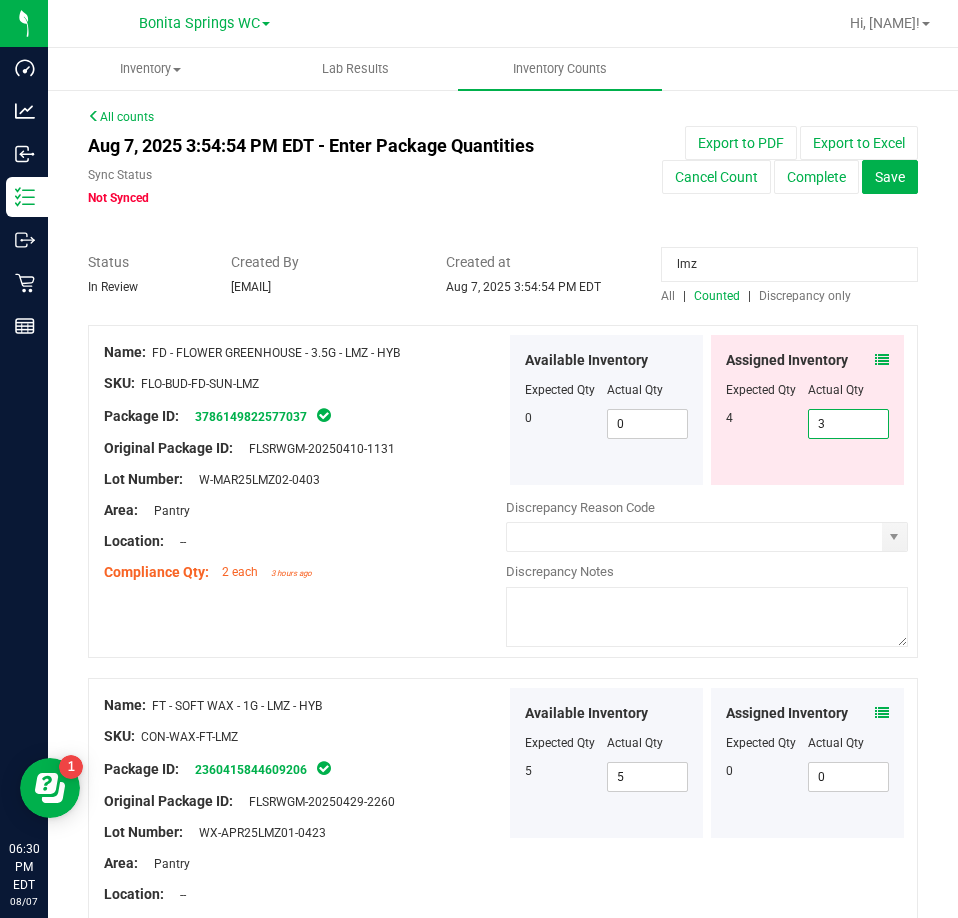 click on "3" at bounding box center (849, 424) 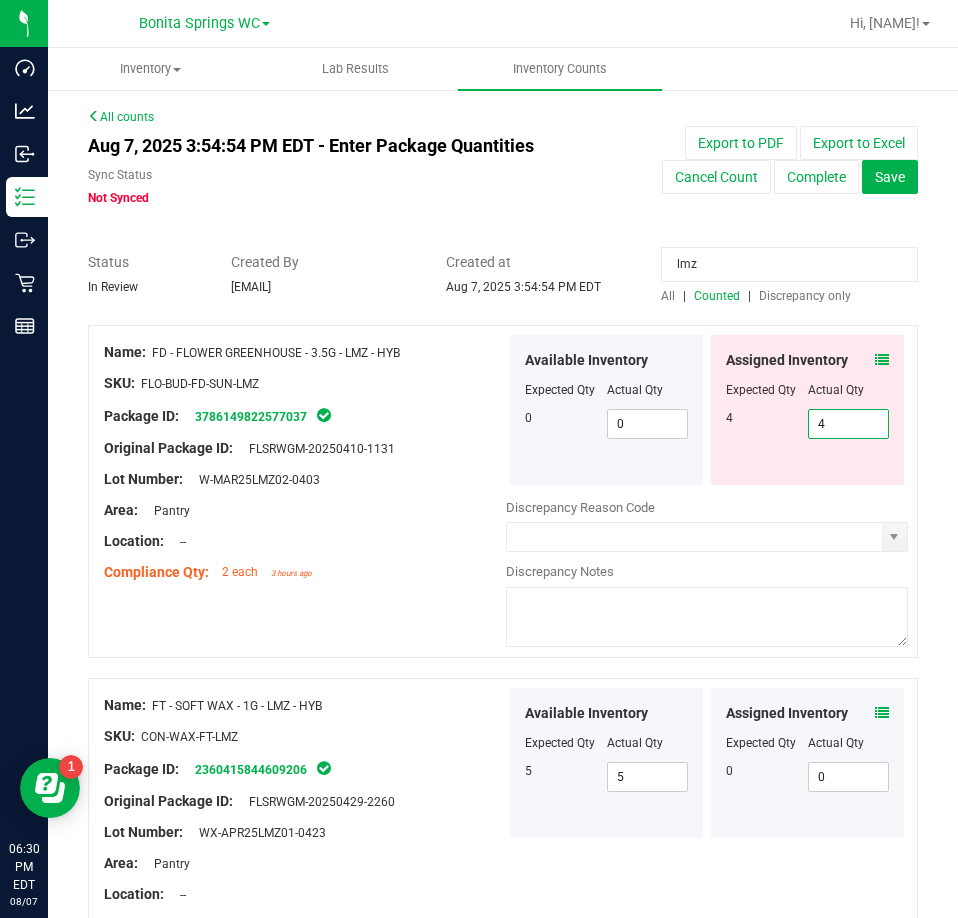 type on "4" 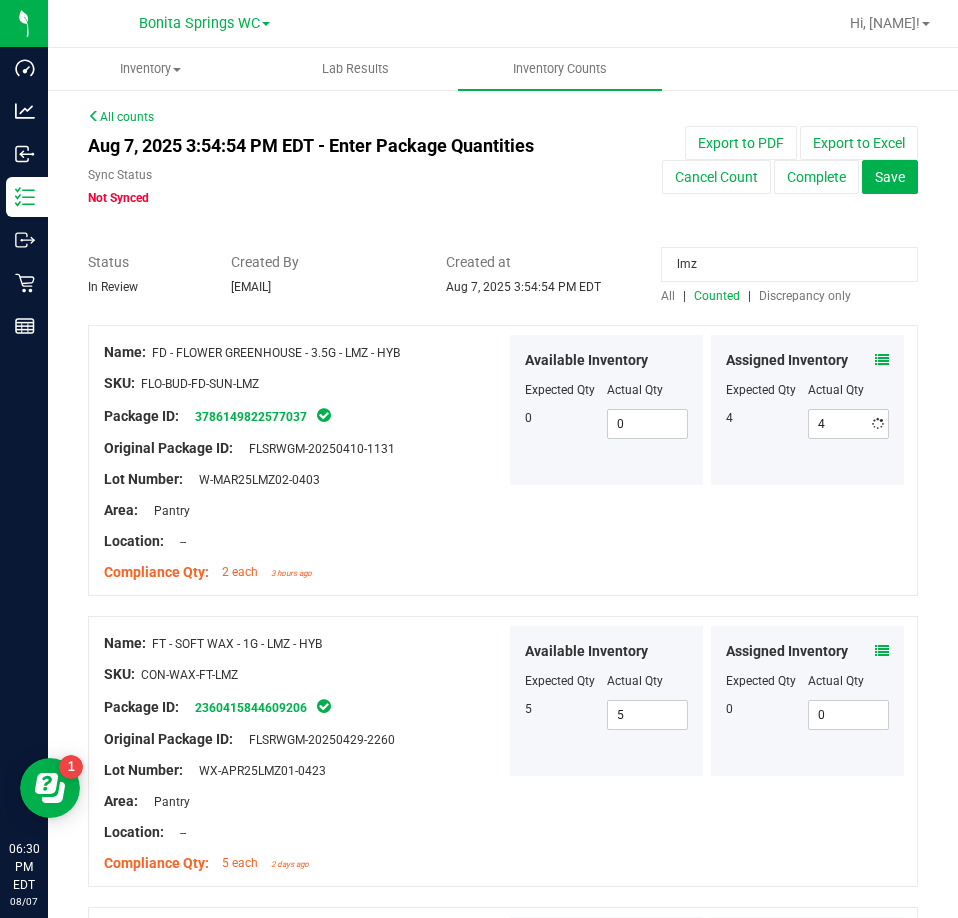 click on "lmz" at bounding box center [789, 264] 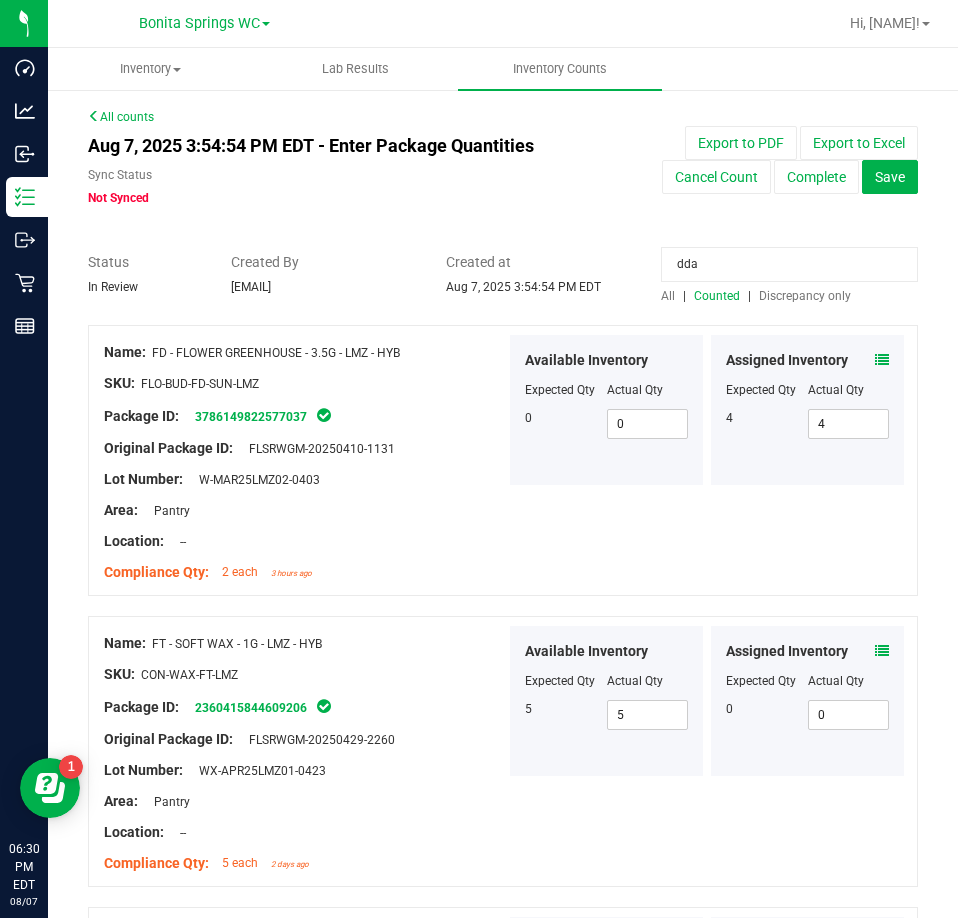 type on "dda" 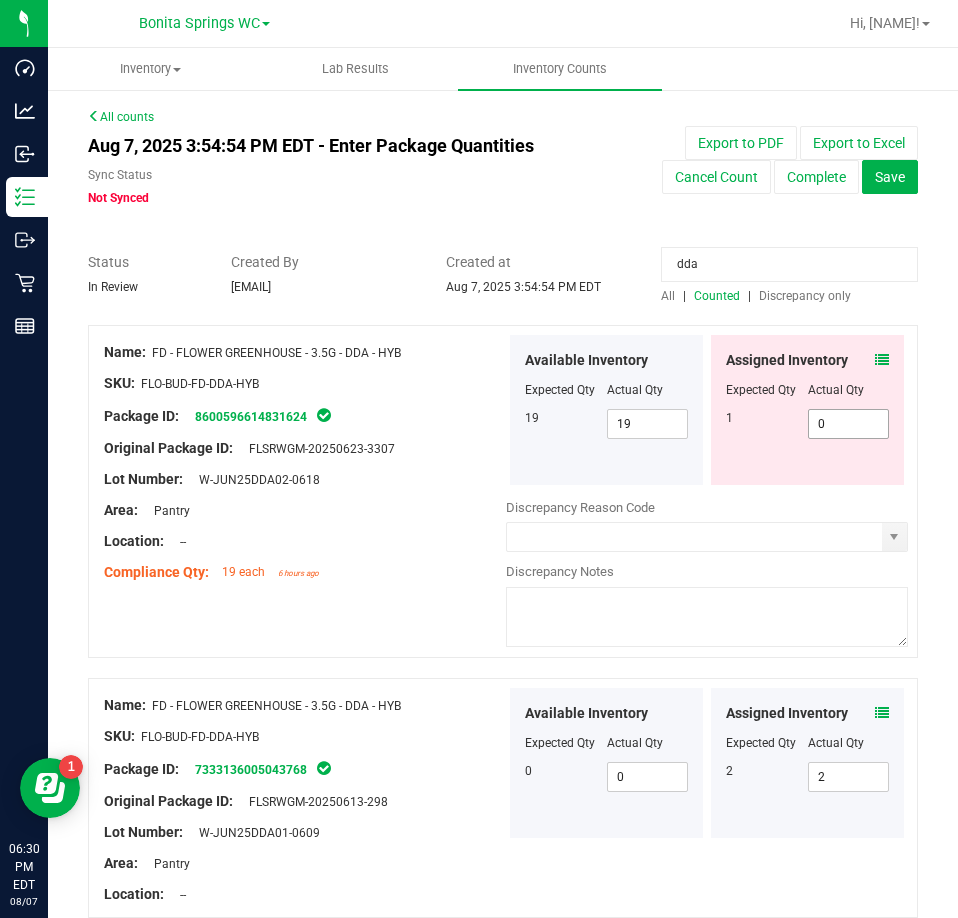 click on "0 0" at bounding box center [849, 424] 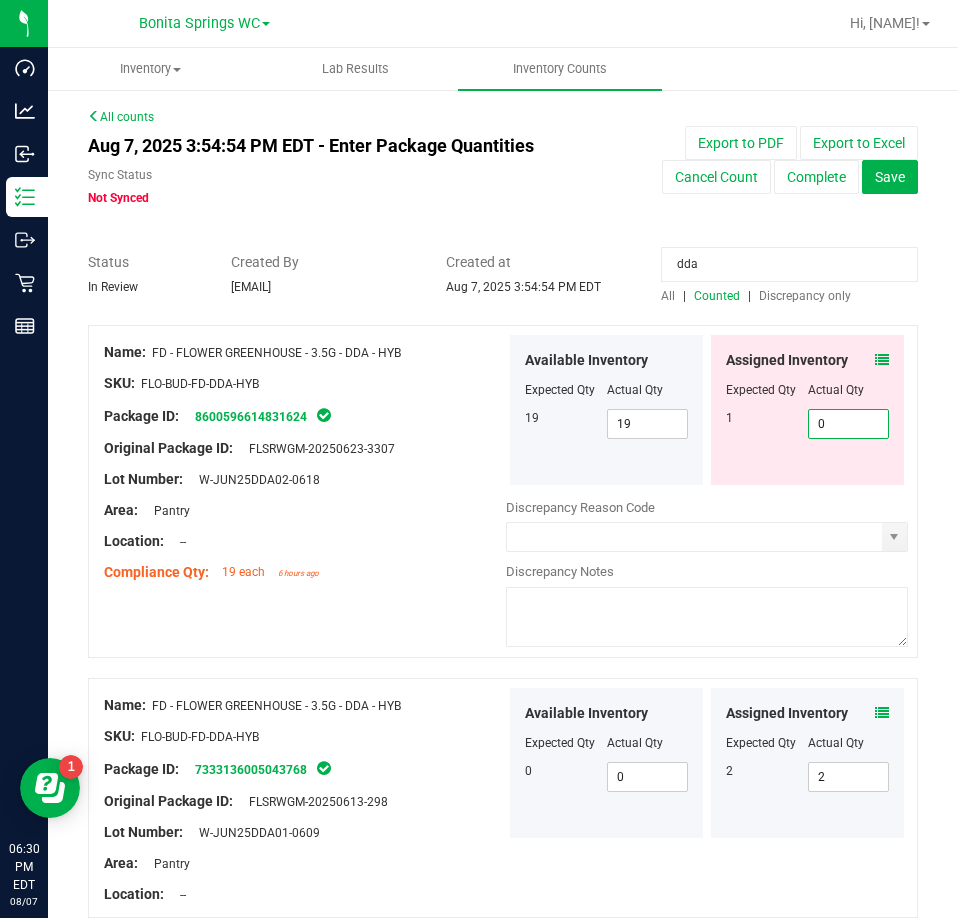 click on "0" at bounding box center [849, 424] 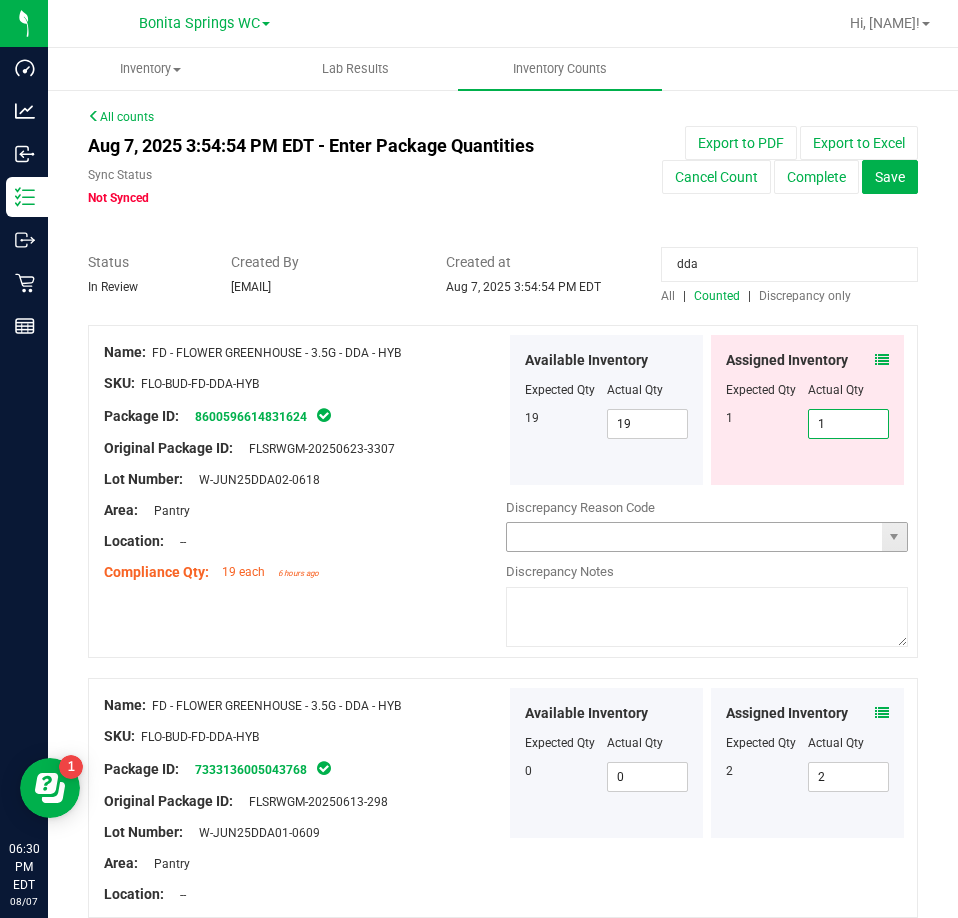 type on "1" 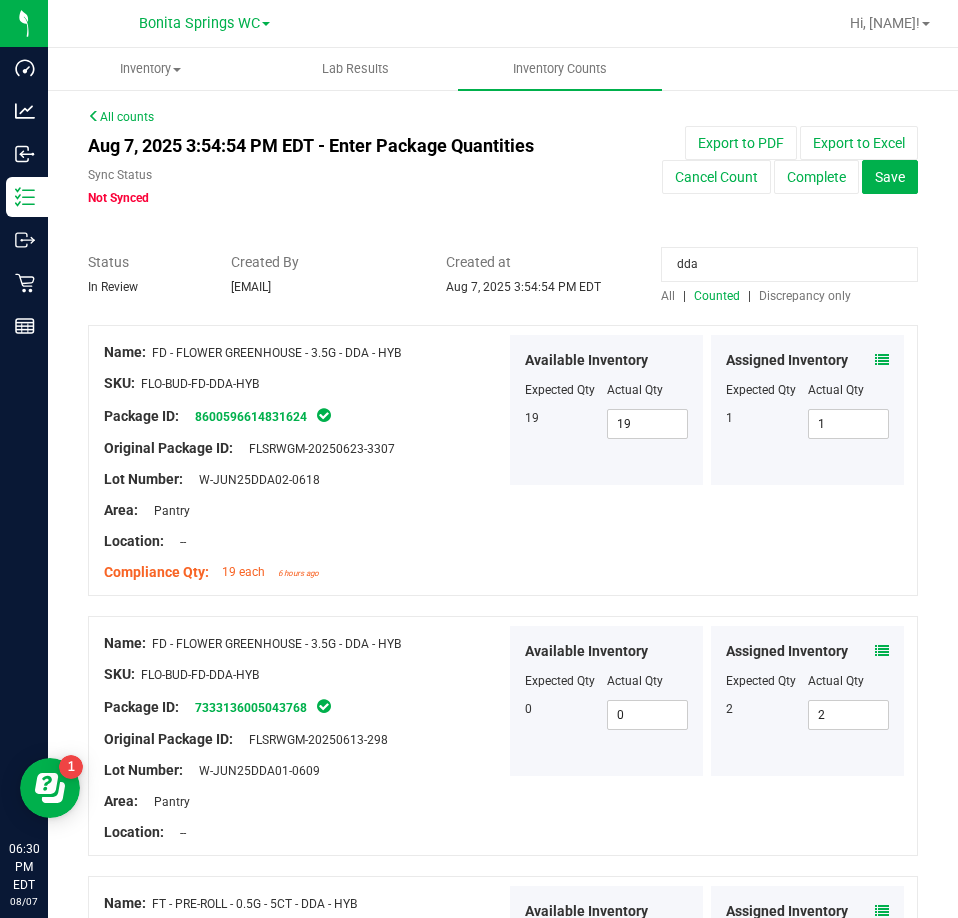click on "dda" at bounding box center (789, 264) 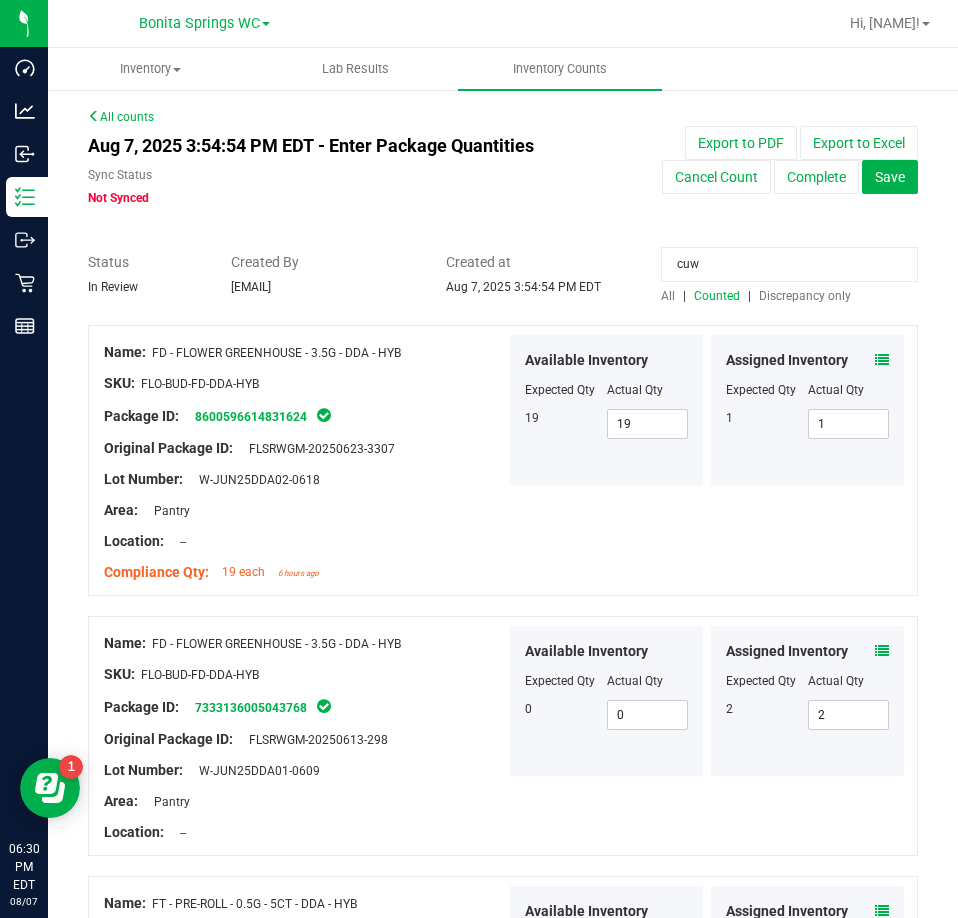 type on "cuw" 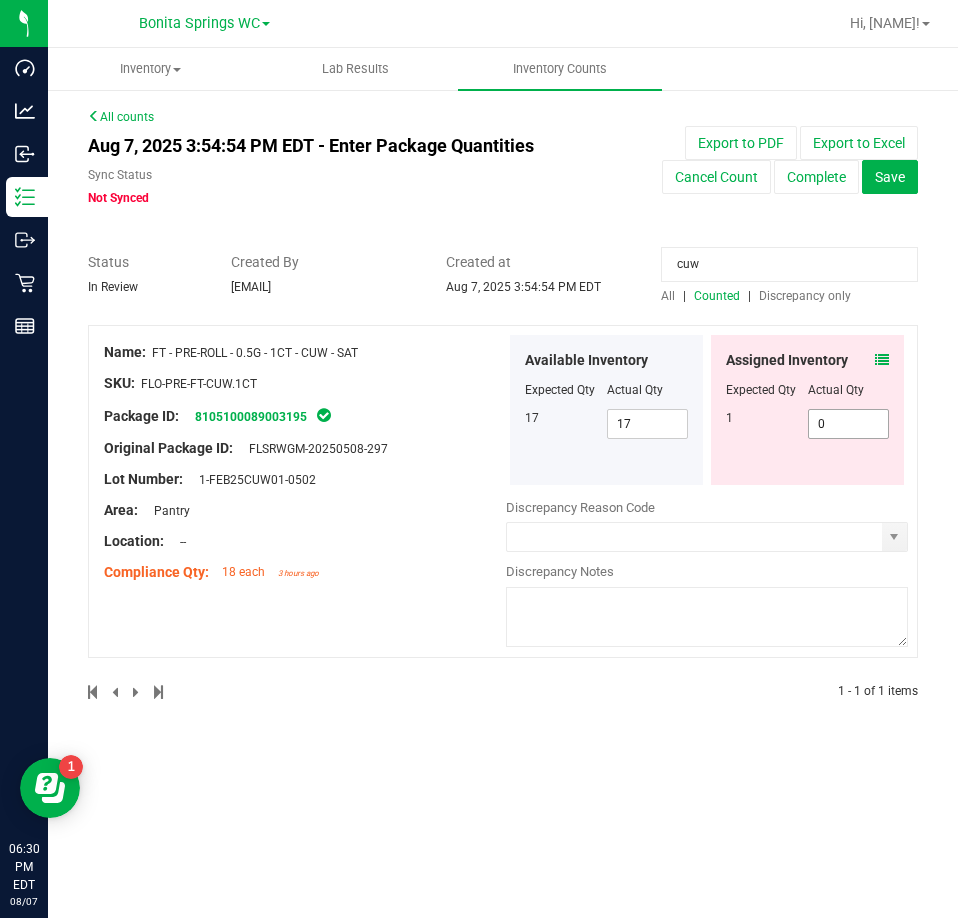 click on "0 0" at bounding box center [849, 424] 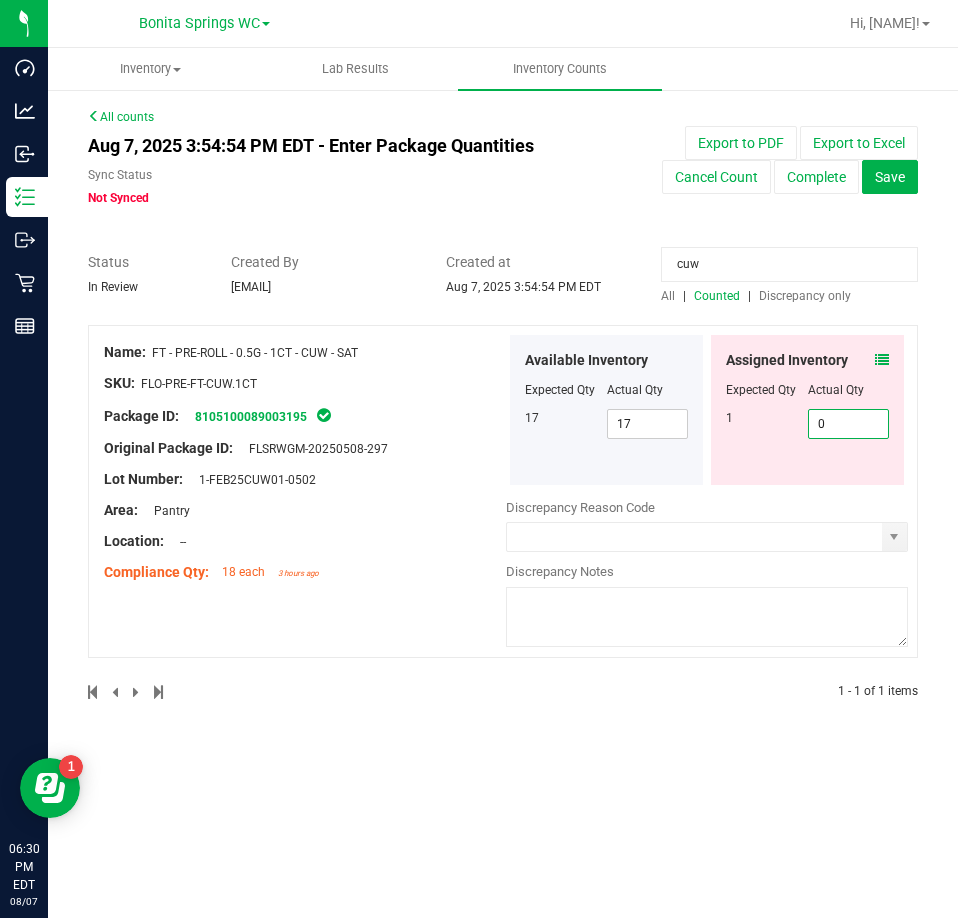 click on "0" at bounding box center (849, 424) 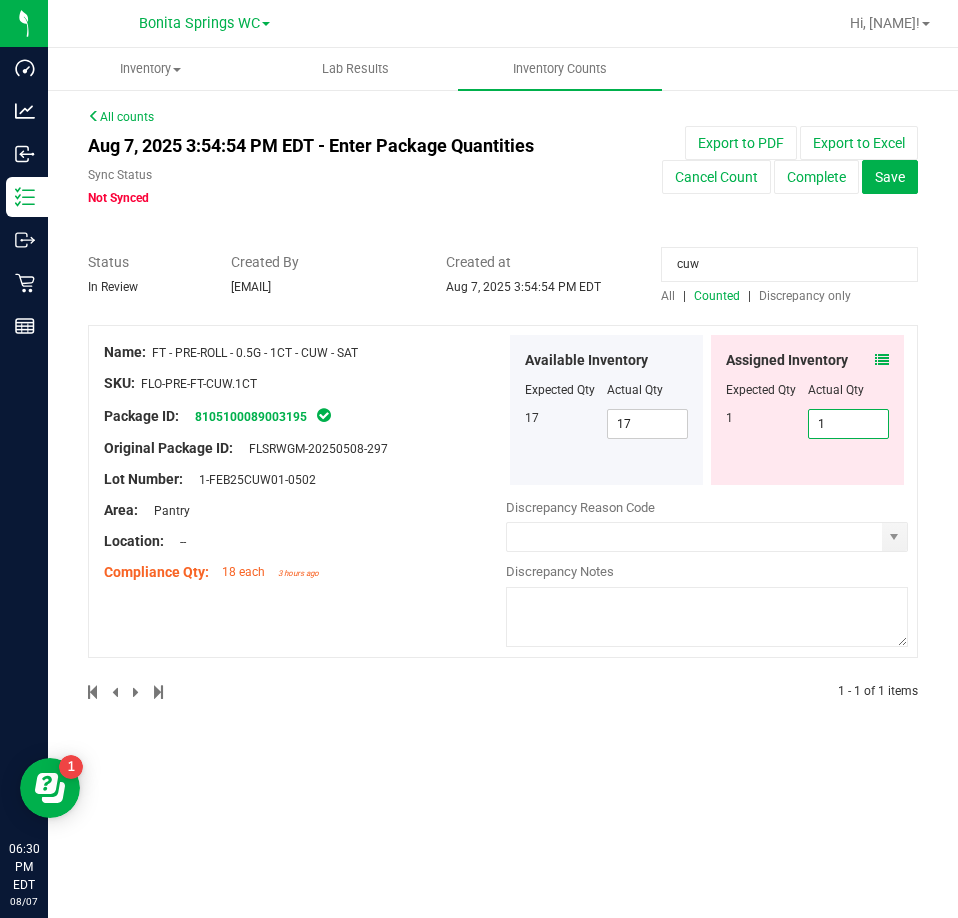 type on "1" 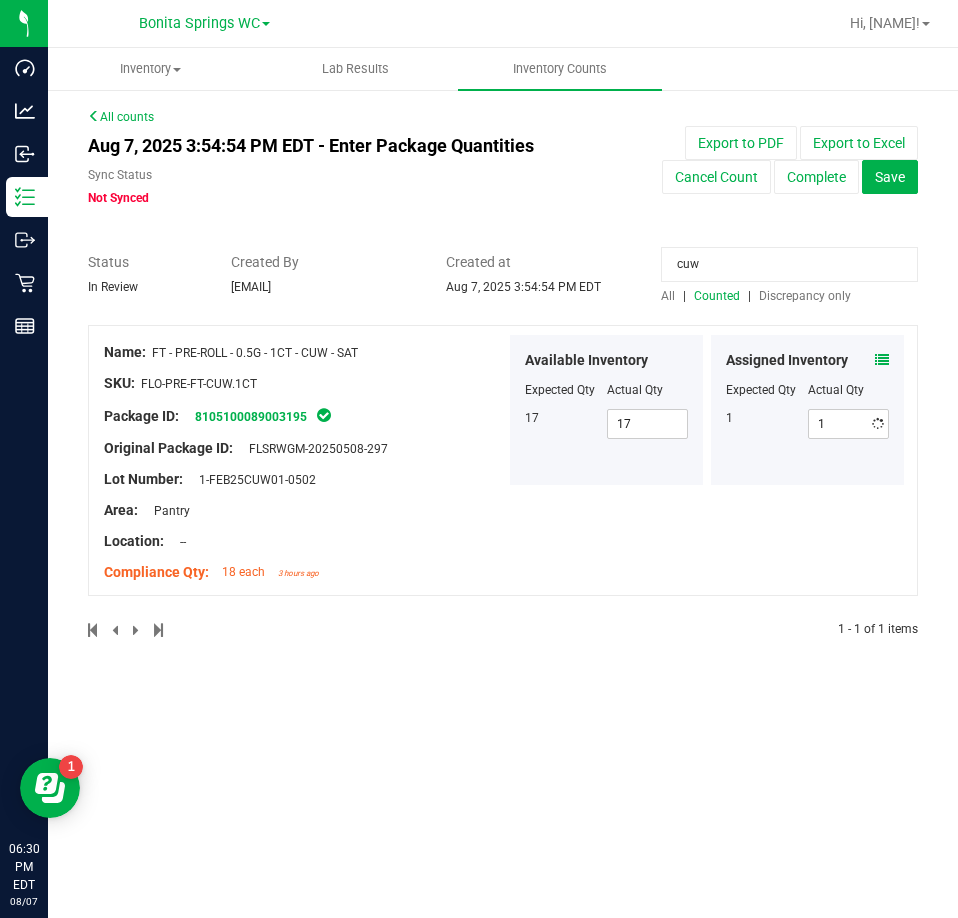 click on "Assigned Inventory
Expected Qty
Actual Qty
1
1 1" at bounding box center [807, 410] 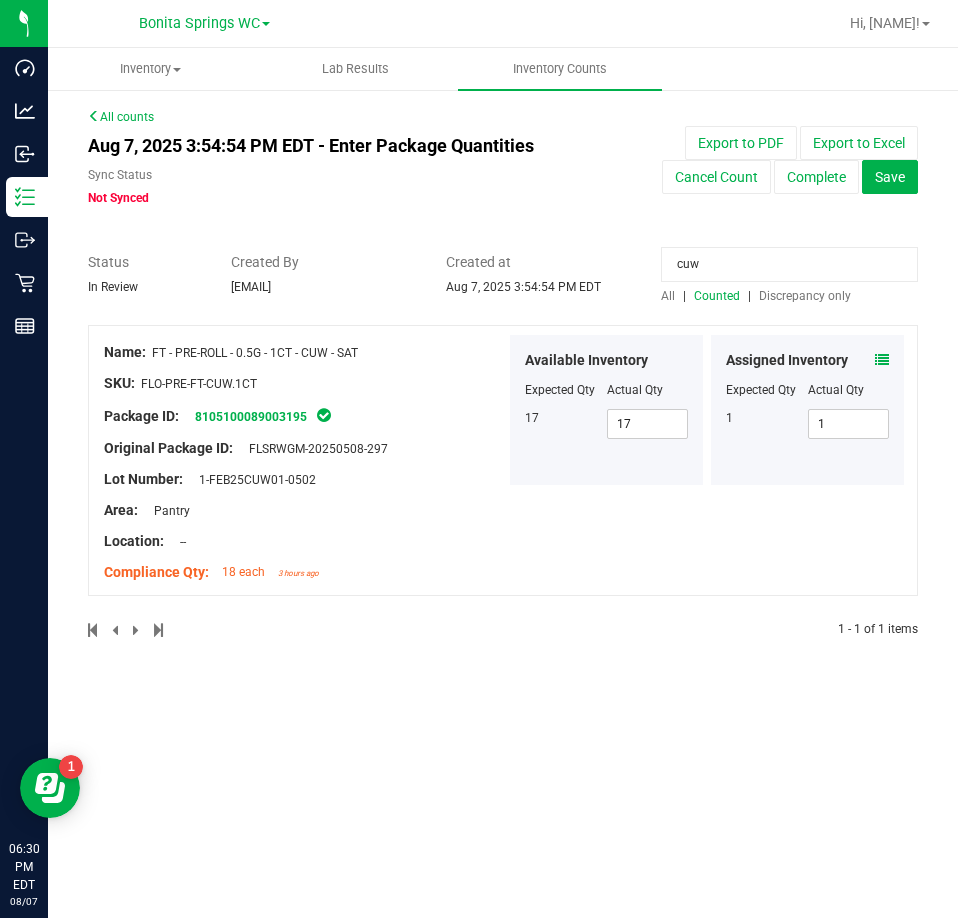 click on "cuw" at bounding box center (789, 264) 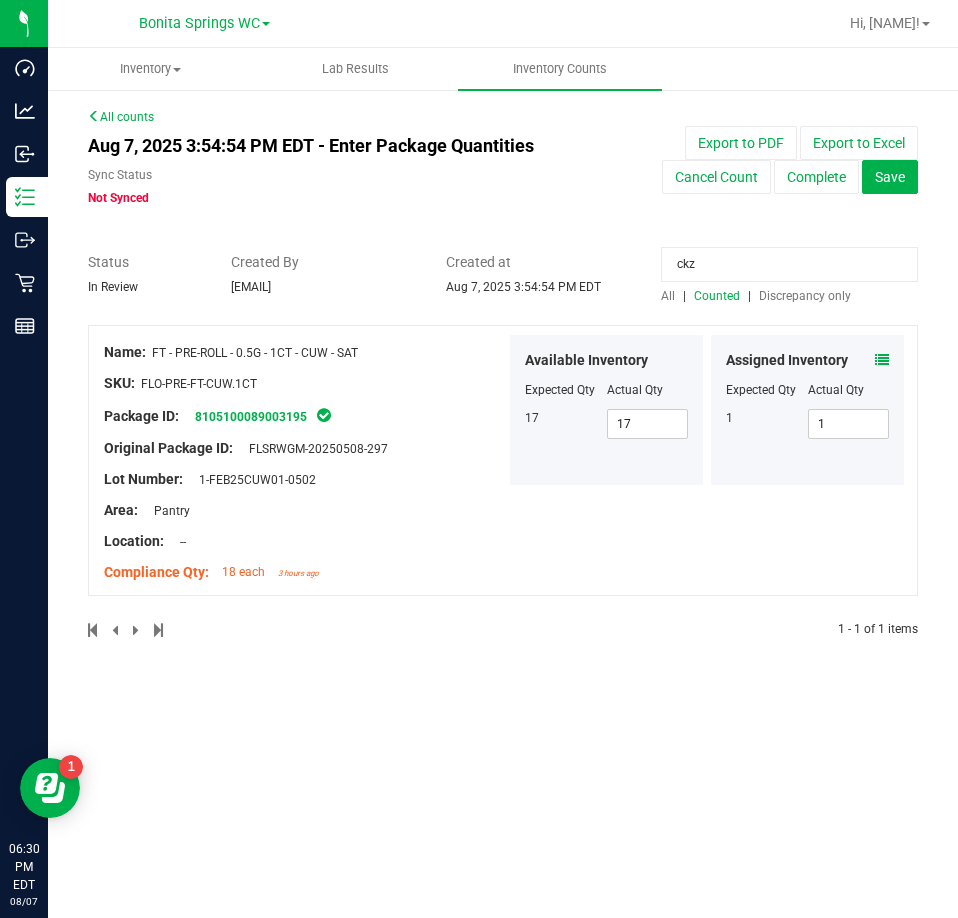 type on "ckz" 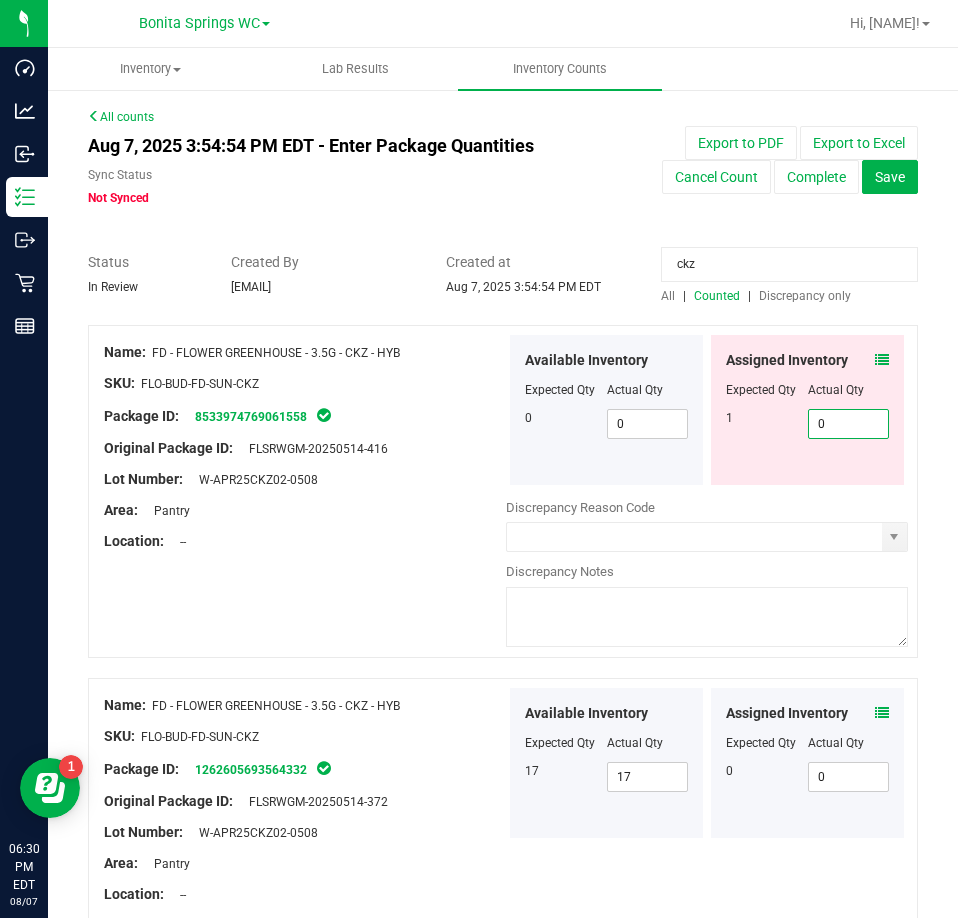 click on "0 0" at bounding box center (849, 424) 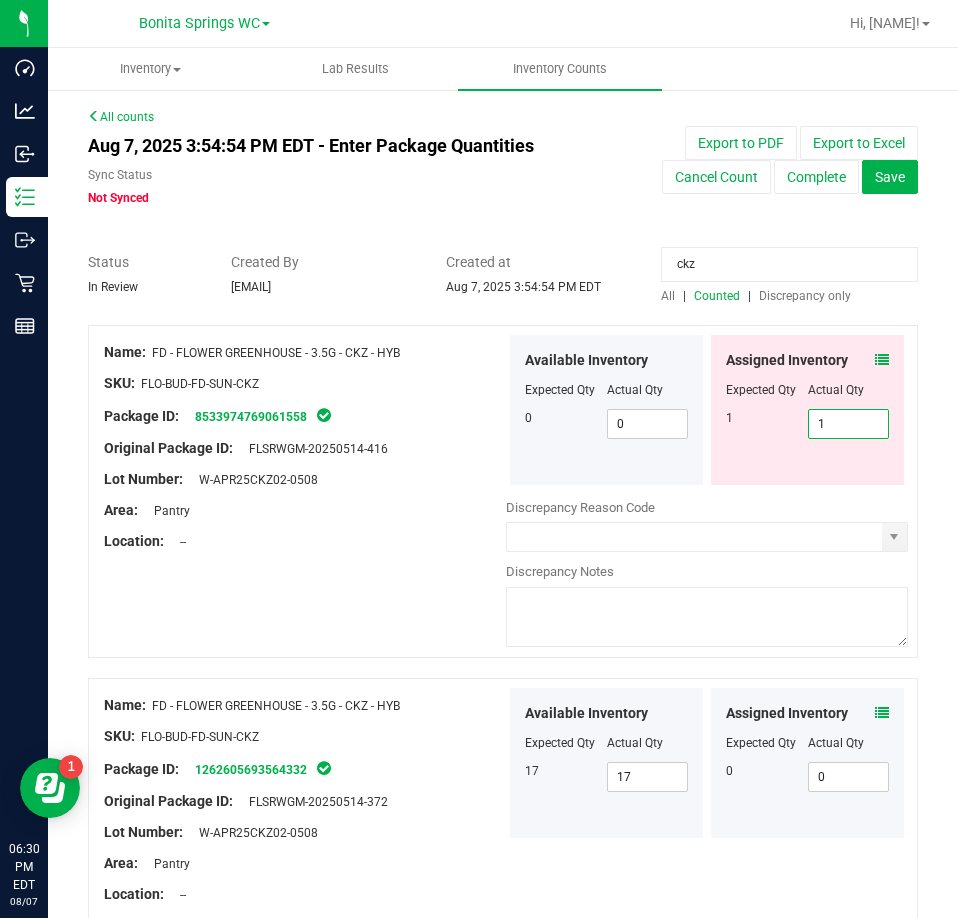 type on "1" 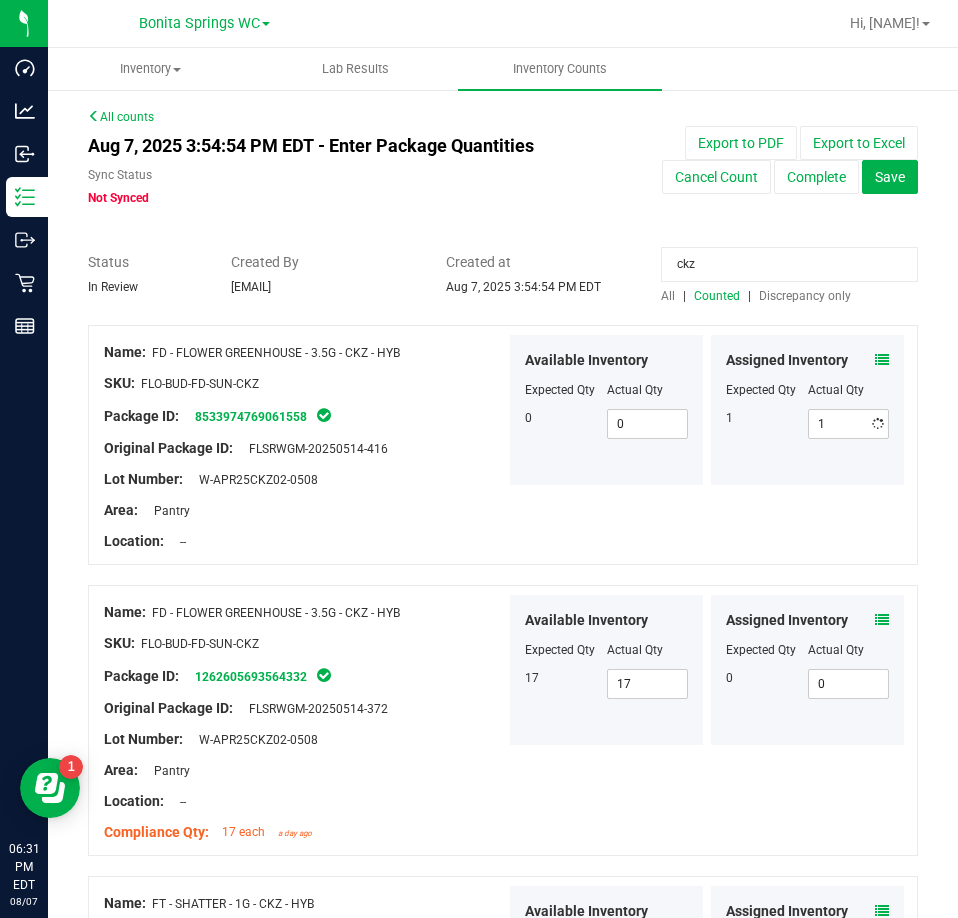 click on "ckz" at bounding box center (789, 264) 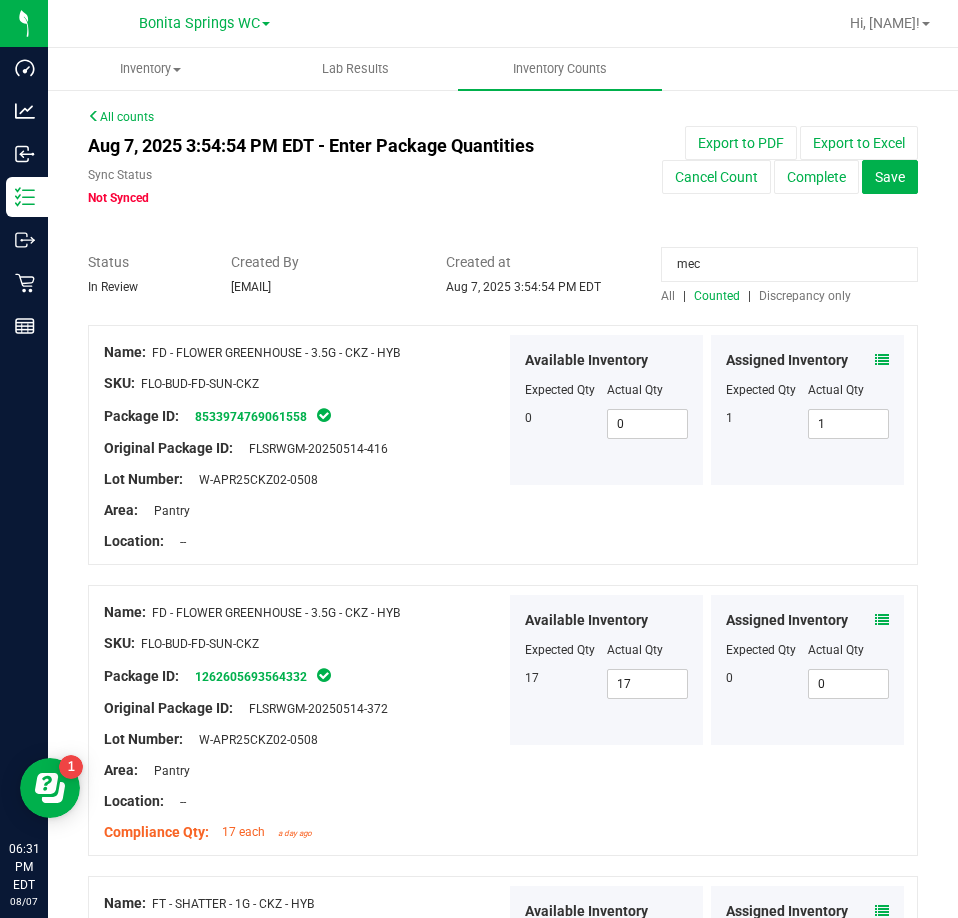 type on "mec" 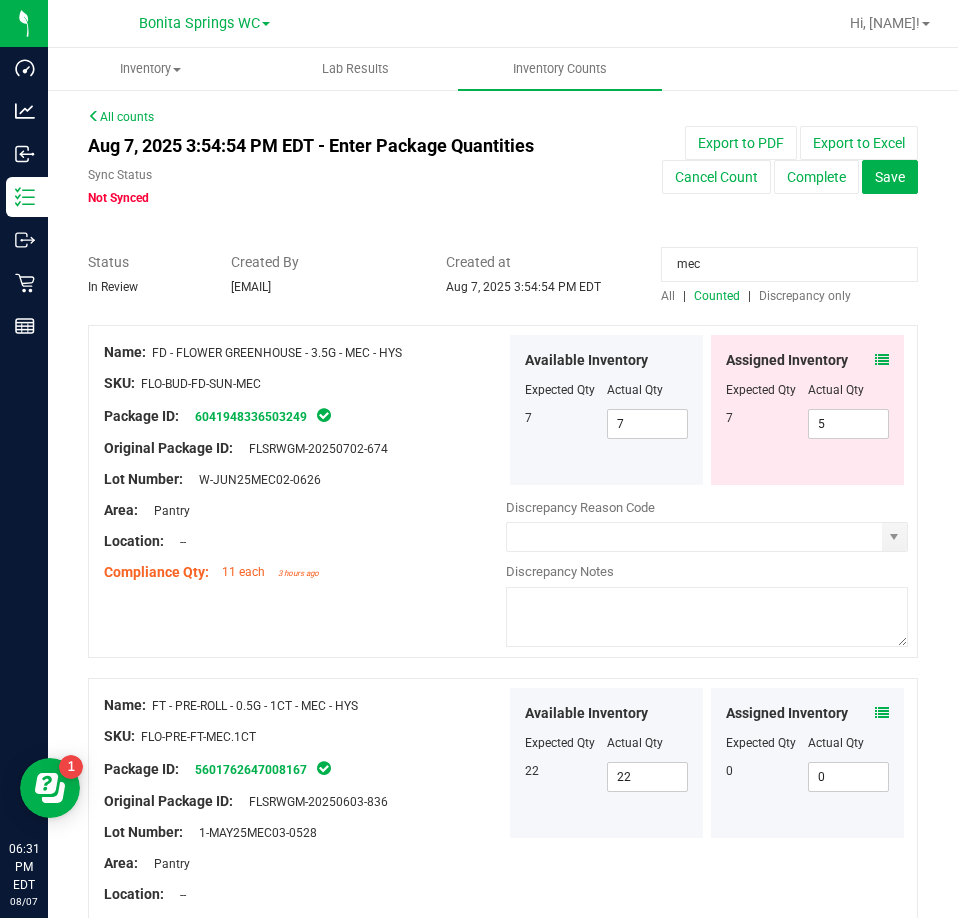 click at bounding box center (882, 360) 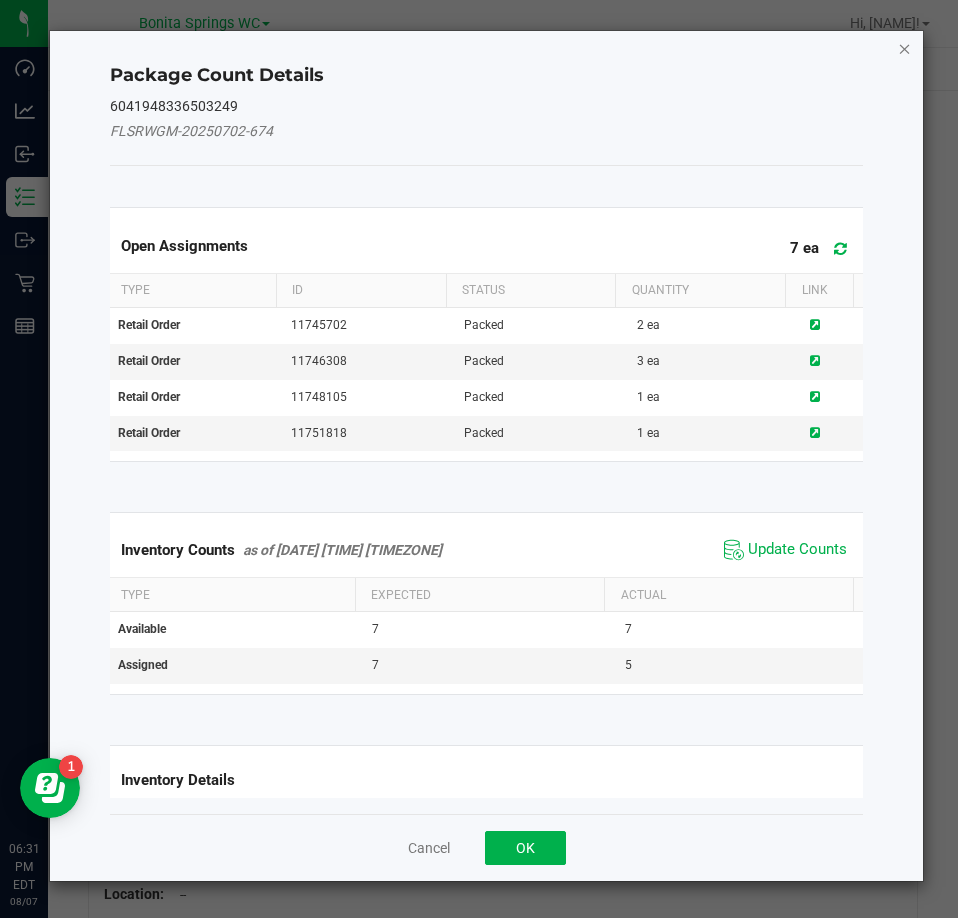 click 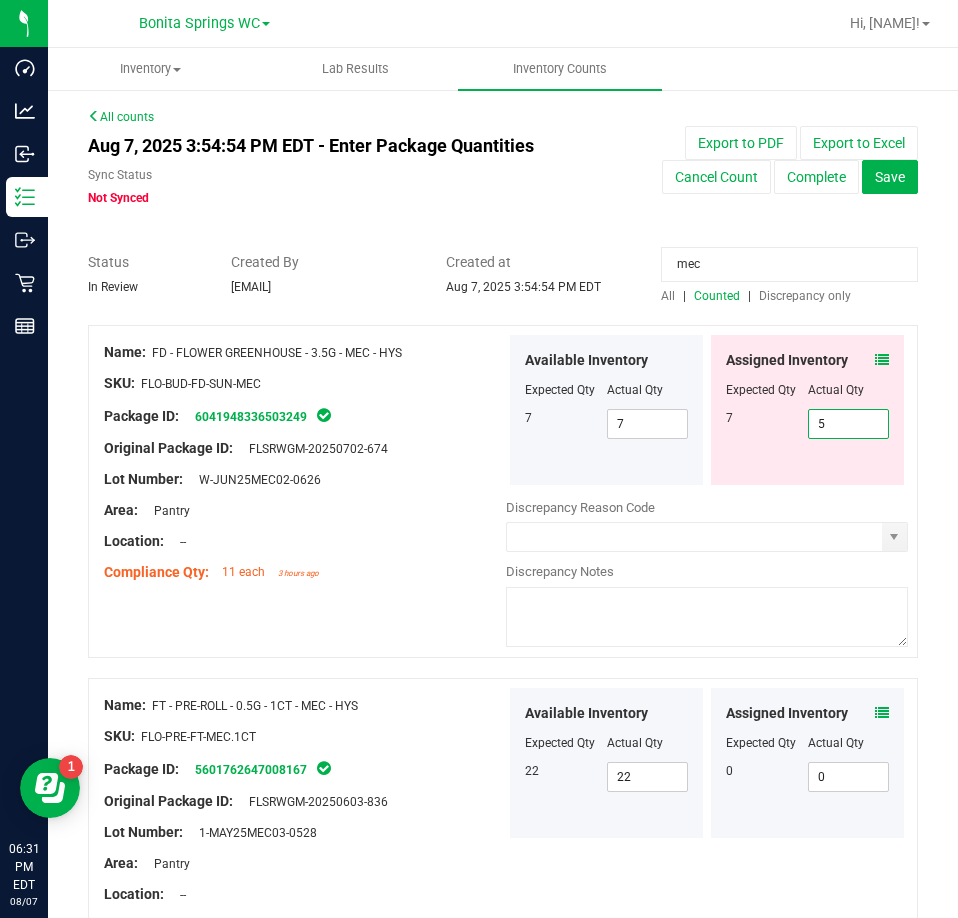 click on "5 5" at bounding box center [849, 424] 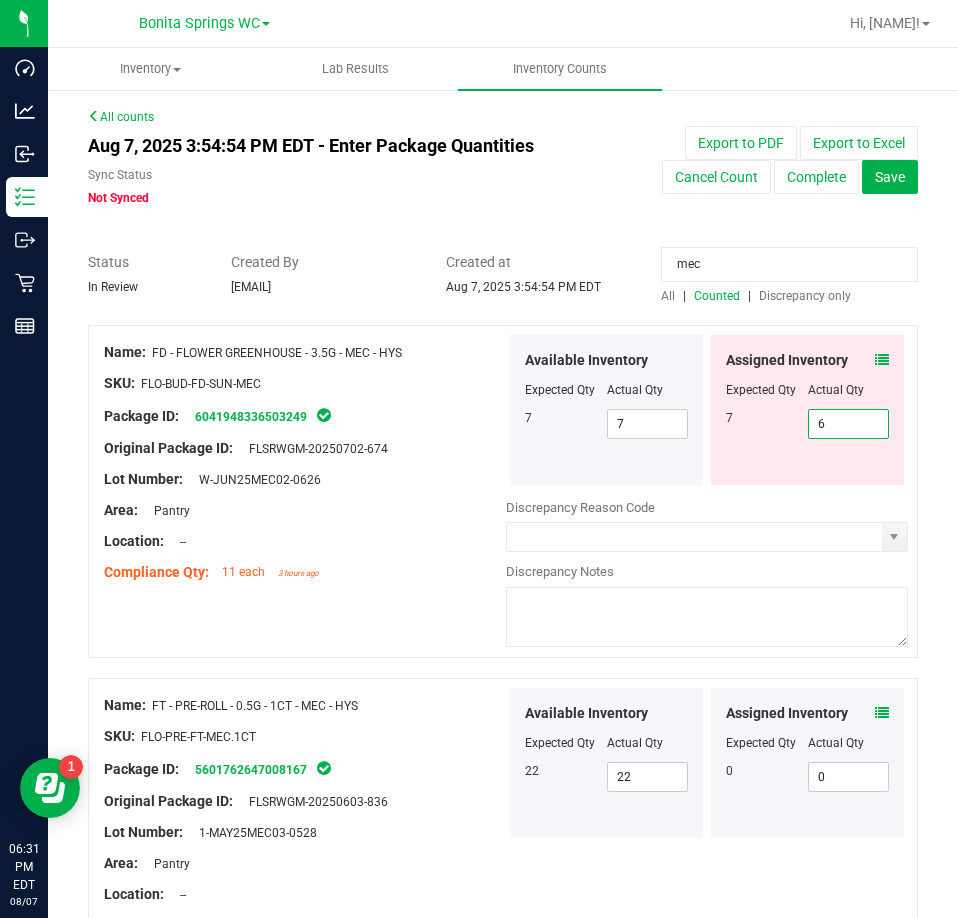 type on "6" 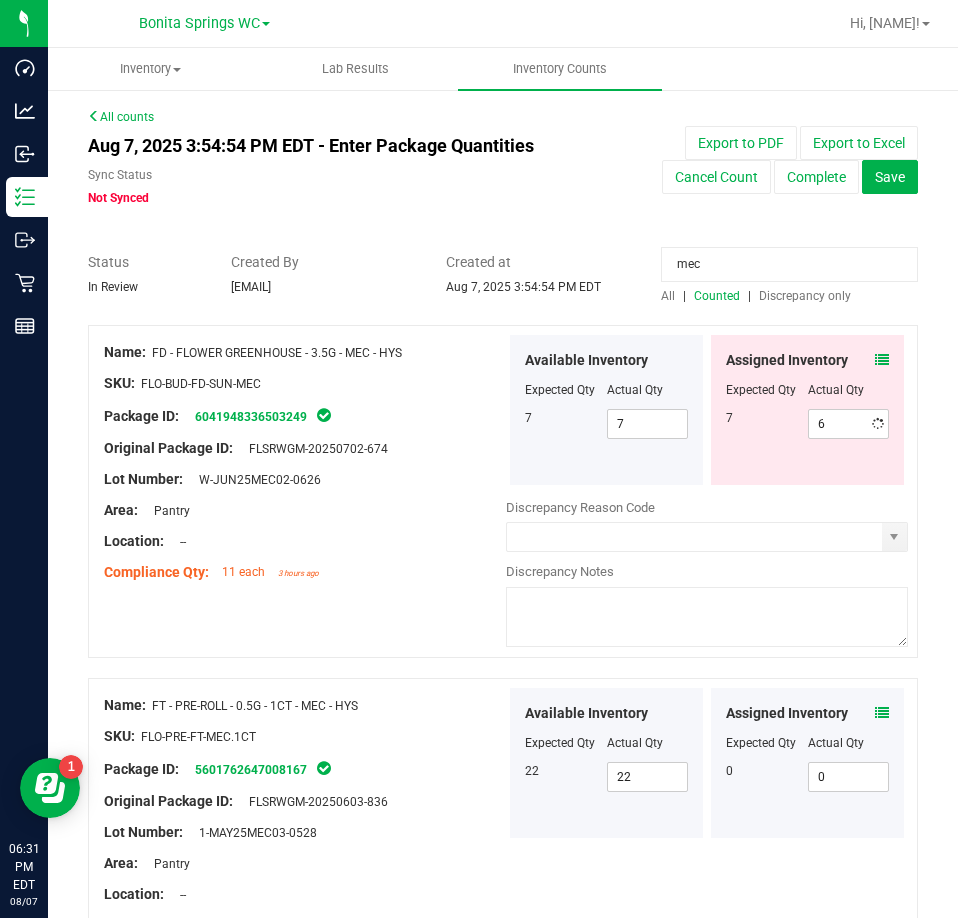 click on "mec" at bounding box center [789, 264] 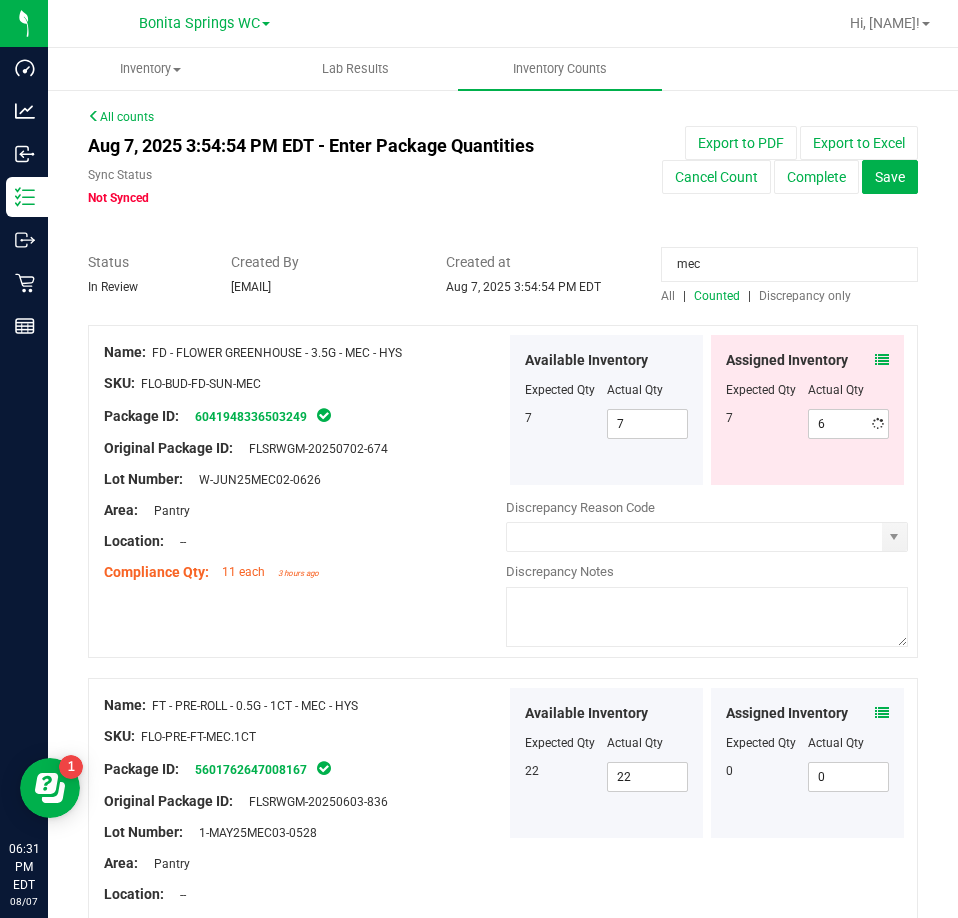 click on "mec" at bounding box center (789, 264) 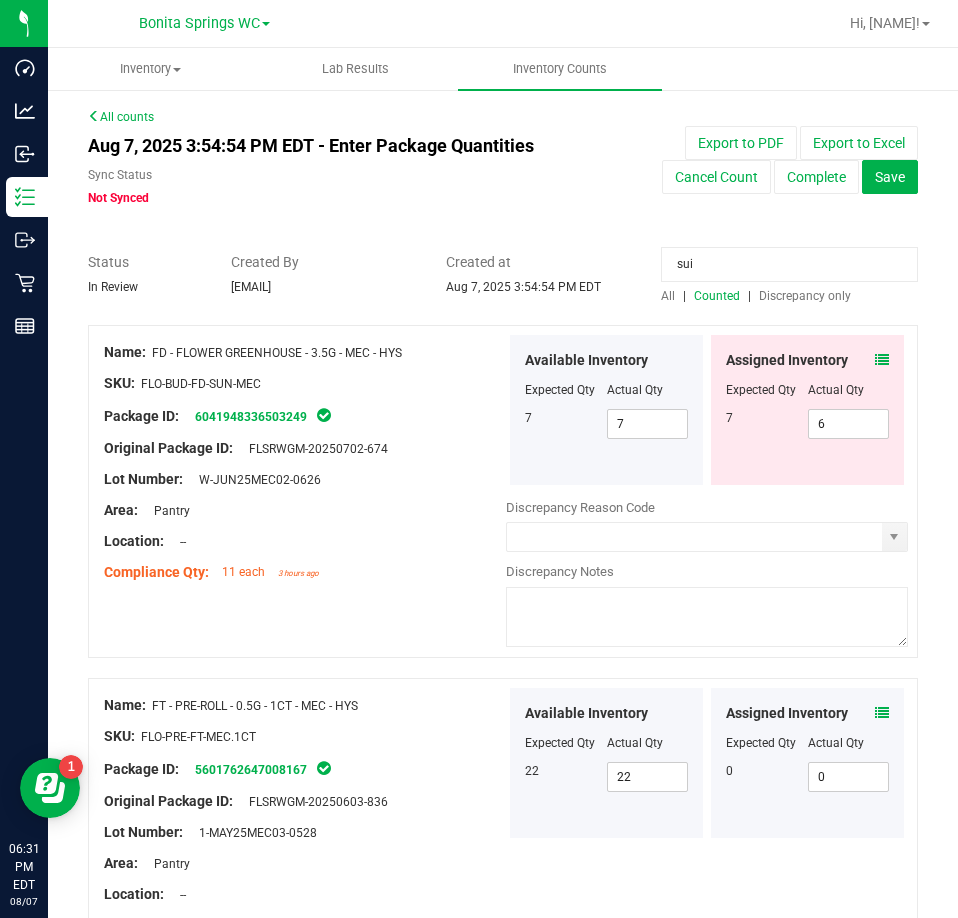 type on "sui" 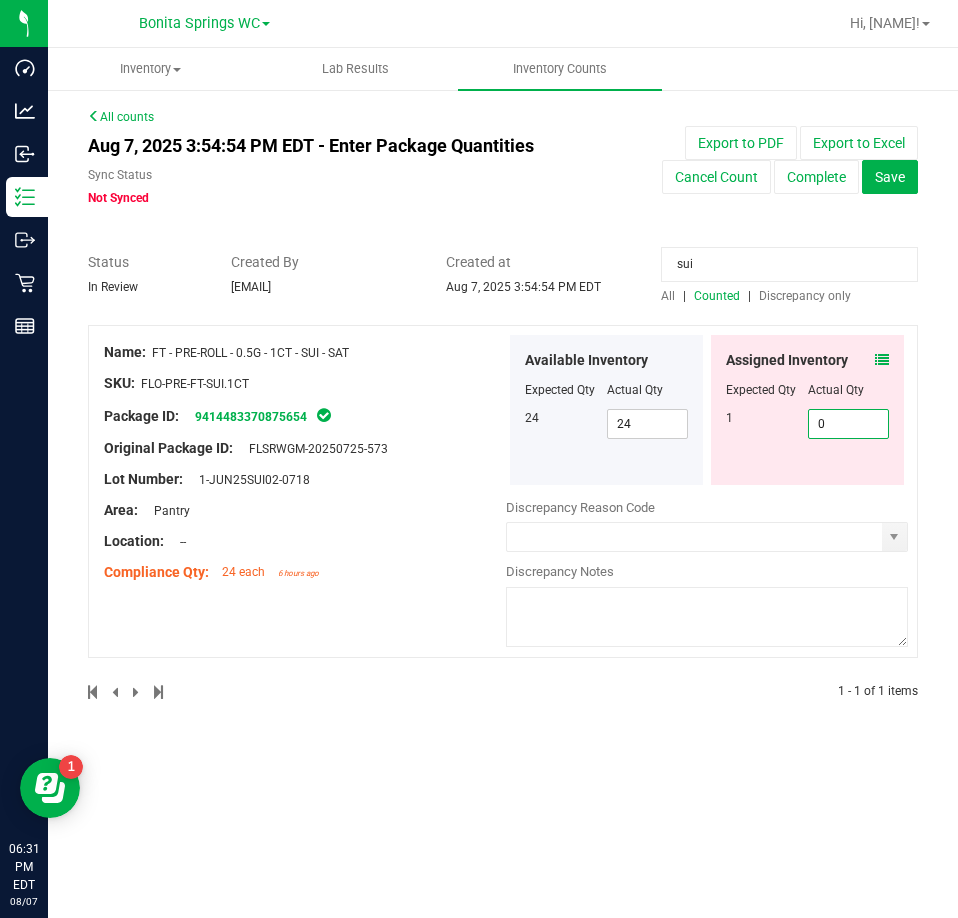 click on "0 0" at bounding box center (849, 424) 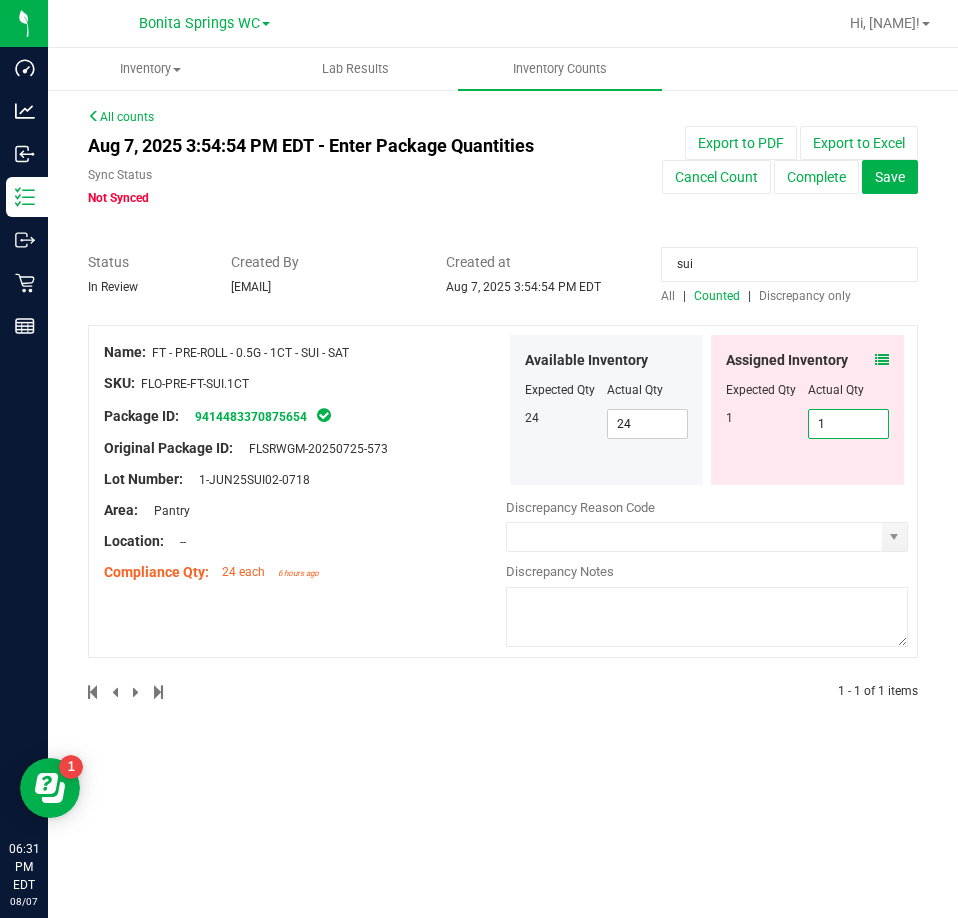type on "1" 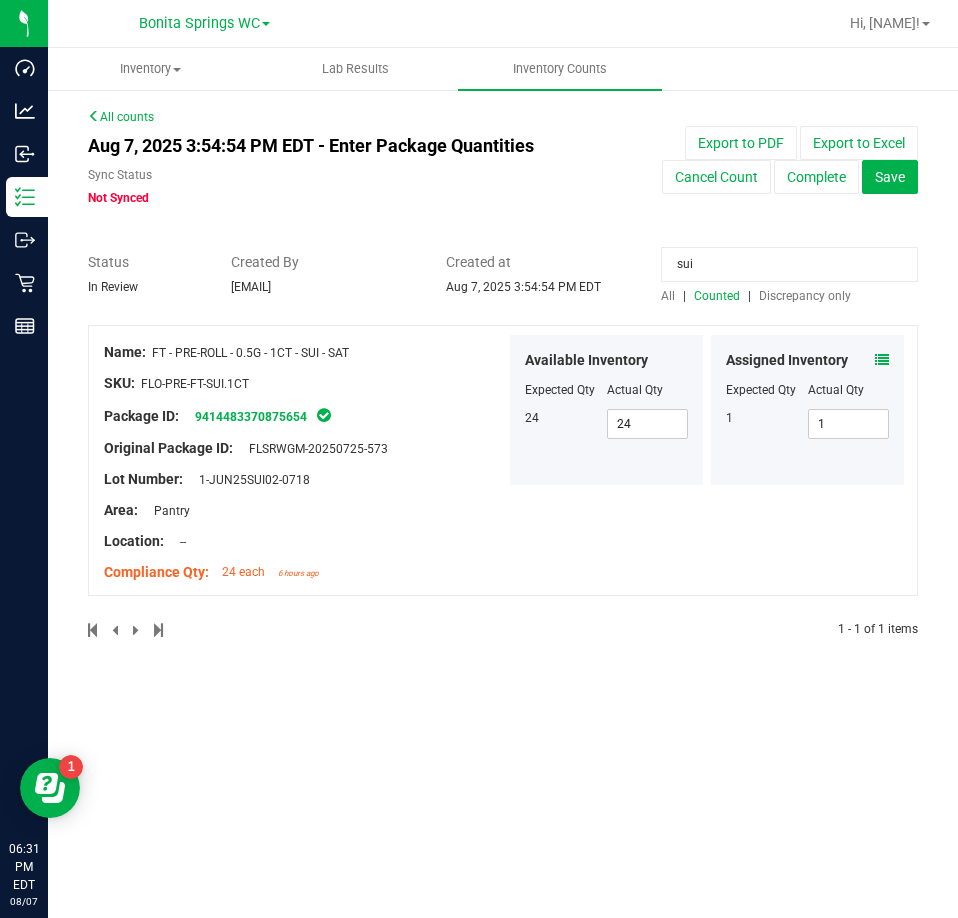 click on "sui" at bounding box center [789, 264] 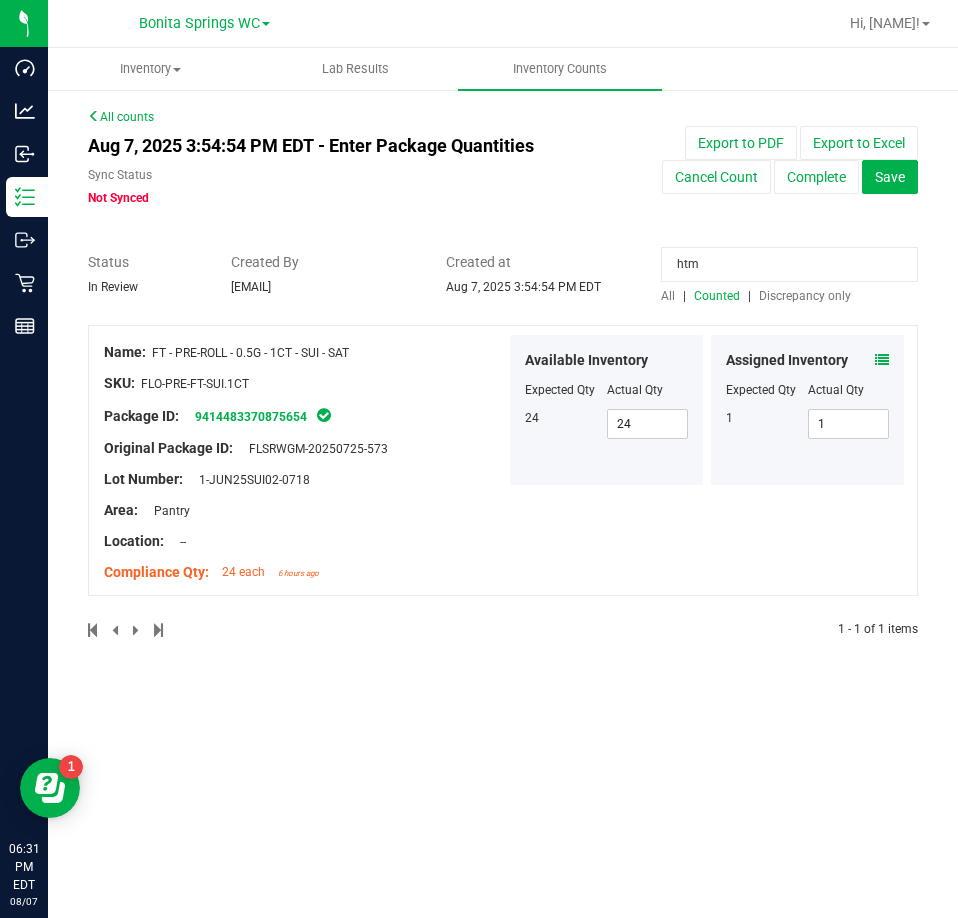 type on "htm" 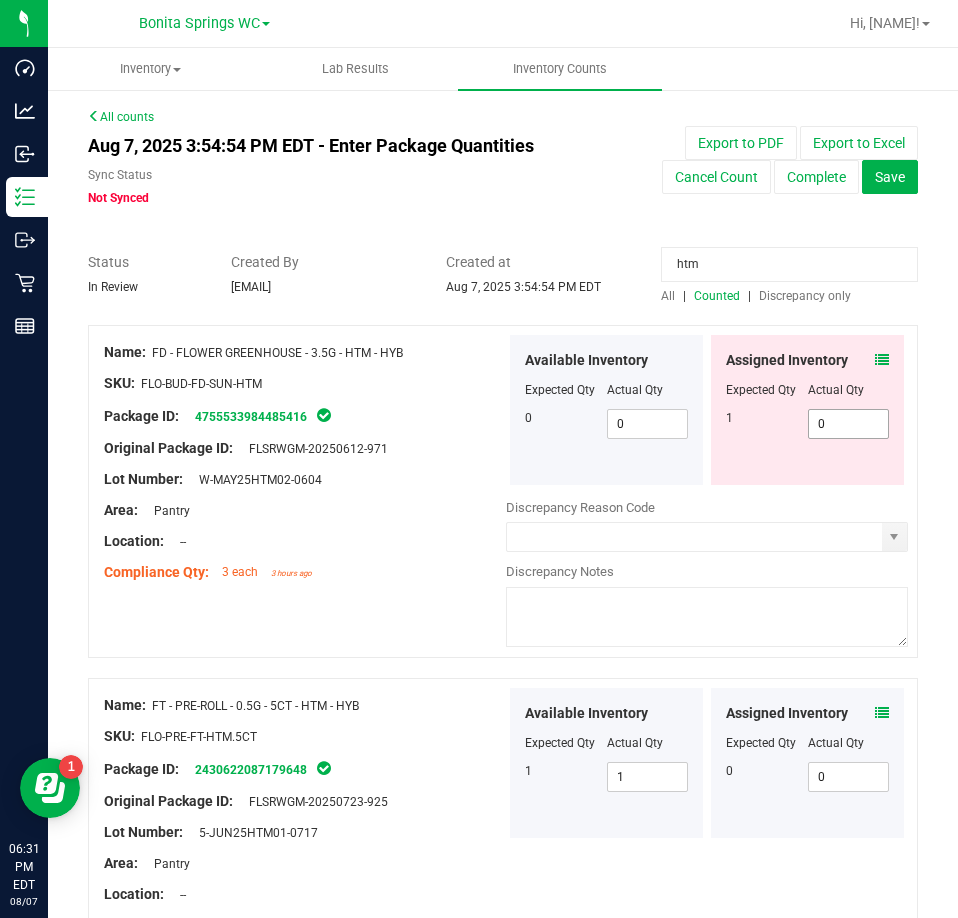 click on "0 0" at bounding box center [849, 424] 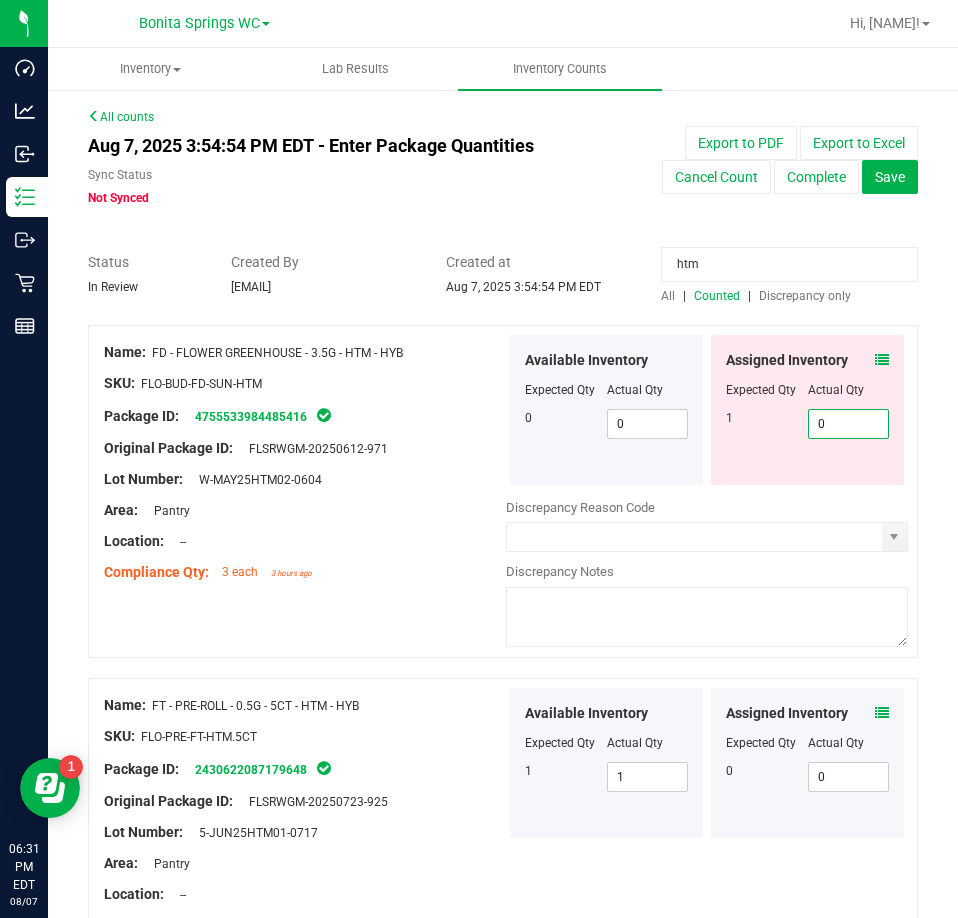 click on "0" at bounding box center [849, 424] 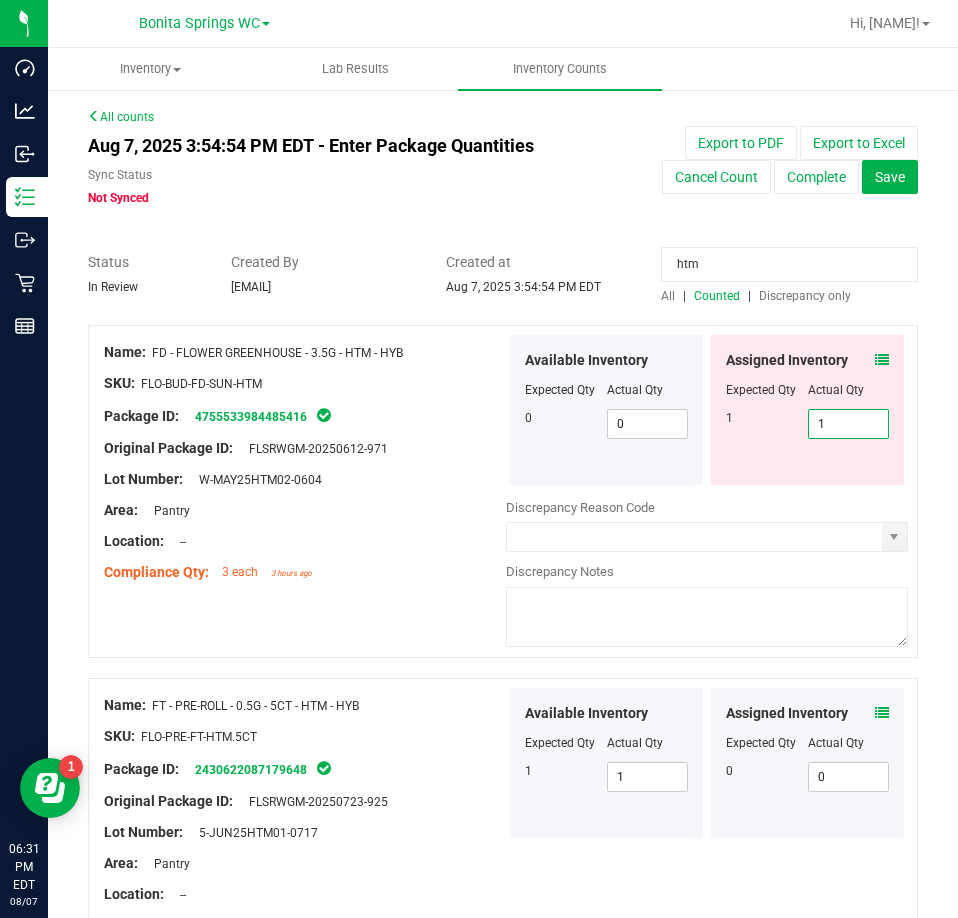 type on "1" 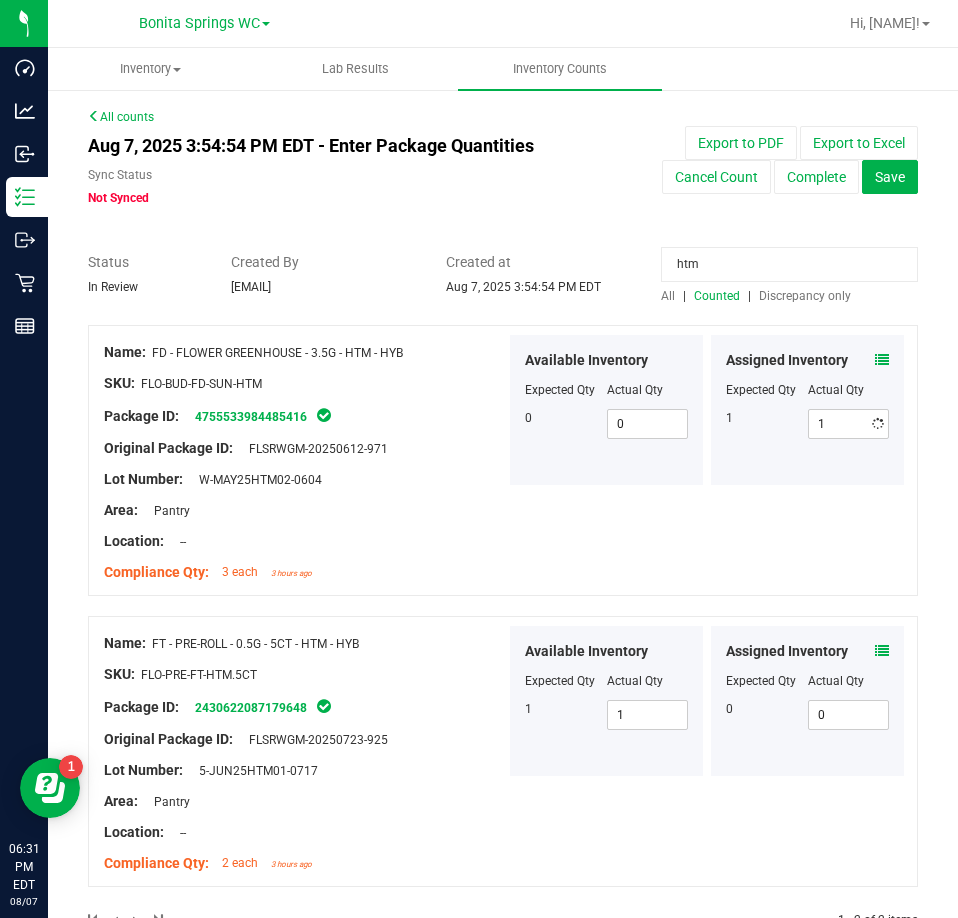 click on "htm" at bounding box center [789, 264] 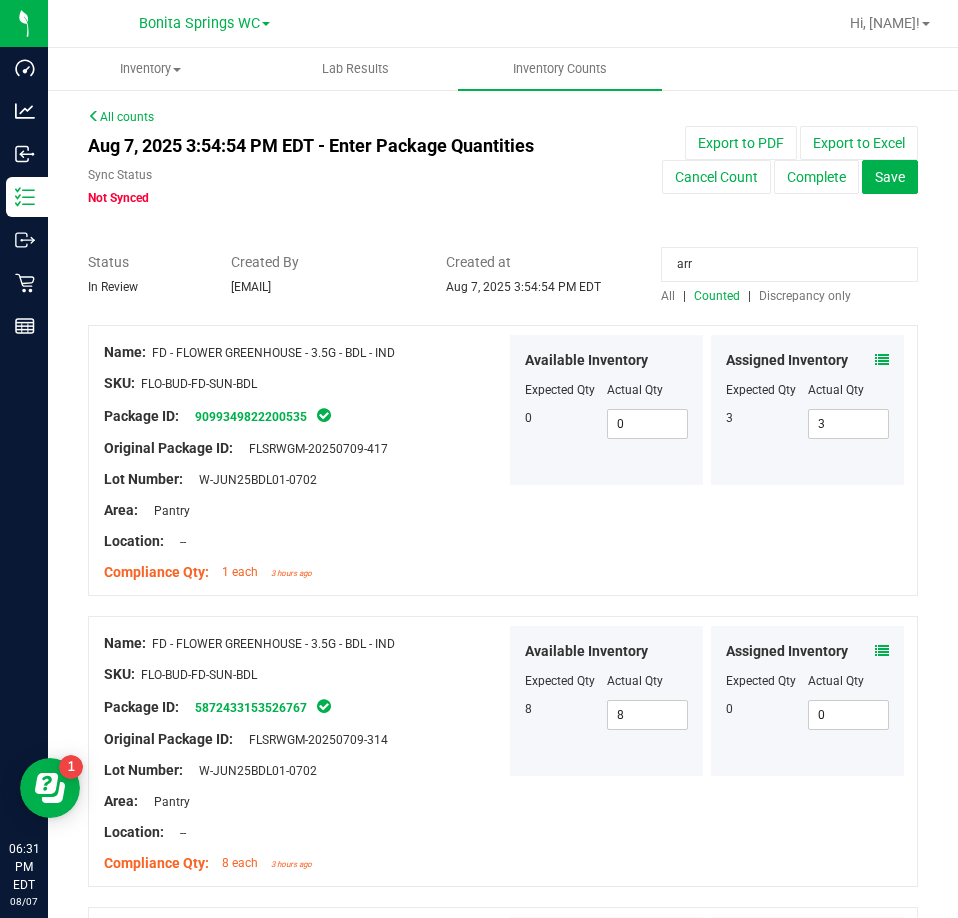 type on "arr" 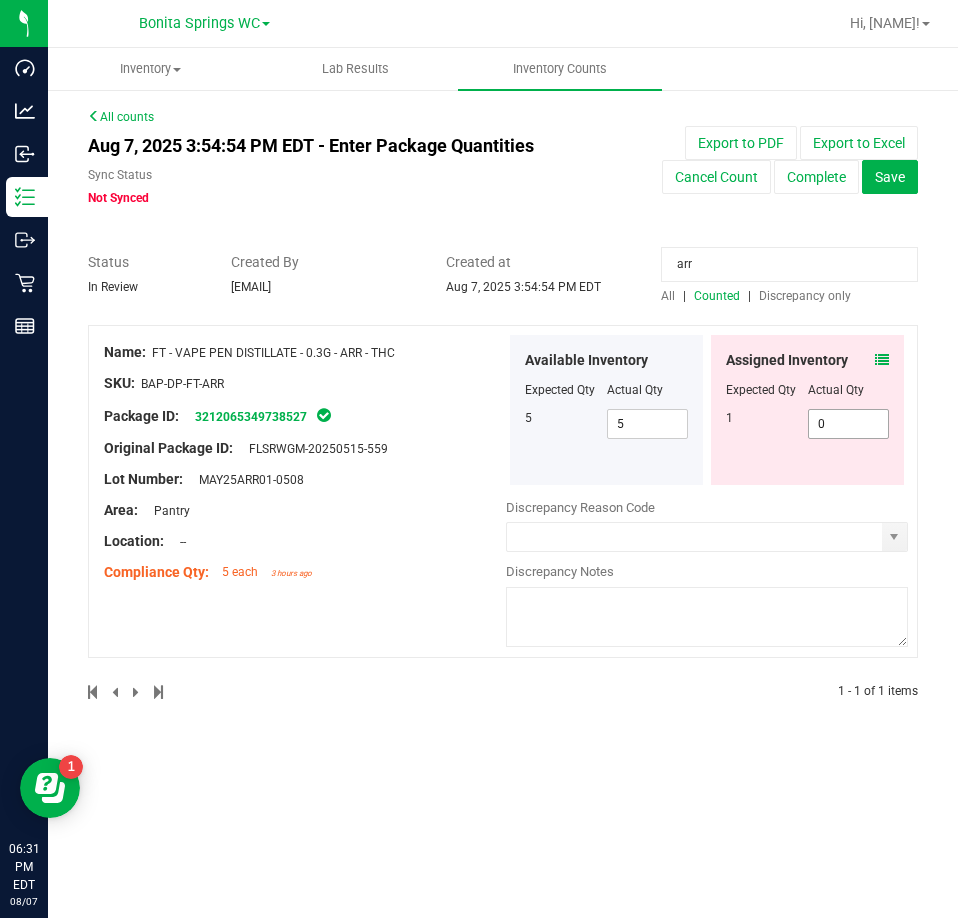 click on "0 0" at bounding box center [849, 424] 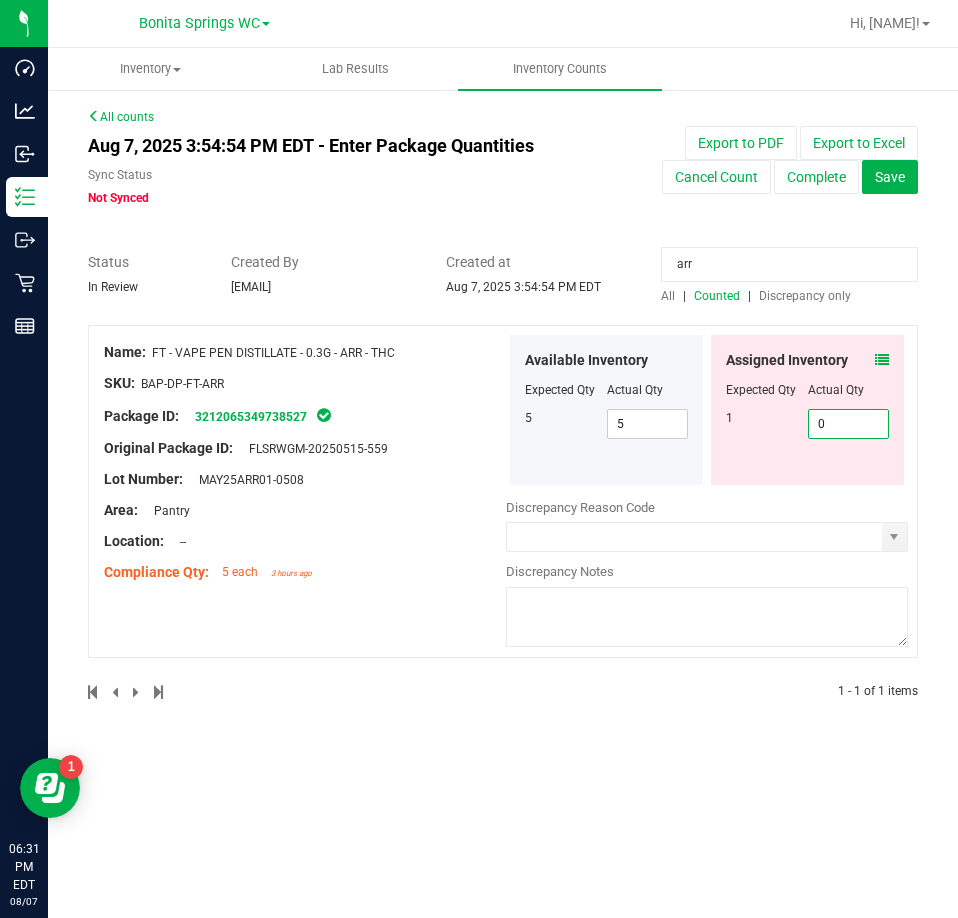 click on "0" at bounding box center (849, 424) 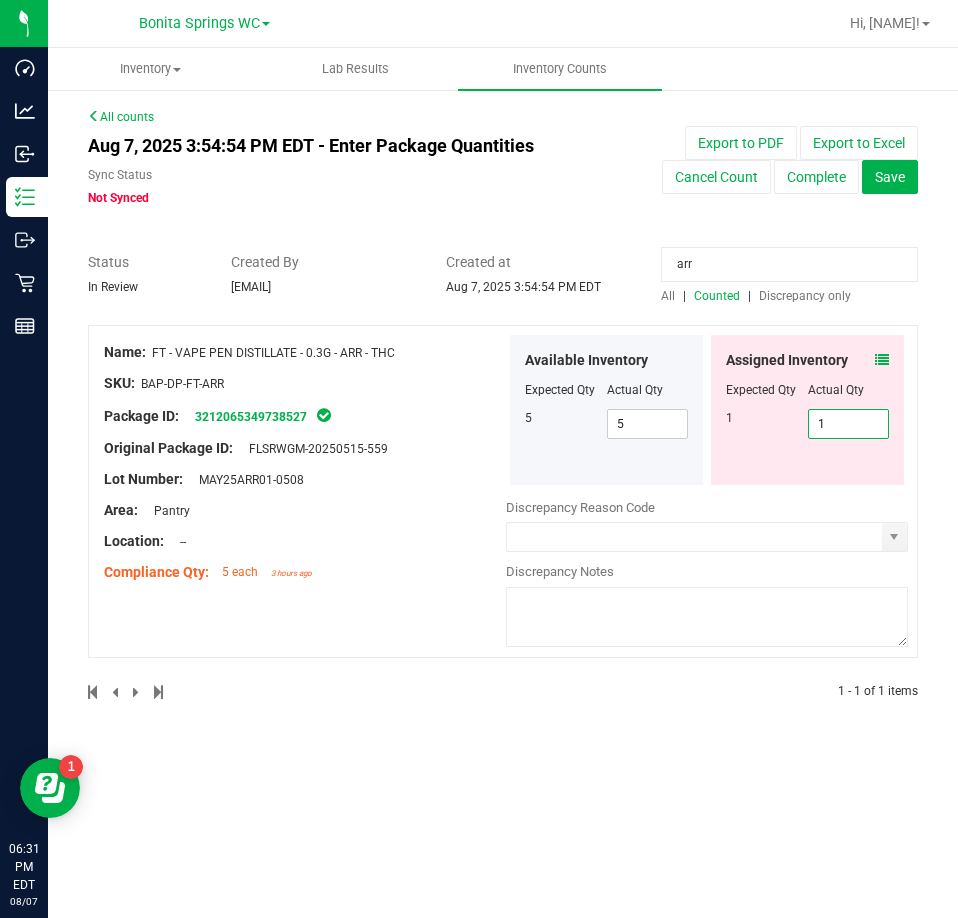 type on "1" 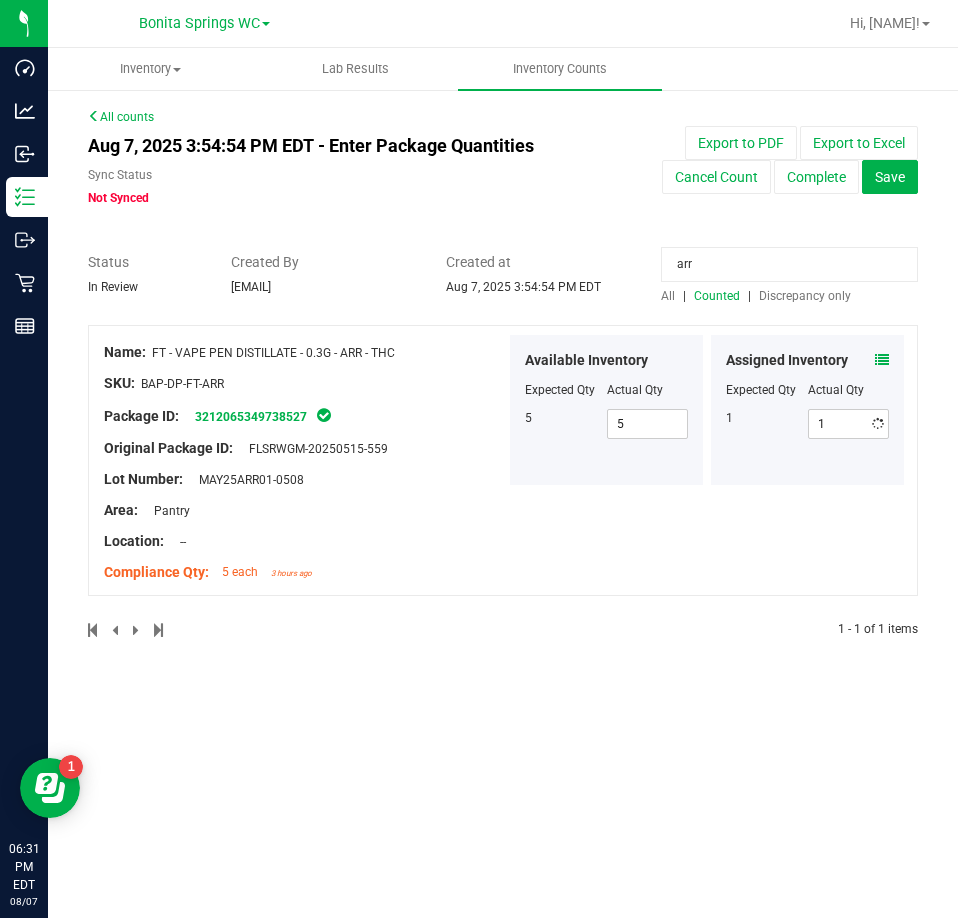 click on "arr" at bounding box center [789, 264] 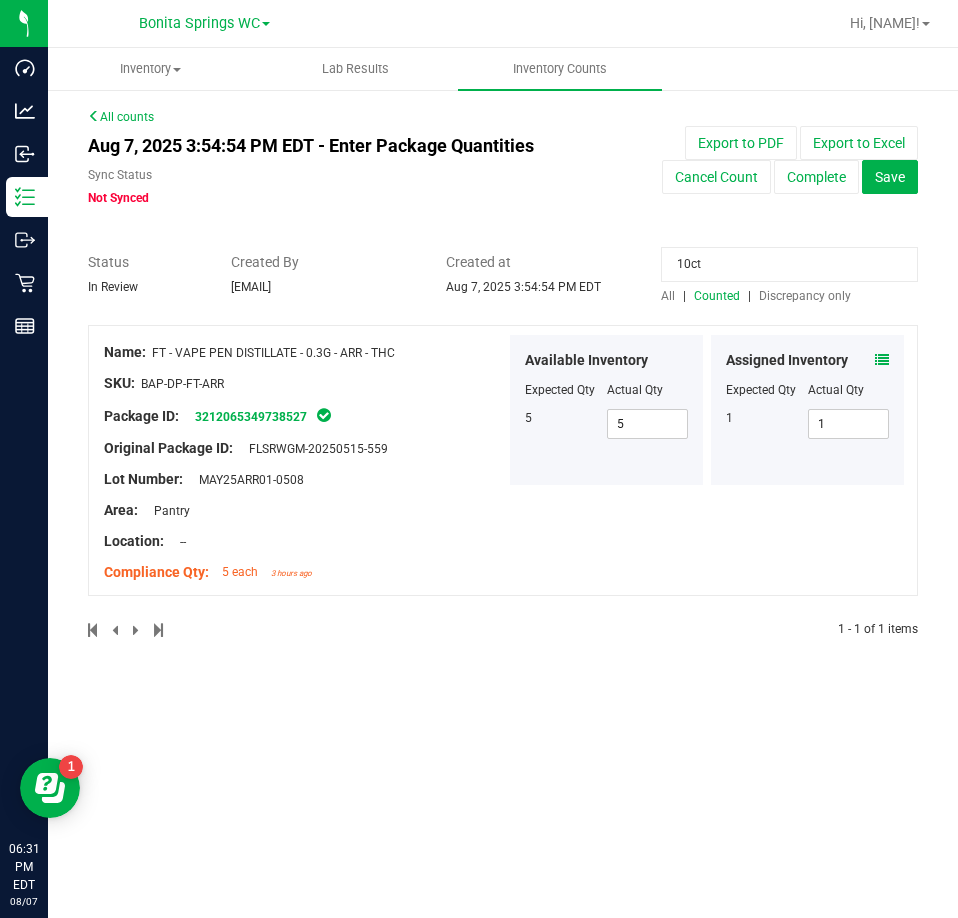 type on "10ct" 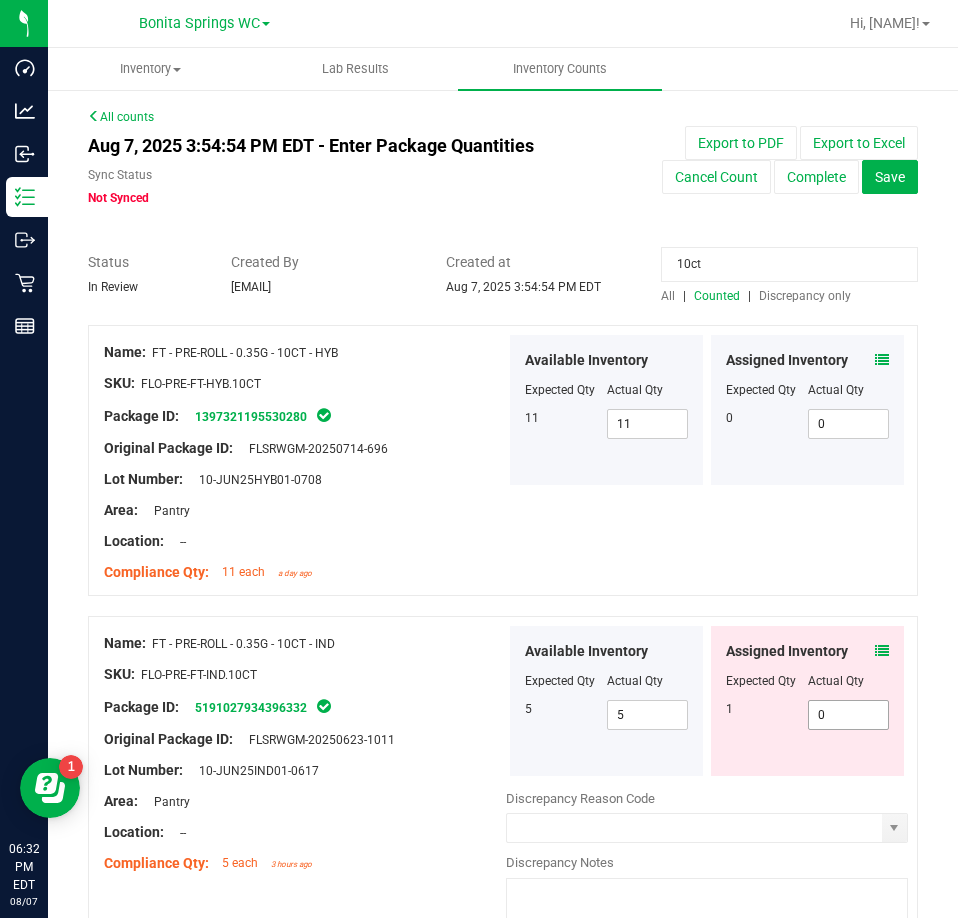 click on "0 0" at bounding box center [849, 715] 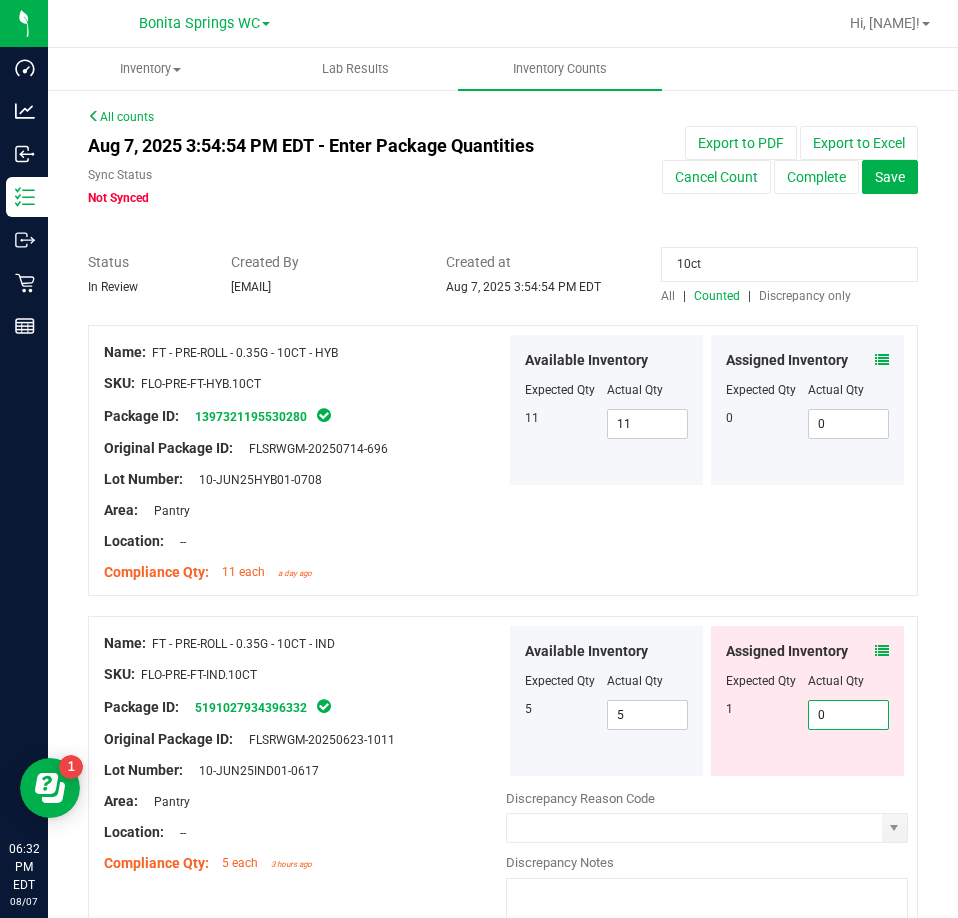 click on "0" at bounding box center (849, 715) 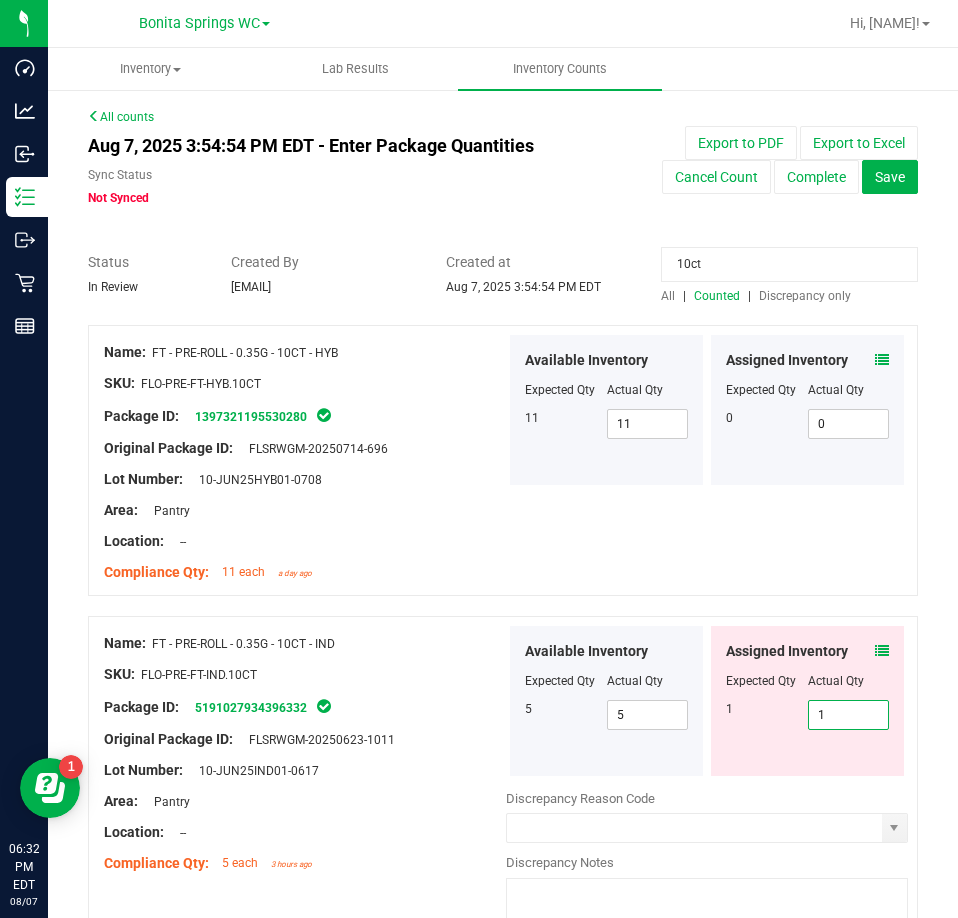 type on "1" 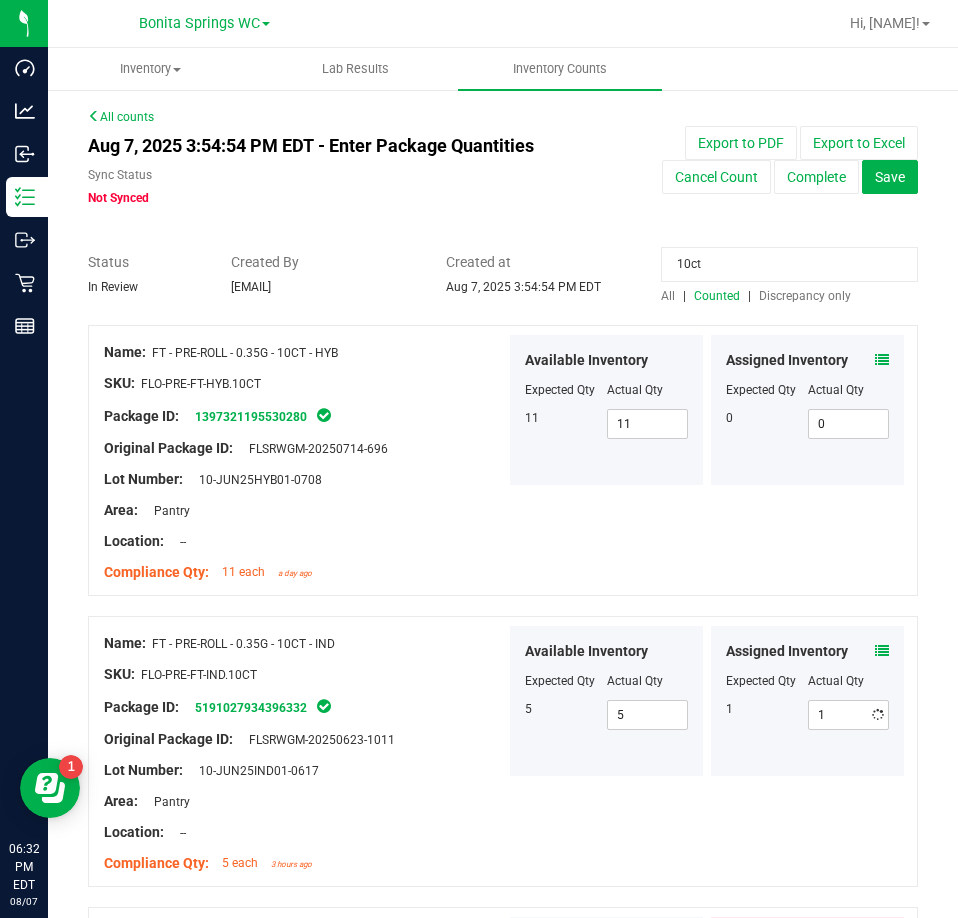 click on "10ct" at bounding box center [789, 264] 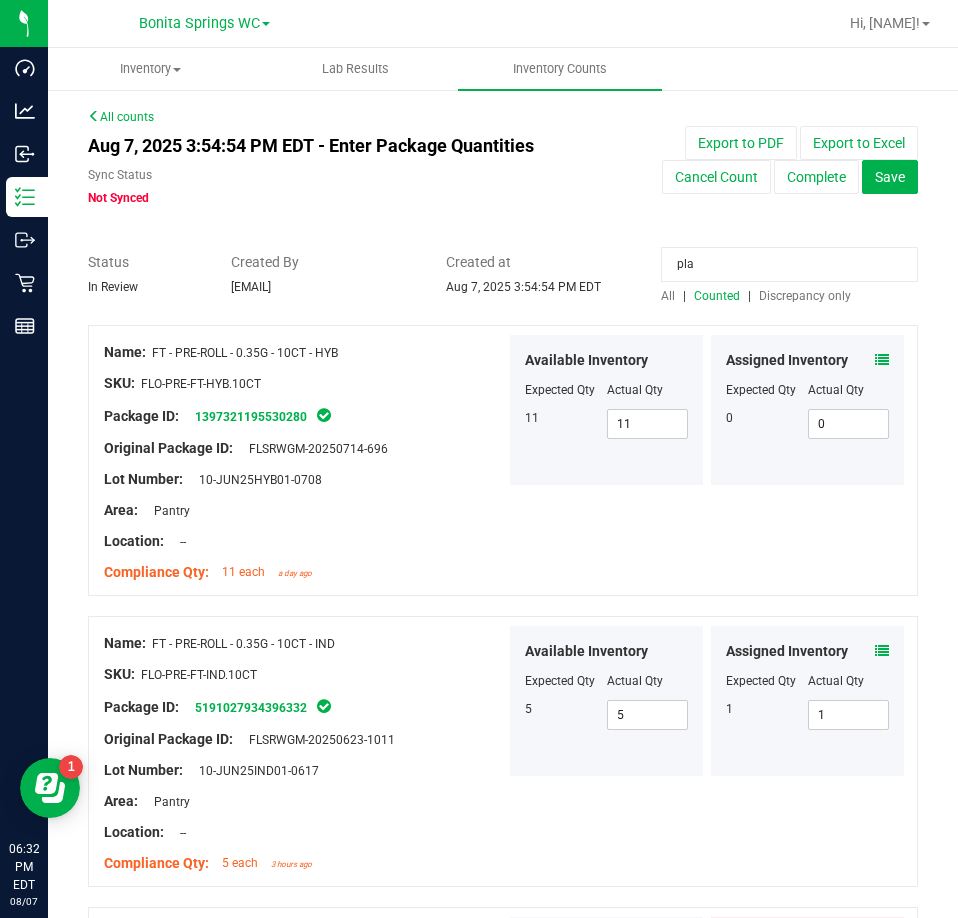 type on "pla" 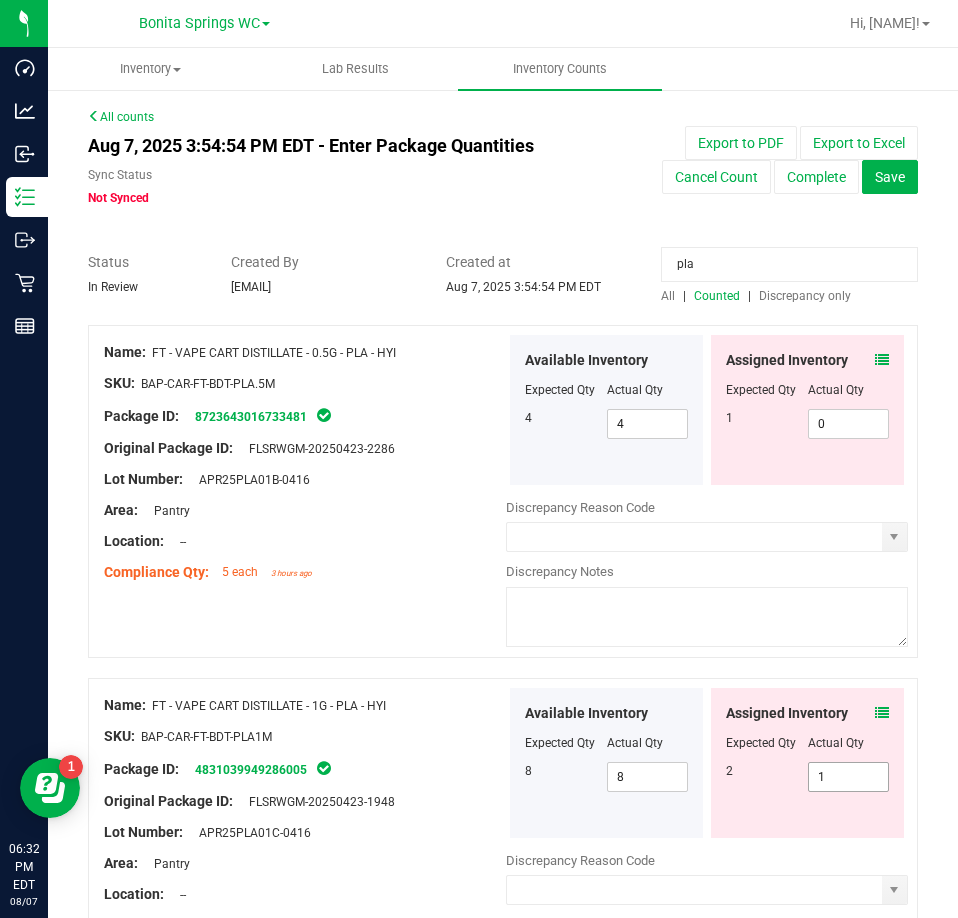 click on "1 1" at bounding box center [849, 777] 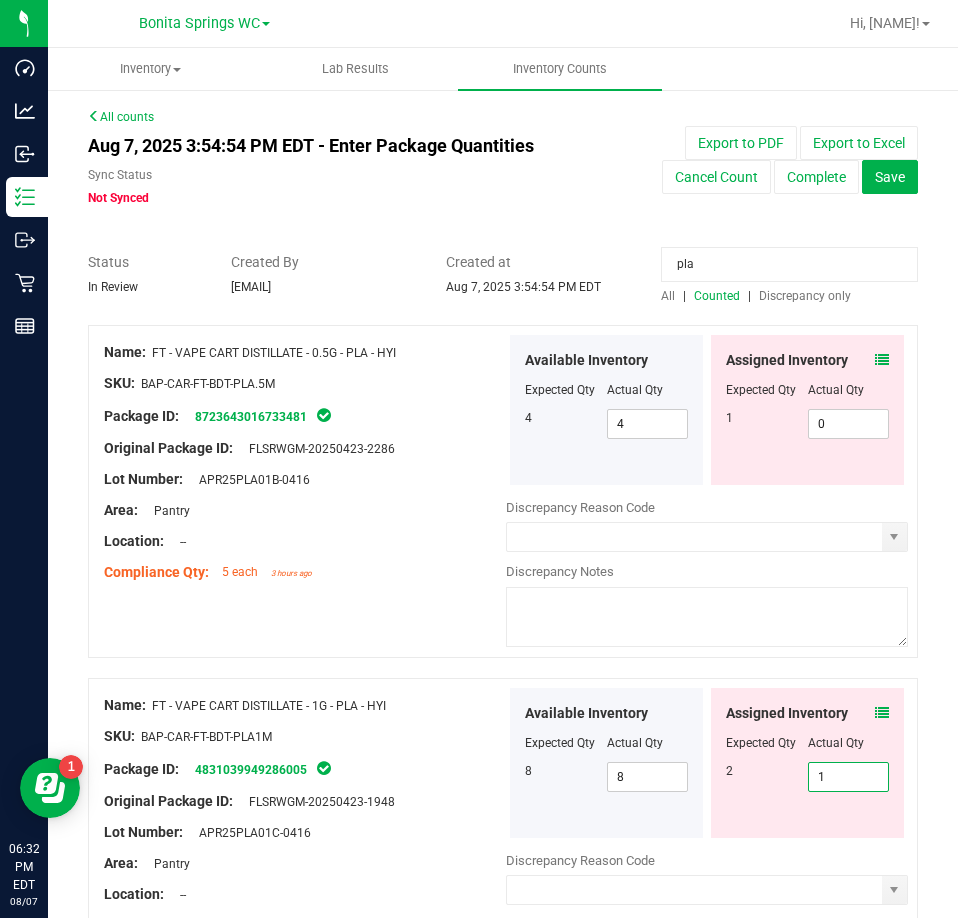 click on "1" at bounding box center (849, 777) 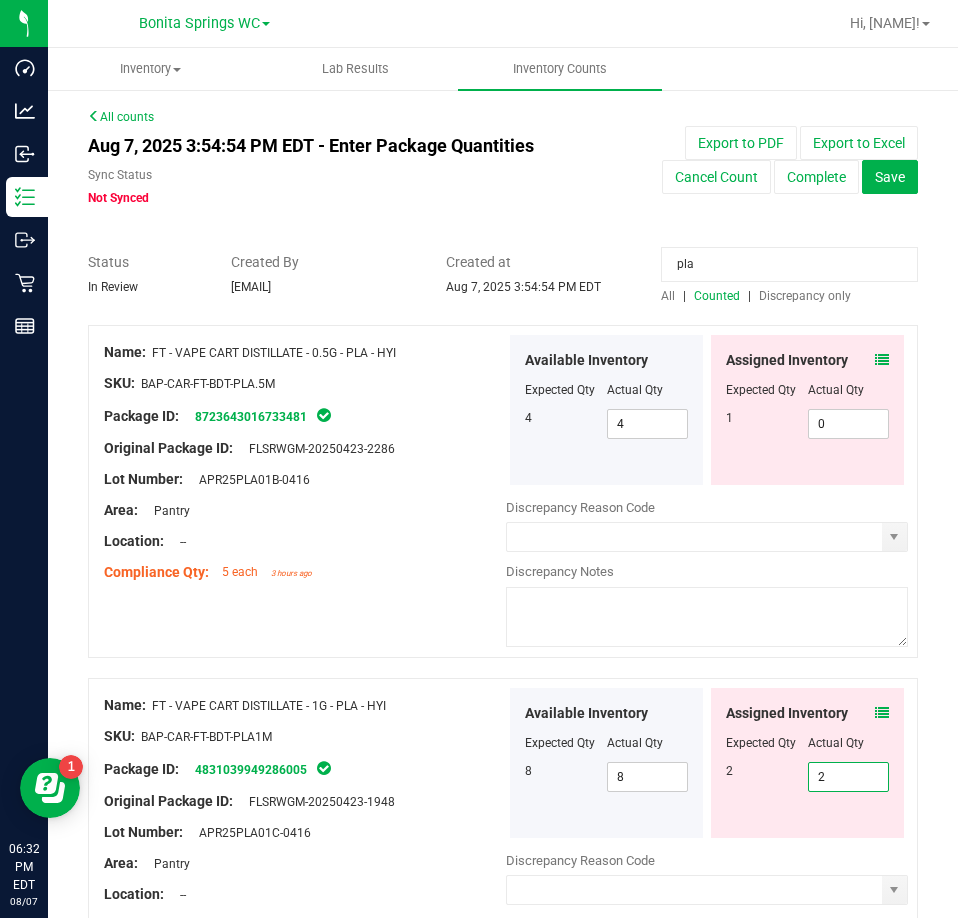 type on "2" 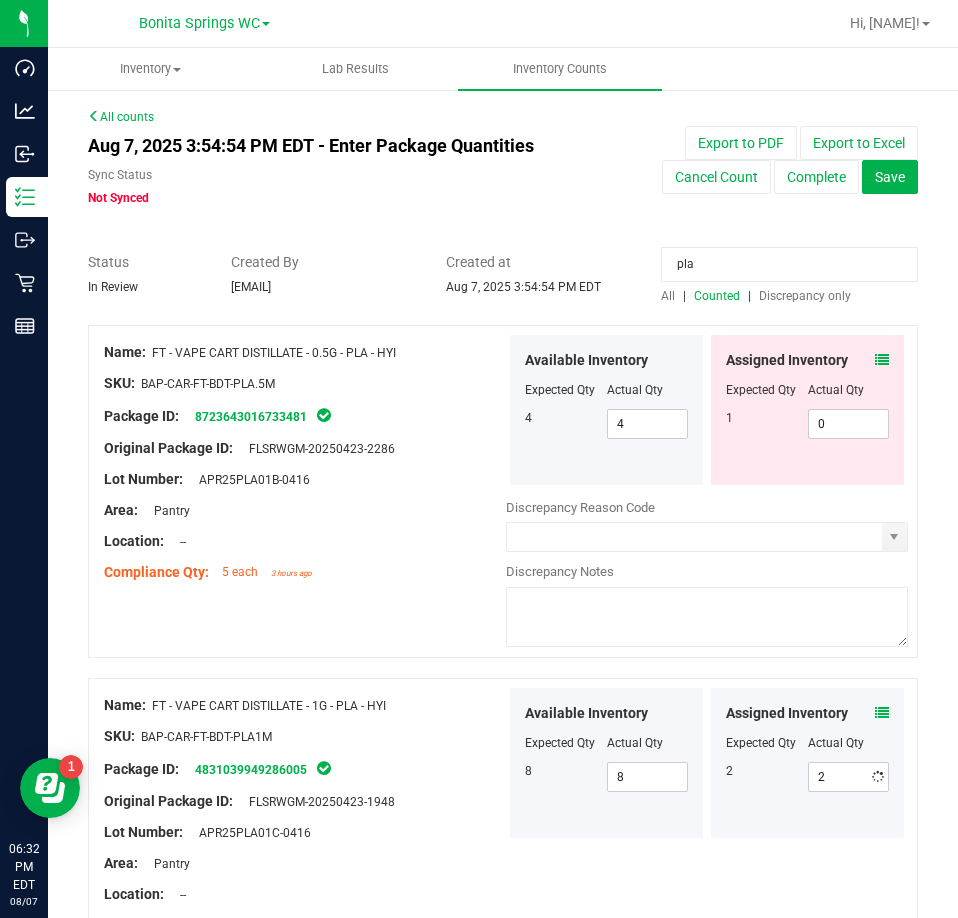 click on "pla" at bounding box center (789, 264) 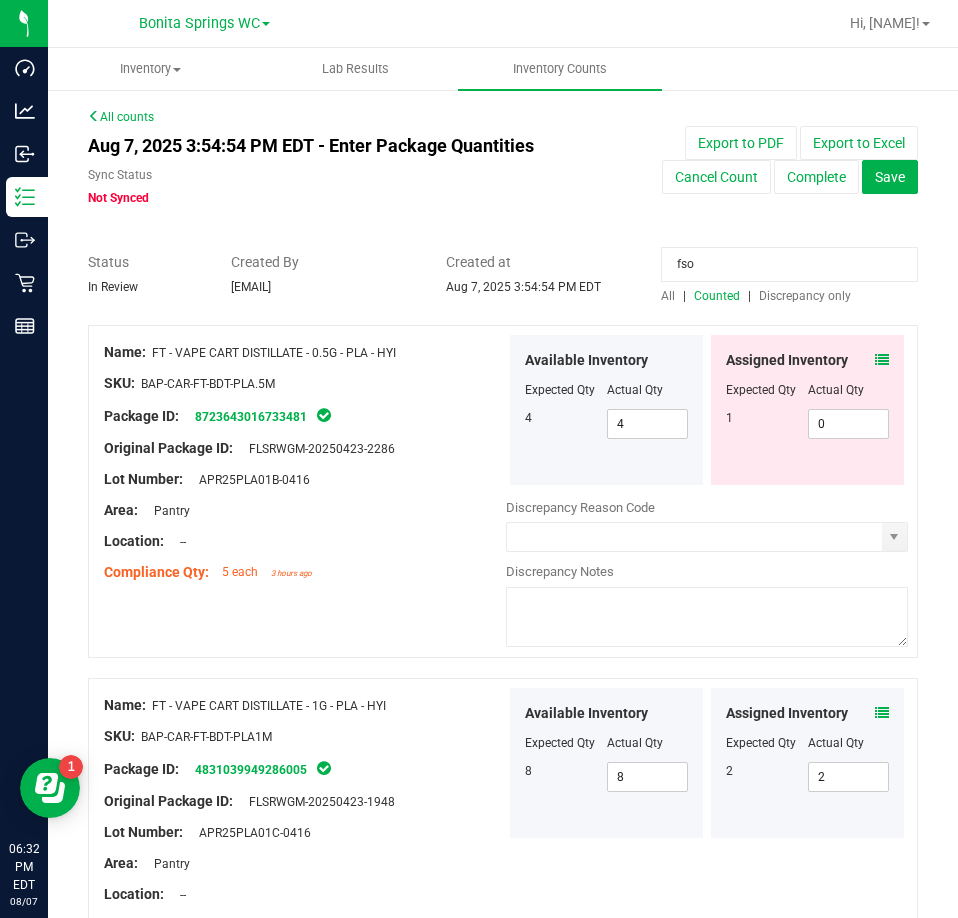type on "fso" 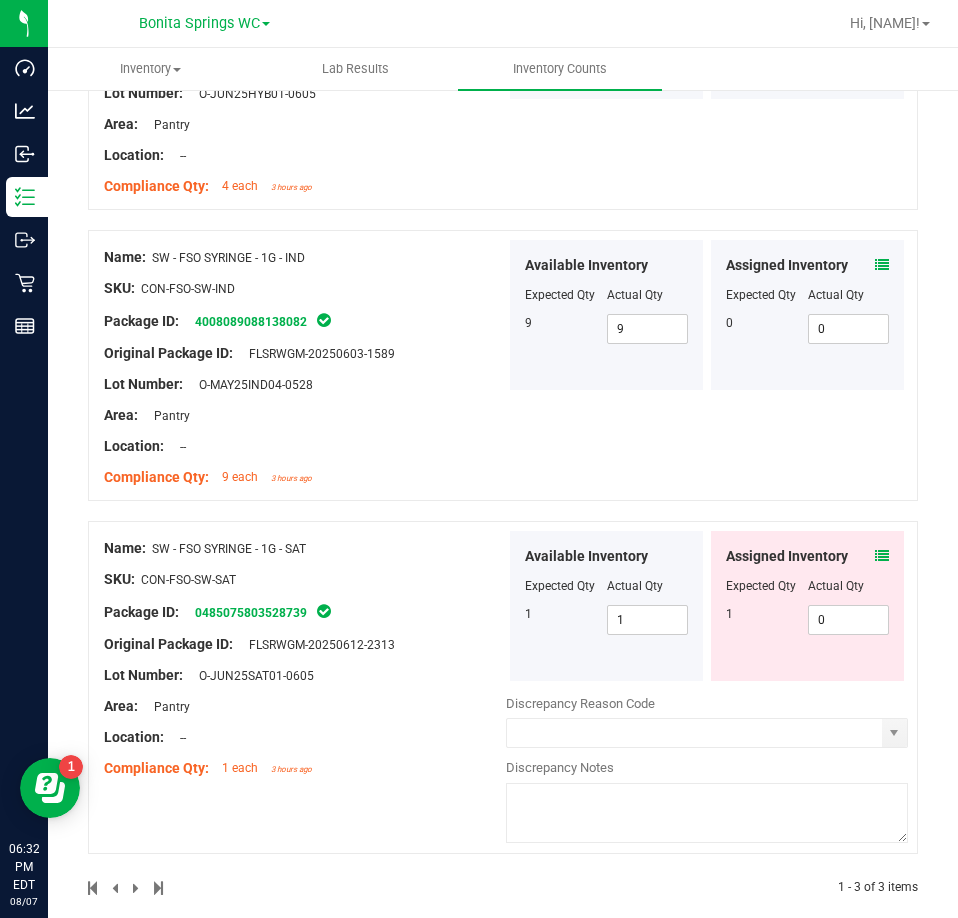 scroll, scrollTop: 400, scrollLeft: 0, axis: vertical 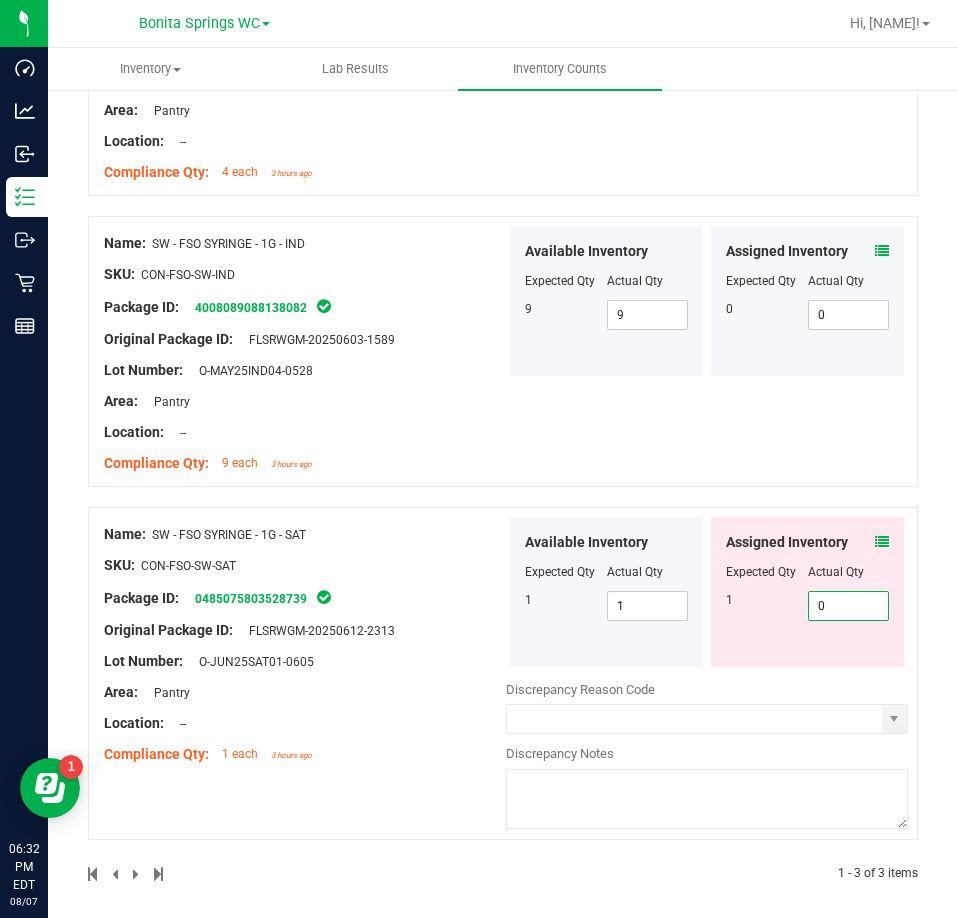 click on "0 0" at bounding box center (849, 606) 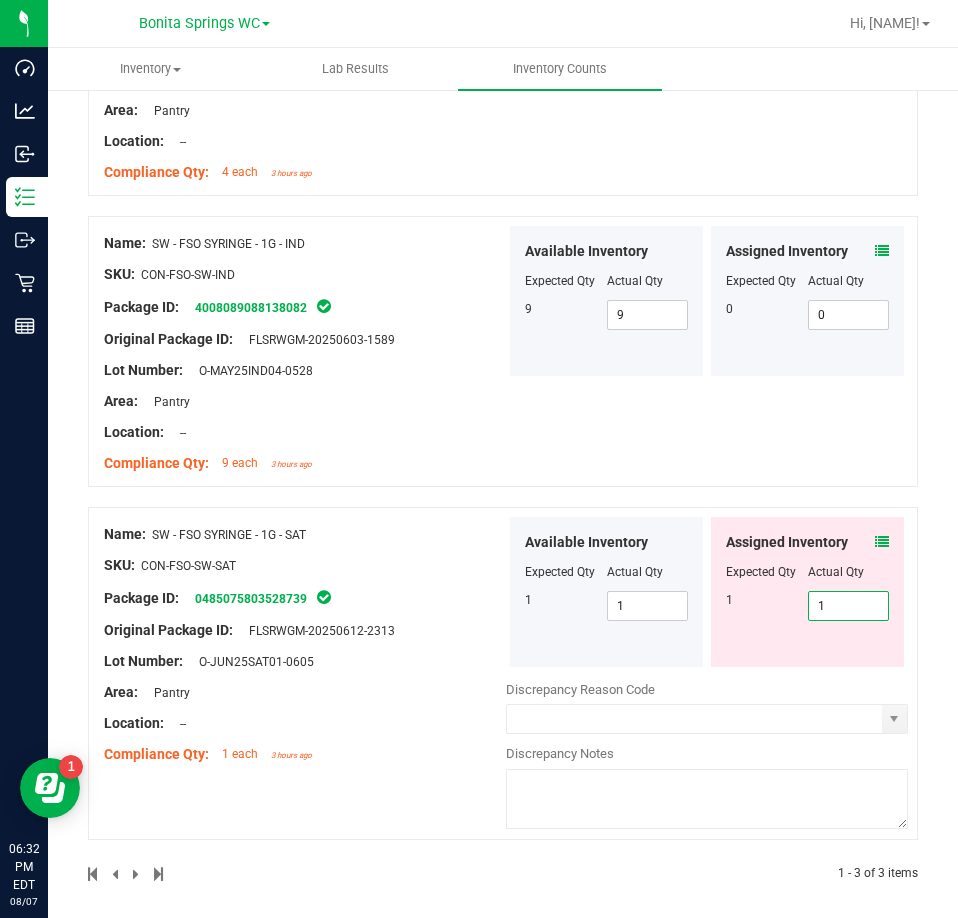 type on "1" 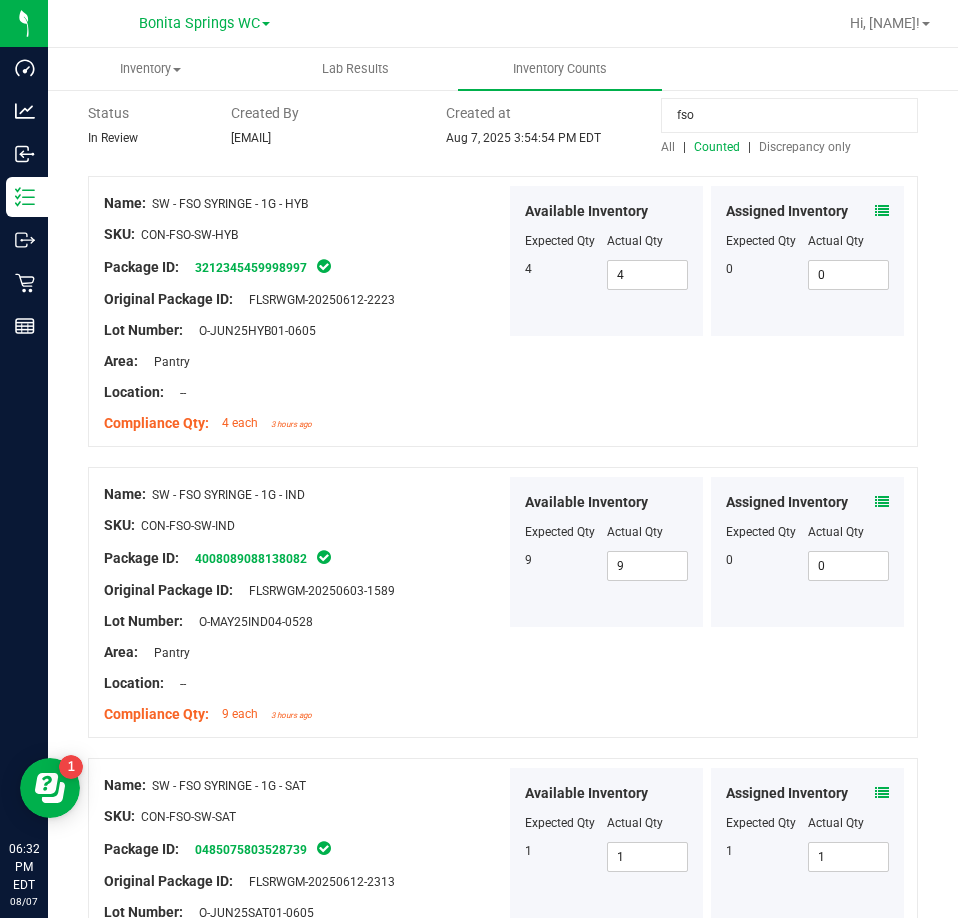 scroll, scrollTop: 0, scrollLeft: 0, axis: both 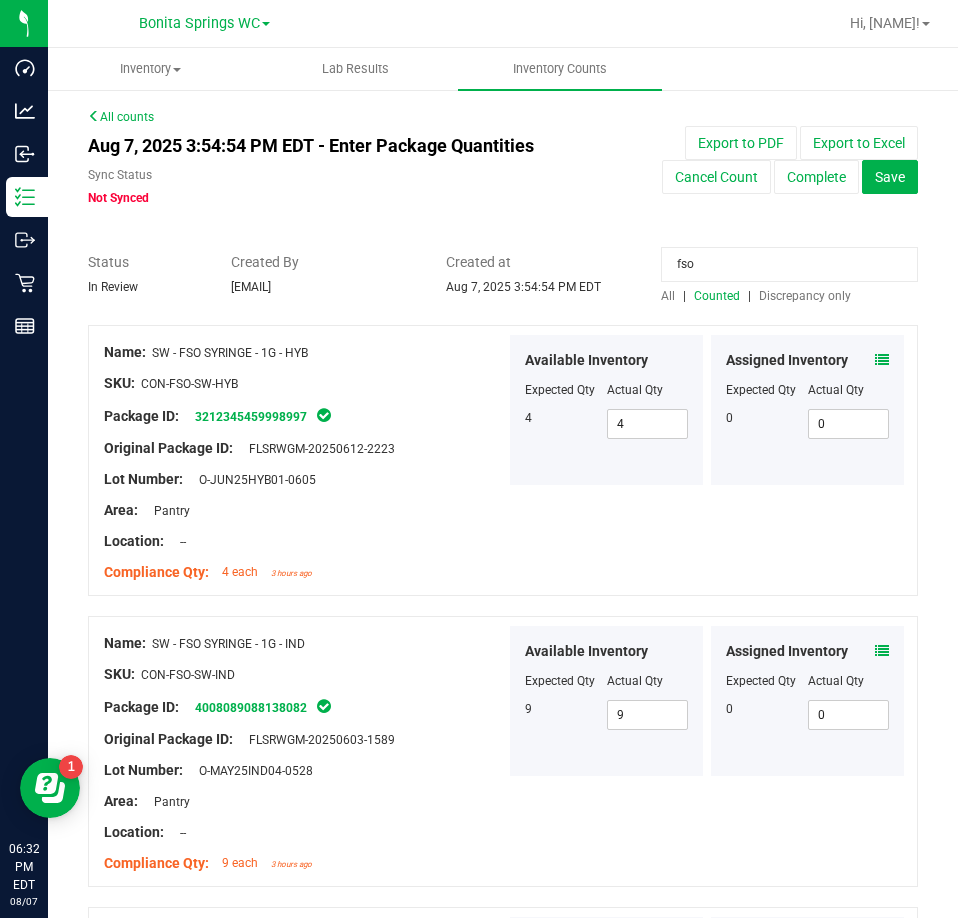 click on "fso" at bounding box center (789, 264) 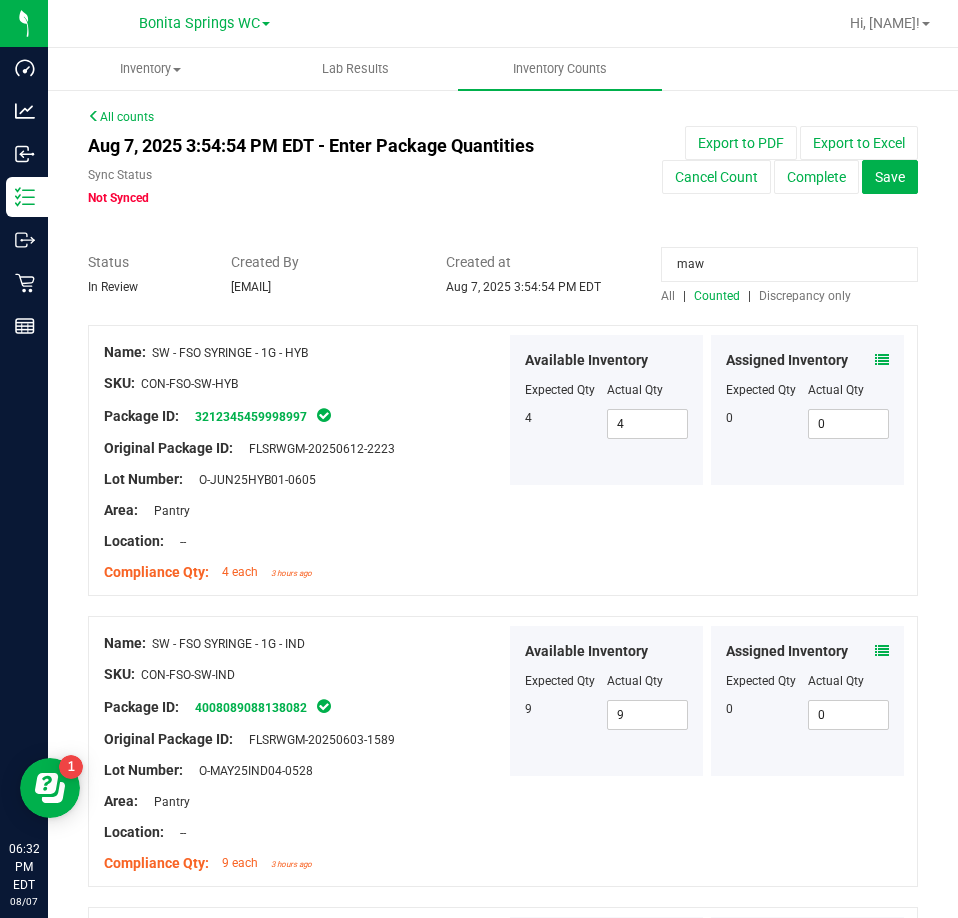 type on "maw" 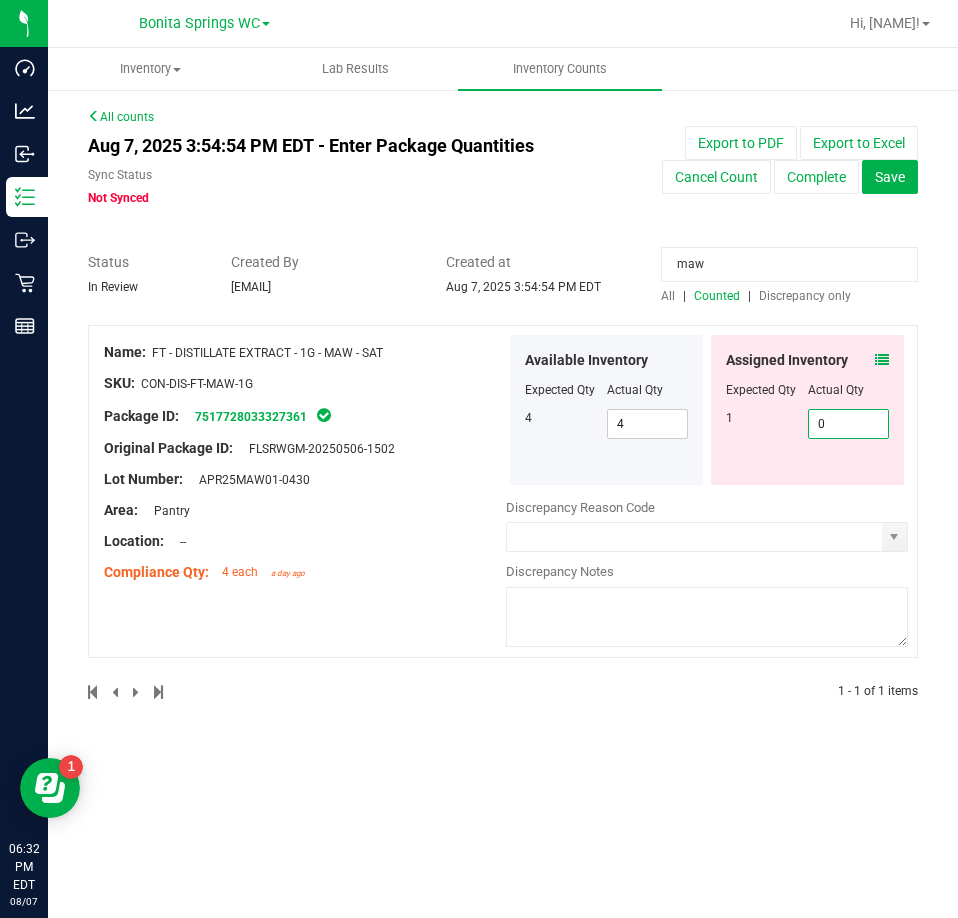 click on "0 0" at bounding box center (849, 424) 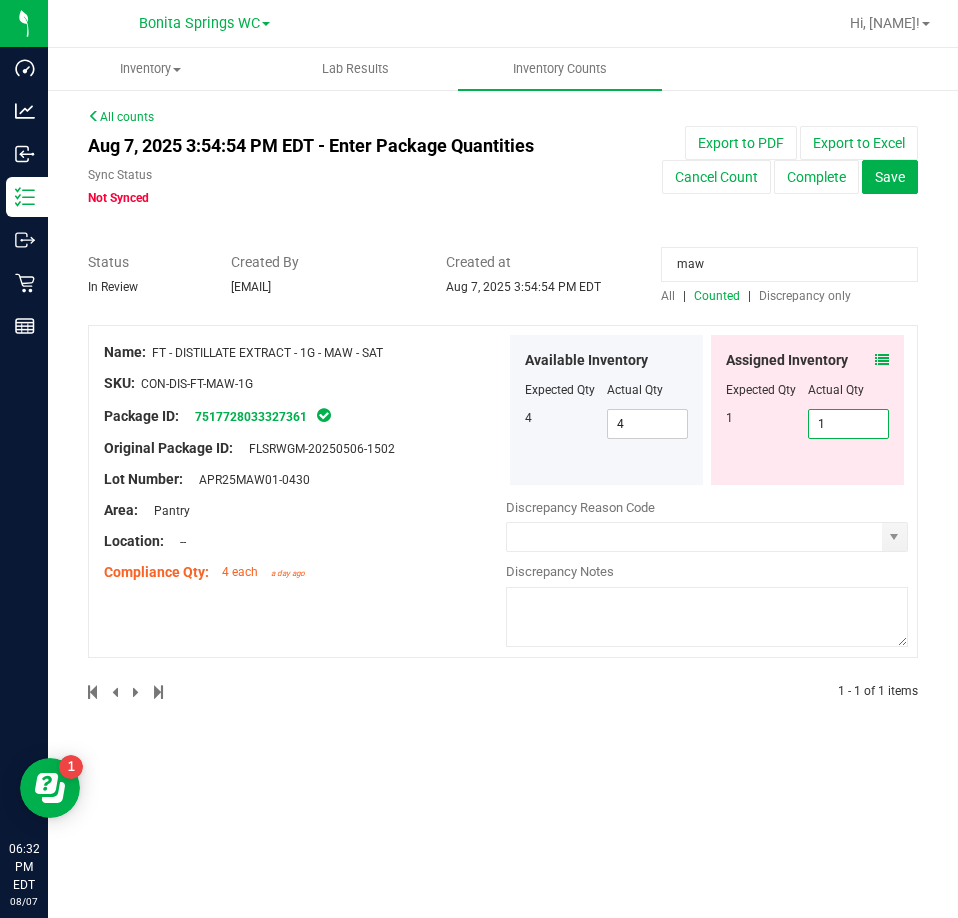 type on "1" 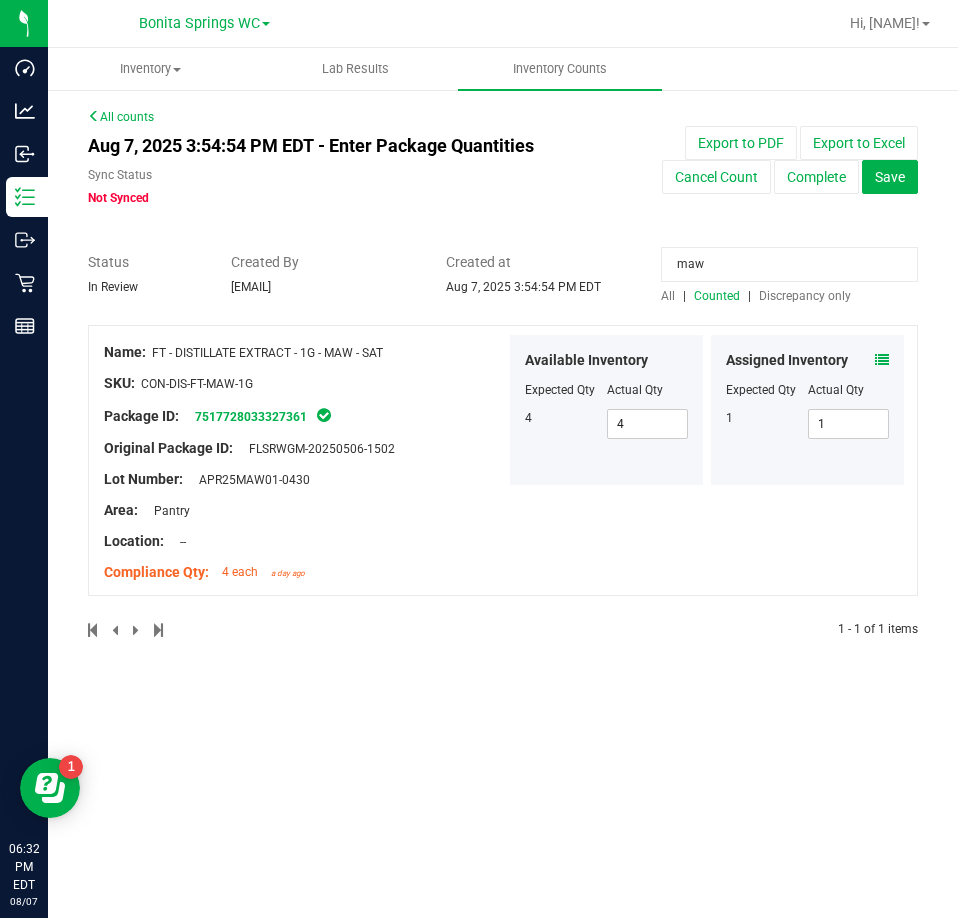 click on "maw" at bounding box center [789, 264] 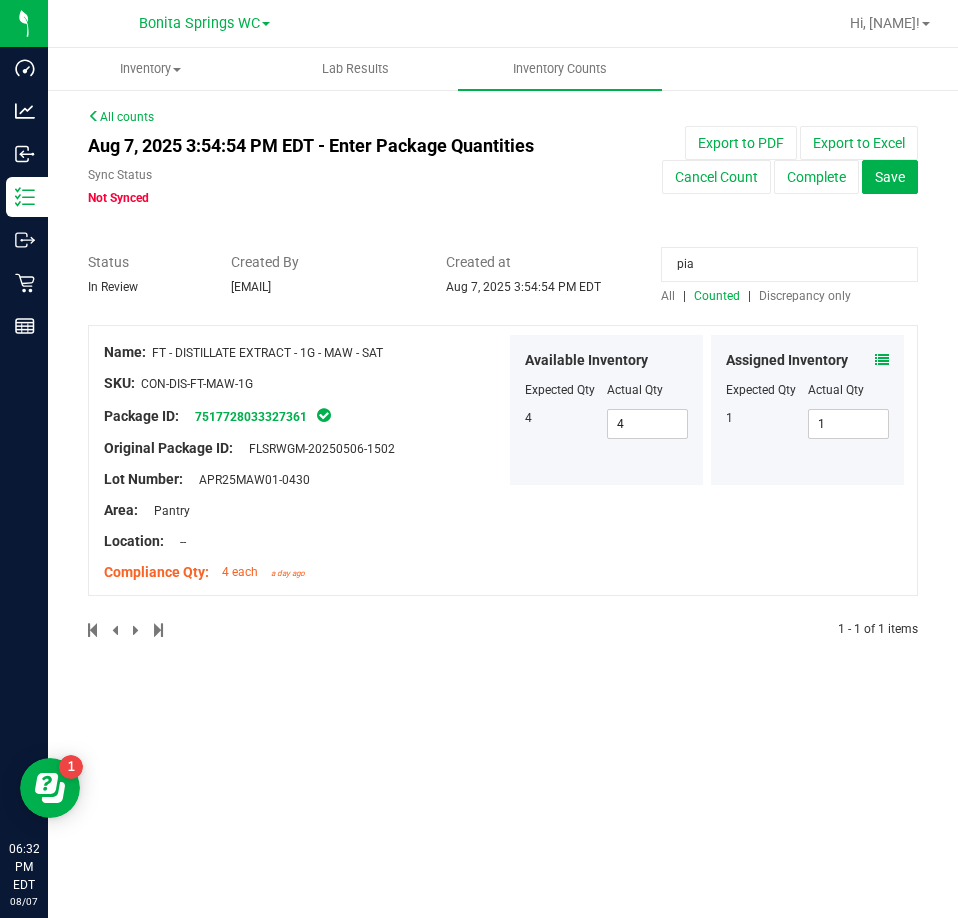 type on "pia" 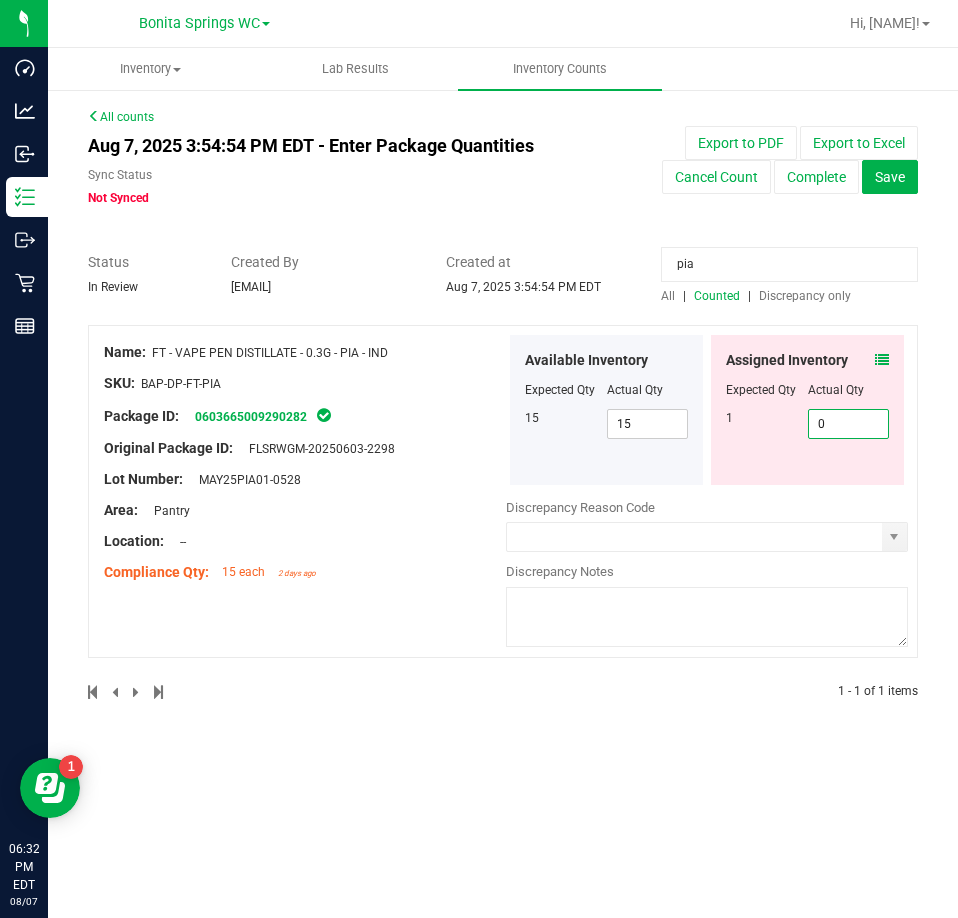 click on "0 0" at bounding box center (849, 424) 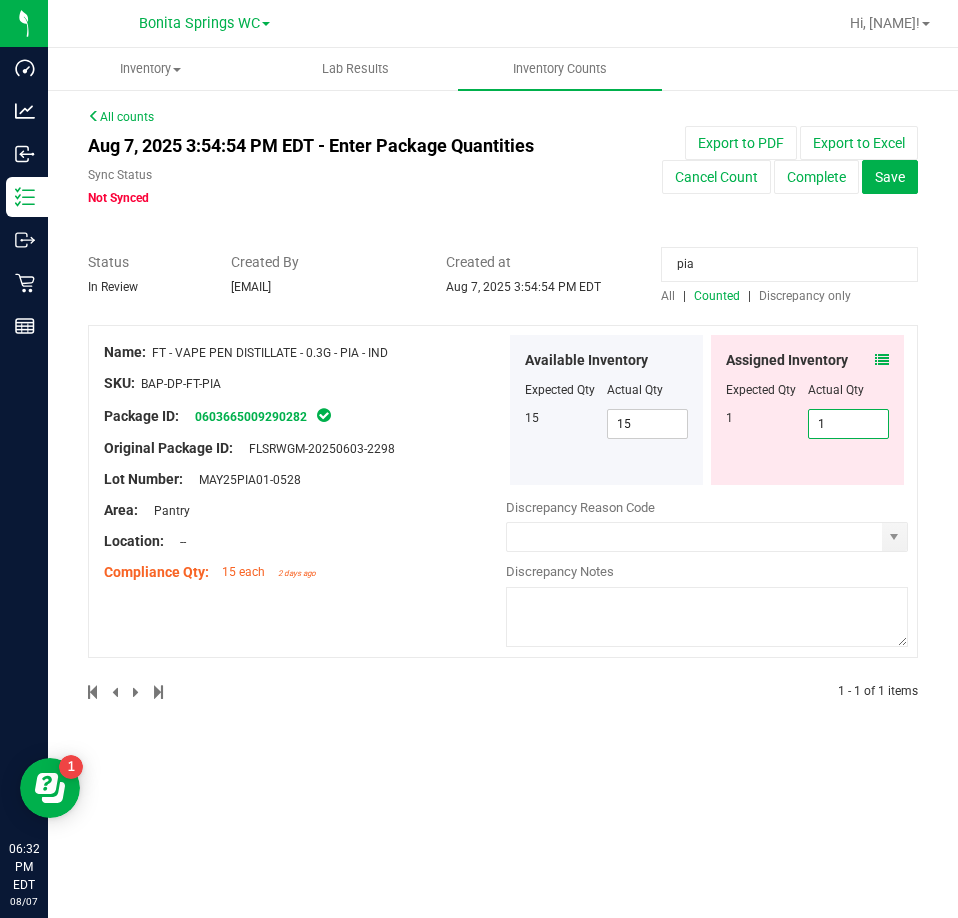 type on "1" 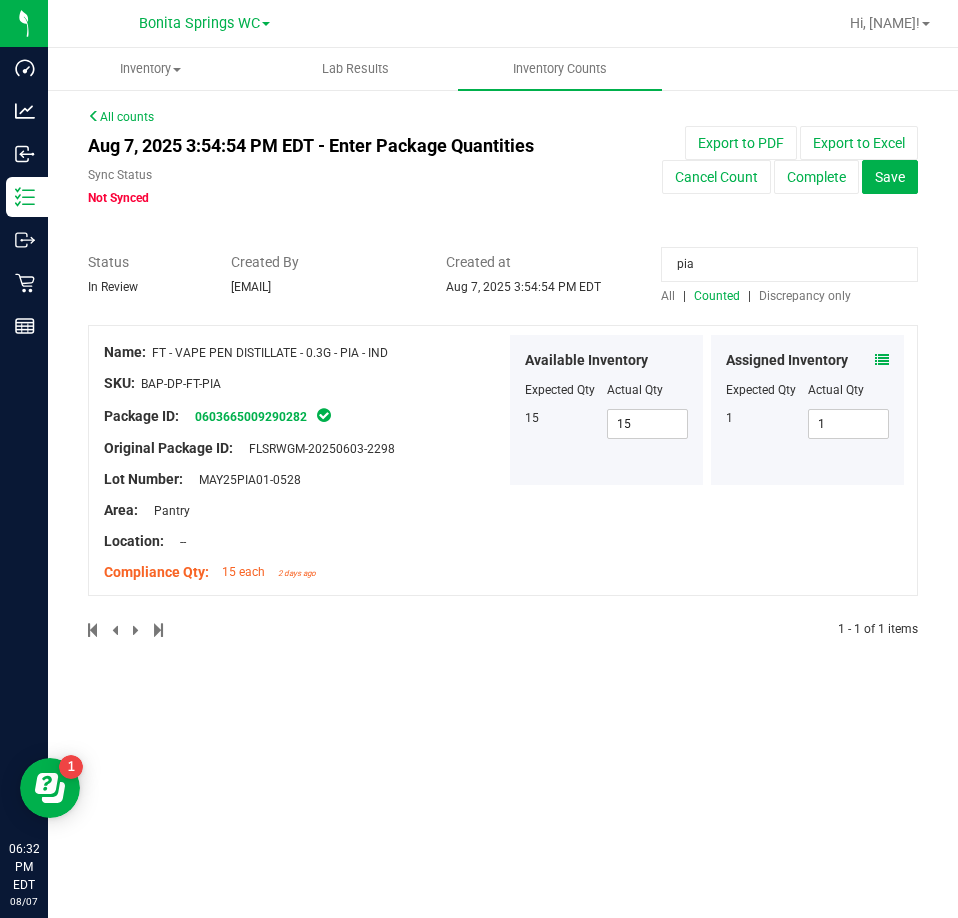 click on "pia" at bounding box center [789, 264] 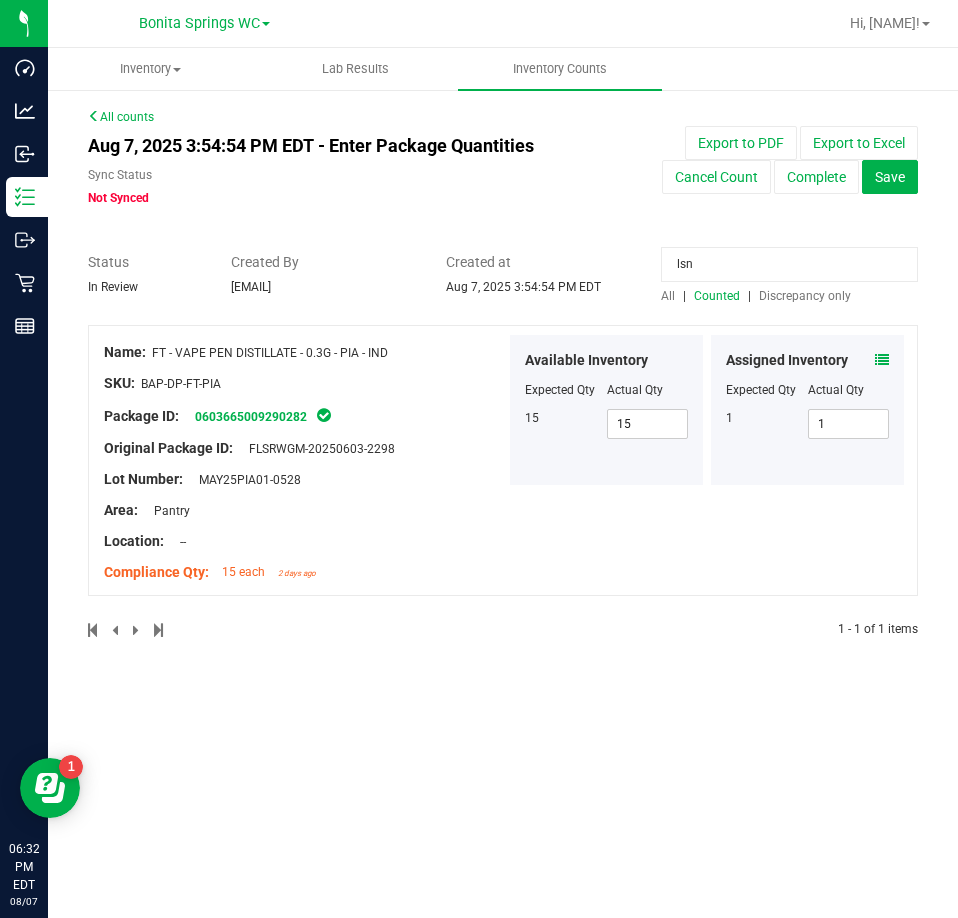 type on "lsn" 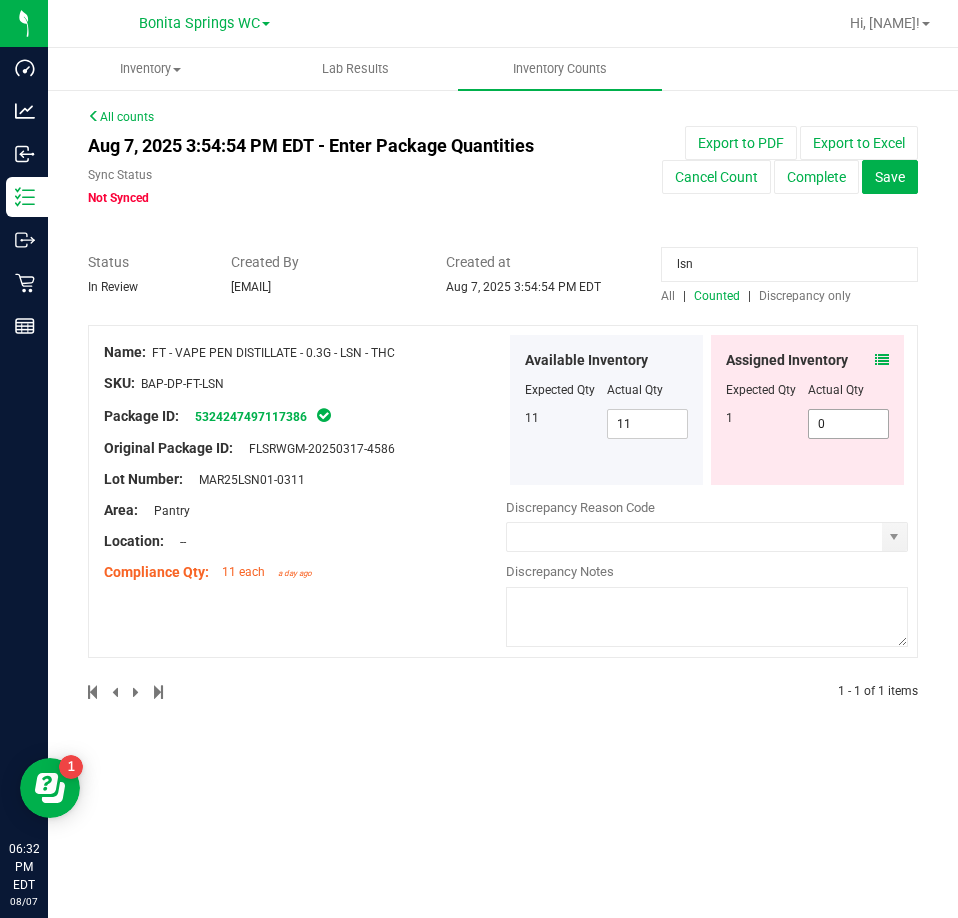click on "0 0" at bounding box center (849, 424) 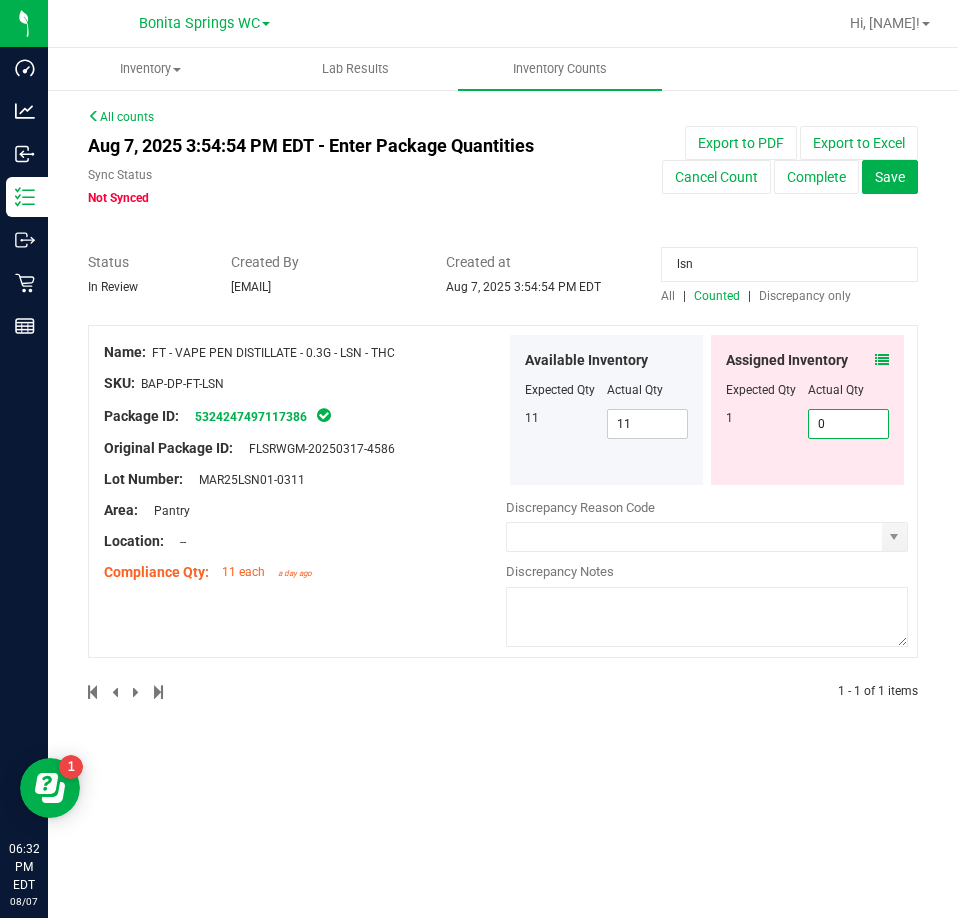 type on "1" 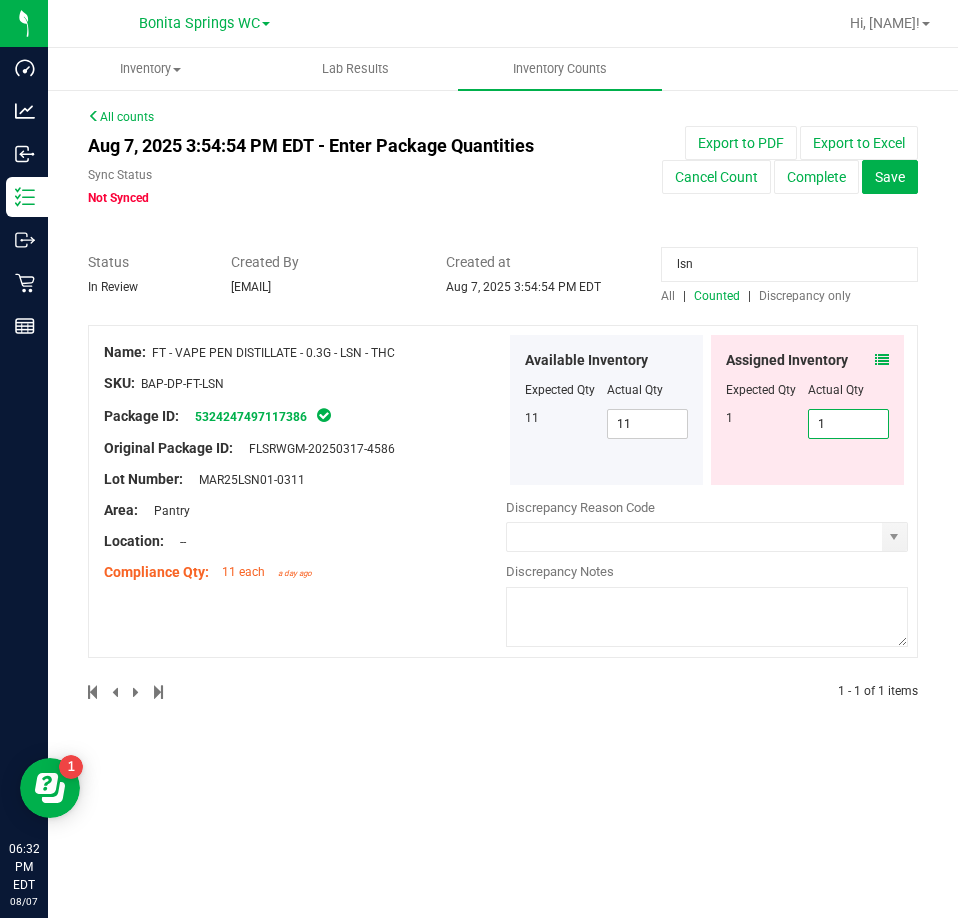 type on "1" 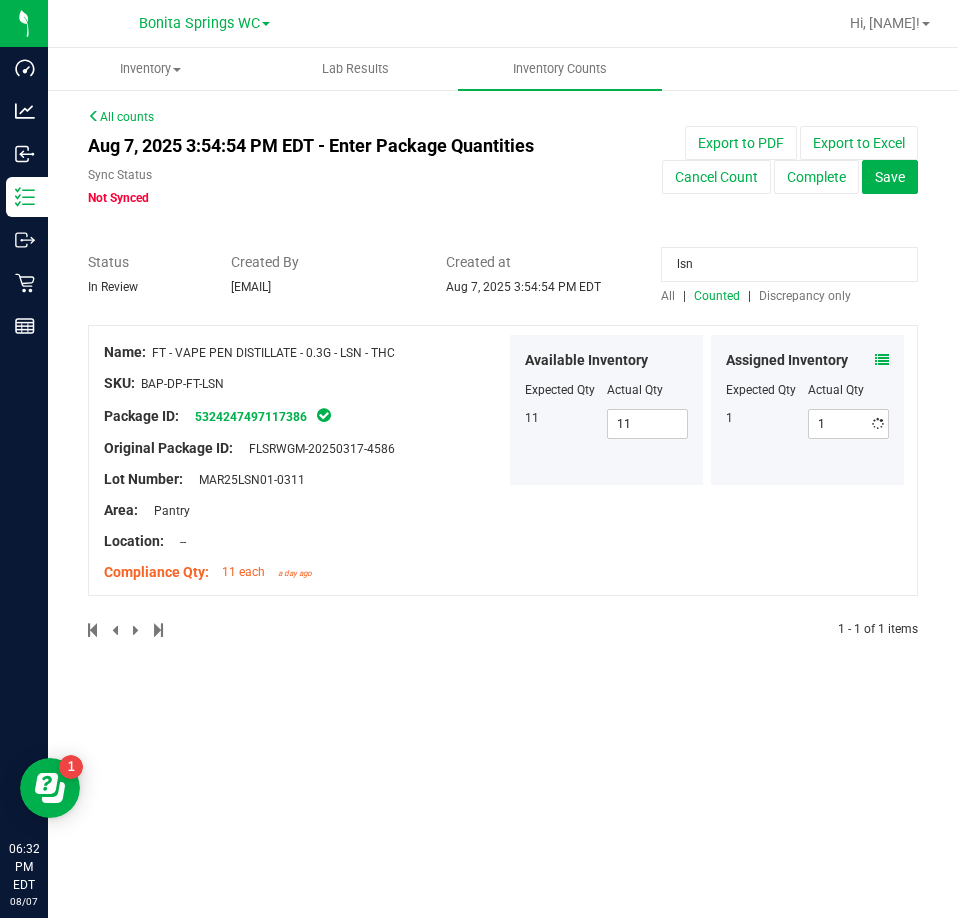 click on "lsn" at bounding box center [789, 264] 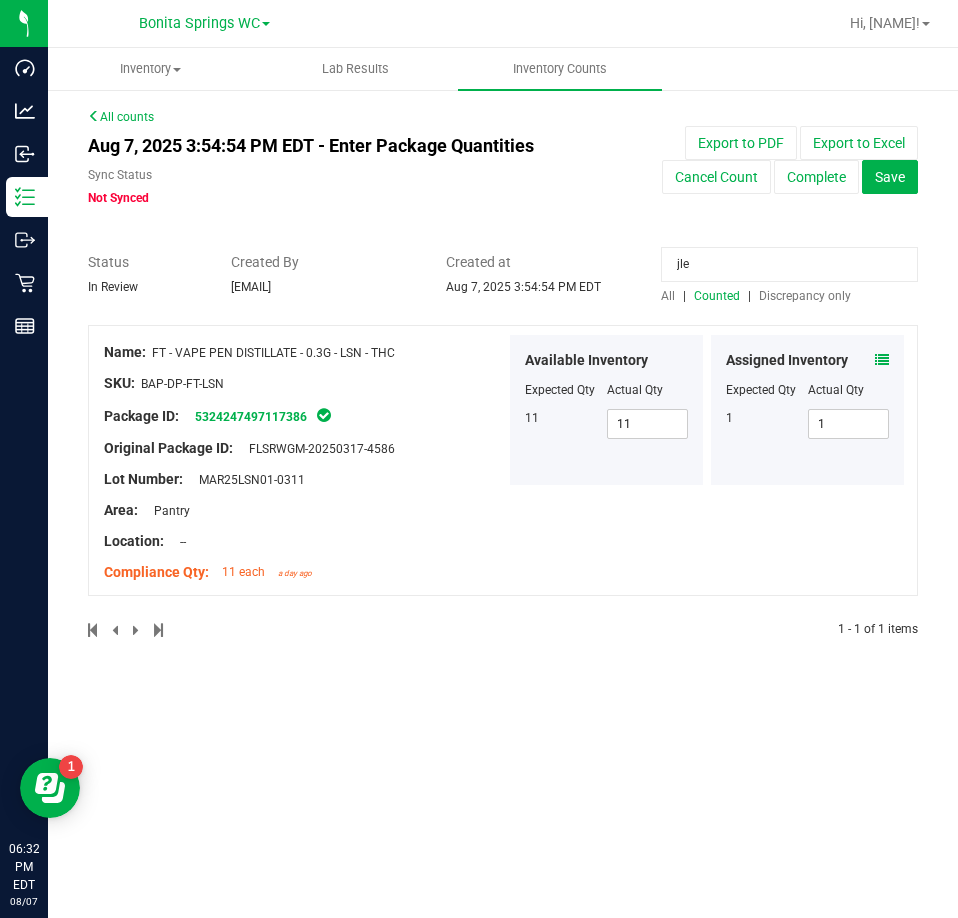 type on "jle" 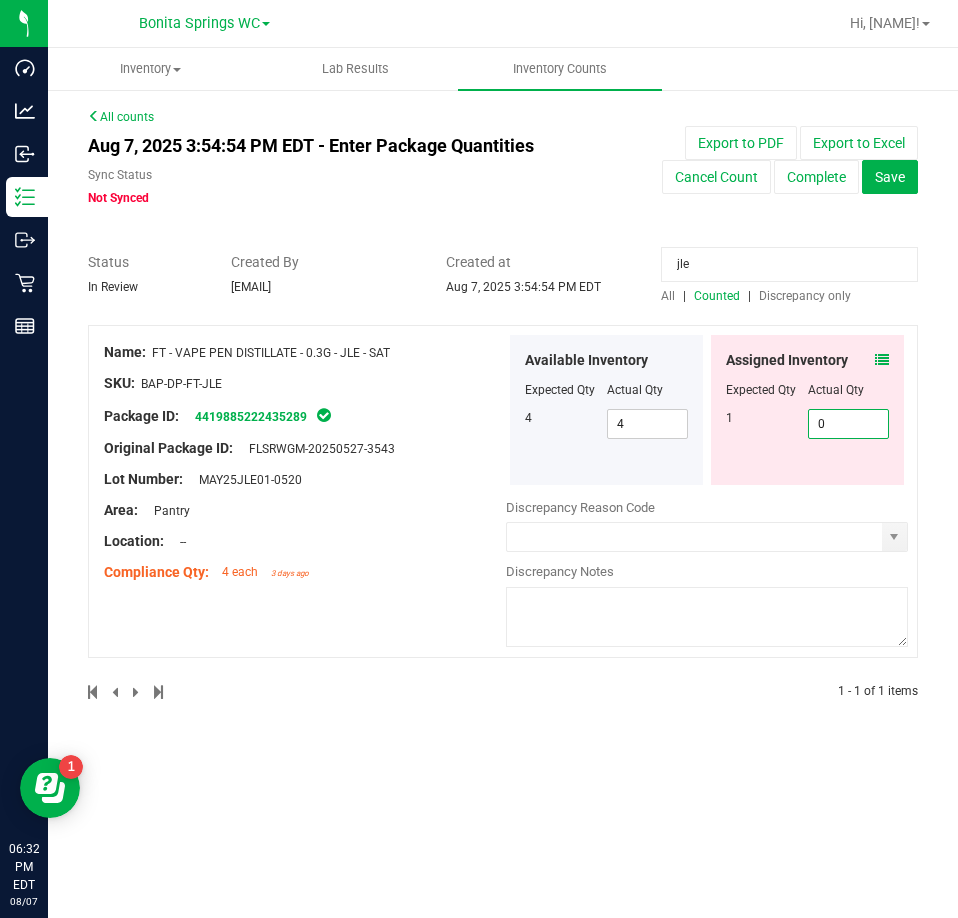click on "0 0" at bounding box center (849, 424) 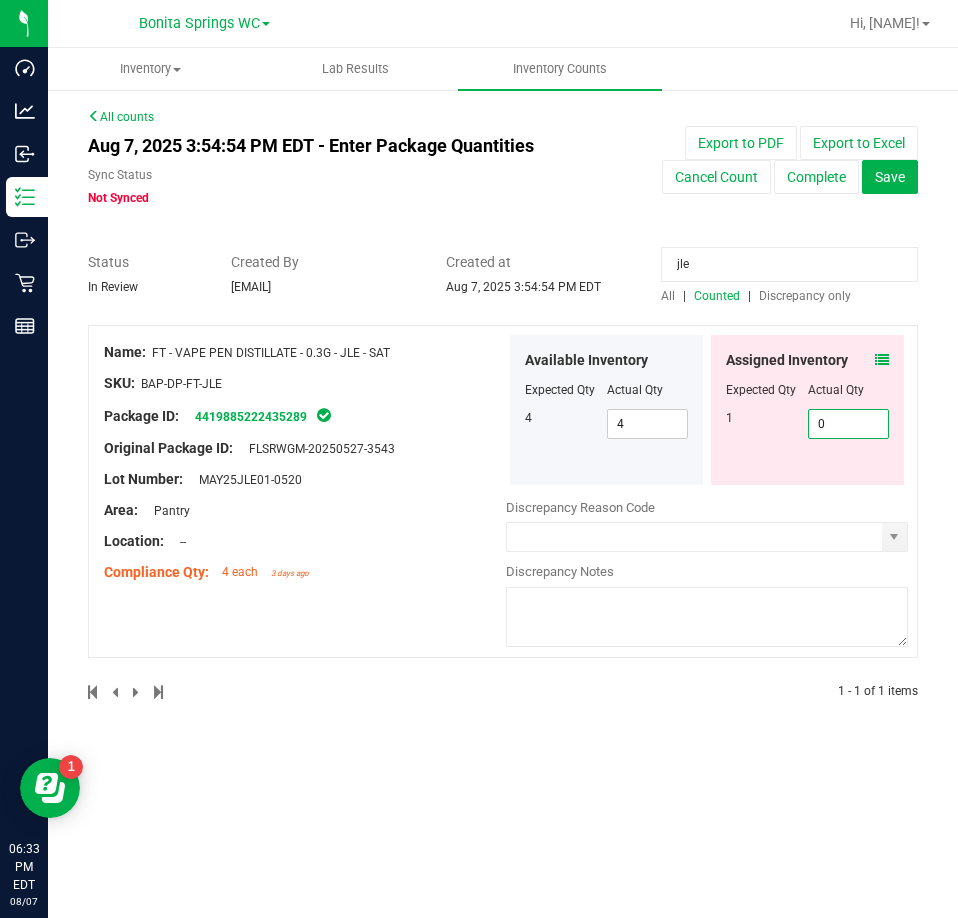 type on "1" 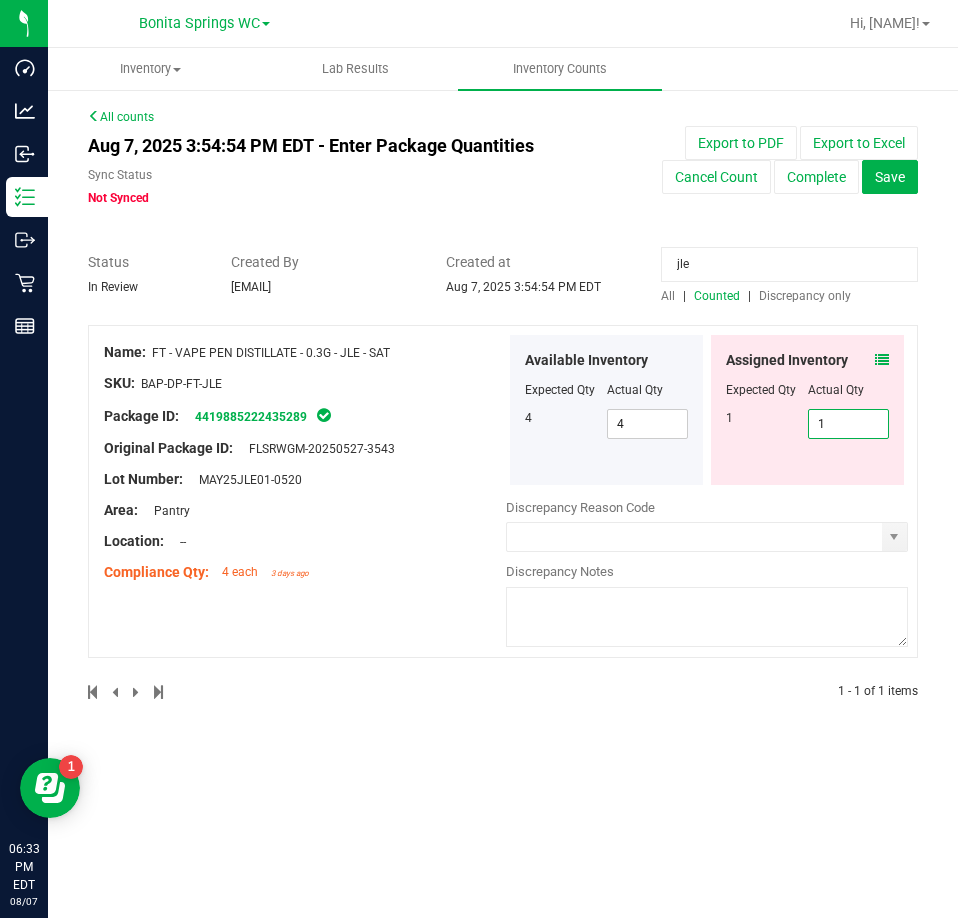 type on "1" 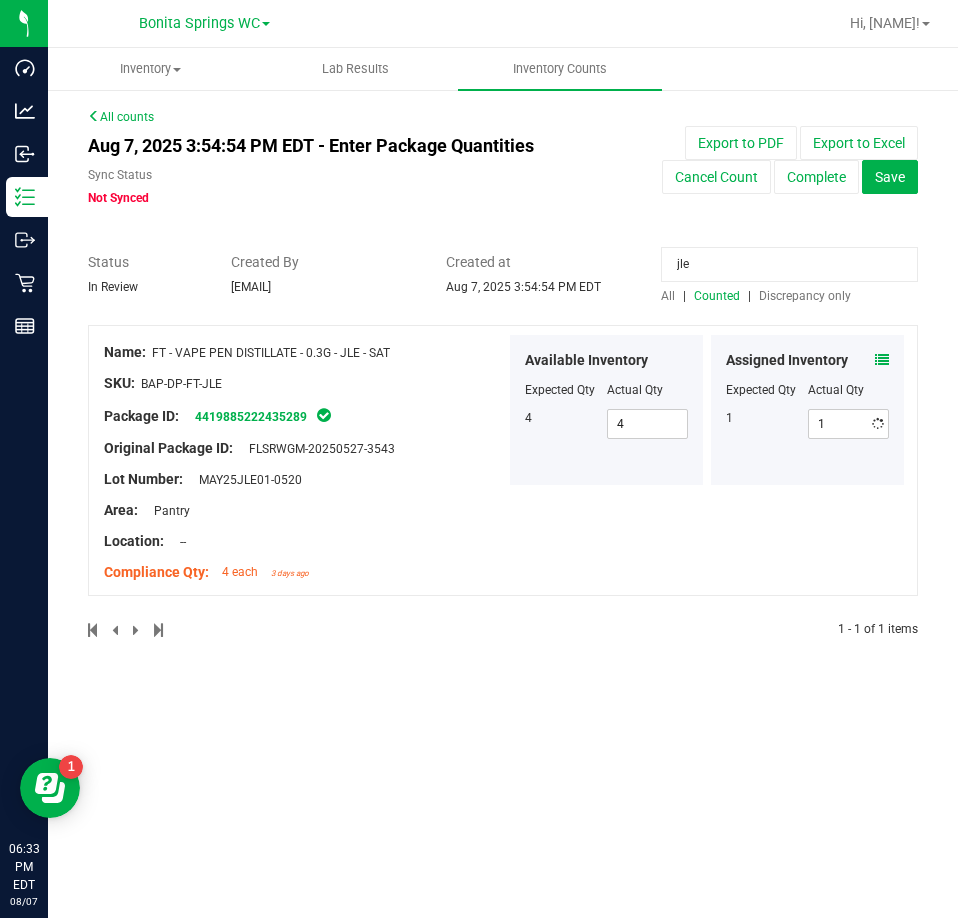 drag, startPoint x: 755, startPoint y: 248, endPoint x: 750, endPoint y: 259, distance: 12.083046 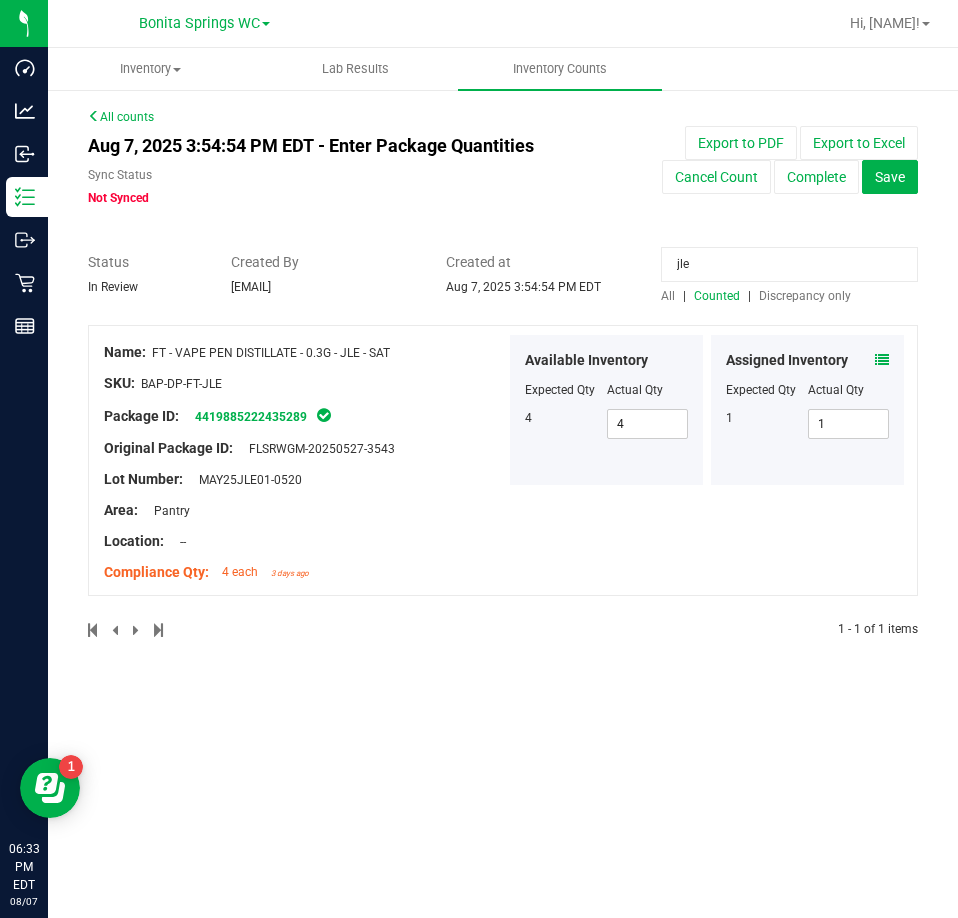 click on "jle" at bounding box center [789, 264] 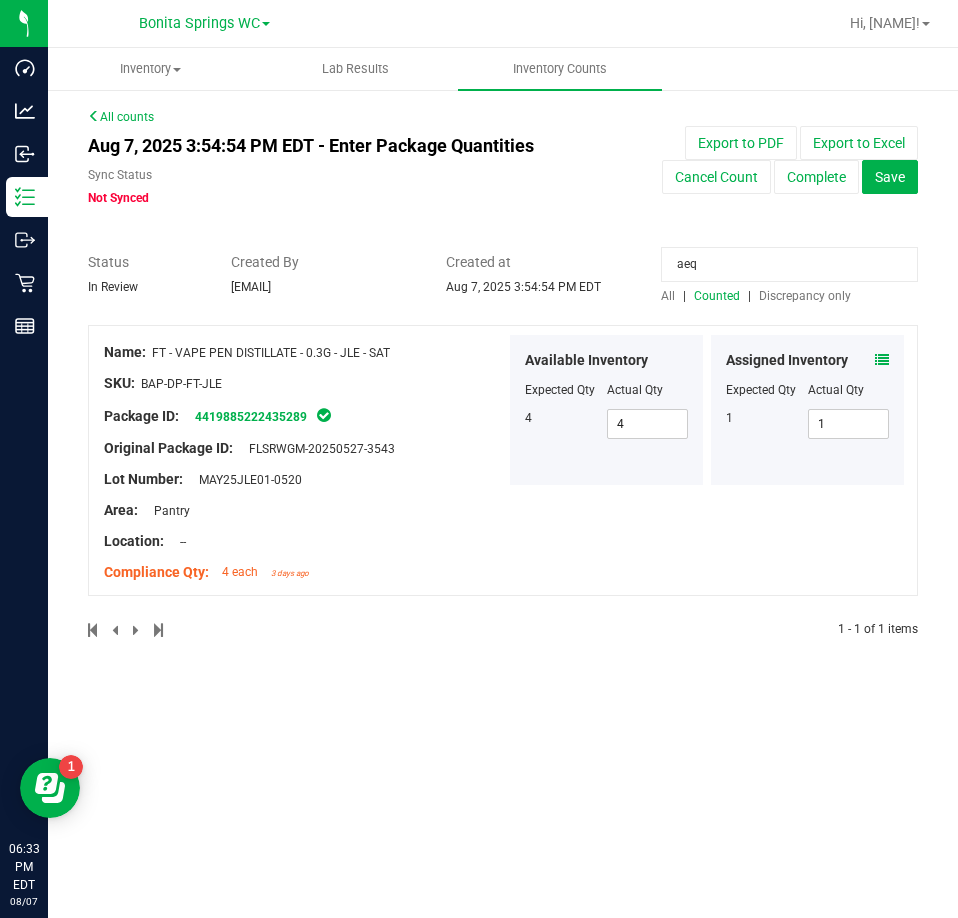 type on "aeq" 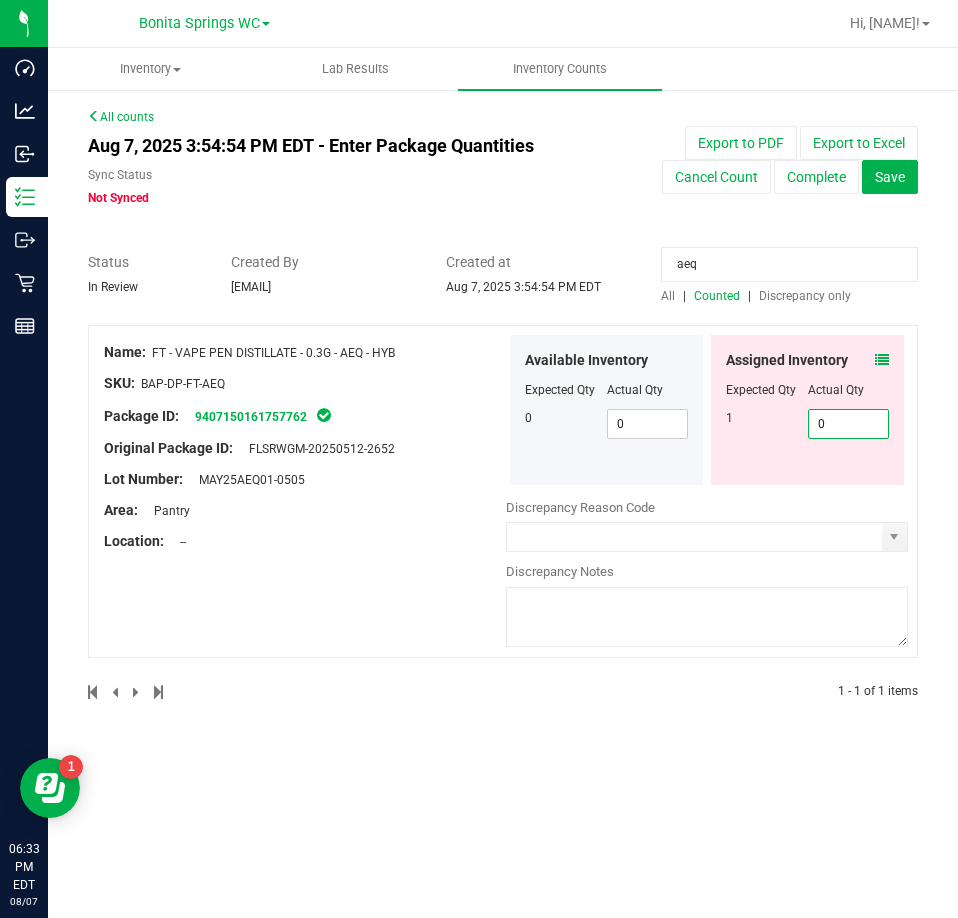 click on "0 0" at bounding box center [849, 424] 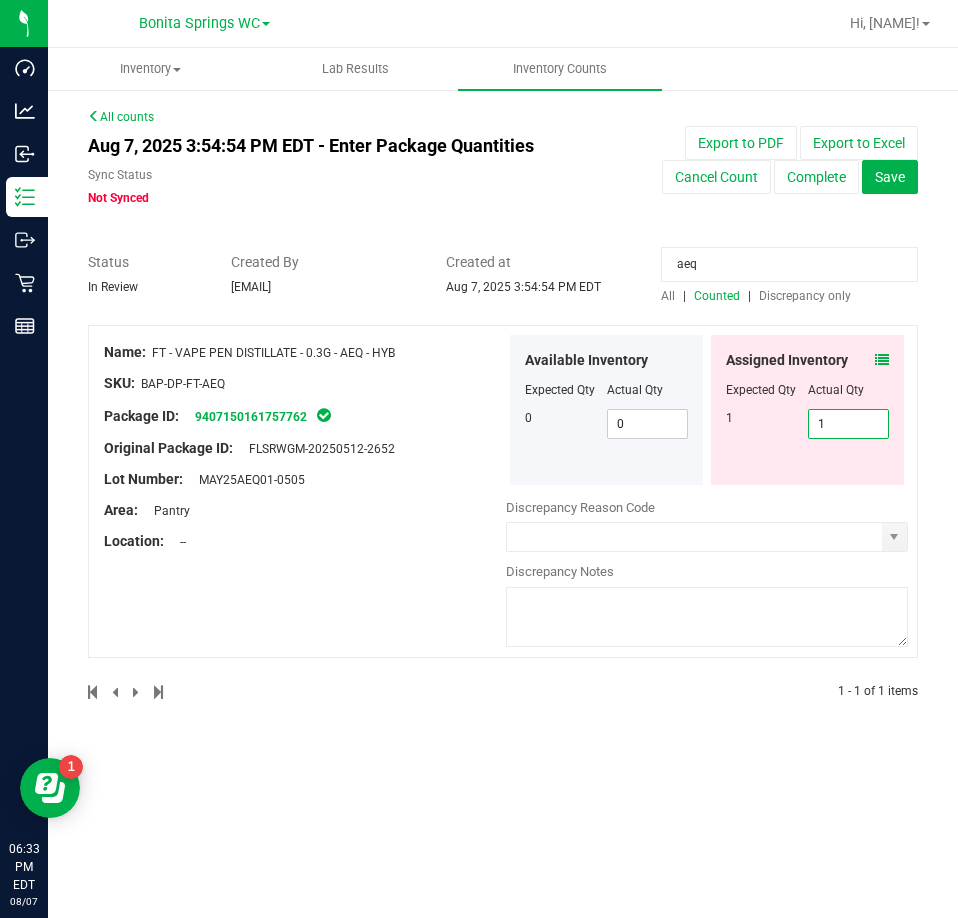 type on "1" 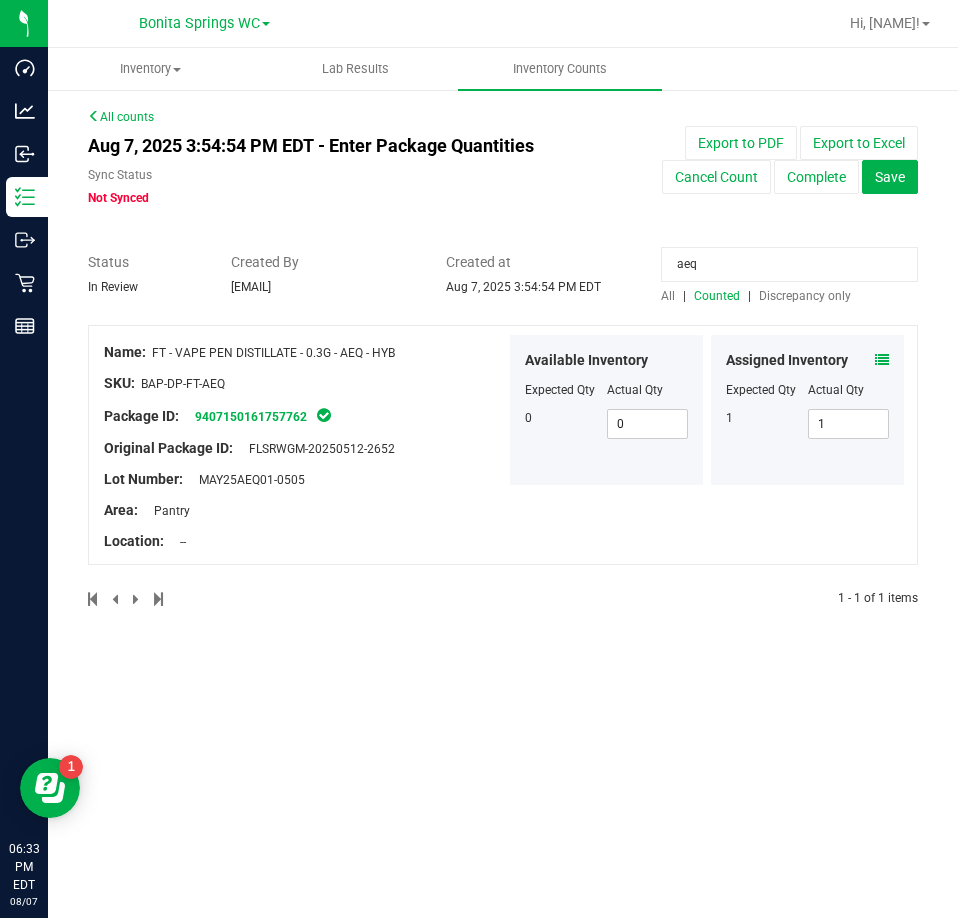 click on "aeq" at bounding box center (789, 264) 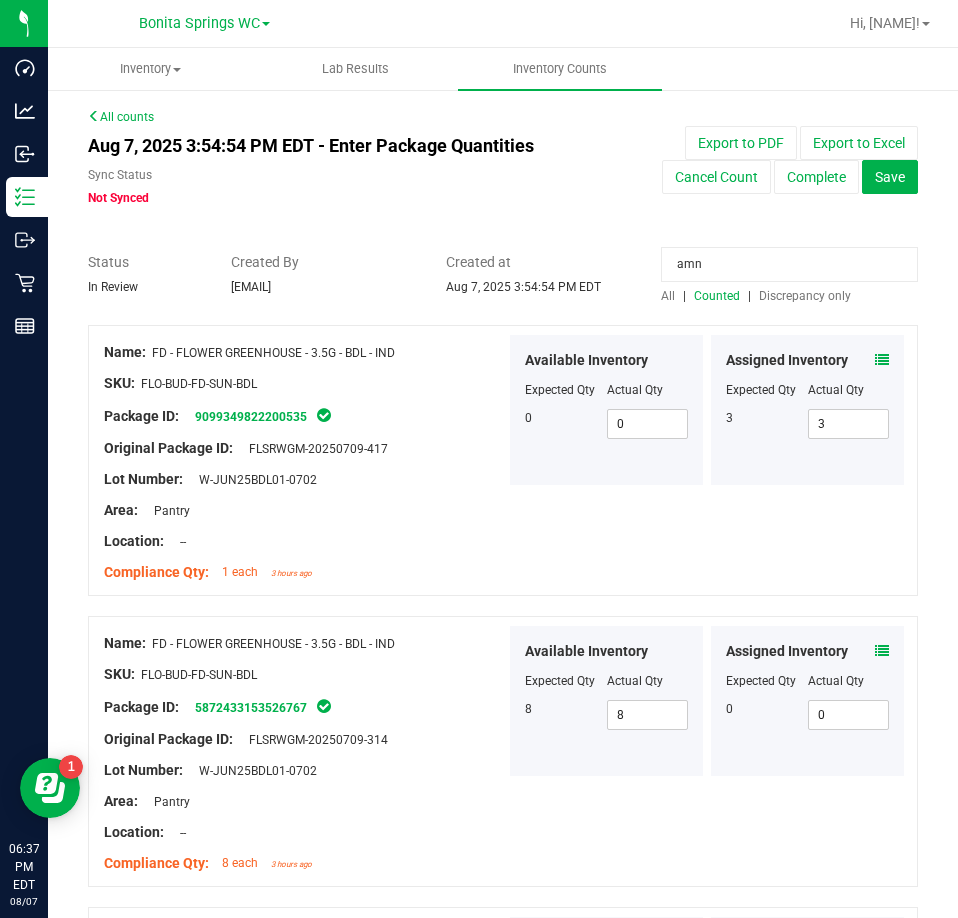 type on "amn" 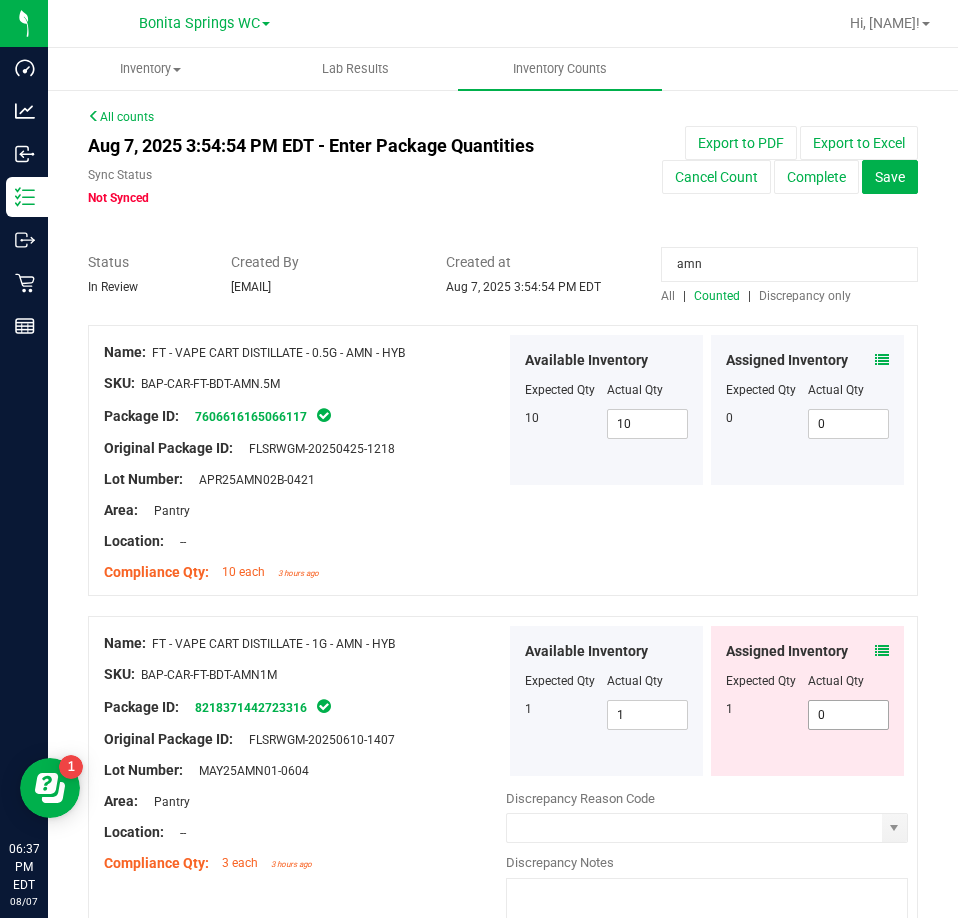 click on "0 0" at bounding box center [849, 715] 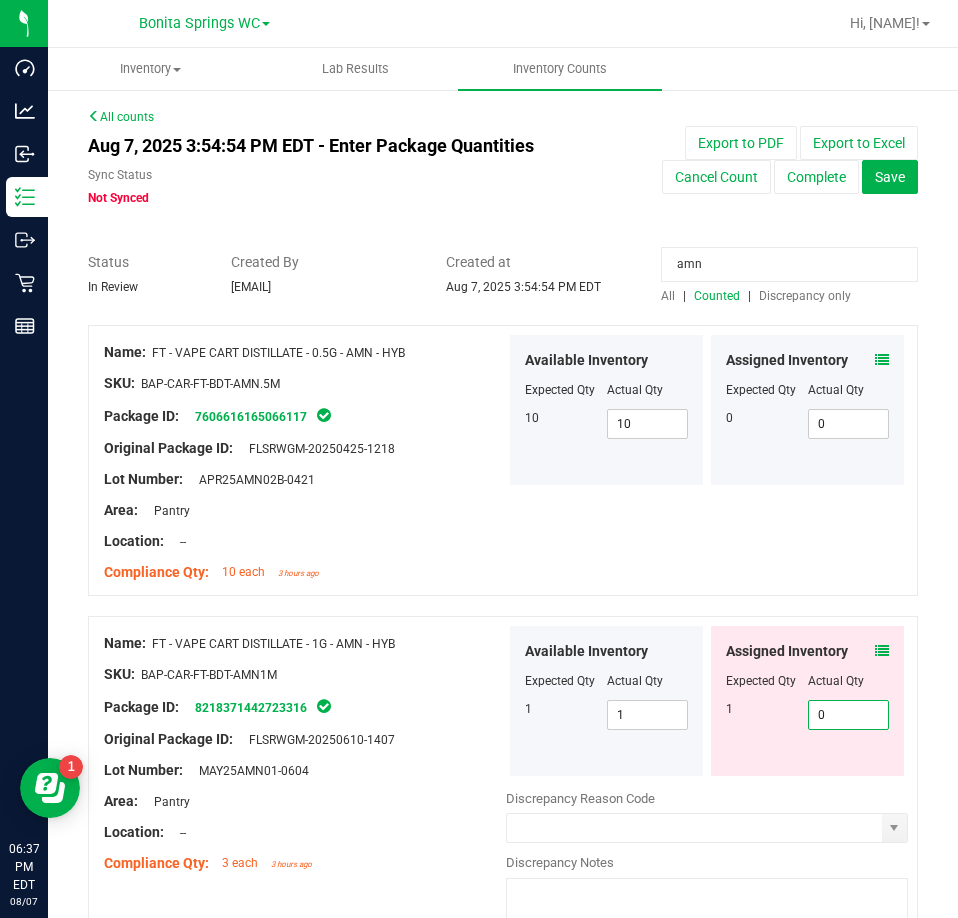 type on "1" 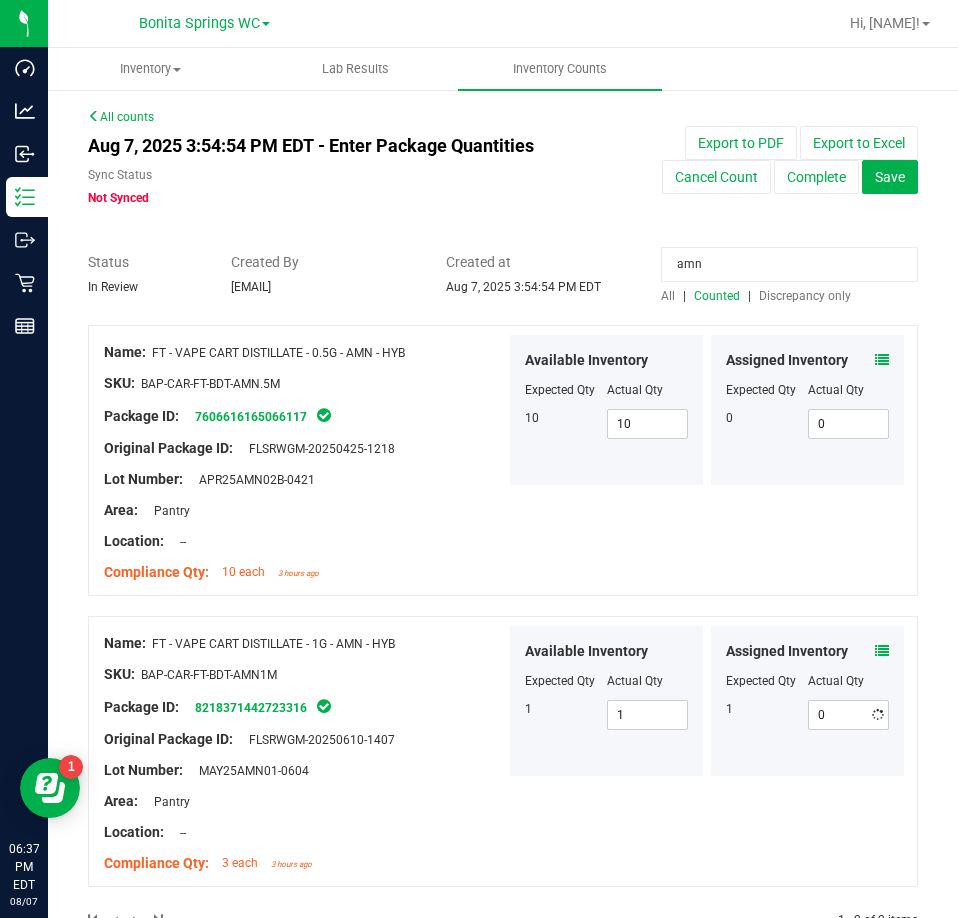 type on "1" 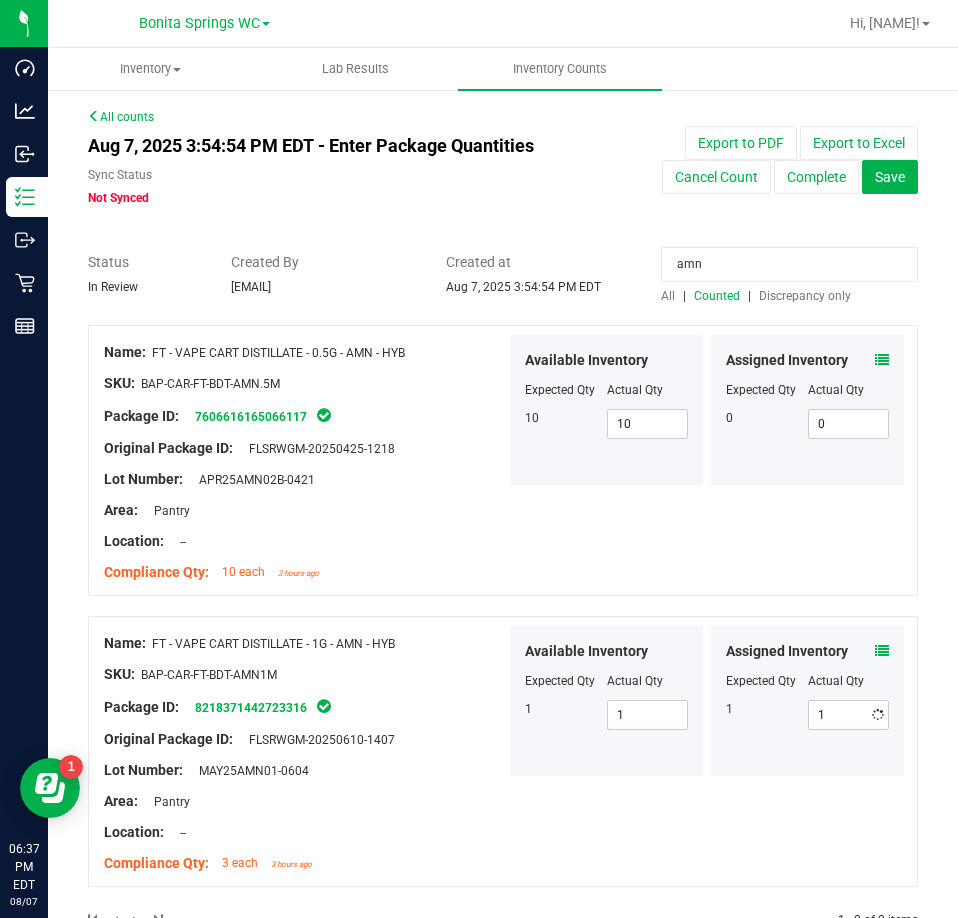 click on "amn" at bounding box center (789, 264) 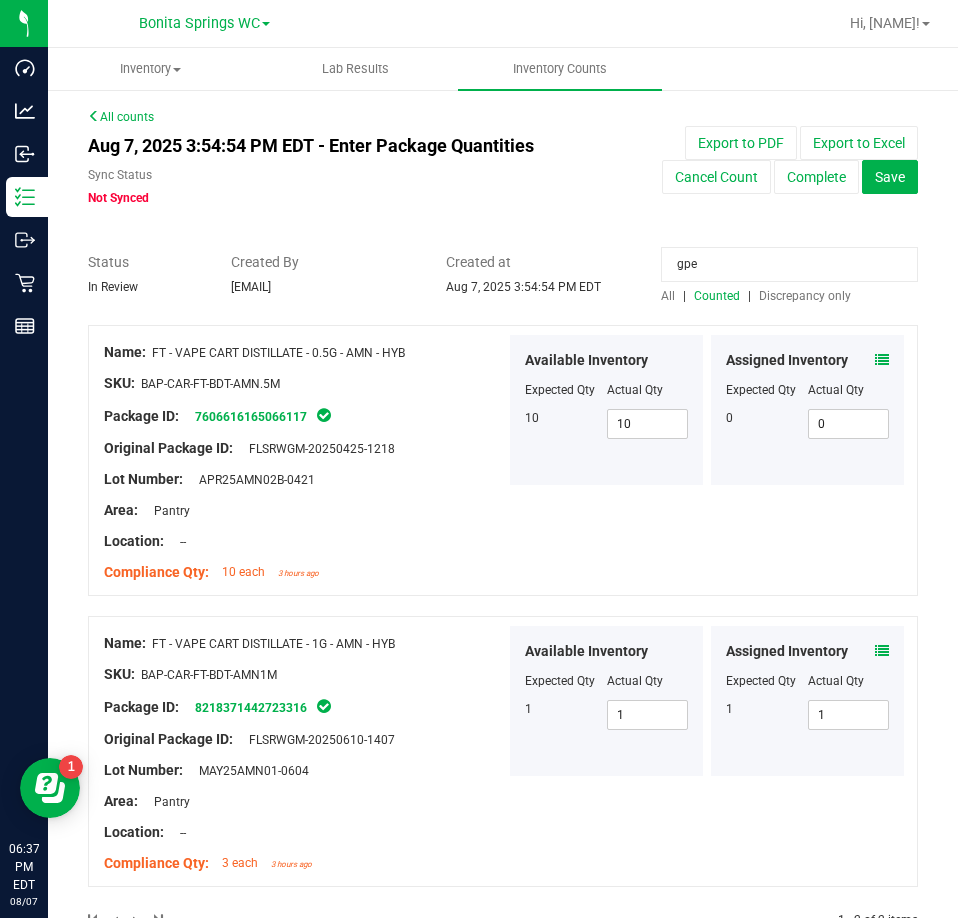 type on "gpe" 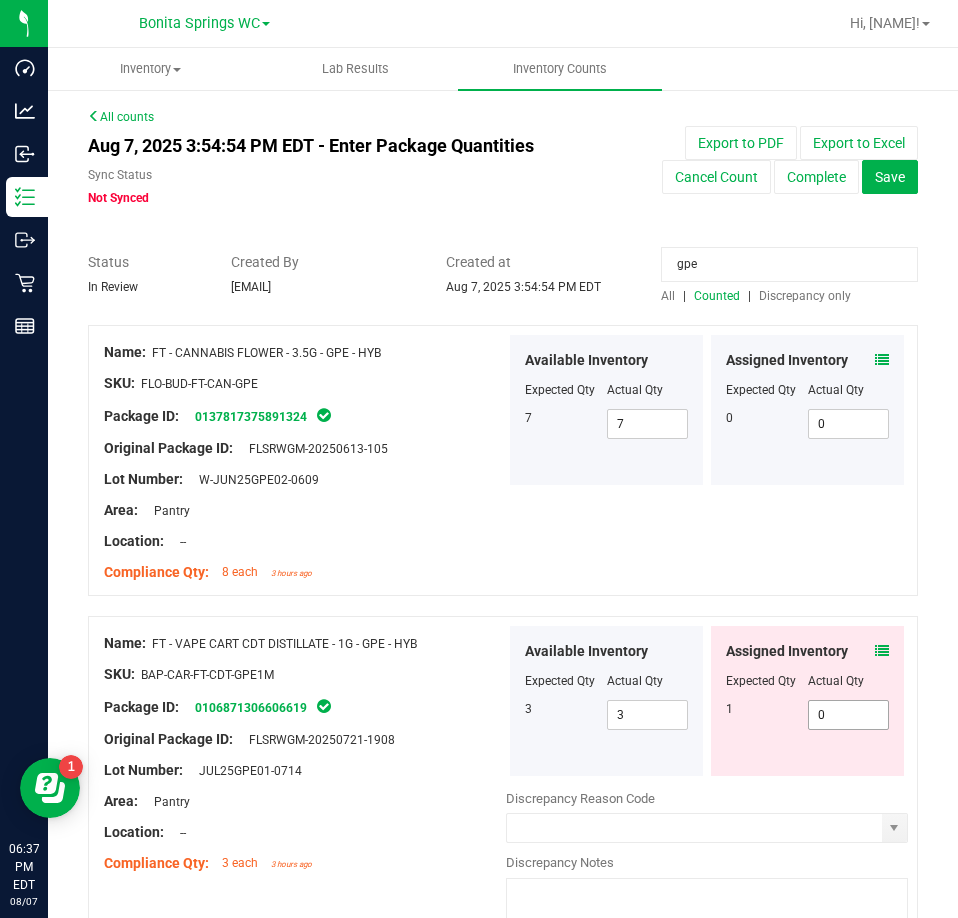click on "0 0" at bounding box center [849, 715] 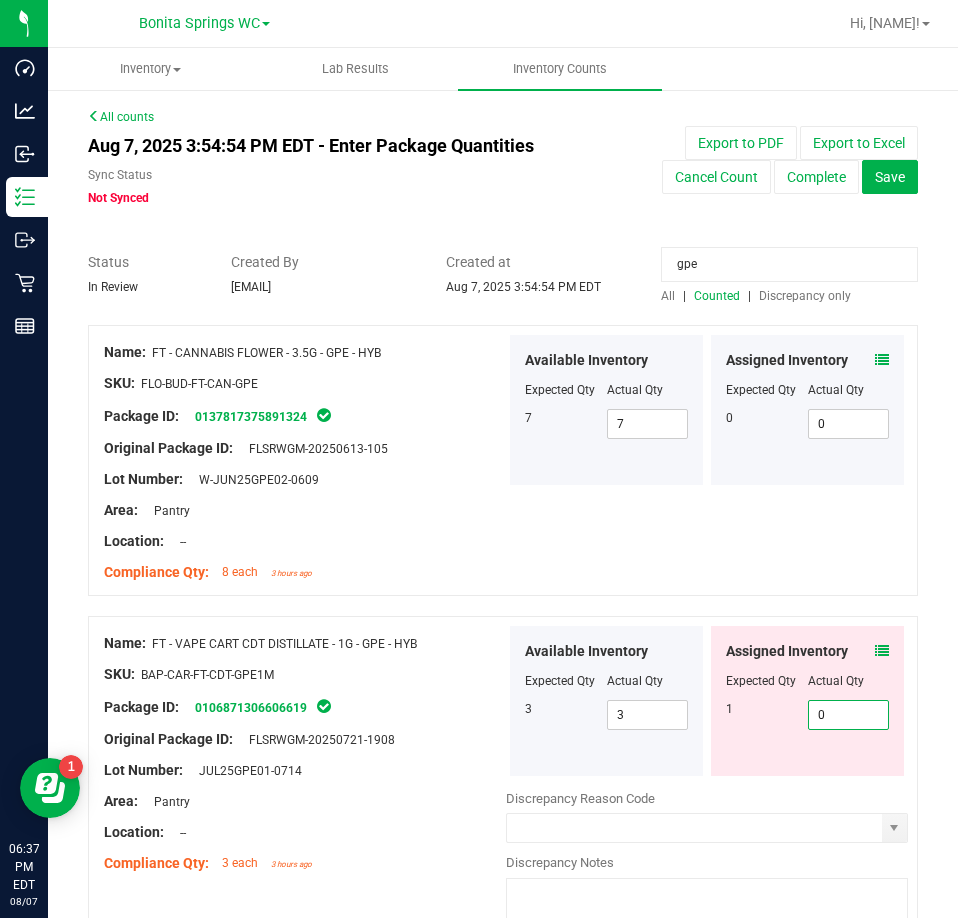 click on "0" at bounding box center (849, 715) 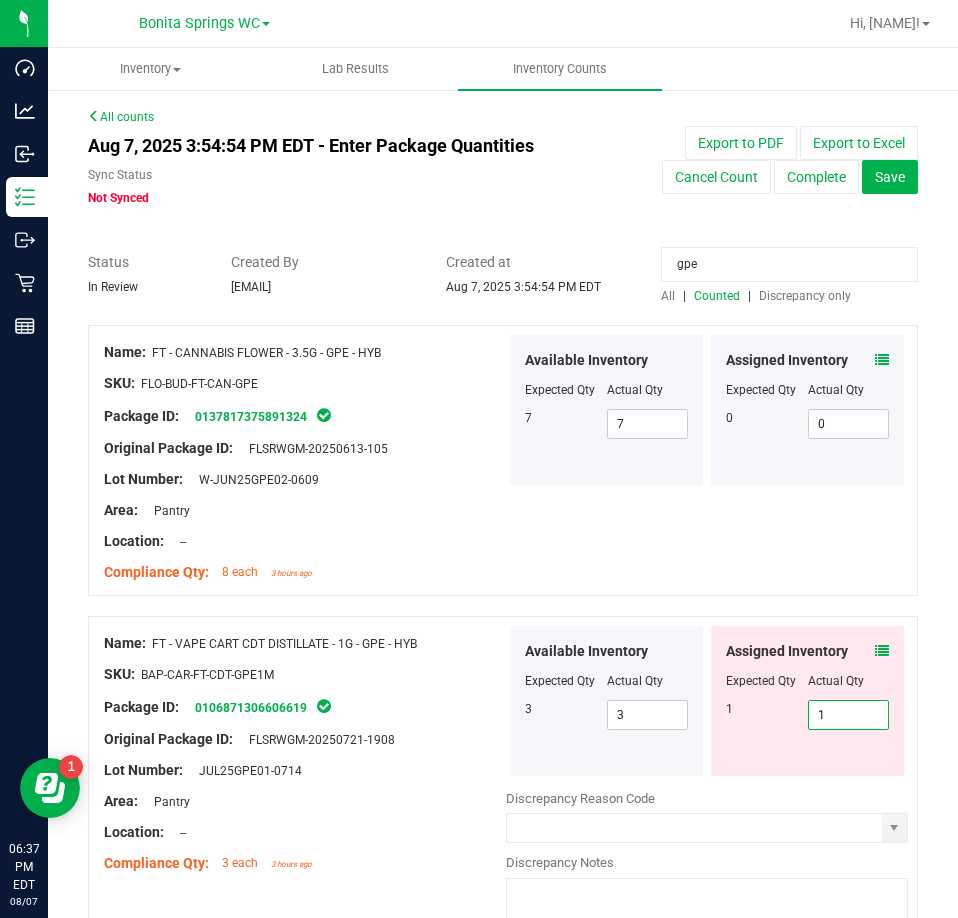 type on "1" 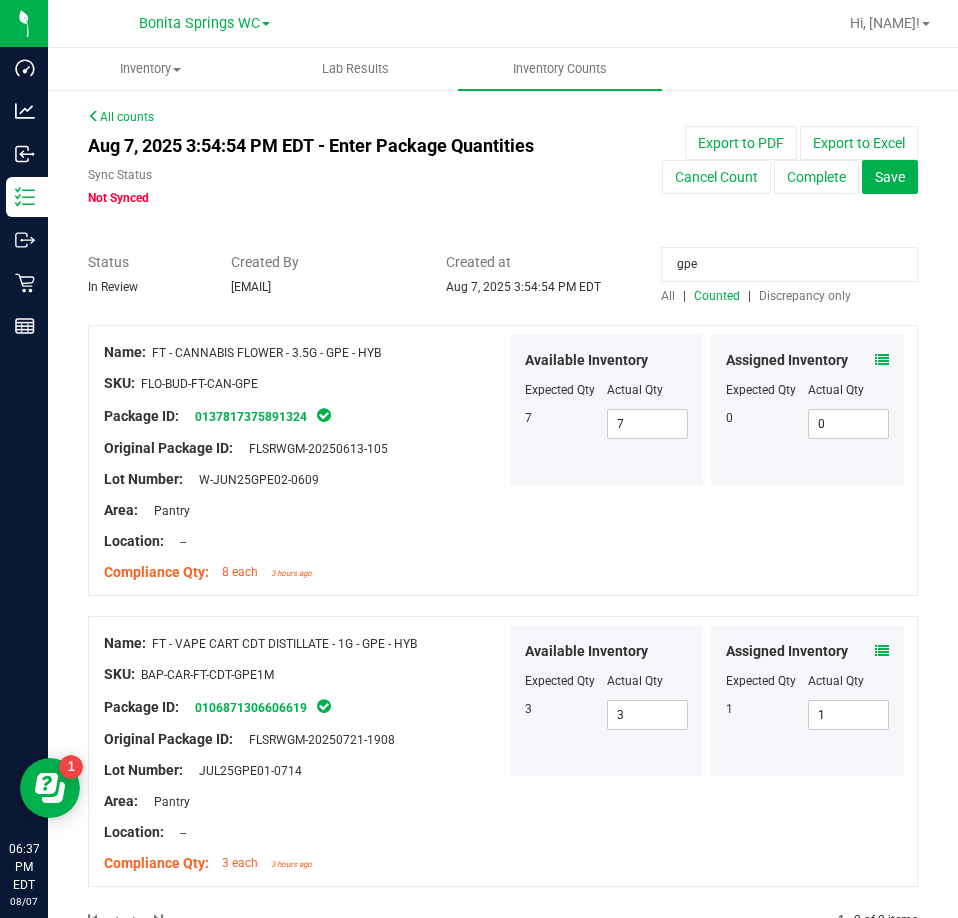click at bounding box center (503, 242) 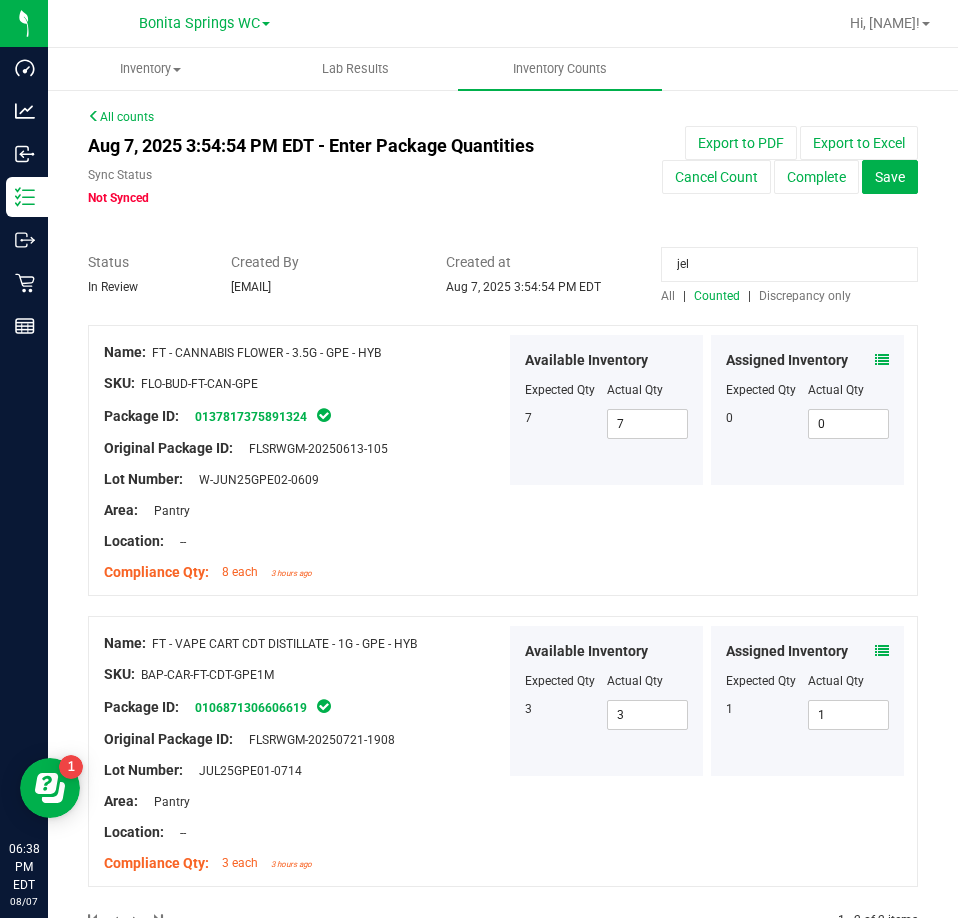 type on "jel" 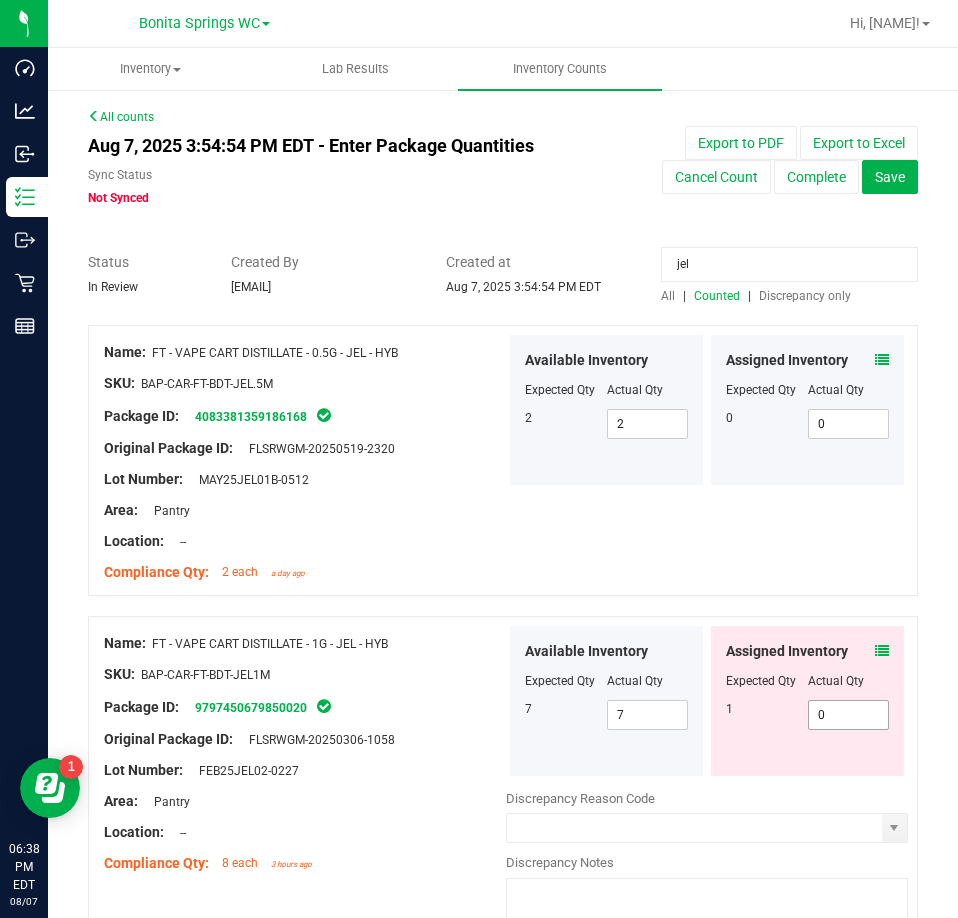 click on "0 0" at bounding box center (849, 715) 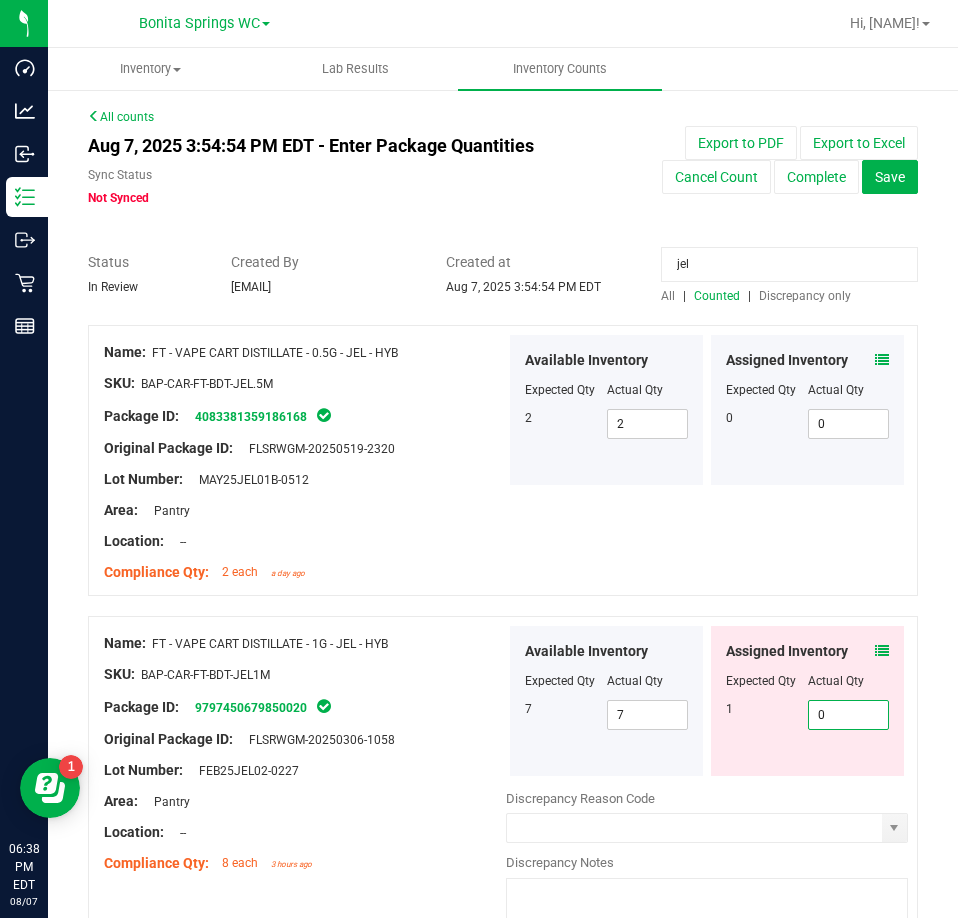 click on "0" at bounding box center [849, 715] 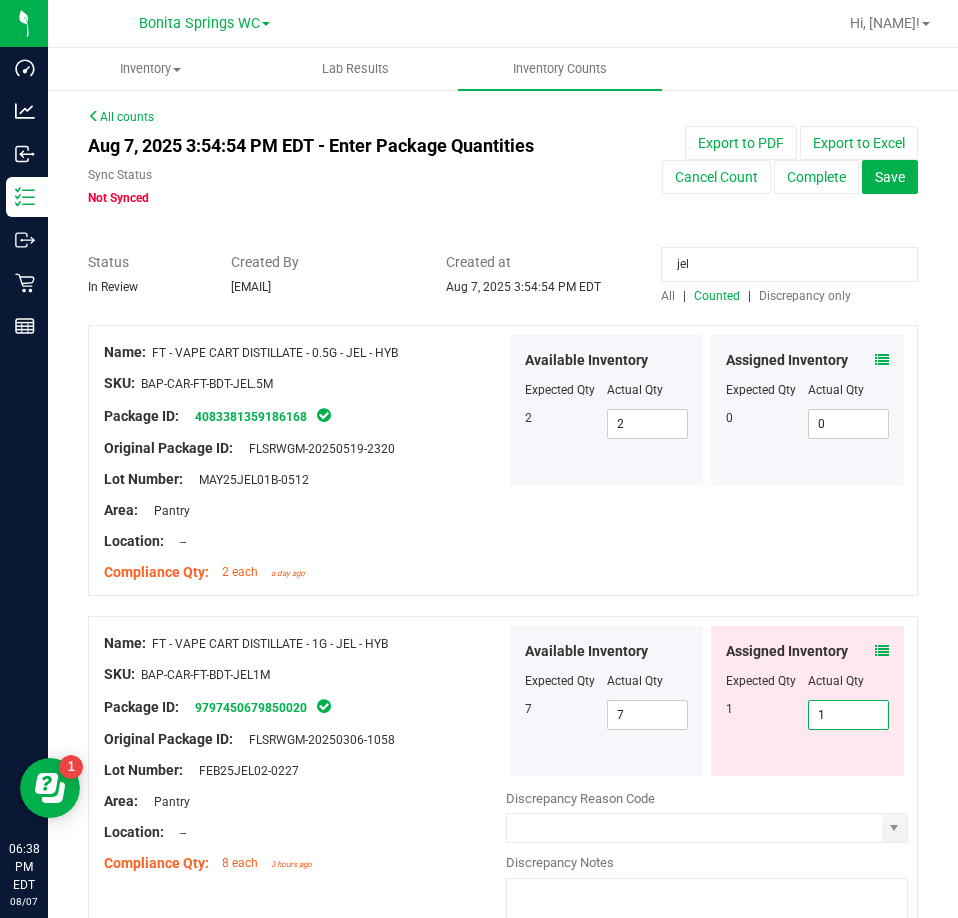 type on "1" 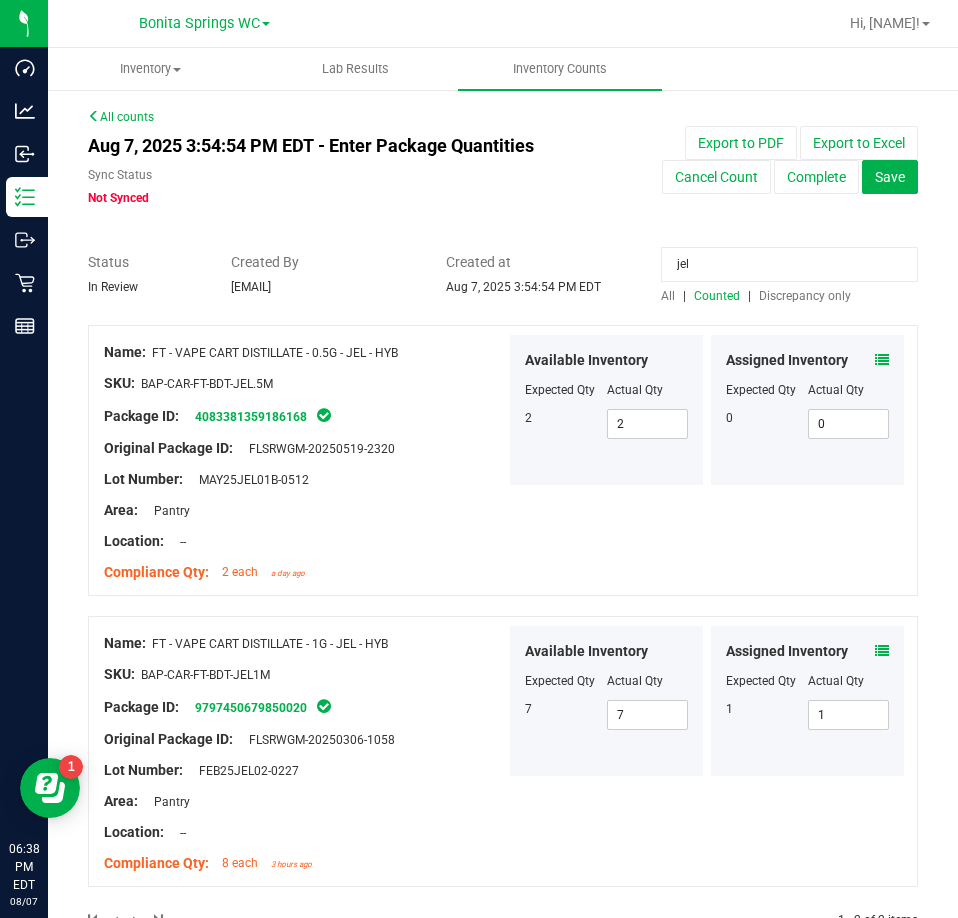 click on "jel" at bounding box center (789, 264) 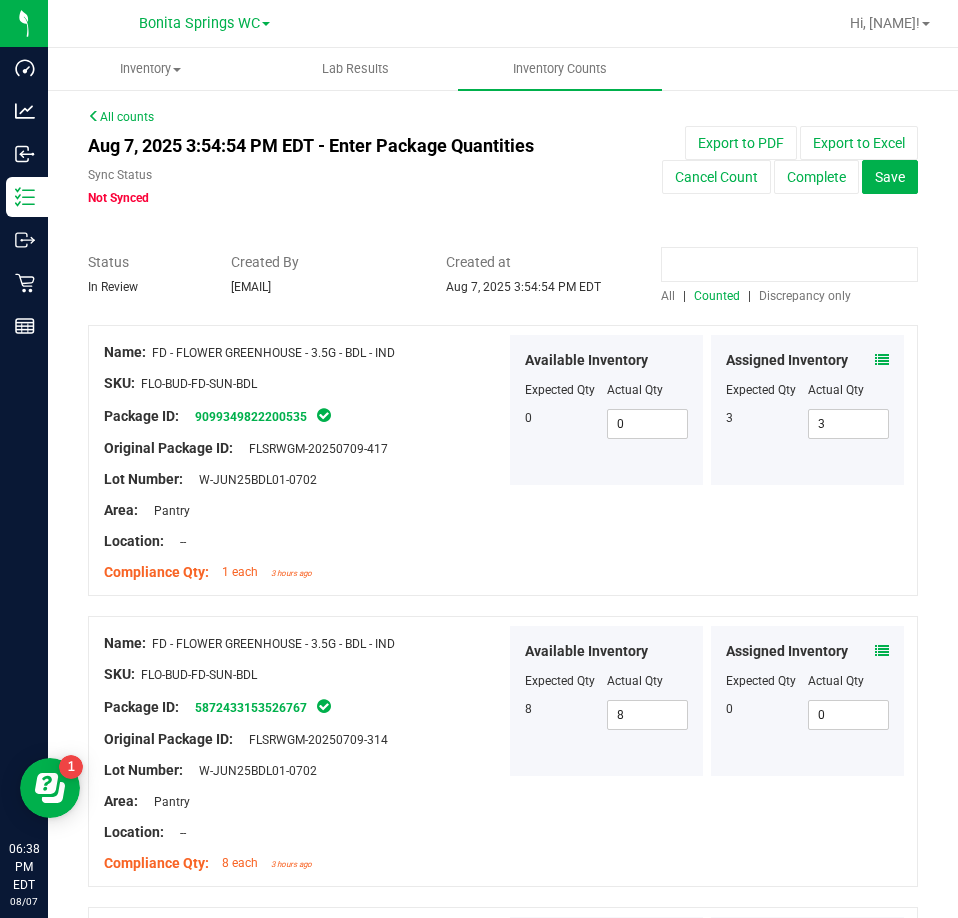 click at bounding box center [789, 264] 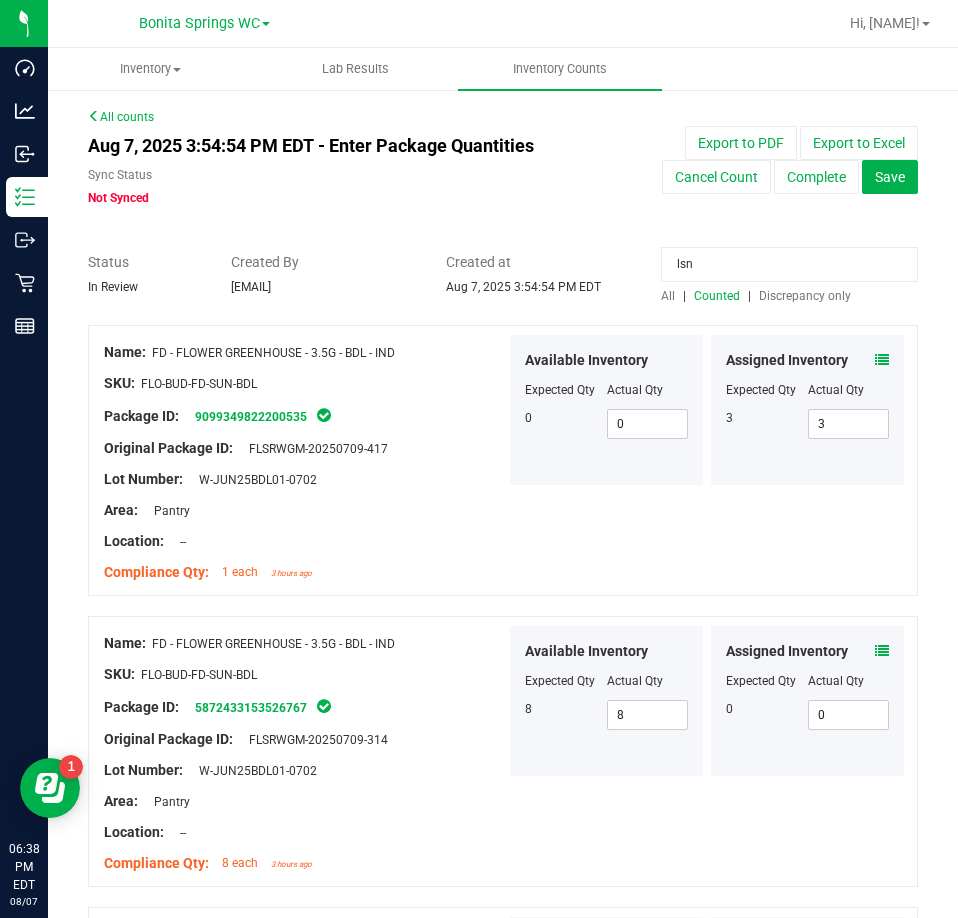 type on "lsn" 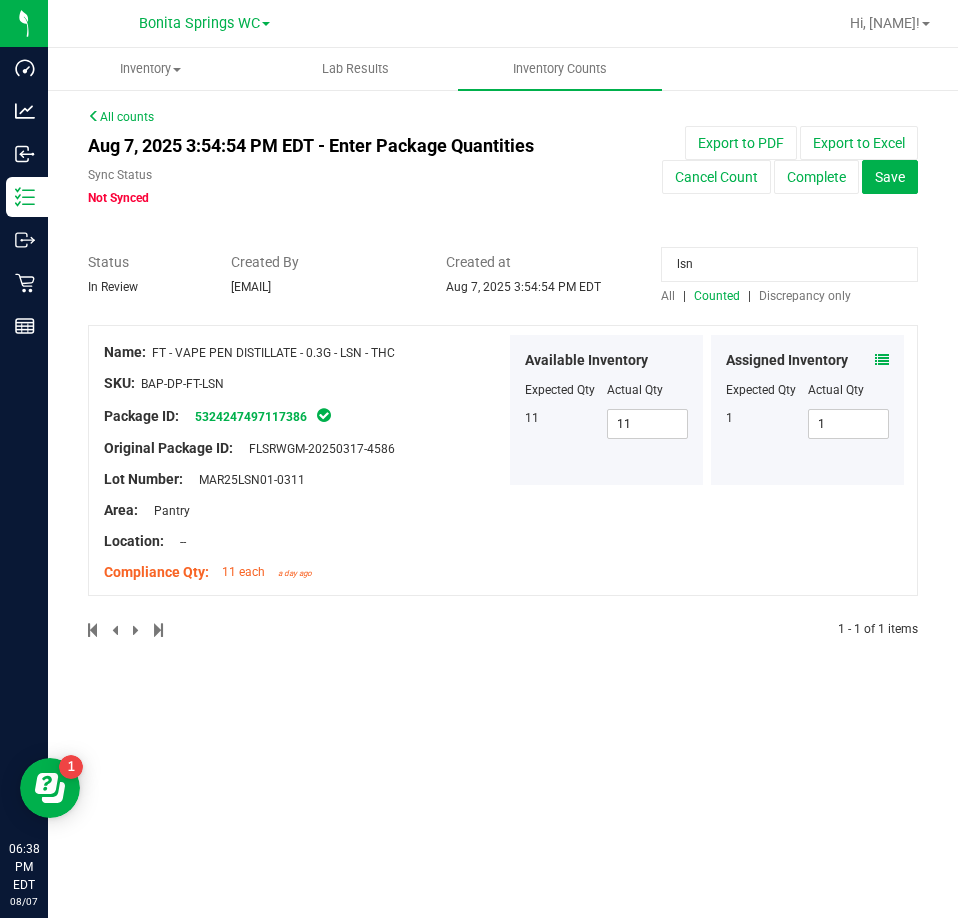 click at bounding box center [882, 360] 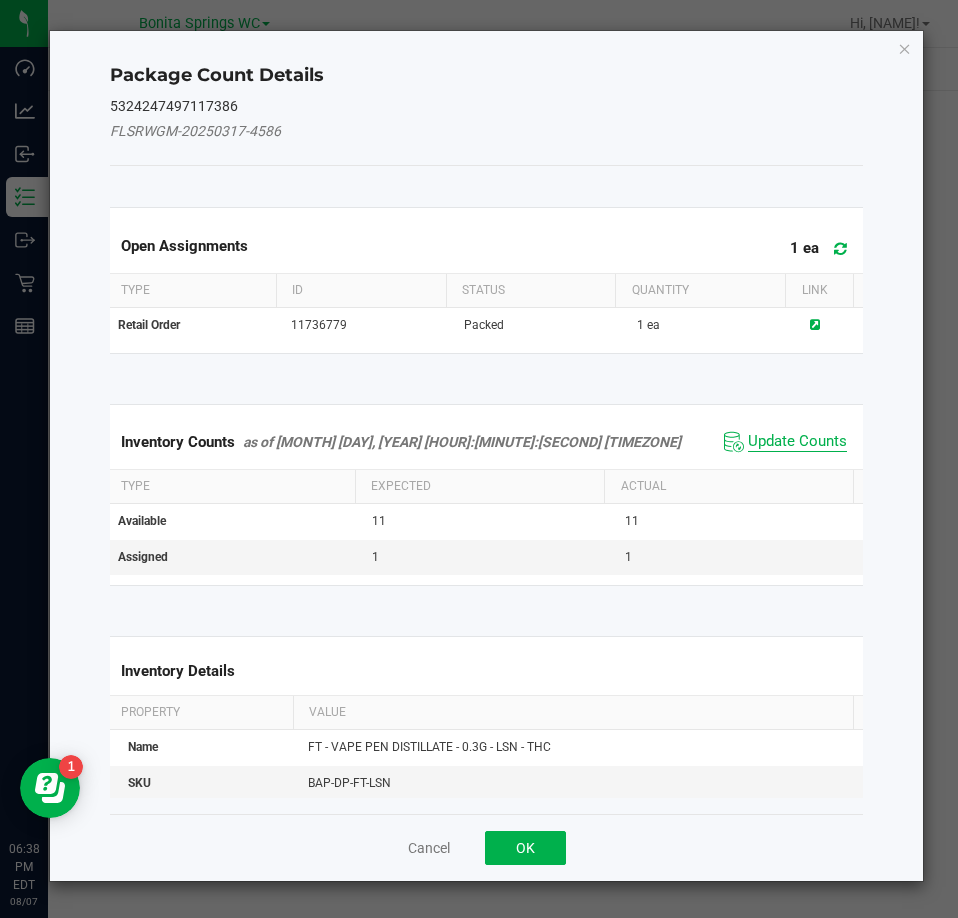 click on "Update Counts" 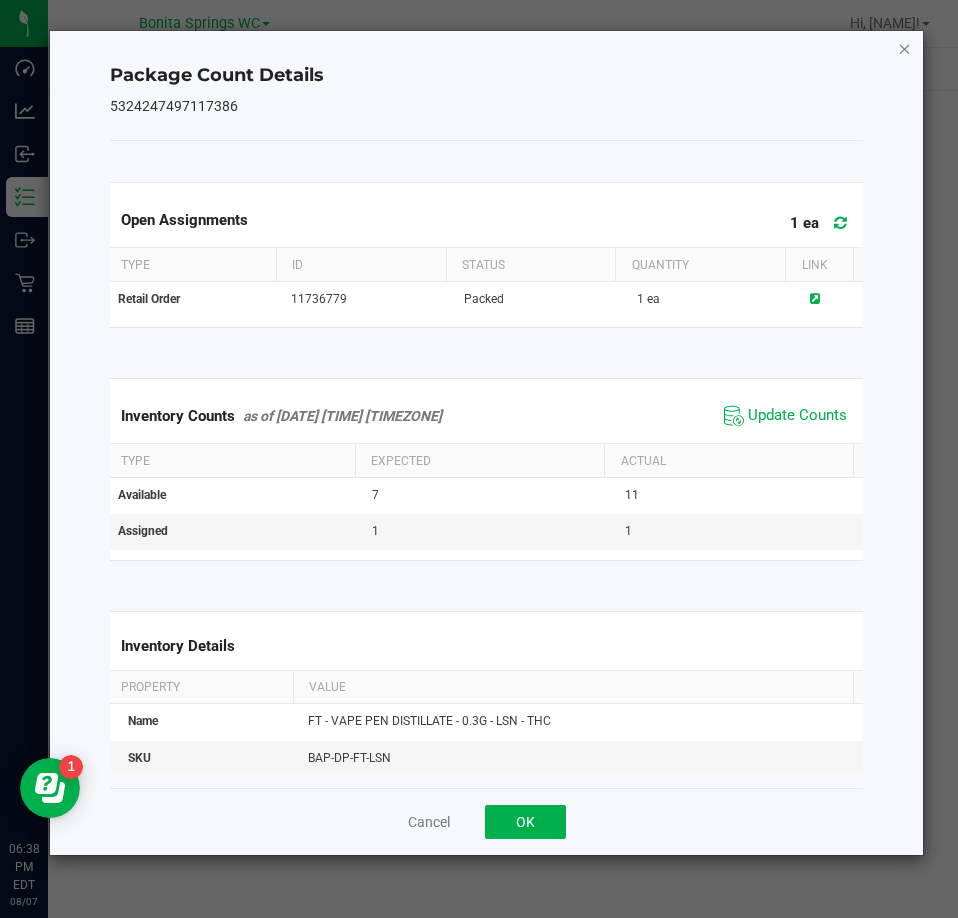 click 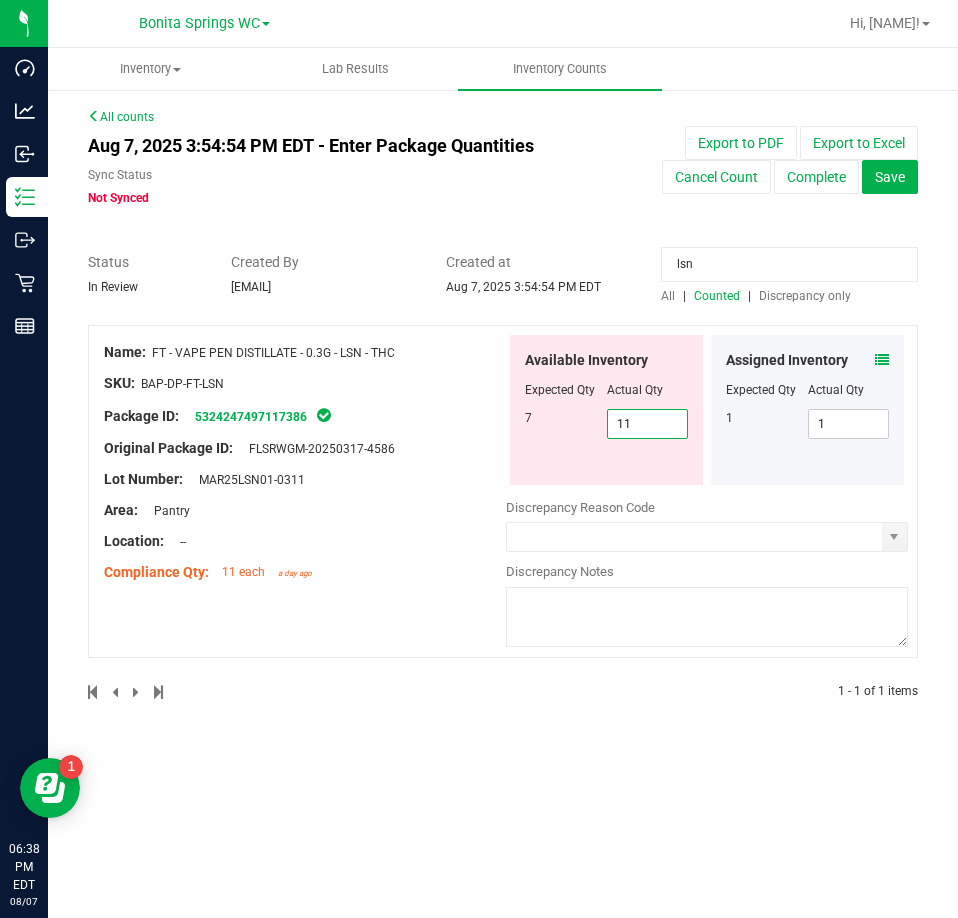 click on "11 11" at bounding box center (648, 424) 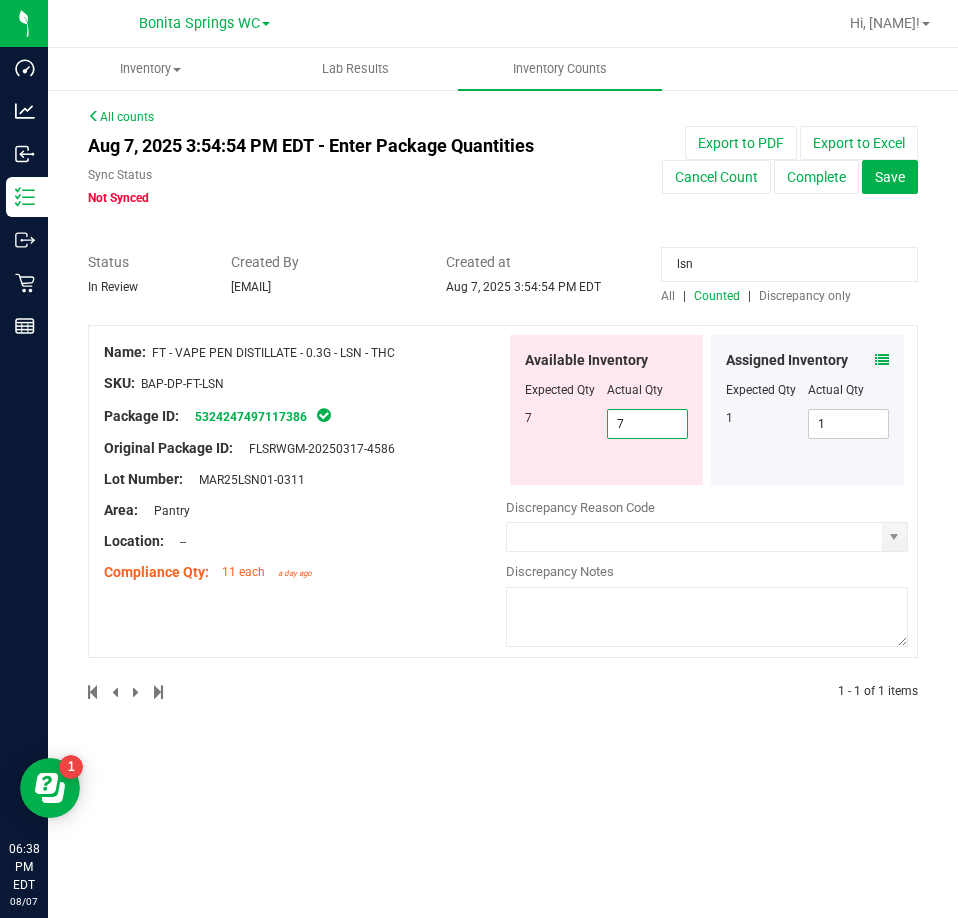 type on "7" 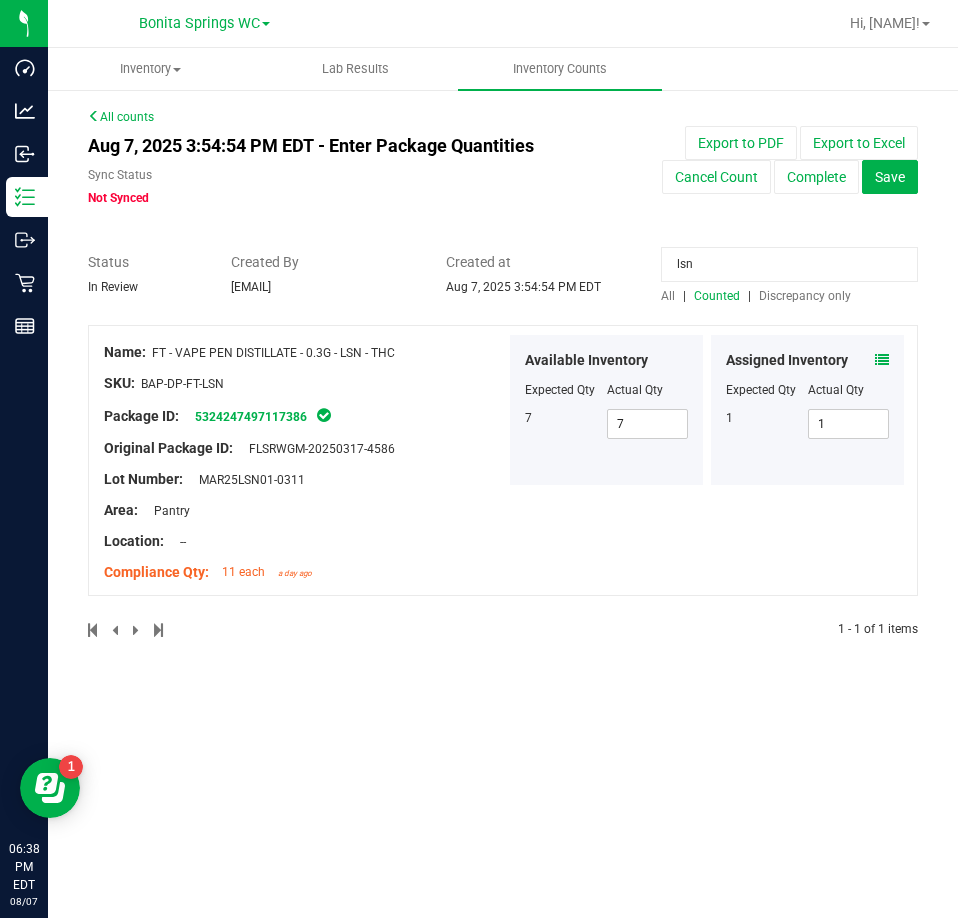click on "lsn" at bounding box center [789, 264] 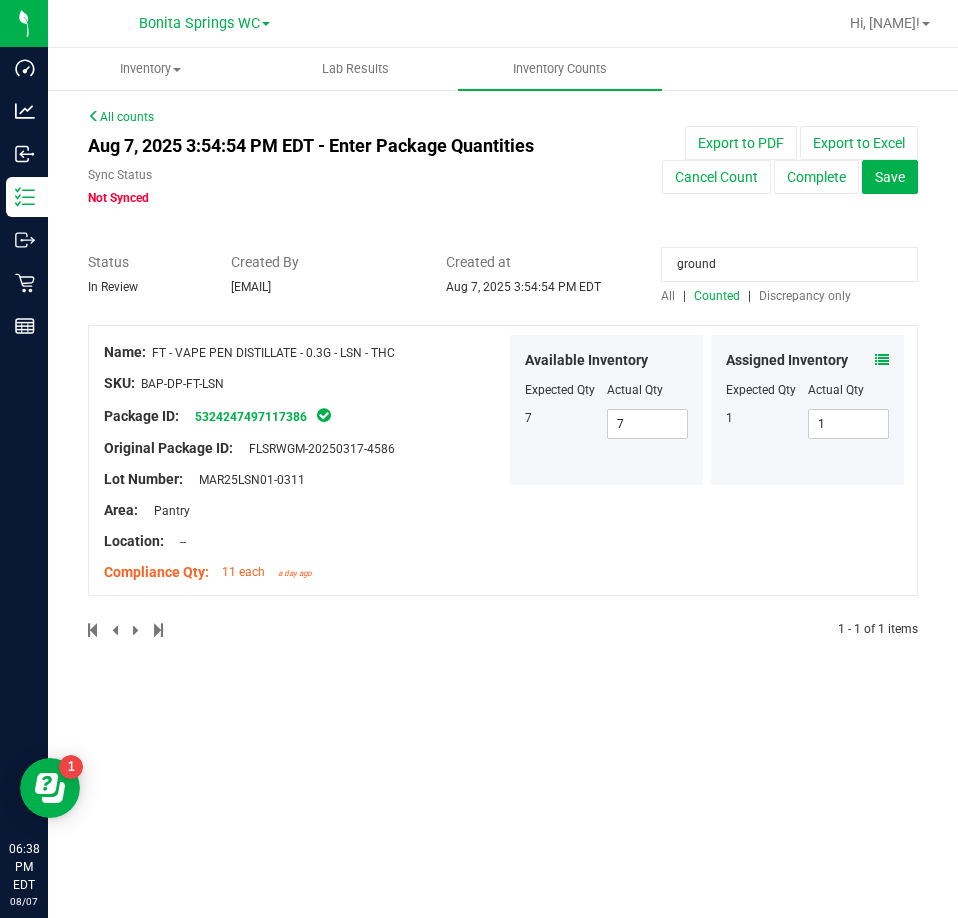 type on "ground" 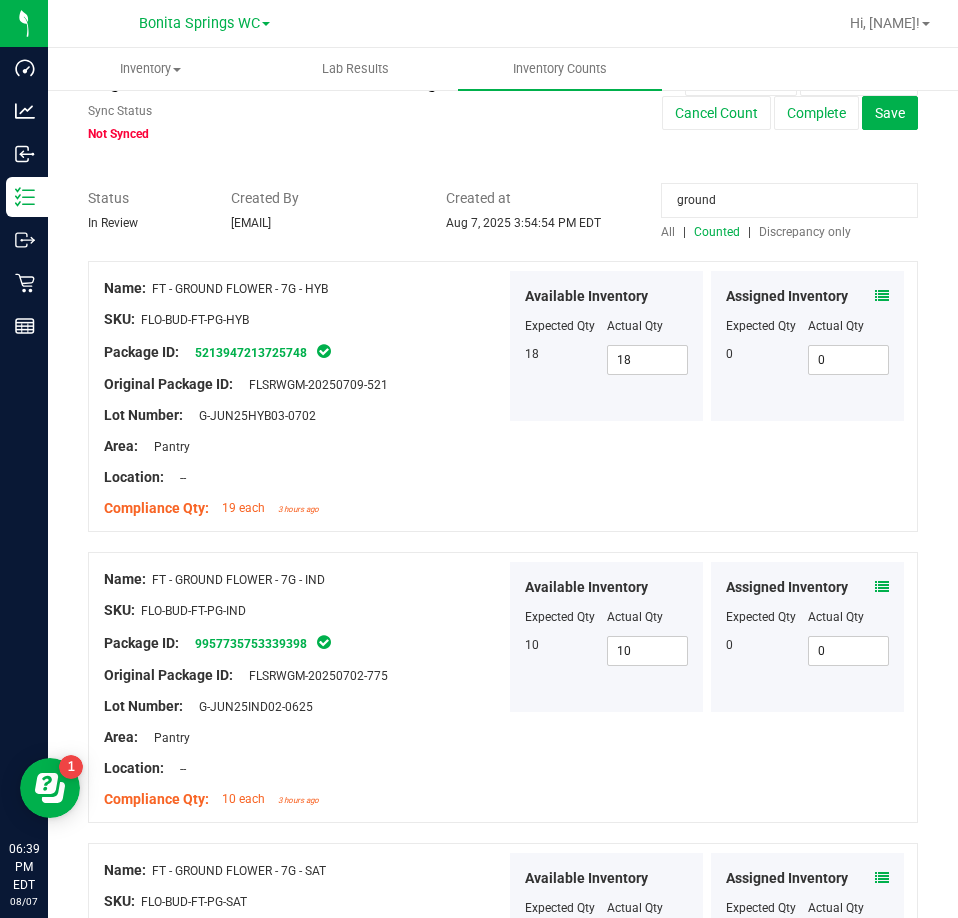 scroll, scrollTop: 100, scrollLeft: 0, axis: vertical 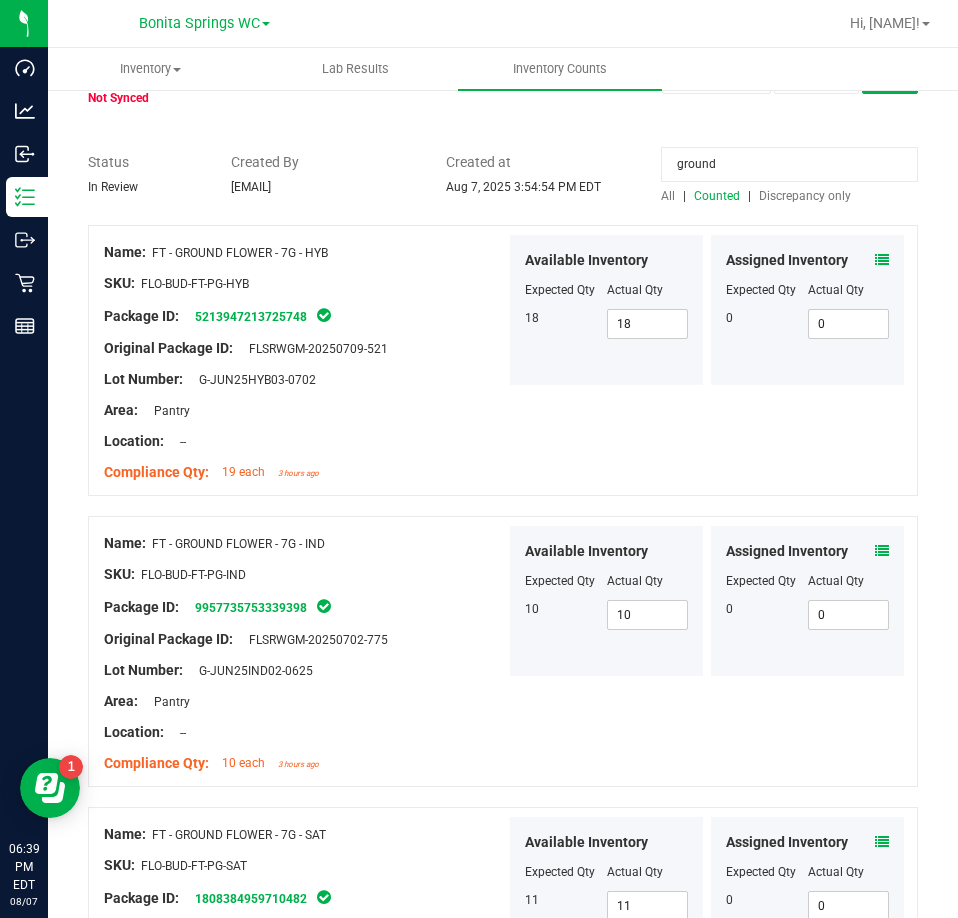 click at bounding box center (882, 551) 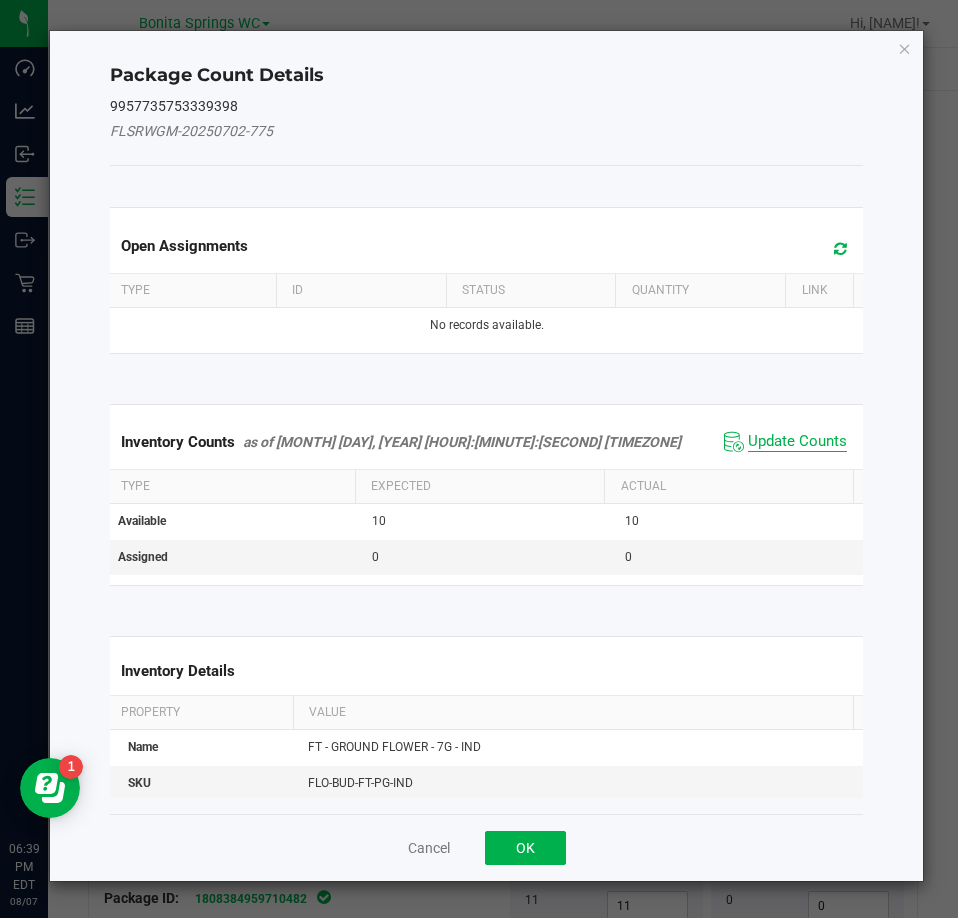 click on "Update Counts" 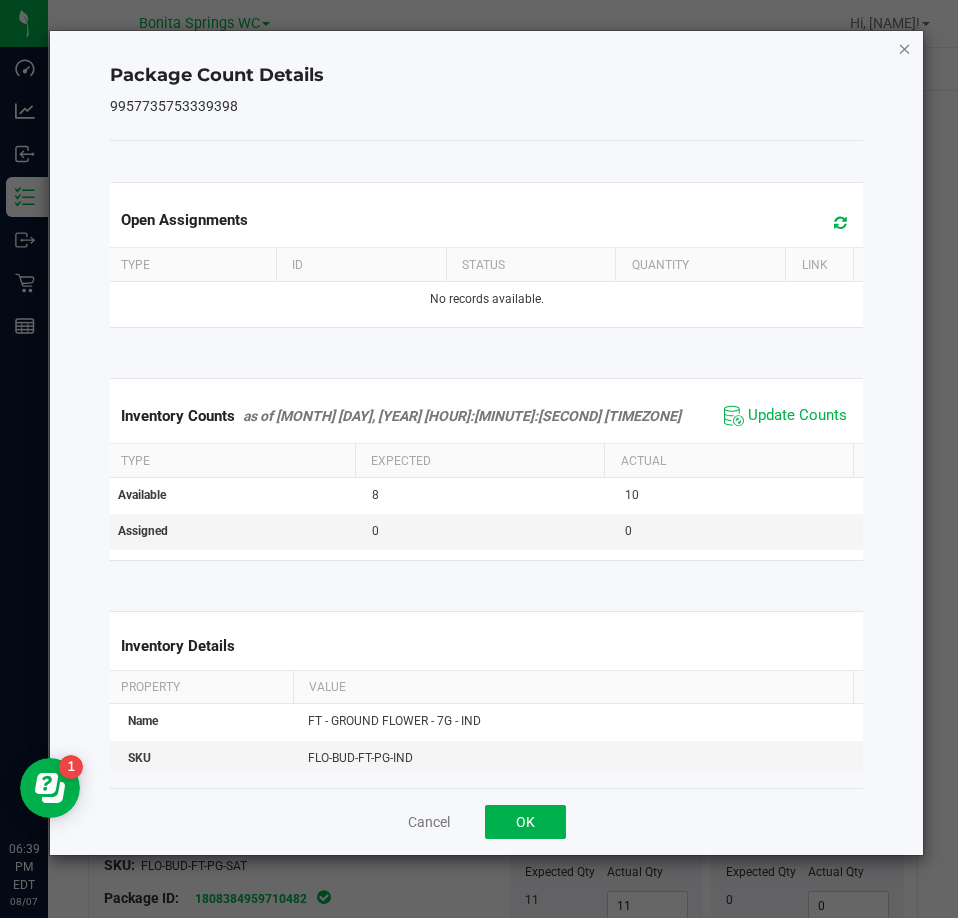 click 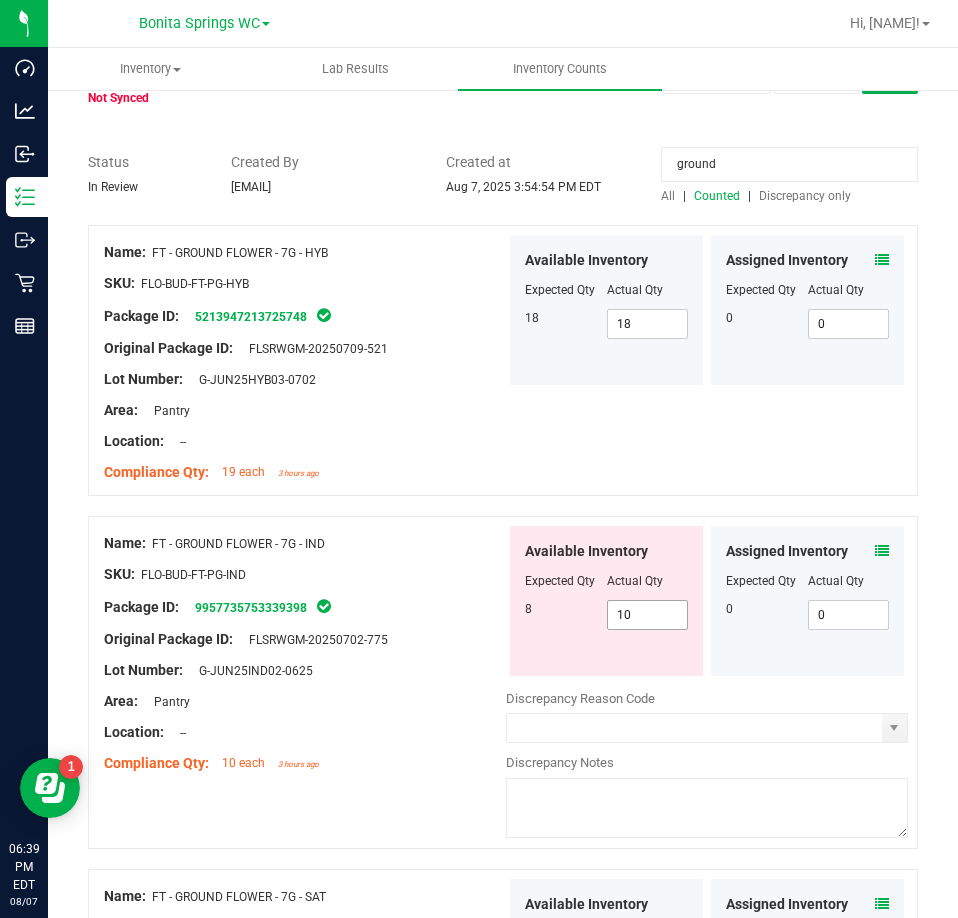 click on "10 10" at bounding box center (648, 615) 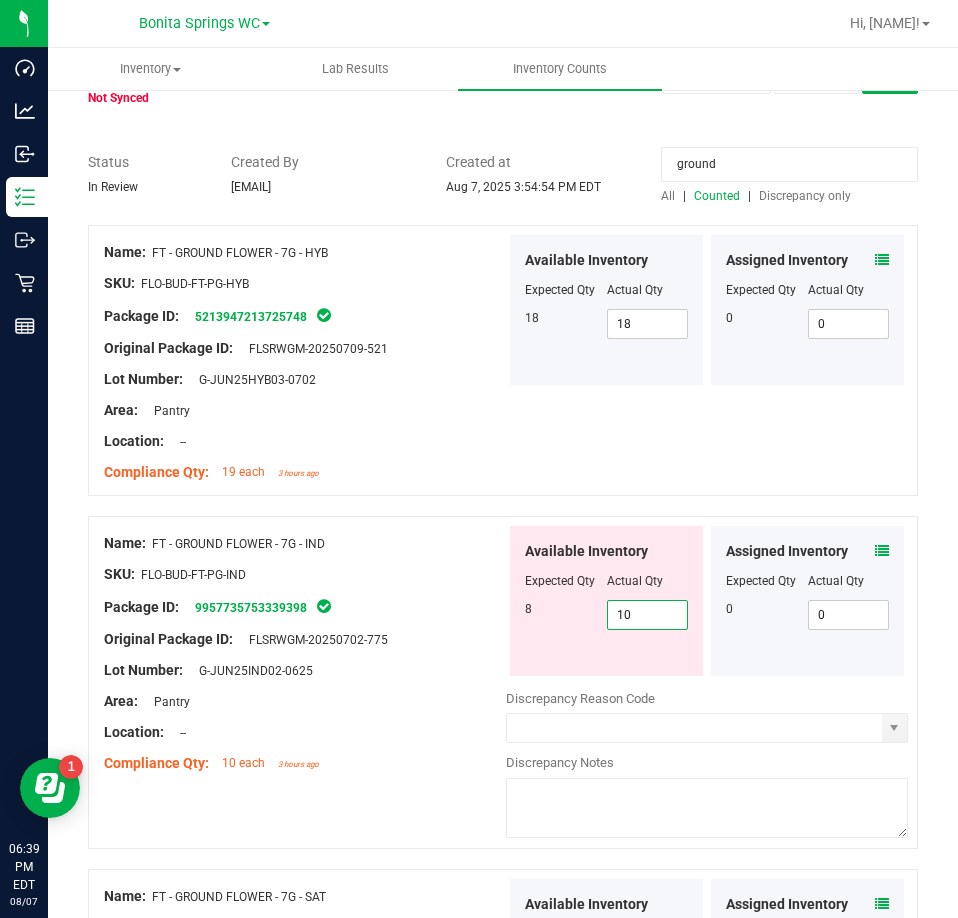type on "8" 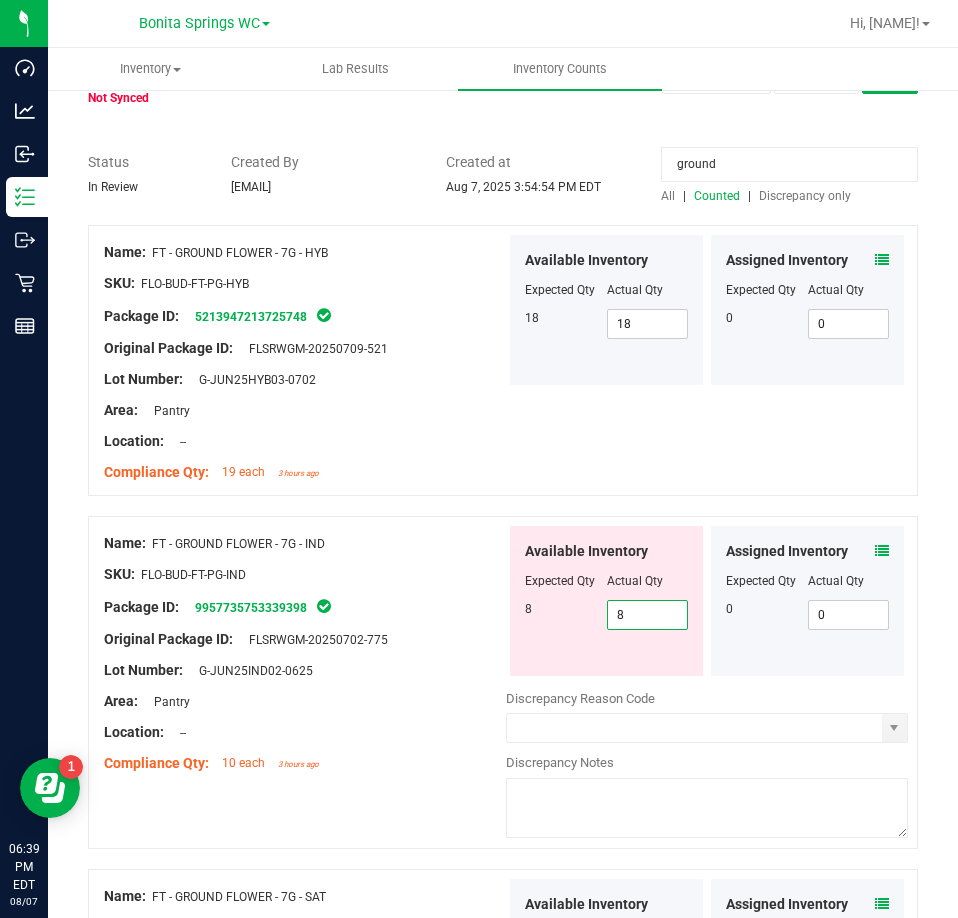 type on "8" 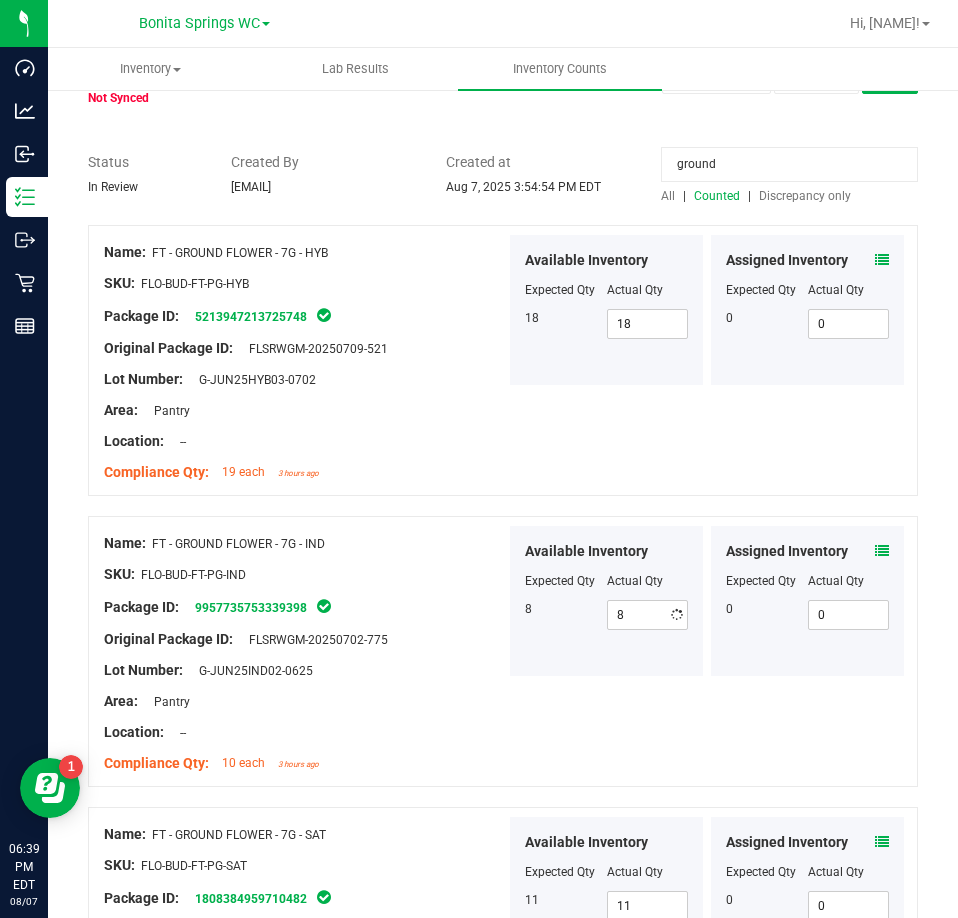click on "ground" at bounding box center (789, 164) 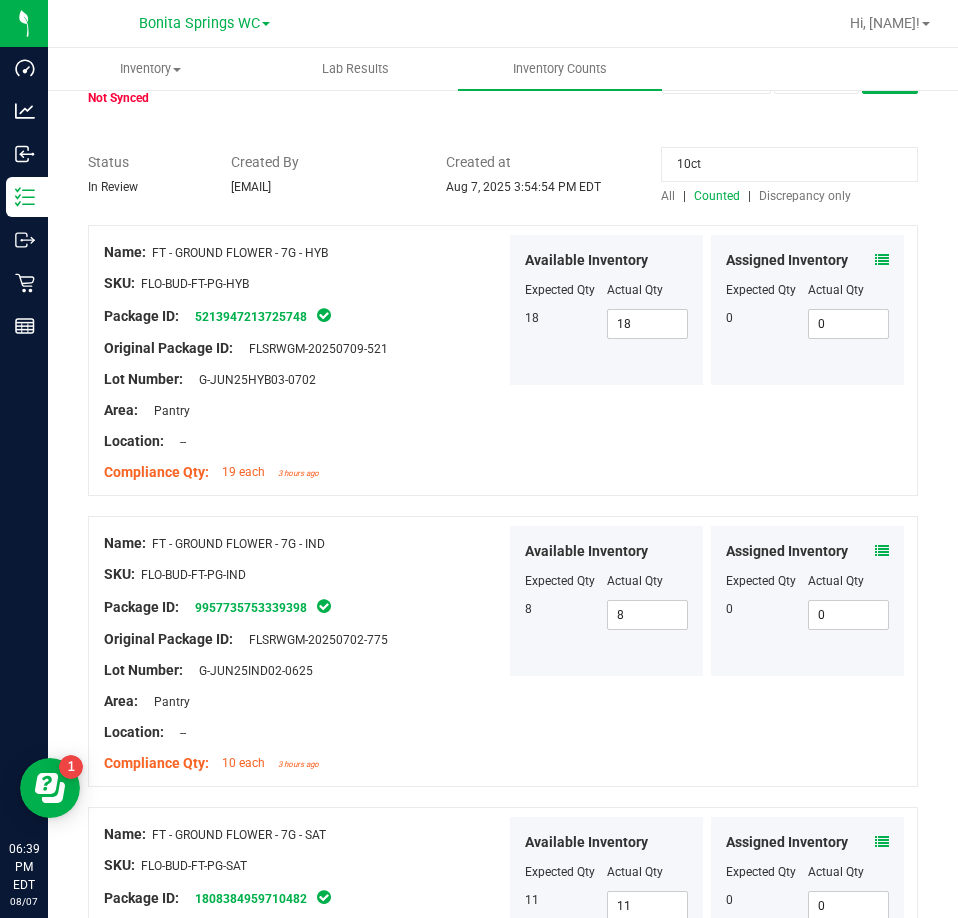type on "10ct" 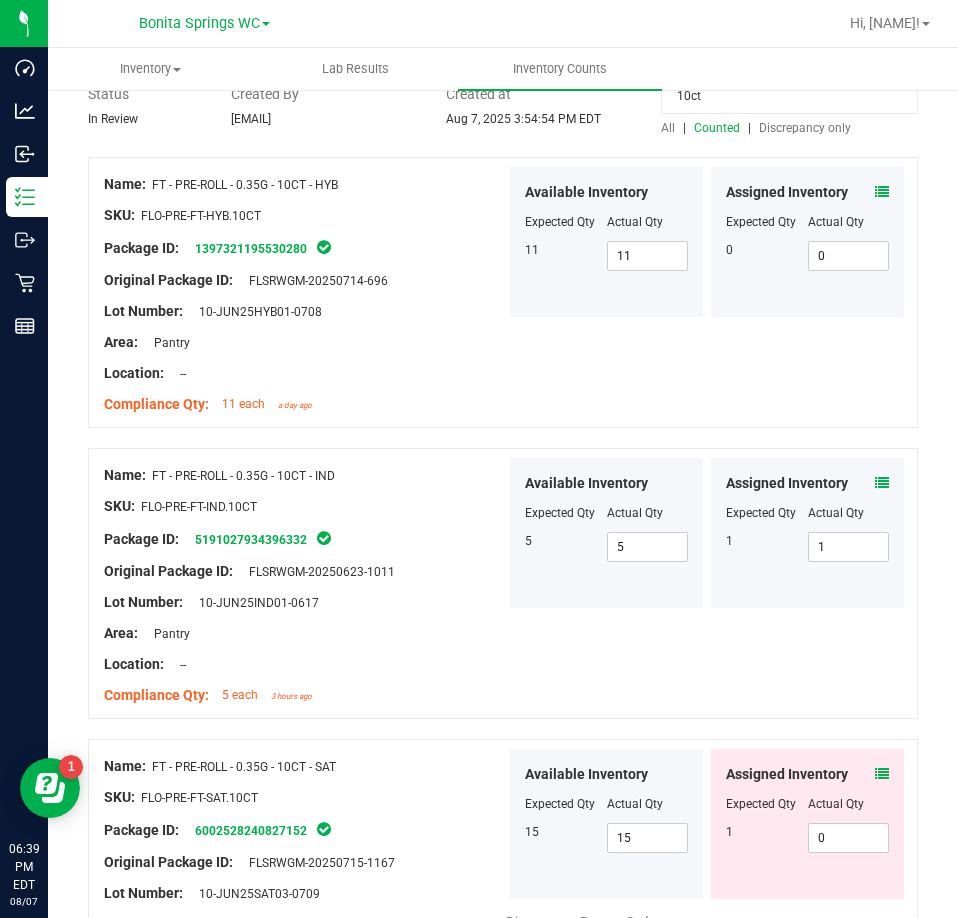 scroll, scrollTop: 200, scrollLeft: 0, axis: vertical 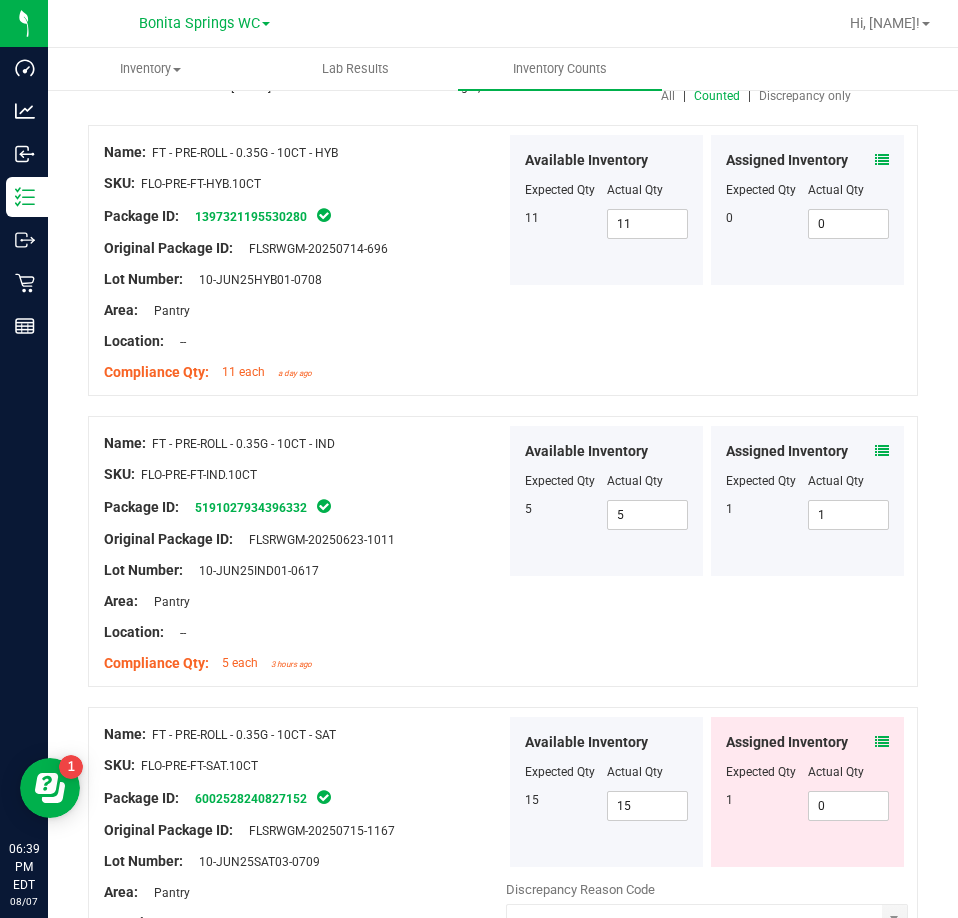 click at bounding box center [882, 451] 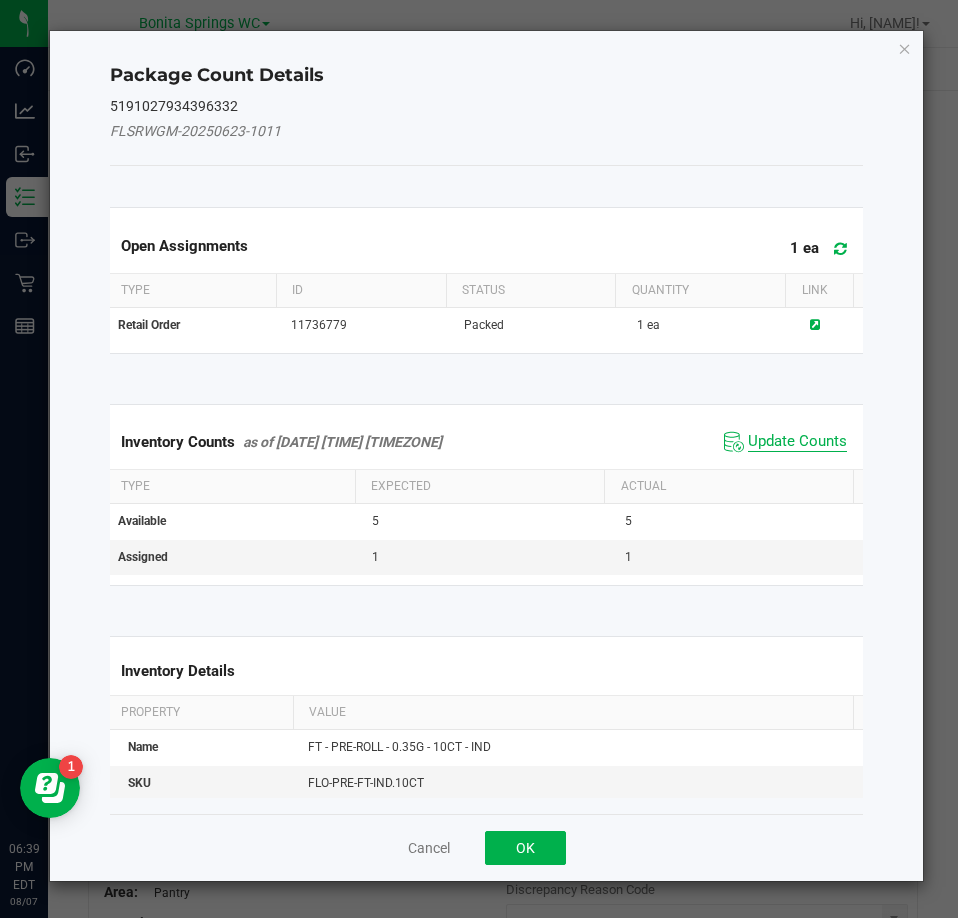 click on "Update Counts" 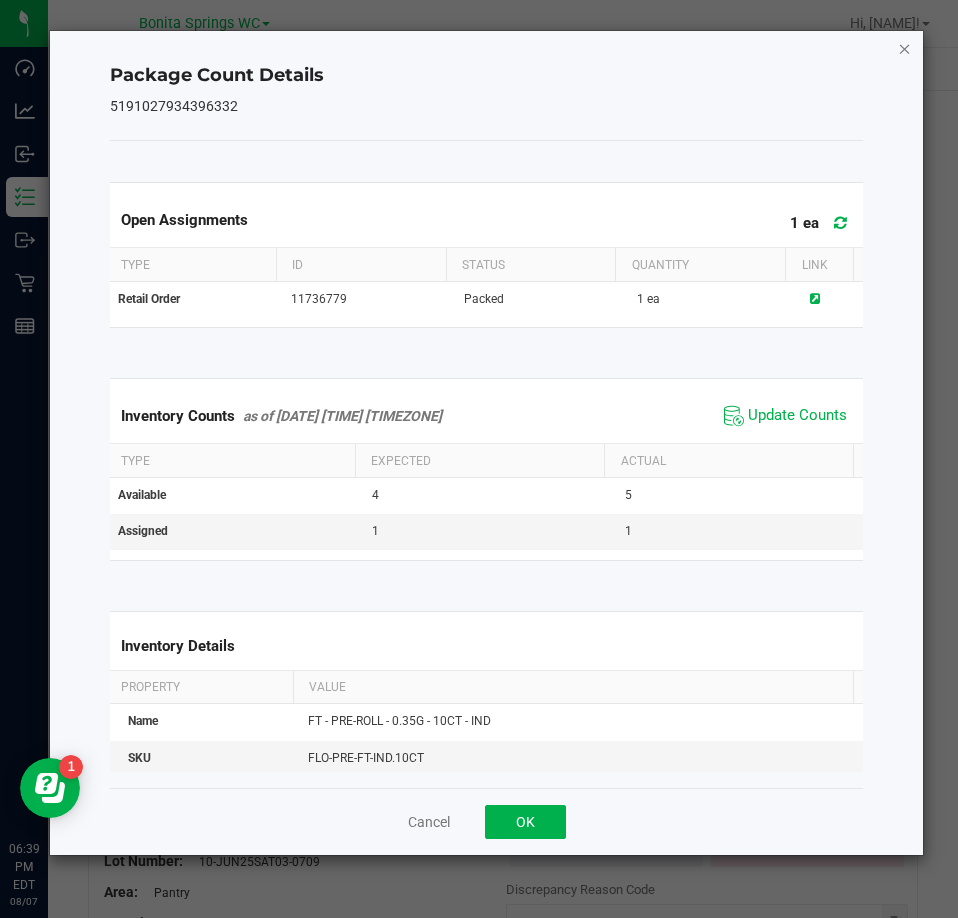 click 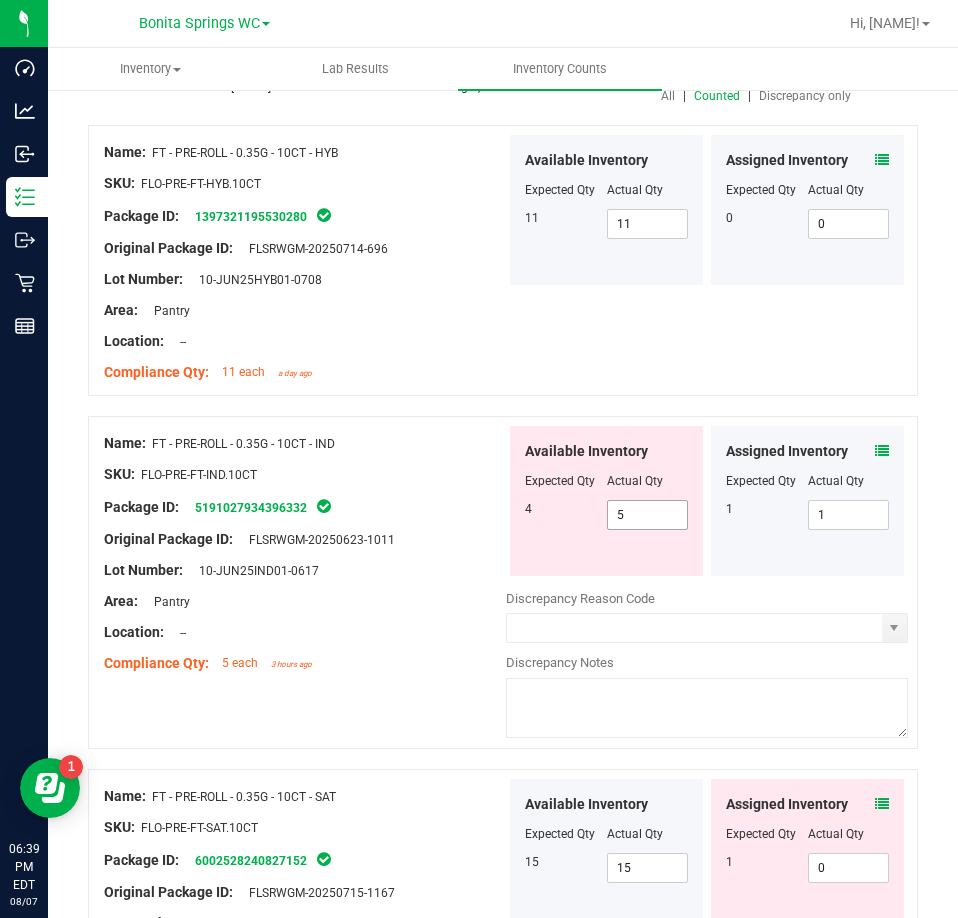 click on "5 5" at bounding box center (648, 515) 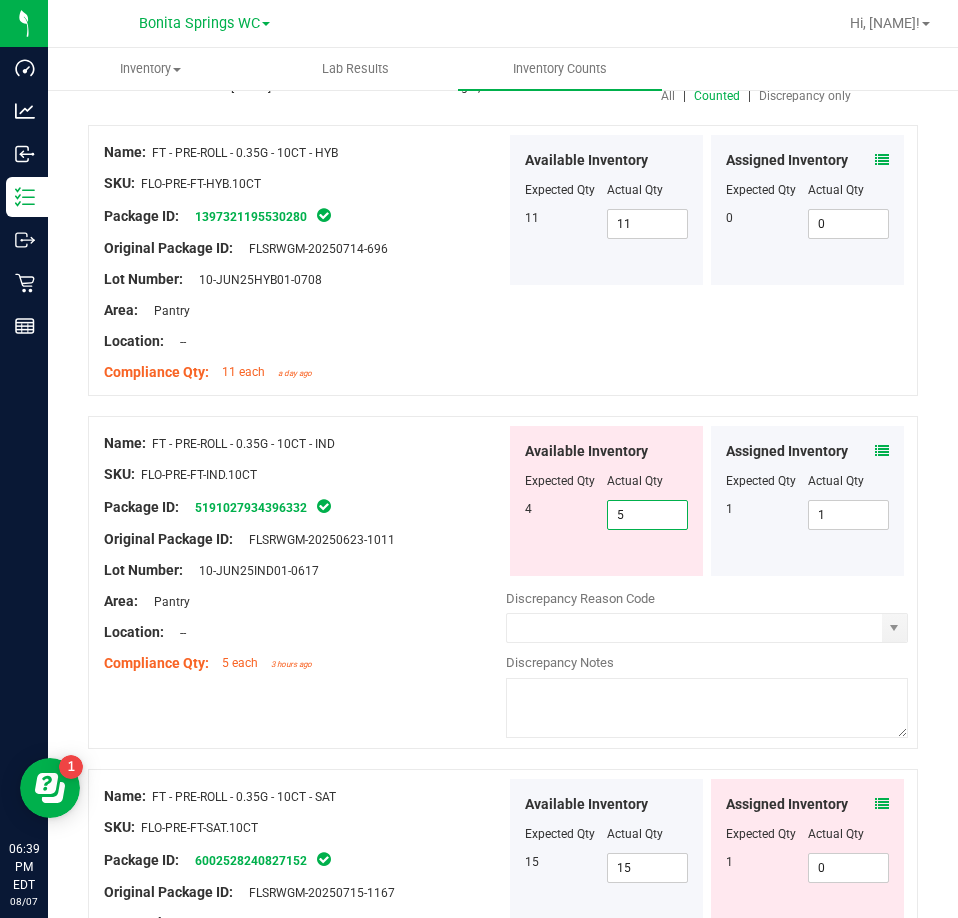 click on "5" at bounding box center [648, 515] 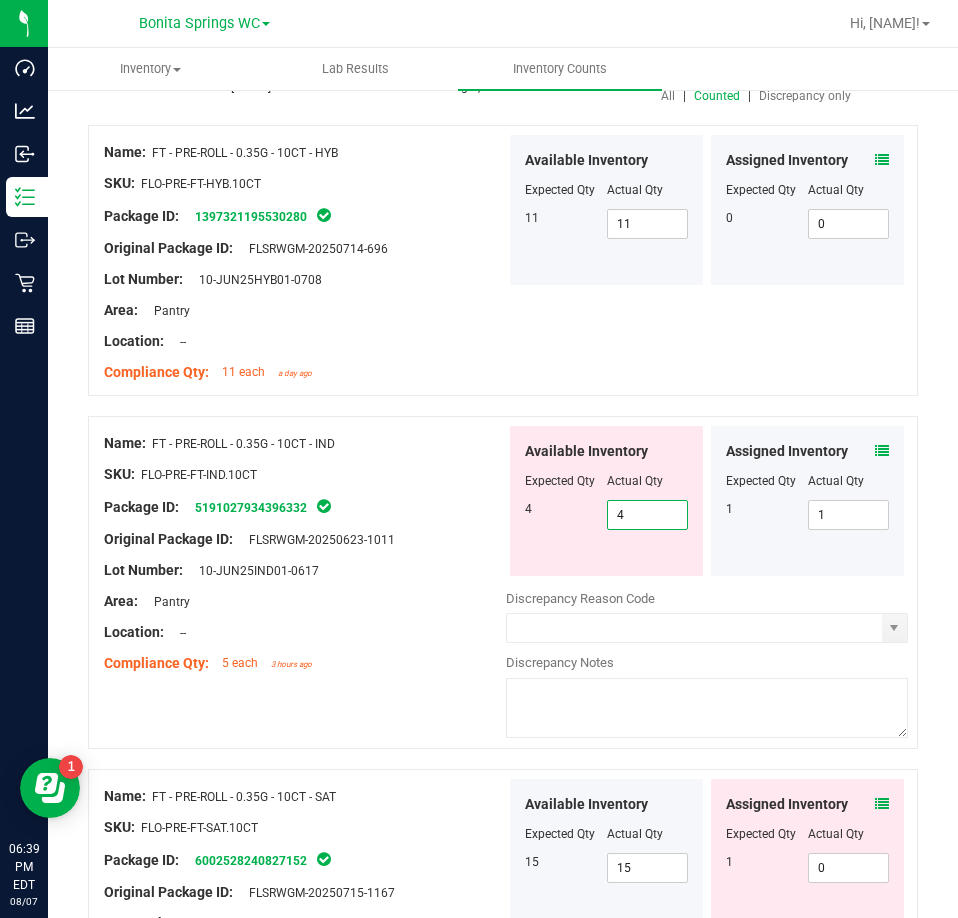 type on "4" 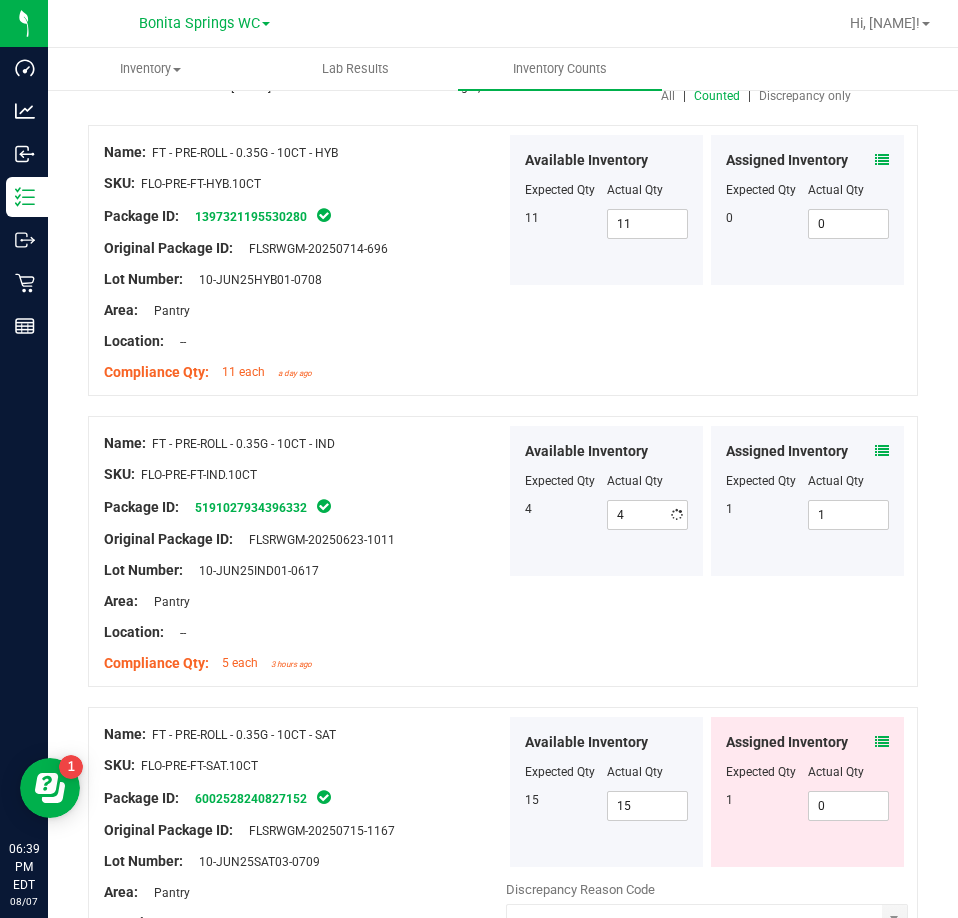 click on "Name:
FT - PRE-ROLL - 0.35G - 10CT - HYB
SKU:
FLO-PRE-FT-HYB.10CT
Package ID:
1397321195530280
Original Package ID:
FLSRWGM-20250714-696
Lot Number:
10-JUN25HYB01-0708" at bounding box center [503, 260] 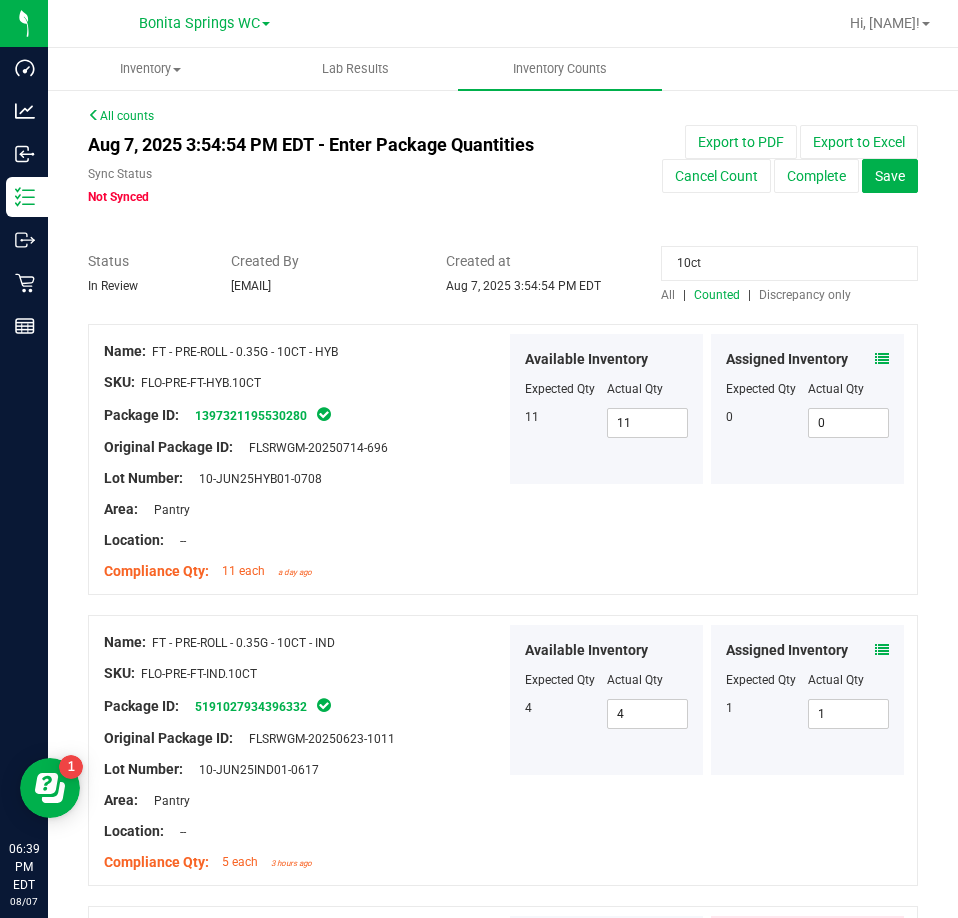 scroll, scrollTop: 0, scrollLeft: 0, axis: both 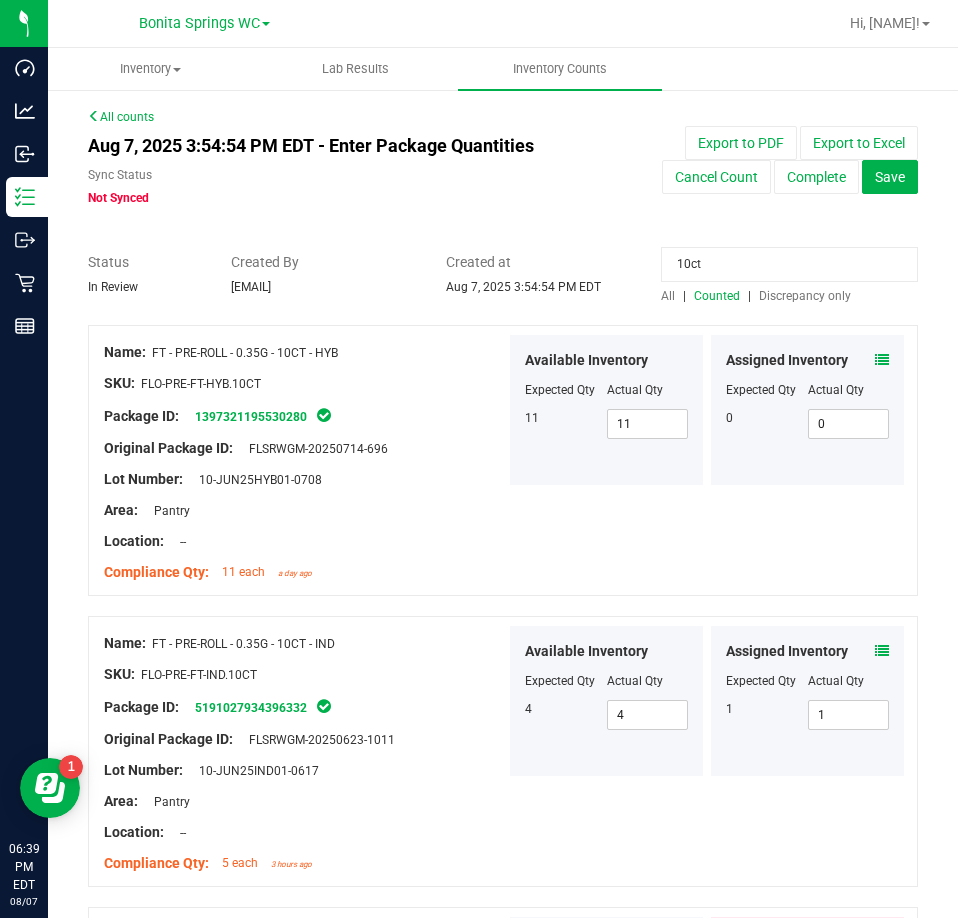 click on "10ct" at bounding box center [789, 264] 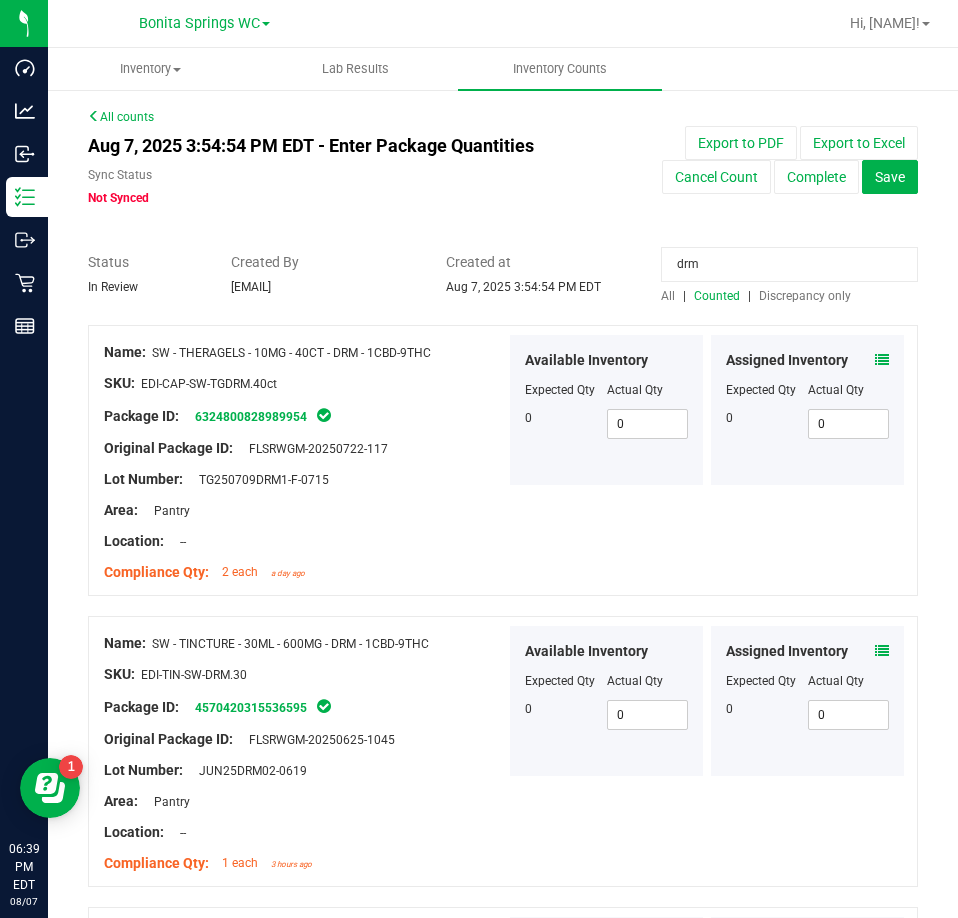 click on "All" at bounding box center [668, 296] 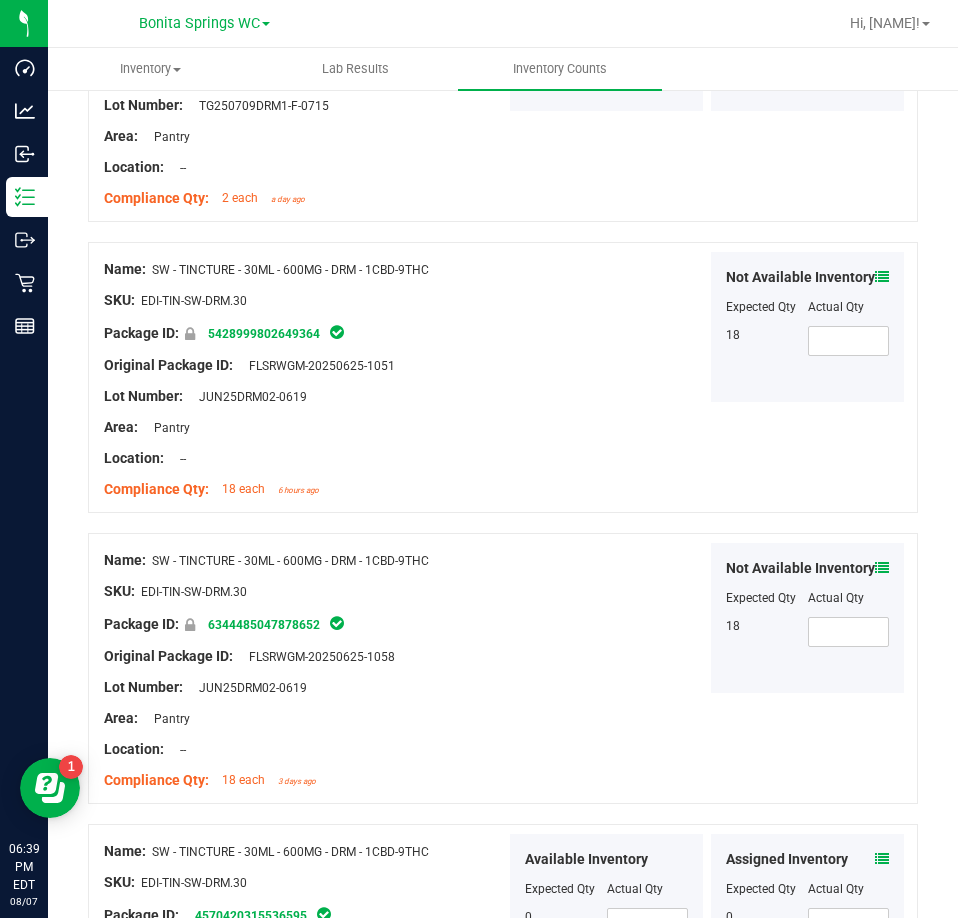 scroll, scrollTop: 700, scrollLeft: 0, axis: vertical 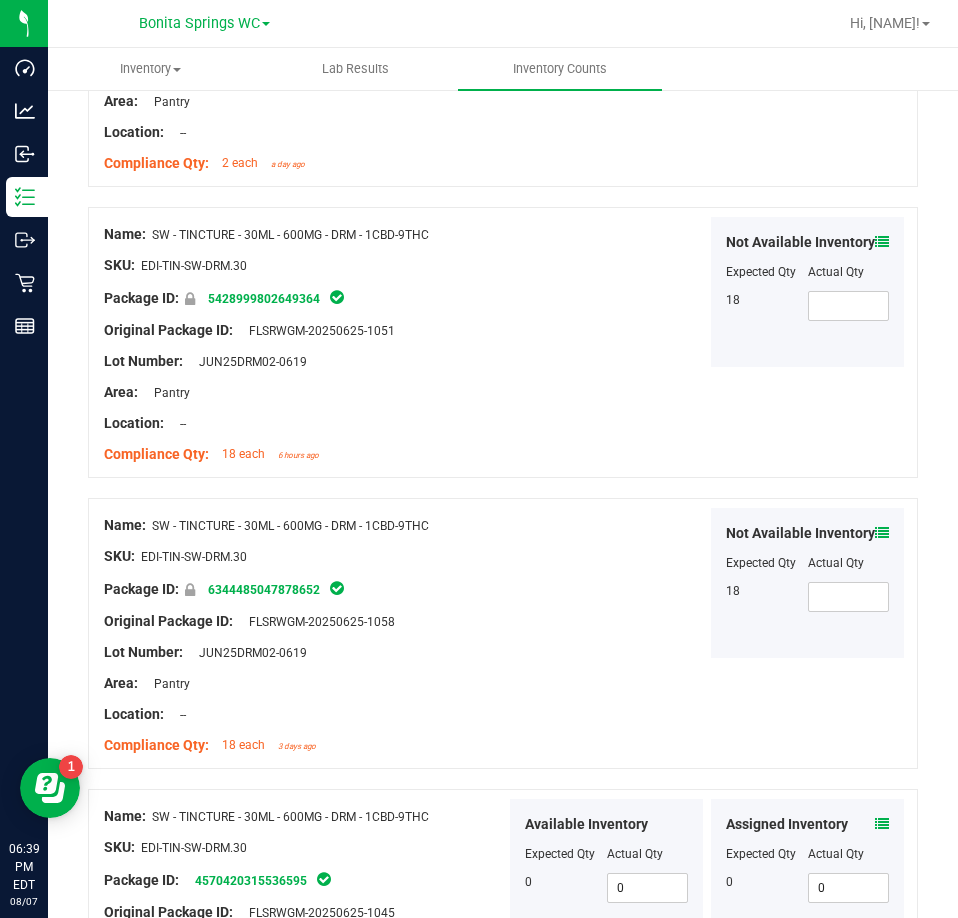 click at bounding box center [882, 533] 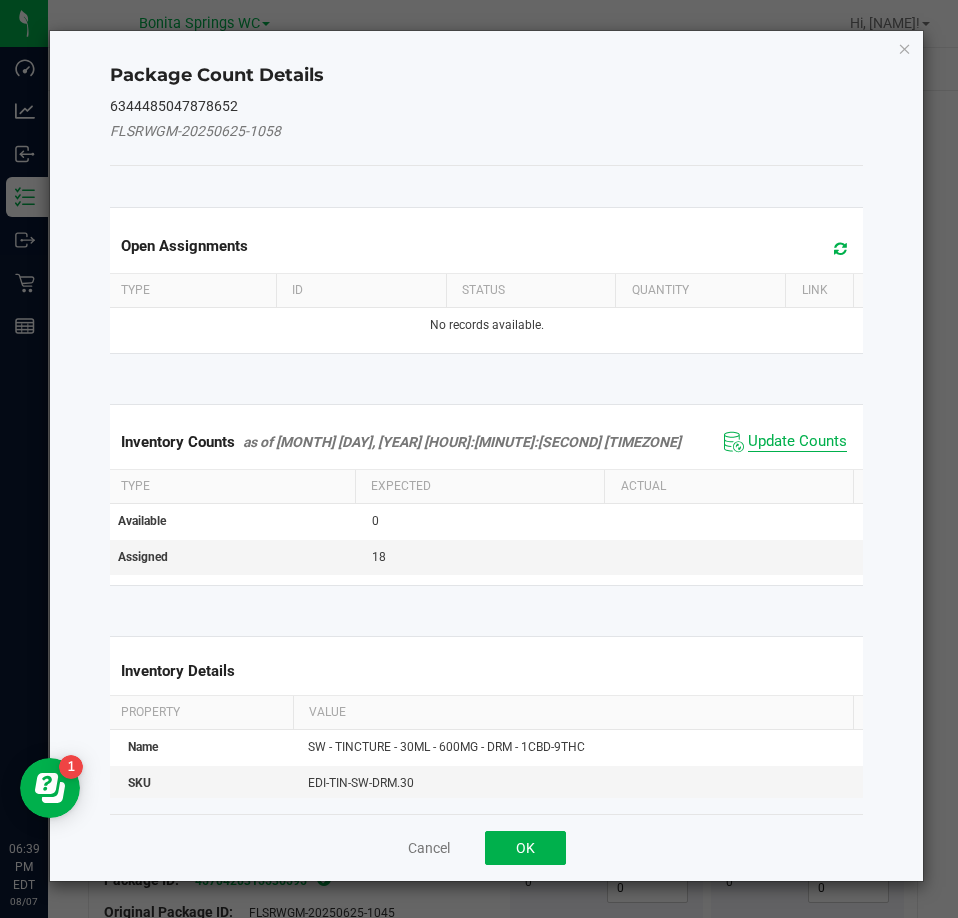 click on "Update Counts" 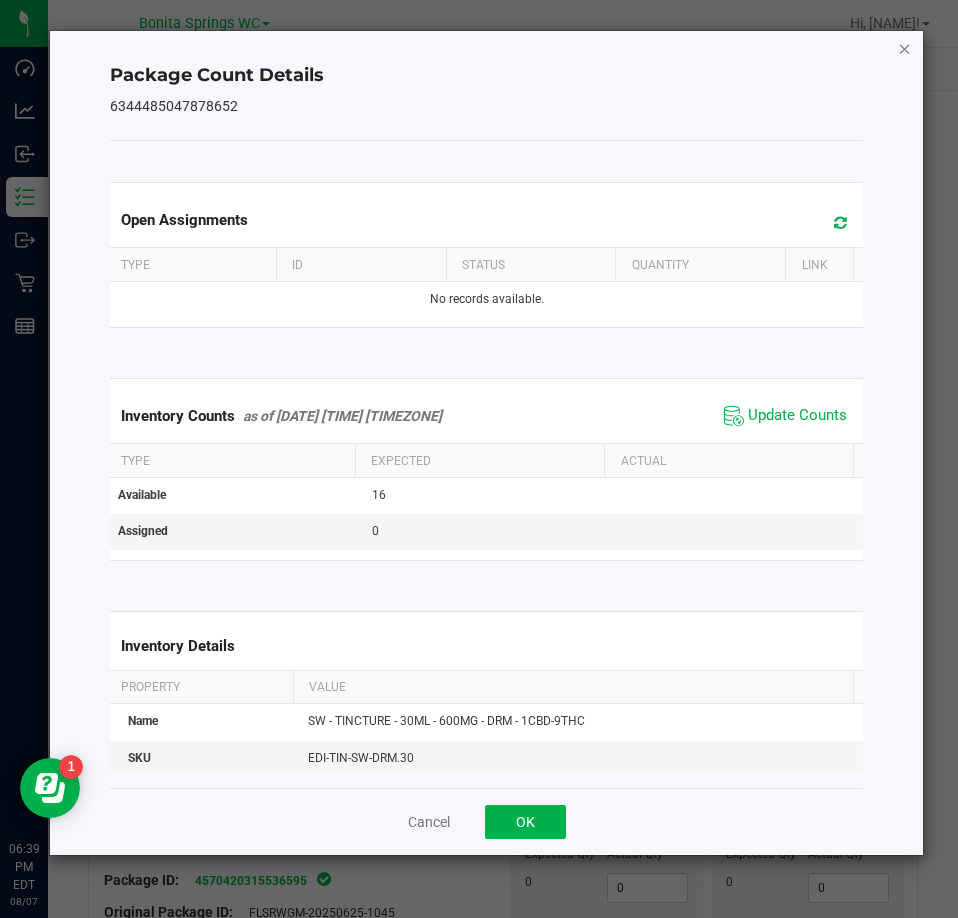 click 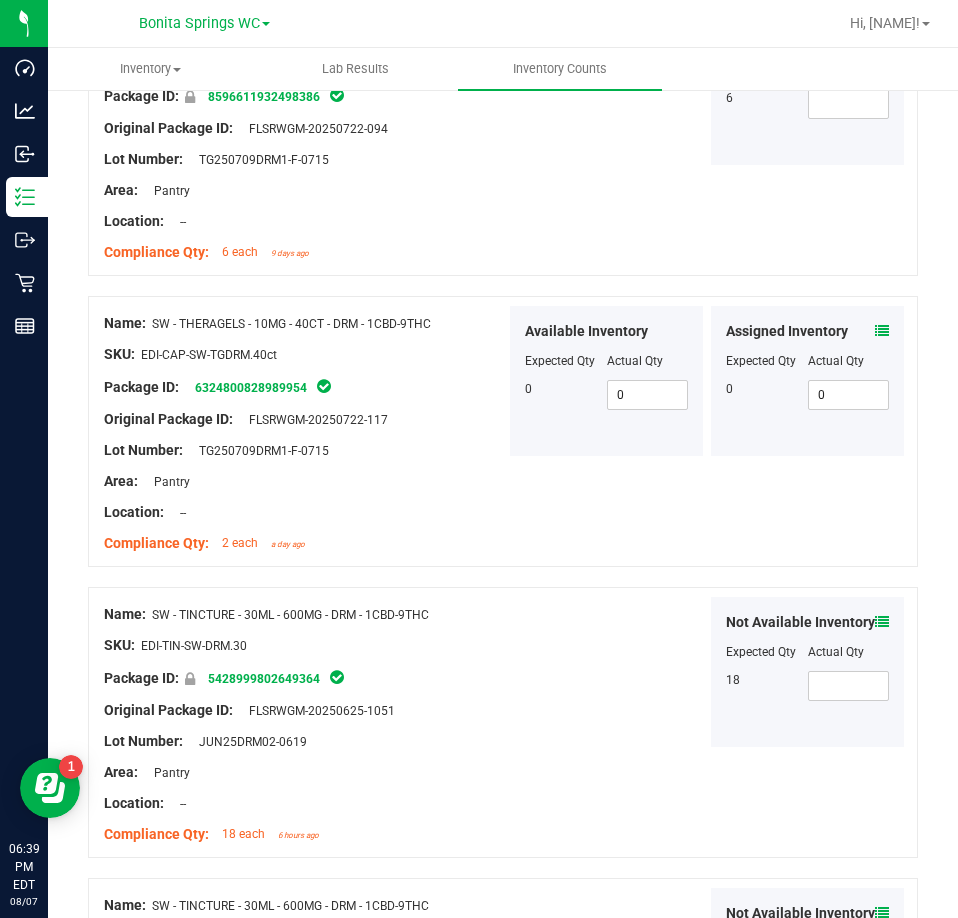 scroll, scrollTop: 0, scrollLeft: 0, axis: both 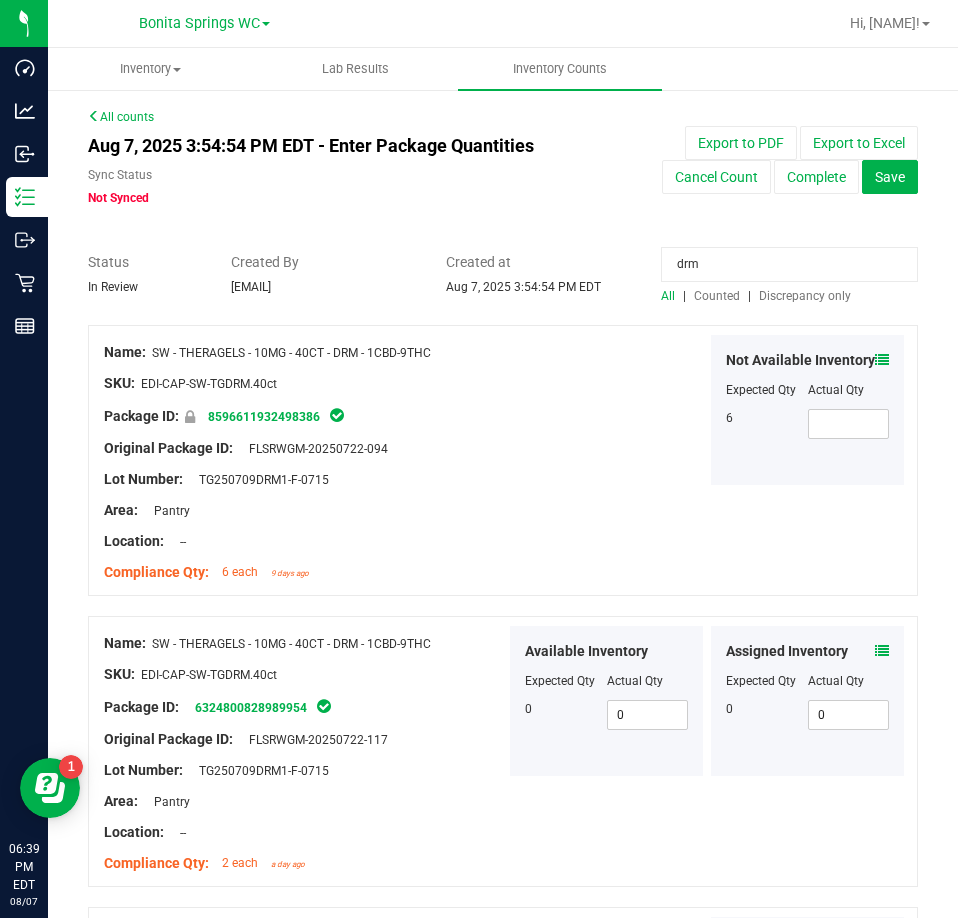 click on "drm" at bounding box center [789, 264] 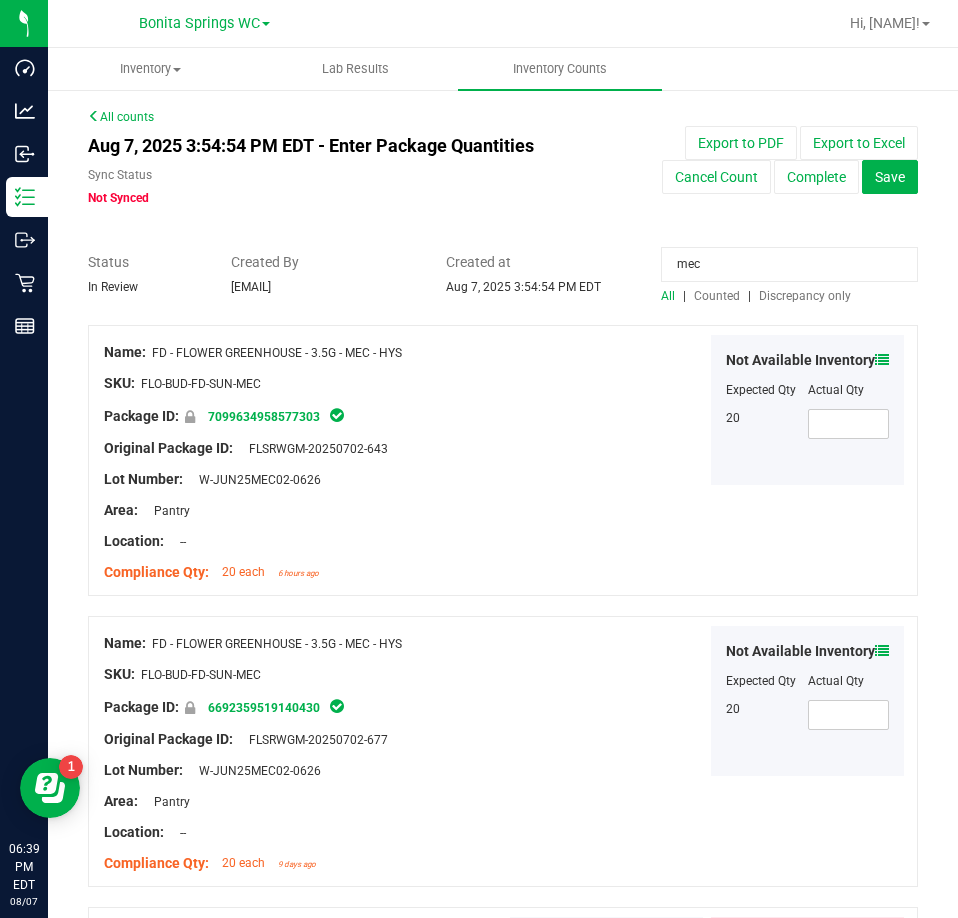 click on "Counted" at bounding box center [717, 296] 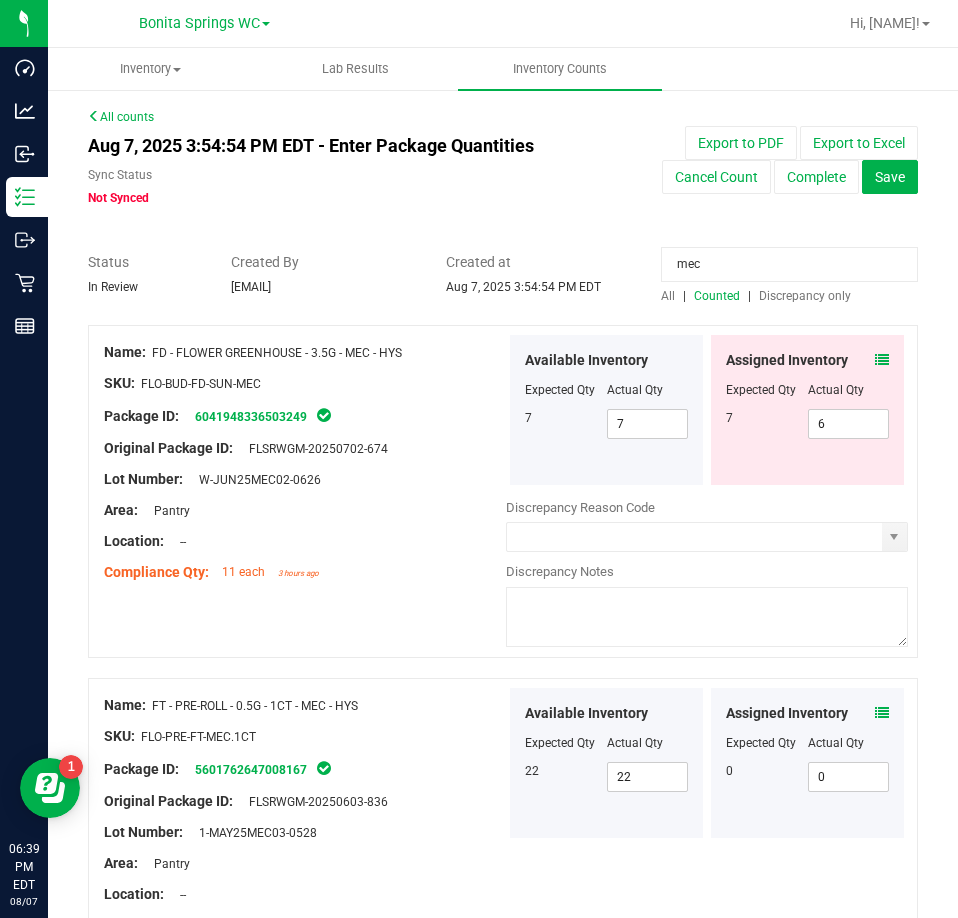 click at bounding box center (882, 360) 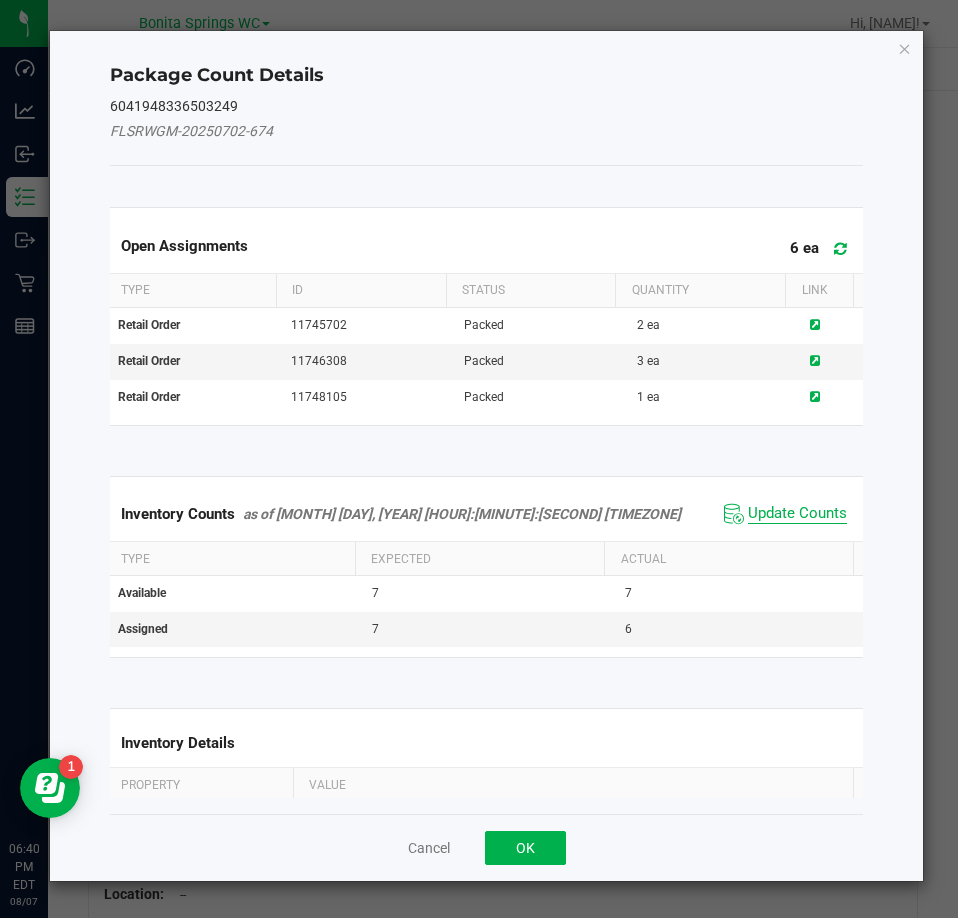 click on "Update Counts" 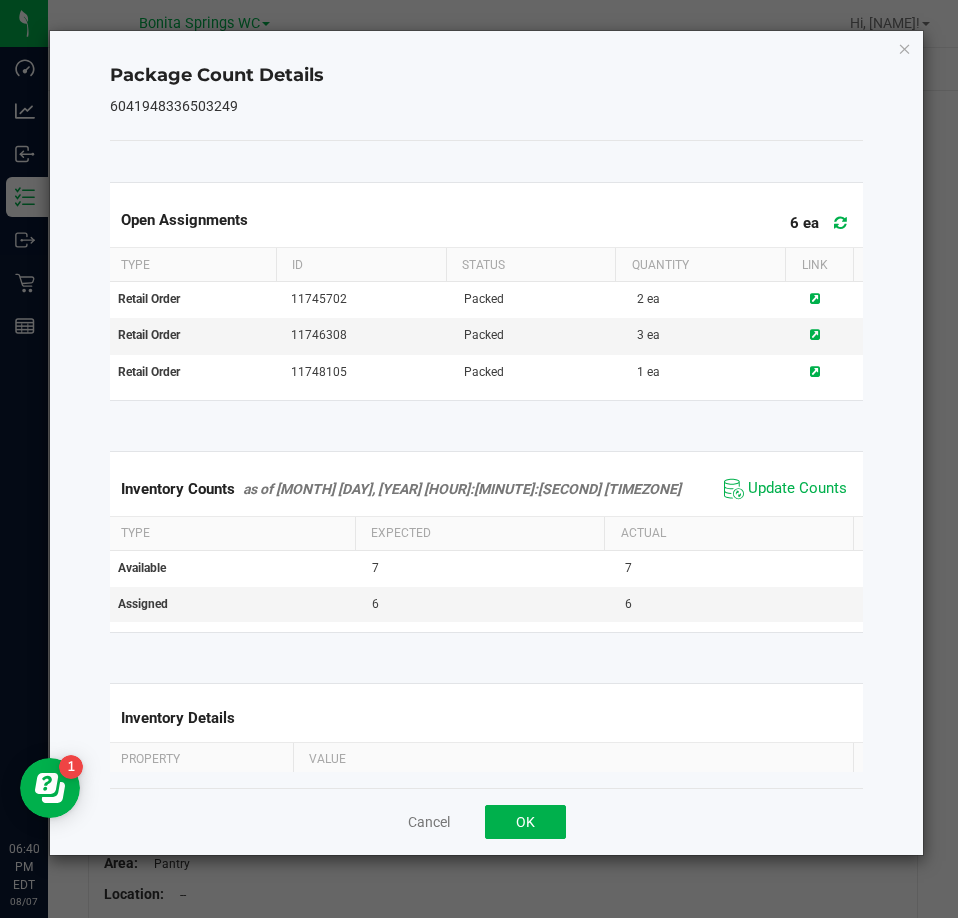 click on "Package Count Details   6041948336503249   Open Assignments  6   ea Type ID Status Quantity Link Retail Order 11745702 Packed 2   ea Retail Order 11746308 Packed 3   ea Retail Order 11748105 Packed 1   ea Inventory Counts     as of Aug 7, 2025 6:40:03 PM EDT
Update Counts Type Expected Actual Available 7 7 Assigned 6 6  Inventory Details  Property Value Name FD - FLOWER GREENHOUSE - 3.5G - MEC - HYS SKU FLO-BUD-FD-SUN-MEC Package ID 6041948336503249 Original Package ID FLSRWGM-20250702-674 Lot Number W-JUN25MEC02-0626 Area Pantry Location  -  Compliance Qty 11 Compliance Updated Aug 7, 2025 3:54:55 PM EDT  Cancel   OK" 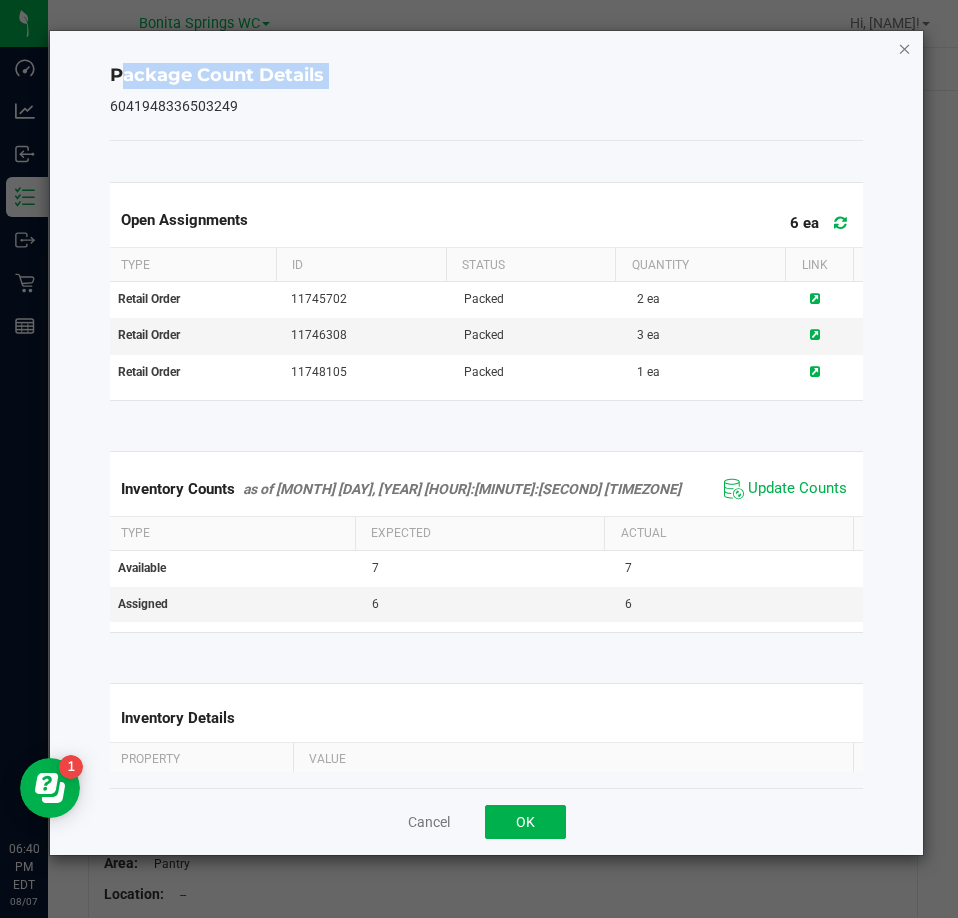 click on "Package Count Details   6041948336503249   Open Assignments  6   ea Type ID Status Quantity Link Retail Order 11745702 Packed 2   ea Retail Order 11746308 Packed 3   ea Retail Order 11748105 Packed 1   ea Inventory Counts     as of Aug 7, 2025 6:40:03 PM EDT
Update Counts Type Expected Actual Available 7 7 Assigned 6 6  Inventory Details  Property Value Name FD - FLOWER GREENHOUSE - 3.5G - MEC - HYS SKU FLO-BUD-FD-SUN-MEC Package ID 6041948336503249 Original Package ID FLSRWGM-20250702-674 Lot Number W-JUN25MEC02-0626 Area Pantry Location  -  Compliance Qty 11 Compliance Updated Aug 7, 2025 3:54:55 PM EDT  Cancel   OK" 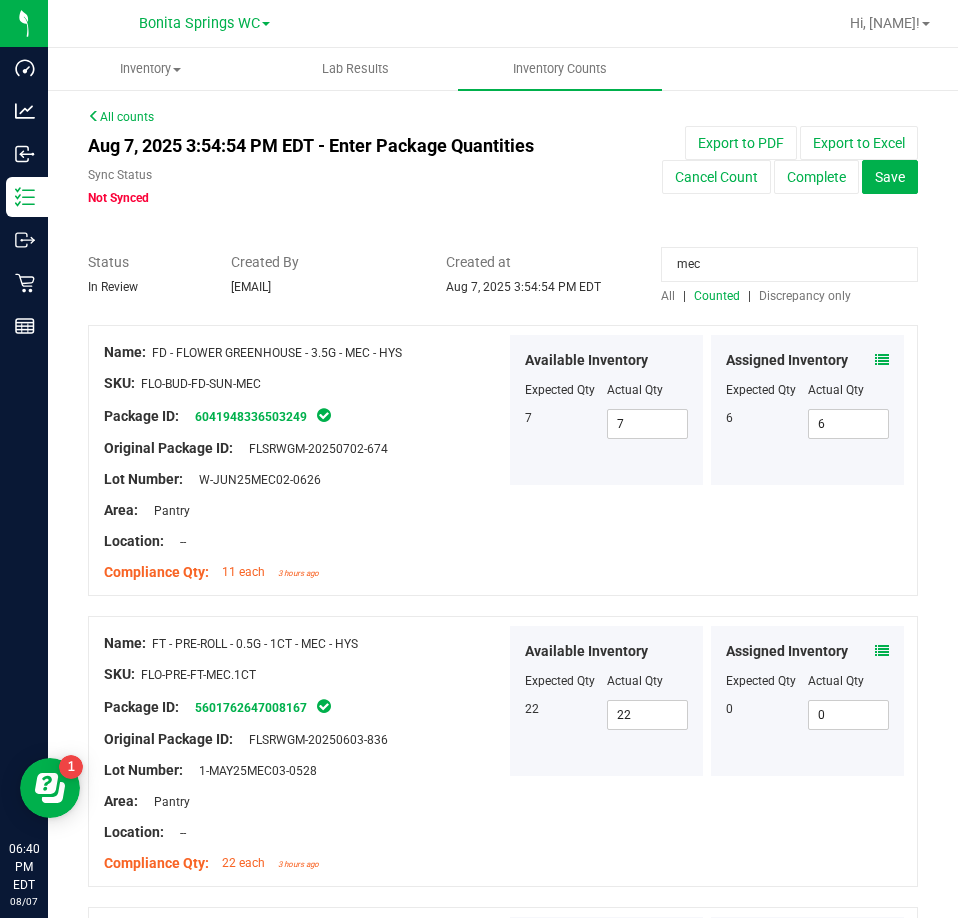 click on "mec" at bounding box center (789, 264) 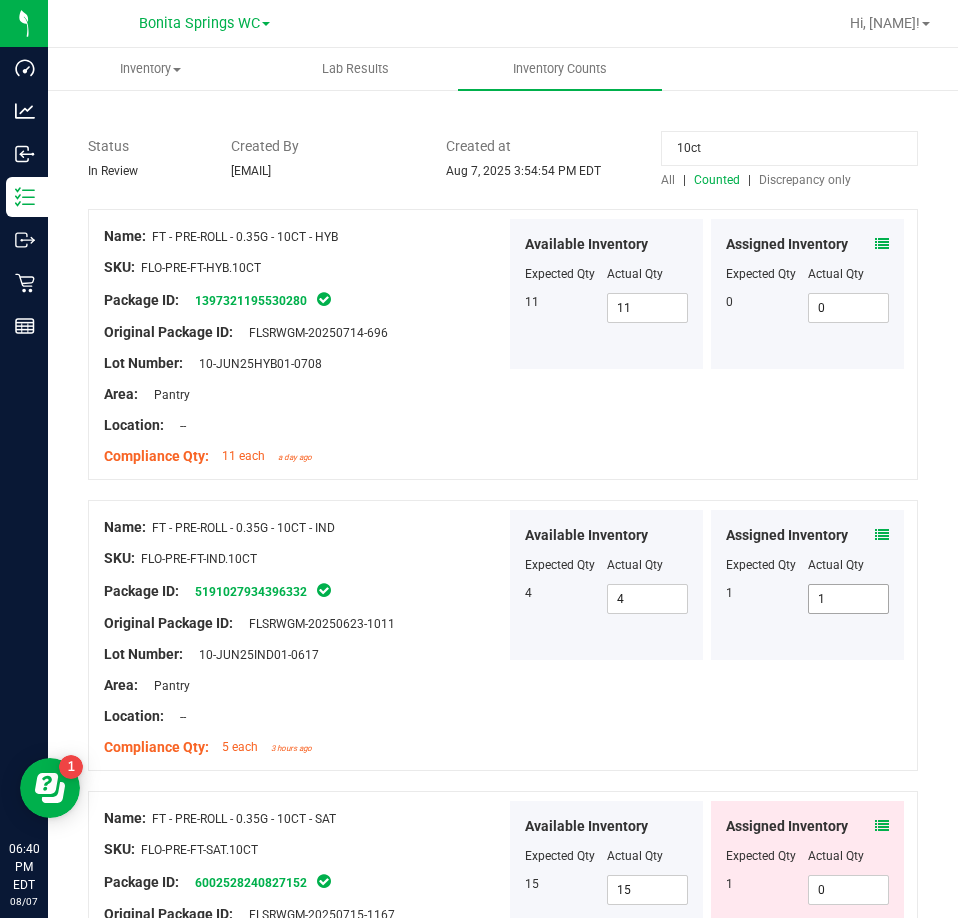 scroll, scrollTop: 300, scrollLeft: 0, axis: vertical 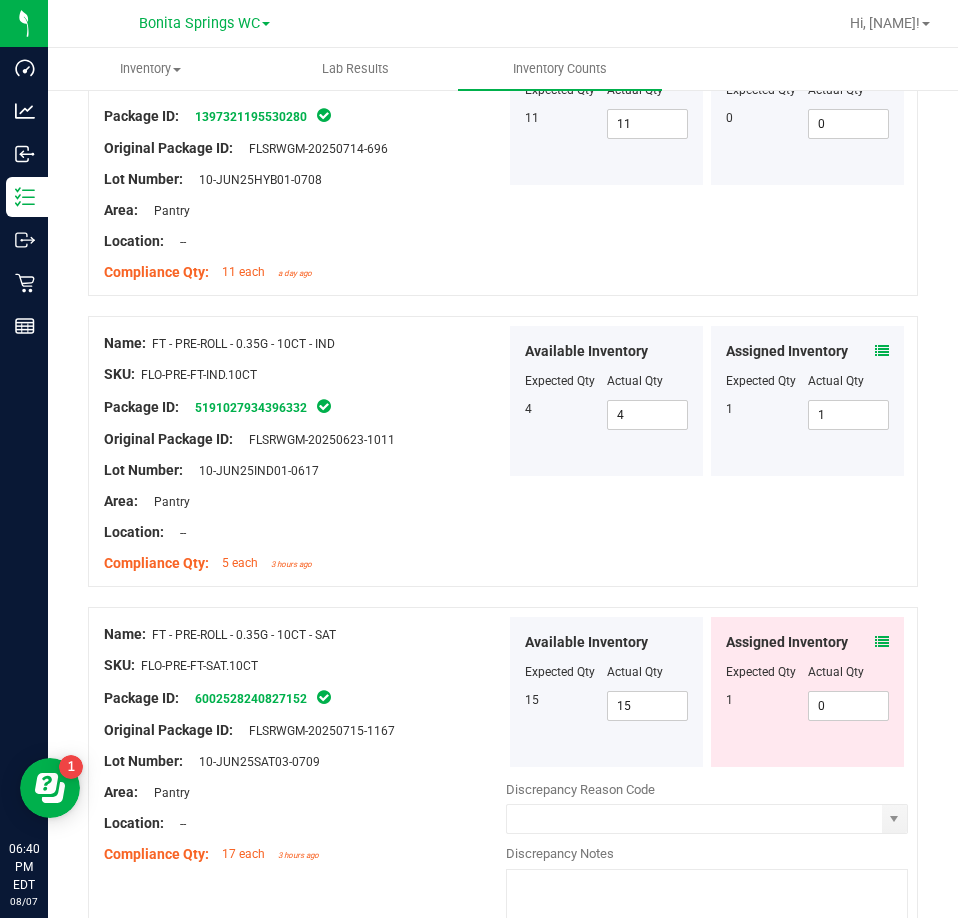 click at bounding box center [882, 642] 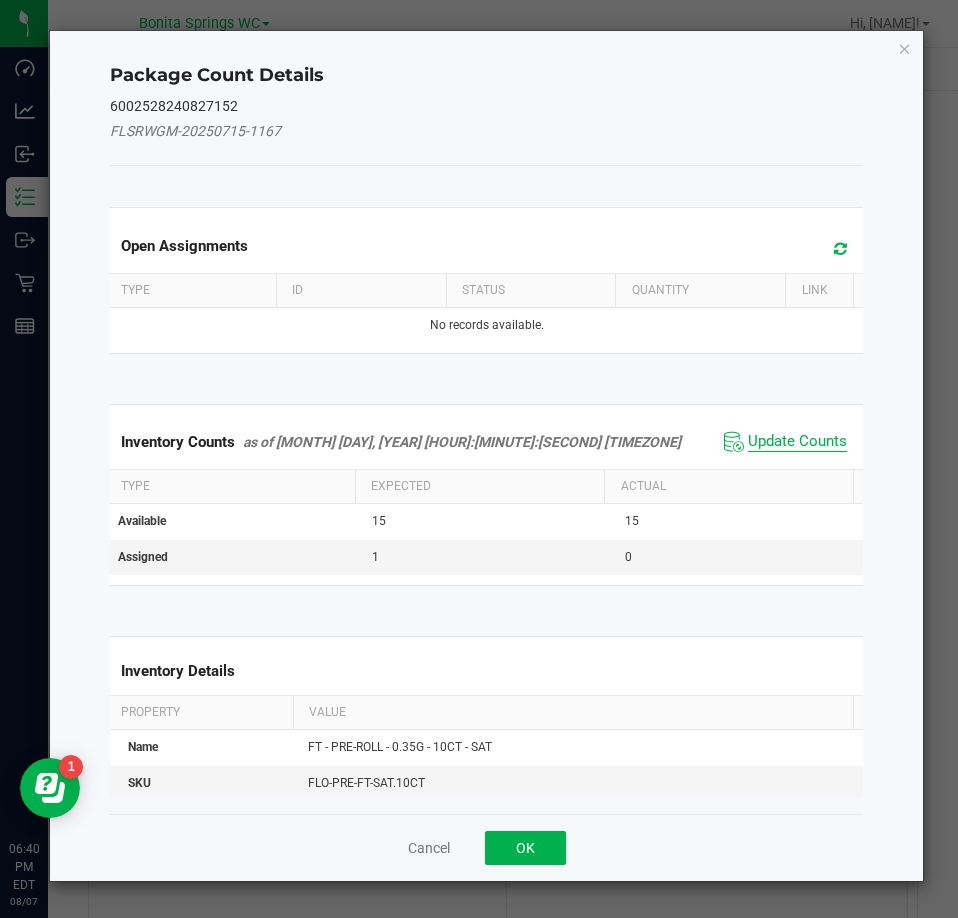 click on "Update Counts" 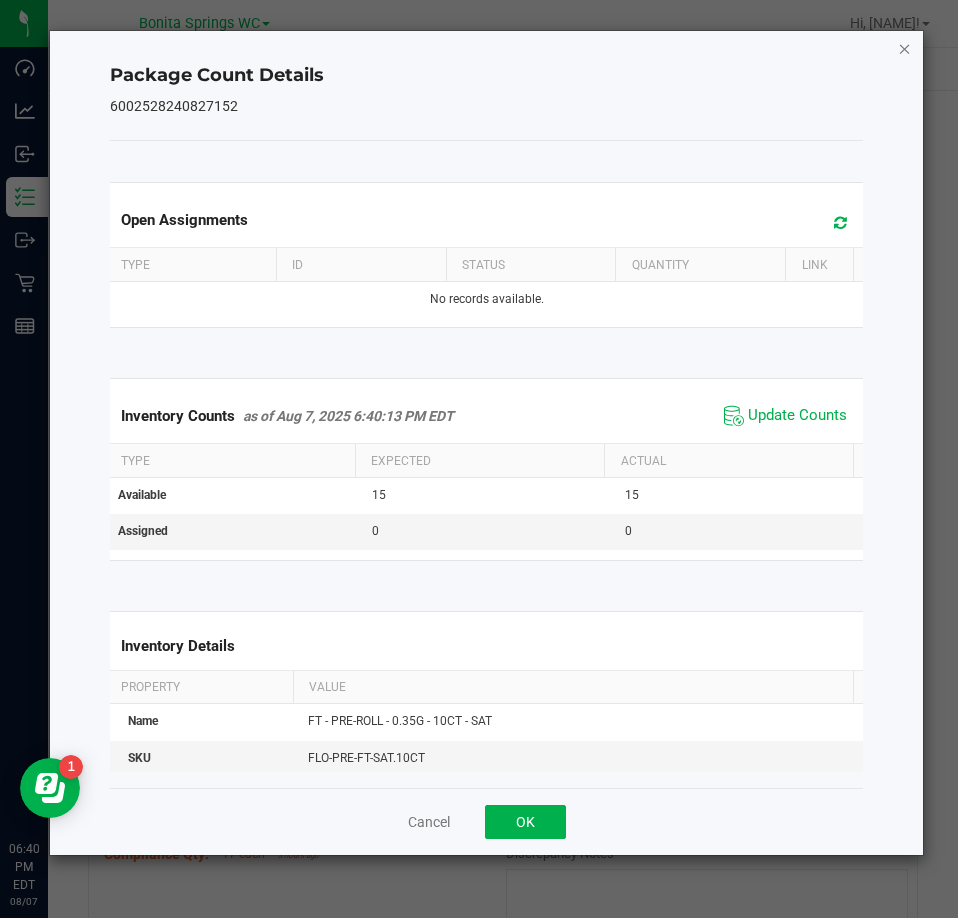 click 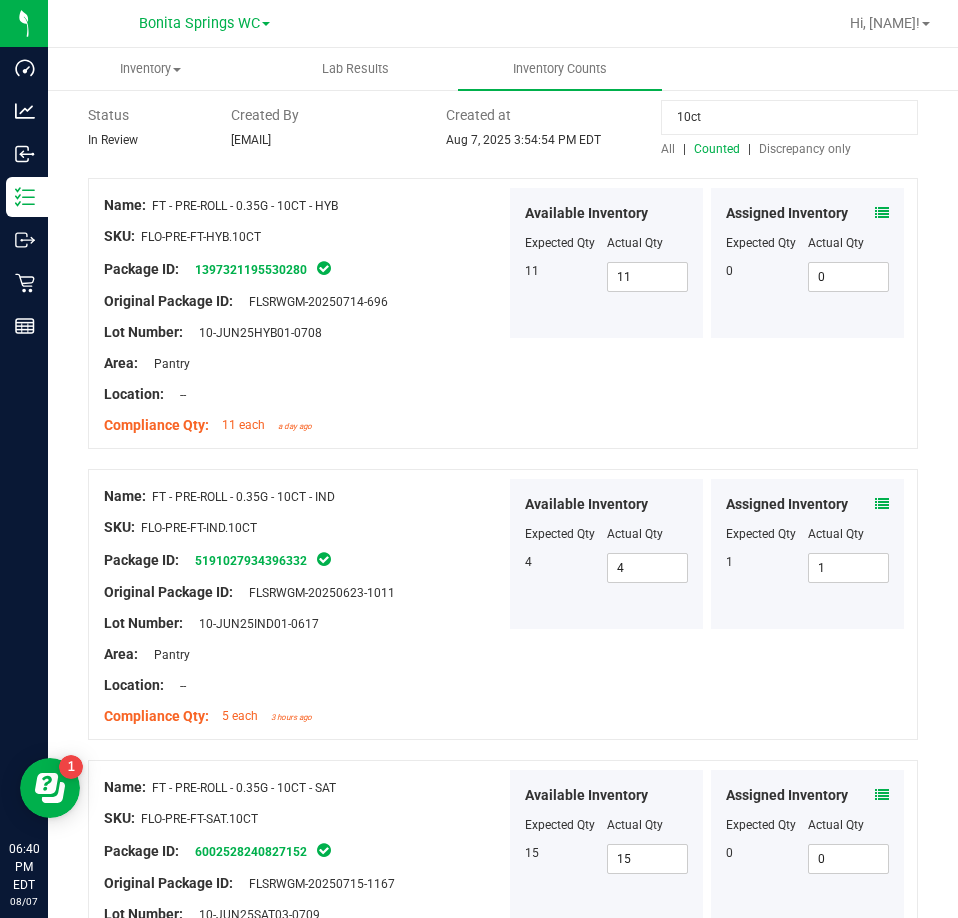 scroll, scrollTop: 0, scrollLeft: 0, axis: both 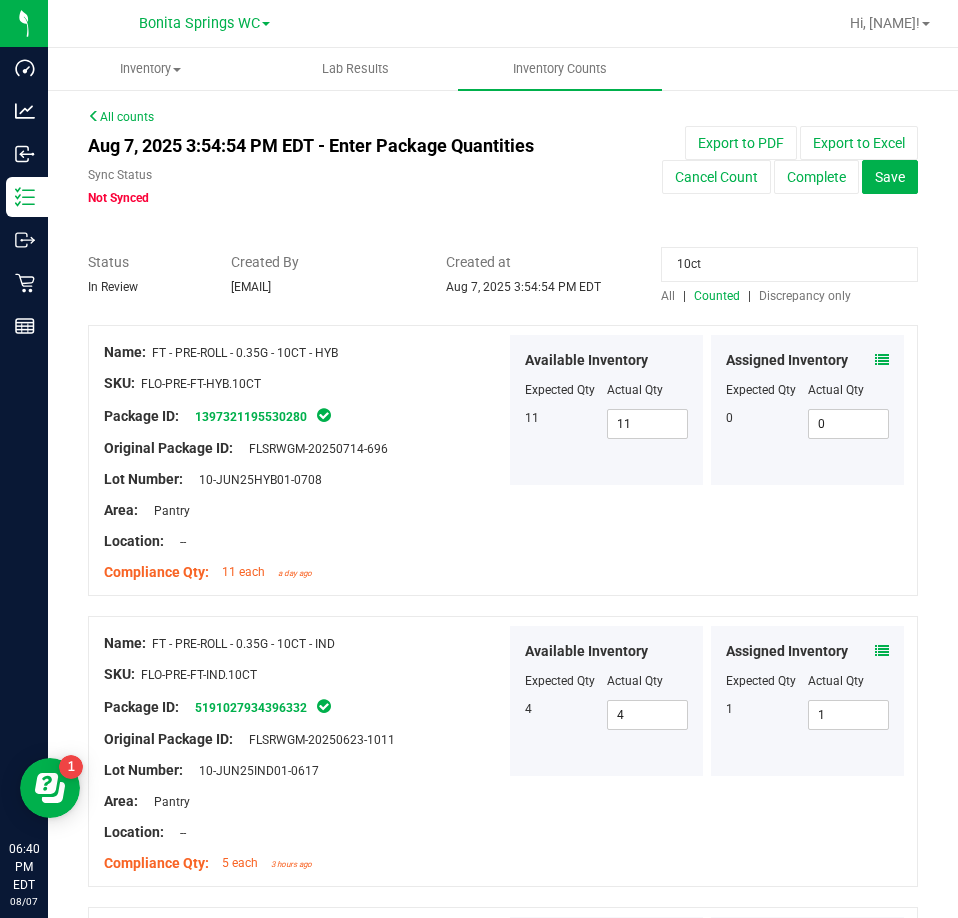click on "10ct" at bounding box center (789, 264) 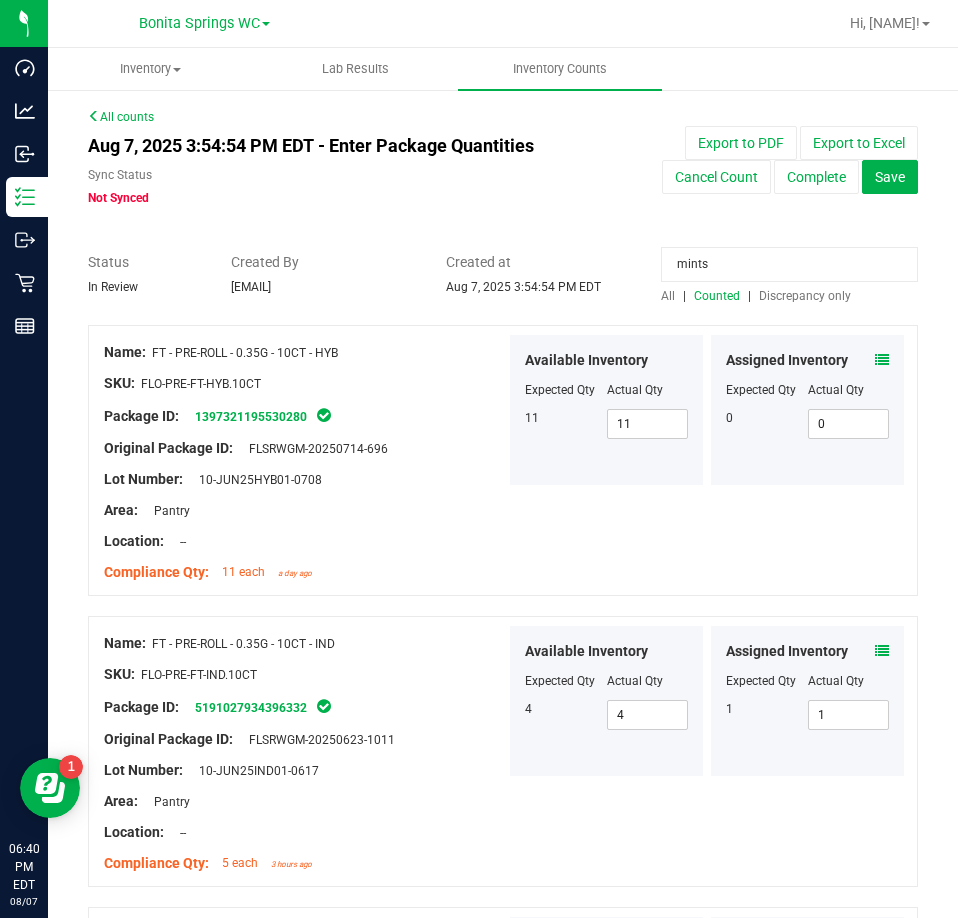 type on "mints" 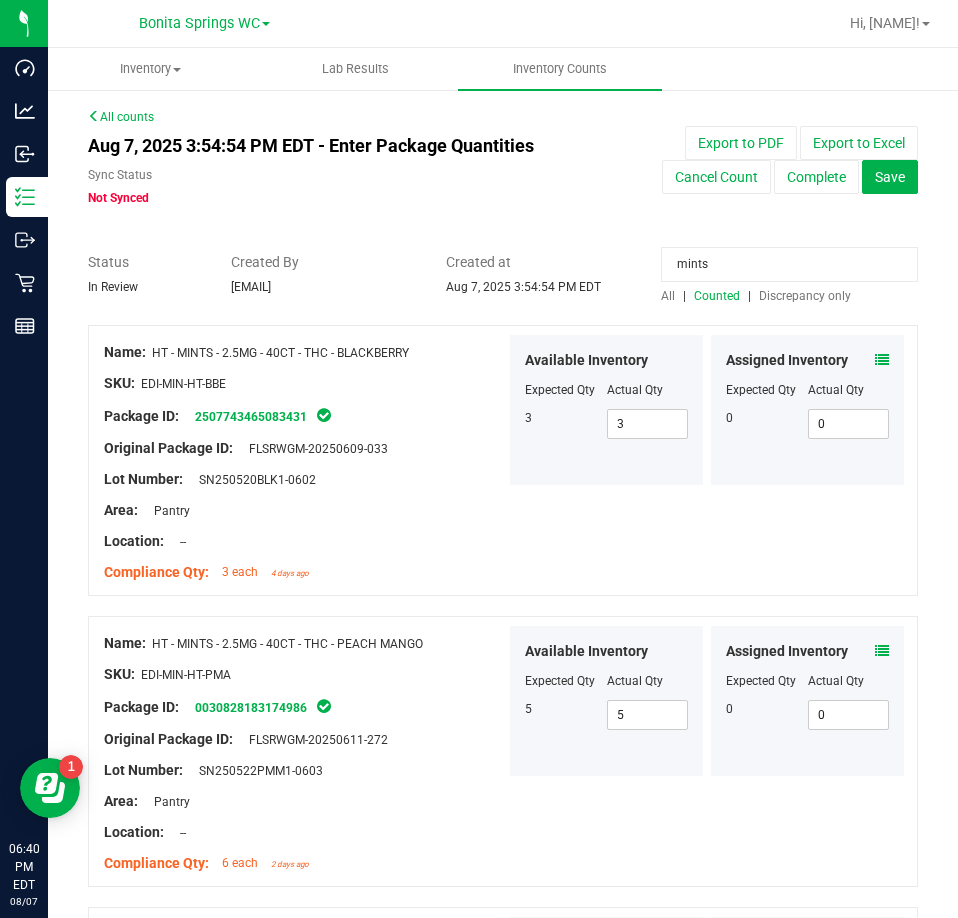 click at bounding box center (882, 651) 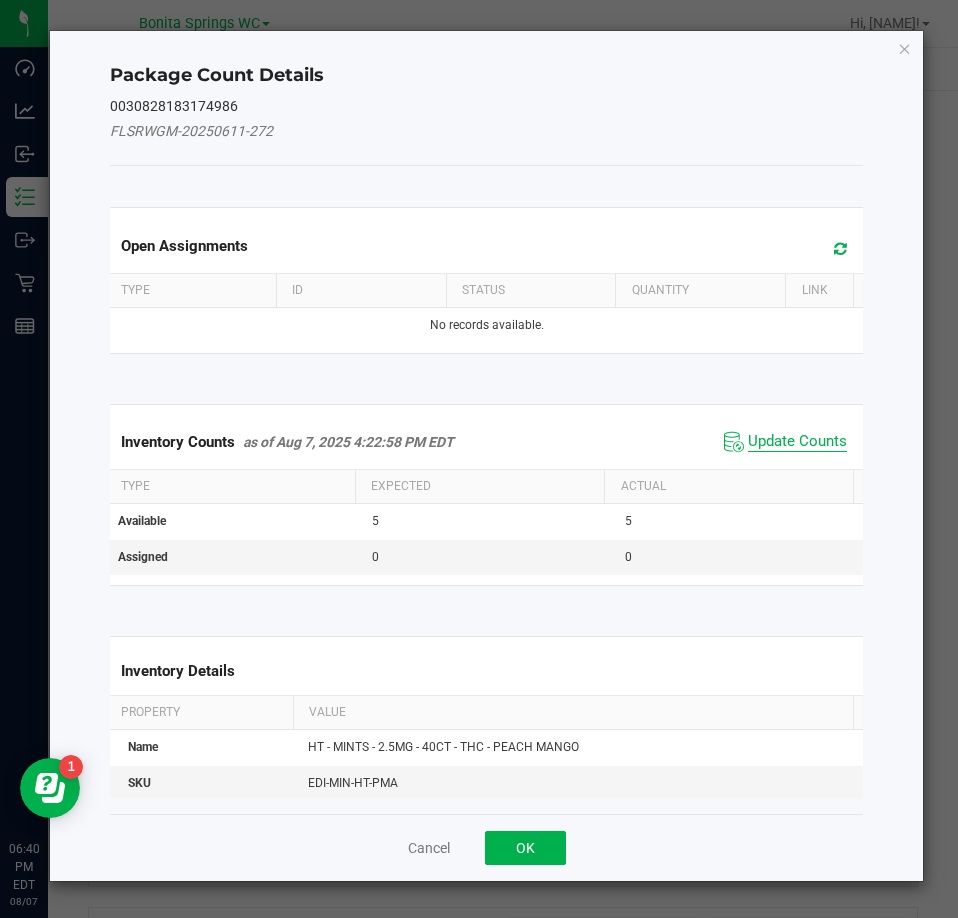 click on "Update Counts" 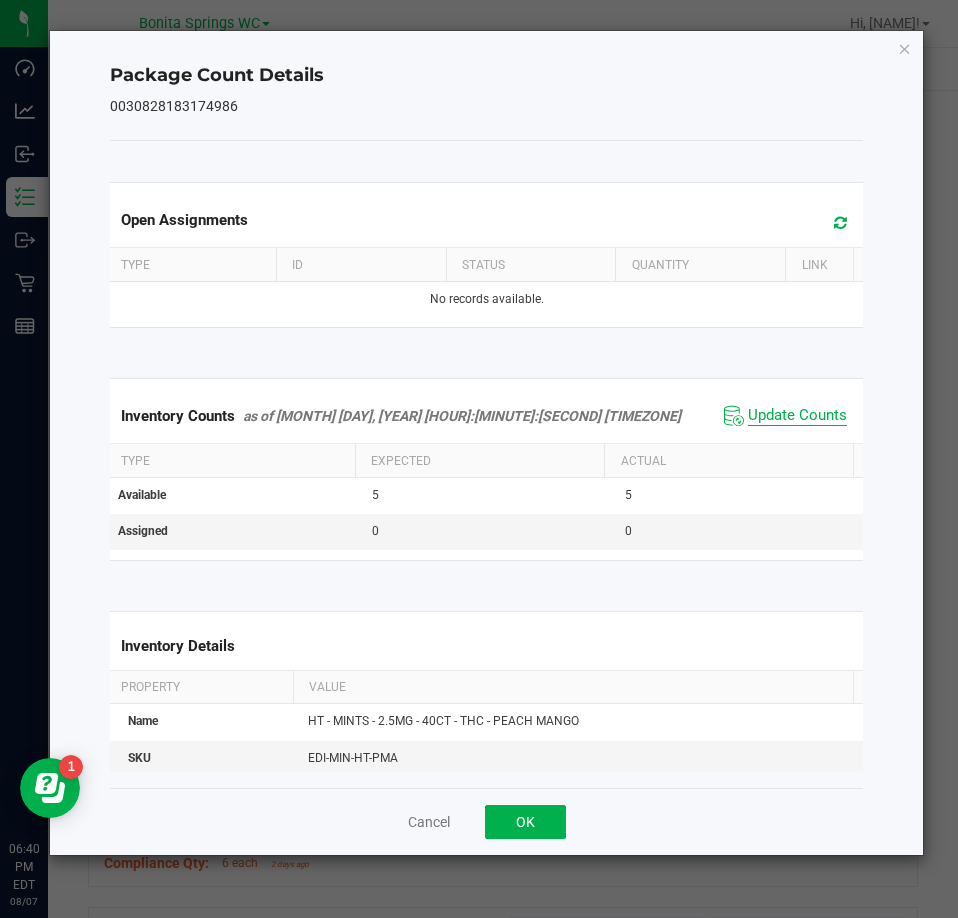 click on "Update Counts" 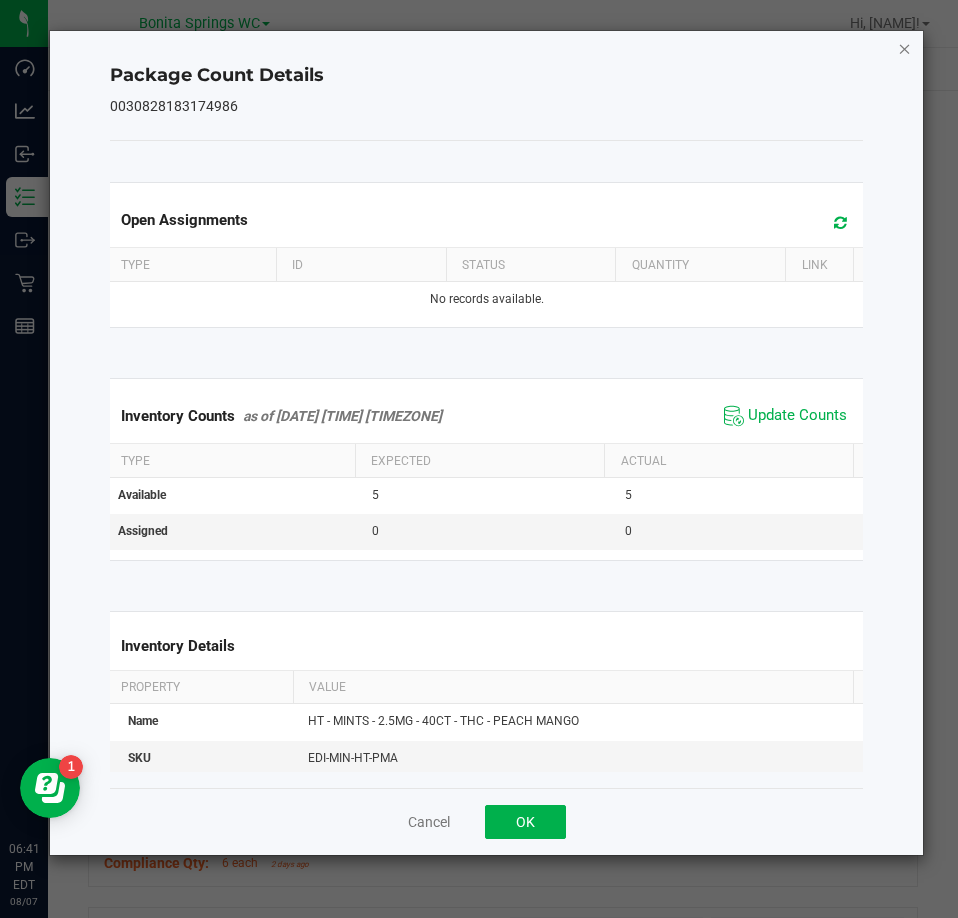 click 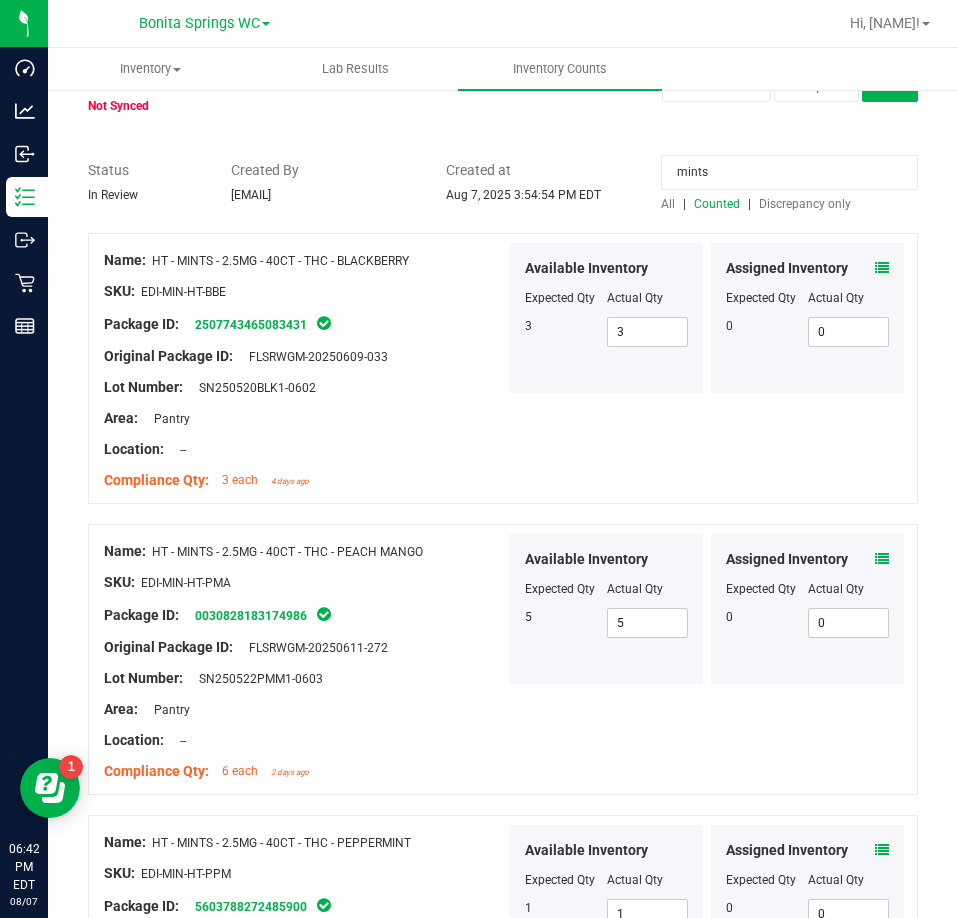 scroll, scrollTop: 0, scrollLeft: 0, axis: both 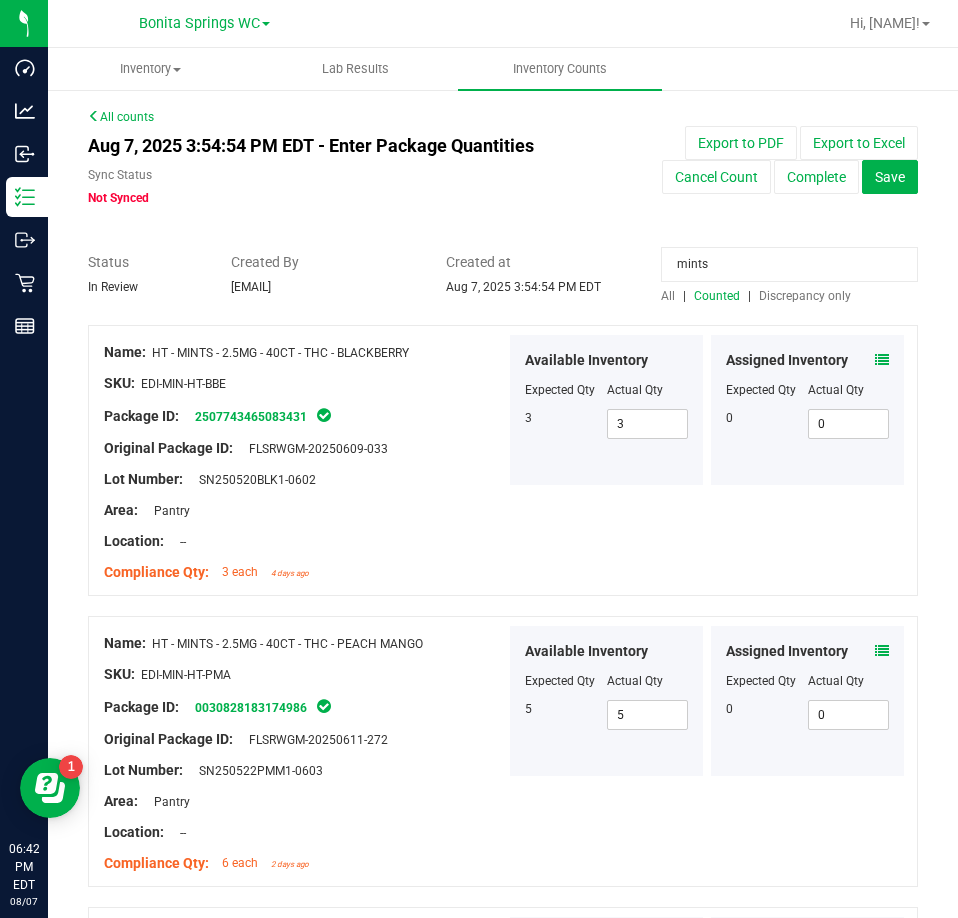 click on "mints" at bounding box center (789, 264) 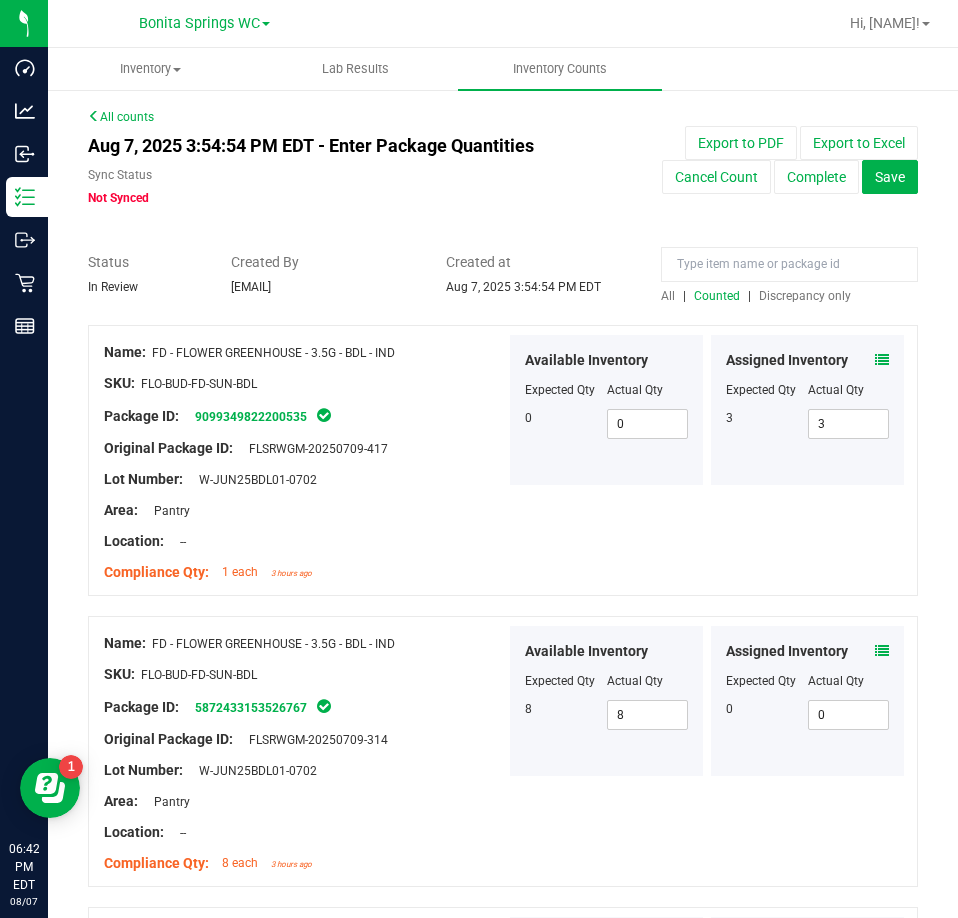 click on "Discrepancy only" at bounding box center (805, 296) 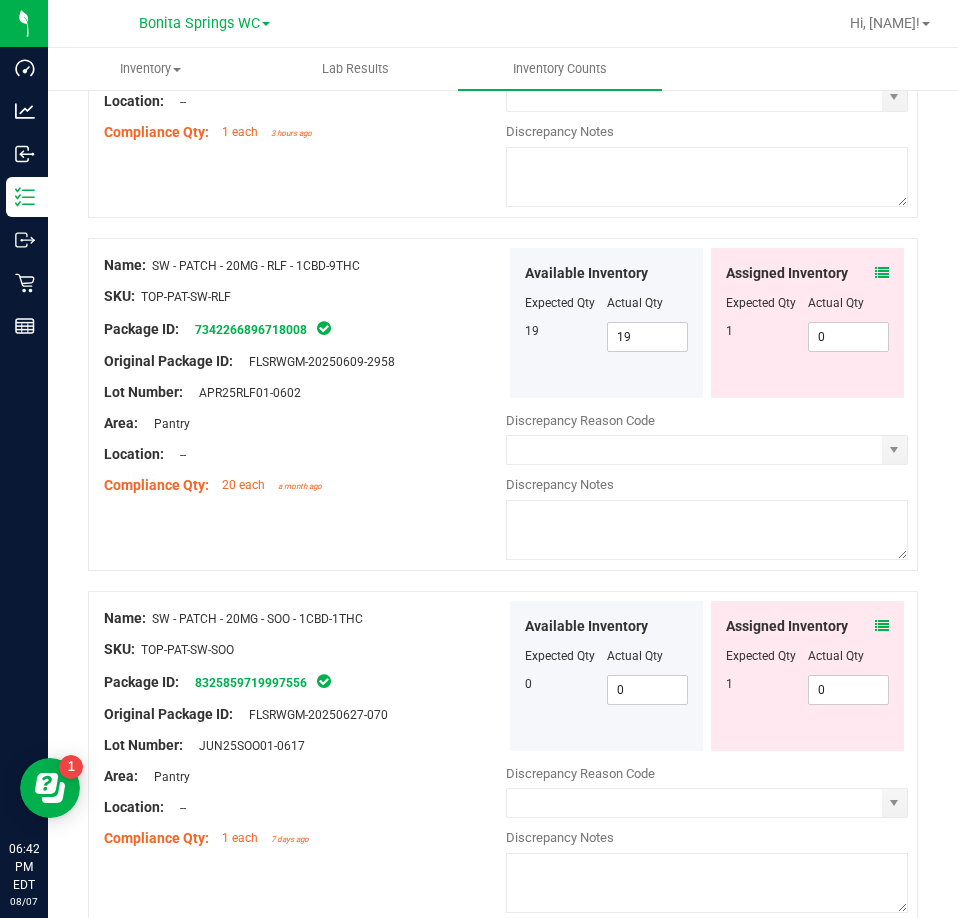 scroll, scrollTop: 4064, scrollLeft: 0, axis: vertical 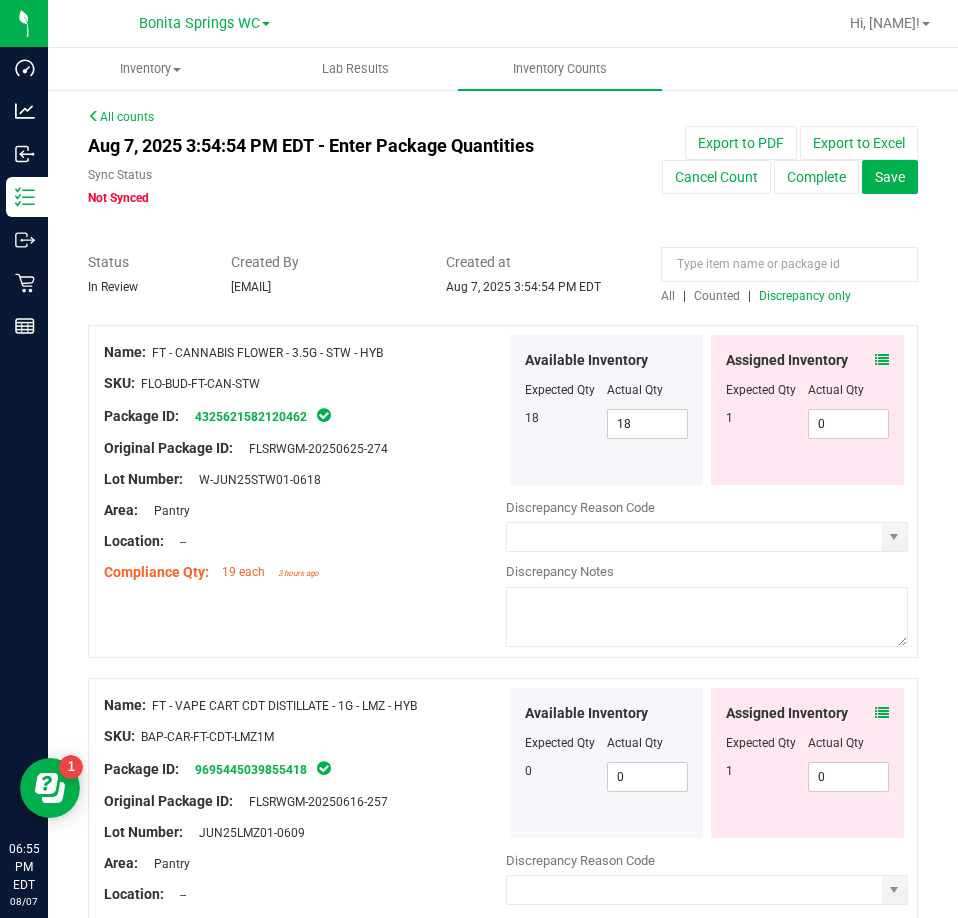 click on "Counted" at bounding box center (717, 296) 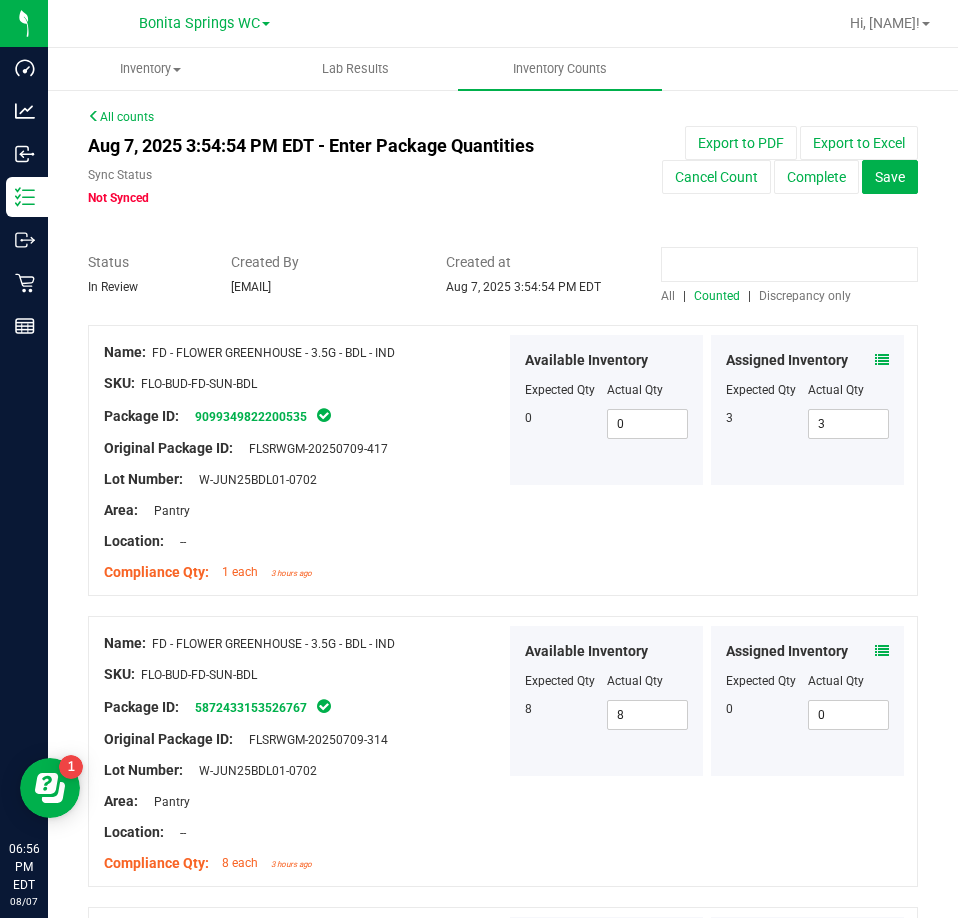 click at bounding box center [789, 264] 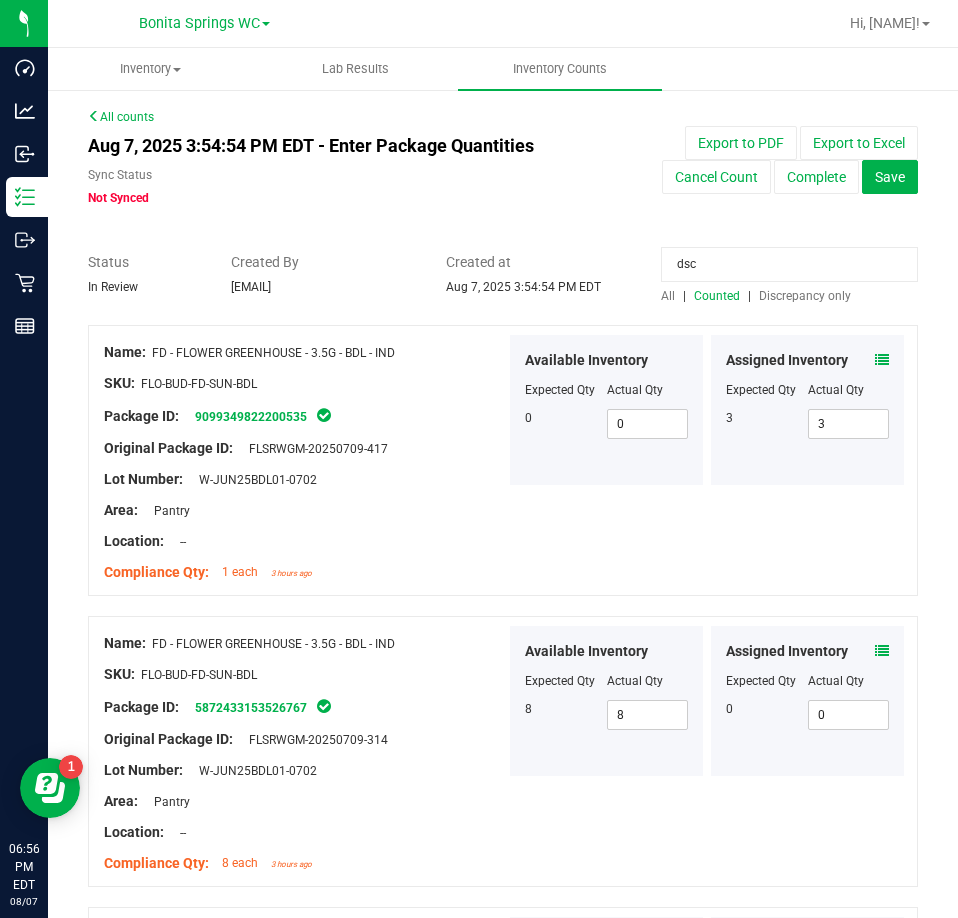 type on "dsc" 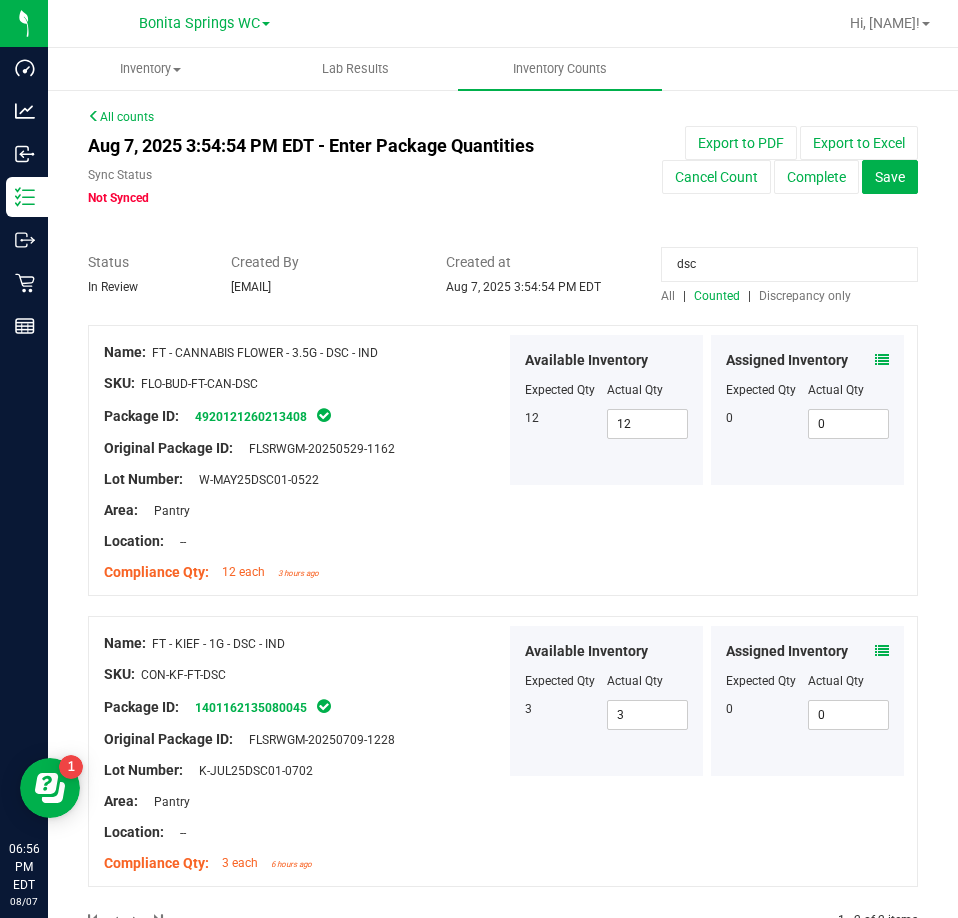 click at bounding box center [882, 360] 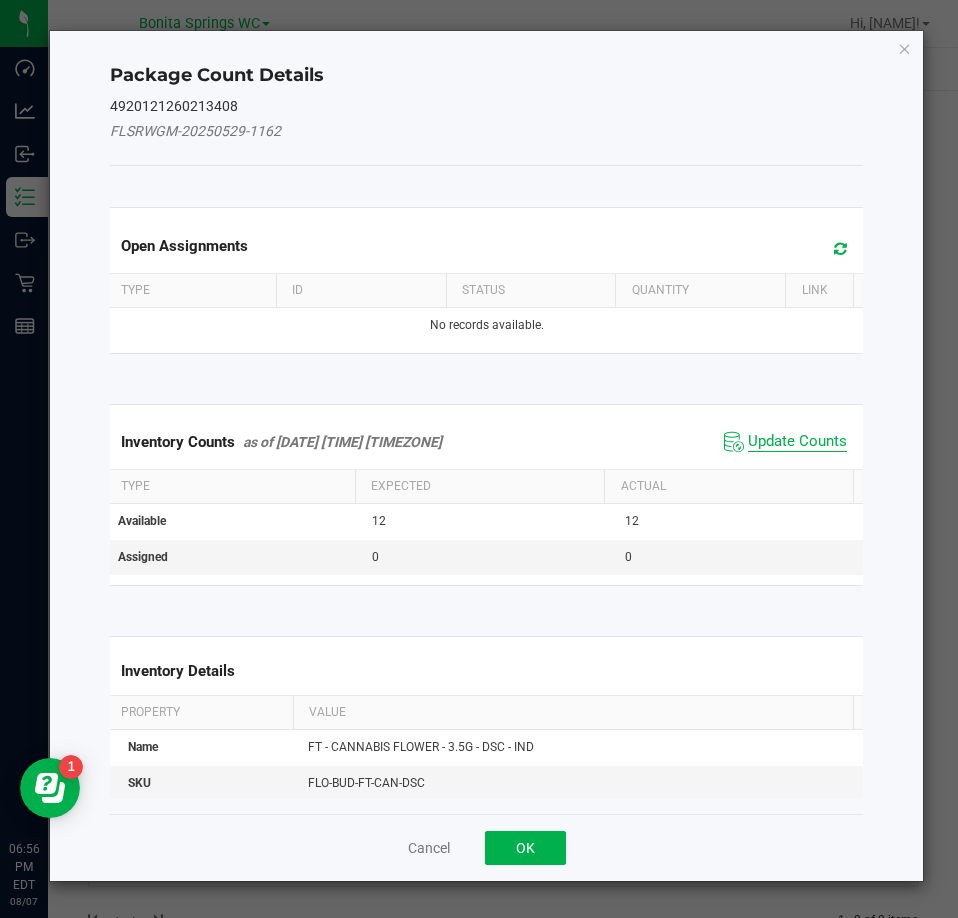 click on "Update Counts" 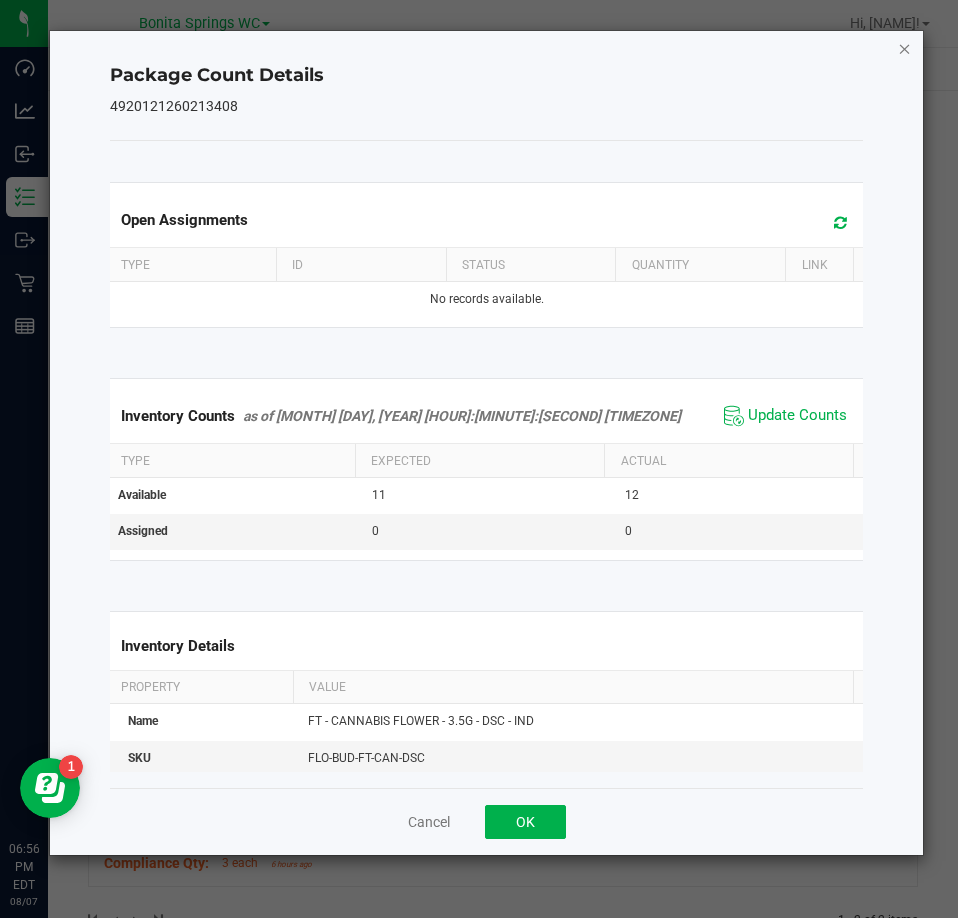 click 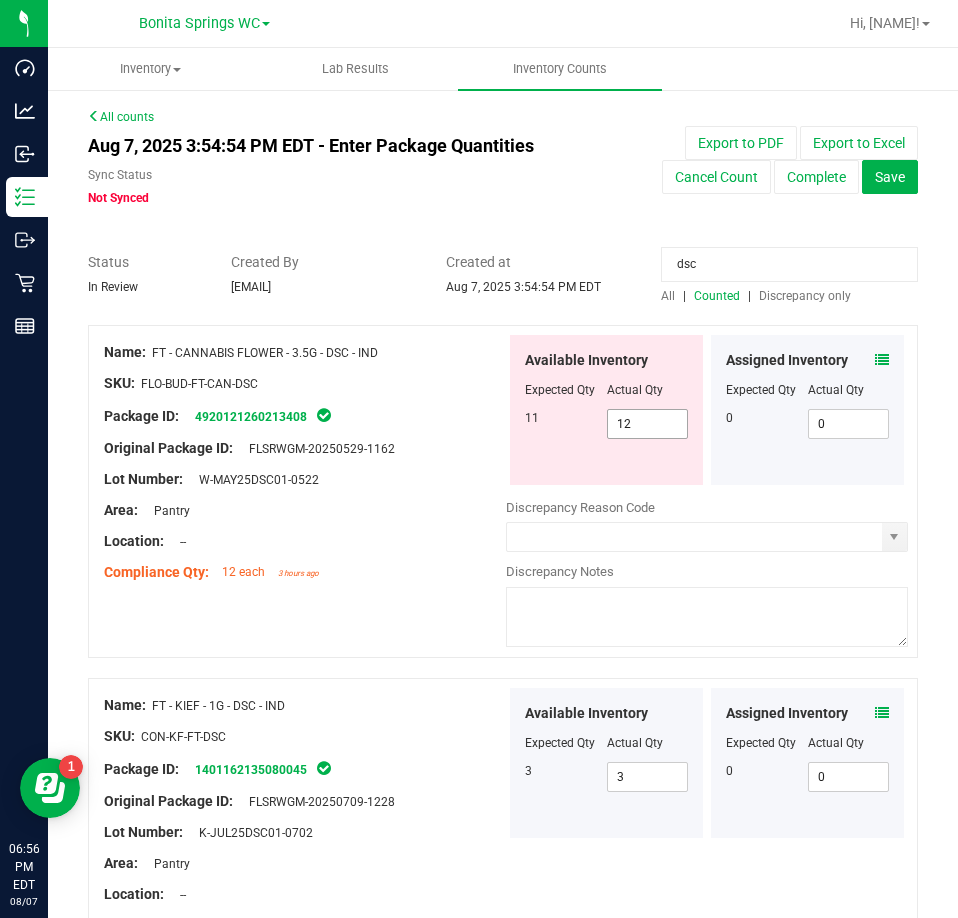 click on "12 12" at bounding box center [648, 424] 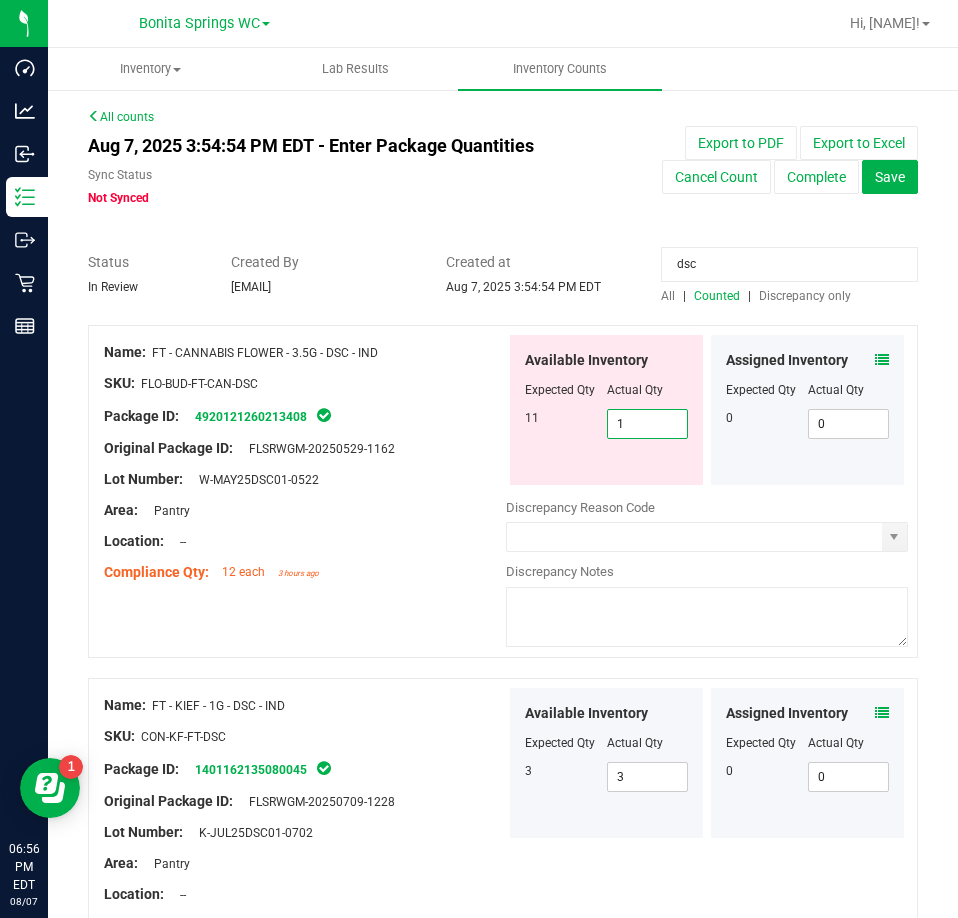 type on "11" 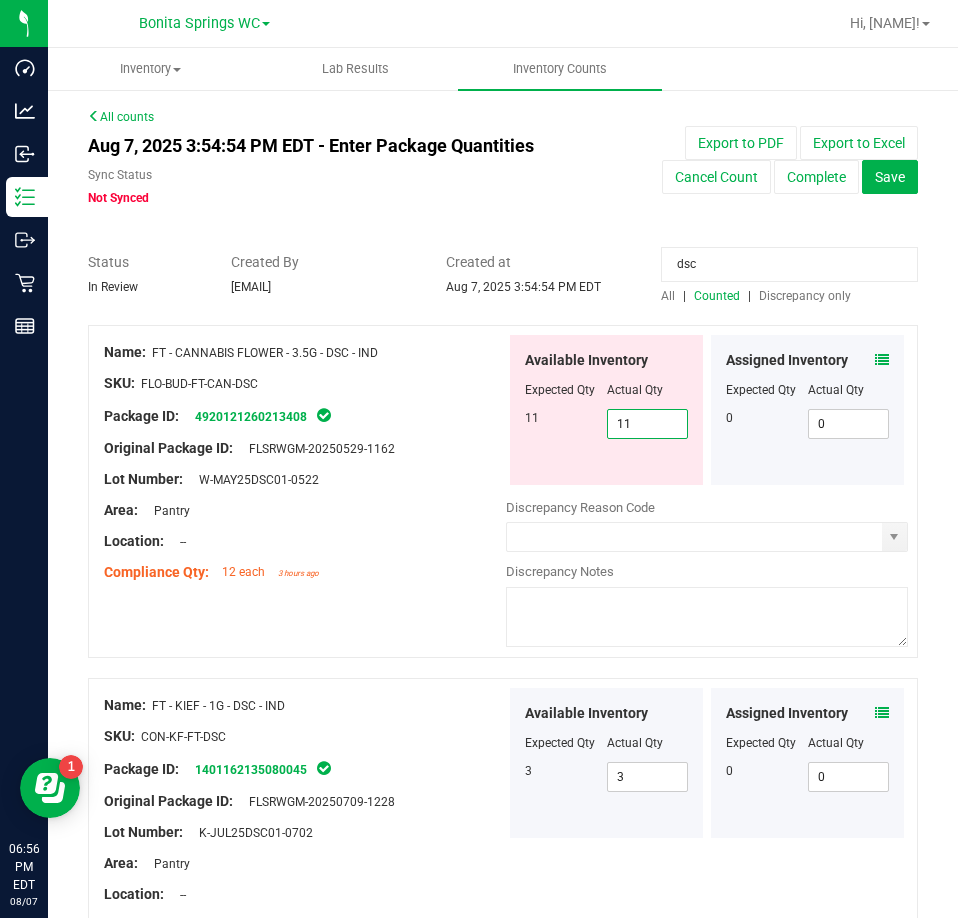 type on "11" 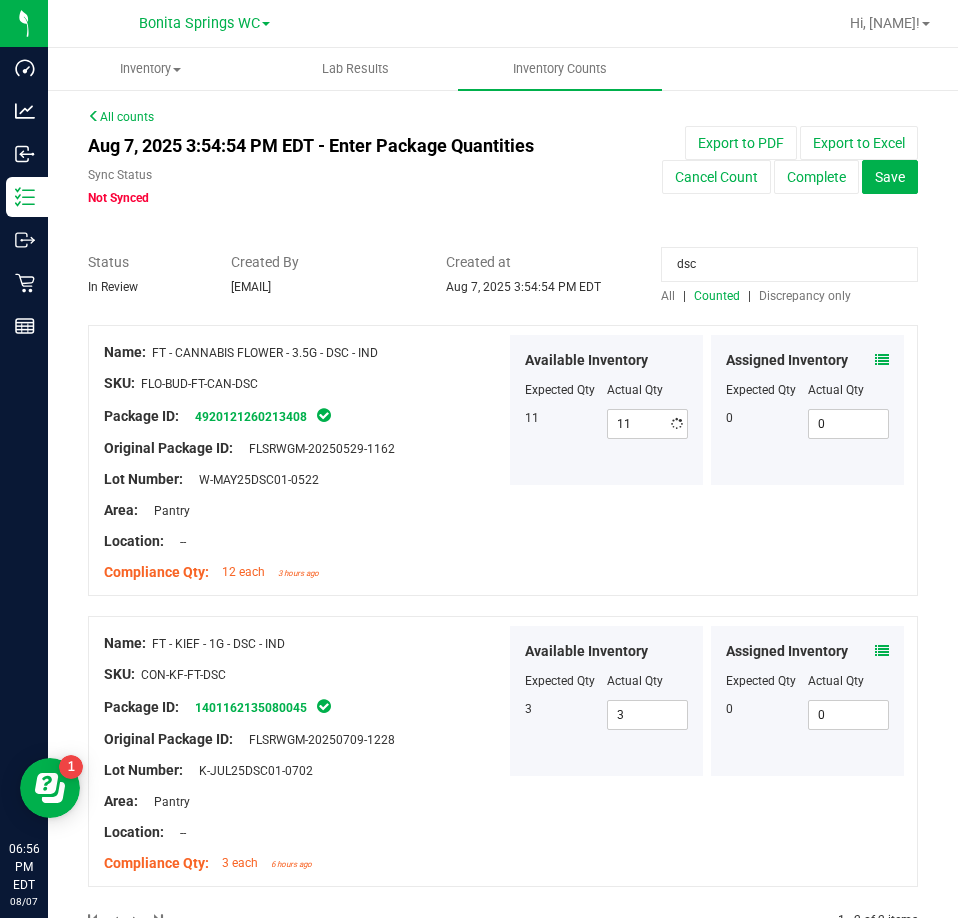 click on "dsc" at bounding box center (789, 264) 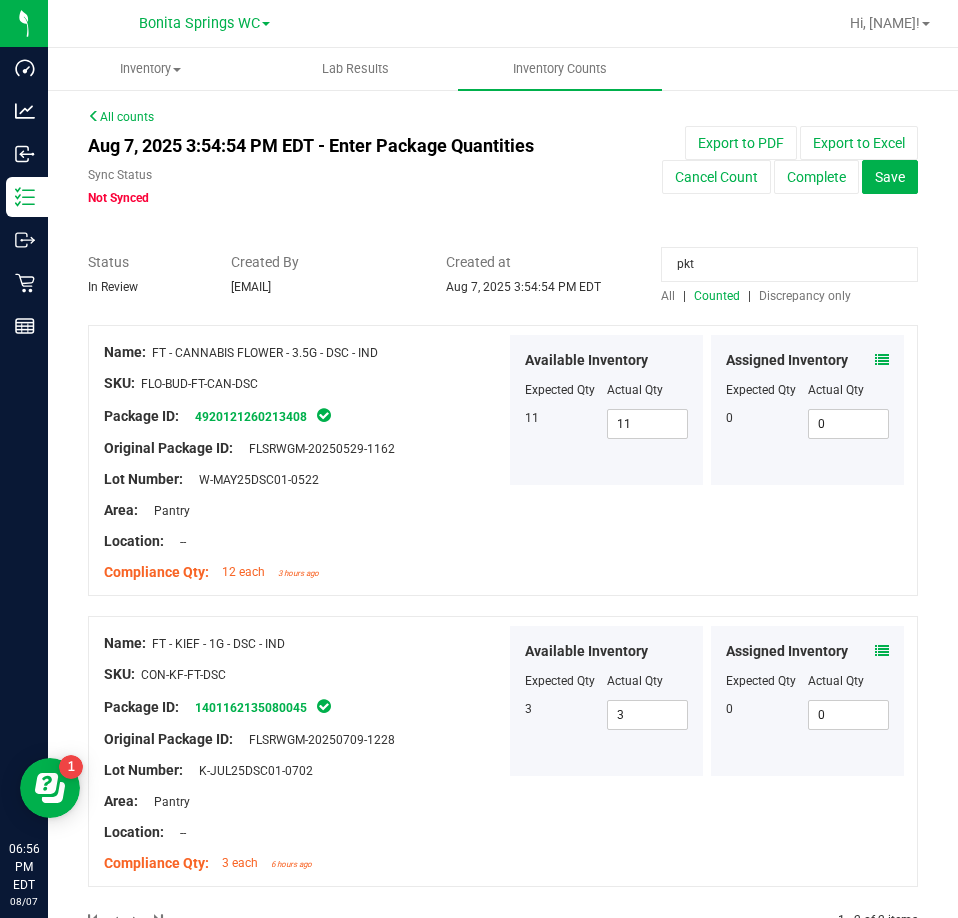 type on "pkt" 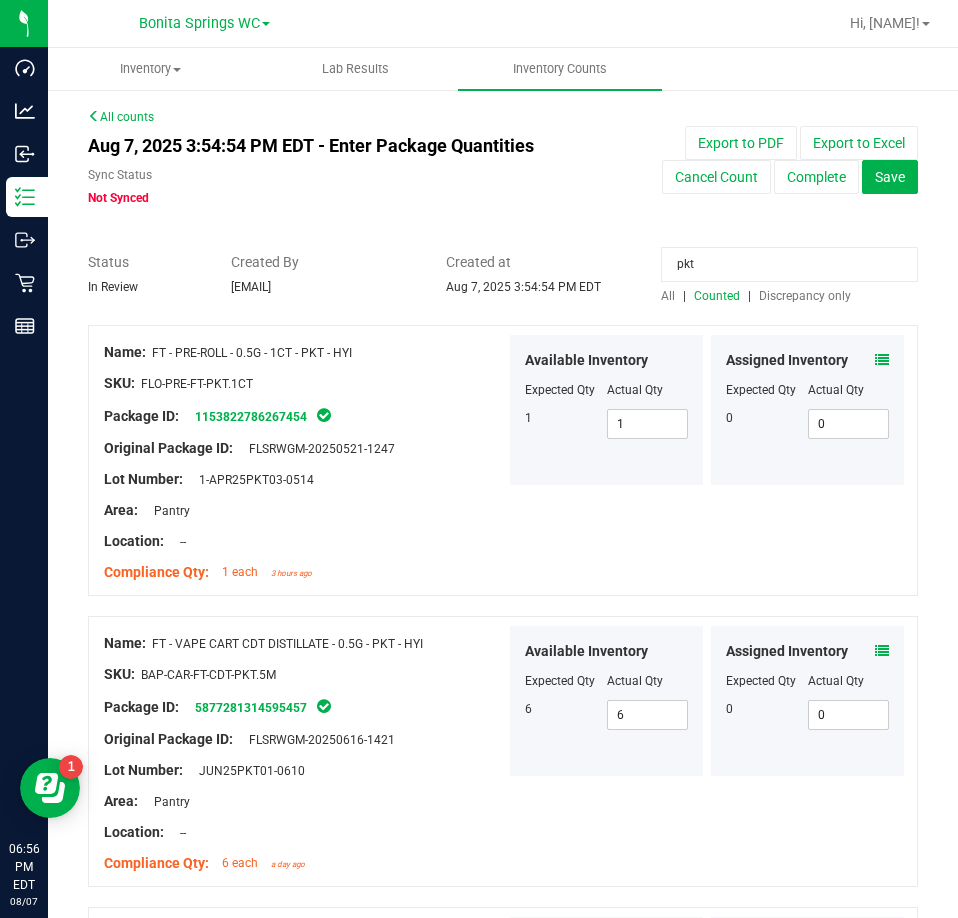 click at bounding box center (882, 360) 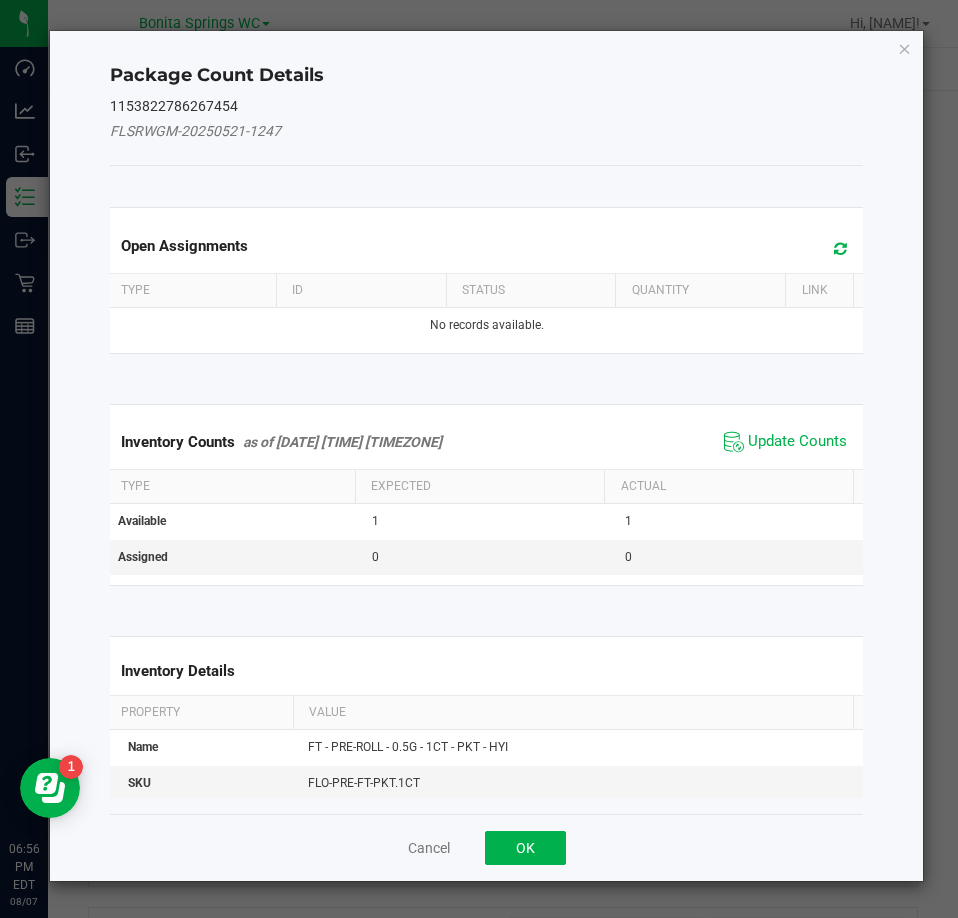 click on "Inventory Counts     as of Aug 7, 2025 4:09:22 PM EDT
Update Counts" 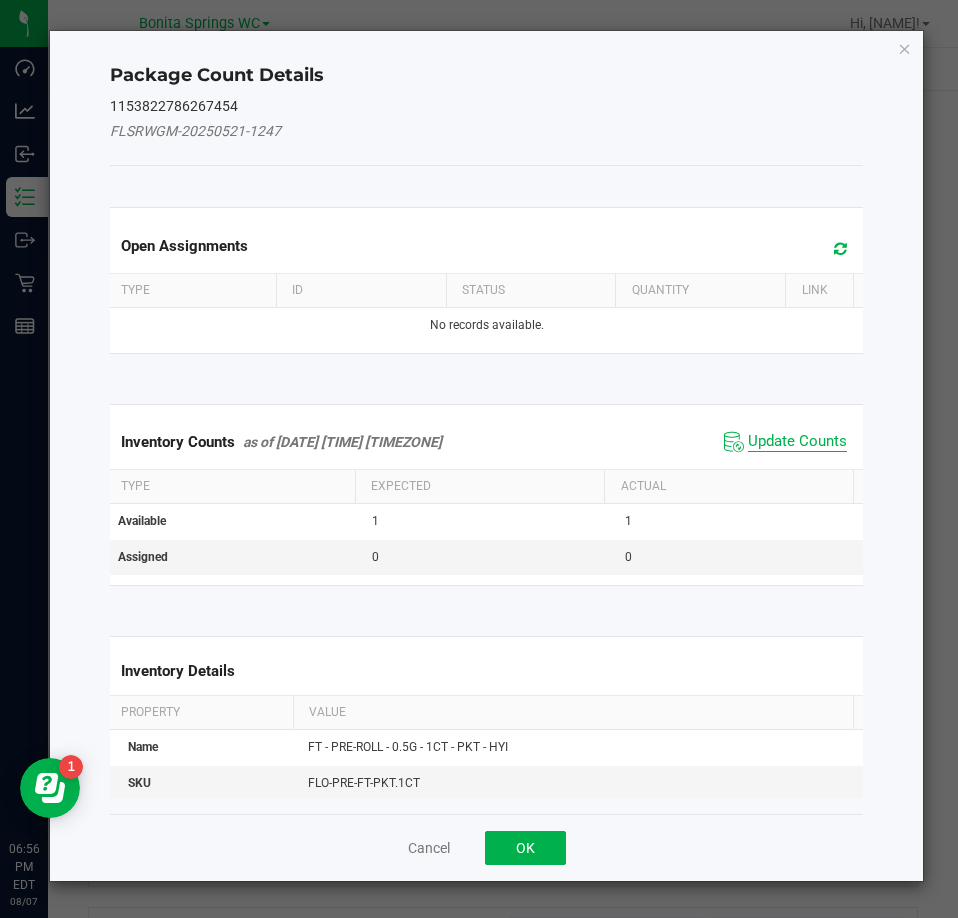 click on "Update Counts" 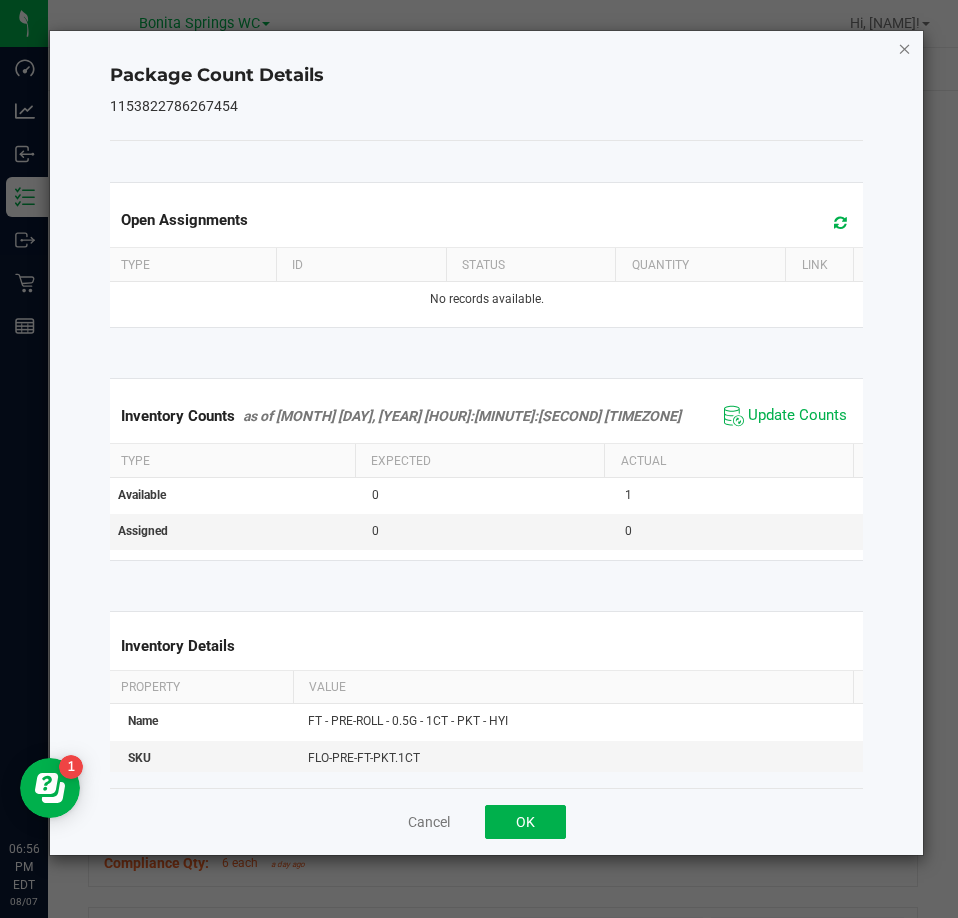 click 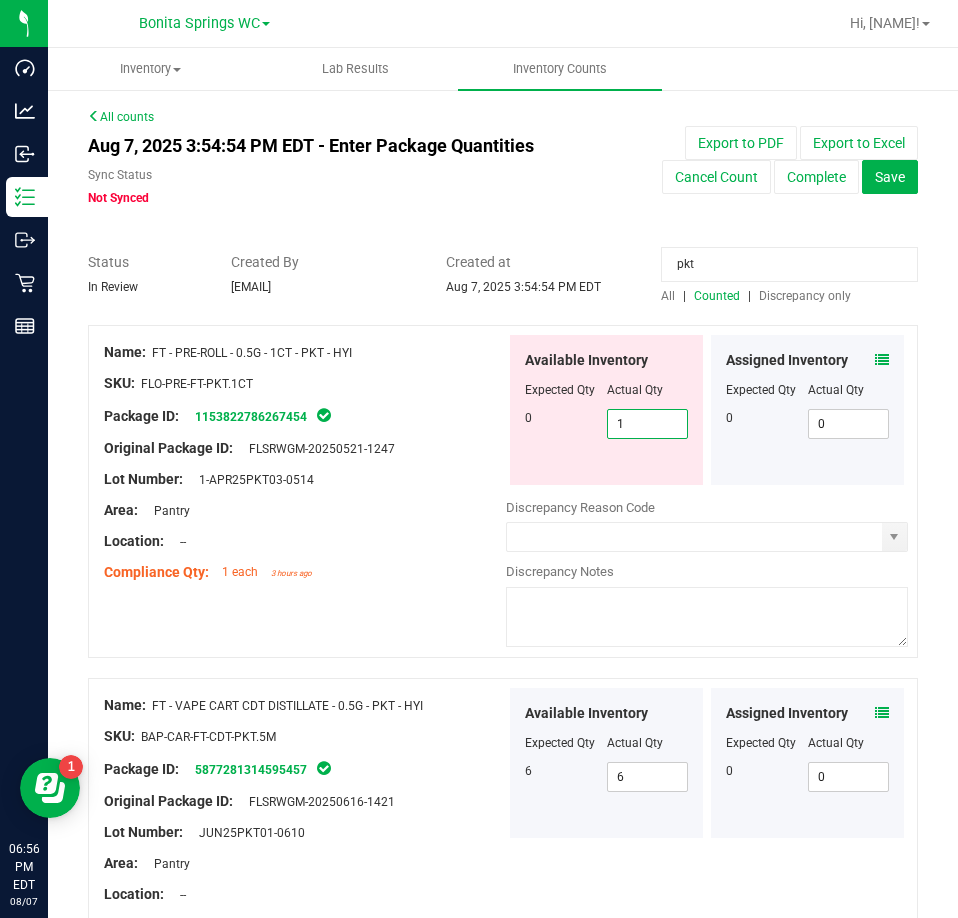 click on "1 1" at bounding box center [648, 424] 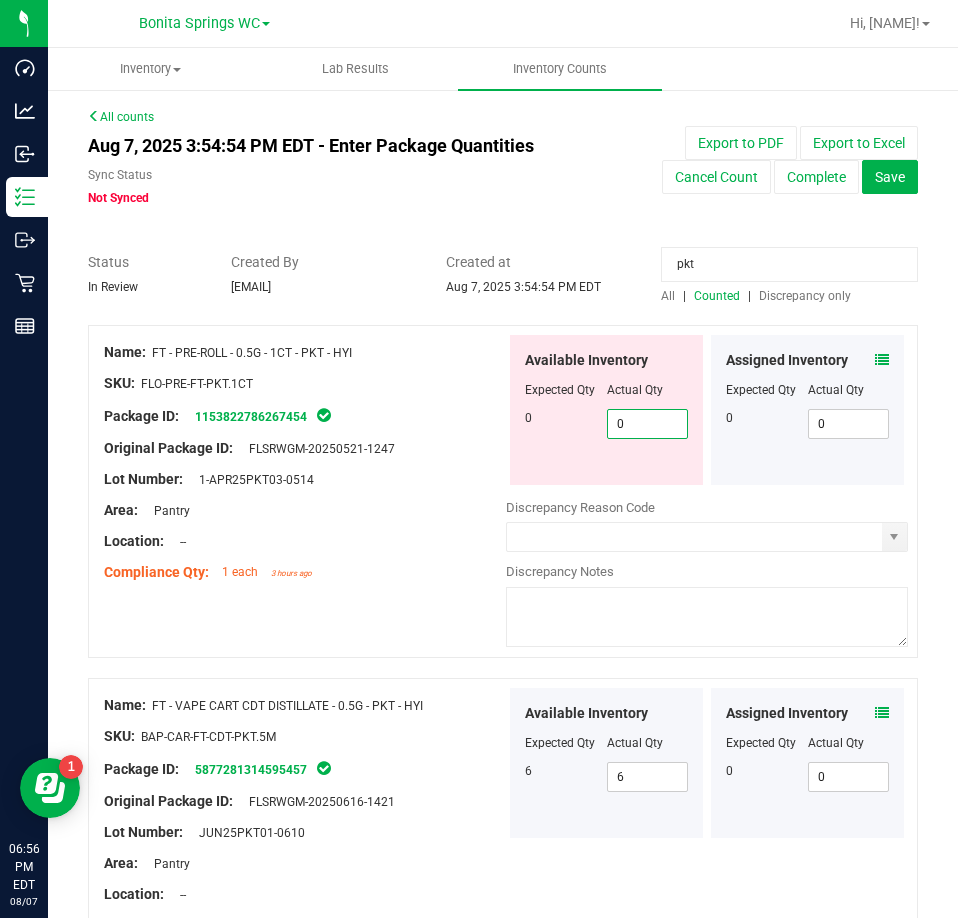 type on "0" 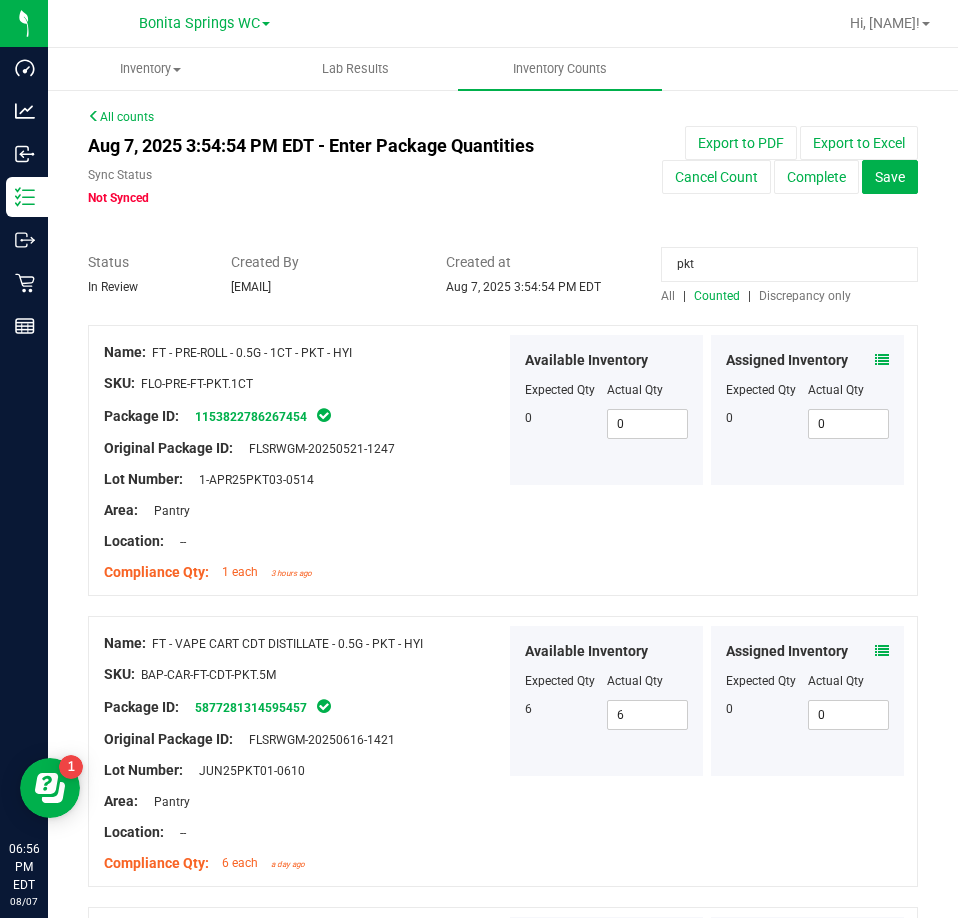 click on "pkt" at bounding box center (789, 264) 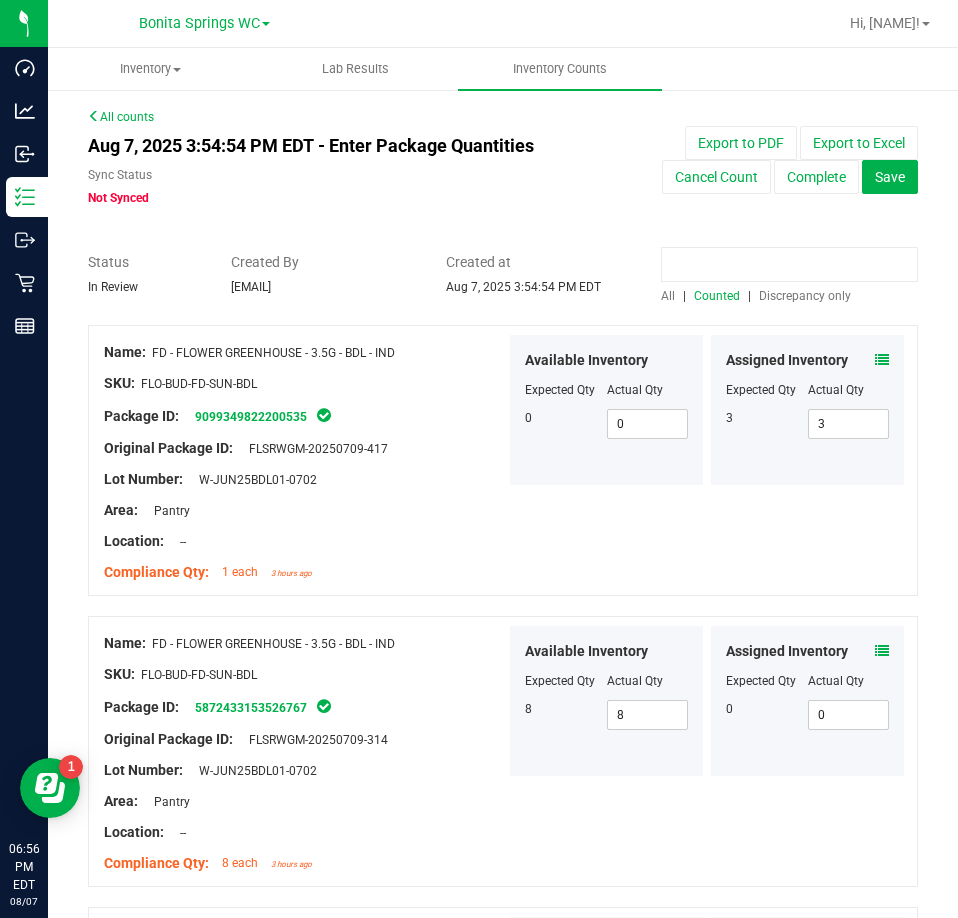 type 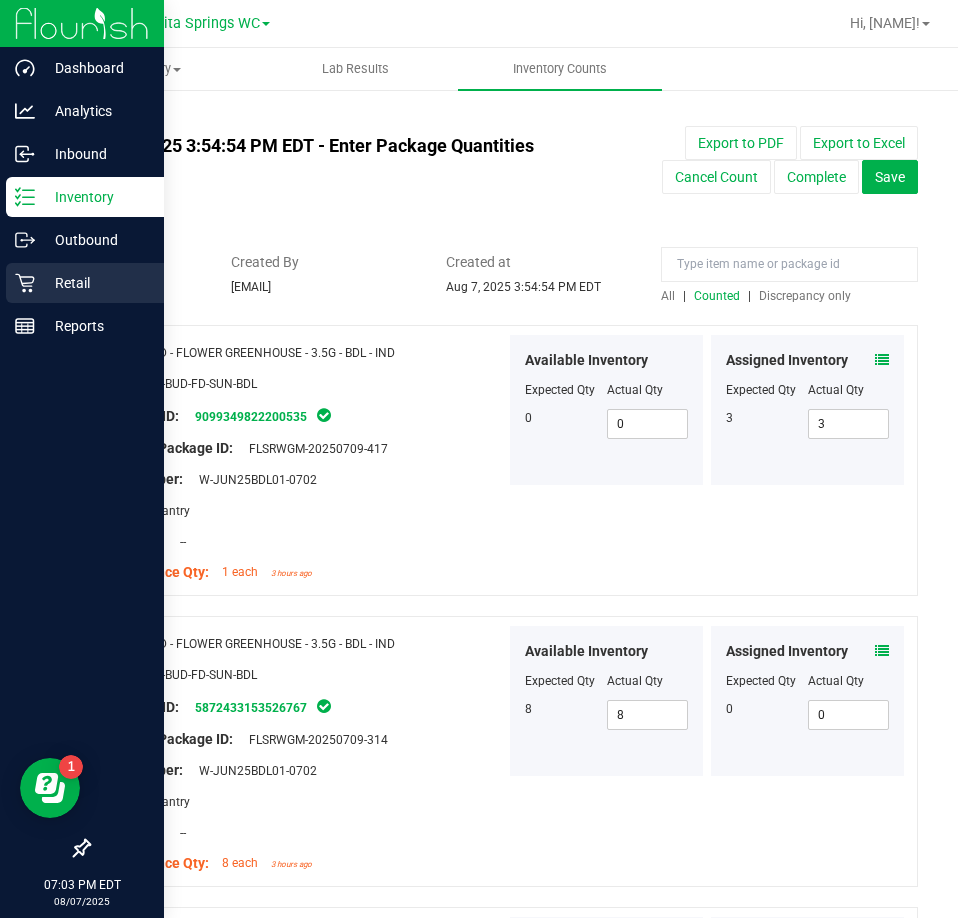 click on "Retail" at bounding box center (95, 283) 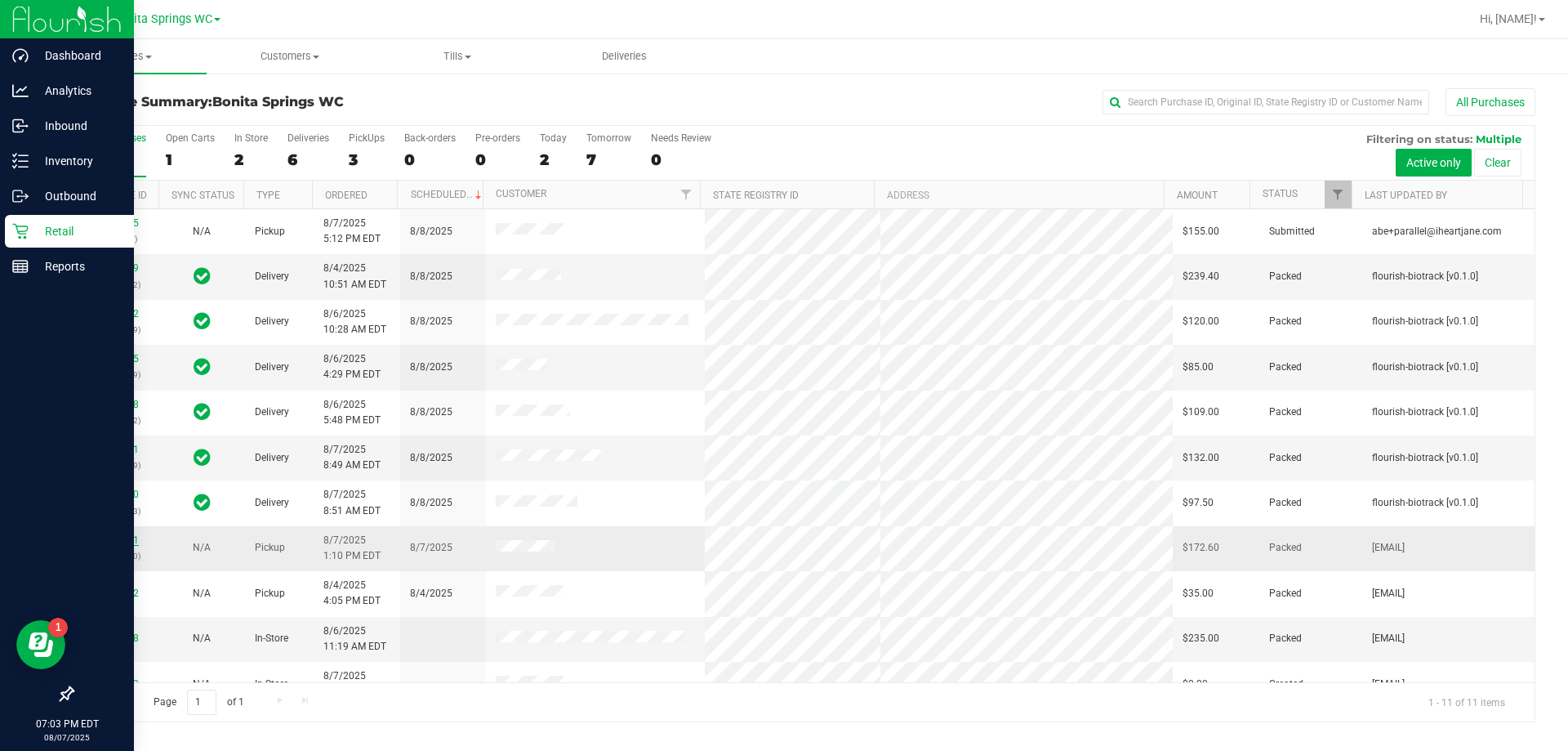 click on "11752411" at bounding box center [116, 540] 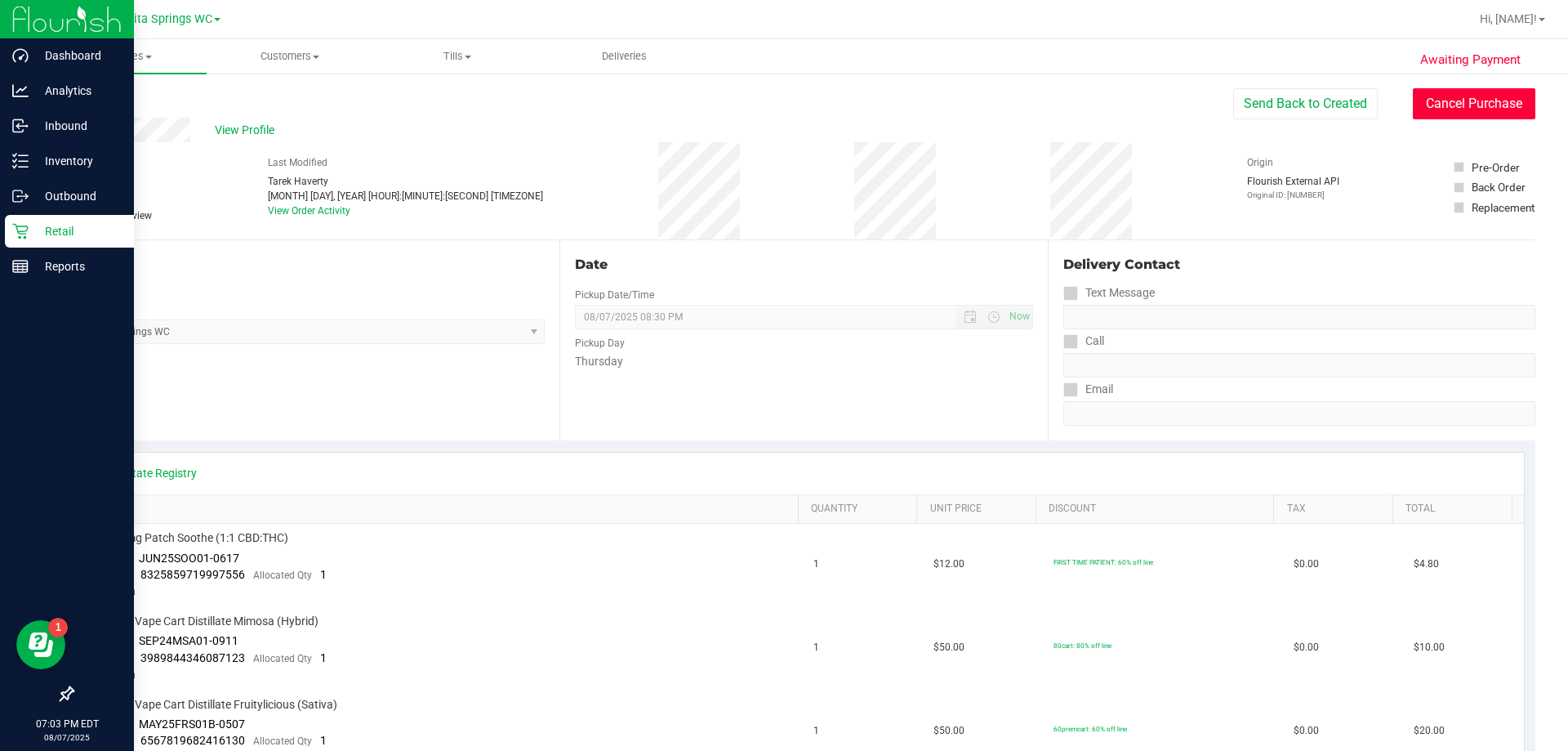 click on "Cancel Purchase" at bounding box center [1474, 104] 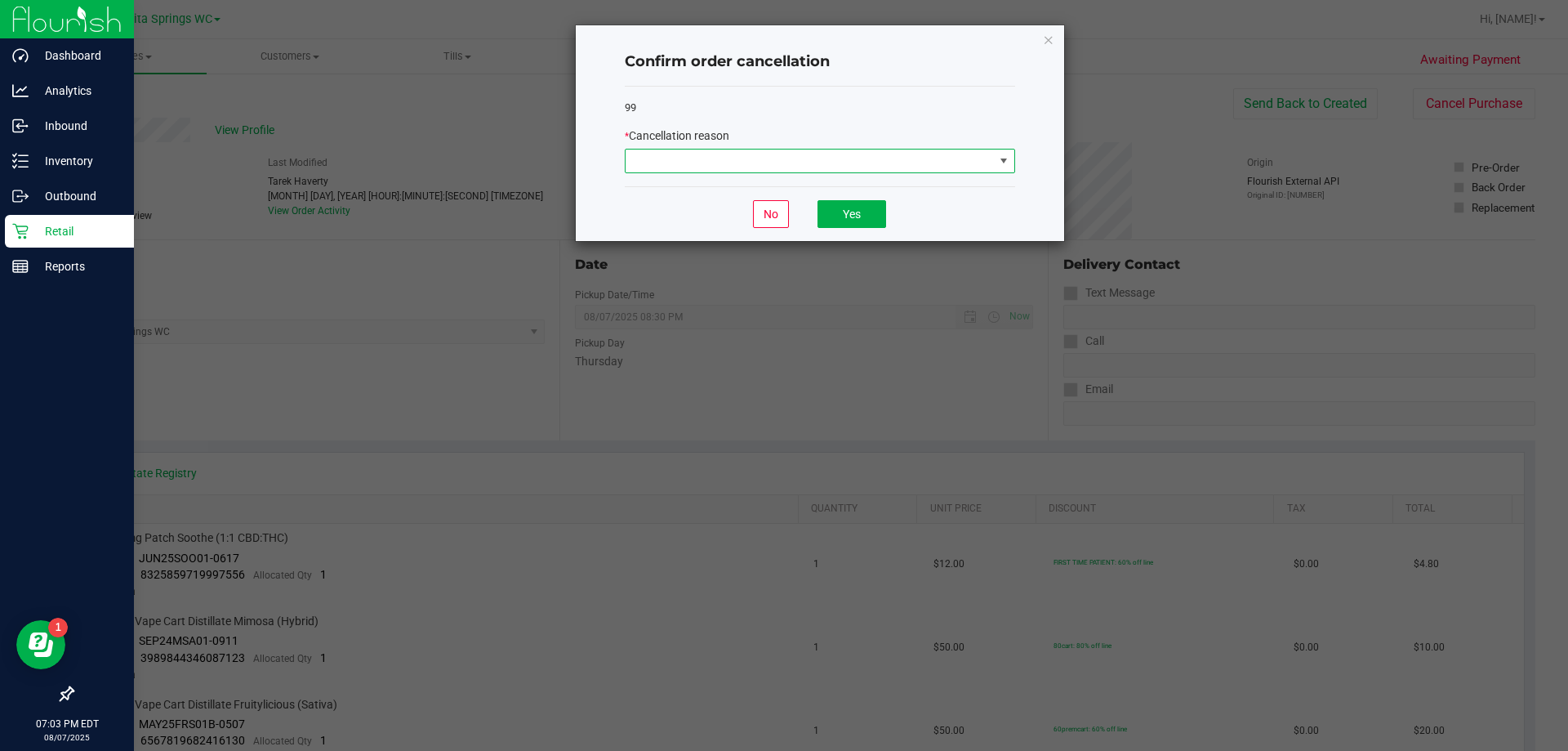 click at bounding box center (809, 161) 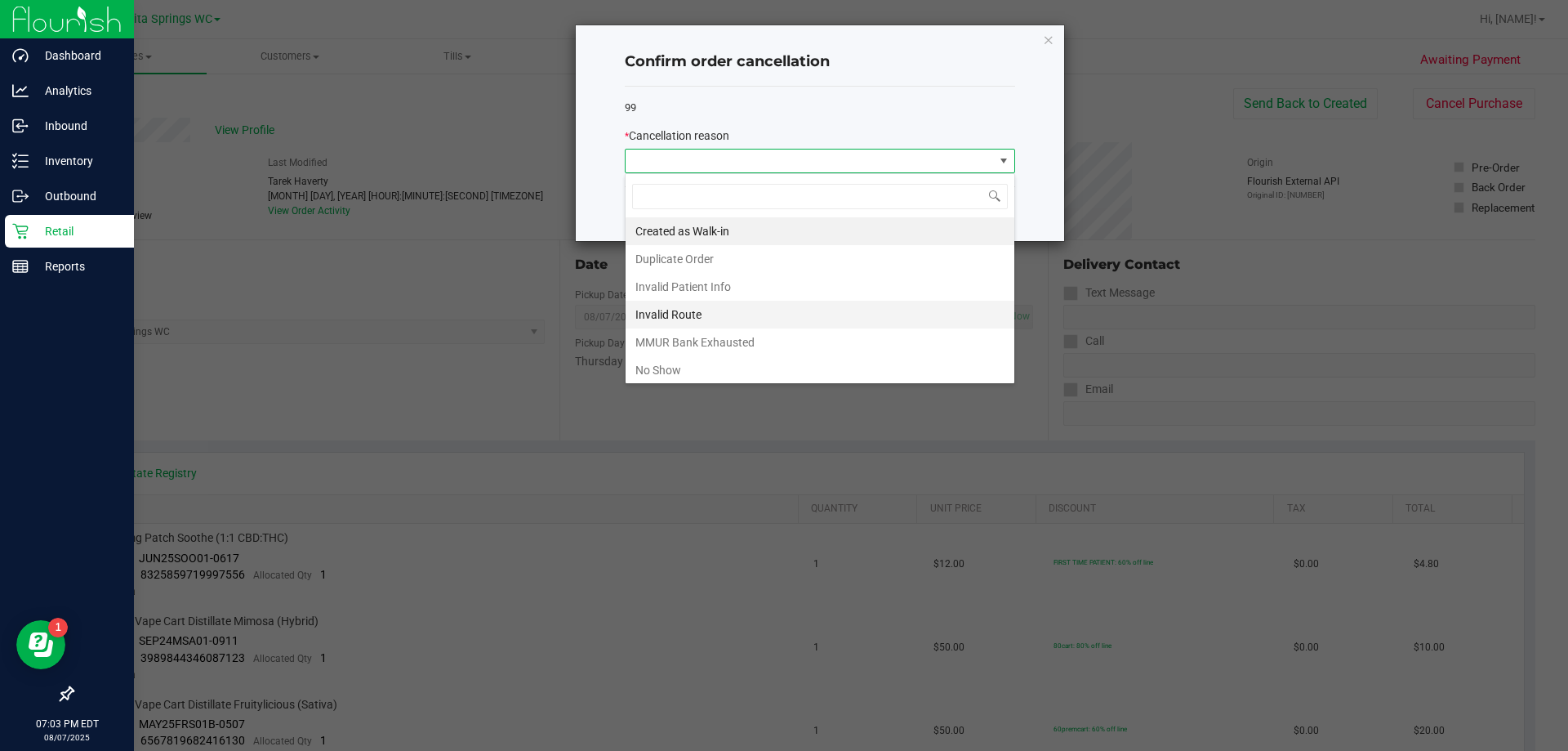 scroll, scrollTop: 81695, scrollLeft: 81276, axis: both 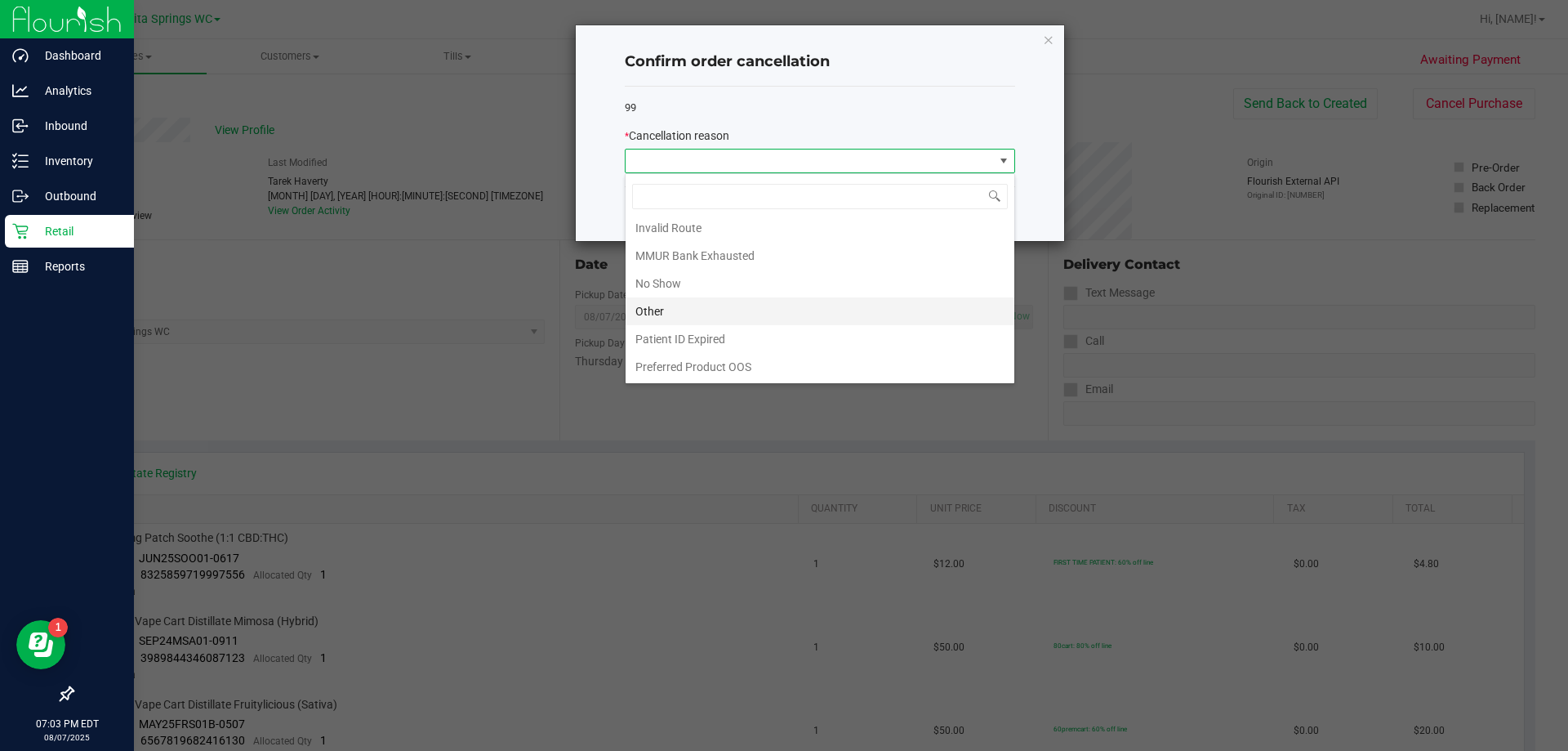 click on "Other" at bounding box center [820, 311] 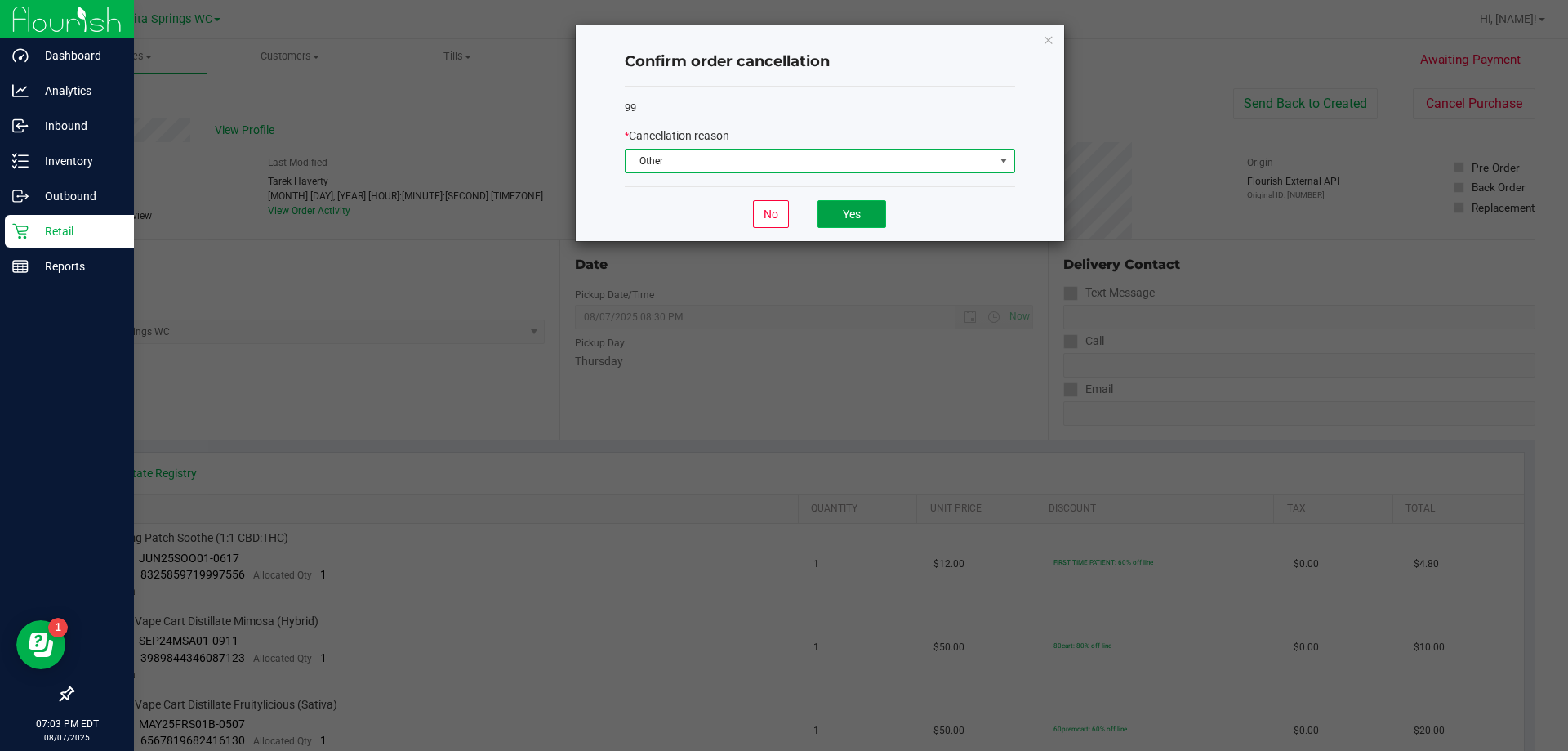 click on "Yes" 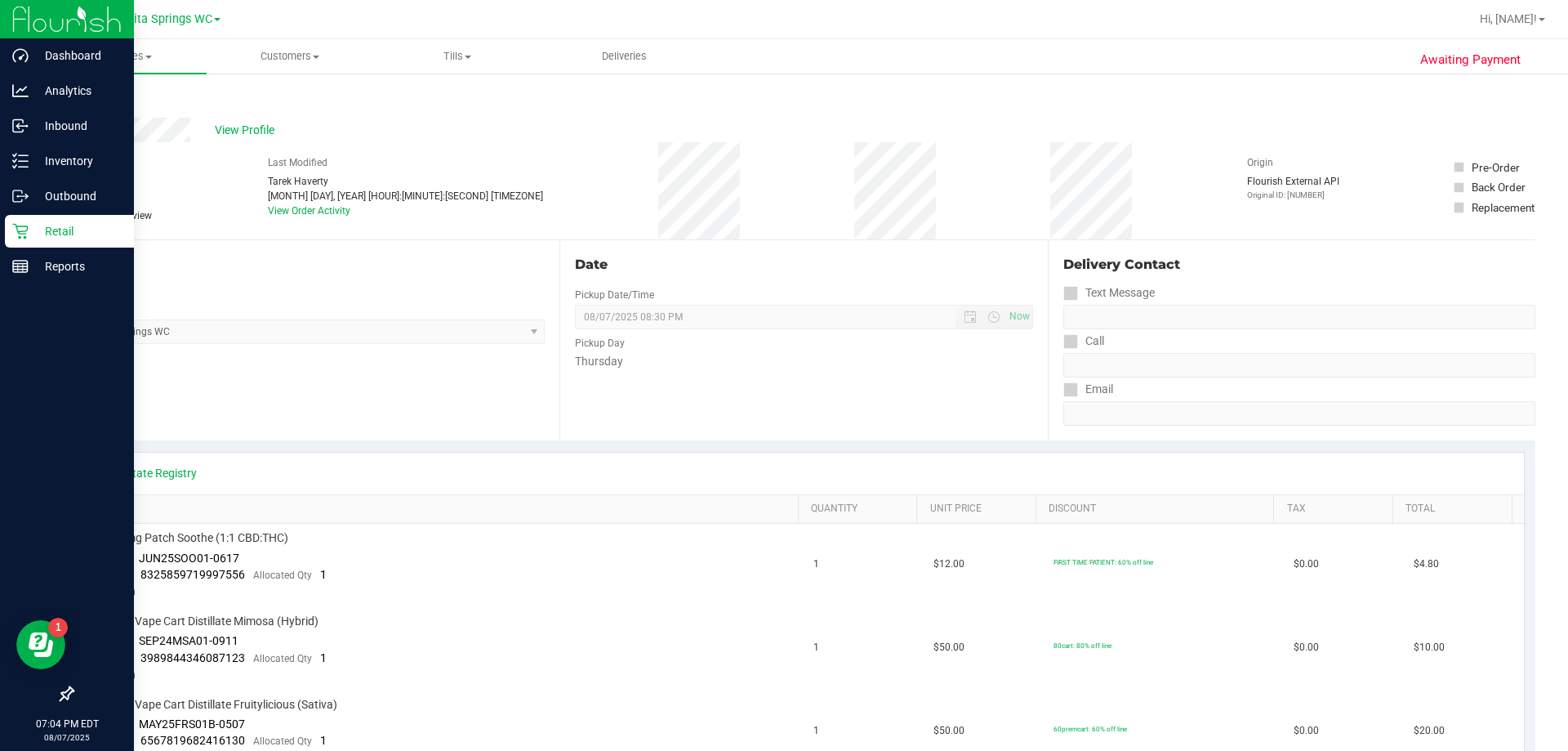 click on "Back" at bounding box center [84, 98] 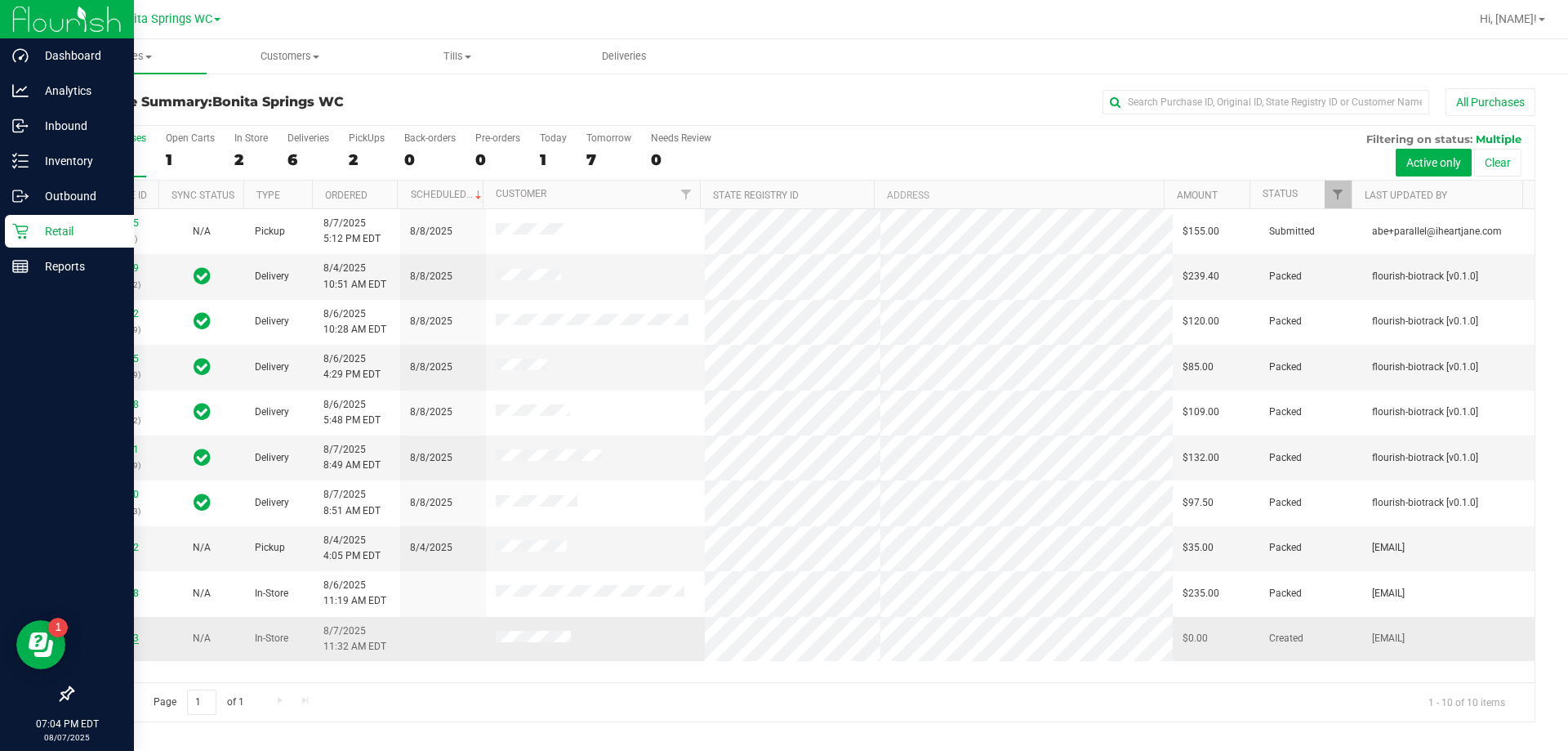 click on "11751743" at bounding box center (116, 638) 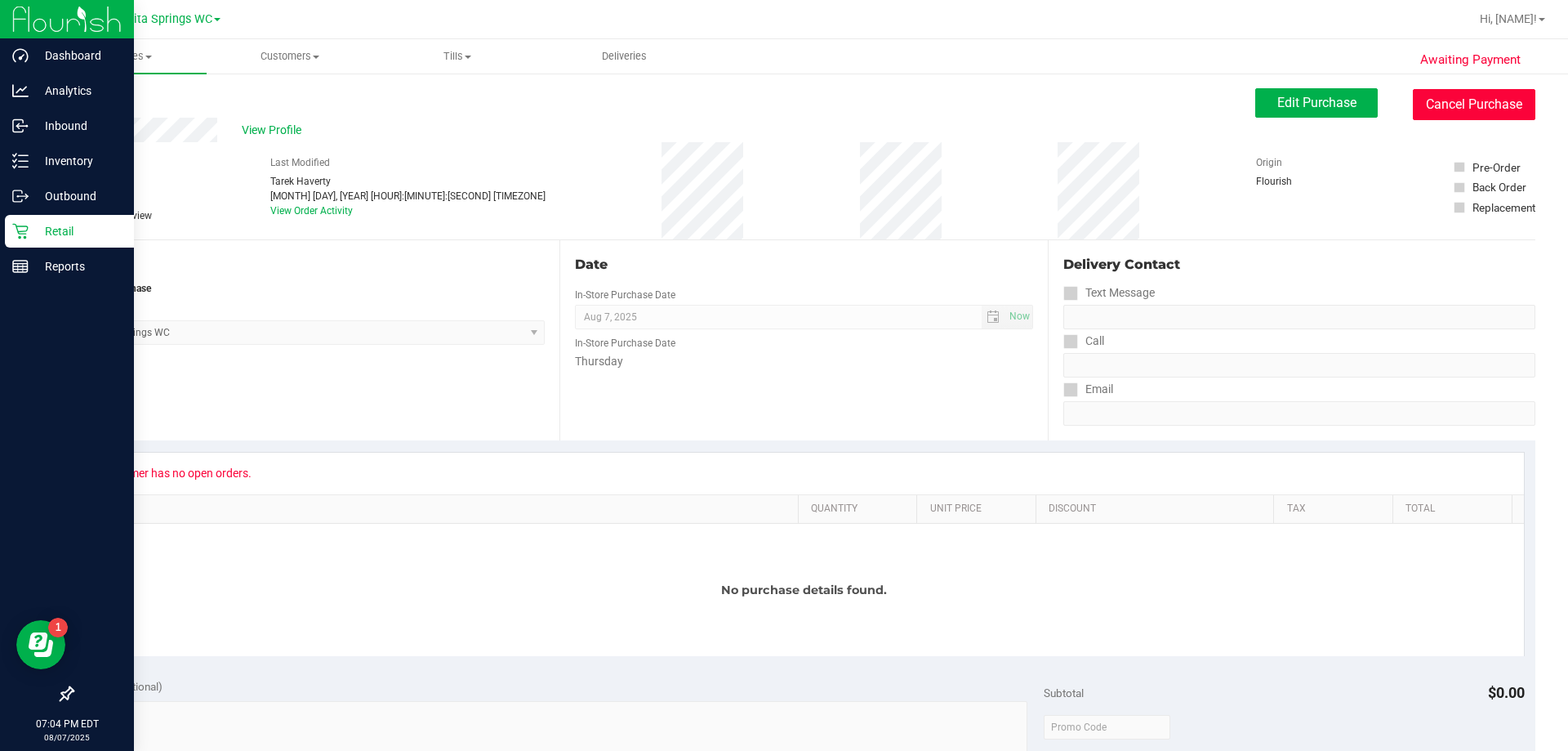 click on "Cancel Purchase" at bounding box center (1474, 105) 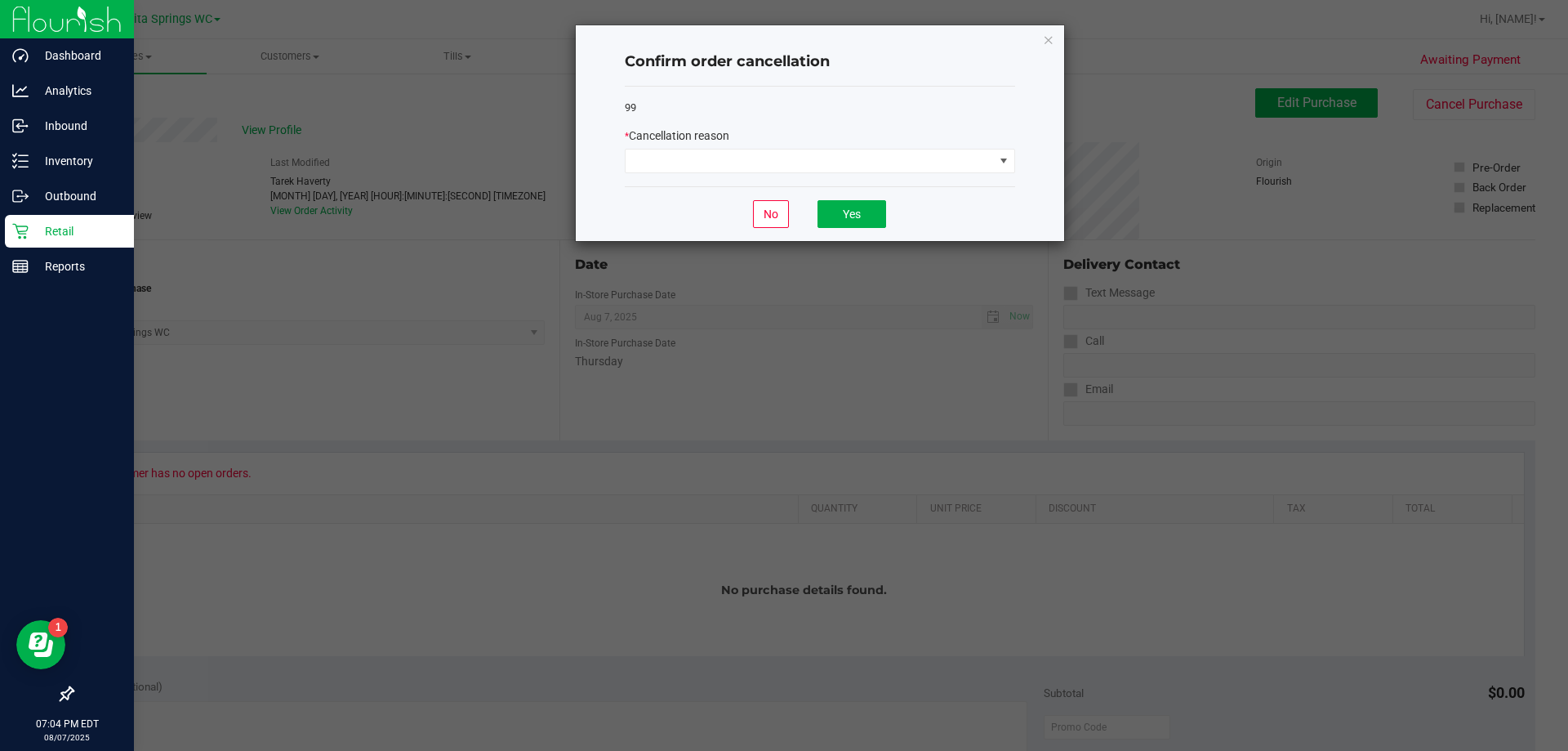 click on "99   *   Cancellation reason" 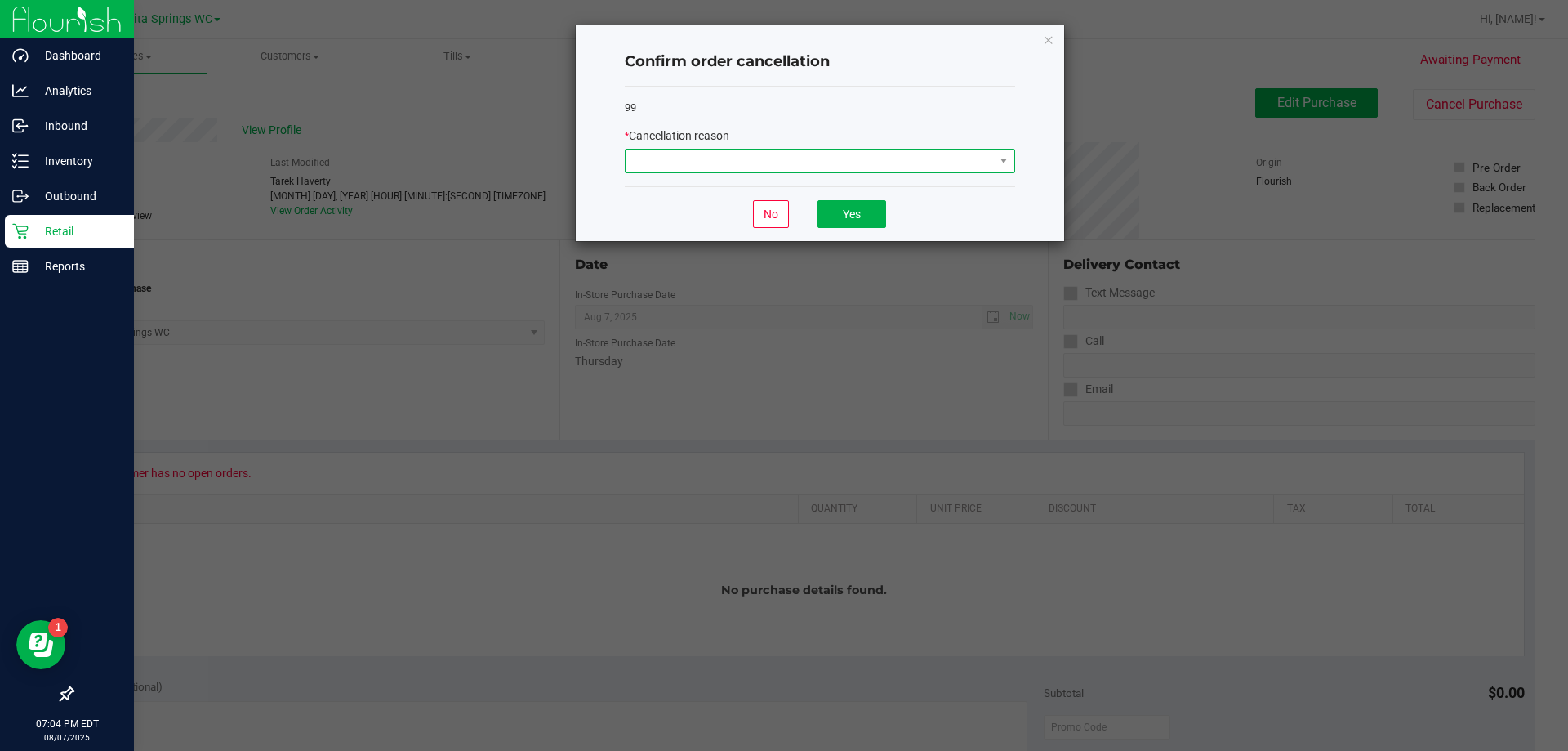 click at bounding box center [809, 161] 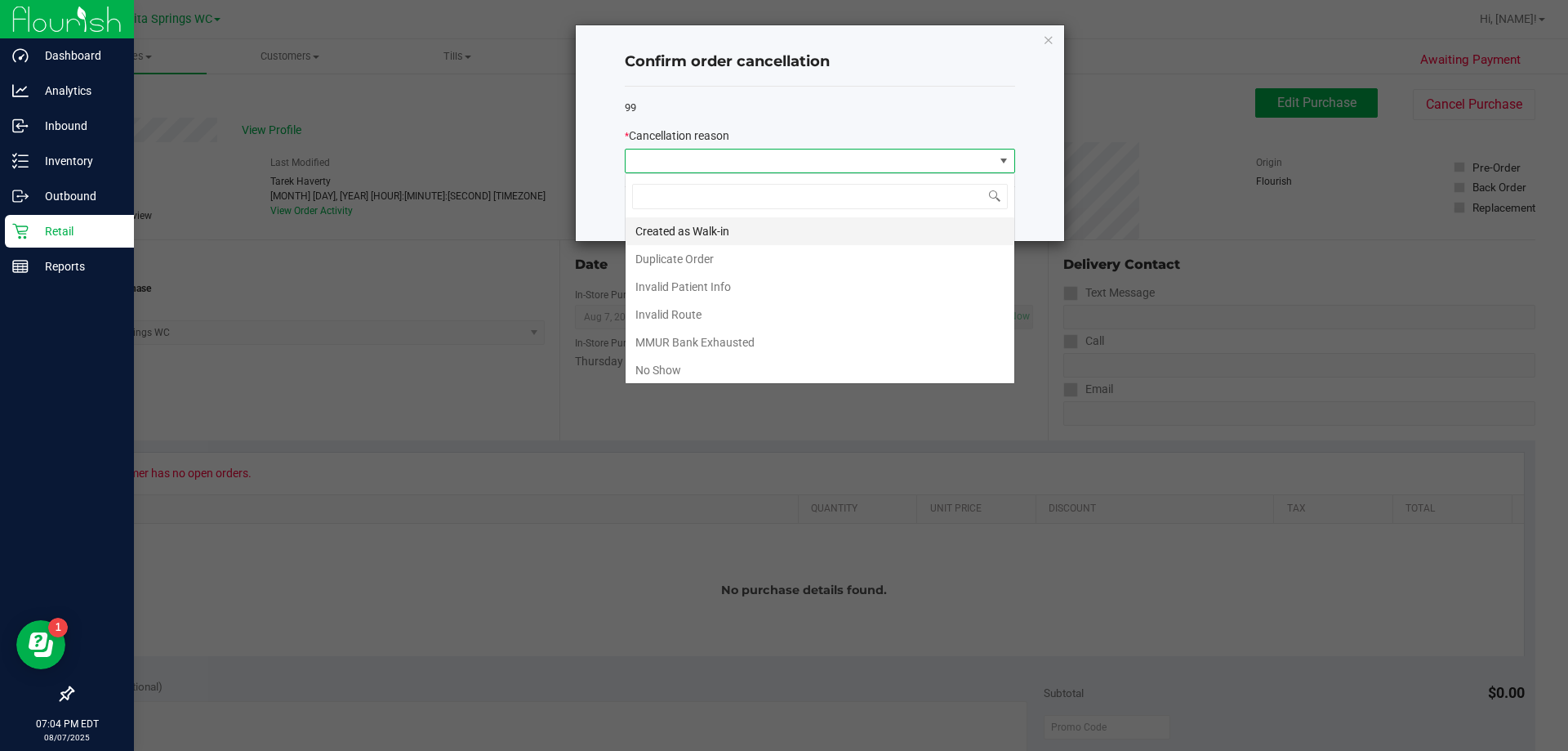 scroll, scrollTop: 81695, scrollLeft: 81276, axis: both 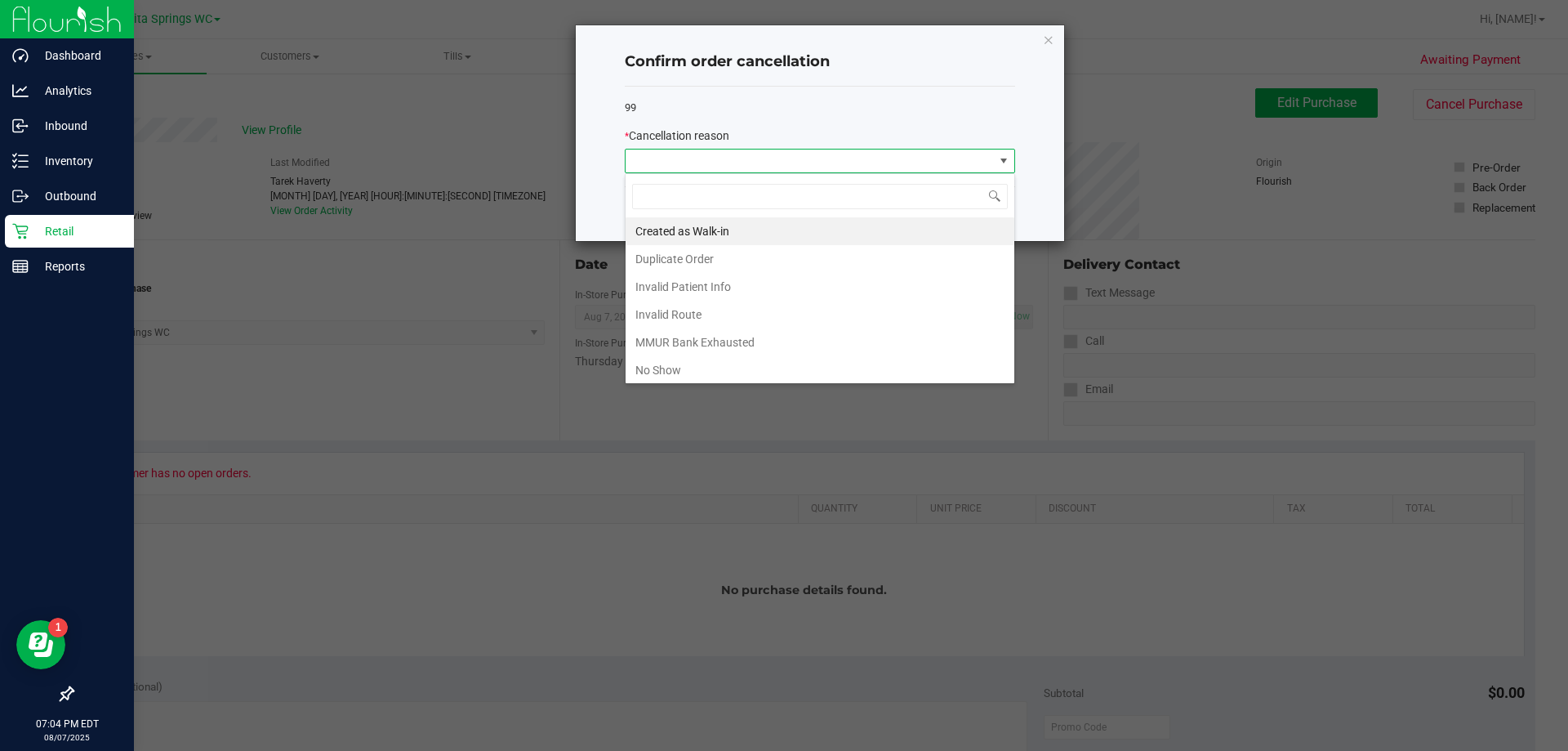 drag, startPoint x: 706, startPoint y: 372, endPoint x: 729, endPoint y: 332, distance: 46.141088 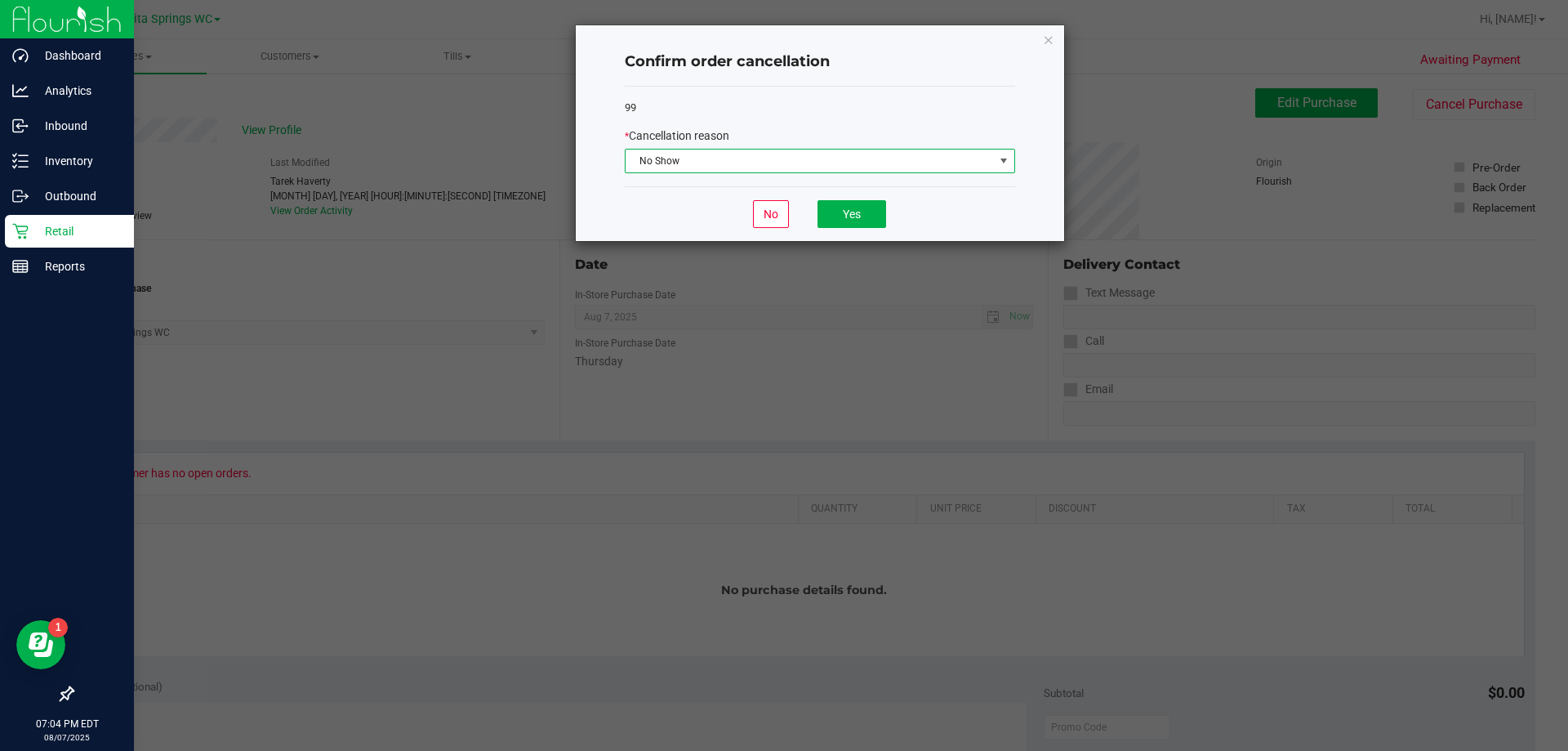 click on "No   Yes" 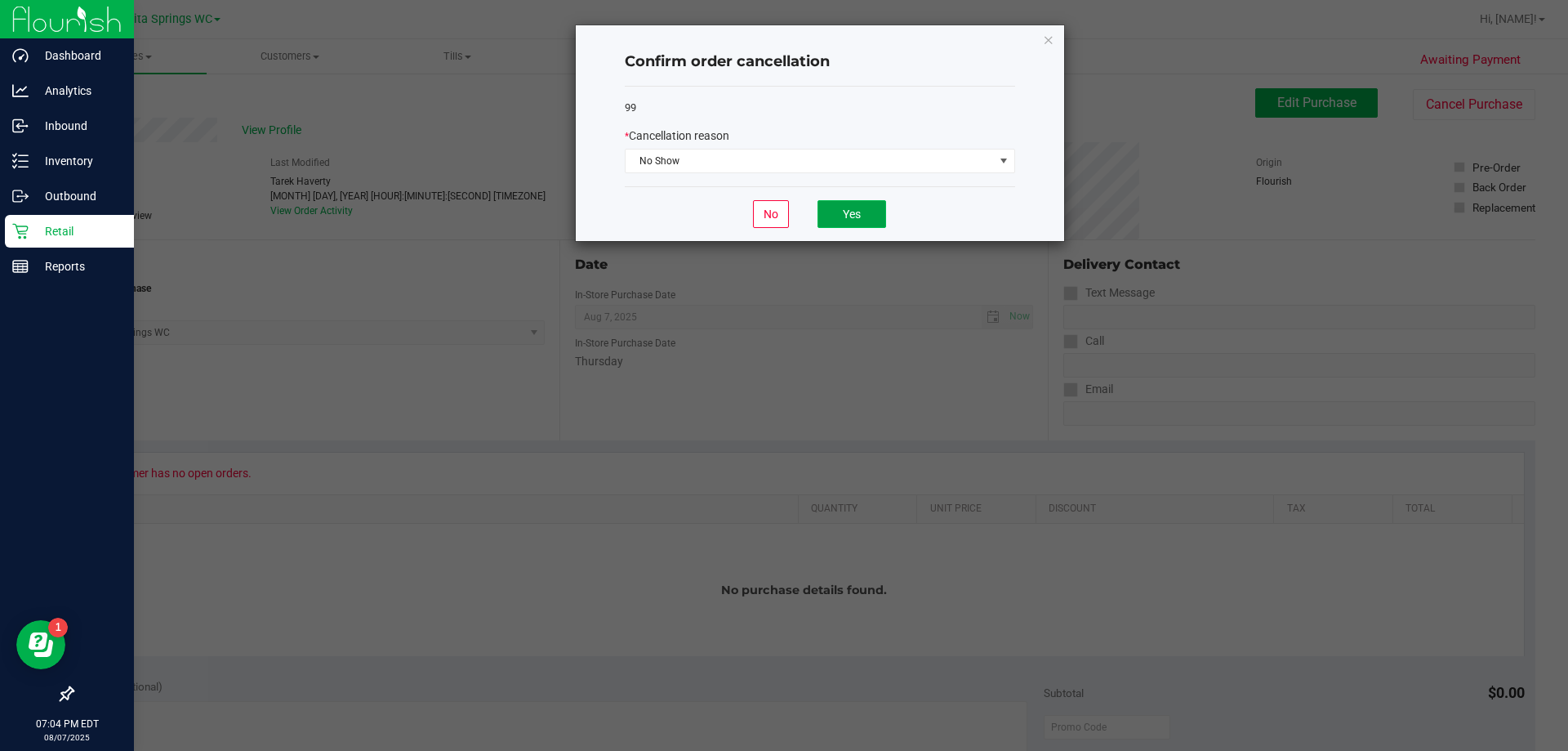 click on "Yes" 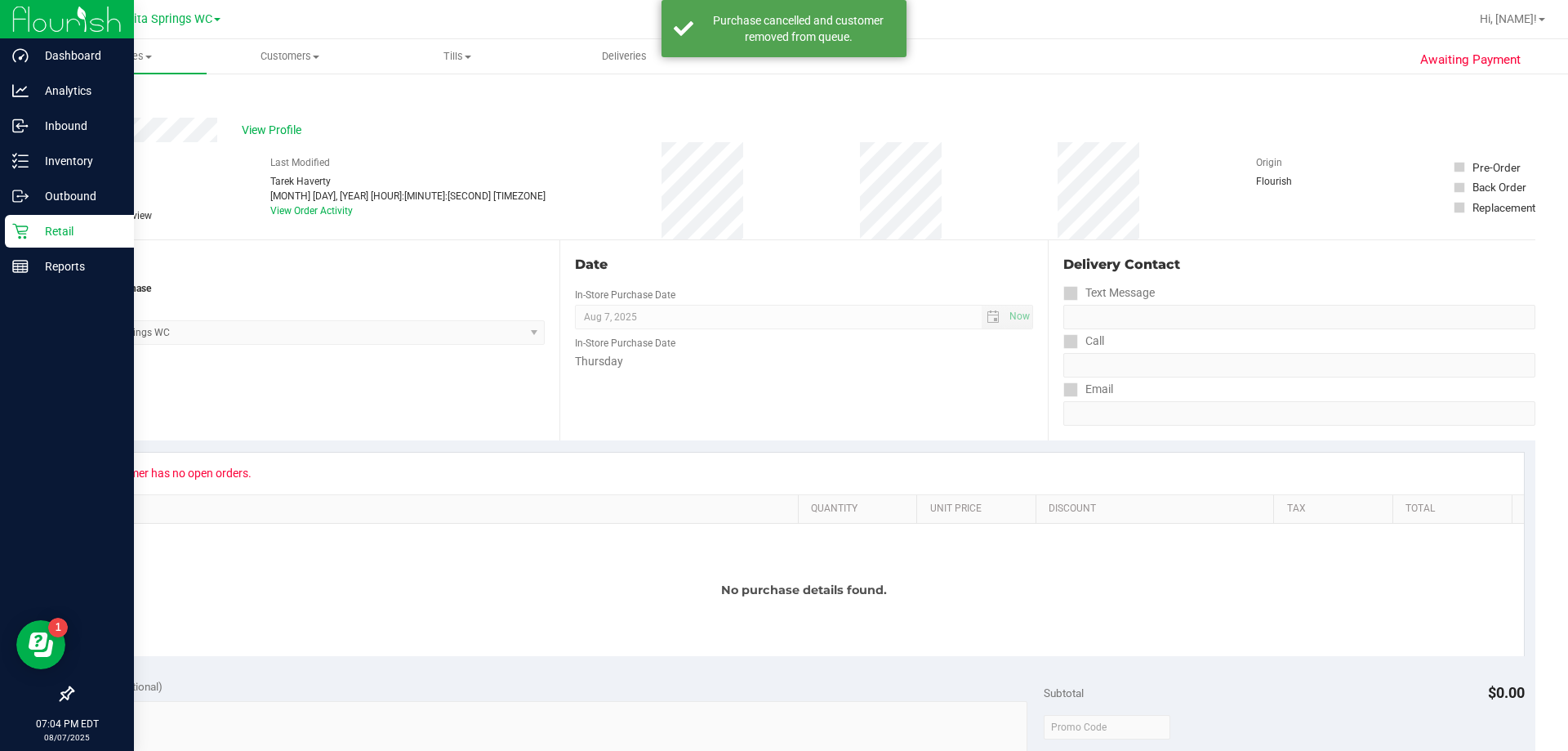 click on "Back" at bounding box center (84, 98) 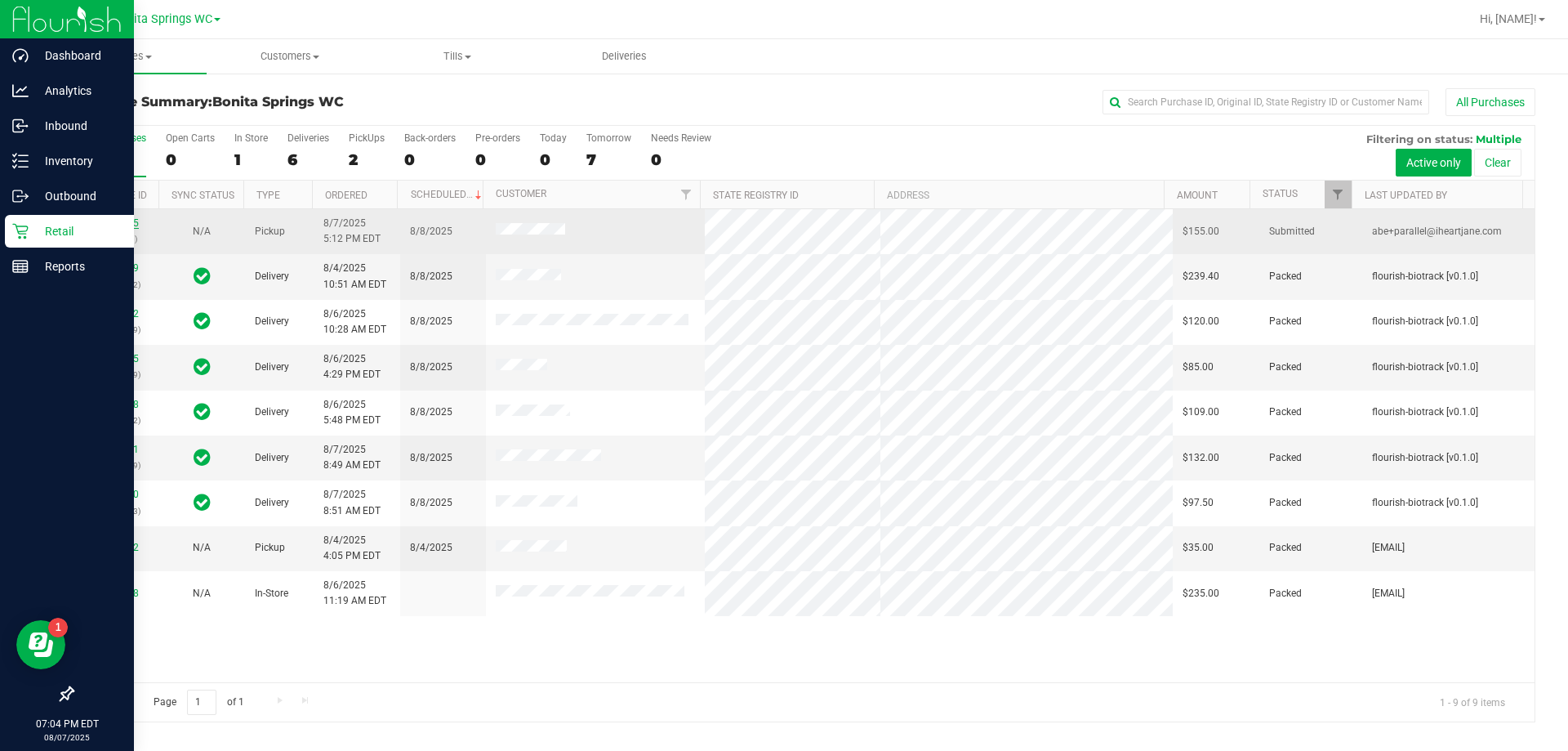 click on "11754295" at bounding box center (116, 223) 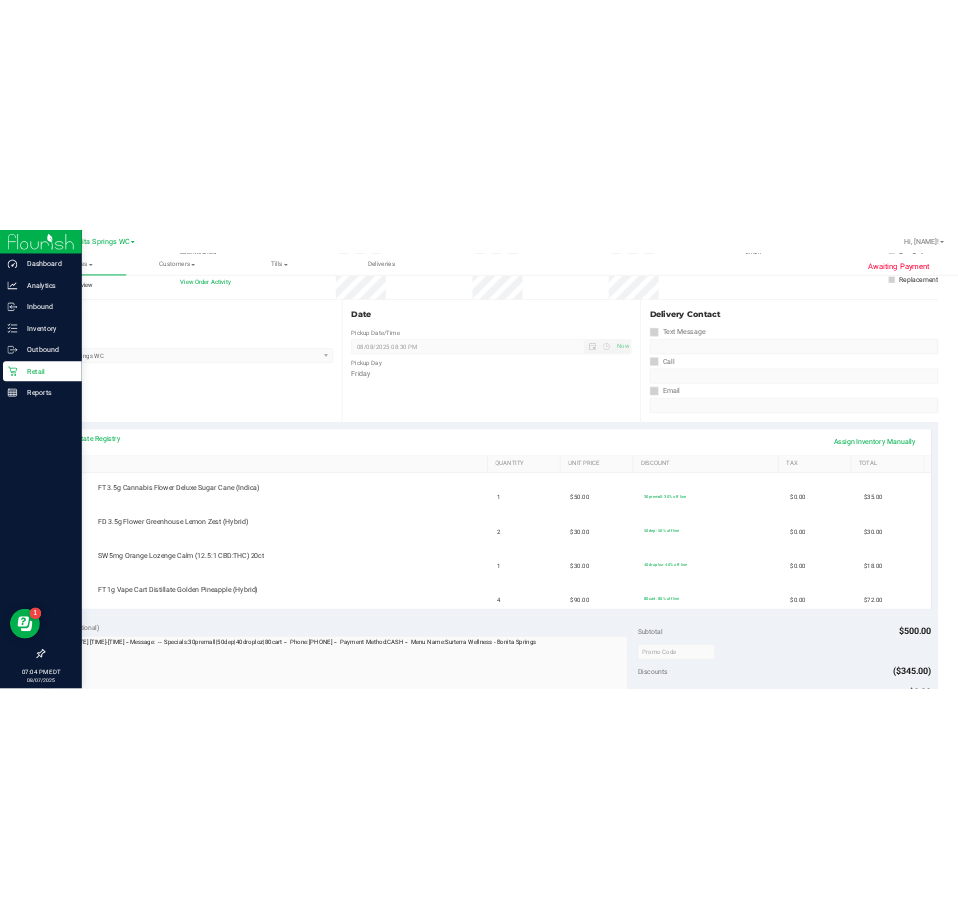 scroll, scrollTop: 0, scrollLeft: 0, axis: both 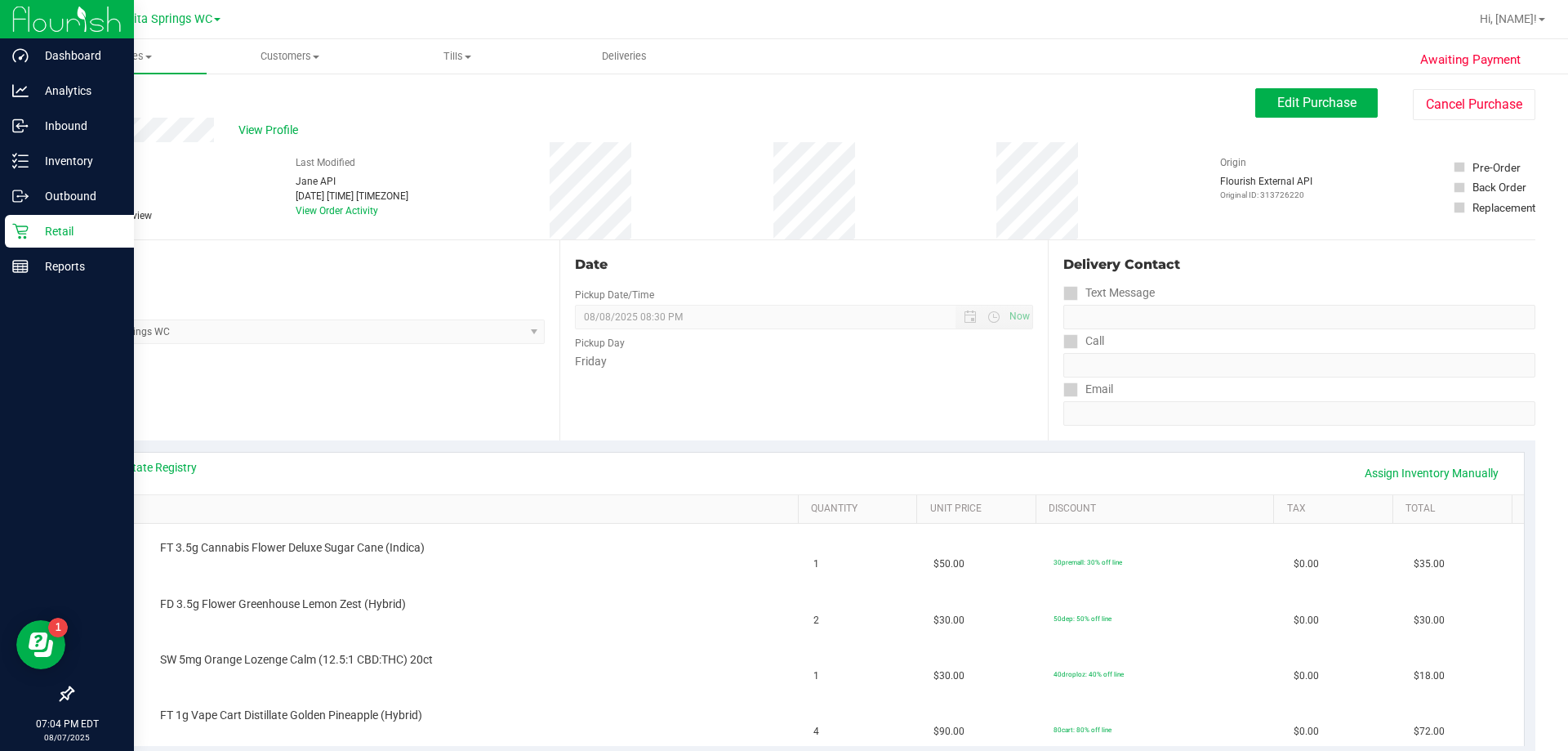 click on "Back" at bounding box center [84, 98] 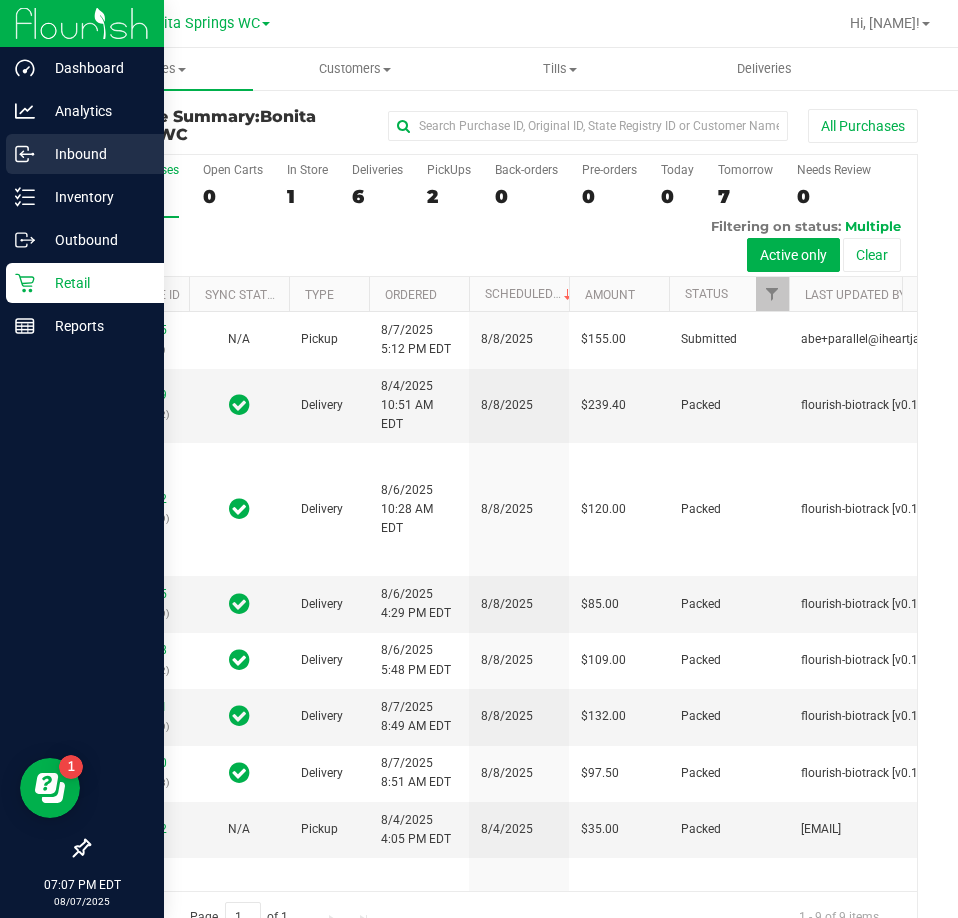 click on "Inbound" at bounding box center (82, 155) 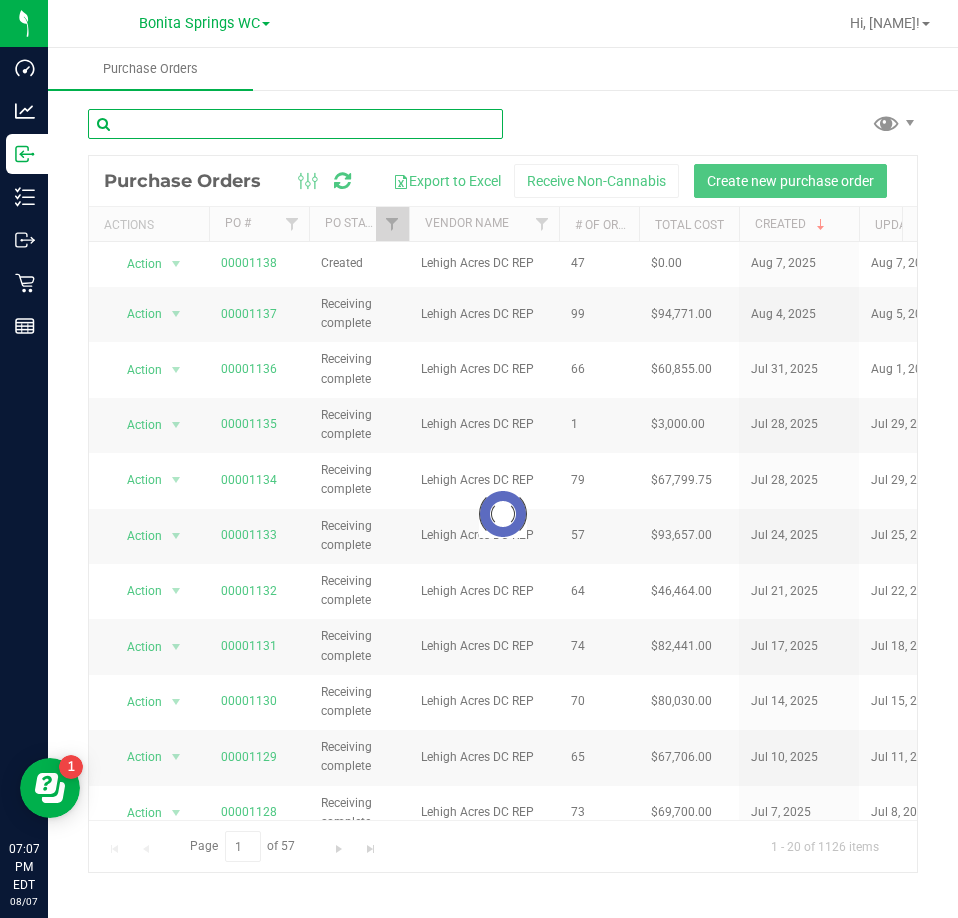 click at bounding box center [295, 124] 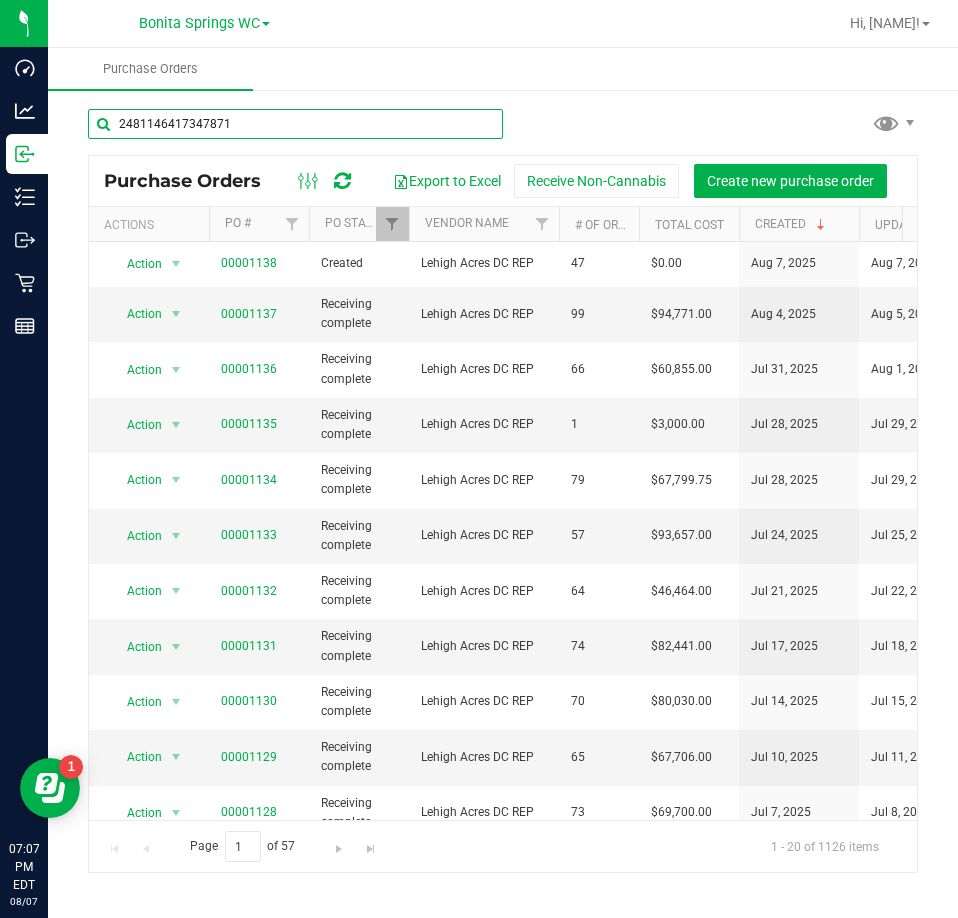 type on "2481146417347871" 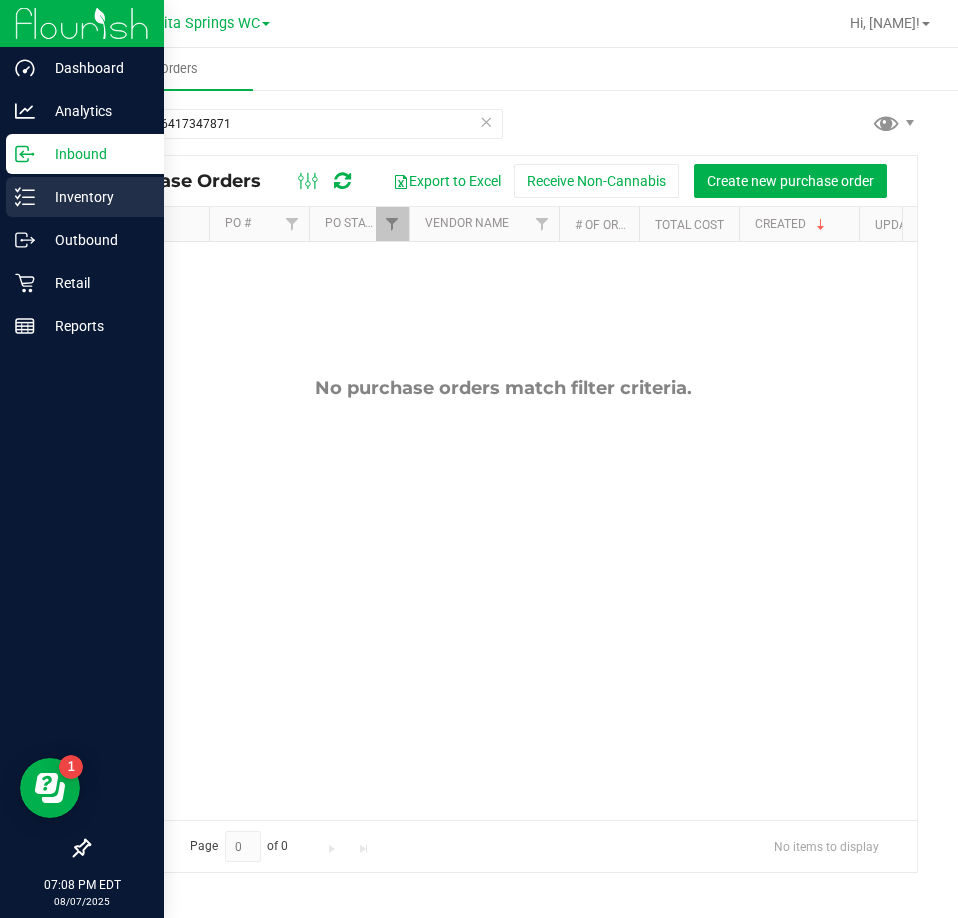 click on "Inventory" at bounding box center (95, 197) 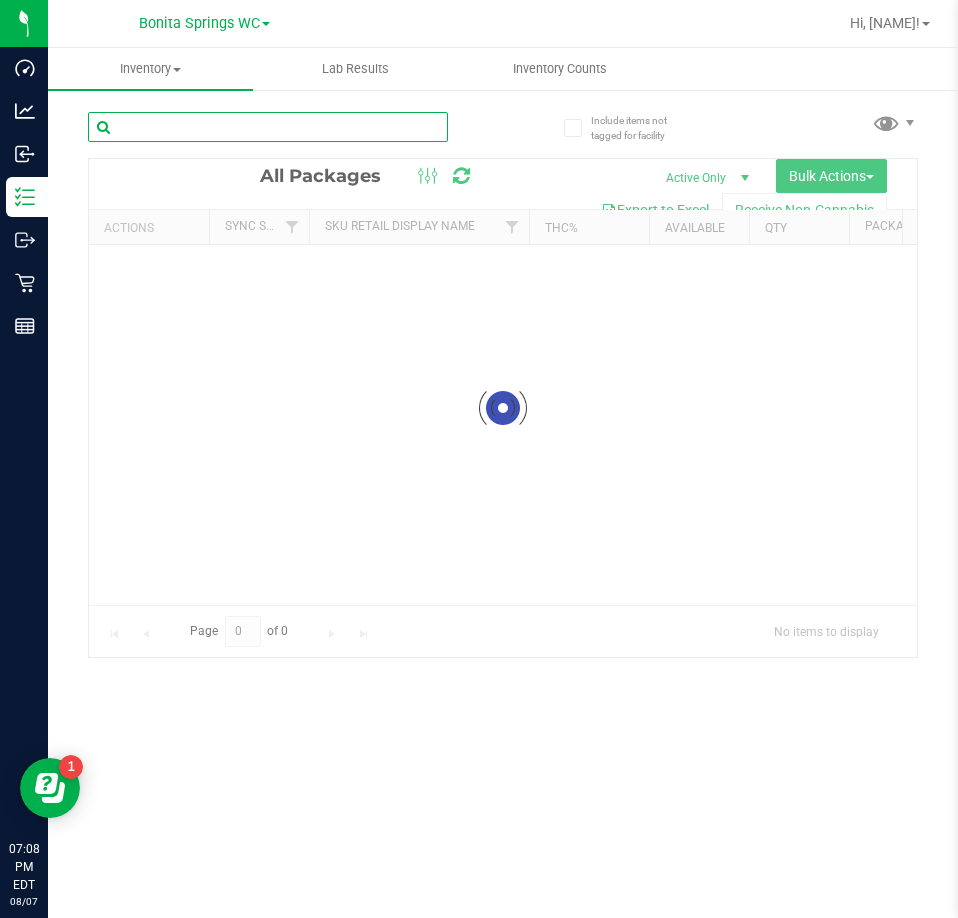 click at bounding box center [268, 127] 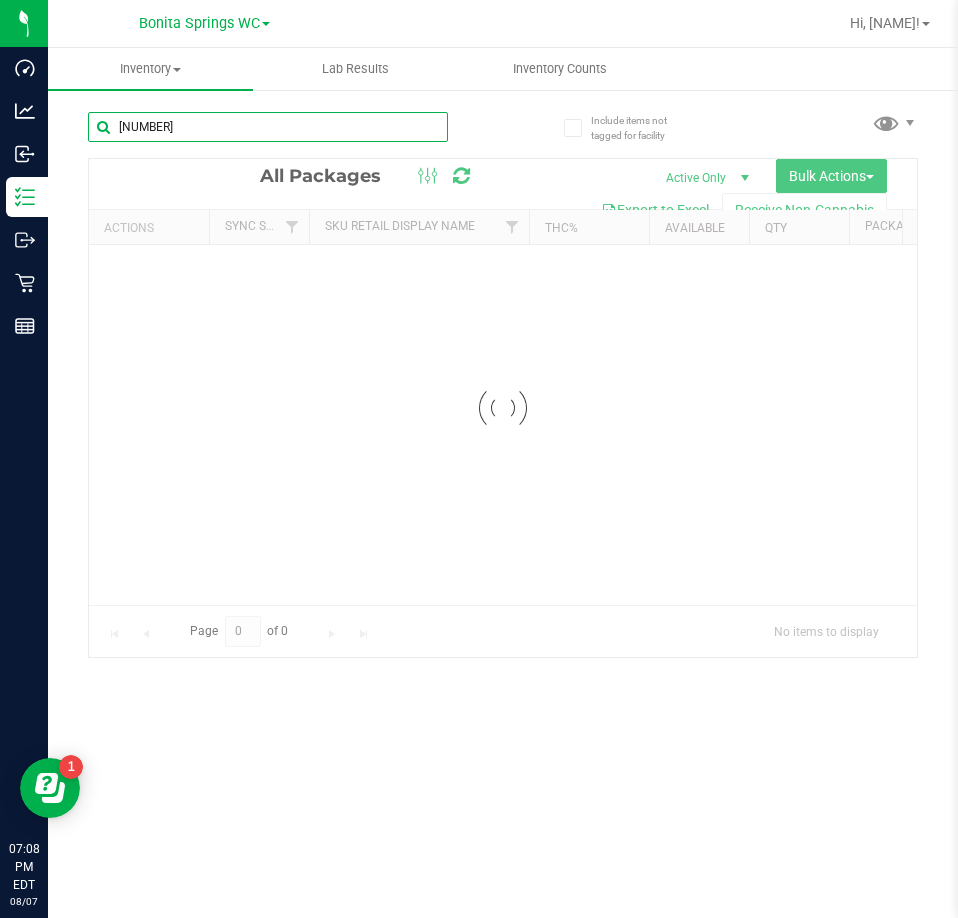 type on "2481146417347871" 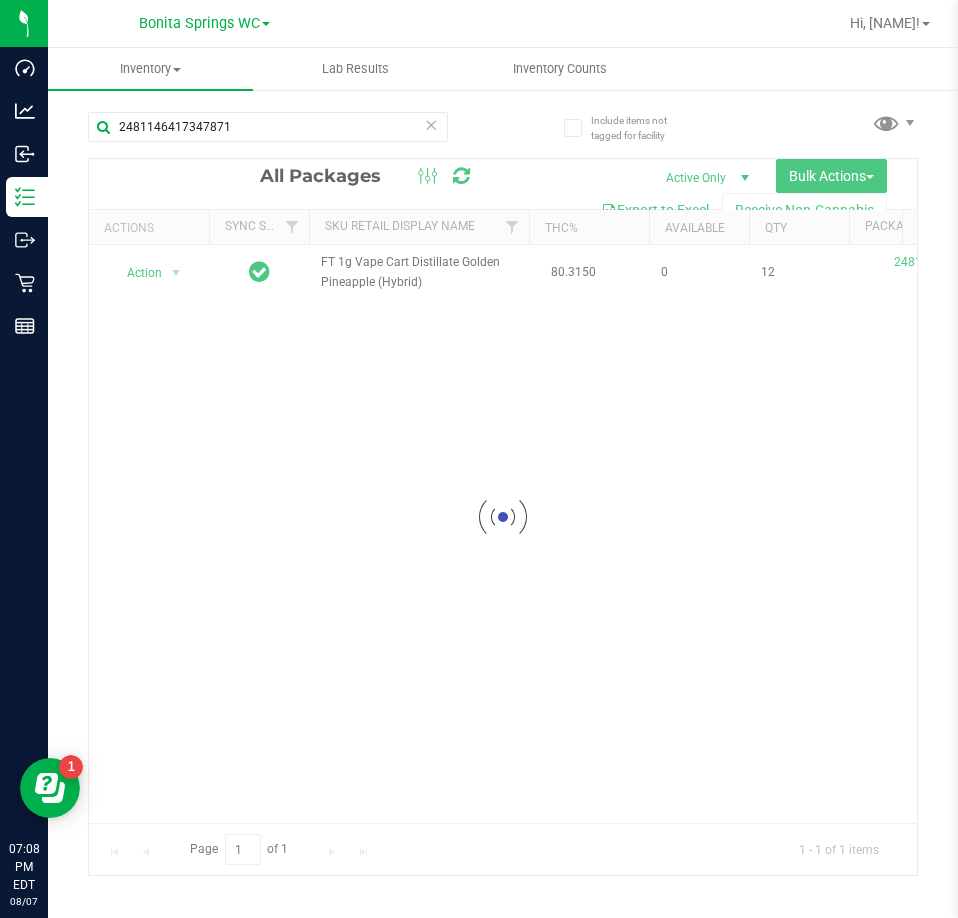 drag, startPoint x: 136, startPoint y: 283, endPoint x: 127, endPoint y: 278, distance: 10.29563 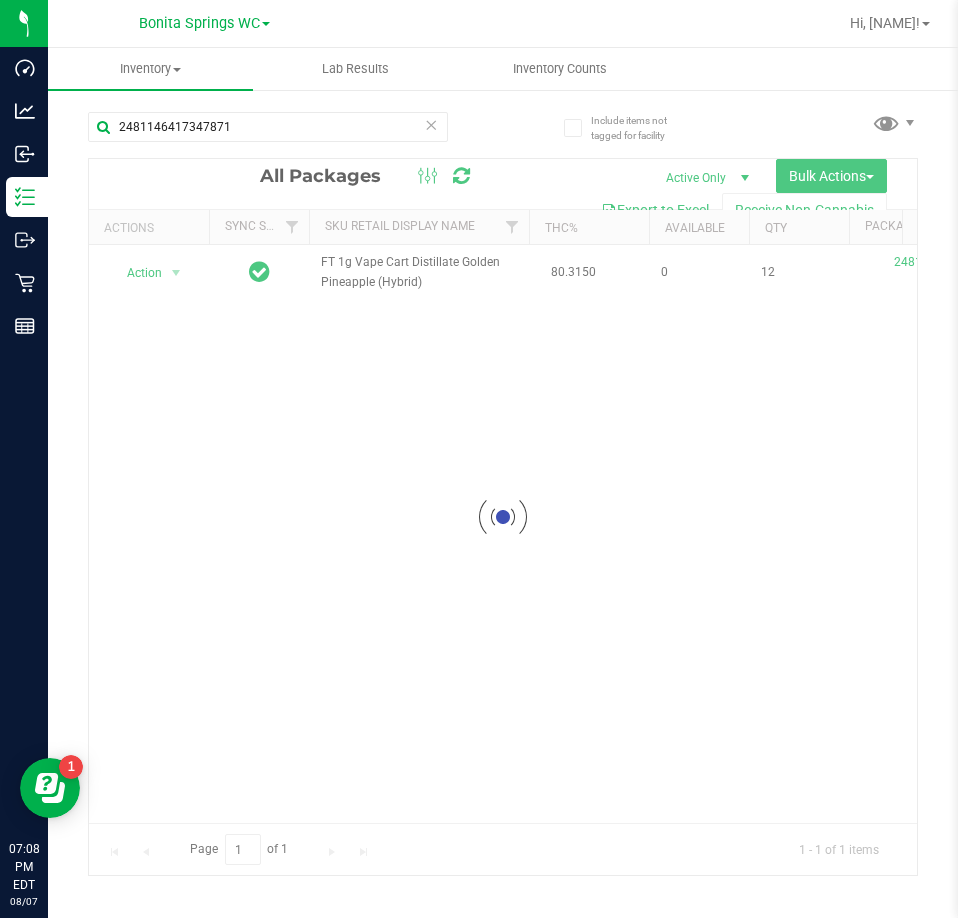 click at bounding box center [503, 517] 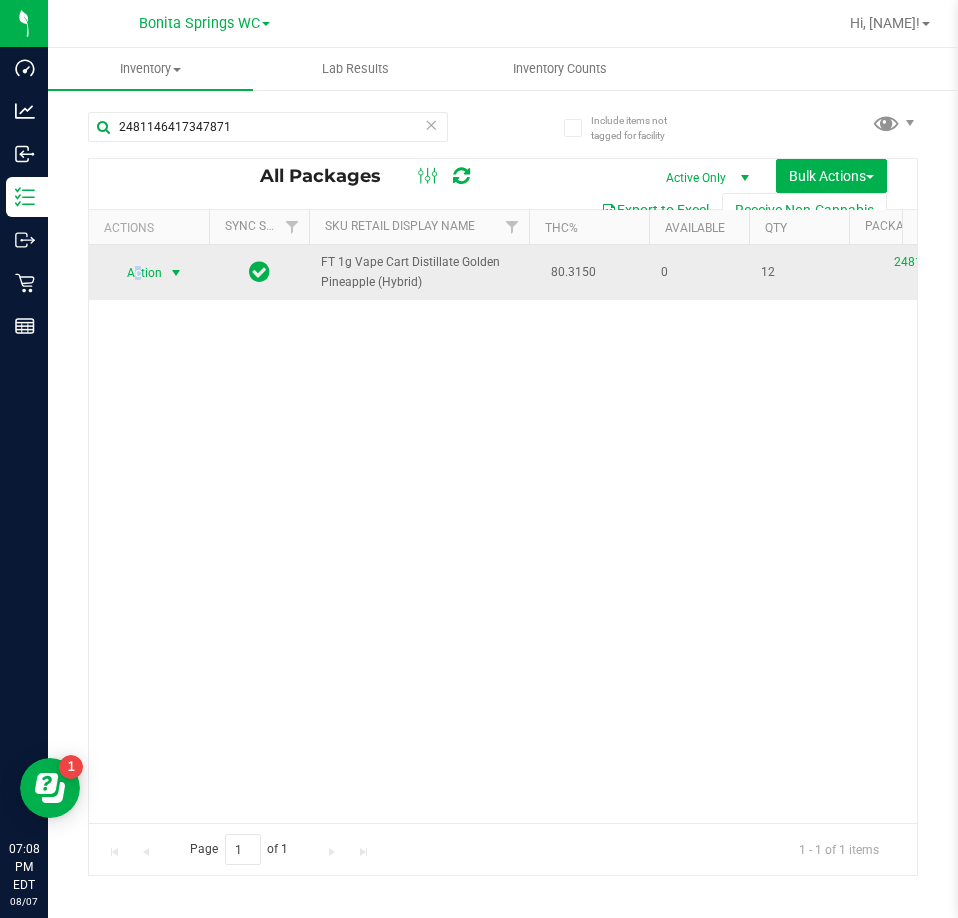 click on "Action" at bounding box center (136, 273) 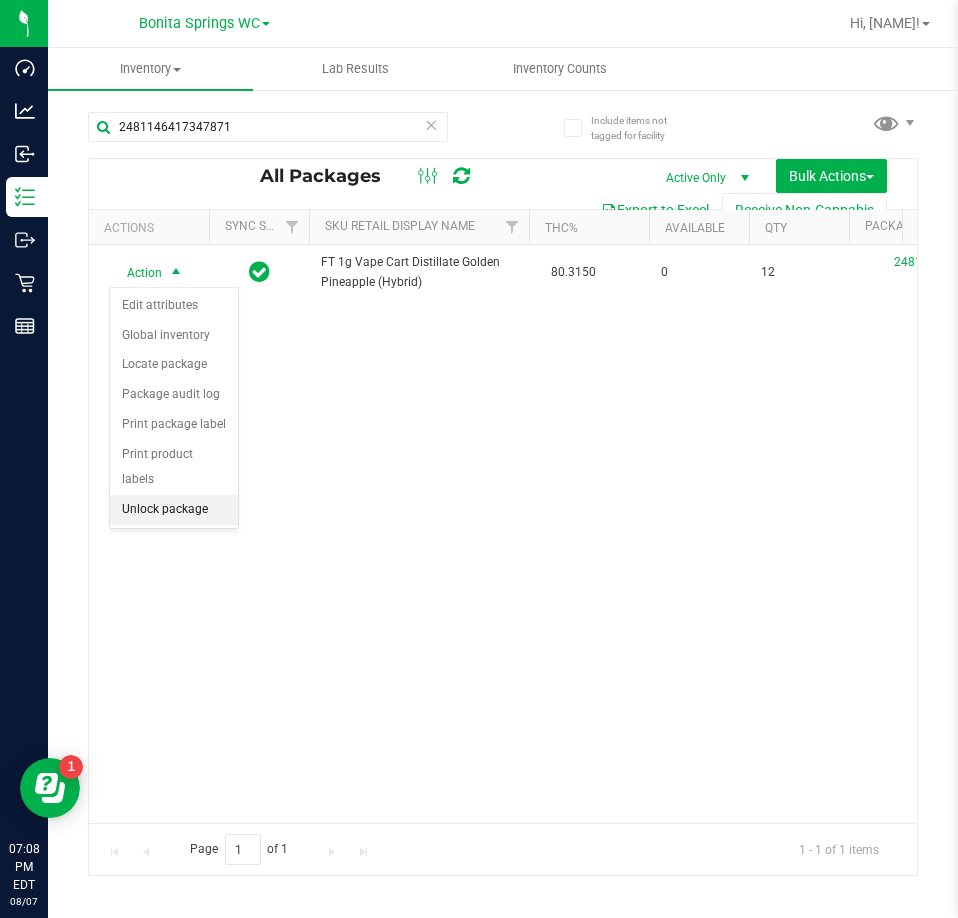 click on "Unlock package" at bounding box center (174, 510) 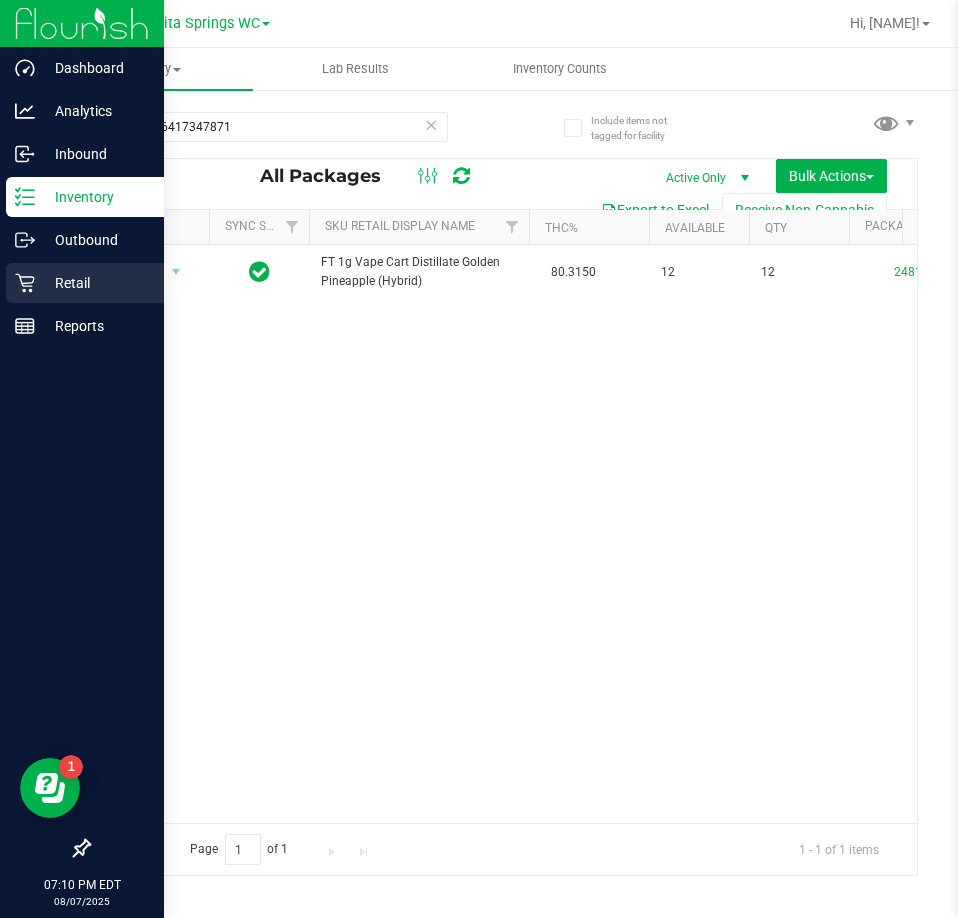 click 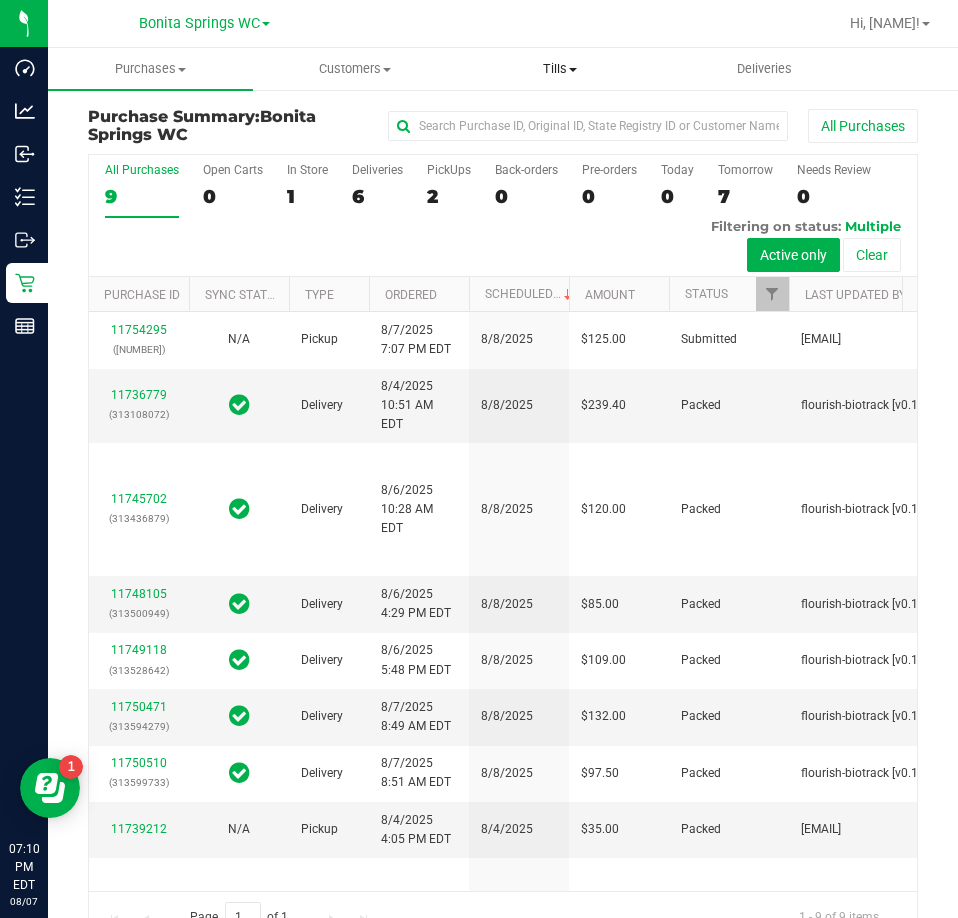 click on "Tills" at bounding box center (560, 69) 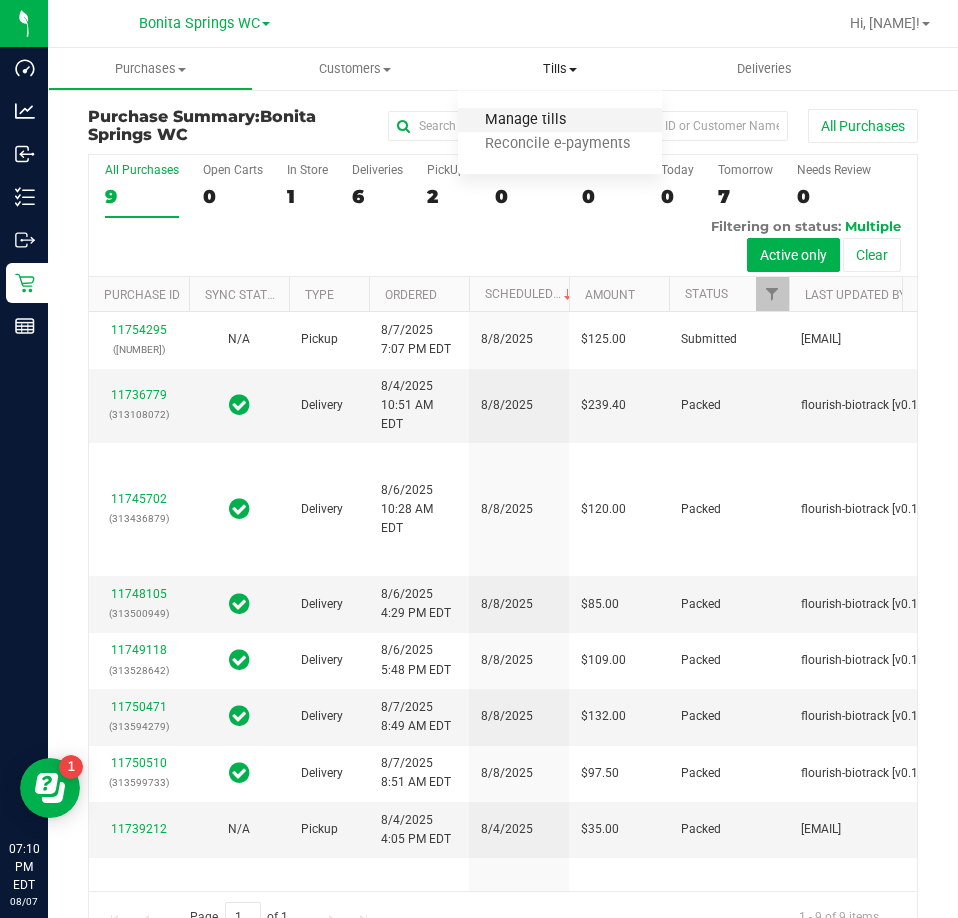 click on "Manage tills" at bounding box center (525, 120) 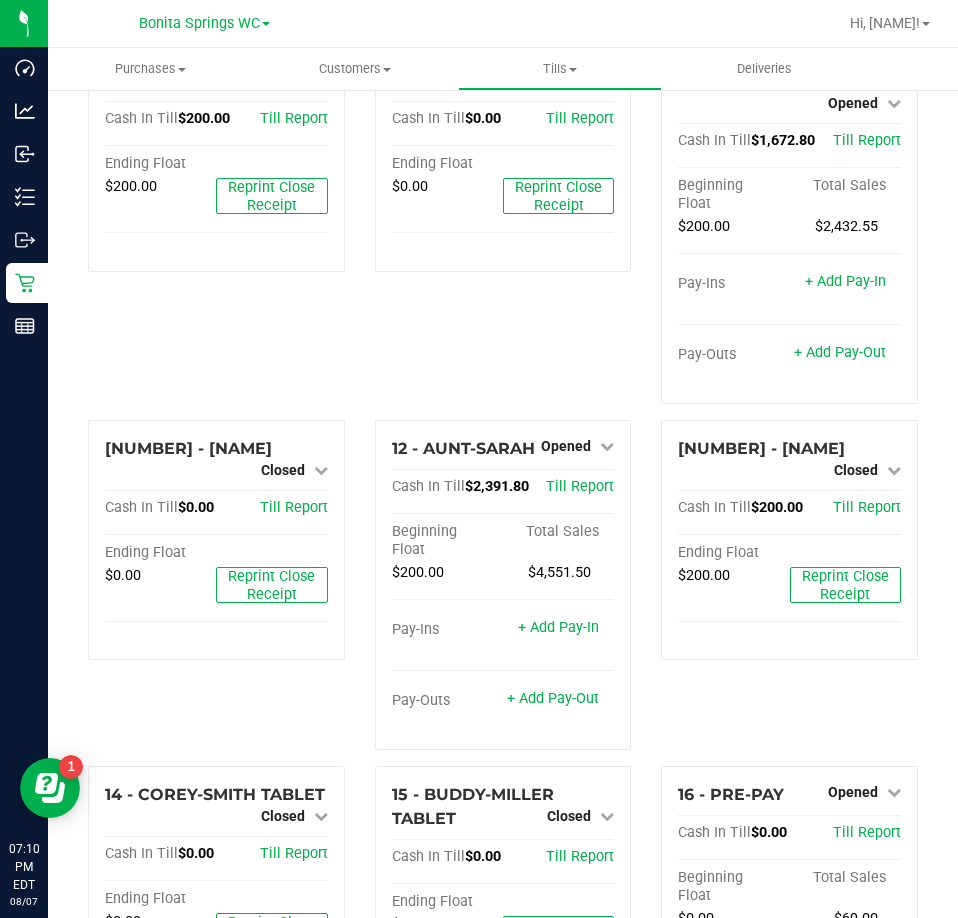 scroll, scrollTop: 1171, scrollLeft: 0, axis: vertical 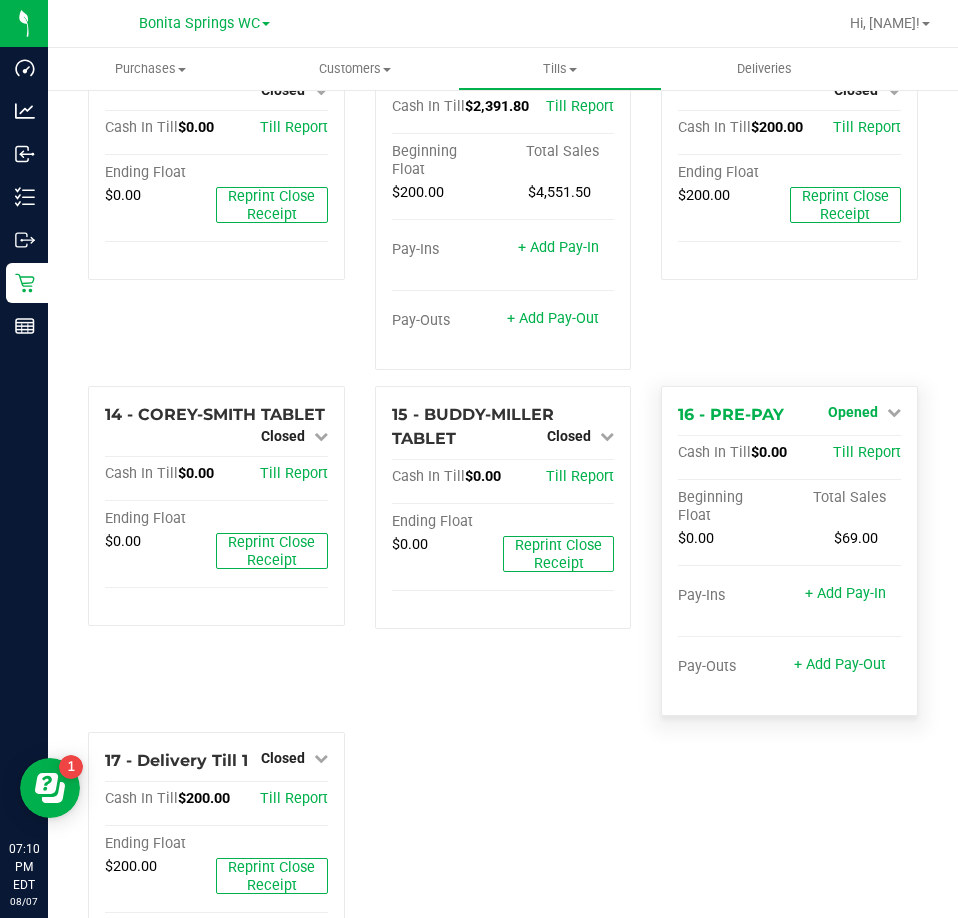 click on "Opened" at bounding box center [853, 412] 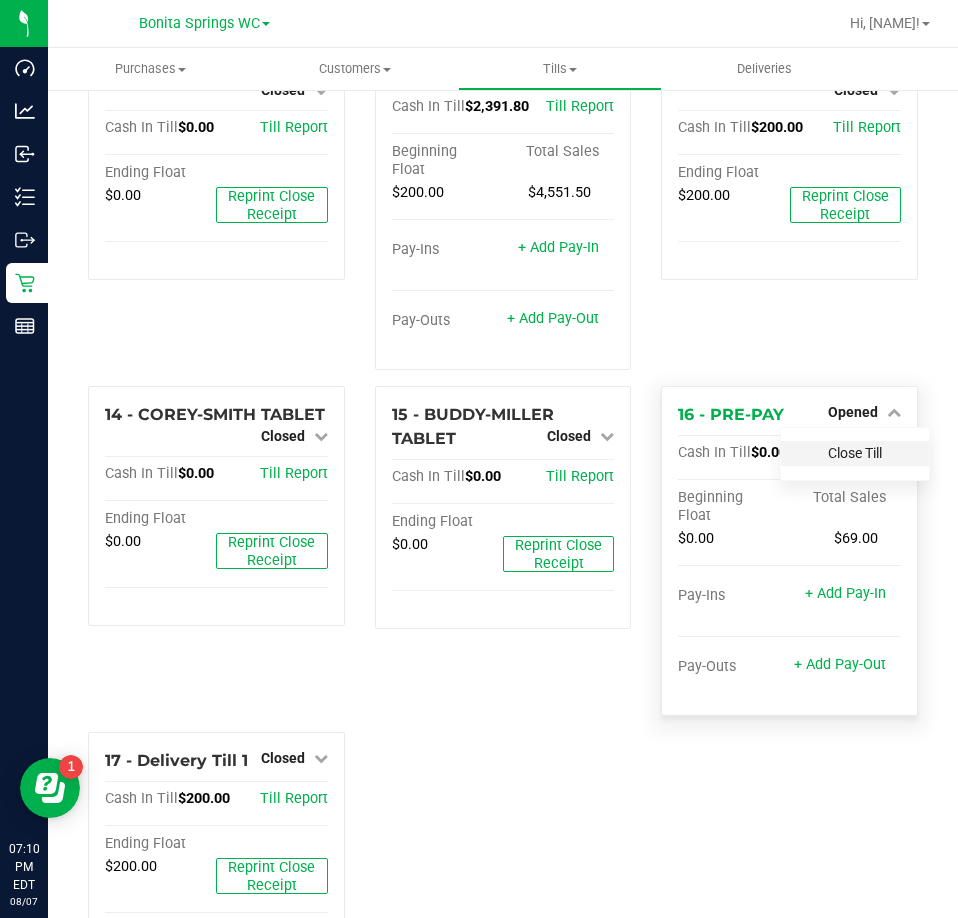 click on "Close Till" at bounding box center (855, 453) 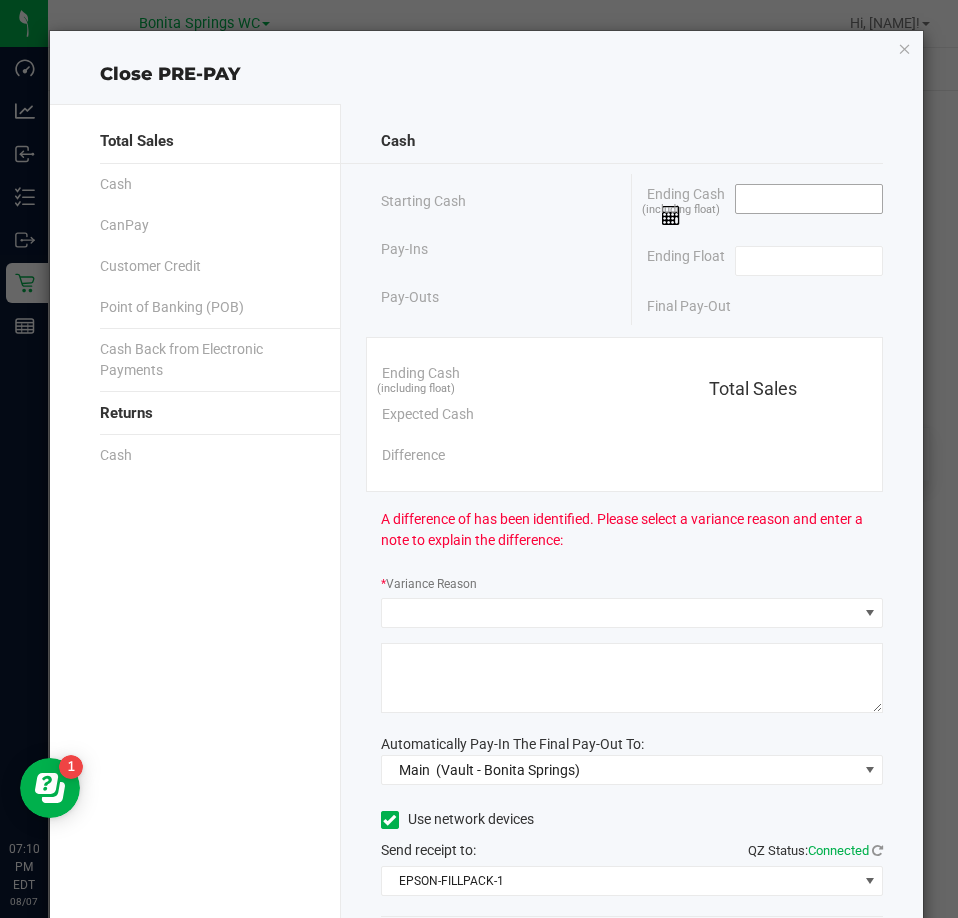 click at bounding box center (809, 199) 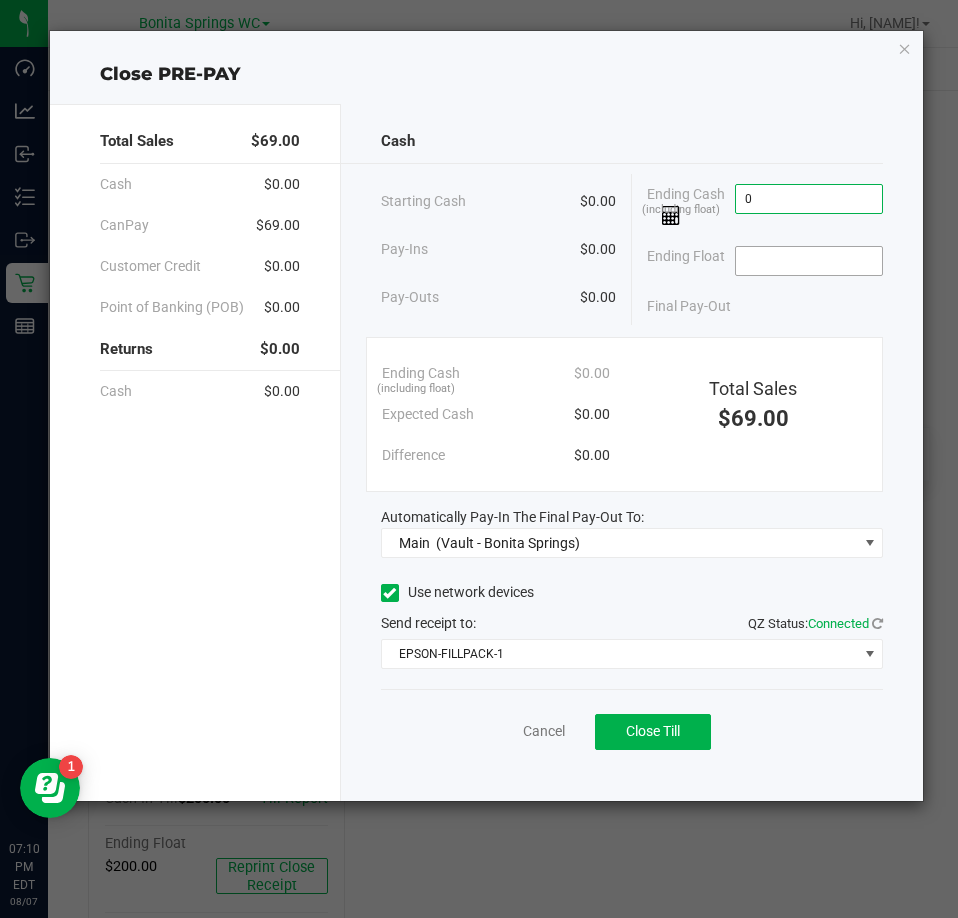 type on "$0.00" 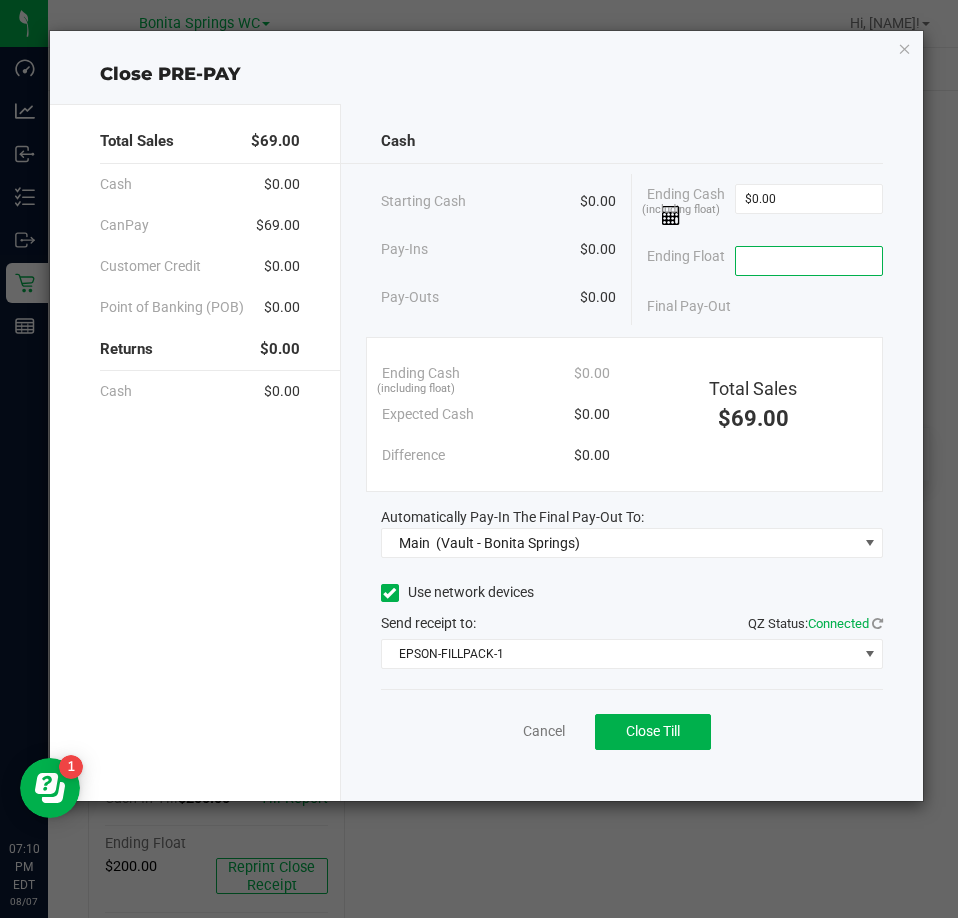 click at bounding box center (809, 261) 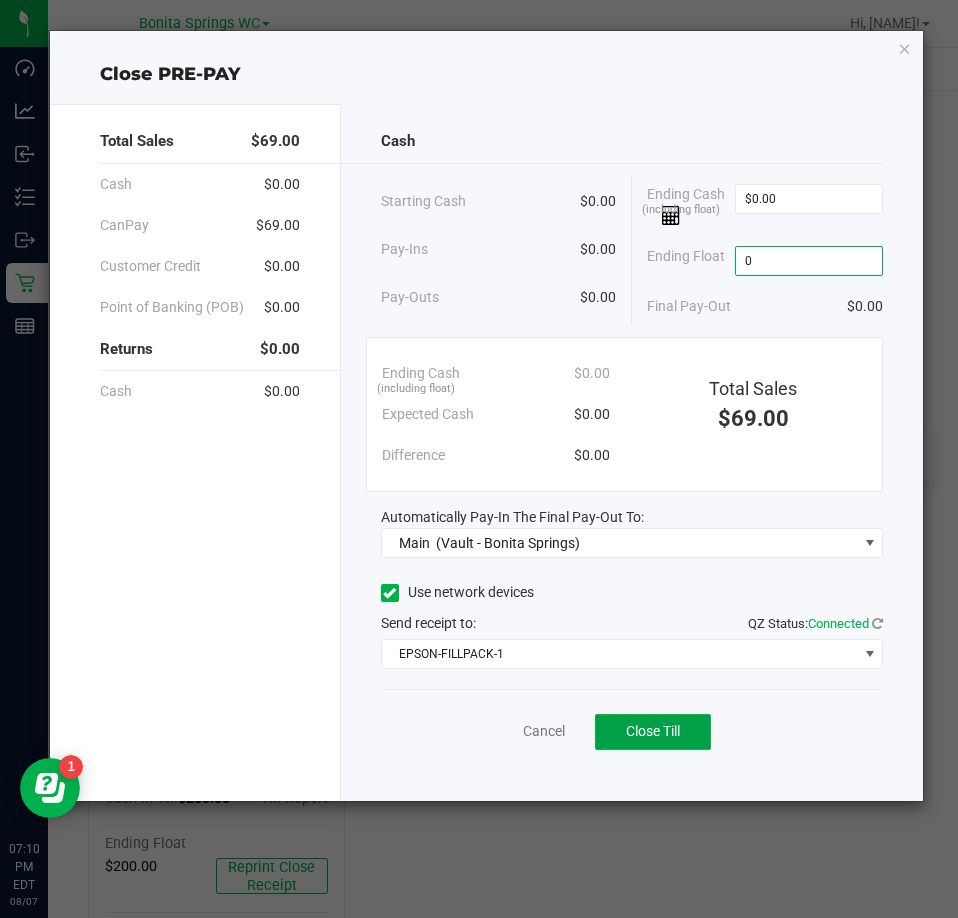 type on "$0.00" 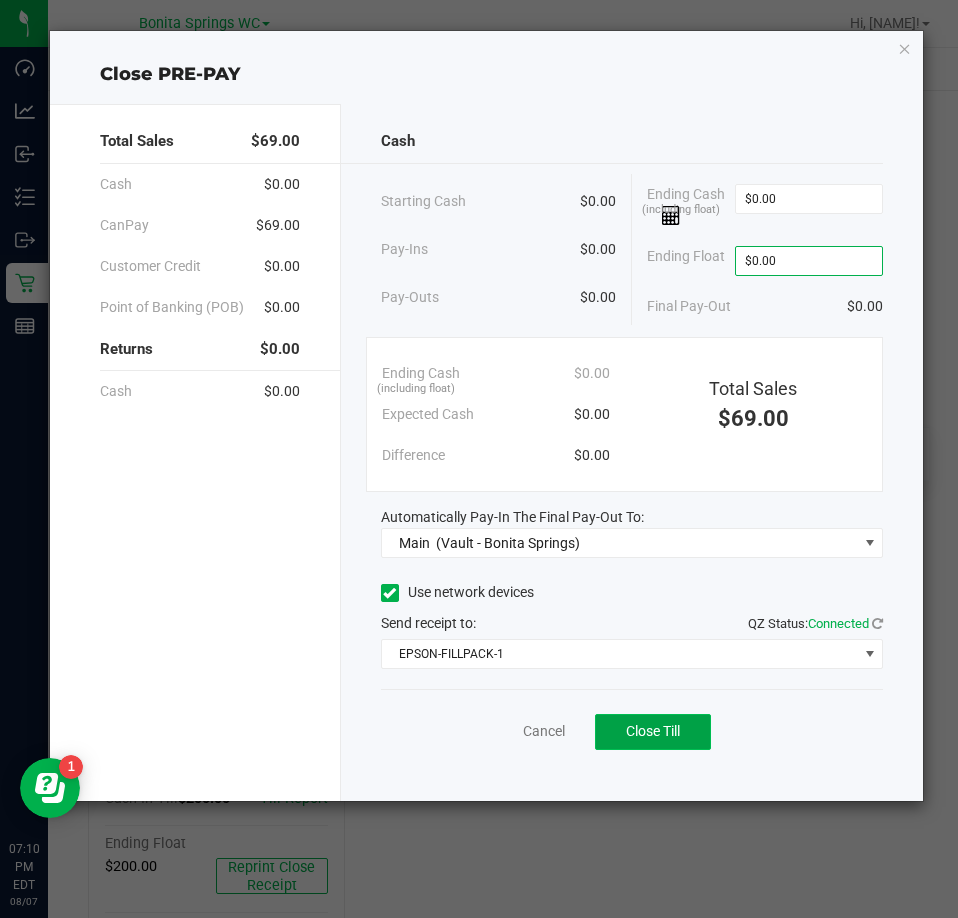 click on "Close Till" 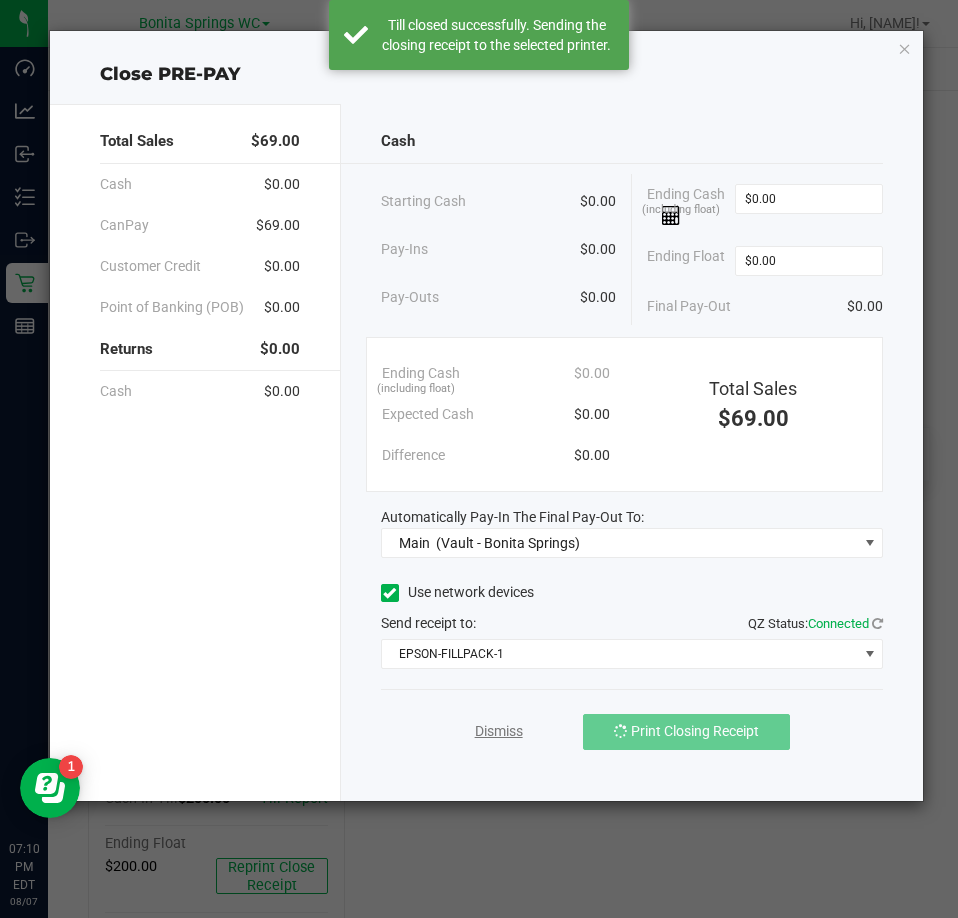 click on "Dismiss" 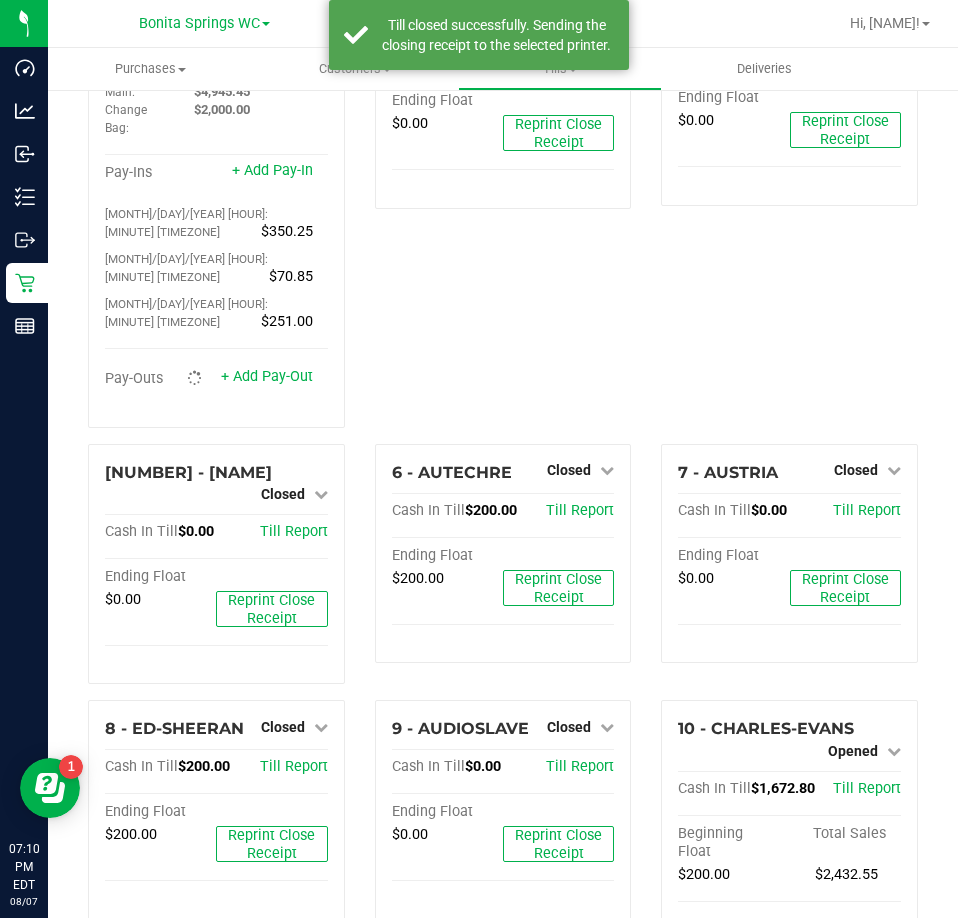 scroll, scrollTop: 0, scrollLeft: 0, axis: both 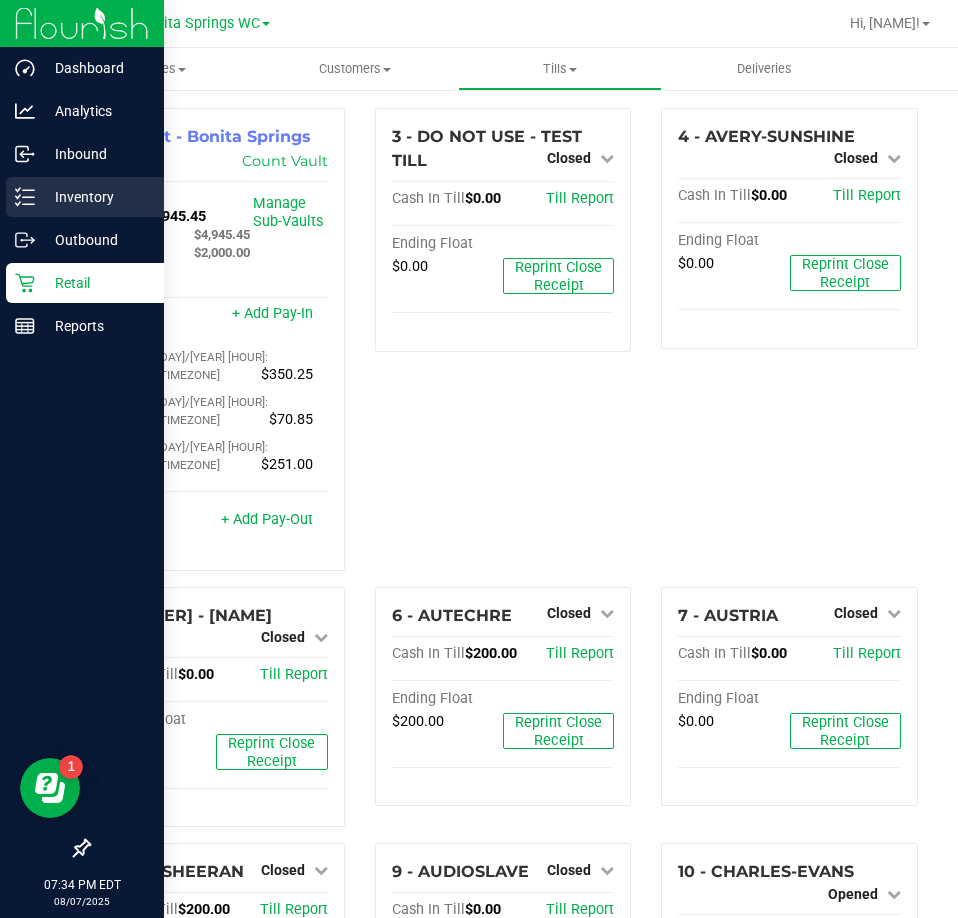 click on "Inventory" at bounding box center [95, 197] 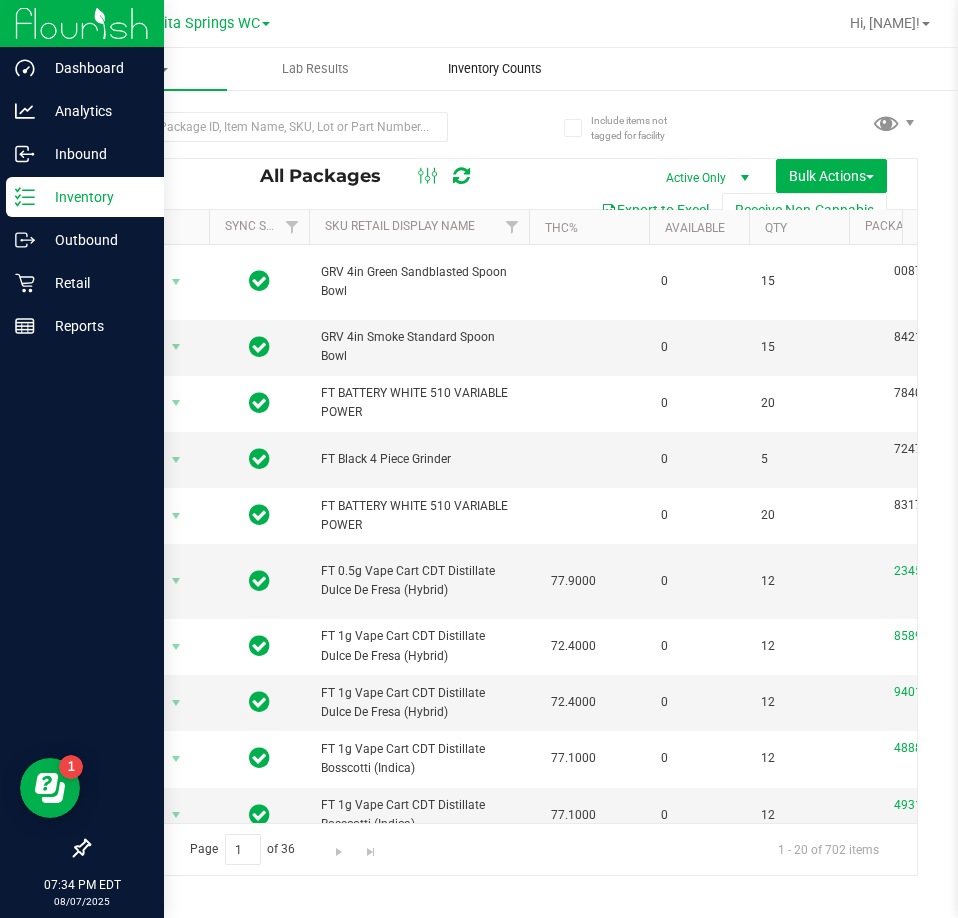 click on "Inventory Counts" at bounding box center [495, 69] 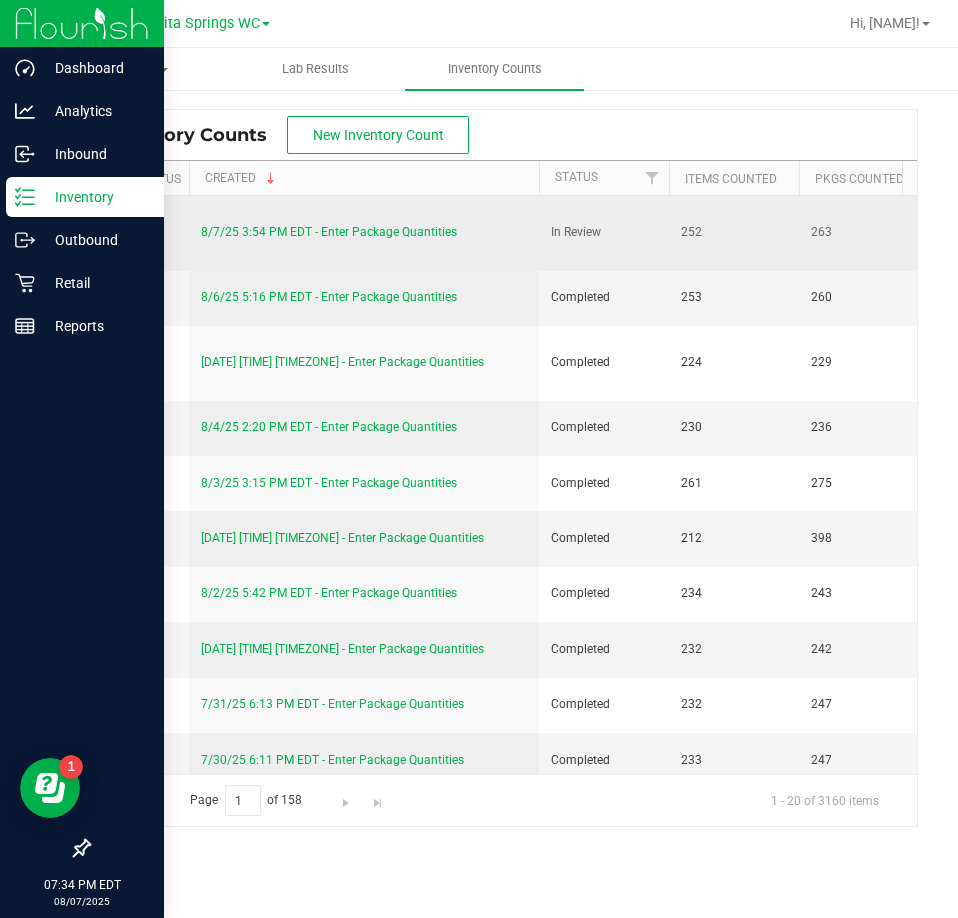 click on "8/7/25 3:54 PM EDT - Enter Package Quantities" at bounding box center [329, 232] 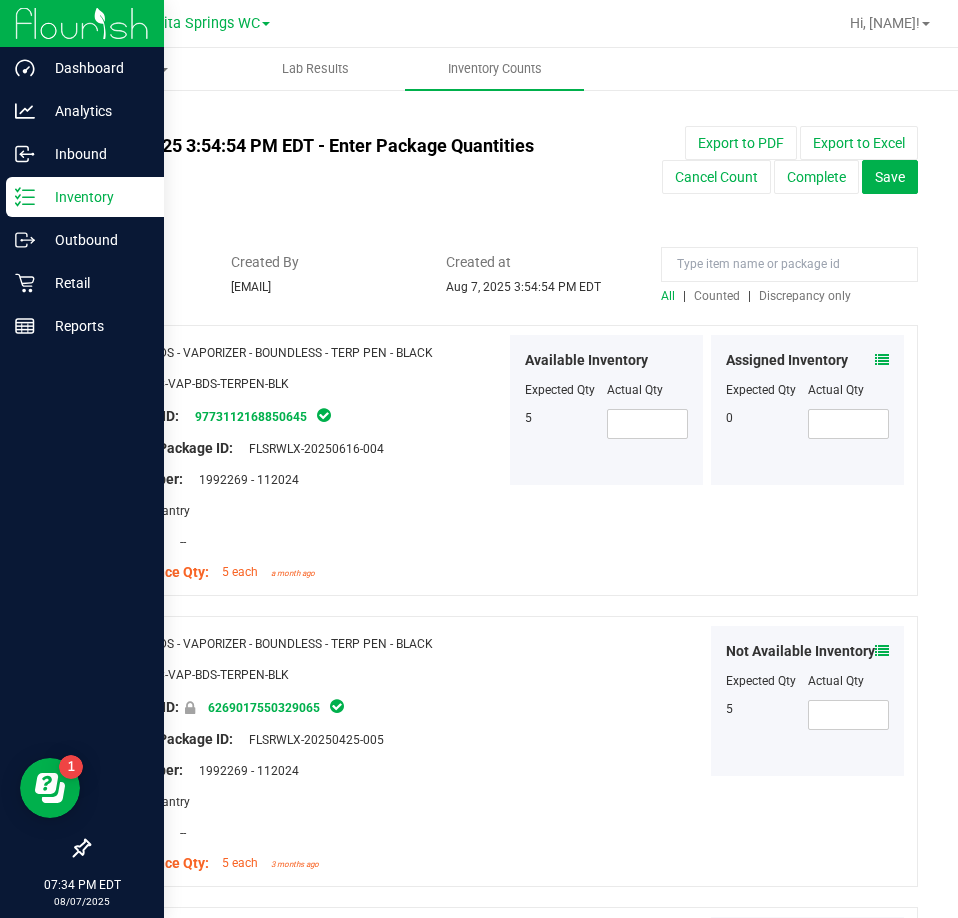 click on "Counted" at bounding box center (717, 296) 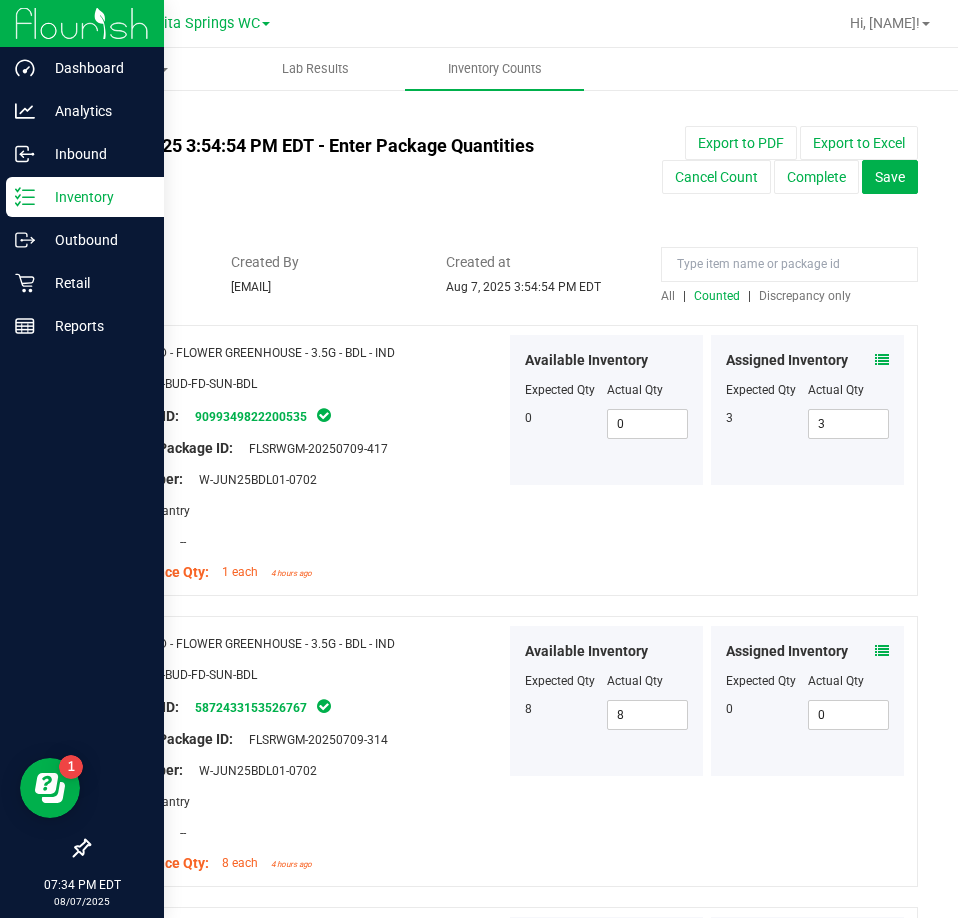 click at bounding box center [503, 242] 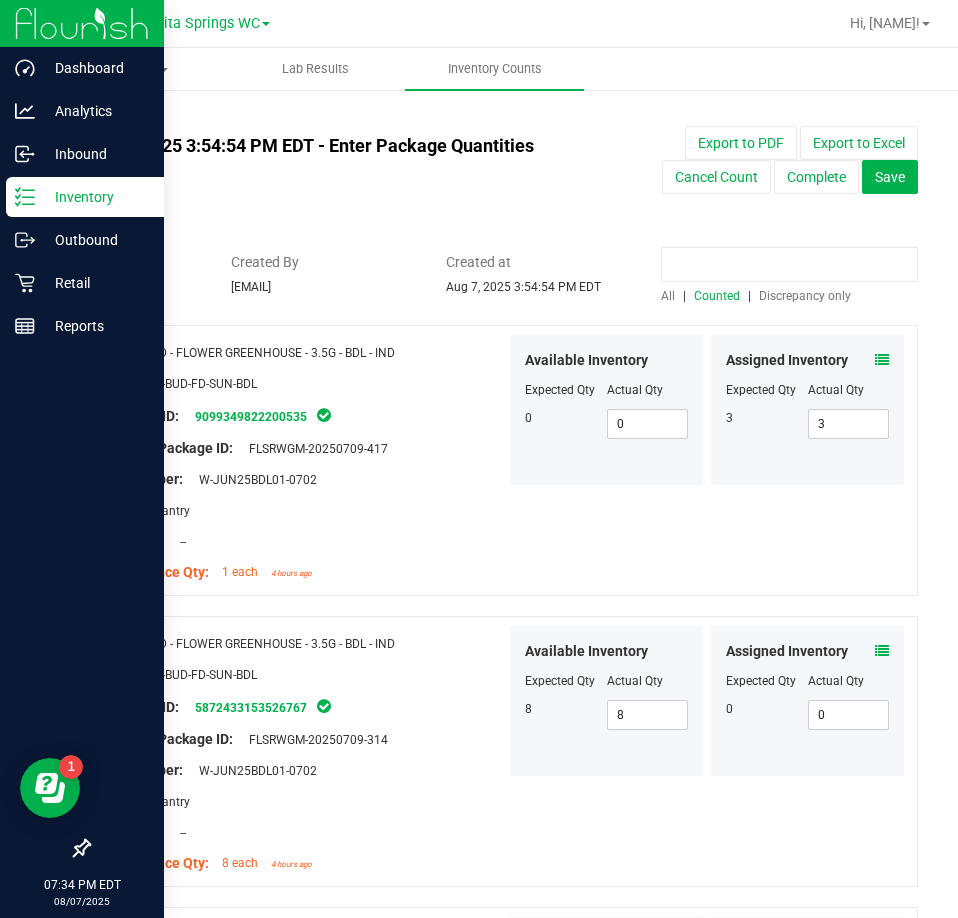 click at bounding box center [789, 264] 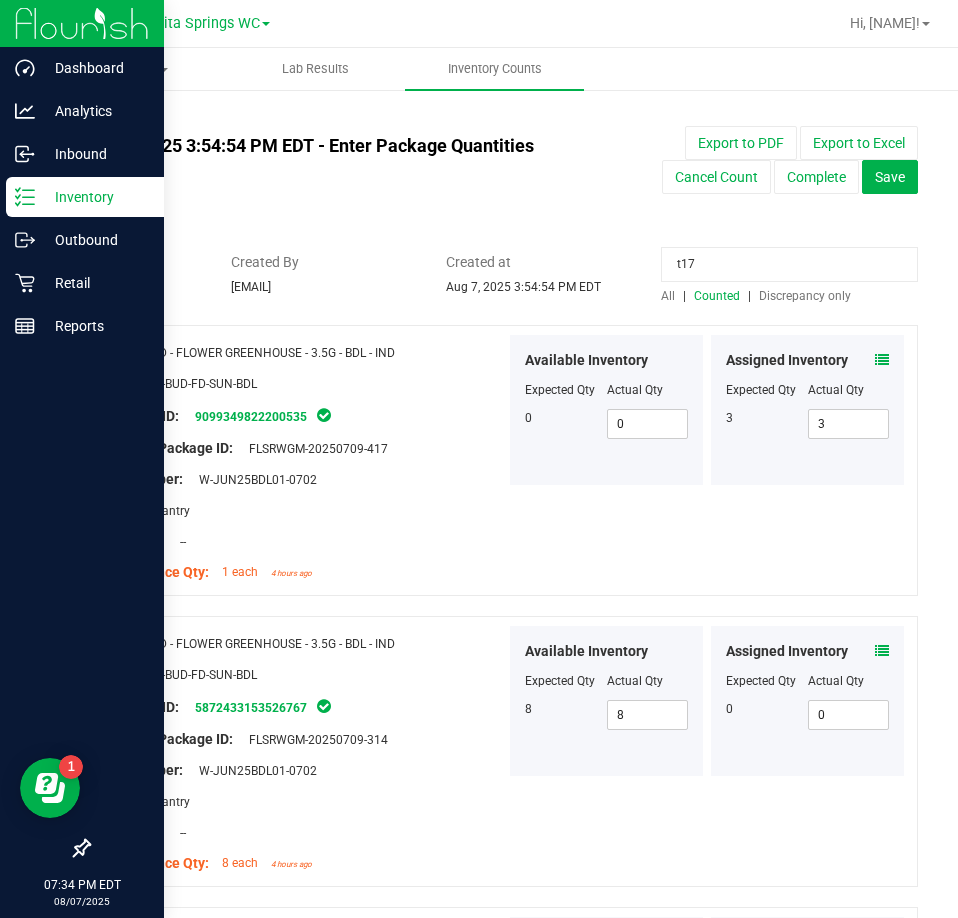 type on "t17" 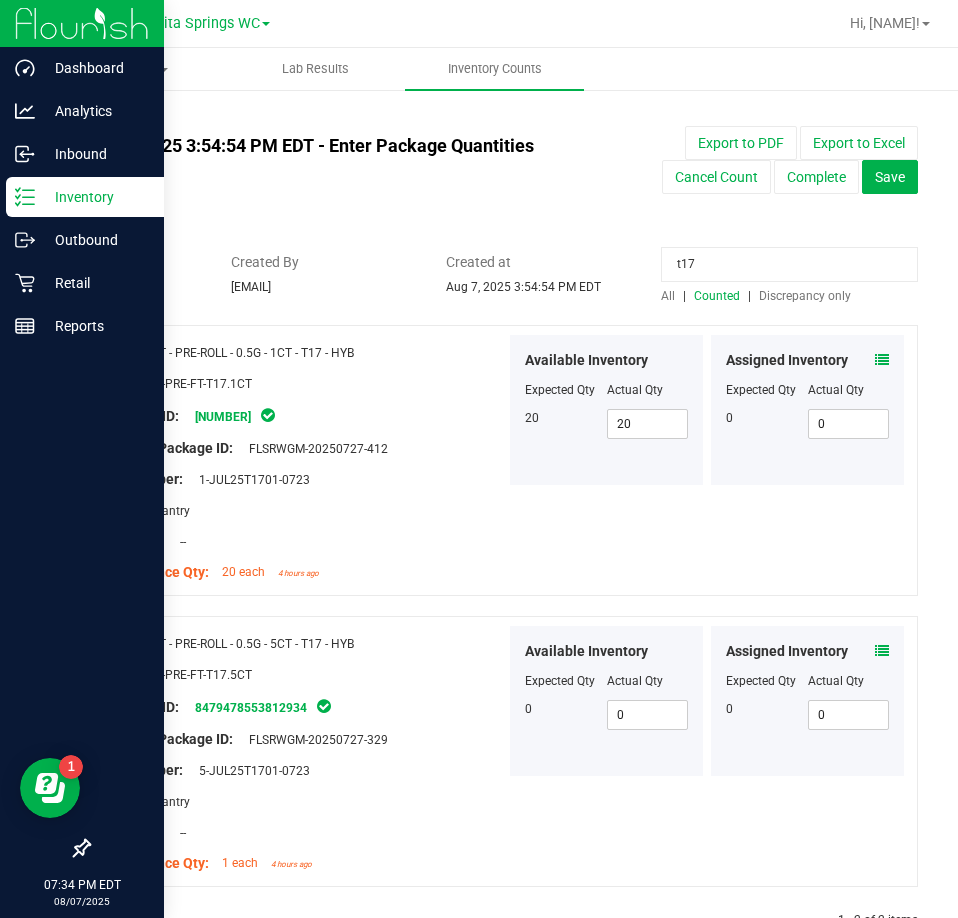 click at bounding box center [882, 360] 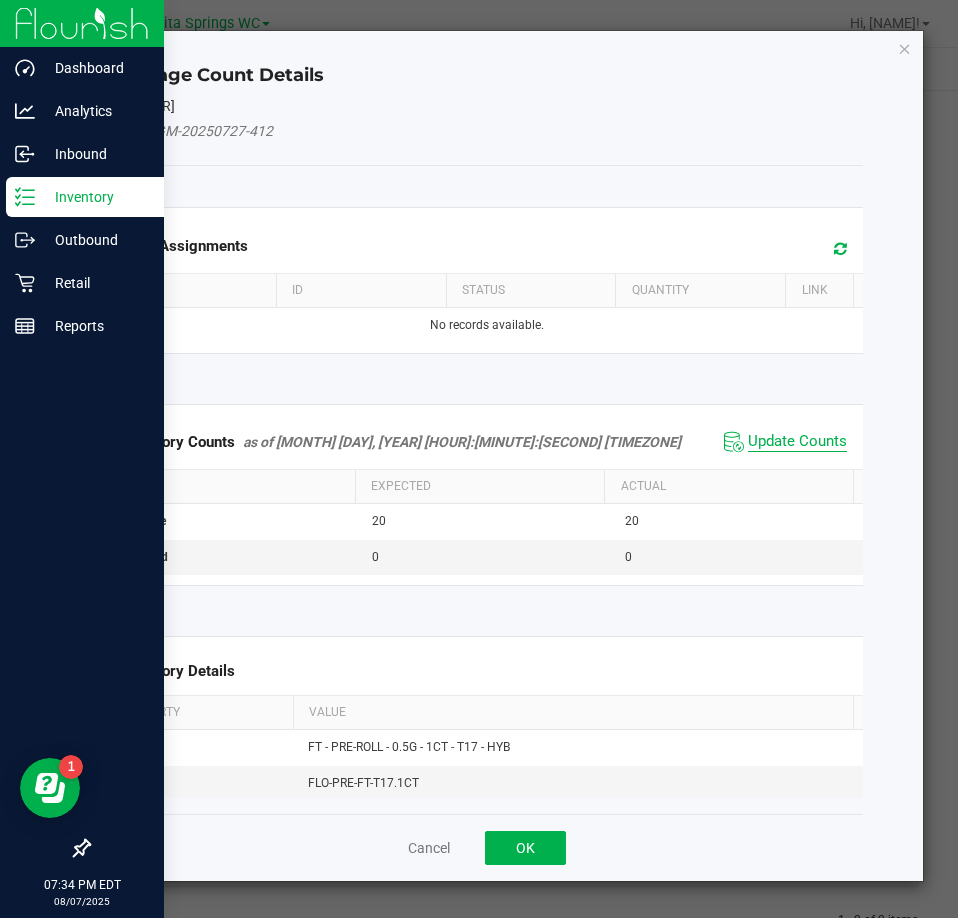 click on "Update Counts" 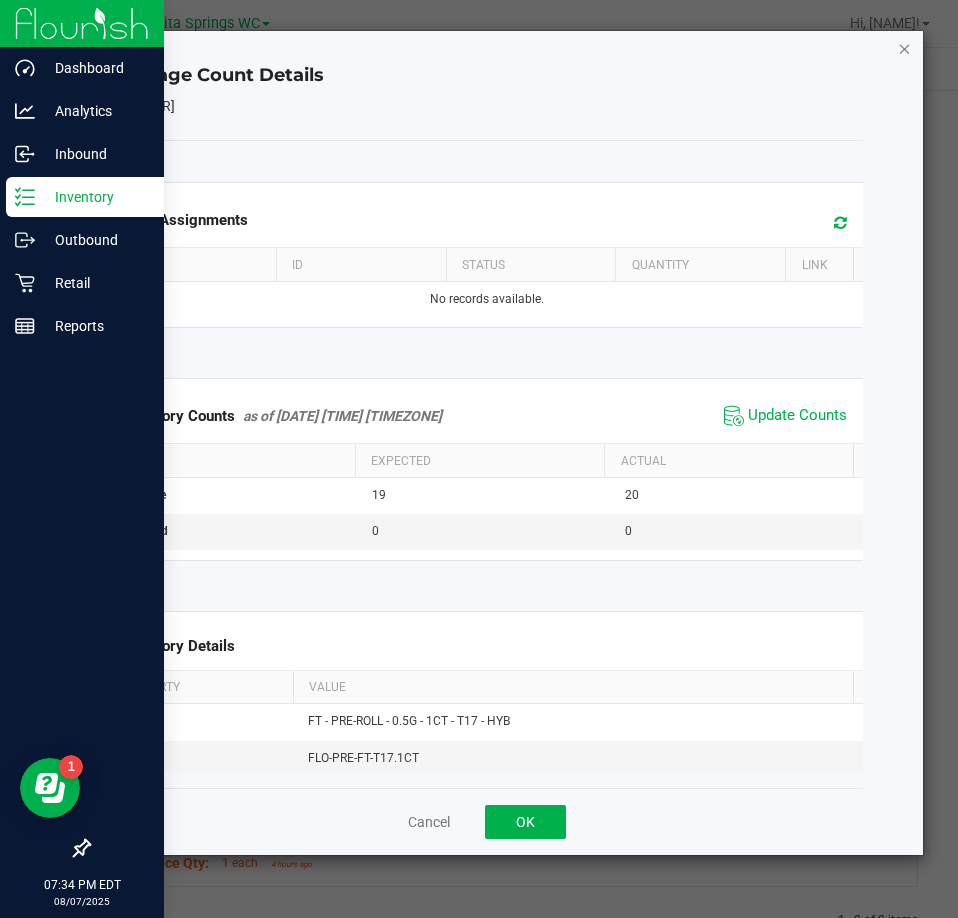click 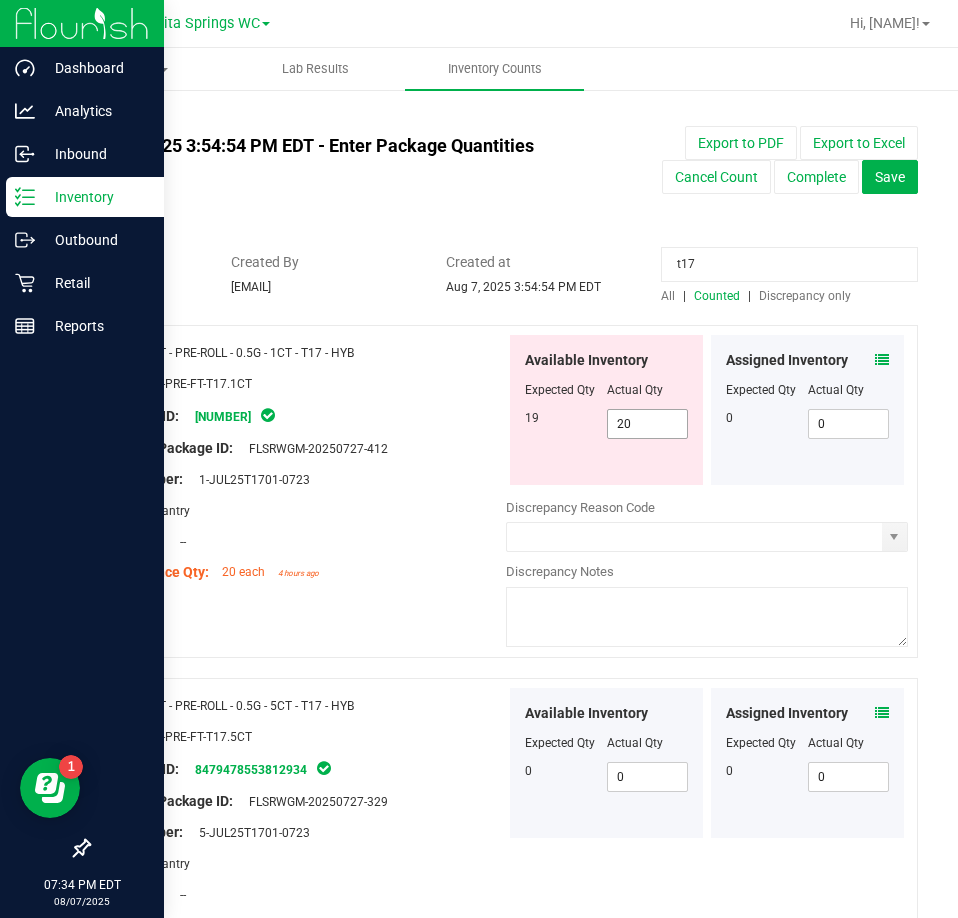 click on "20 20" at bounding box center [648, 424] 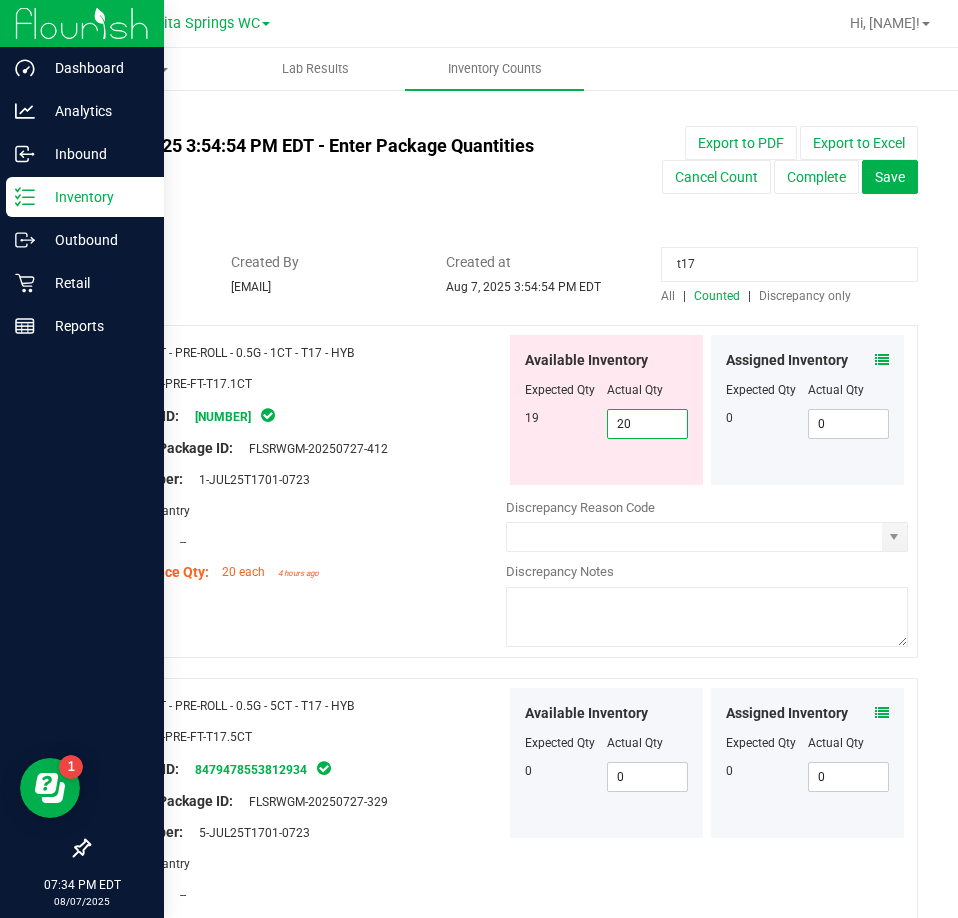 click on "20" at bounding box center [648, 424] 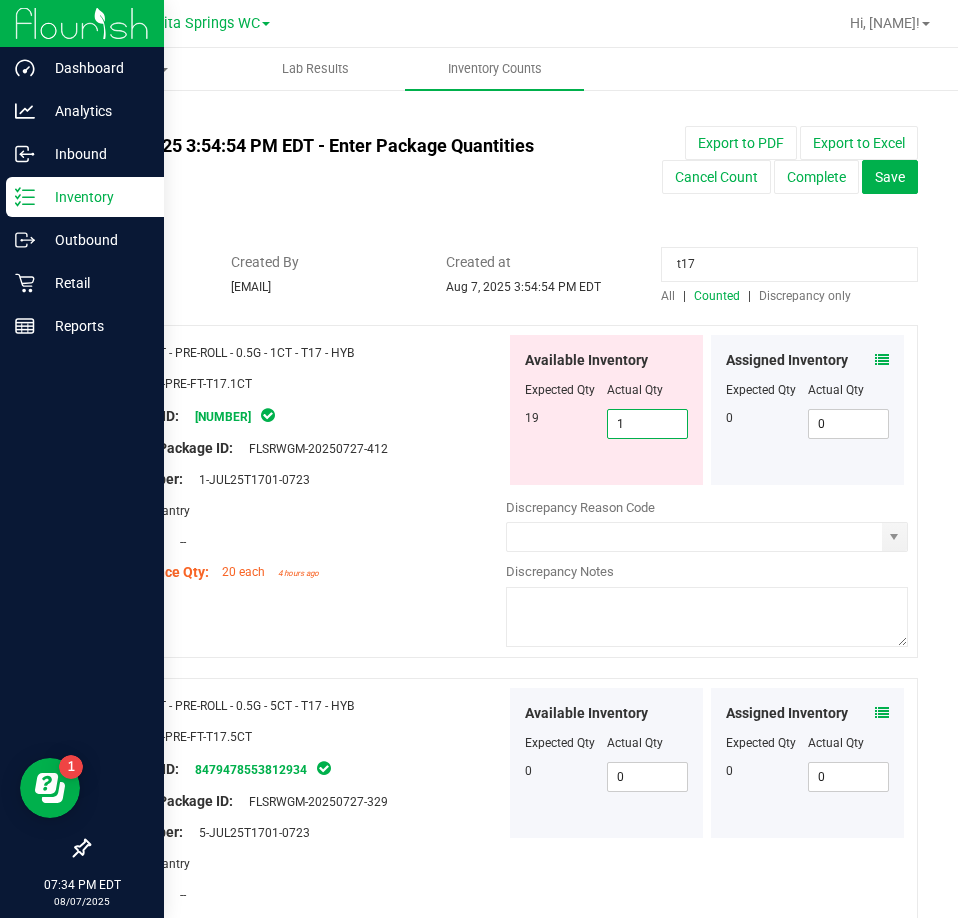 type on "19" 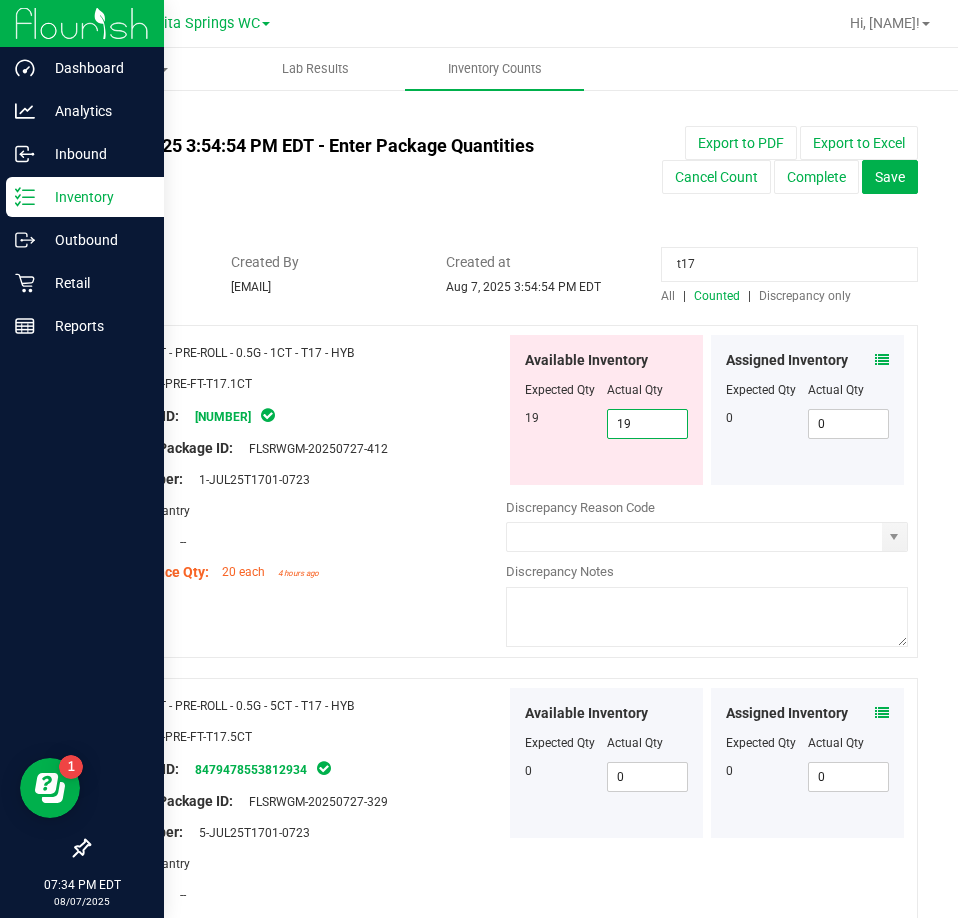 type on "19" 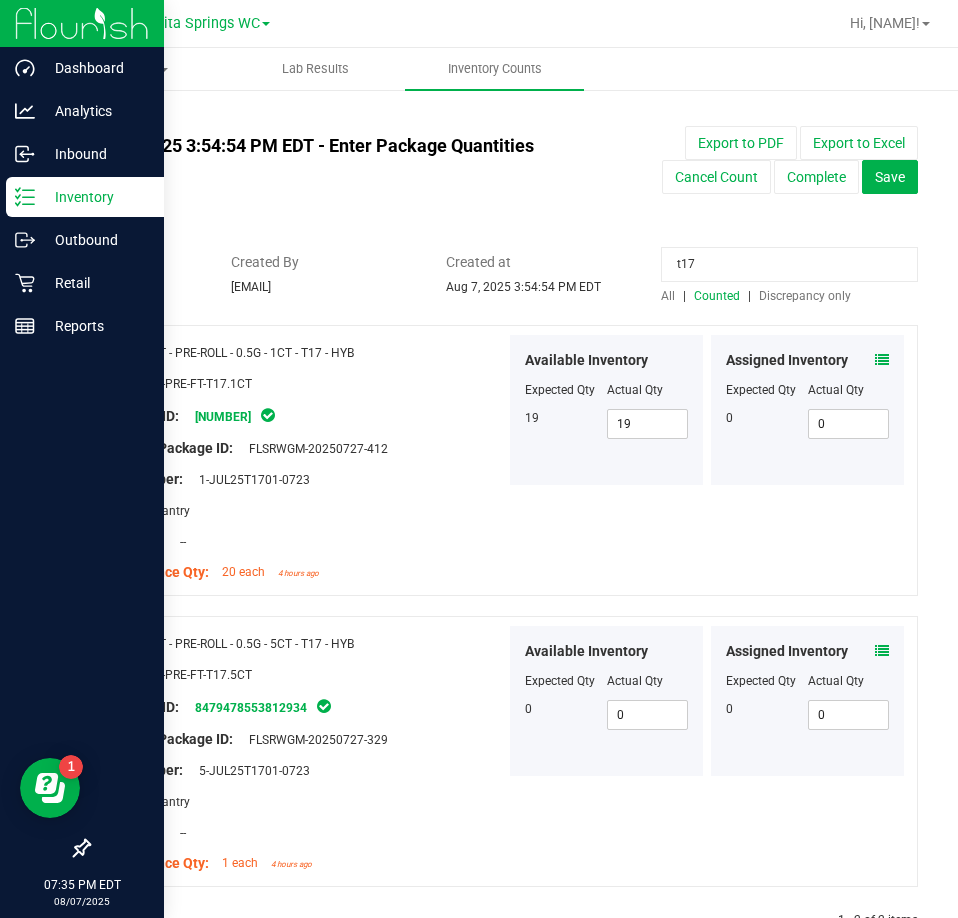 click on "t17" at bounding box center (789, 264) 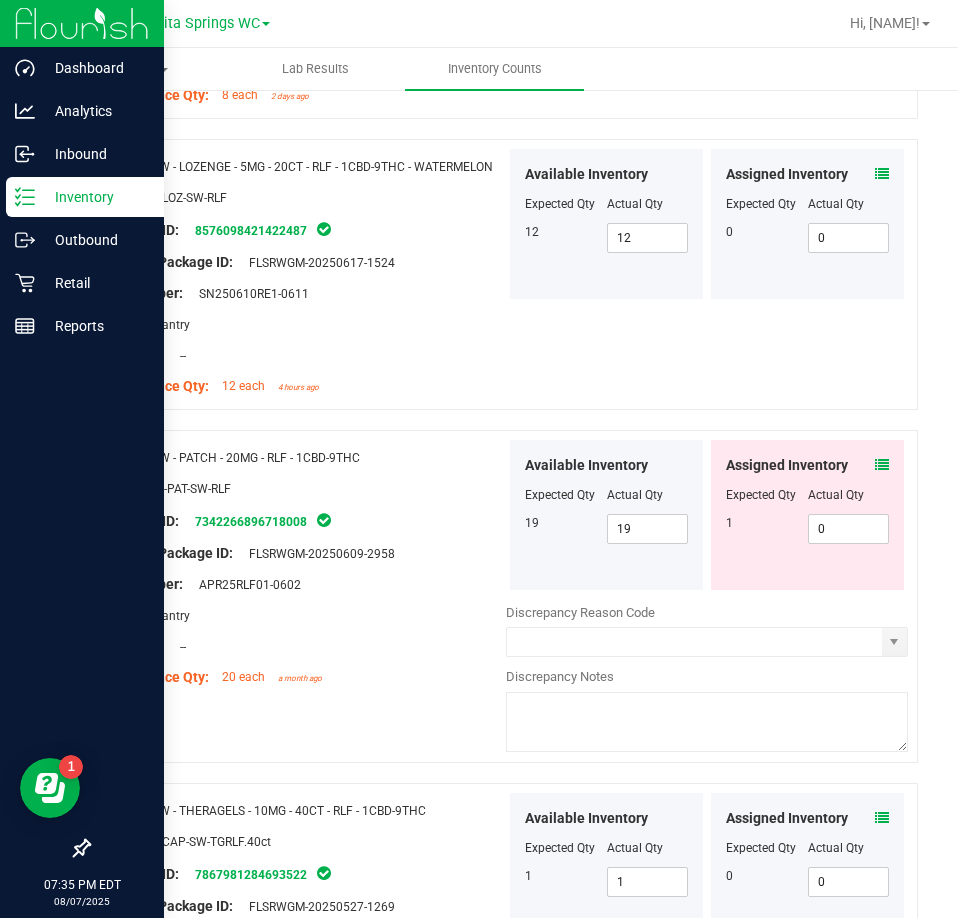 scroll, scrollTop: 500, scrollLeft: 0, axis: vertical 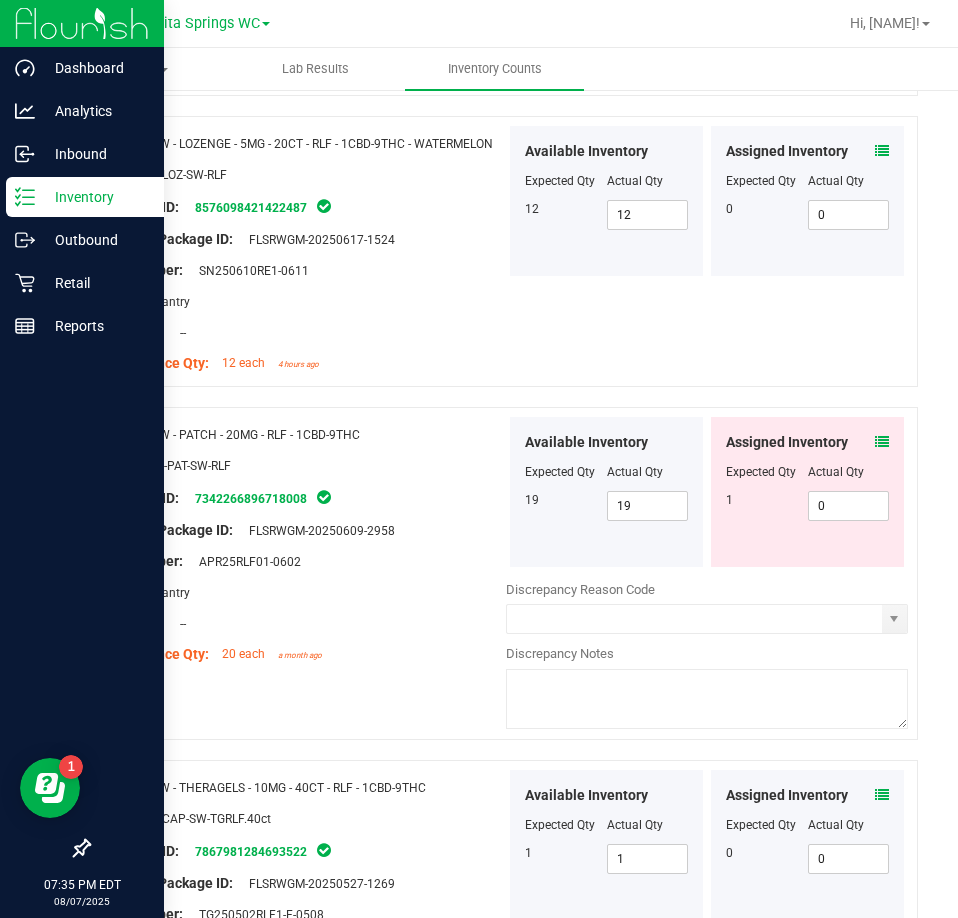click at bounding box center (882, 442) 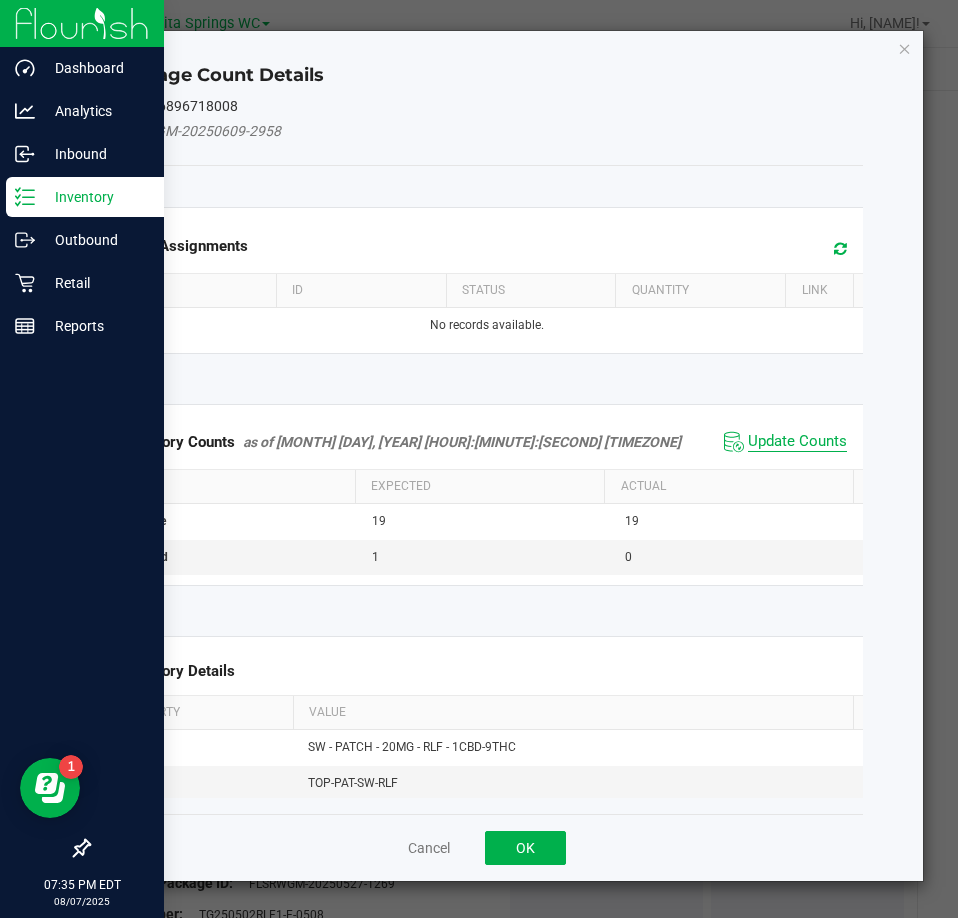 click on "Update Counts" 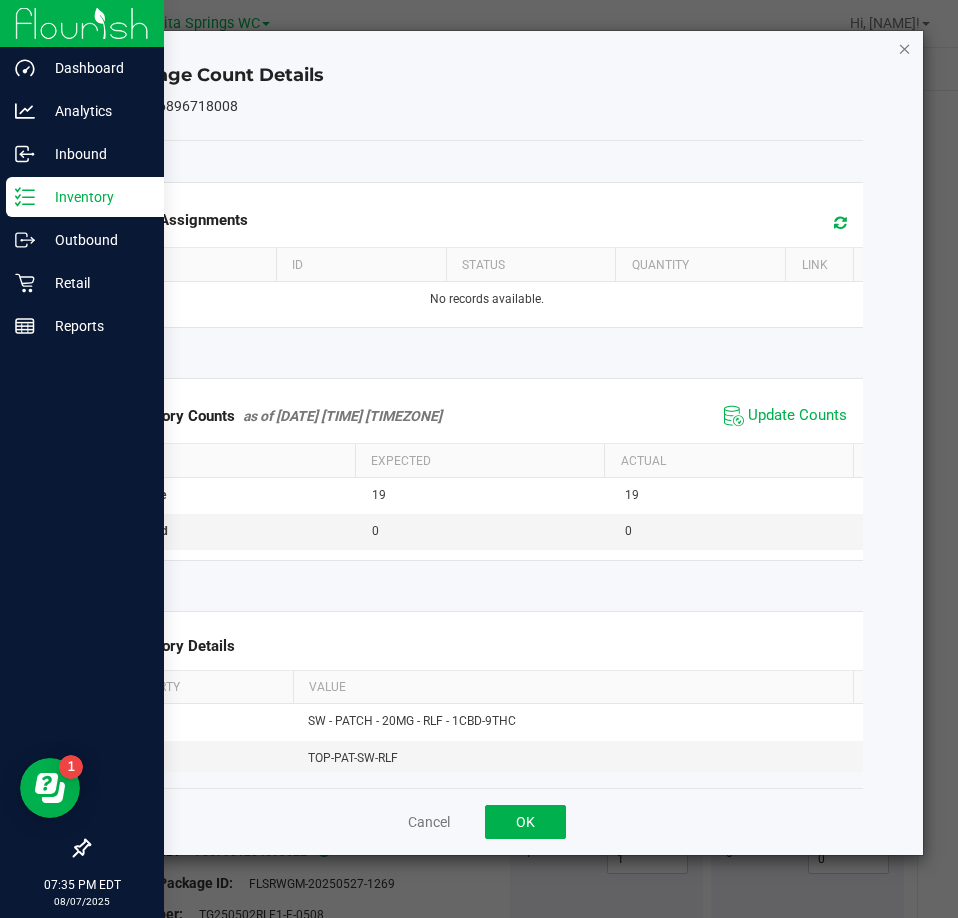 click 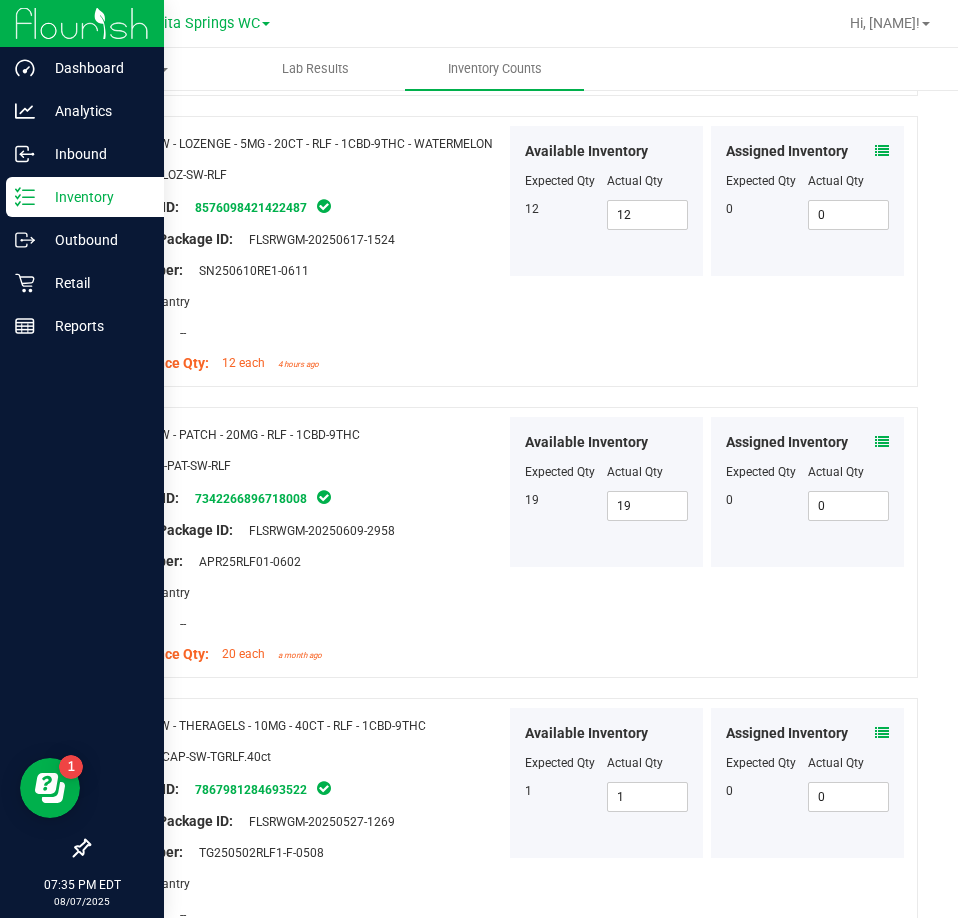 scroll, scrollTop: 0, scrollLeft: 0, axis: both 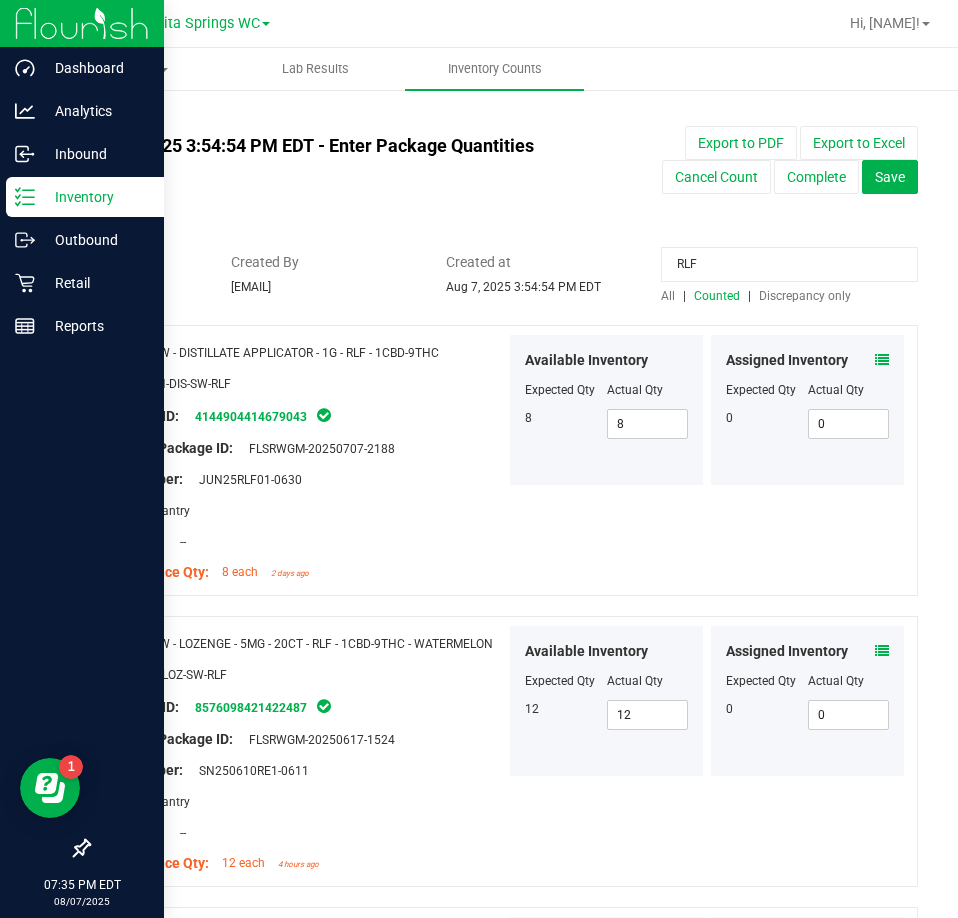 click on "RLF" at bounding box center (789, 264) 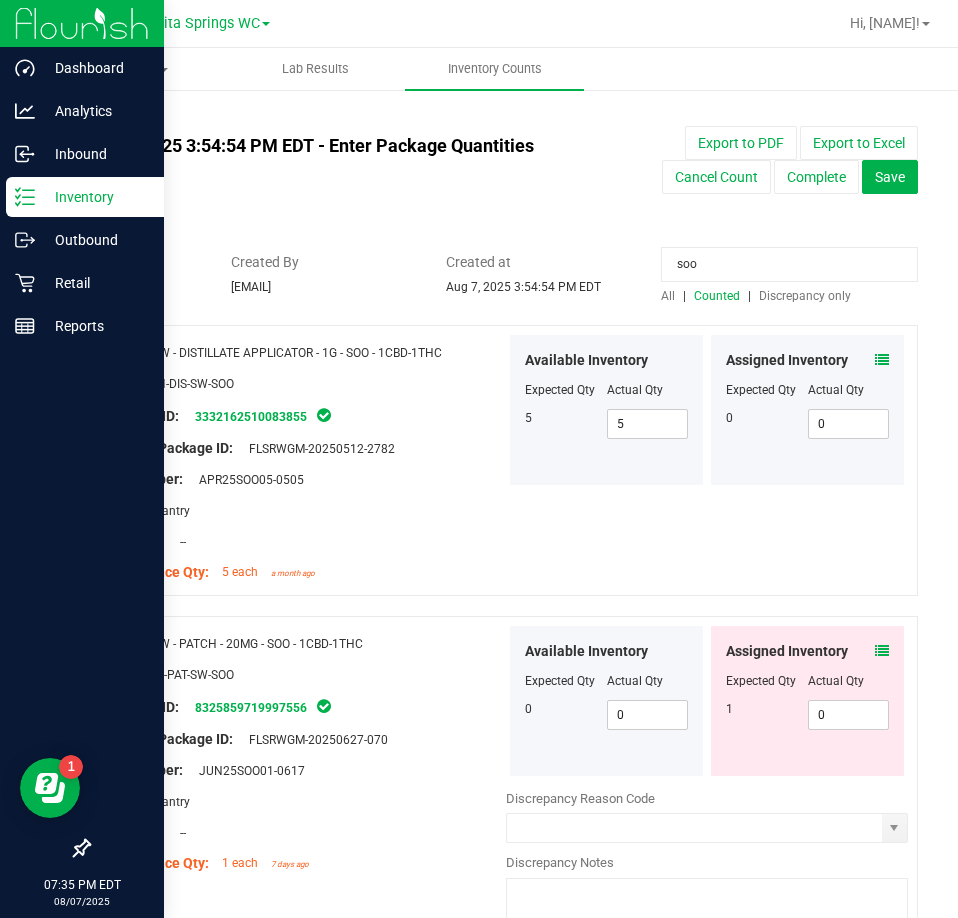scroll, scrollTop: 100, scrollLeft: 0, axis: vertical 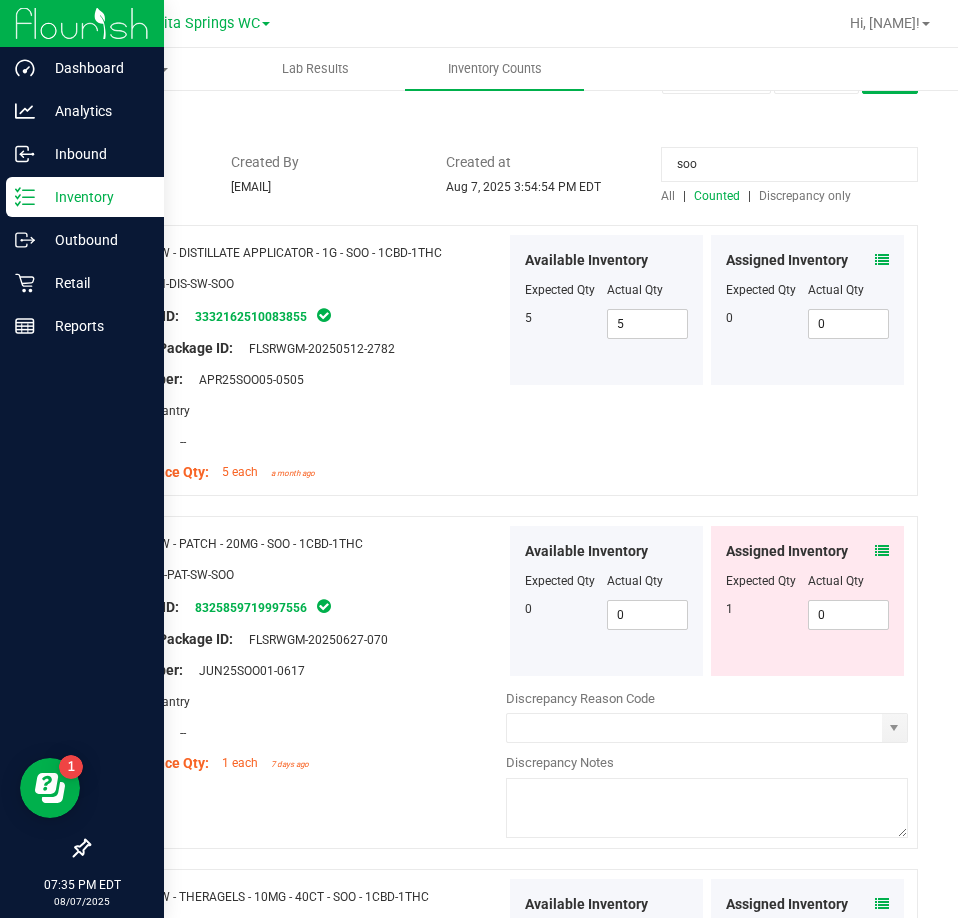 click at bounding box center [882, 551] 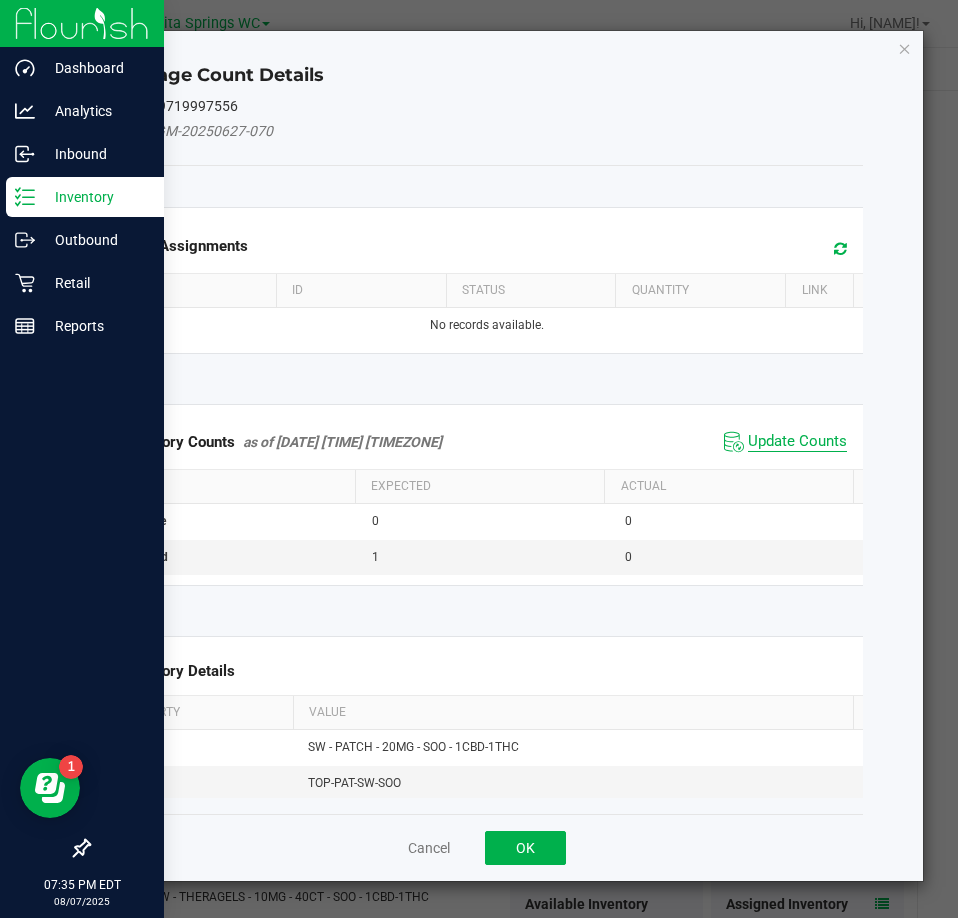 click on "Update Counts" 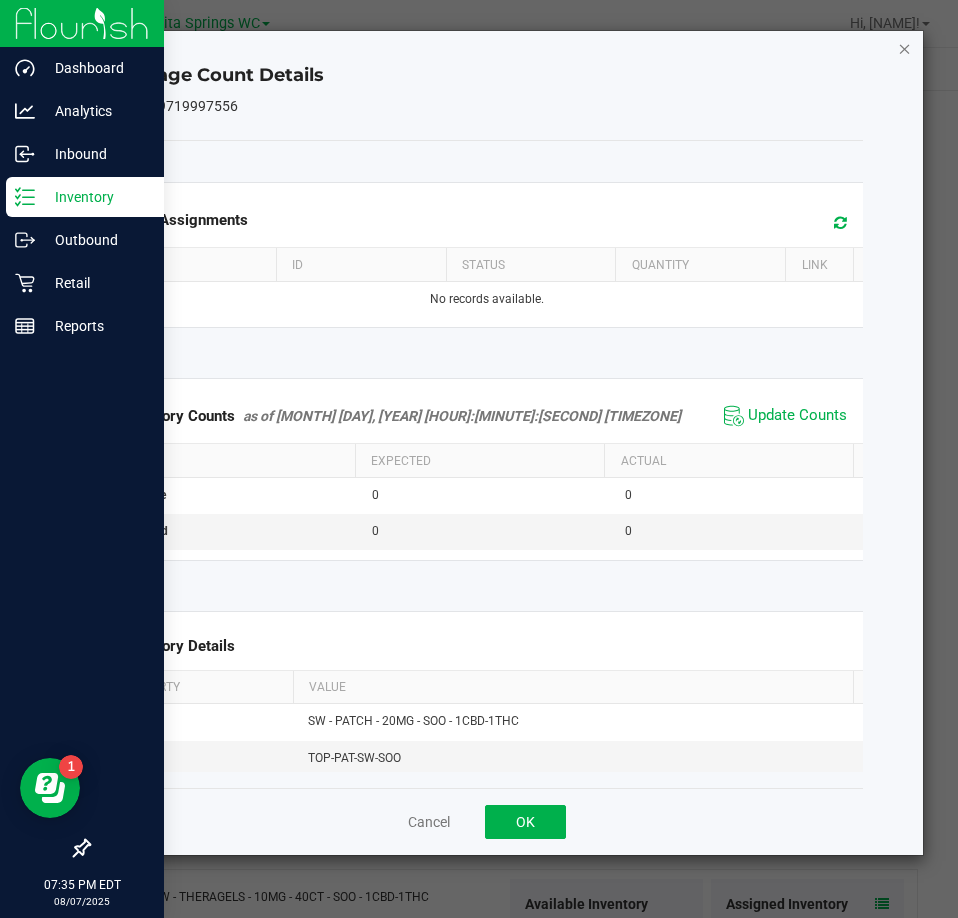 click 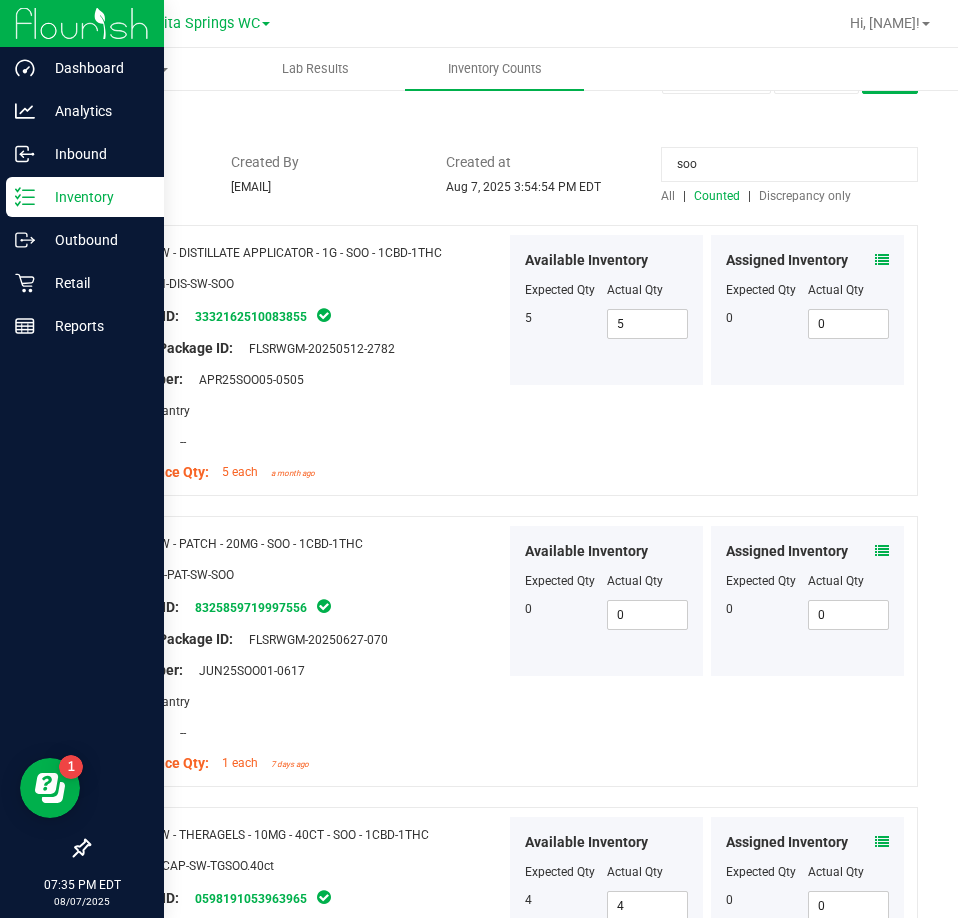 scroll, scrollTop: 0, scrollLeft: 0, axis: both 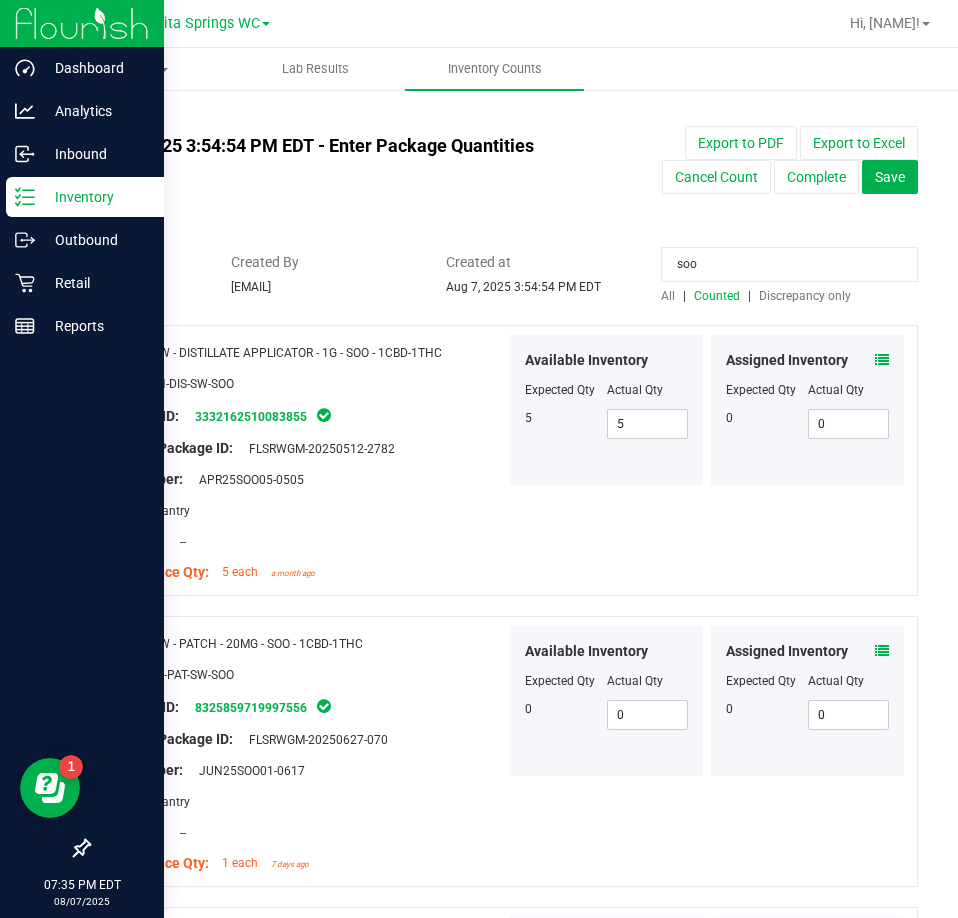click on "soo" at bounding box center (789, 264) 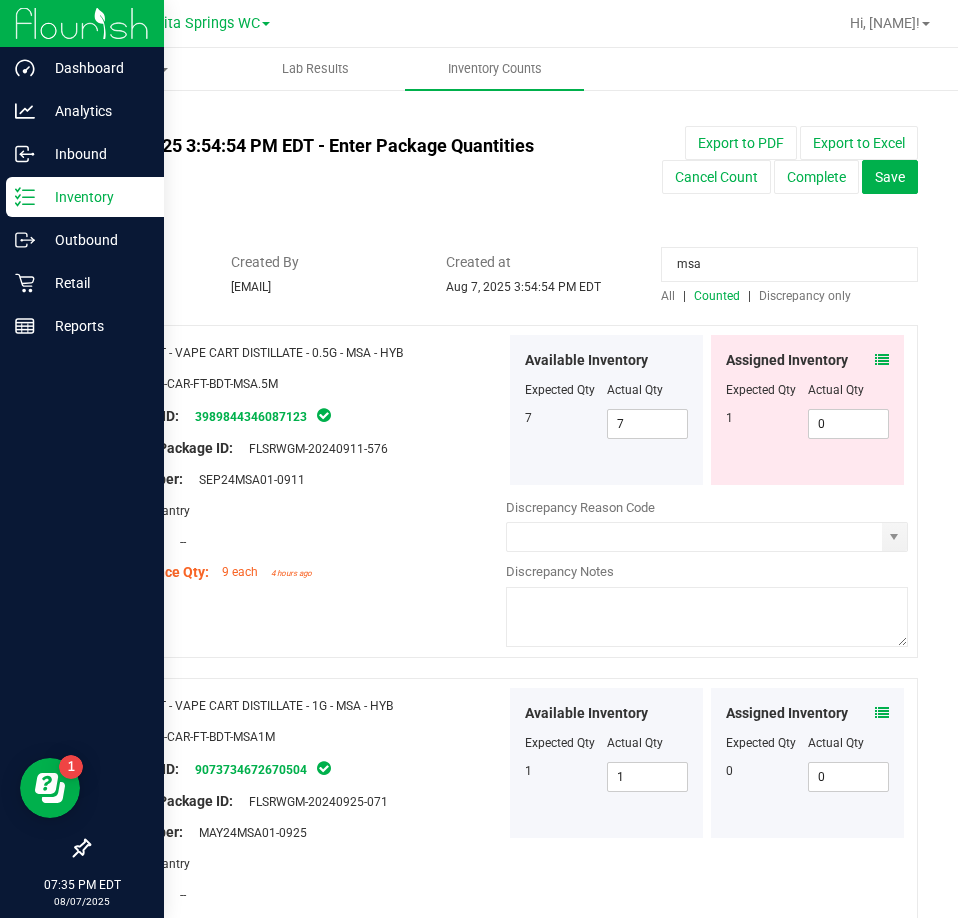 click at bounding box center (882, 360) 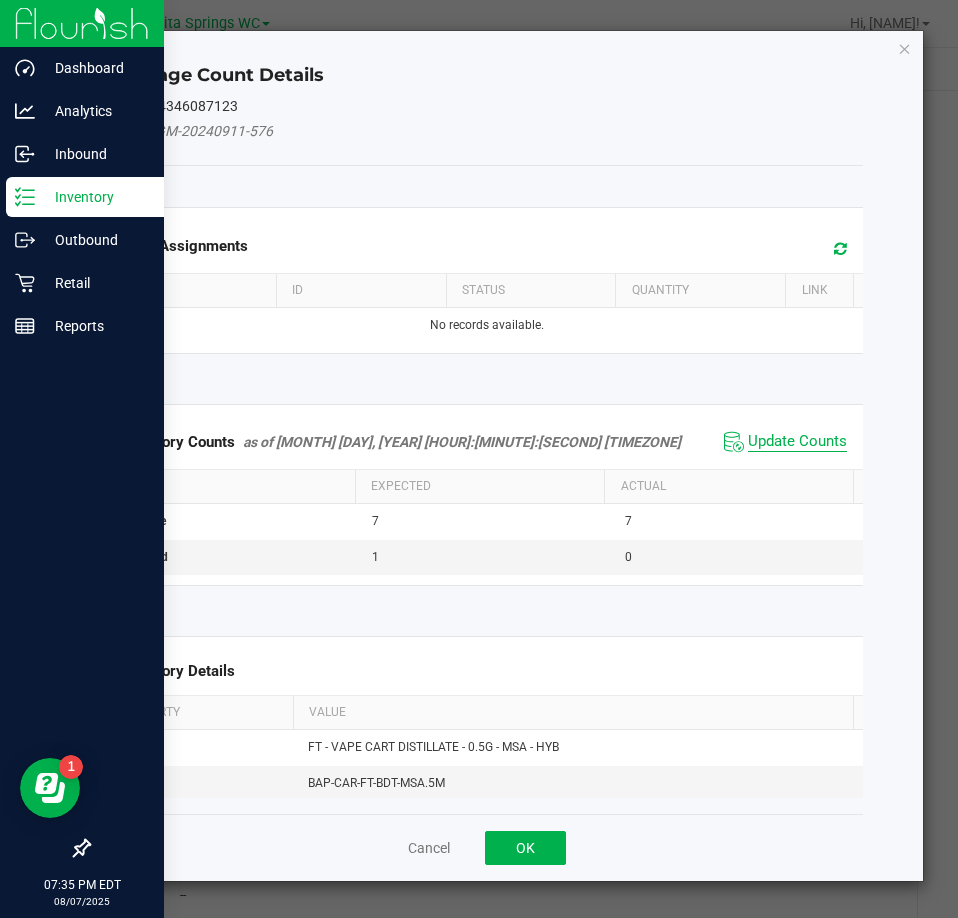 click on "Update Counts" 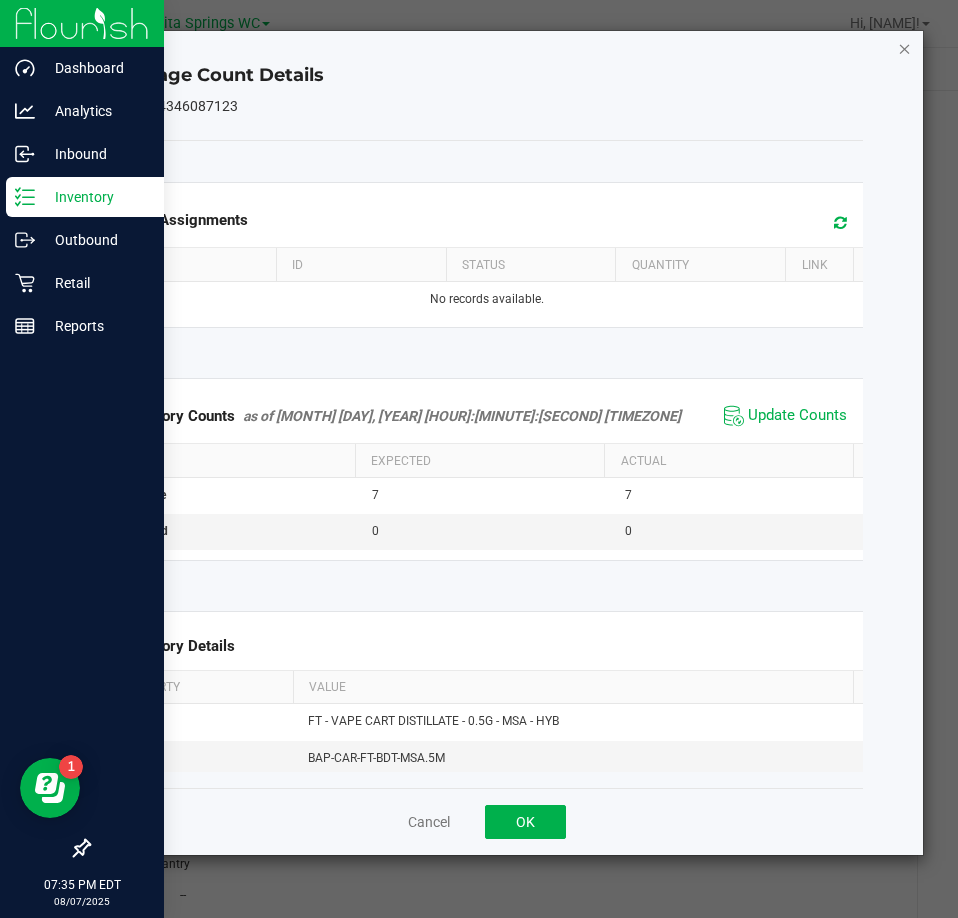 click 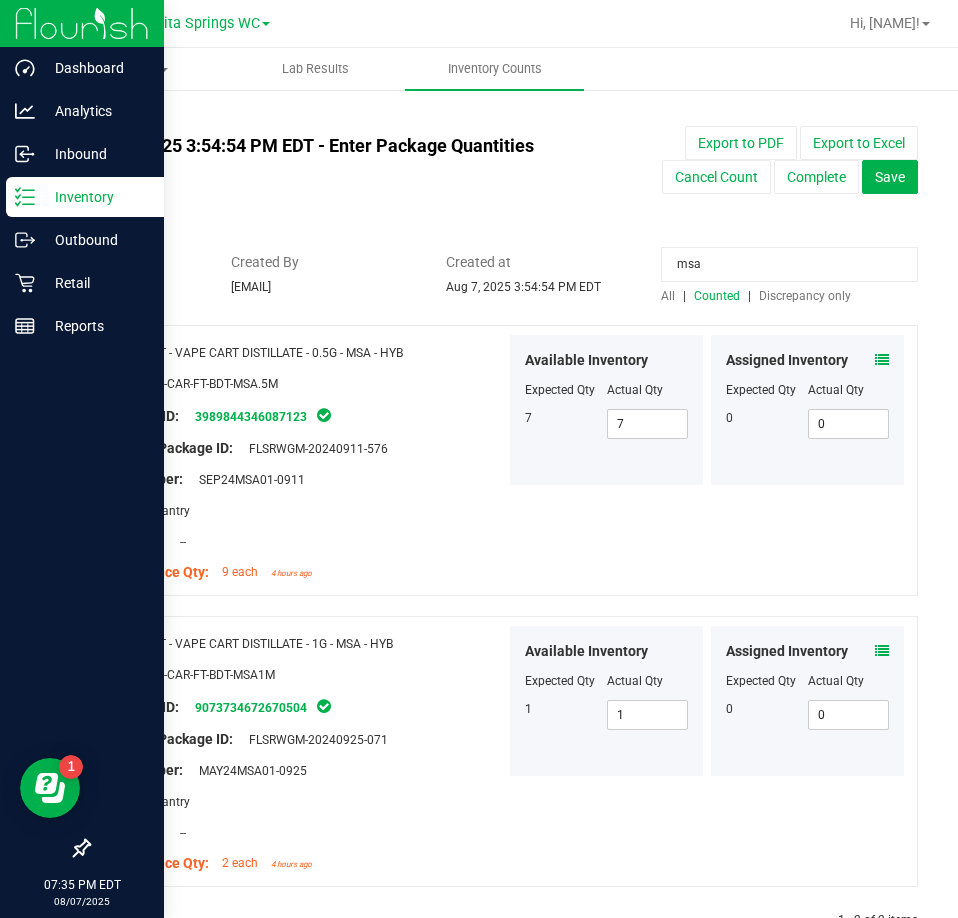 click on "msa" at bounding box center [789, 264] 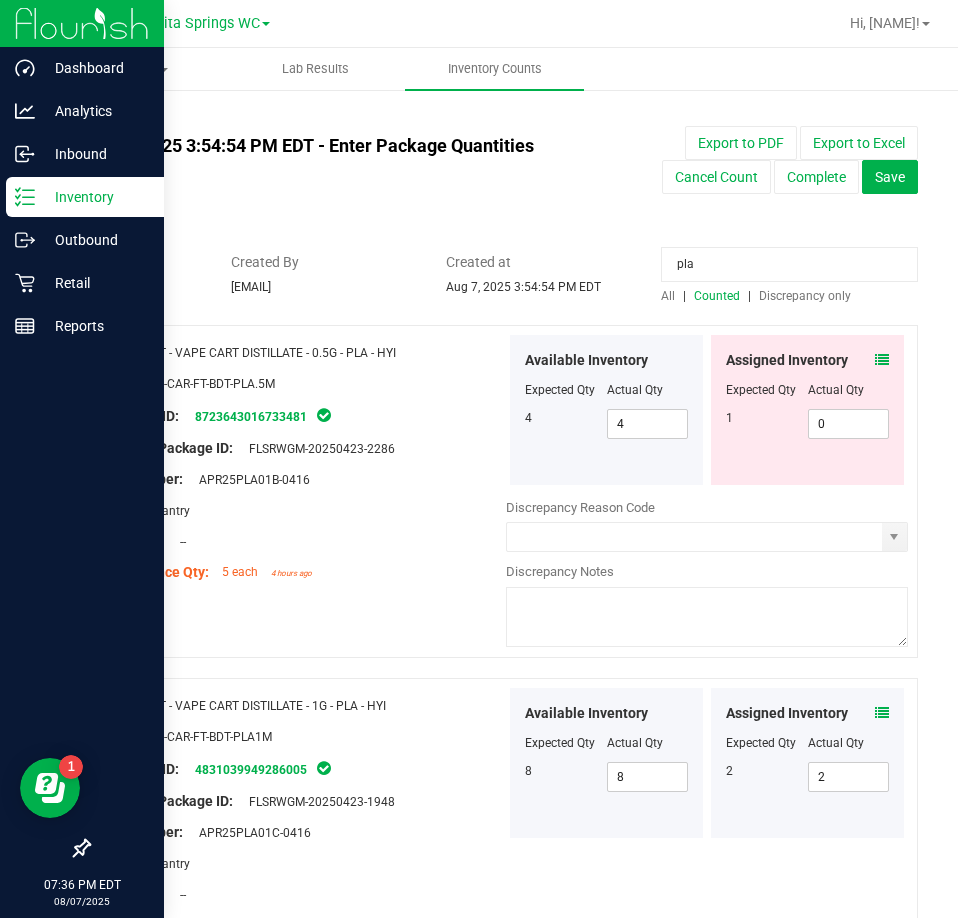 click at bounding box center (882, 360) 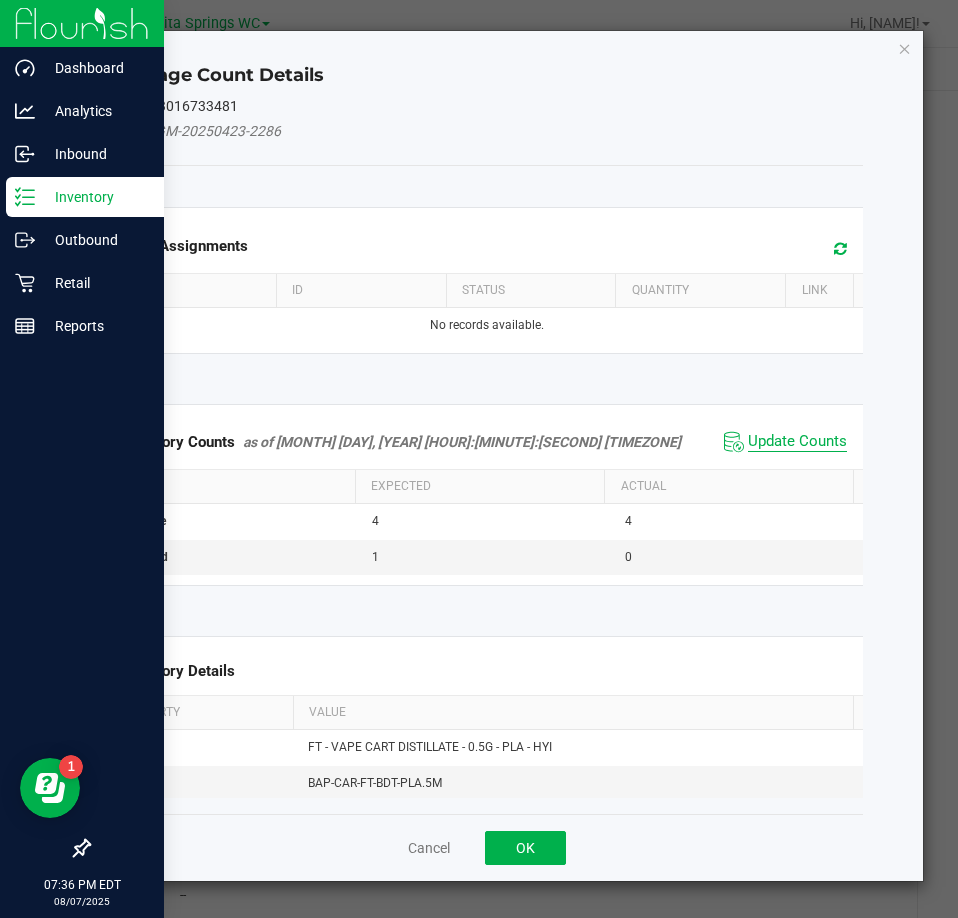 click on "Update Counts" 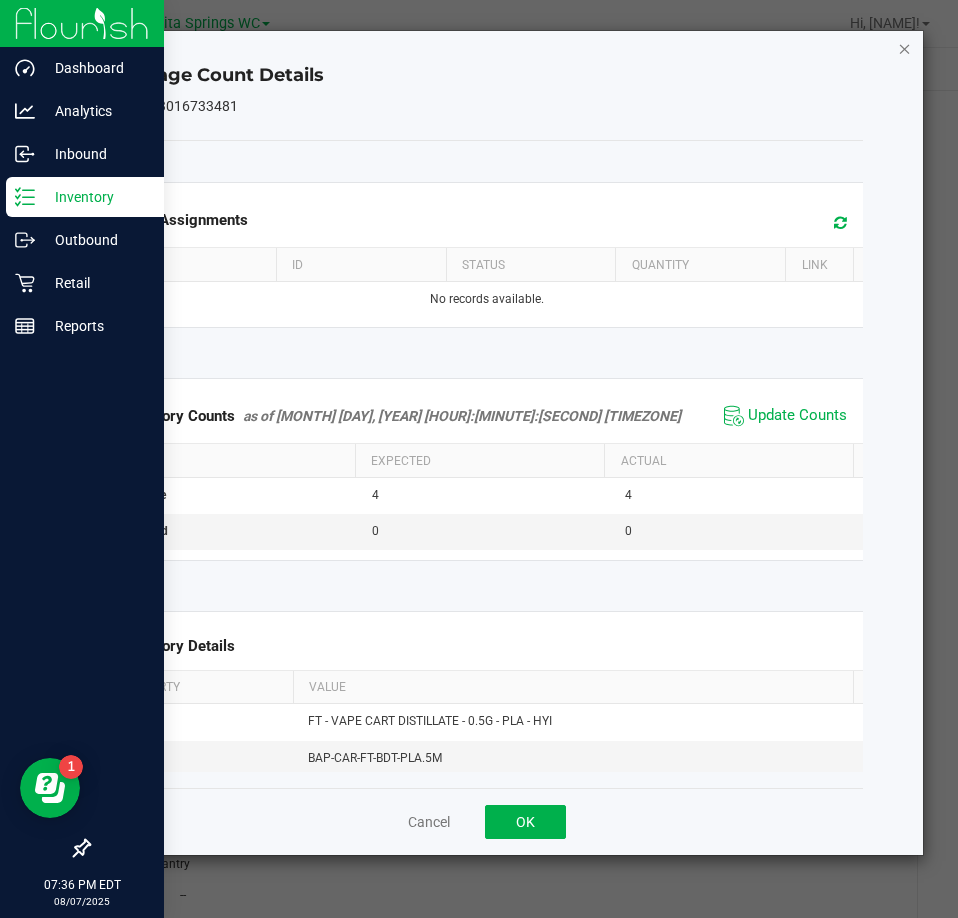 click 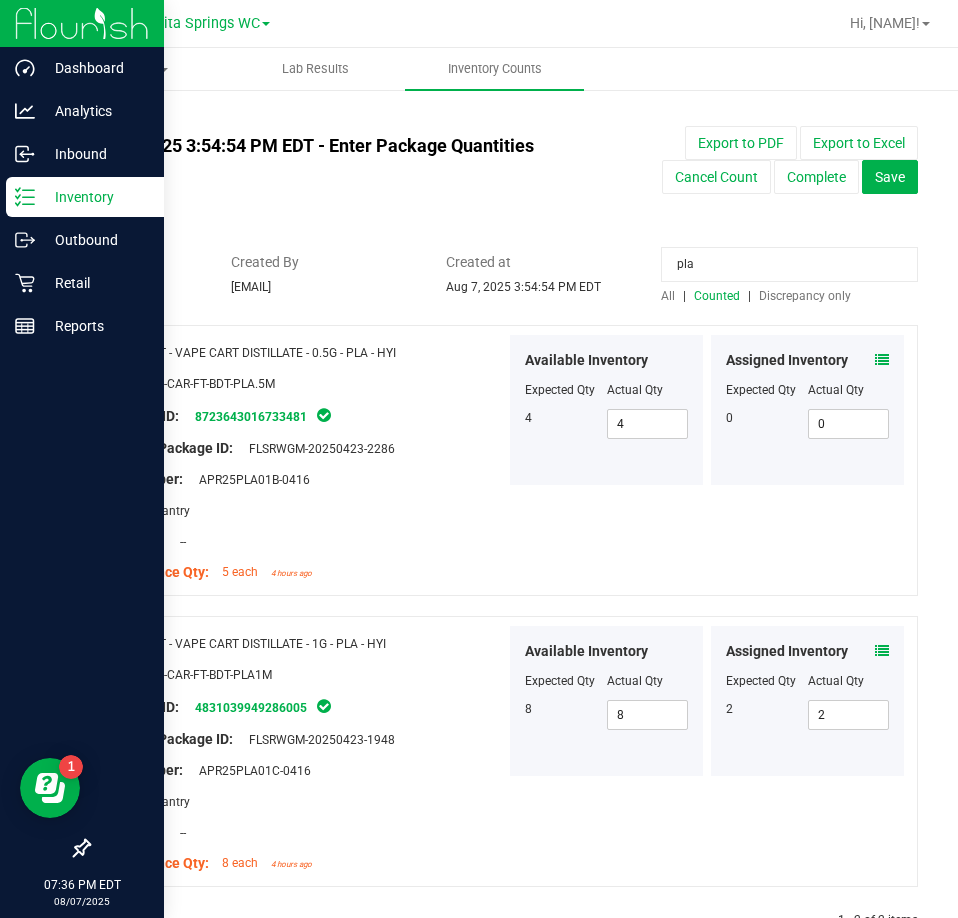 click on "pla" at bounding box center [789, 264] 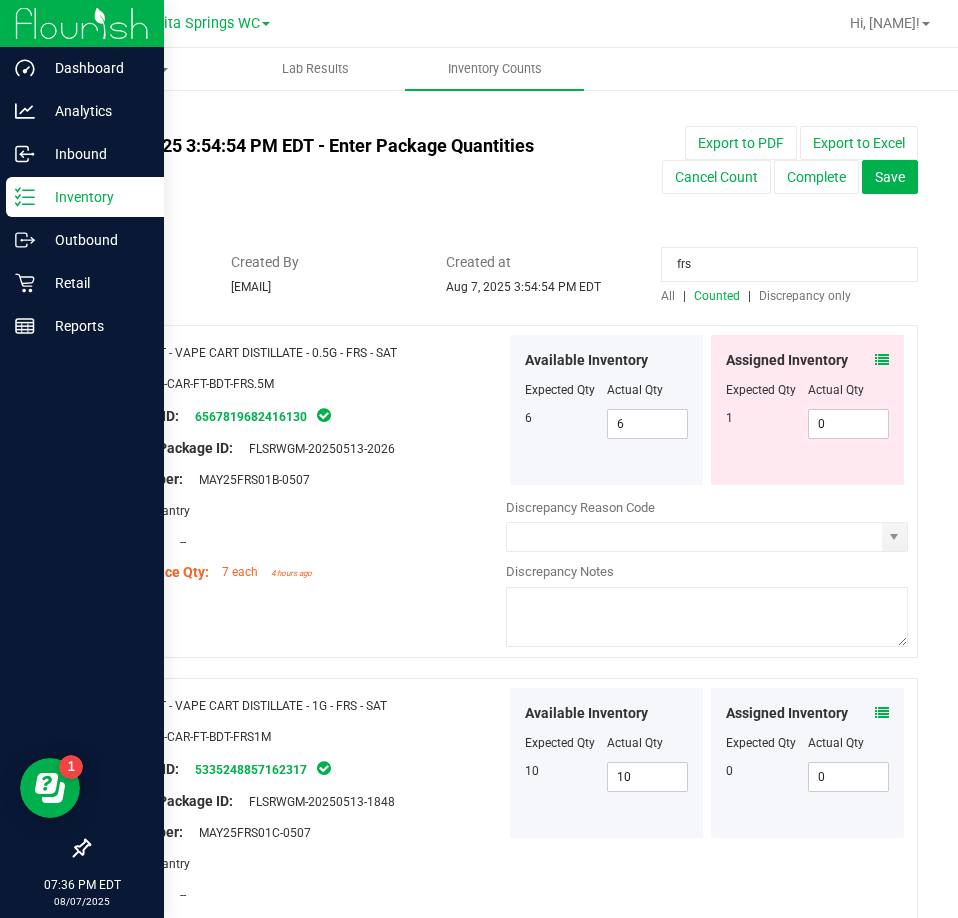 click at bounding box center [882, 360] 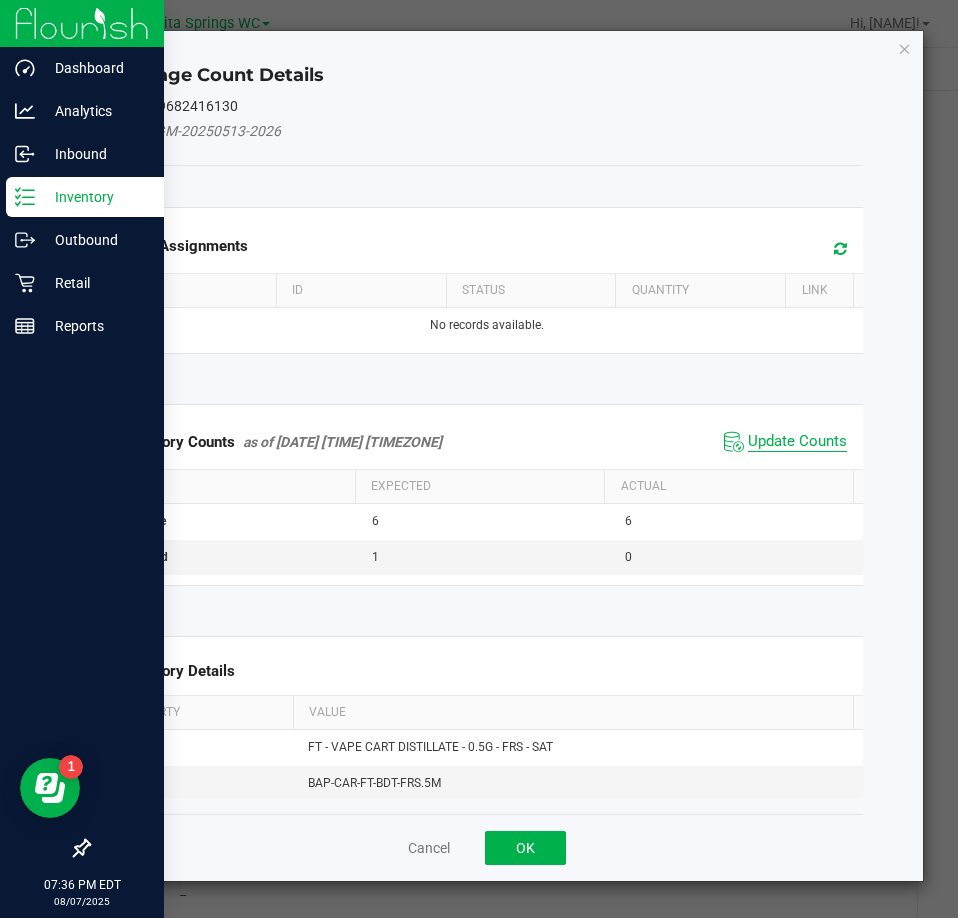click on "Update Counts" 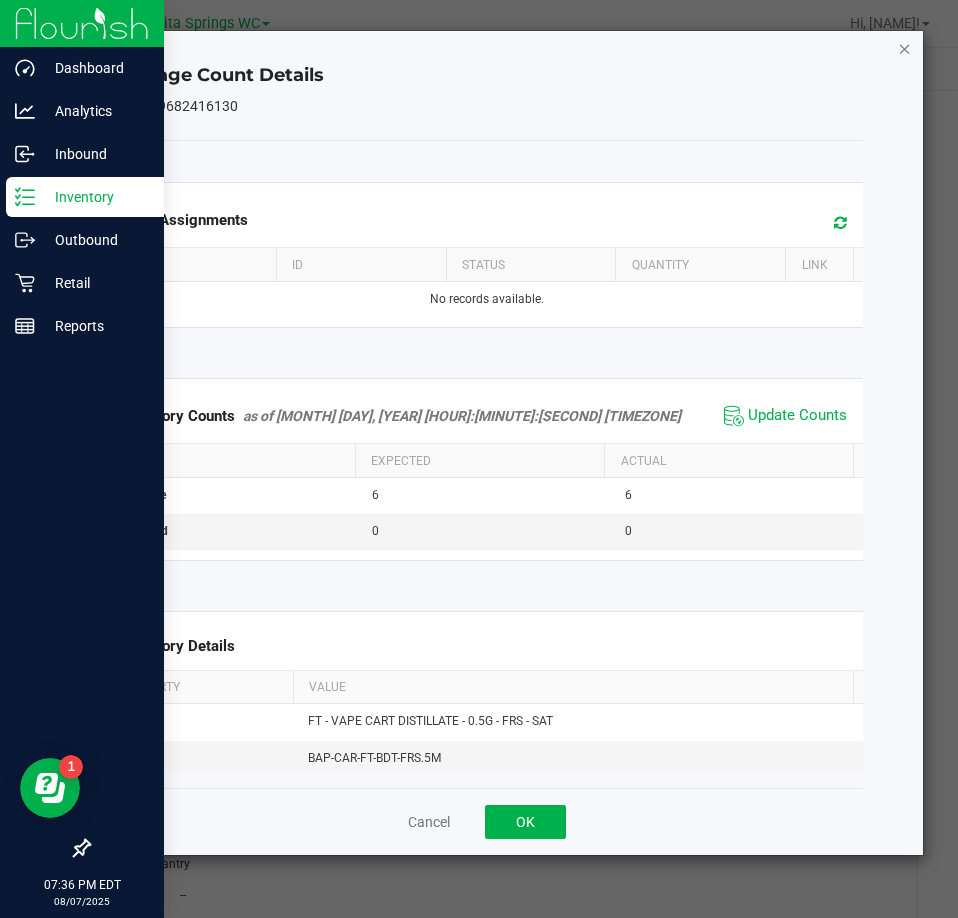 click 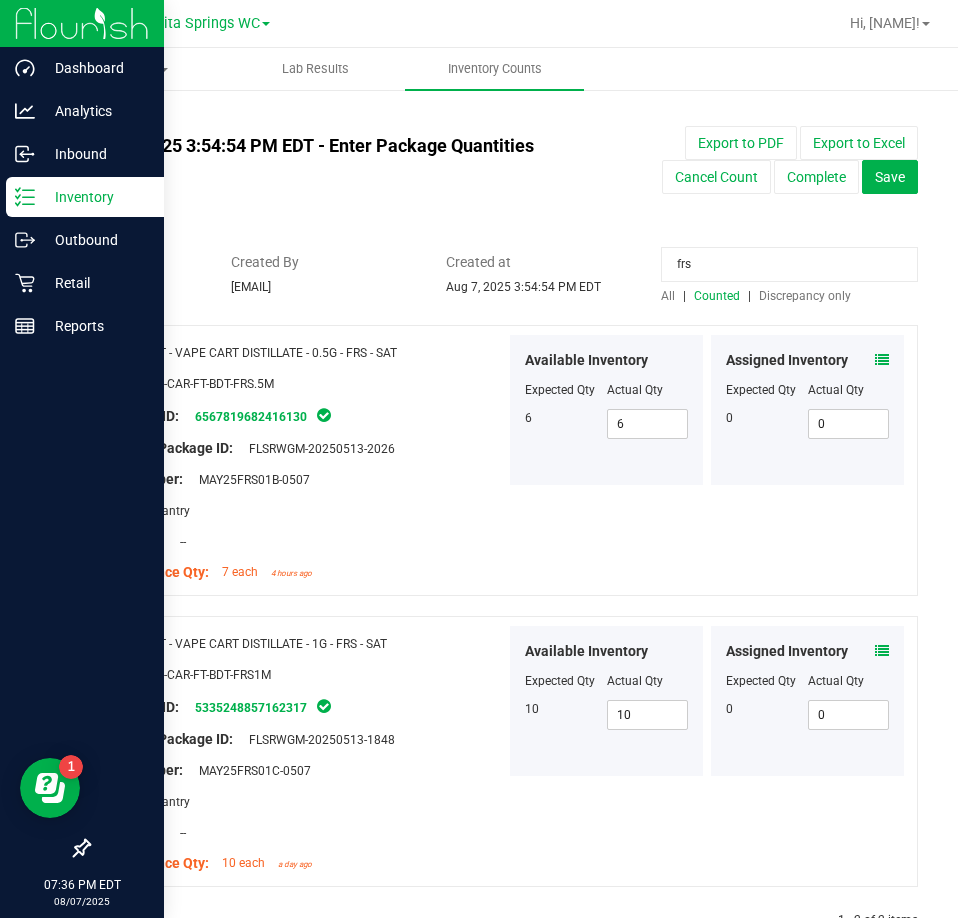 click on "frs" at bounding box center (789, 264) 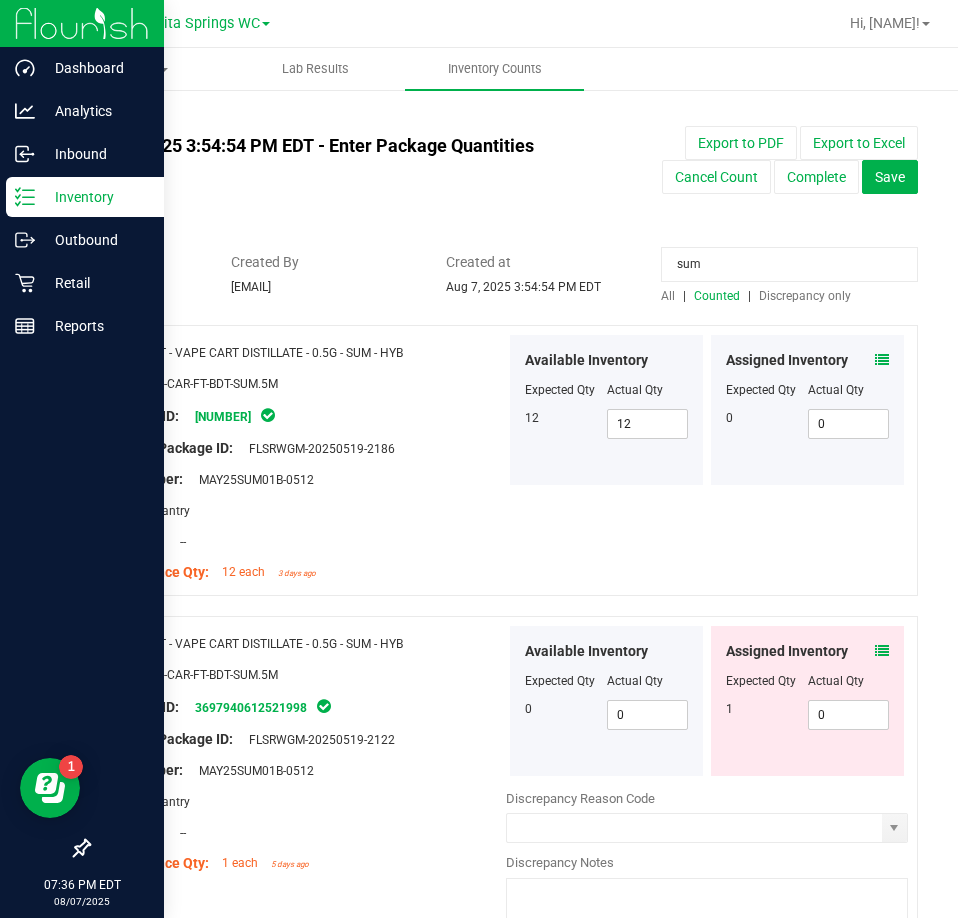 click on "Assigned Inventory
Expected Qty
Actual Qty
1
0 0" at bounding box center [807, 701] 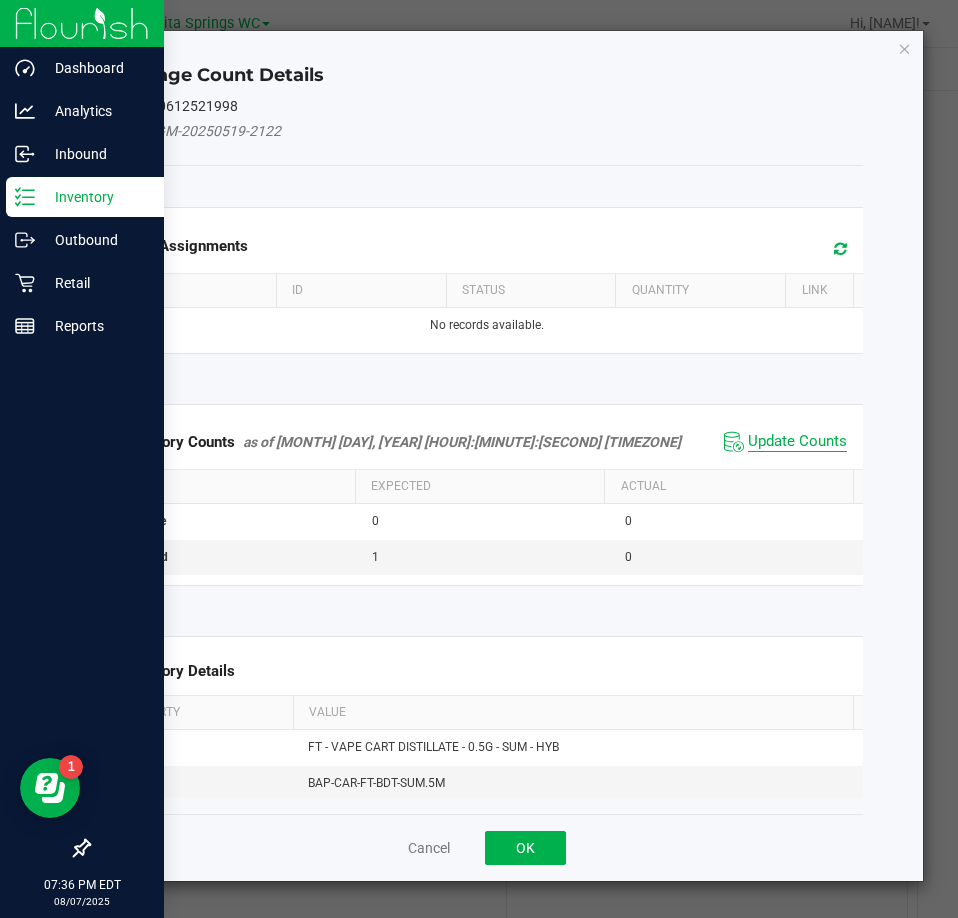 click on "Update Counts" 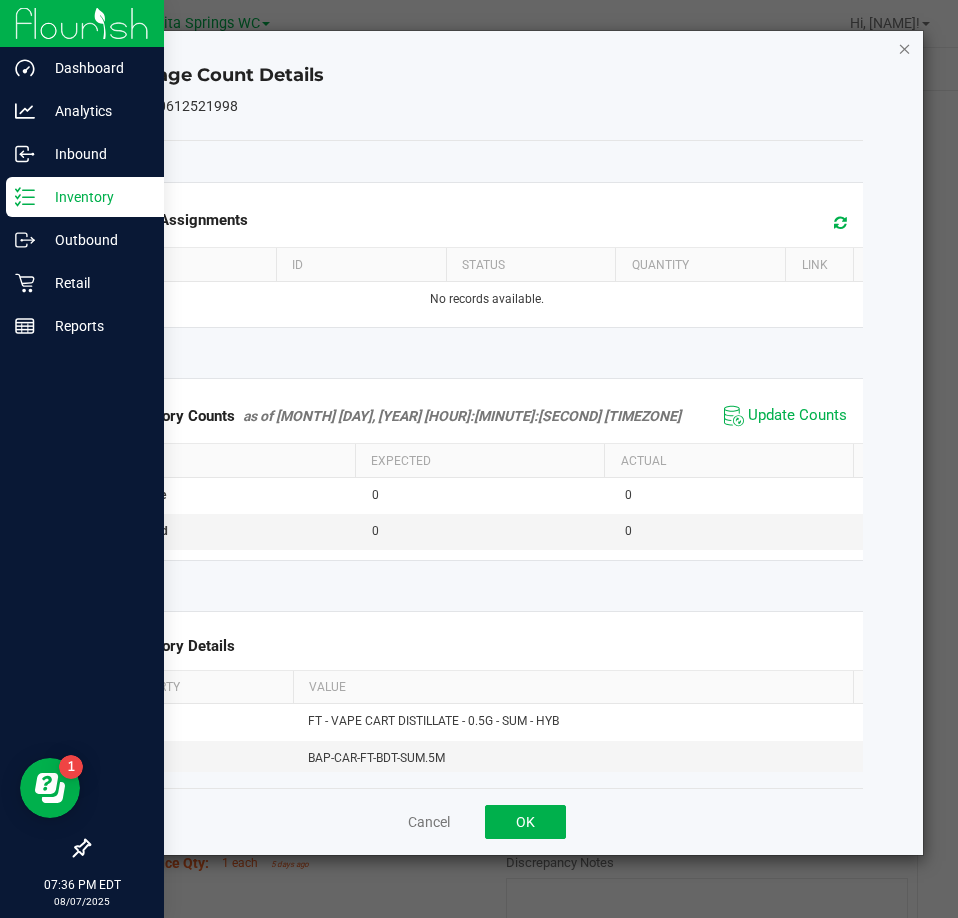 click 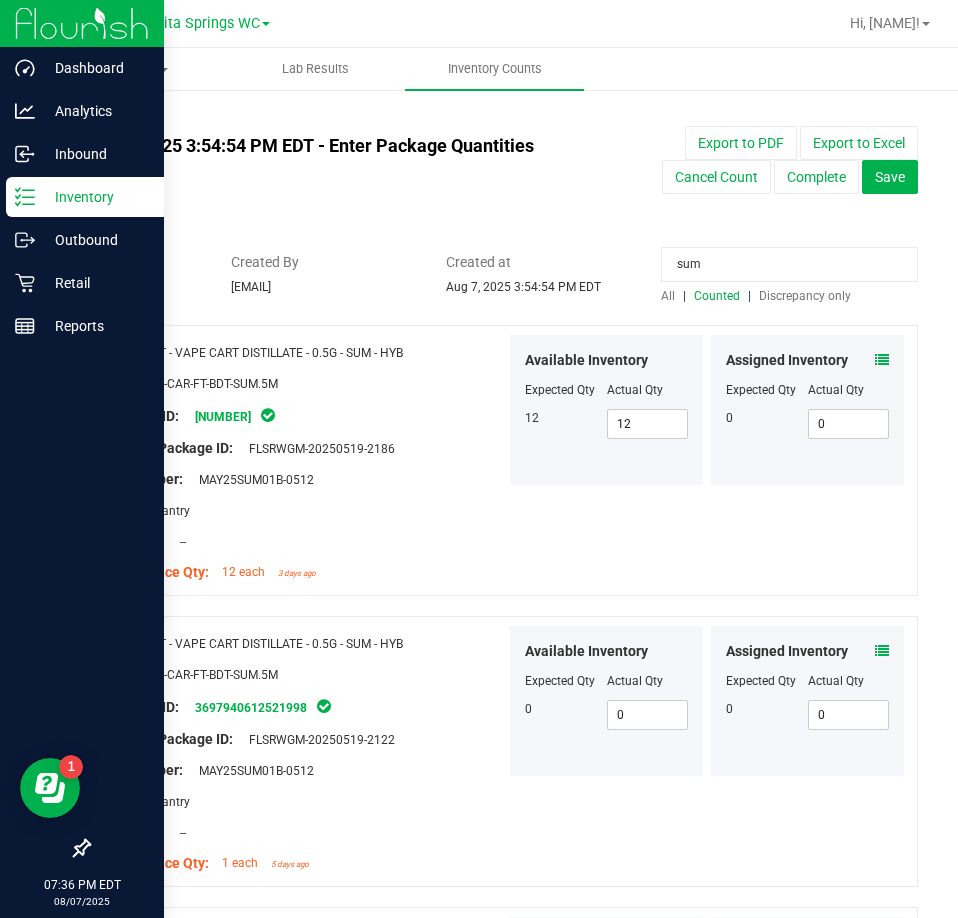 click on "sum" at bounding box center [789, 264] 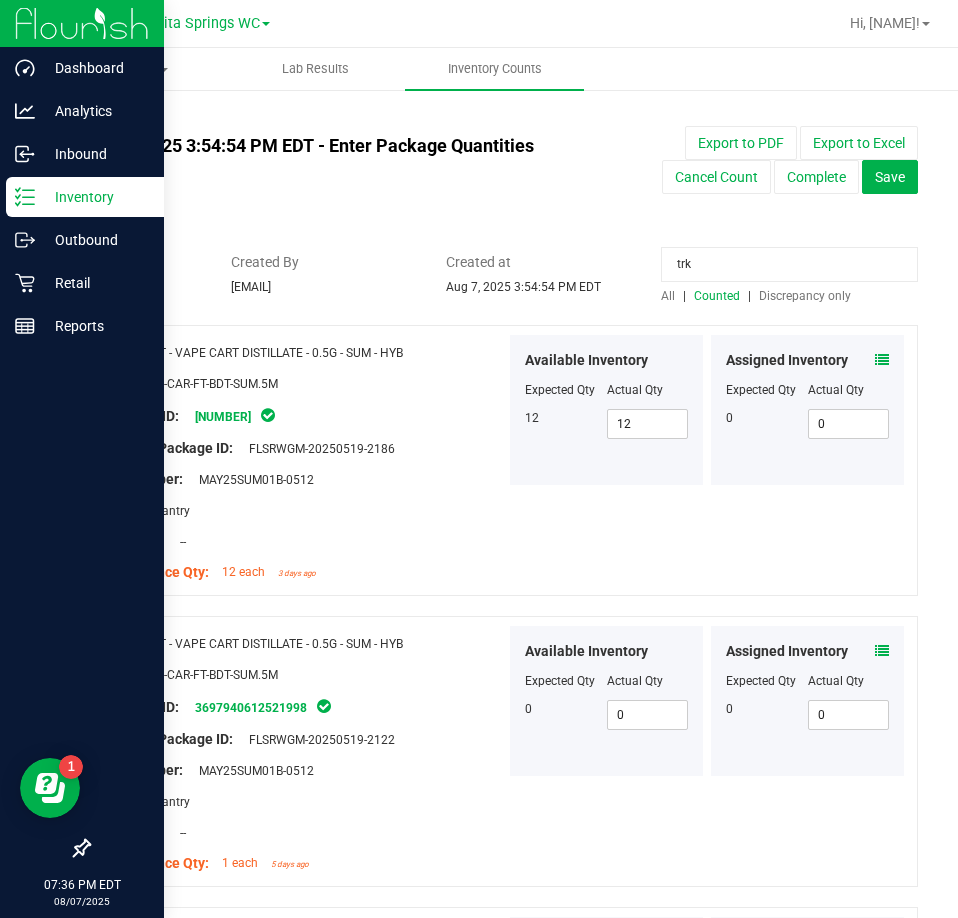 type on "trk" 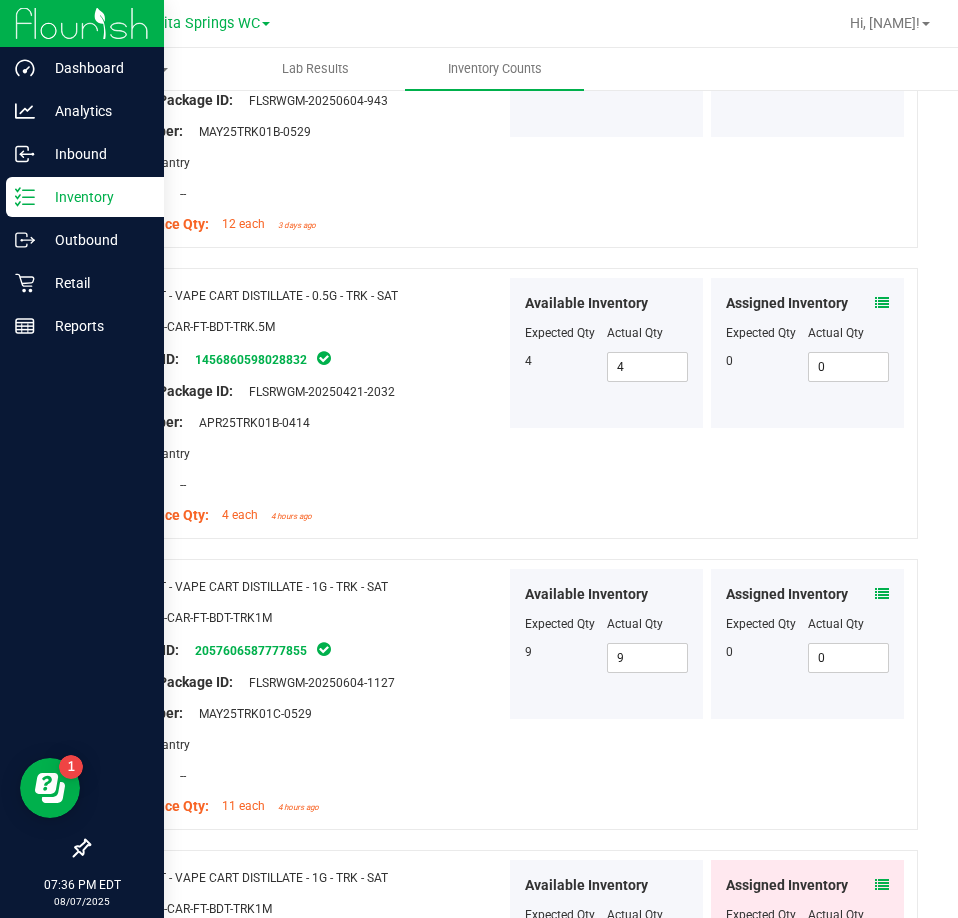 scroll, scrollTop: 600, scrollLeft: 0, axis: vertical 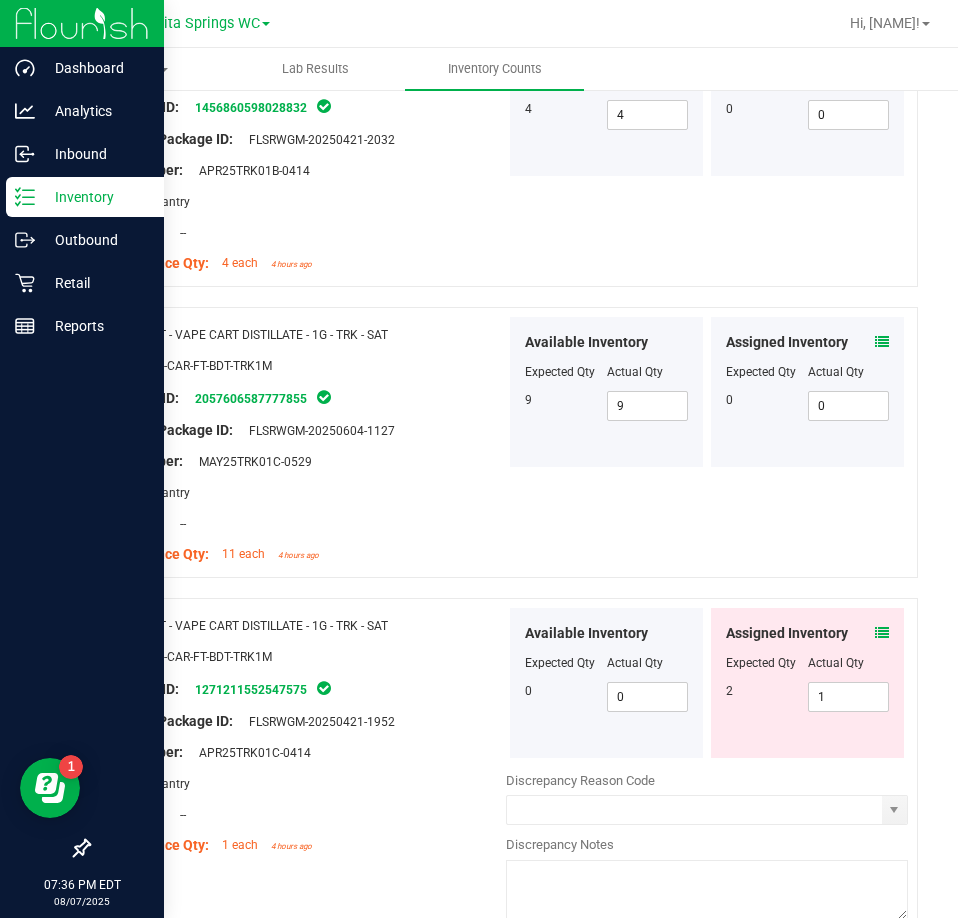 click at bounding box center (882, 633) 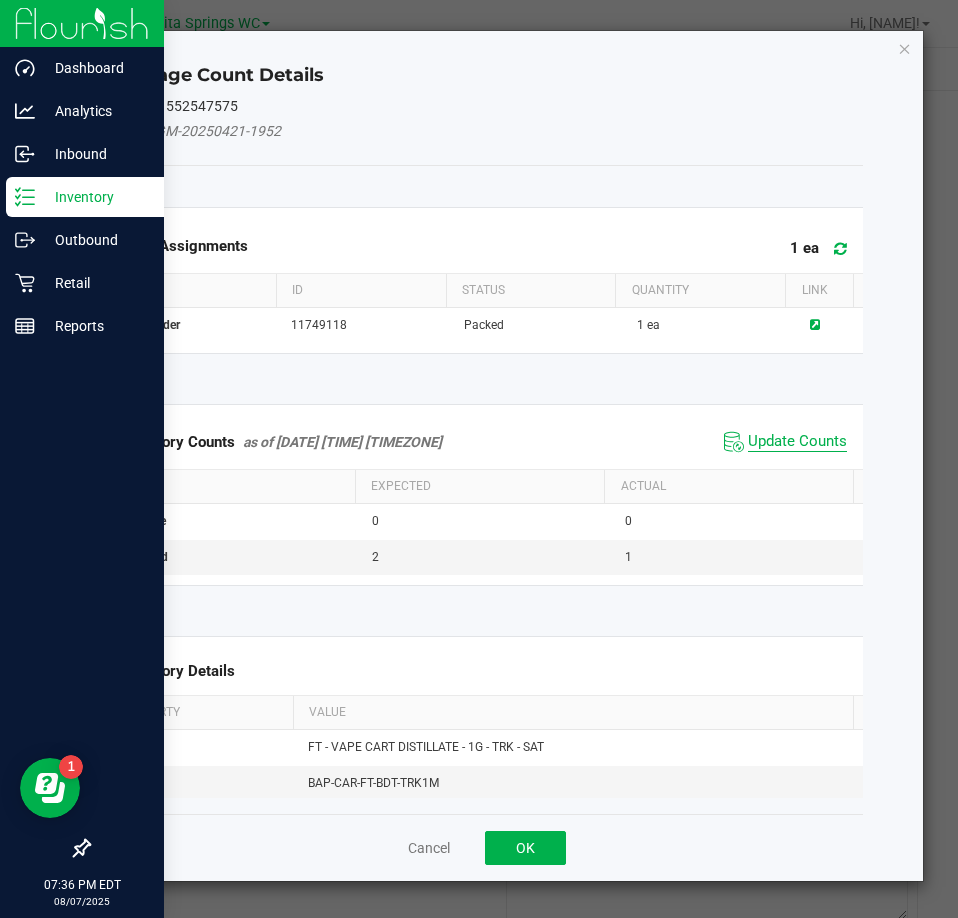 click on "Update Counts" 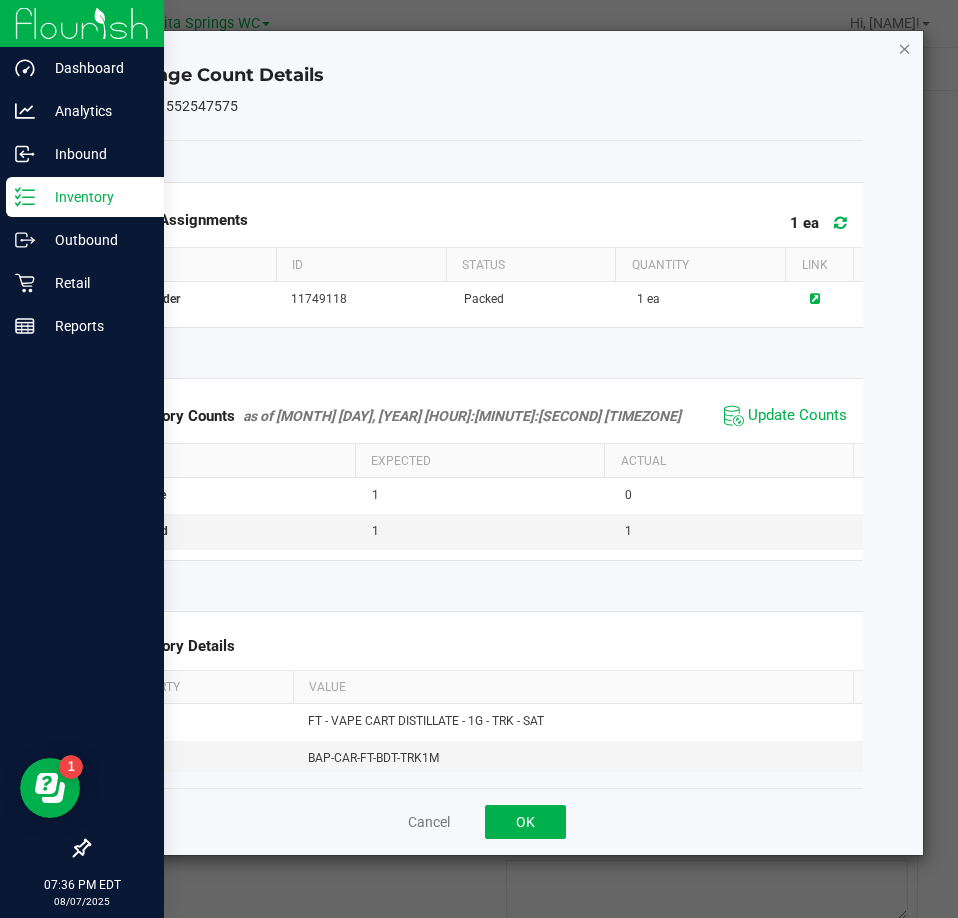 click 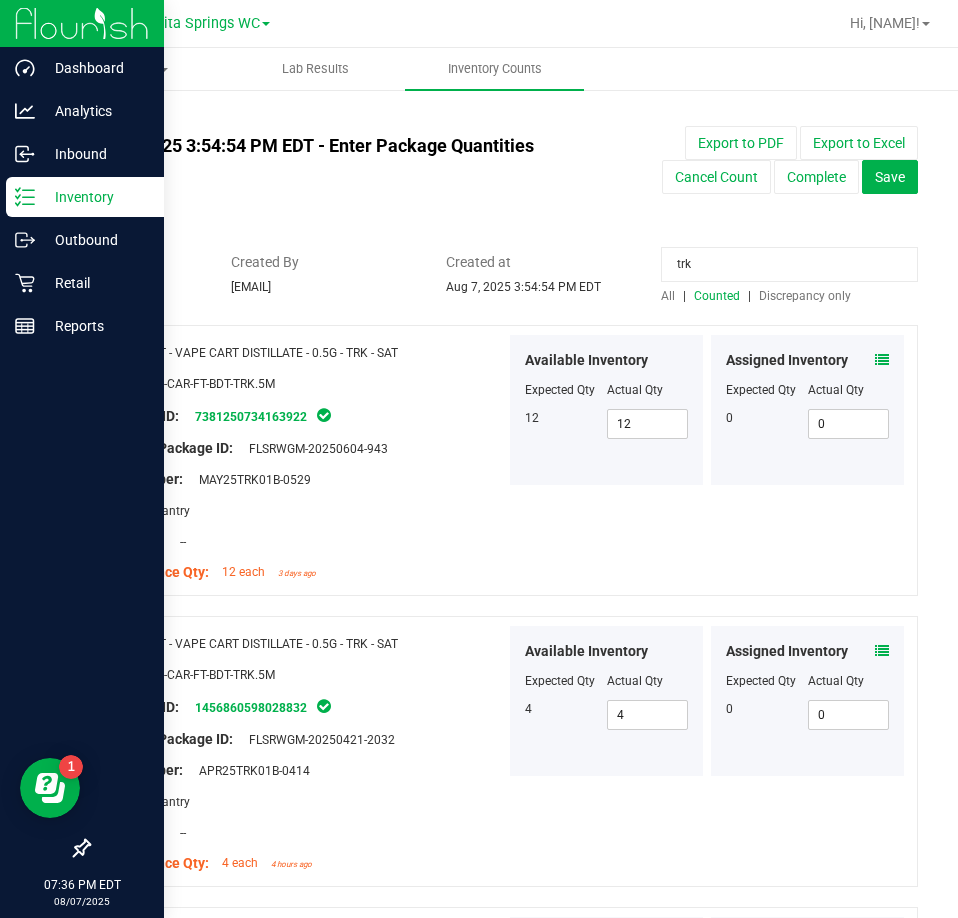 scroll, scrollTop: 701, scrollLeft: 0, axis: vertical 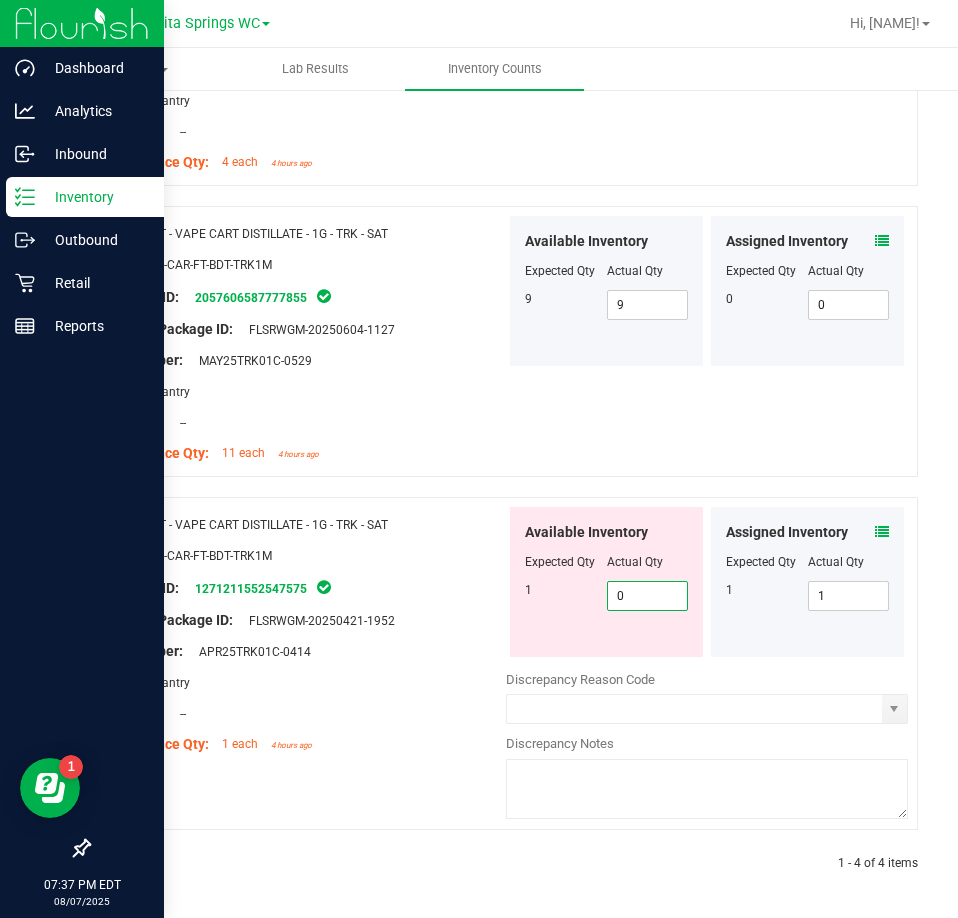 click on "0 0" at bounding box center [648, 596] 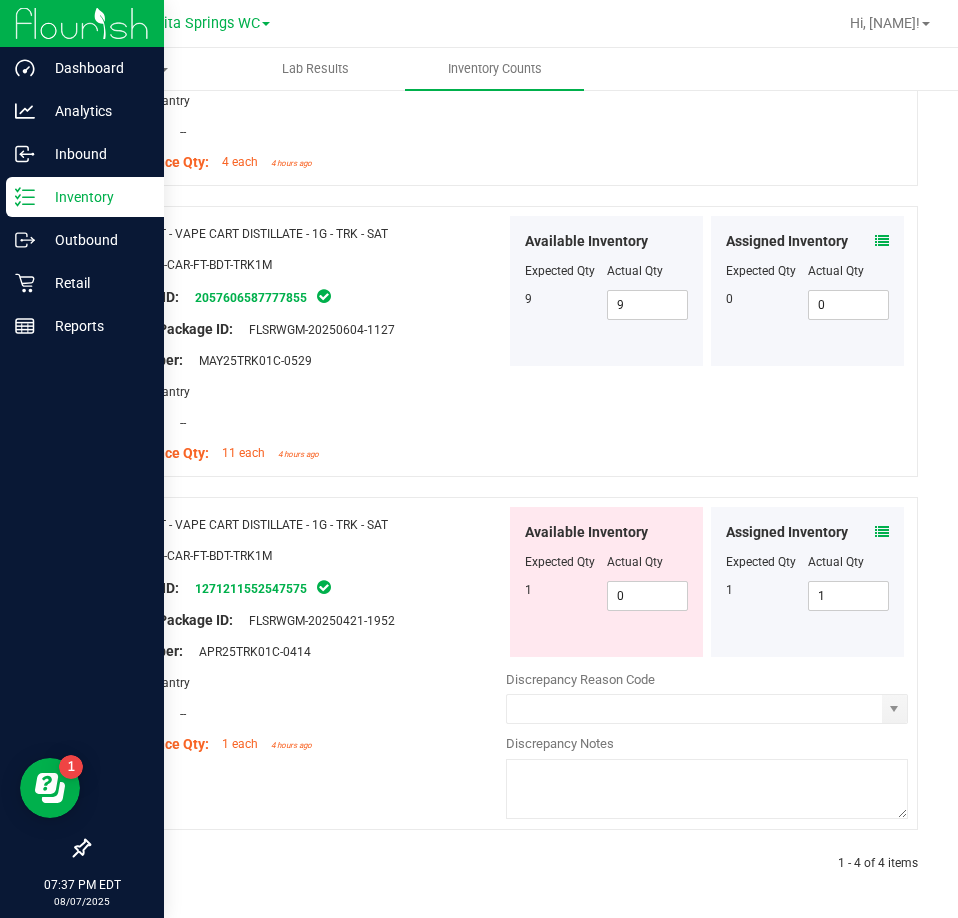 click at bounding box center (882, 532) 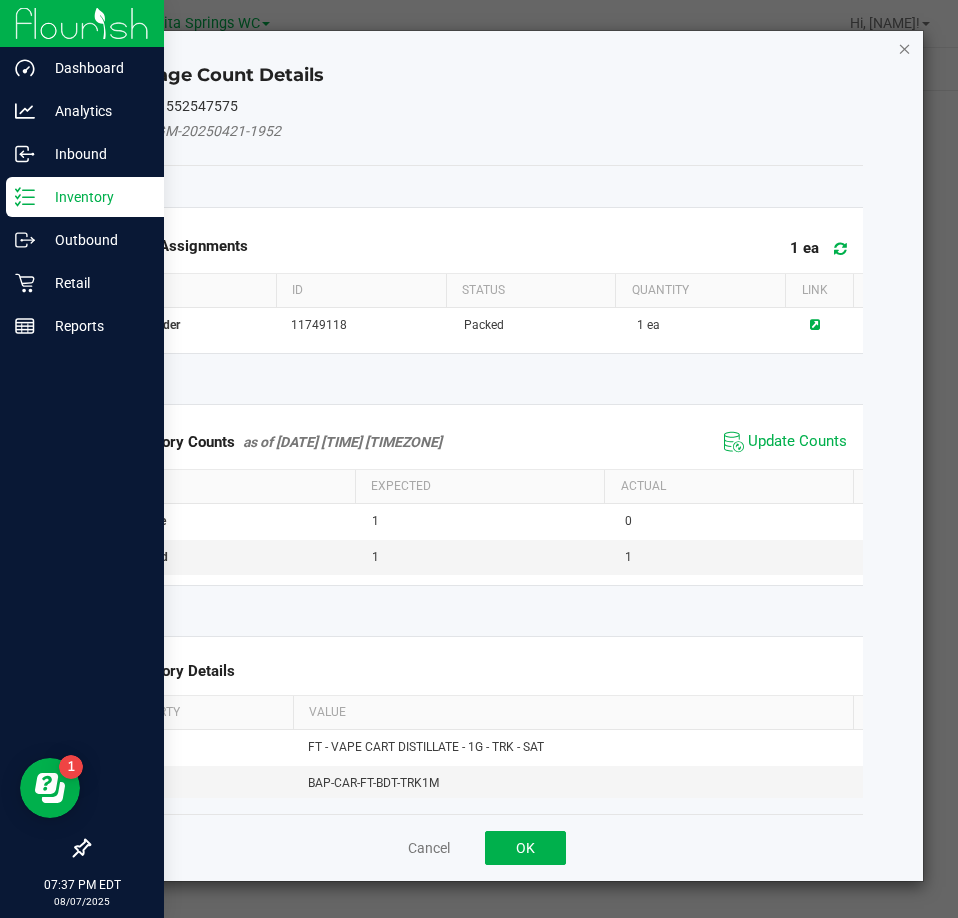 click 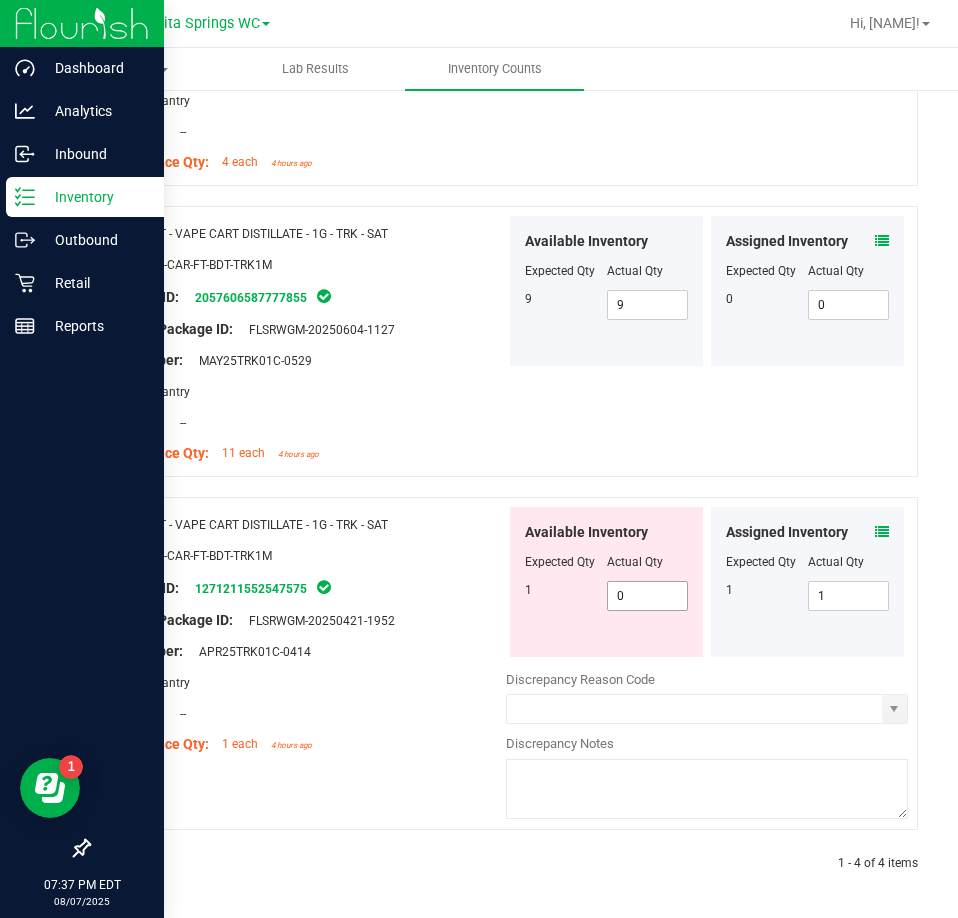 click on "0 0" at bounding box center [648, 596] 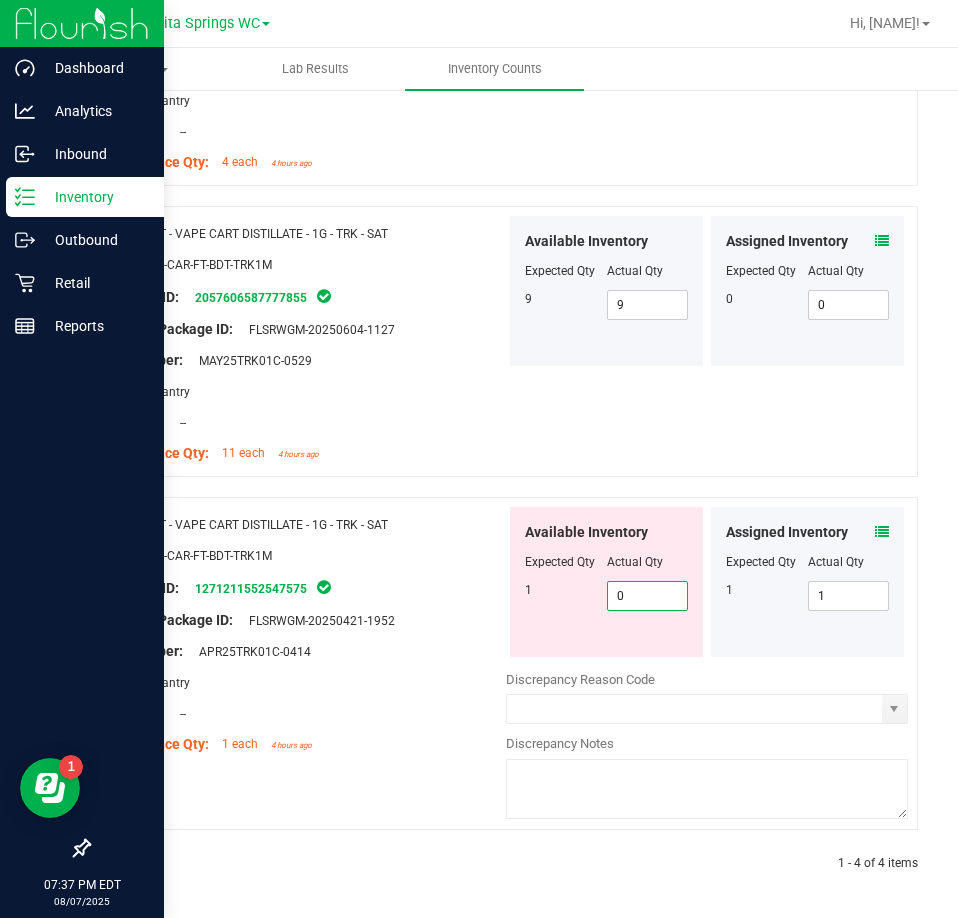 click on "0" at bounding box center [648, 596] 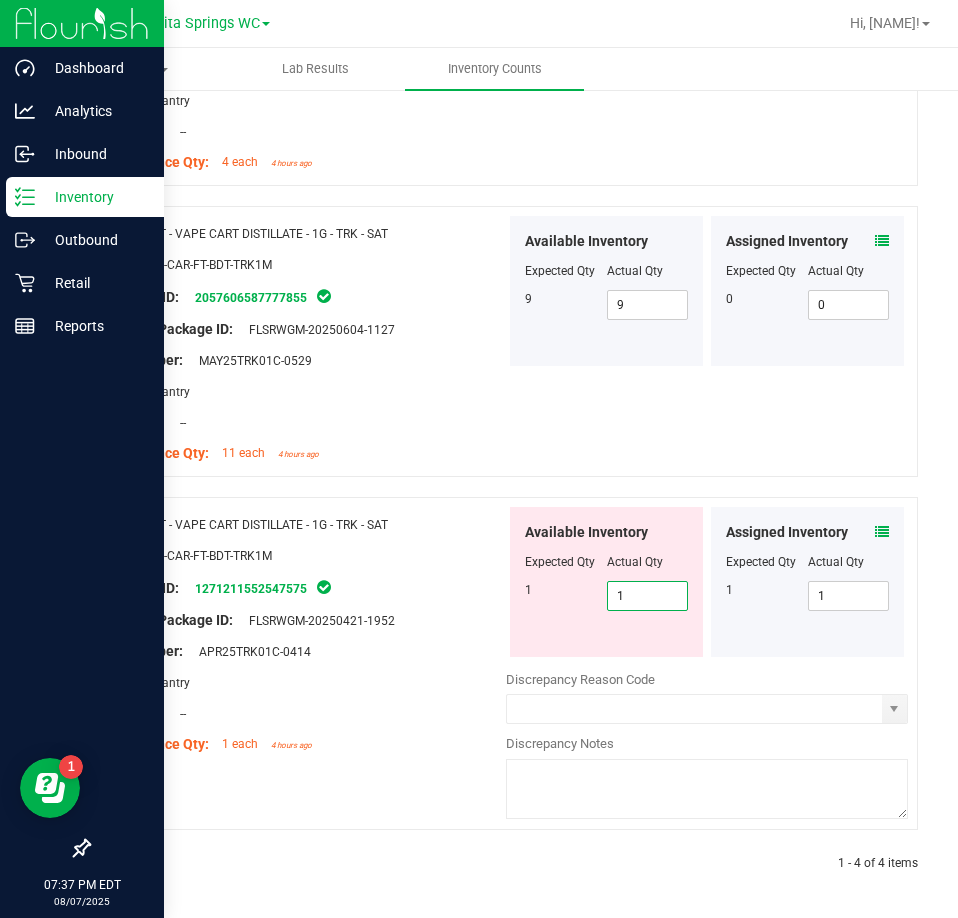 type on "1" 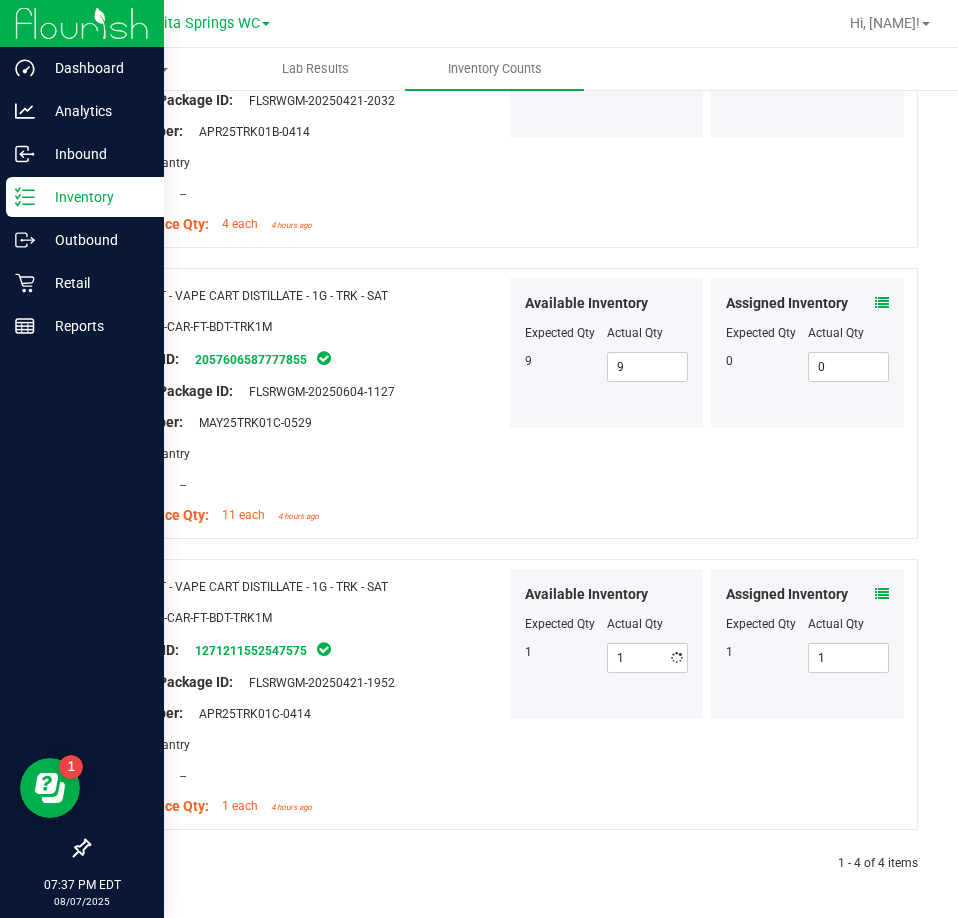 click on "Name:
FT - VAPE CART DISTILLATE - 0.5G - TRK - SAT
SKU:
BAP-CAR-FT-BDT-TRK.5M
Package ID:
7381250734163922
Original Package ID:
FLSRWGM-20250604-943
Lot Number:
MAY25TRK01B-0529" at bounding box center [503, 279] 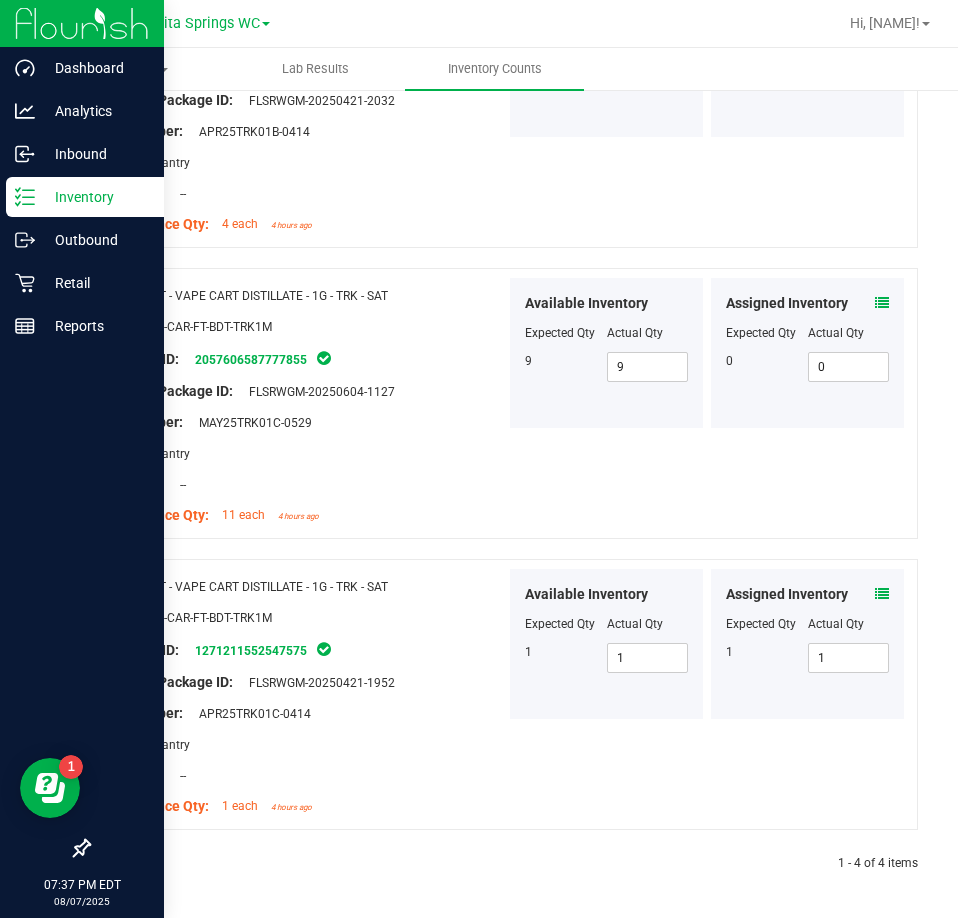 scroll, scrollTop: 0, scrollLeft: 0, axis: both 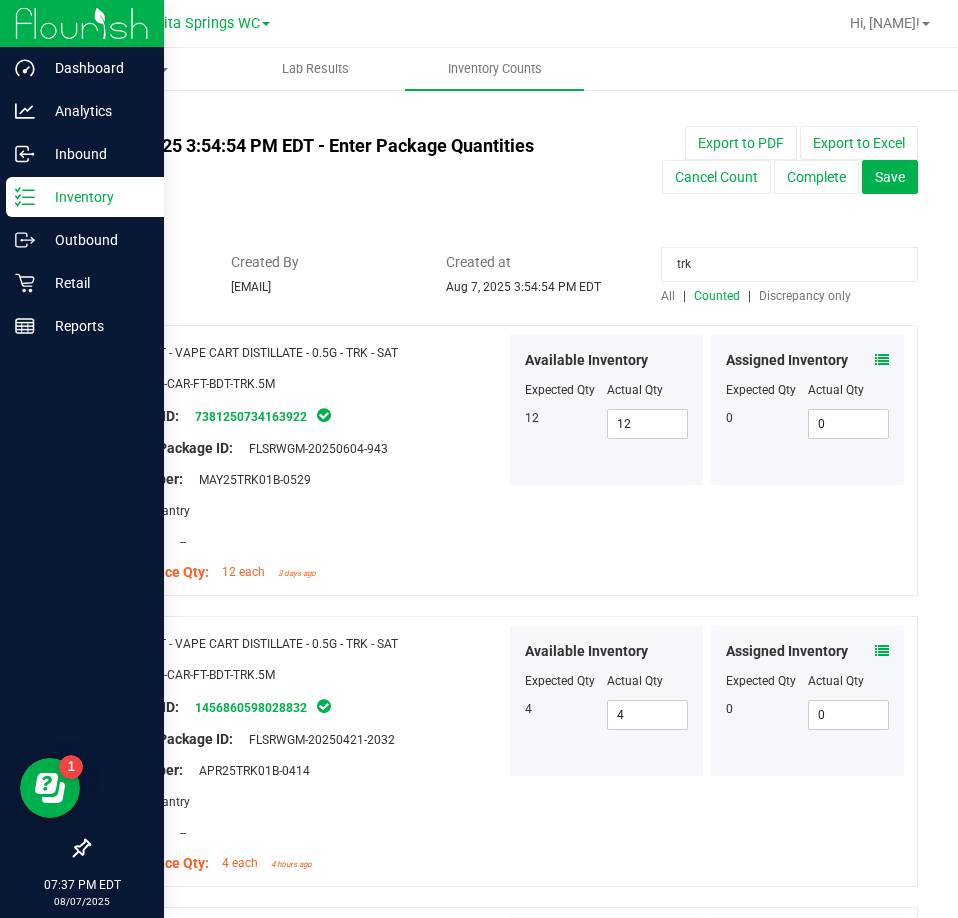 click on "trk" at bounding box center (789, 264) 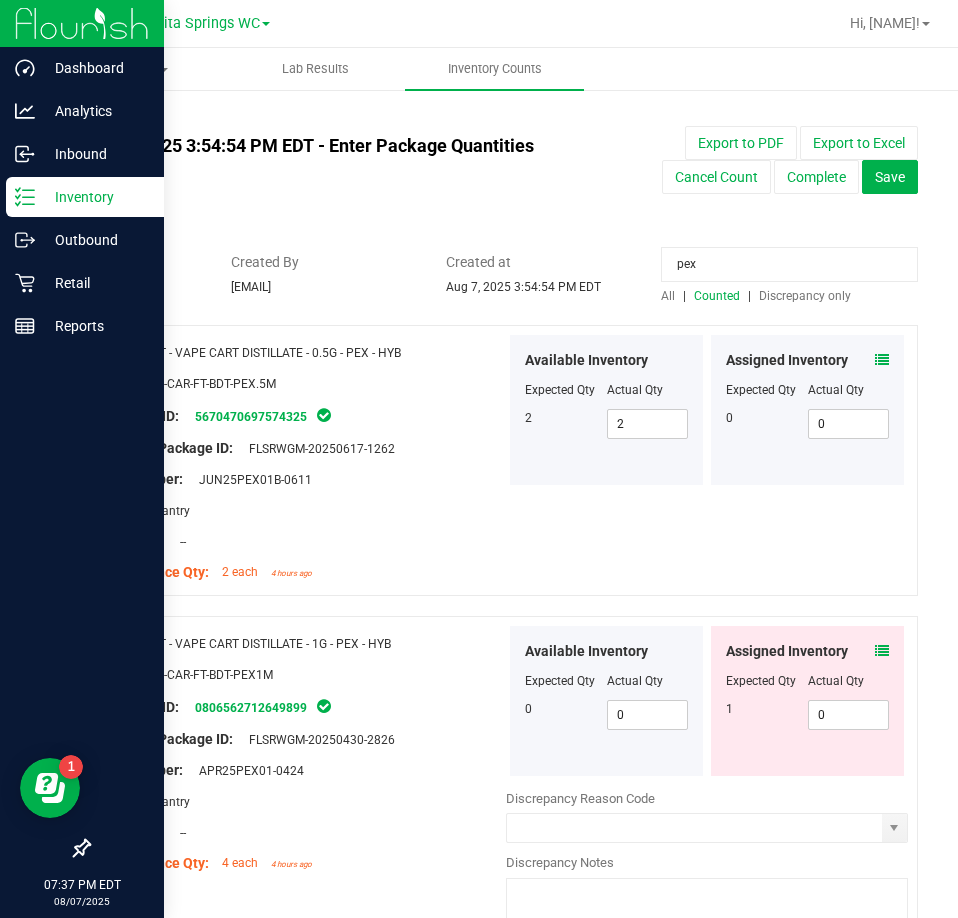 click at bounding box center (882, 651) 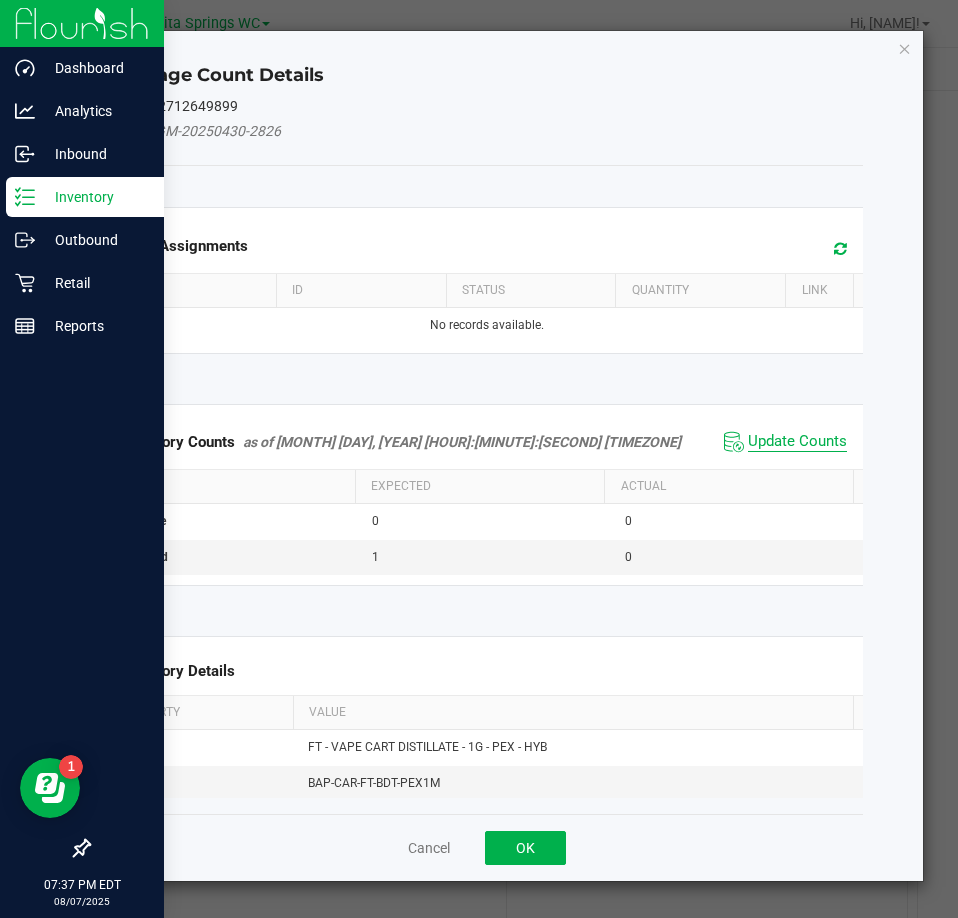 click on "Update Counts" 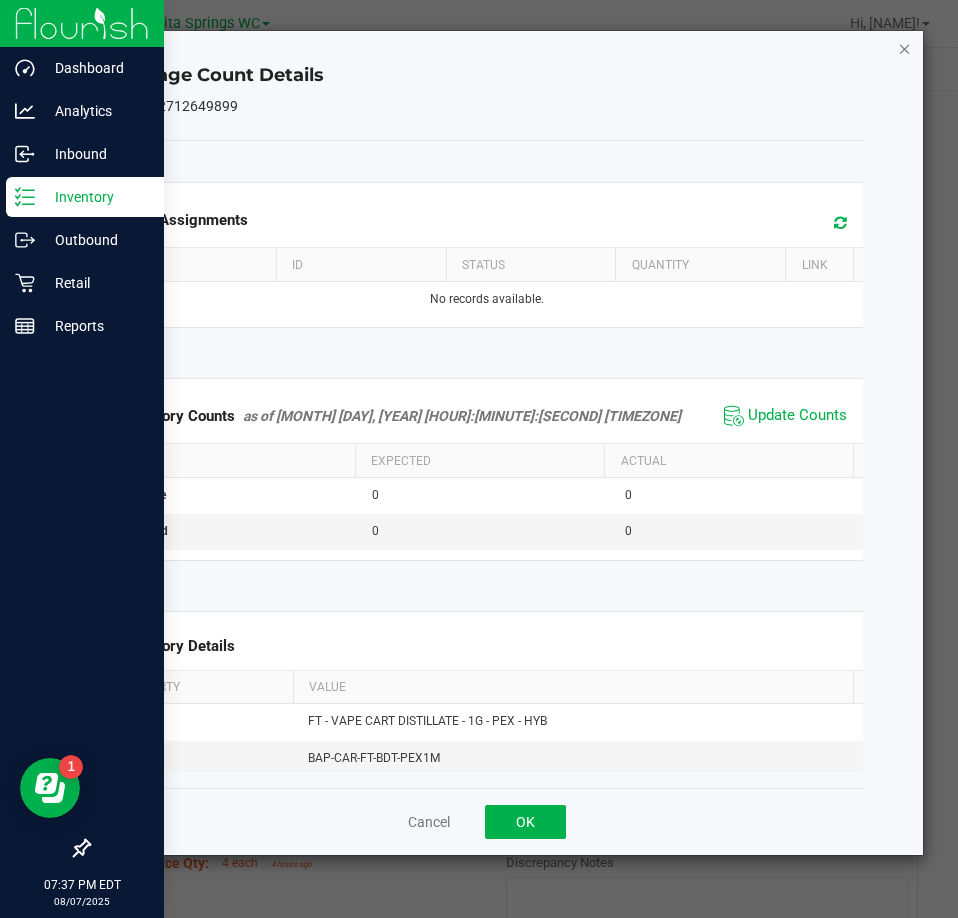 click 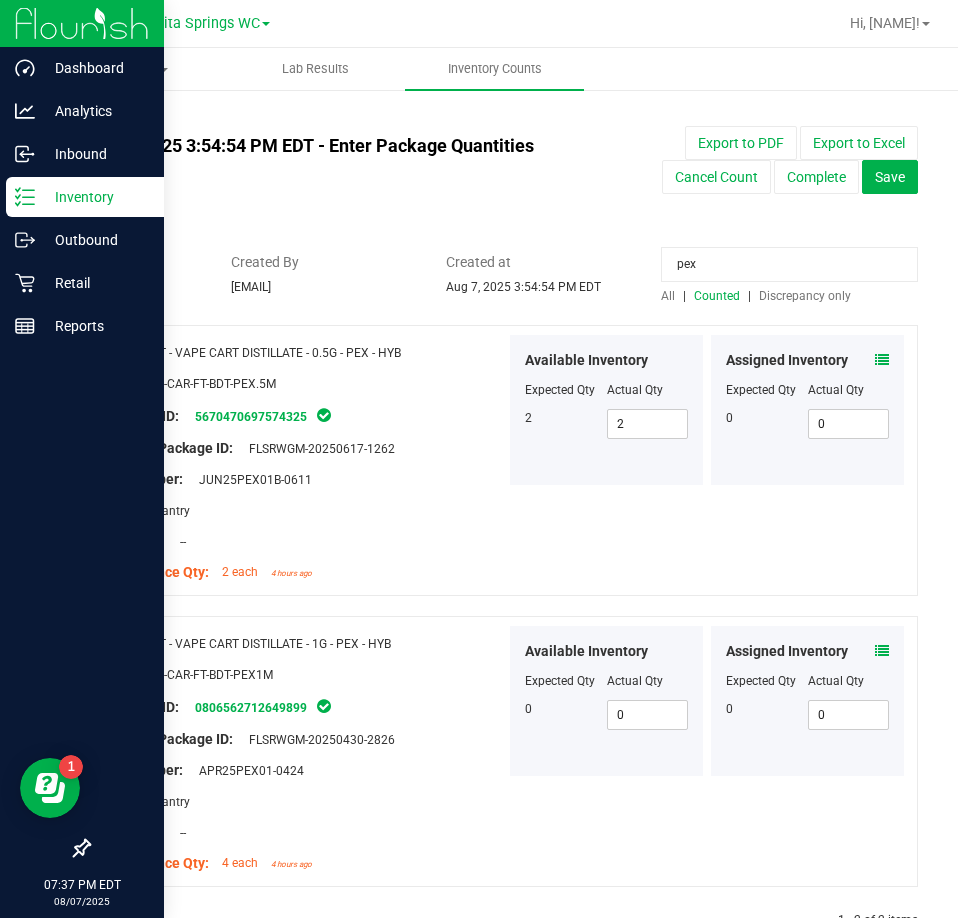 click on "pex" at bounding box center (789, 264) 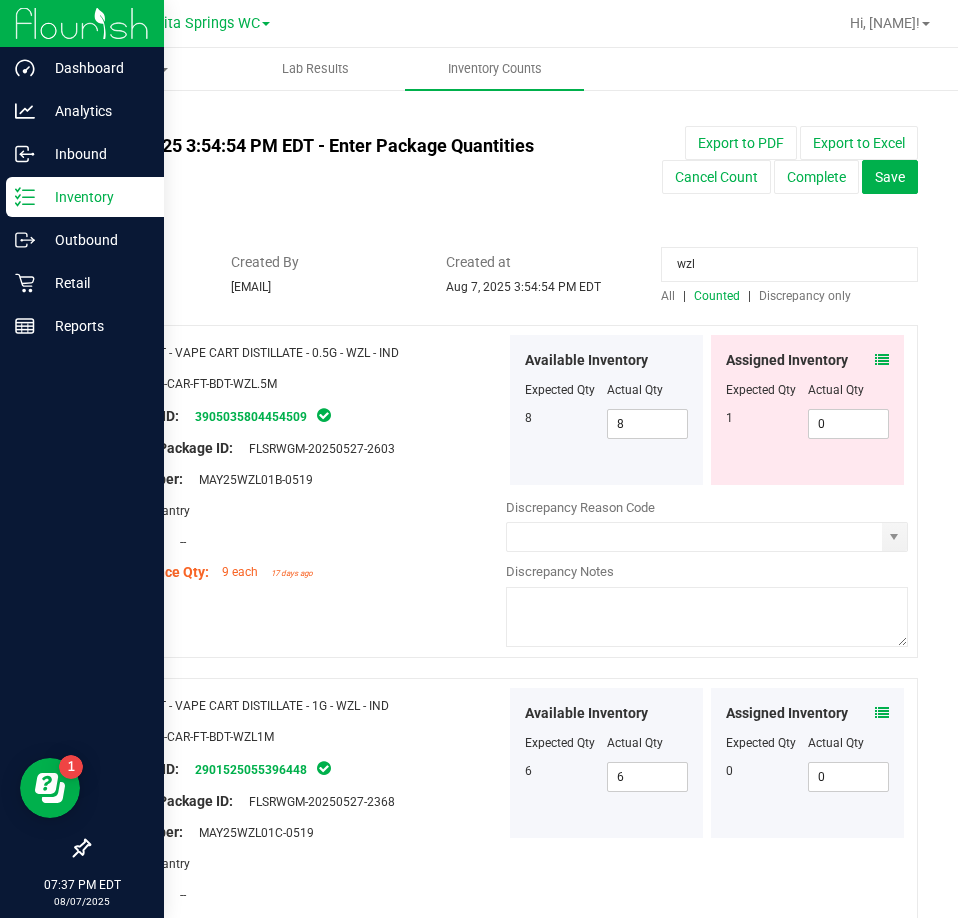 click on "Assigned Inventory
Expected Qty
Actual Qty
1
0 0" at bounding box center [807, 410] 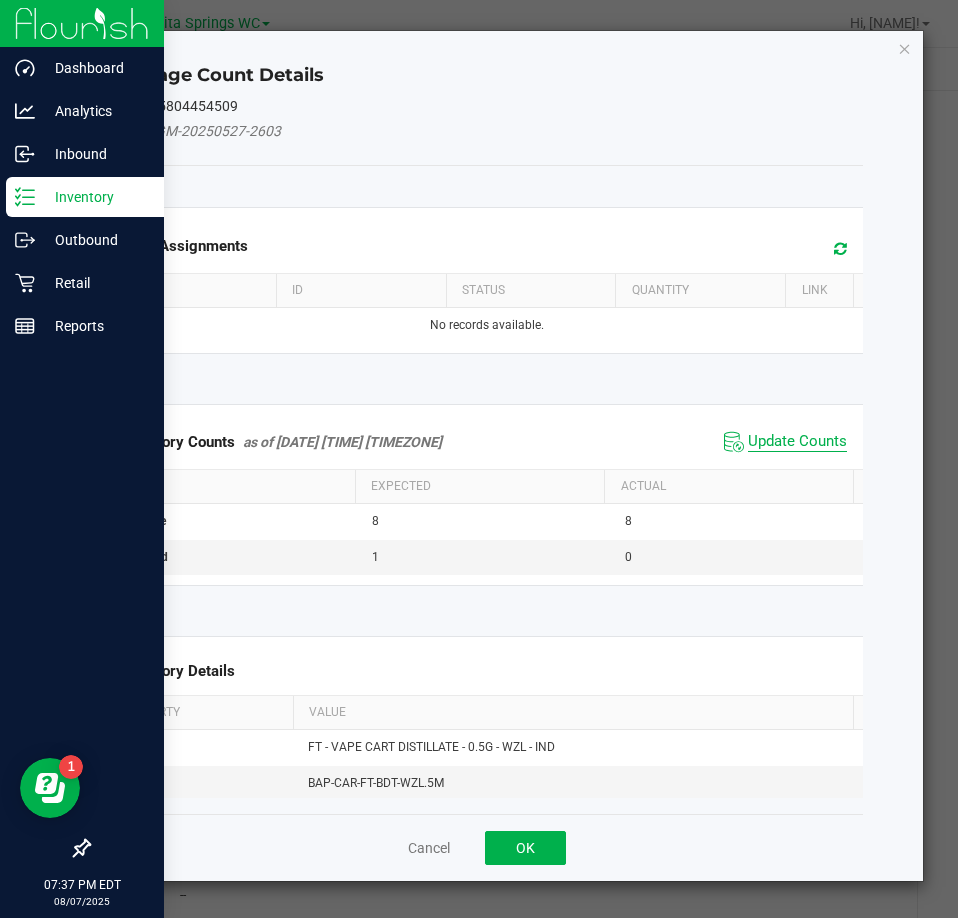 click on "Update Counts" 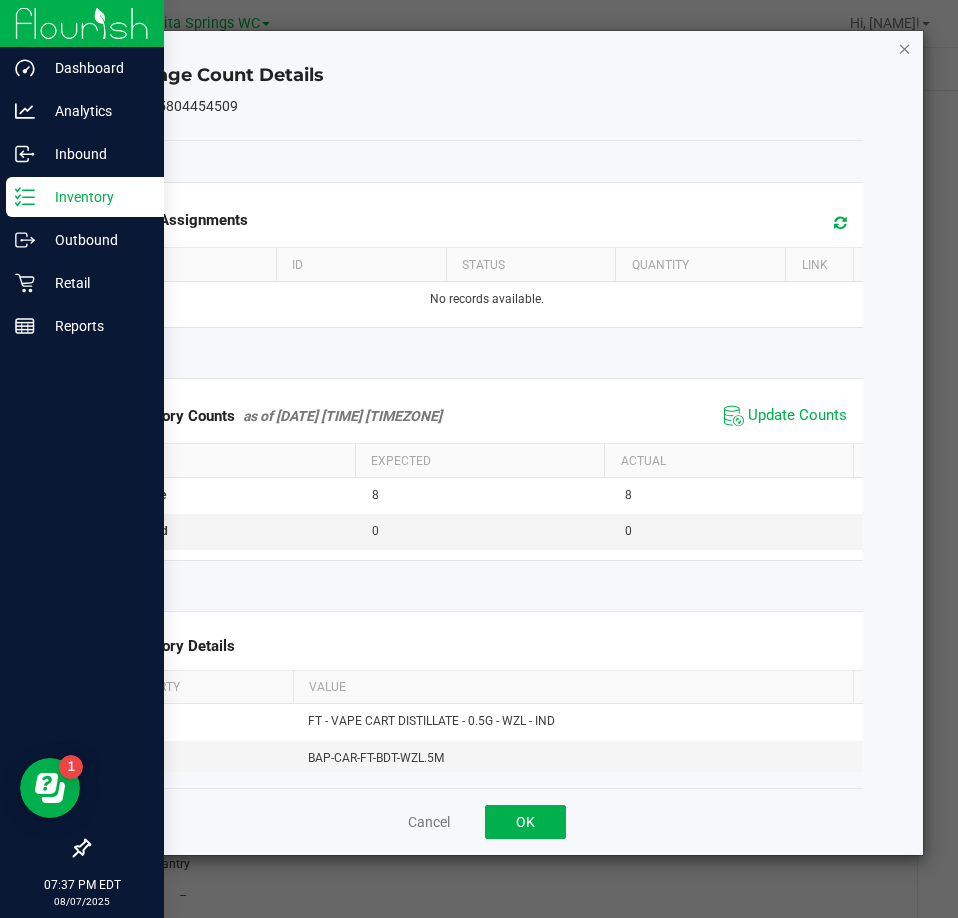 click 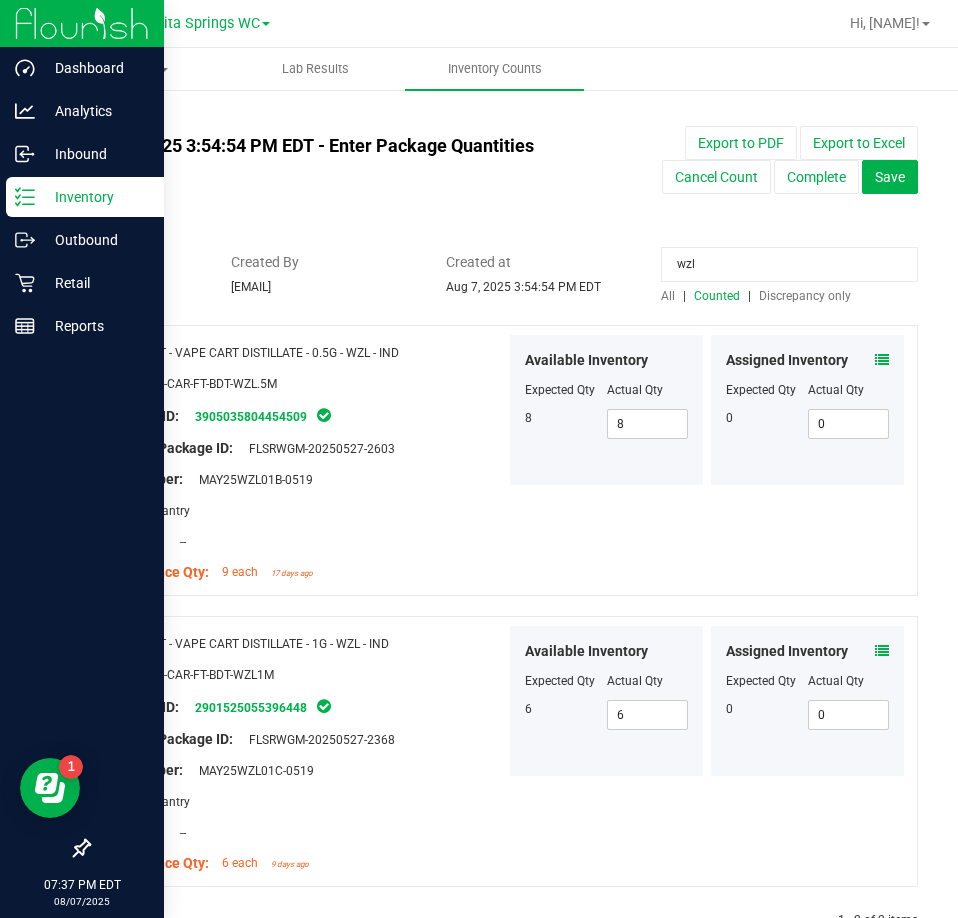 click on "wzl" at bounding box center (789, 264) 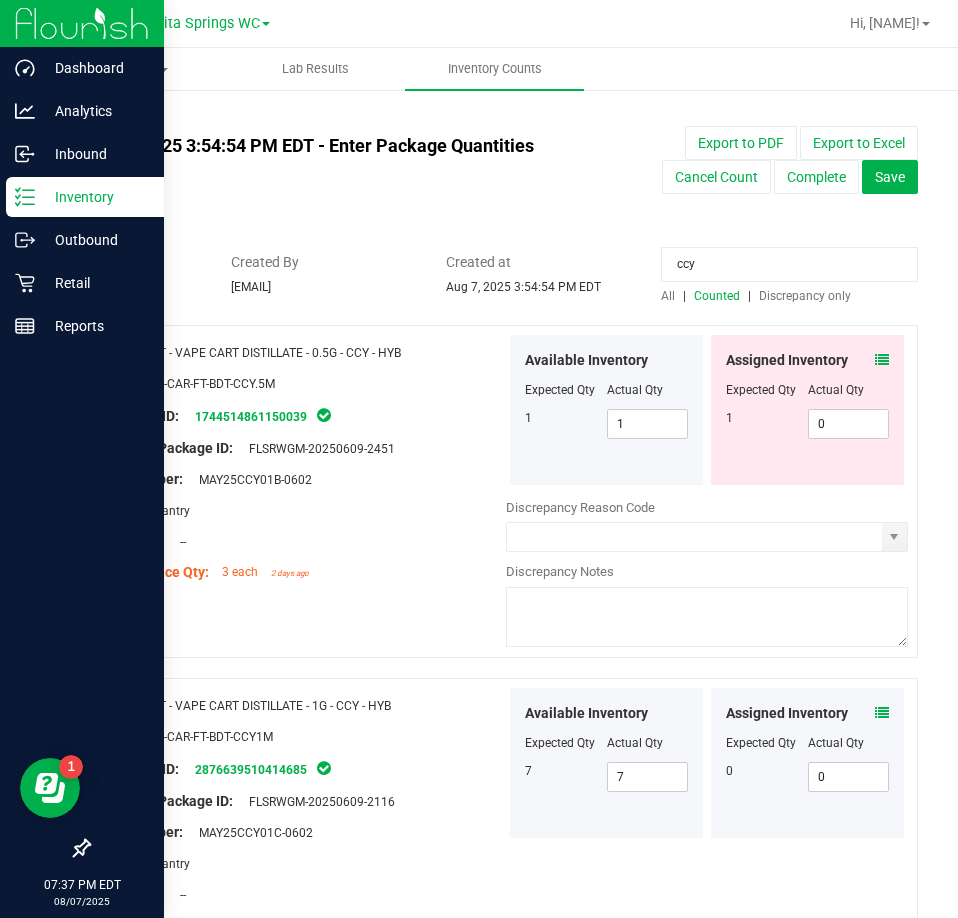 click at bounding box center (882, 360) 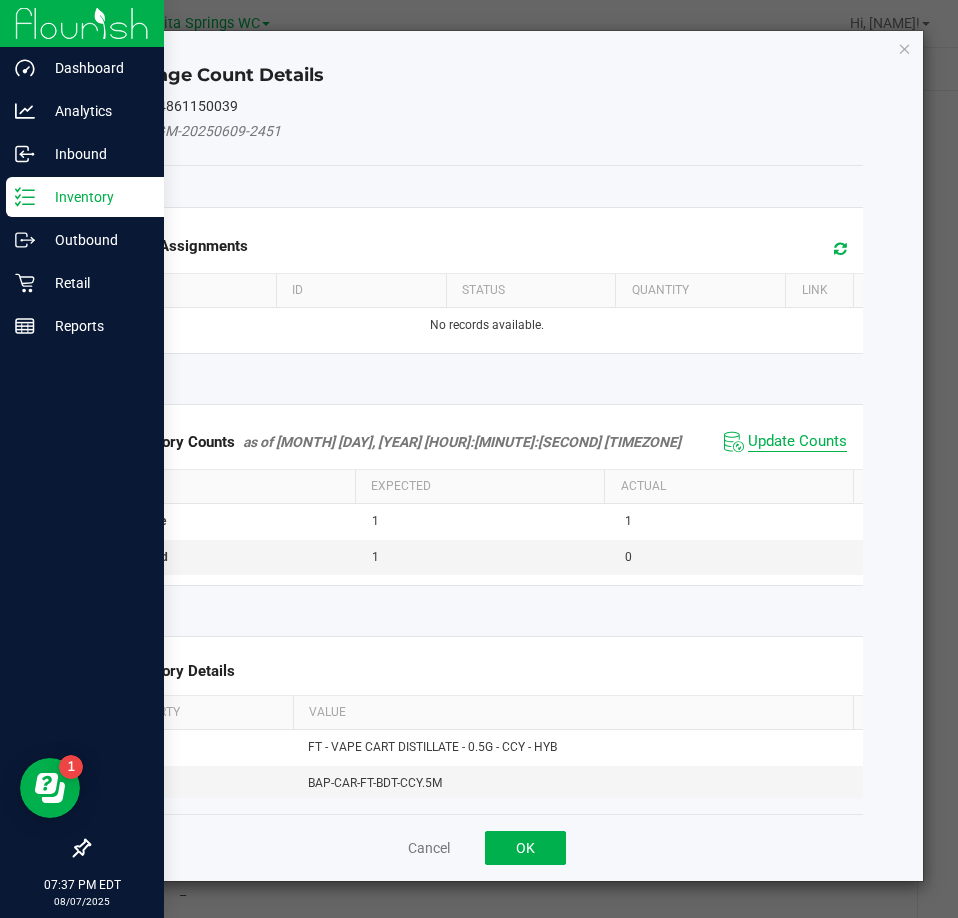 click on "Update Counts" 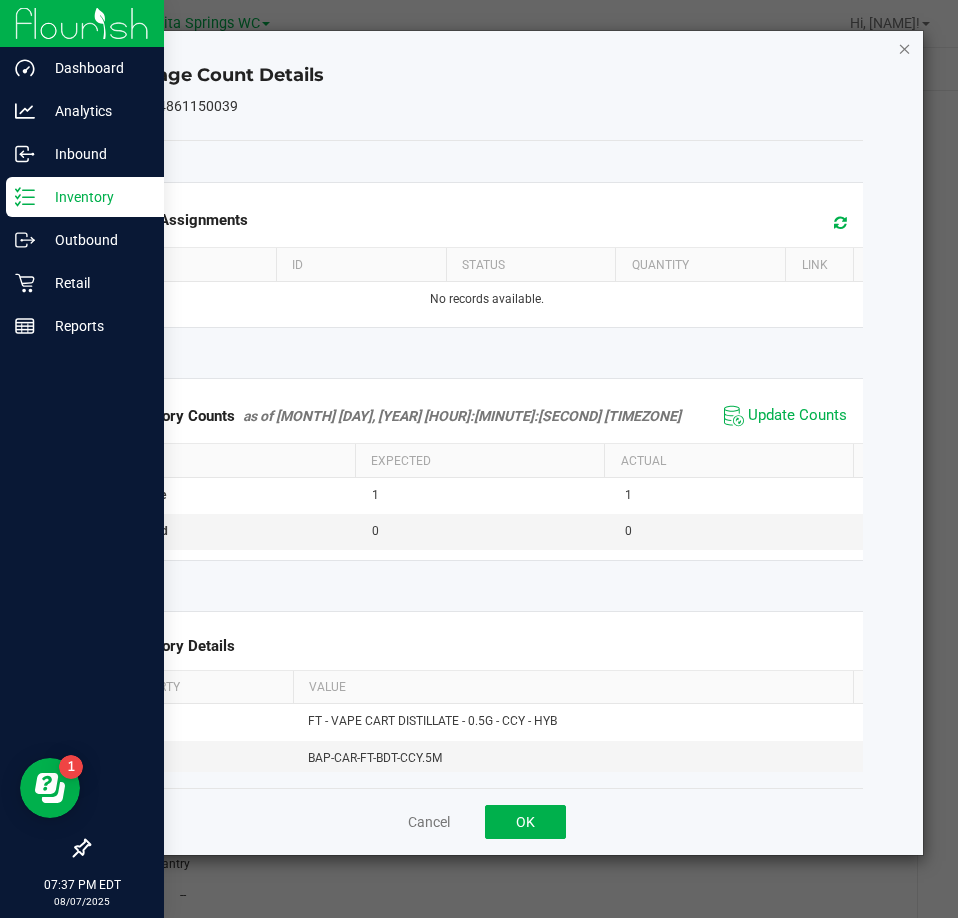 click 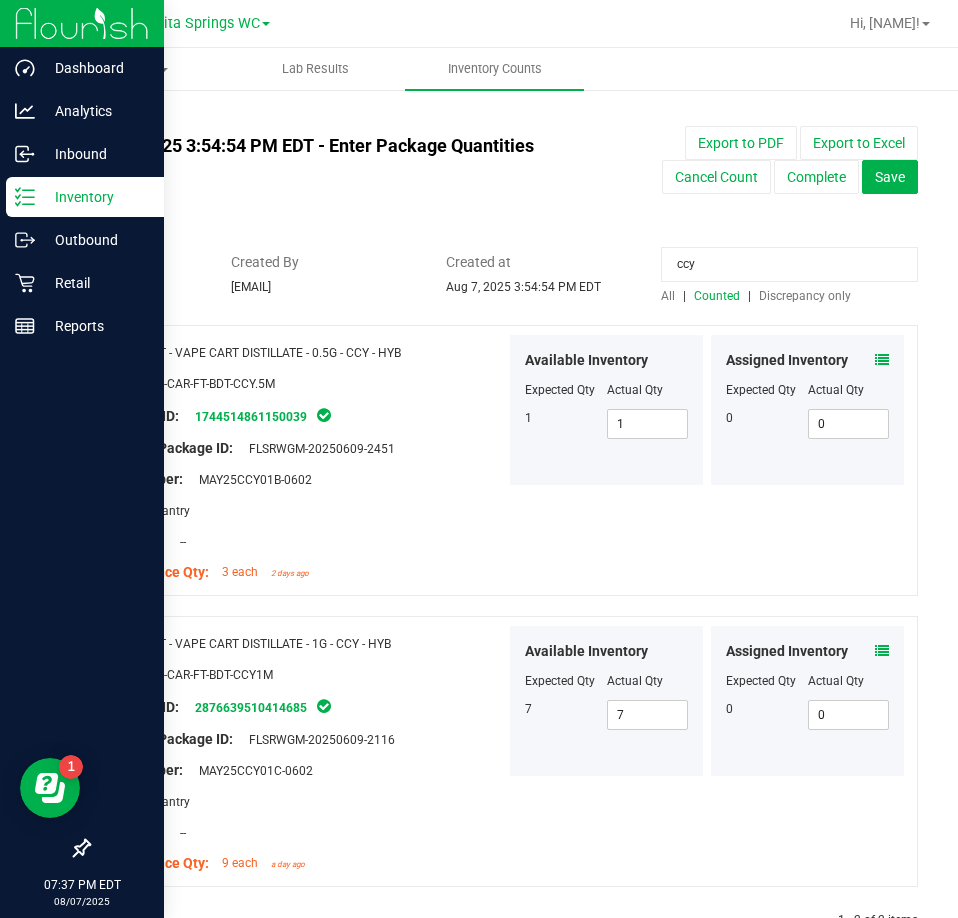click on "ccy" at bounding box center (789, 264) 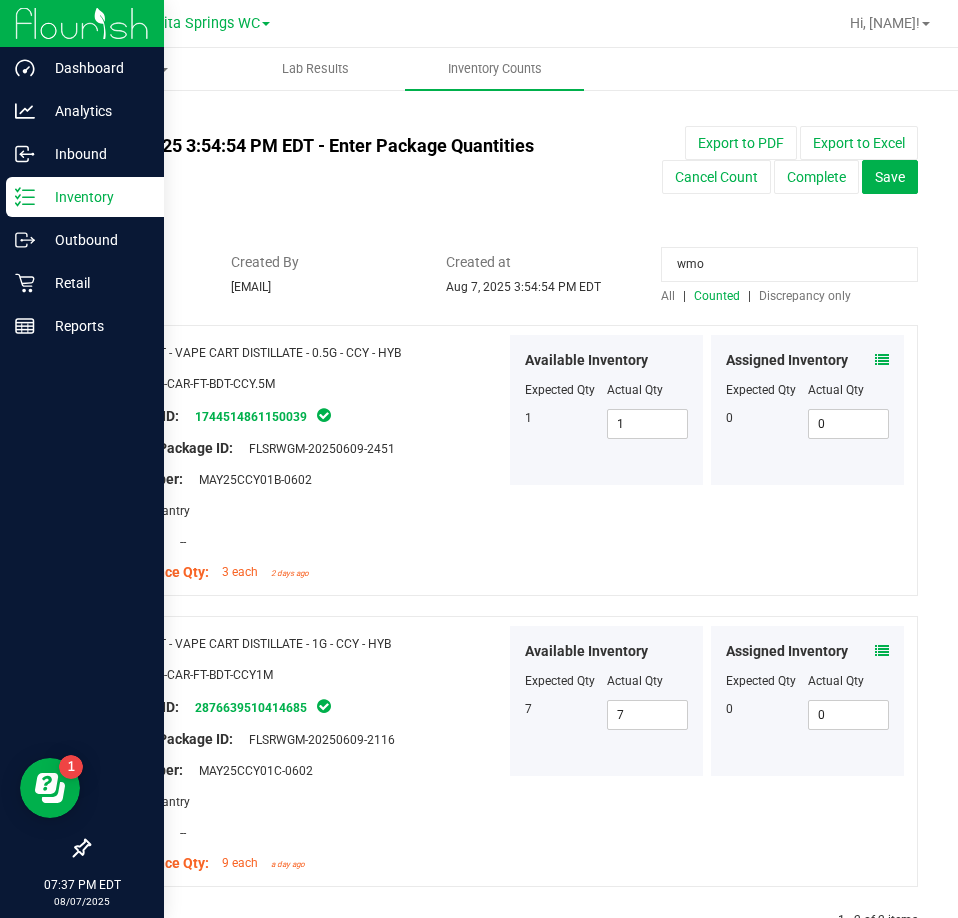 type on "wmo" 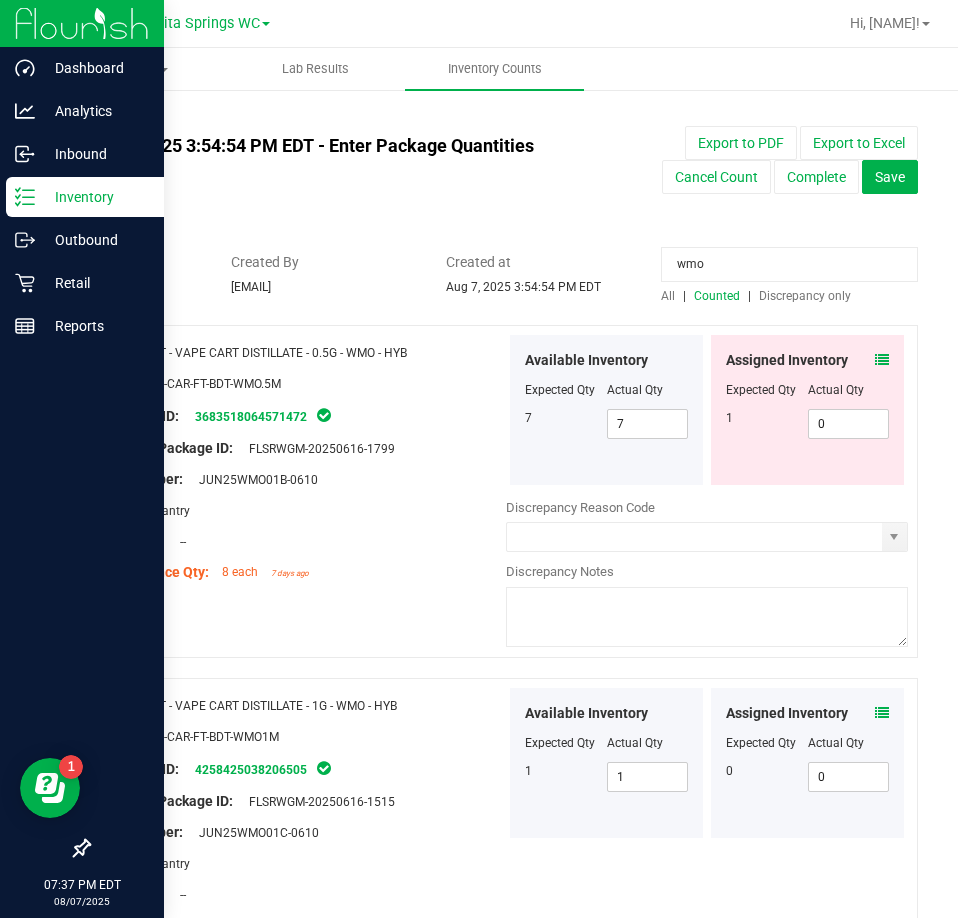 click on "Assigned Inventory
Expected Qty
Actual Qty
1
0 0" at bounding box center (807, 410) 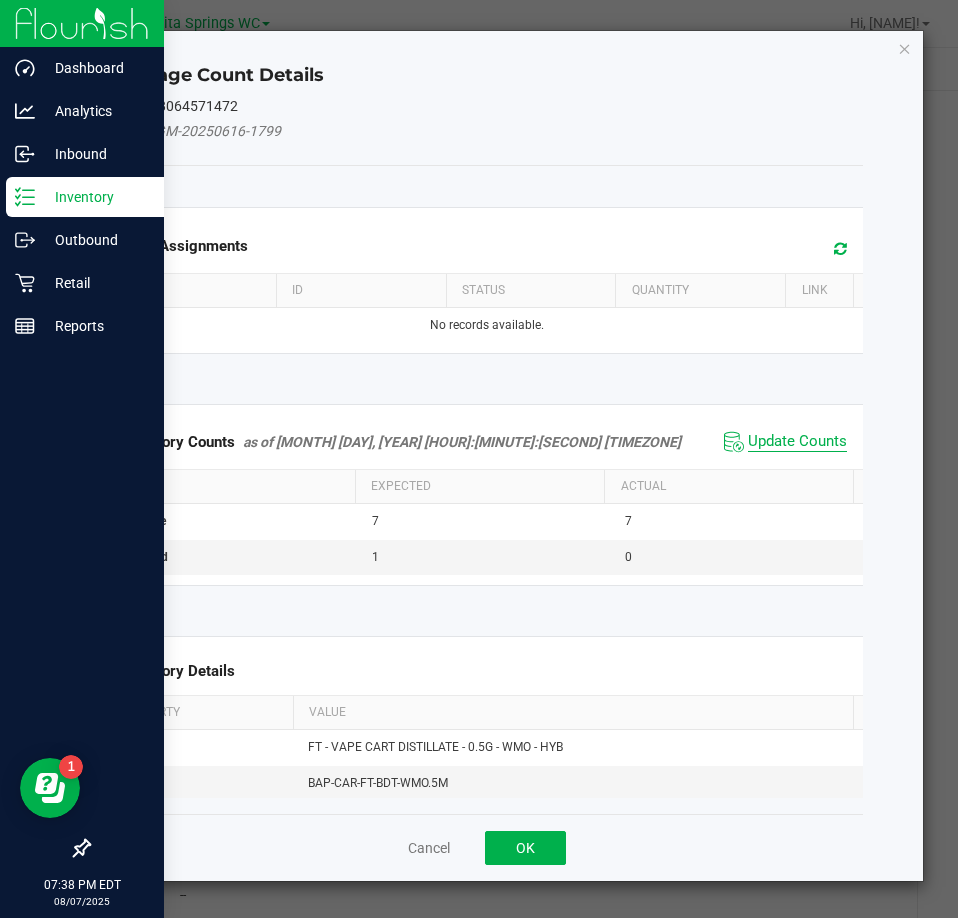click on "Update Counts" 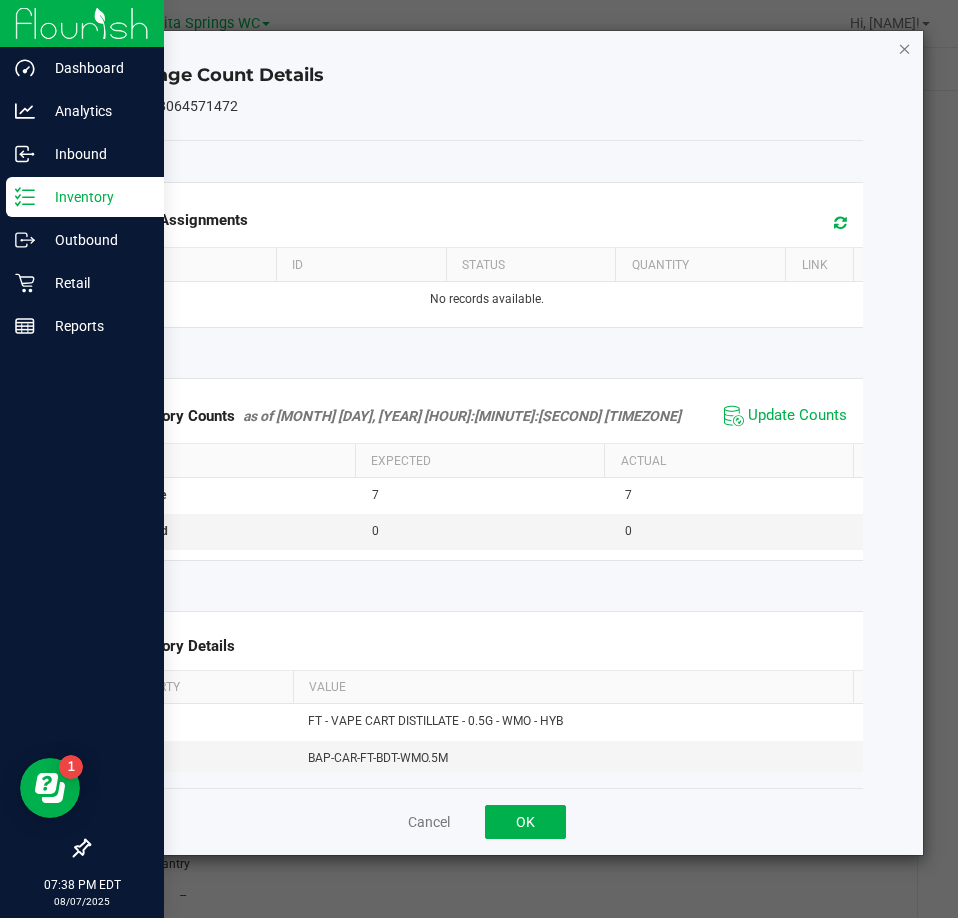 click 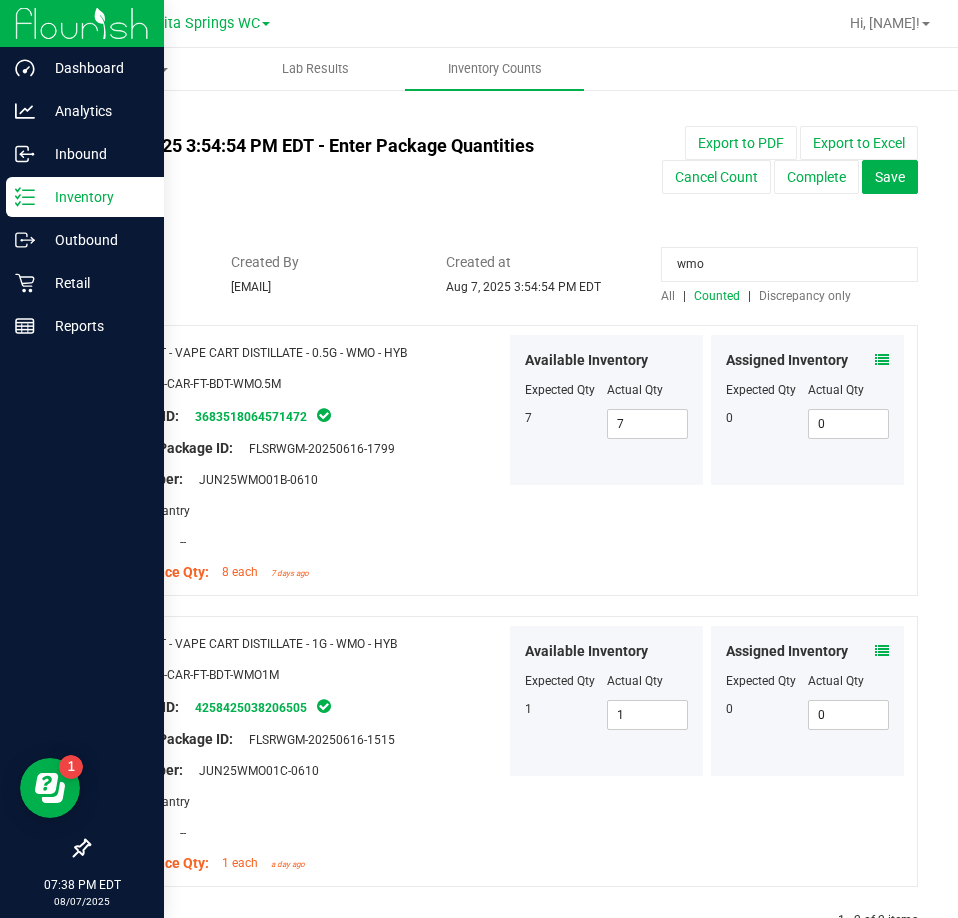 click on "wmo" at bounding box center (789, 264) 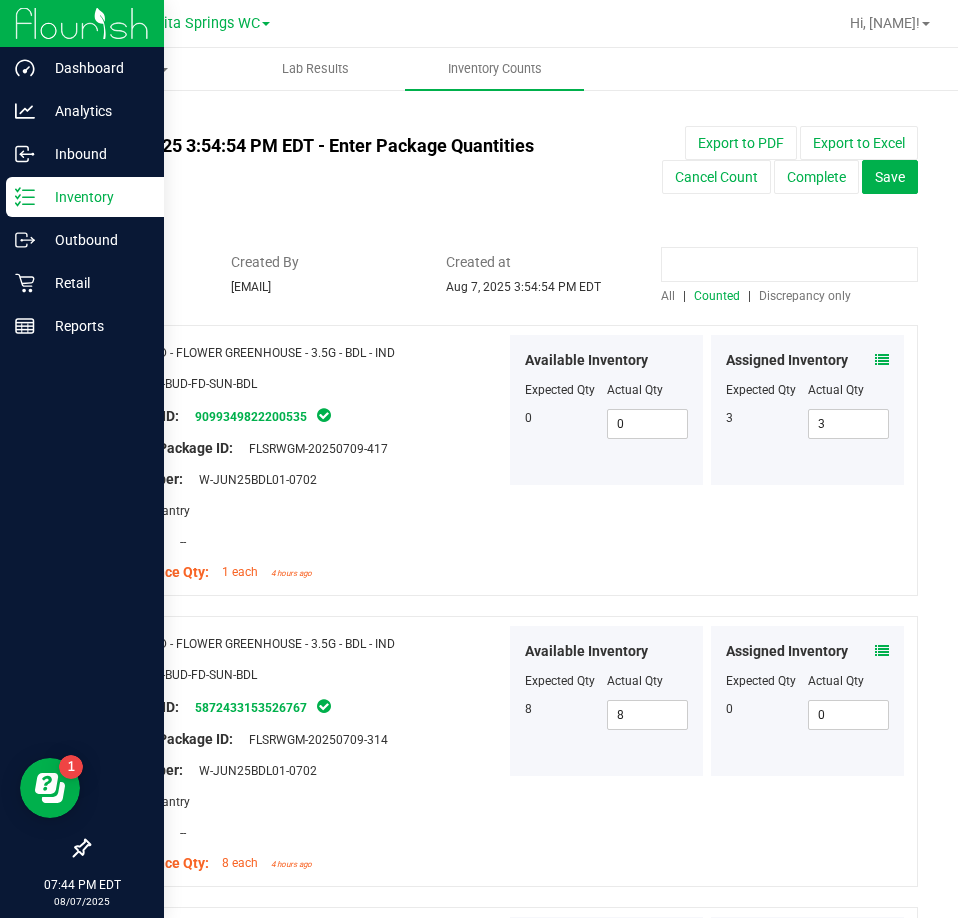click at bounding box center [789, 264] 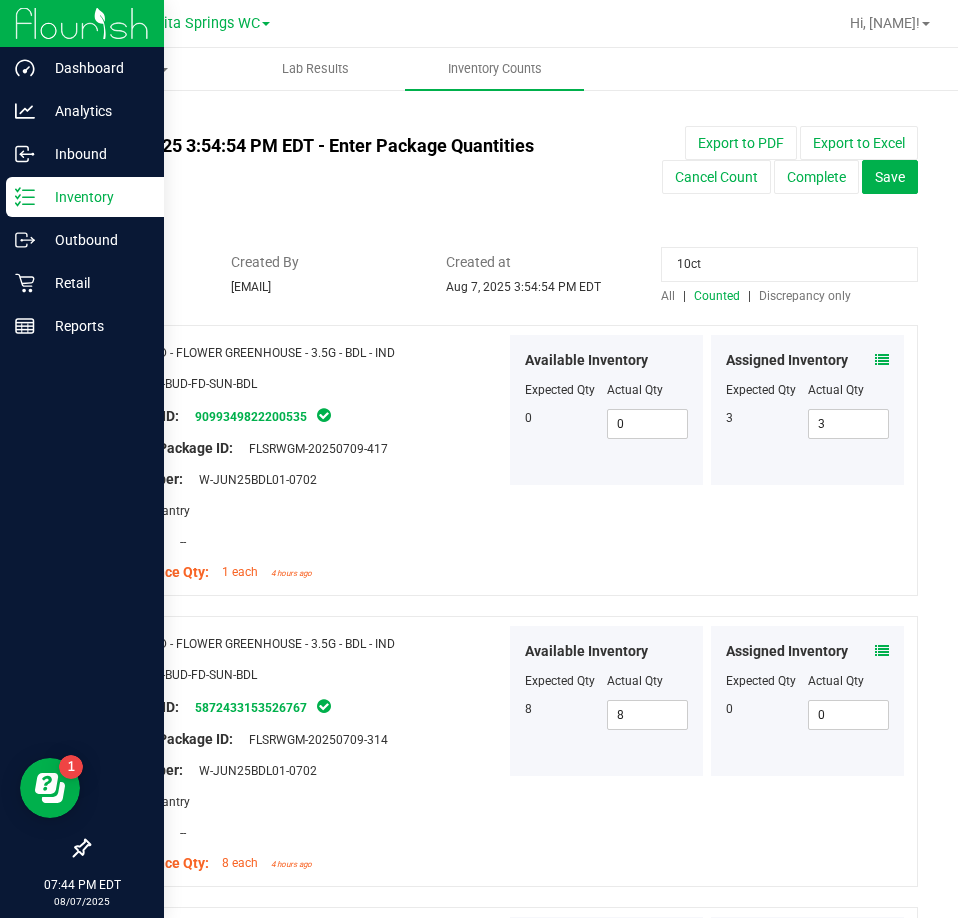 type on "10ct" 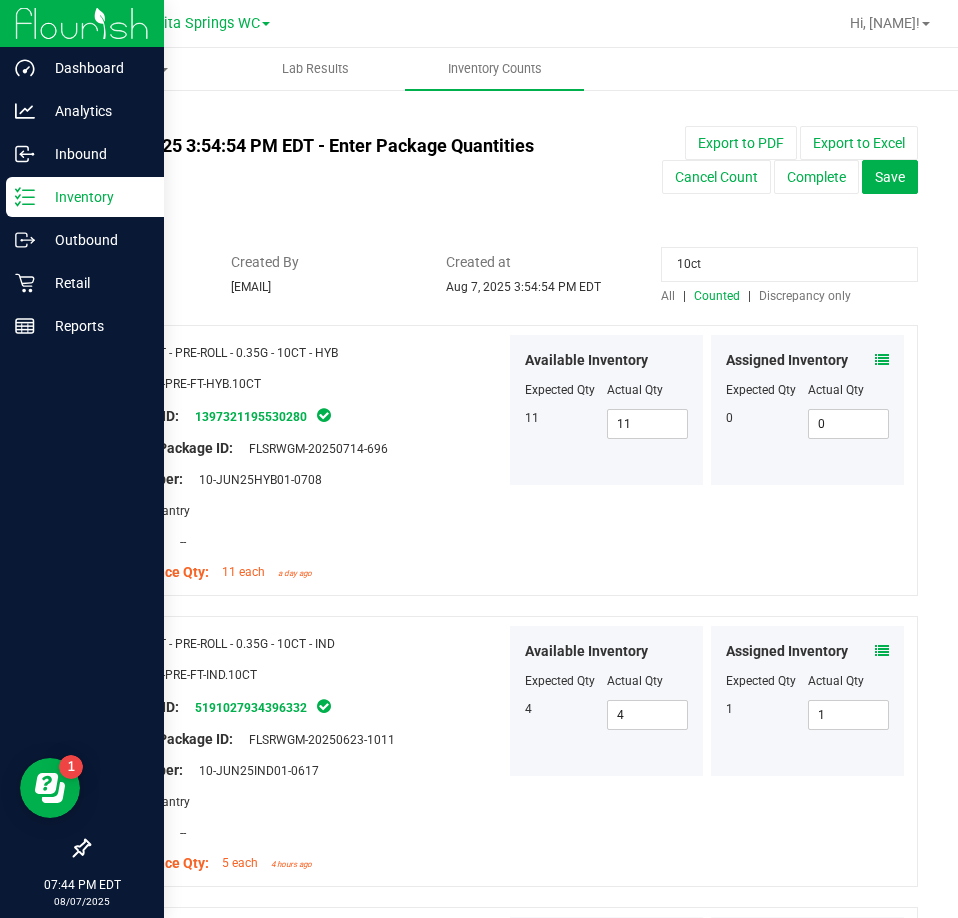 click at bounding box center (882, 360) 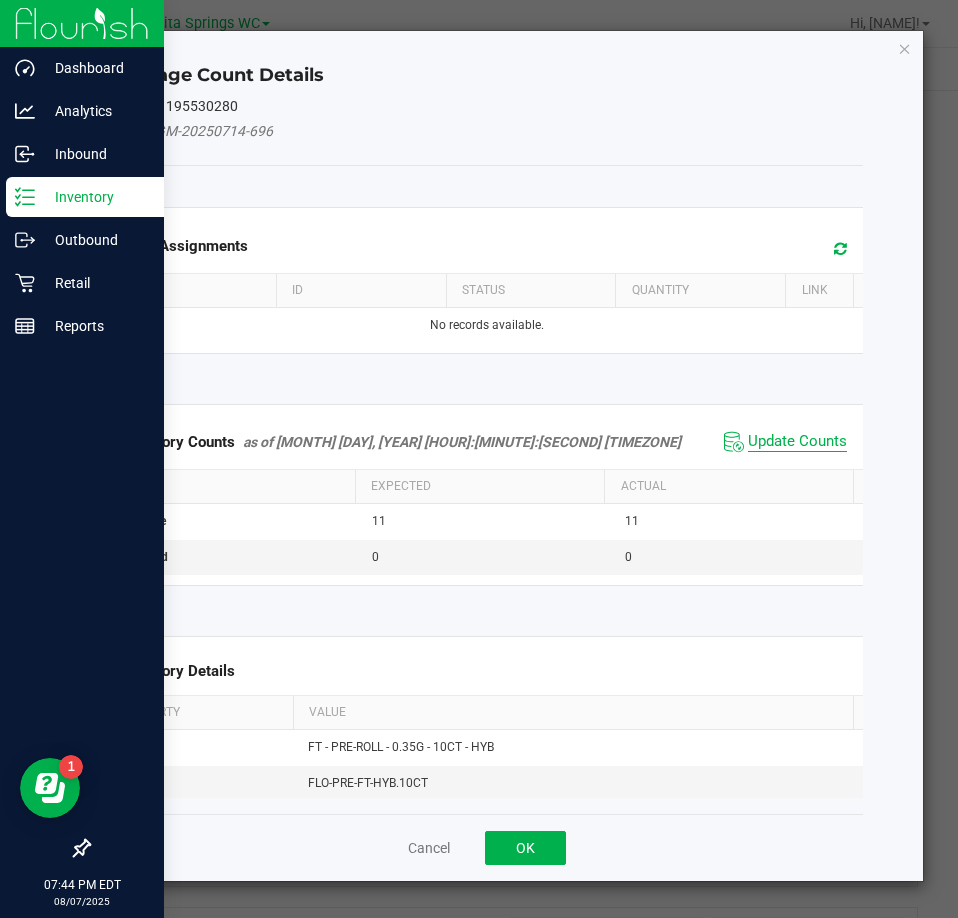 click on "Update Counts" 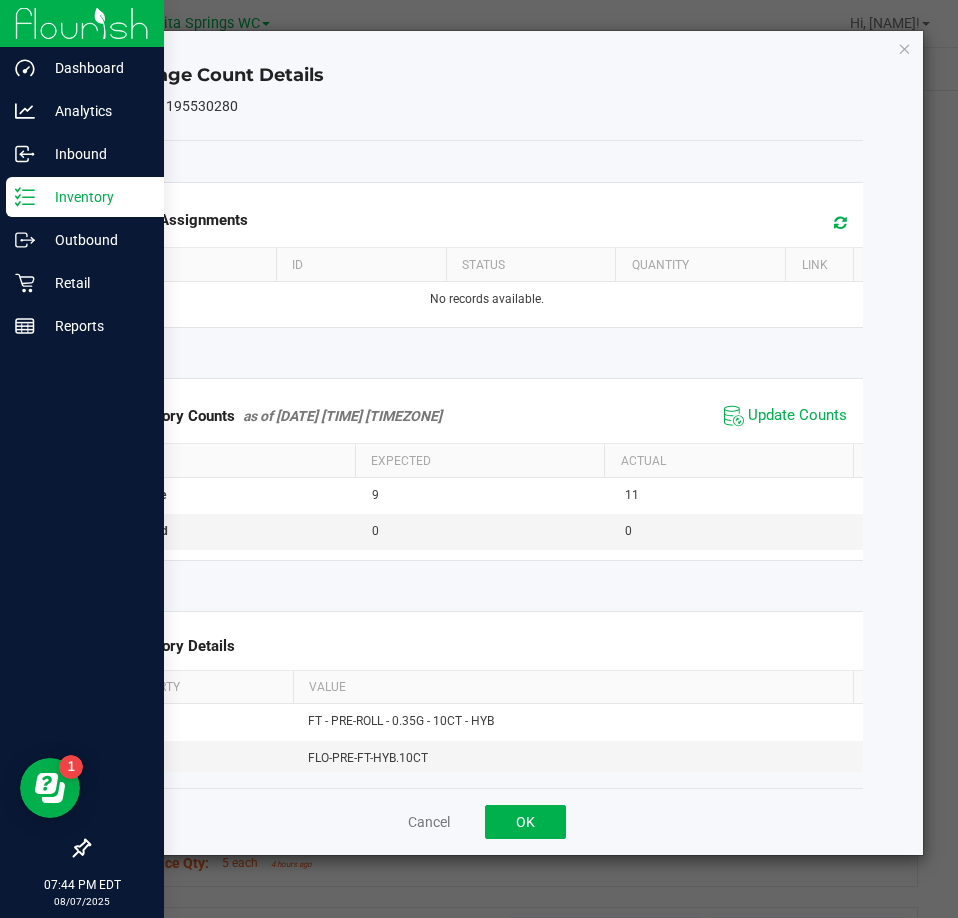 click on "Package Count Details   1397321195530280   Open Assignments  Type ID Status Quantity Link  No records available.  Inventory Counts     as of Aug 7, 2025 7:44:32 PM EDT
Update Counts Type Expected Actual Available 9 11 Assigned 0 0  Inventory Details  Property Value Name FT - PRE-ROLL - 0.35G - 10CT - HYB SKU FLO-PRE-FT-HYB.10CT Package ID 1397321195530280 Original Package ID FLSRWGM-20250714-696 Lot Number 10-JUN25HYB01-0708 Area Pantry Location  -  Compliance Qty 11 Compliance Updated Aug 6, 2025 5:16:16 PM EDT  Cancel   OK" 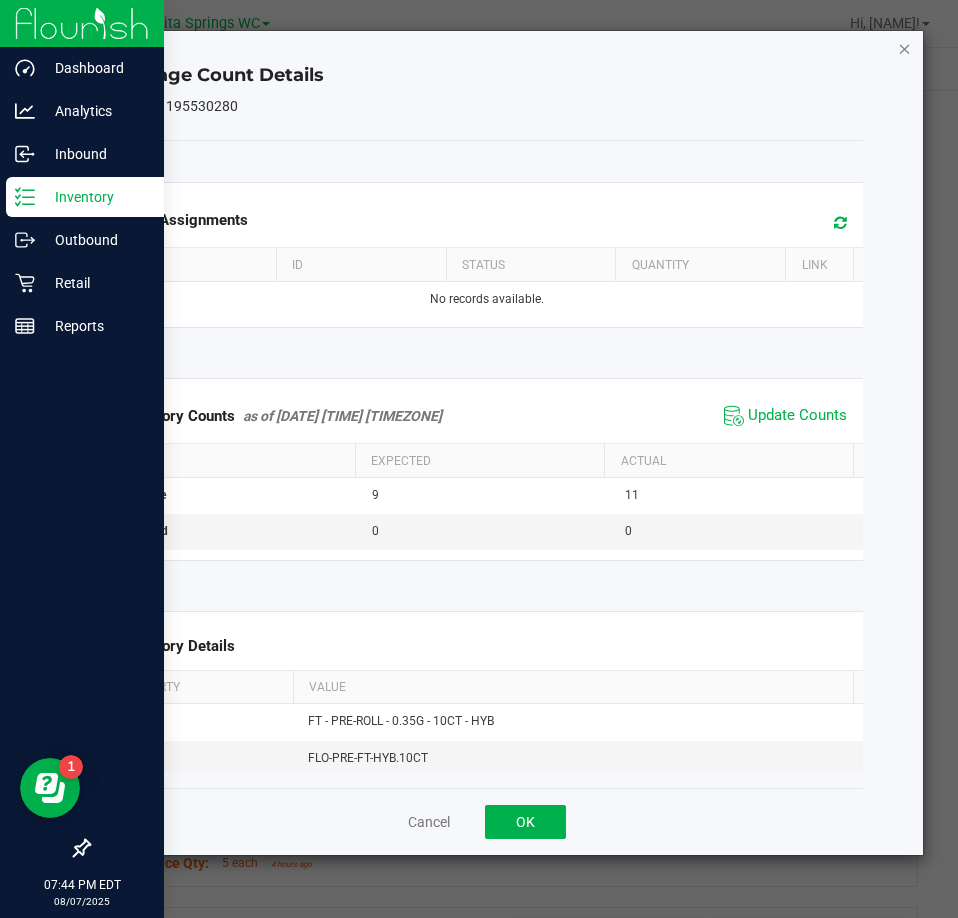 click 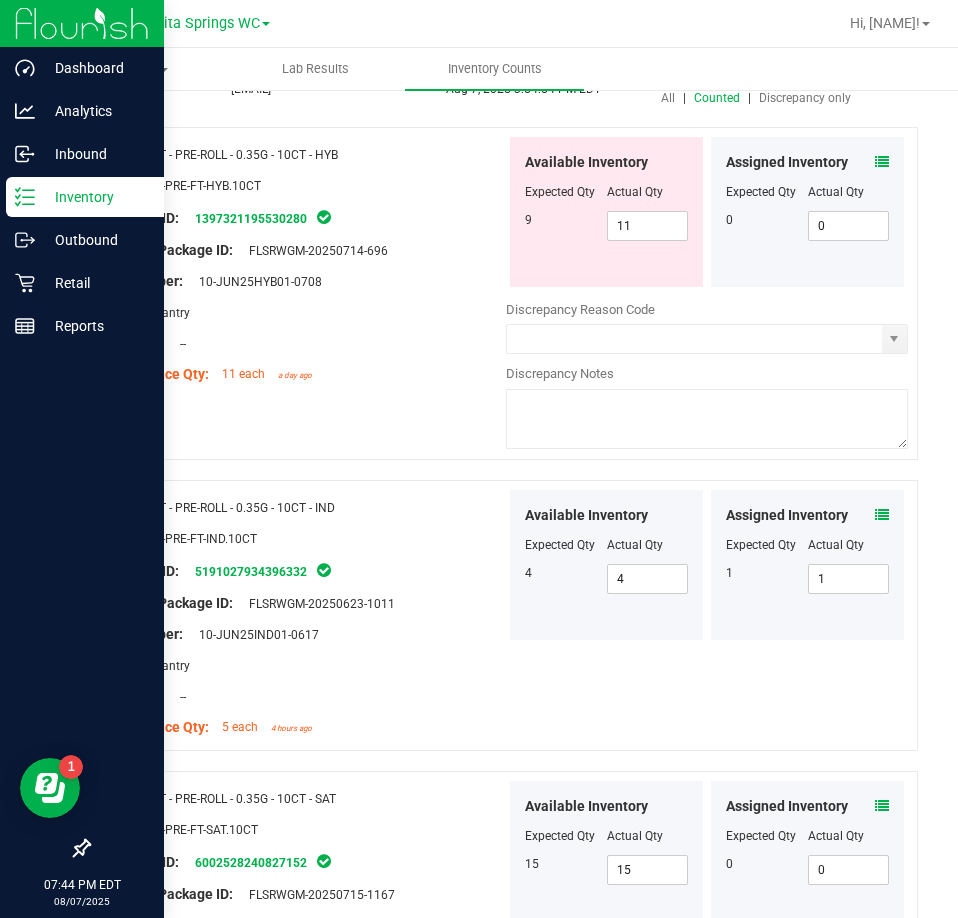 scroll, scrollTop: 200, scrollLeft: 0, axis: vertical 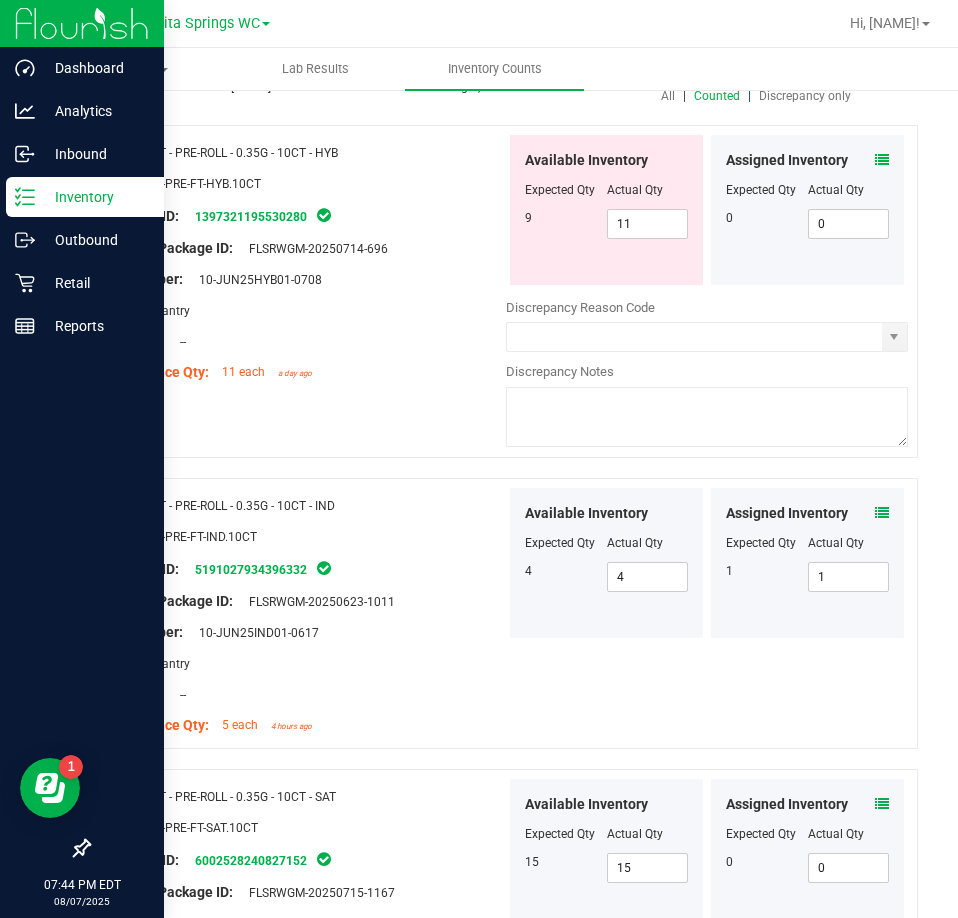 click at bounding box center (882, 513) 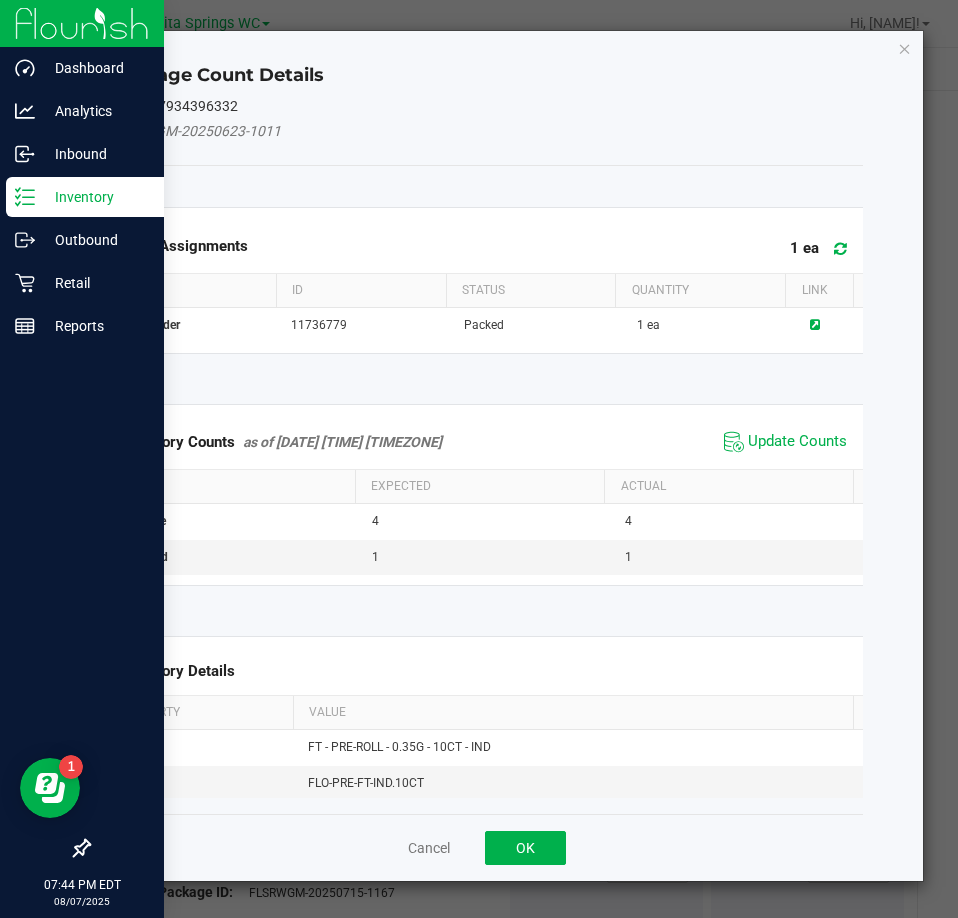 click on "Update Counts" 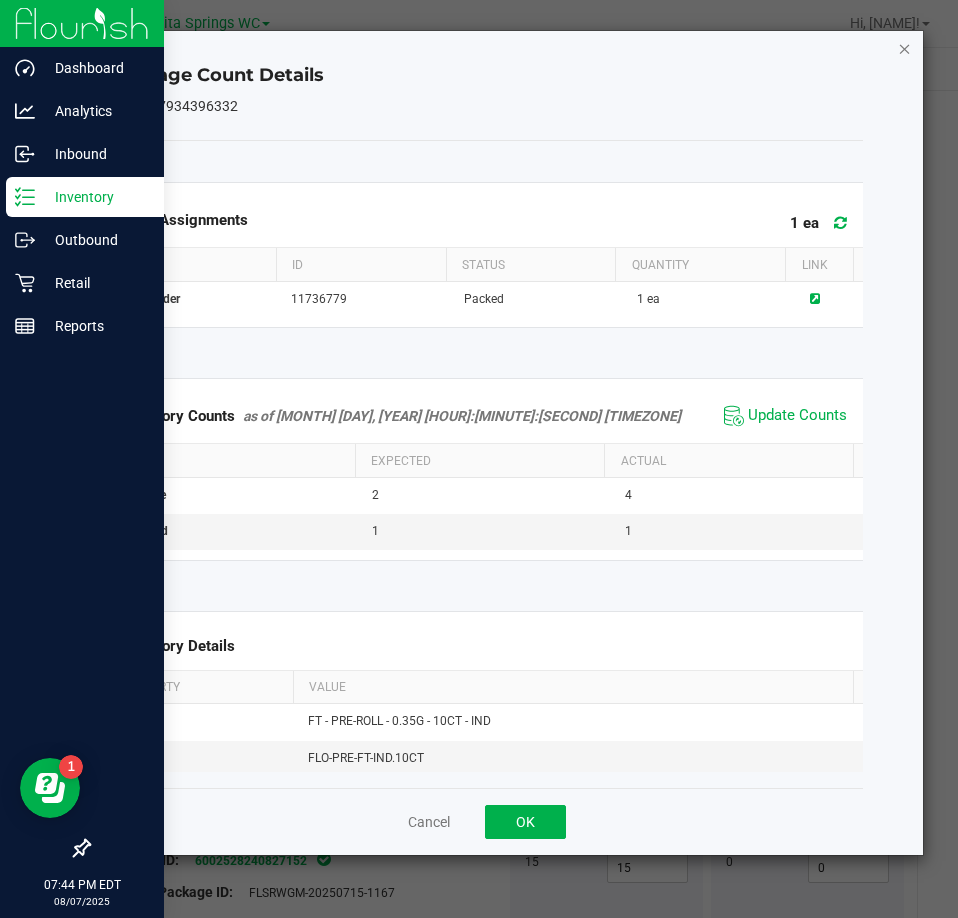 click 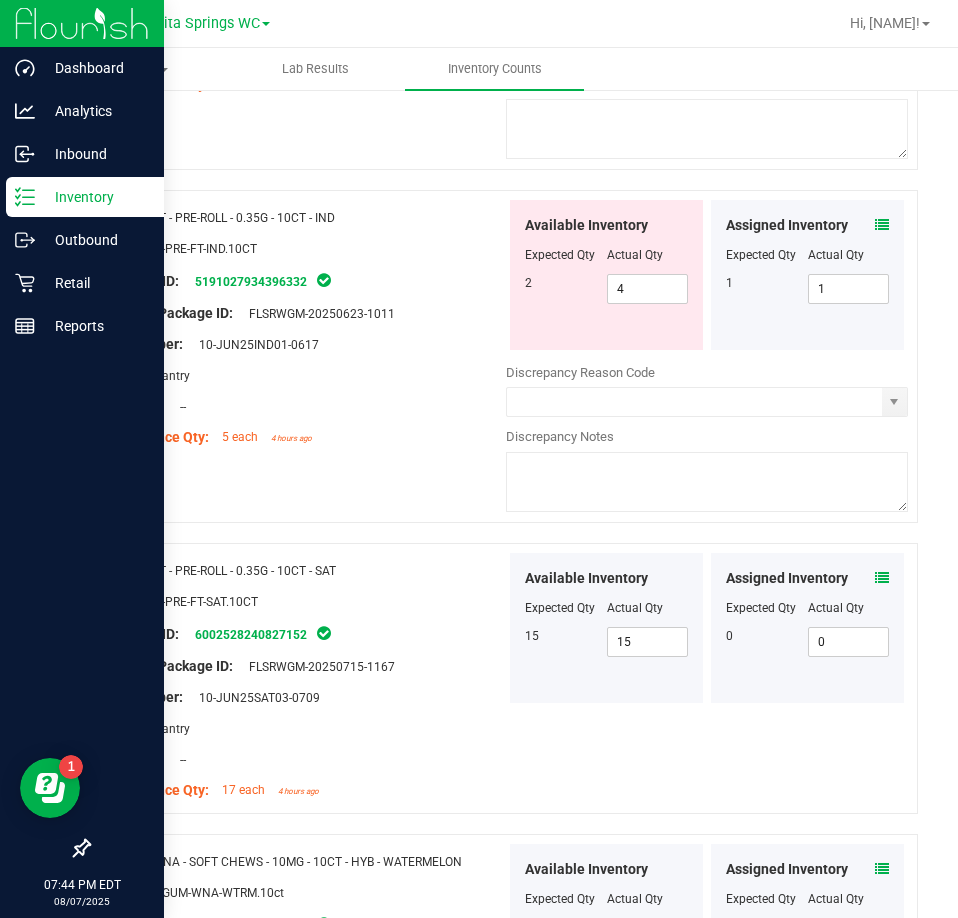 scroll, scrollTop: 500, scrollLeft: 0, axis: vertical 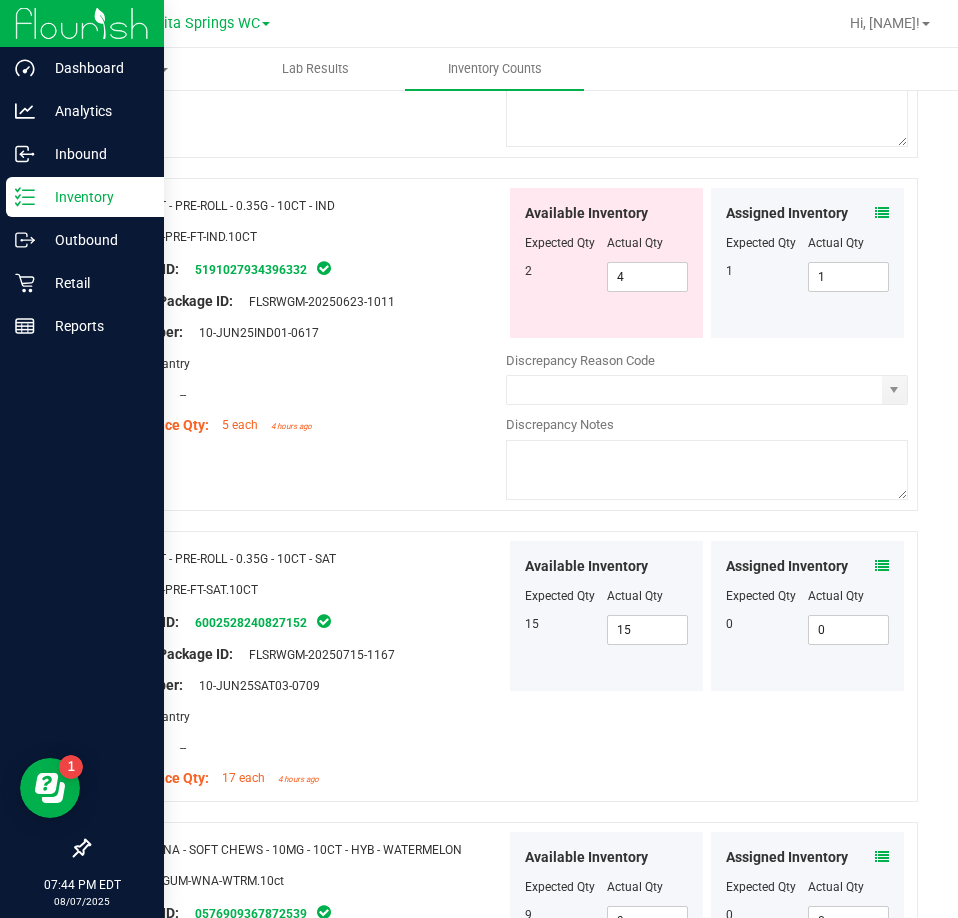 click on "Assigned Inventory
Expected Qty
Actual Qty
0
0 0" at bounding box center [807, 616] 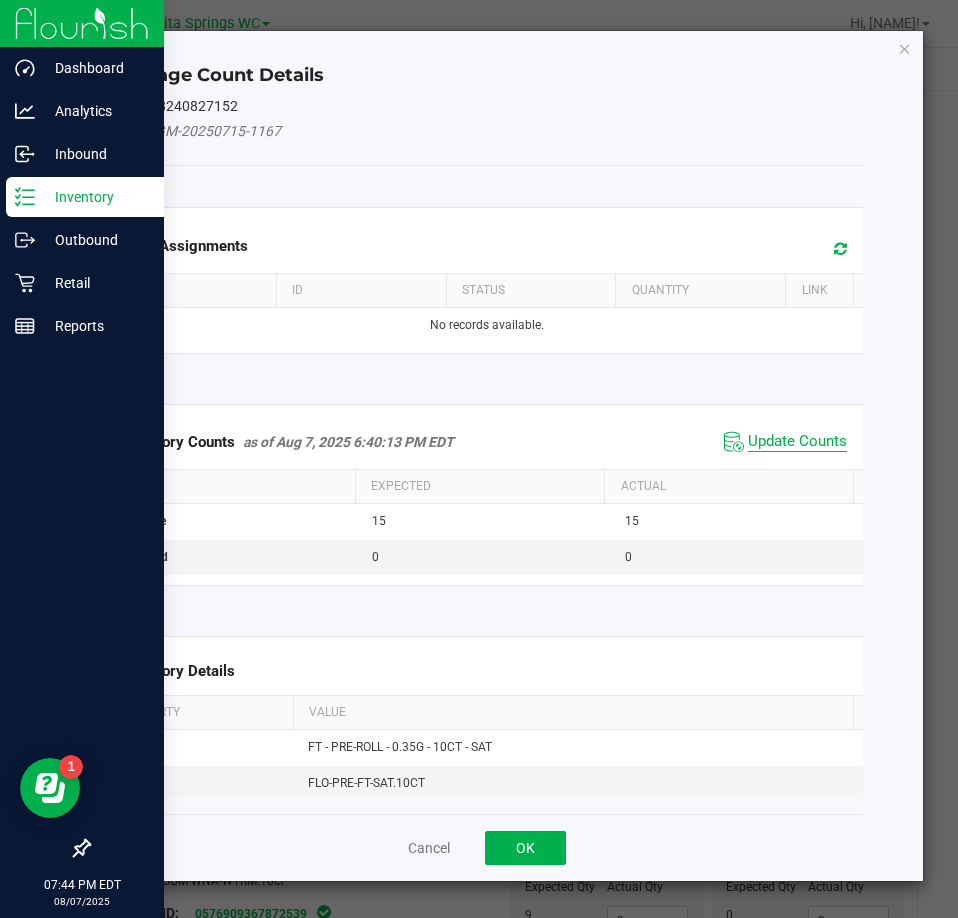 click on "Update Counts" 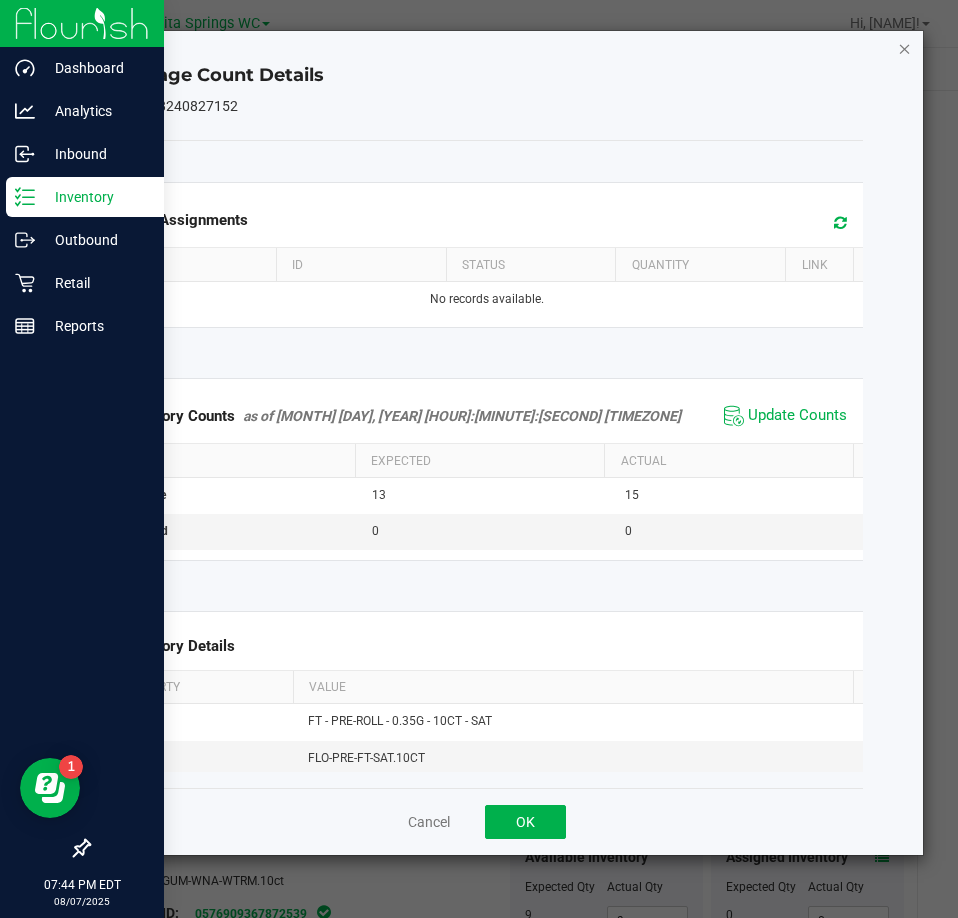 click 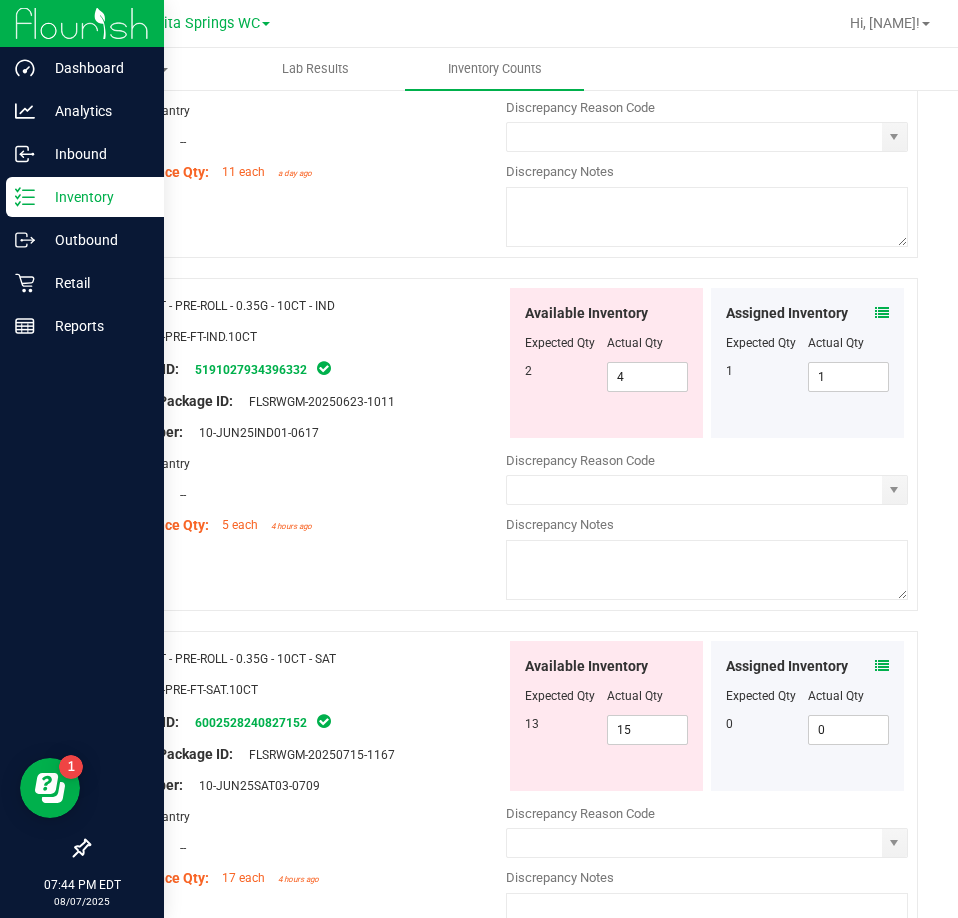 scroll, scrollTop: 0, scrollLeft: 0, axis: both 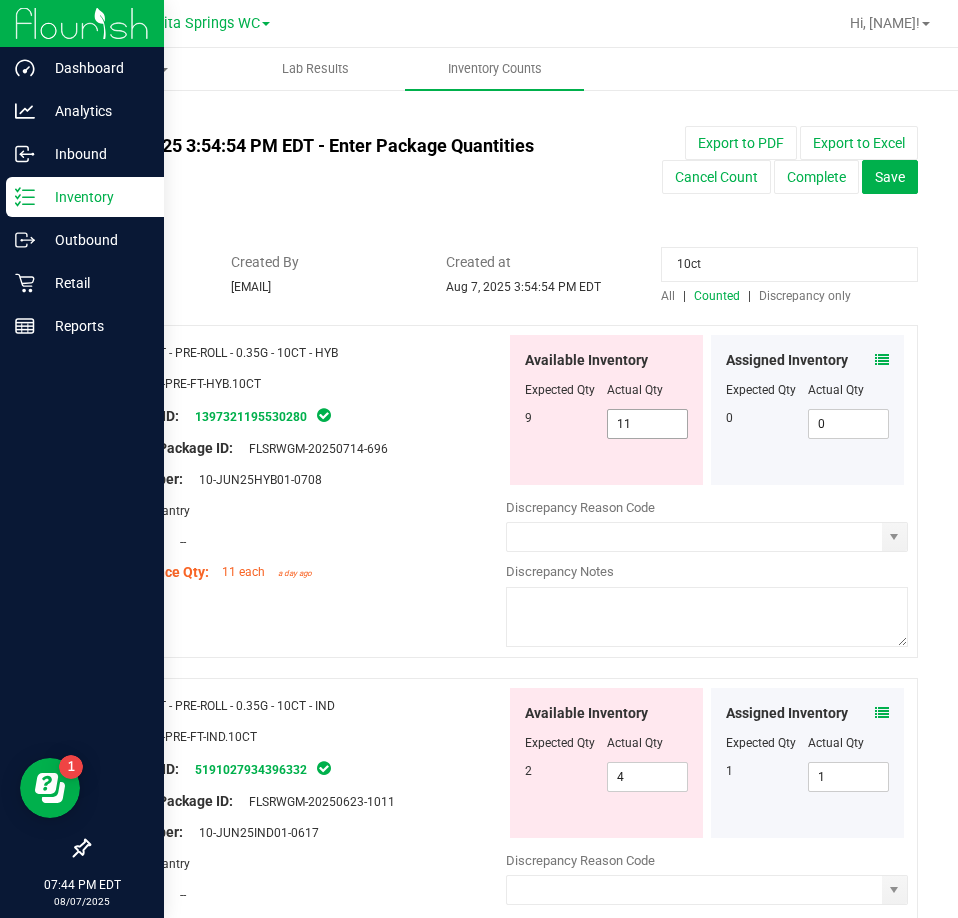 click on "11 11" at bounding box center [648, 424] 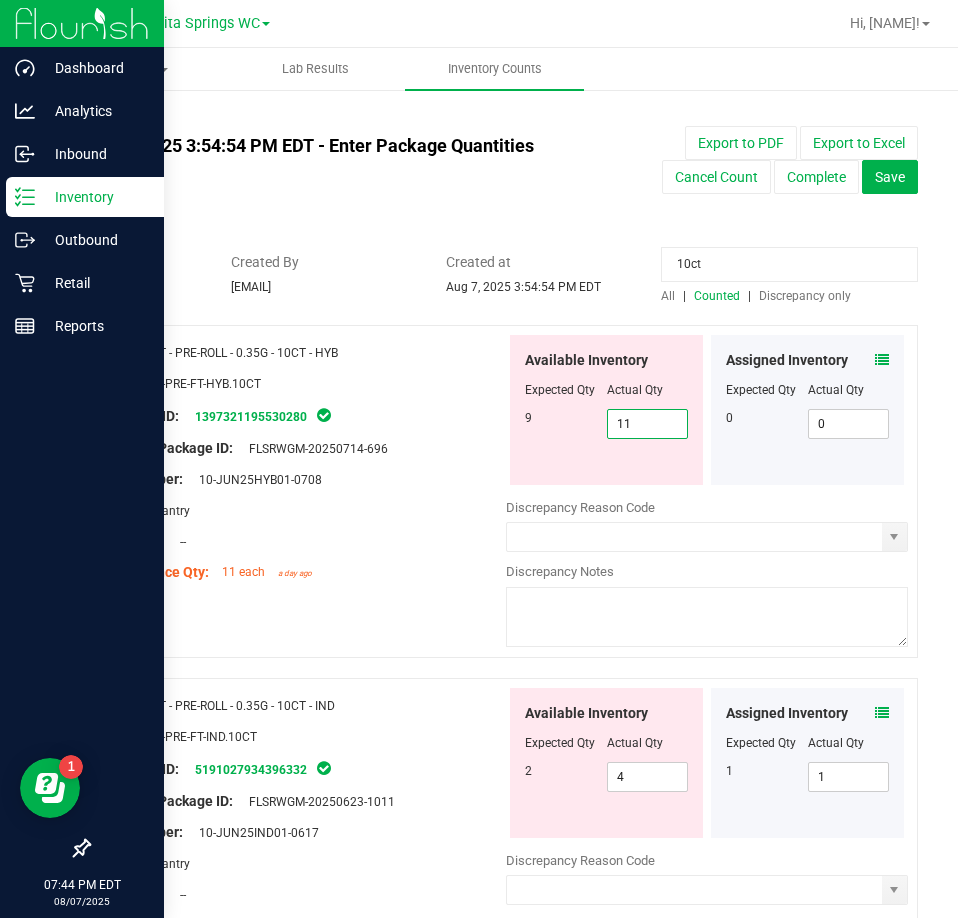 click on "11" at bounding box center (648, 424) 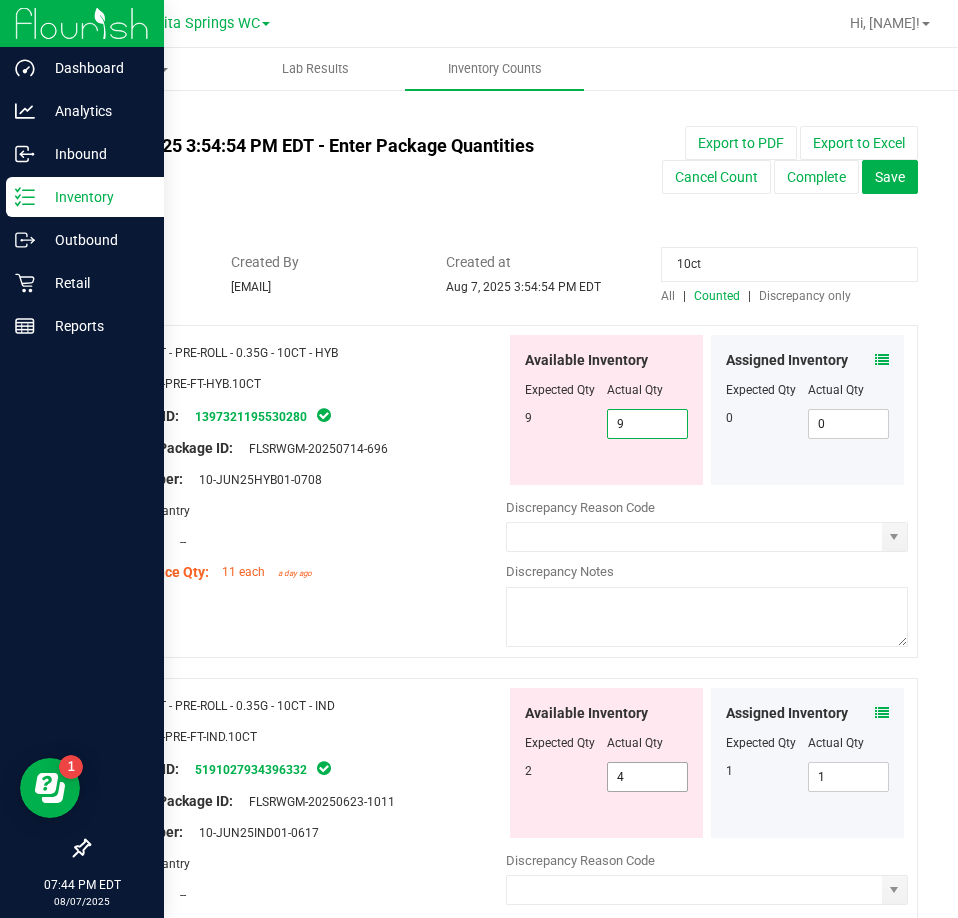 type on "9" 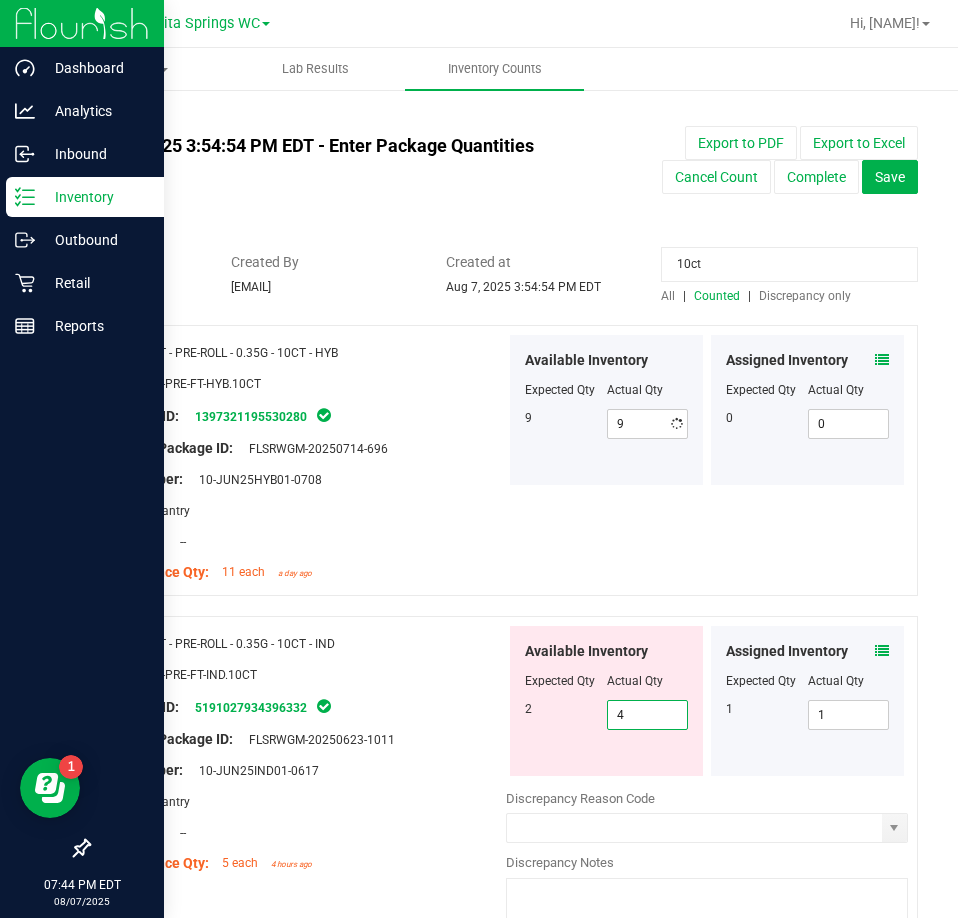 click on "Available Inventory
Expected Qty
Actual Qty
2
4 4" at bounding box center [707, 784] 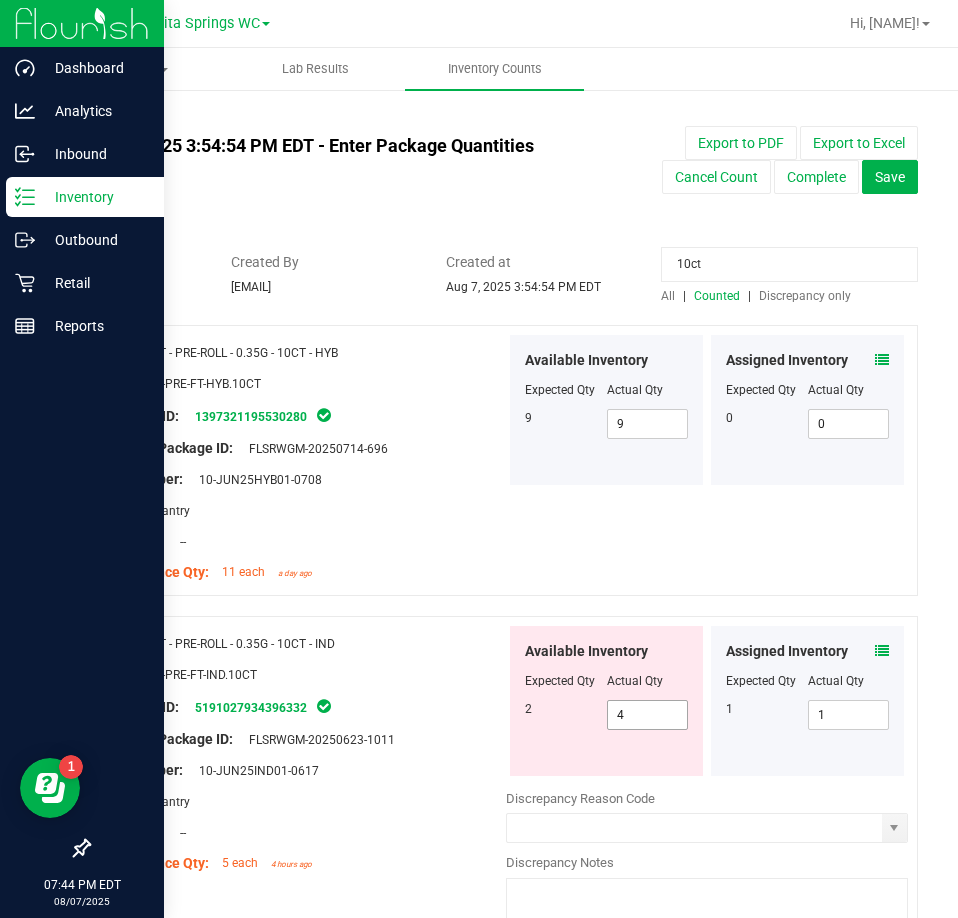 click on "4 4" at bounding box center (648, 715) 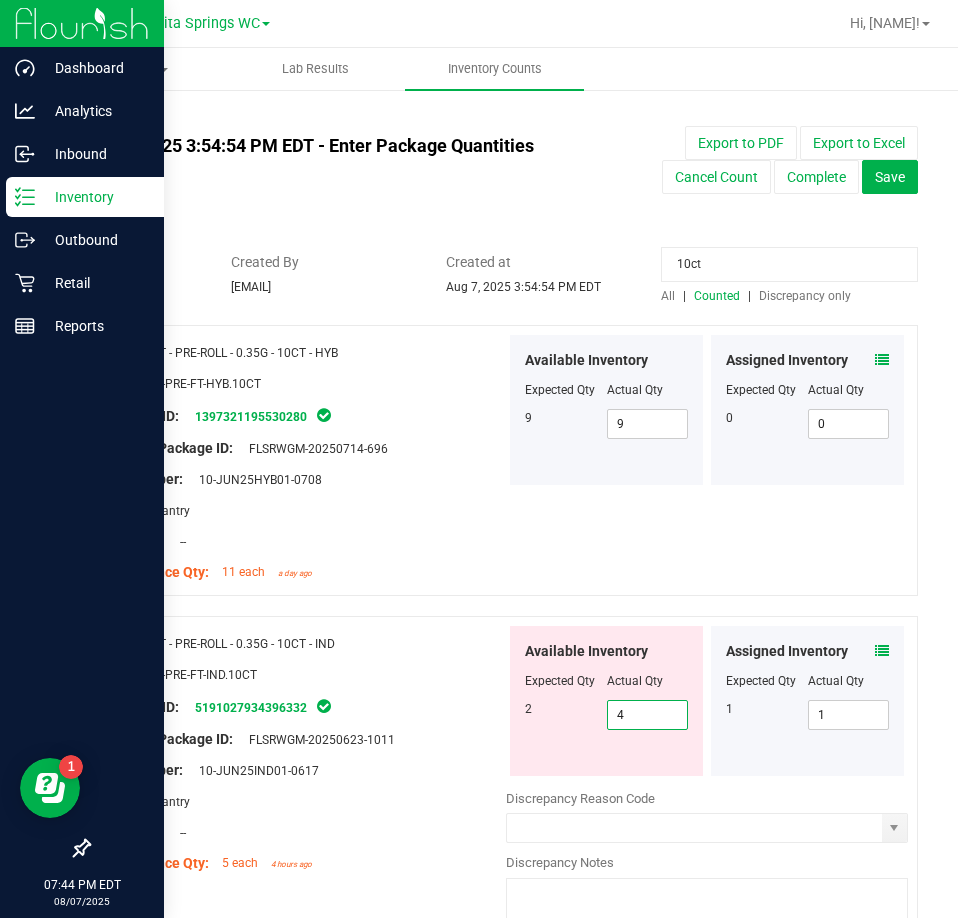 click on "4" at bounding box center (648, 715) 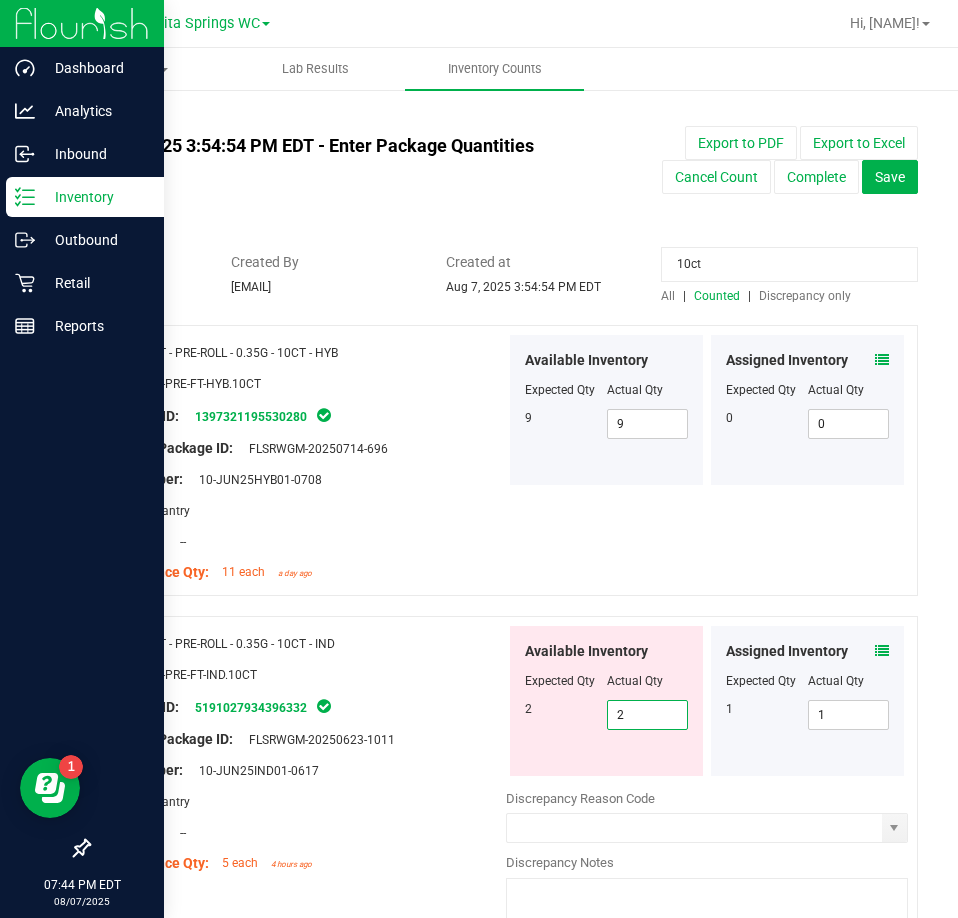 type on "2" 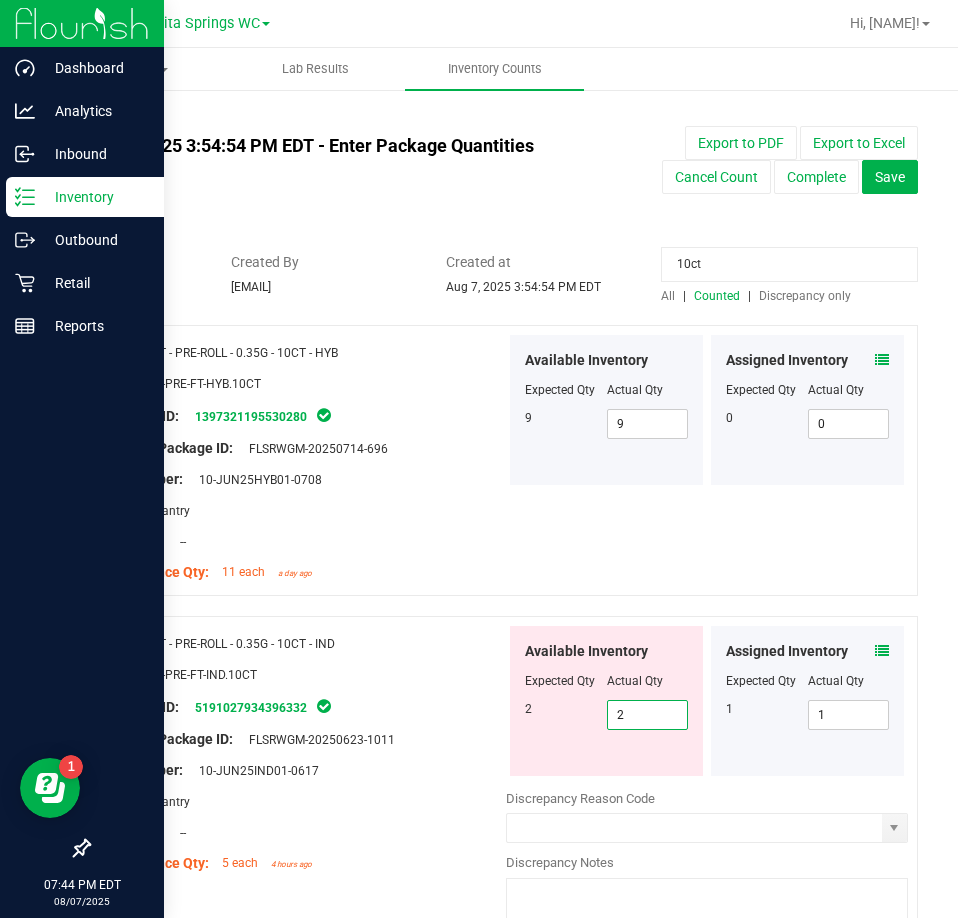 click on "Available Inventory
Expected Qty
Actual Qty
2
2 2" at bounding box center (606, 701) 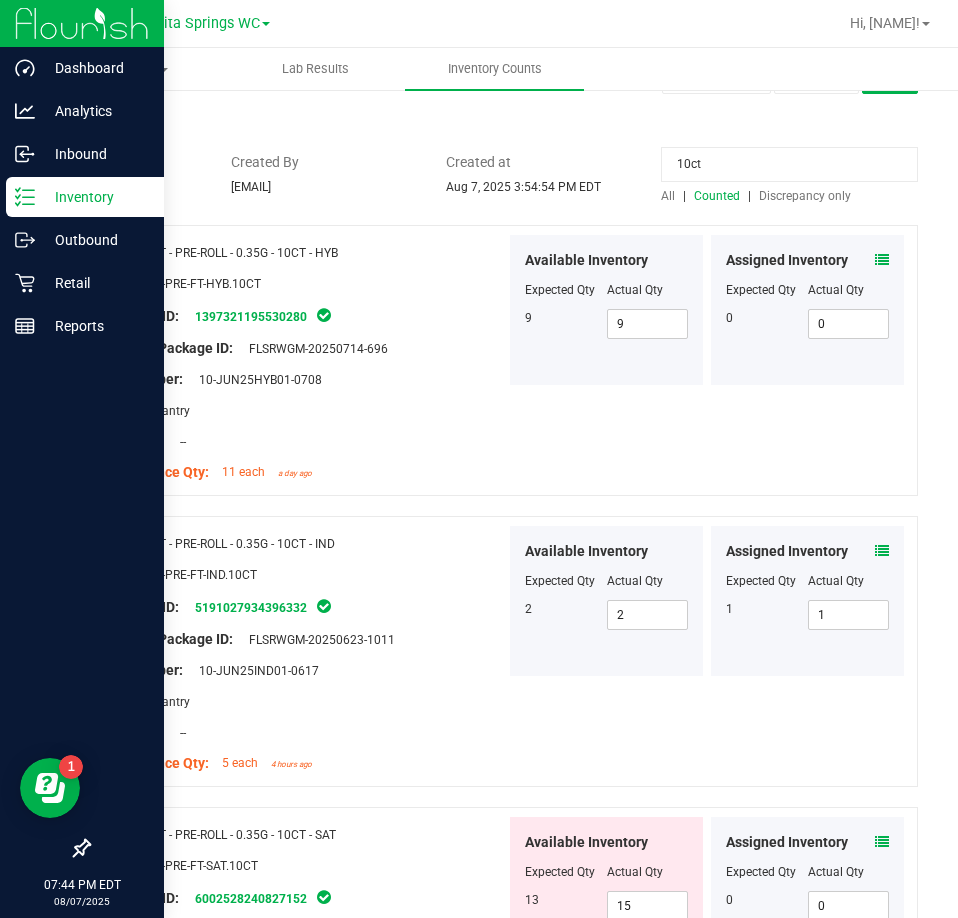 scroll, scrollTop: 300, scrollLeft: 0, axis: vertical 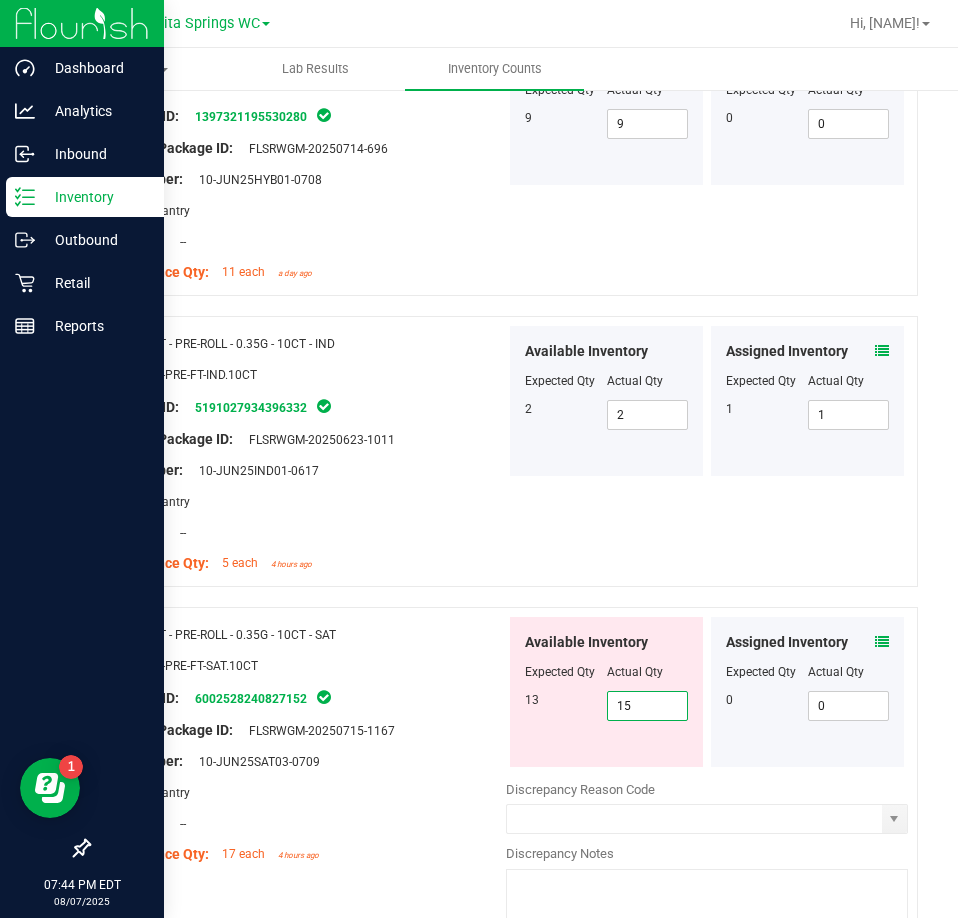 click on "15 15" at bounding box center (648, 706) 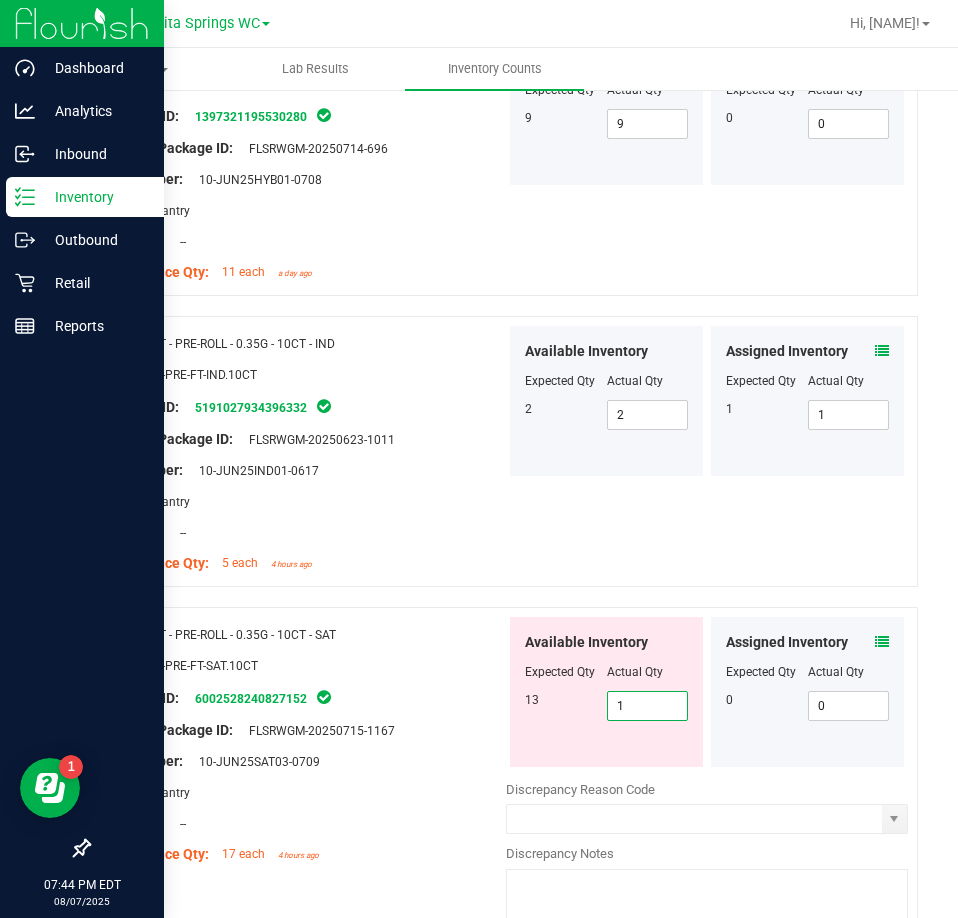 type on "13" 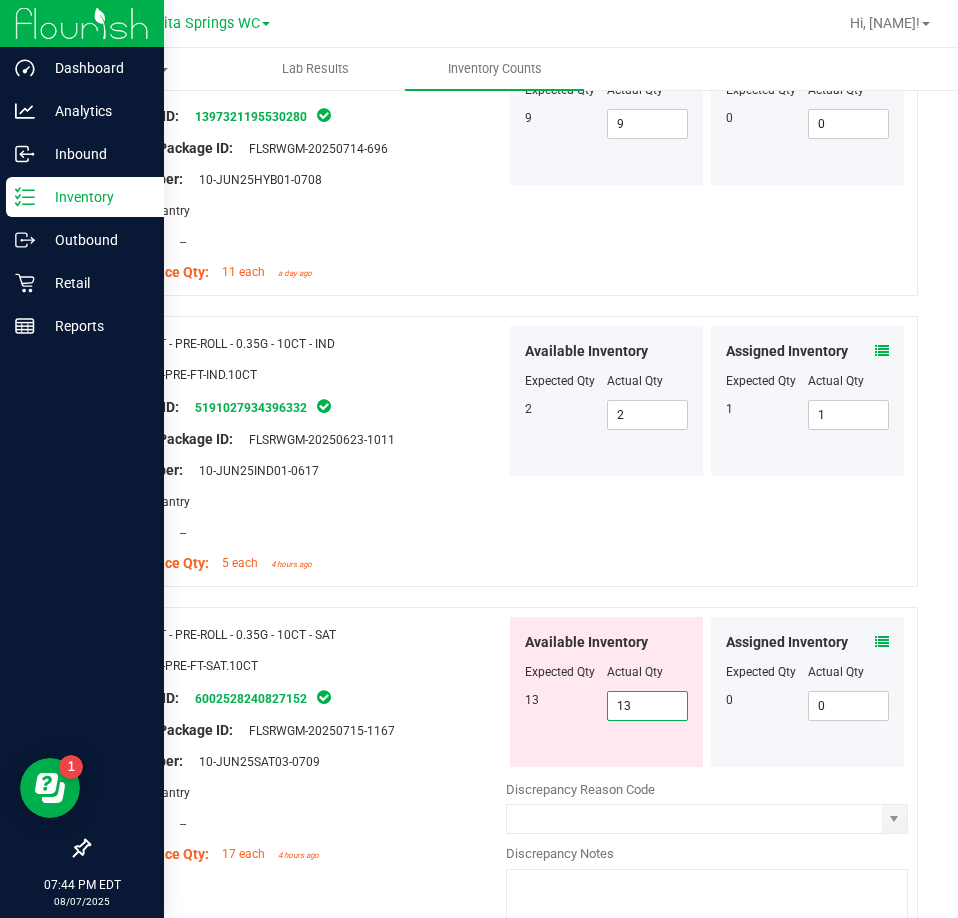 type on "13" 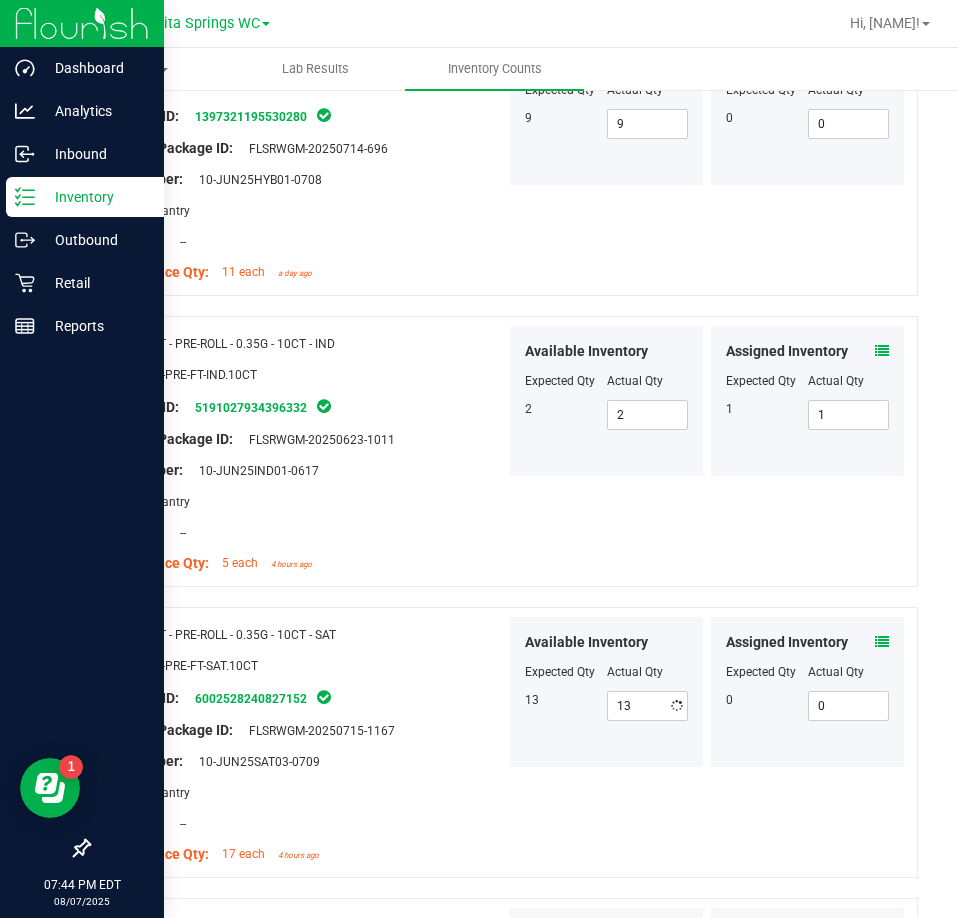 click on "Available Inventory
Expected Qty
Actual Qty
13
13 13" at bounding box center [606, 692] 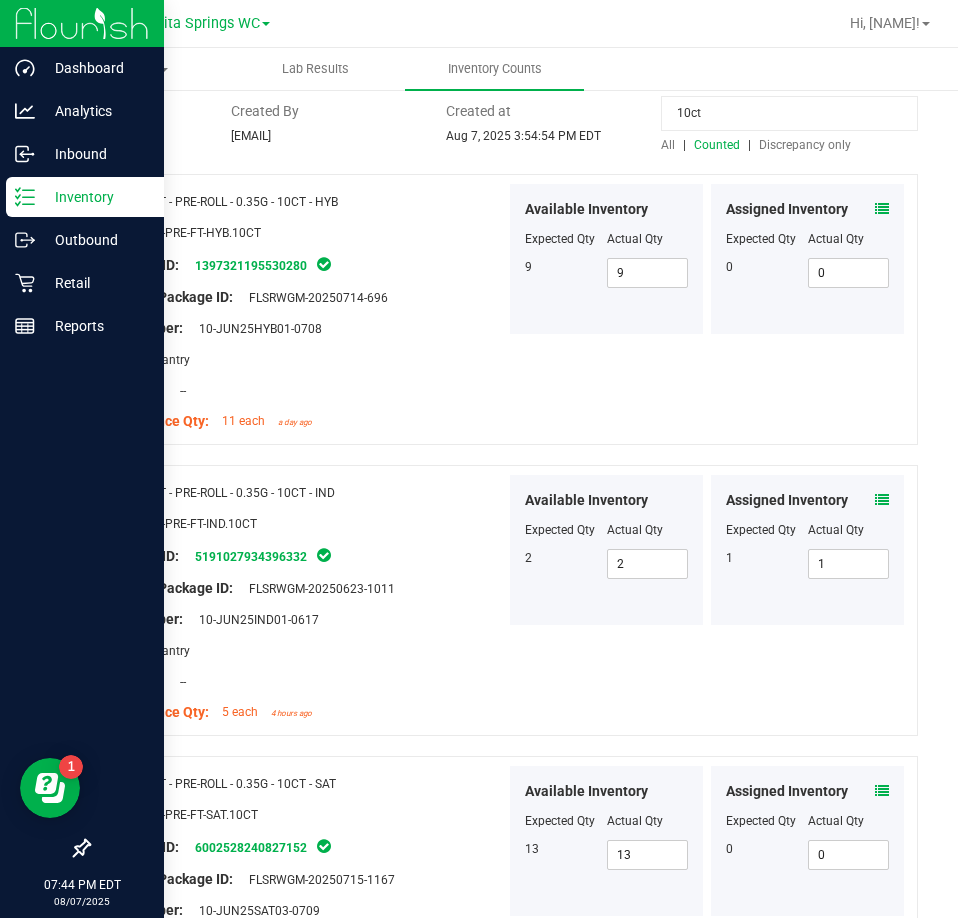 scroll, scrollTop: 0, scrollLeft: 0, axis: both 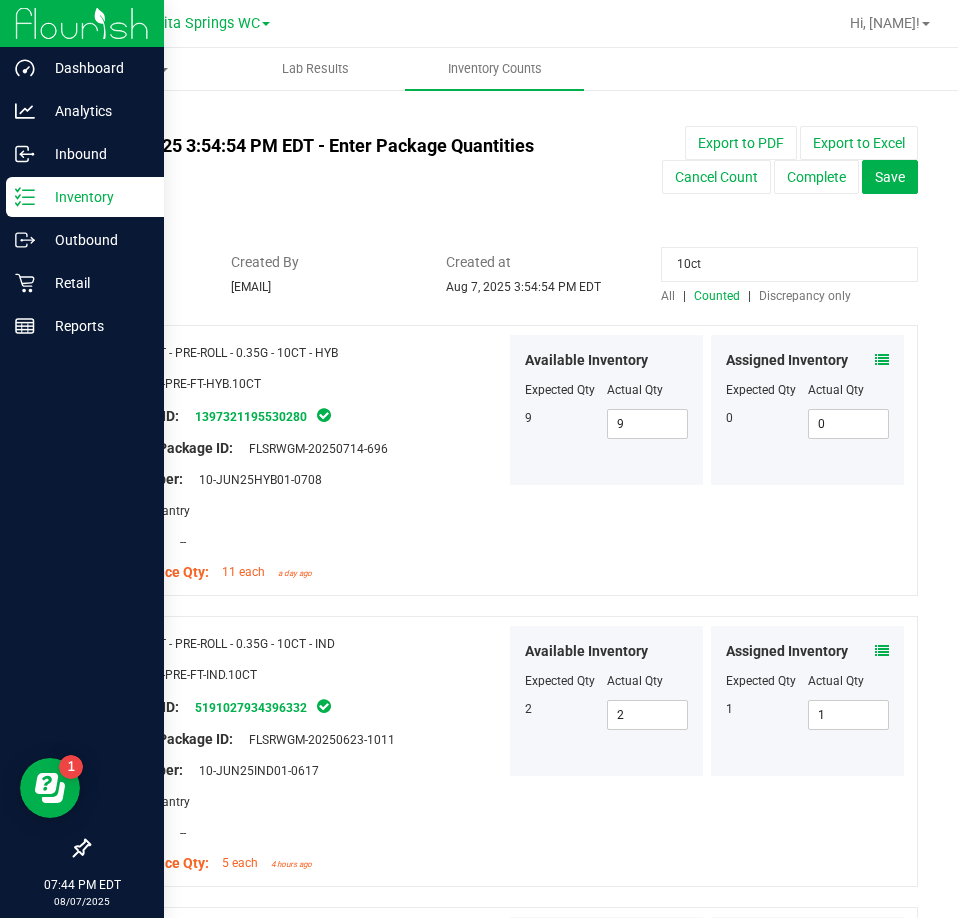 click on "10ct" at bounding box center [789, 264] 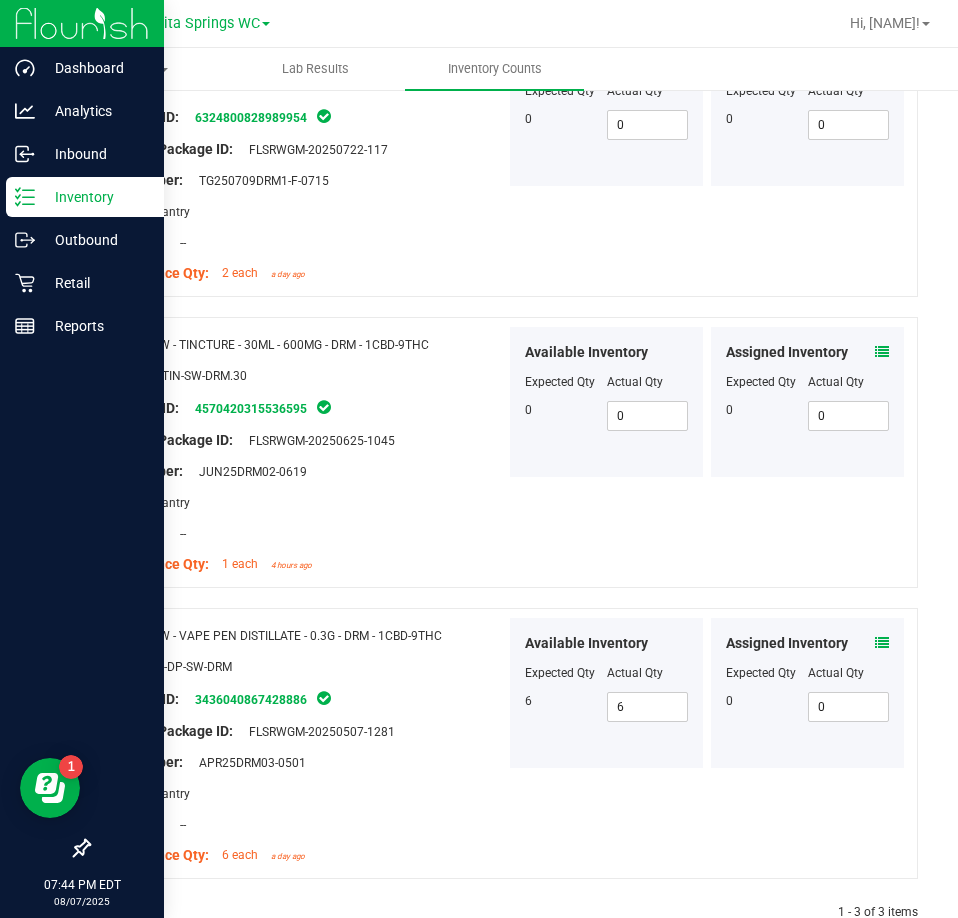 scroll, scrollTop: 348, scrollLeft: 0, axis: vertical 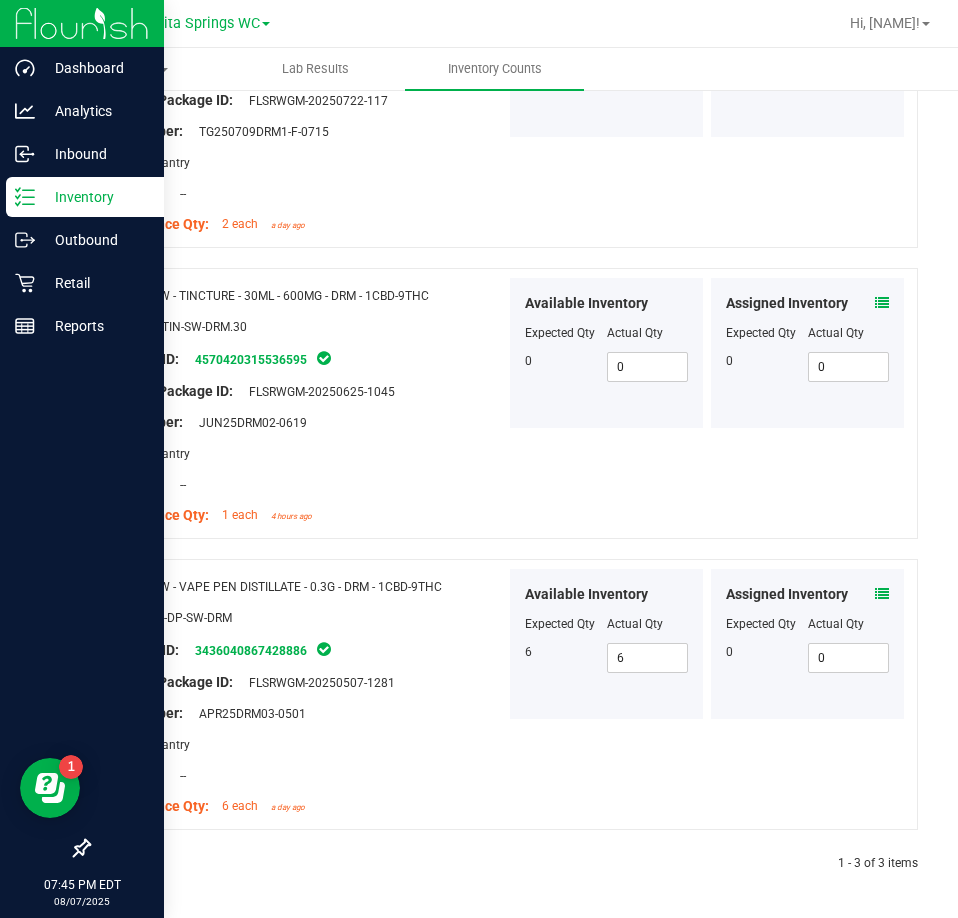click at bounding box center [882, 303] 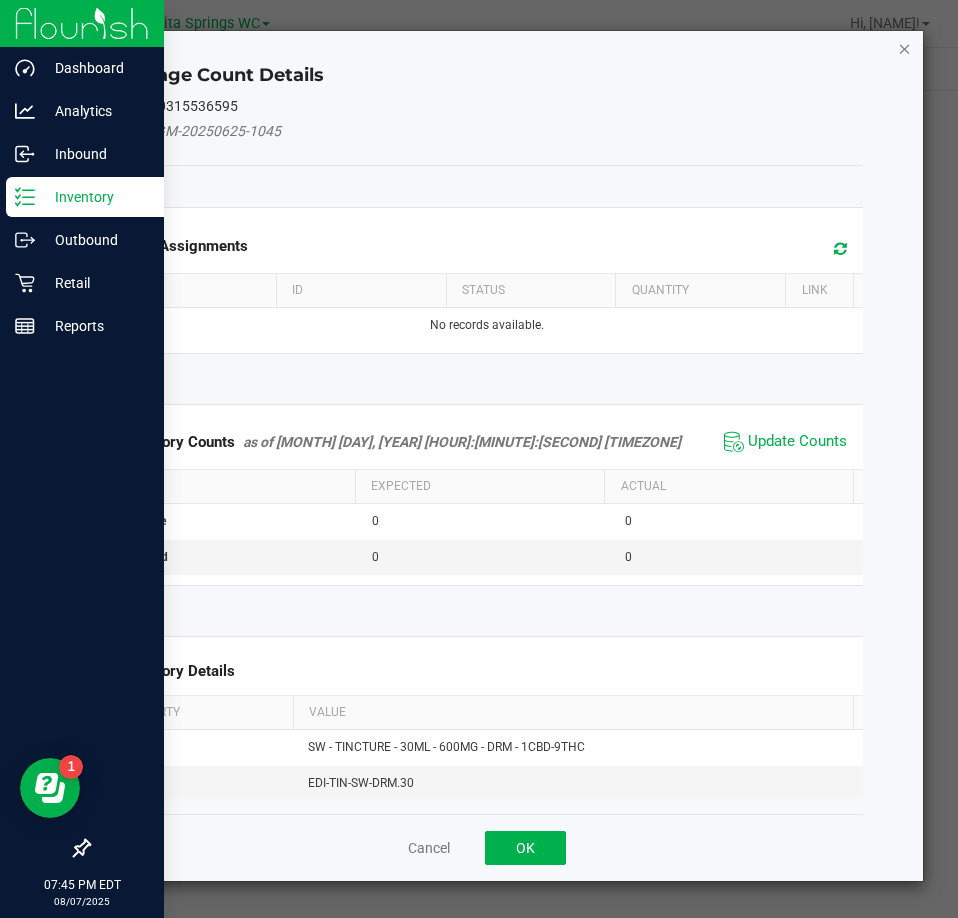 click 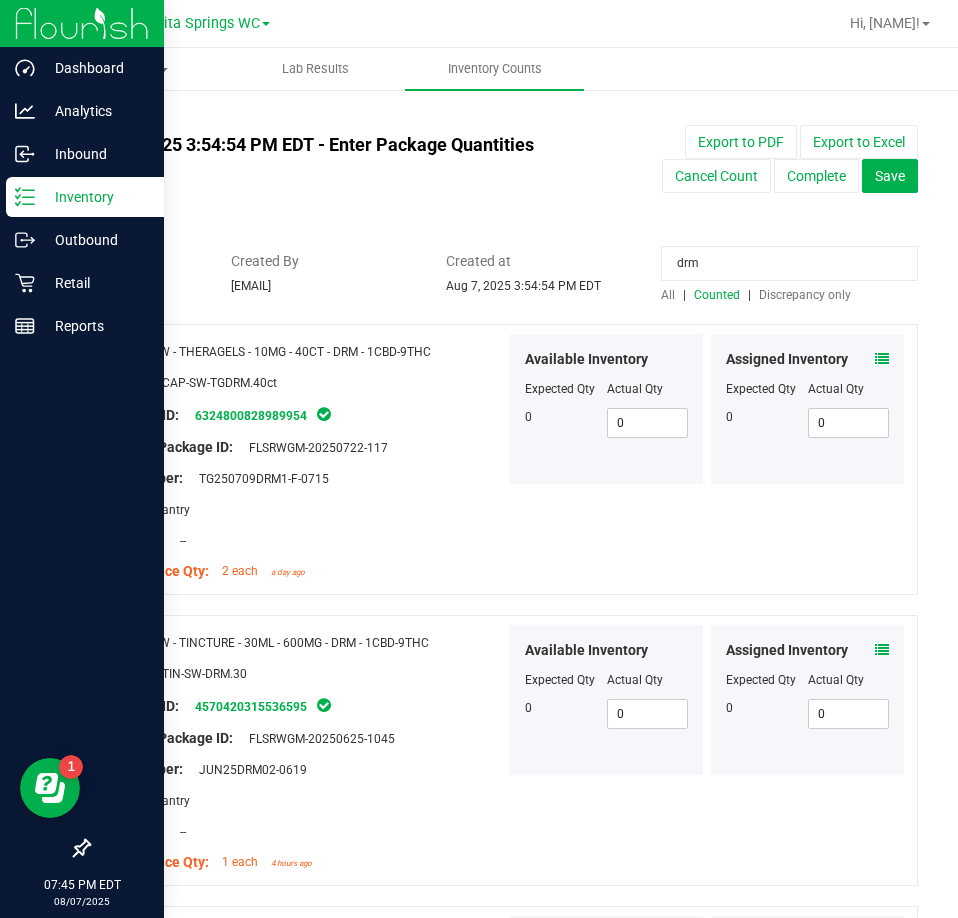 scroll, scrollTop: 0, scrollLeft: 0, axis: both 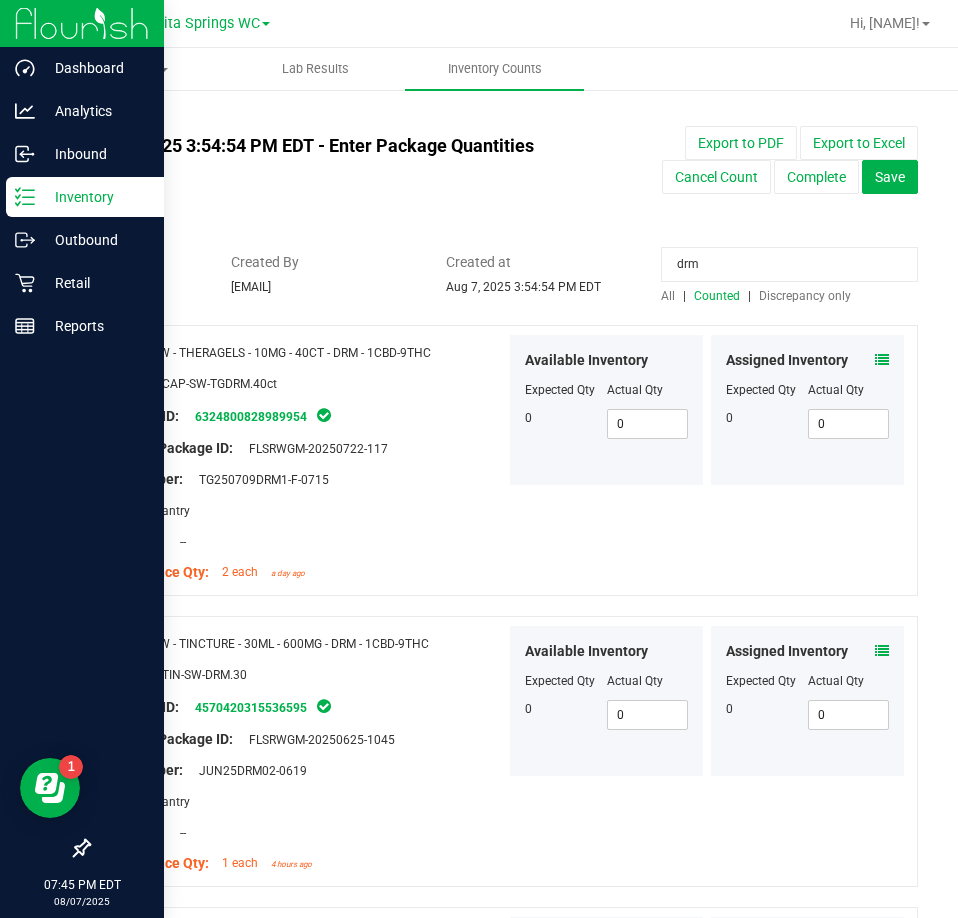 click on "drm" at bounding box center (789, 264) 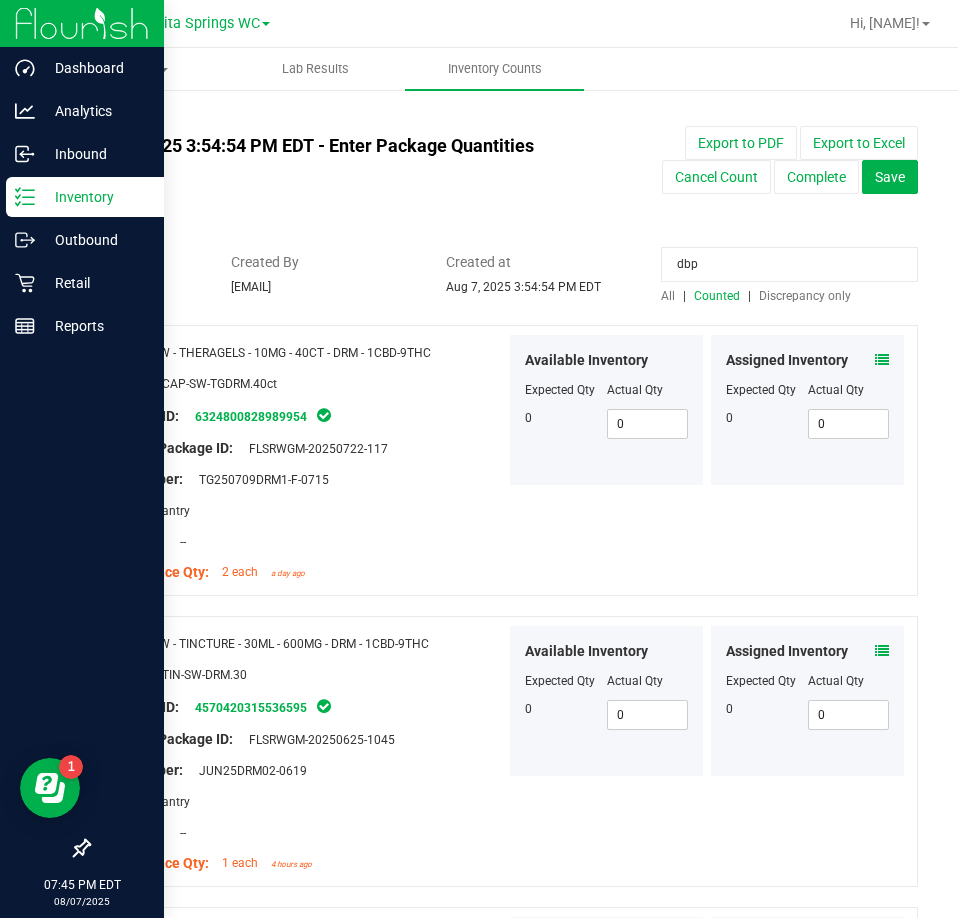 type on "dbp" 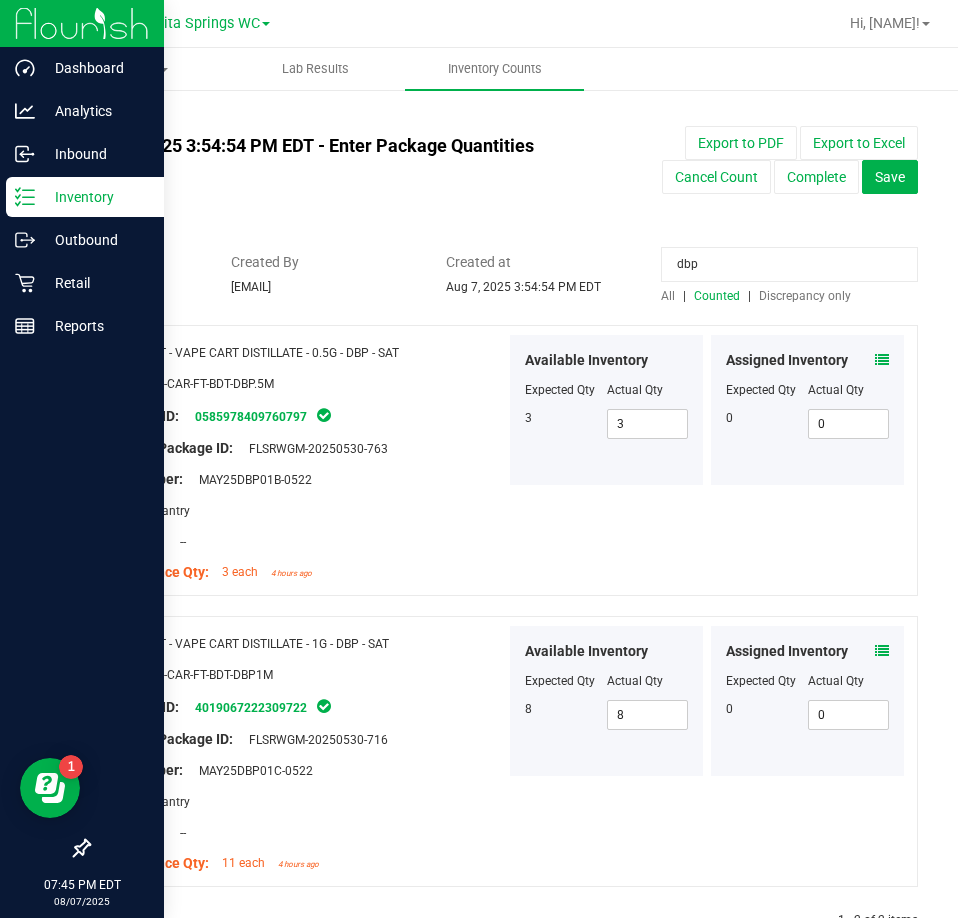 click at bounding box center (882, 360) 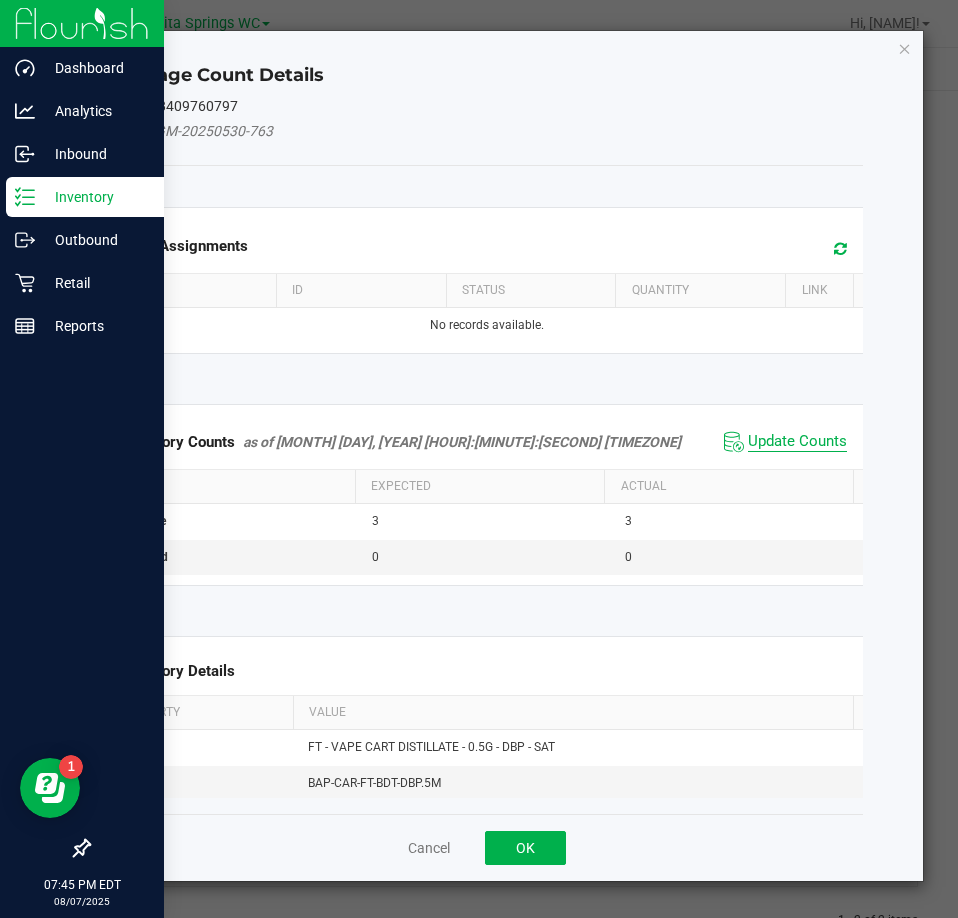 click on "Update Counts" 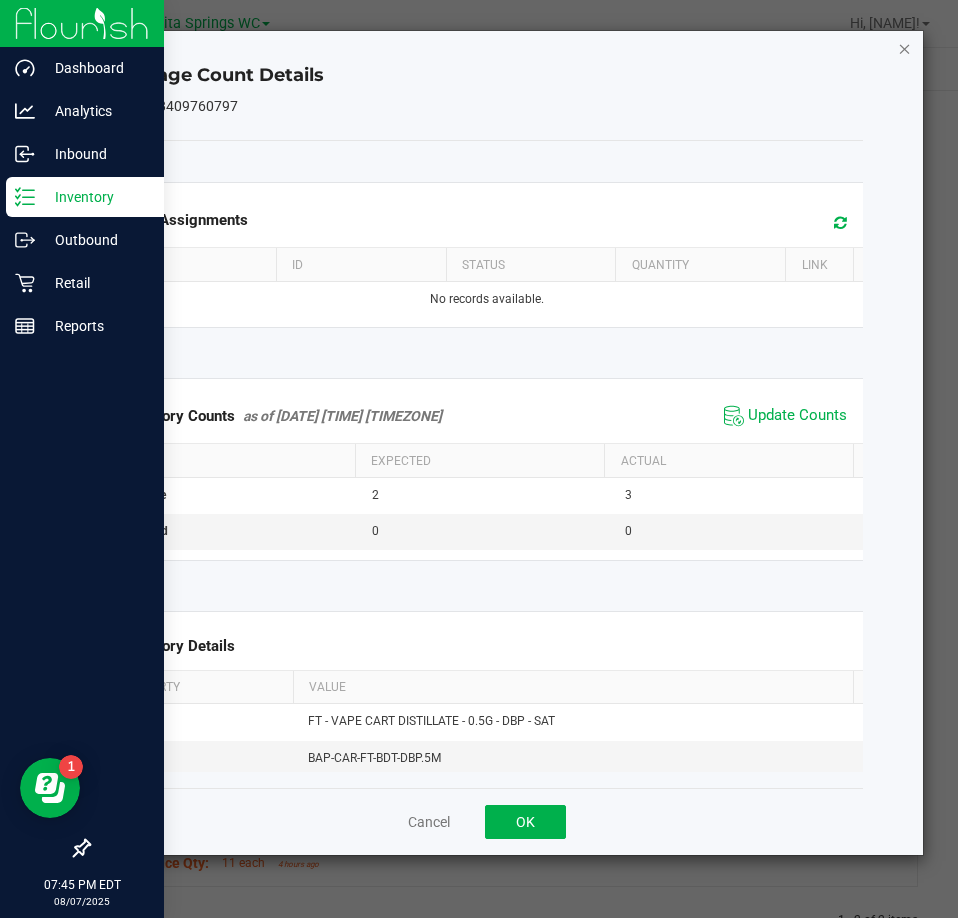 click 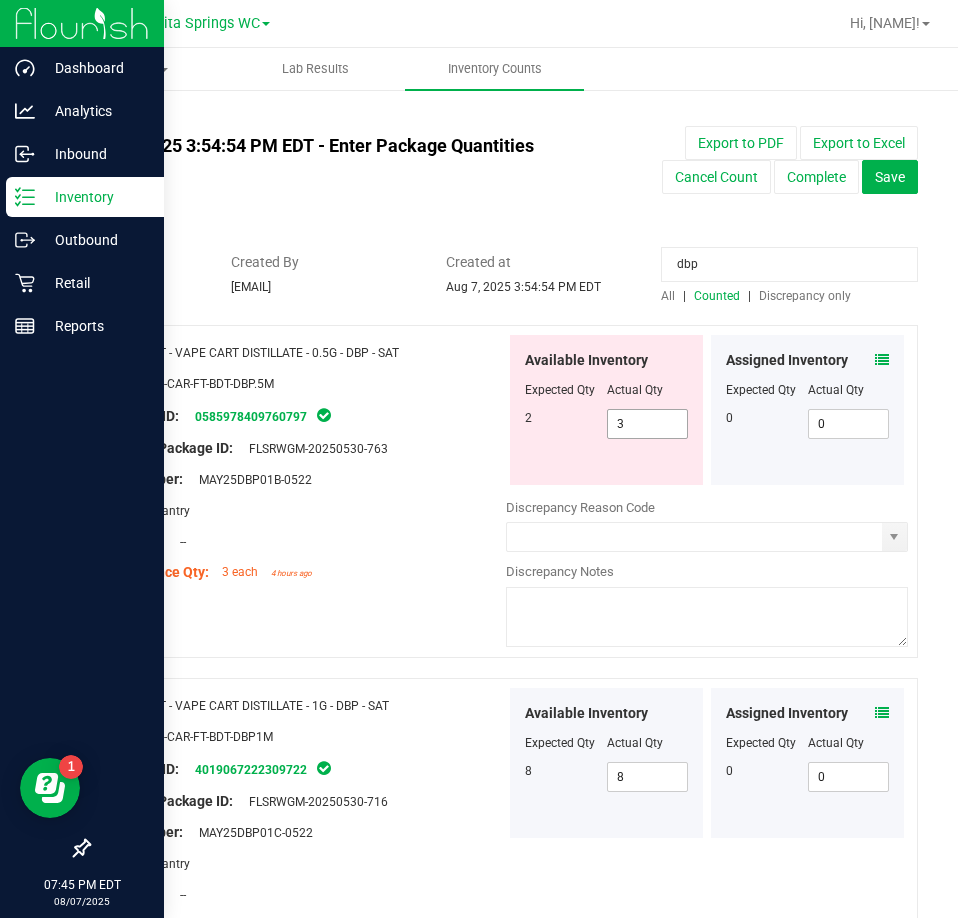 click on "3 3" at bounding box center [648, 424] 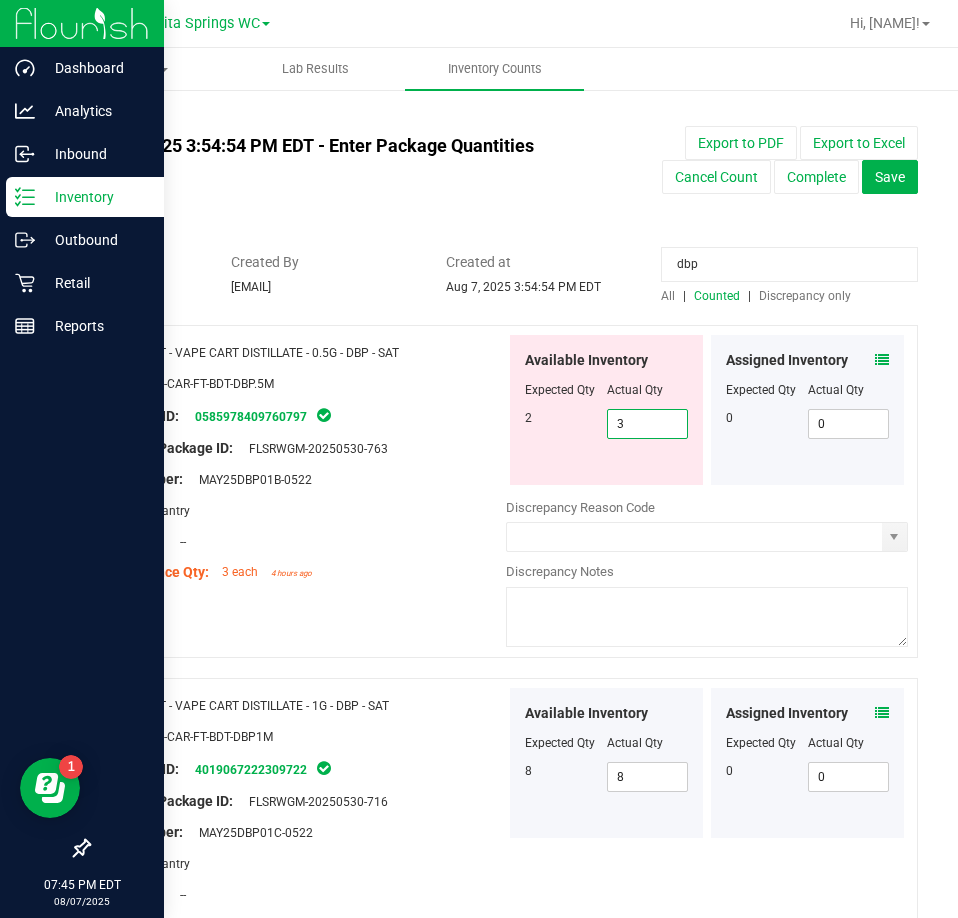 click on "3" at bounding box center (648, 424) 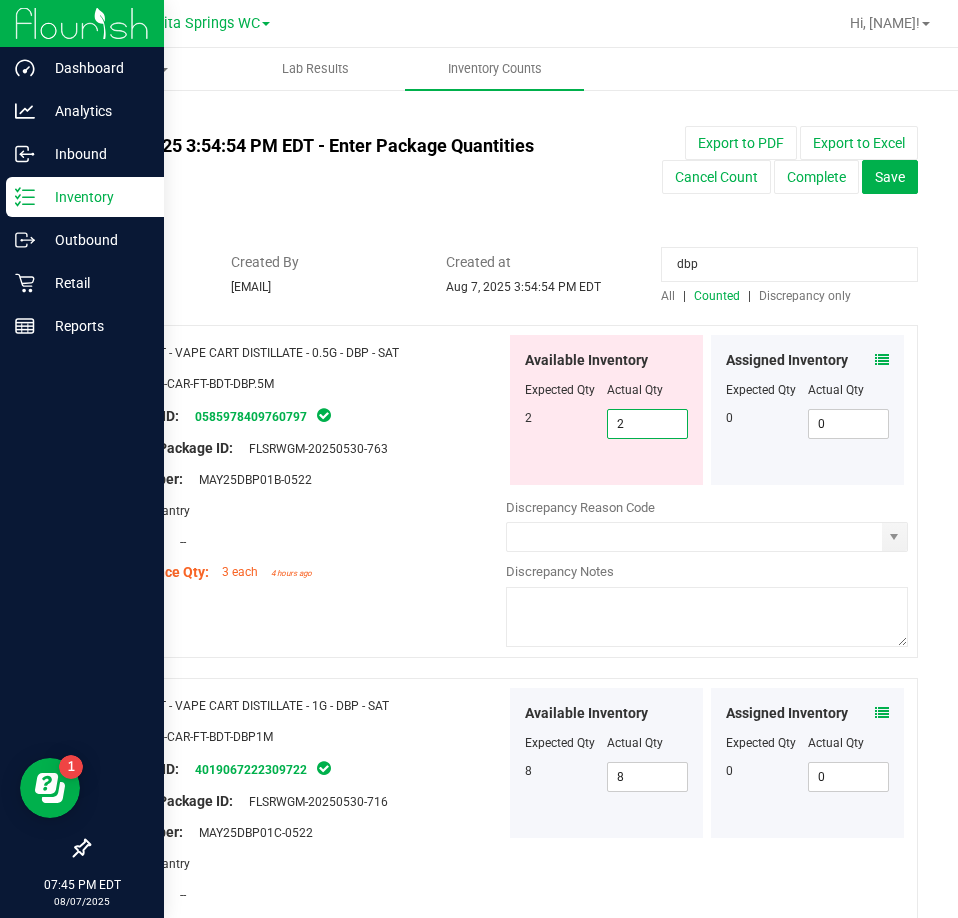 type on "2" 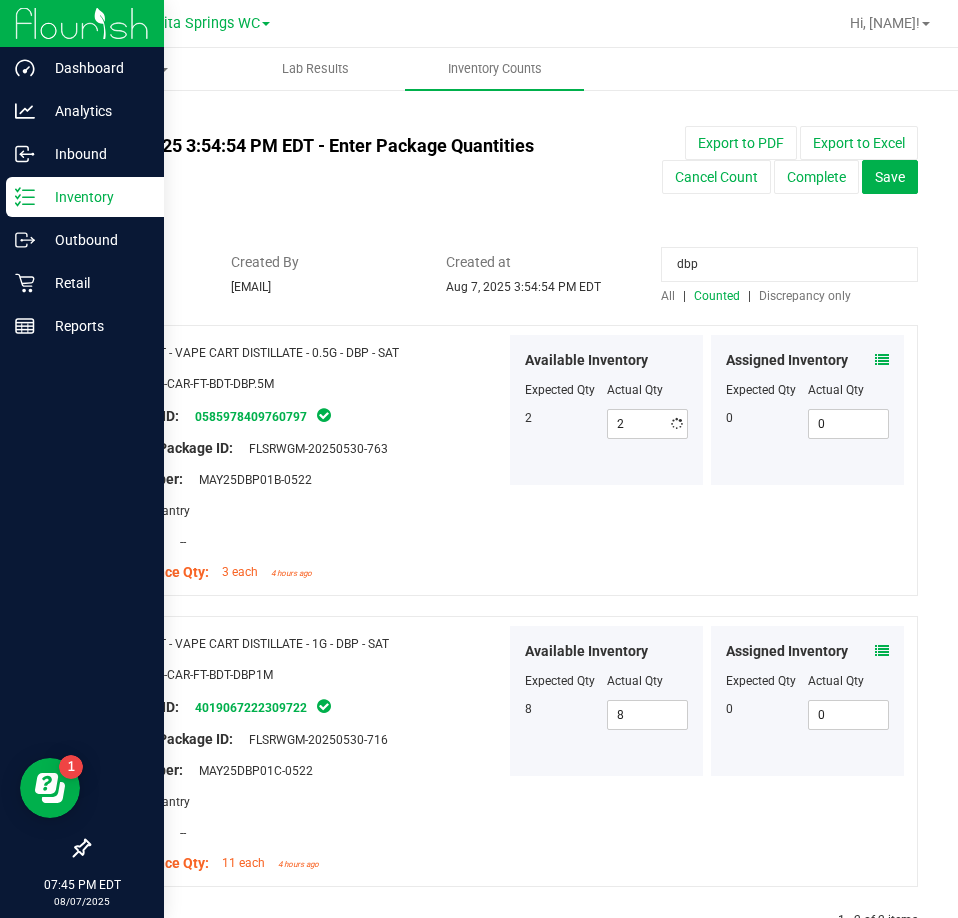 click on "dbp" at bounding box center [789, 264] 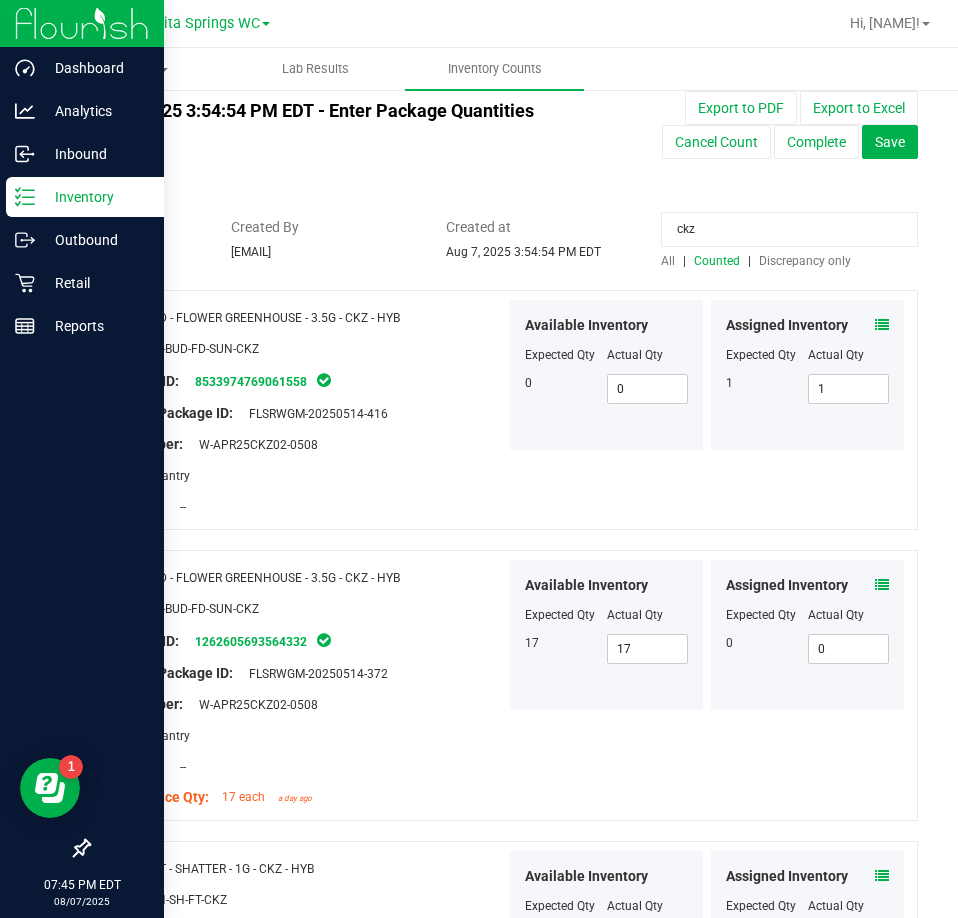 scroll, scrollTop: 0, scrollLeft: 0, axis: both 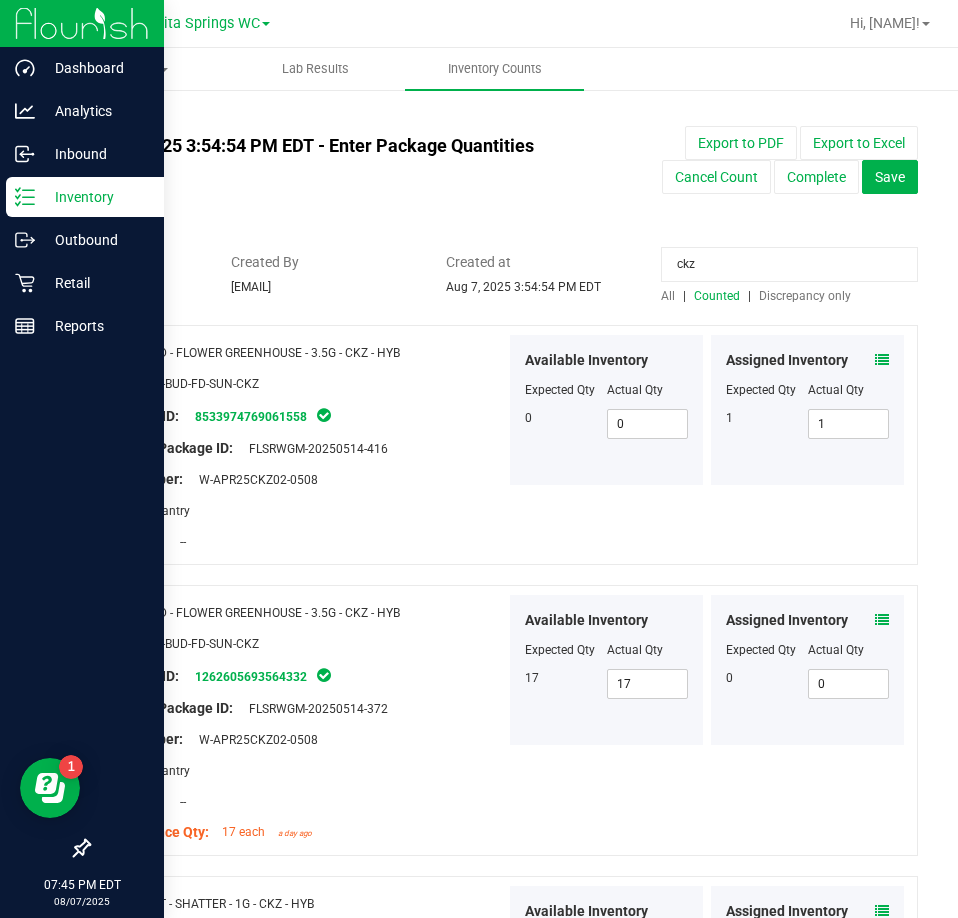 click on "ckz" at bounding box center (789, 264) 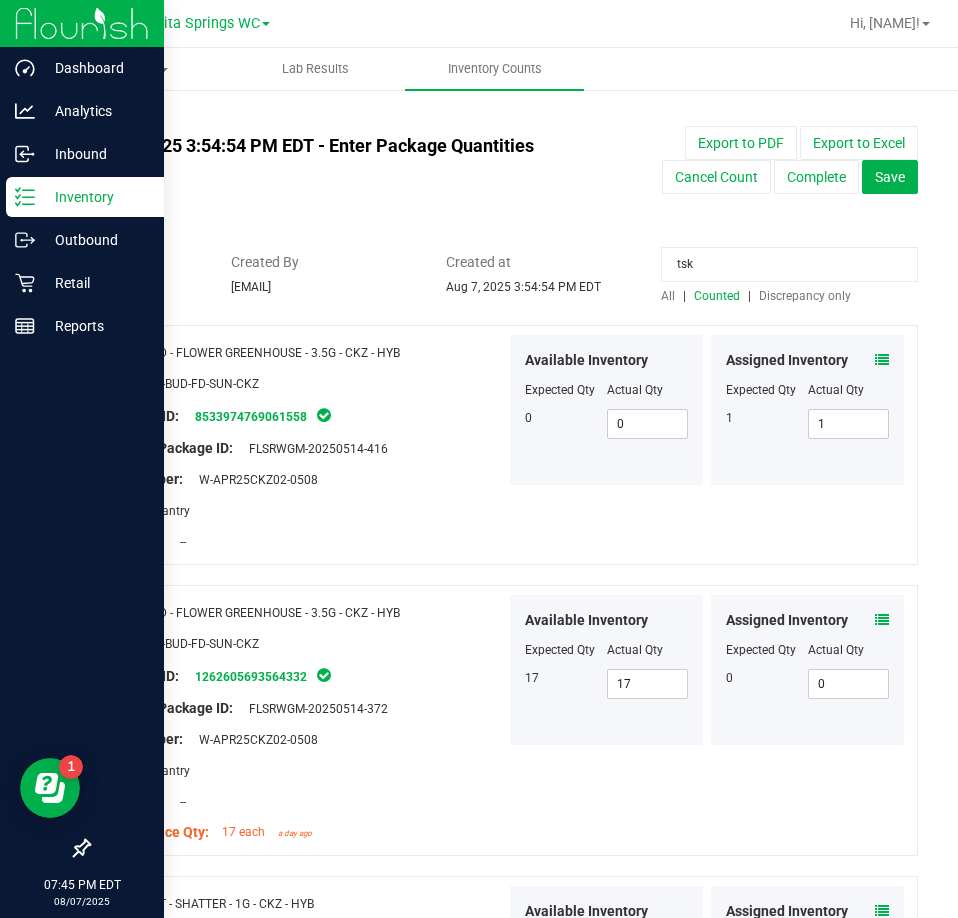 type on "tsk" 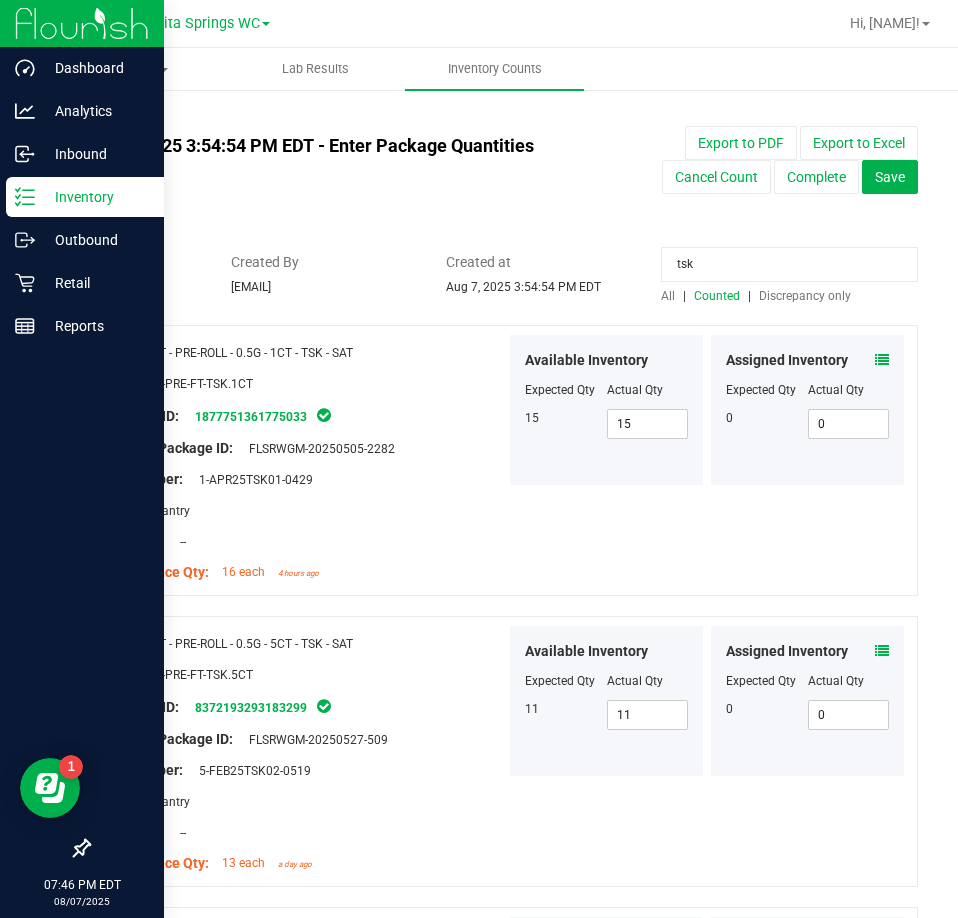 click on "Assigned Inventory
Expected Qty
Actual Qty
0
0 0" at bounding box center [807, 701] 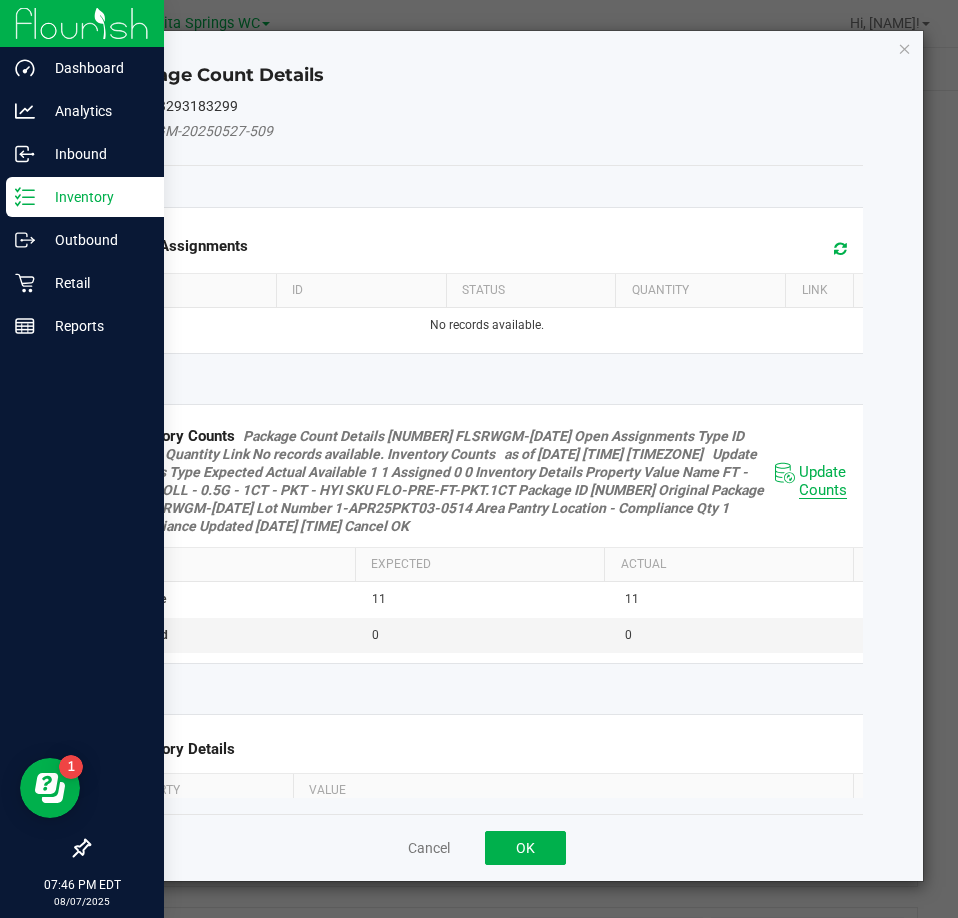 click on "Update Counts" 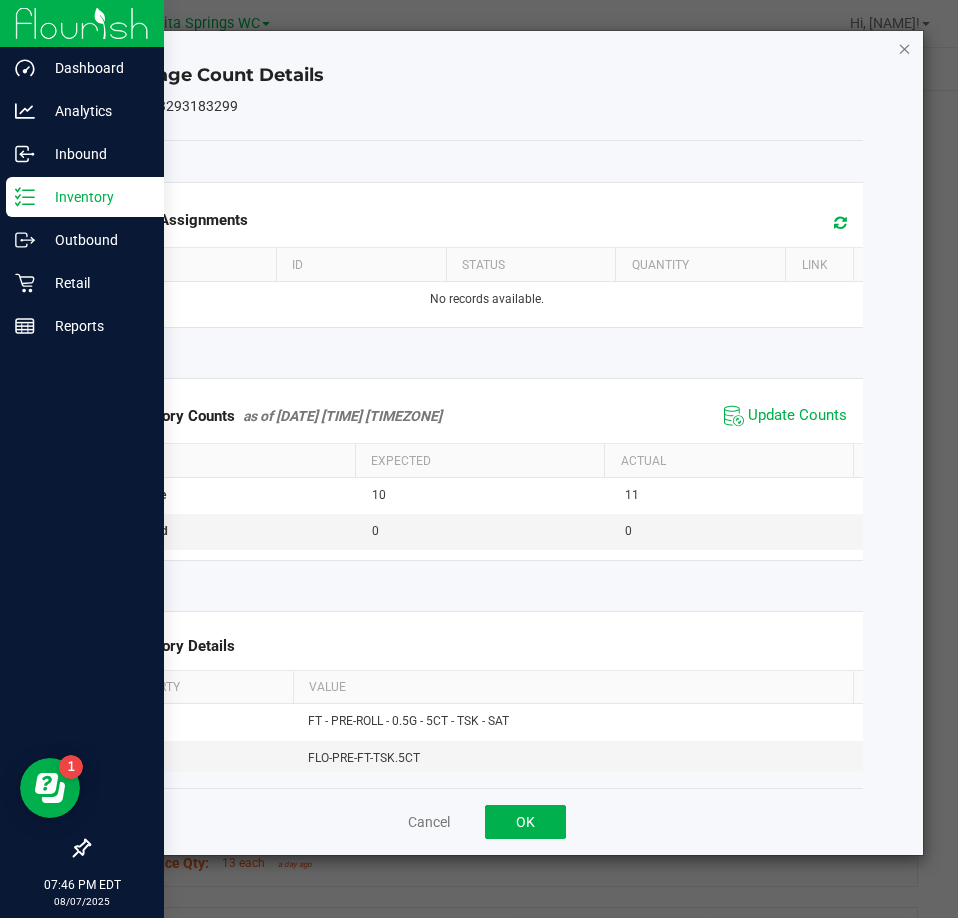 click 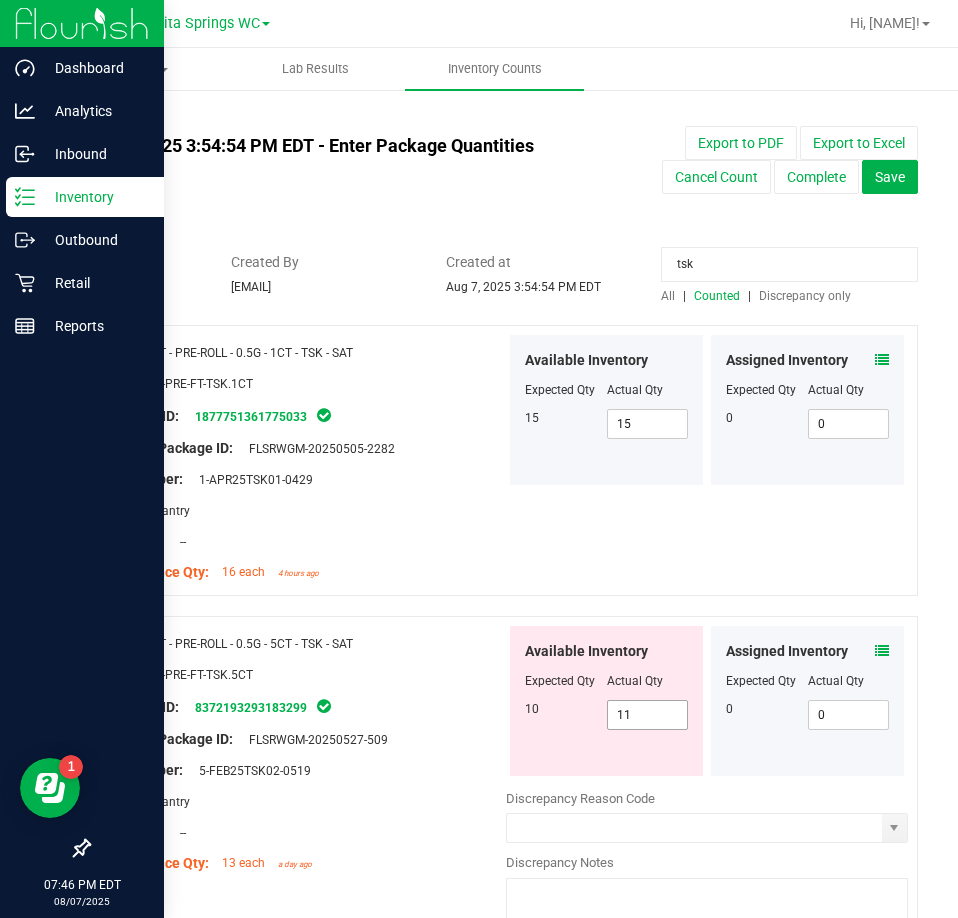 click on "11 11" at bounding box center (648, 715) 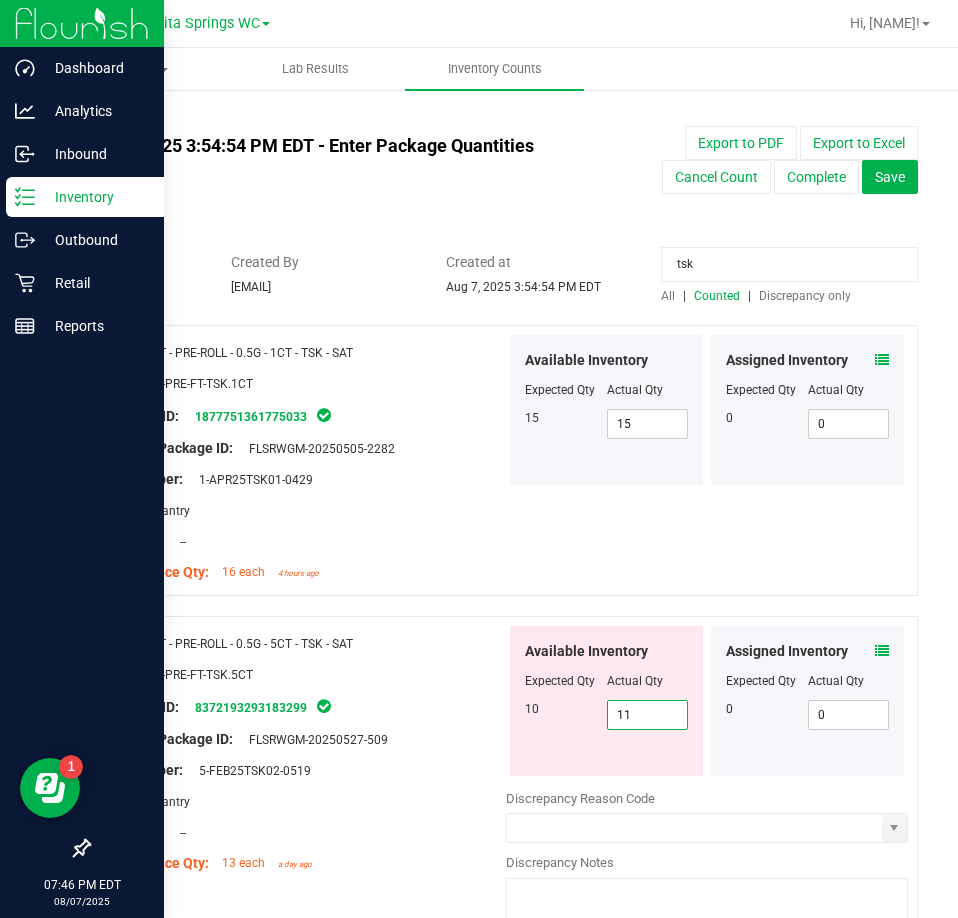 click on "11" at bounding box center (648, 715) 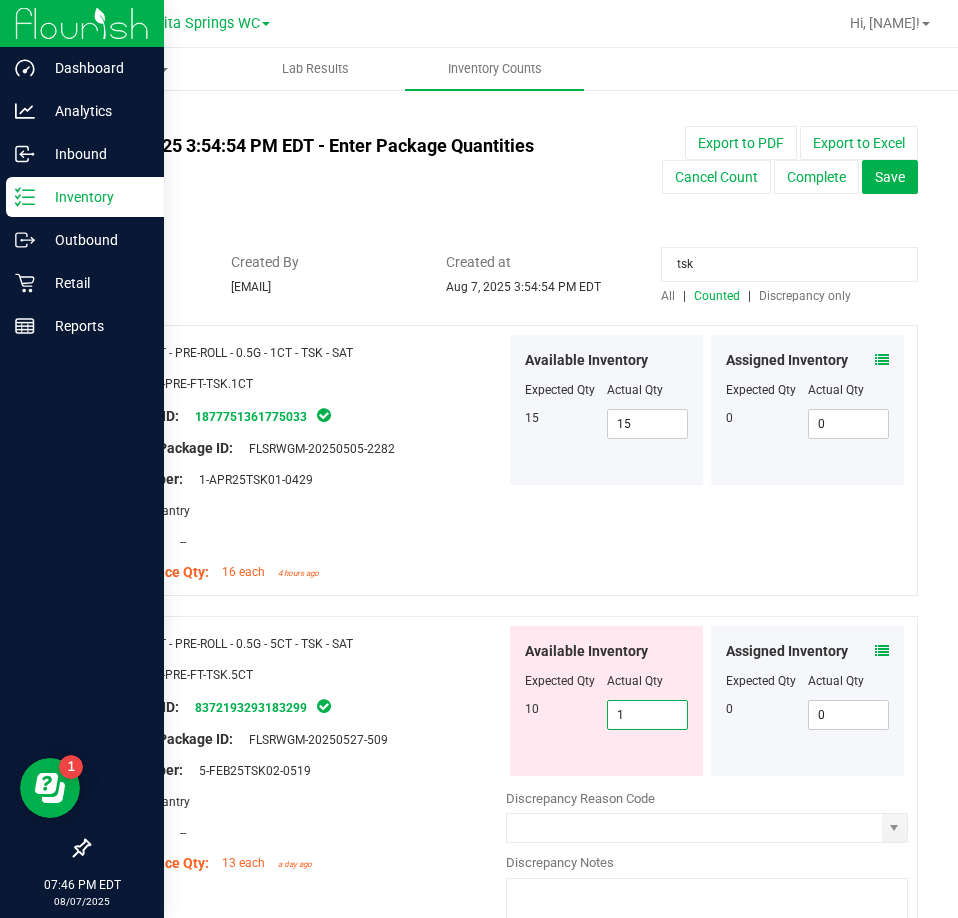 type on "10" 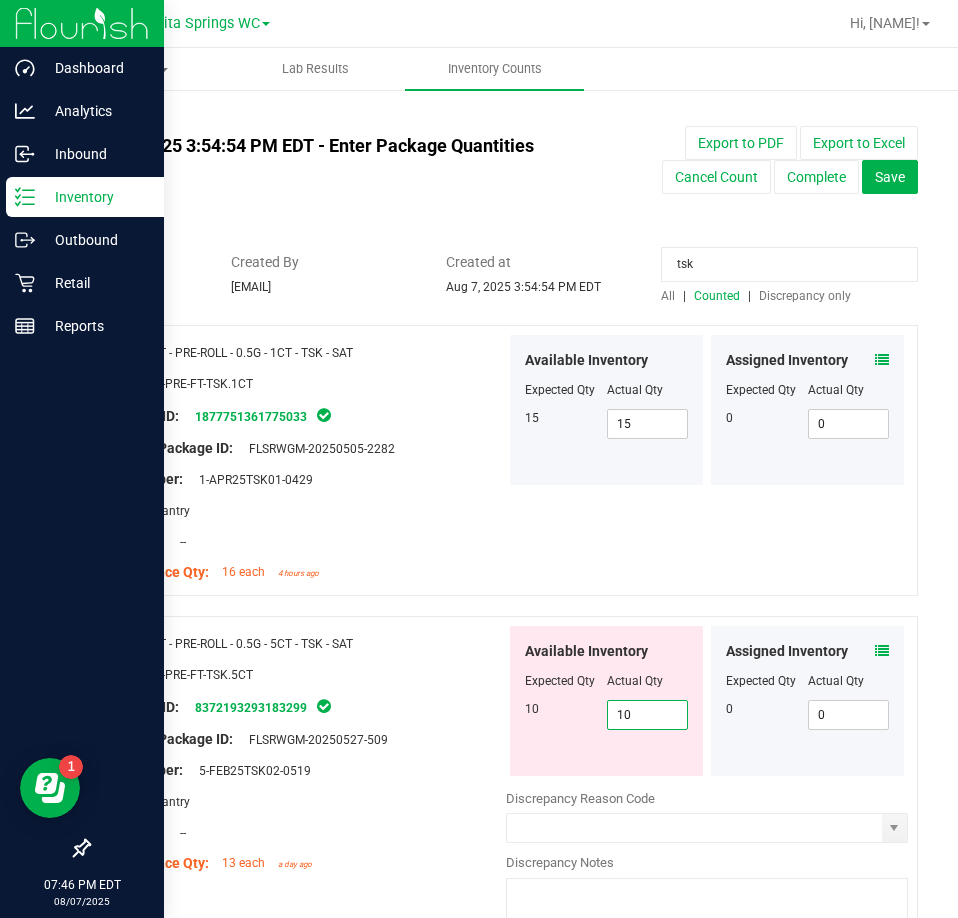 type on "10" 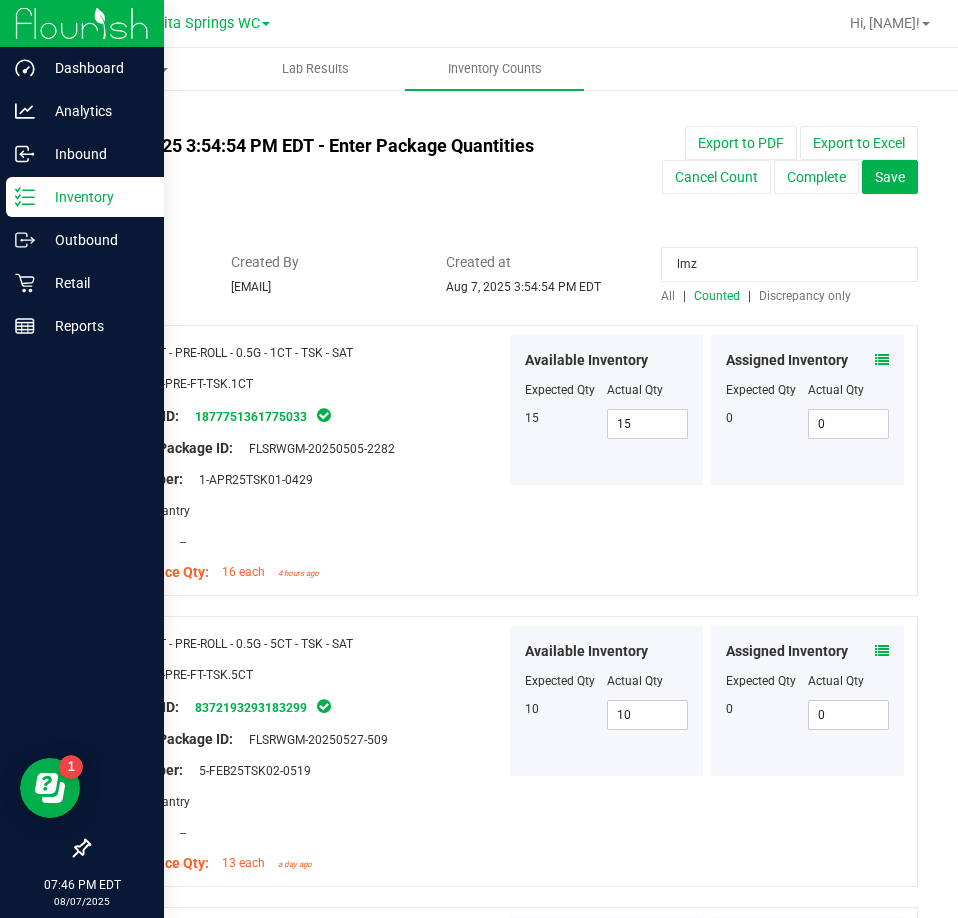 type on "lmz" 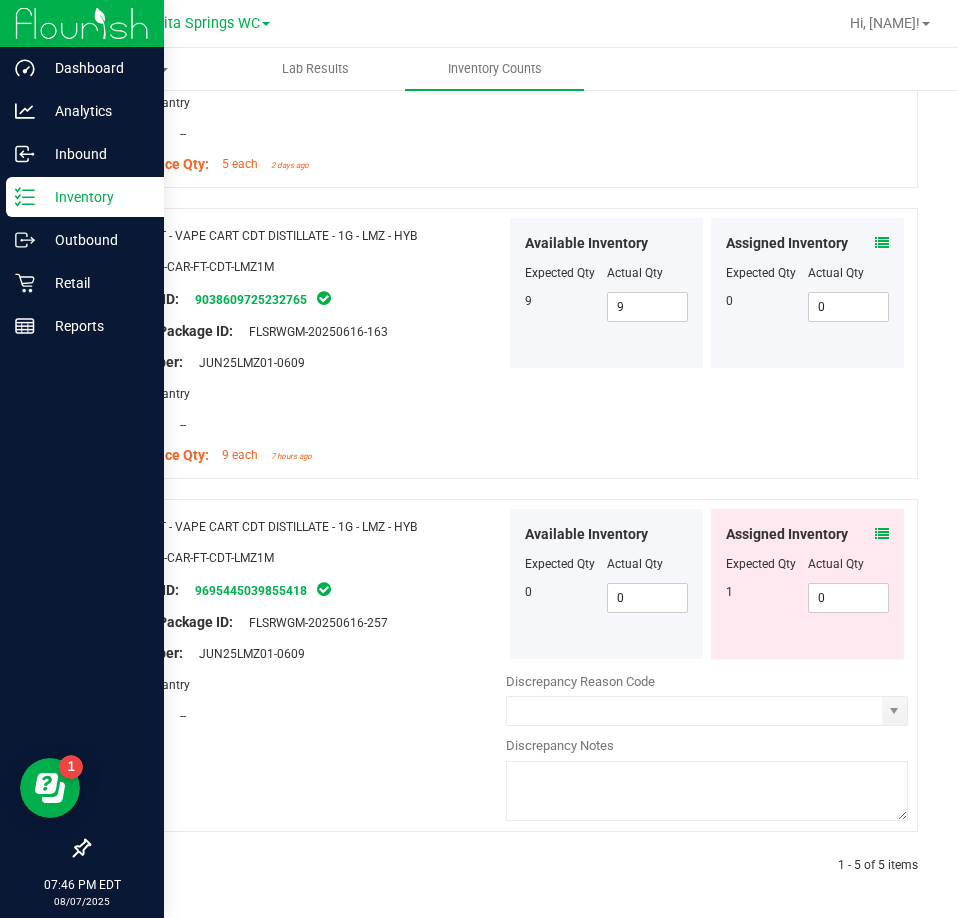 scroll, scrollTop: 992, scrollLeft: 0, axis: vertical 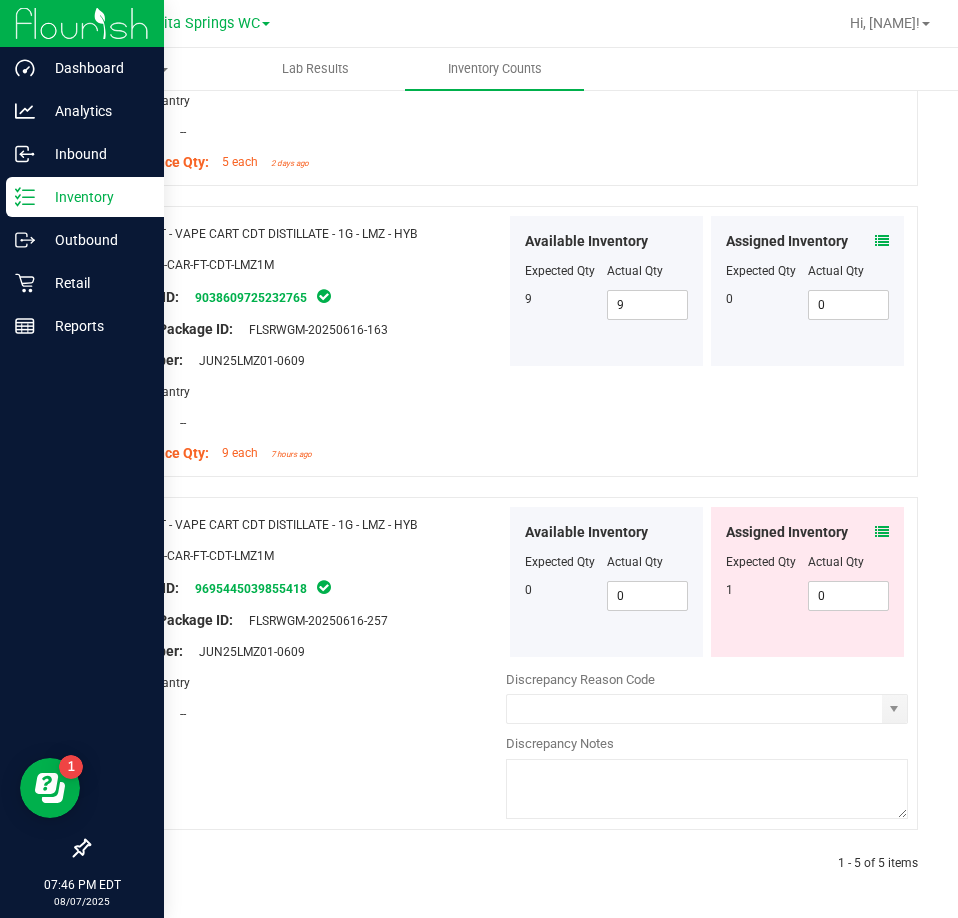 click at bounding box center [882, 532] 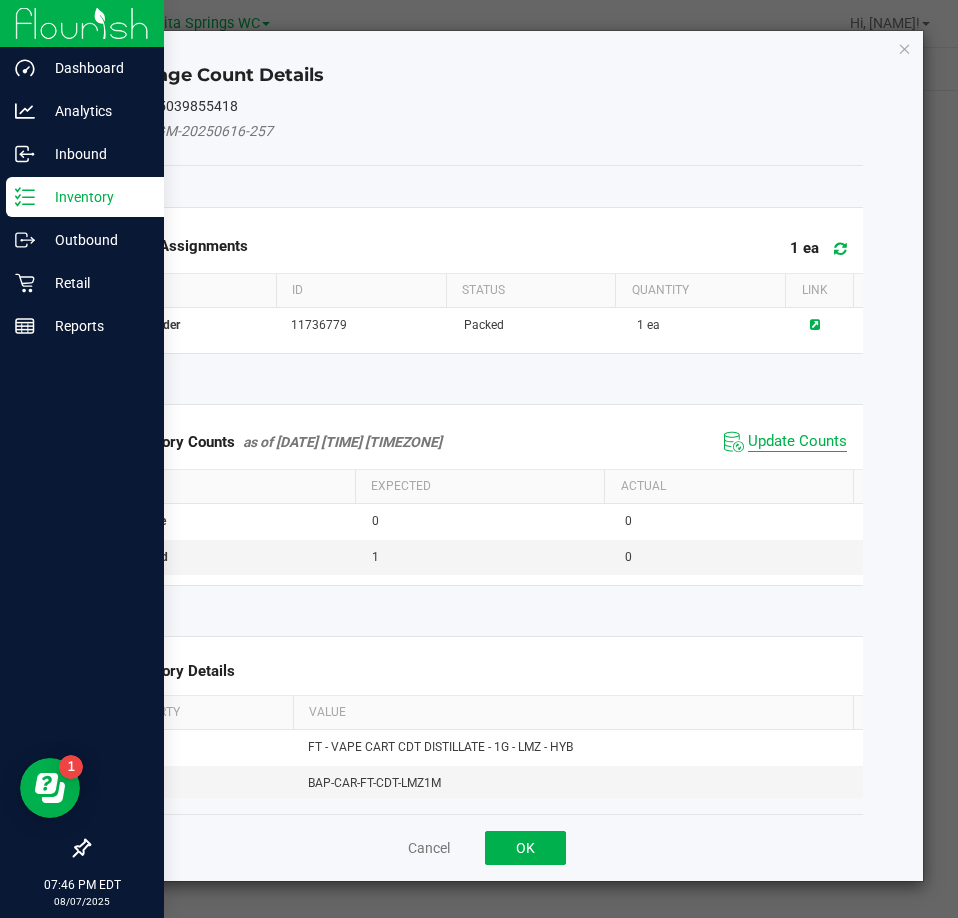 click on "Update Counts" 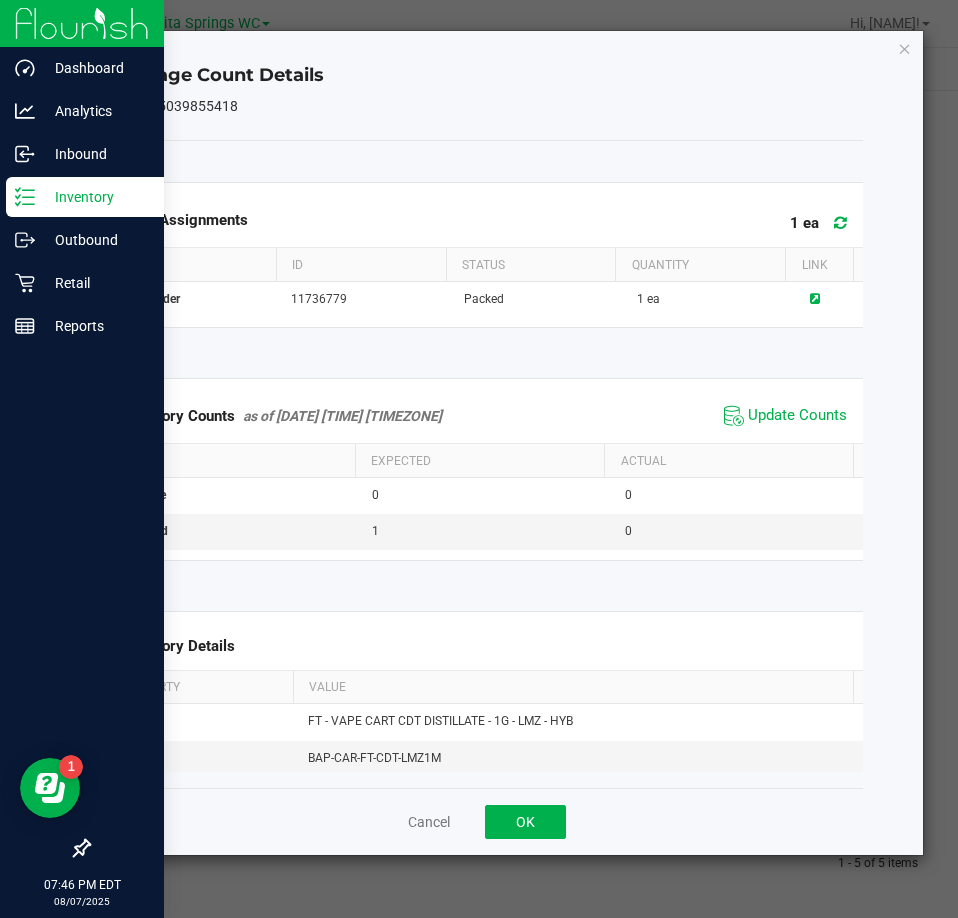 click on "Update Counts" 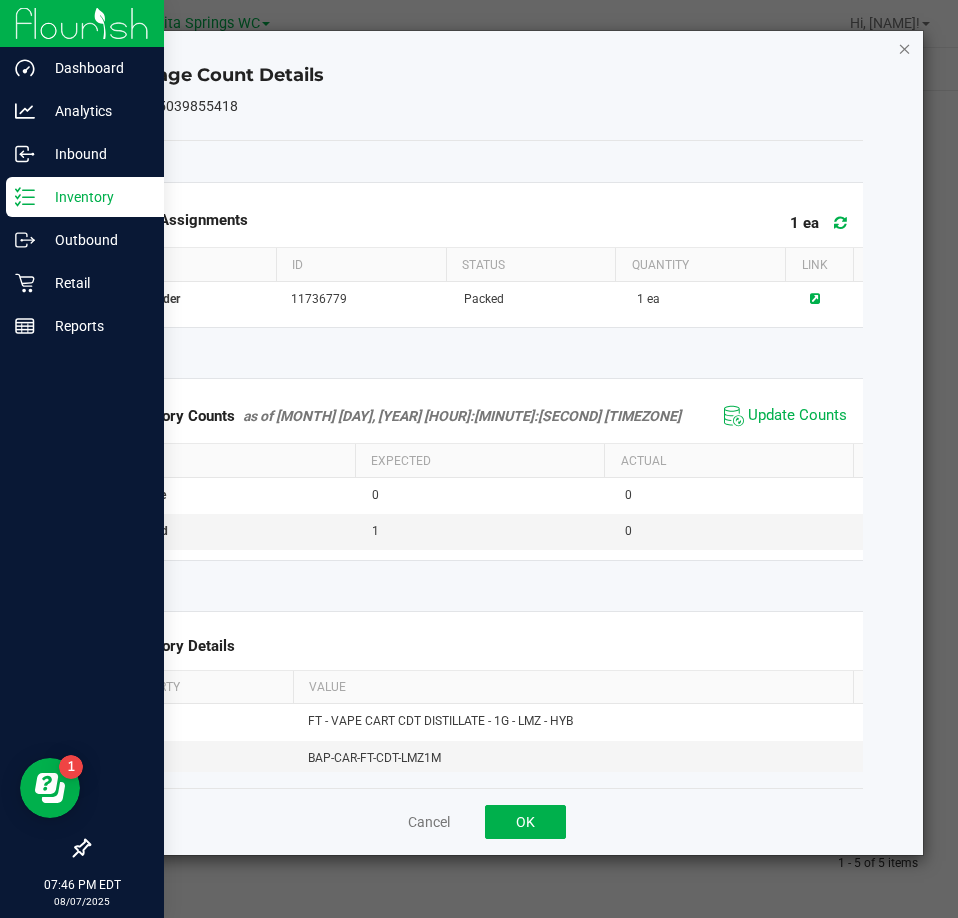 click 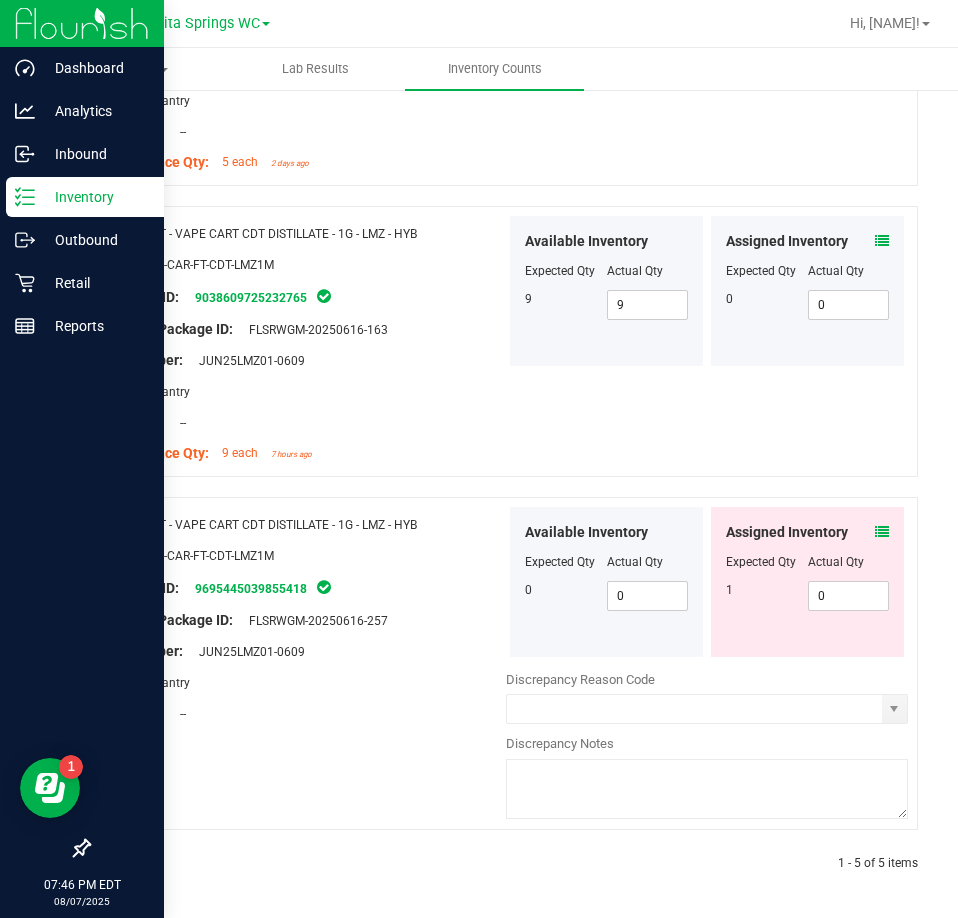 click at bounding box center [882, 241] 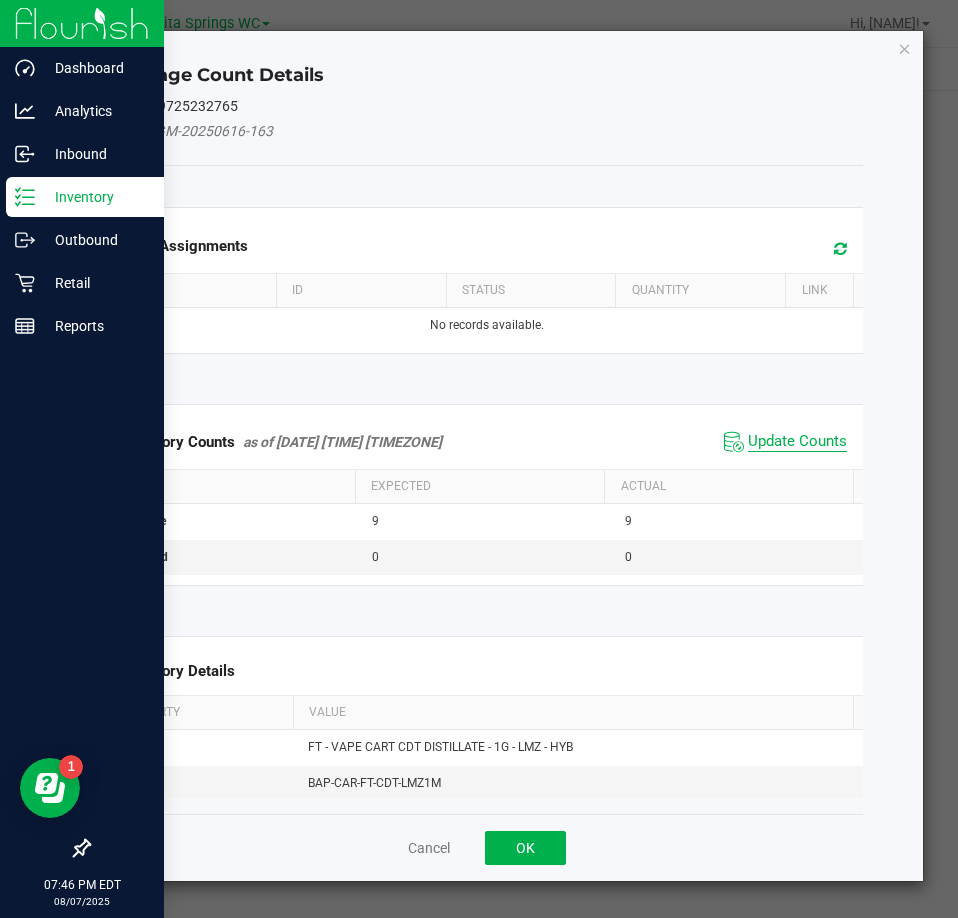 click on "Update Counts" 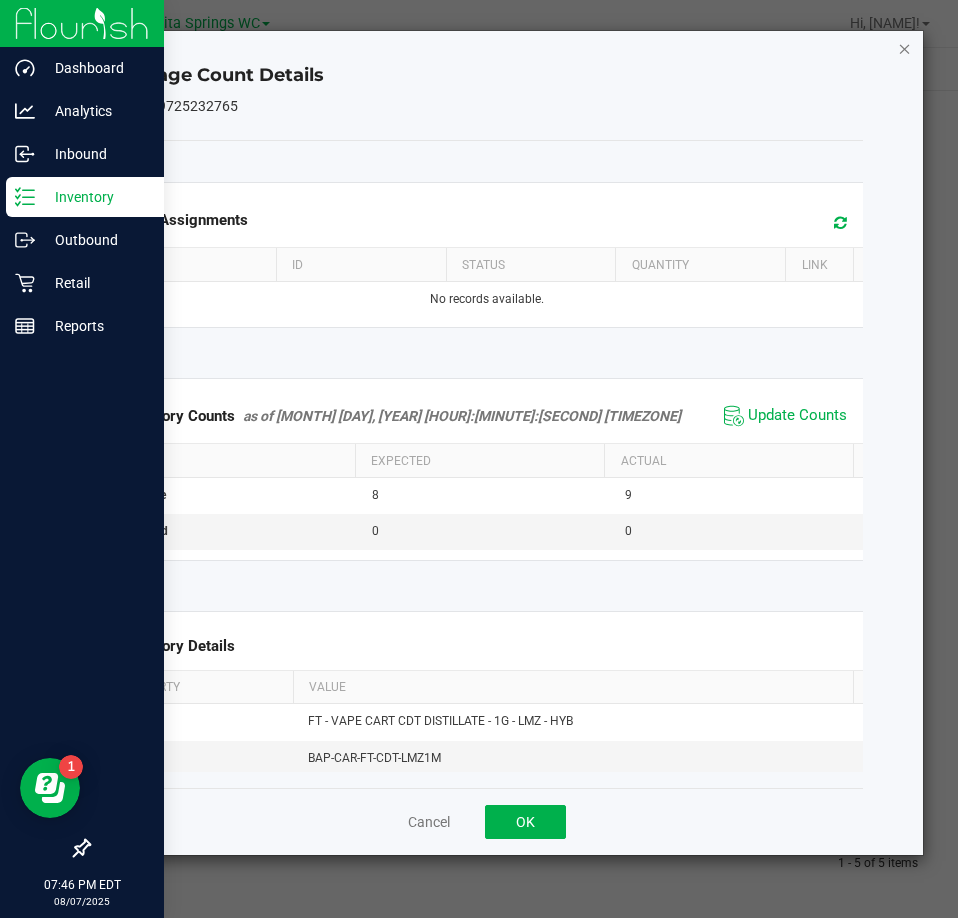 click 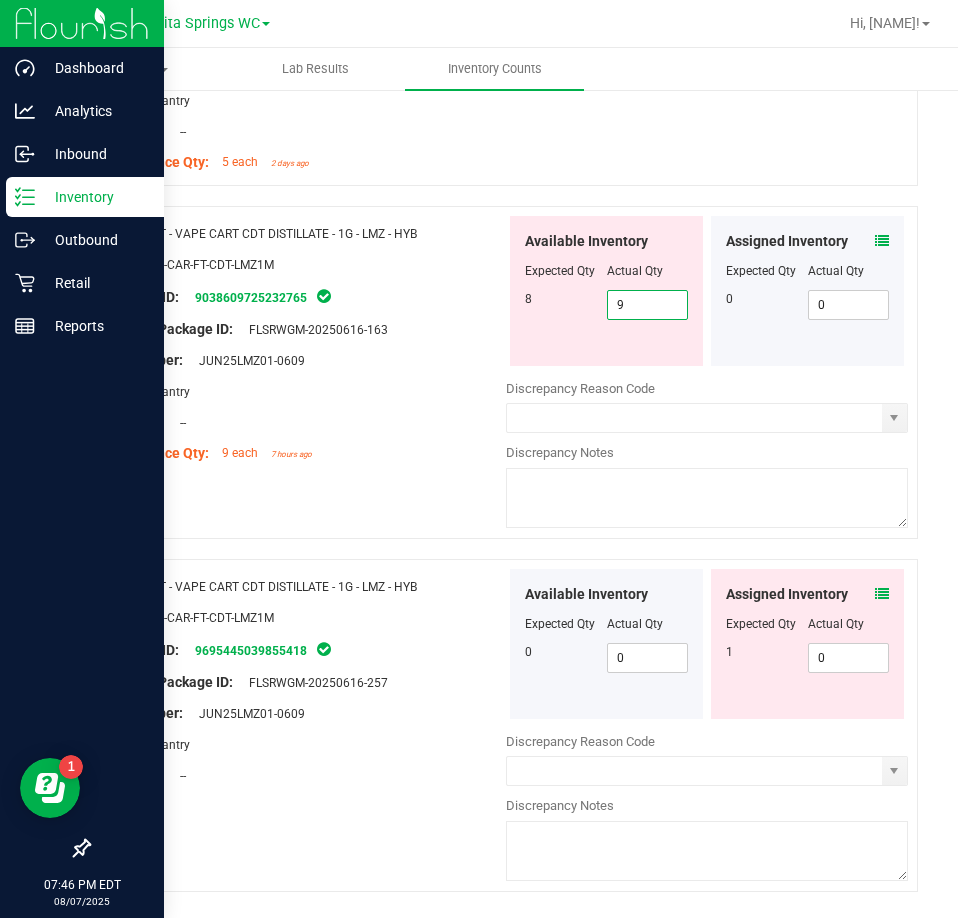 click on "9 9" at bounding box center (648, 305) 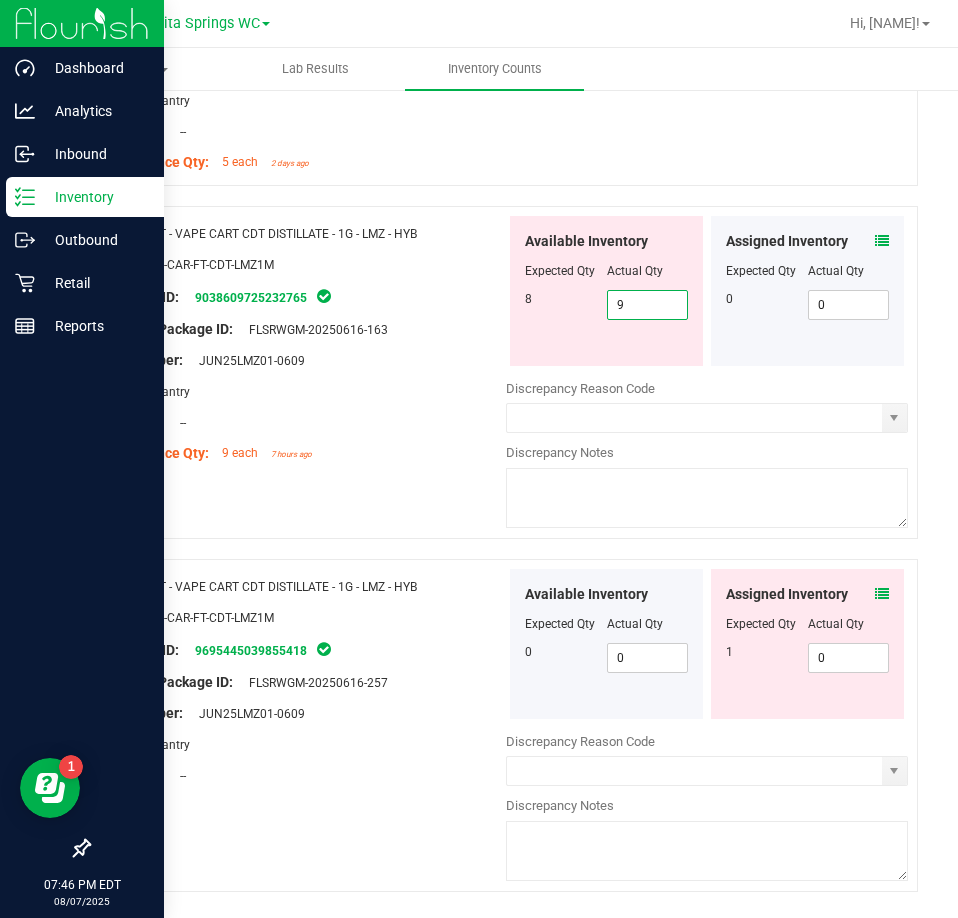 type on "8" 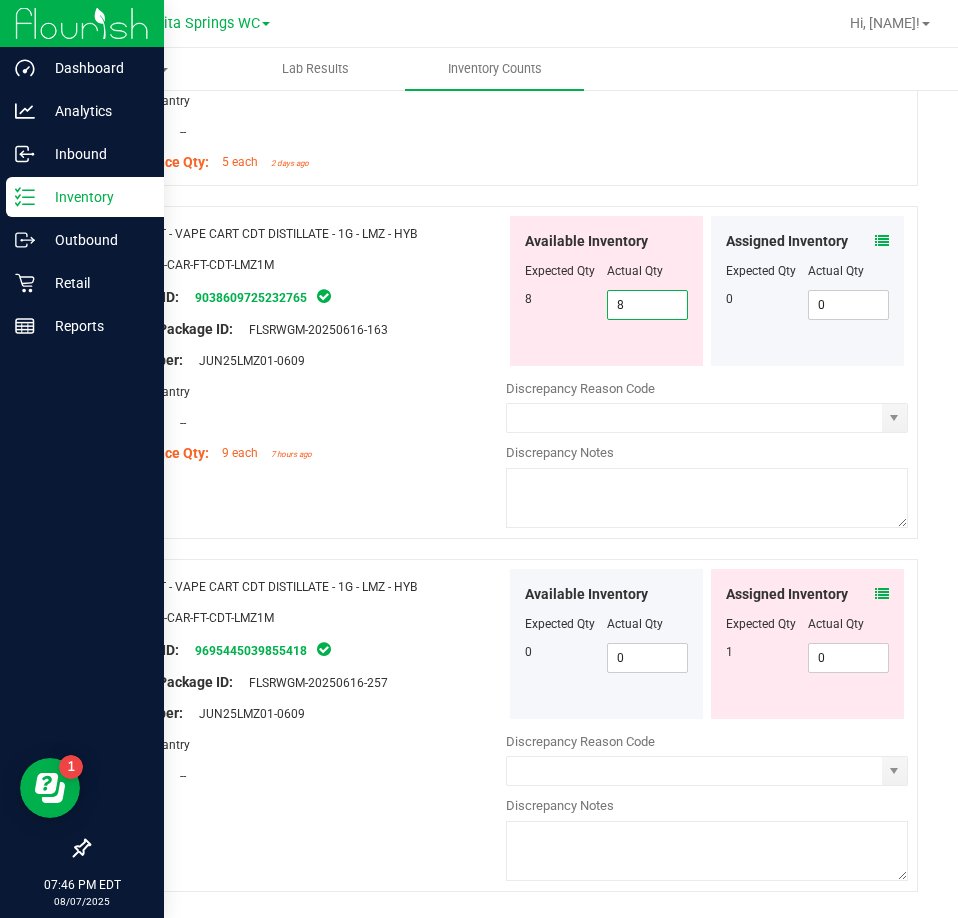 type on "8" 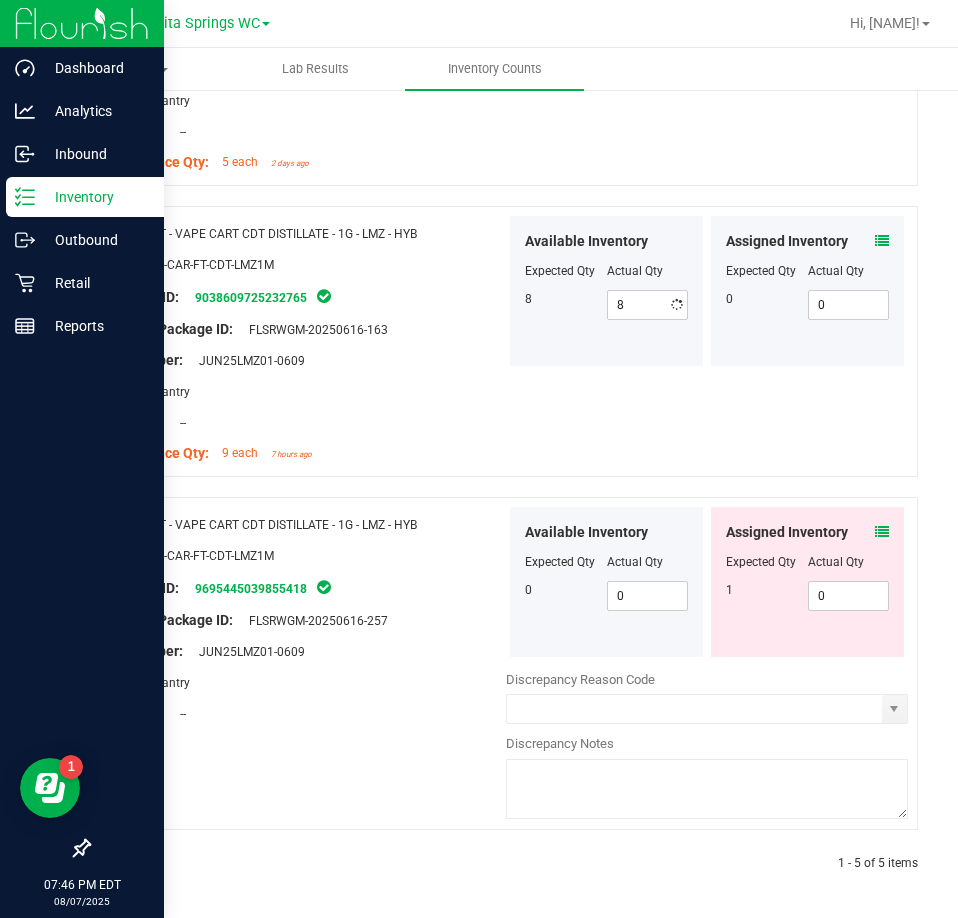 click on "Name:
FT - VAPE CART CDT DISTILLATE - 1G - LMZ - HYB
SKU:
BAP-CAR-FT-CDT-LMZ1M
Package ID:
9695445039855418
Original Package ID:
FLSRWGM-20250616-257
Lot Number:
JUN25LMZ01-0609" at bounding box center (503, 663) 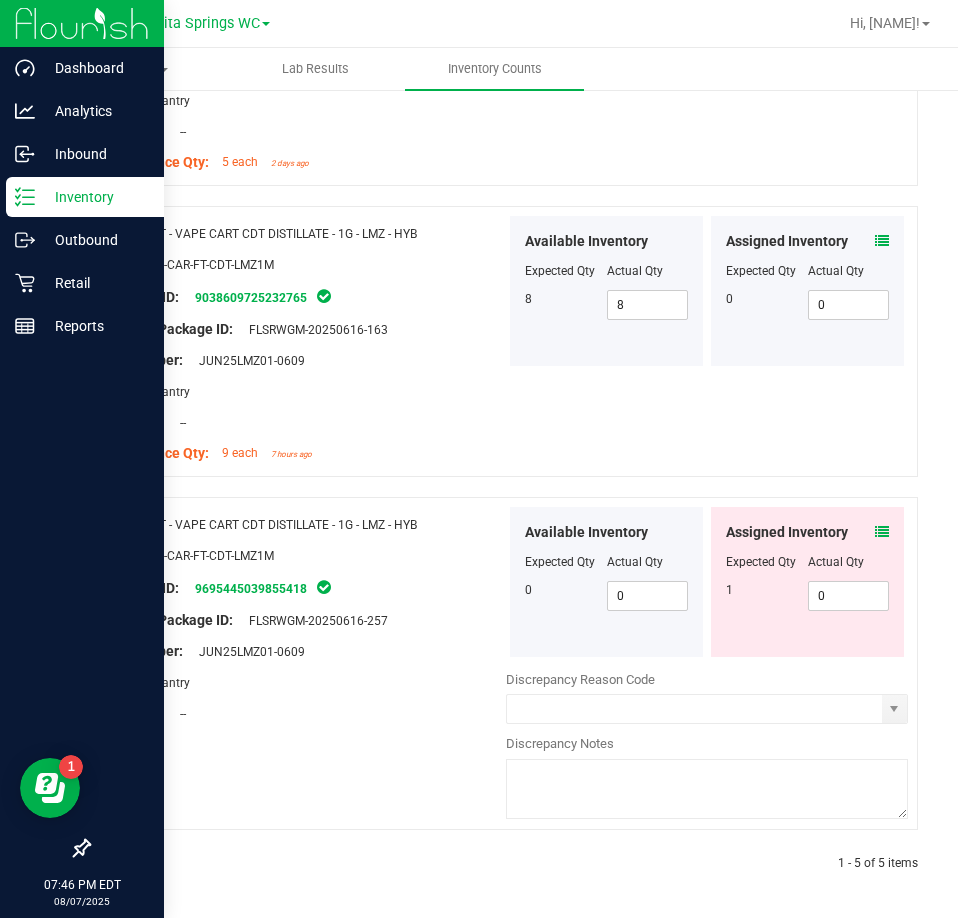 click at bounding box center [882, 532] 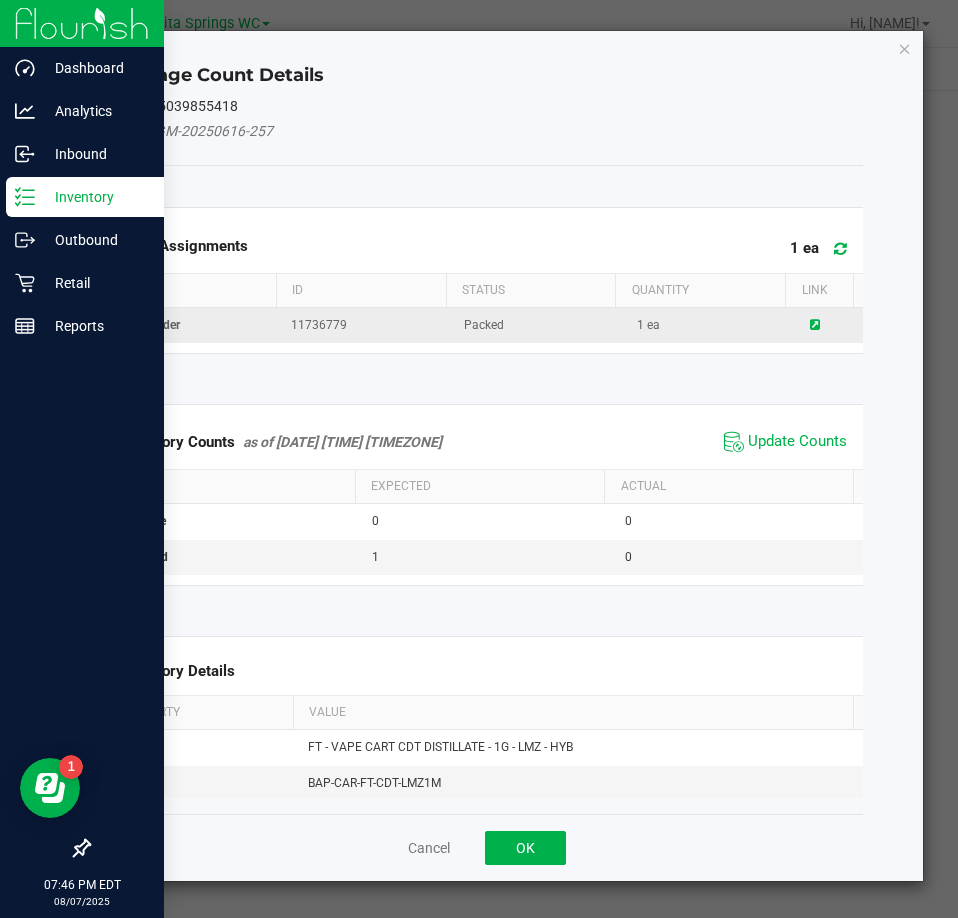 click 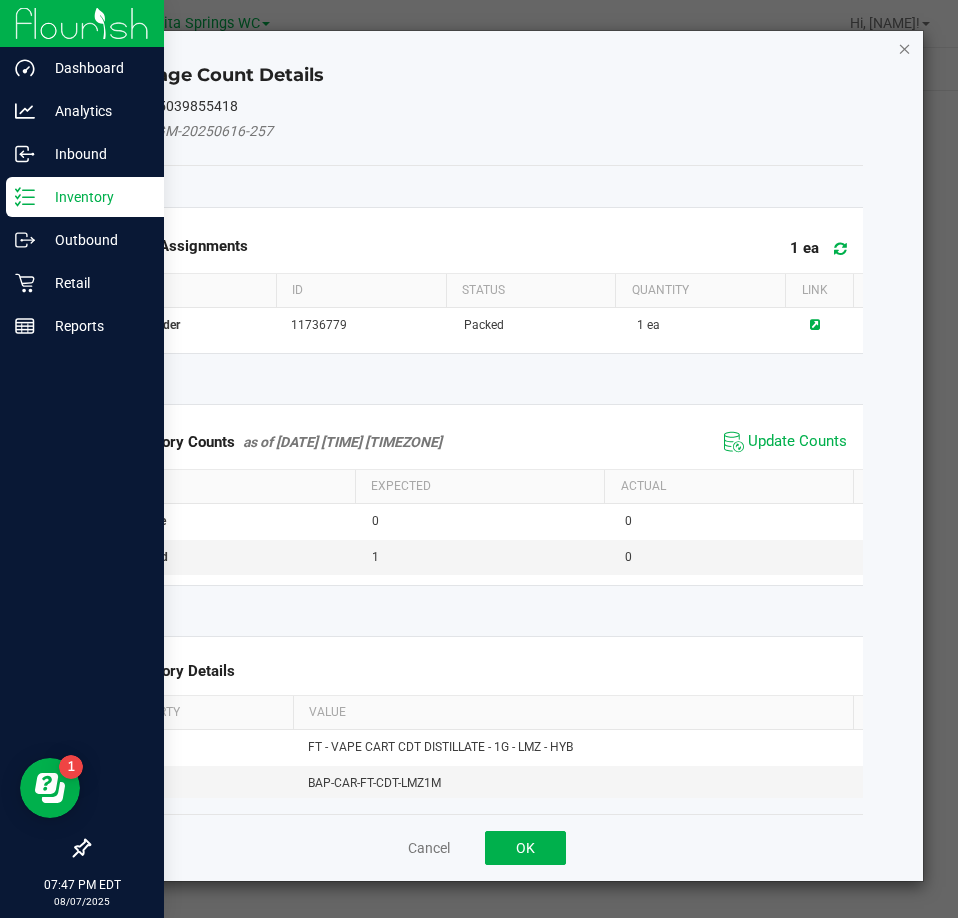 click 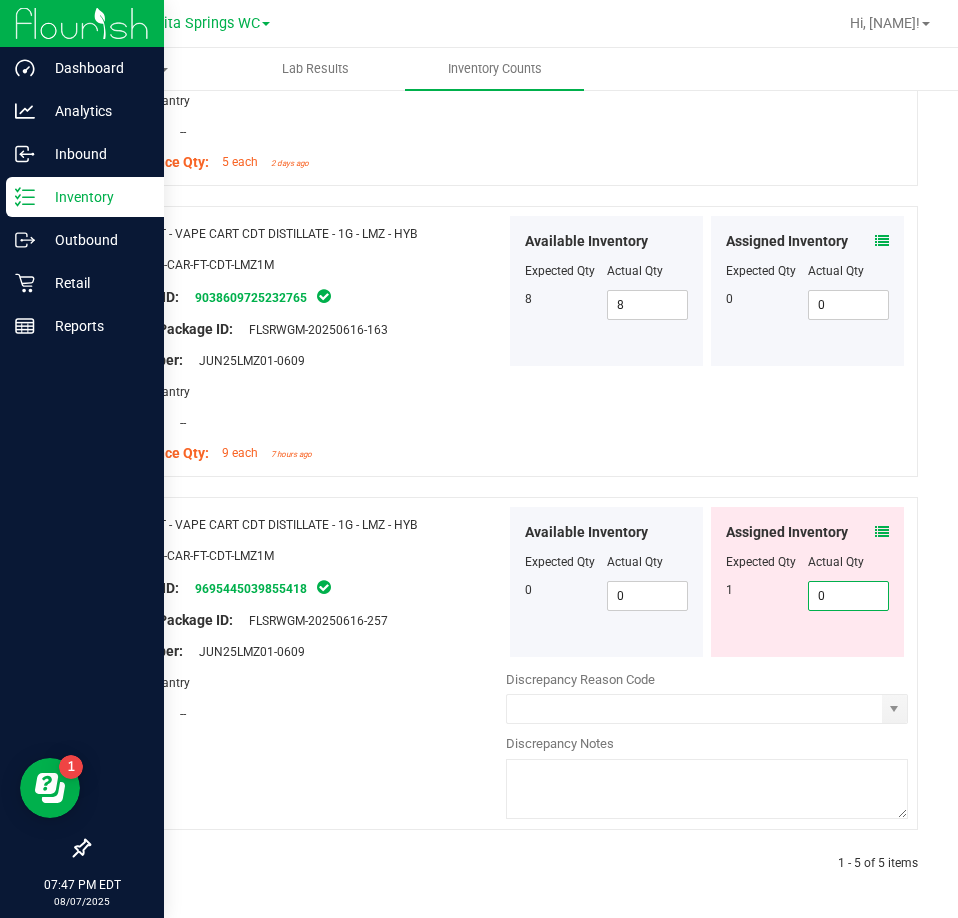 click on "0 0" at bounding box center (849, 596) 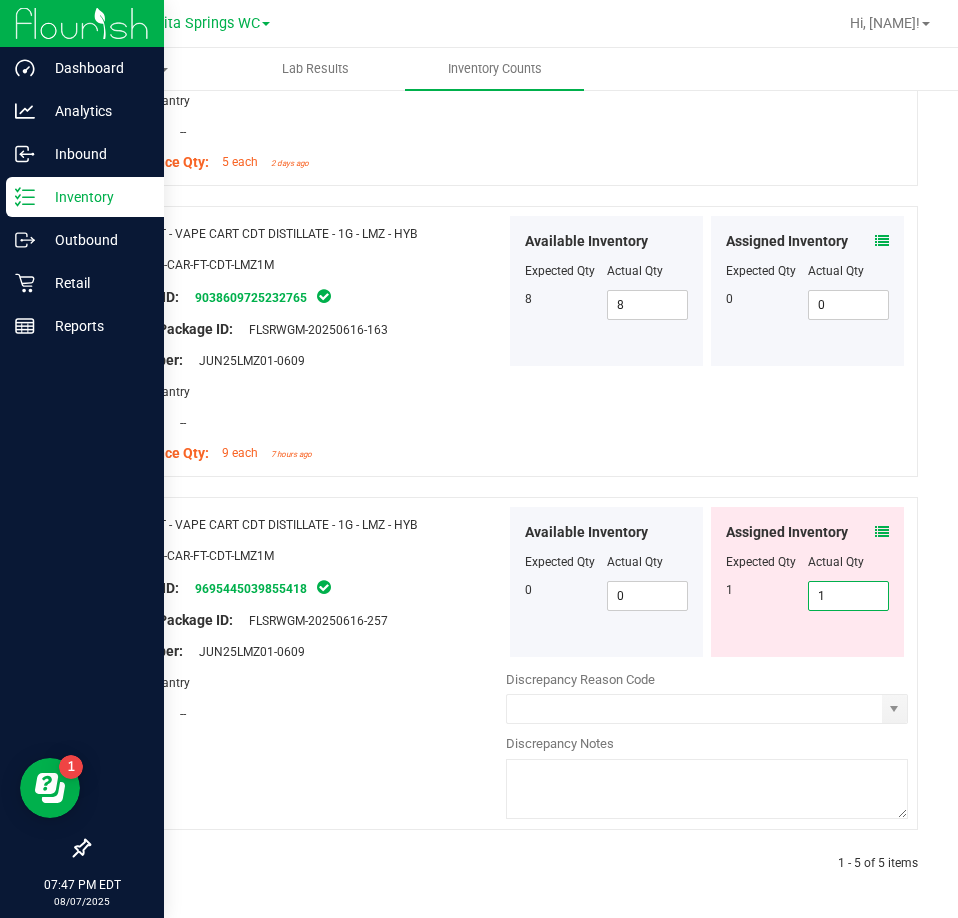 type on "1" 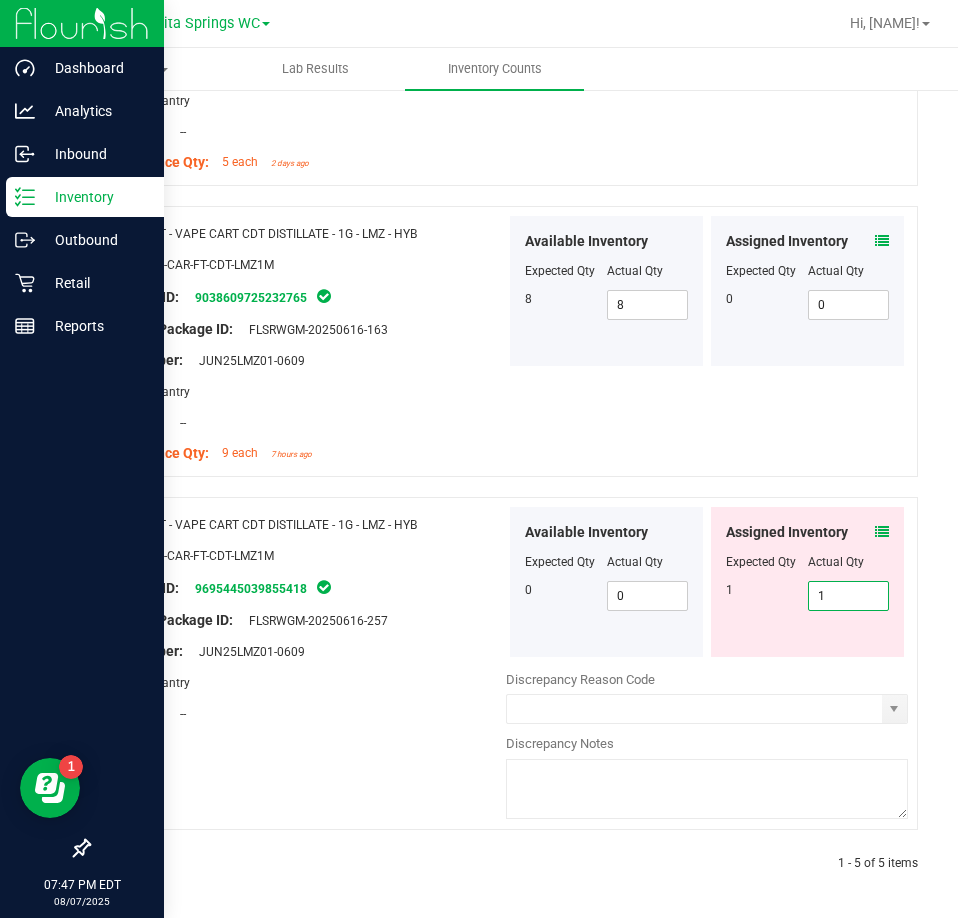 click at bounding box center (82, 589) 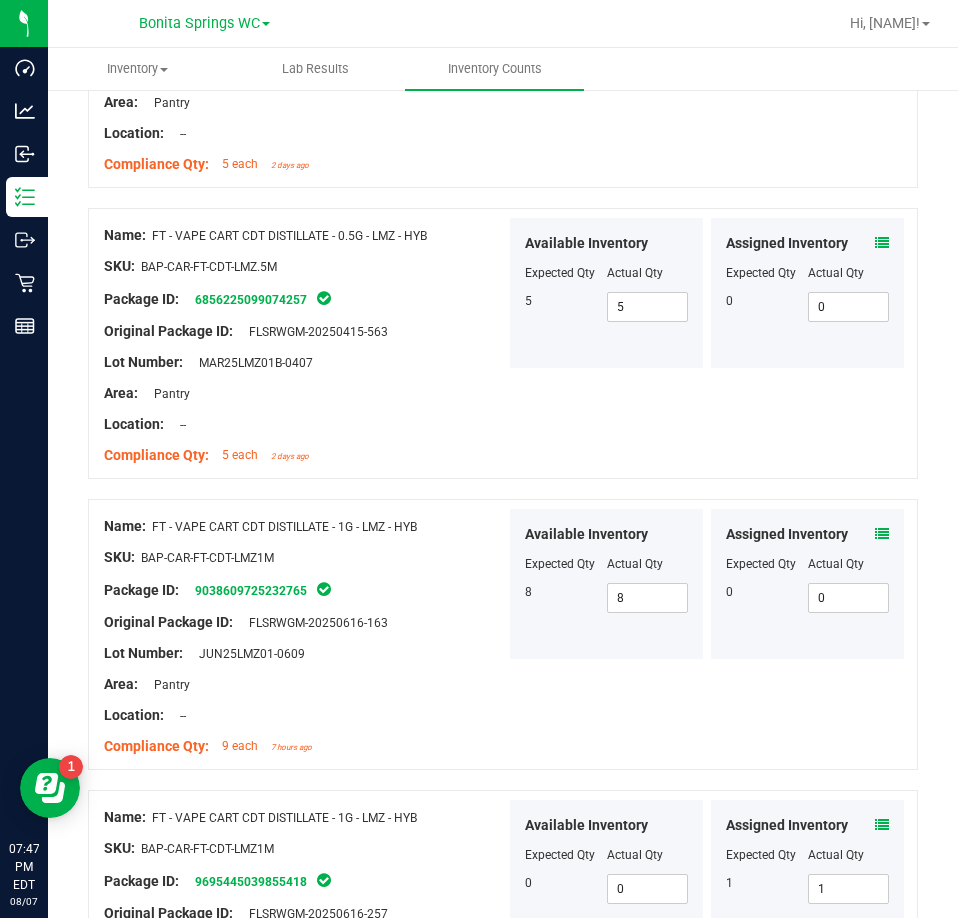 scroll, scrollTop: 0, scrollLeft: 0, axis: both 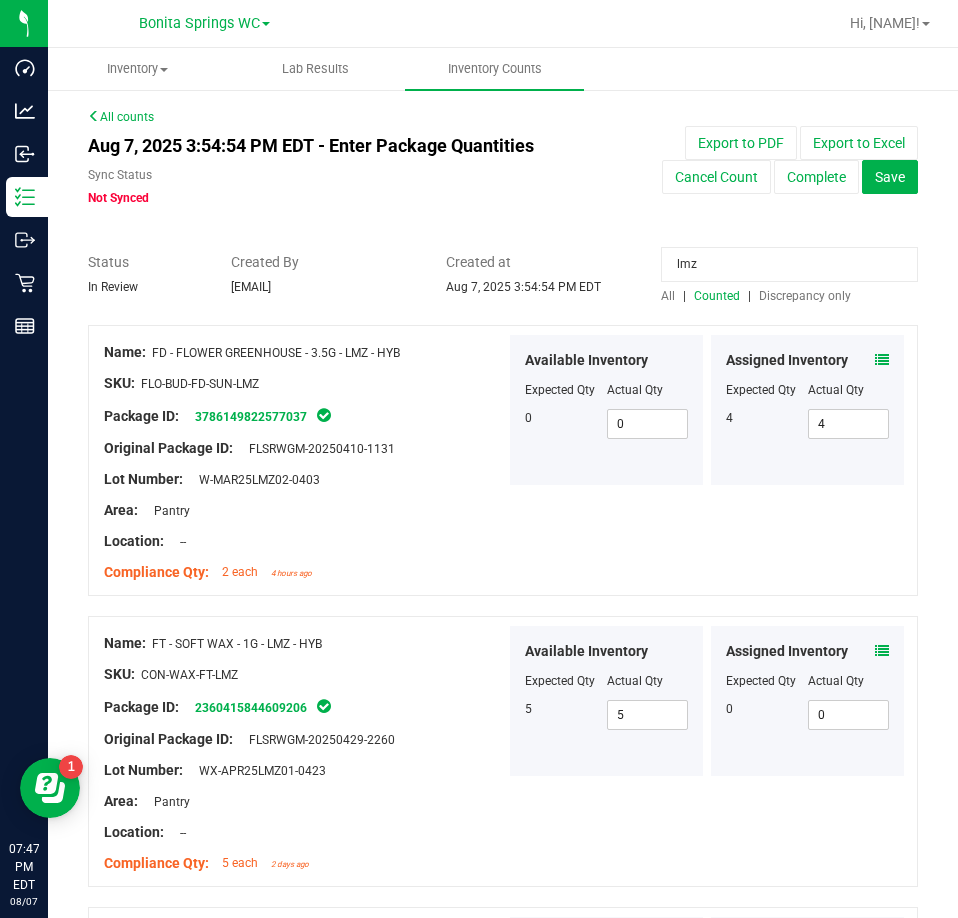 click on "lmz" at bounding box center [789, 264] 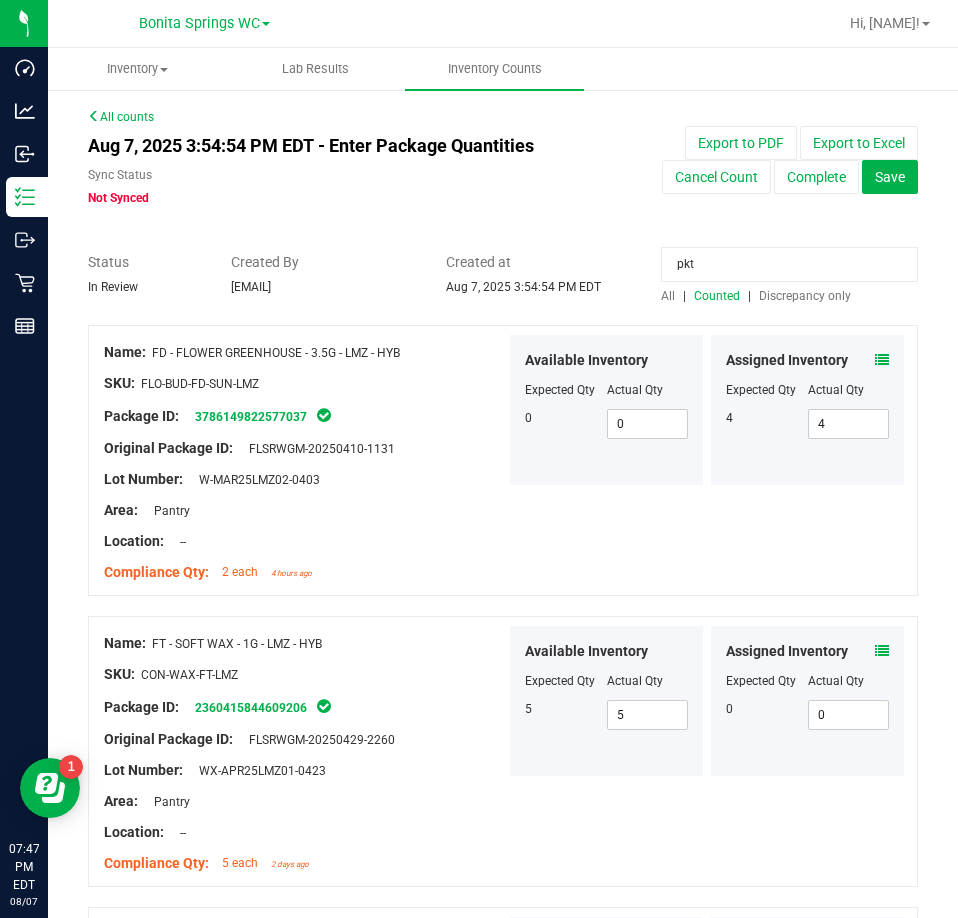 type on "pkt" 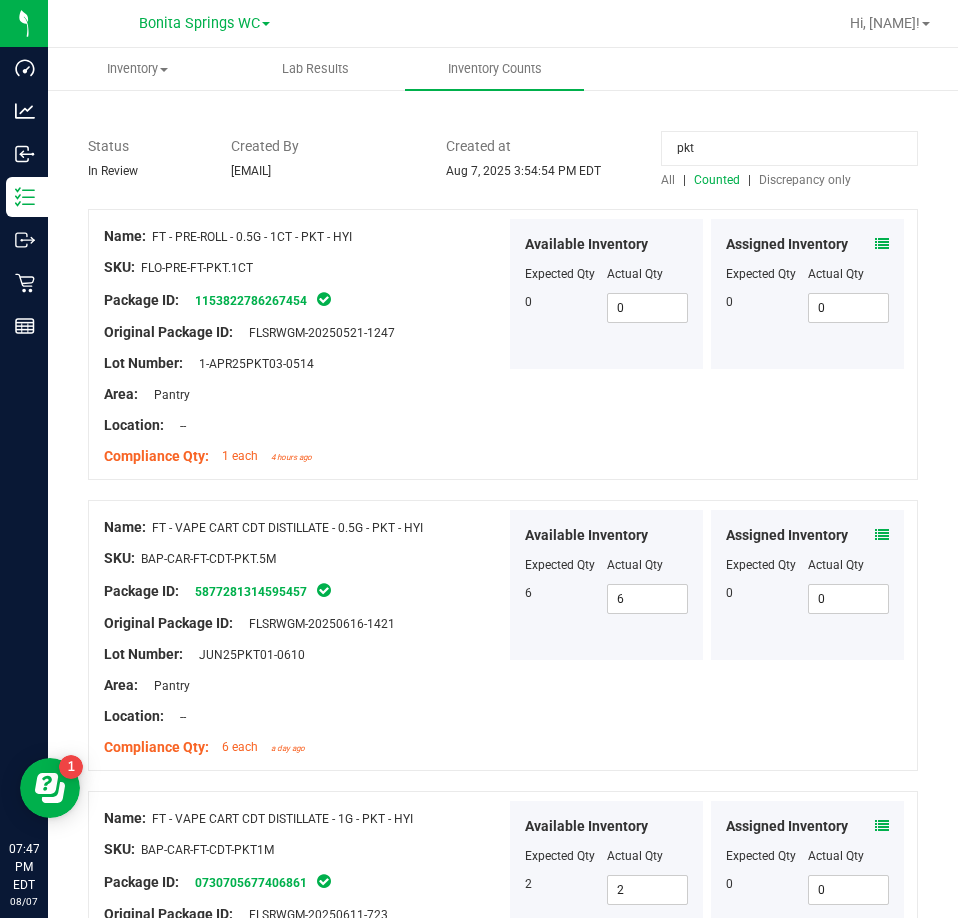 scroll, scrollTop: 348, scrollLeft: 0, axis: vertical 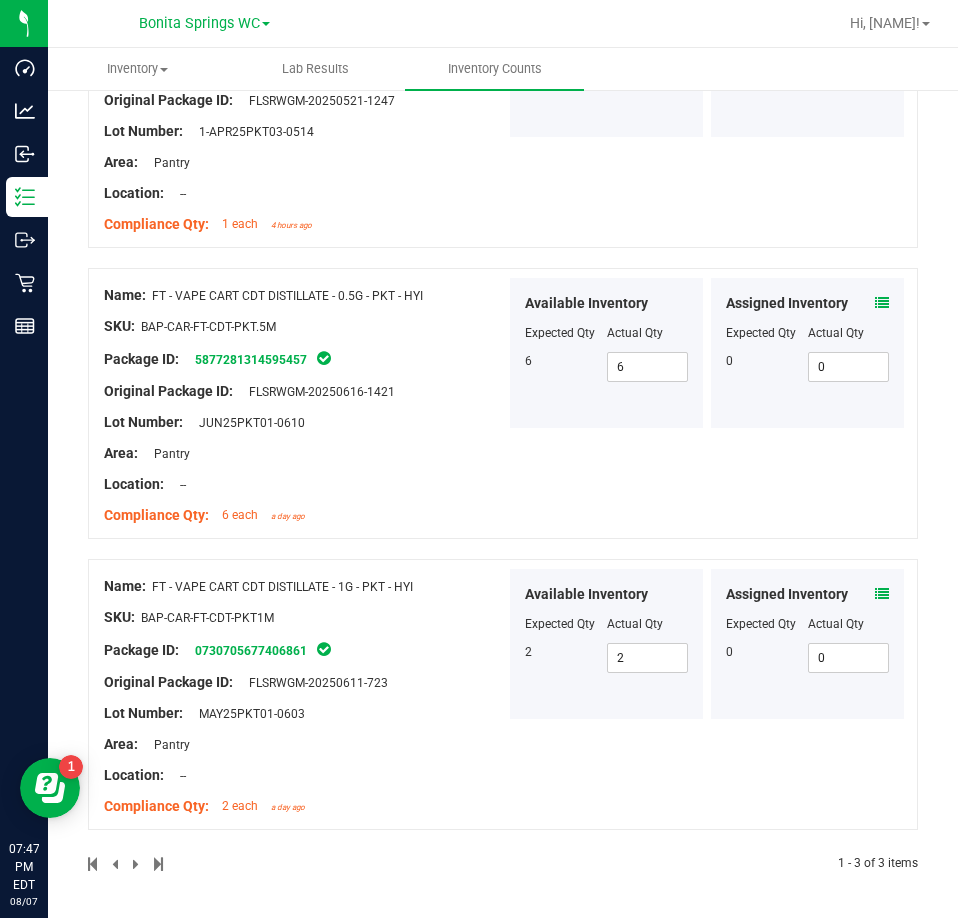 click on "Actual Qty" at bounding box center (849, 624) 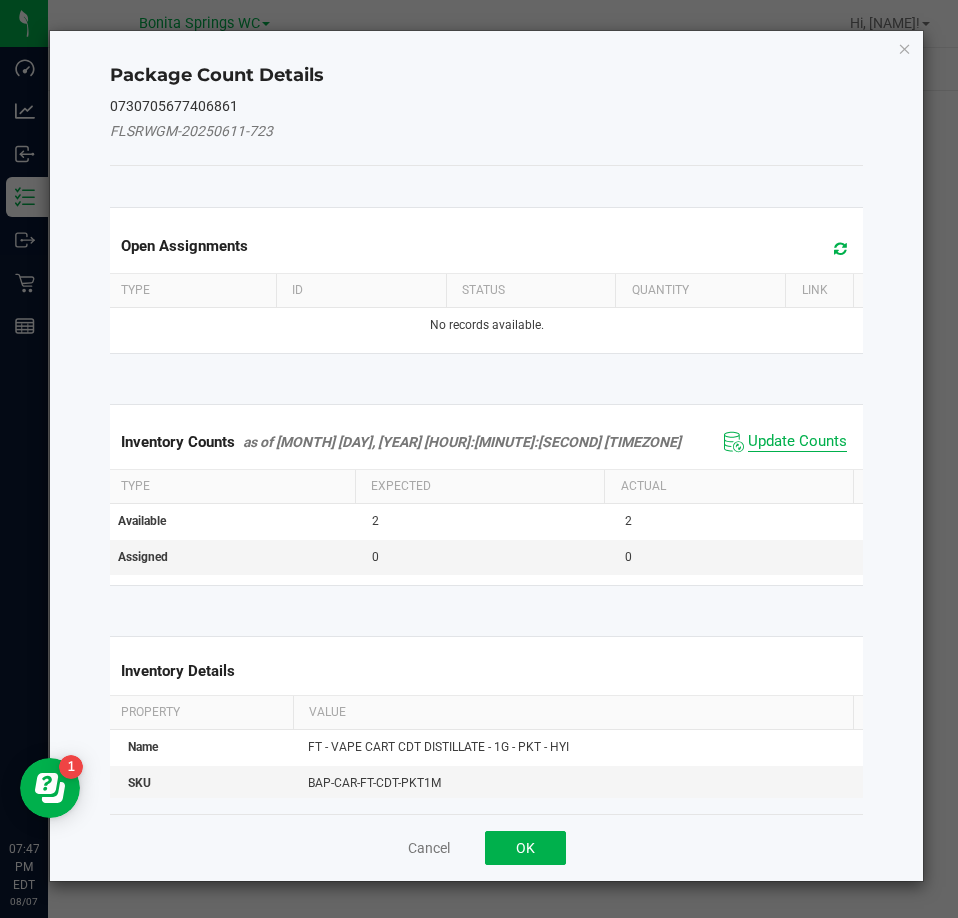 click on "Update Counts" 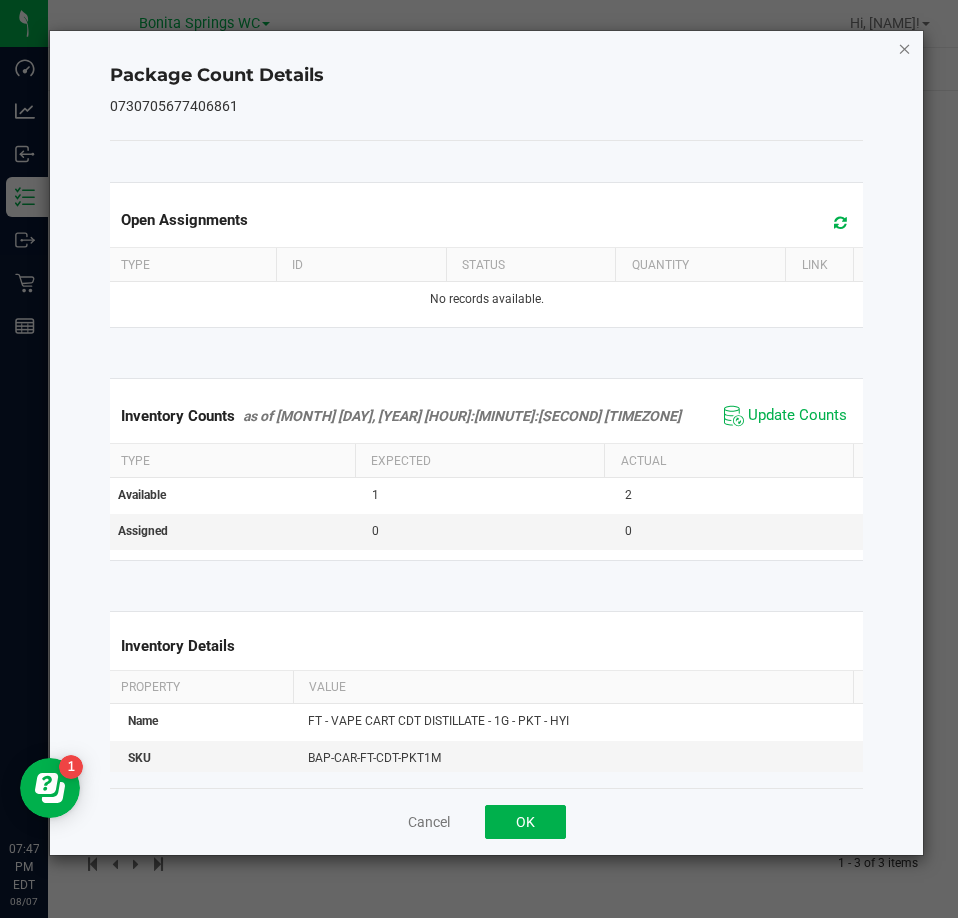 click 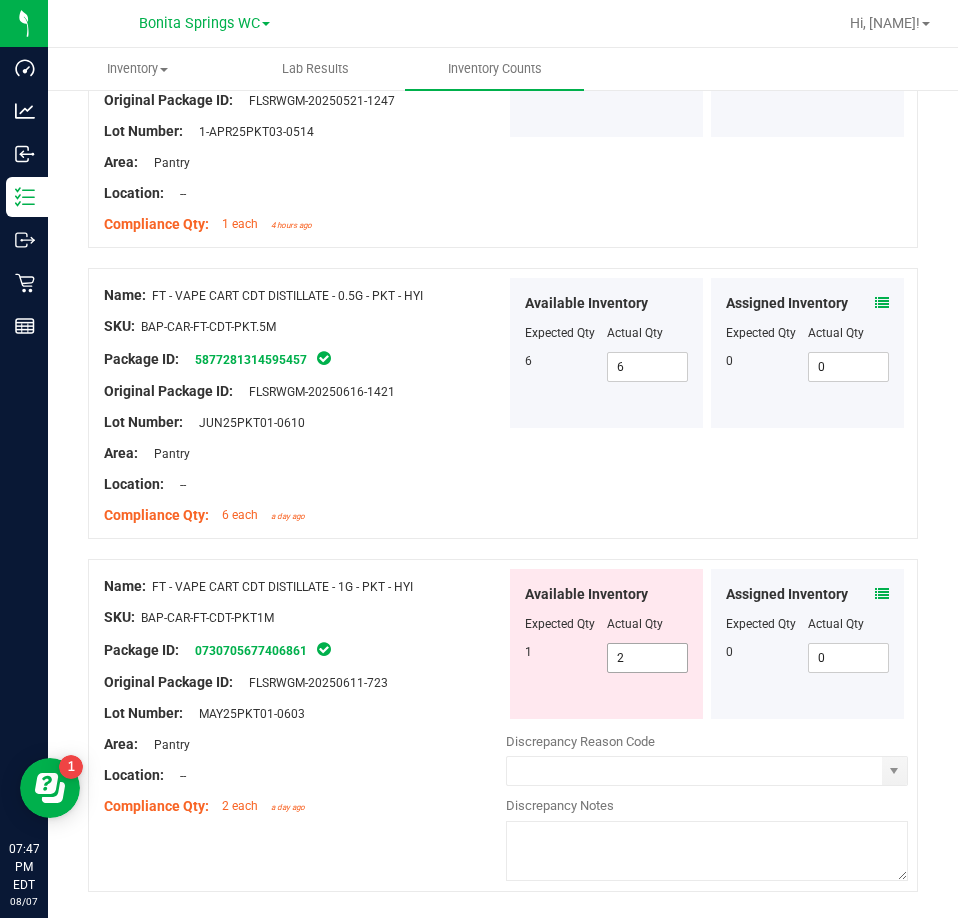 click on "2 2" at bounding box center [648, 658] 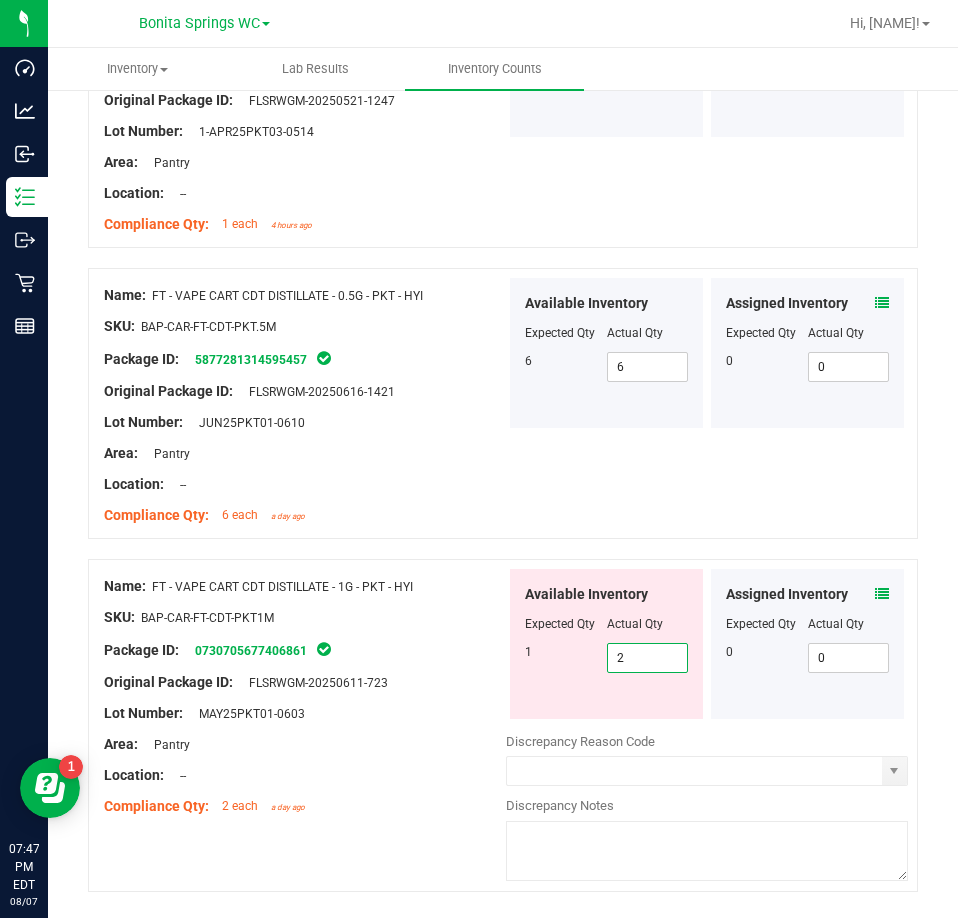 type on "1" 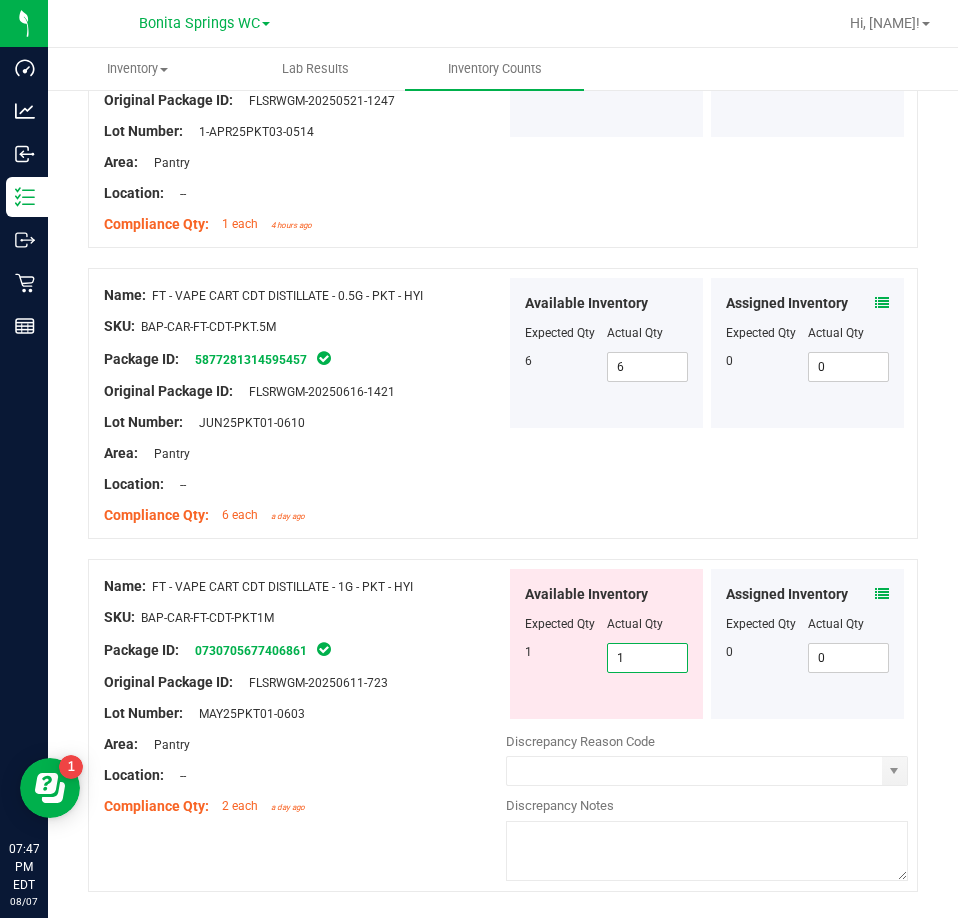 type on "1" 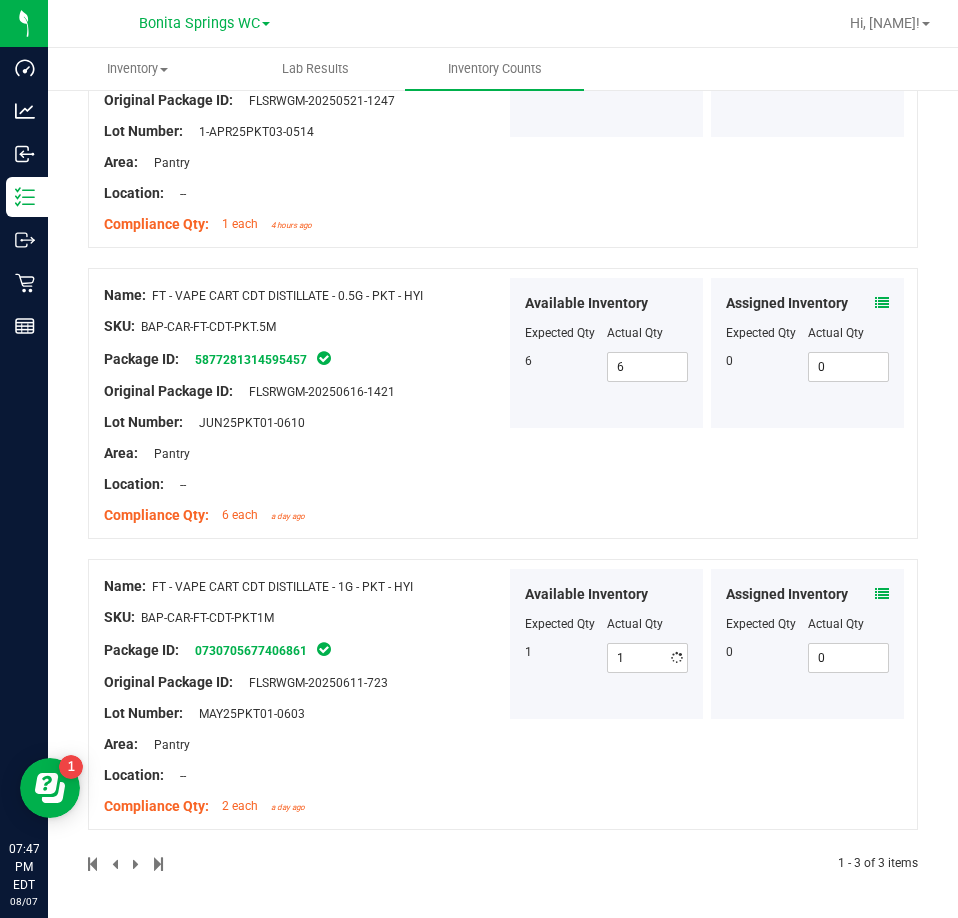click at bounding box center [503, 549] 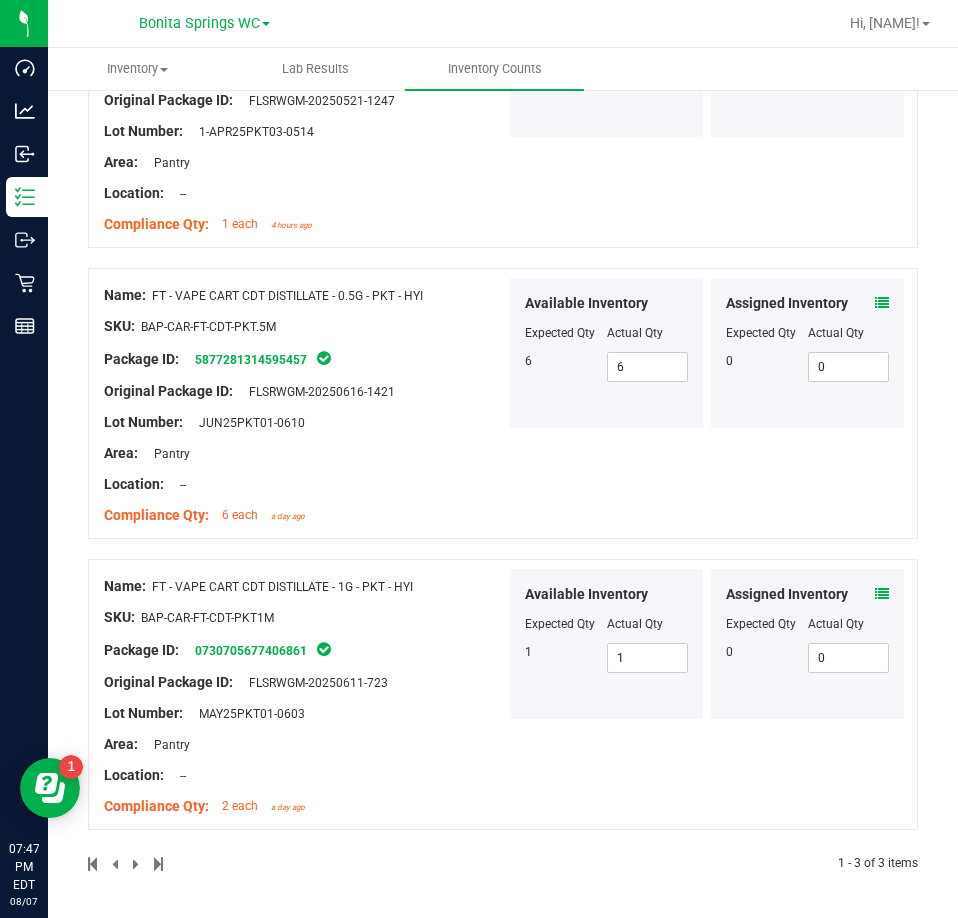 scroll, scrollTop: 0, scrollLeft: 0, axis: both 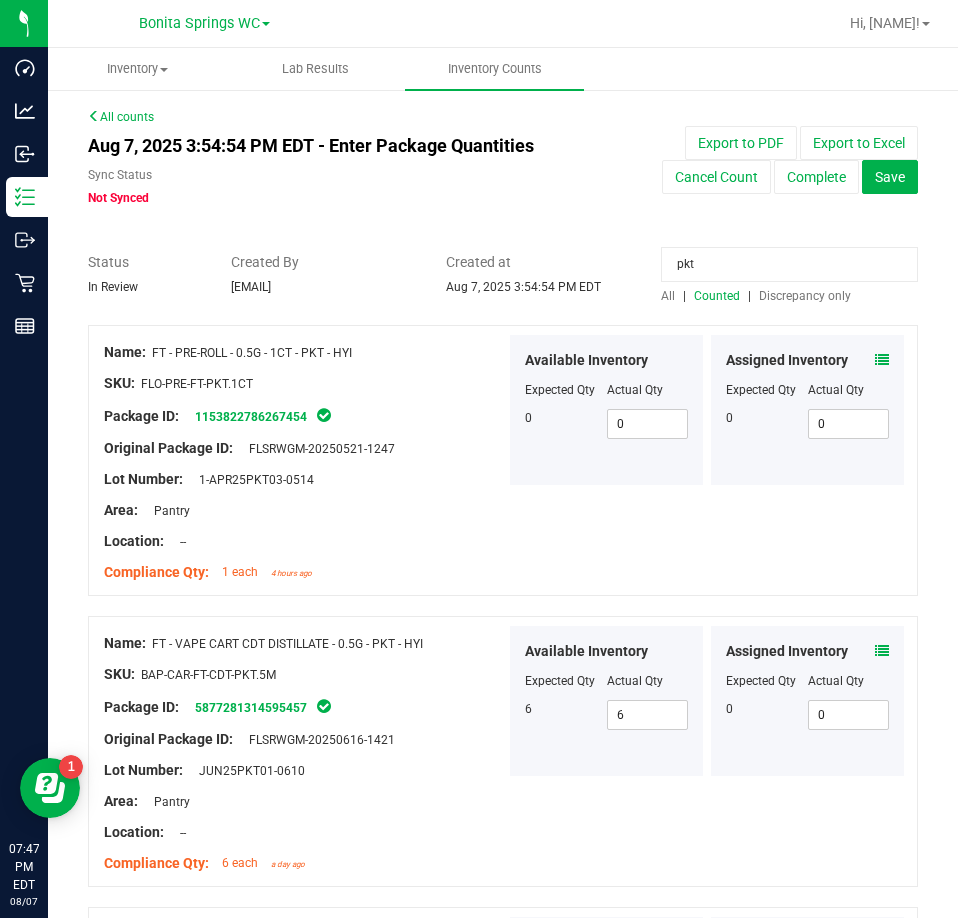 click on "pkt" at bounding box center [789, 264] 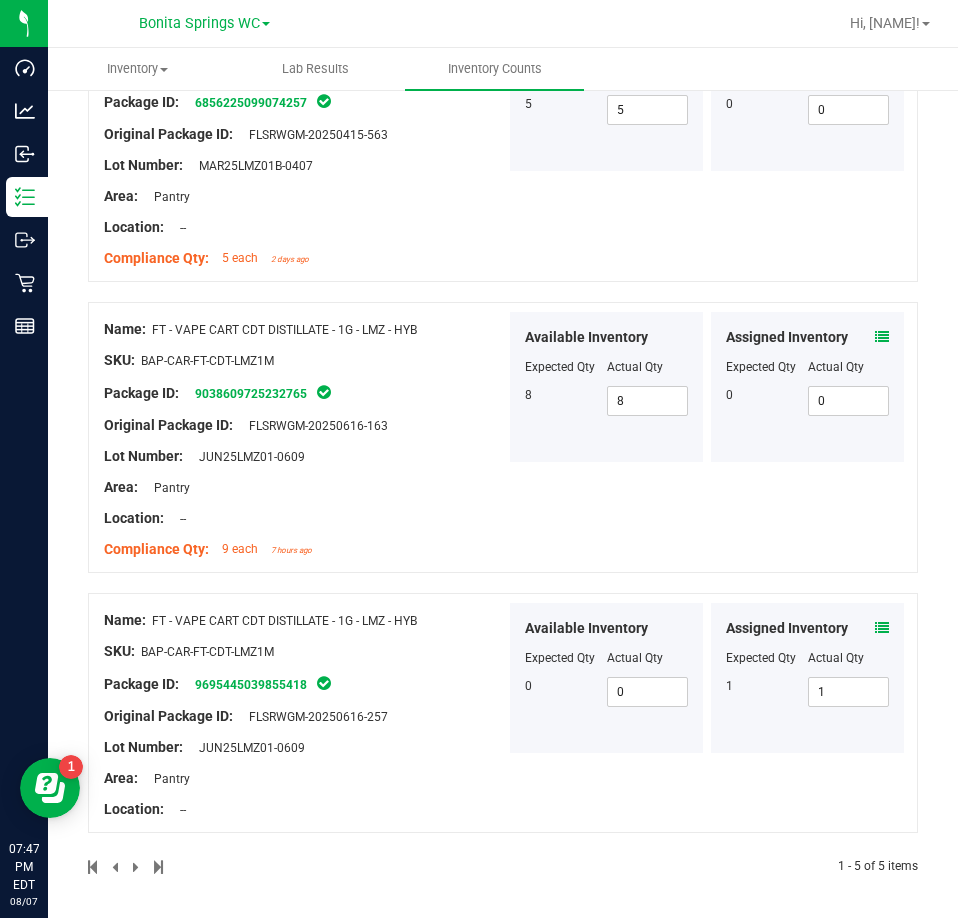 scroll, scrollTop: 899, scrollLeft: 0, axis: vertical 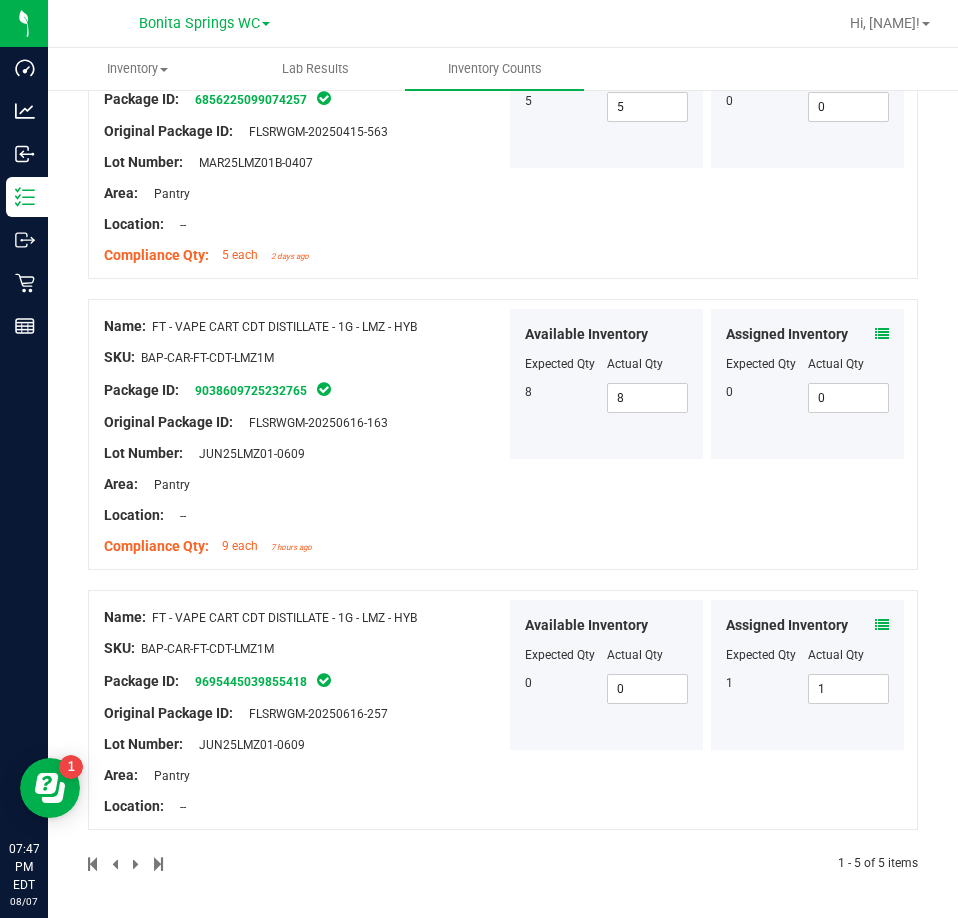 click at bounding box center [882, 334] 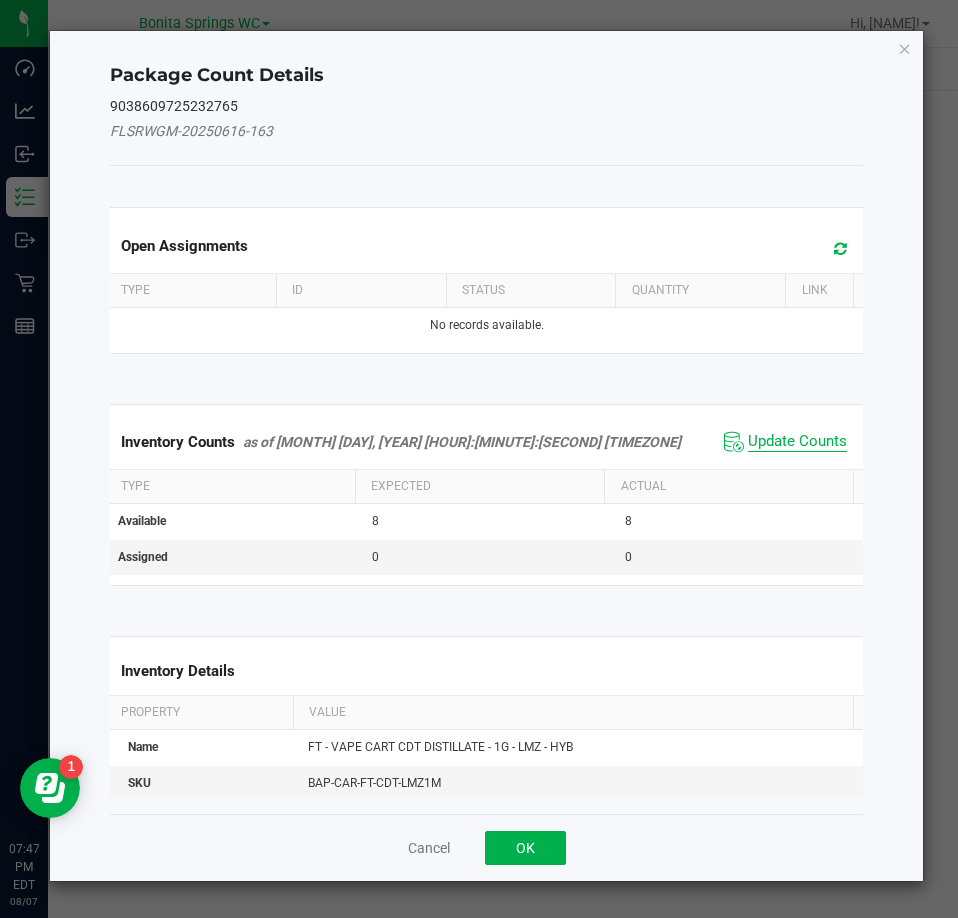 click on "Update Counts" 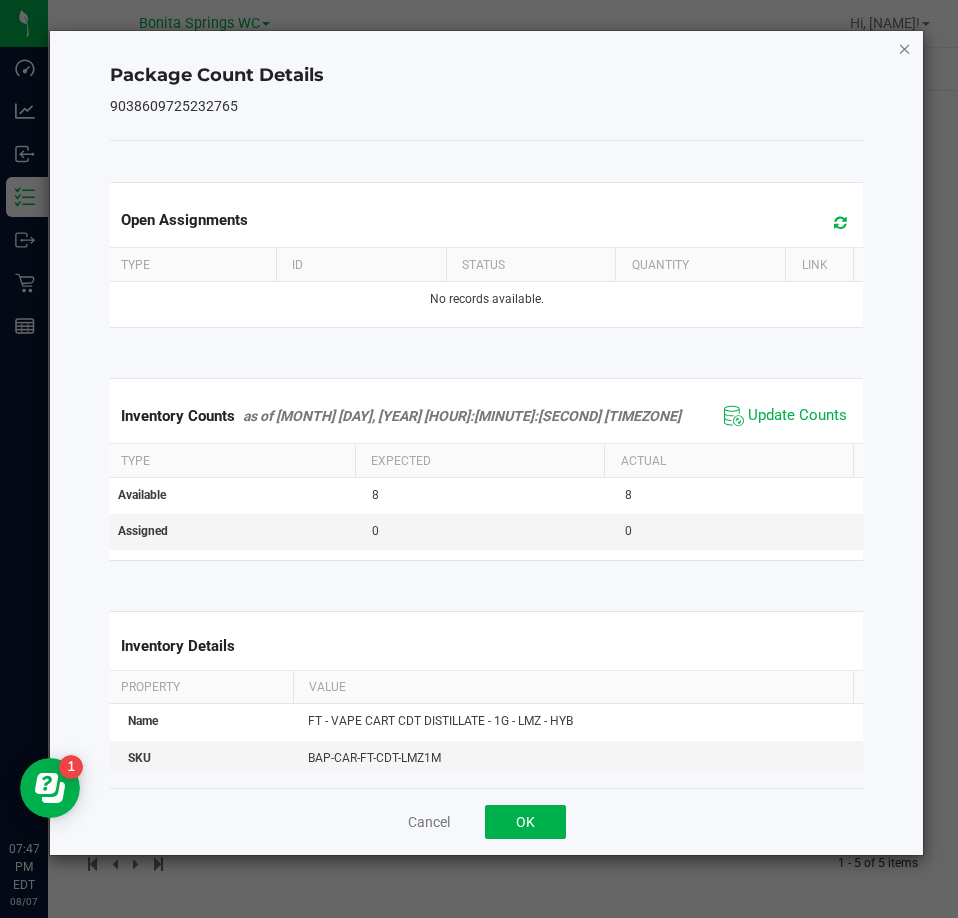 click 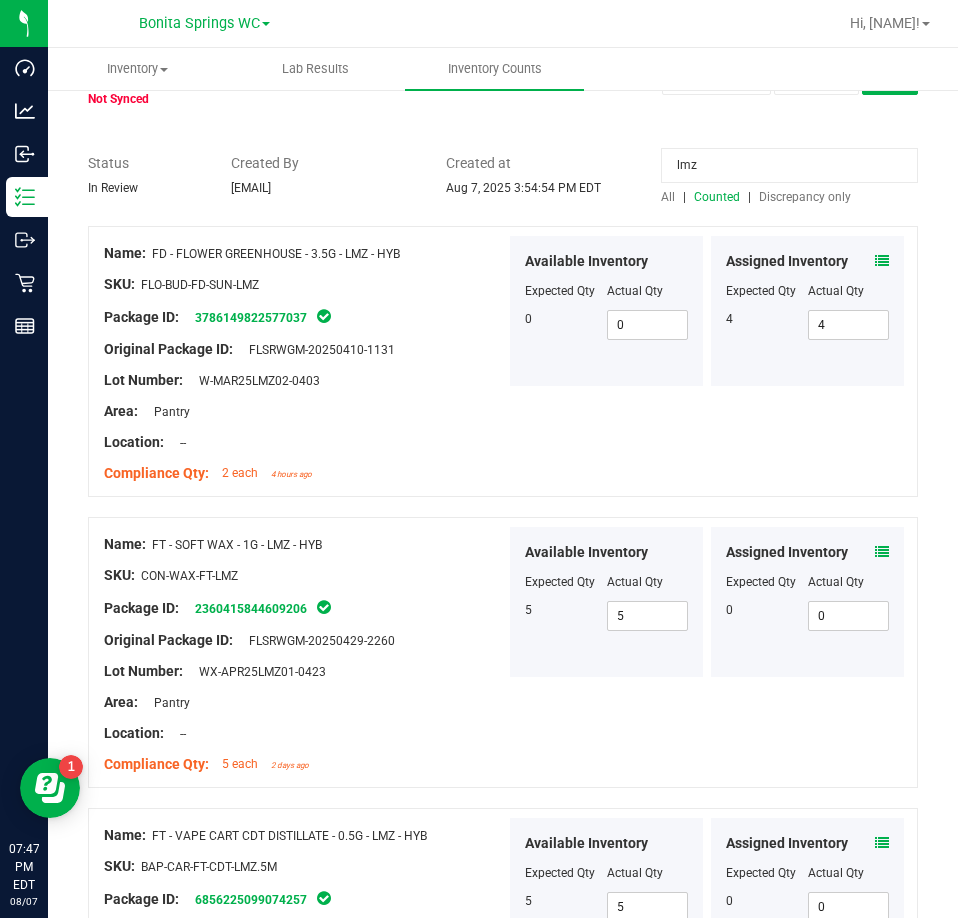 scroll, scrollTop: 0, scrollLeft: 0, axis: both 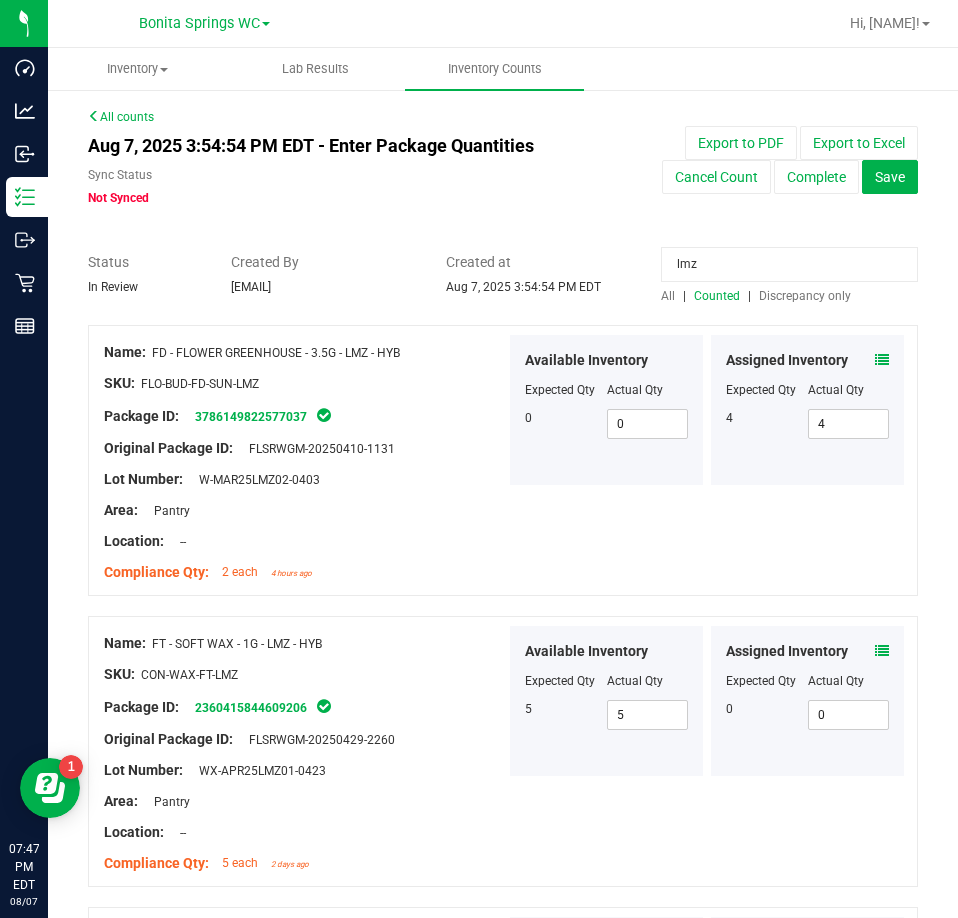 click on "lmz
All
|
Counted
|
Discrepancy only" at bounding box center (789, 278) 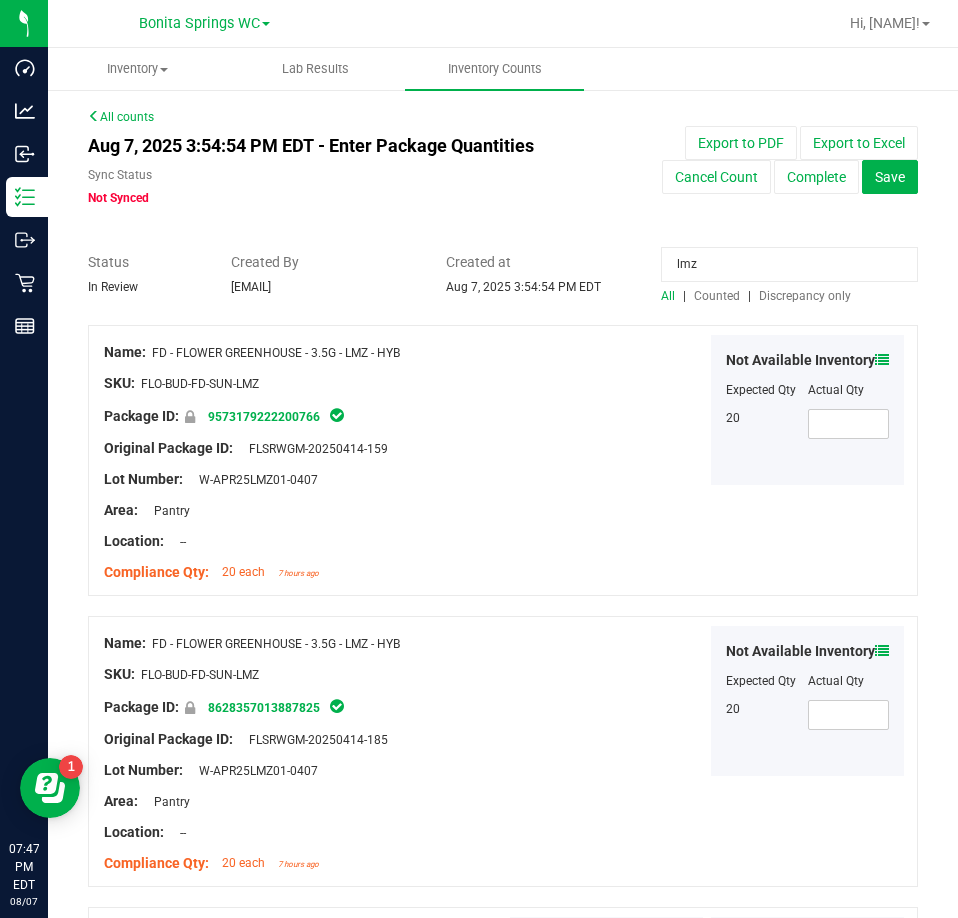 click on "lmz" at bounding box center (789, 264) 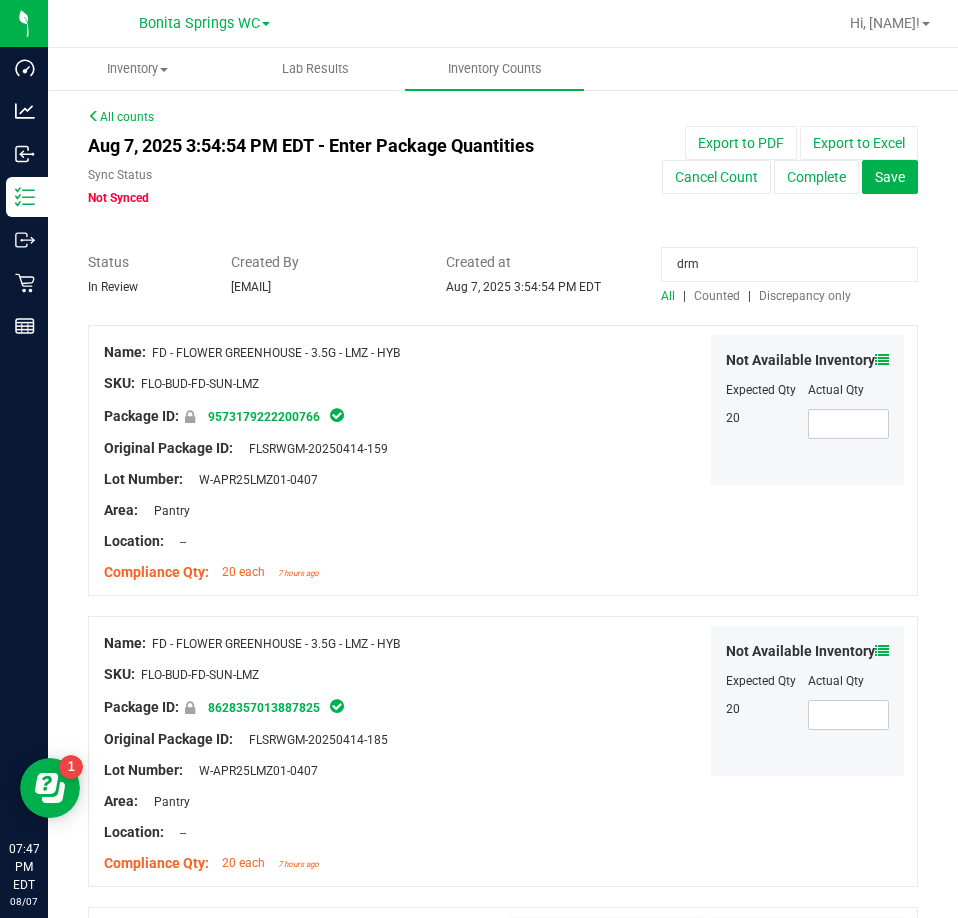 type on "drm" 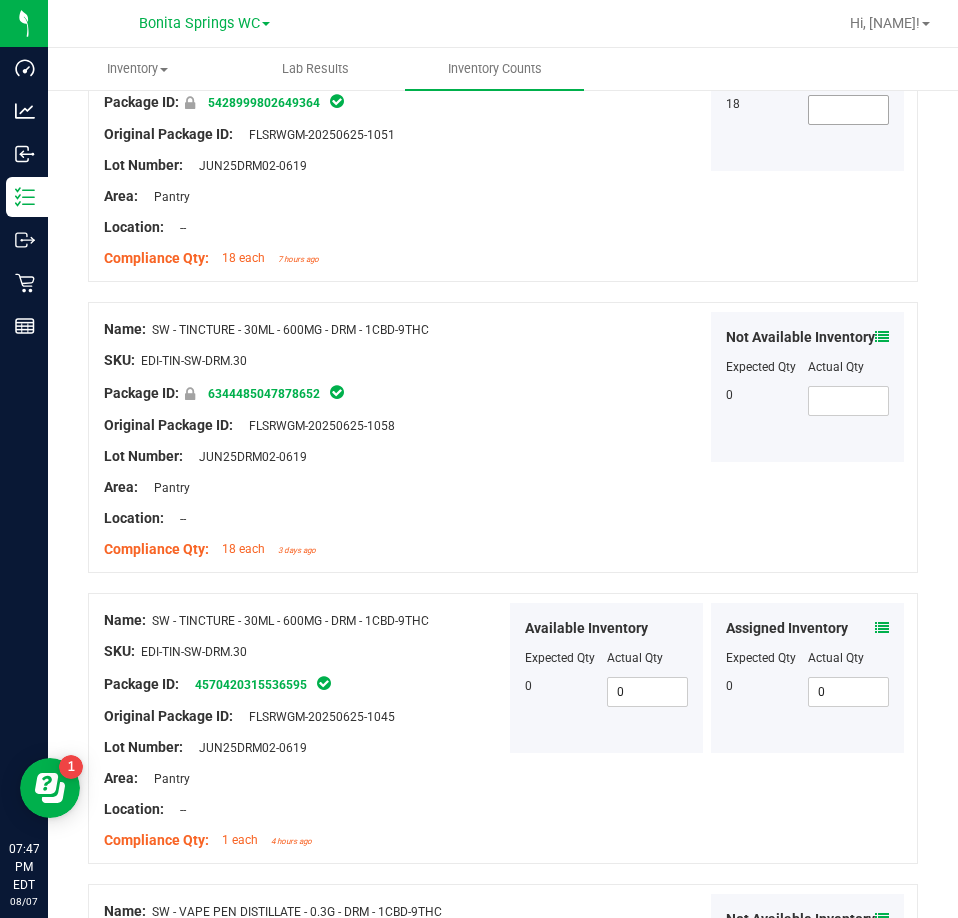scroll, scrollTop: 900, scrollLeft: 0, axis: vertical 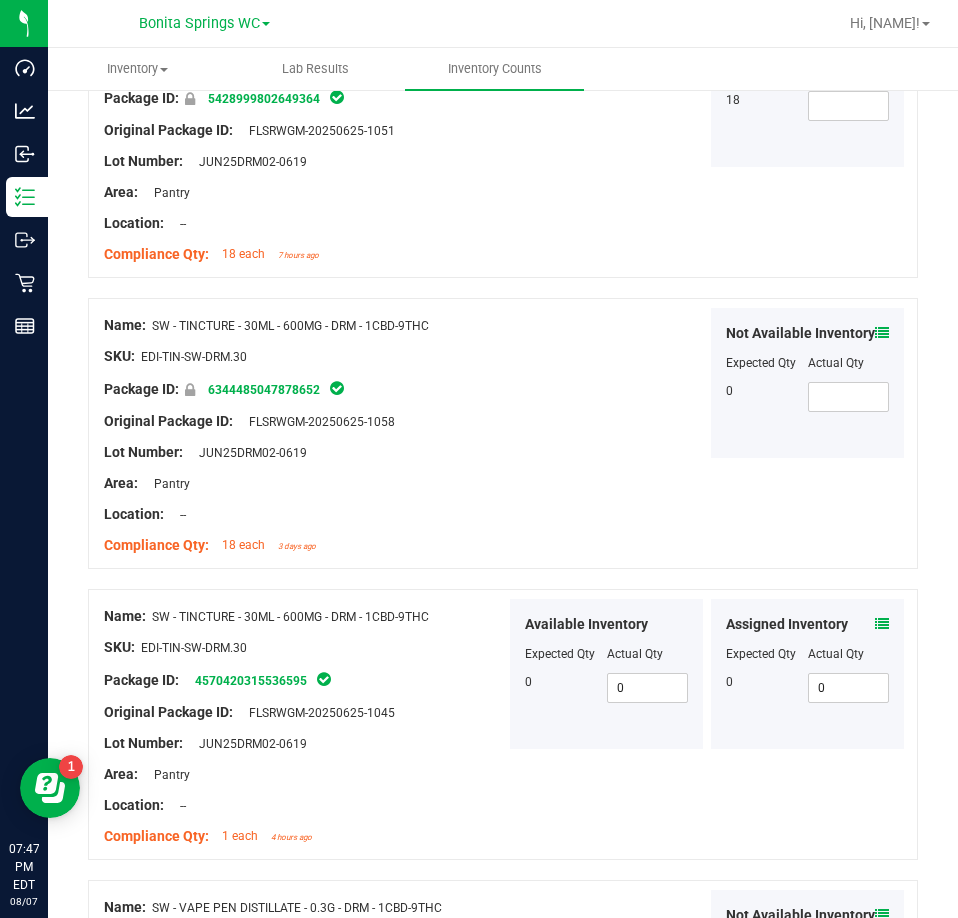 click at bounding box center [882, 624] 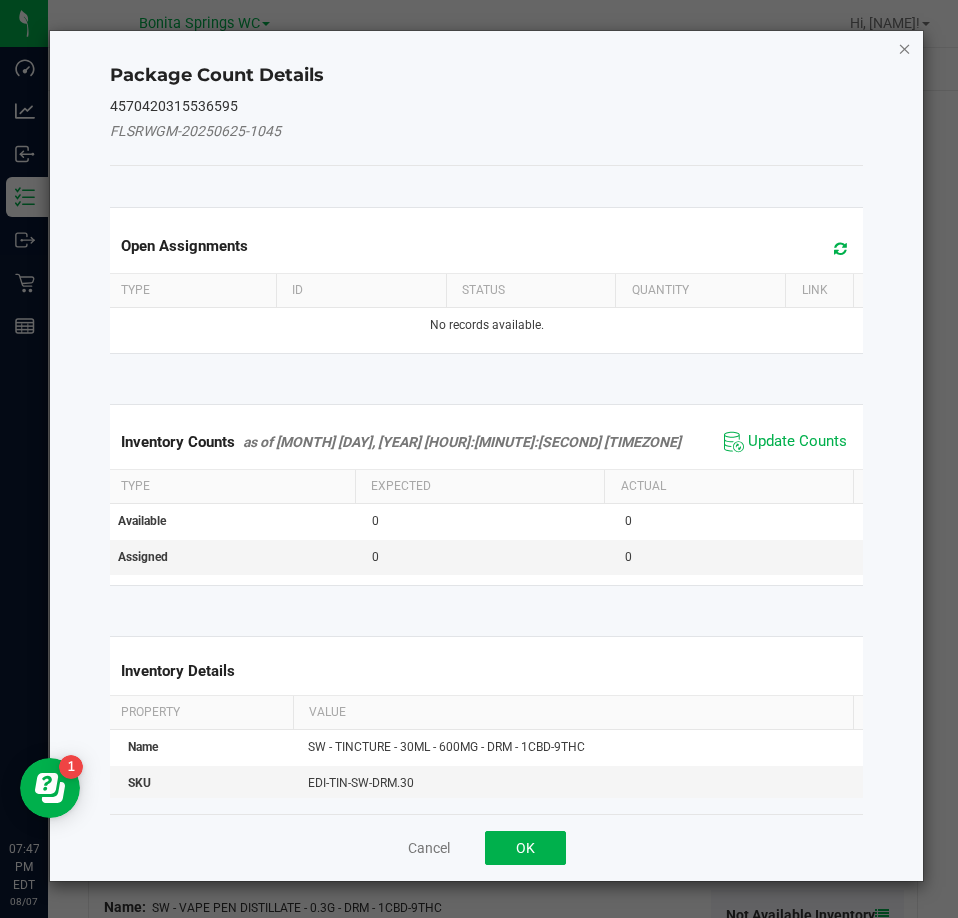 click on "Package Count Details   4570420315536595   FLSRWGM-20250625-1045   Open Assignments  Type ID Status Quantity Link  No records available.  Inventory Counts     as of Aug 7, 2025 6:12:55 PM EDT
Update Counts Type Expected Actual Available 0 0 Assigned 0 0  Inventory Details  Property Value Name SW - TINCTURE - 30ML - 600MG - DRM - 1CBD-9THC SKU EDI-TIN-SW-DRM.30 Package ID 4570420315536595 Original Package ID FLSRWGM-20250625-1045 Lot Number JUN25DRM02-0619 Area Pantry Location  -  Compliance Qty 1 Compliance Updated Aug 7, 2025 3:54:55 PM EDT  Cancel   OK" 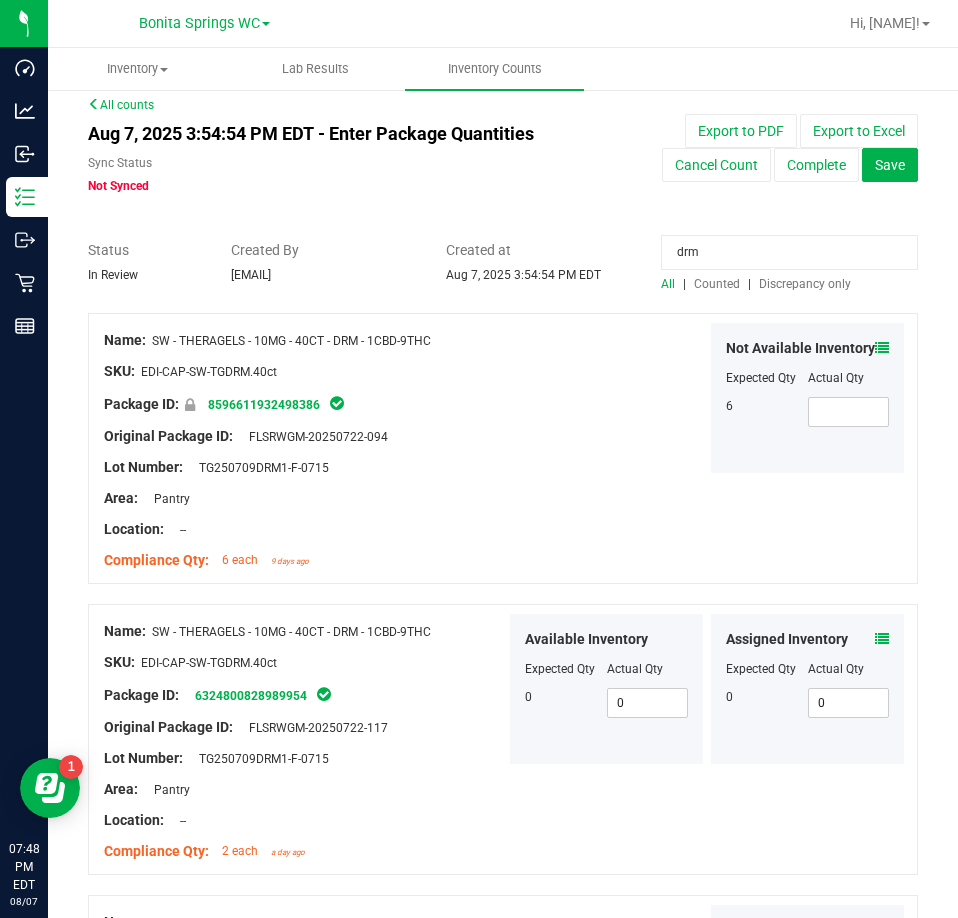 scroll, scrollTop: 0, scrollLeft: 0, axis: both 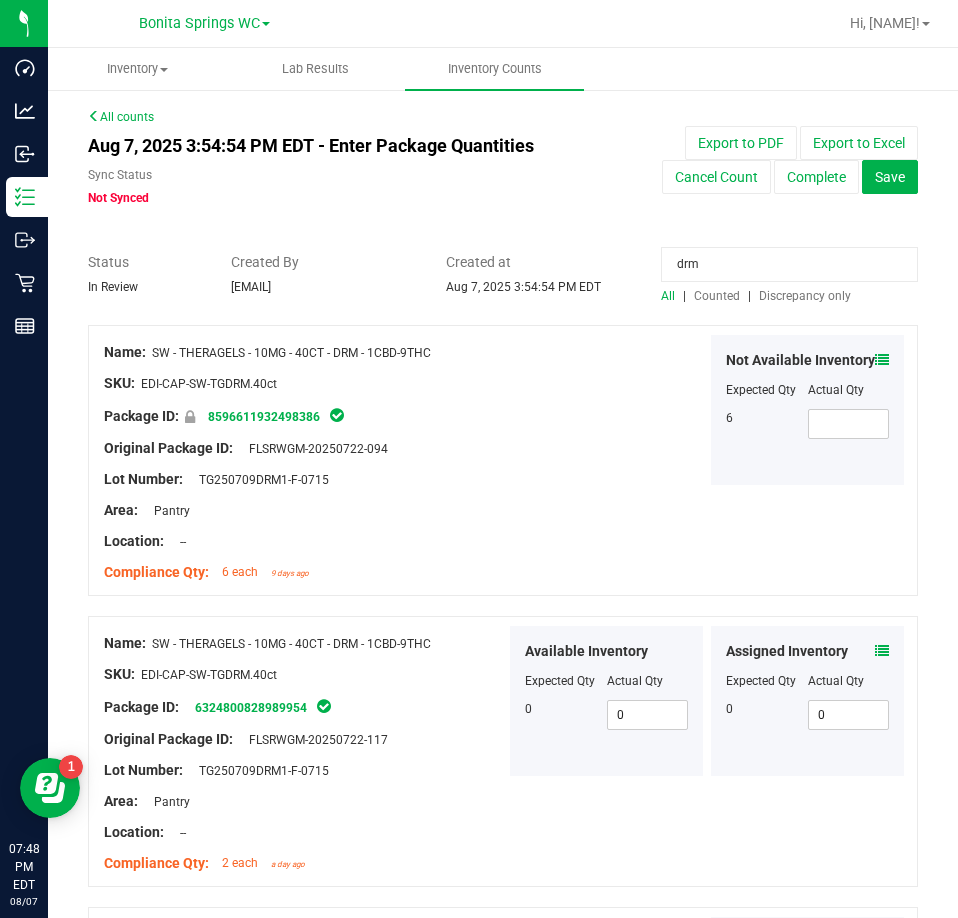 click on "drm" at bounding box center [789, 264] 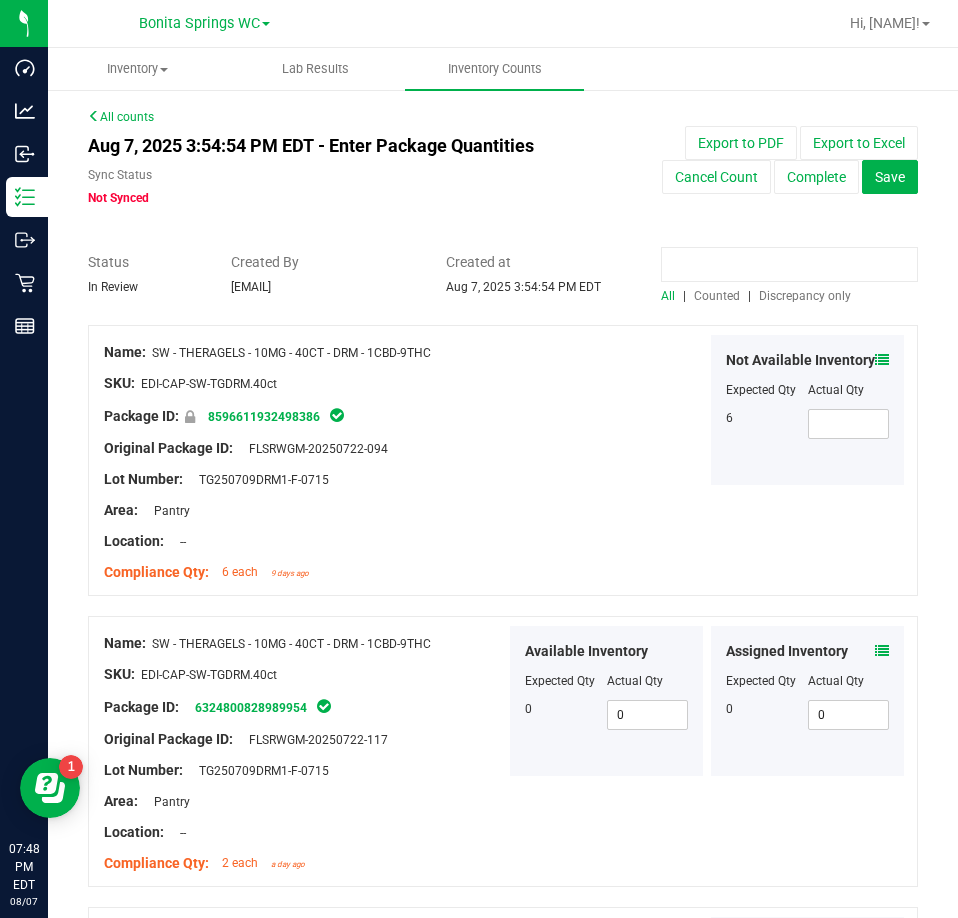 type 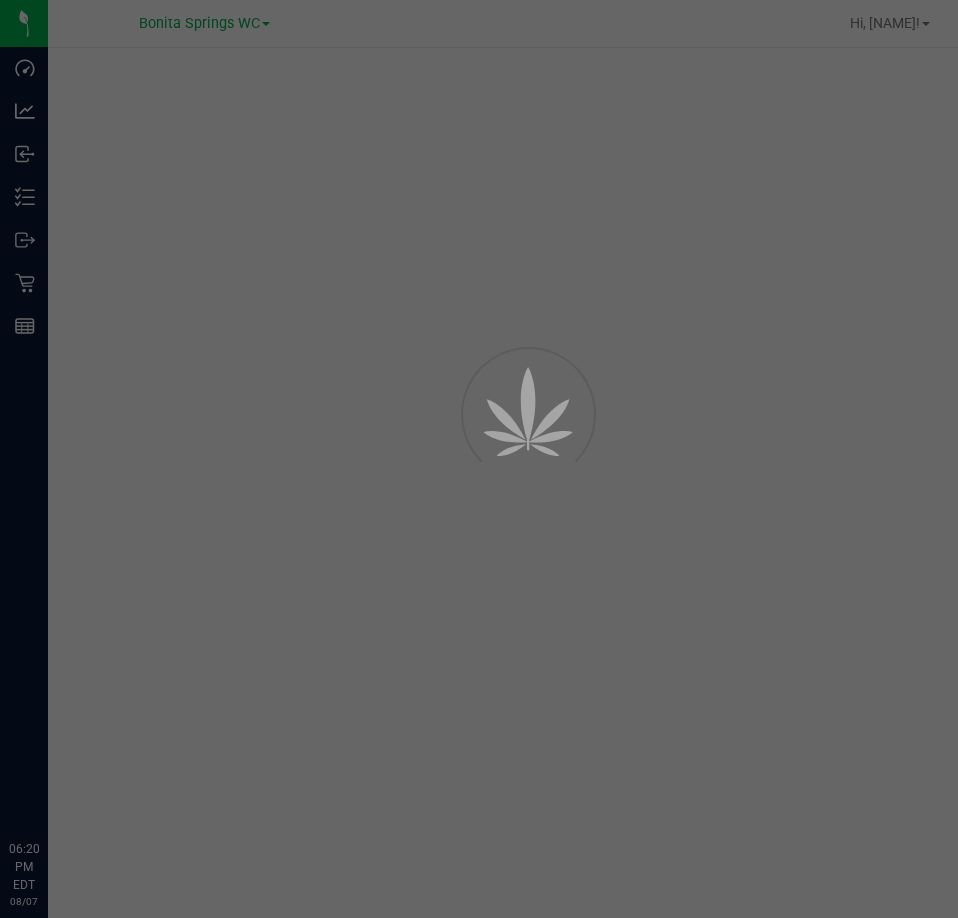 scroll, scrollTop: 0, scrollLeft: 0, axis: both 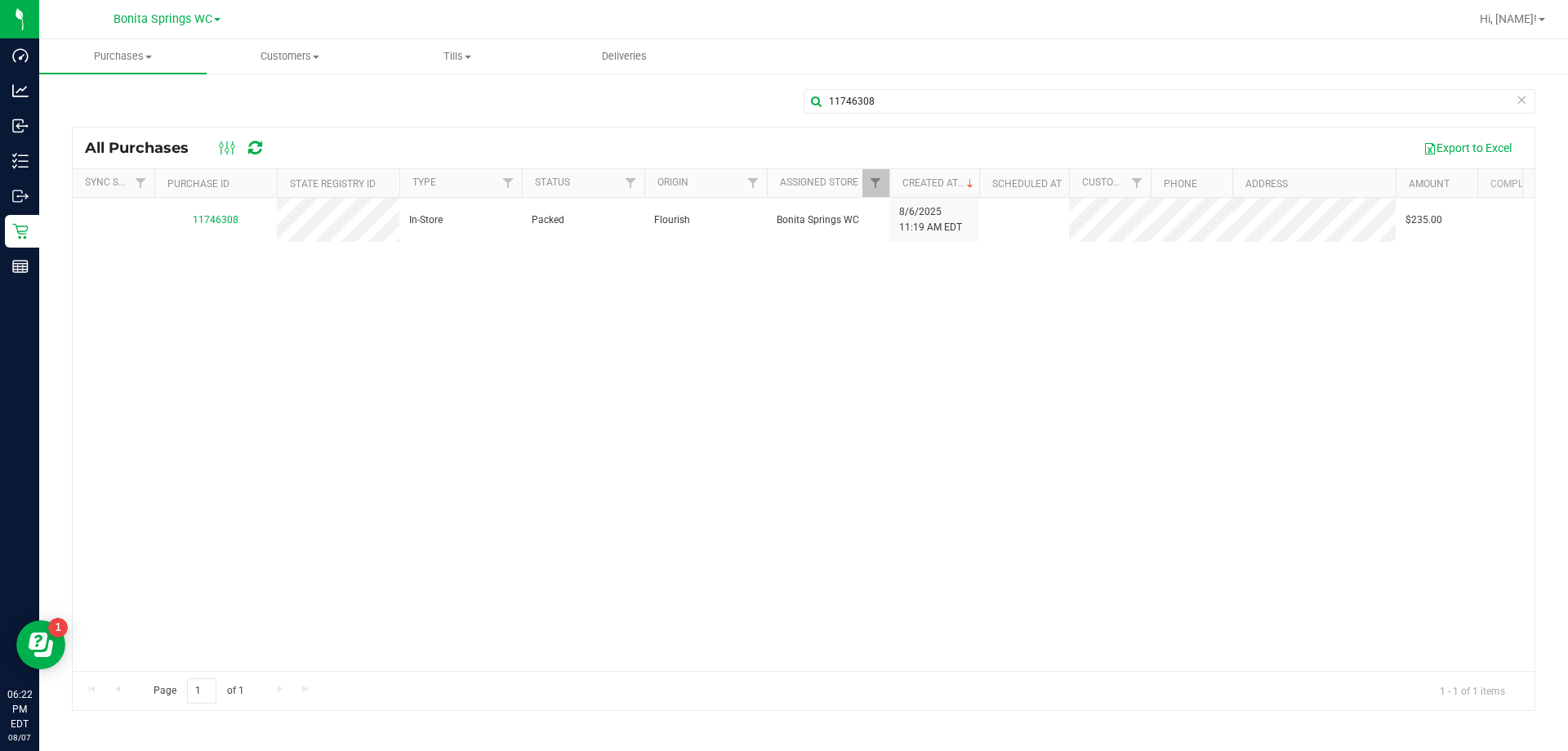 click on "[NUMBER]
In-Store Packed Flourish Bonita Springs WC [DATE] [TIME] [PRICE]" at bounding box center (804, 434) 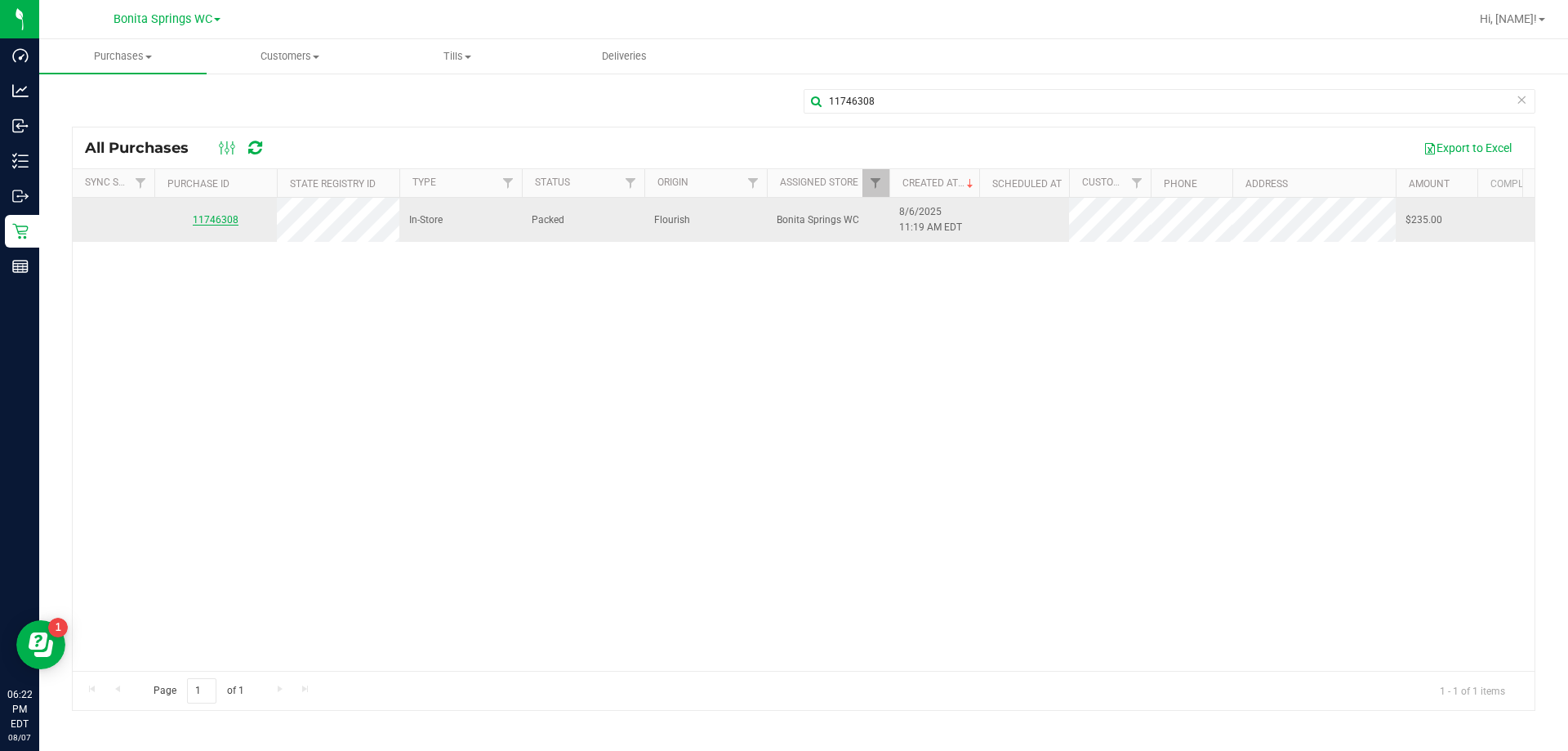 click on "11746308" at bounding box center [216, 220] 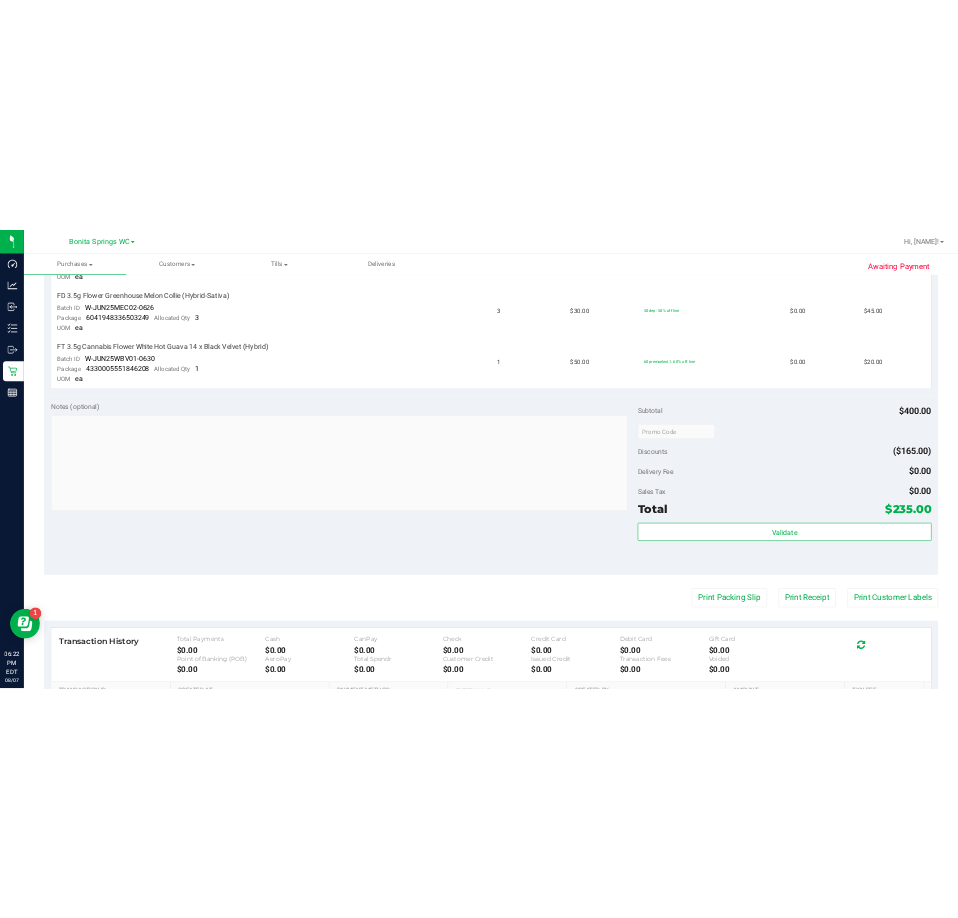 scroll, scrollTop: 1313, scrollLeft: 0, axis: vertical 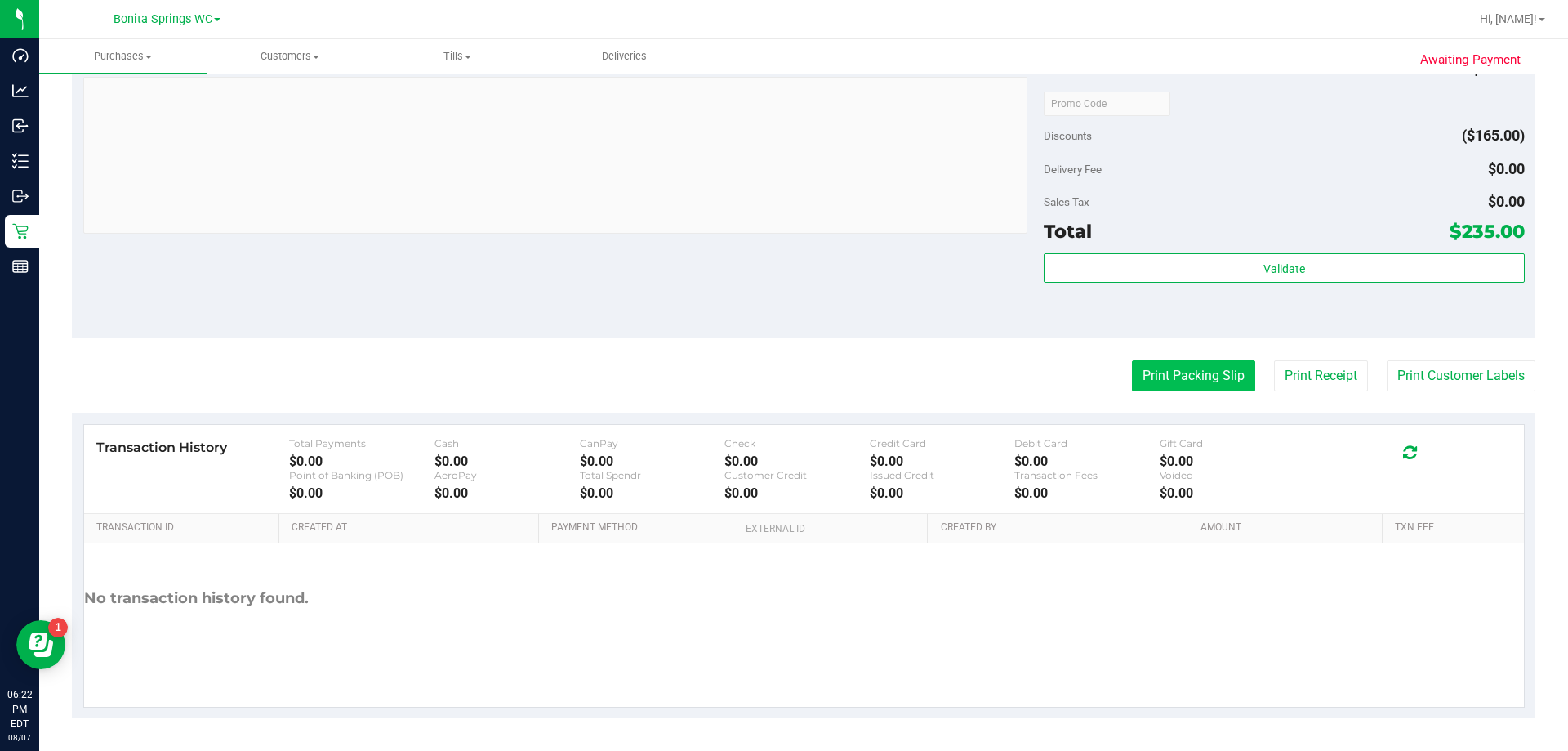 click on "Print Packing Slip" at bounding box center [1193, 376] 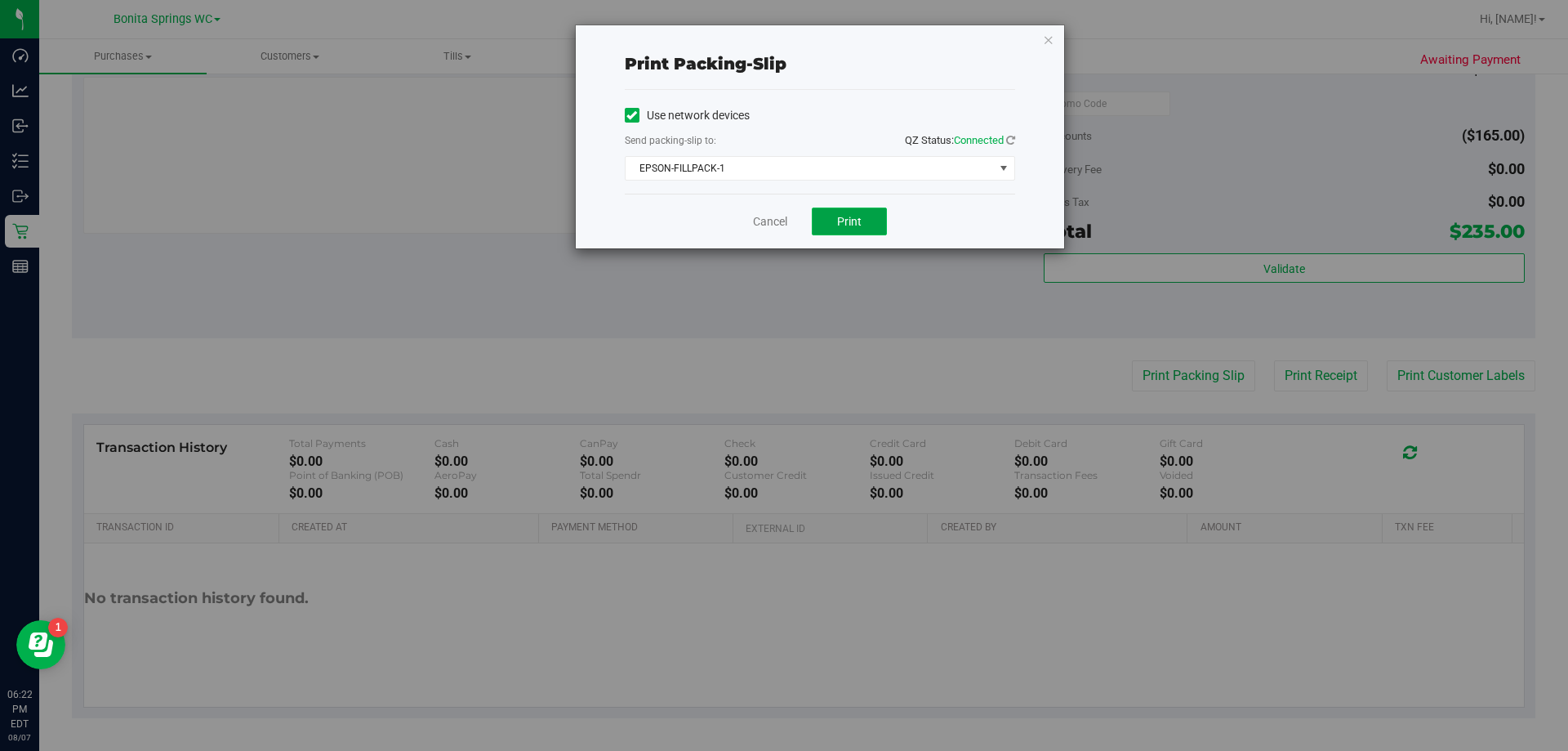 click on "Print" at bounding box center [849, 221] 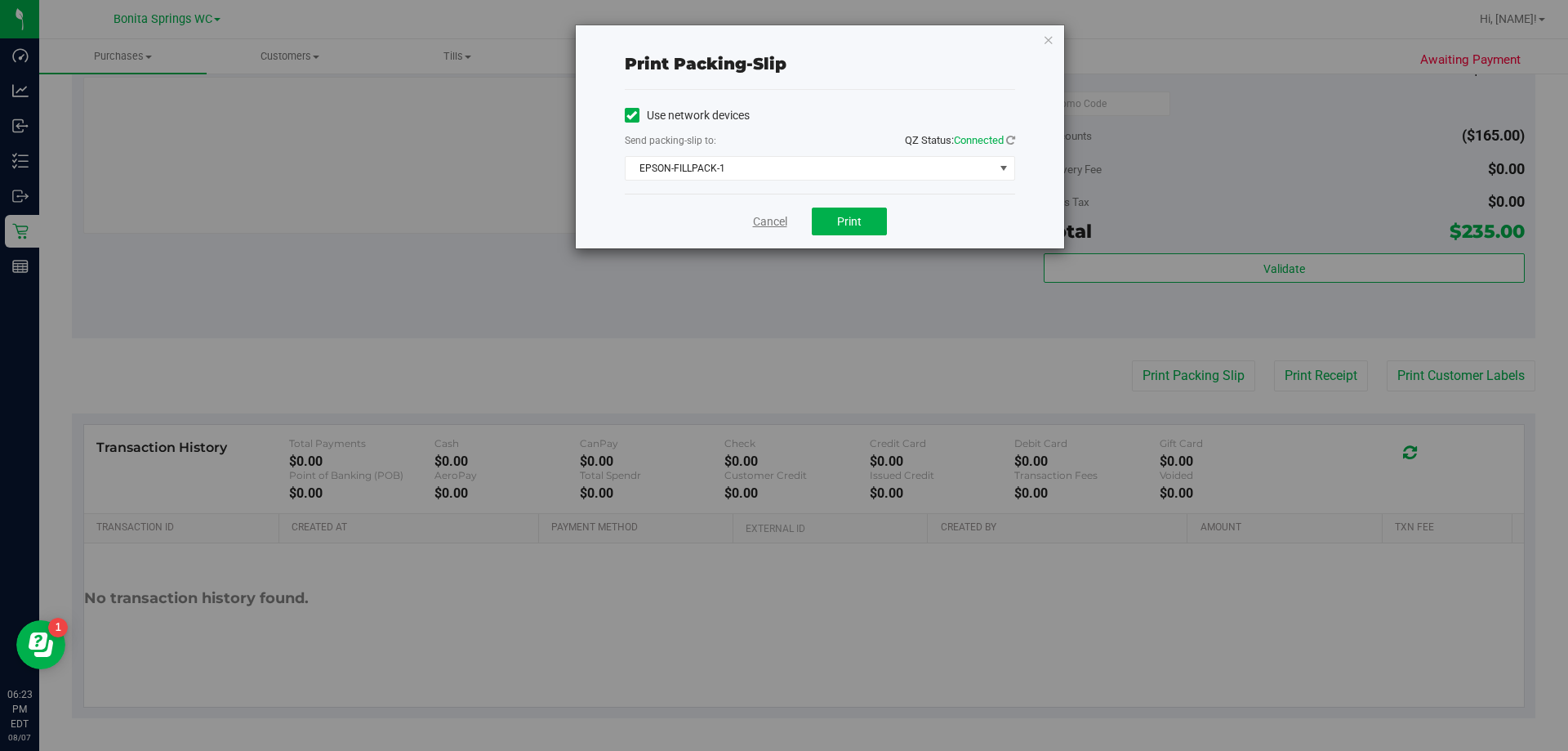 click on "Cancel" at bounding box center [770, 221] 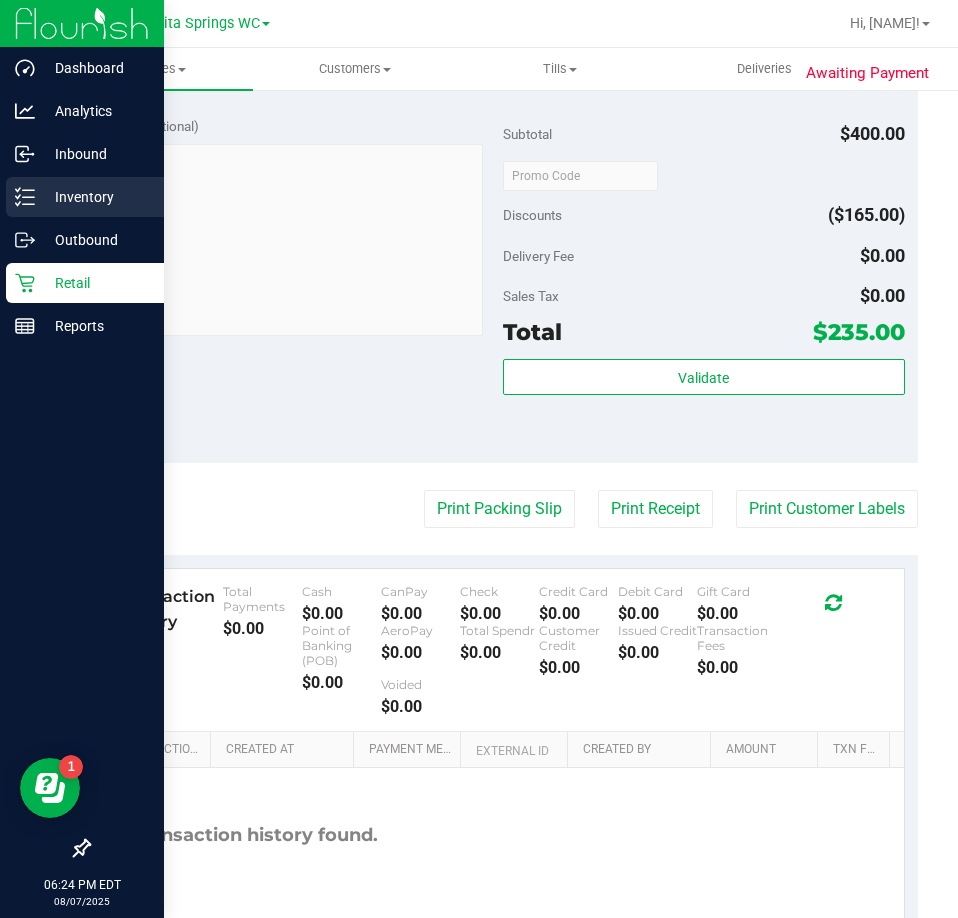 click 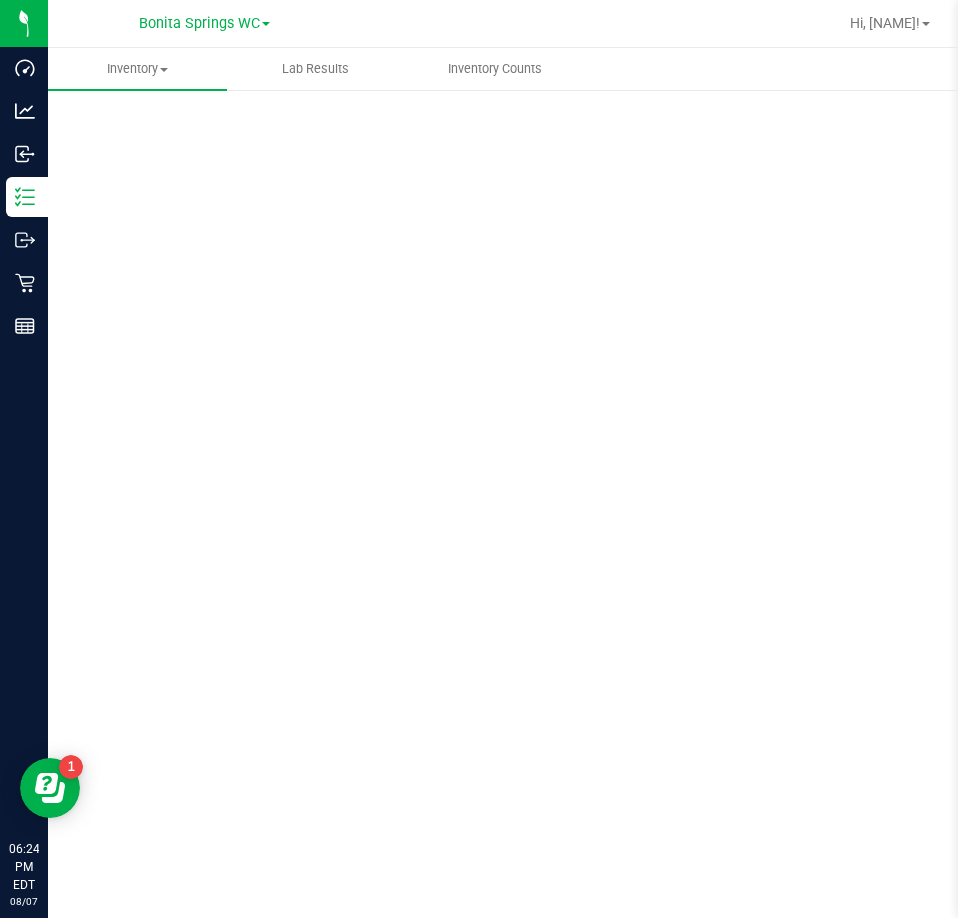 scroll, scrollTop: 0, scrollLeft: 0, axis: both 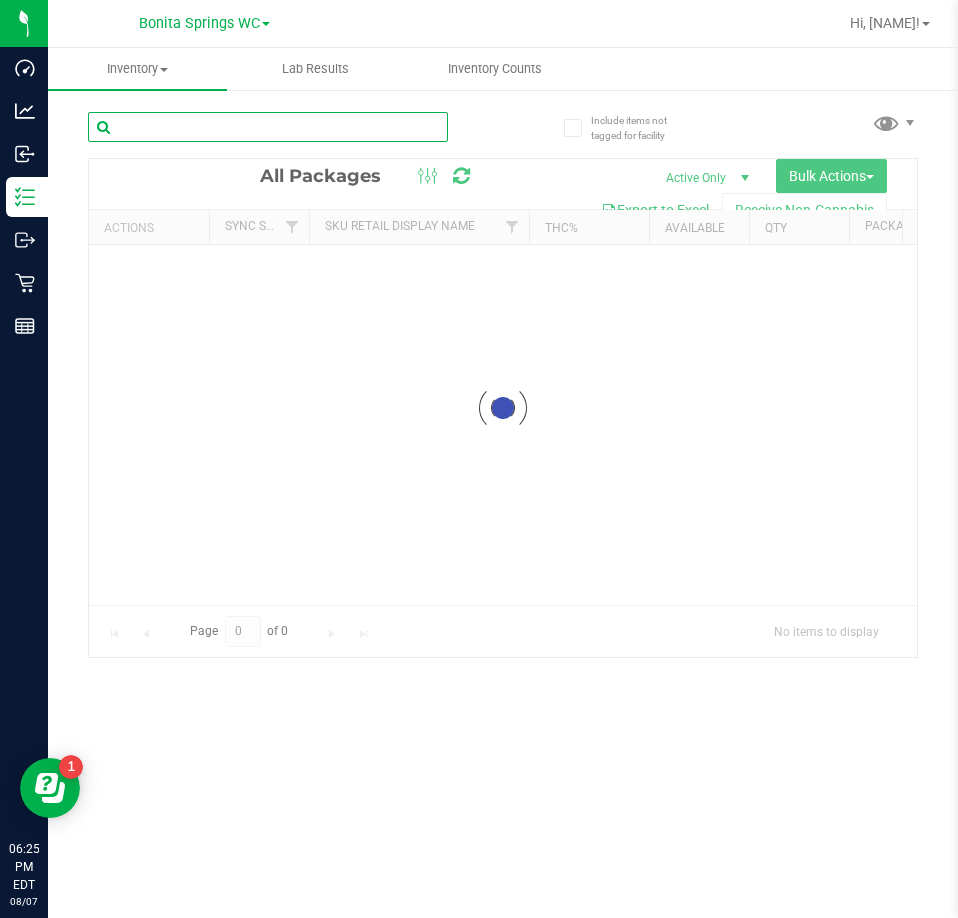 click at bounding box center (268, 127) 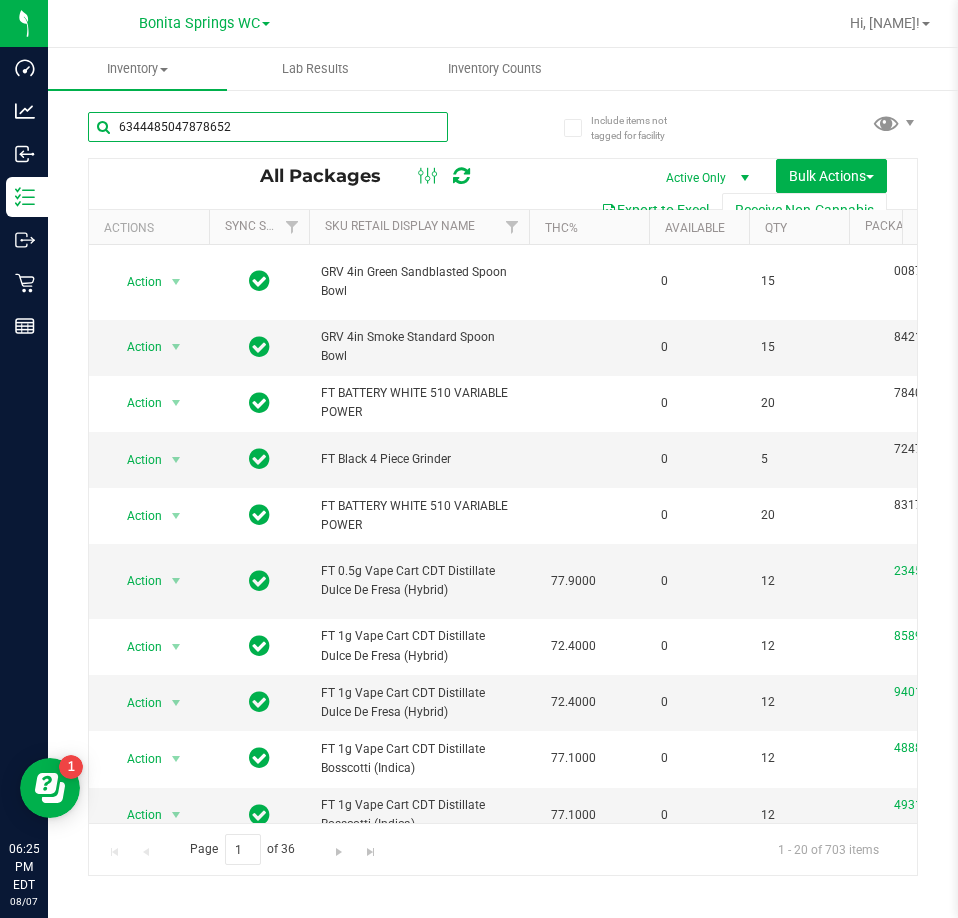 type on "6344485047878652" 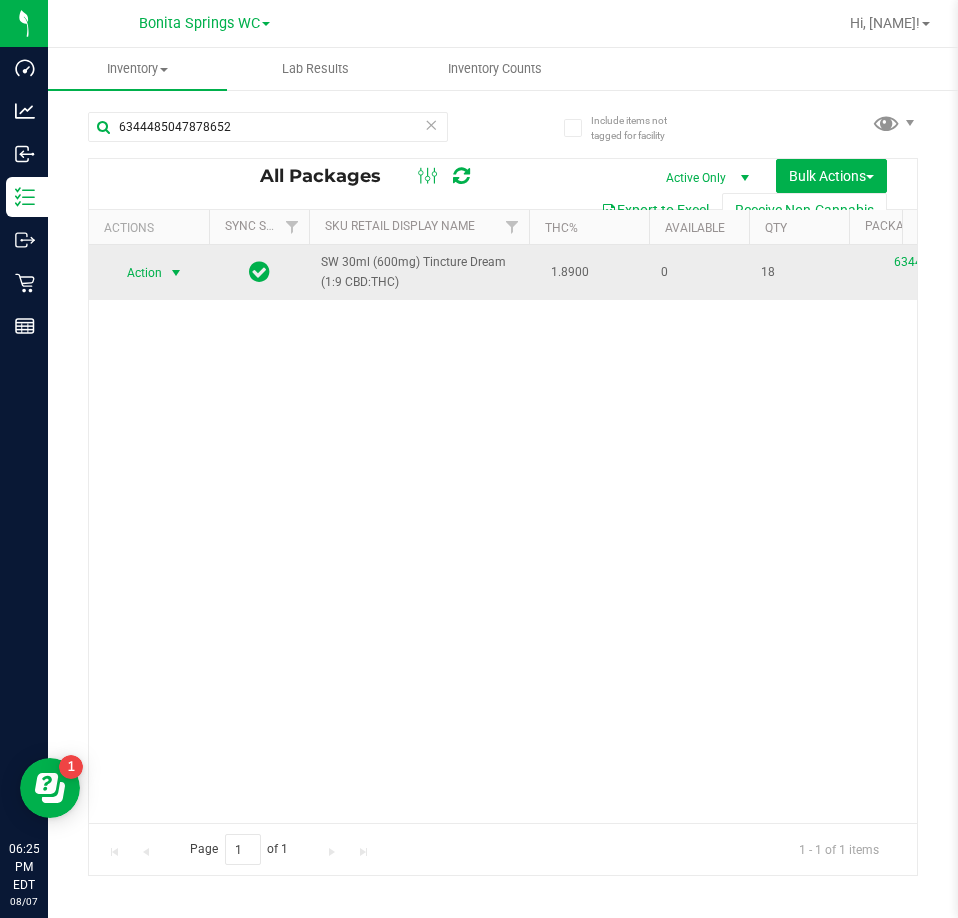 click at bounding box center (176, 273) 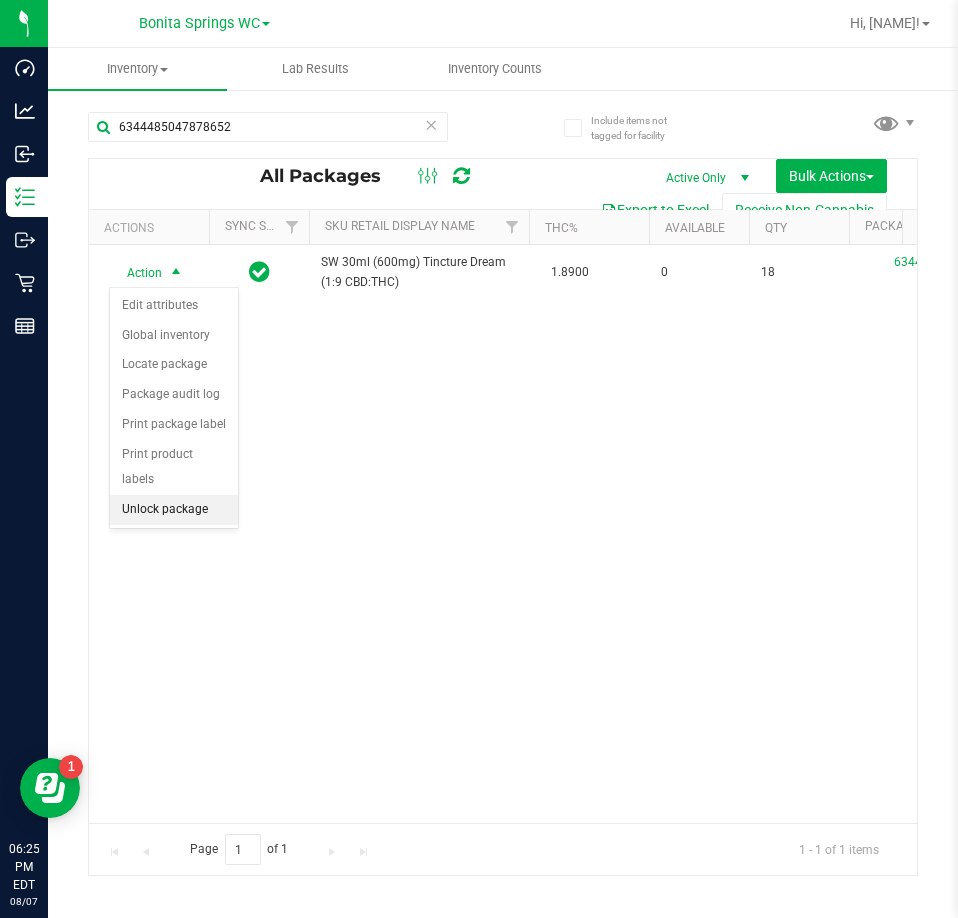 click on "Unlock package" at bounding box center [174, 510] 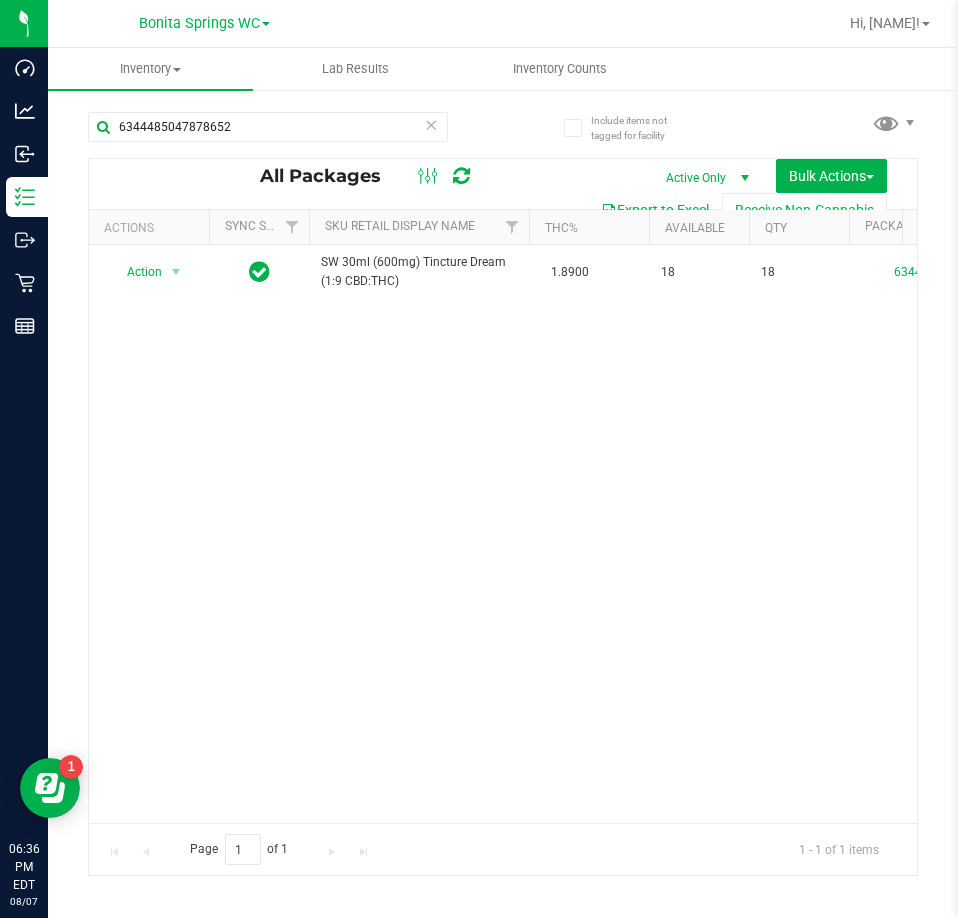 click on "6344485047878652" at bounding box center [268, 135] 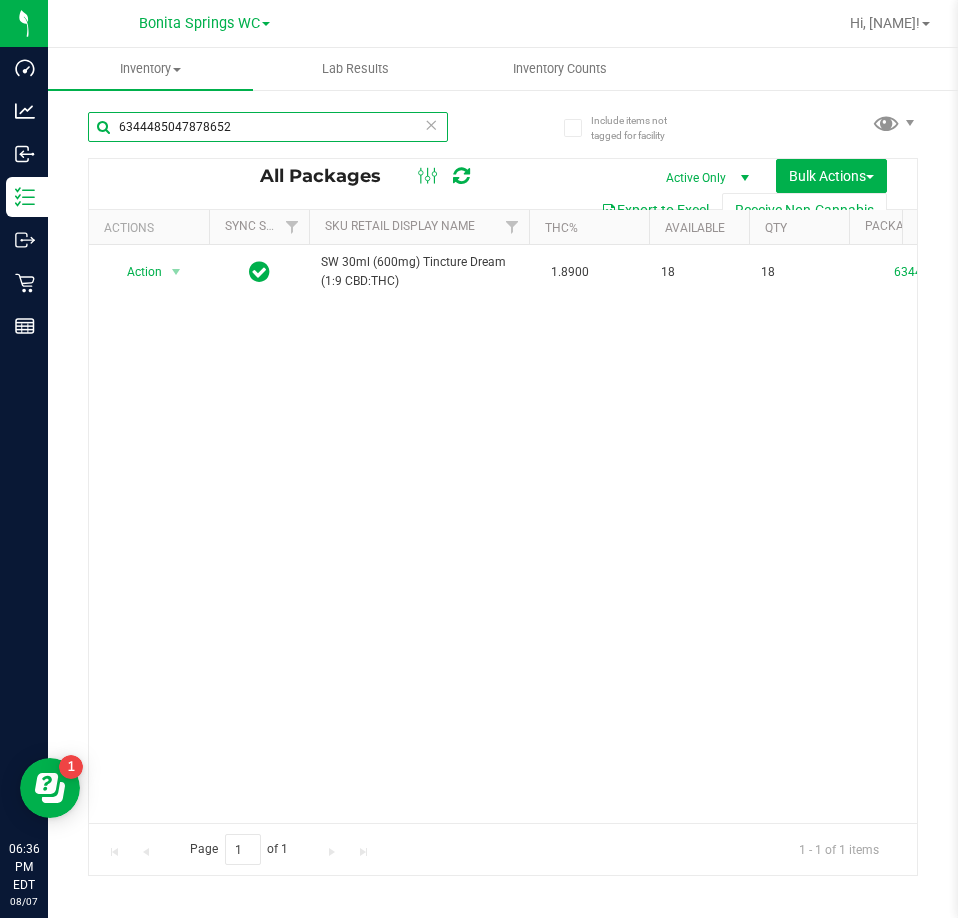 click on "6344485047878652" at bounding box center (268, 127) 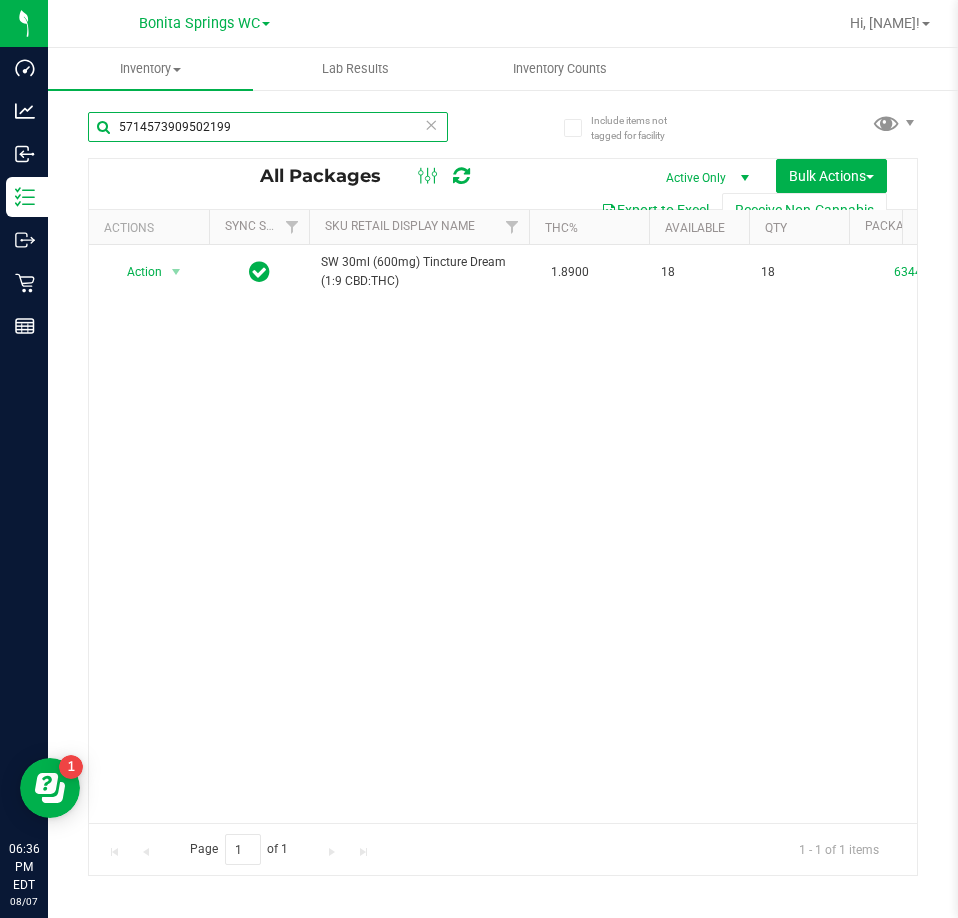 type on "5714573909502199" 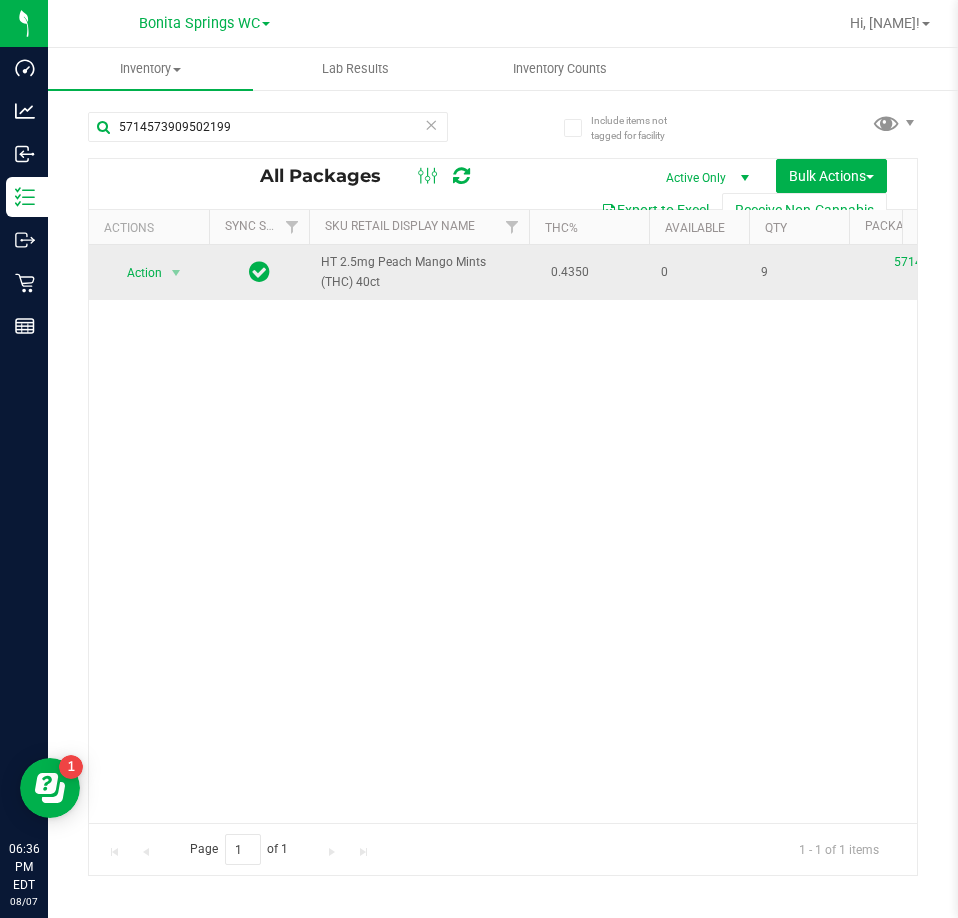 click on "Action" at bounding box center (136, 273) 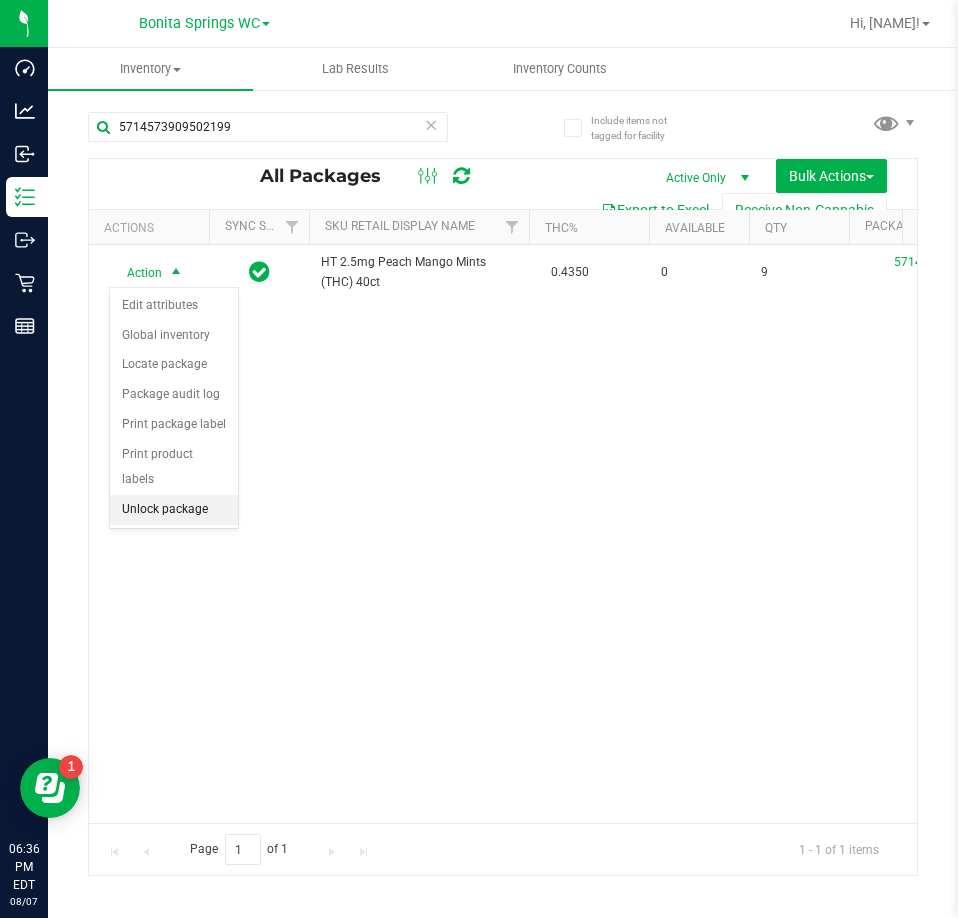click on "Edit attributes Global inventory Locate package Package audit log Print package label Print product labels Unlock package" at bounding box center [174, 408] 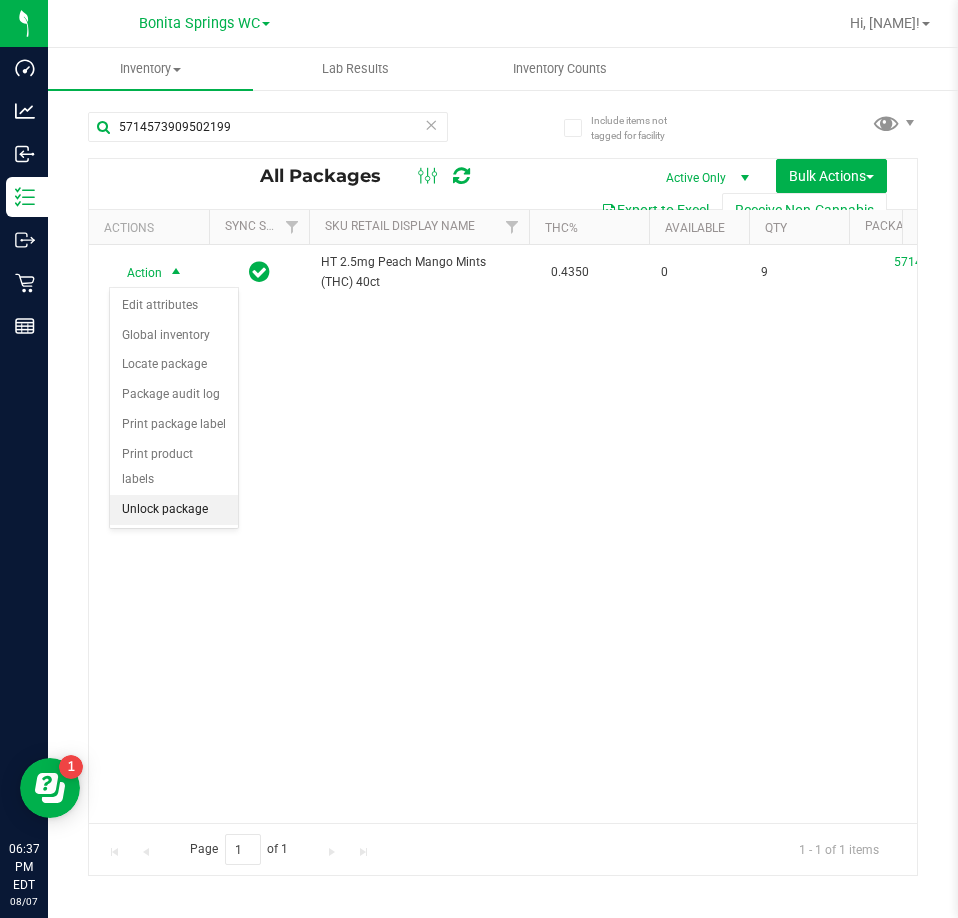 click on "Unlock package" at bounding box center (174, 510) 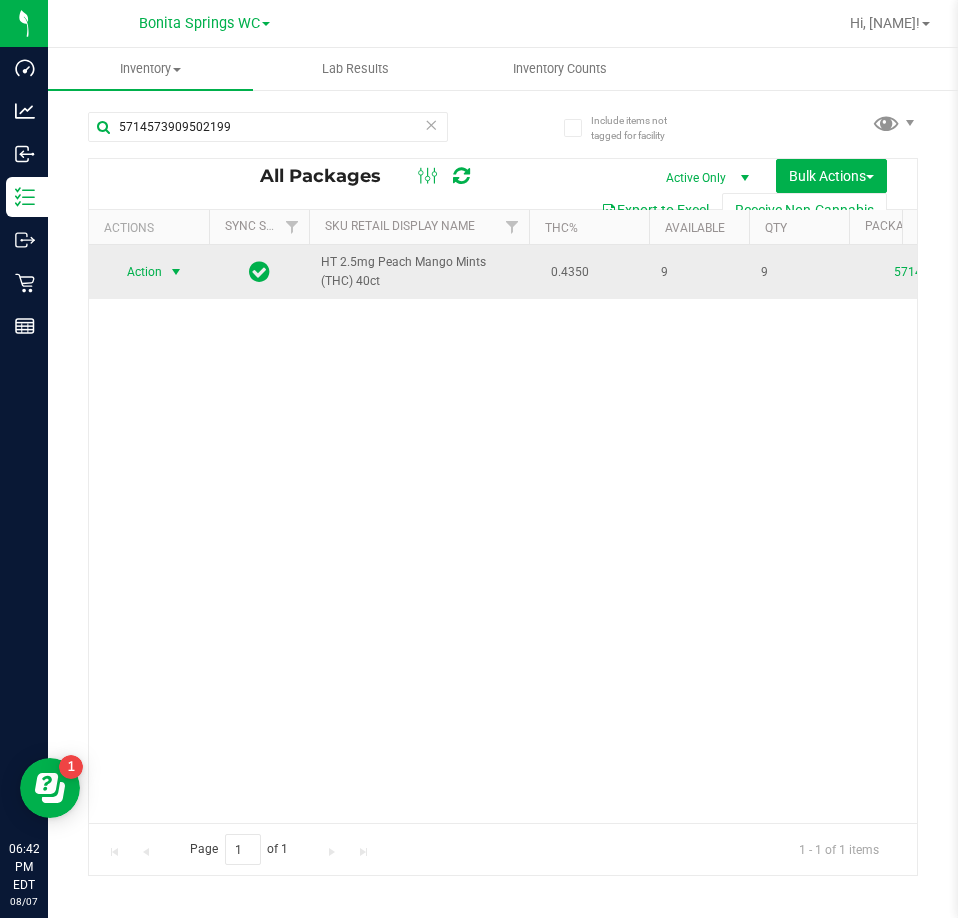 click at bounding box center (176, 272) 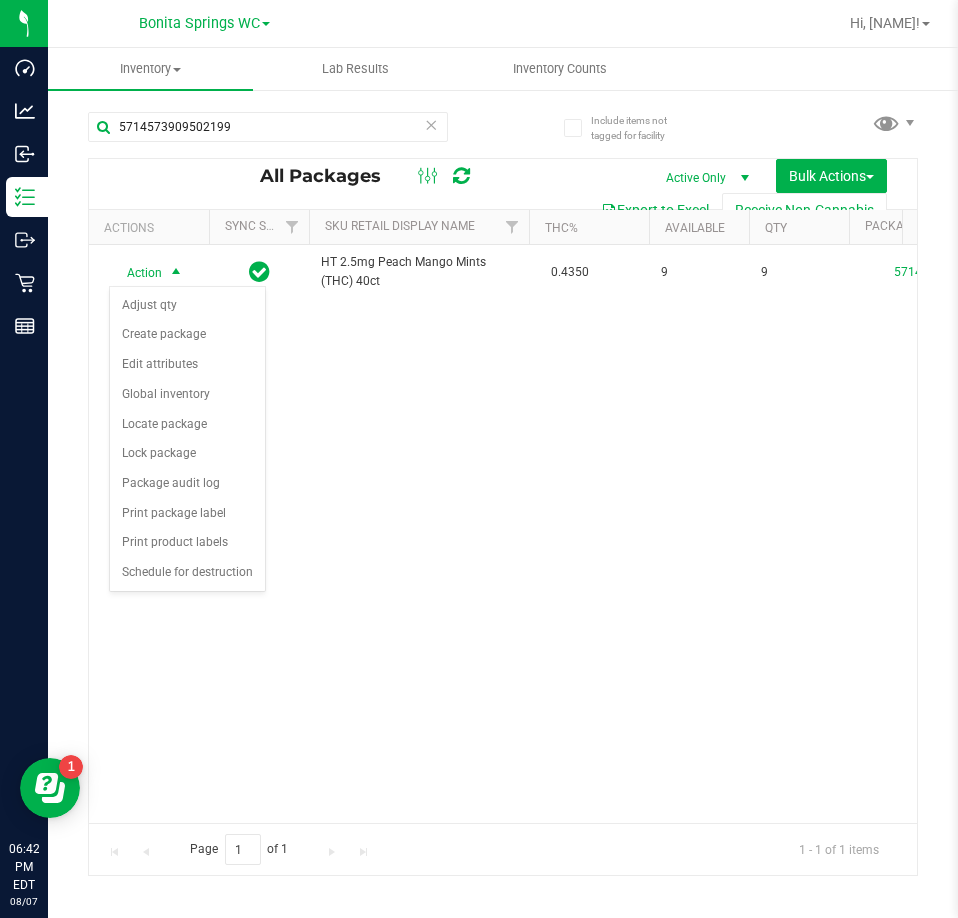 click at bounding box center (444, 176) 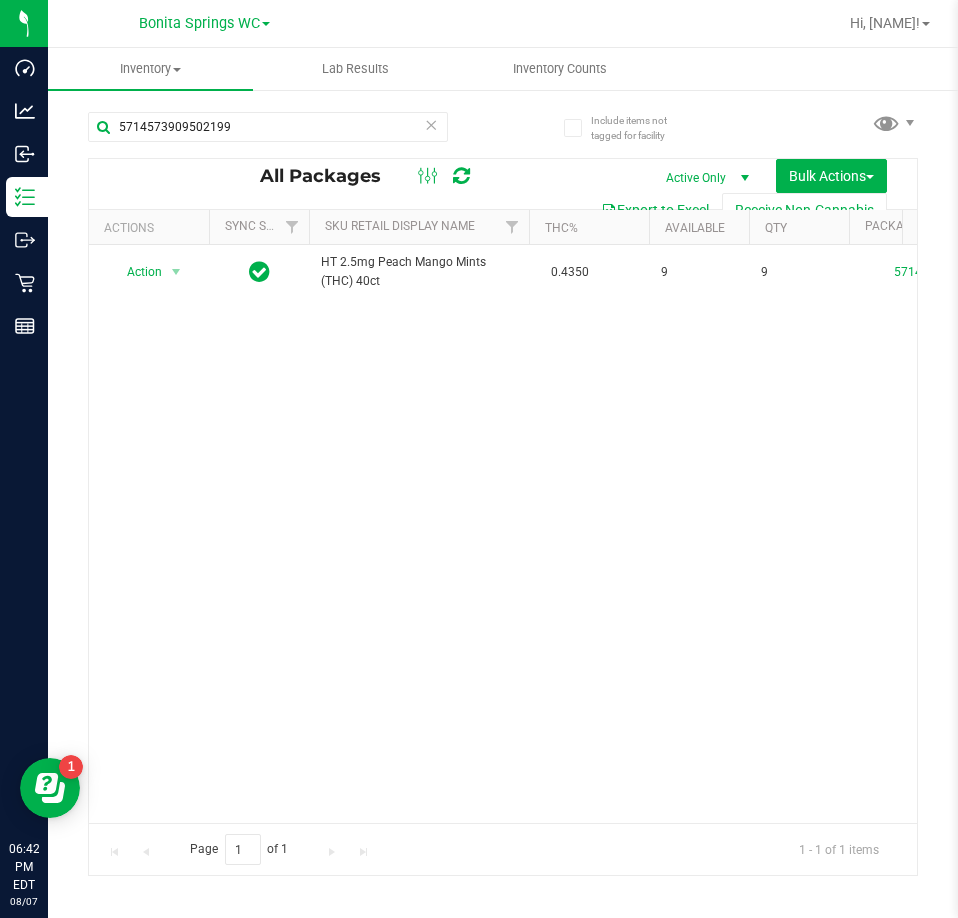 click at bounding box center (461, 176) 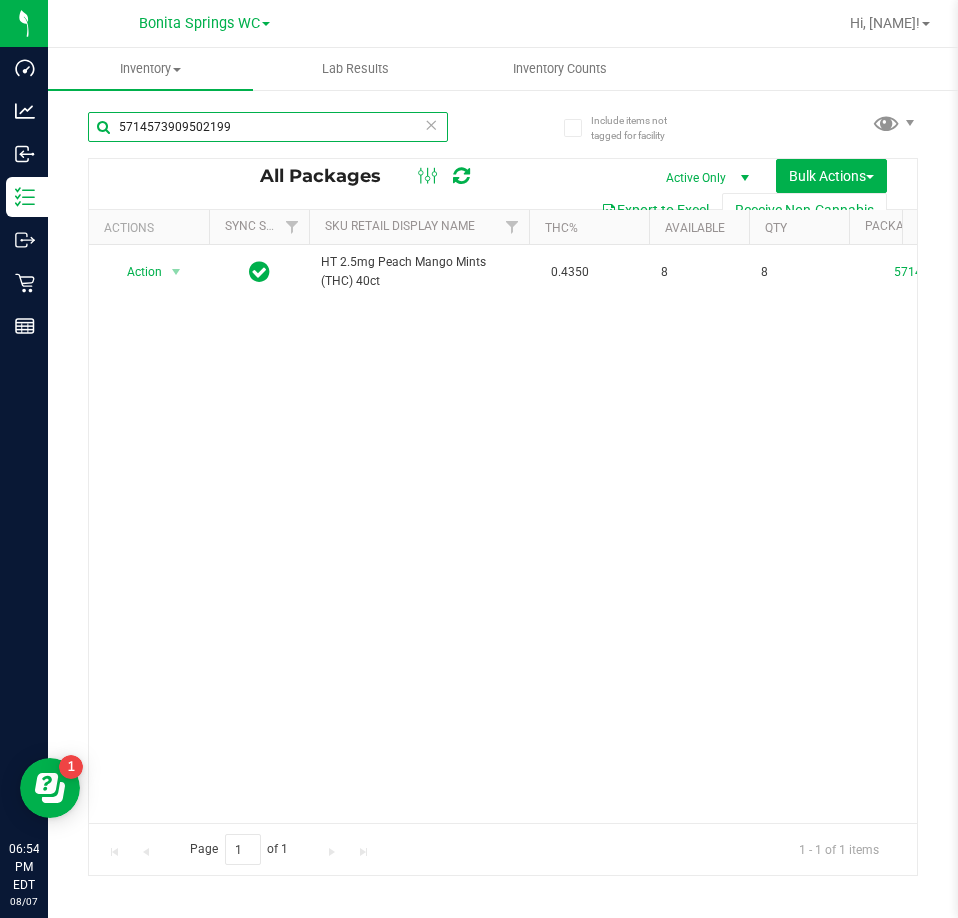 click on "5714573909502199" at bounding box center (268, 127) 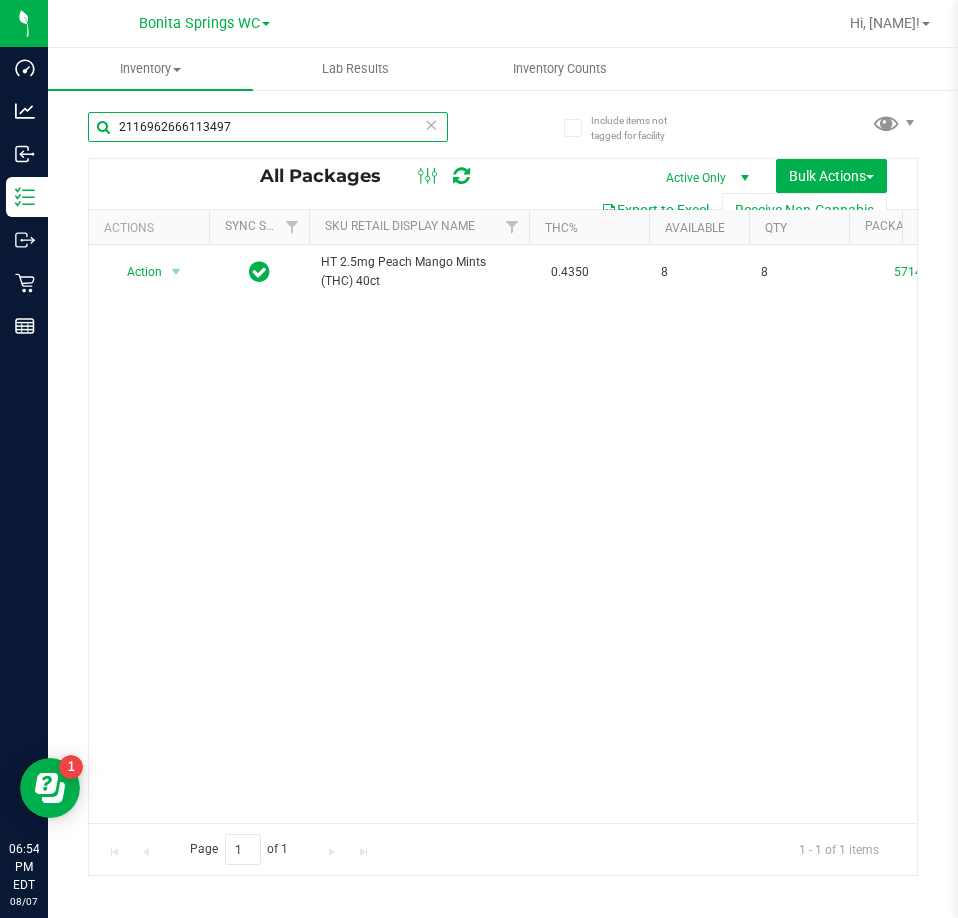 type on "2116962666113497" 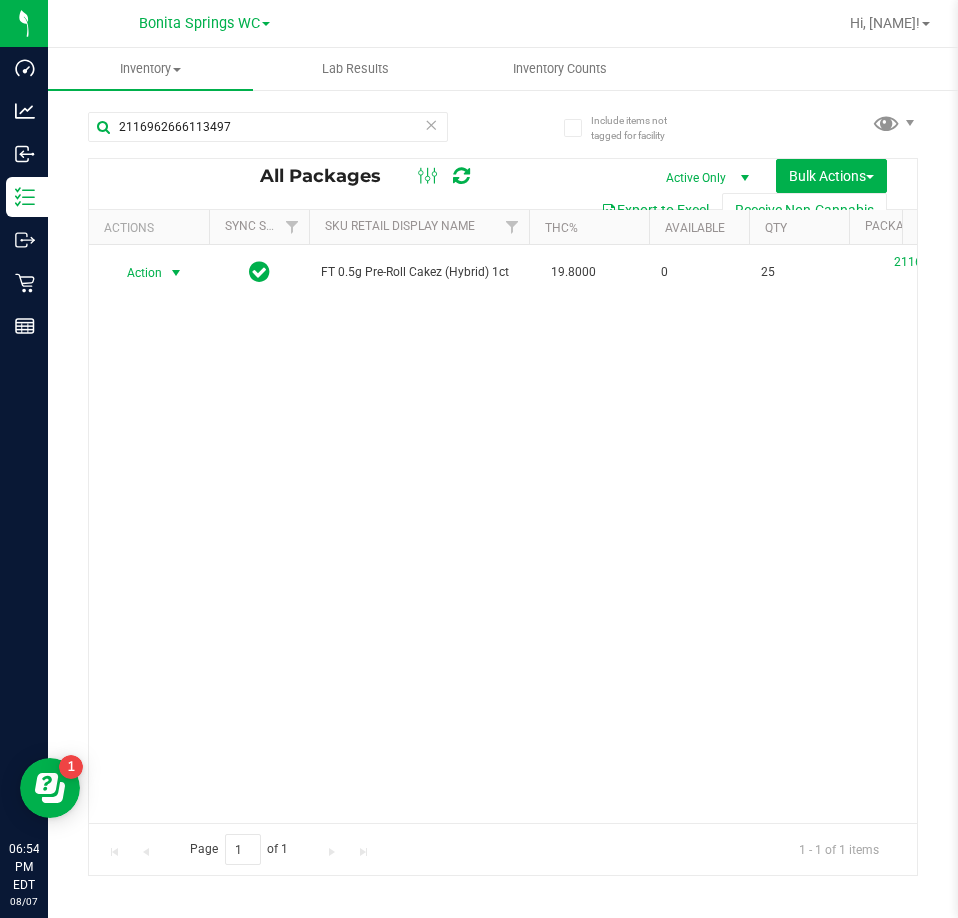 click at bounding box center (176, 273) 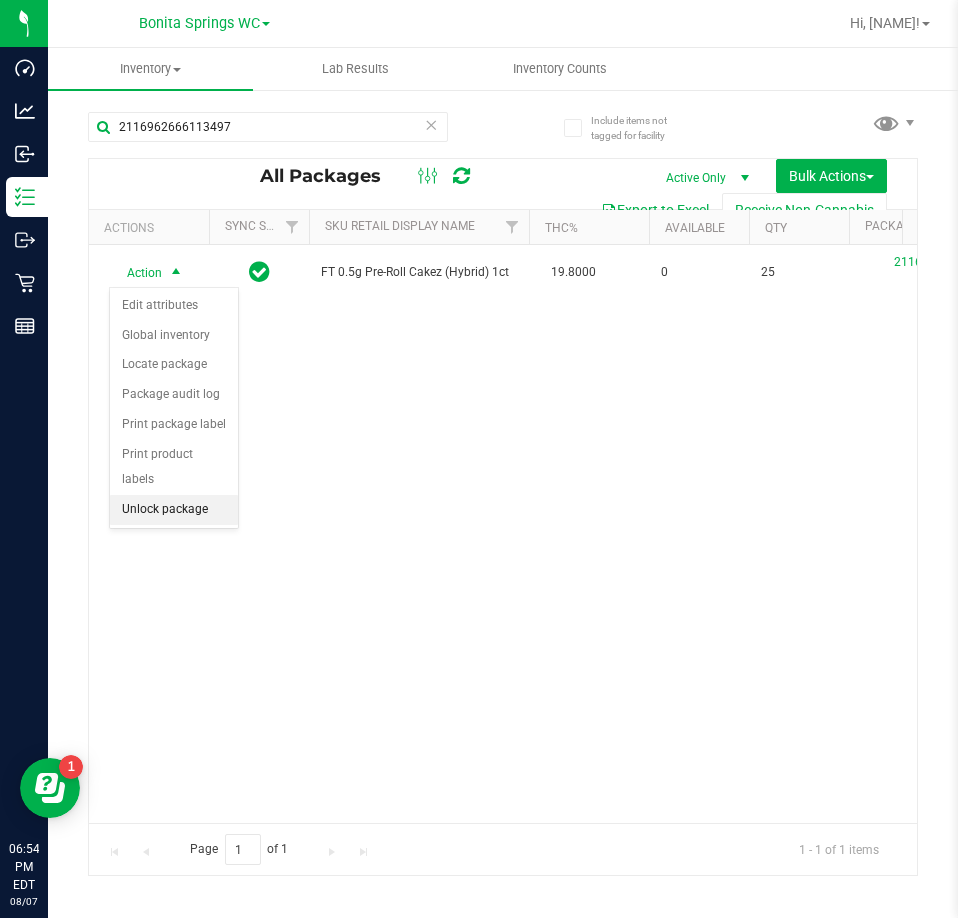 click on "Unlock package" at bounding box center [174, 510] 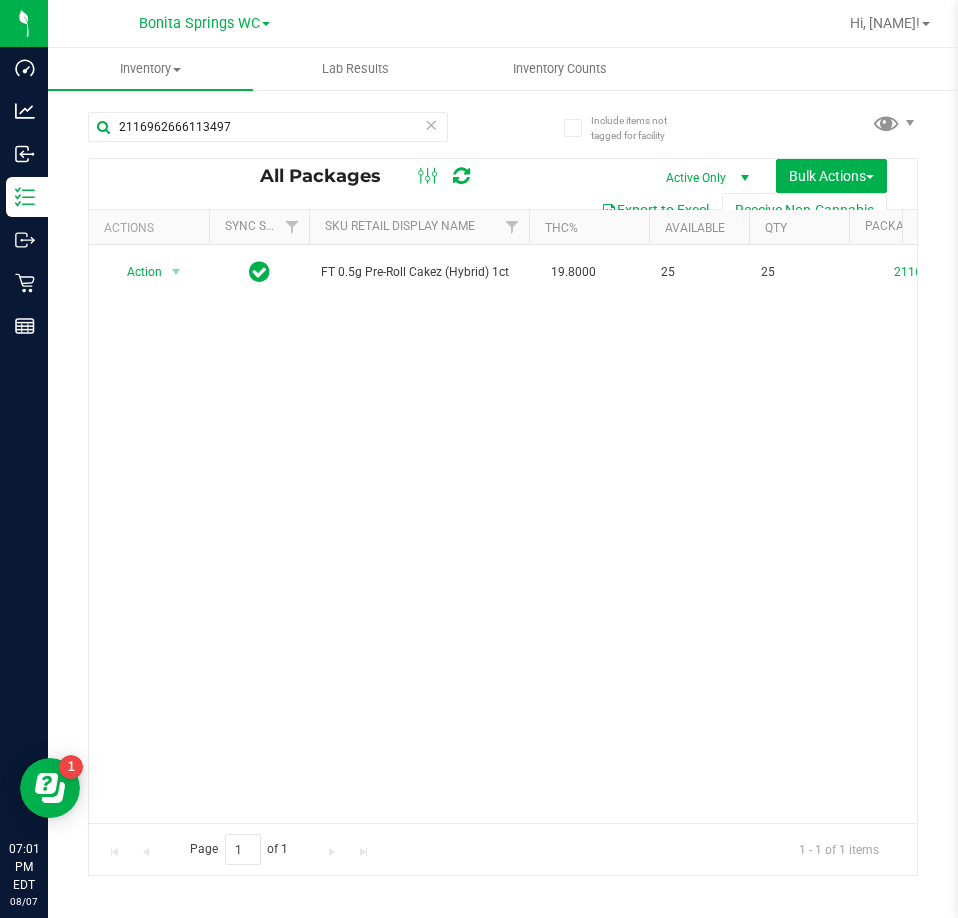 click on "2116962666113497" at bounding box center (295, 126) 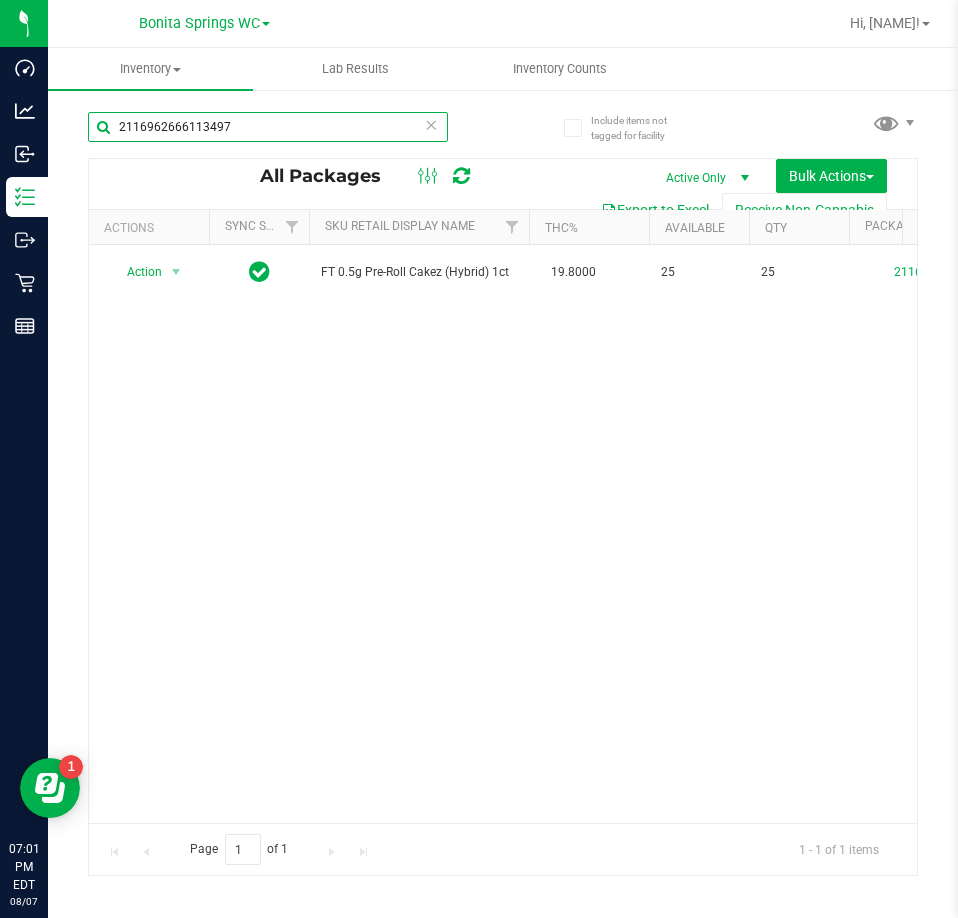 click on "2116962666113497" at bounding box center (268, 127) 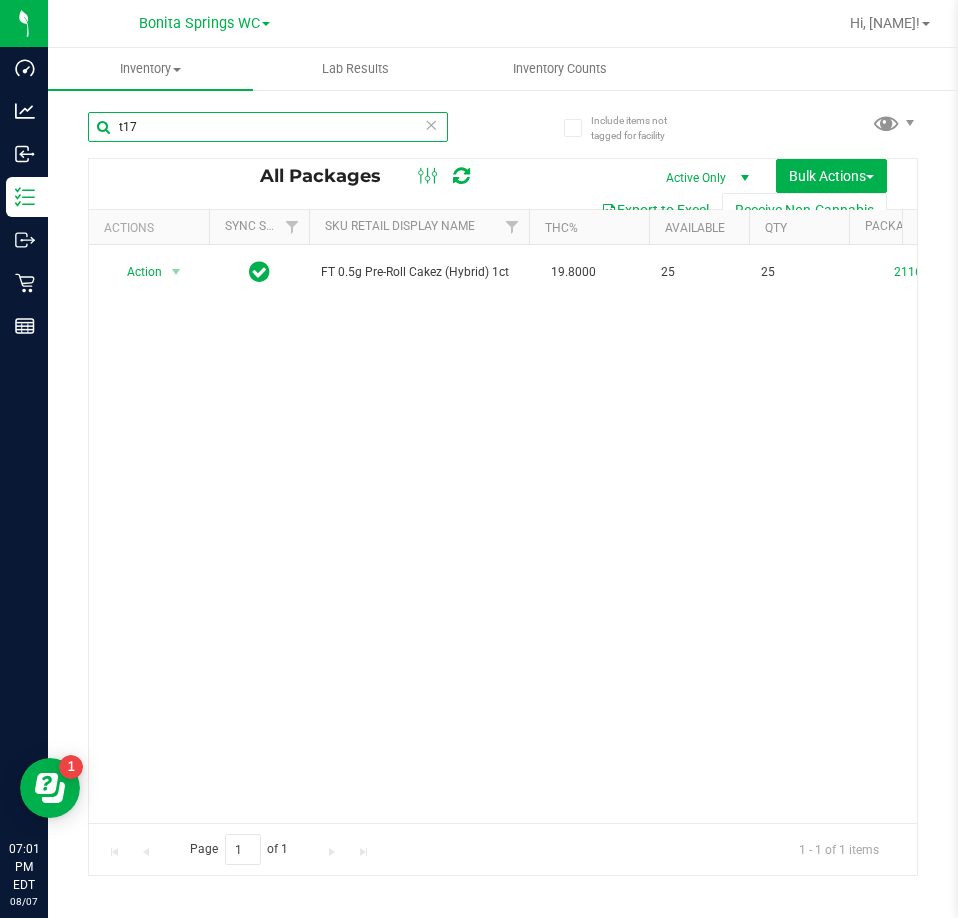 type on "t17" 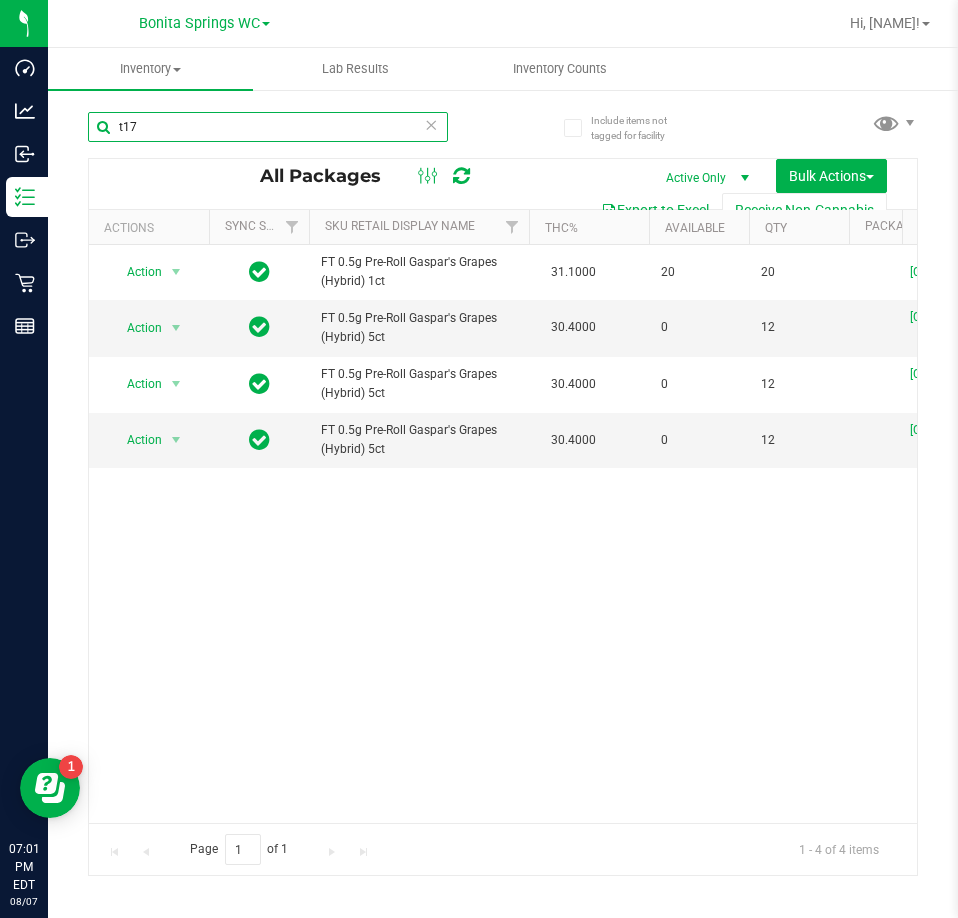 scroll, scrollTop: 0, scrollLeft: 512, axis: horizontal 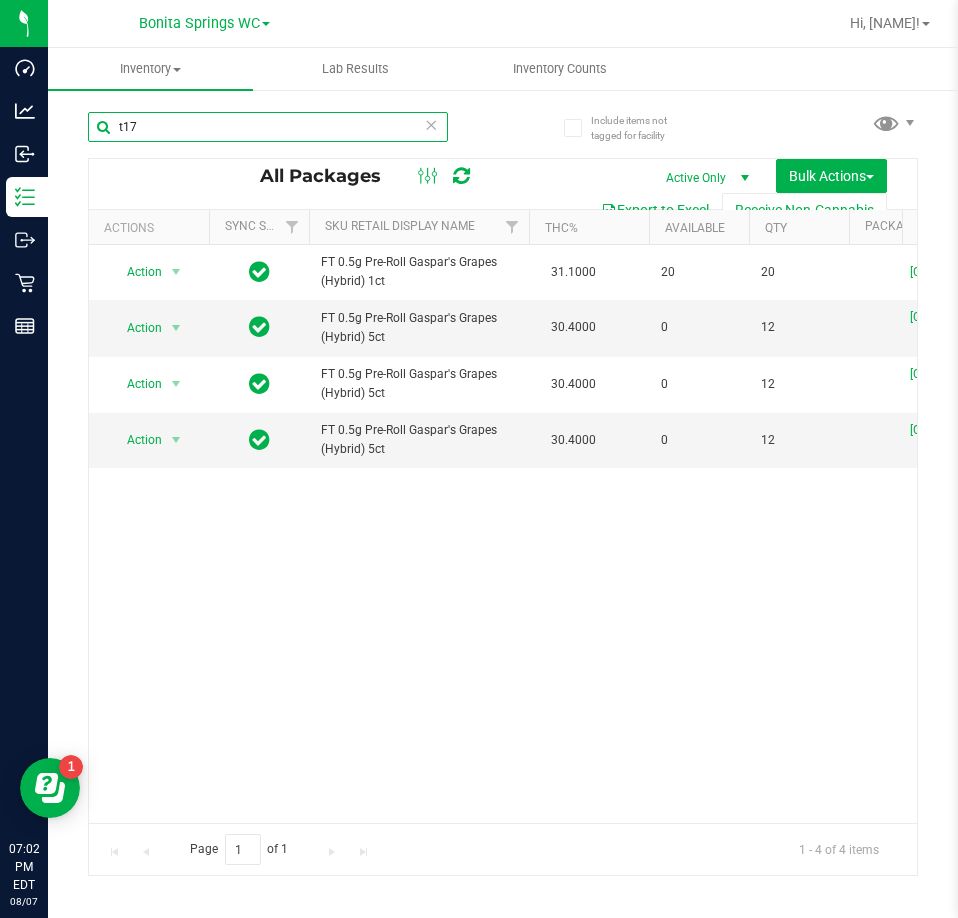 click on "t17" at bounding box center (268, 127) 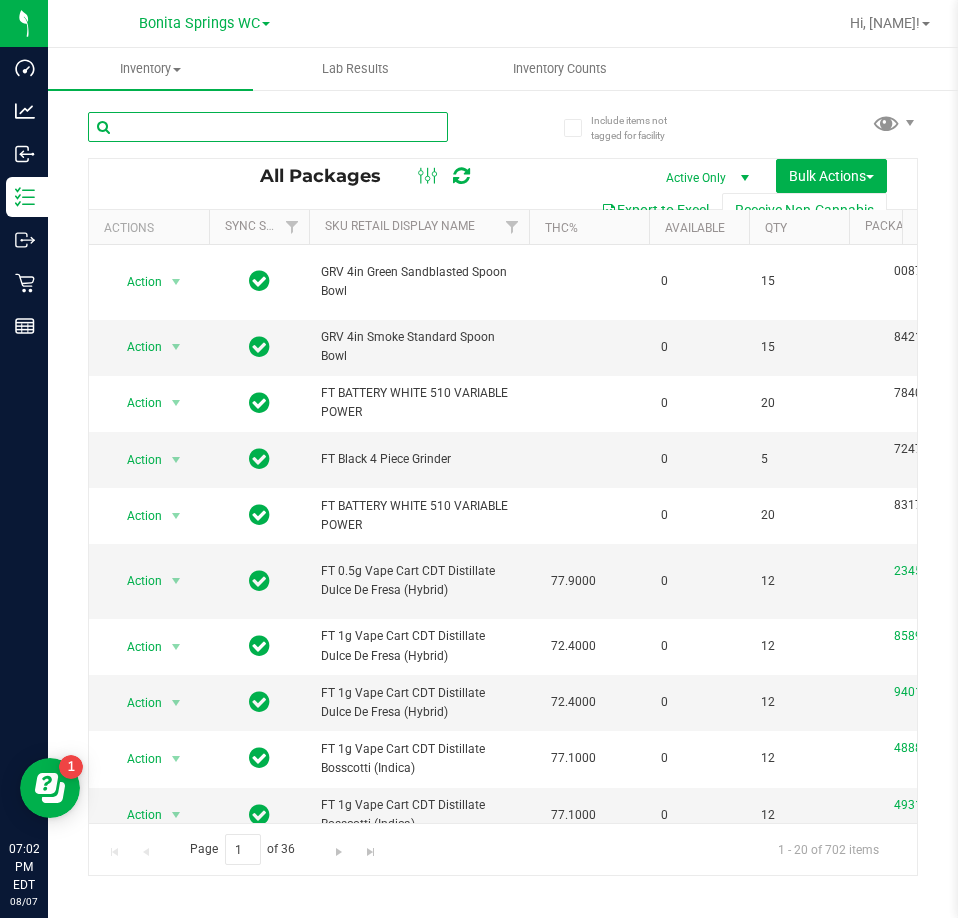 type 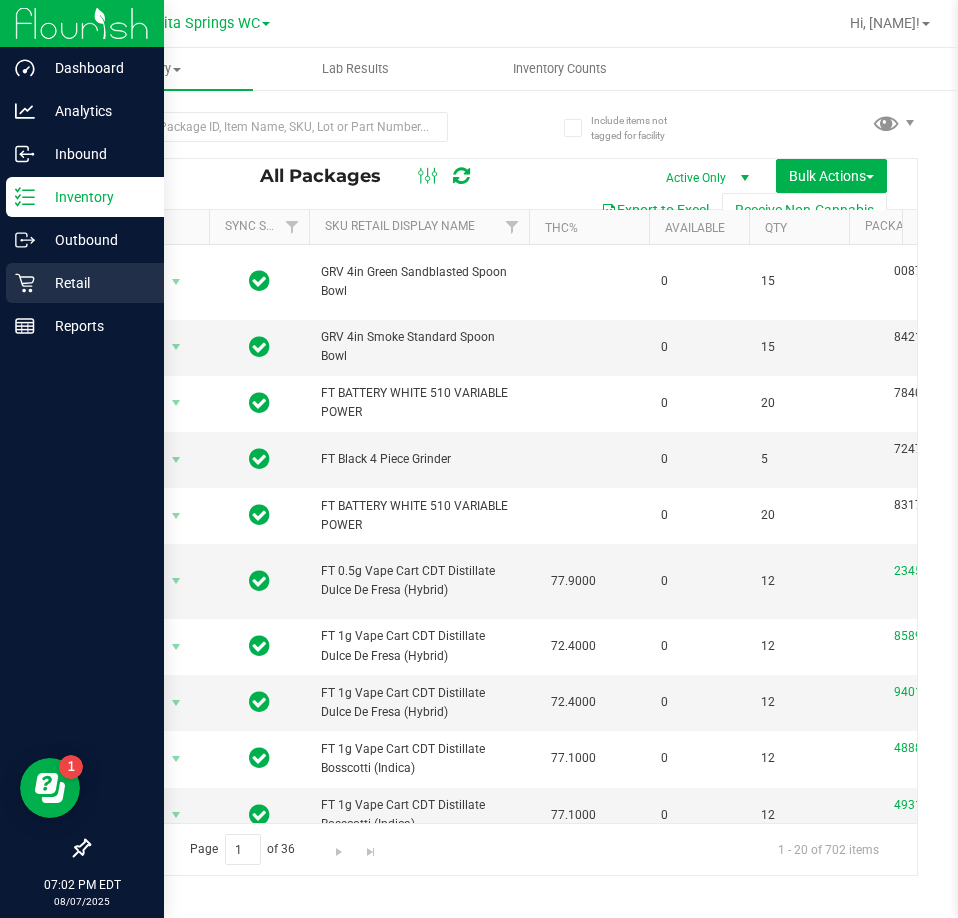 click on "Retail" at bounding box center (95, 283) 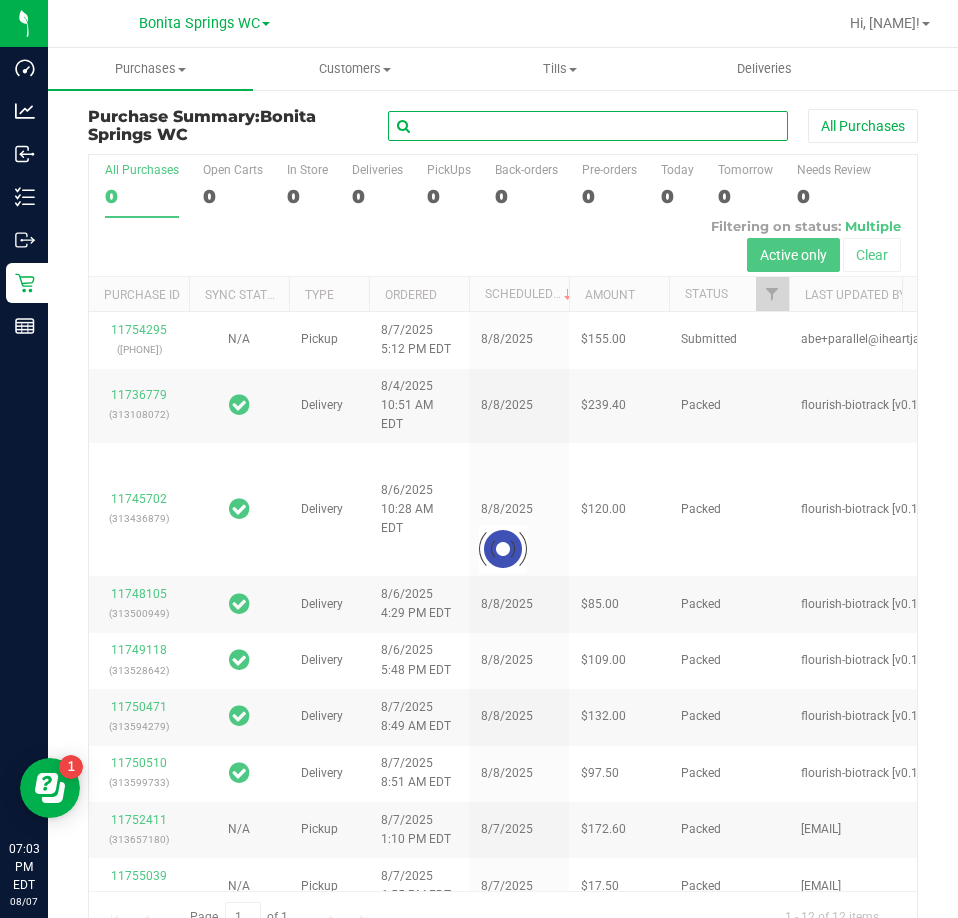paste on "11746308" 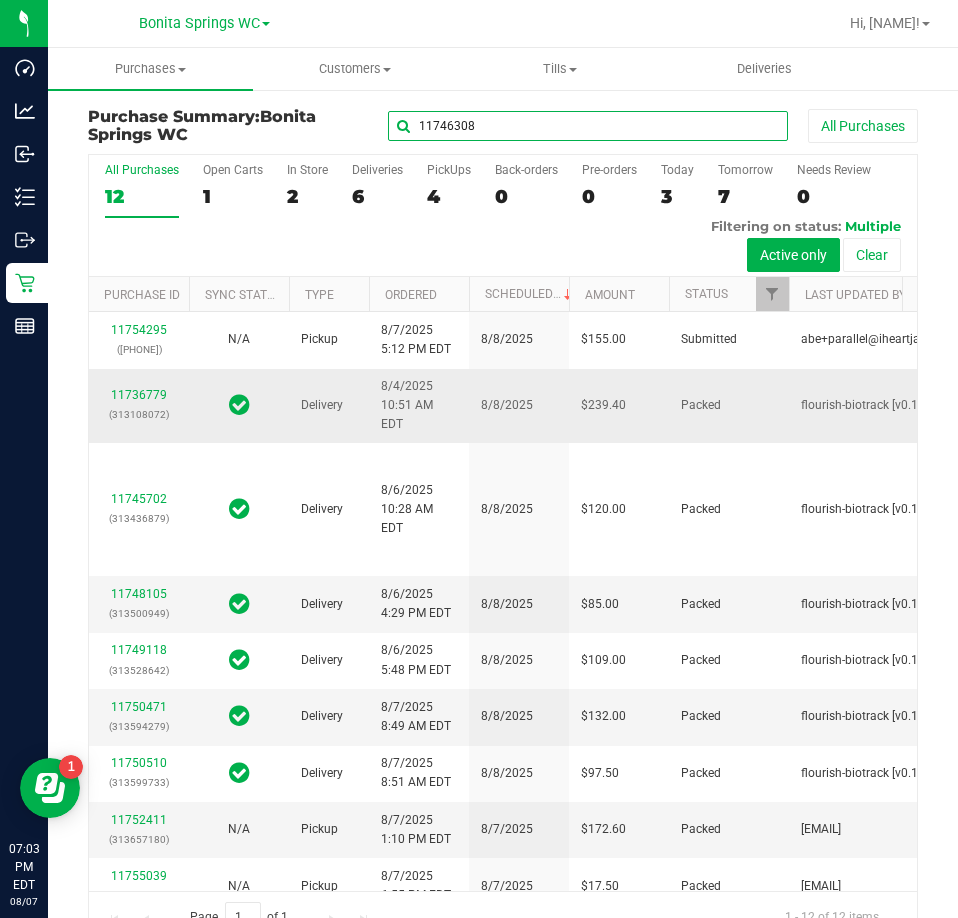 type on "11746308" 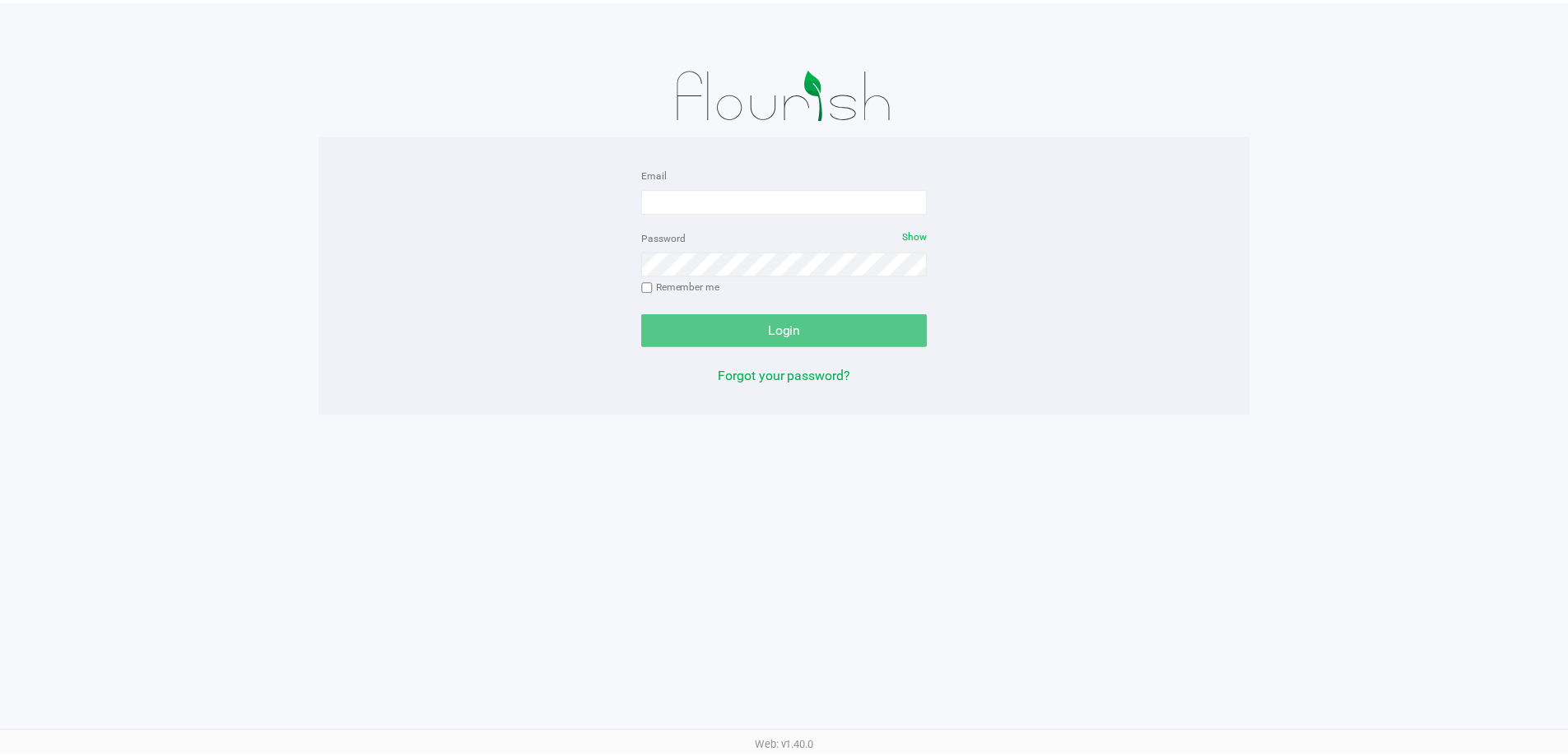 scroll, scrollTop: 0, scrollLeft: 0, axis: both 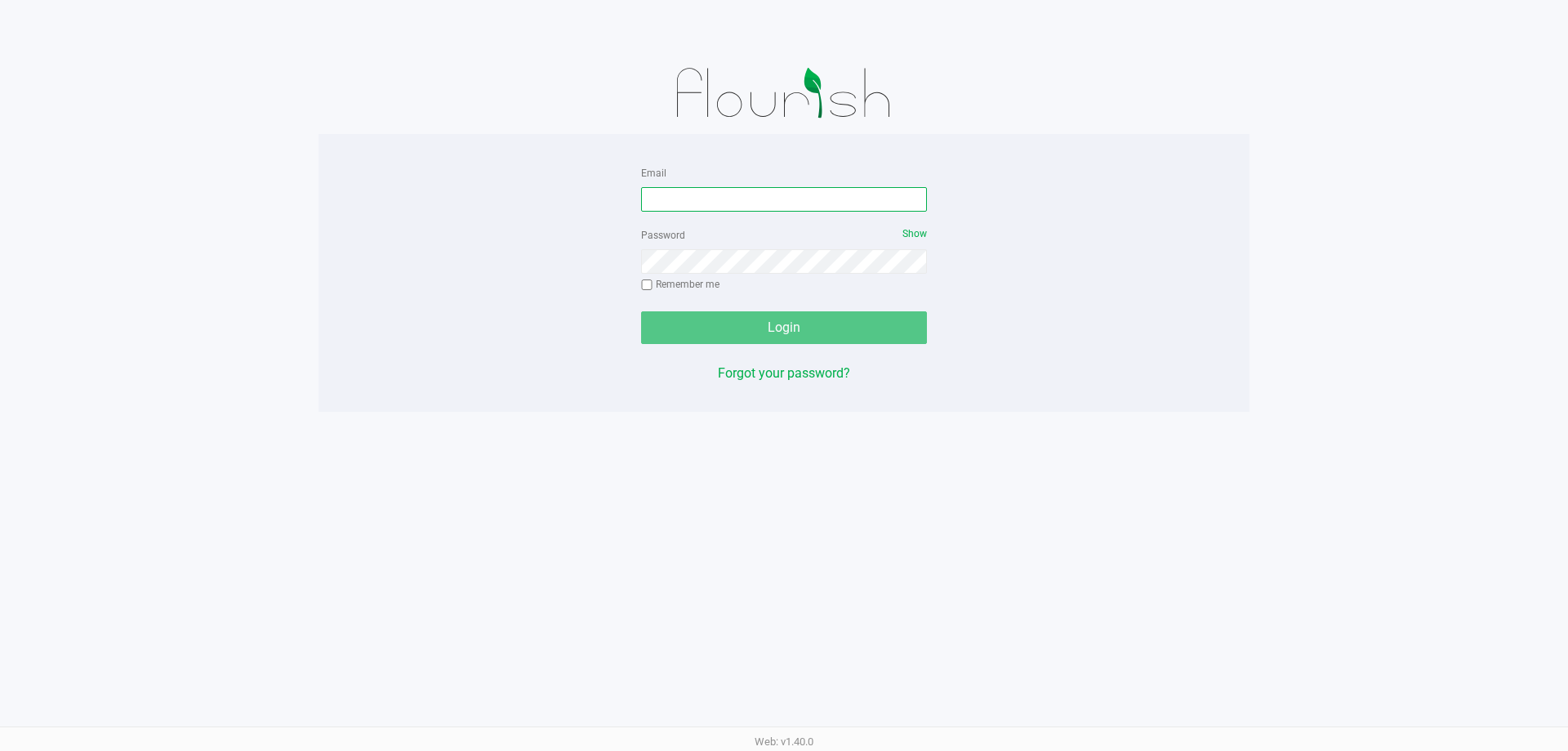 click on "Email" at bounding box center (784, 199) 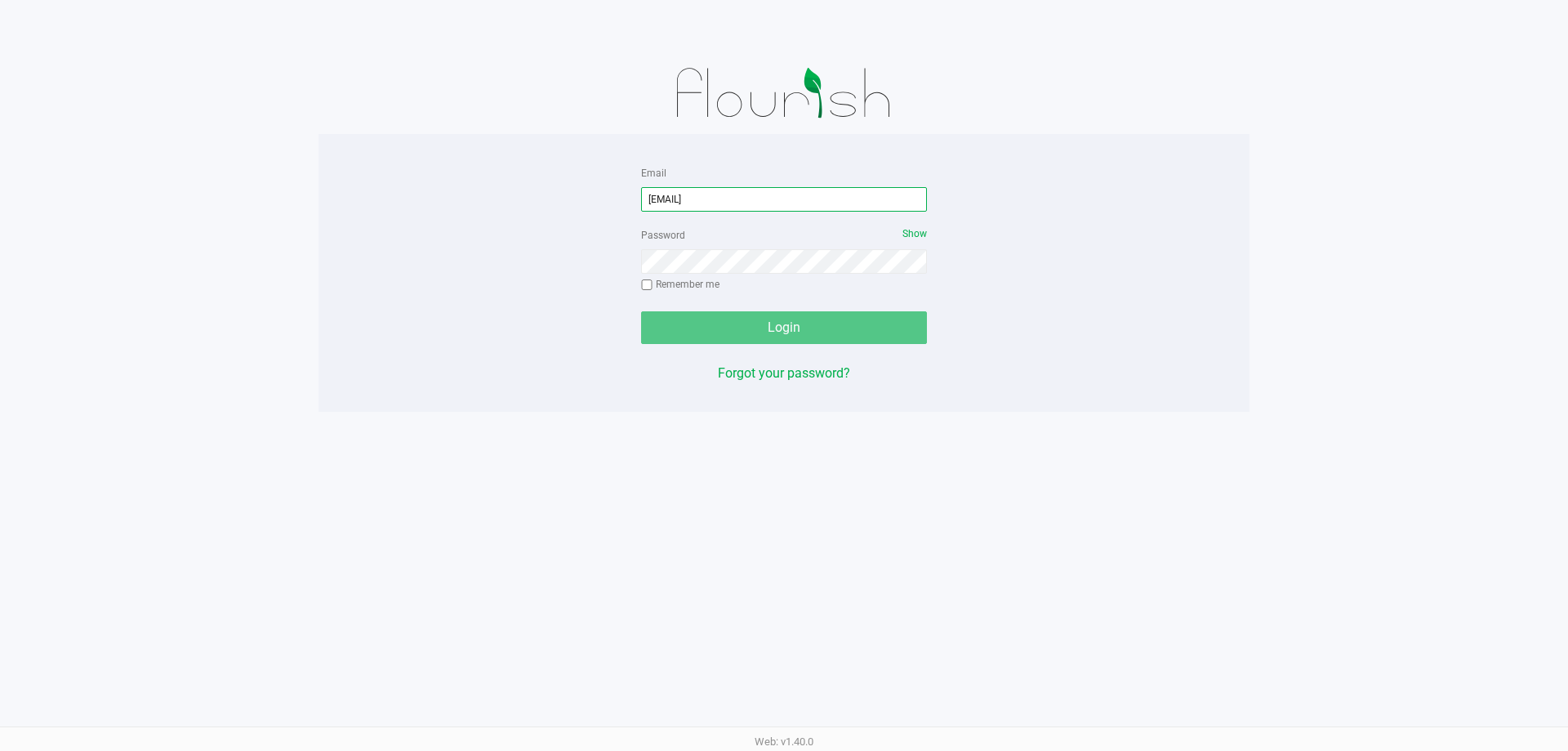 type on "[EMAIL]" 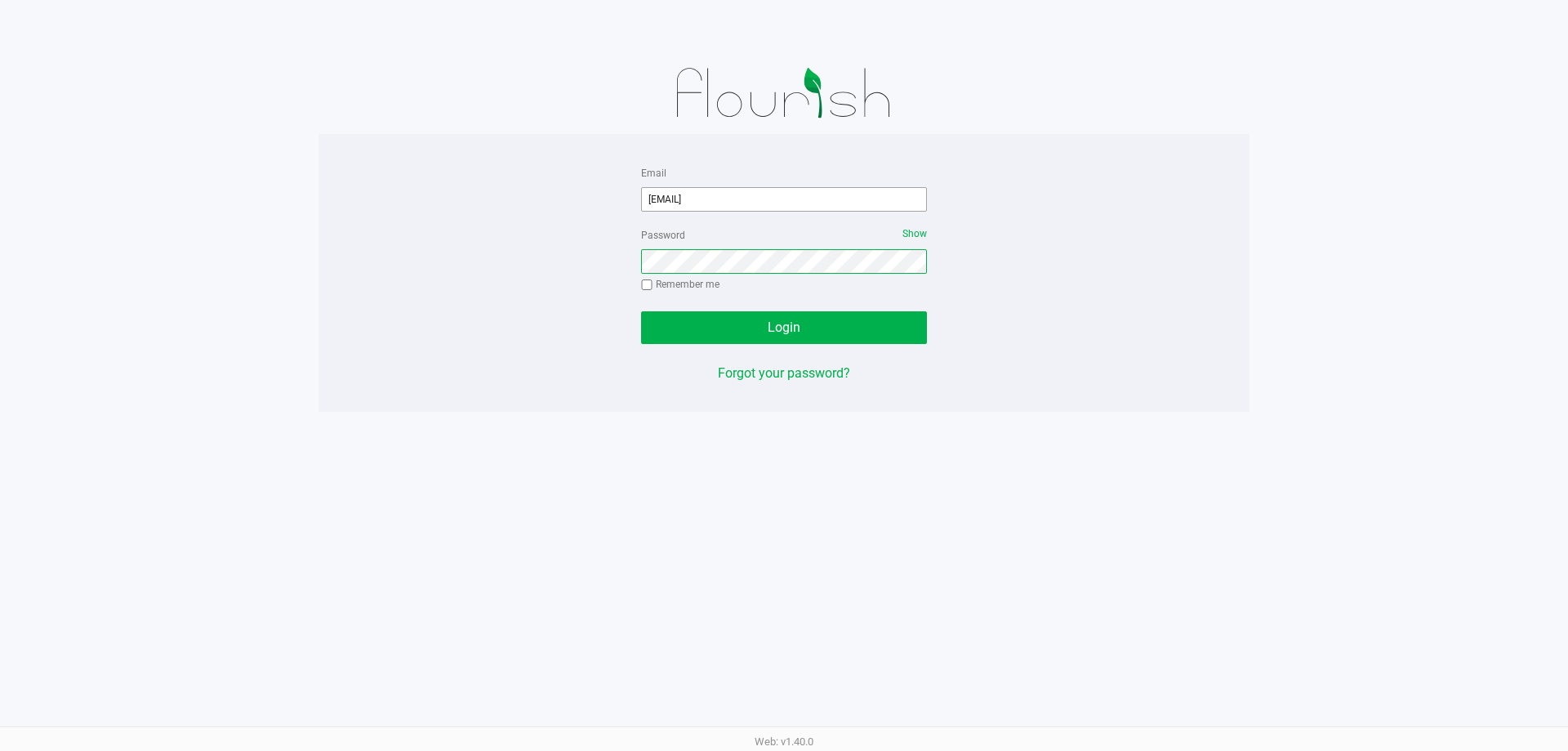 click on "Login" 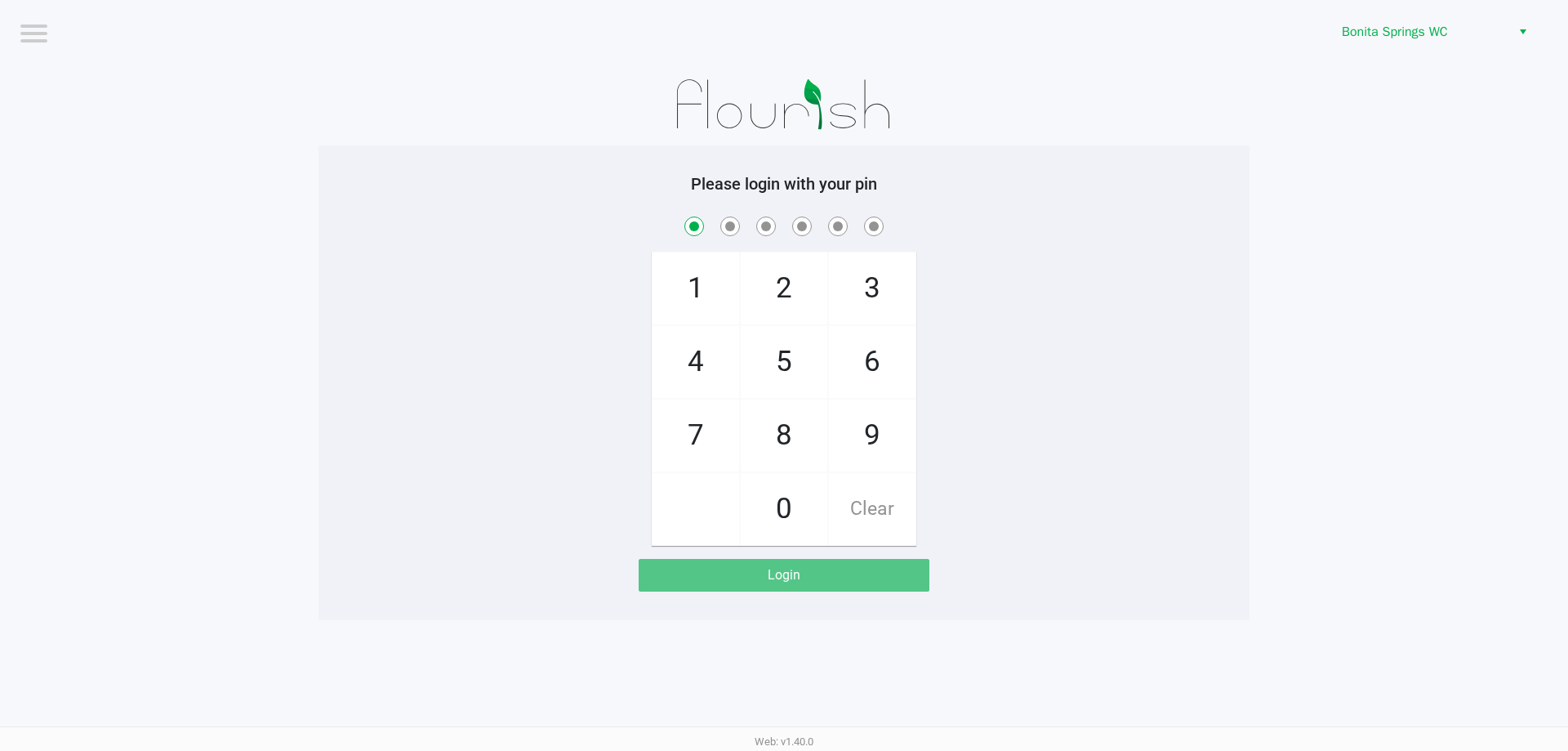 checkbox on "true" 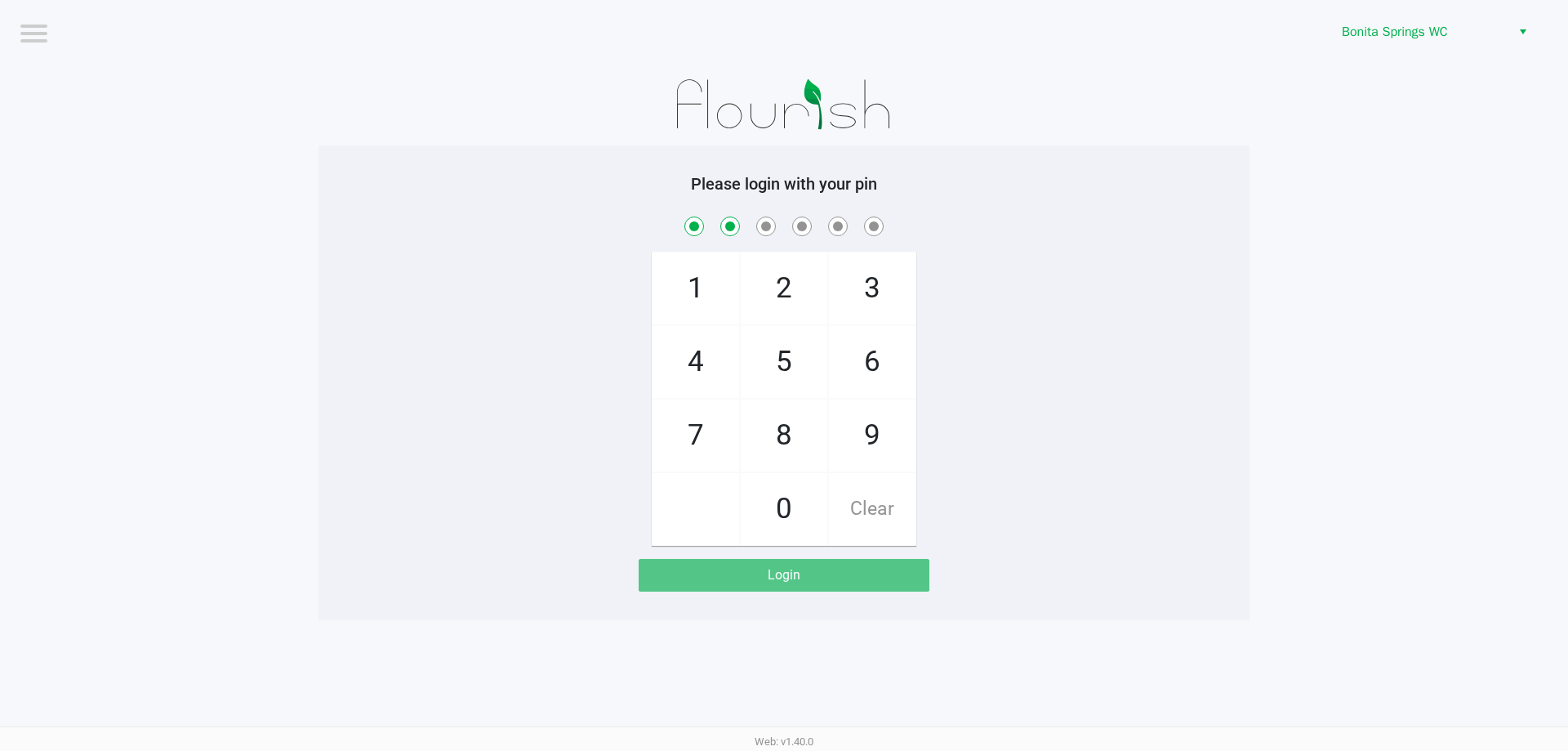 checkbox on "true" 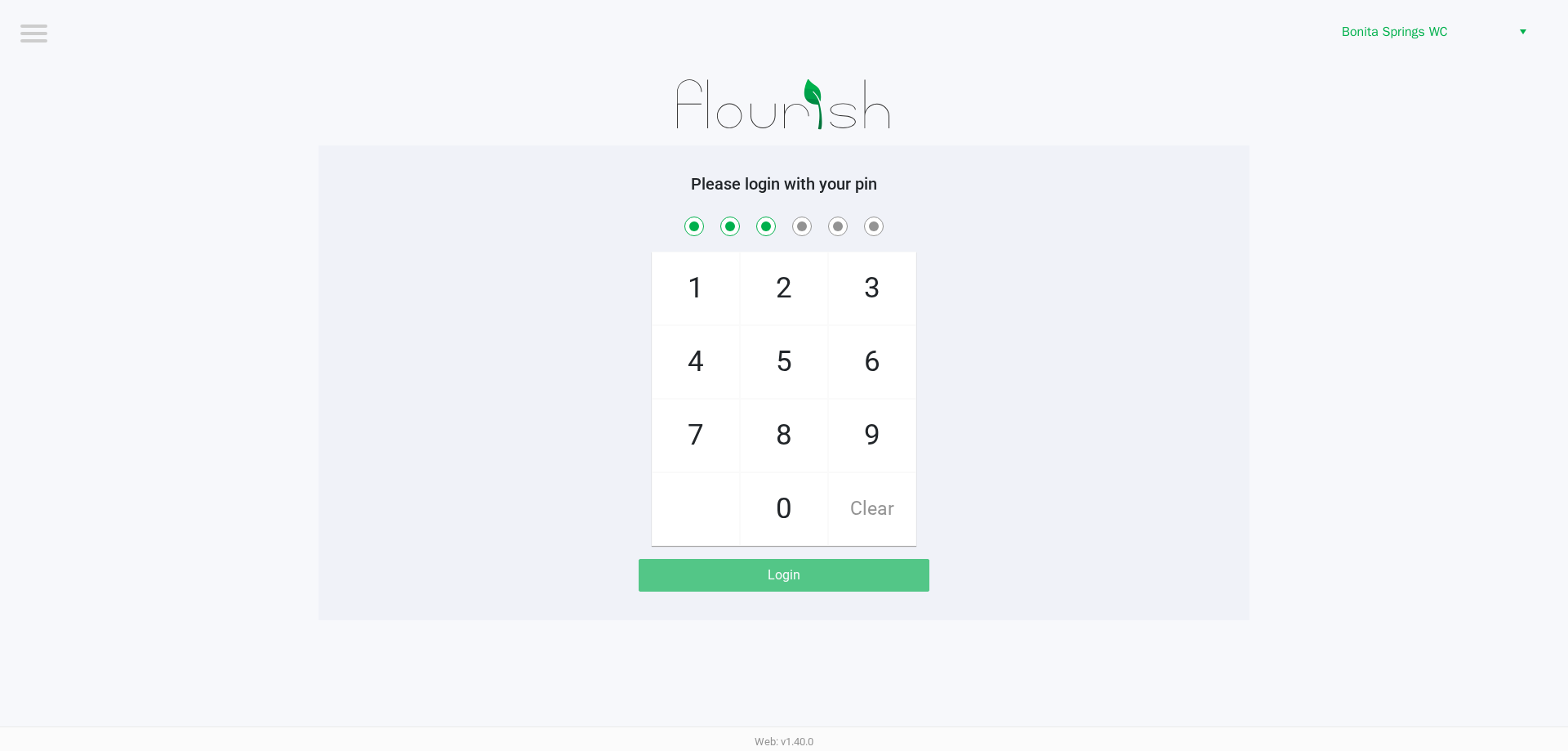 checkbox on "true" 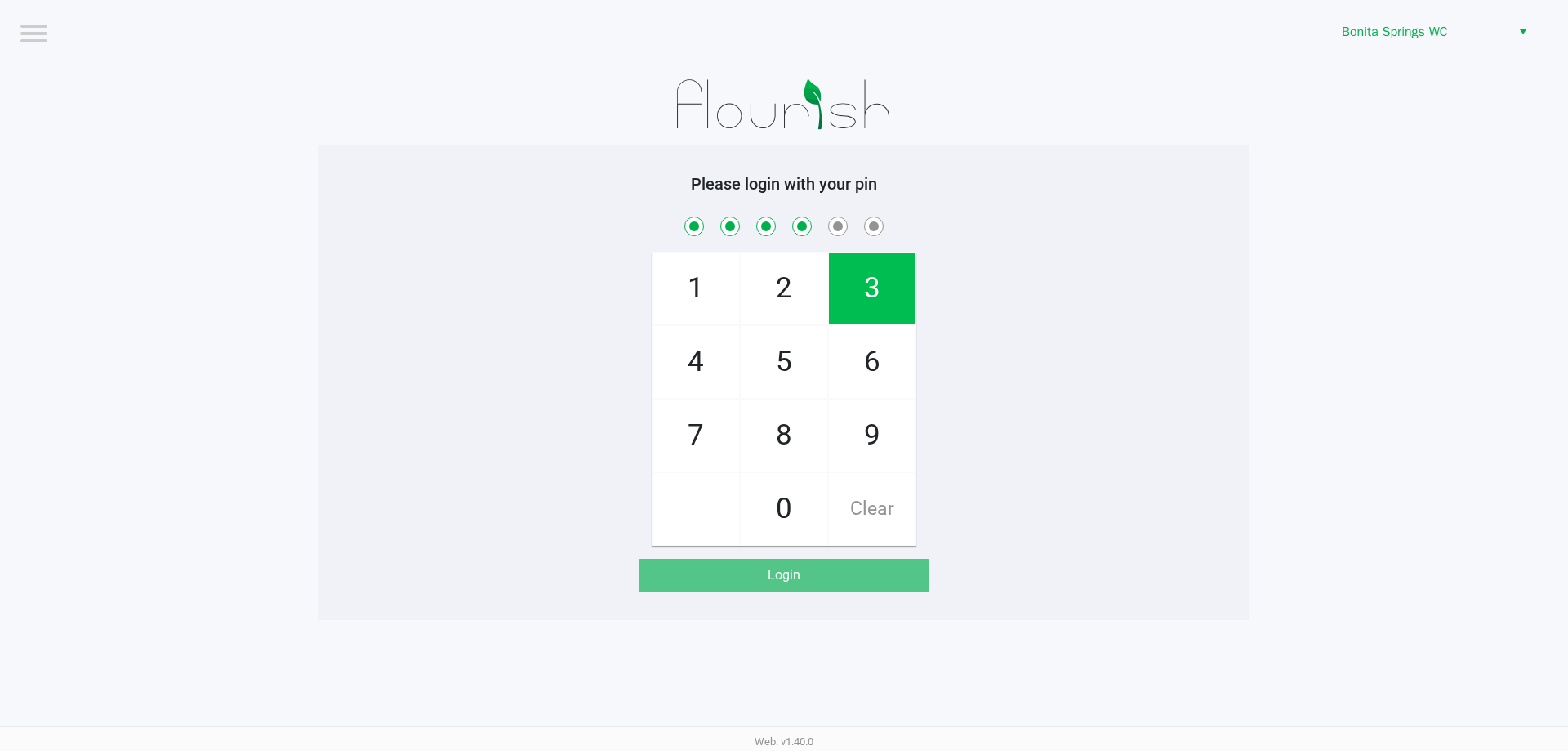 checkbox on "true" 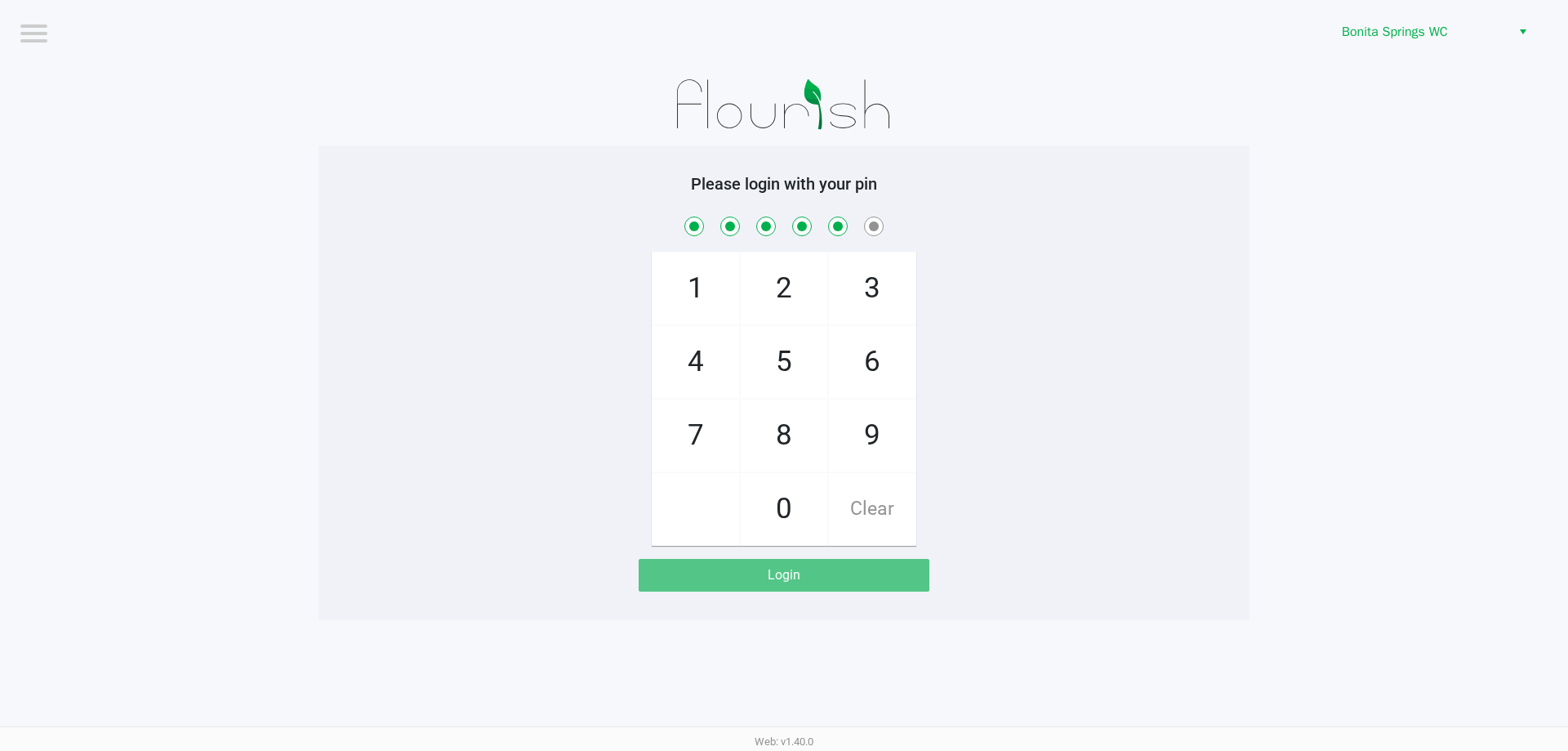 checkbox on "true" 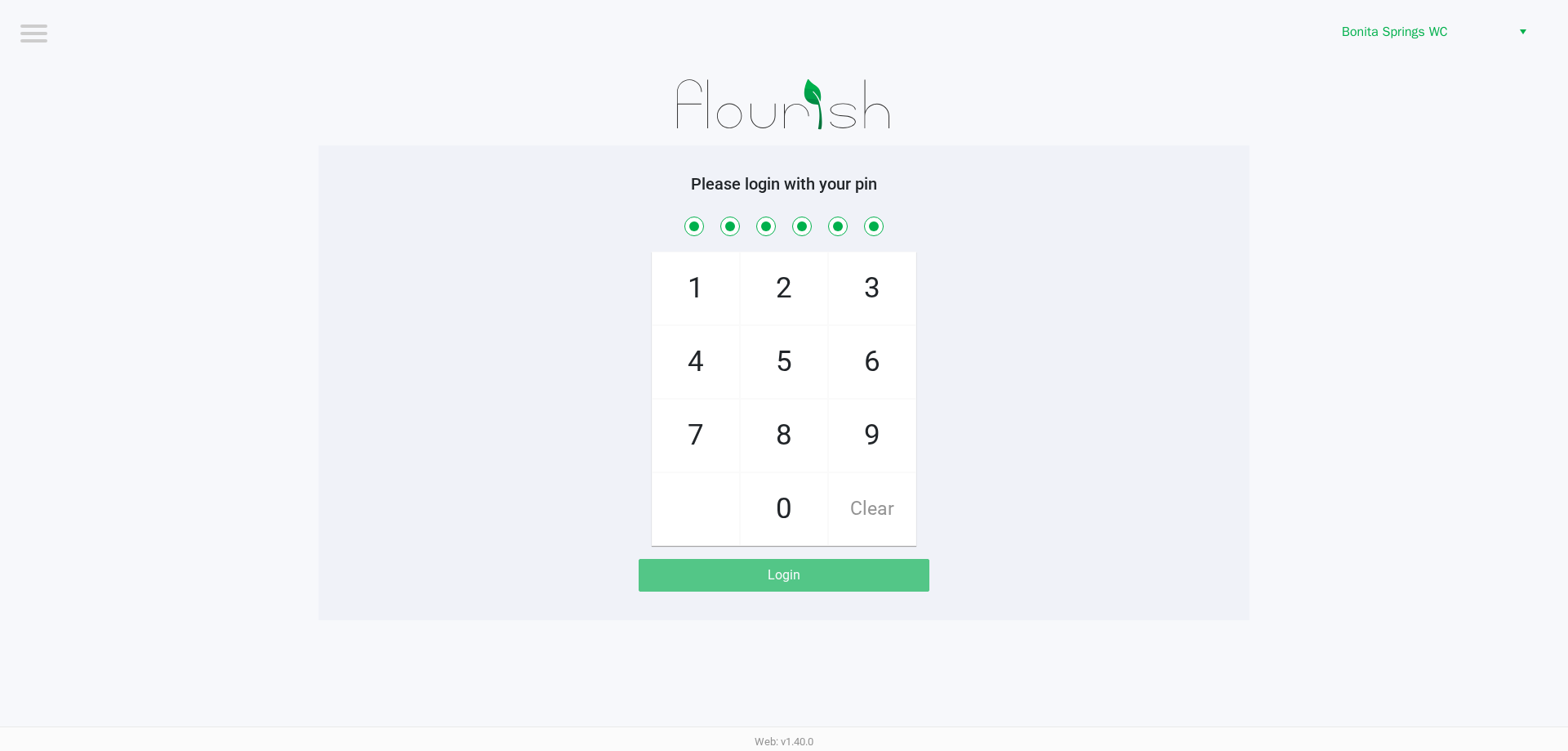 checkbox on "true" 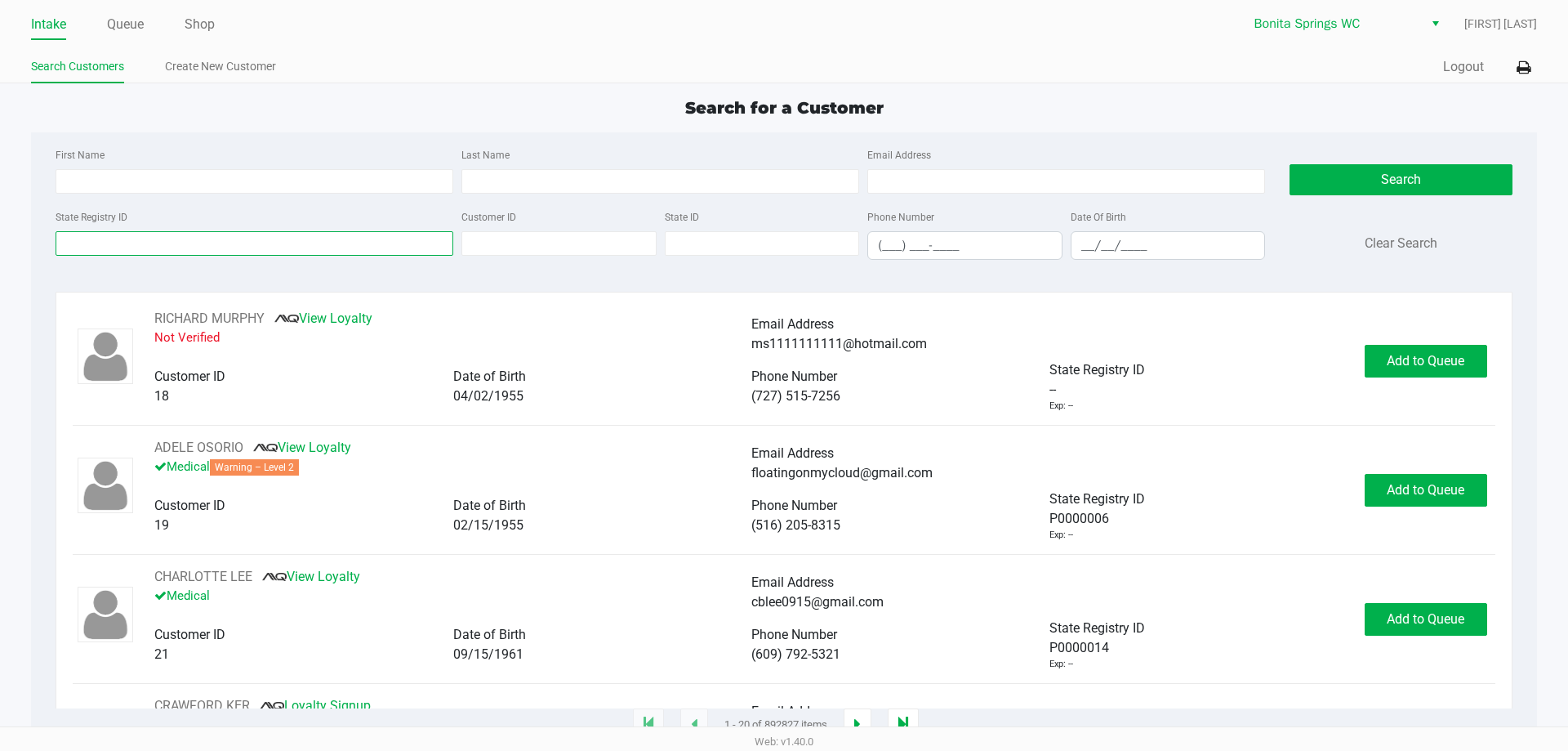 drag, startPoint x: 310, startPoint y: 259, endPoint x: 304, endPoint y: 245, distance: 15.231546 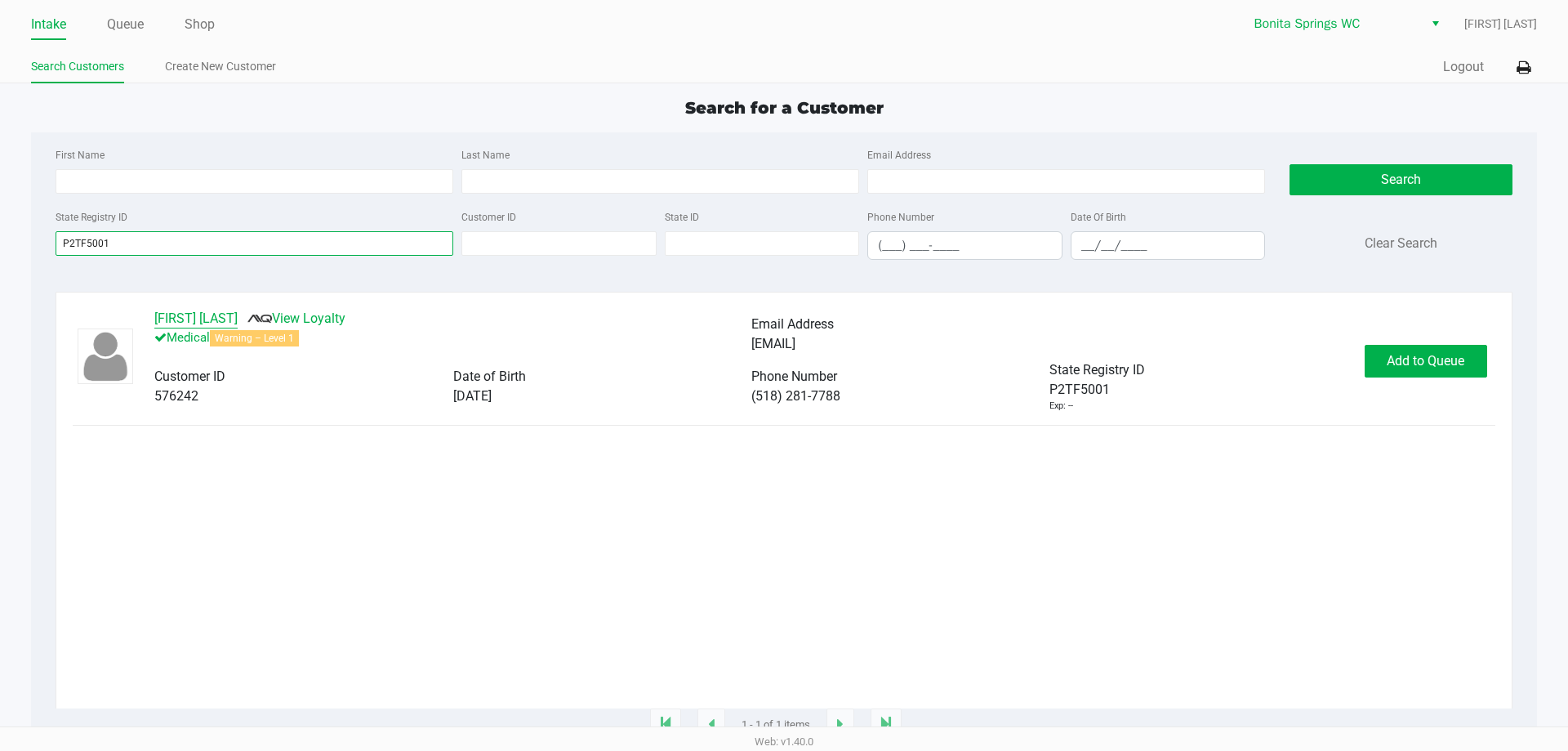 type on "P2TF5001" 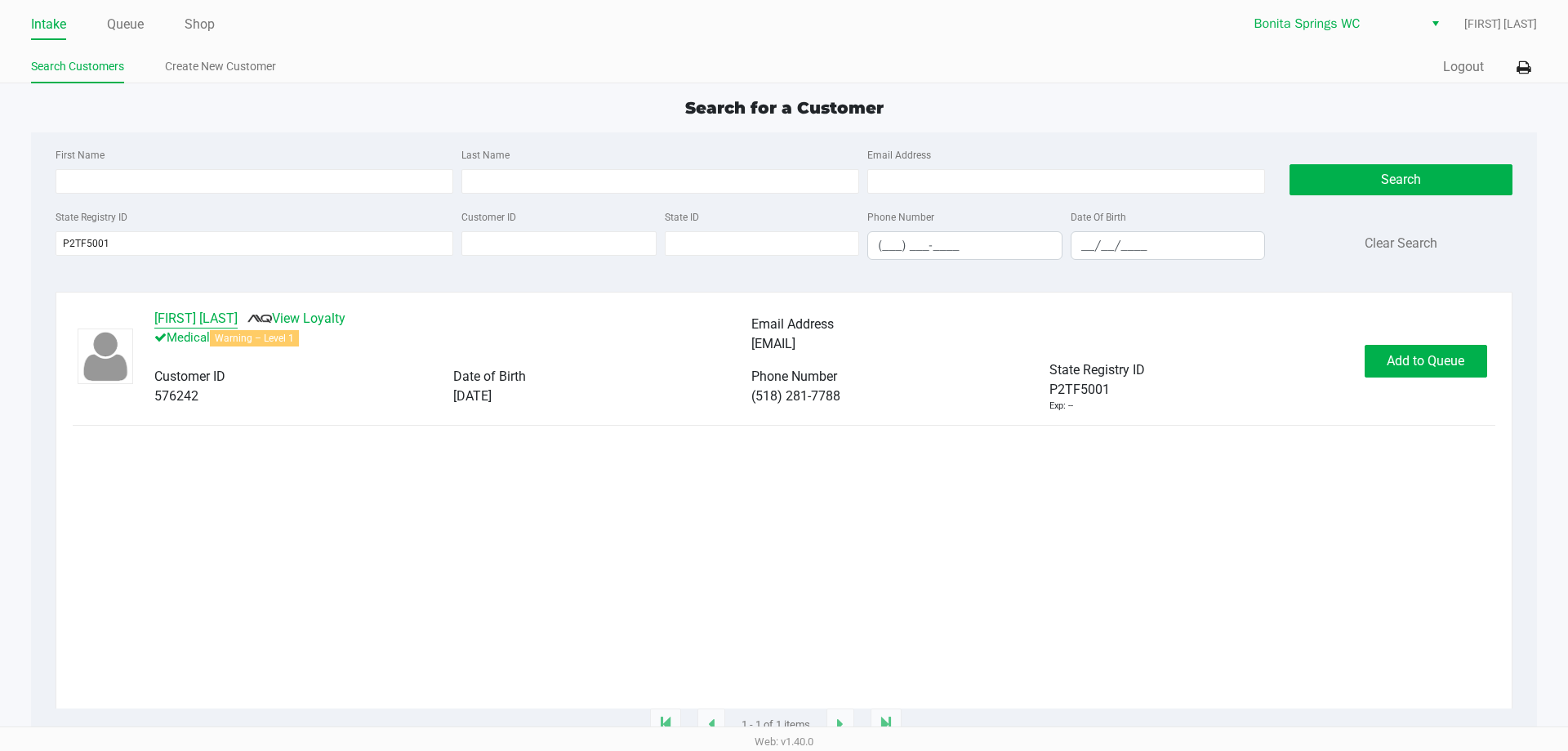 click on "[FIRST] [LAST]" 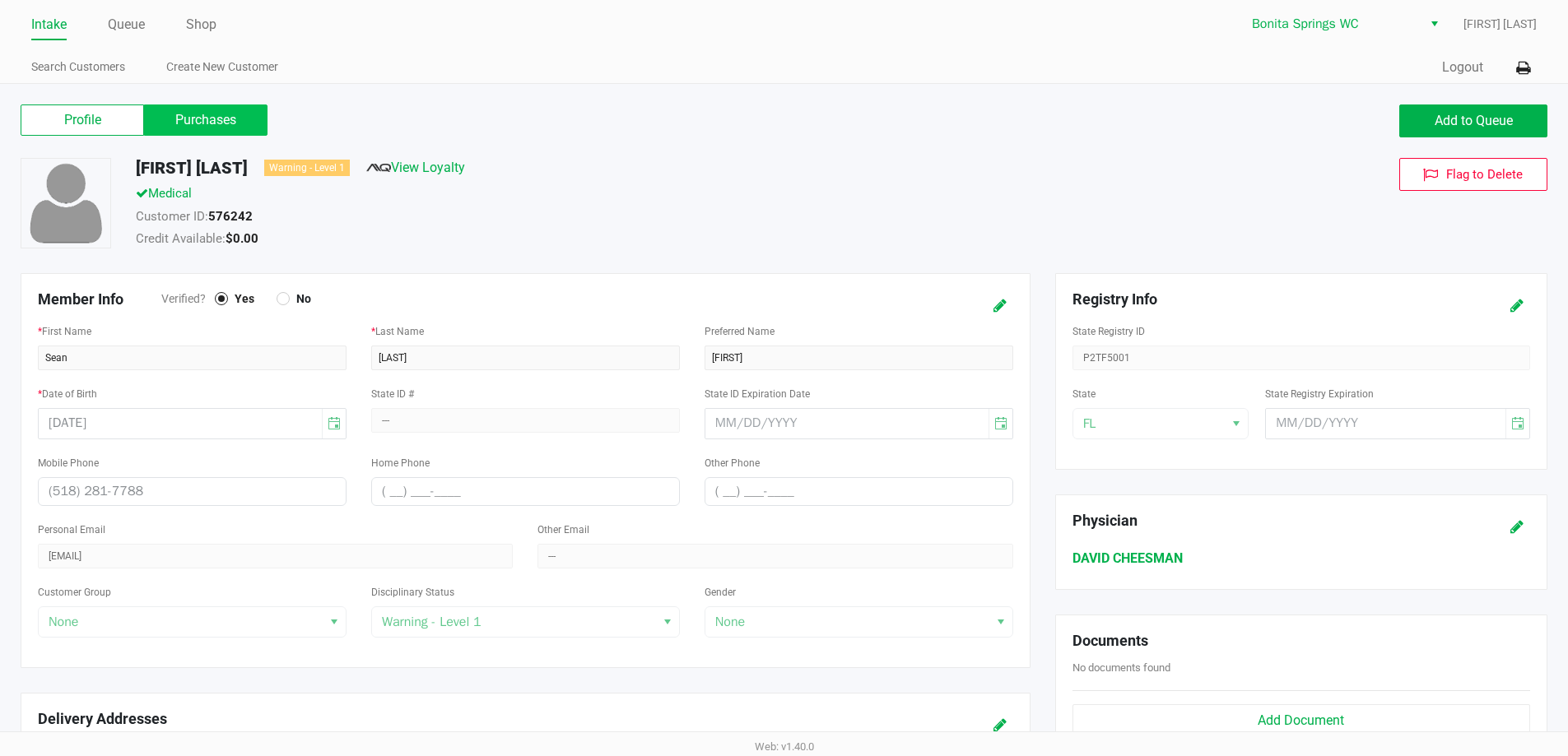 click on "Purchases" 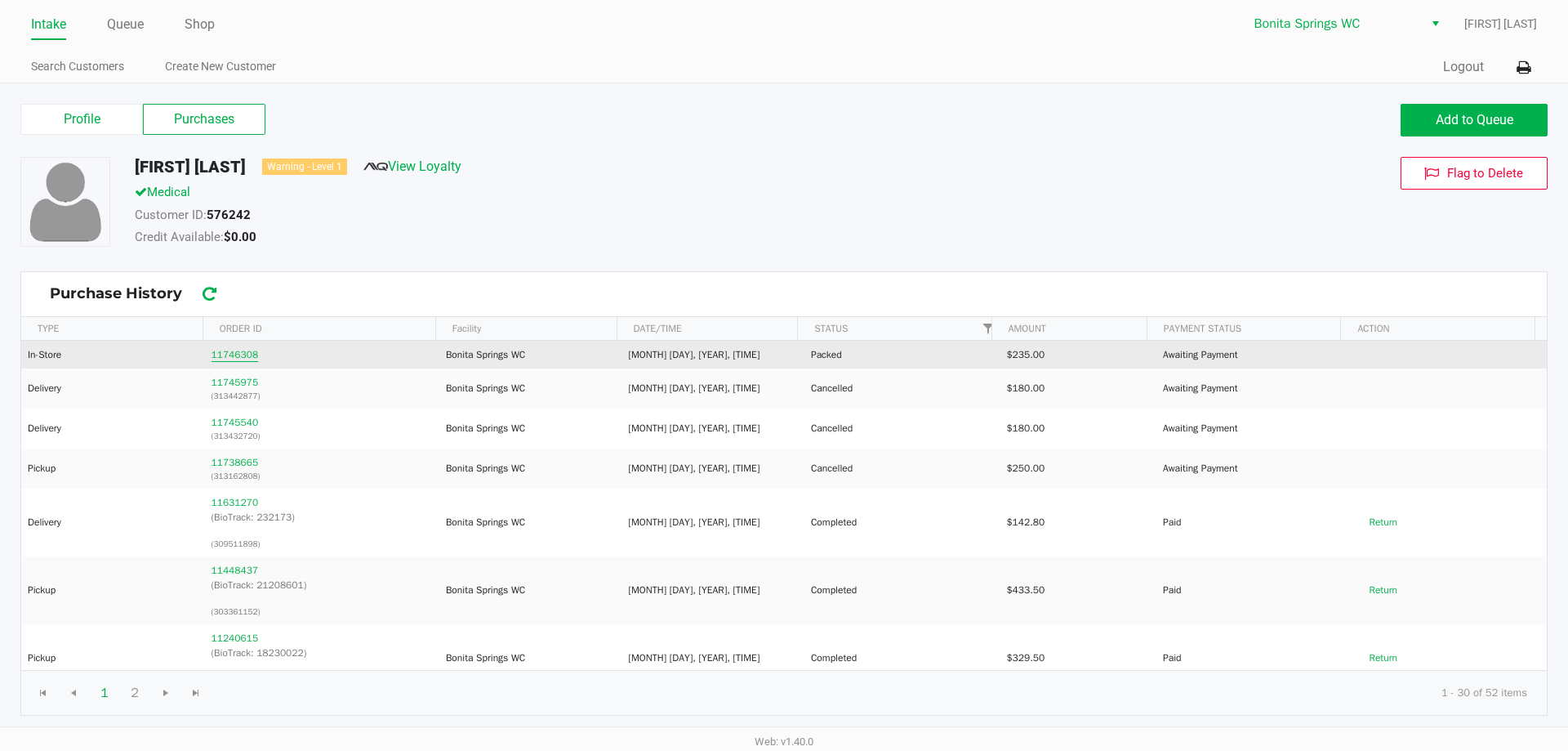 click on "11746308" 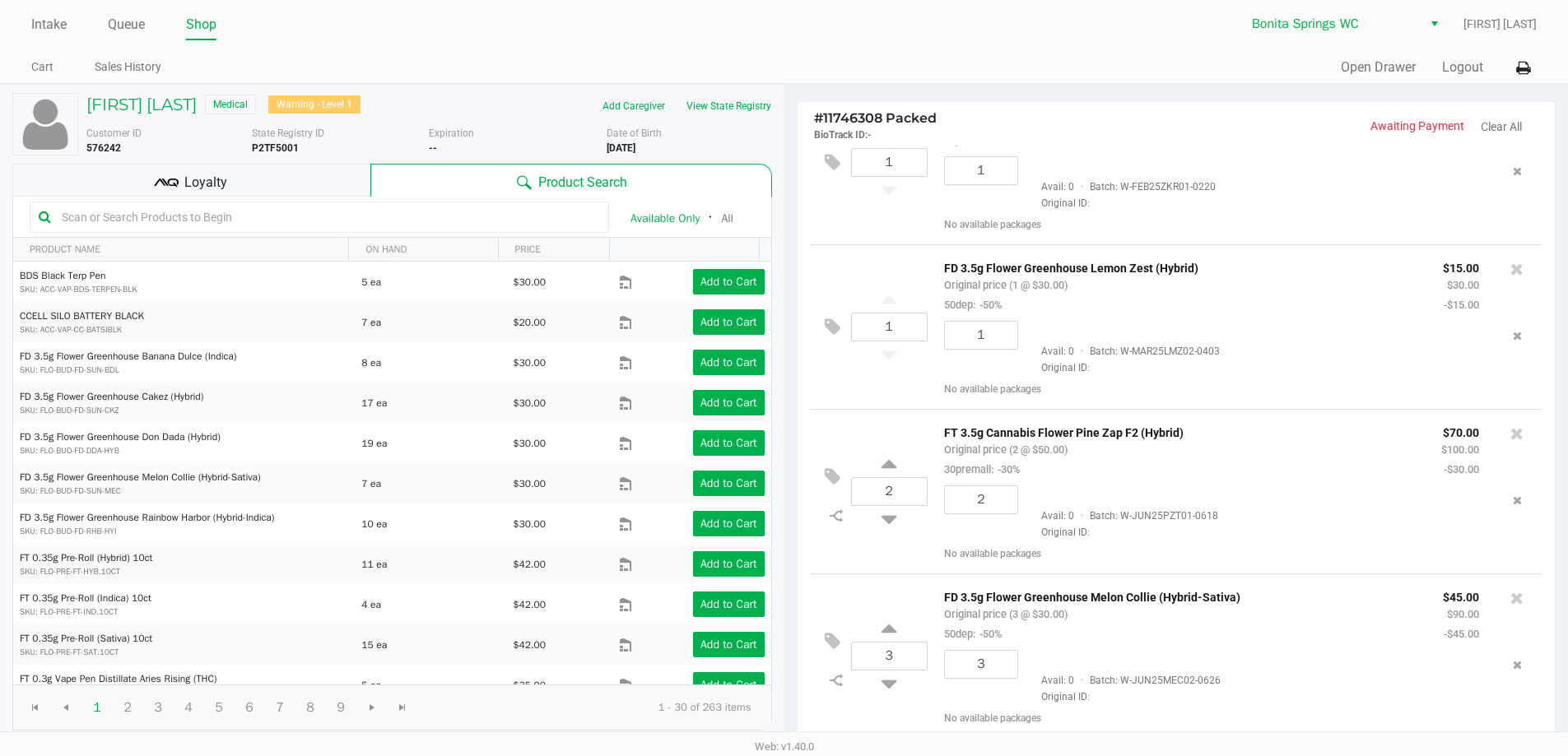 scroll, scrollTop: 560, scrollLeft: 0, axis: vertical 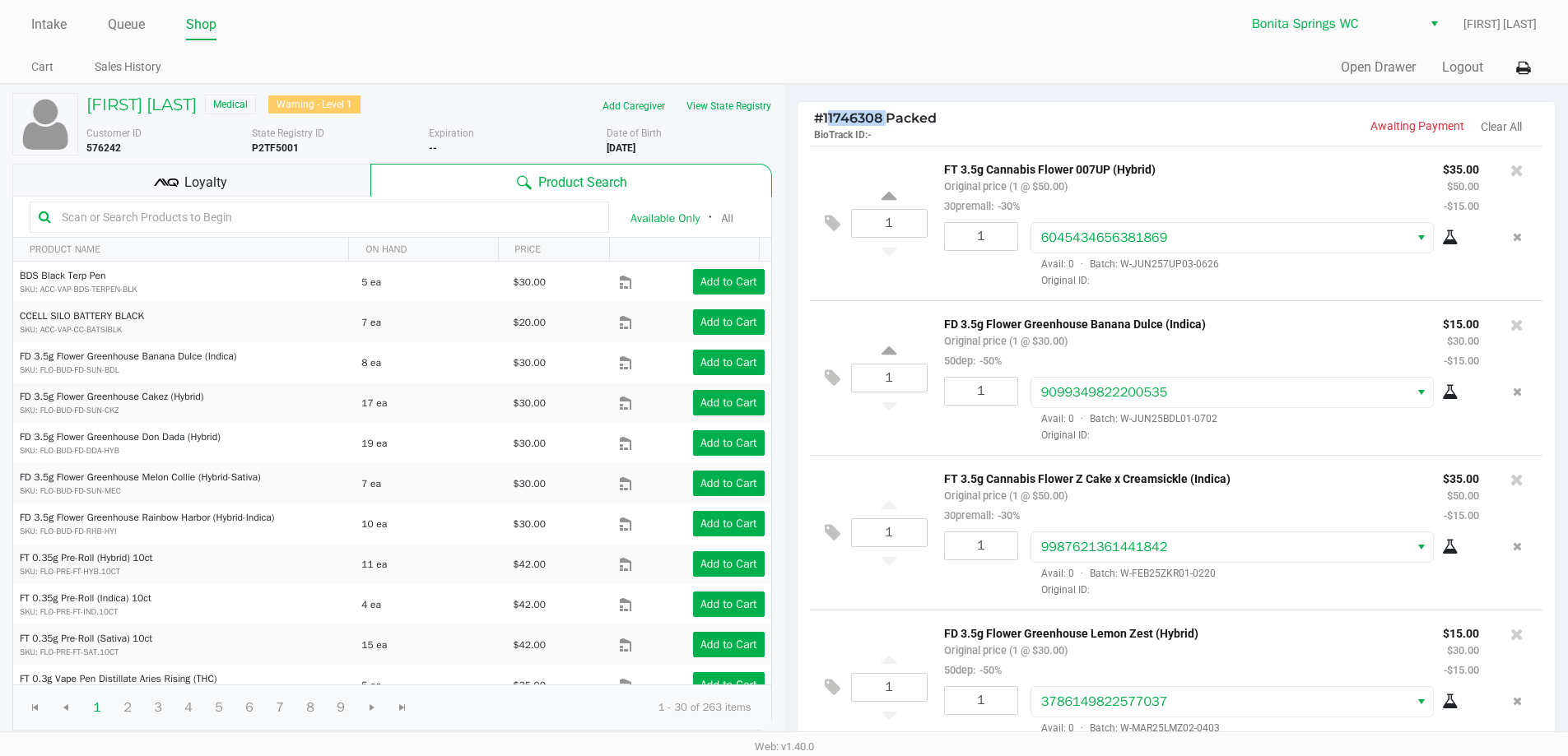 drag, startPoint x: 887, startPoint y: 115, endPoint x: 827, endPoint y: 117, distance: 60.03332 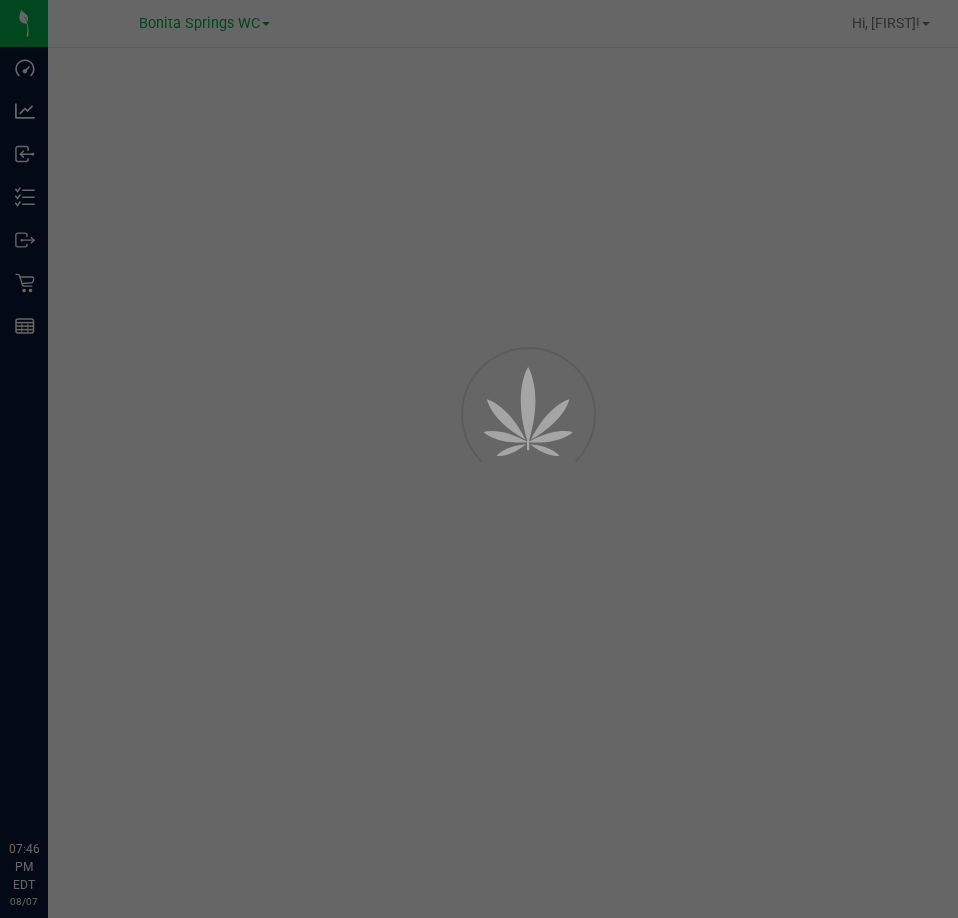 scroll, scrollTop: 0, scrollLeft: 0, axis: both 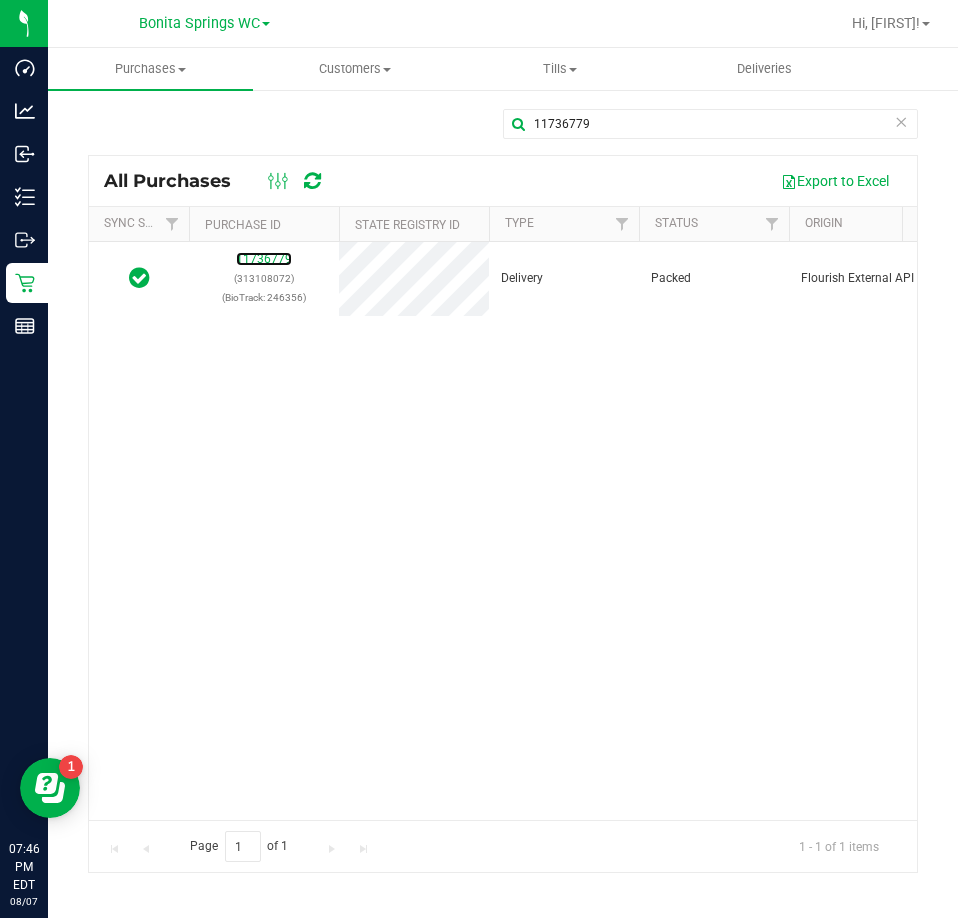 click on "11736779" at bounding box center [264, 259] 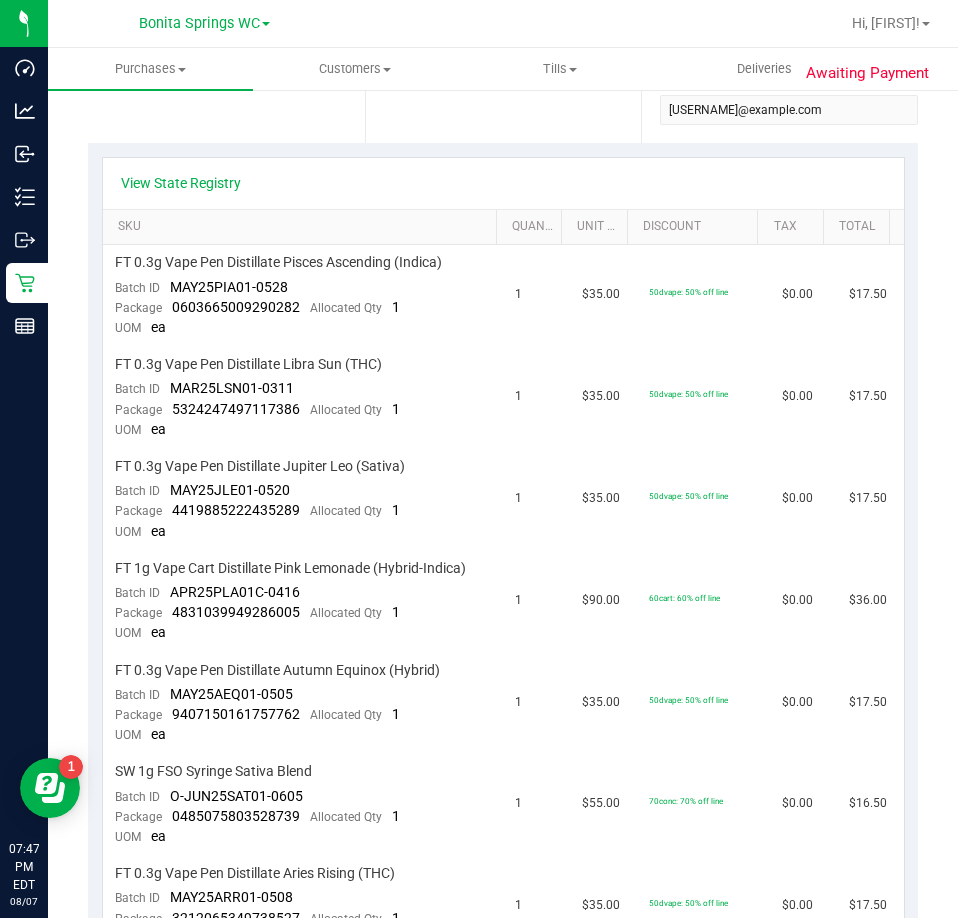 scroll, scrollTop: 0, scrollLeft: 0, axis: both 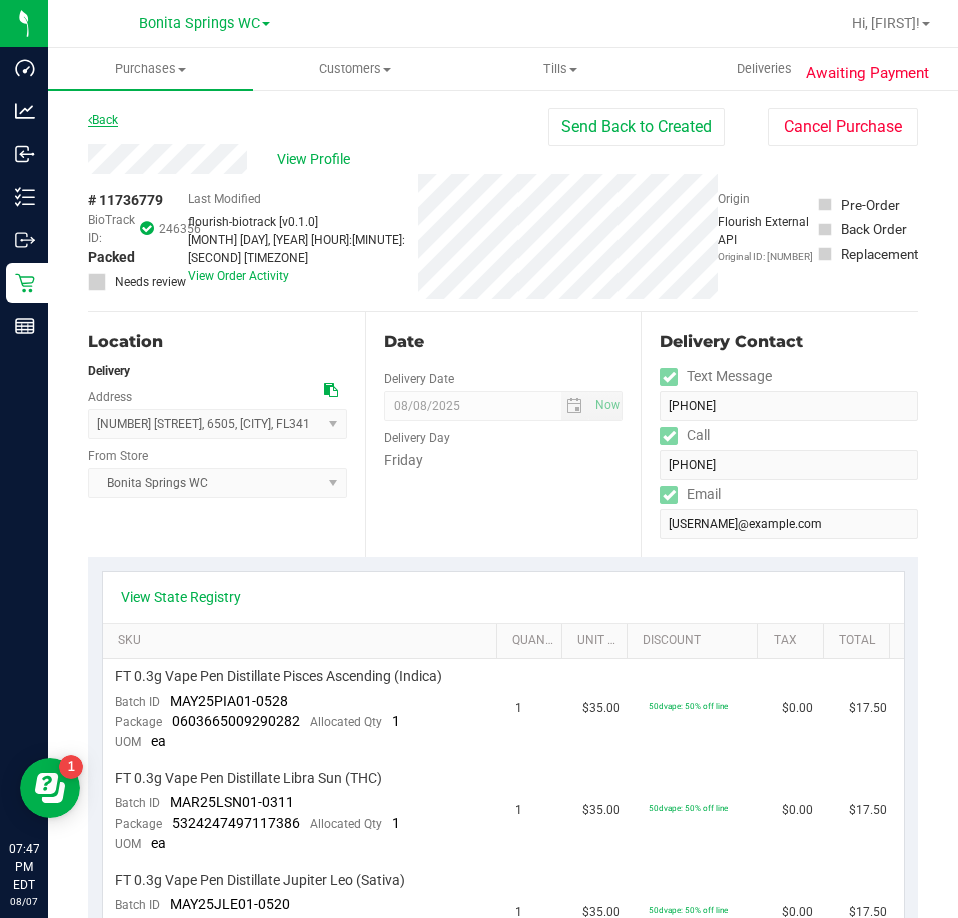 click on "Back" at bounding box center [103, 120] 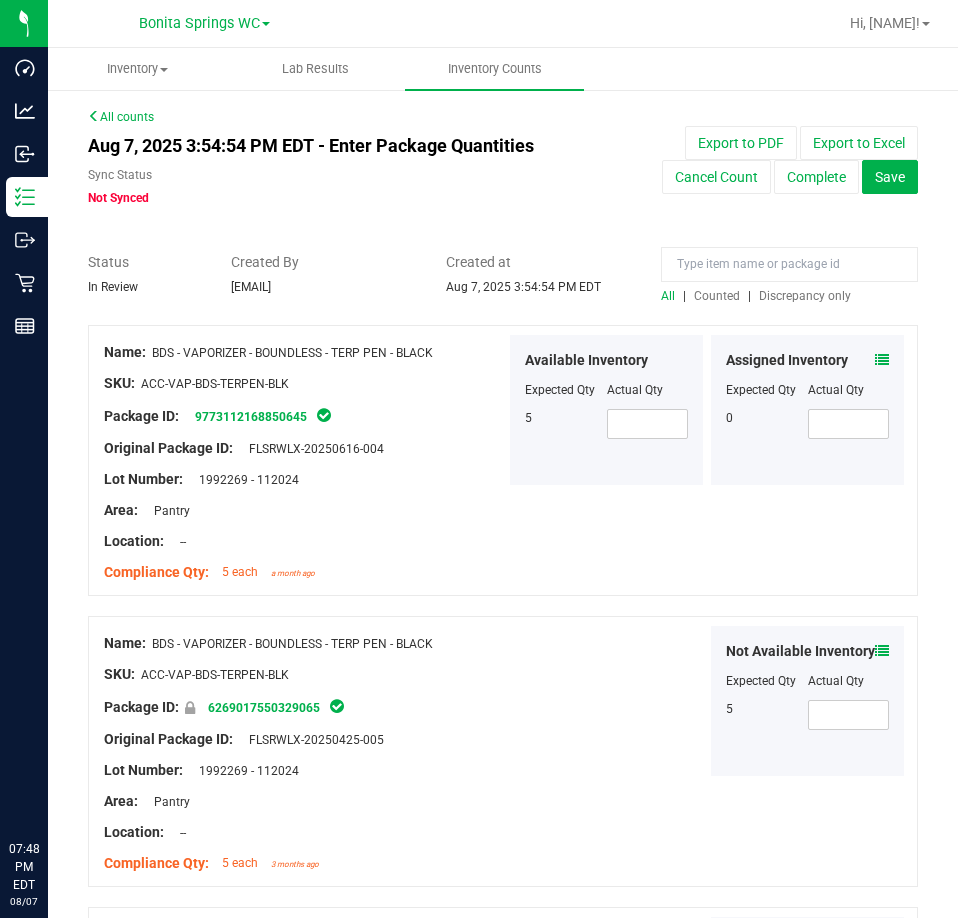 scroll, scrollTop: 0, scrollLeft: 0, axis: both 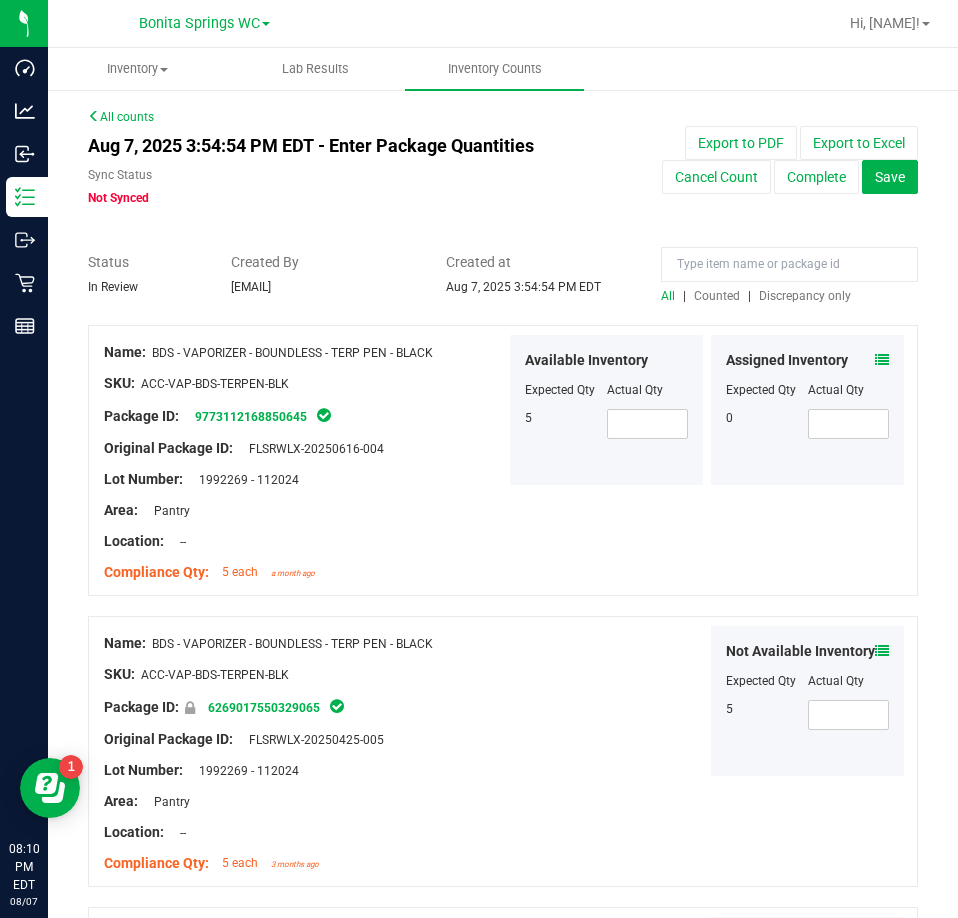 click on "Counted" at bounding box center (717, 296) 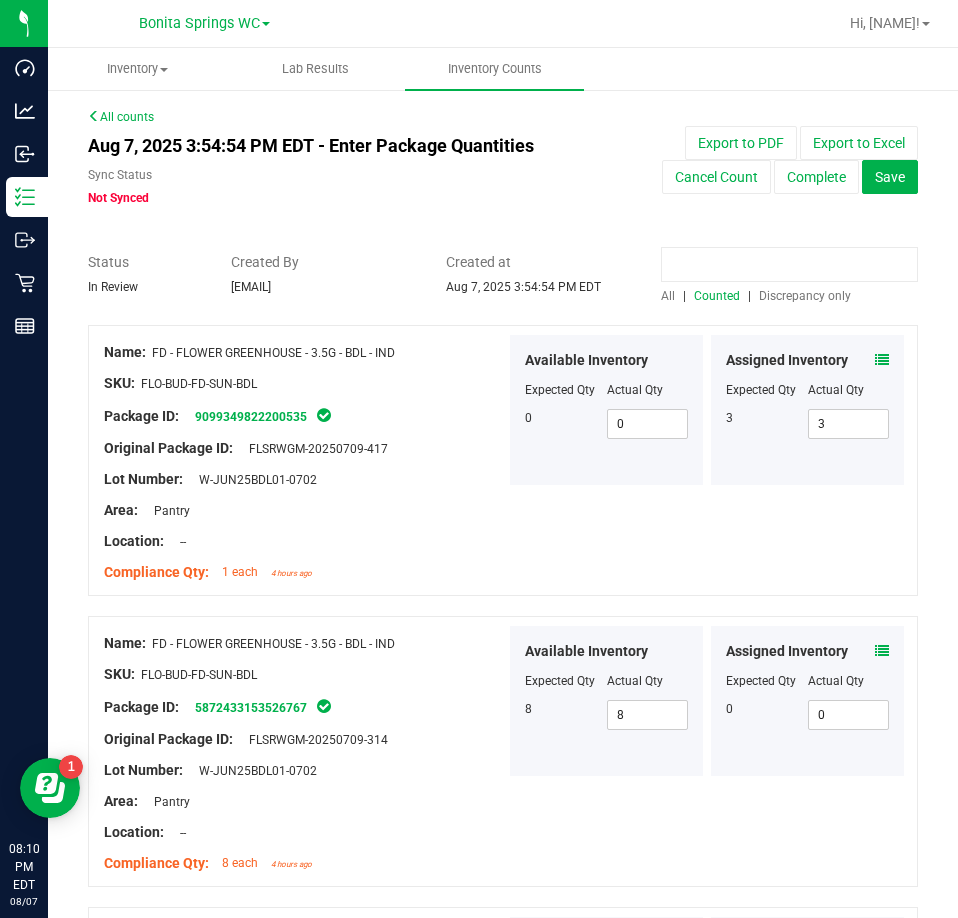 click at bounding box center [789, 264] 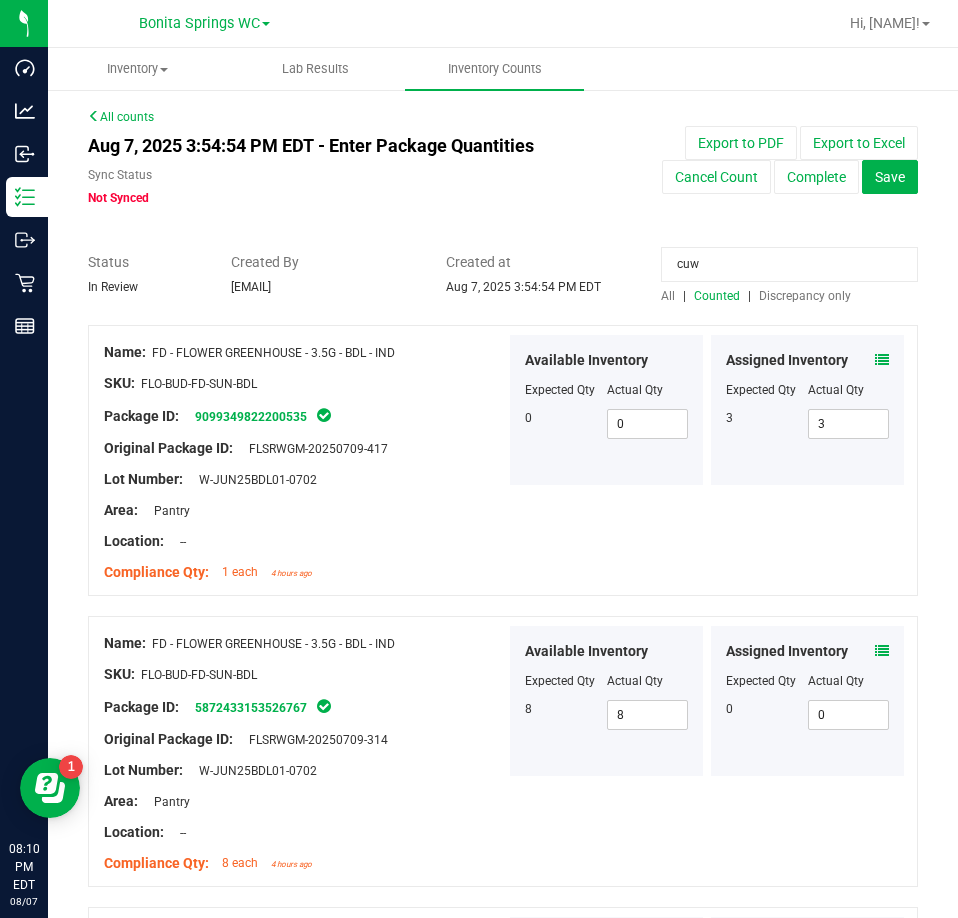 type on "cuw" 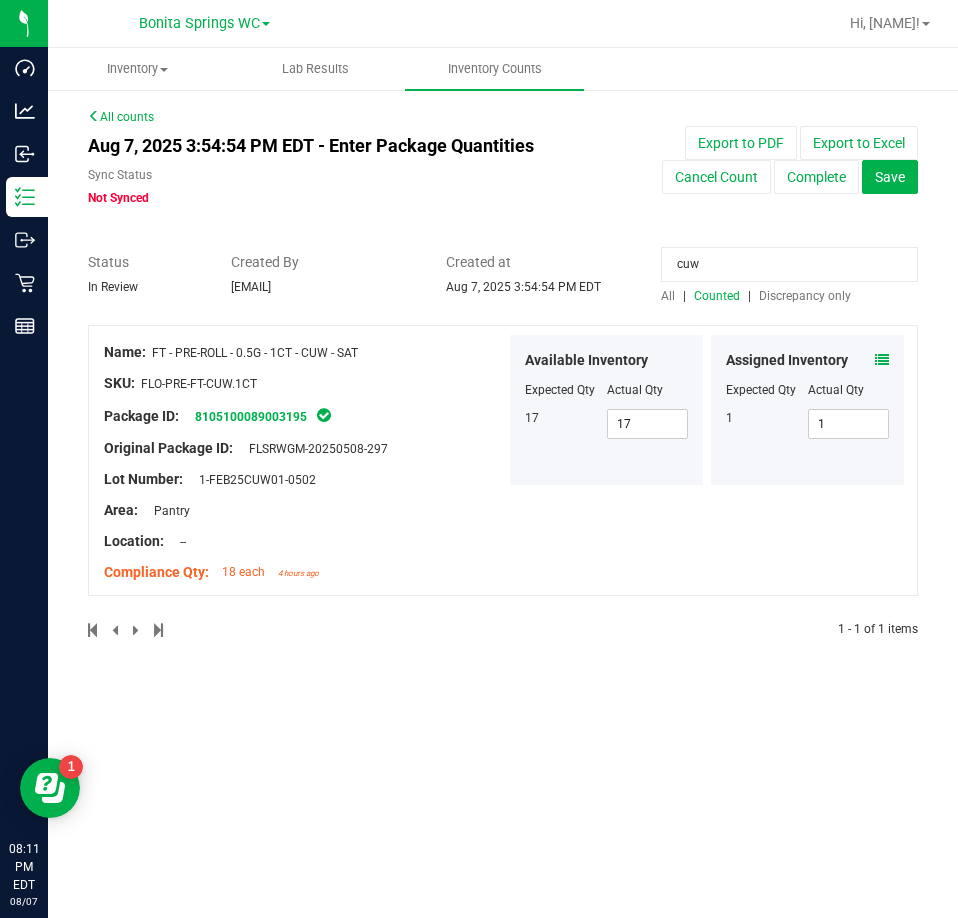 click at bounding box center [882, 360] 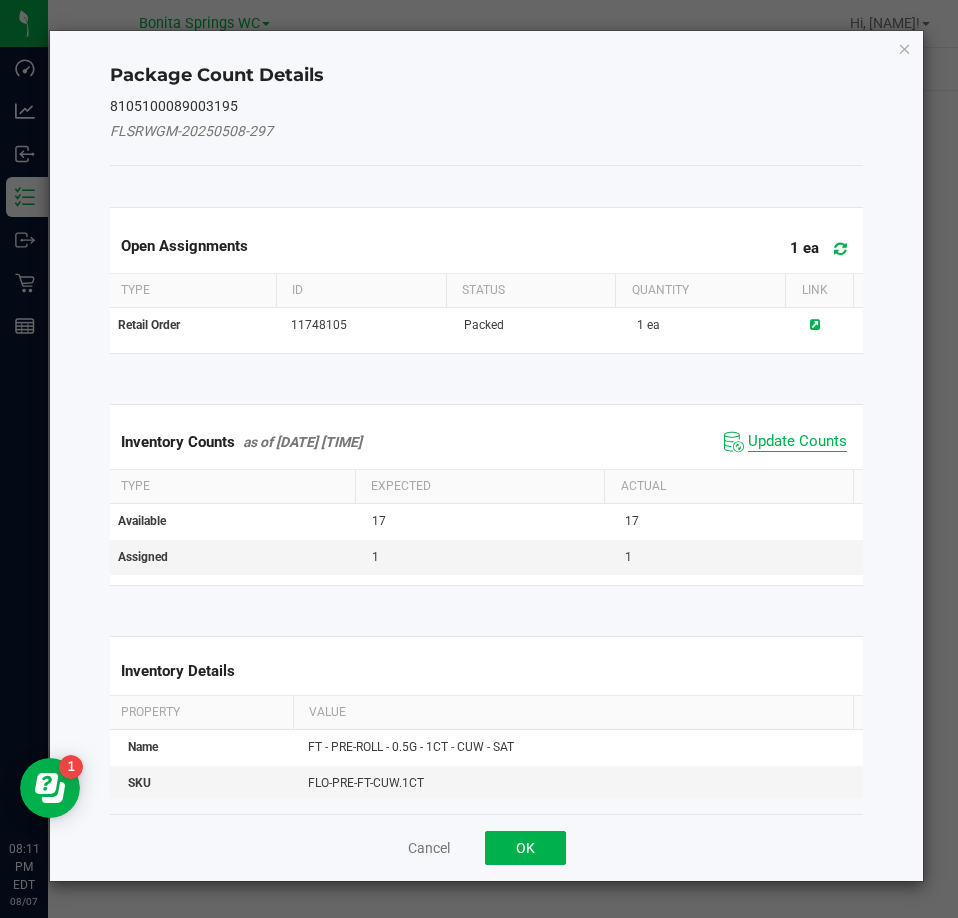 click on "Update Counts" 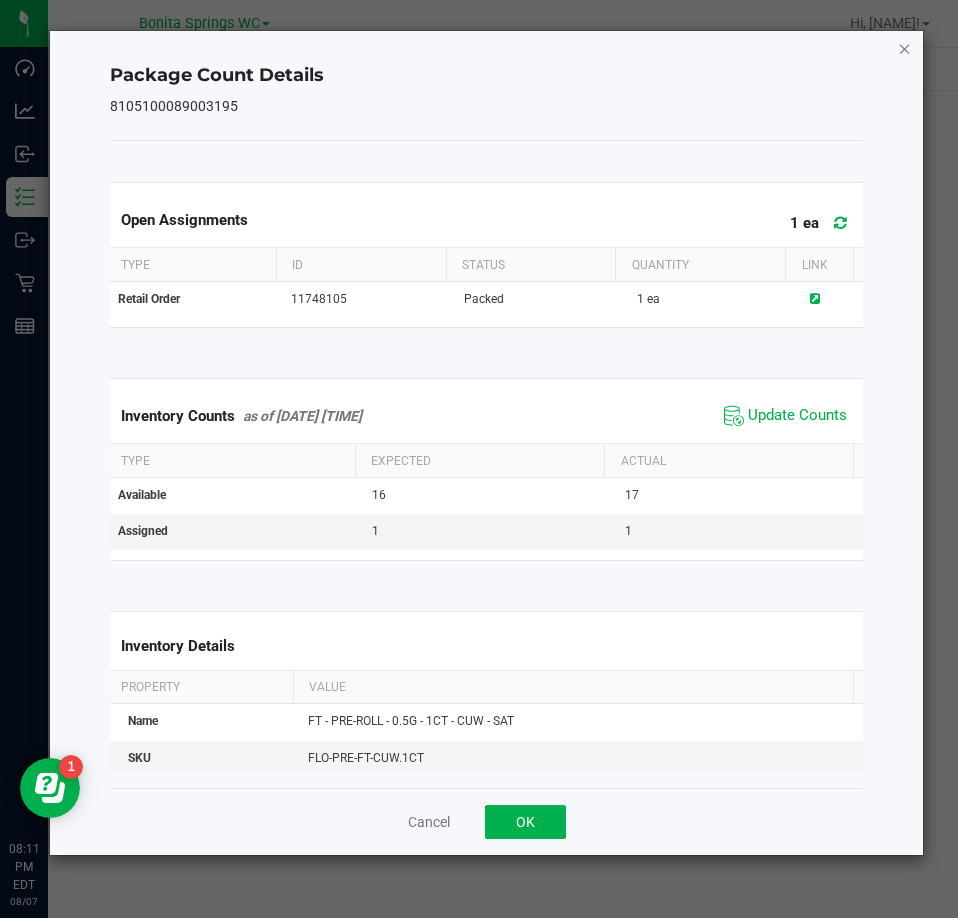 click 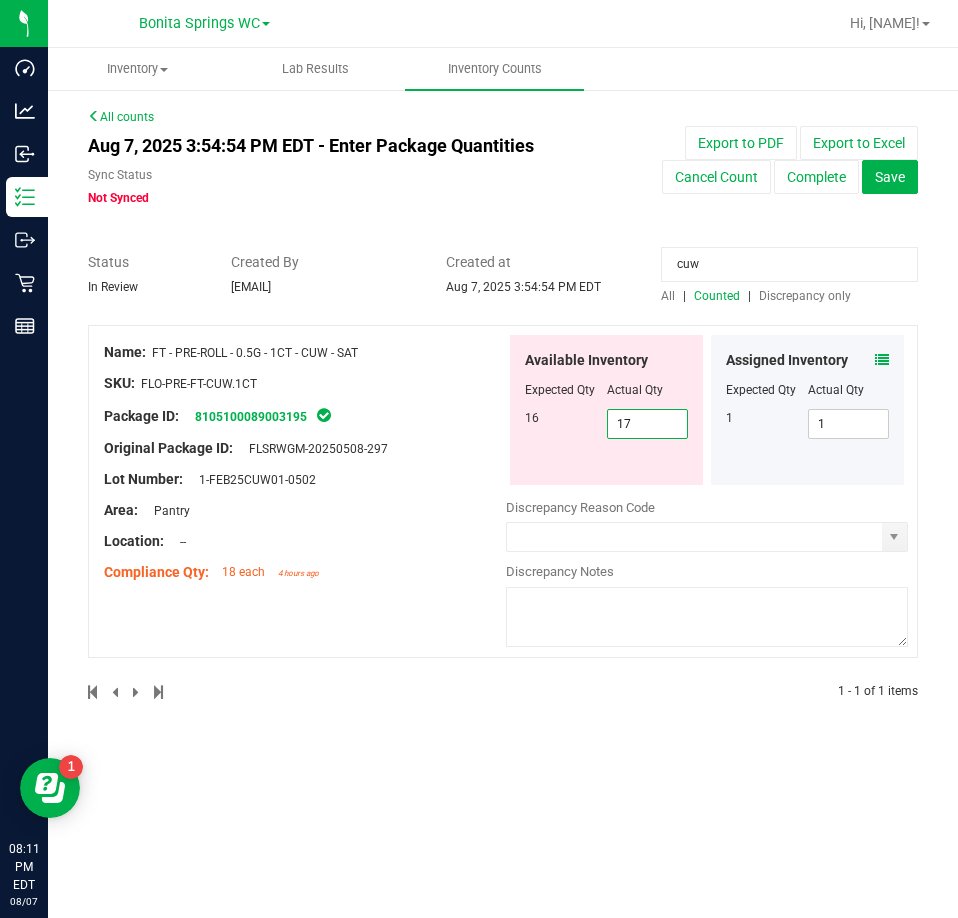 click on "17 17" at bounding box center [648, 424] 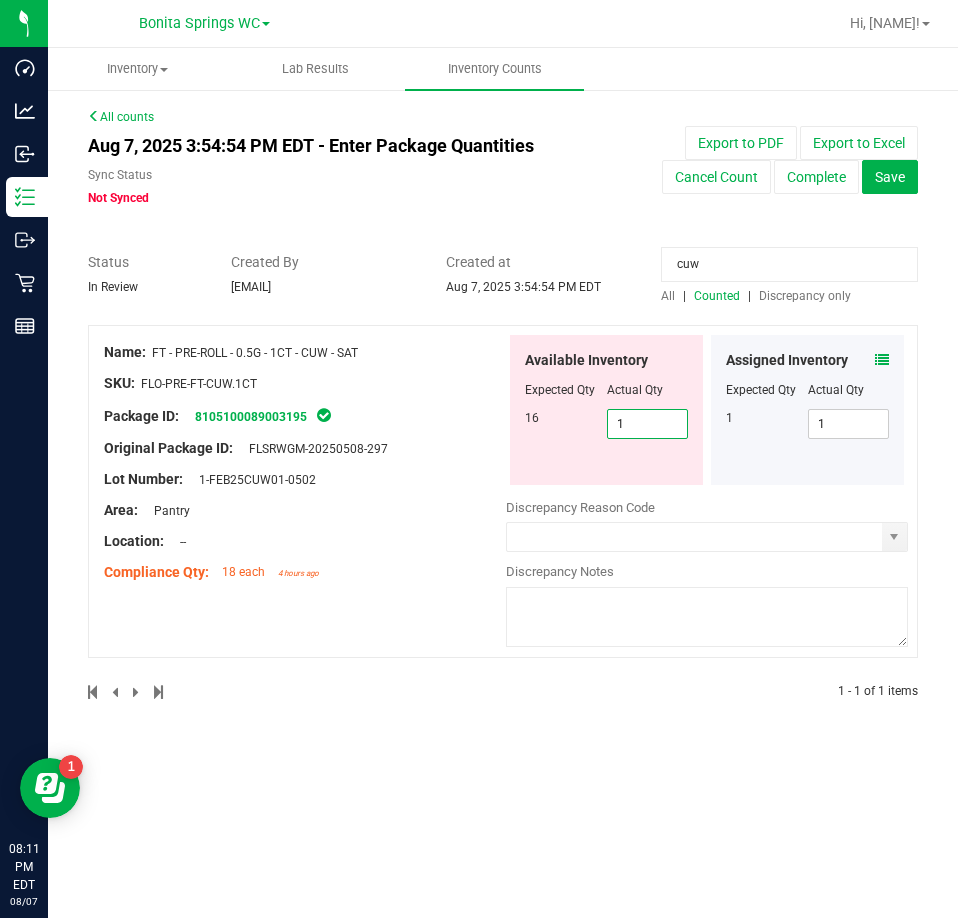 type on "16" 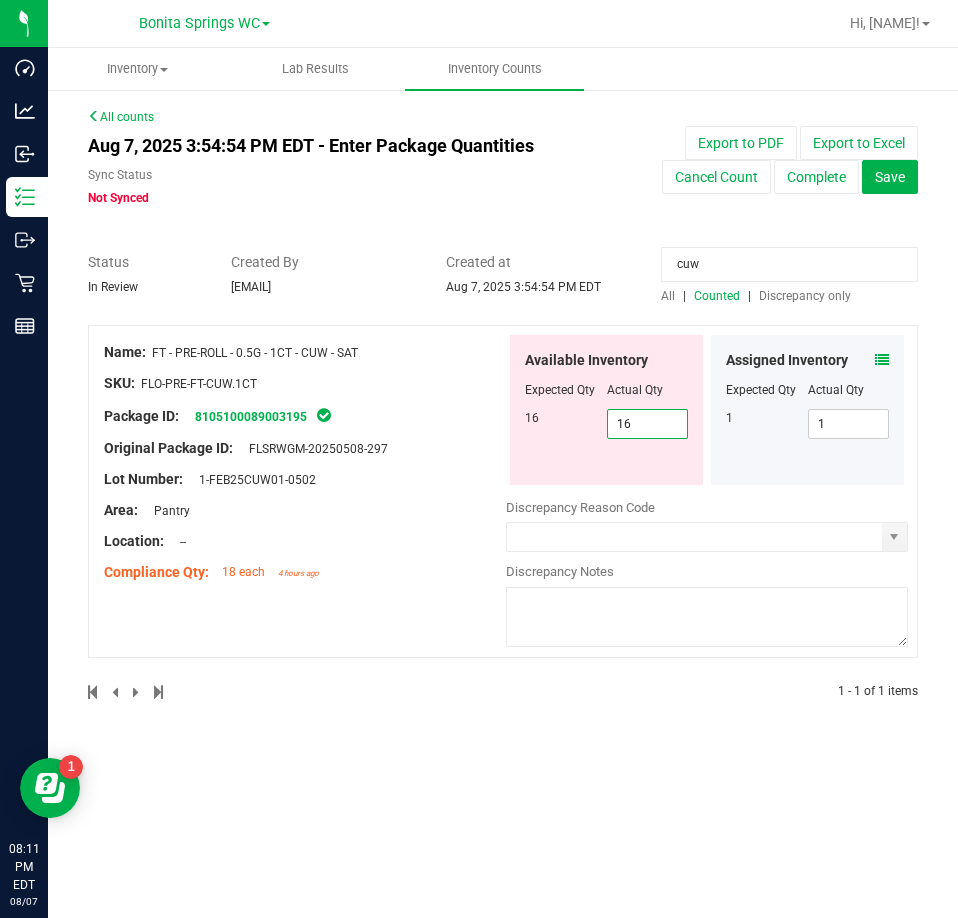 type on "16" 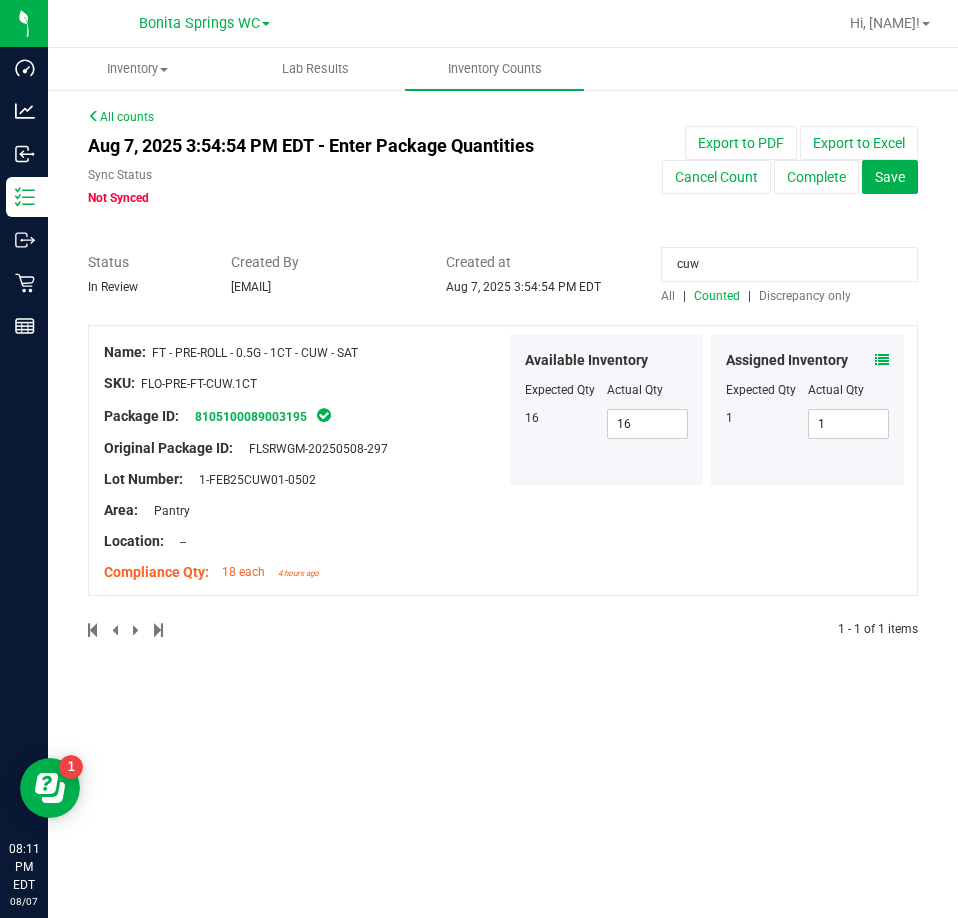 click on "cuw" at bounding box center (789, 264) 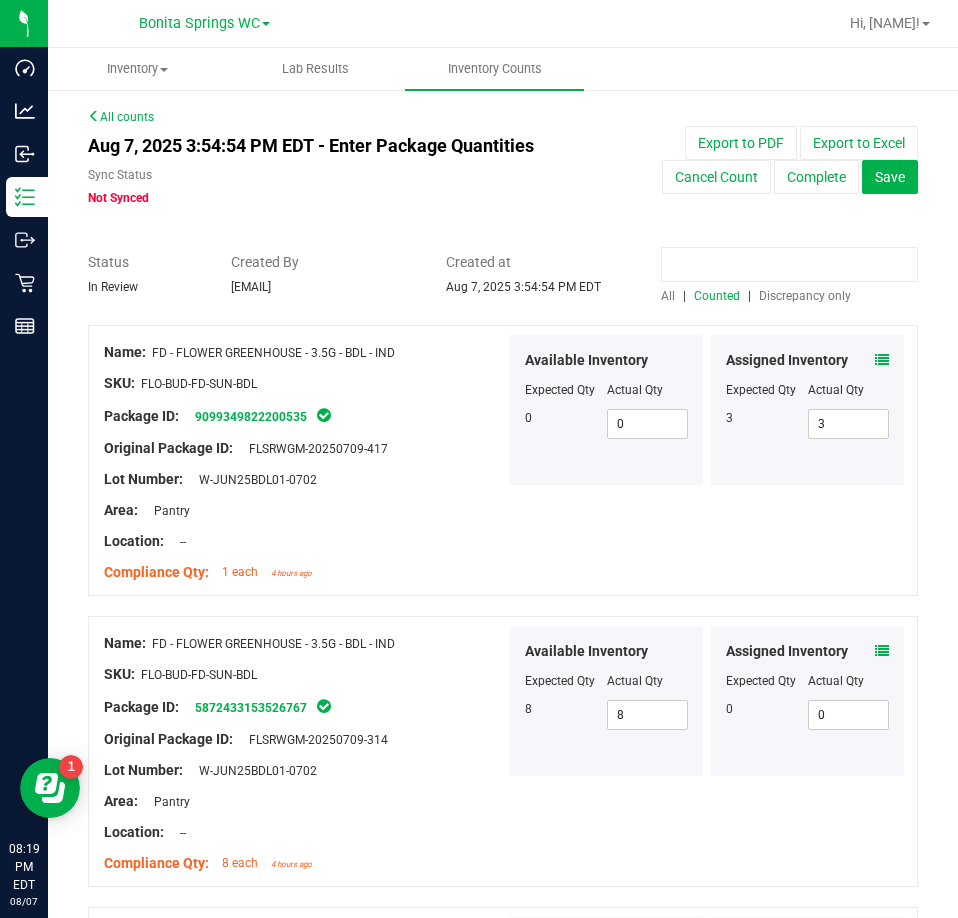 click at bounding box center (789, 264) 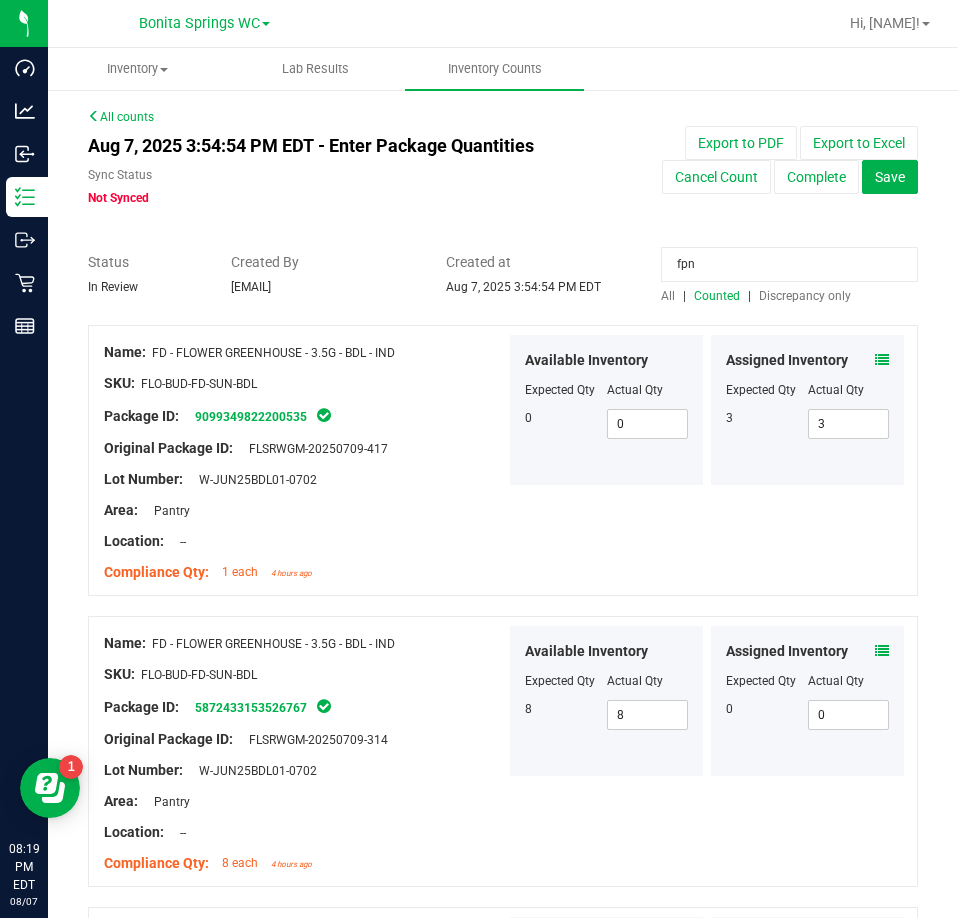 click on "fpn" at bounding box center (789, 264) 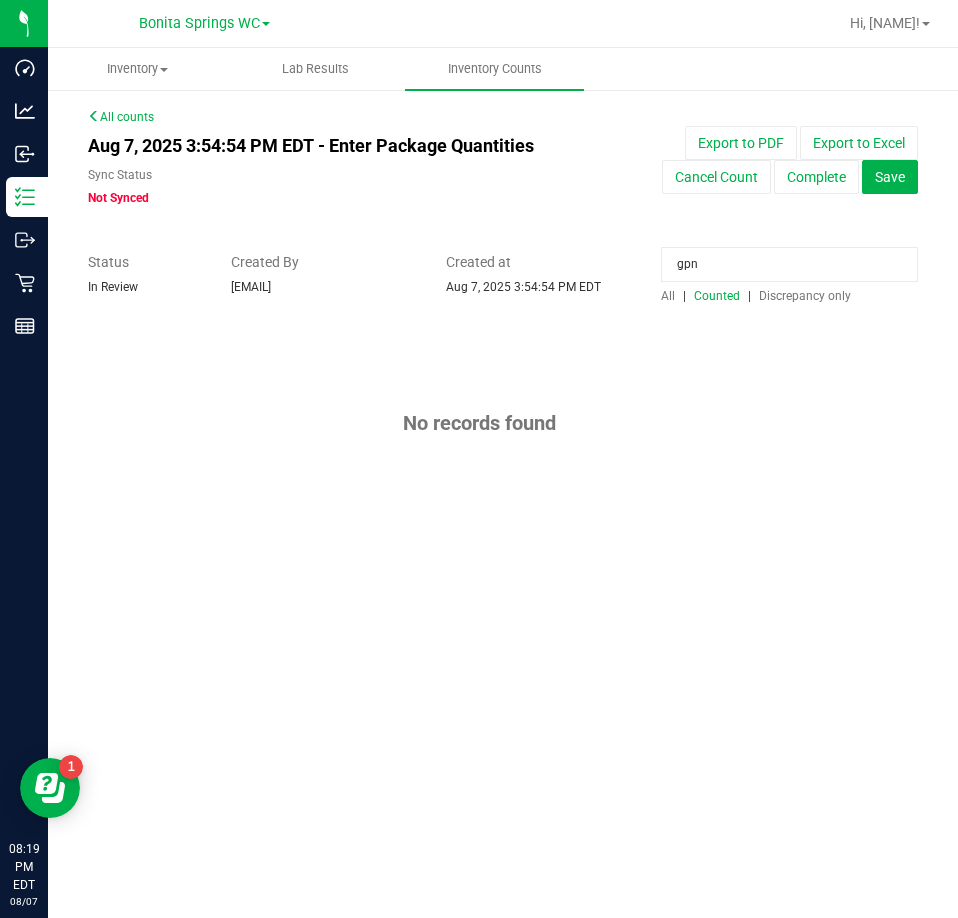 type on "gpn" 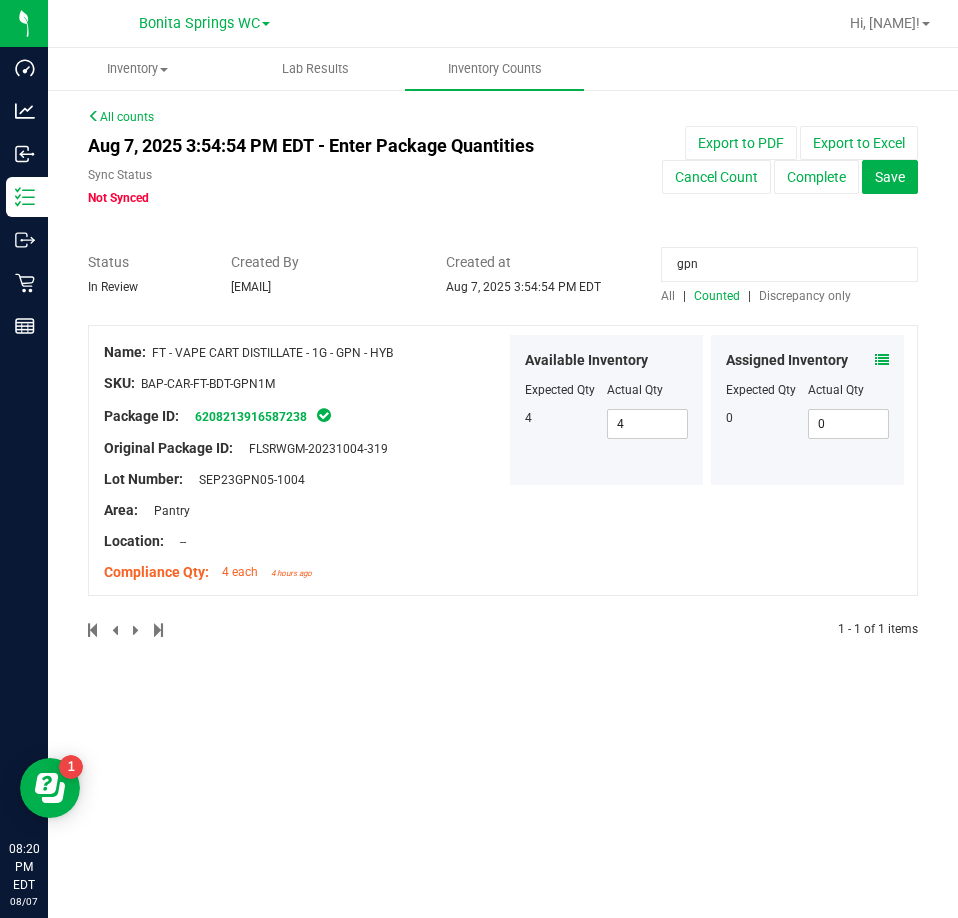 click on "Assigned Inventory" at bounding box center (807, 360) 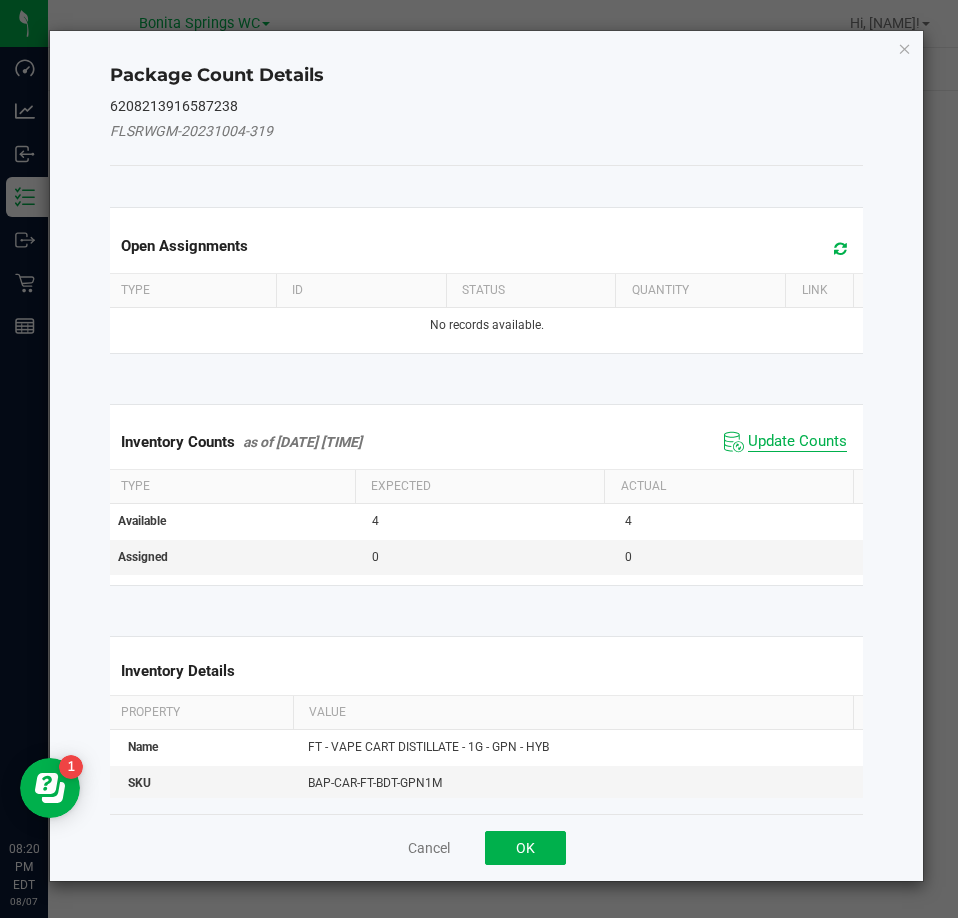 click on "Update Counts" 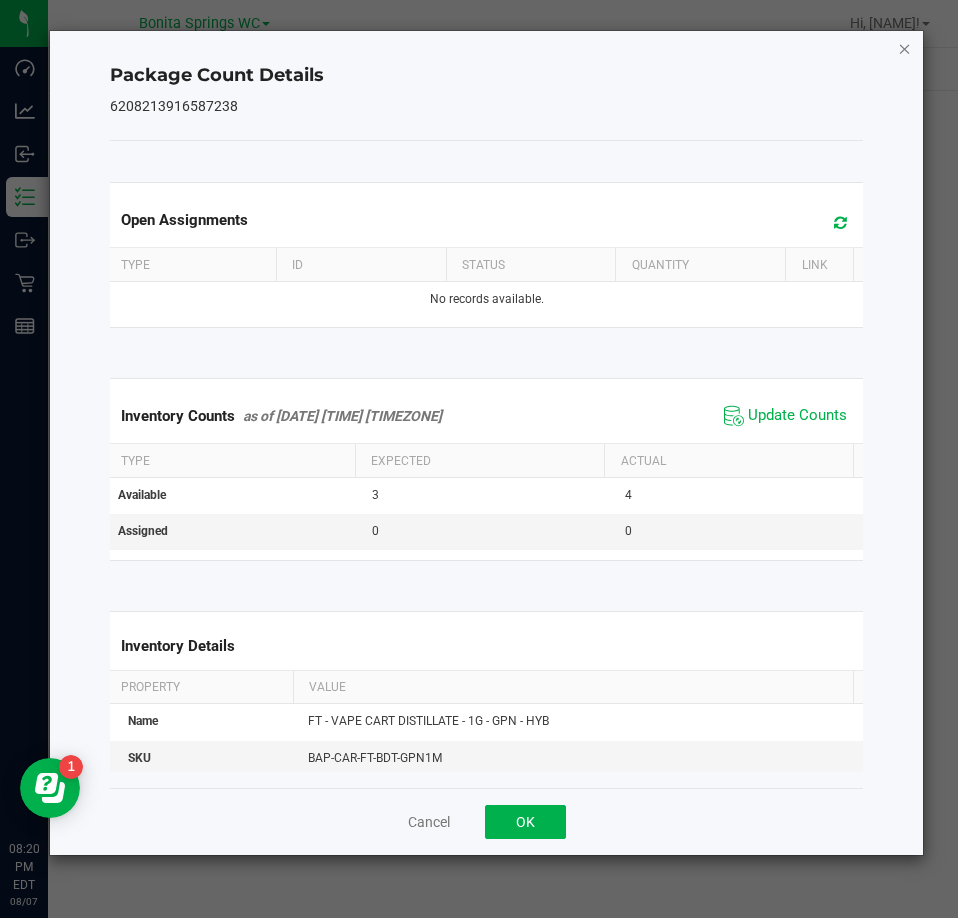 click 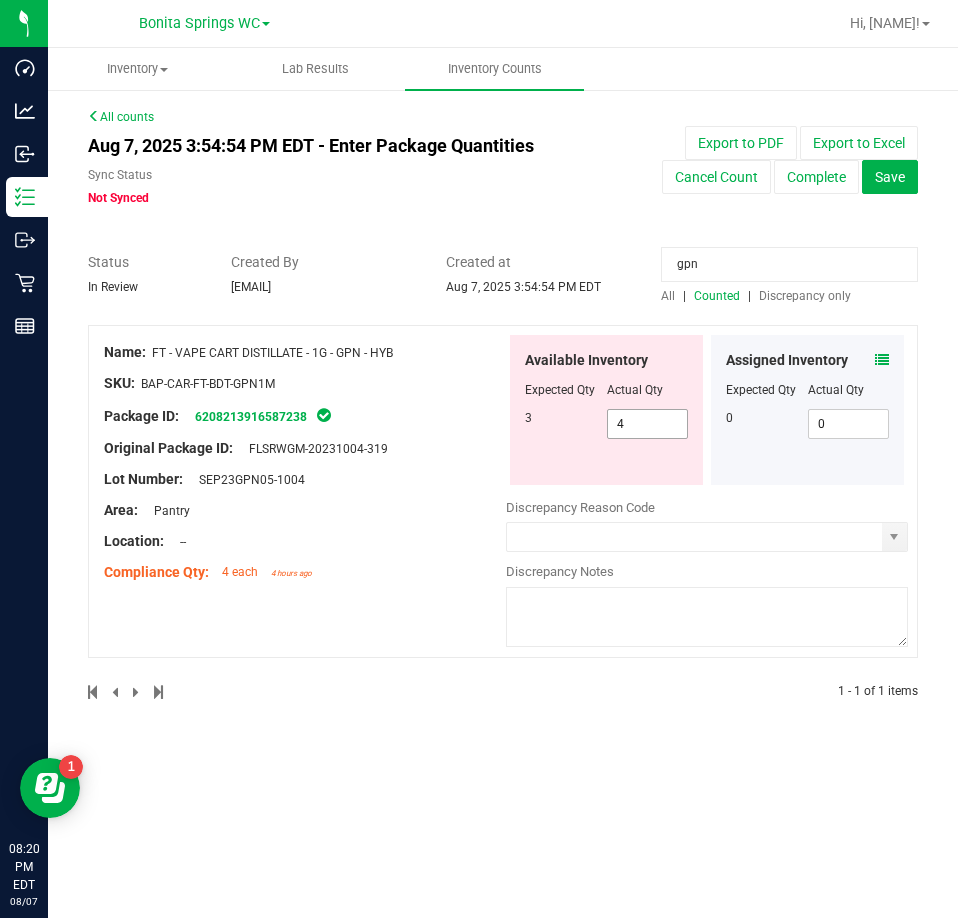 click on "4 4" at bounding box center [648, 424] 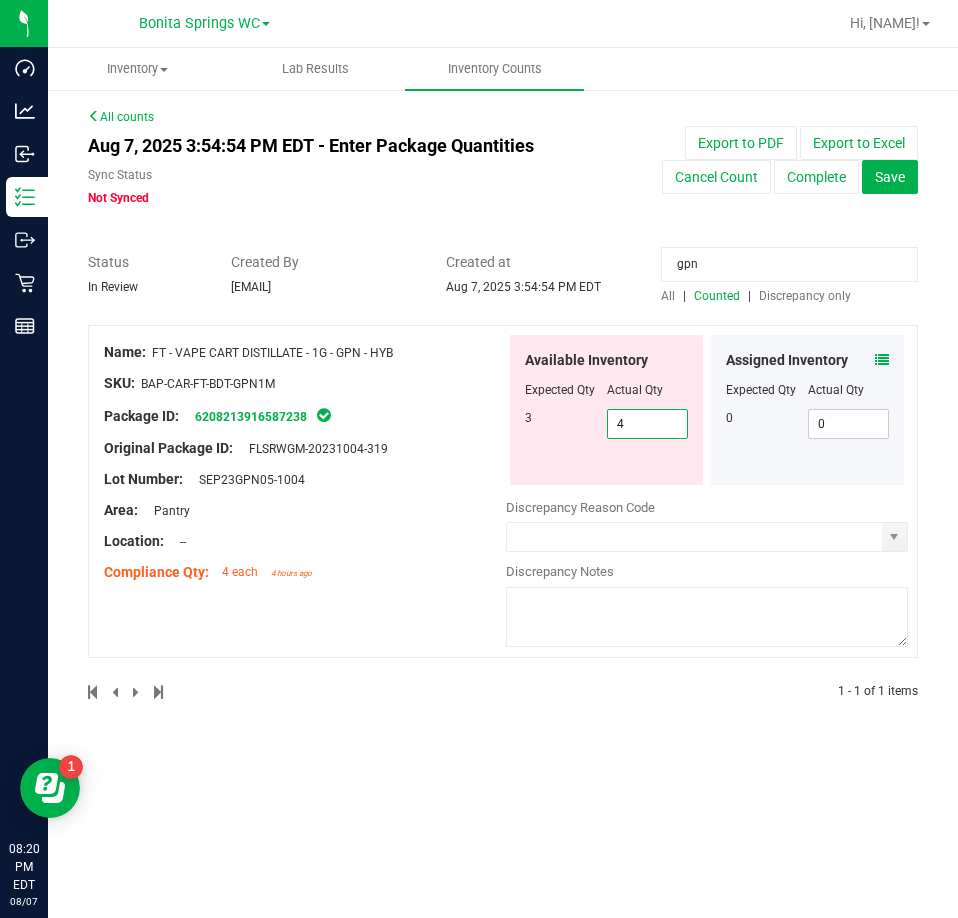 click on "4" at bounding box center [648, 424] 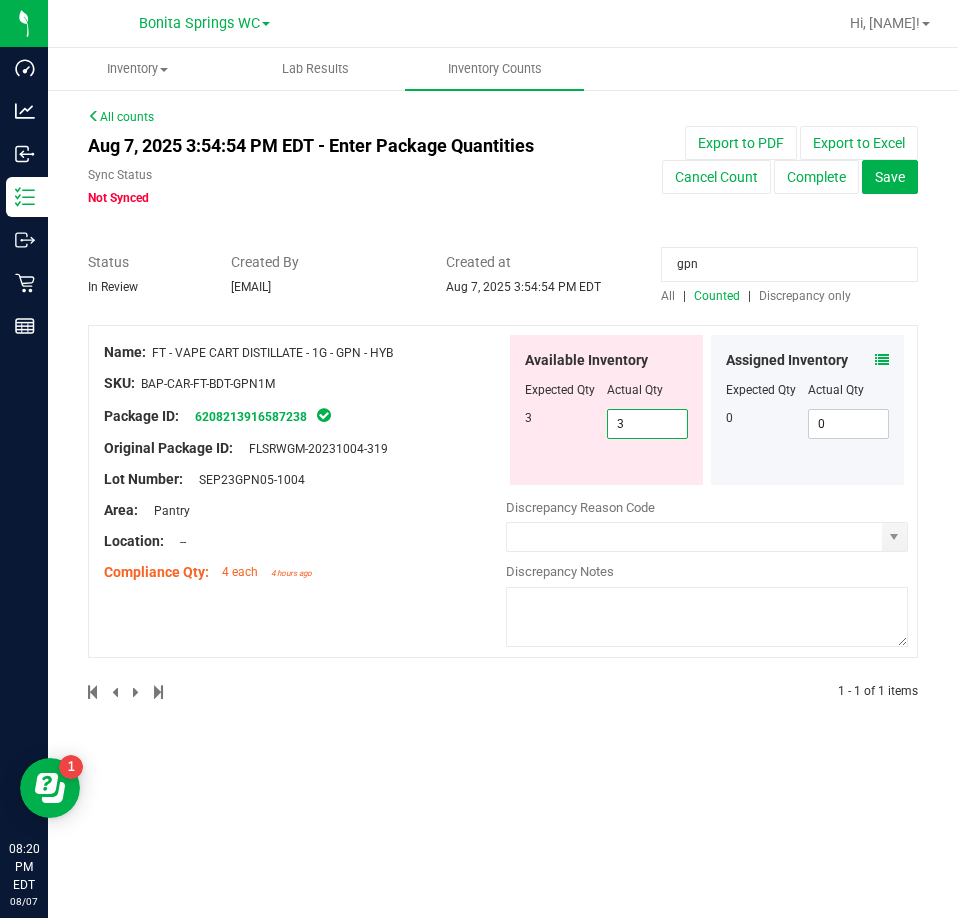 type on "3" 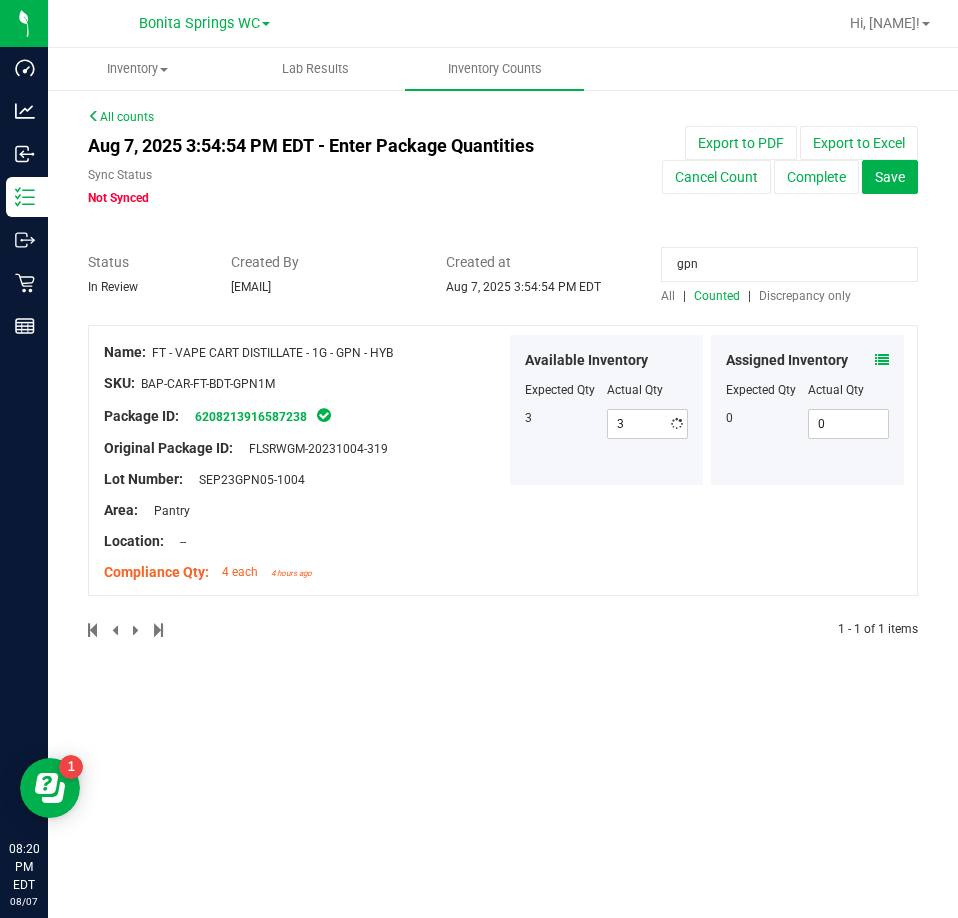 click on "gpn" at bounding box center [789, 264] 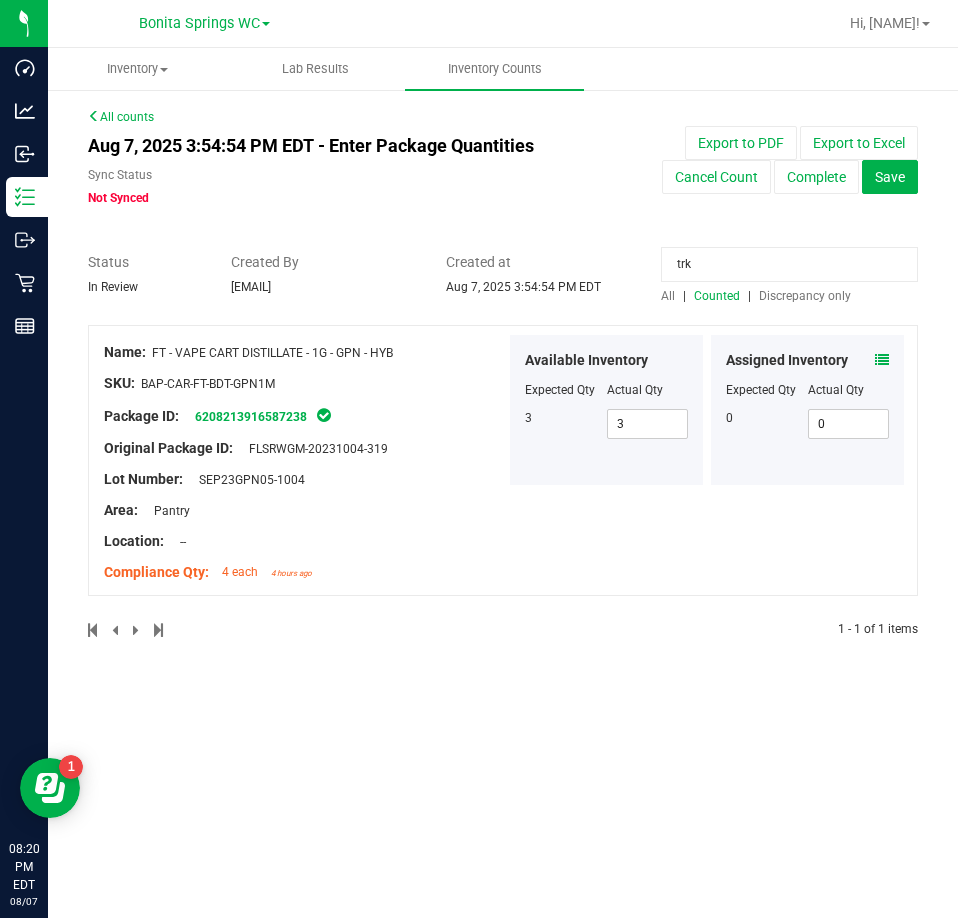 type on "trk" 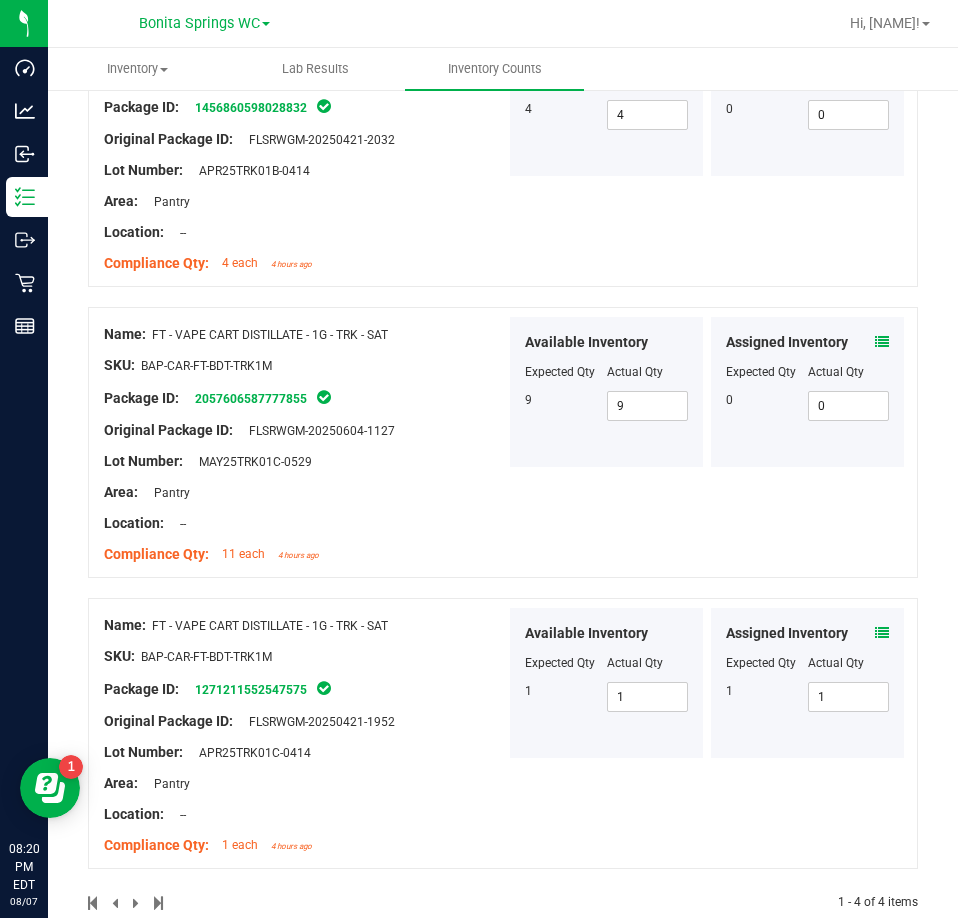 scroll, scrollTop: 639, scrollLeft: 0, axis: vertical 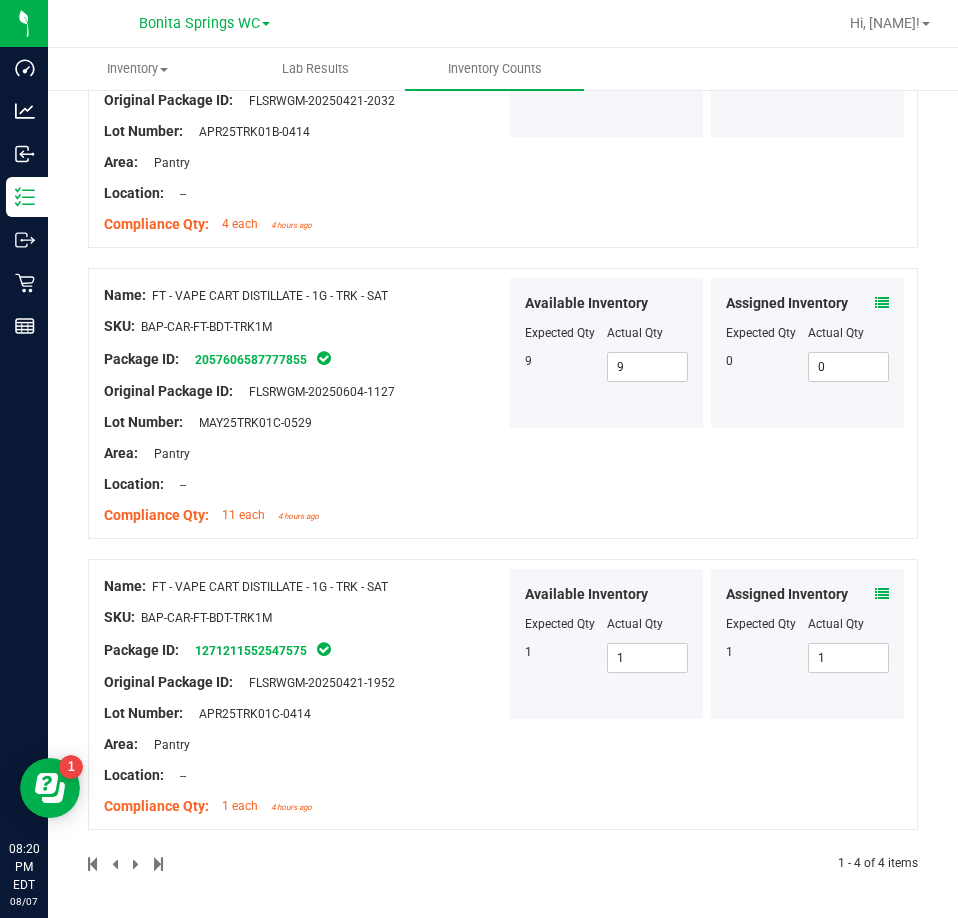 click at bounding box center [882, 594] 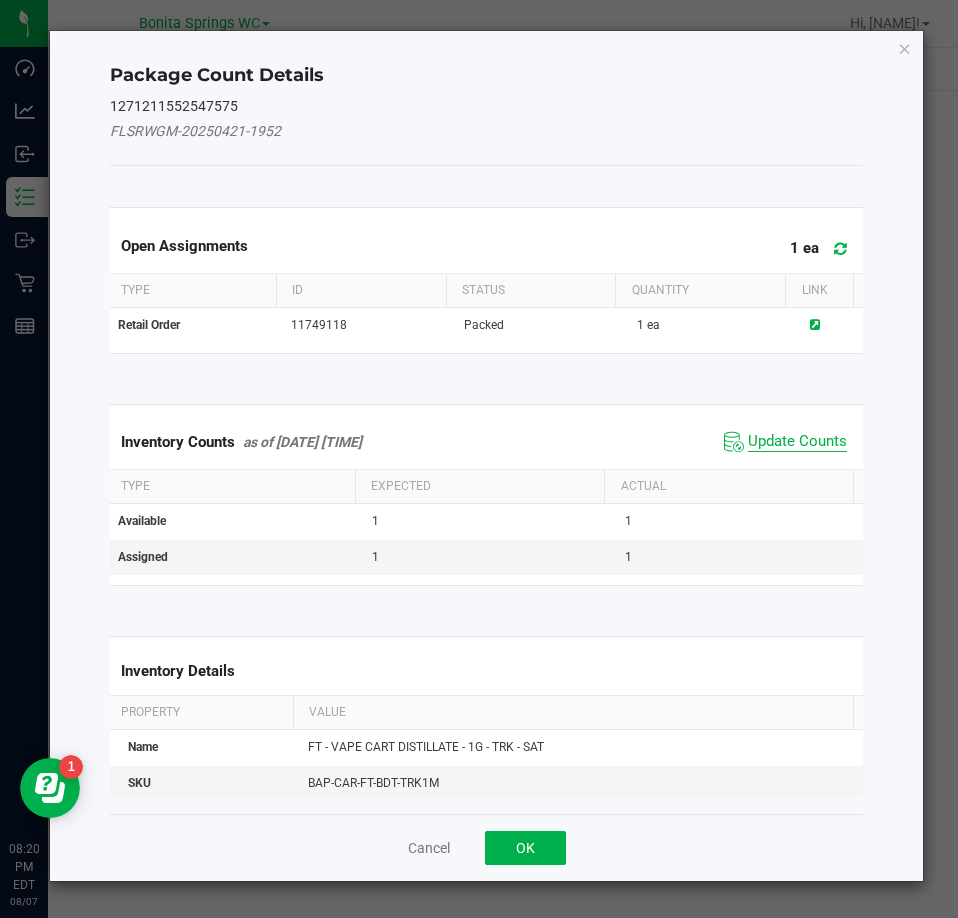 click on "Update Counts" 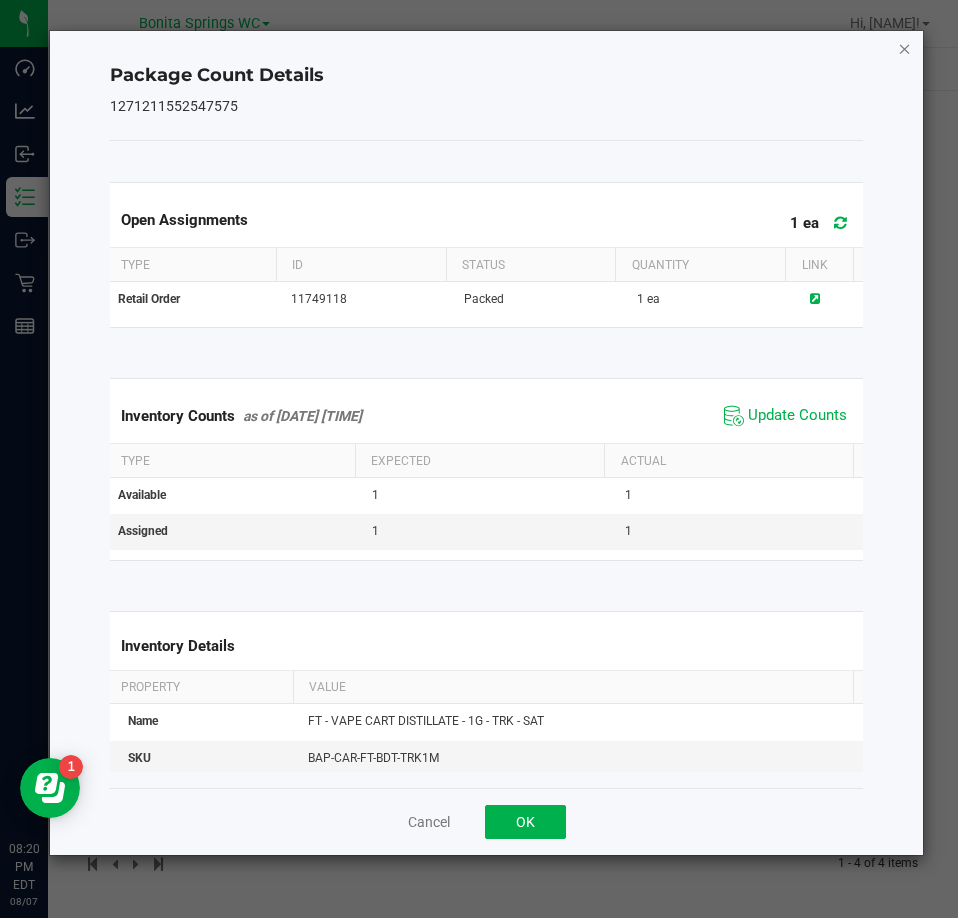 click 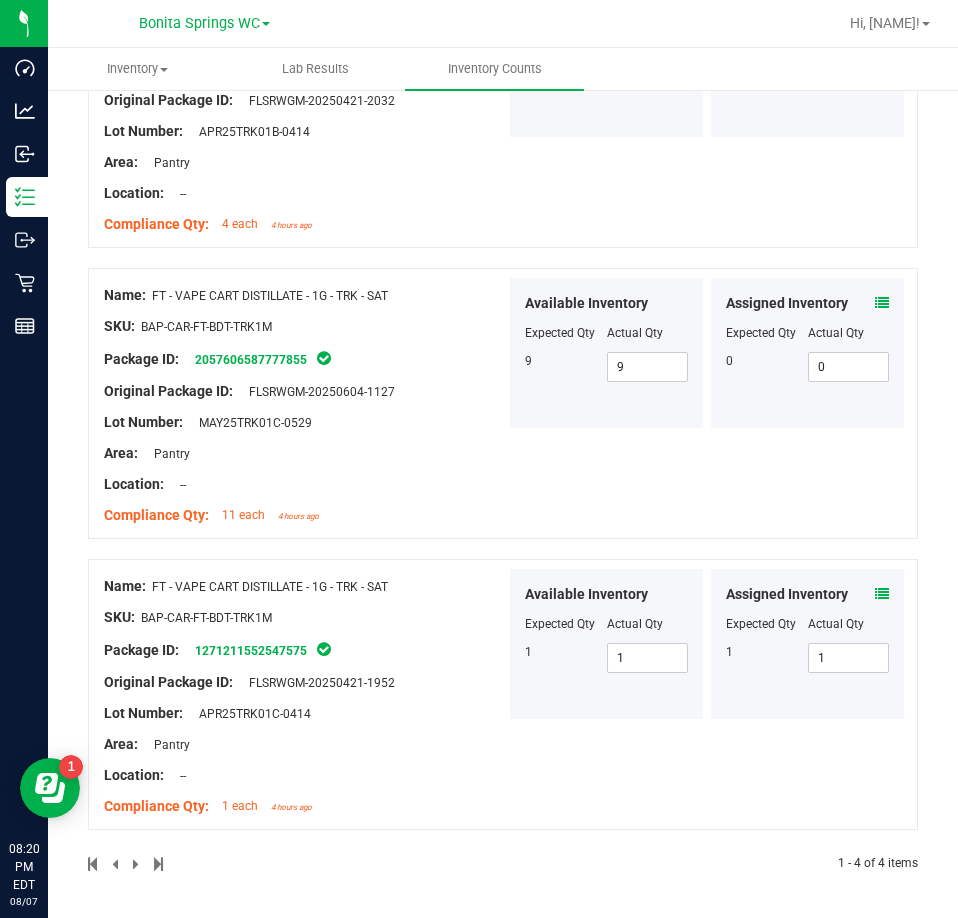 click at bounding box center [882, 303] 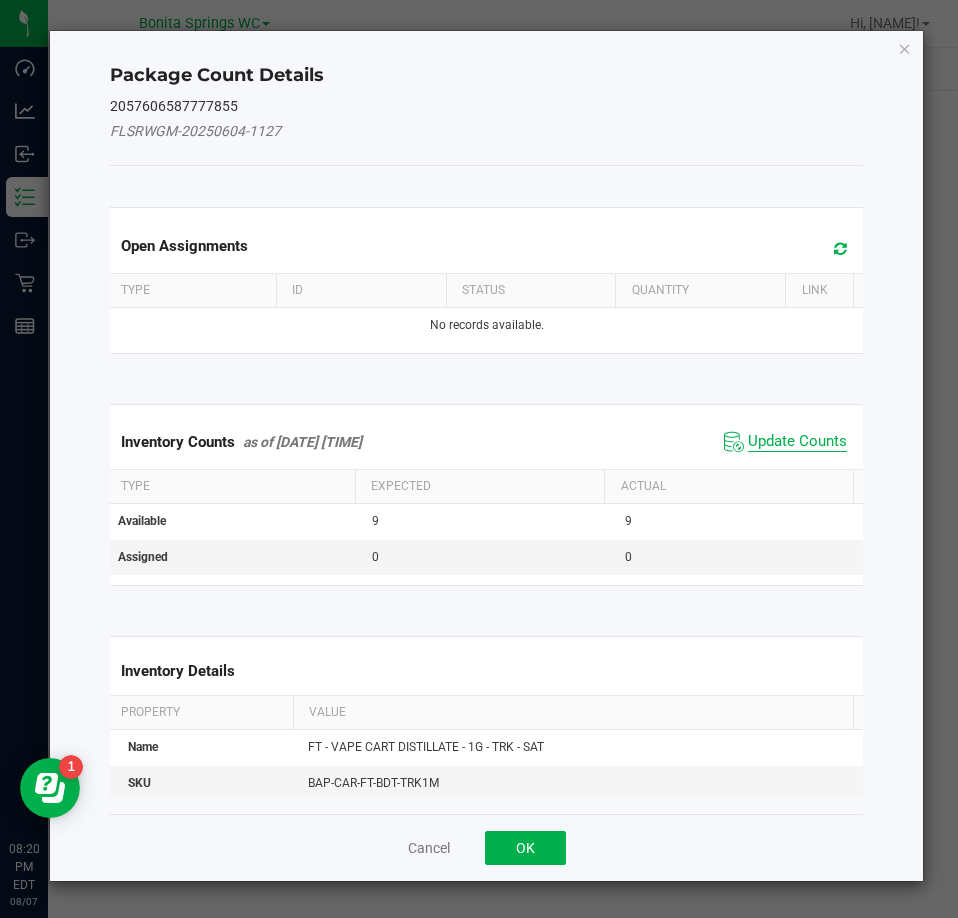 click on "Update Counts" 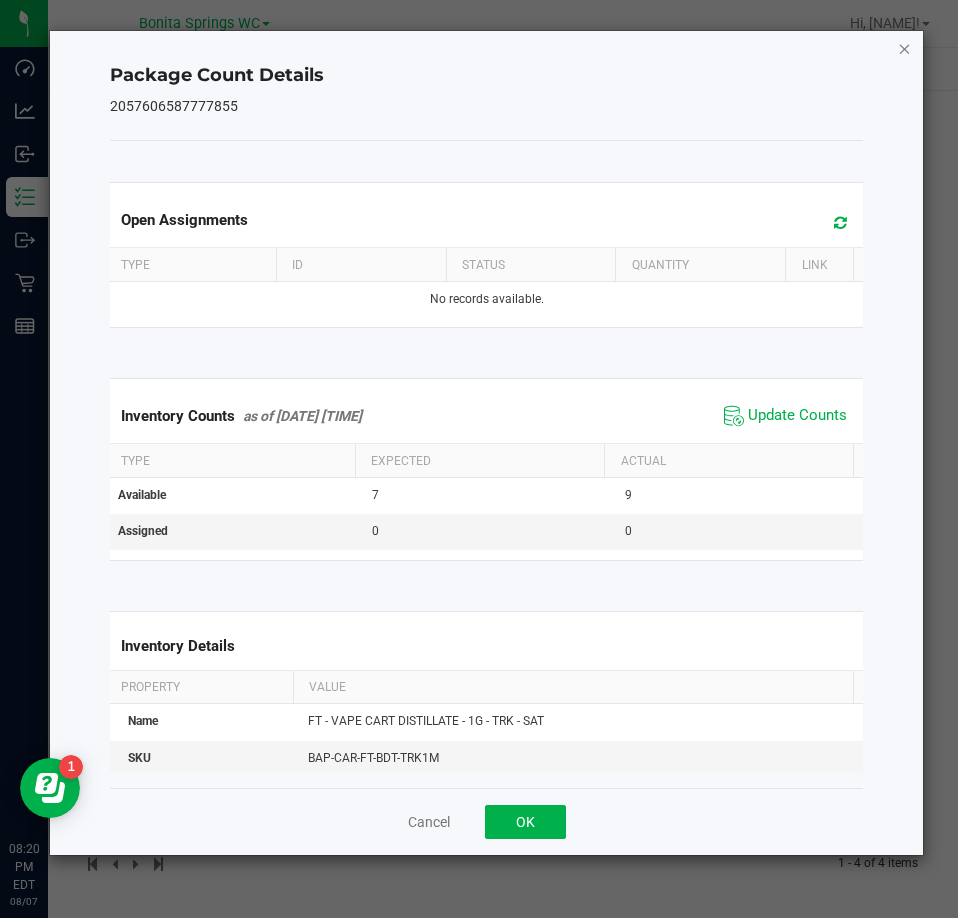 click 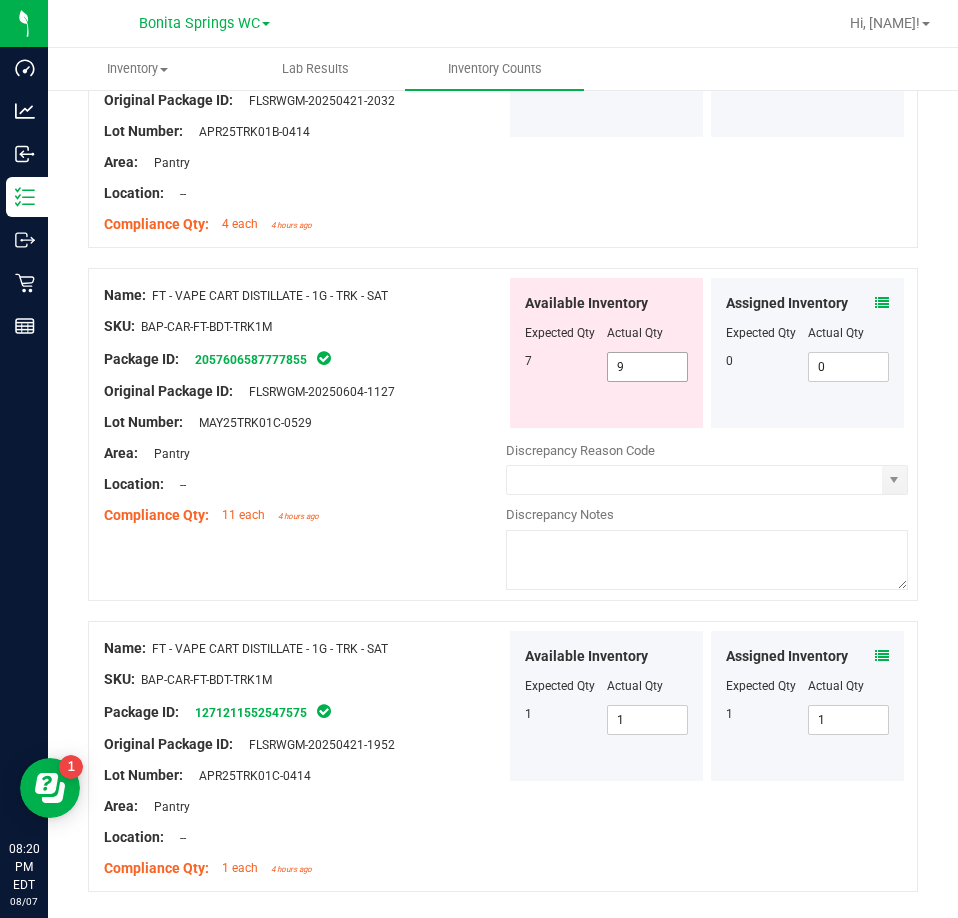 click on "9 9" at bounding box center [648, 367] 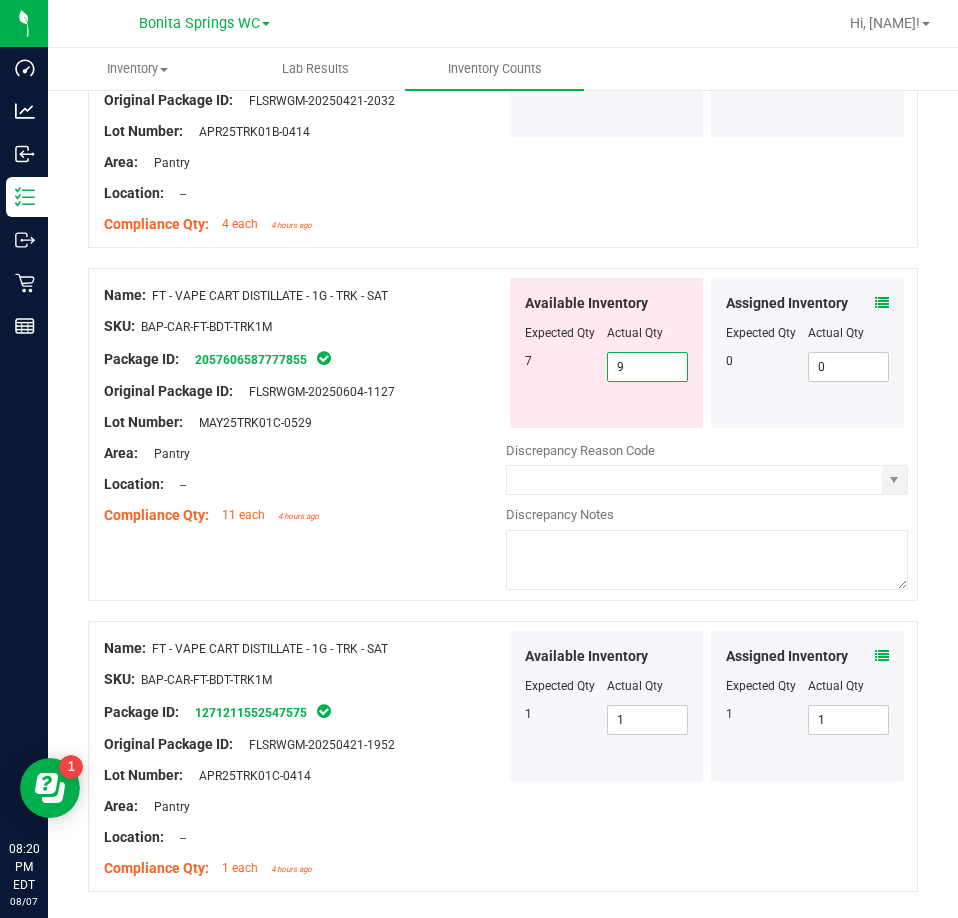 click on "9" at bounding box center [648, 367] 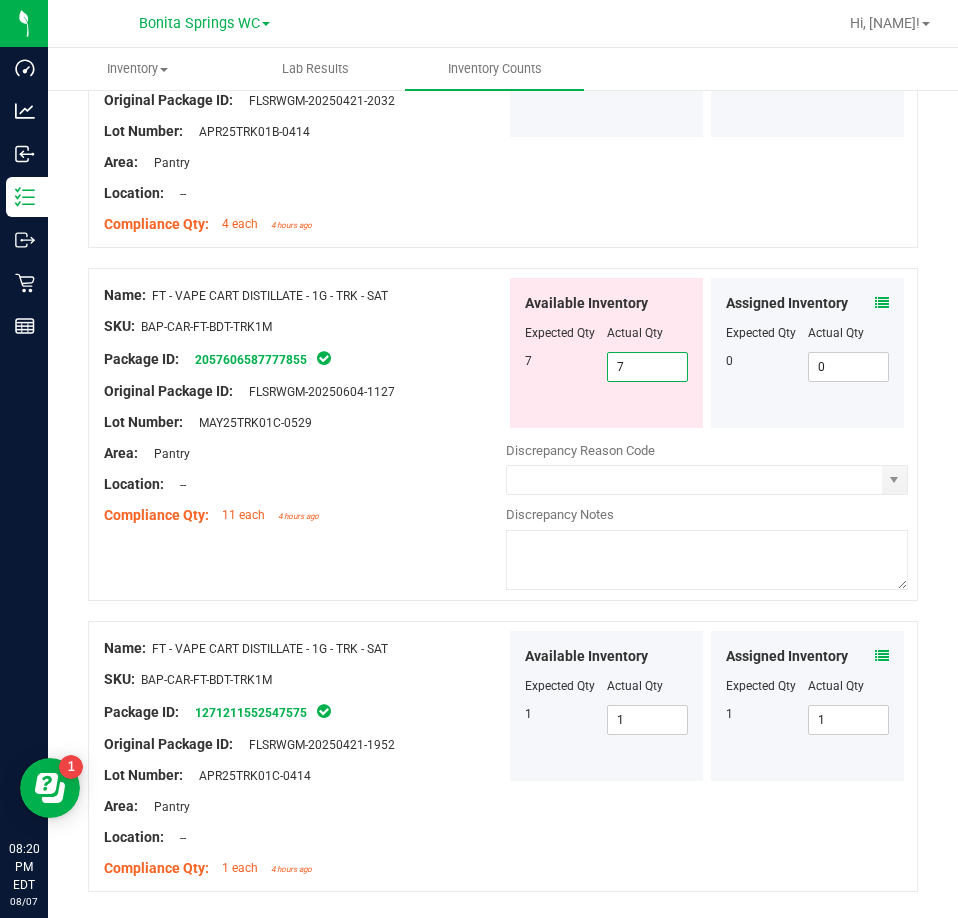 type on "7" 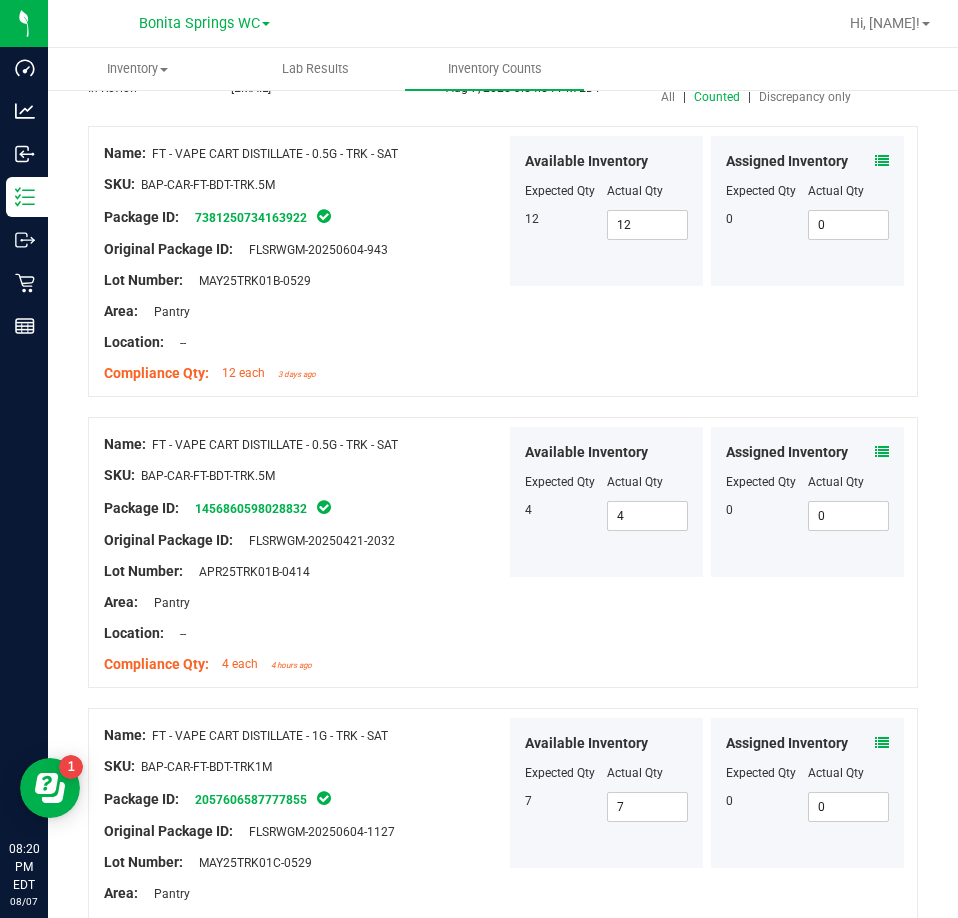 scroll, scrollTop: 0, scrollLeft: 0, axis: both 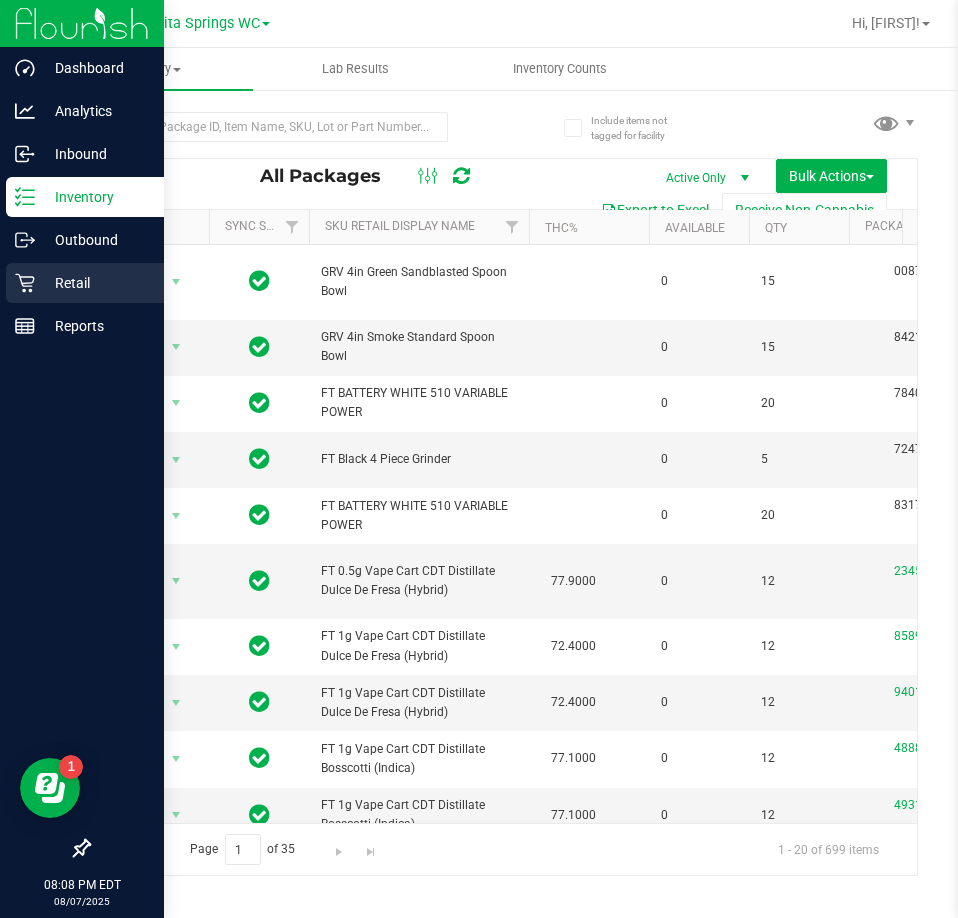 click on "Retail" at bounding box center (95, 283) 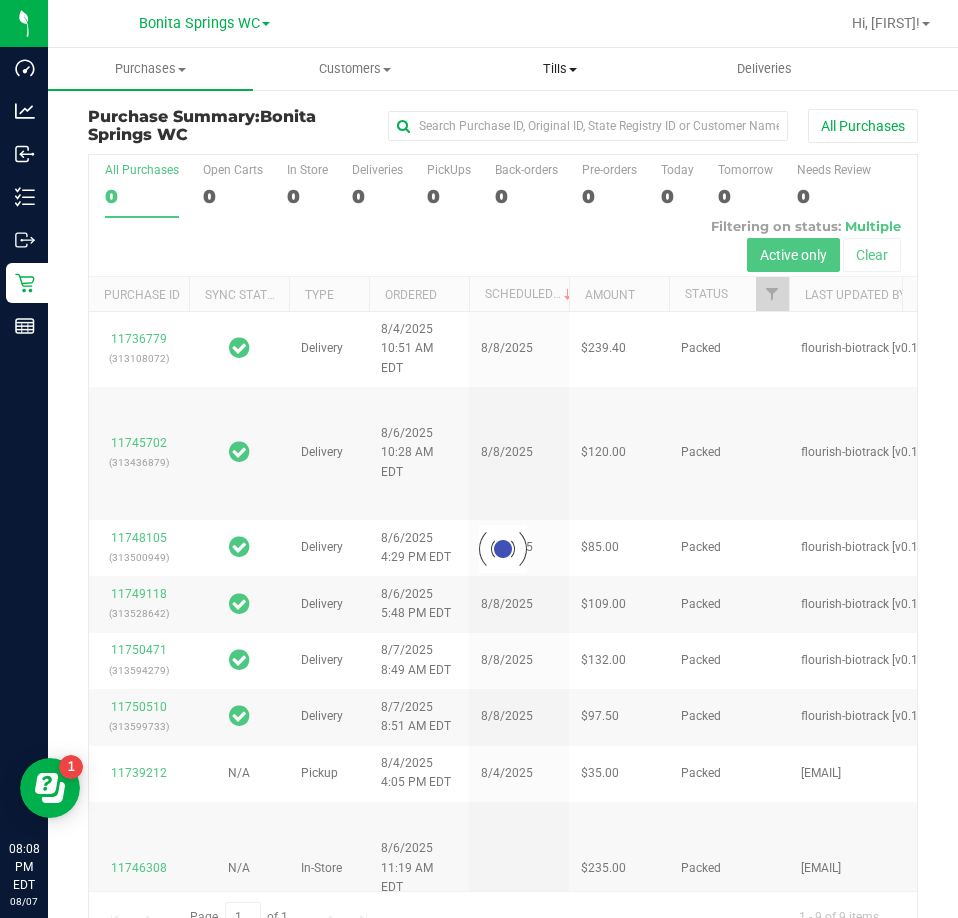 click on "Tills" at bounding box center [560, 69] 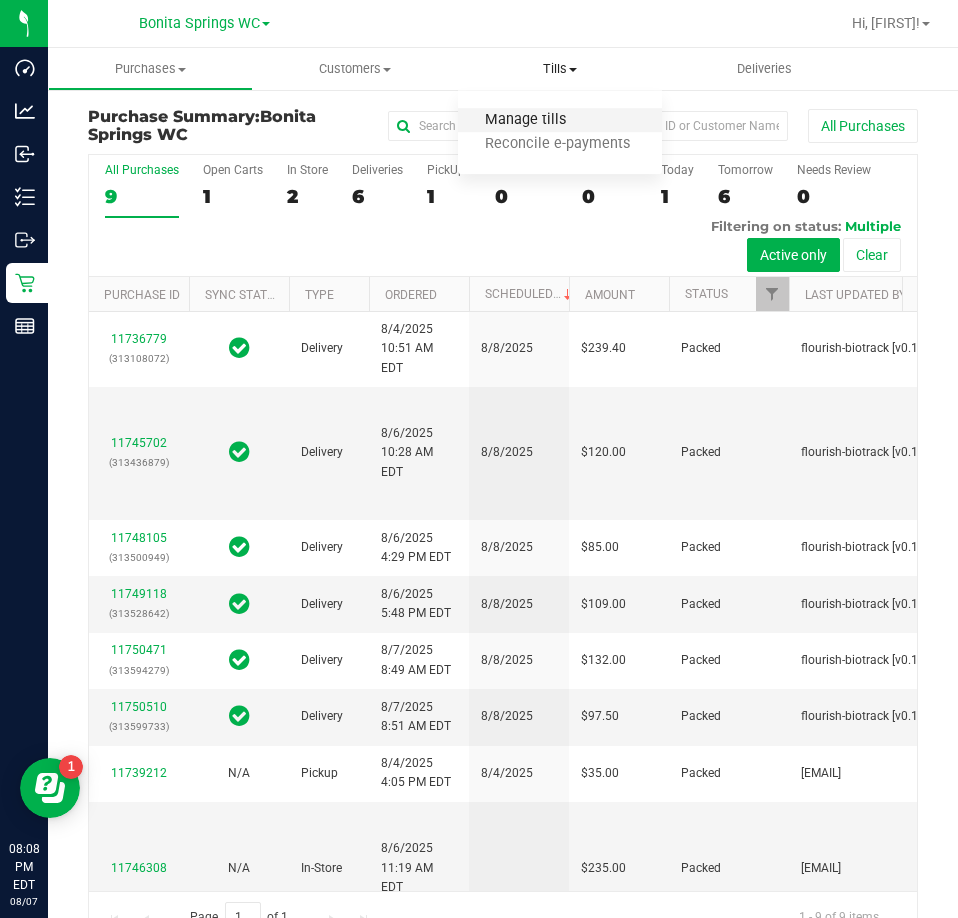 click on "Manage tills" at bounding box center [525, 120] 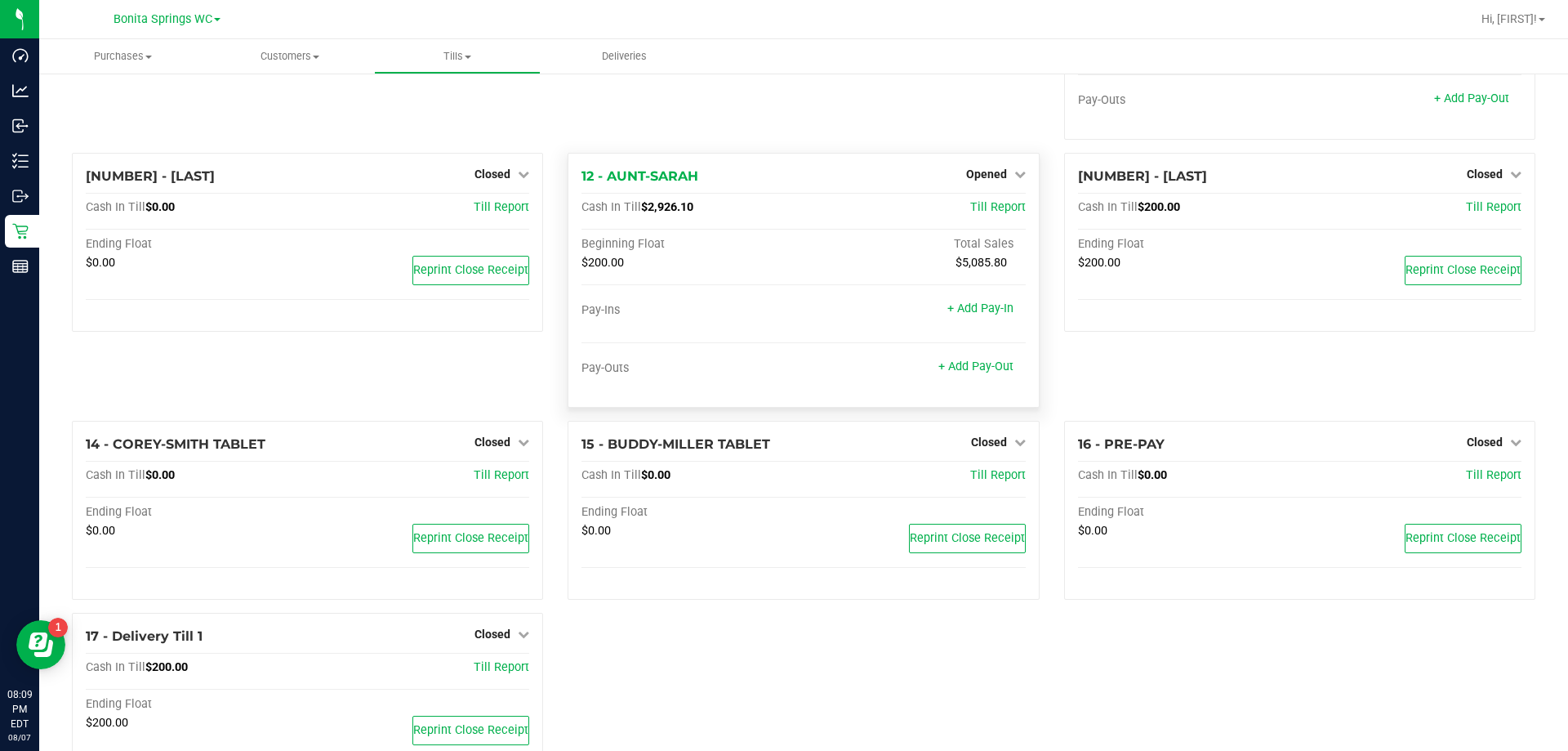 scroll, scrollTop: 734, scrollLeft: 0, axis: vertical 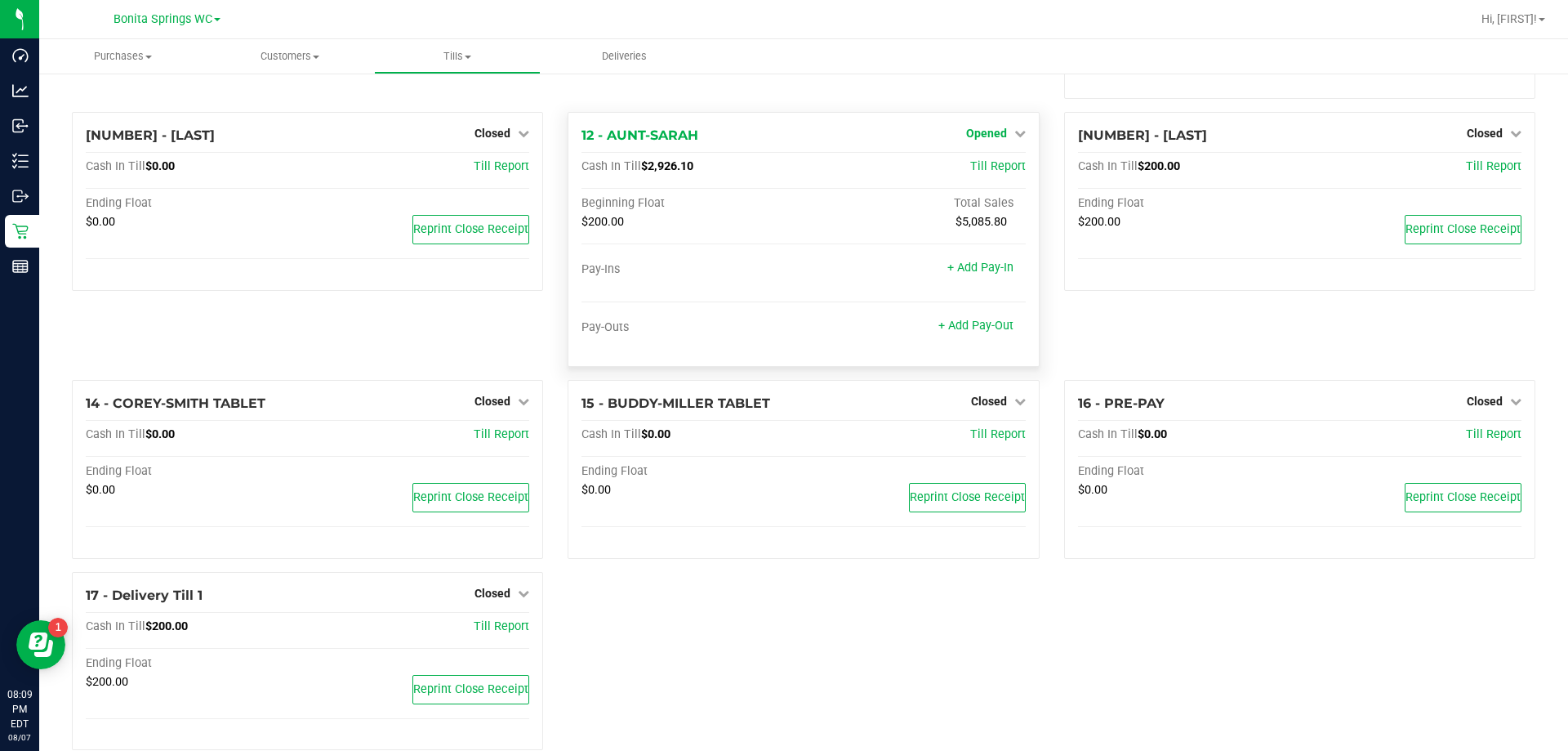click on "Opened" at bounding box center [996, 133] 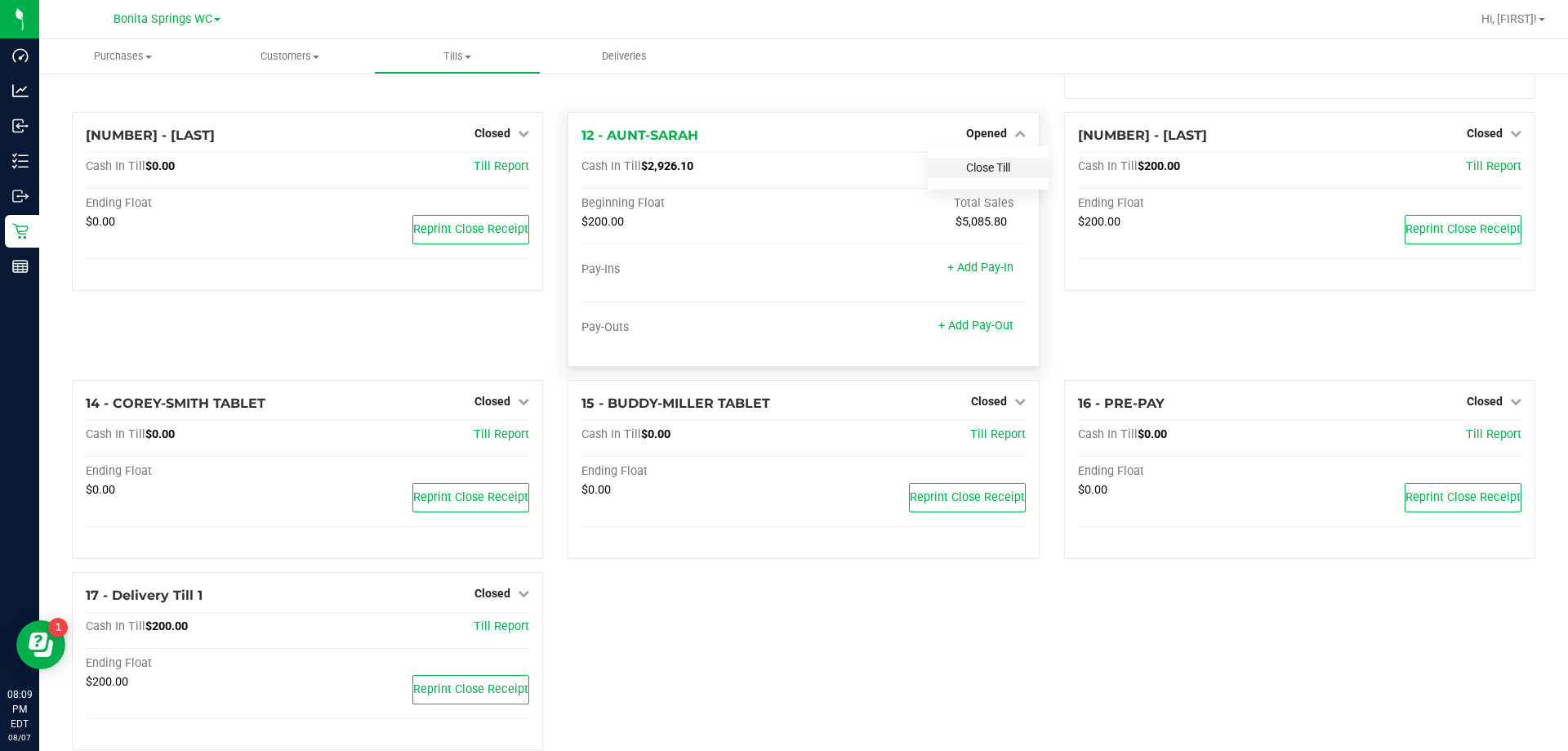 click on "Close Till" at bounding box center [988, 168] 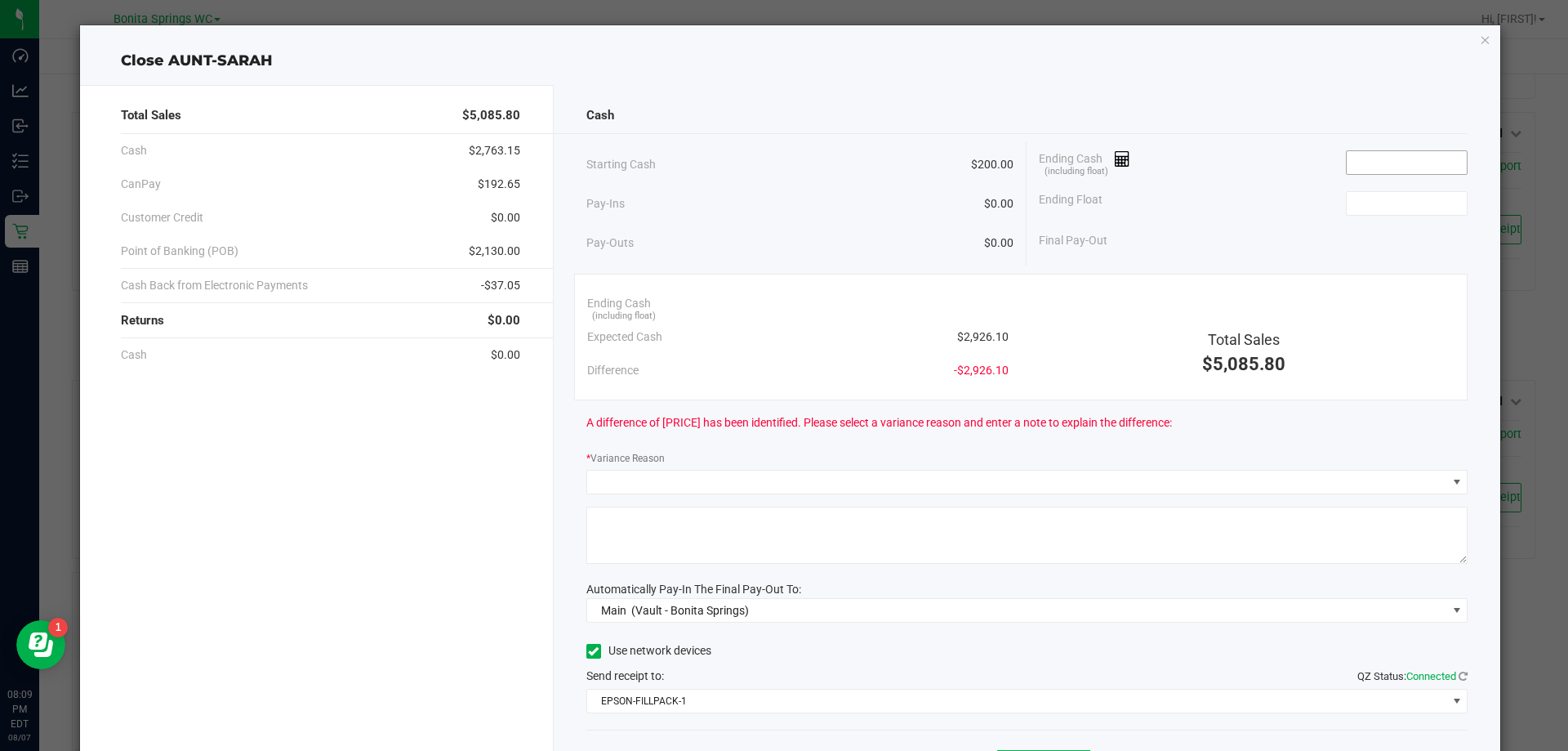 click at bounding box center (1406, 163) 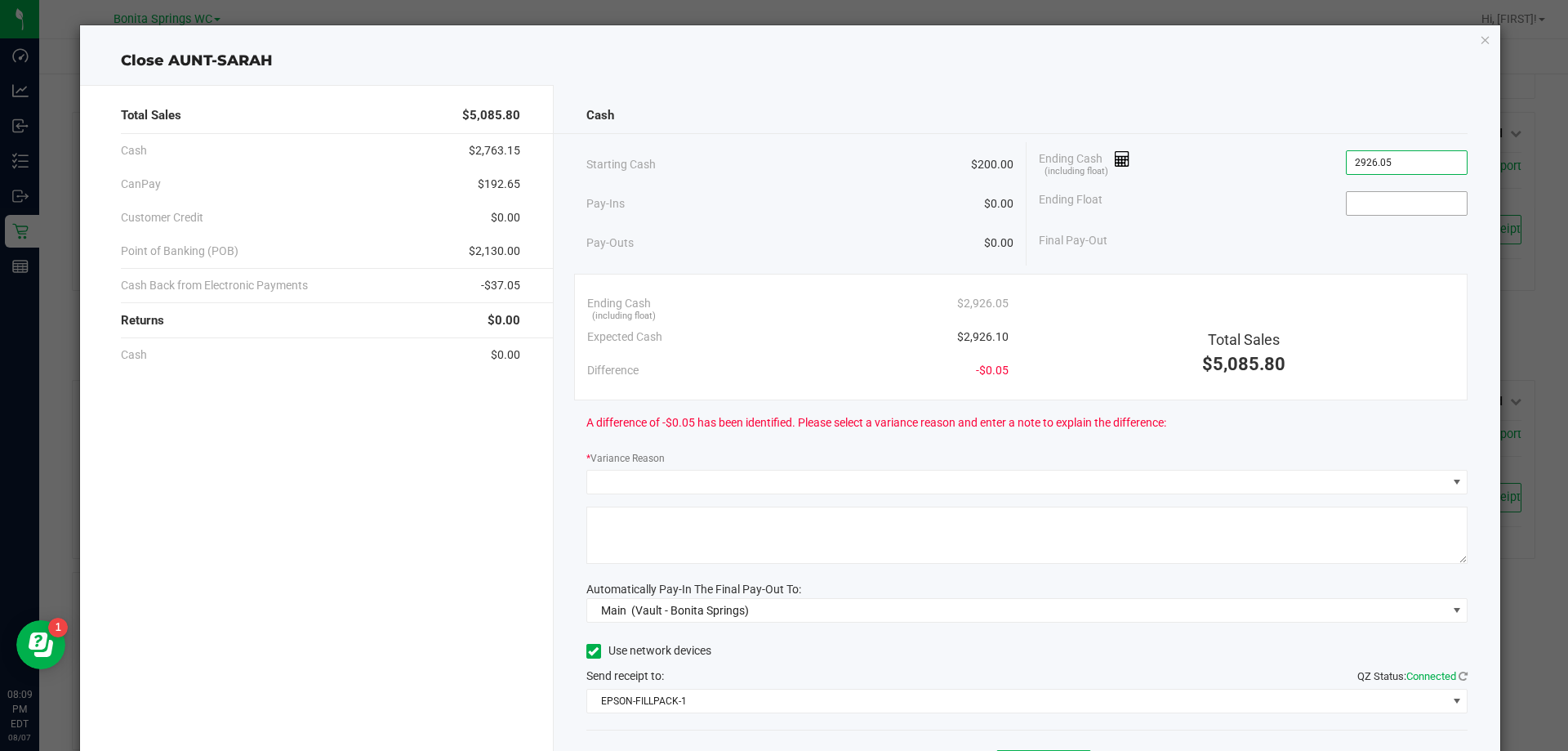 type on "$2,926.05" 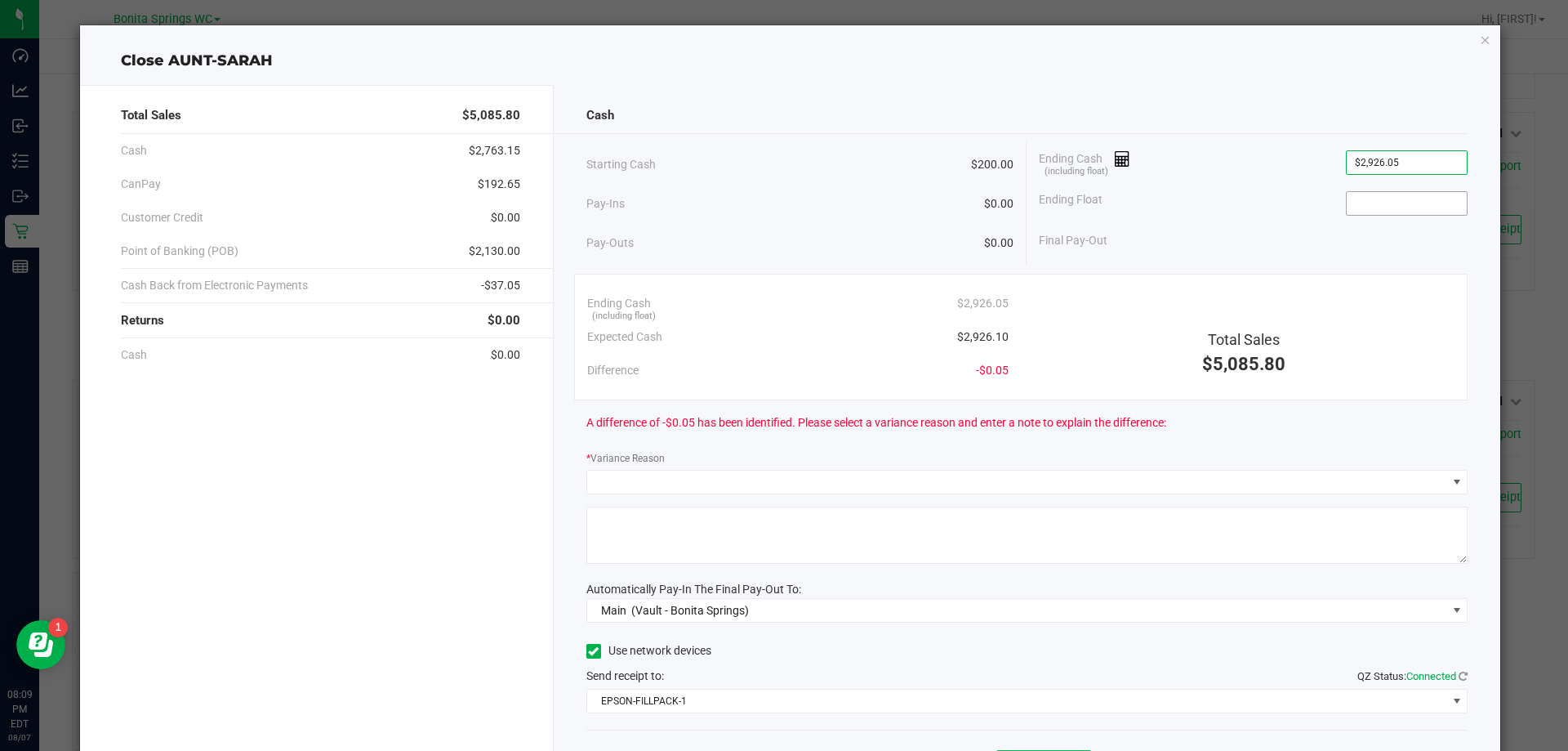 click at bounding box center [1406, 203] 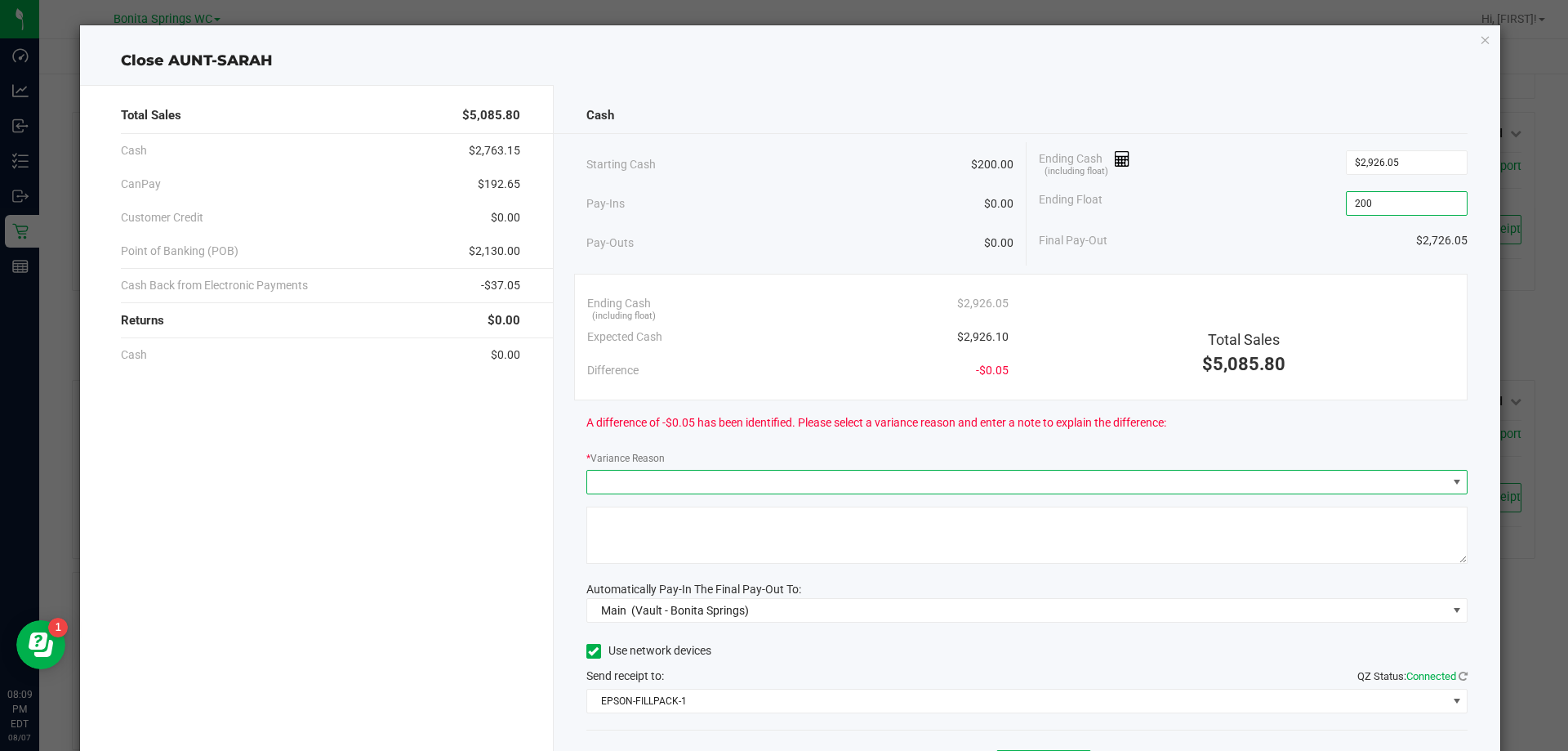 type on "$200.00" 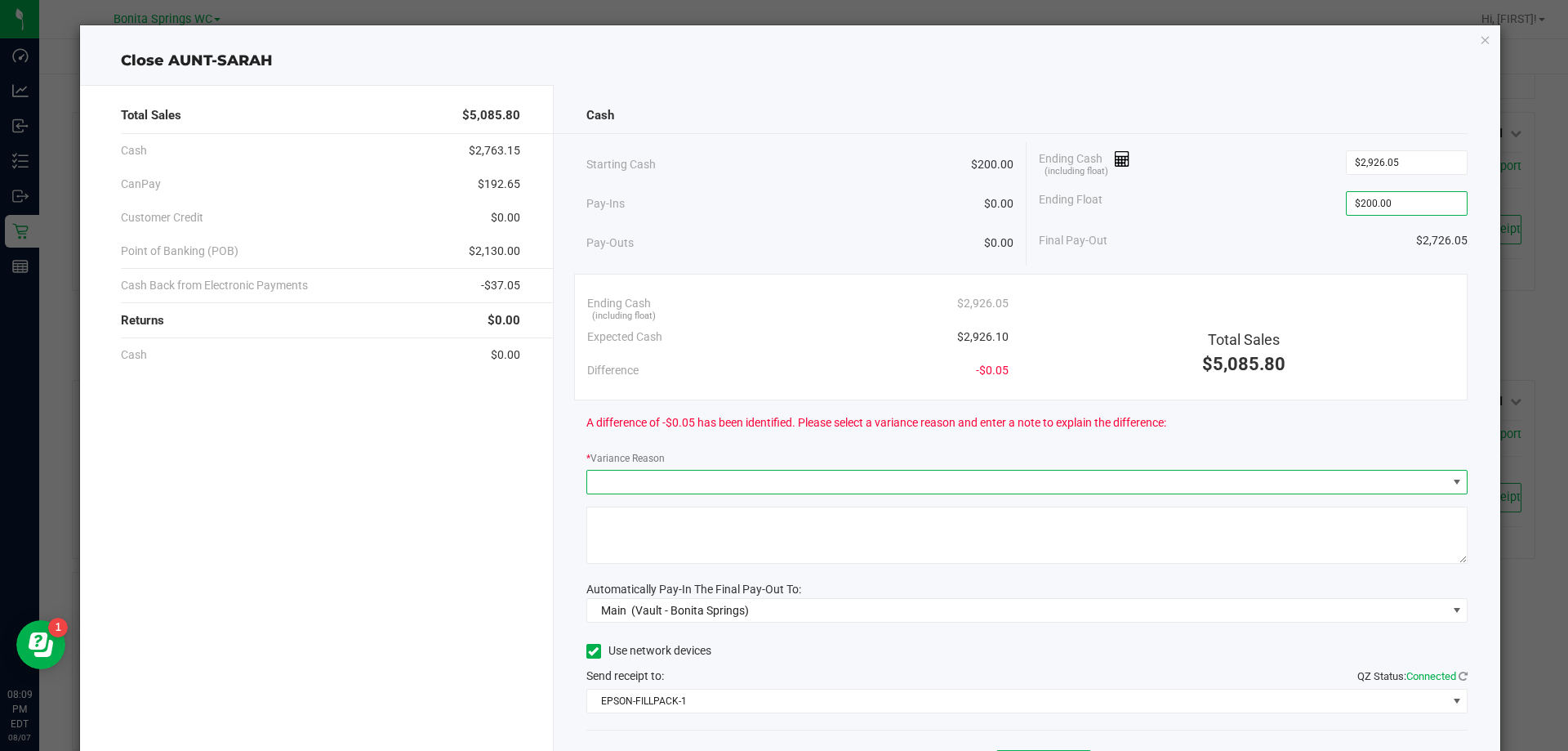 click at bounding box center (1457, 482) 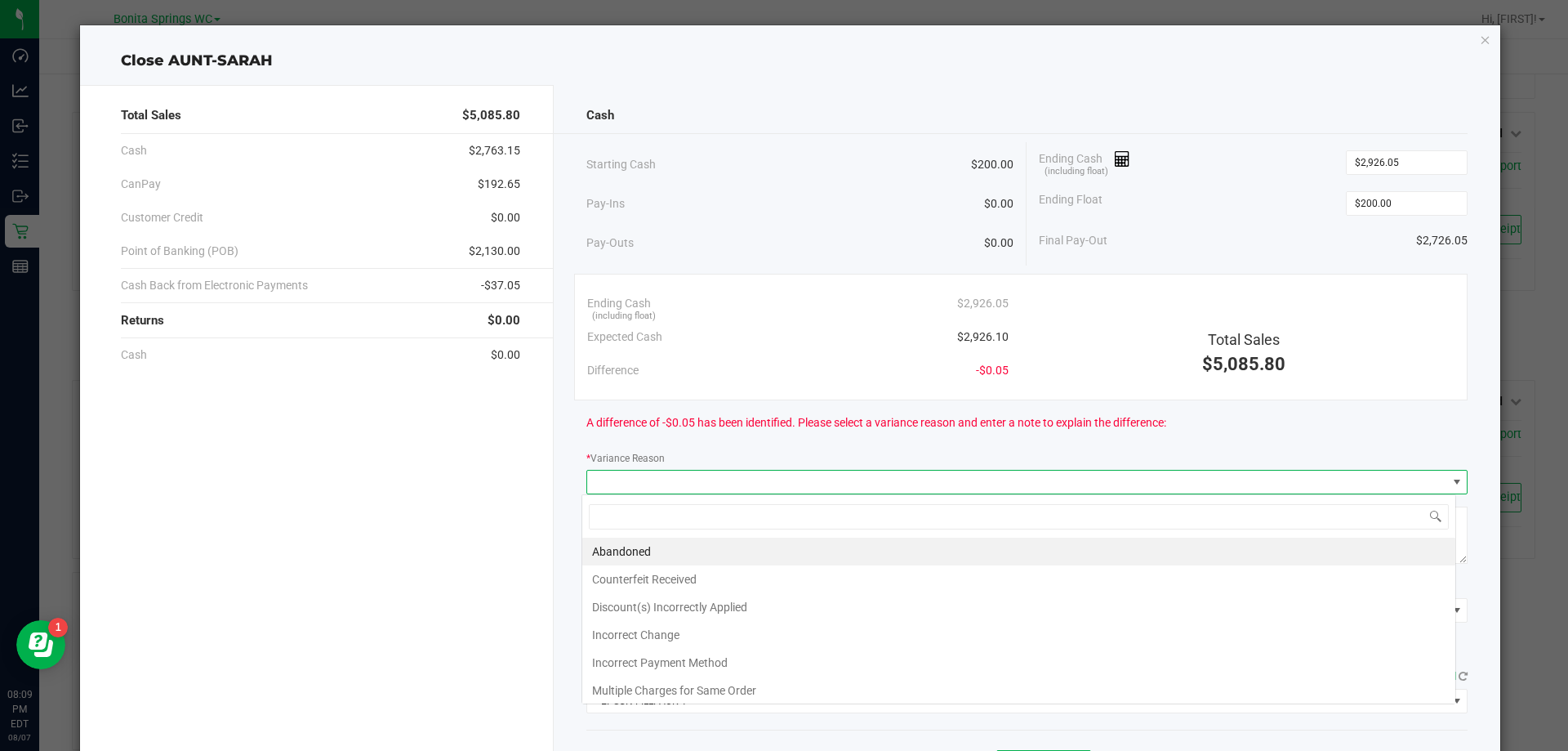 scroll, scrollTop: 81695, scrollLeft: 80792, axis: both 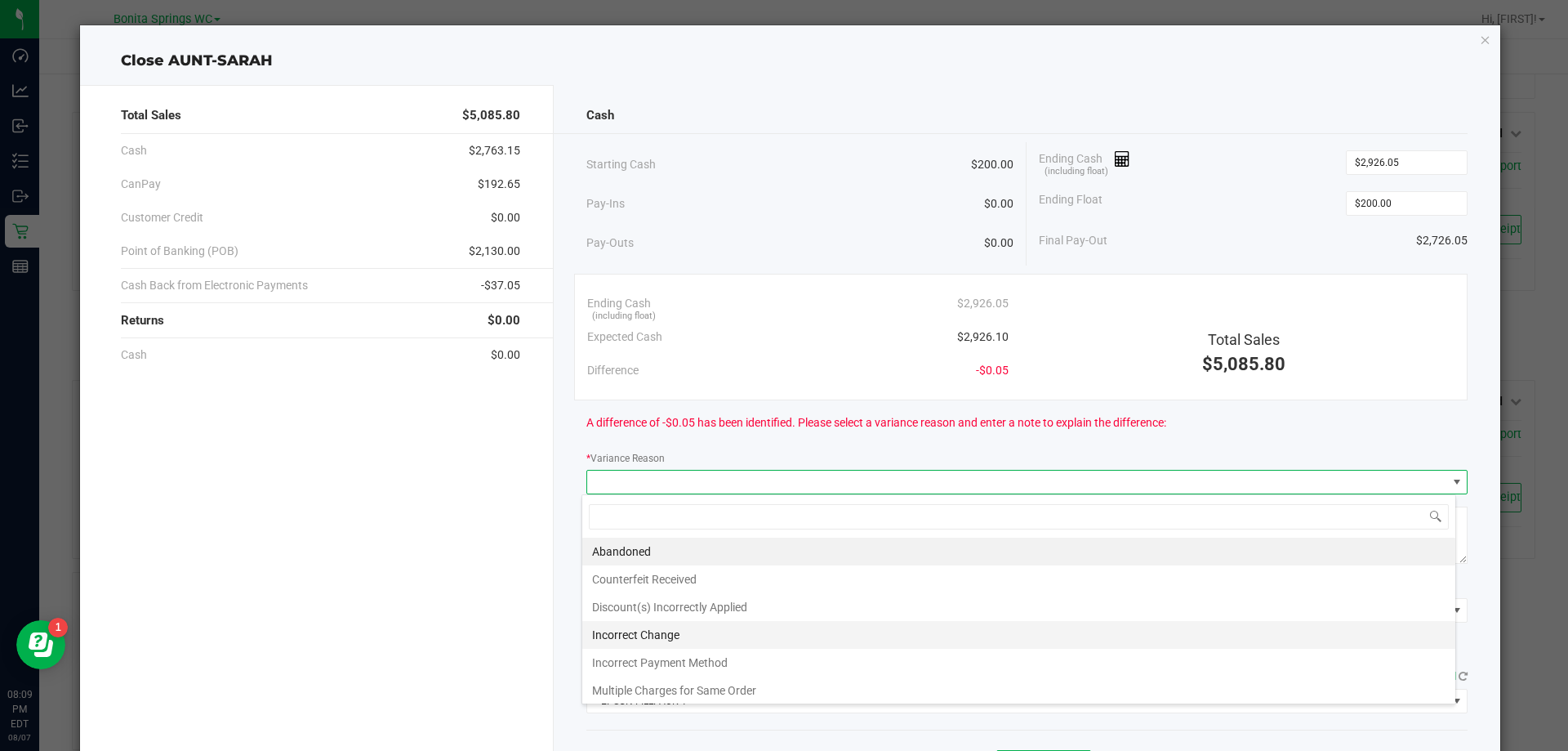 click on "Incorrect Change" at bounding box center (1018, 635) 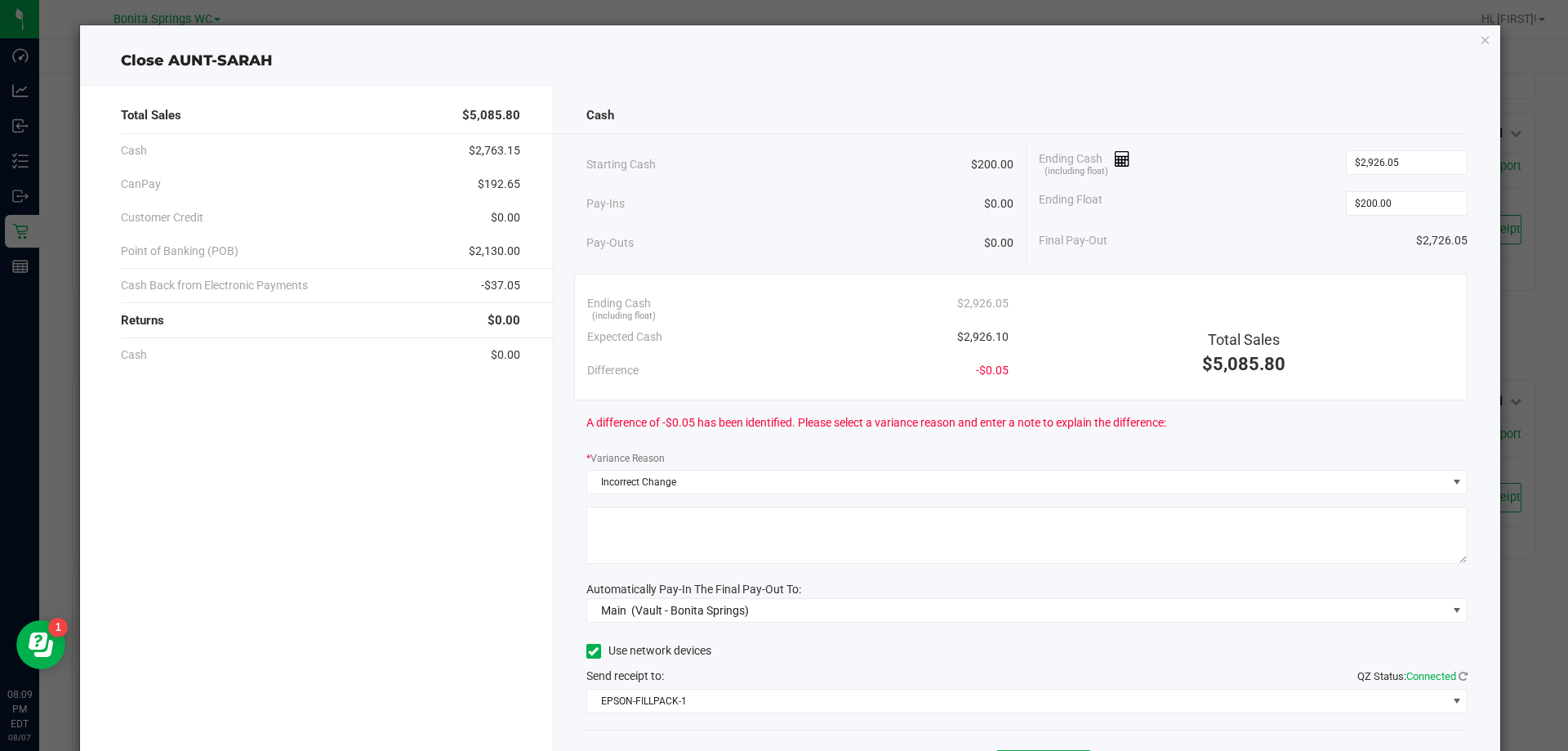 click 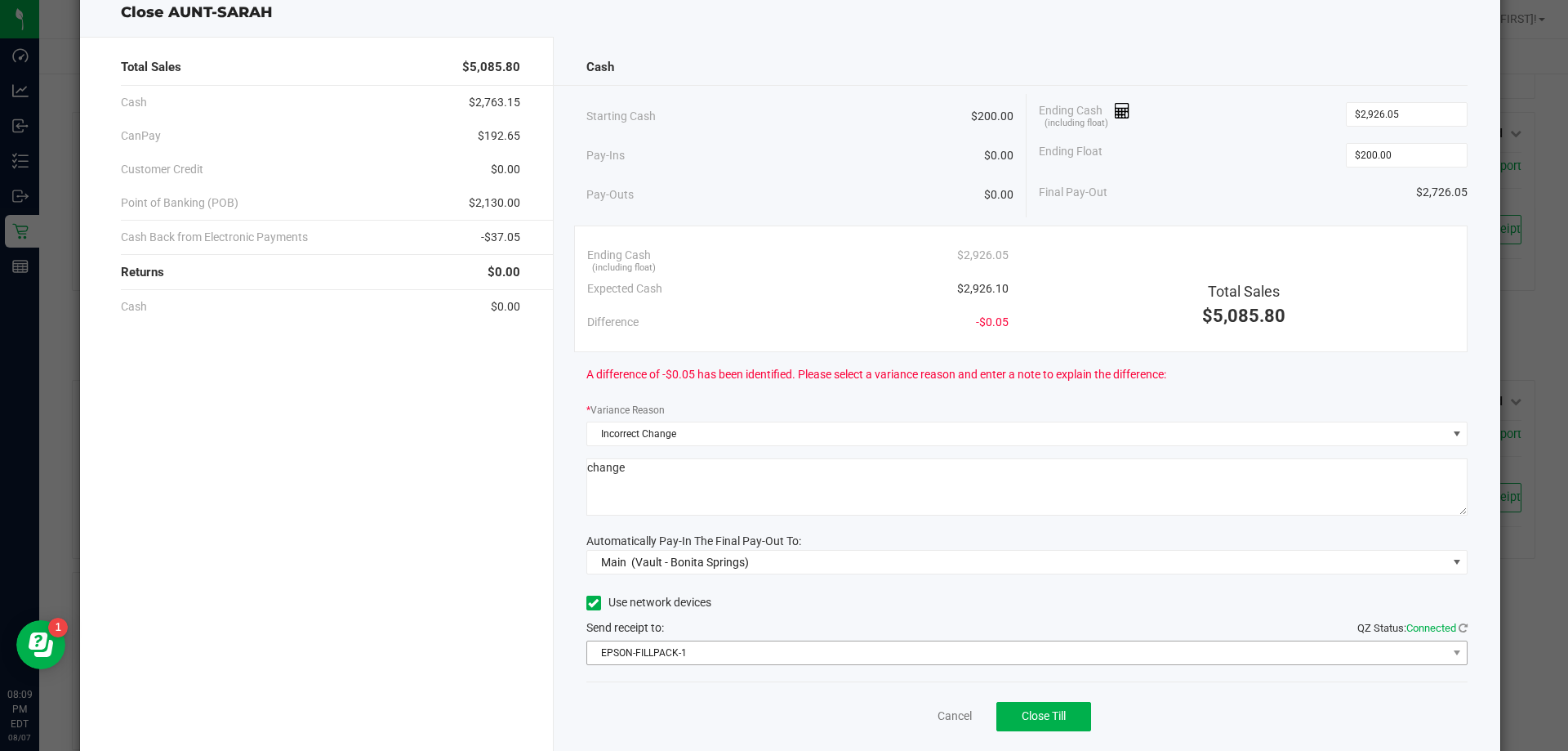 scroll, scrollTop: 96, scrollLeft: 0, axis: vertical 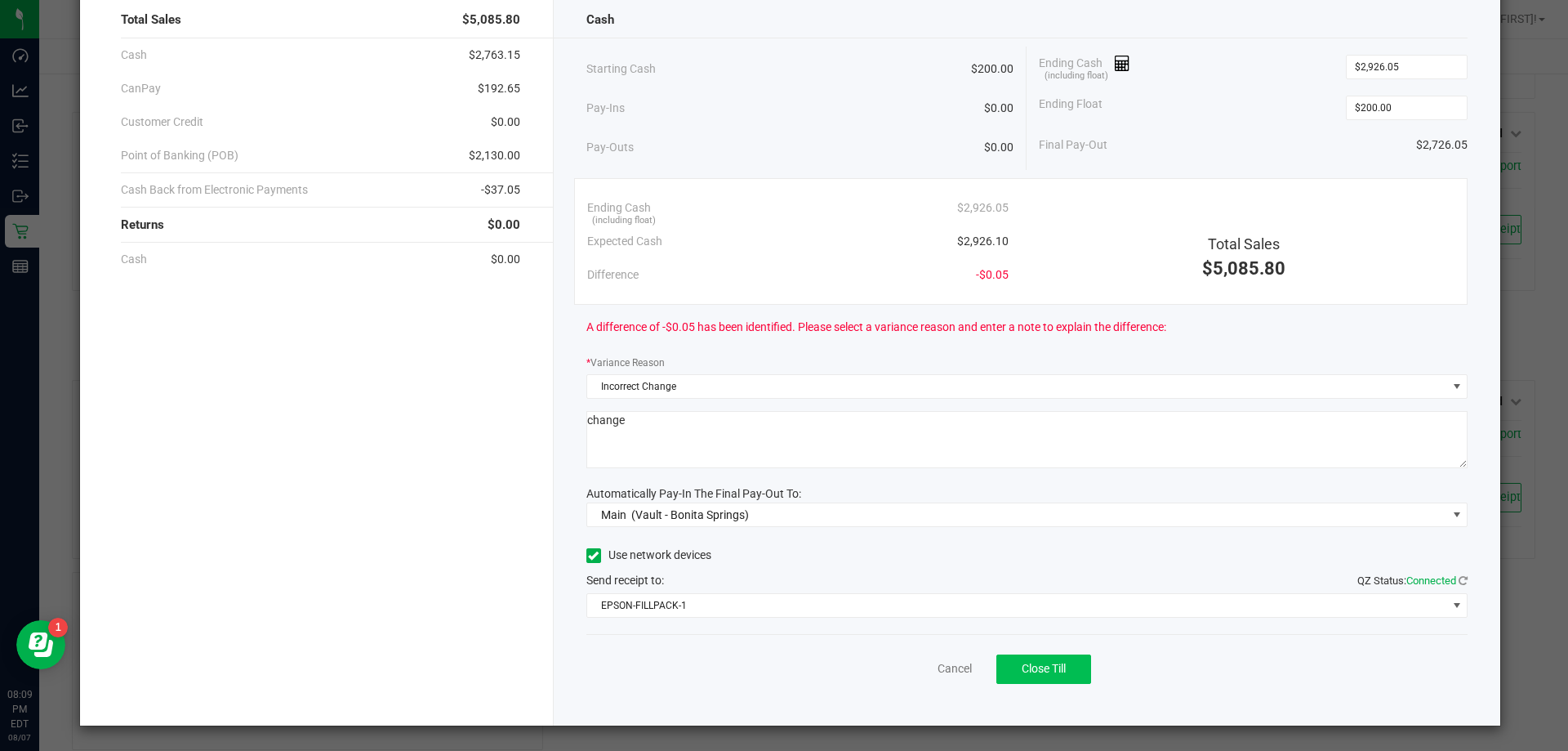 type on "change" 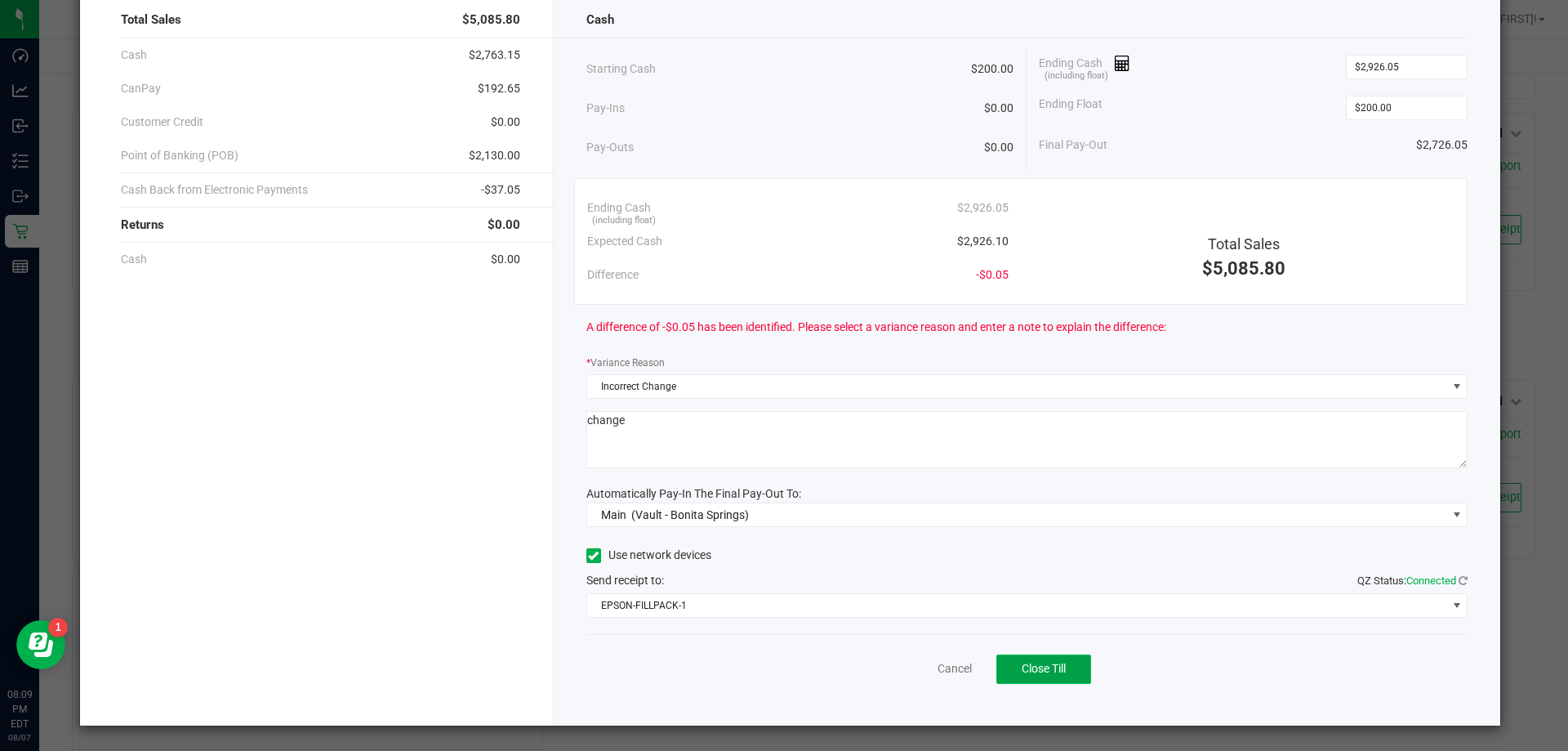 click on "Close Till" 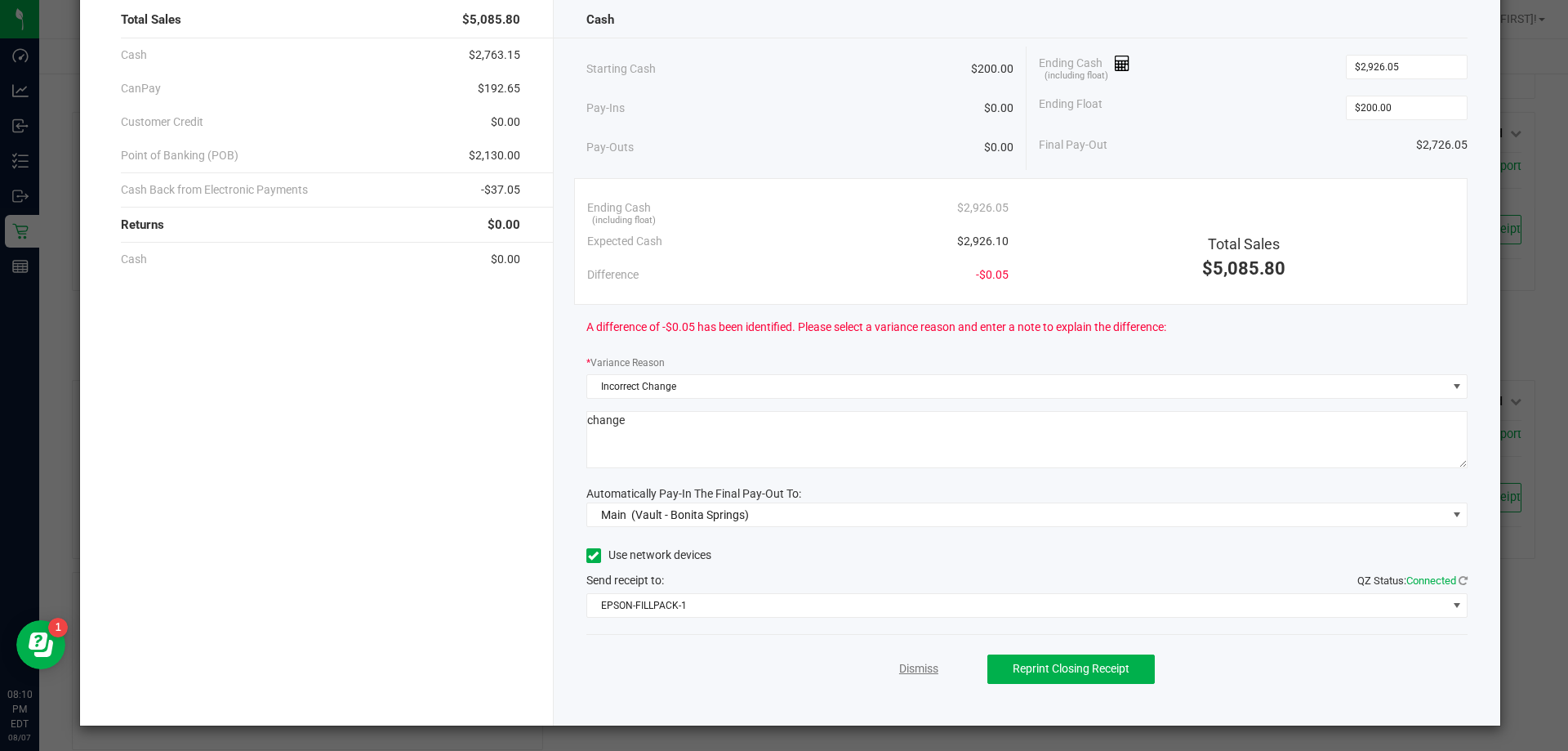 click on "Dismiss" 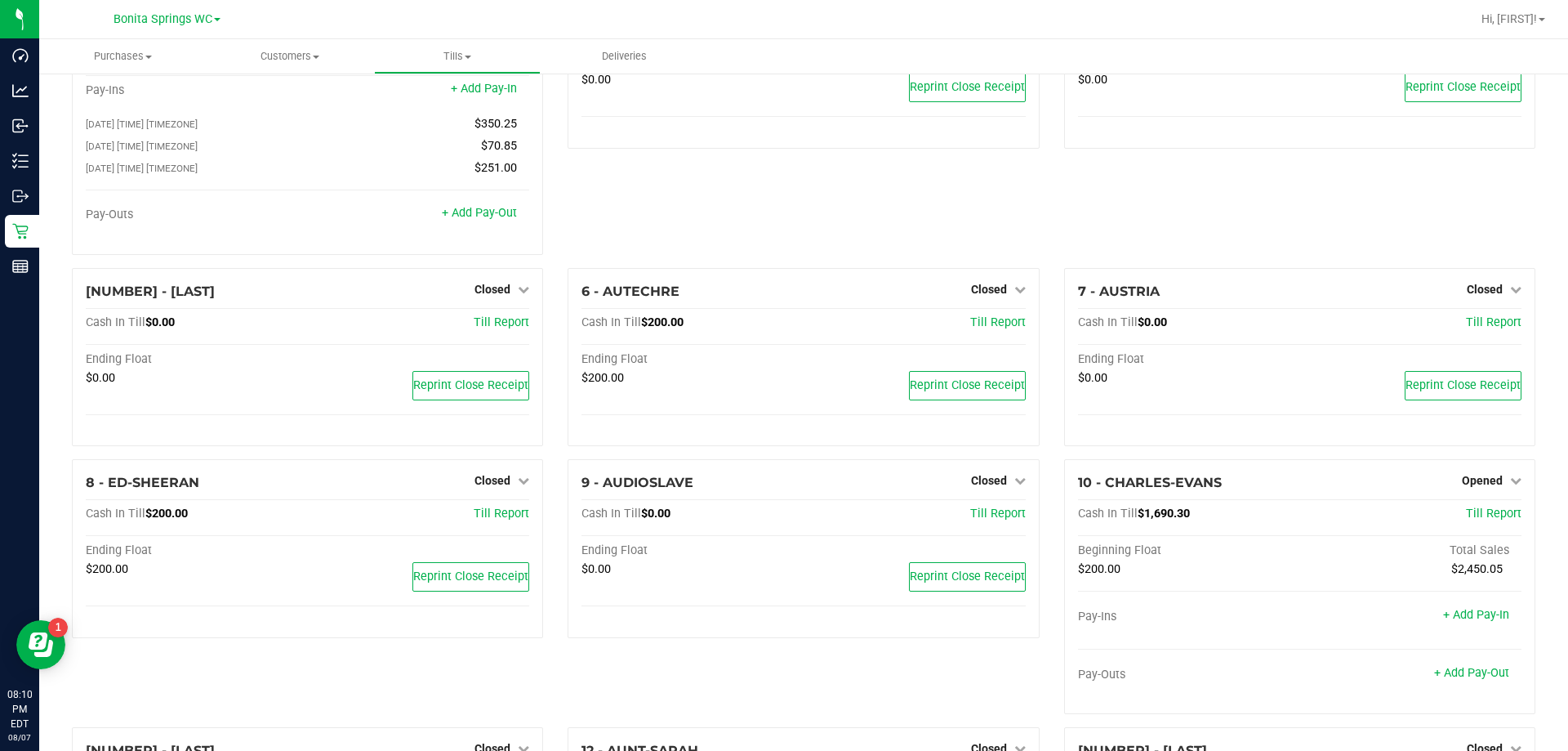 scroll, scrollTop: 0, scrollLeft: 0, axis: both 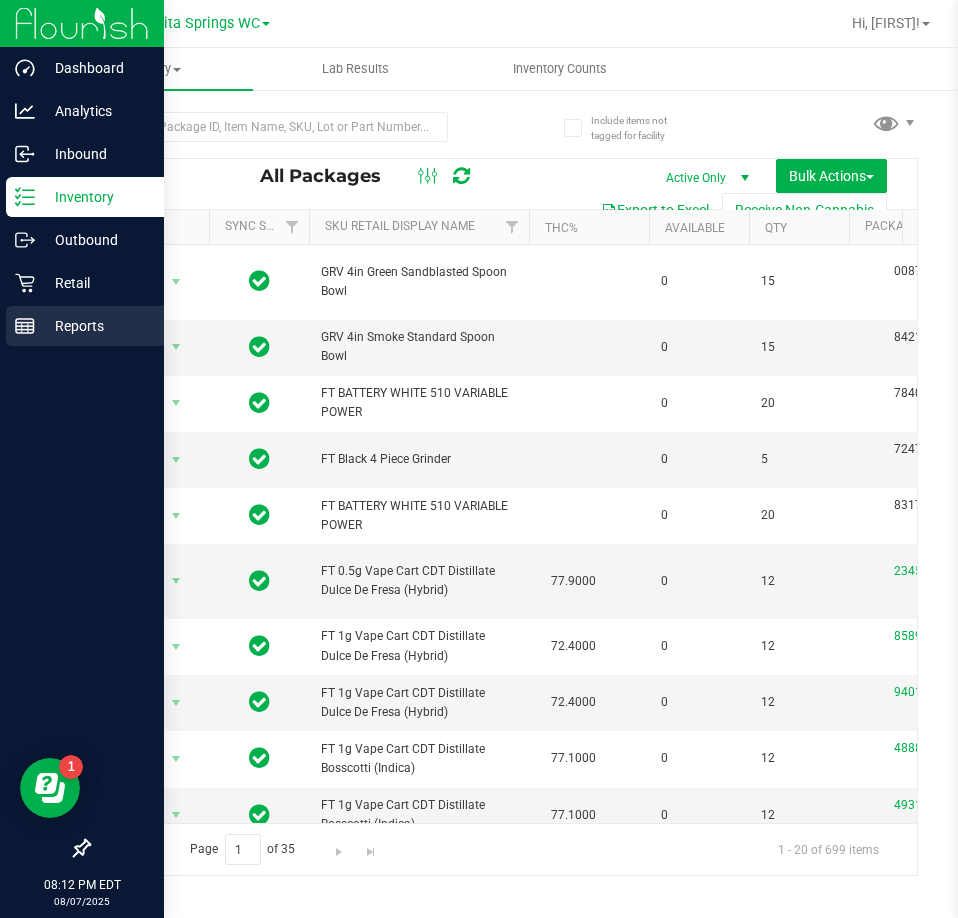 click on "Reports" at bounding box center [95, 326] 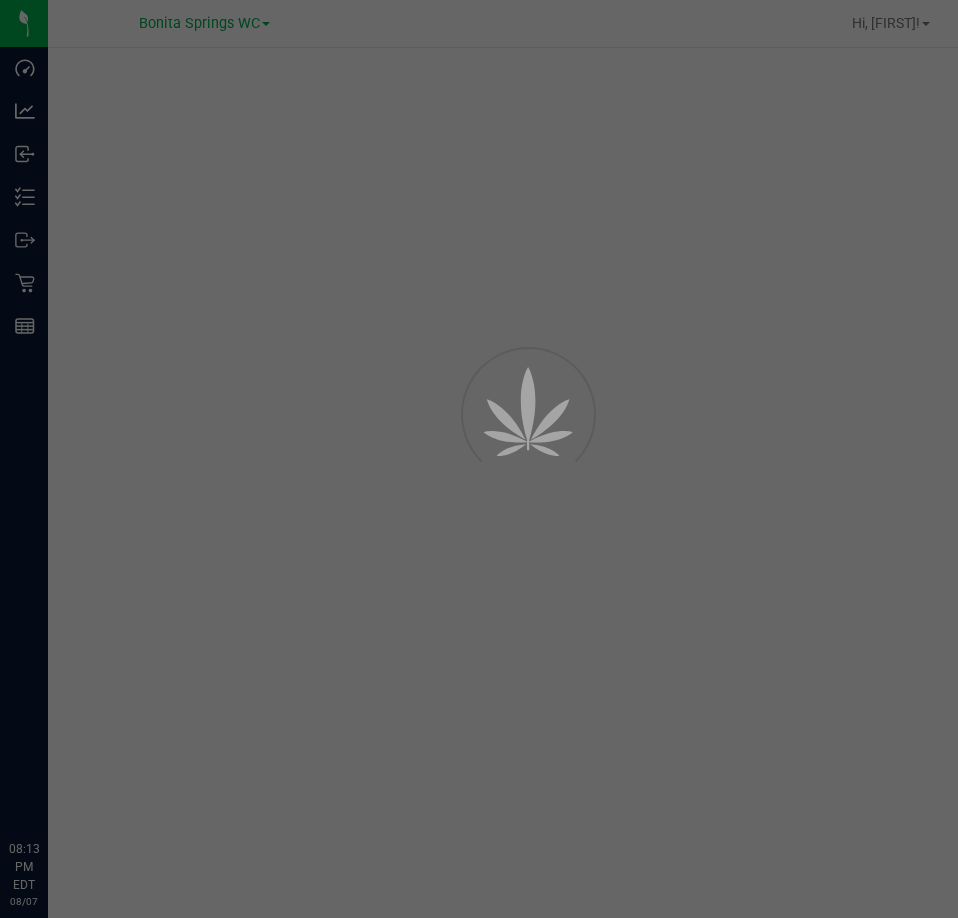 scroll, scrollTop: 0, scrollLeft: 0, axis: both 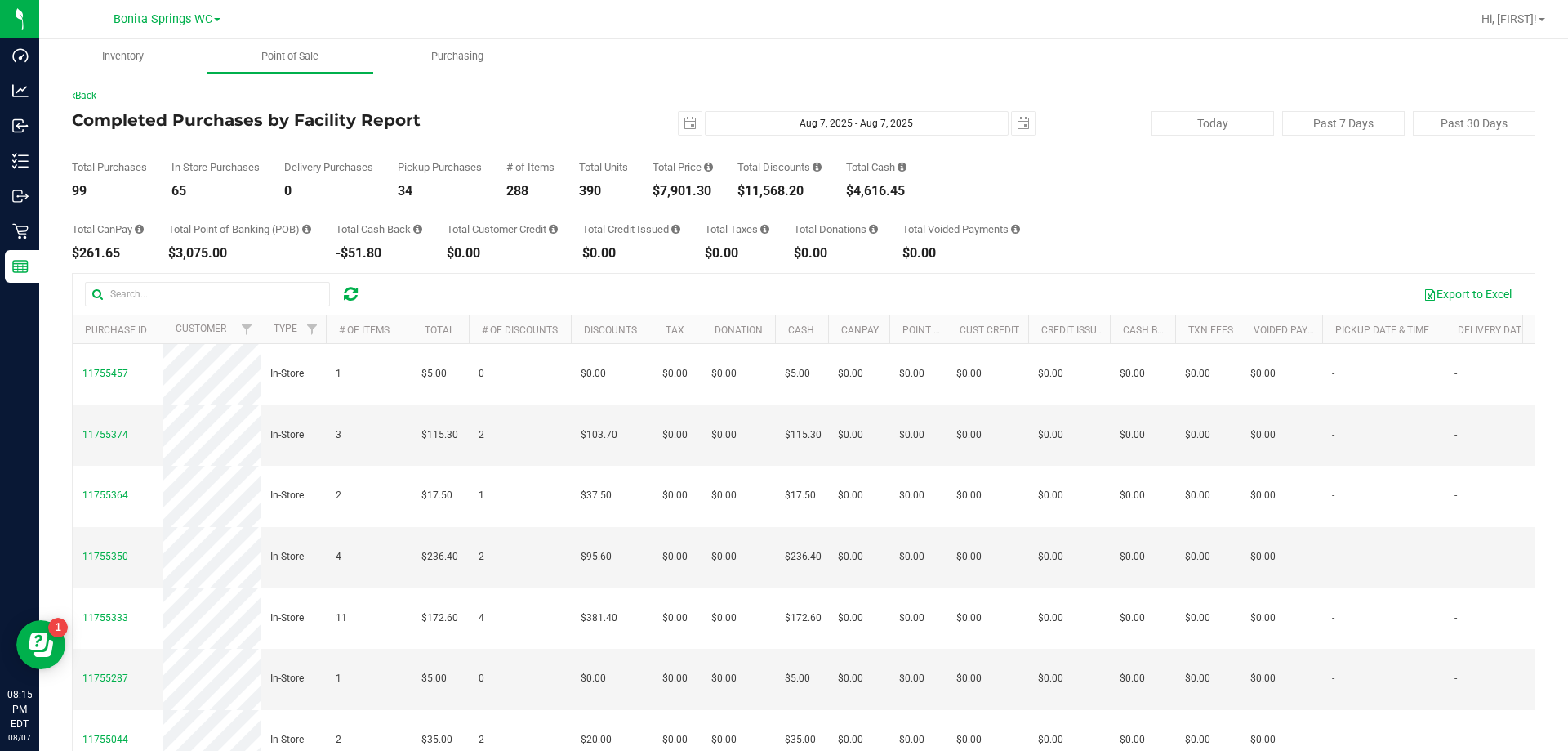 click at bounding box center [350, 294] 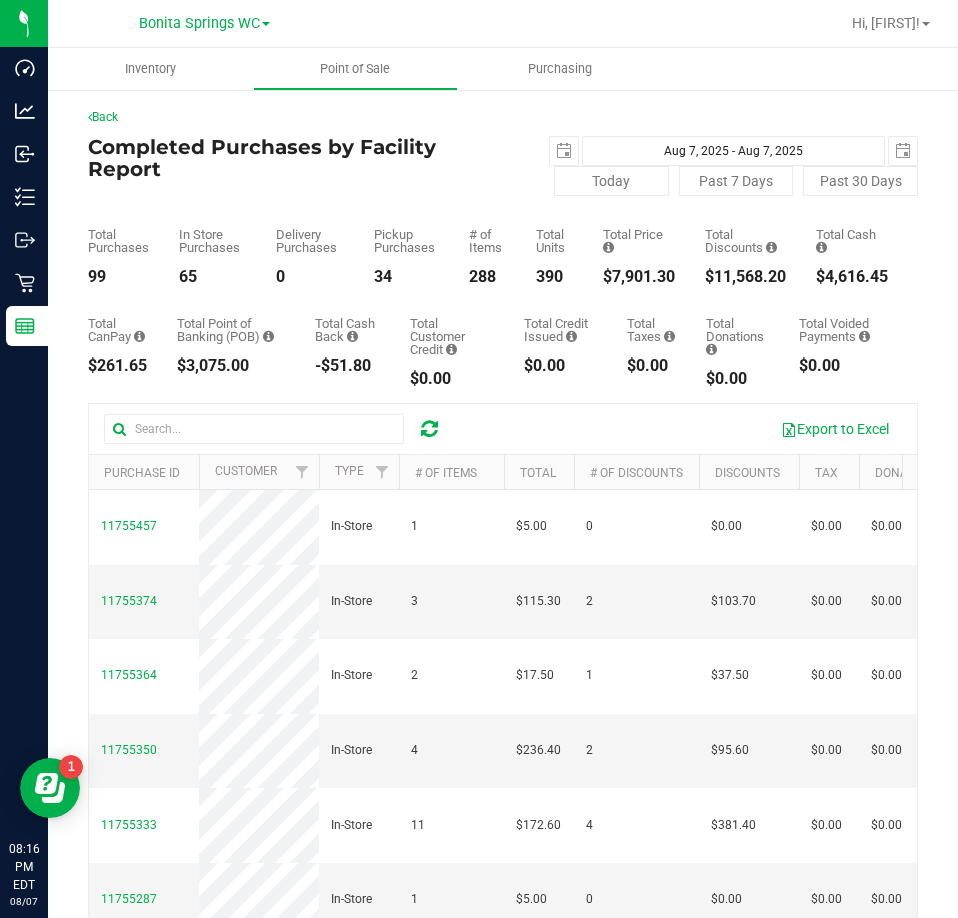 click at bounding box center [429, 429] 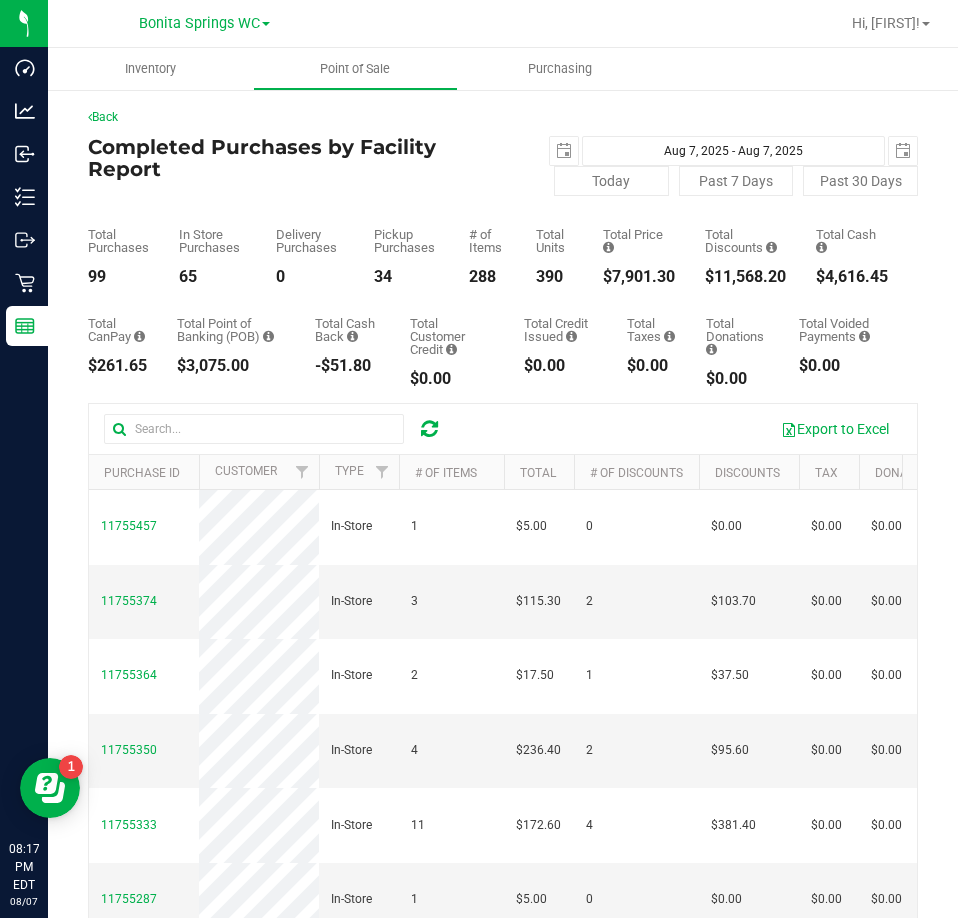 click at bounding box center (429, 429) 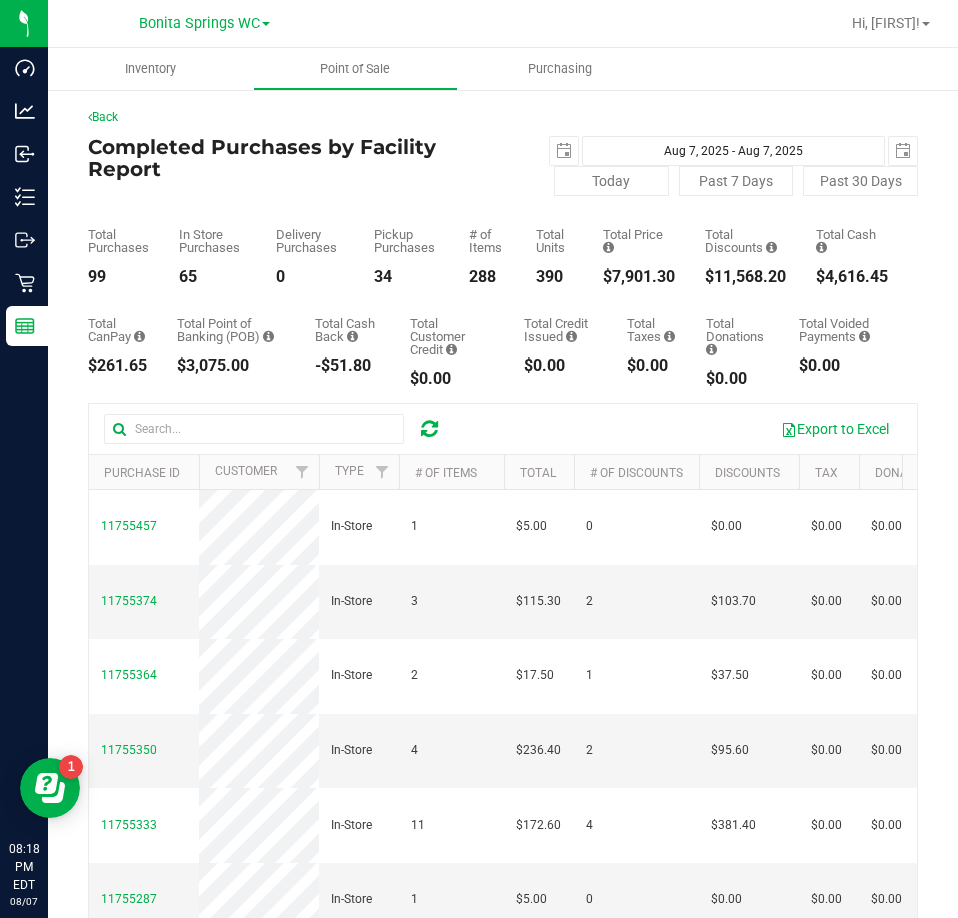 click at bounding box center (282, 429) 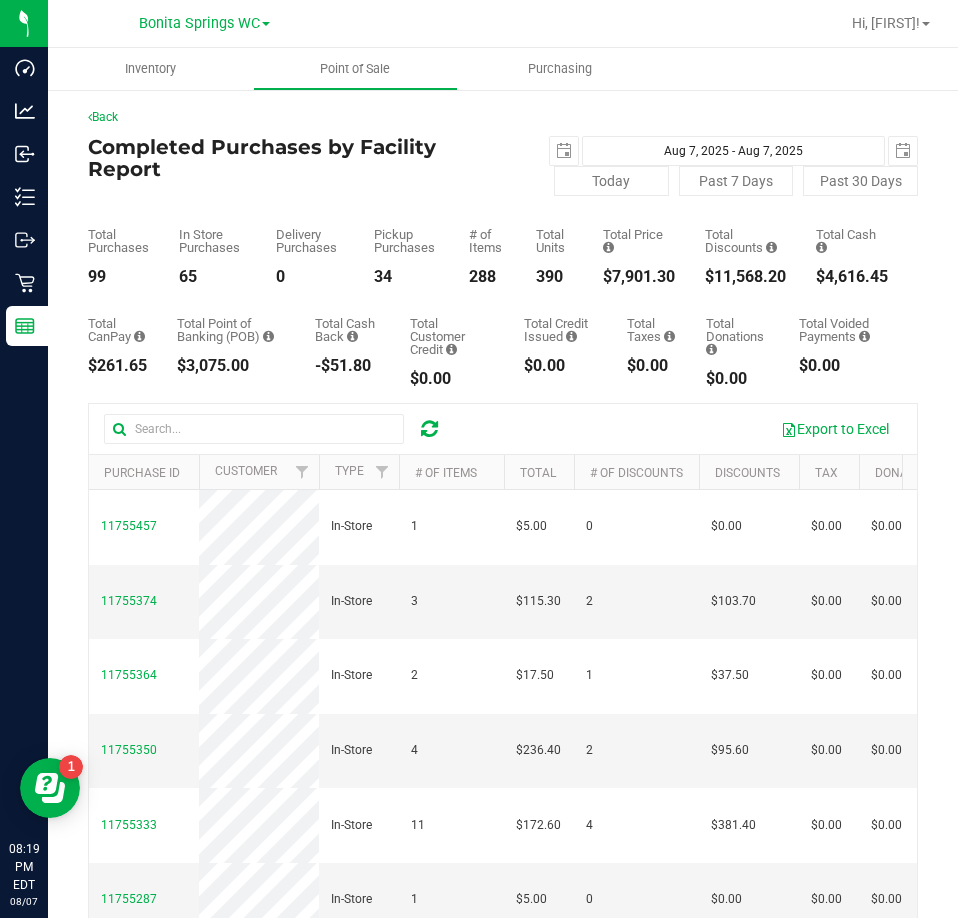 click at bounding box center [429, 429] 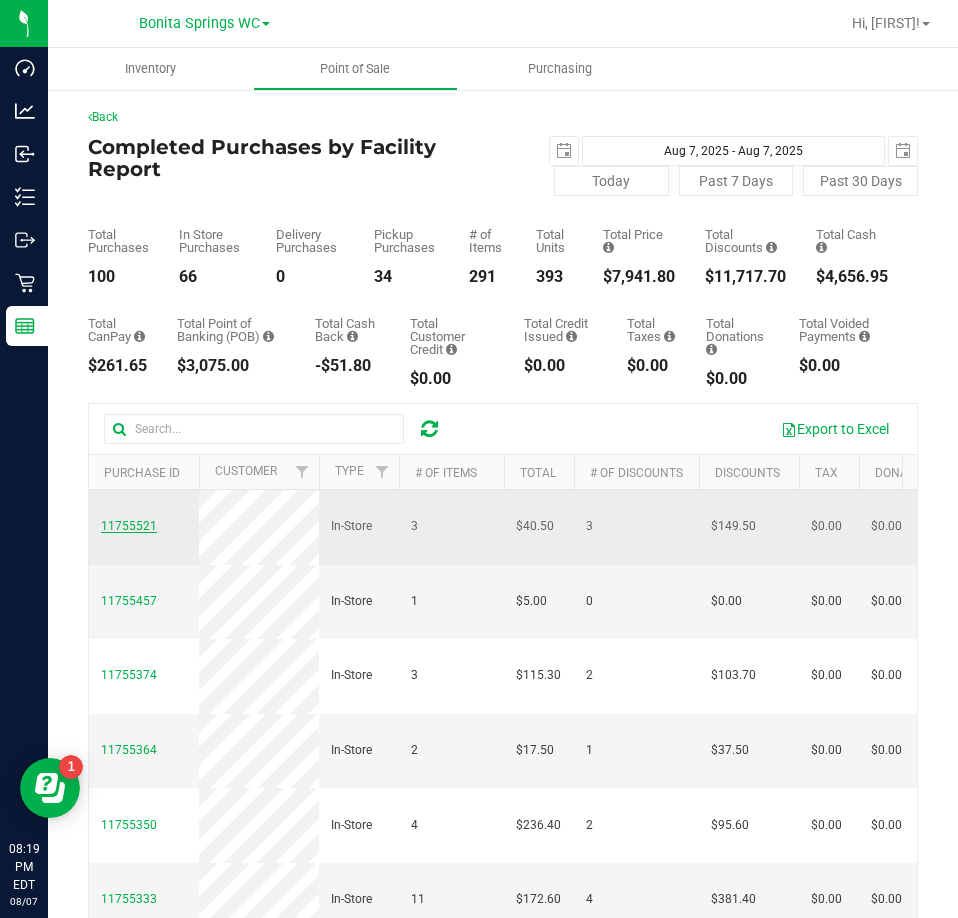 click on "11755521" at bounding box center [129, 526] 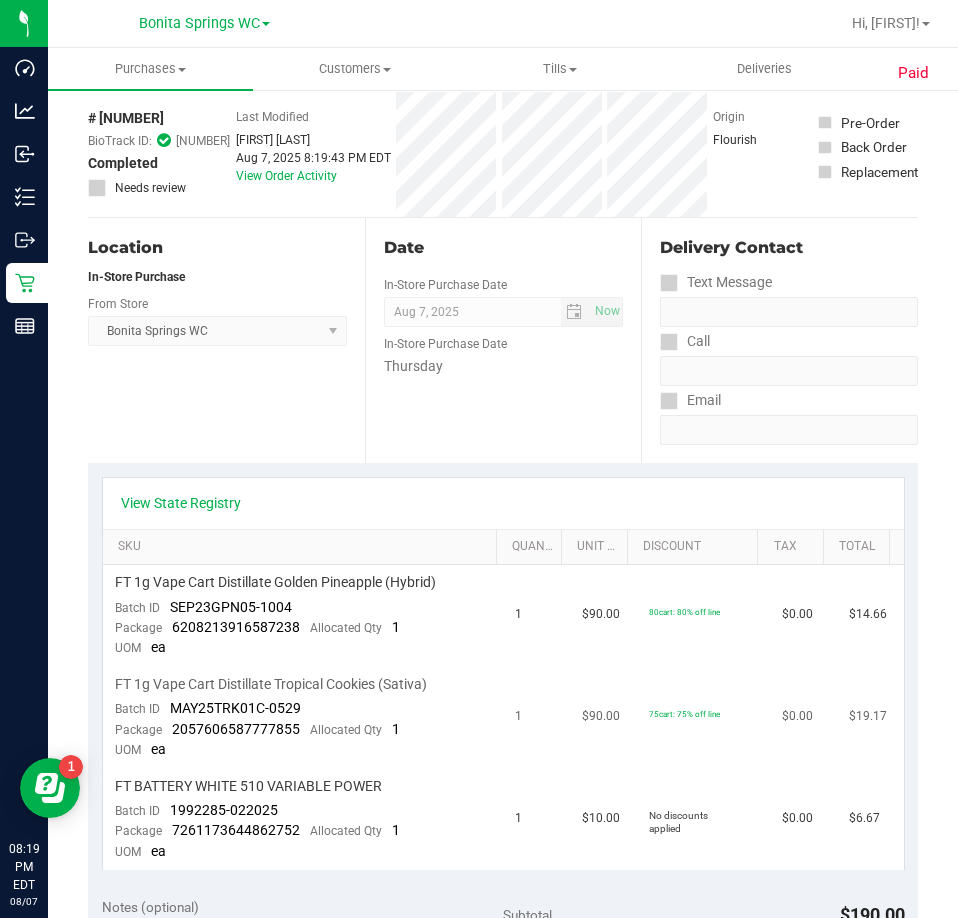 scroll, scrollTop: 200, scrollLeft: 0, axis: vertical 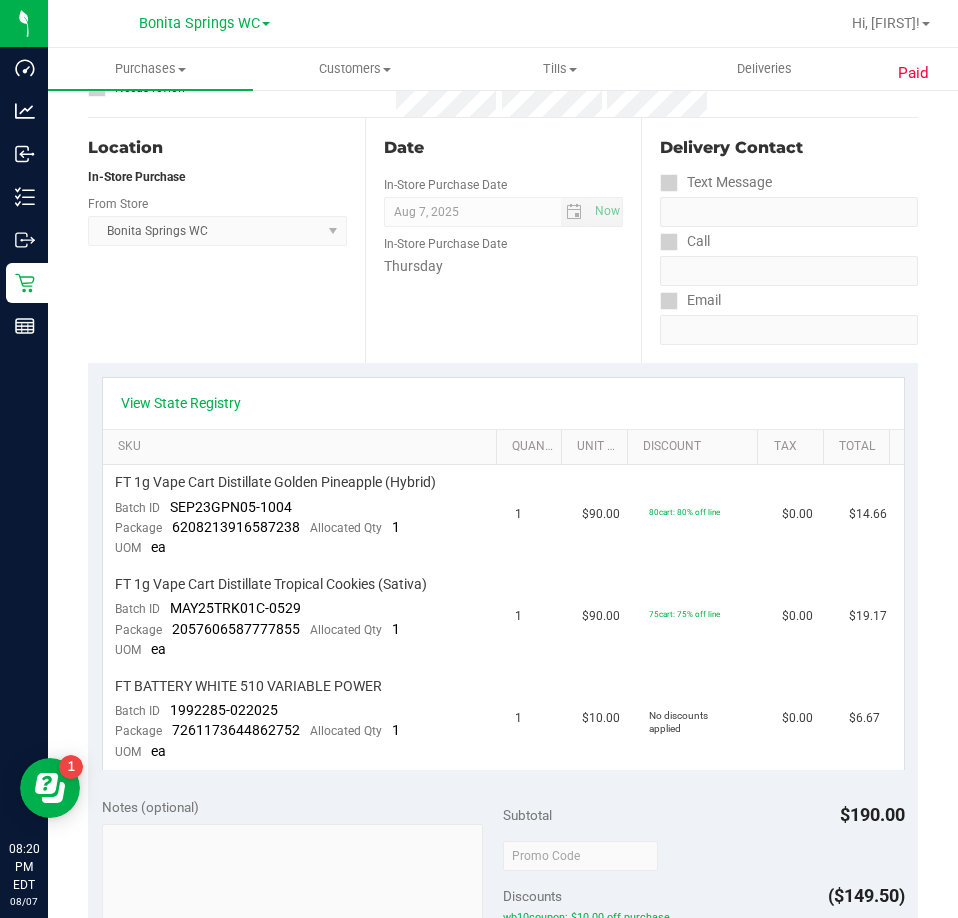 click on "Location
In-Store Purchase
From Store
Bonita Springs WC Select Store Bonita Springs WC Boynton Beach WC Bradenton WC Brandon WC Brooksville WC Call Center Clermont WC Crestview WC Deerfield Beach WC Delray Beach WC Deltona WC Ft Walton Beach WC Ft. Lauderdale WC Ft. Myers WC Gainesville WC Jax Atlantic WC JAX DC REP Jax WC Key West WC Lakeland WC Largo WC Lehigh Acres DC REP Merritt Island WC Miami 72nd WC Miami Beach WC Miami Dadeland WC Miramar DC REP New Port Richey WC North Palm Beach WC North Port WC Ocala WC Orange Park WC Orlando Colonial WC Orlando DC REP Orlando WC Oviedo WC Palm Bay WC Palm Coast WC Panama City WC Pensacola WC Port Orange WC Port St. Lucie WC Sebring WC South Tampa WC St. Pete WC Summerfield WC Tallahassee DC REP Tallahassee WC Tampa DC Testing Tampa Warehouse Tampa WC TX Austin DC TX Plano Retail" at bounding box center (226, 240) 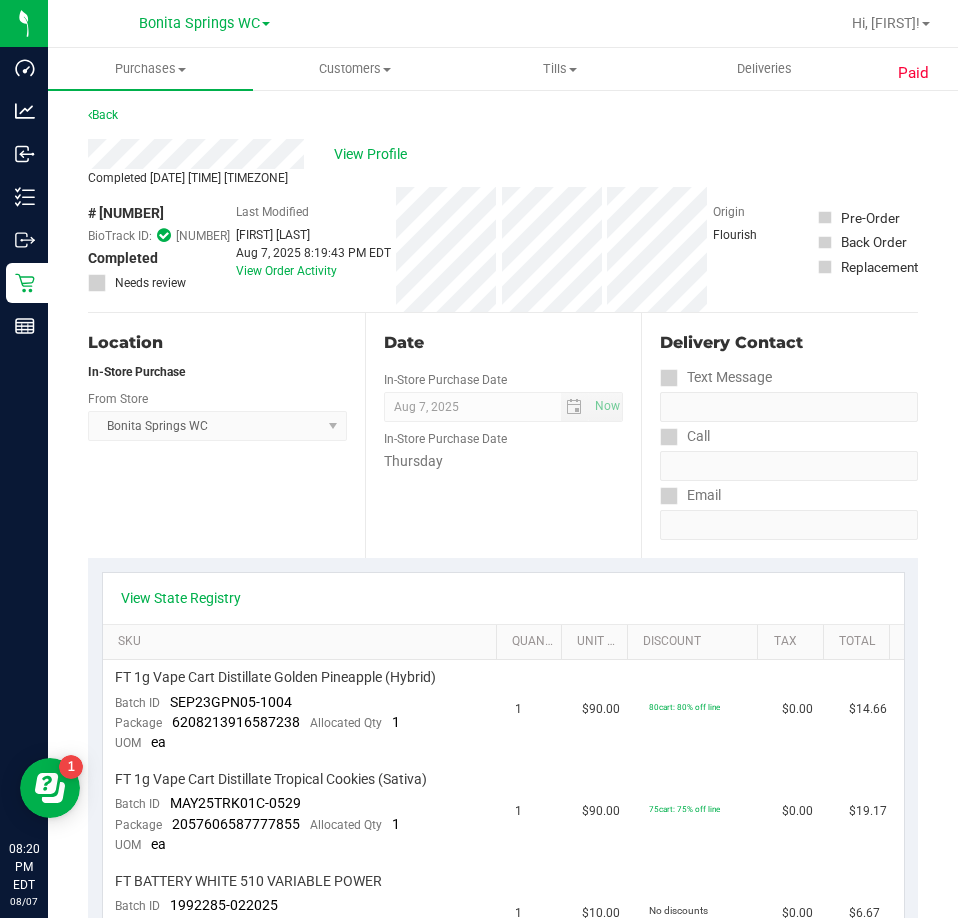 scroll, scrollTop: 0, scrollLeft: 0, axis: both 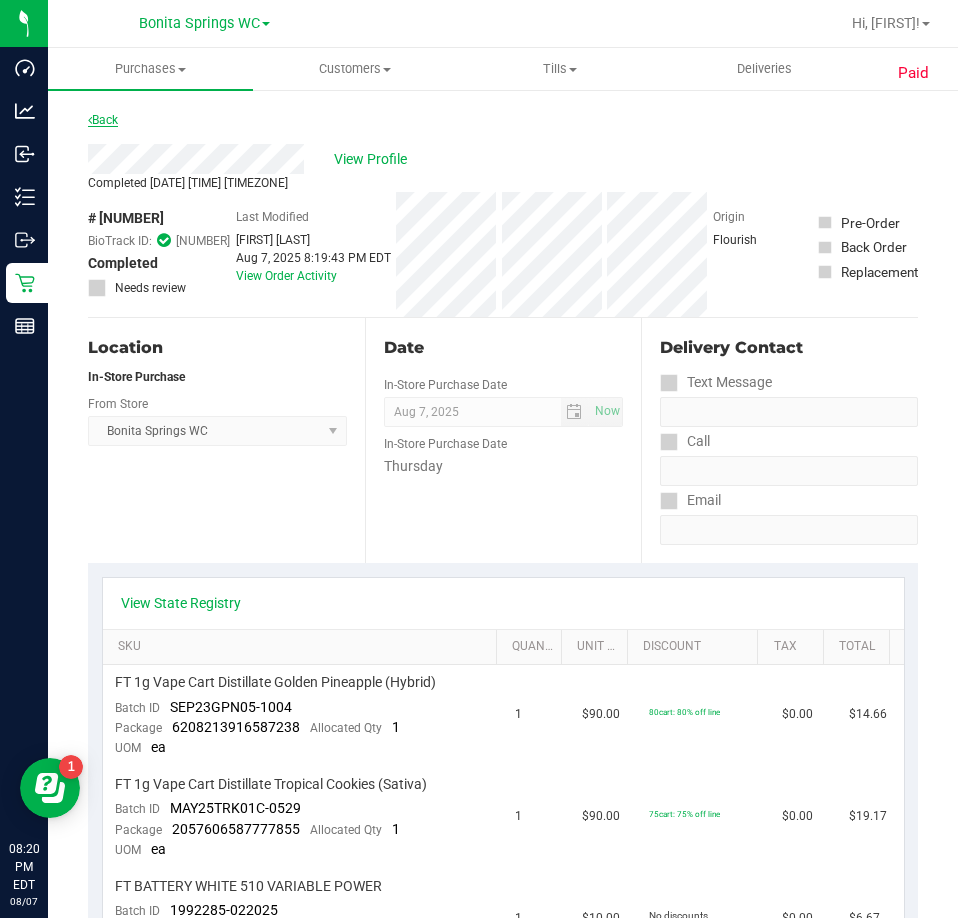 click on "Back" at bounding box center [103, 120] 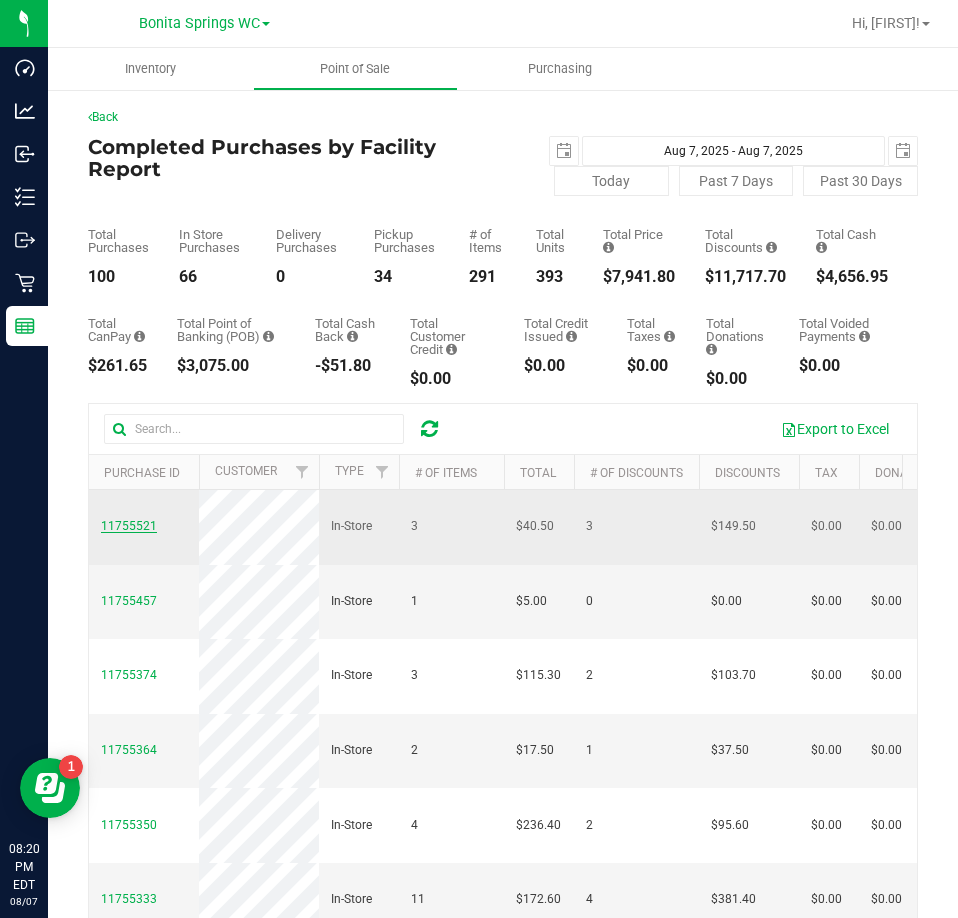 click on "11755521" at bounding box center (129, 526) 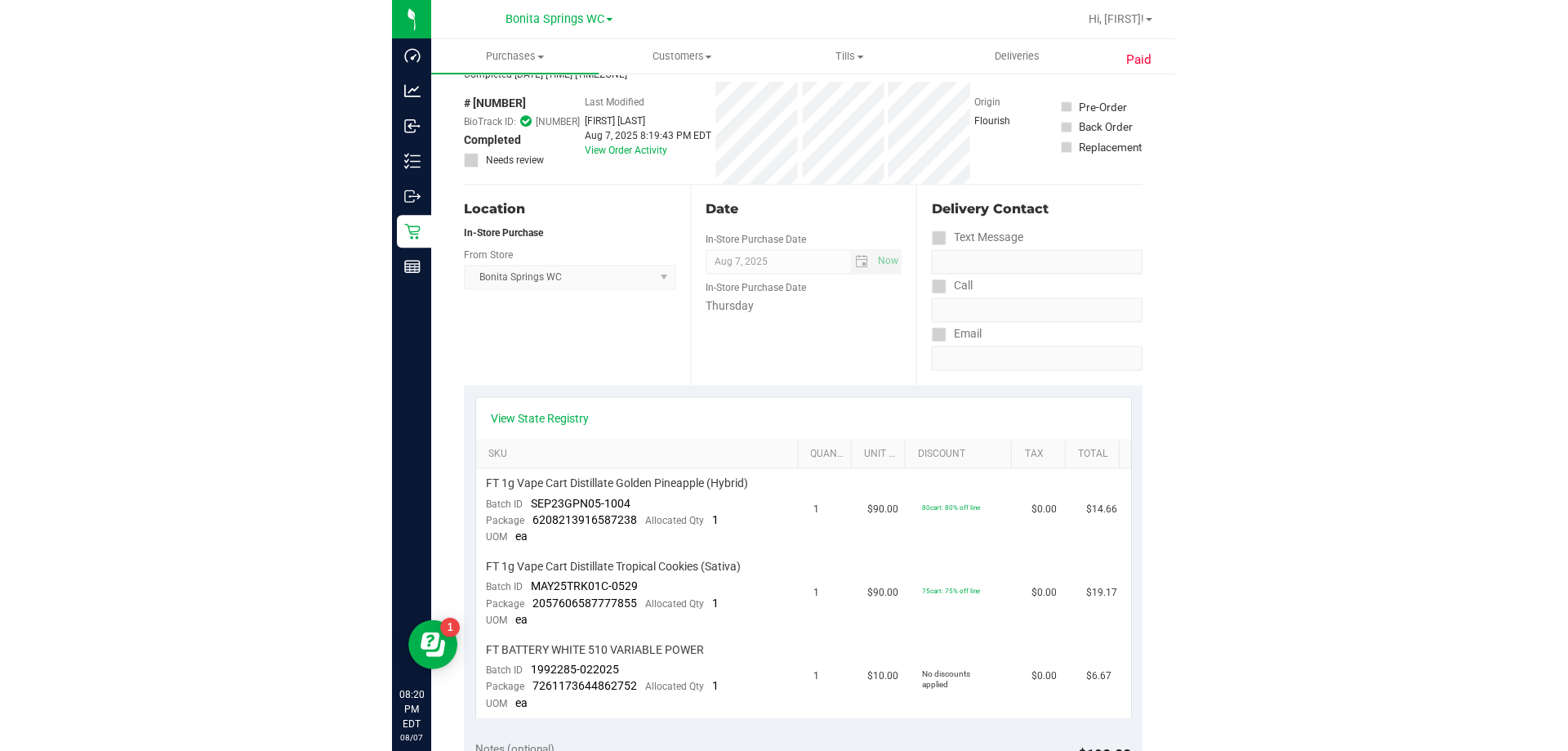 scroll, scrollTop: 0, scrollLeft: 0, axis: both 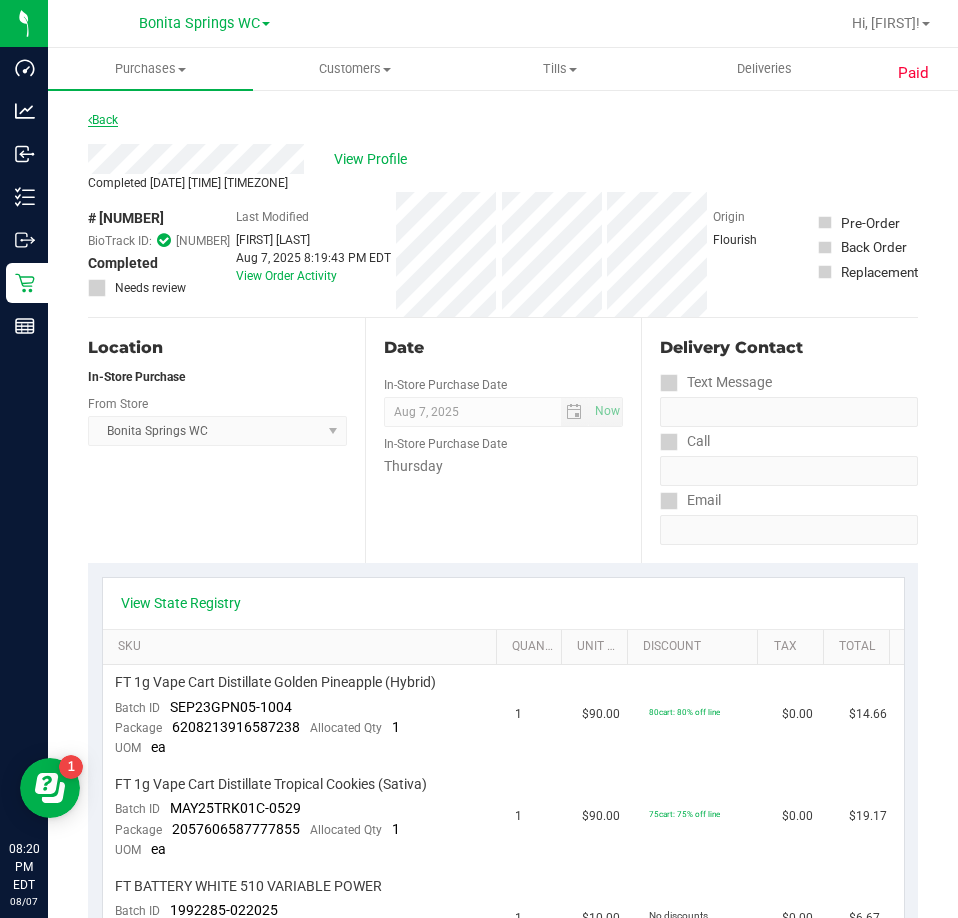 click on "Back" at bounding box center [103, 120] 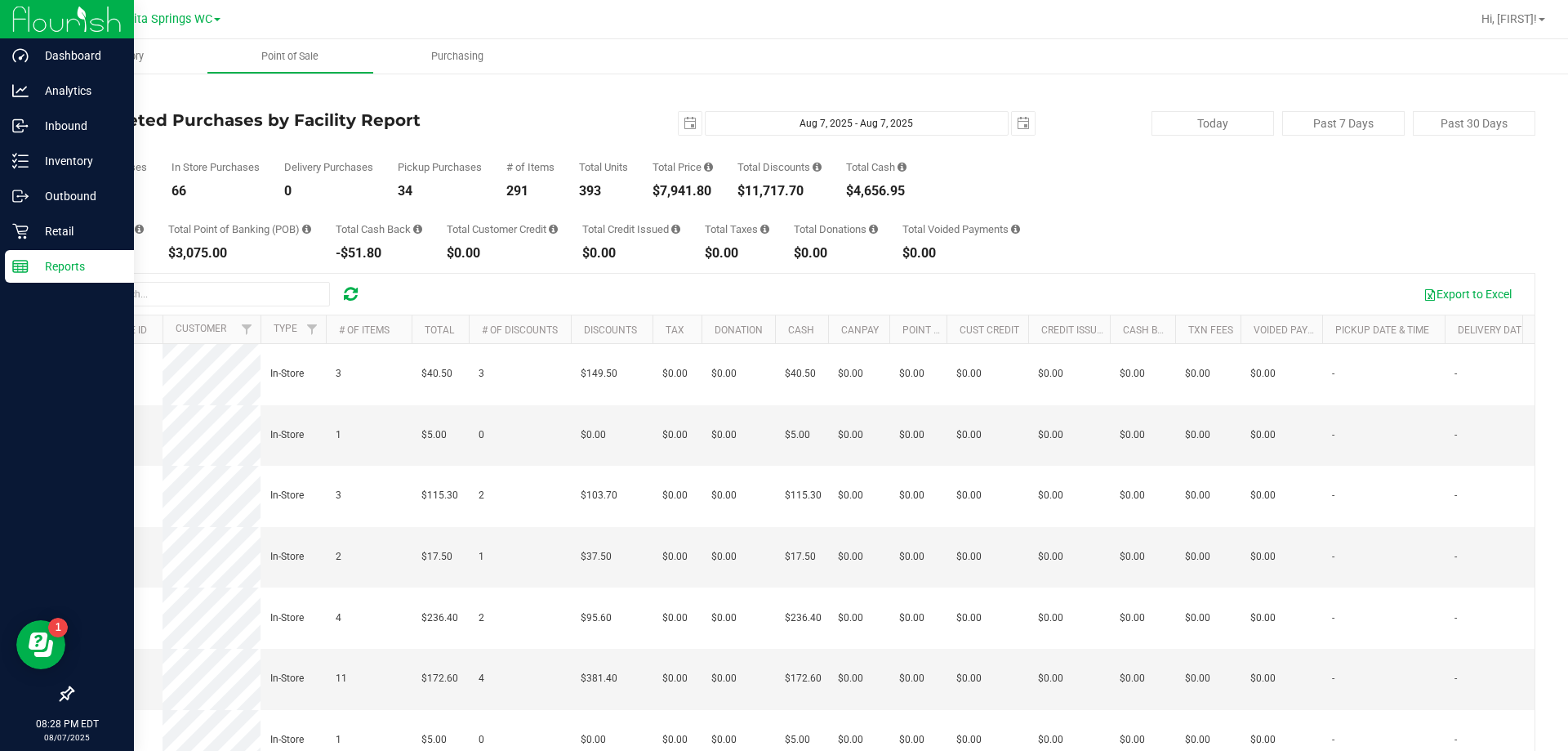 click on "Reports" at bounding box center [78, 266] 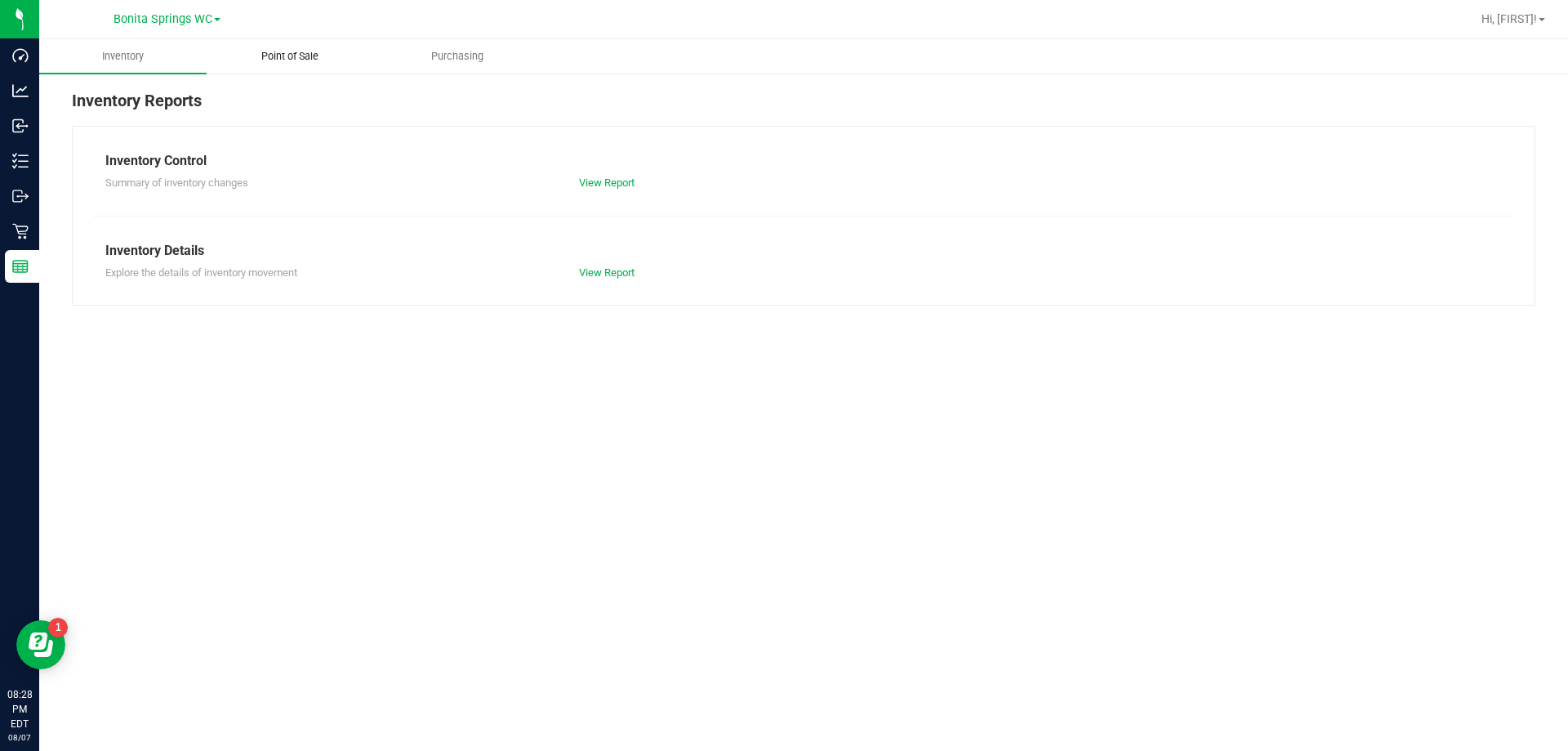 click on "Point of Sale" at bounding box center [290, 56] 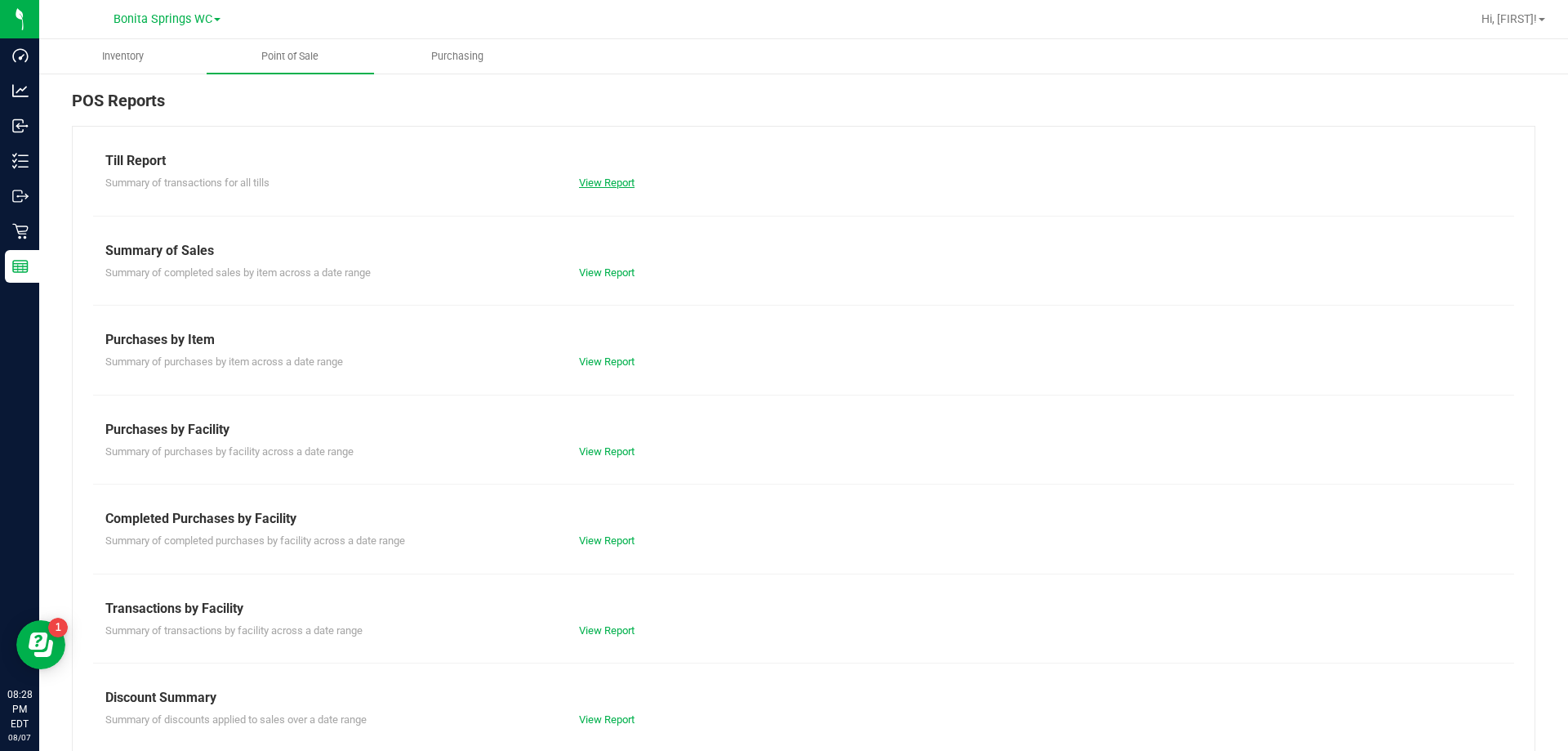 click on "View Report" at bounding box center (607, 182) 